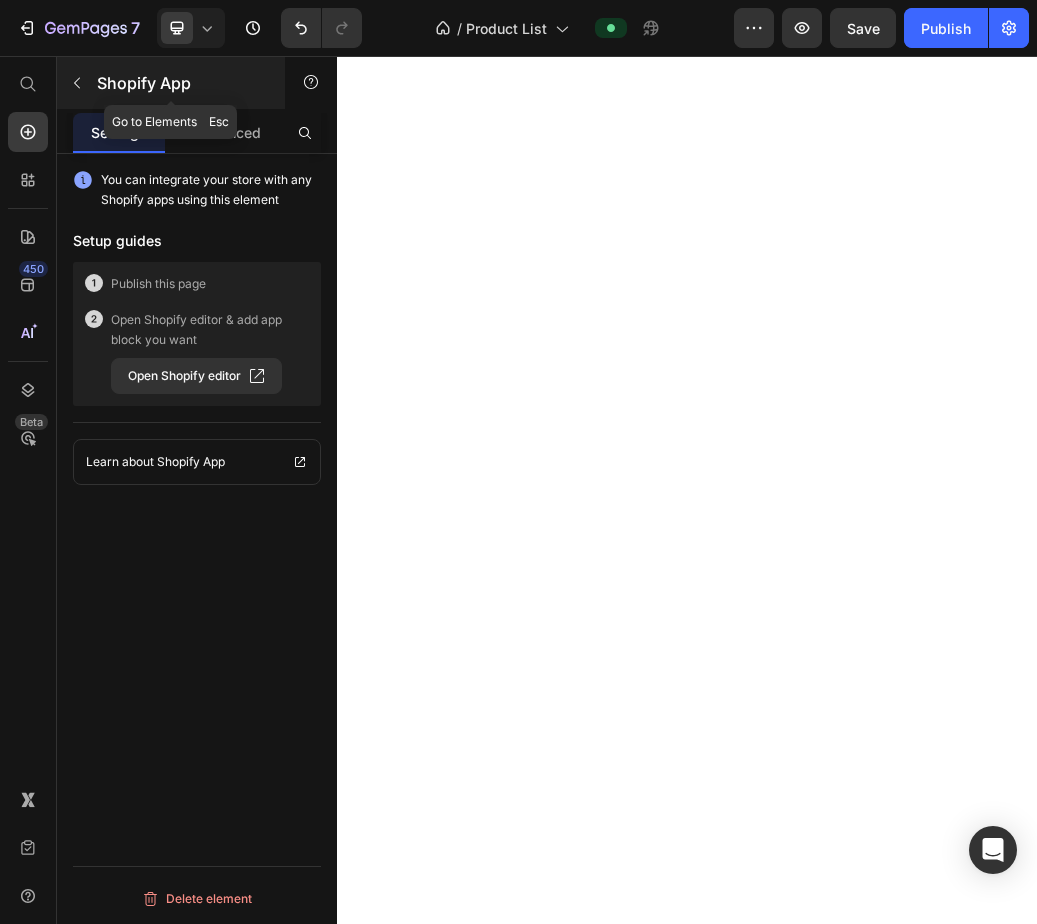 scroll, scrollTop: 0, scrollLeft: 0, axis: both 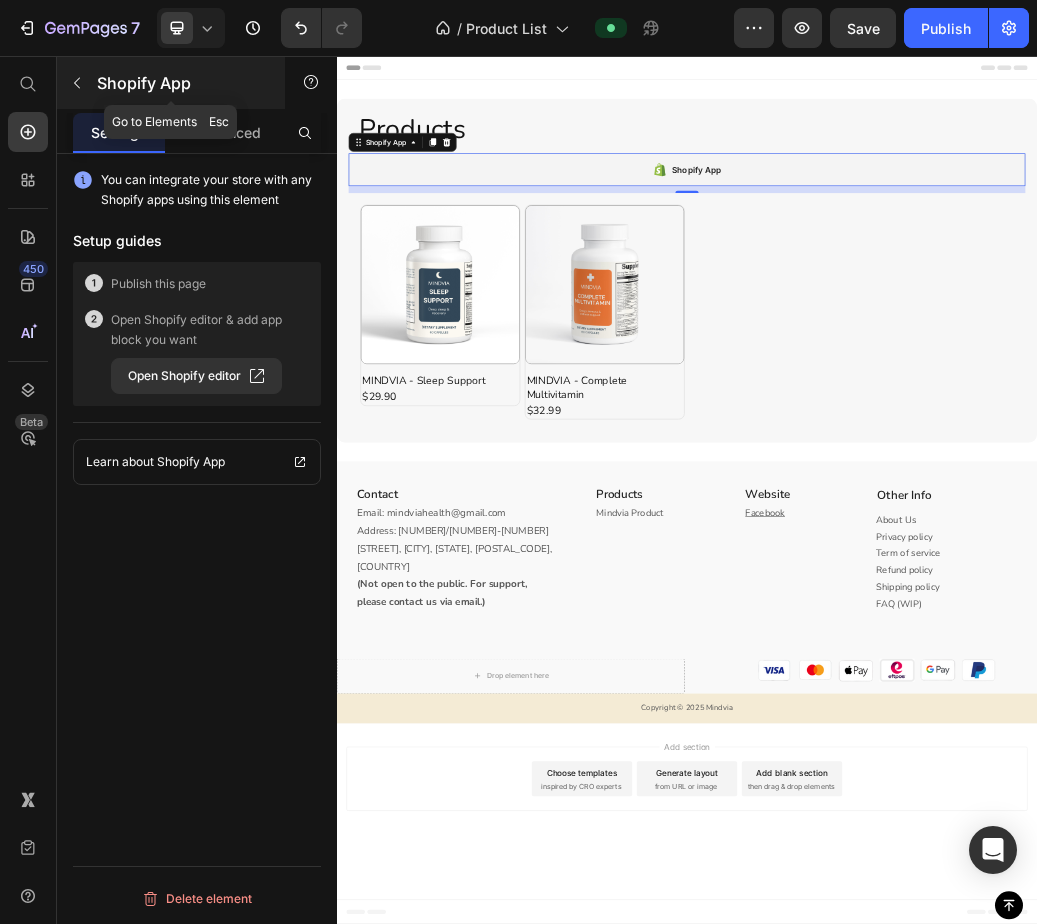 click at bounding box center [77, 83] 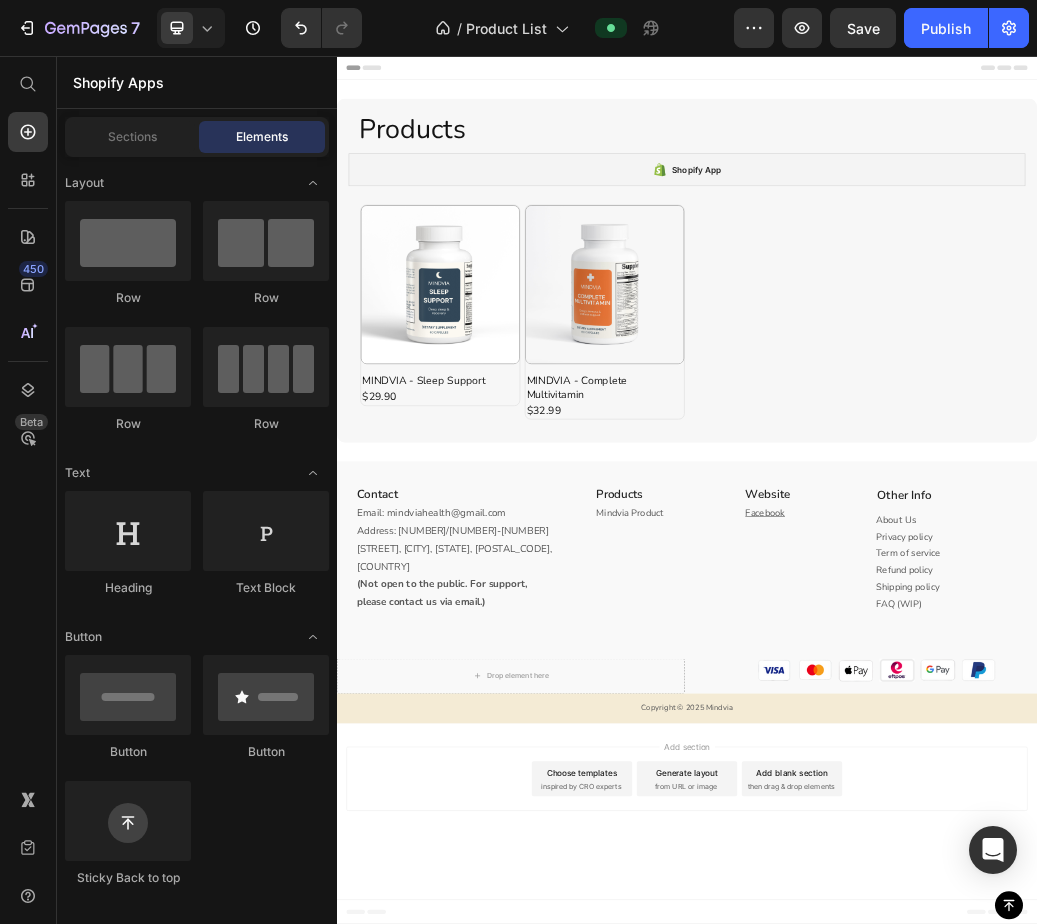 scroll, scrollTop: 5419, scrollLeft: 0, axis: vertical 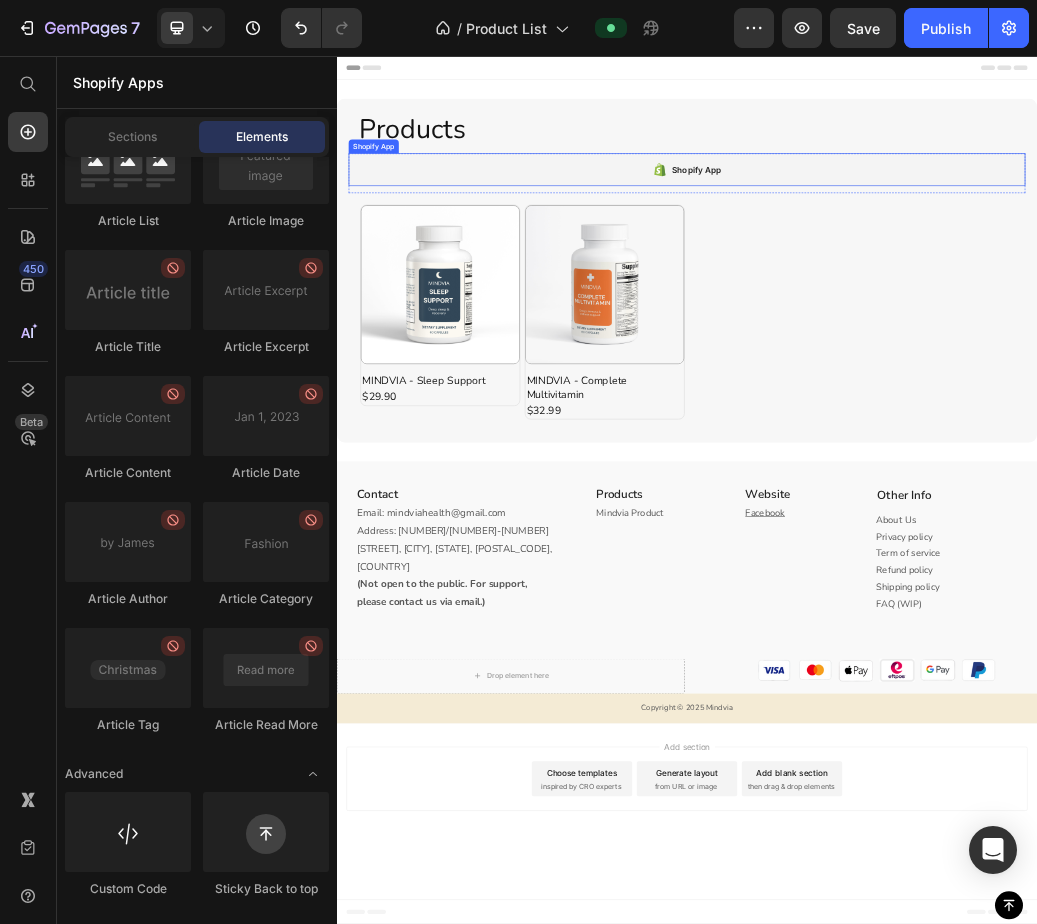 click on "Shopify App" at bounding box center (937, 251) 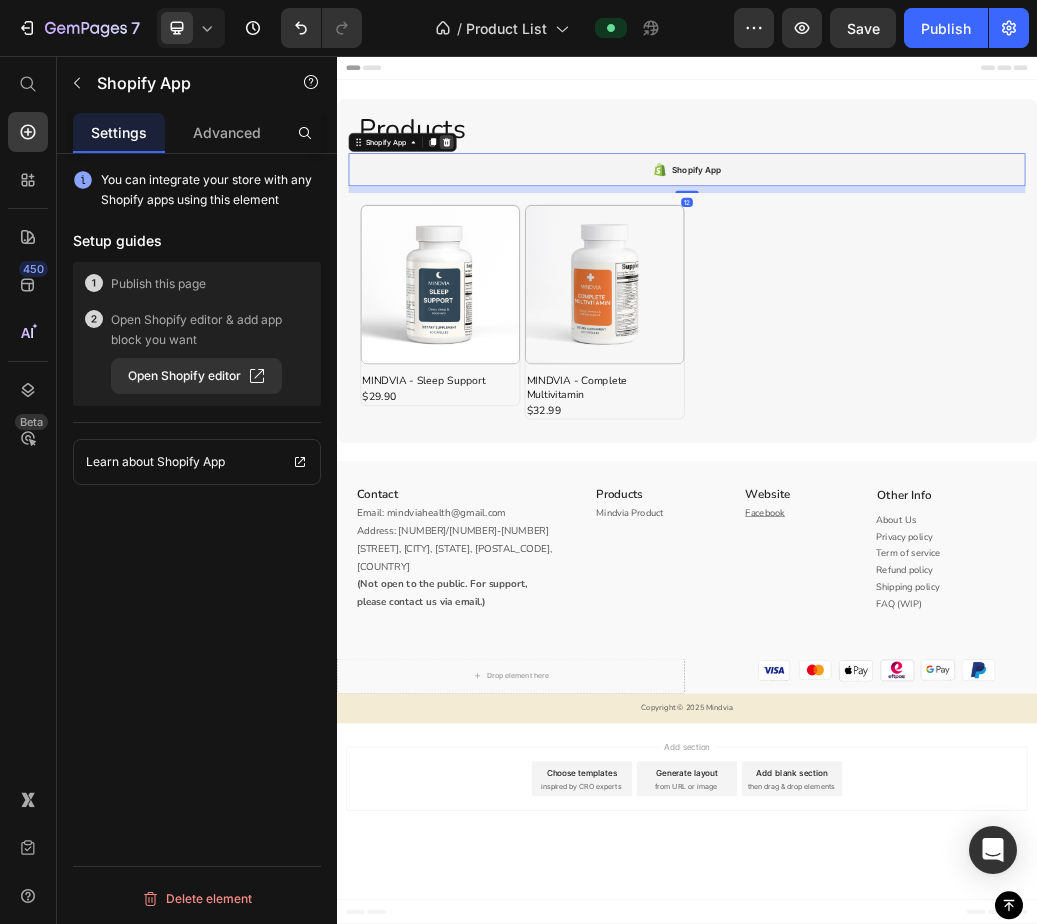 click 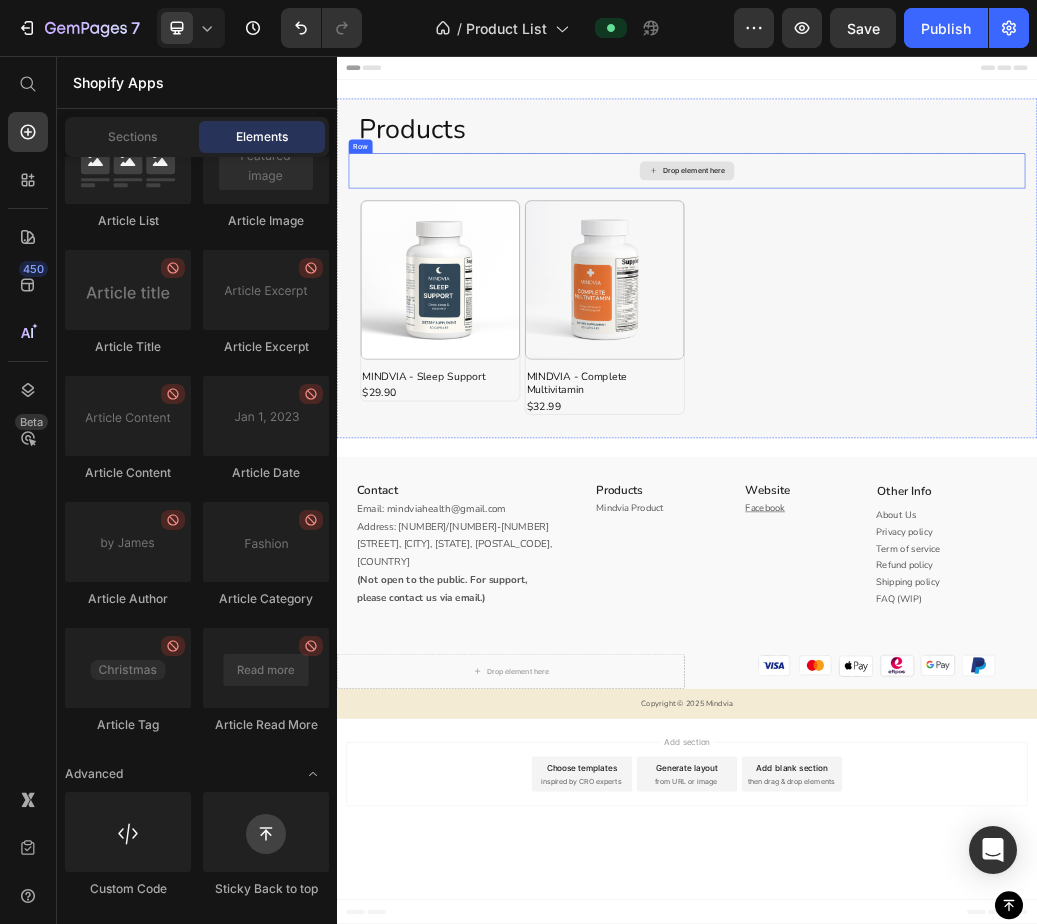 click on "Drop element here" at bounding box center [937, 253] 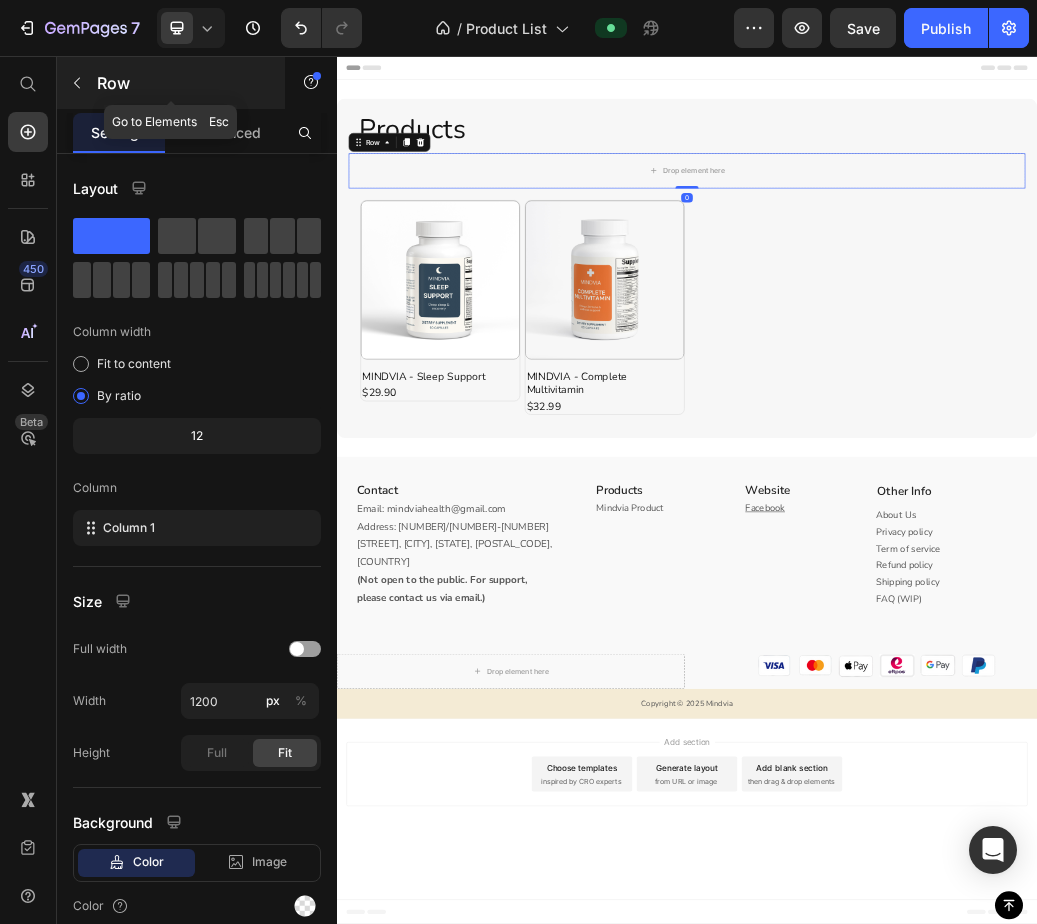 click 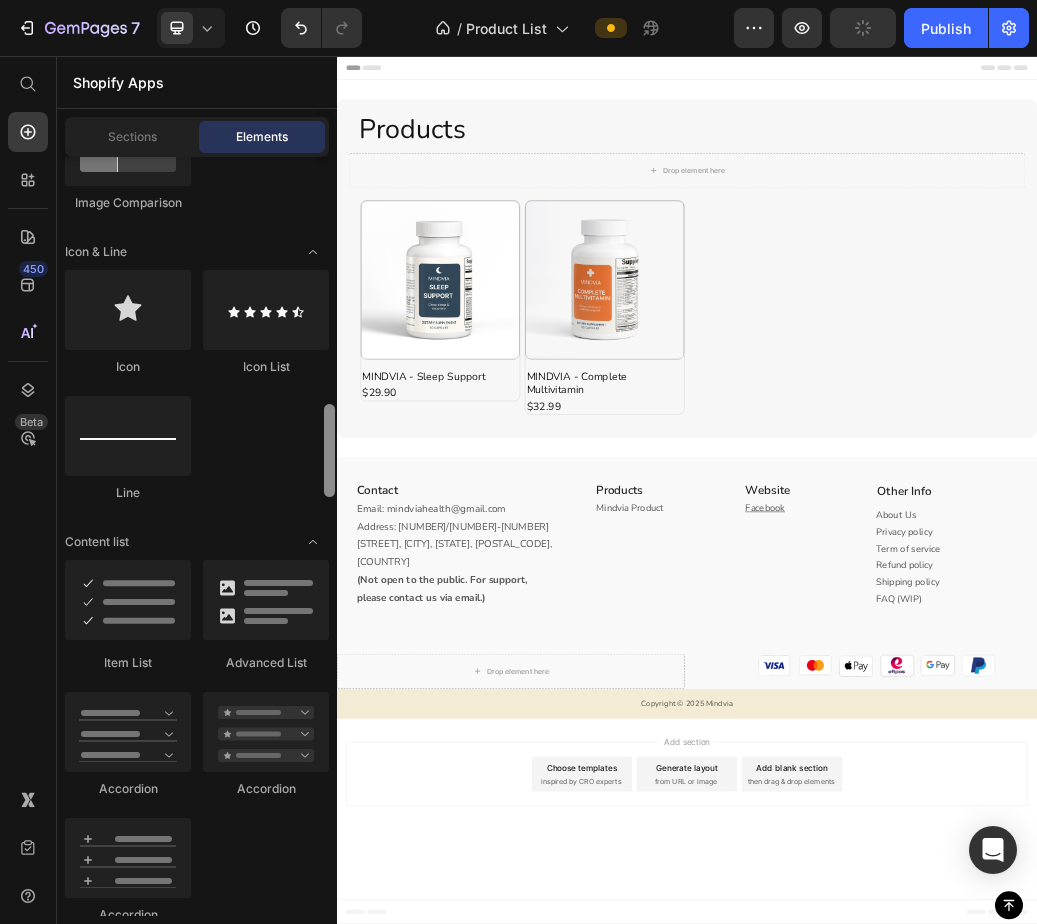 scroll, scrollTop: 1334, scrollLeft: 0, axis: vertical 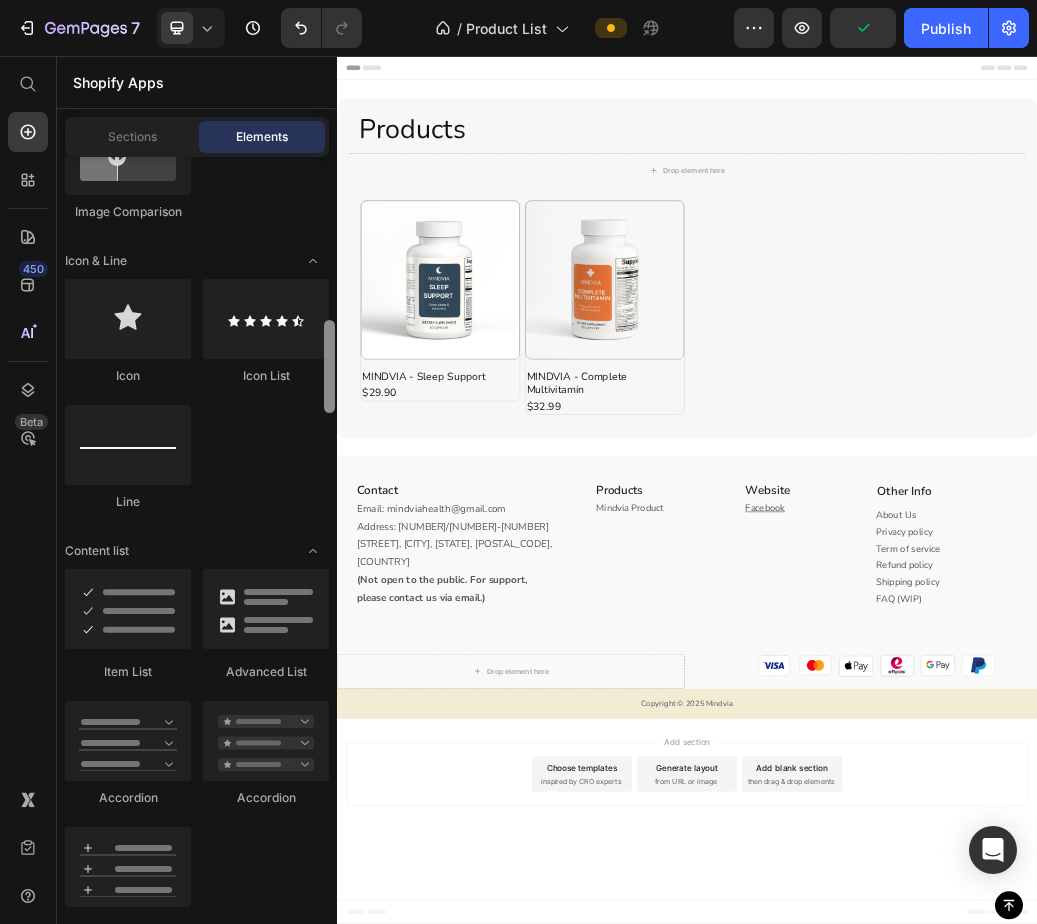 drag, startPoint x: 332, startPoint y: 853, endPoint x: 325, endPoint y: 351, distance: 502.0488 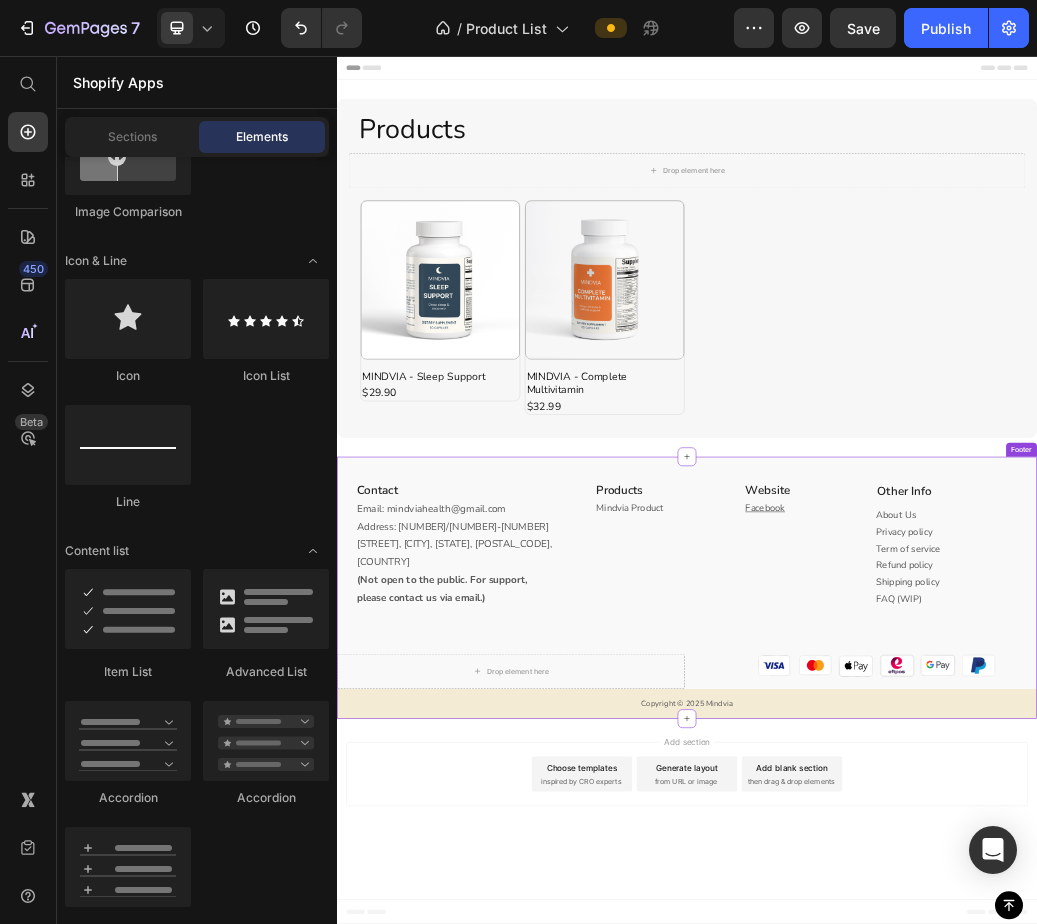 click on "Products Heading
Drop element here Row Product Images MINDVIA - Sleep Support Product Title $29.90 Product Price Row Row Product Images MINDVIA - Complete Multivitamin Product Title $32.99 Product Price Row Row Product List Row Section 2" at bounding box center (937, 420) 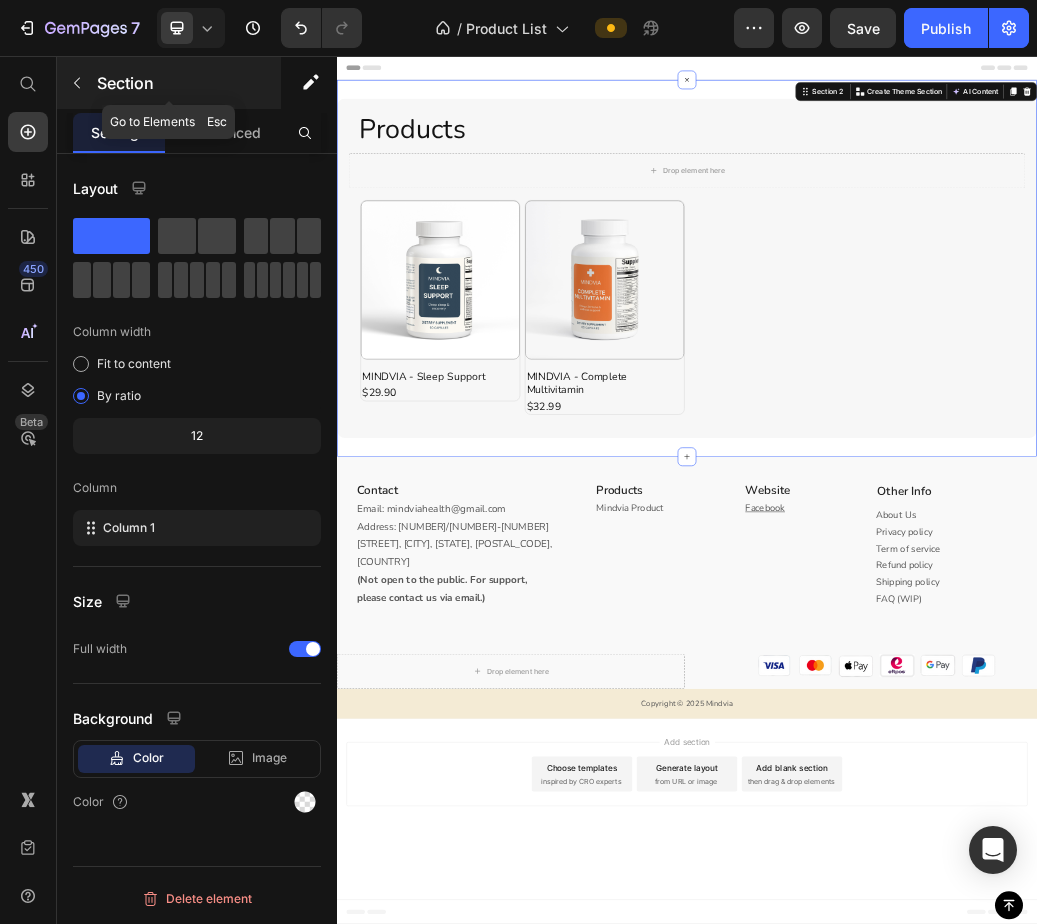click 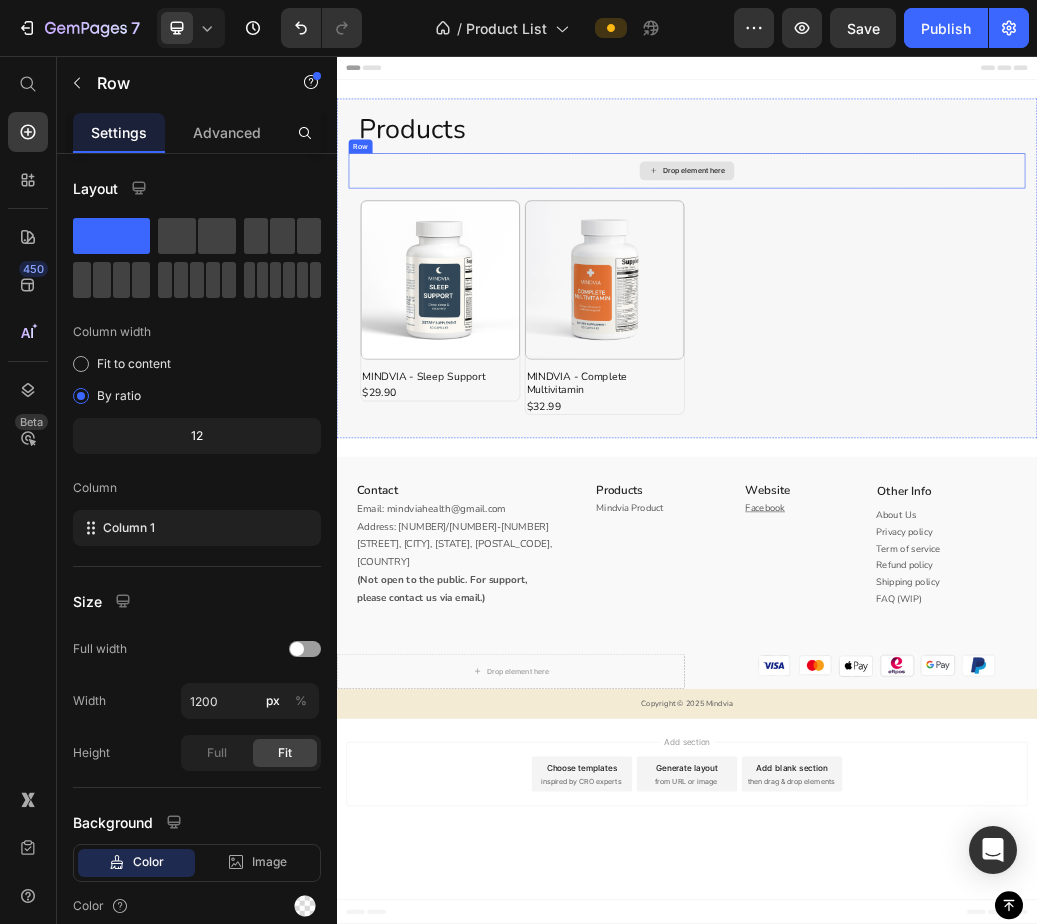 click on "Drop element here" at bounding box center [937, 253] 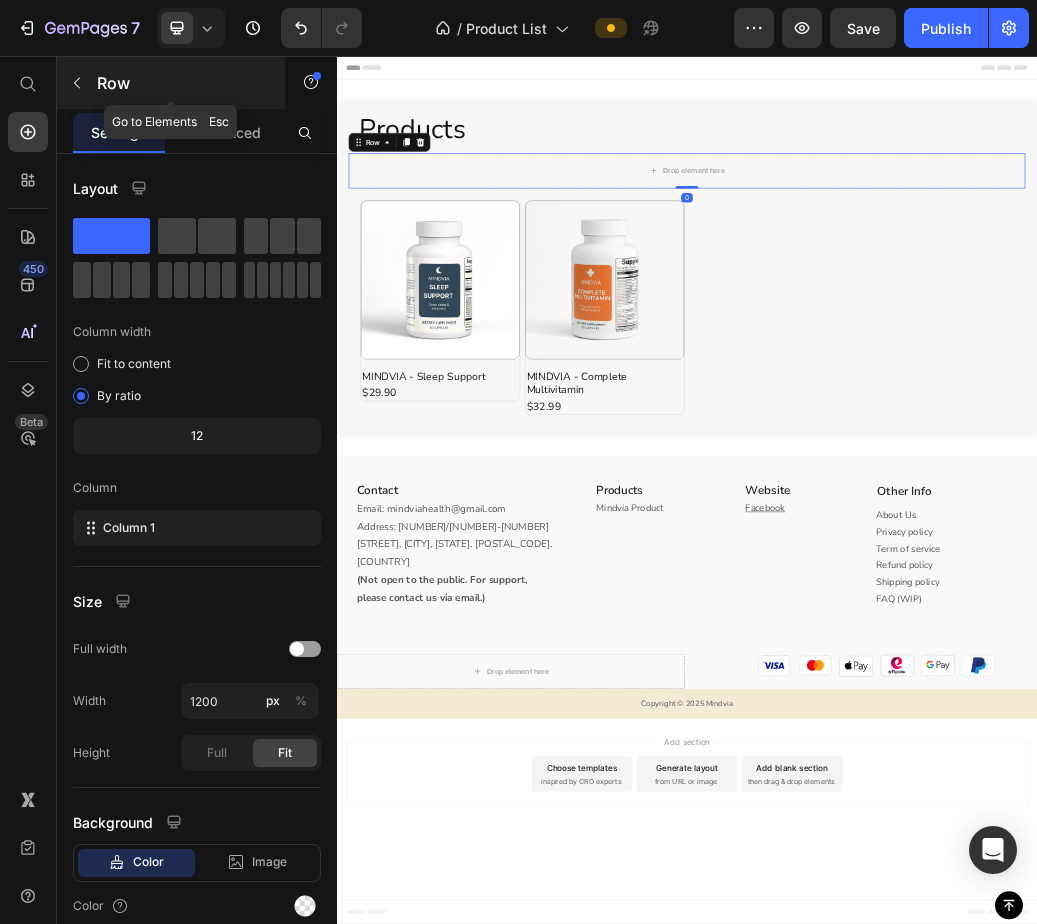 click 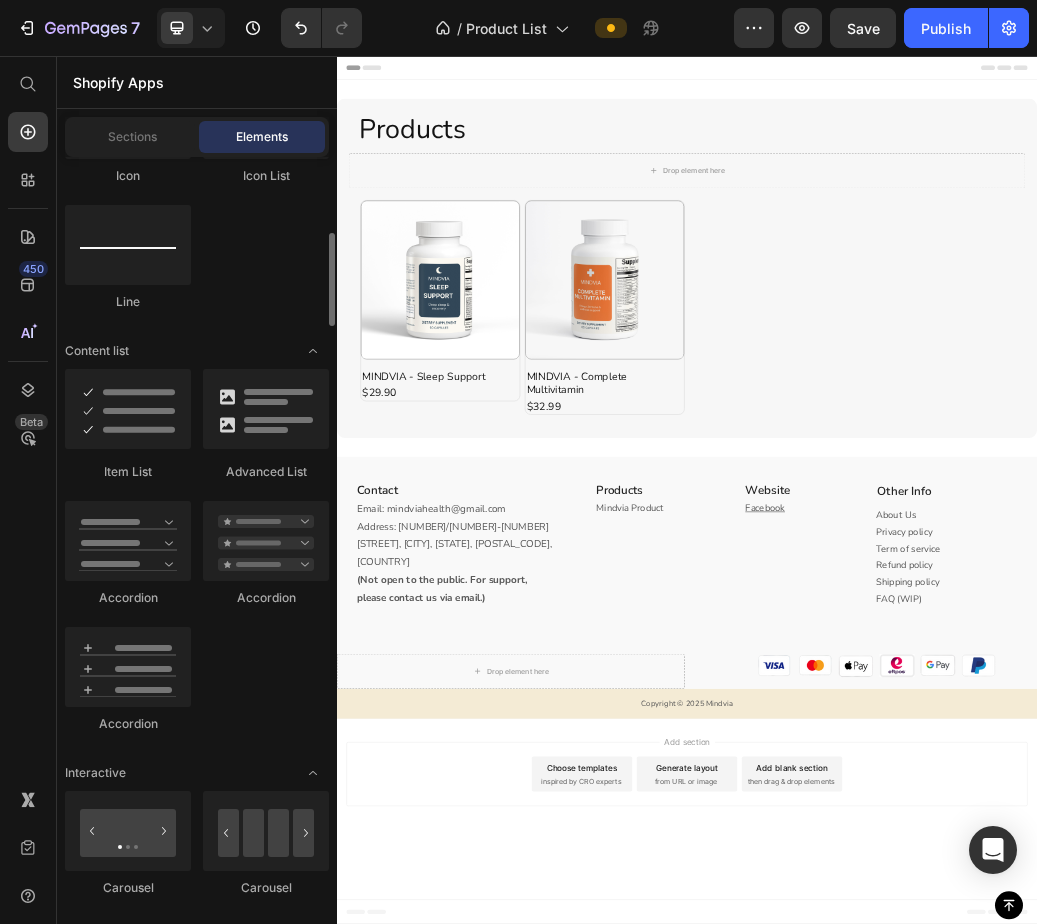 scroll, scrollTop: 1834, scrollLeft: 0, axis: vertical 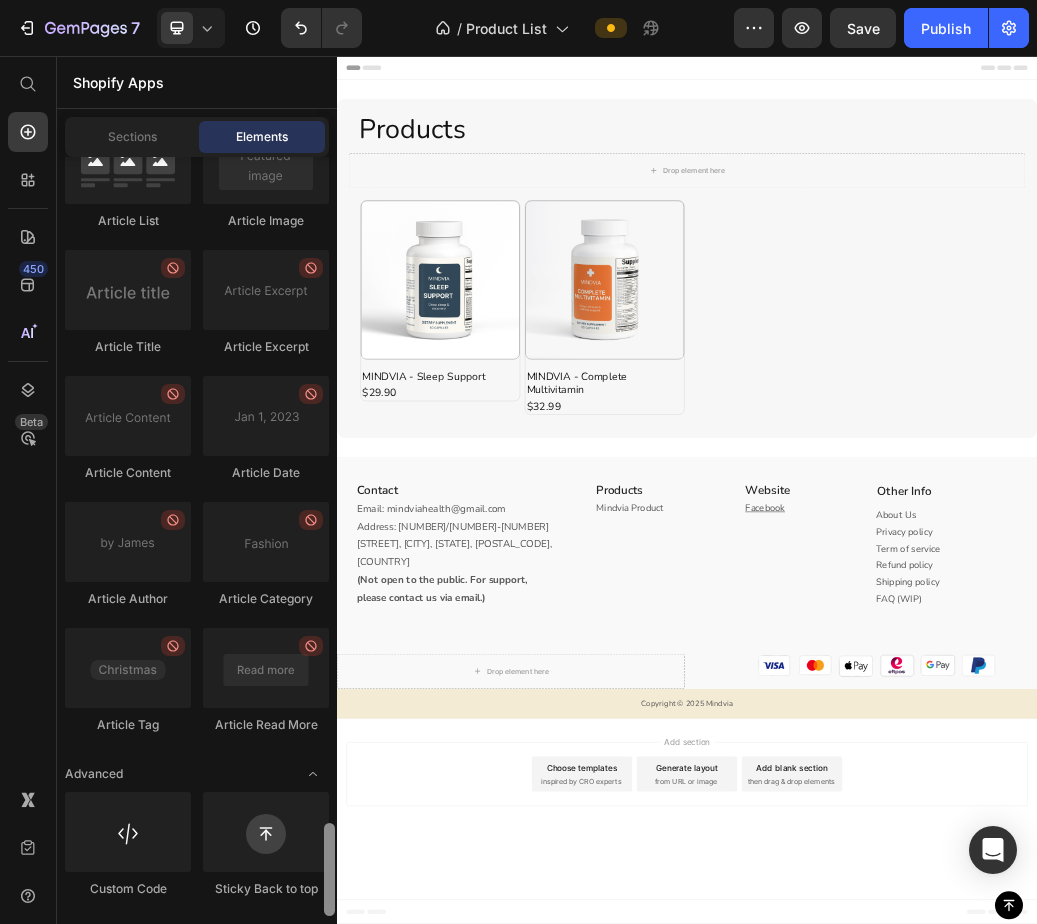 drag, startPoint x: 327, startPoint y: 449, endPoint x: 316, endPoint y: 913, distance: 464.13037 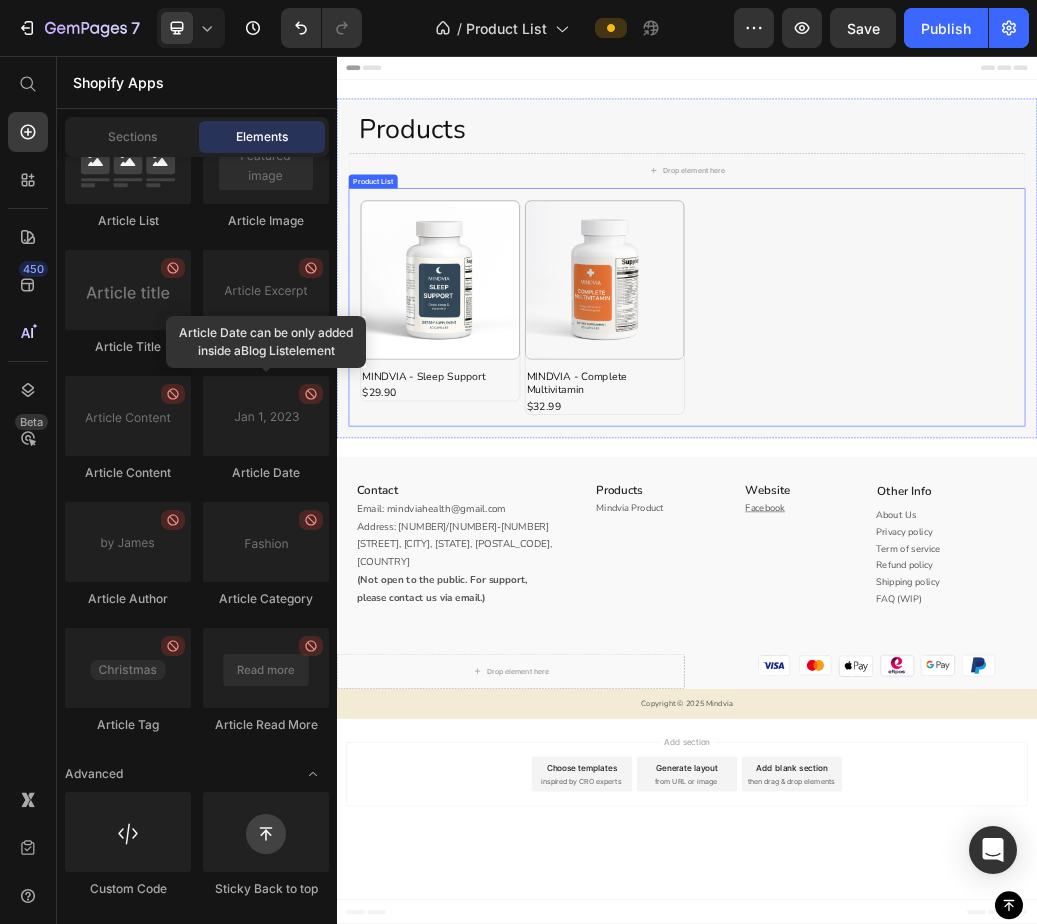 click on "Product Images MINDVIA - Sleep Support Product Title $29.90 Product Price Row Row Product Images MINDVIA - Complete Multivitamin Product Title $32.99 Product Price Row Row" at bounding box center [937, 487] 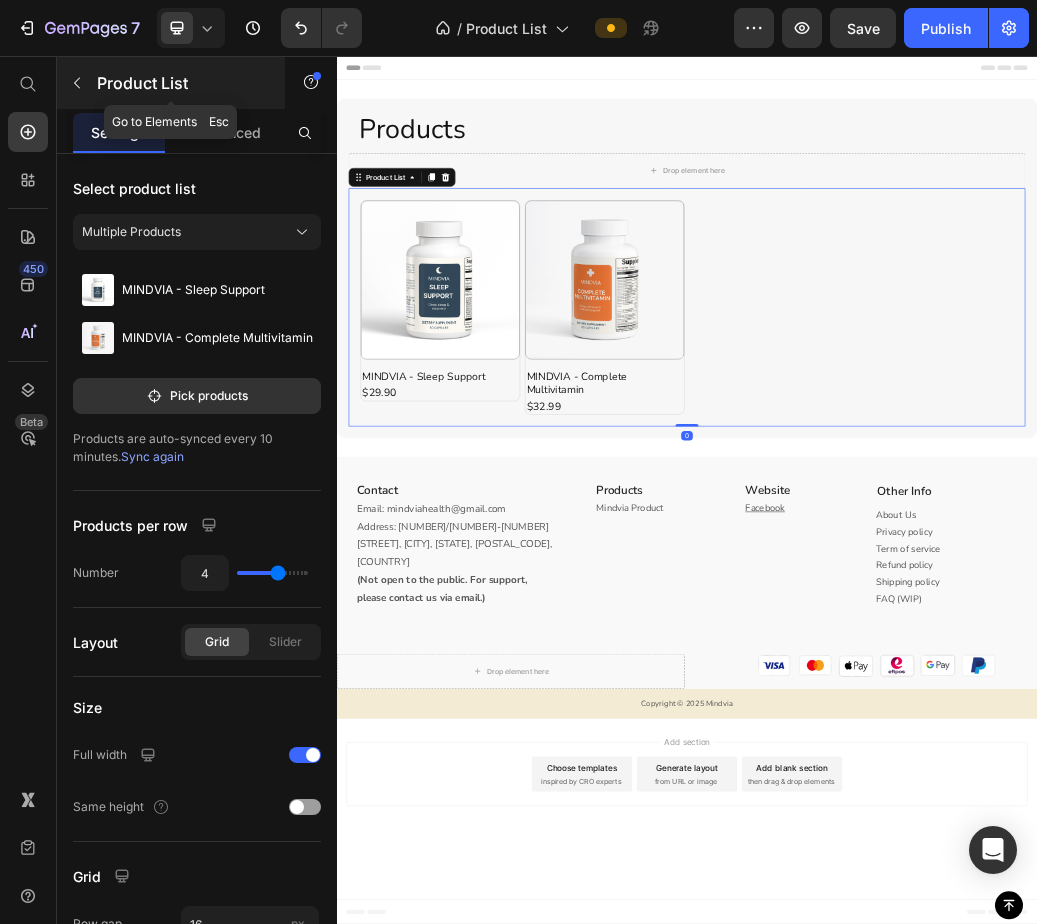 click at bounding box center [77, 83] 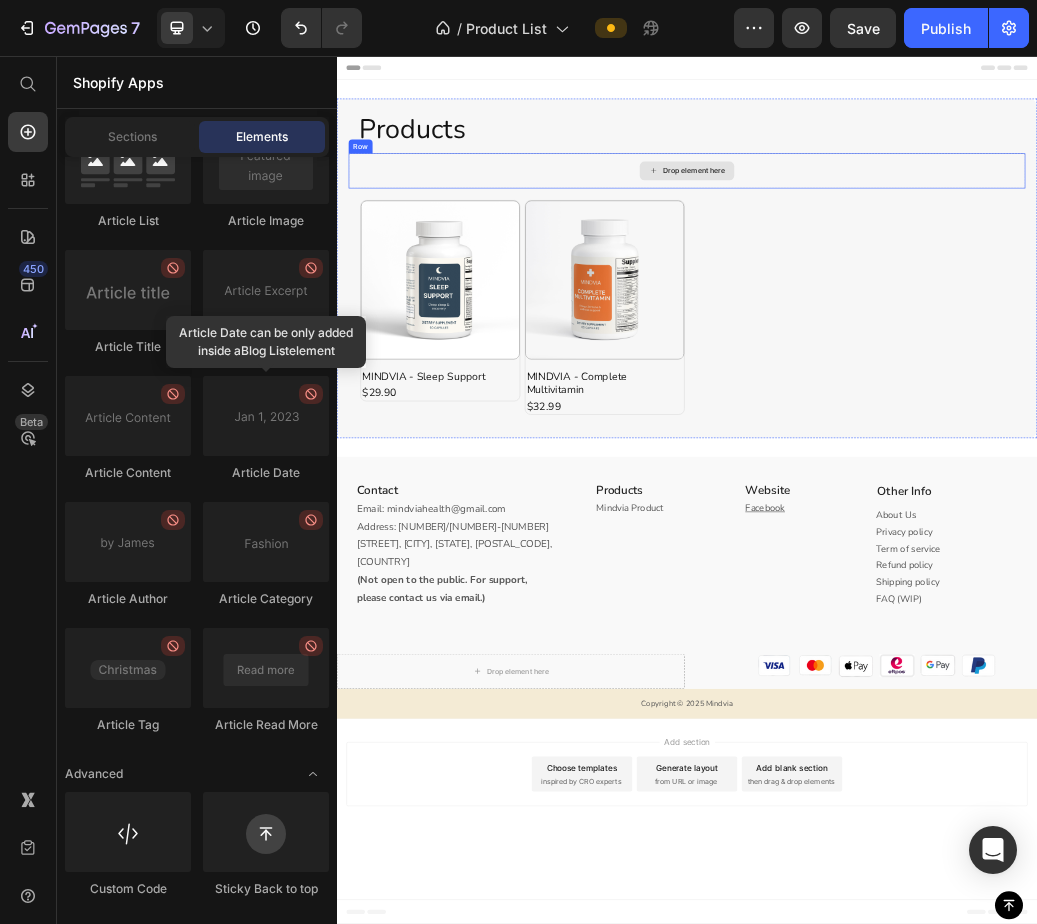 click on "Drop element here" at bounding box center [937, 253] 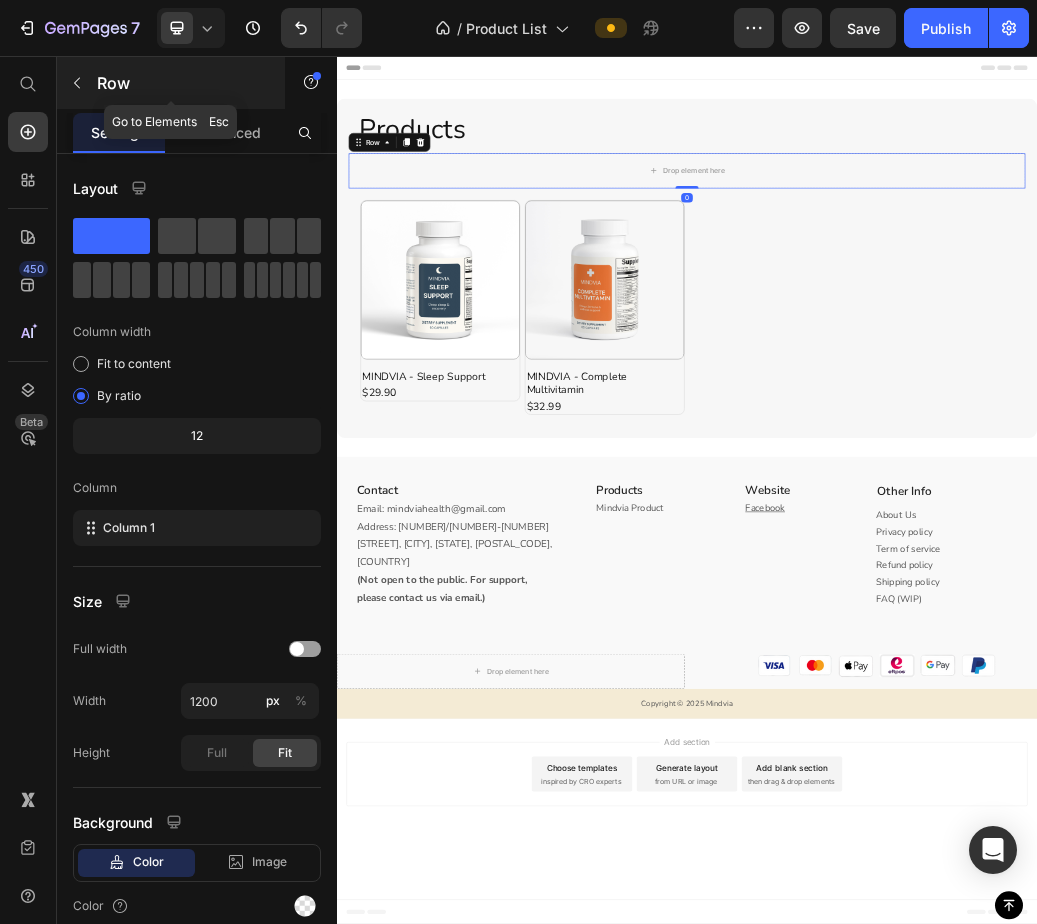 click 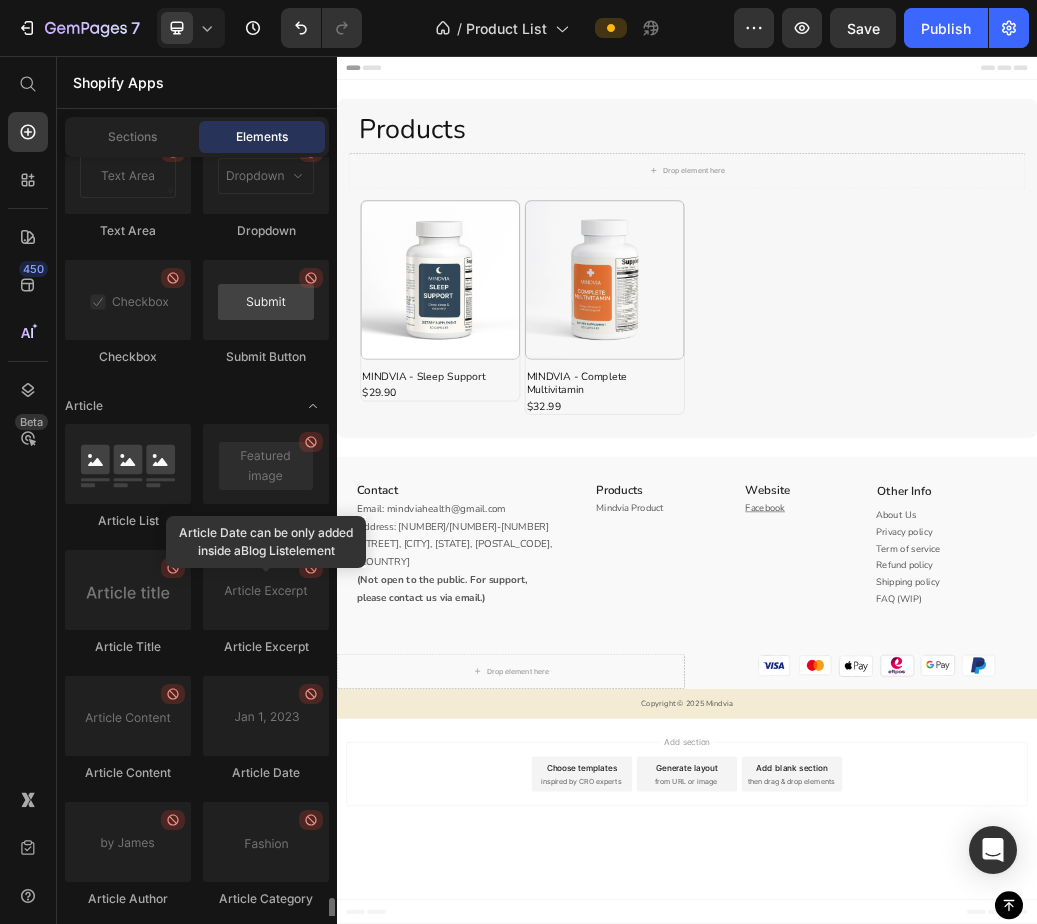 scroll, scrollTop: 4919, scrollLeft: 0, axis: vertical 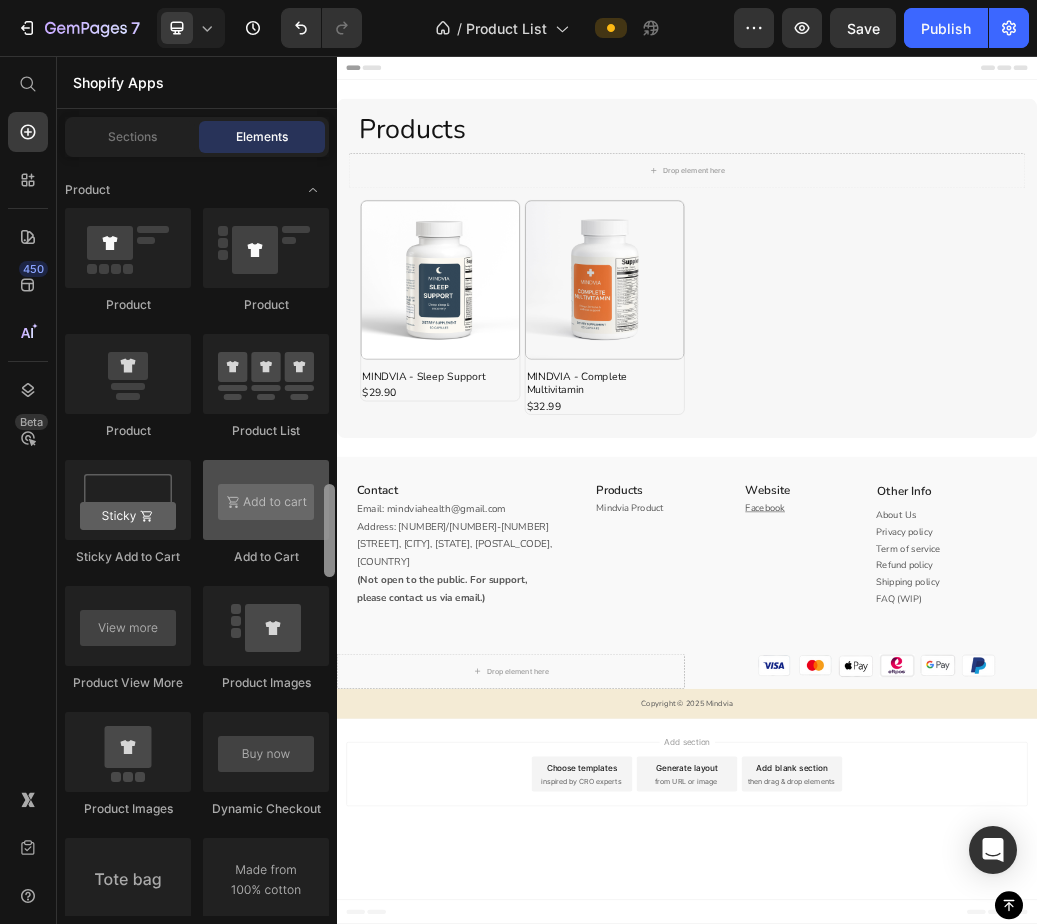 drag, startPoint x: 331, startPoint y: 774, endPoint x: 317, endPoint y: 497, distance: 277.35358 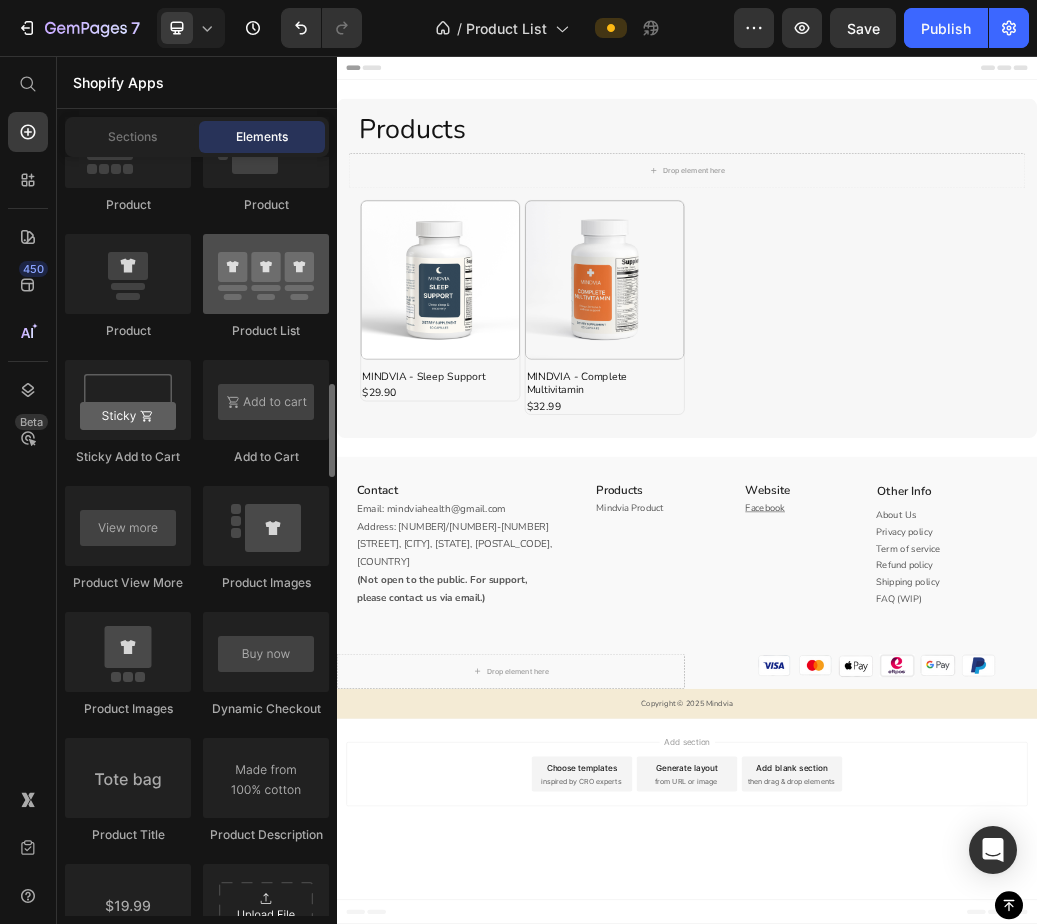 scroll, scrollTop: 2665, scrollLeft: 0, axis: vertical 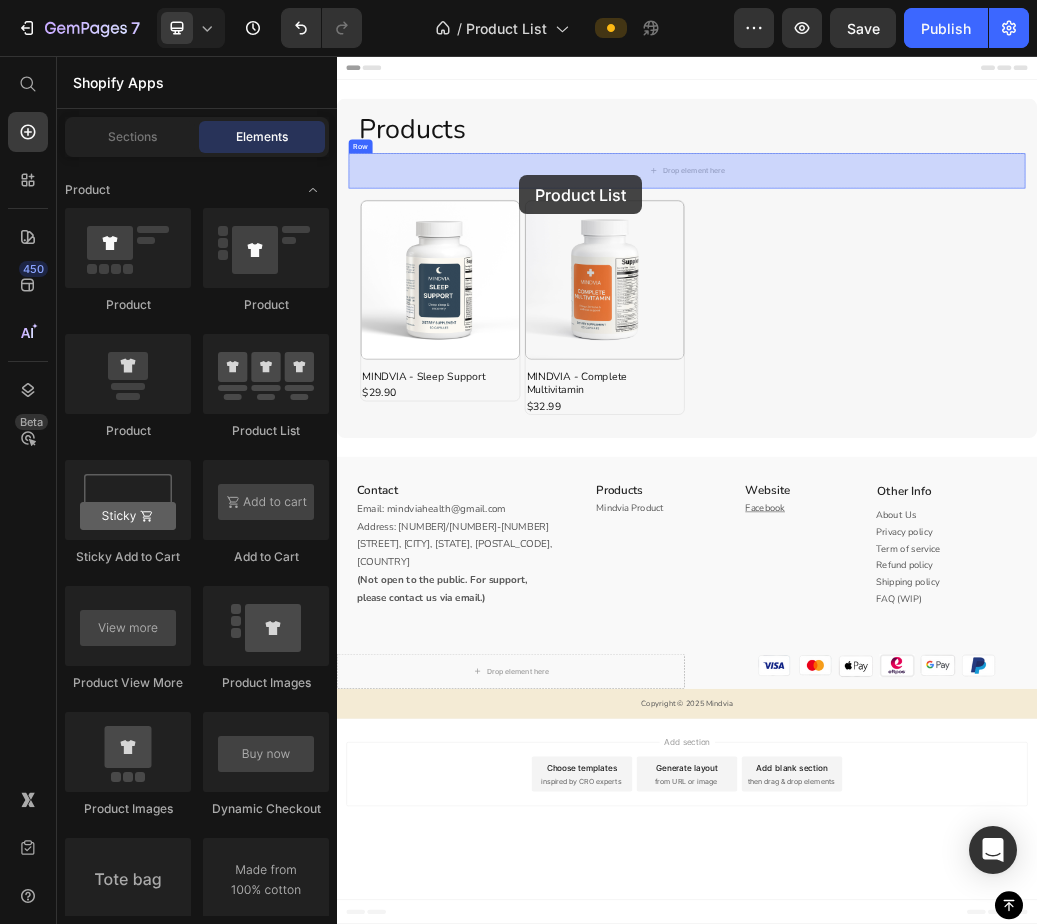 drag, startPoint x: 583, startPoint y: 435, endPoint x: 654, endPoint y: 254, distance: 194.42737 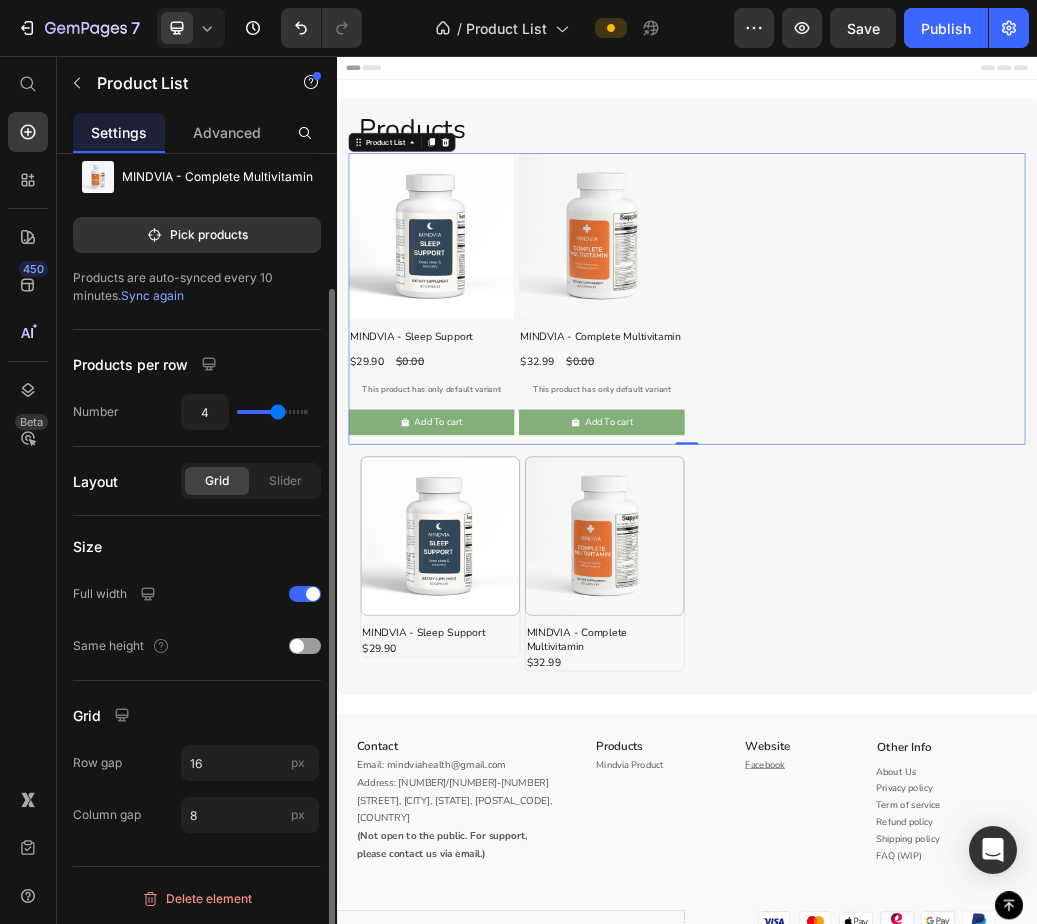 scroll, scrollTop: 0, scrollLeft: 0, axis: both 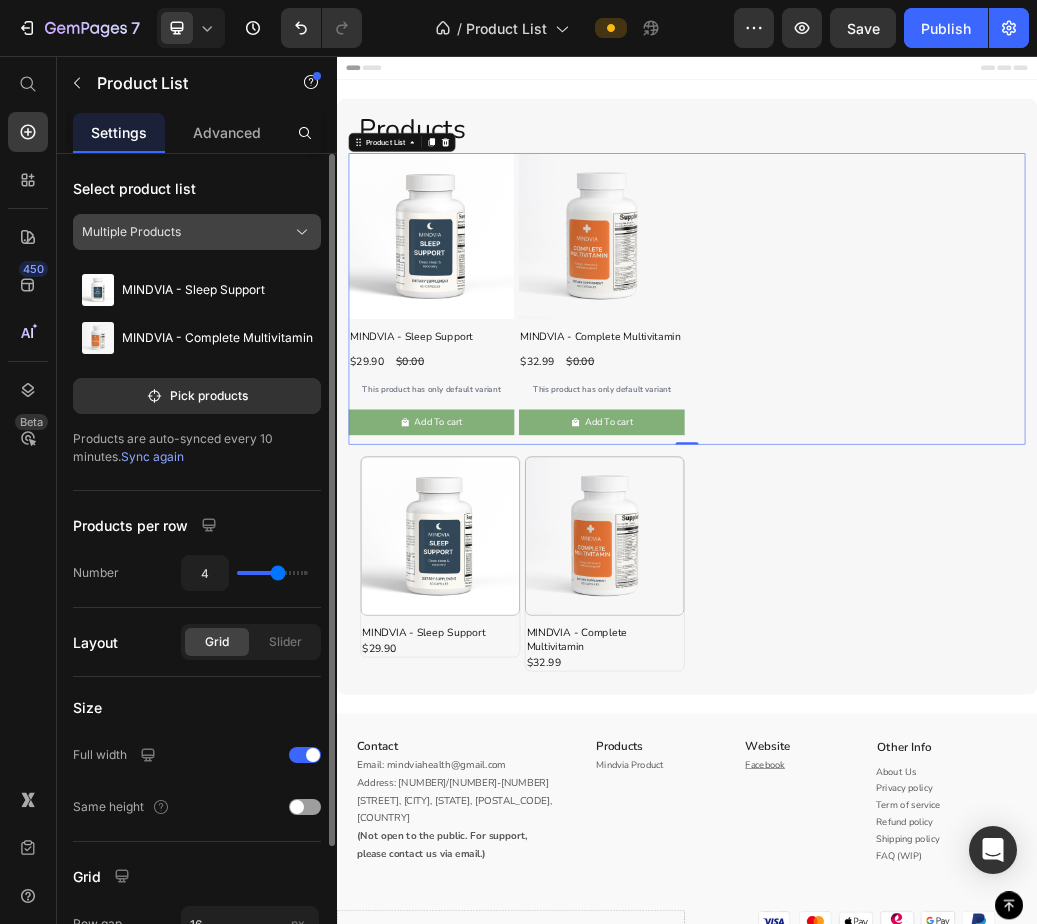 click on "Multiple Products" at bounding box center (197, 232) 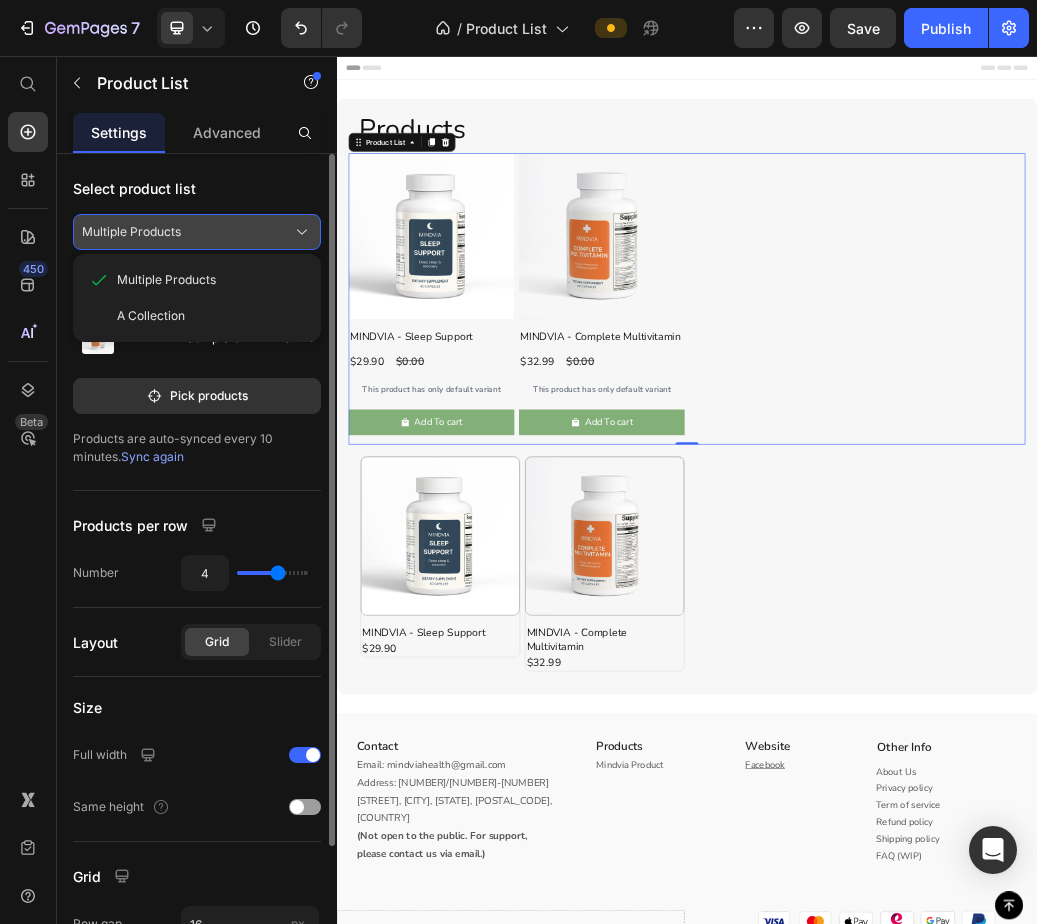 click on "Multiple Products" at bounding box center (197, 232) 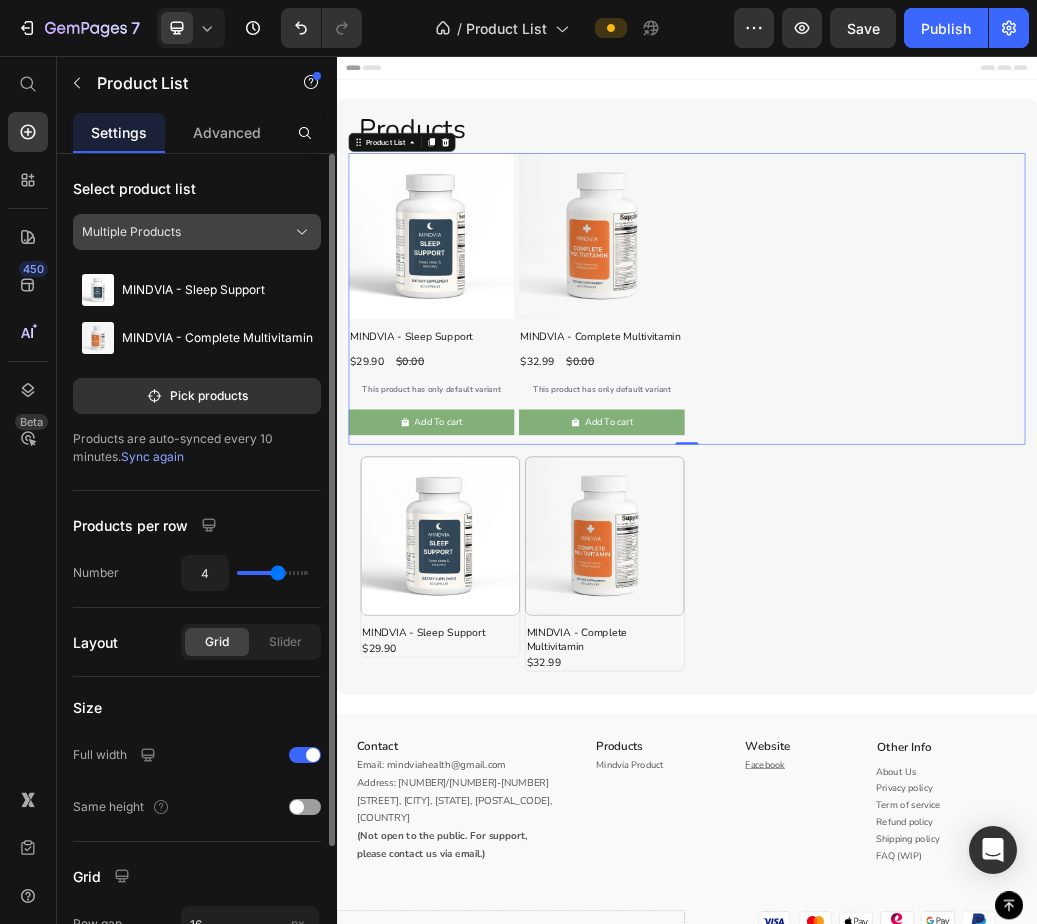 click on "Multiple Products" at bounding box center [197, 232] 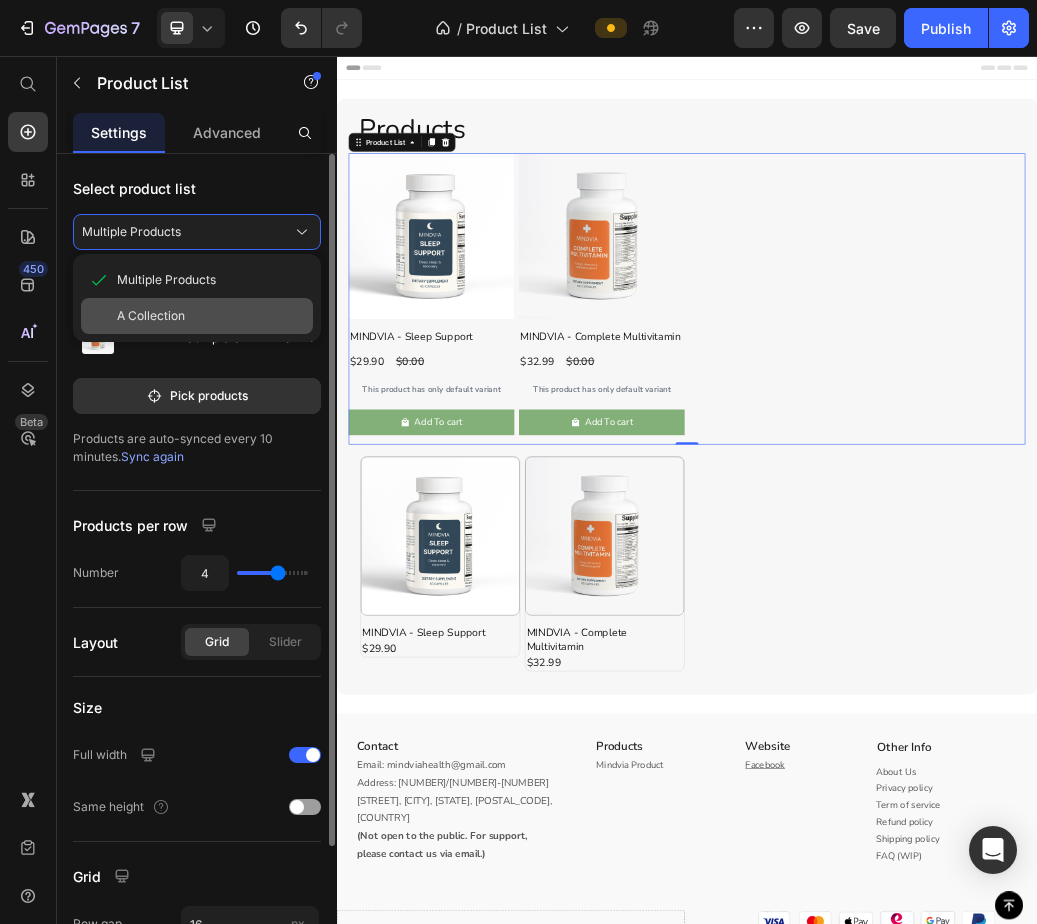 click on "A Collection" at bounding box center (151, 316) 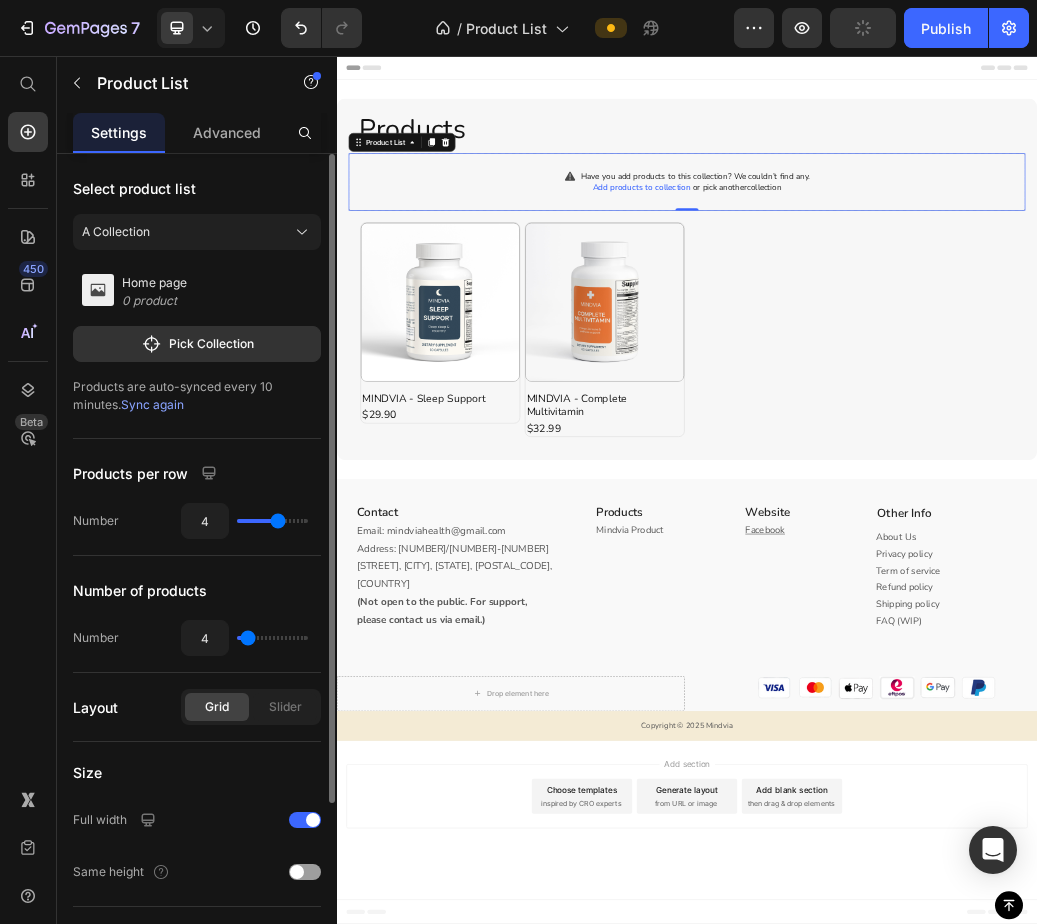 click on "Add products to collection" at bounding box center (859, 281) 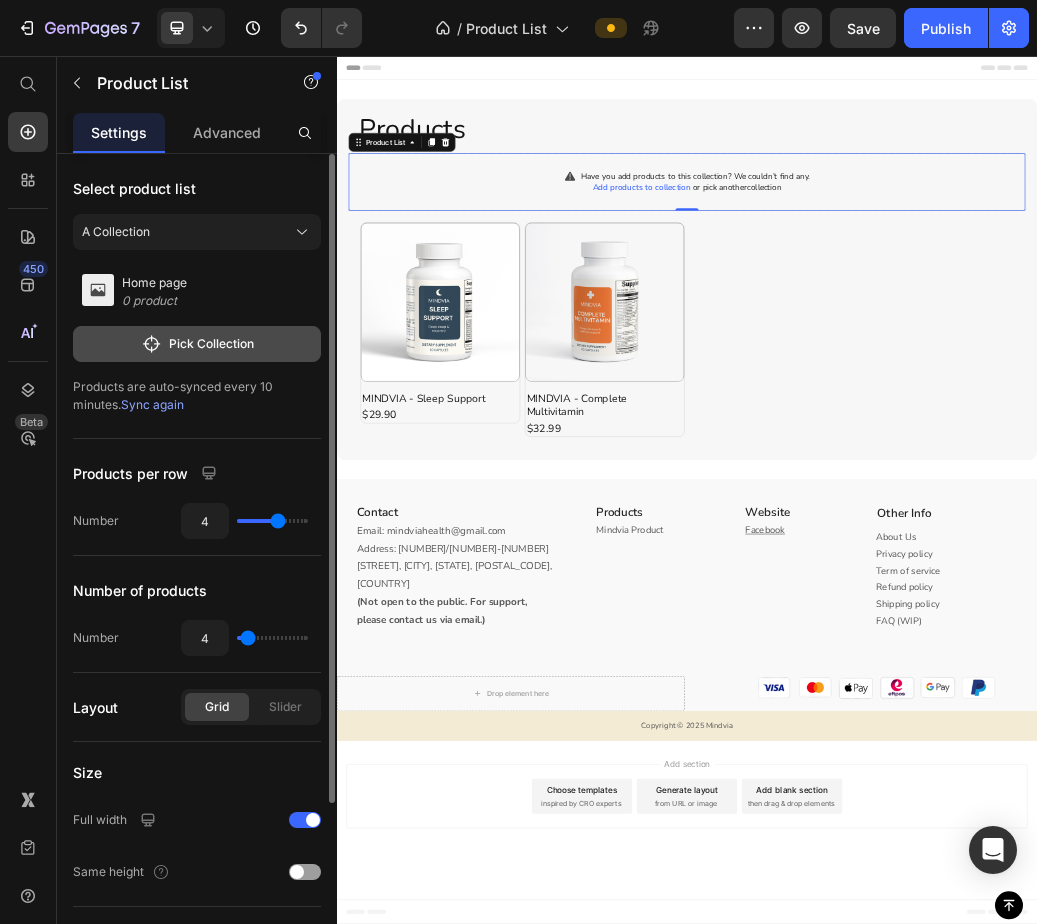 click on "Pick Collection" 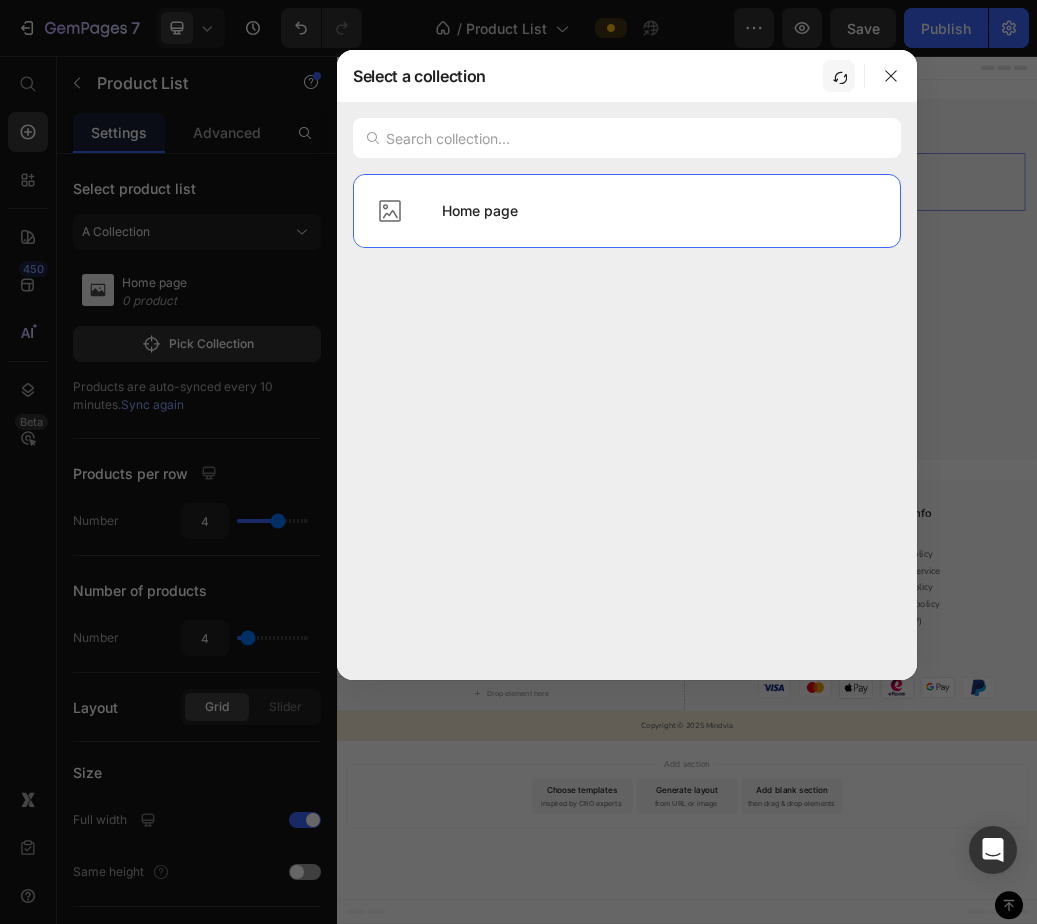 click 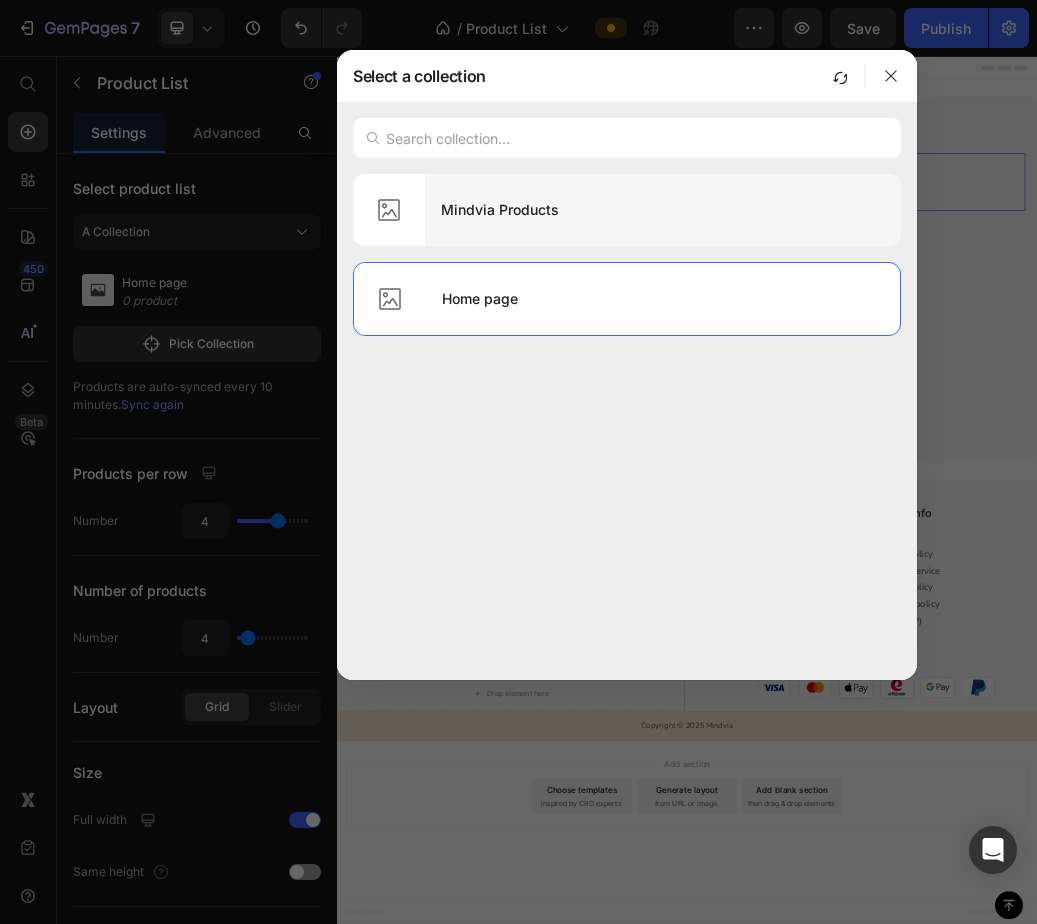 click on "Mindvia Products" at bounding box center (663, 210) 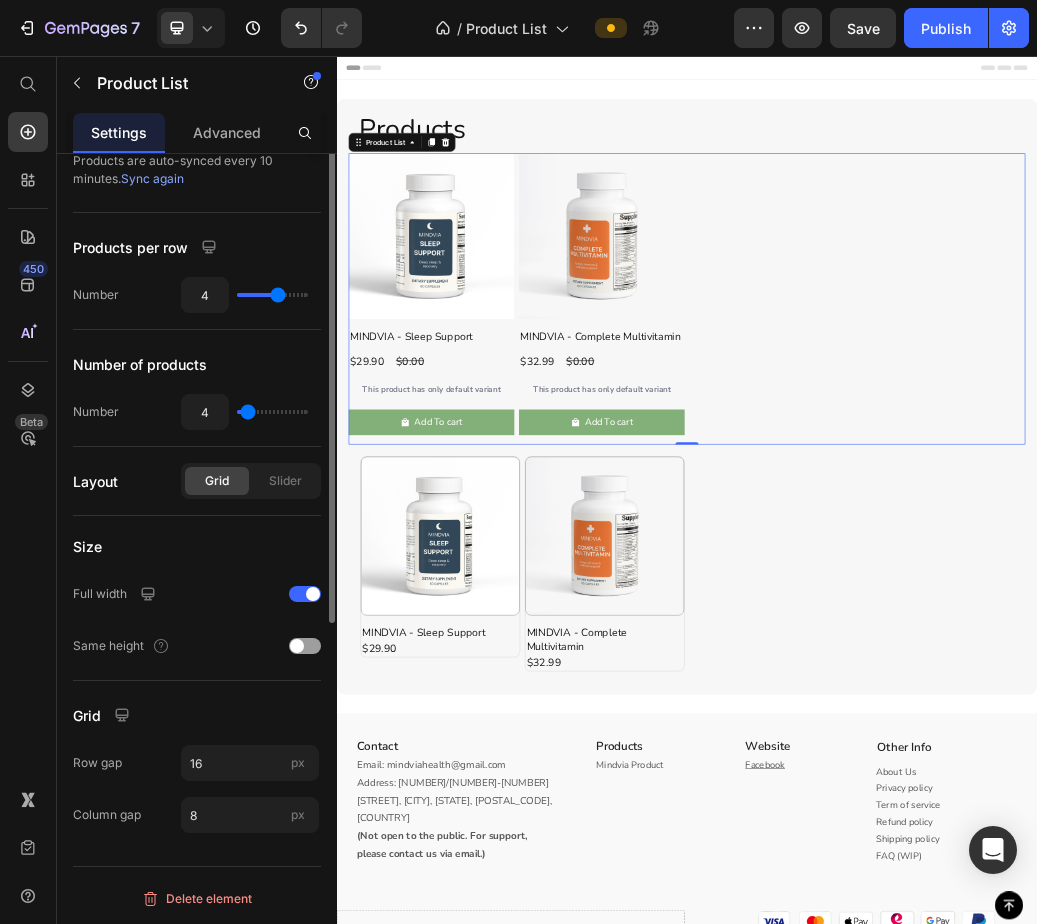 scroll, scrollTop: 0, scrollLeft: 0, axis: both 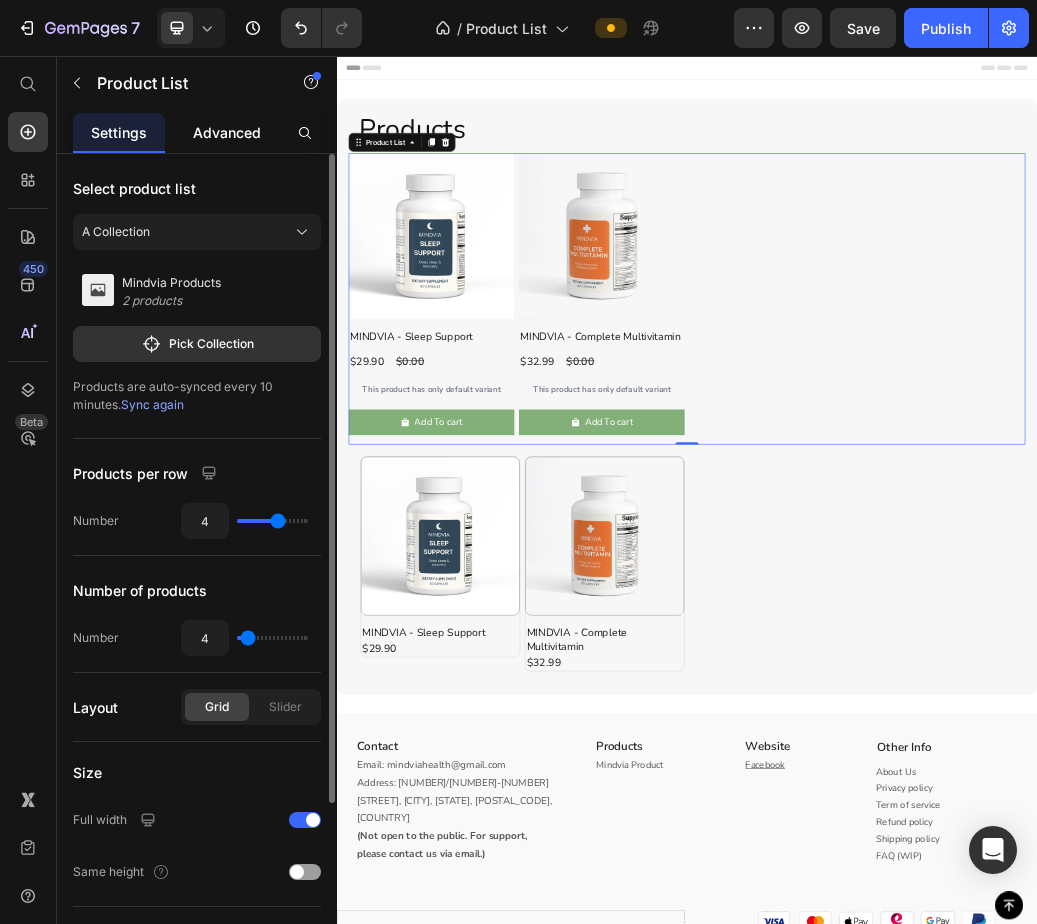 click on "Advanced" at bounding box center [227, 132] 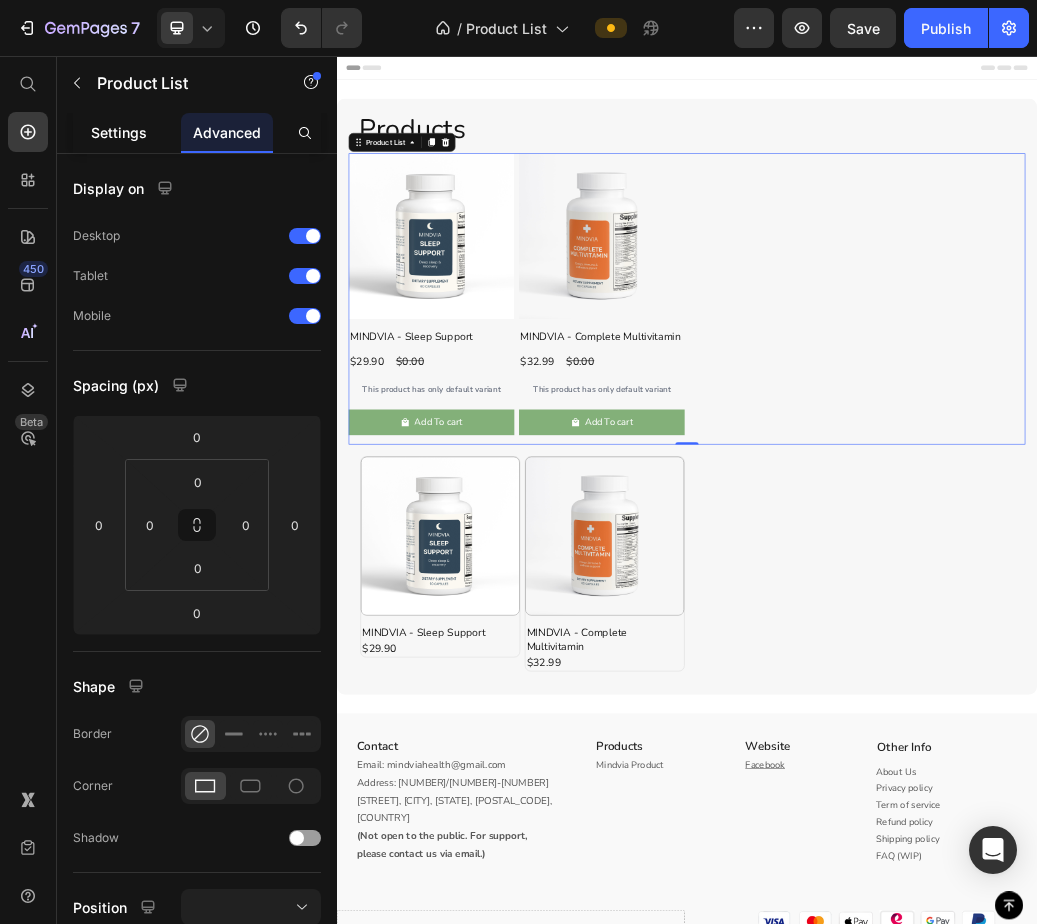 click on "Settings" at bounding box center (119, 132) 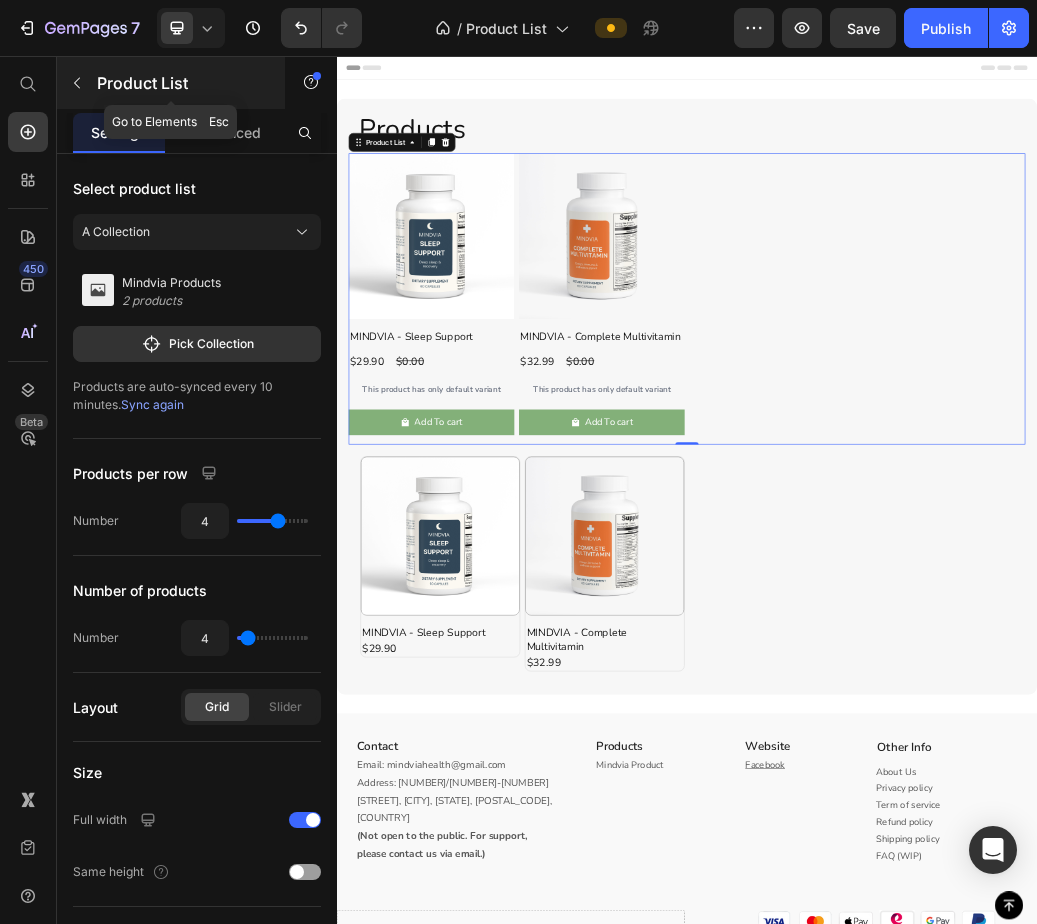 click at bounding box center [77, 83] 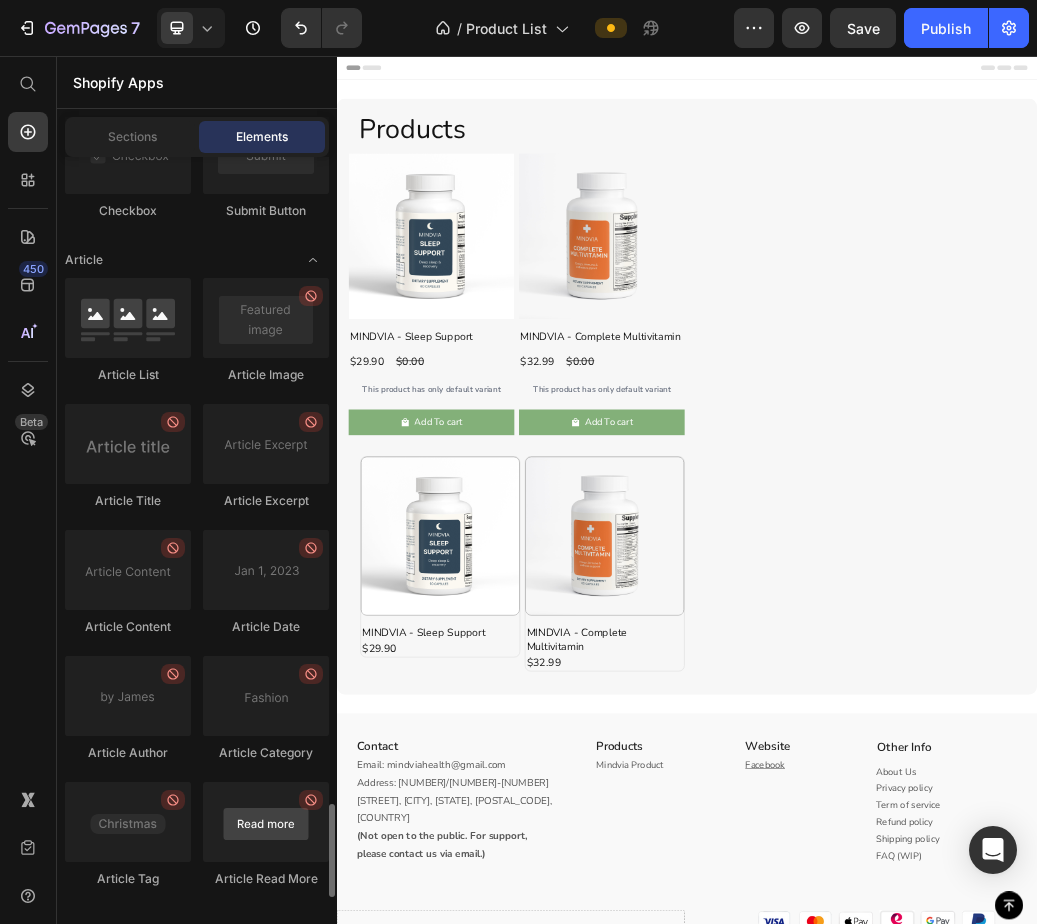 scroll, scrollTop: 5419, scrollLeft: 0, axis: vertical 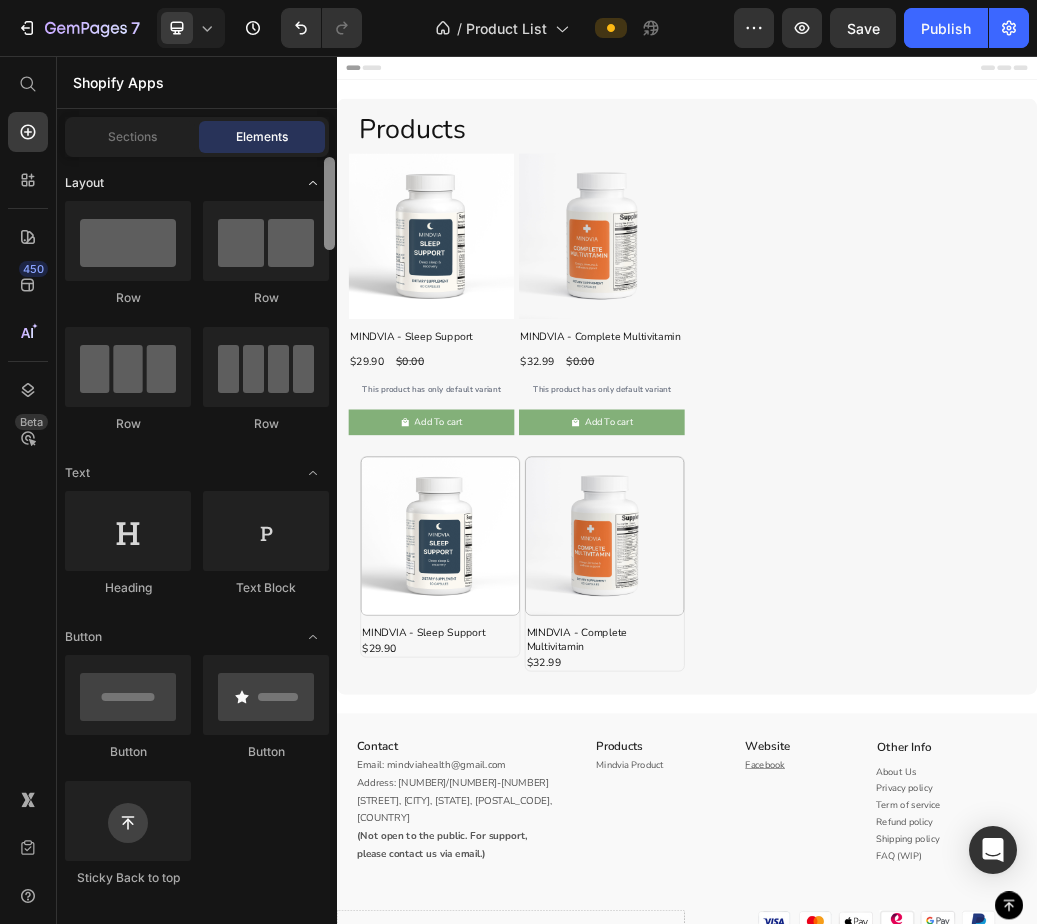 drag, startPoint x: 332, startPoint y: 866, endPoint x: 311, endPoint y: 183, distance: 683.32275 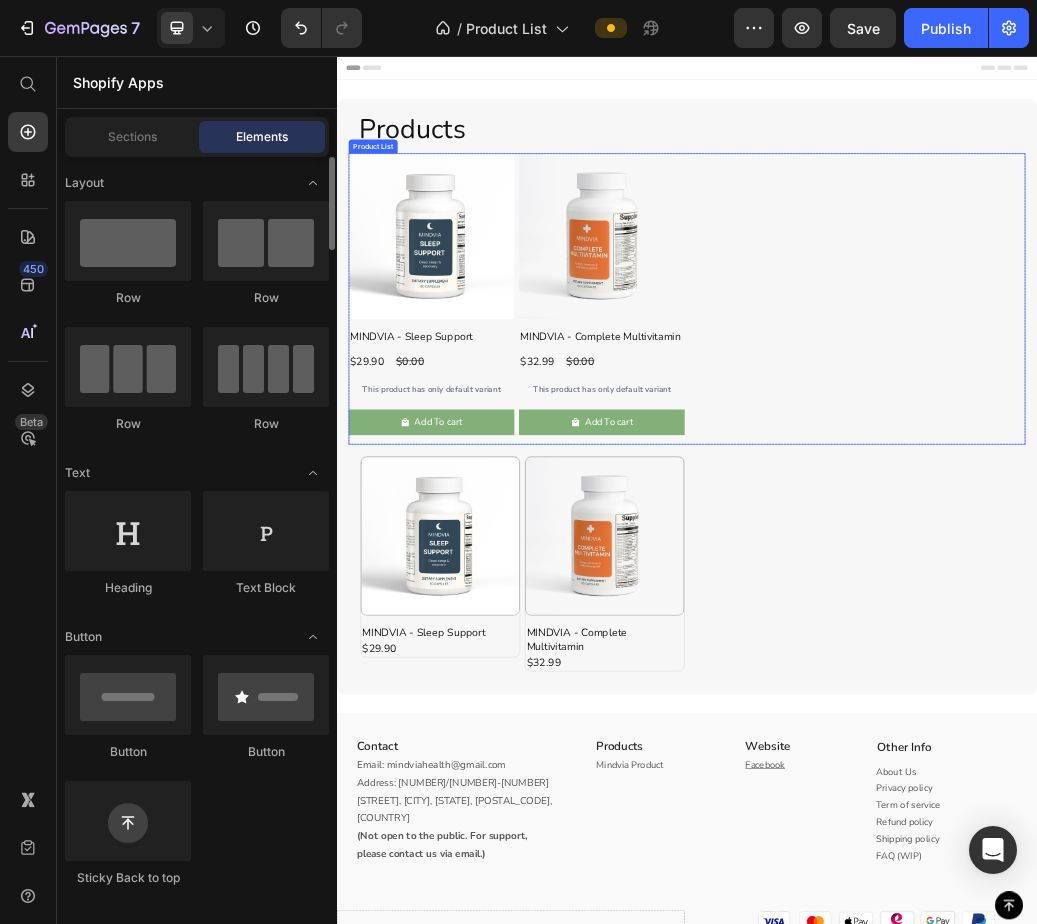 click on "Product Images MINDVIA - Sleep Support Product Title $29.90 Product Price $0.00 Product Price Row This product has only default variant Product Variants & Swatches Add To cart Product Cart Button Row Product Images MINDVIA - Complete Multivitamin Product Title $32.99 Product Price $0.00 Product Price Row This product has only default variant Product Variants & Swatches Add To cart Product Cart Button Row" at bounding box center (937, 473) 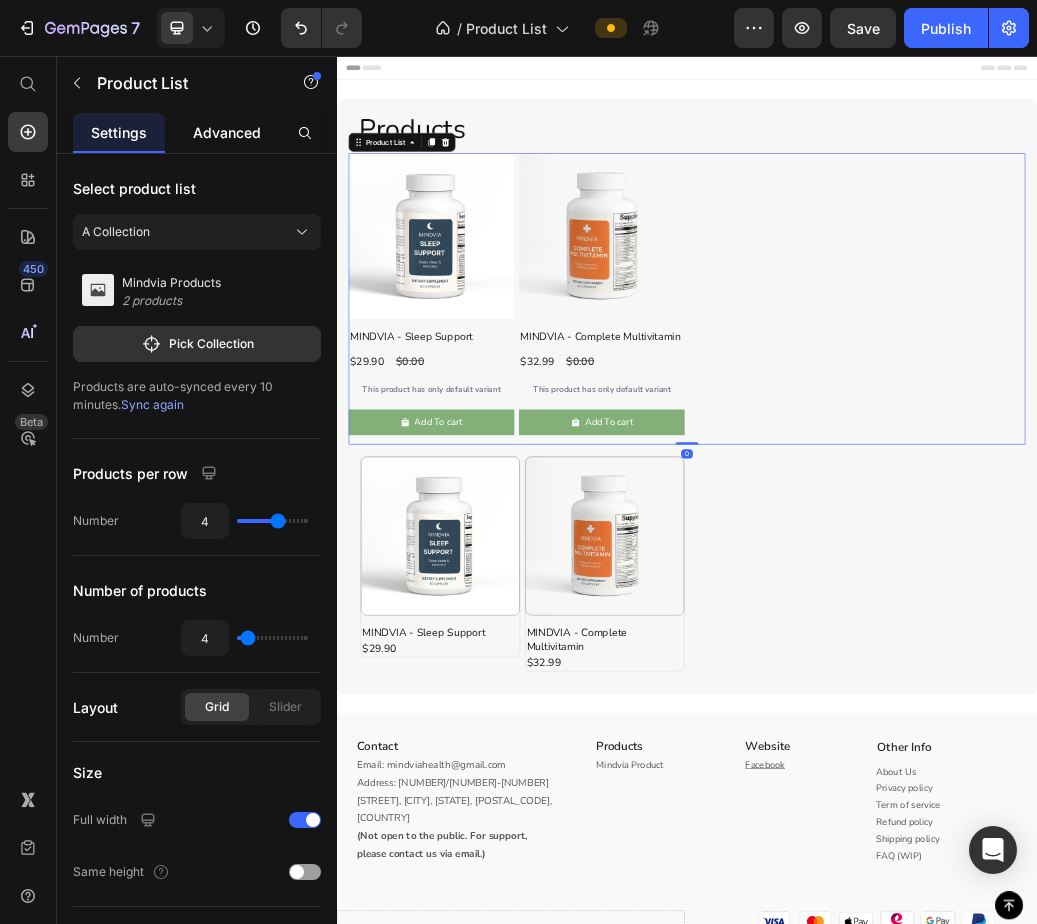 click on "Advanced" at bounding box center [227, 132] 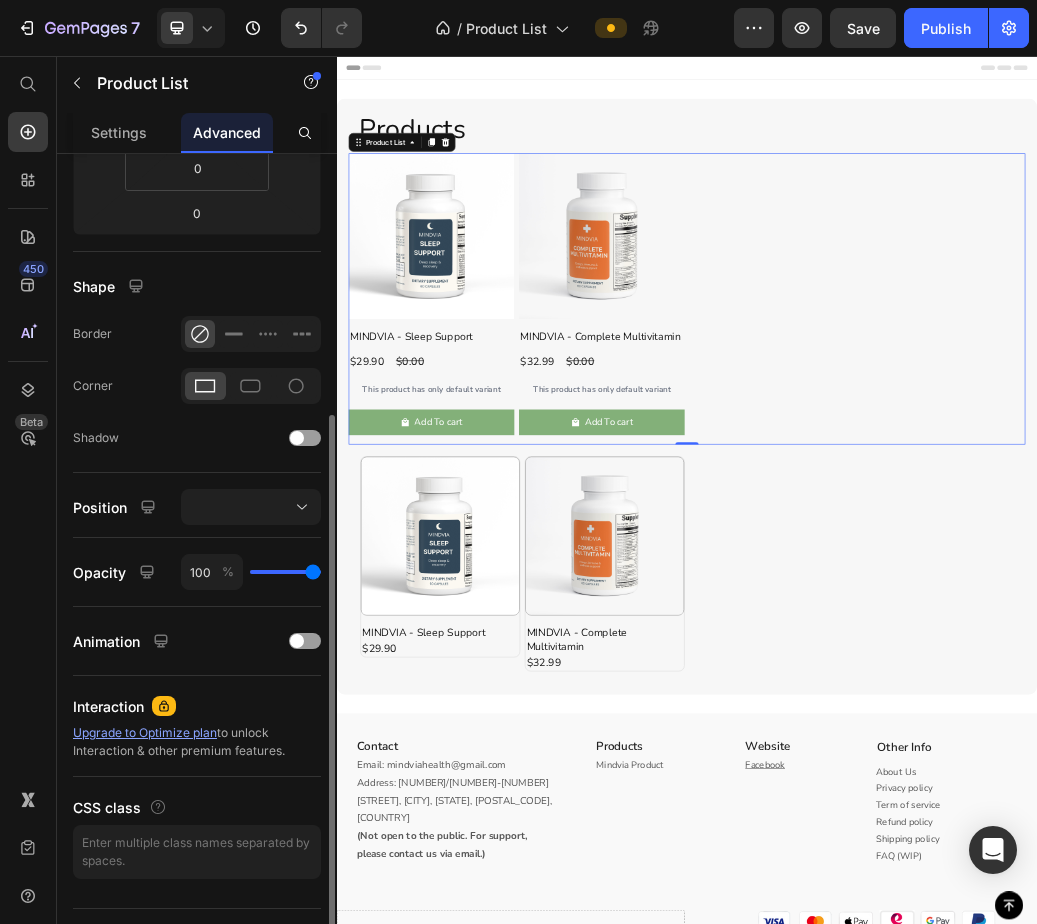 scroll, scrollTop: 442, scrollLeft: 0, axis: vertical 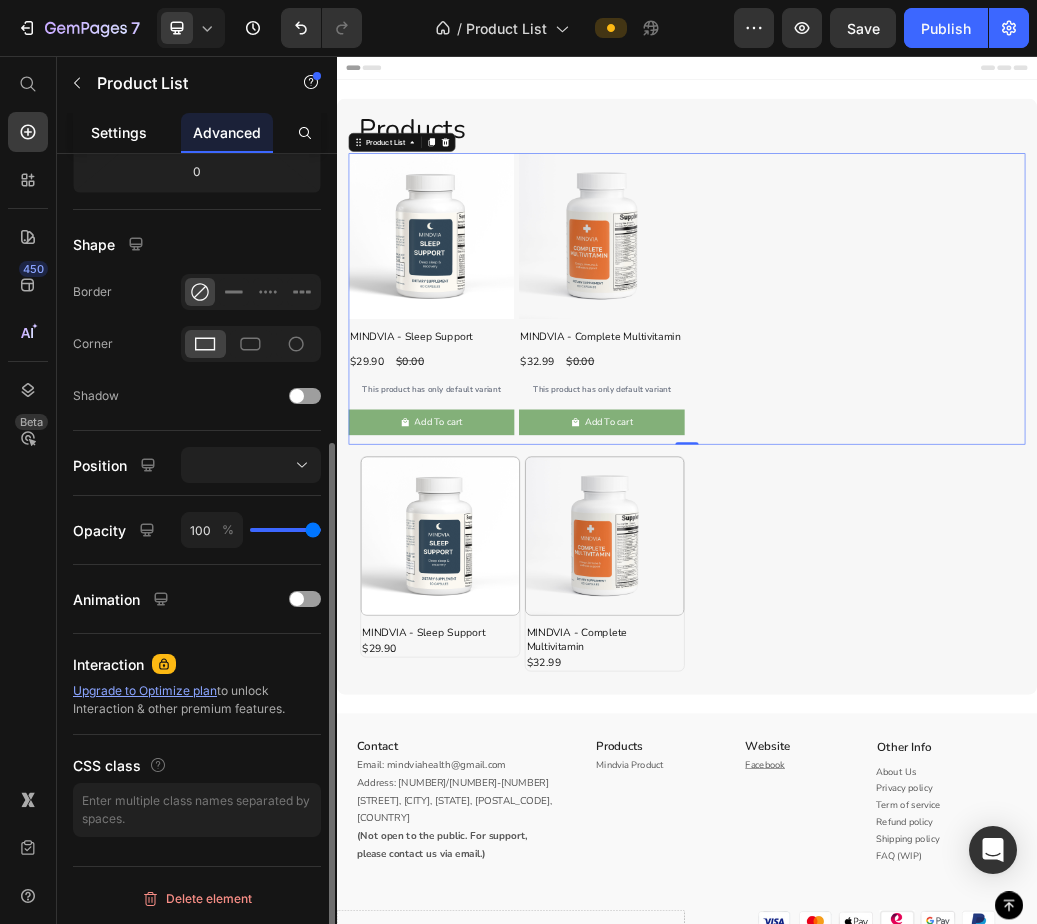 click on "Settings" at bounding box center (119, 132) 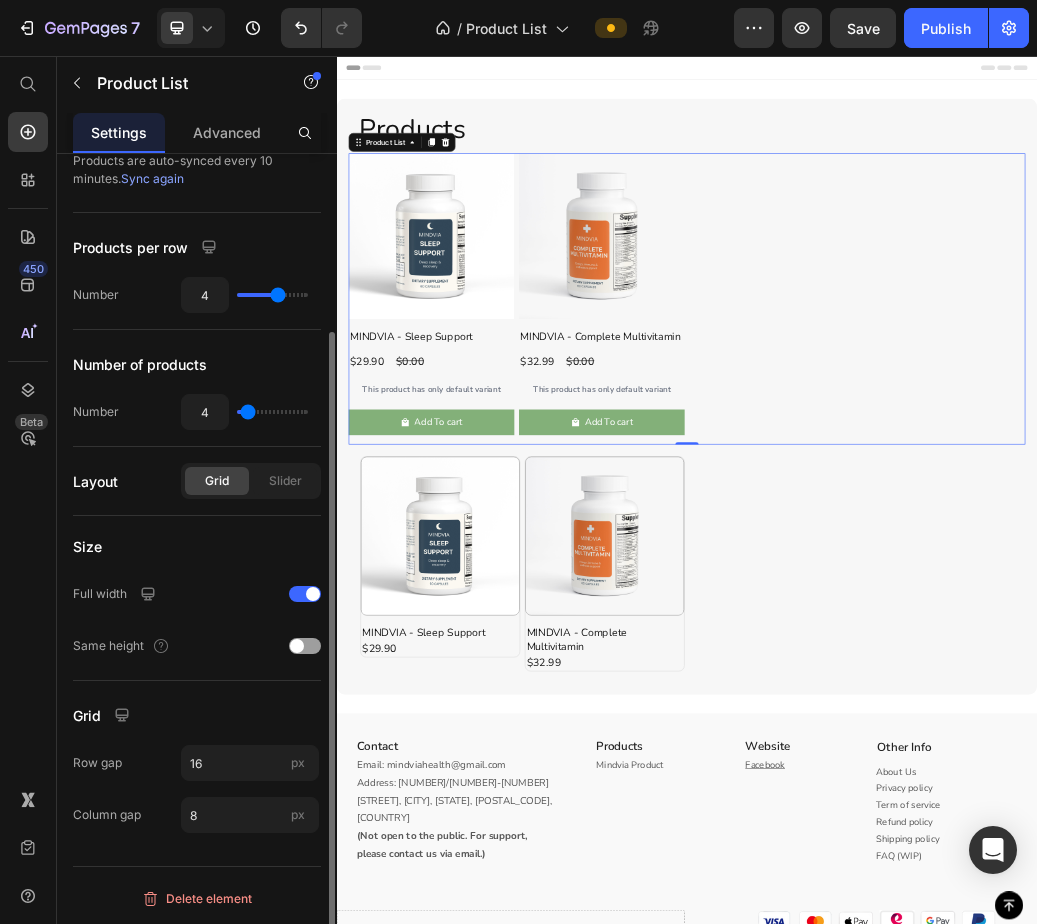 scroll, scrollTop: 0, scrollLeft: 0, axis: both 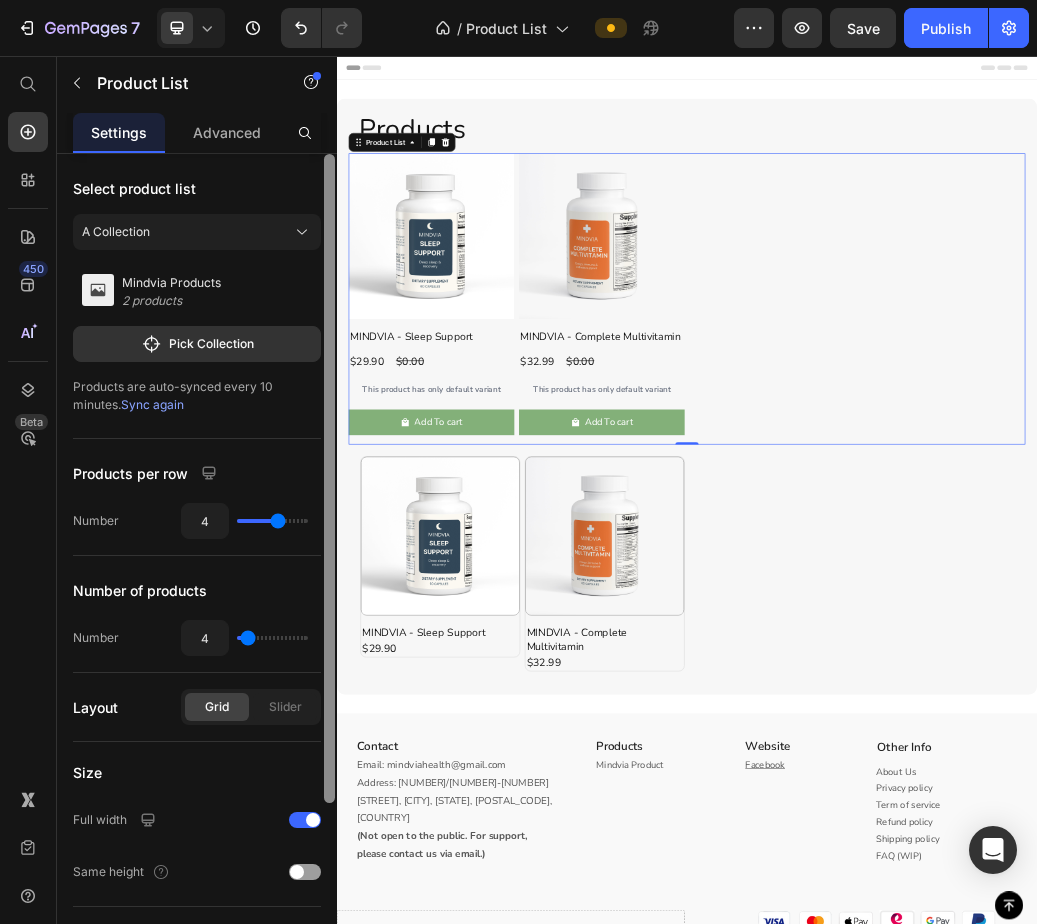 drag, startPoint x: 330, startPoint y: 389, endPoint x: 292, endPoint y: 64, distance: 327.214 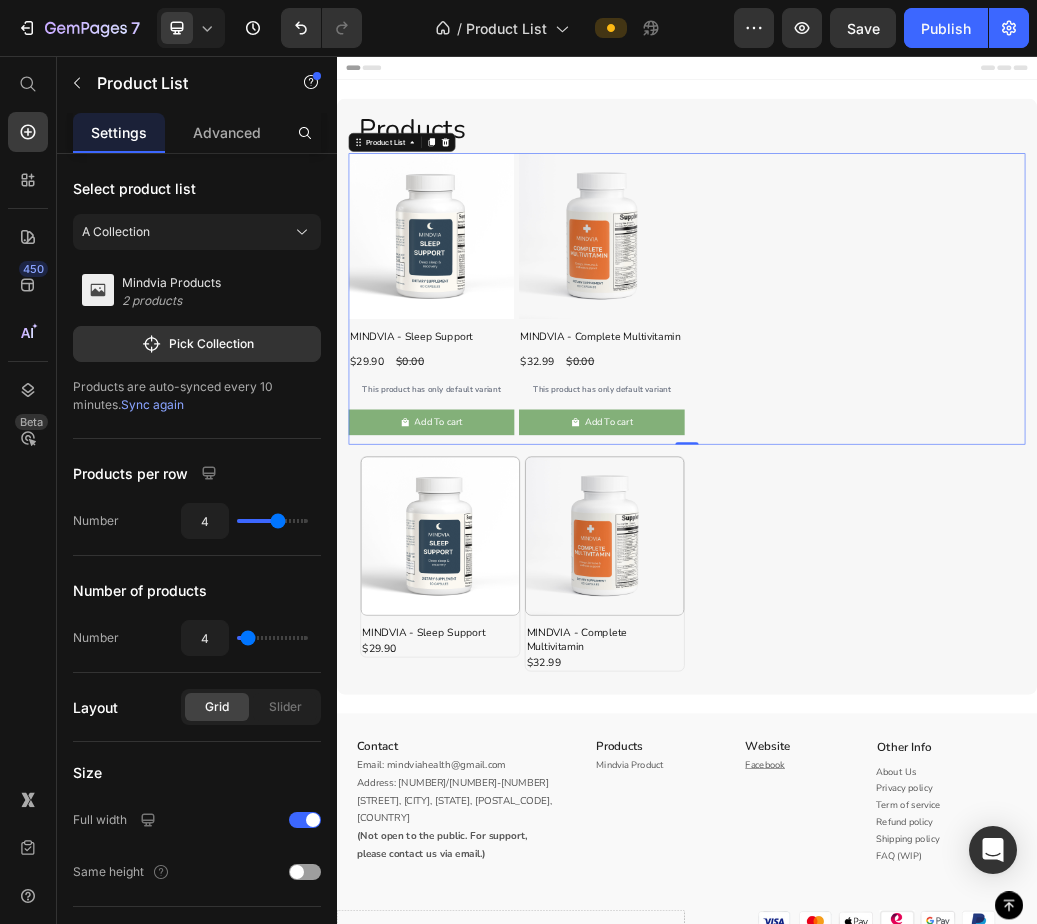 click on "Product Images MINDVIA - Sleep Support Product Title $29.90 Product Price $0.00 Product Price Row This product has only default variant Product Variants & Swatches Add To cart Product Cart Button Row Product Images MINDVIA - Complete Multivitamin Product Title $32.99 Product Price $0.00 Product Price Row This product has only default variant Product Variants & Swatches Add To cart Product Cart Button Row" at bounding box center [937, 473] 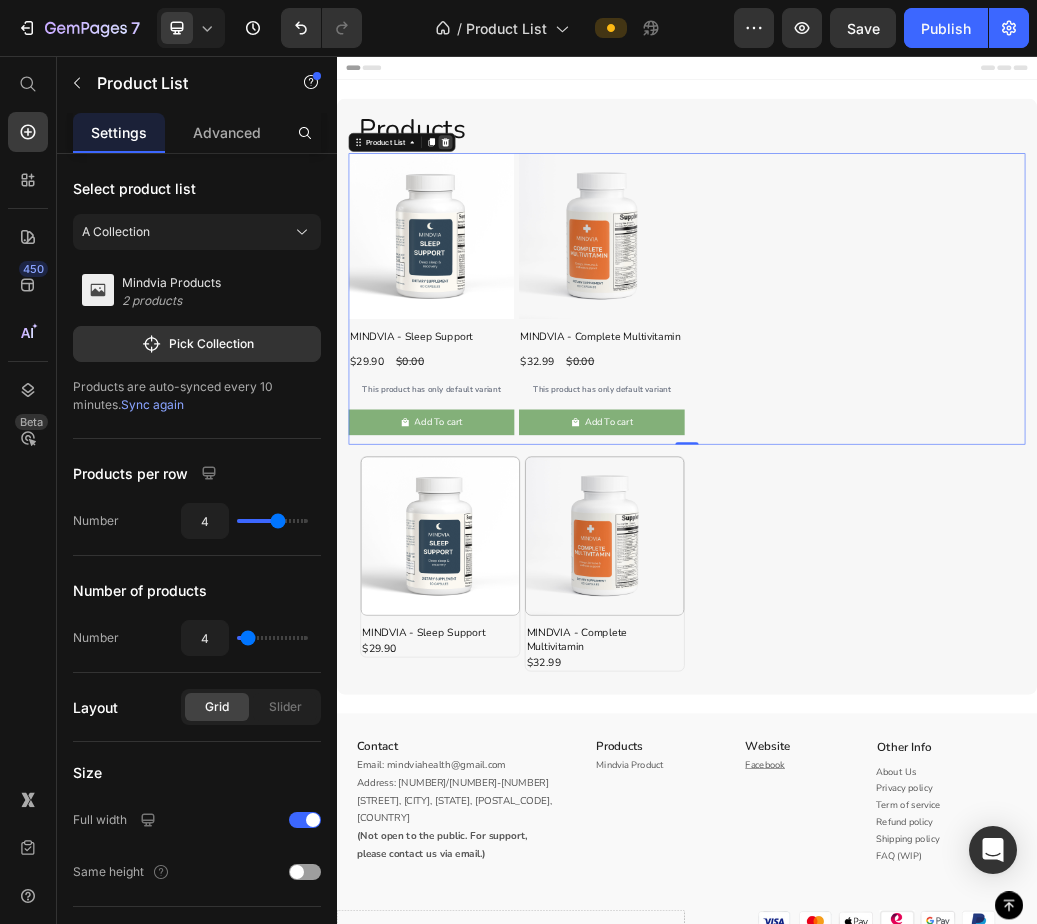click 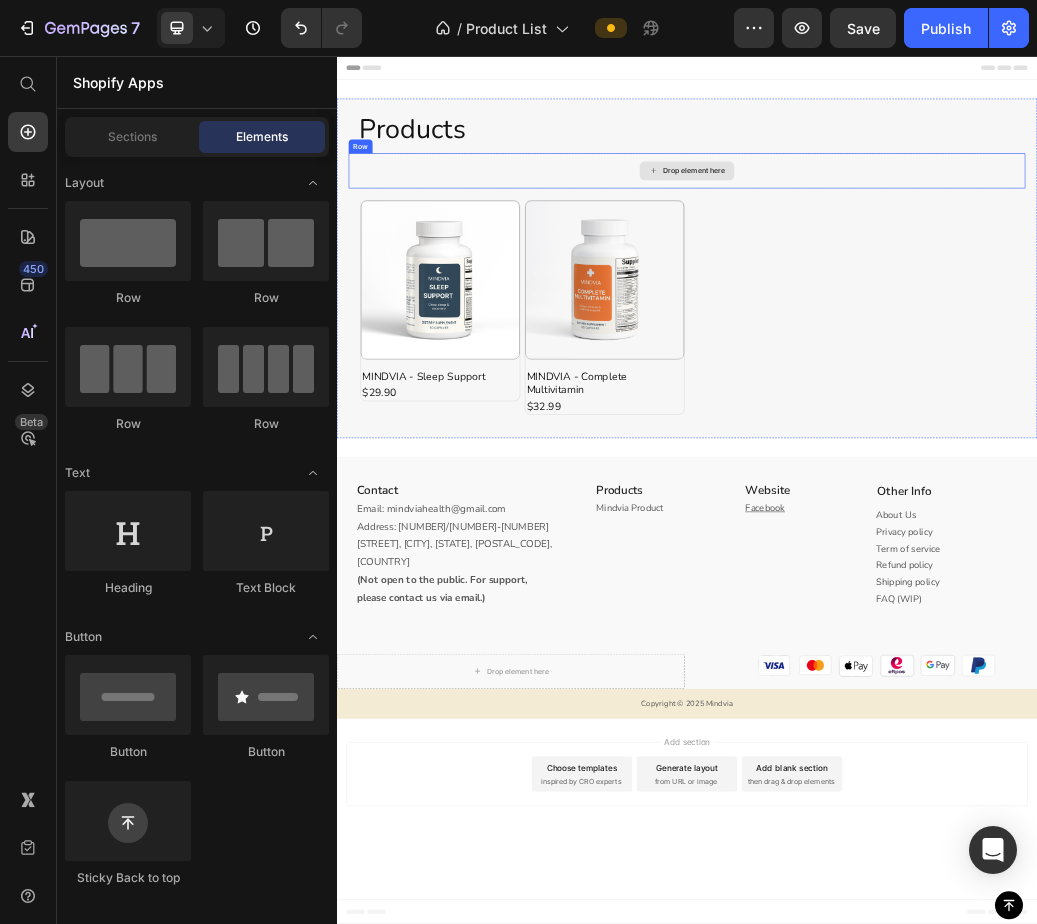 click on "Drop element here" at bounding box center [937, 253] 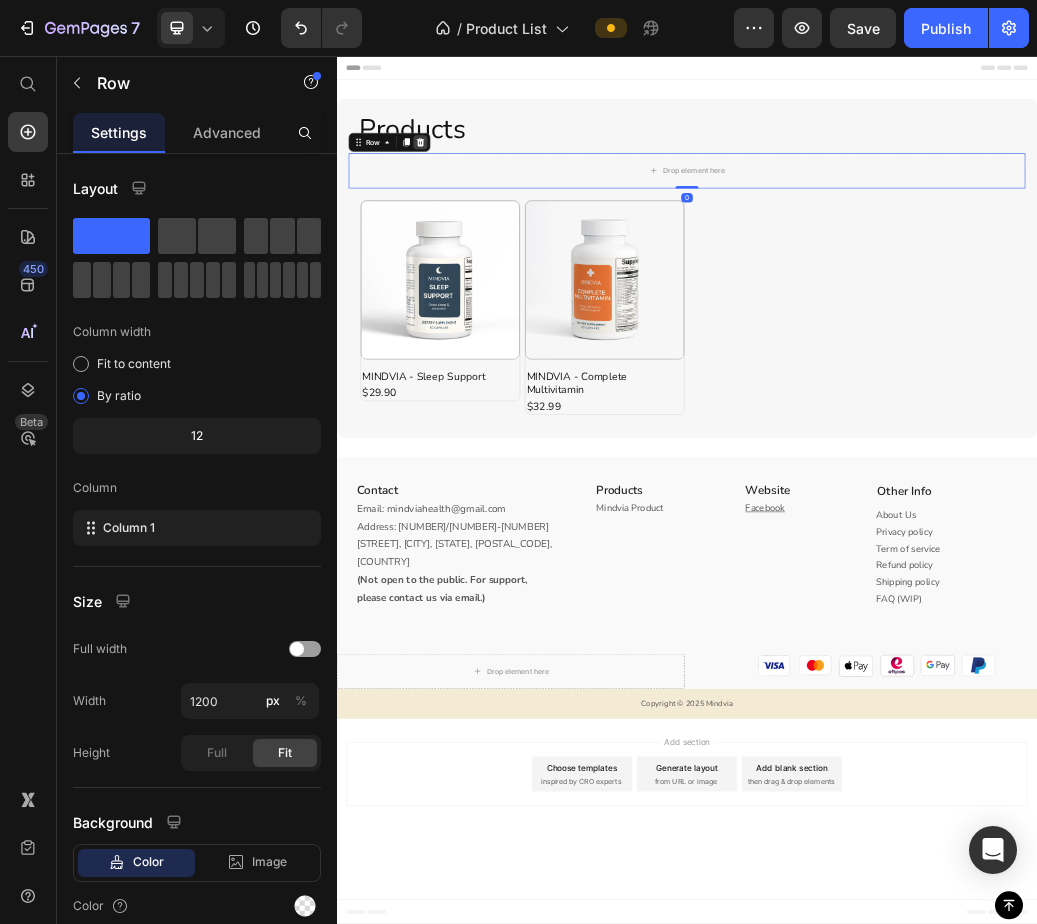 click 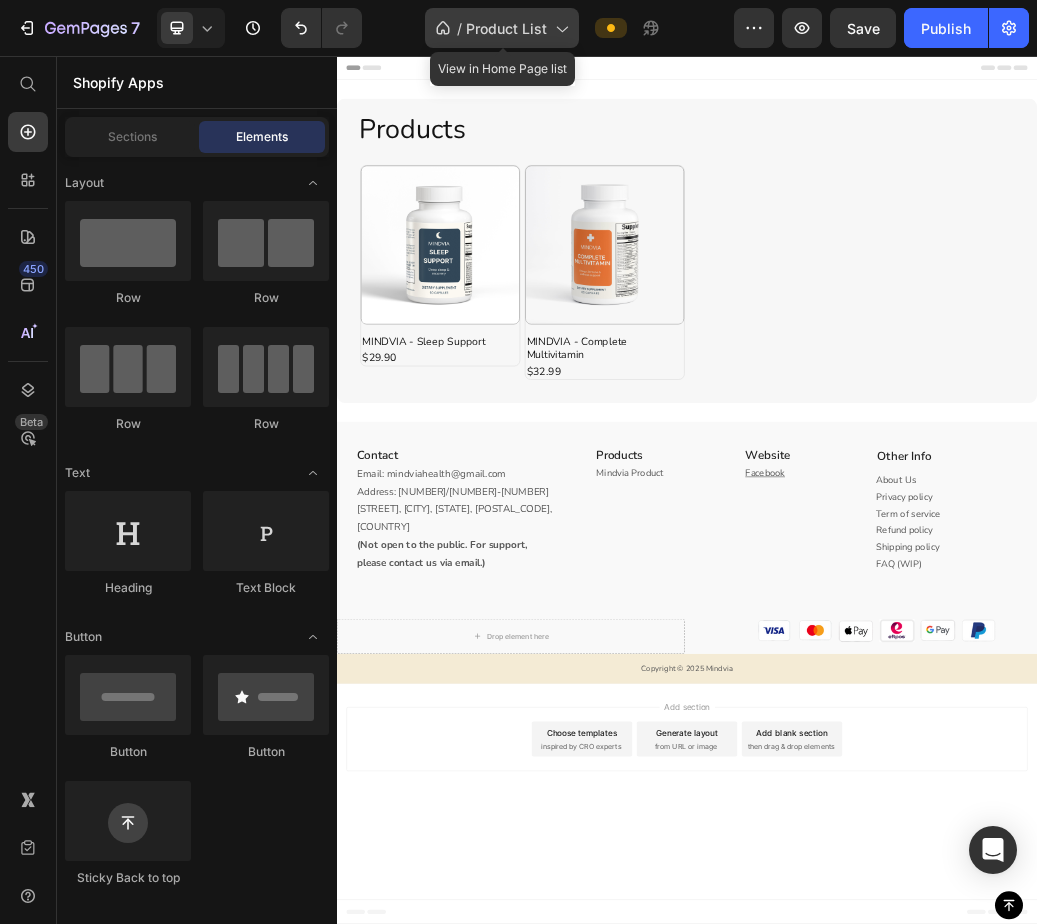 click 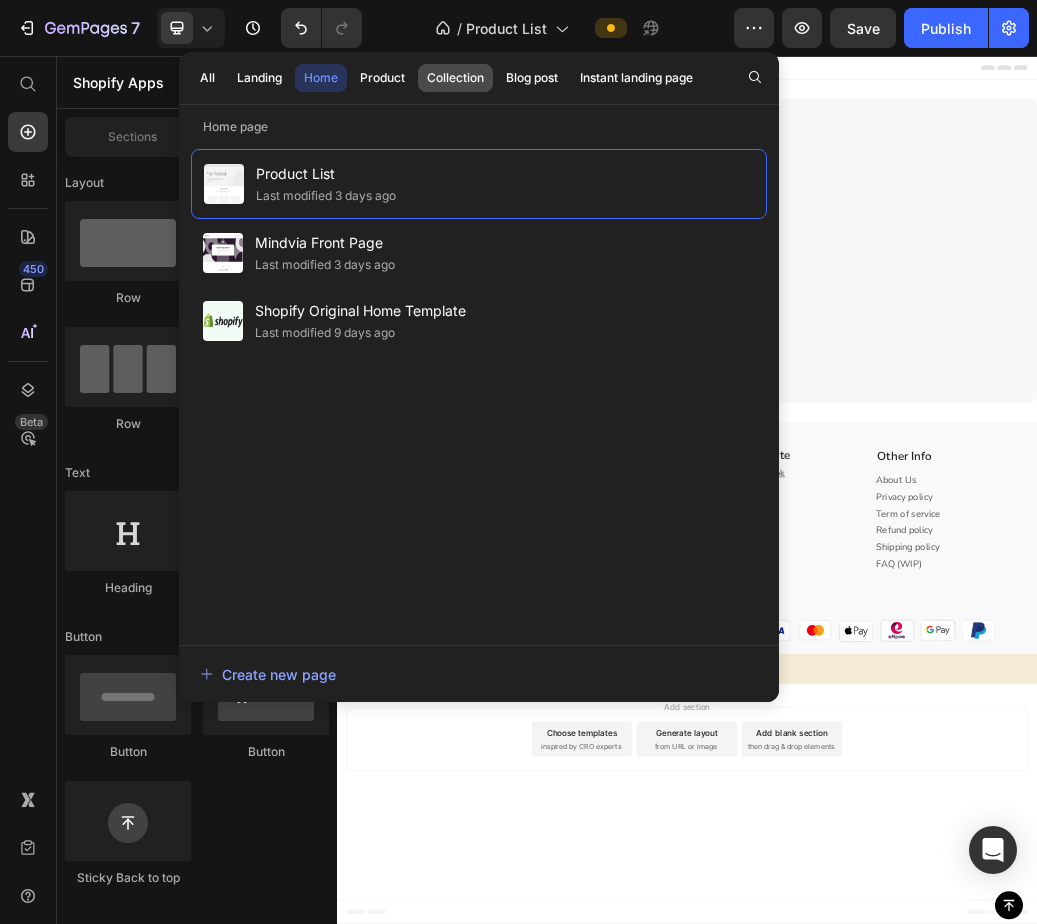 click on "Collection" at bounding box center (455, 78) 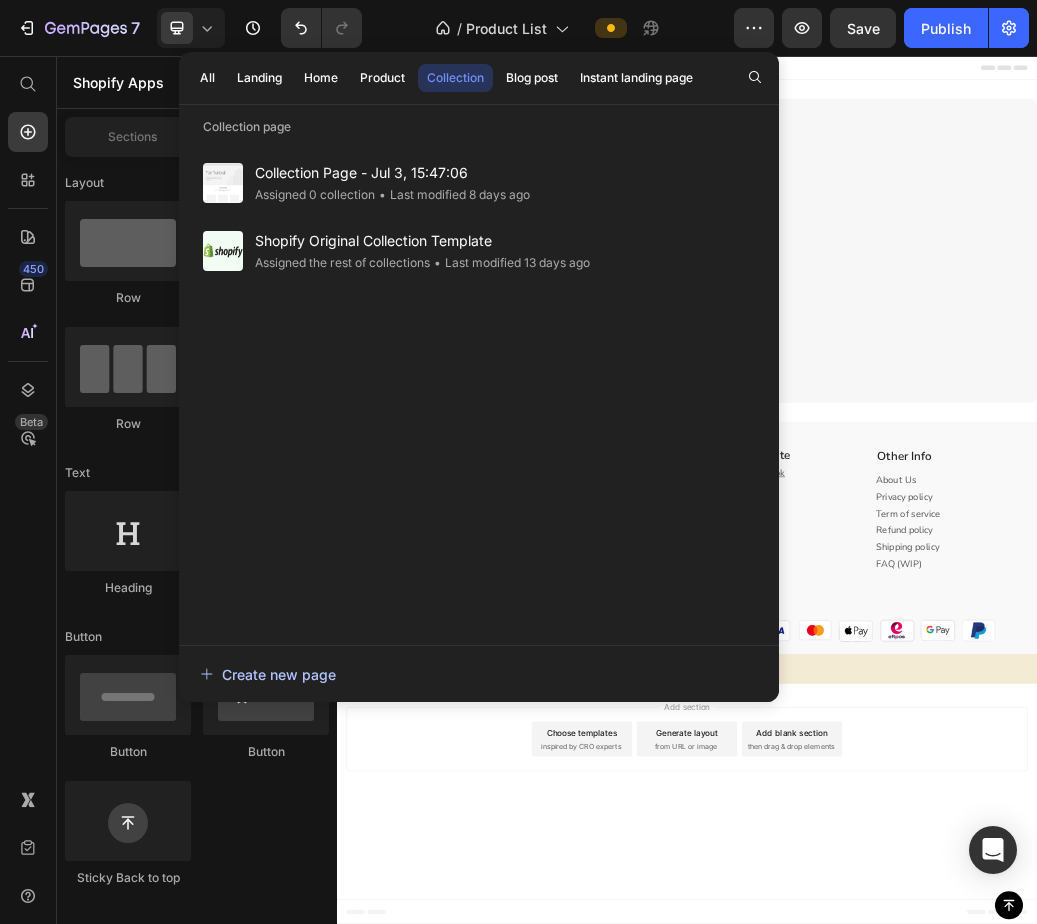 click on "Create new page" at bounding box center (268, 674) 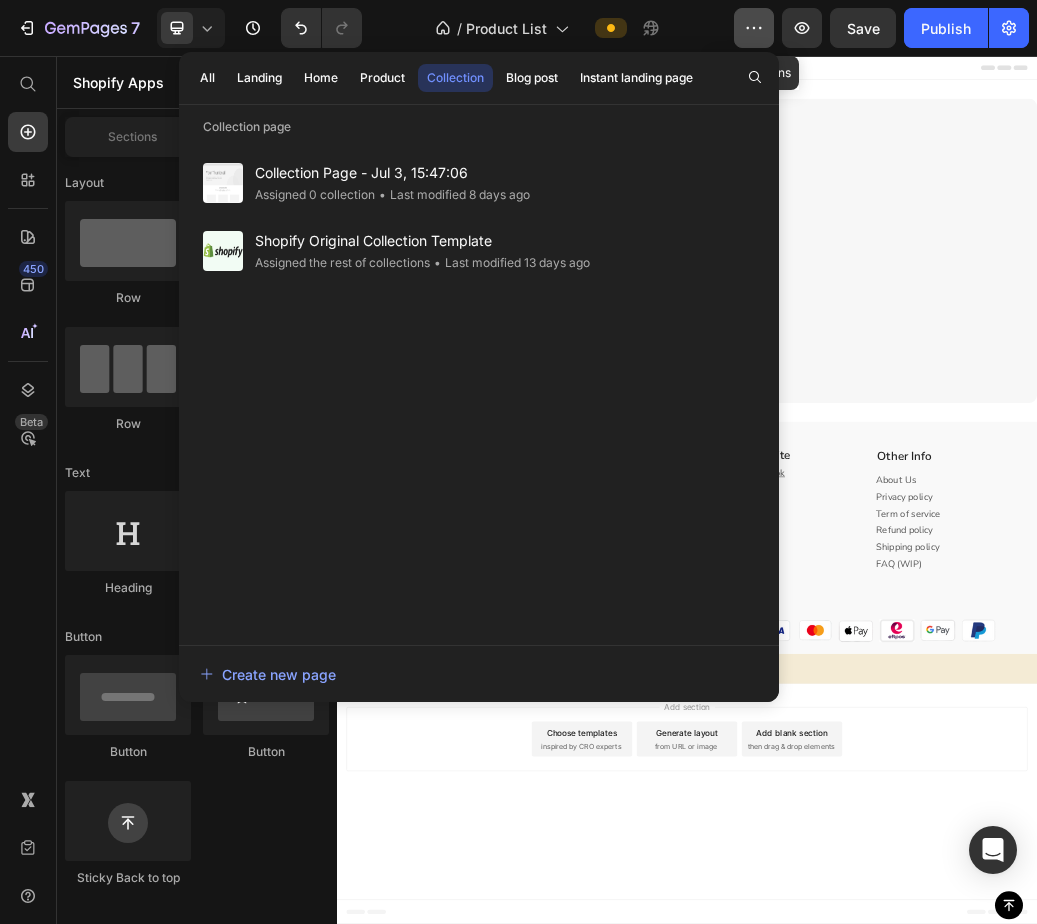 click 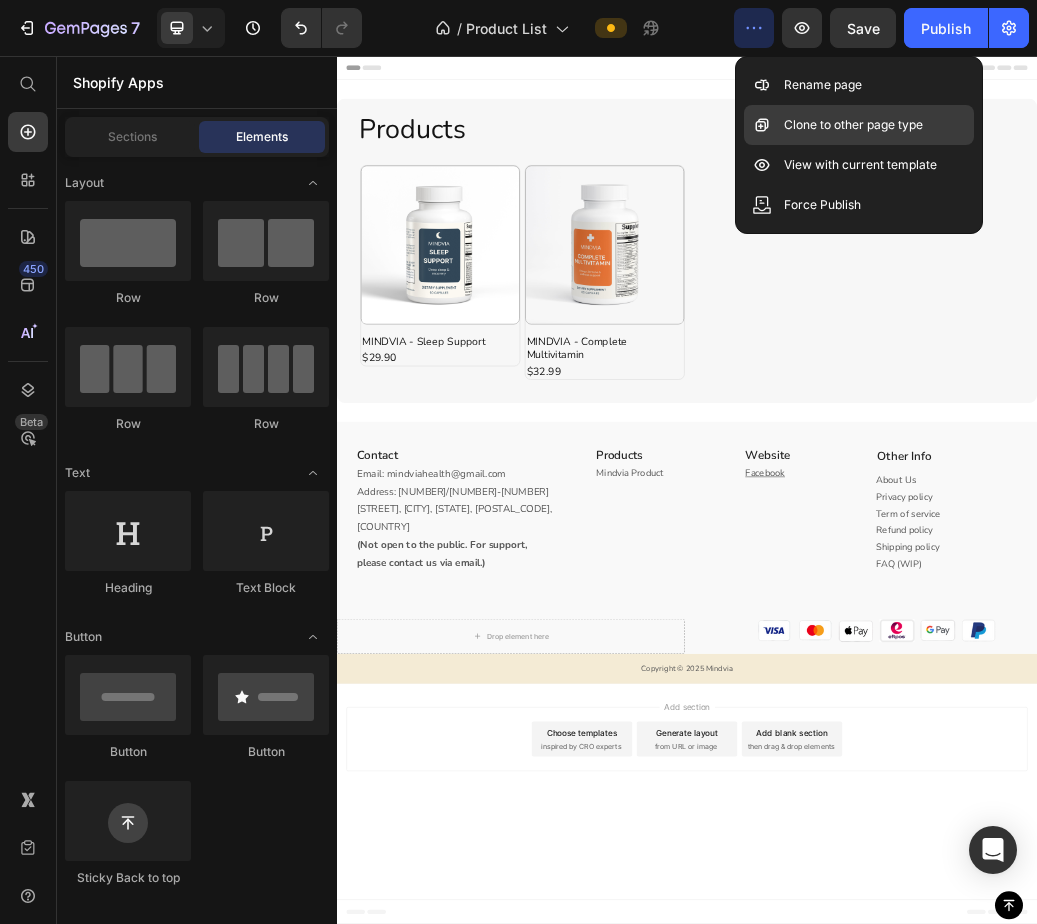 click on "Clone to other page type" at bounding box center [853, 125] 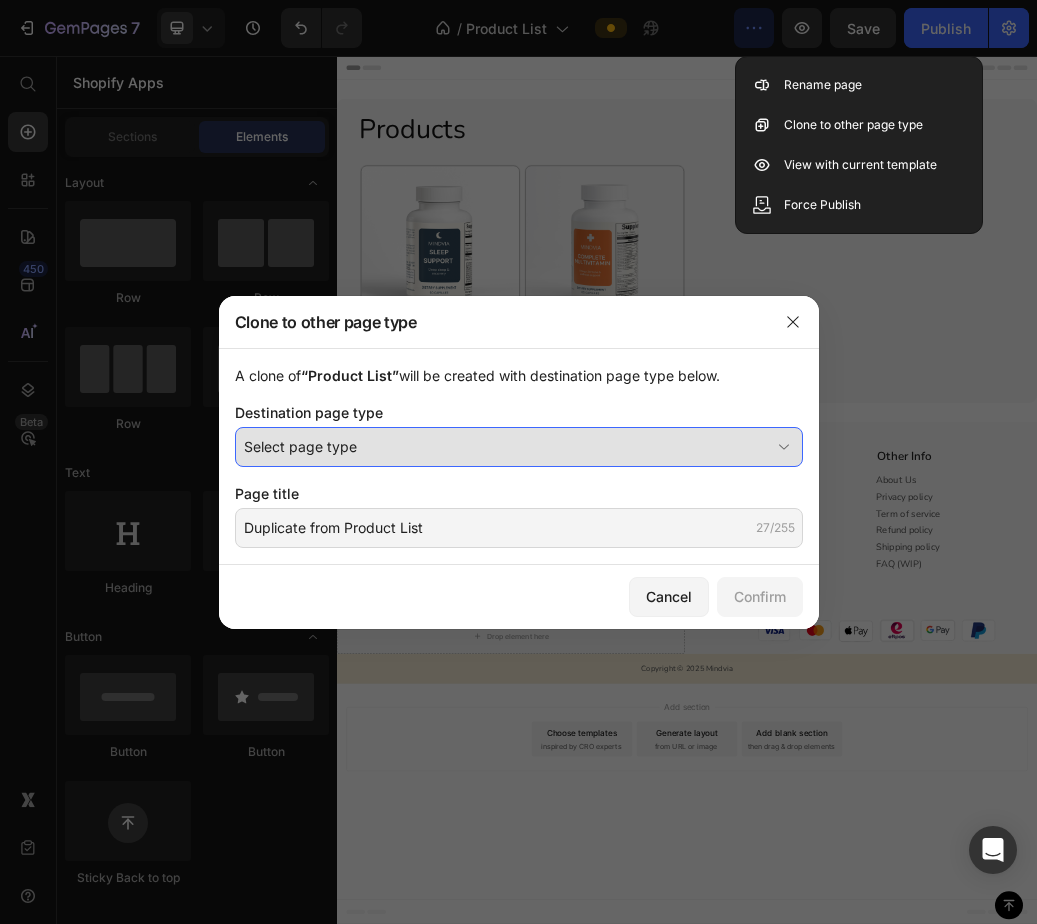 click on "Select page type" at bounding box center [507, 446] 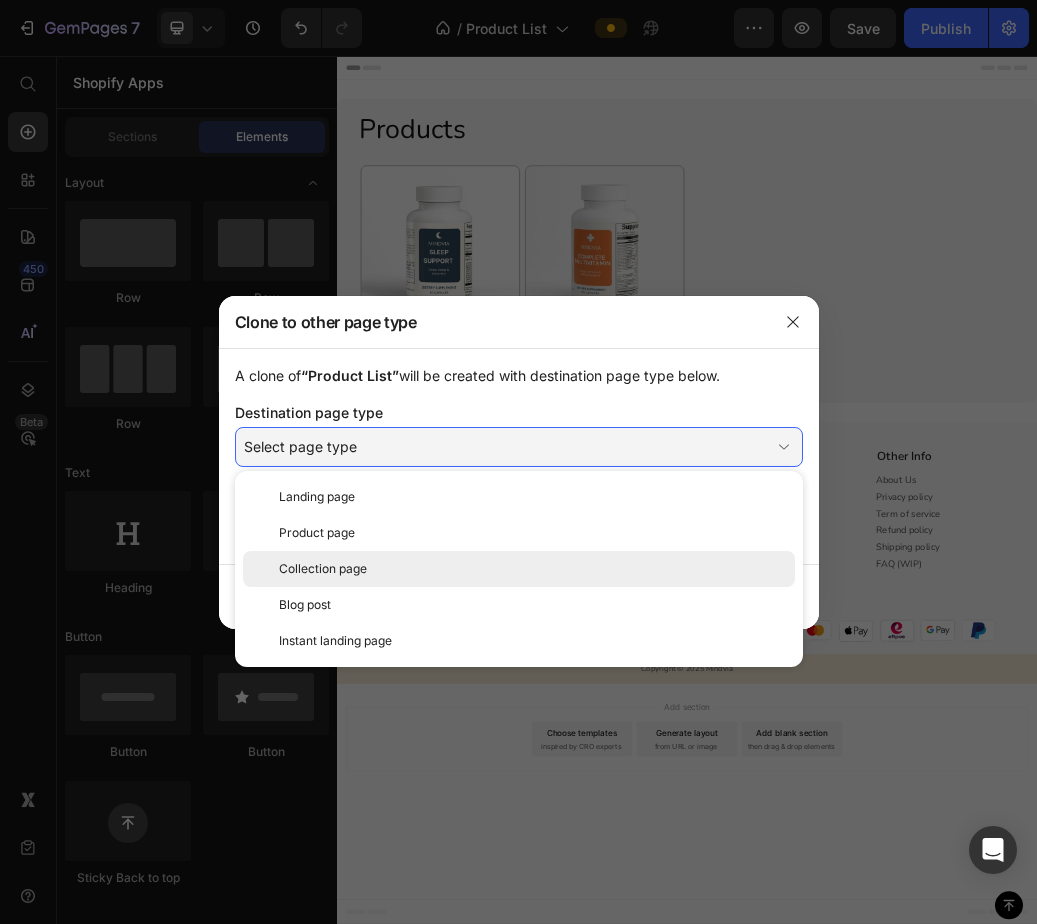 click on "Collection page" at bounding box center [533, 569] 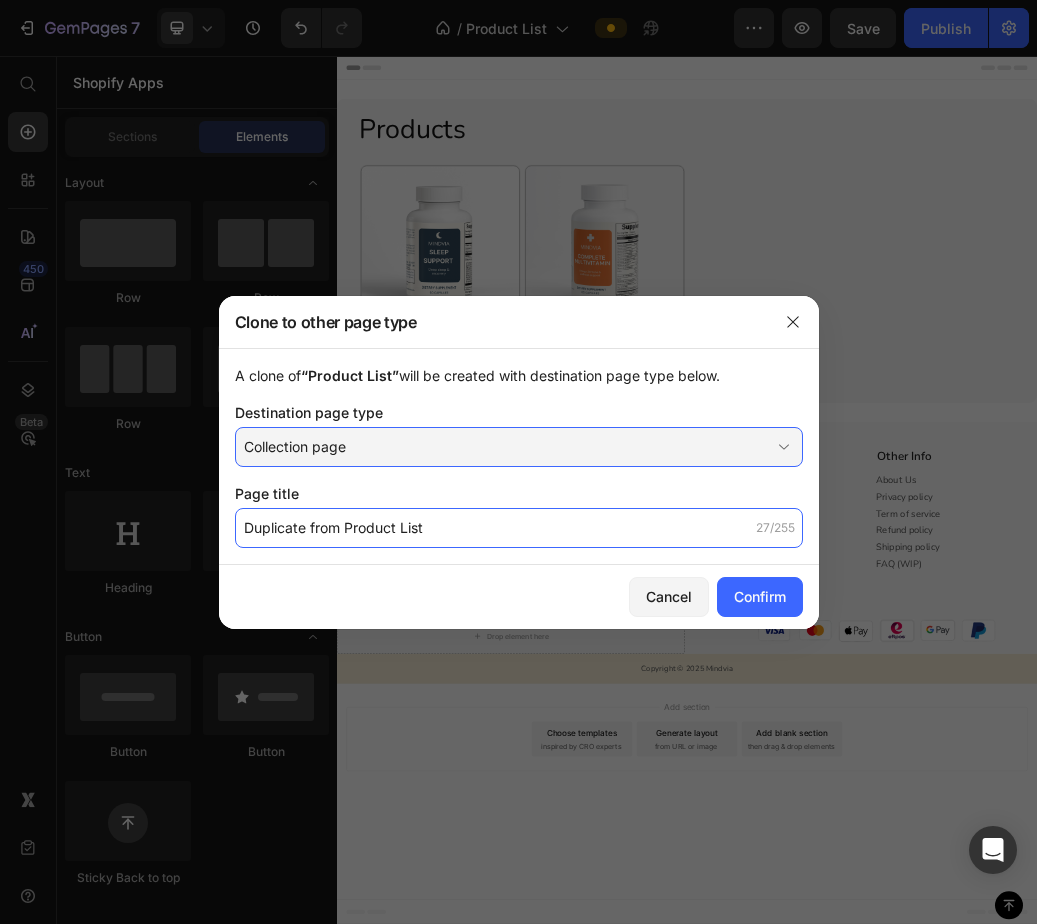 click on "Duplicate from Product List" 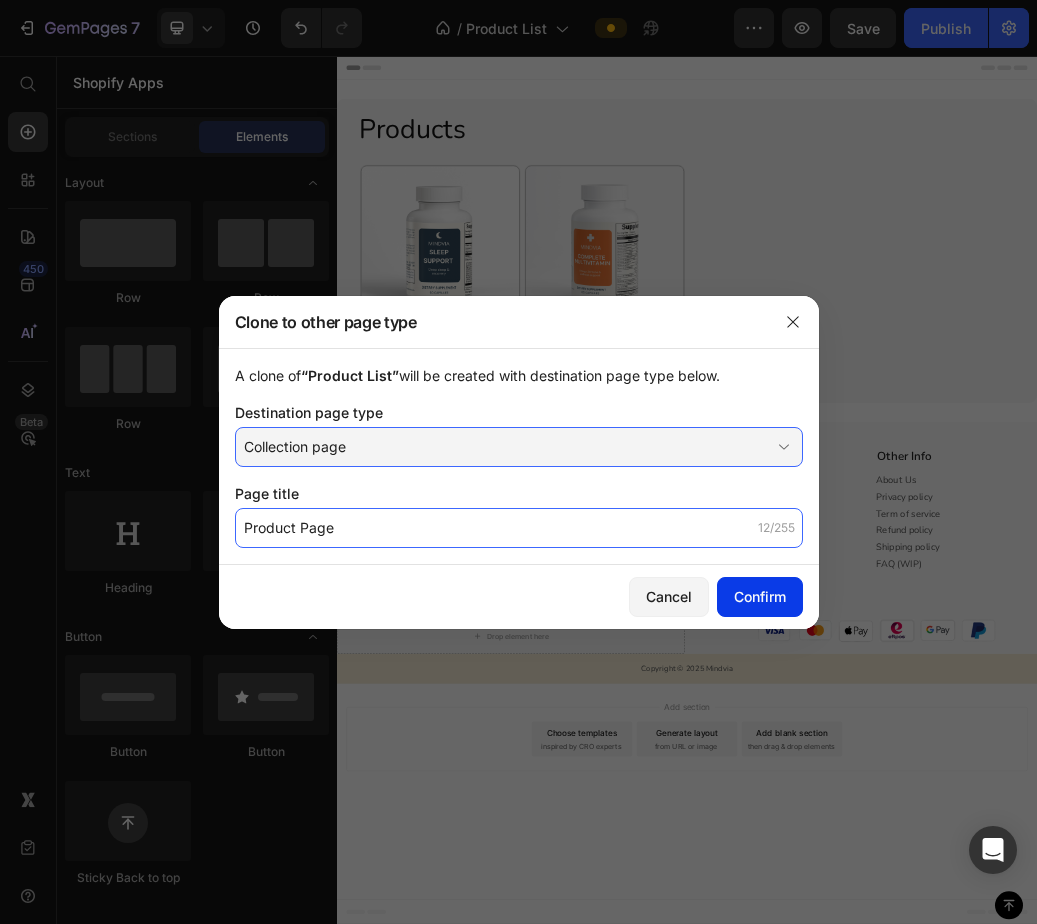 type on "Product Page" 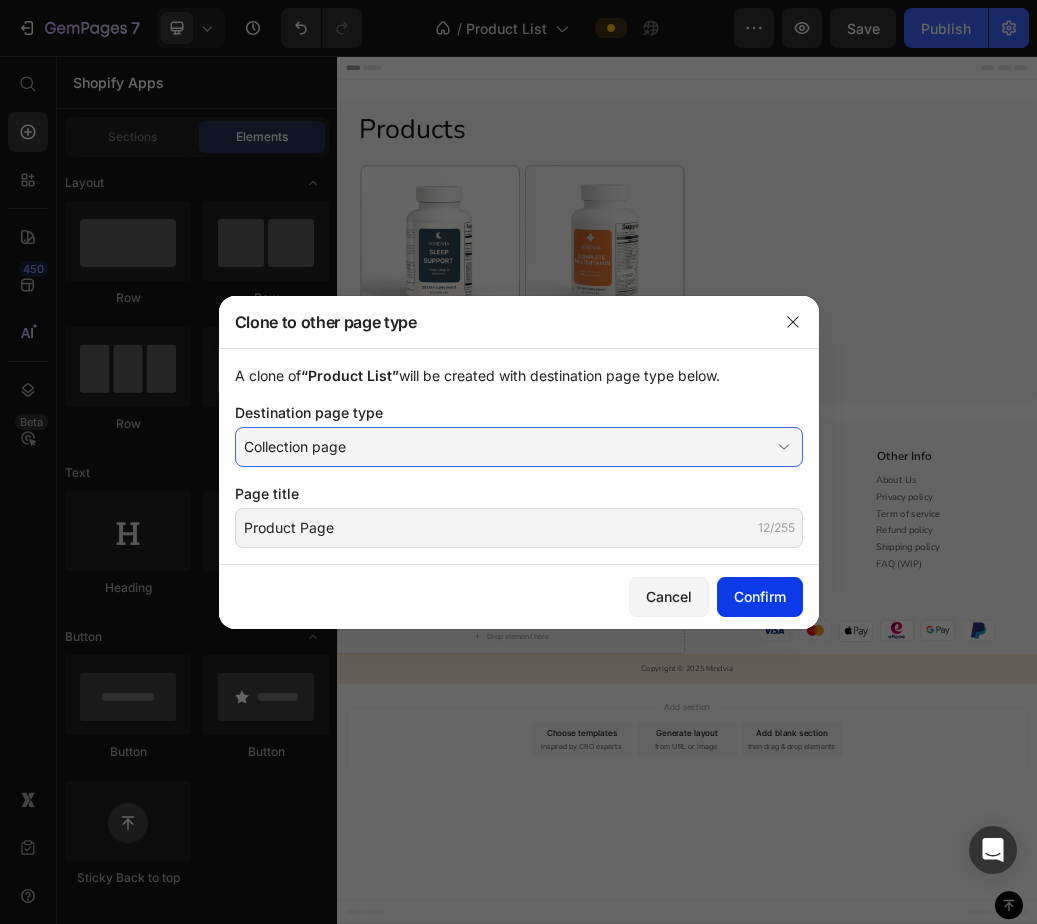 click on "Confirm" at bounding box center (760, 596) 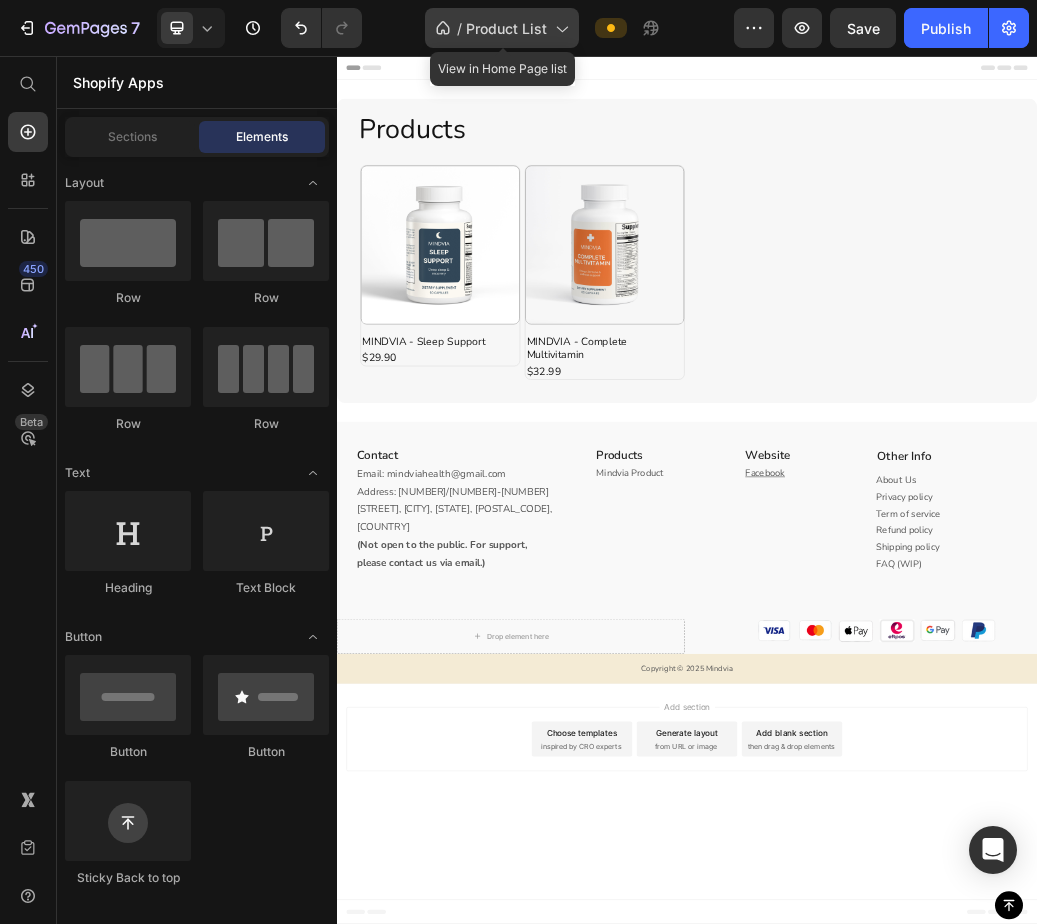 click on "/  Product List" 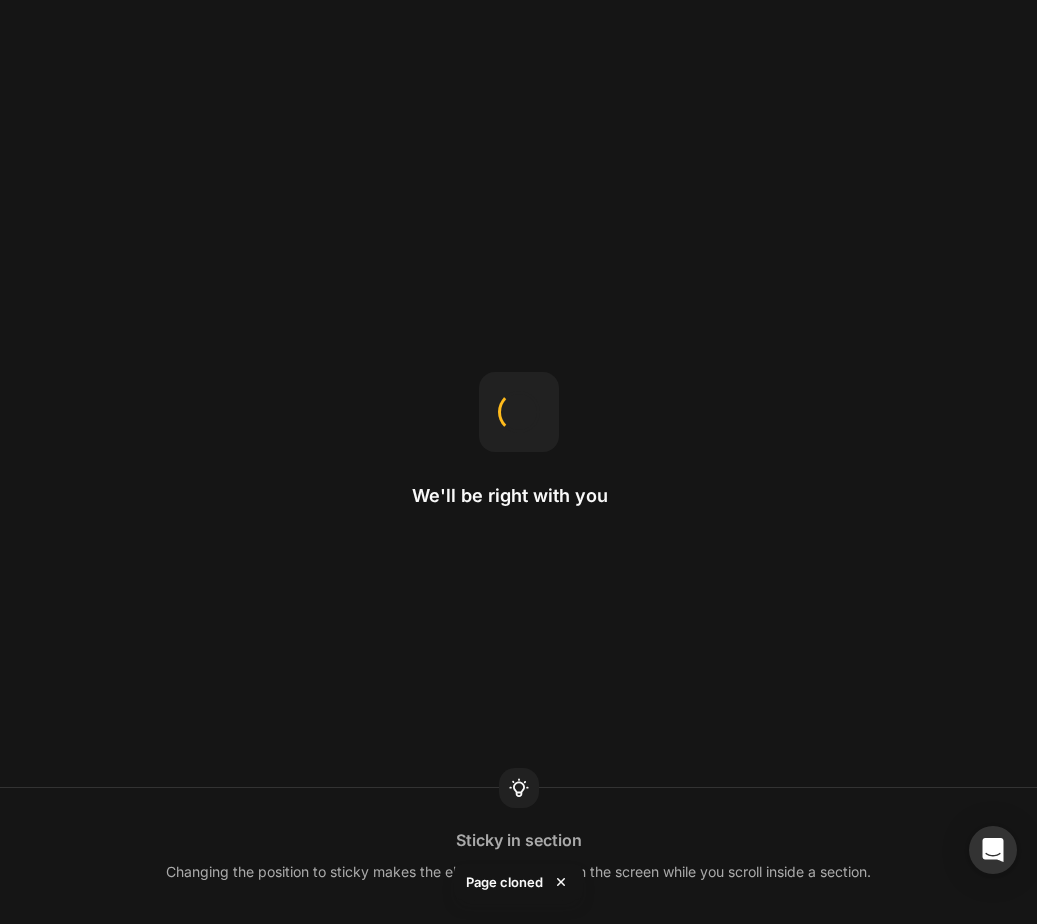 scroll, scrollTop: 0, scrollLeft: 0, axis: both 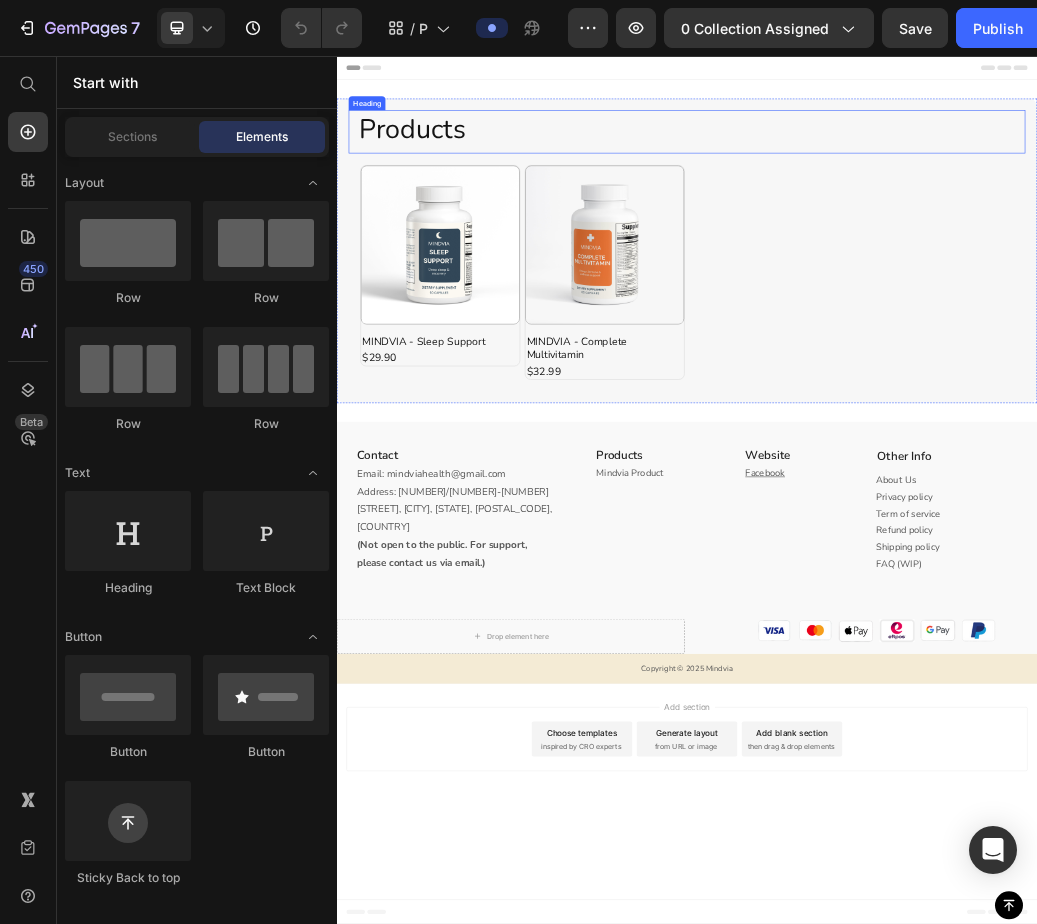click on "Products" at bounding box center [937, 181] 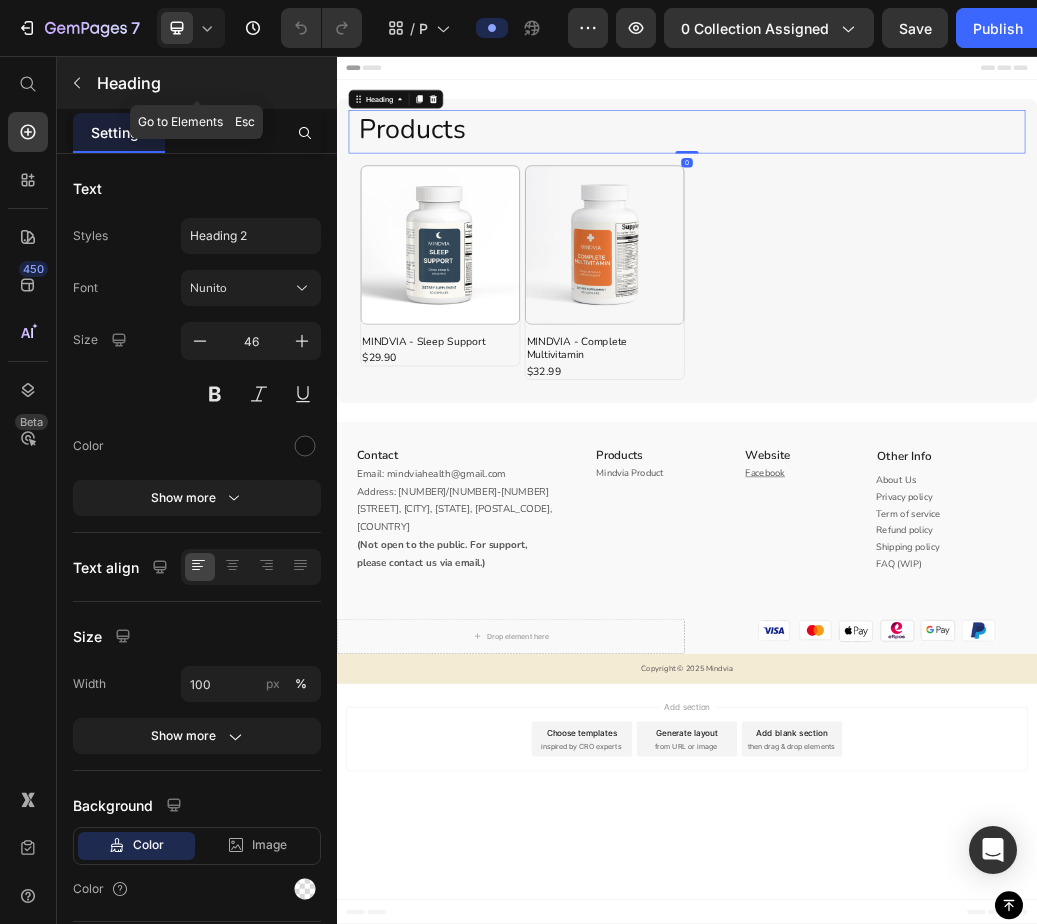 click at bounding box center (77, 83) 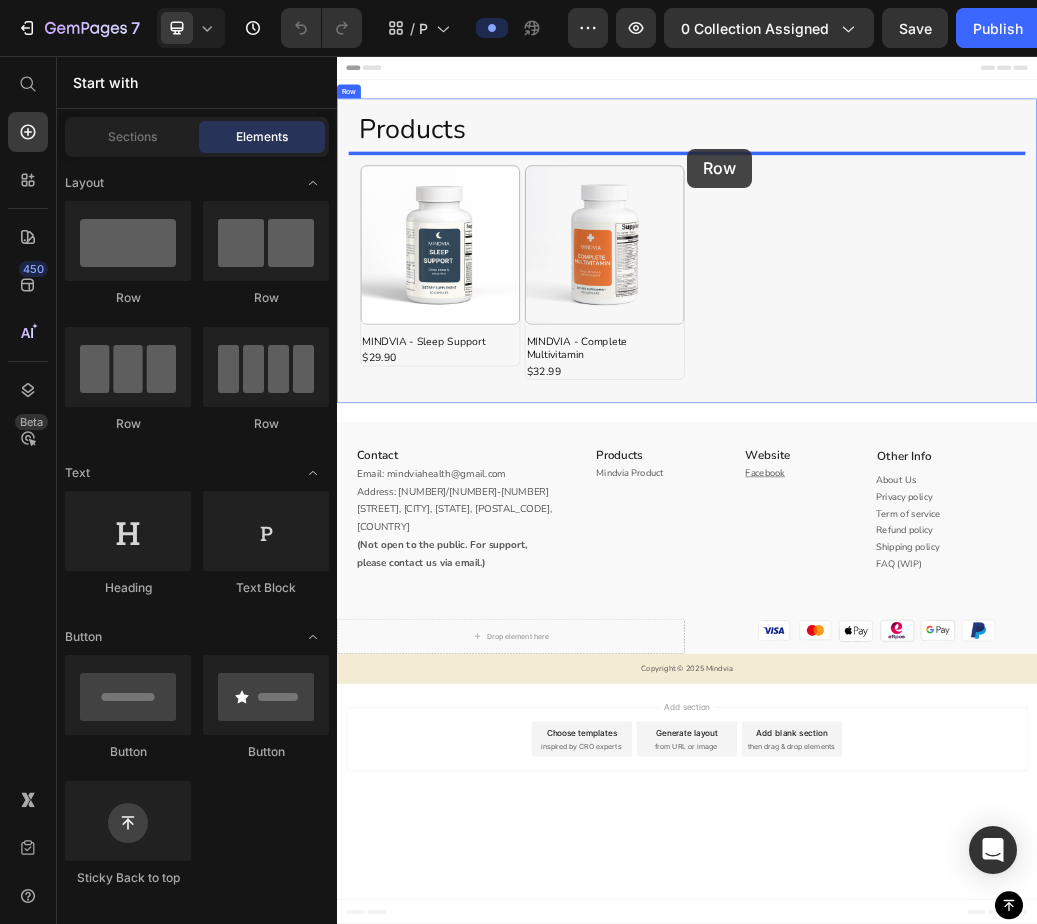 drag, startPoint x: 452, startPoint y: 293, endPoint x: 933, endPoint y: 217, distance: 486.96713 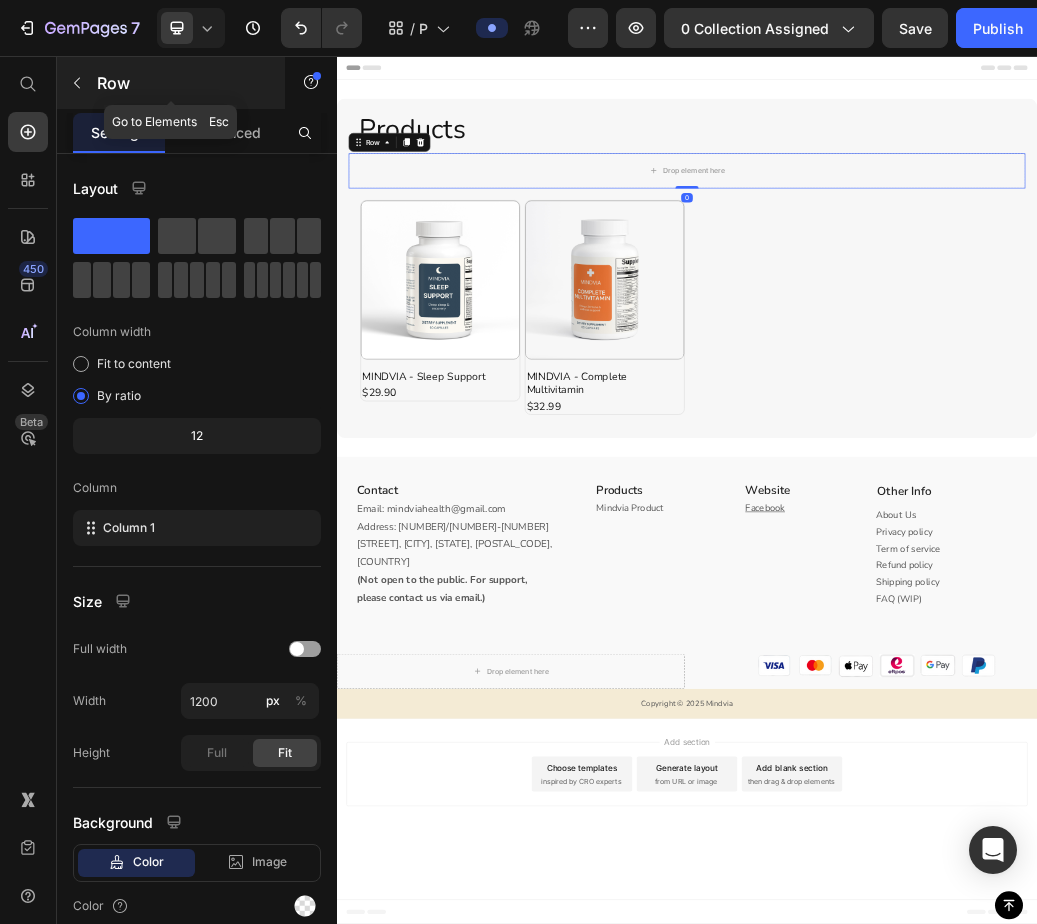 click 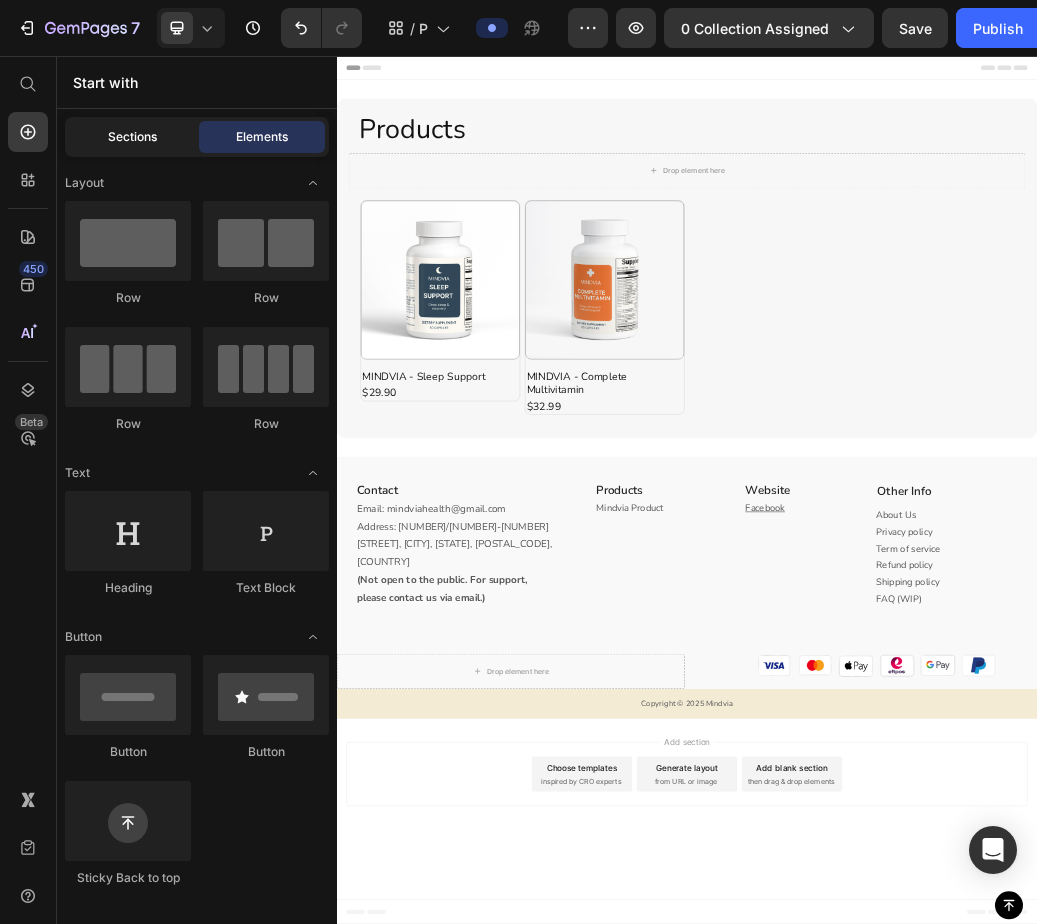 click on "Sections" 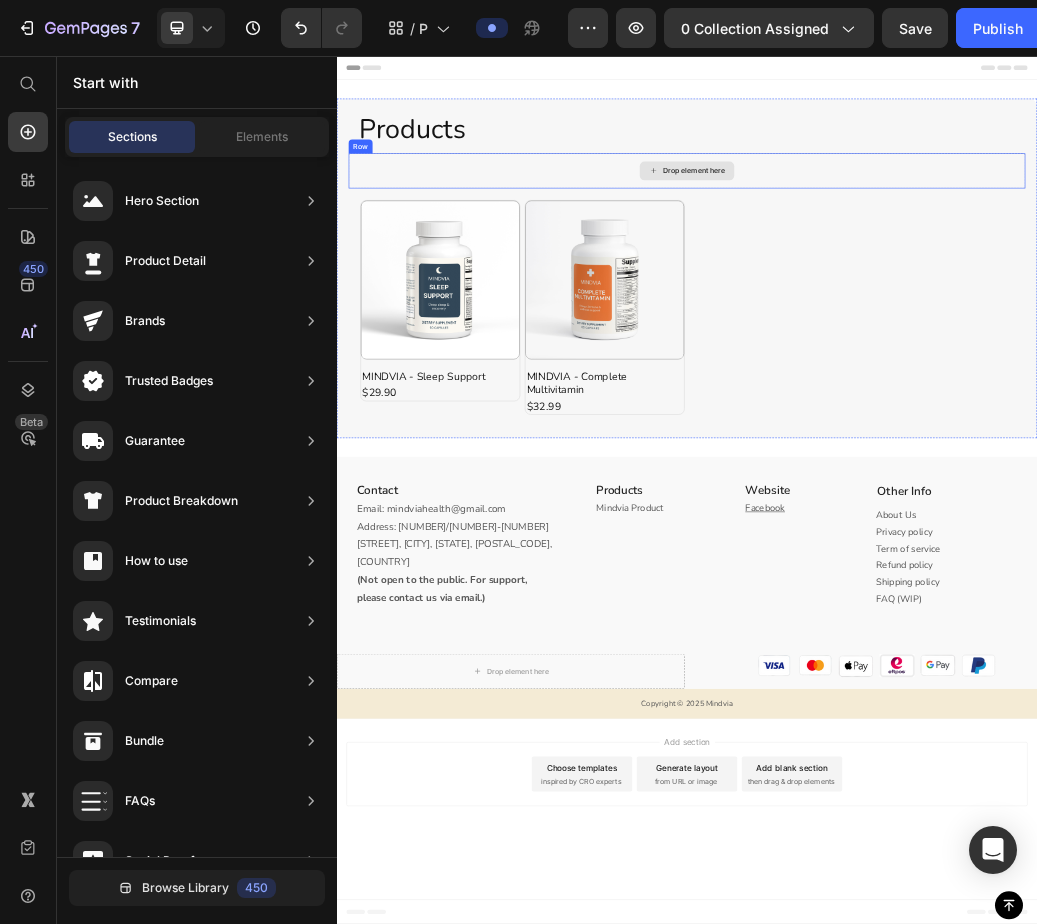 click on "Drop element here" at bounding box center (937, 253) 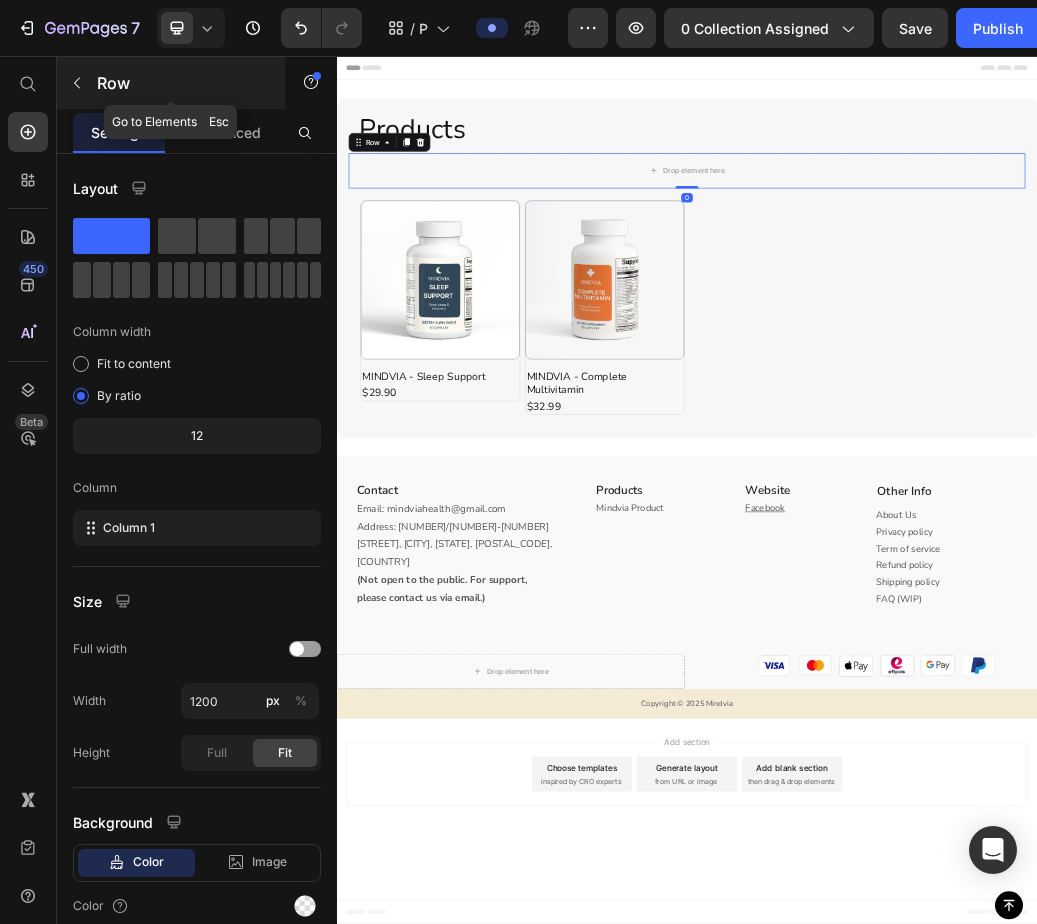 click 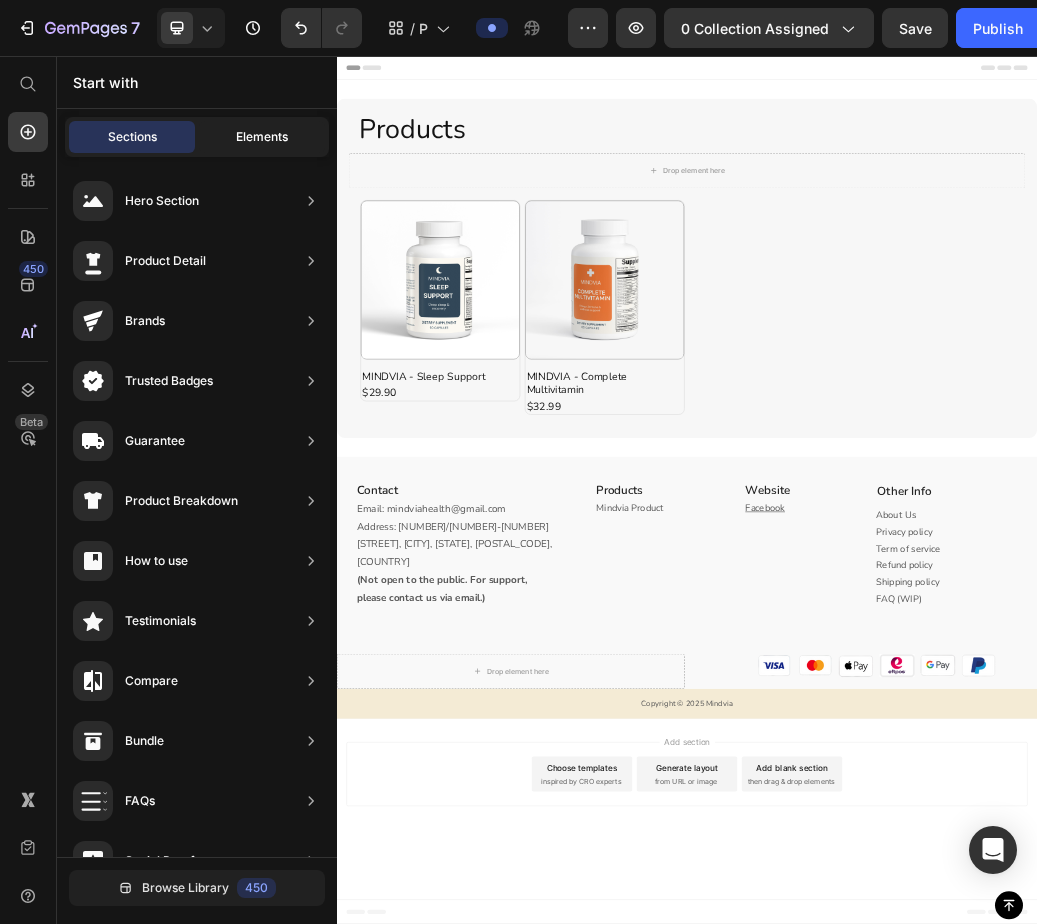 click on "Elements" 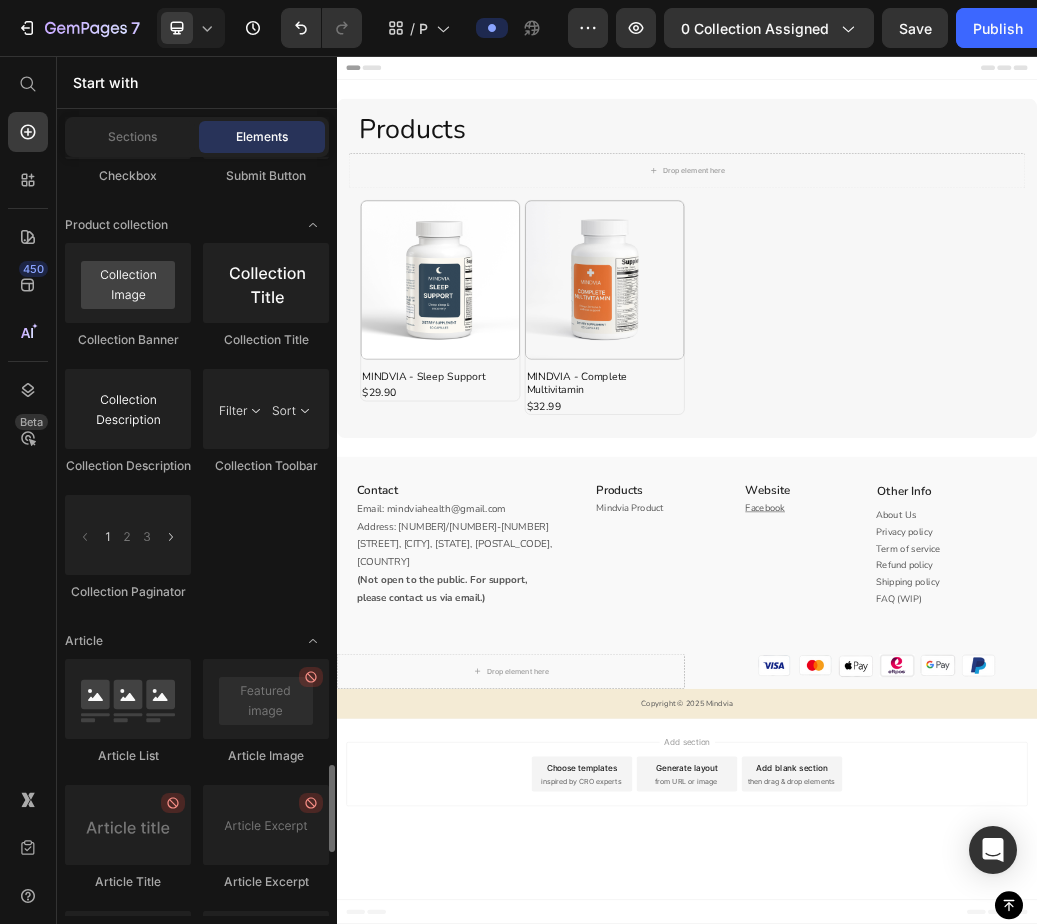 scroll, scrollTop: 5200, scrollLeft: 0, axis: vertical 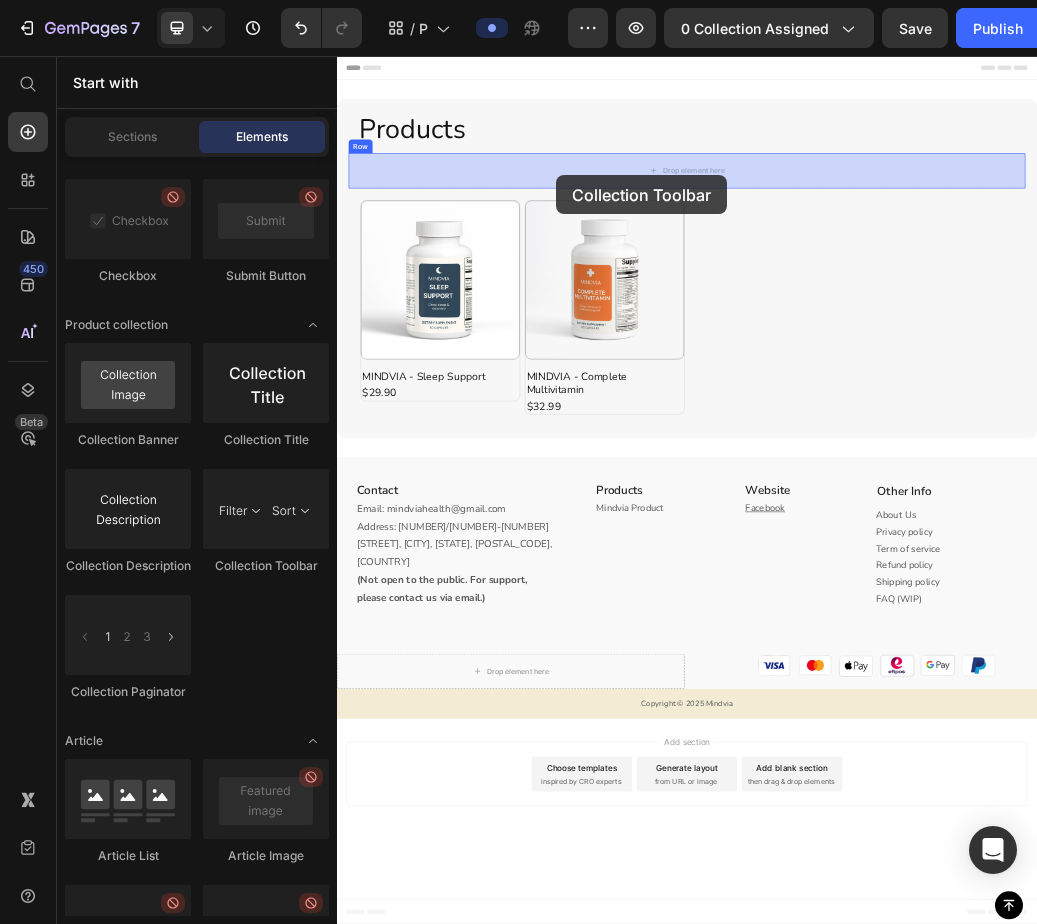 drag, startPoint x: 591, startPoint y: 581, endPoint x: 712, endPoint y: 260, distance: 343.0481 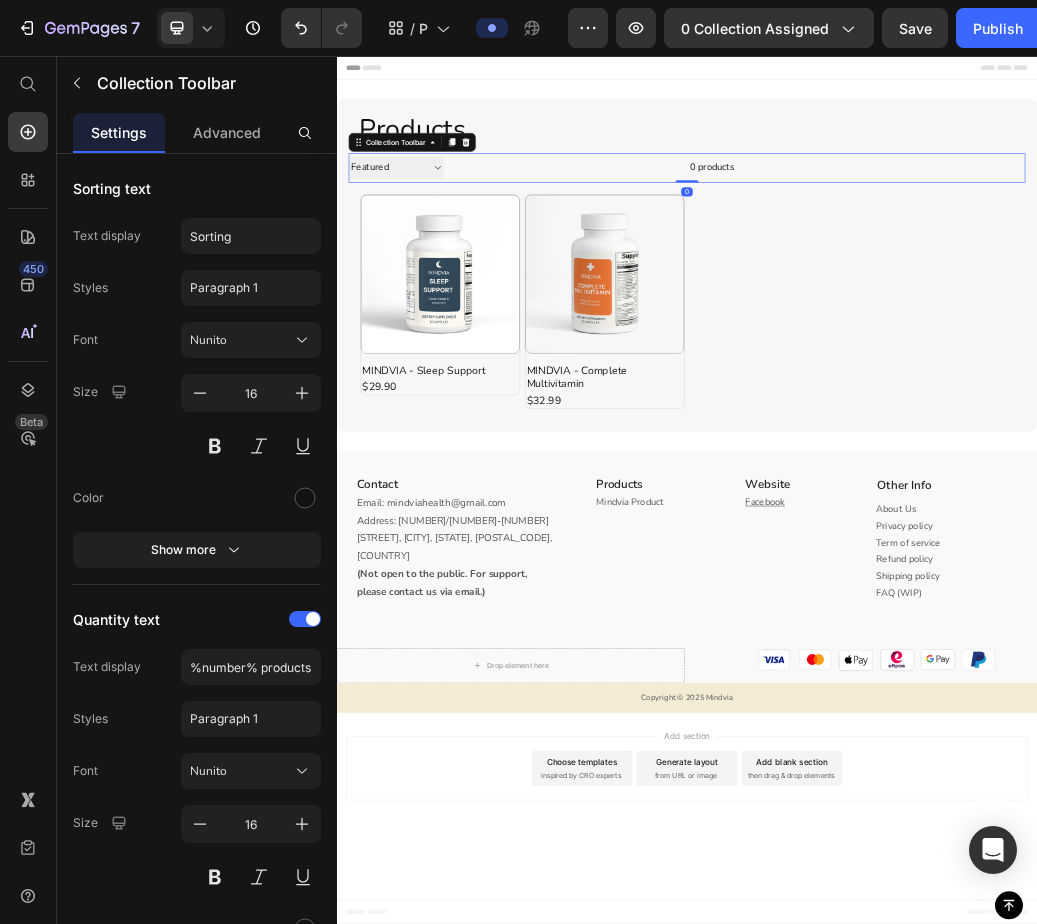 click on "Sorting Best selling Featured Alphabetically, A-Z Alphabetically, Z-A Price, low to high Price, high to low Date, new to old Date, old to new" at bounding box center (438, 247) 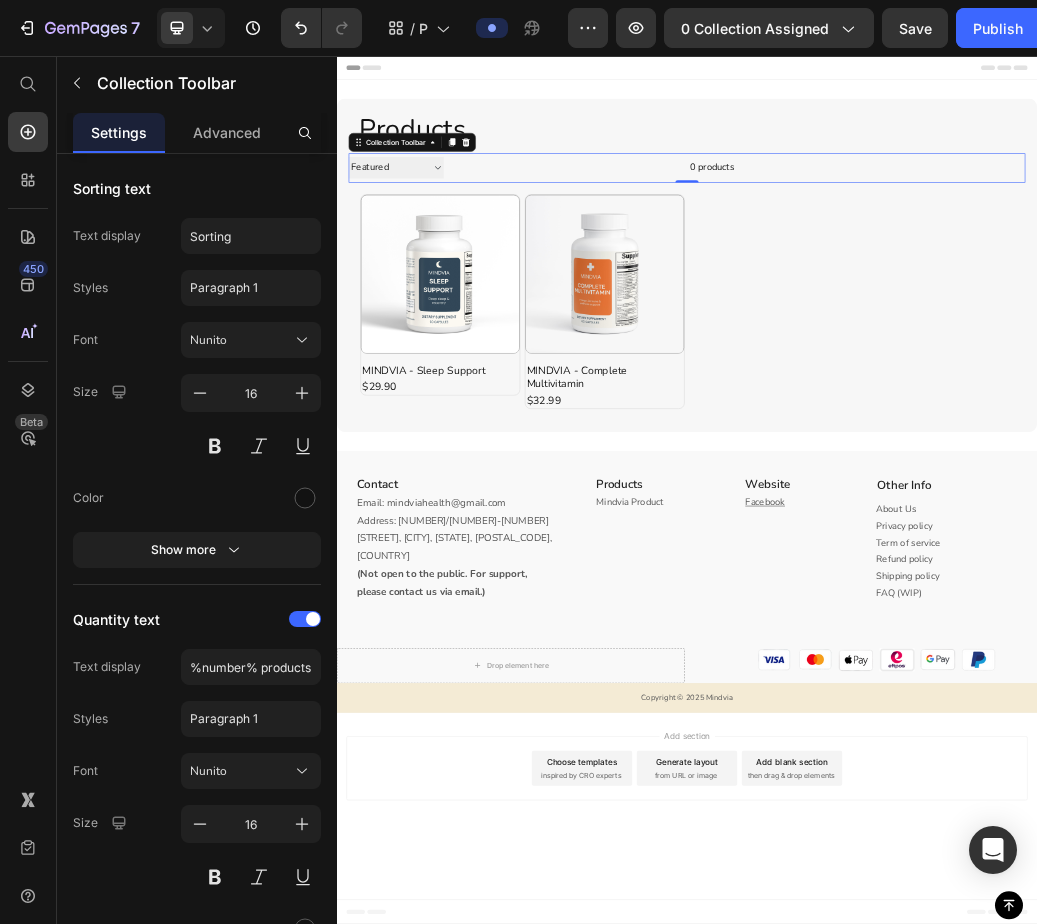 click on "Sorting Best selling Featured Alphabetically, A-Z Alphabetically, Z-A Price, low to high Price, high to low Date, new to old Date, old to new" at bounding box center [438, 247] 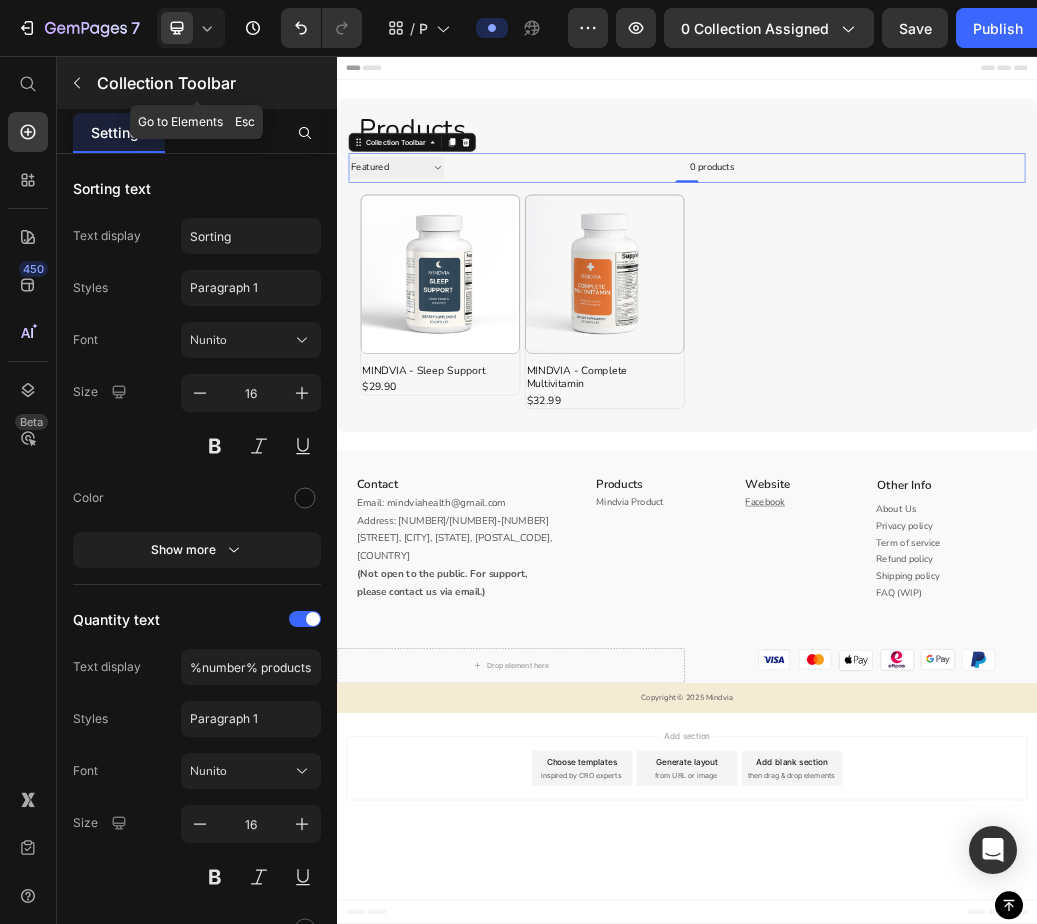 click 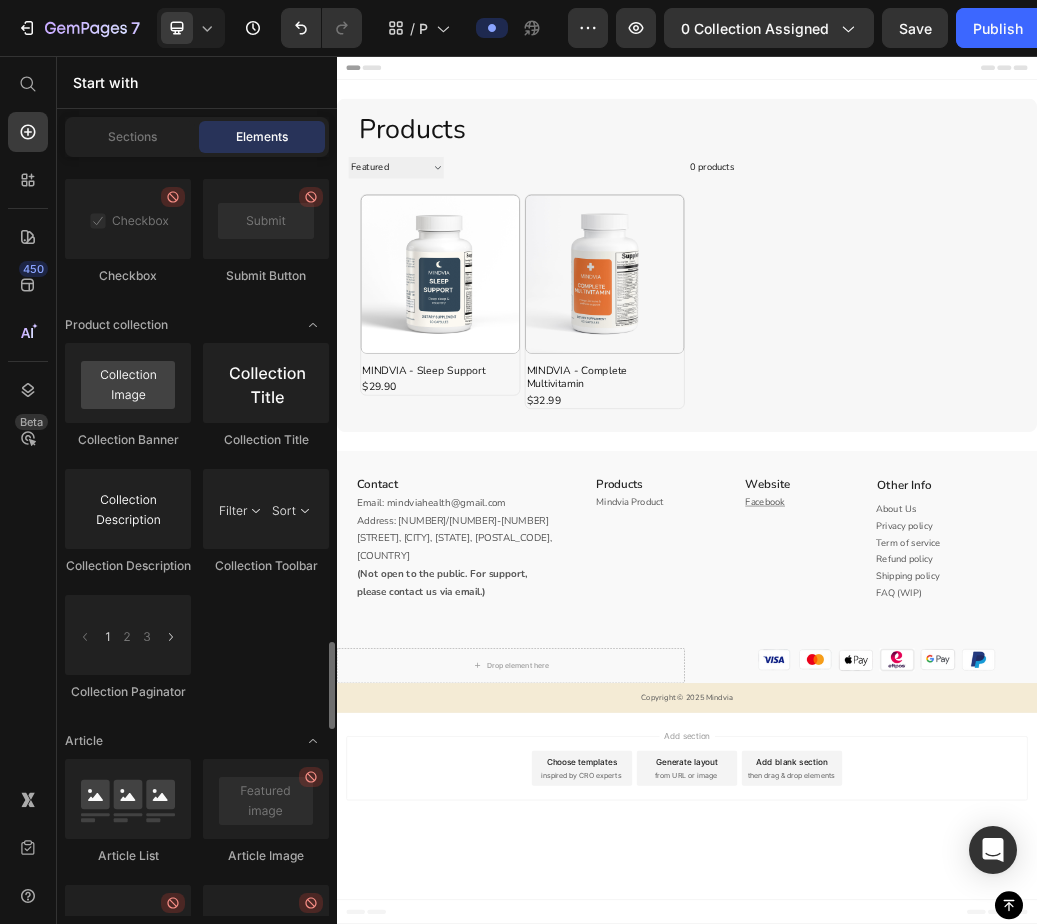 scroll, scrollTop: 5100, scrollLeft: 0, axis: vertical 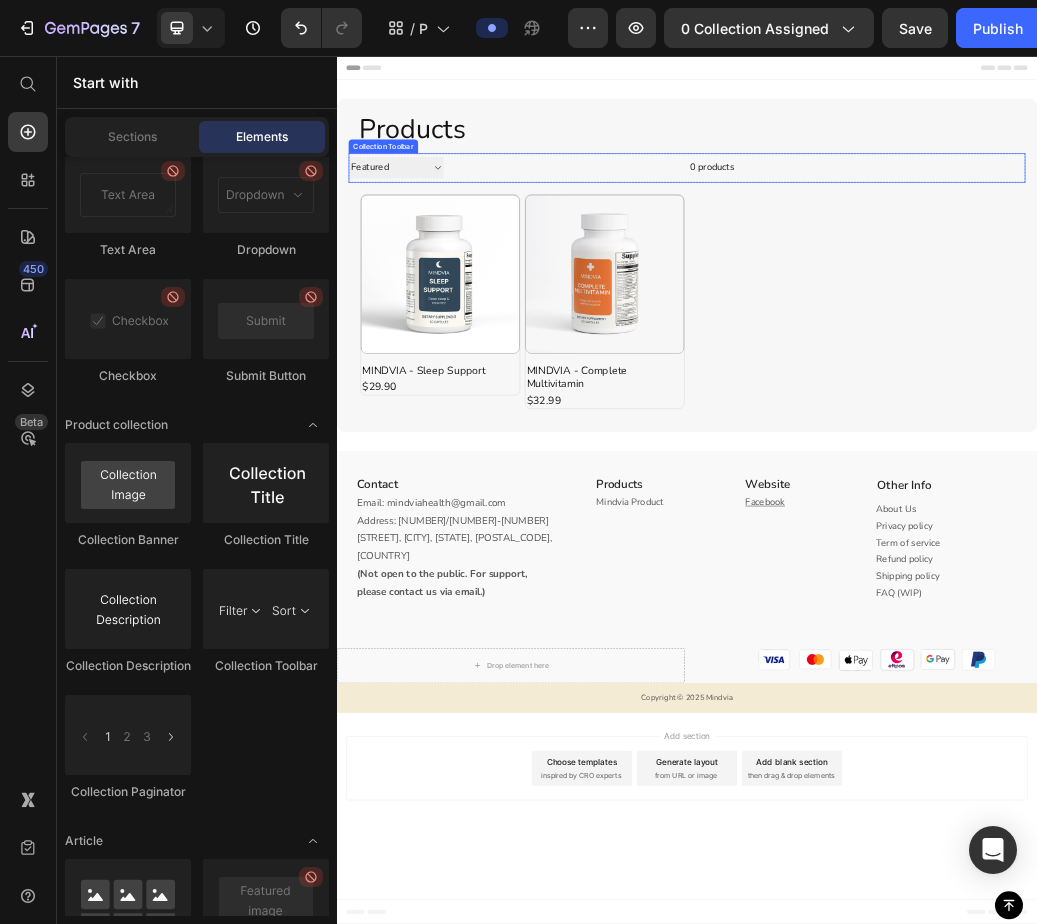 click on "0 products" at bounding box center [769, 248] 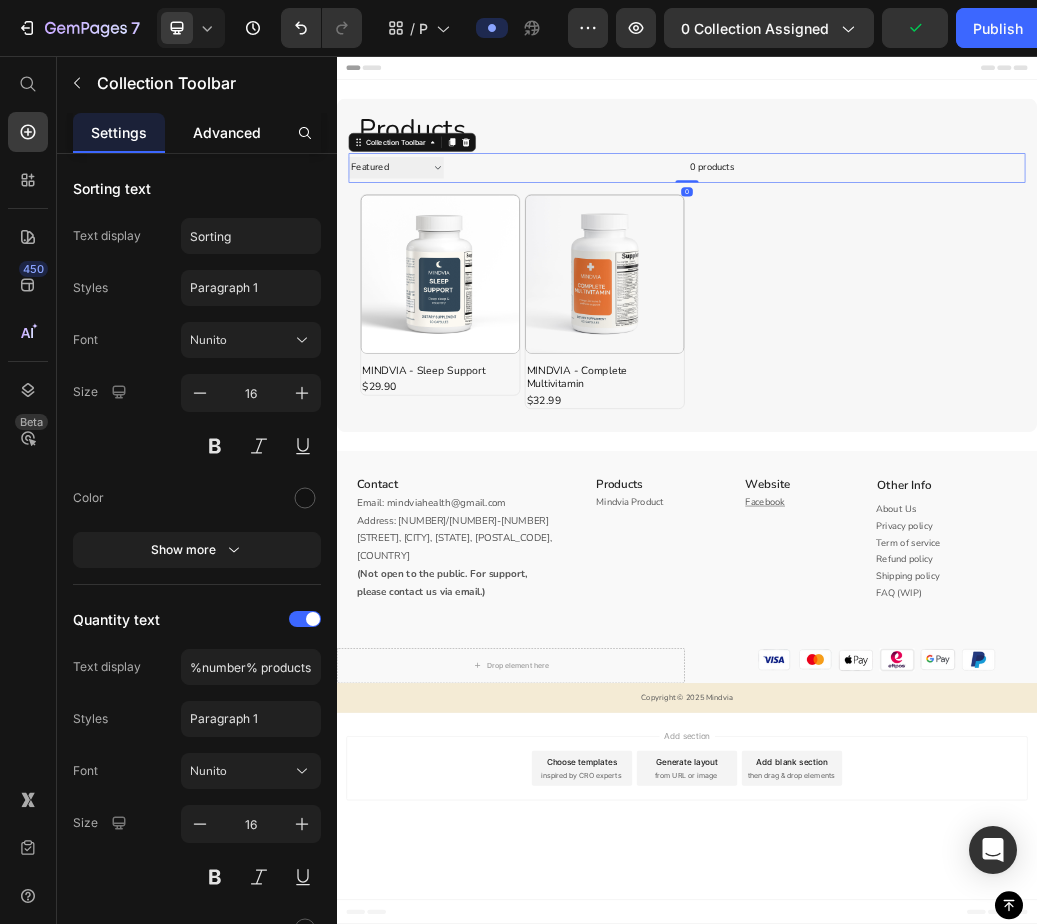 click on "Advanced" at bounding box center (227, 132) 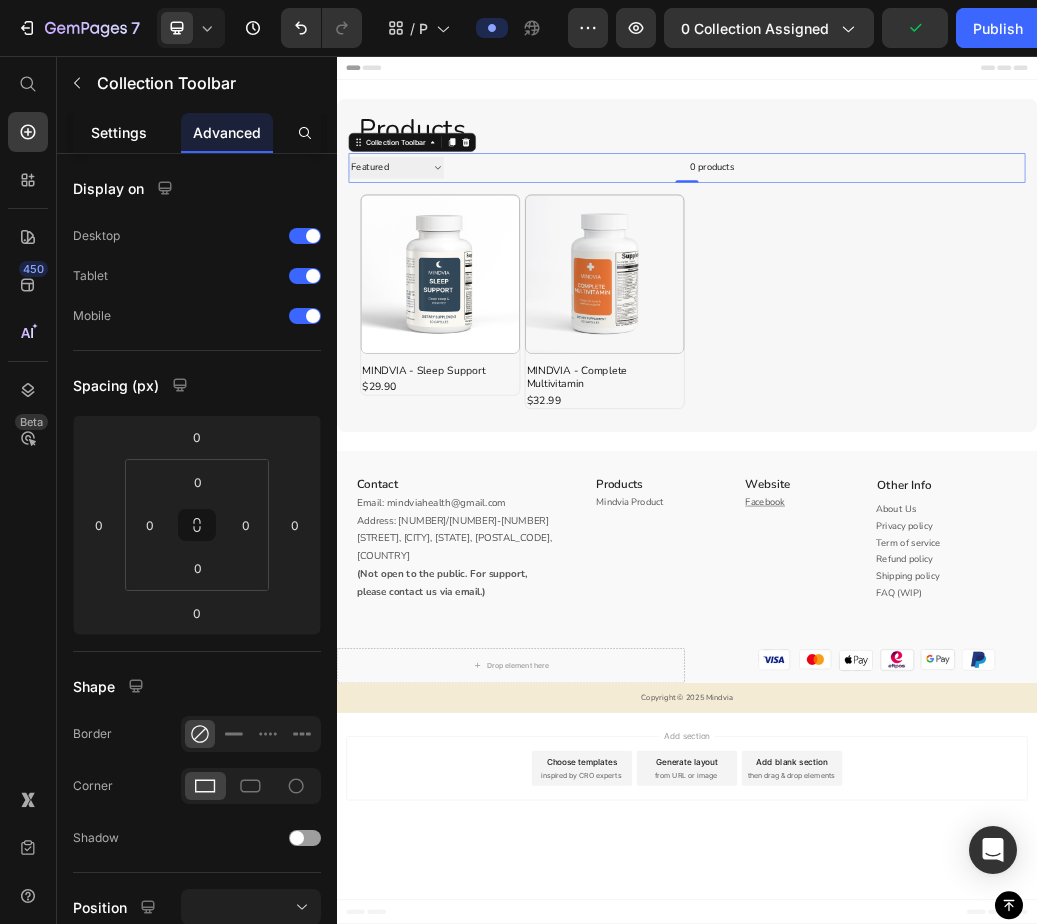 click on "Settings" at bounding box center [119, 132] 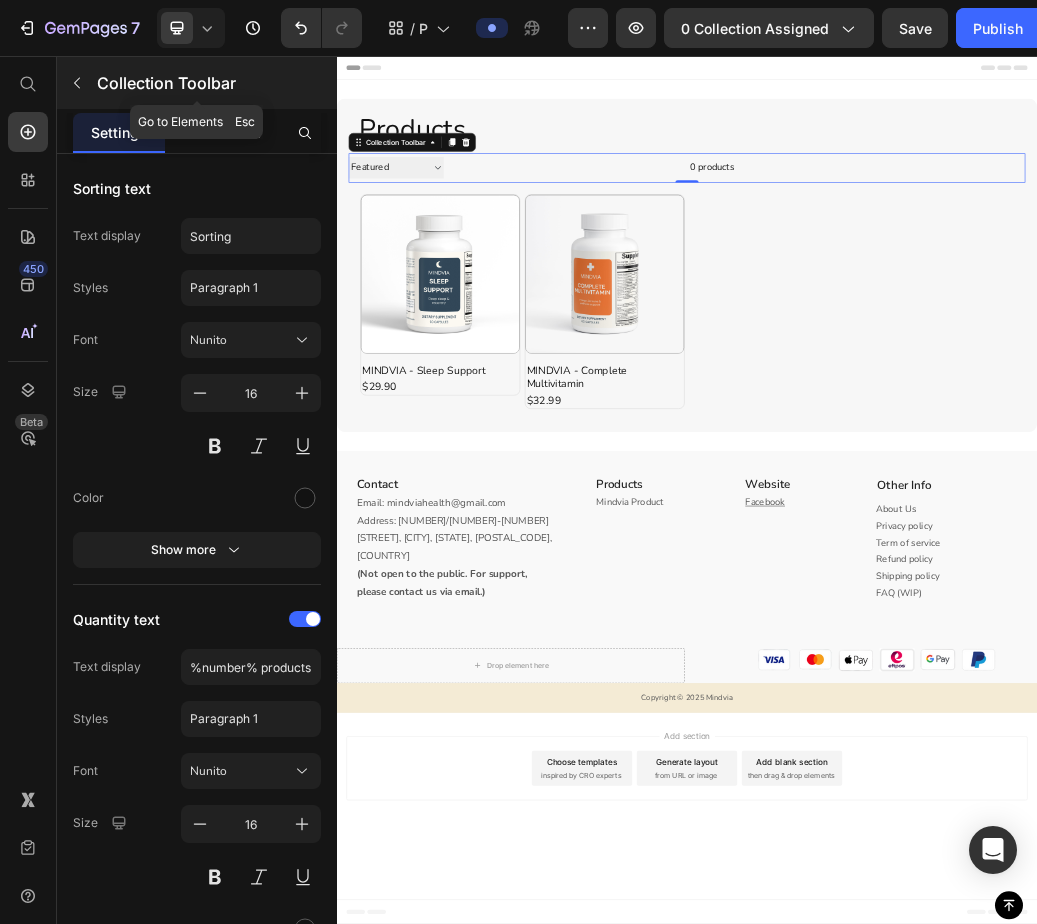 click at bounding box center (77, 83) 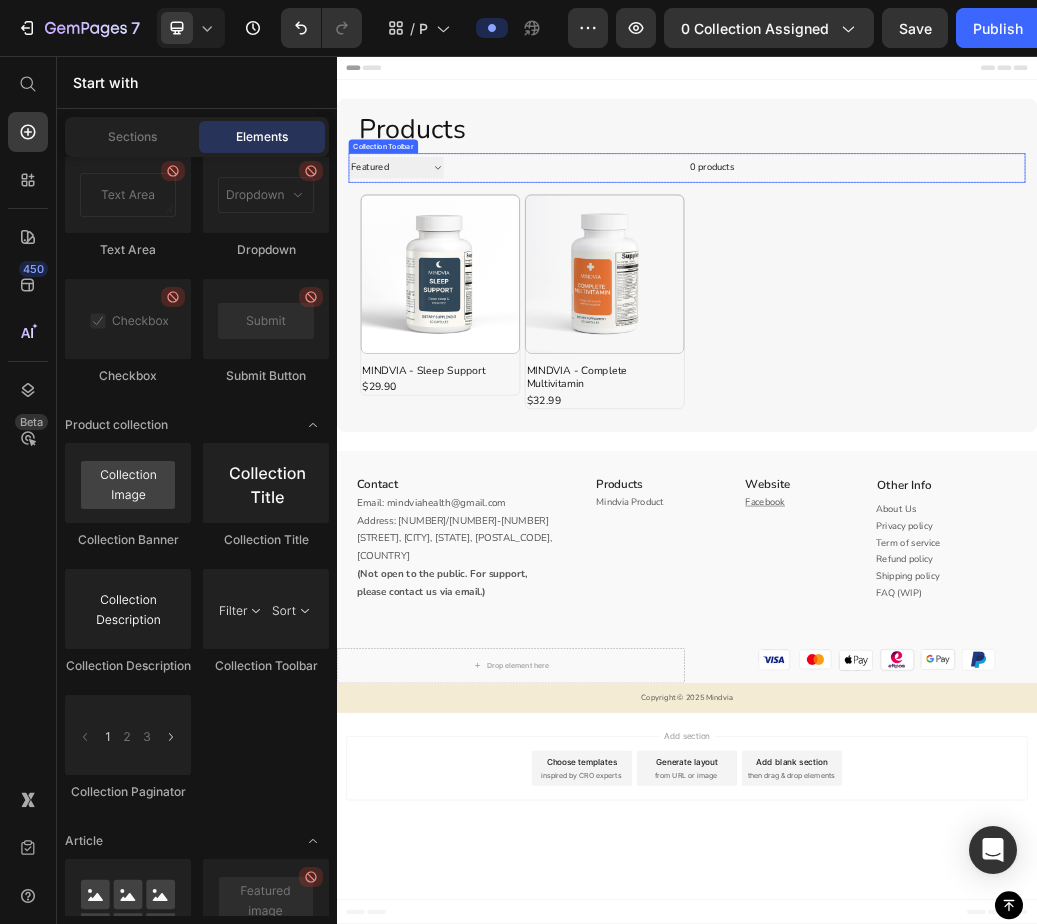 click on "Sorting Best selling Featured Alphabetically, A-Z Alphabetically, Z-A Price, low to high Price, high to low Date, new to old Date, old to new" at bounding box center (438, 247) 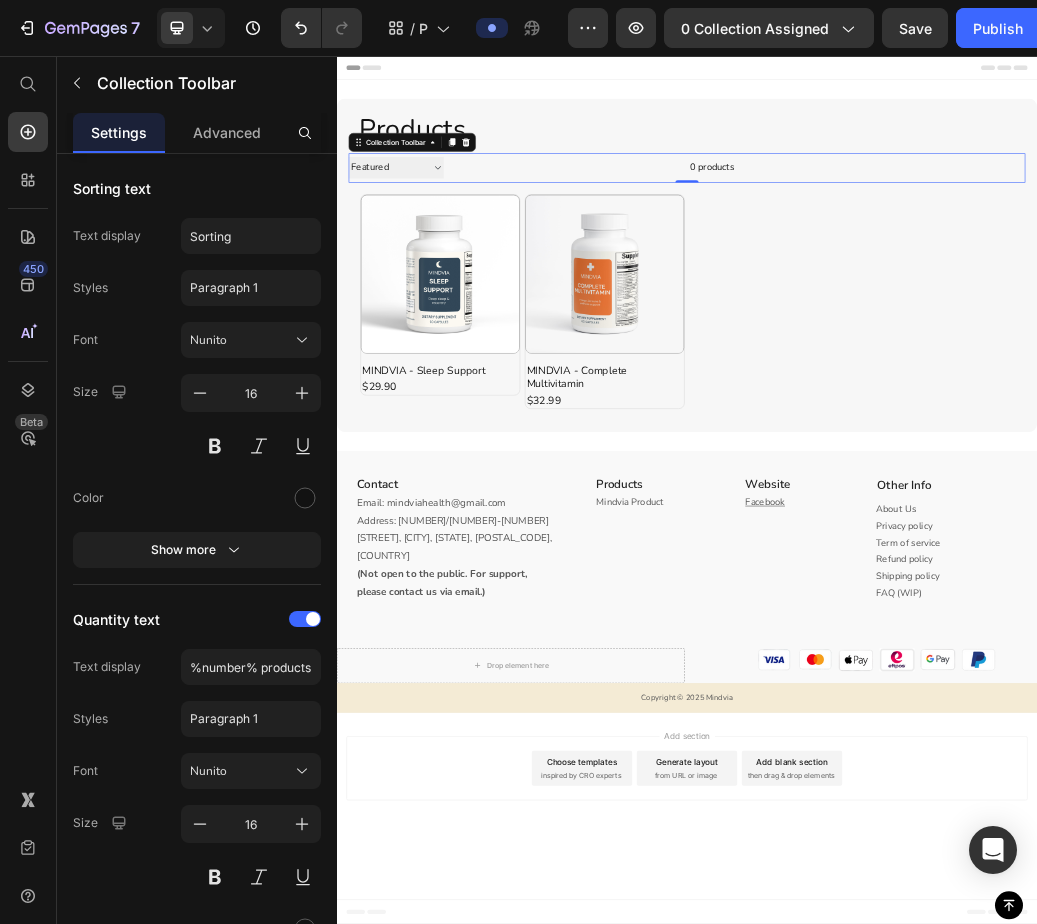 click on "0 products" at bounding box center [769, 248] 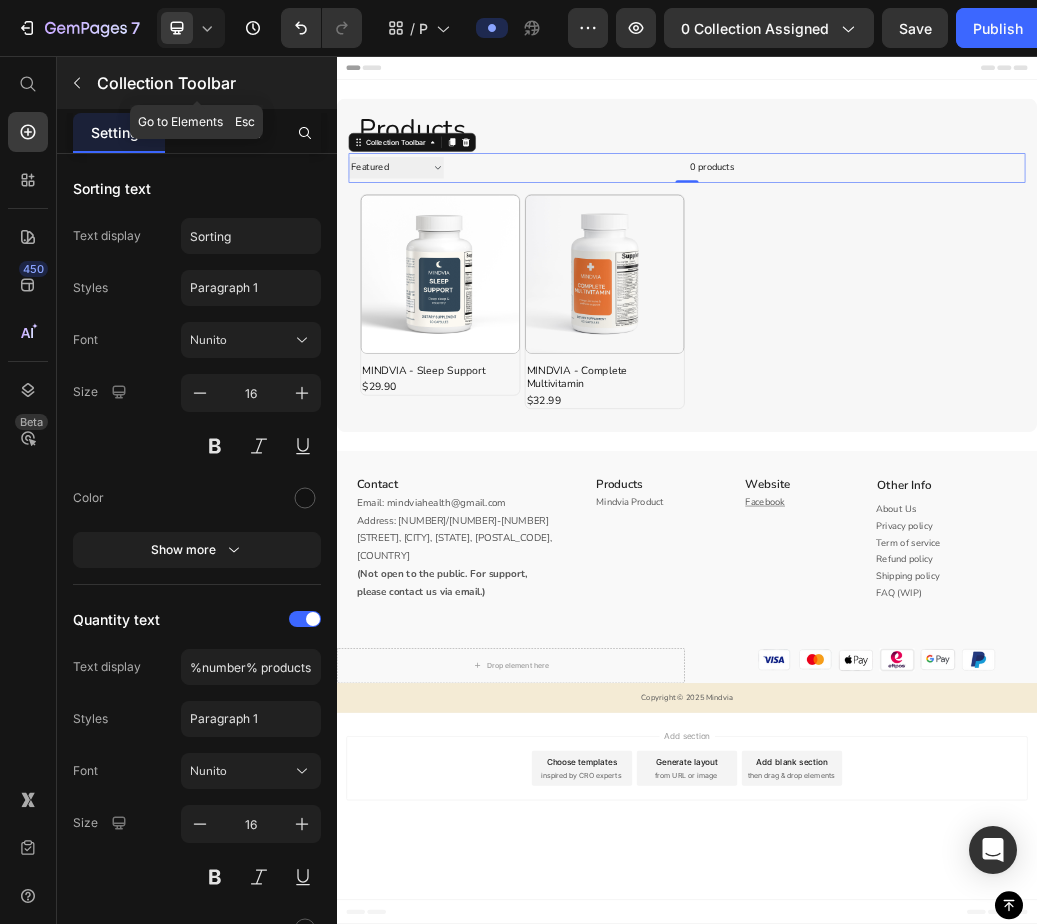 click at bounding box center (77, 83) 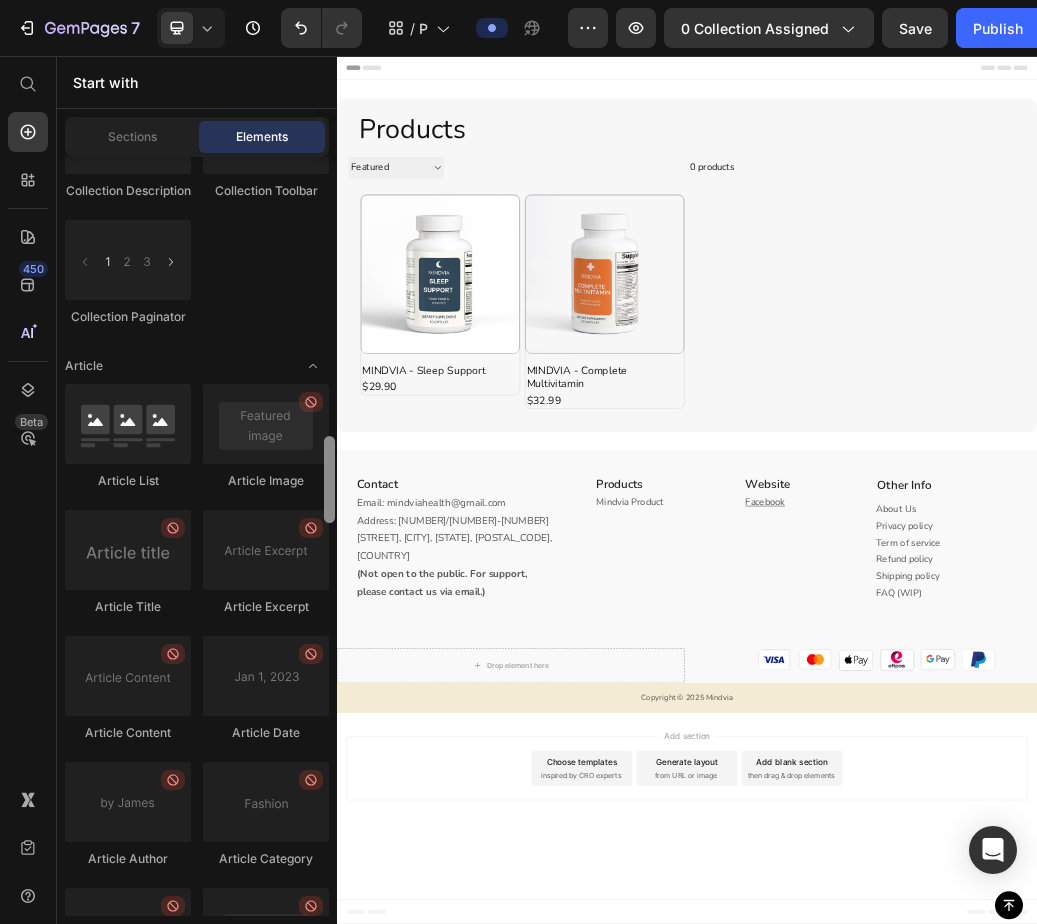 scroll, scrollTop: 5853, scrollLeft: 0, axis: vertical 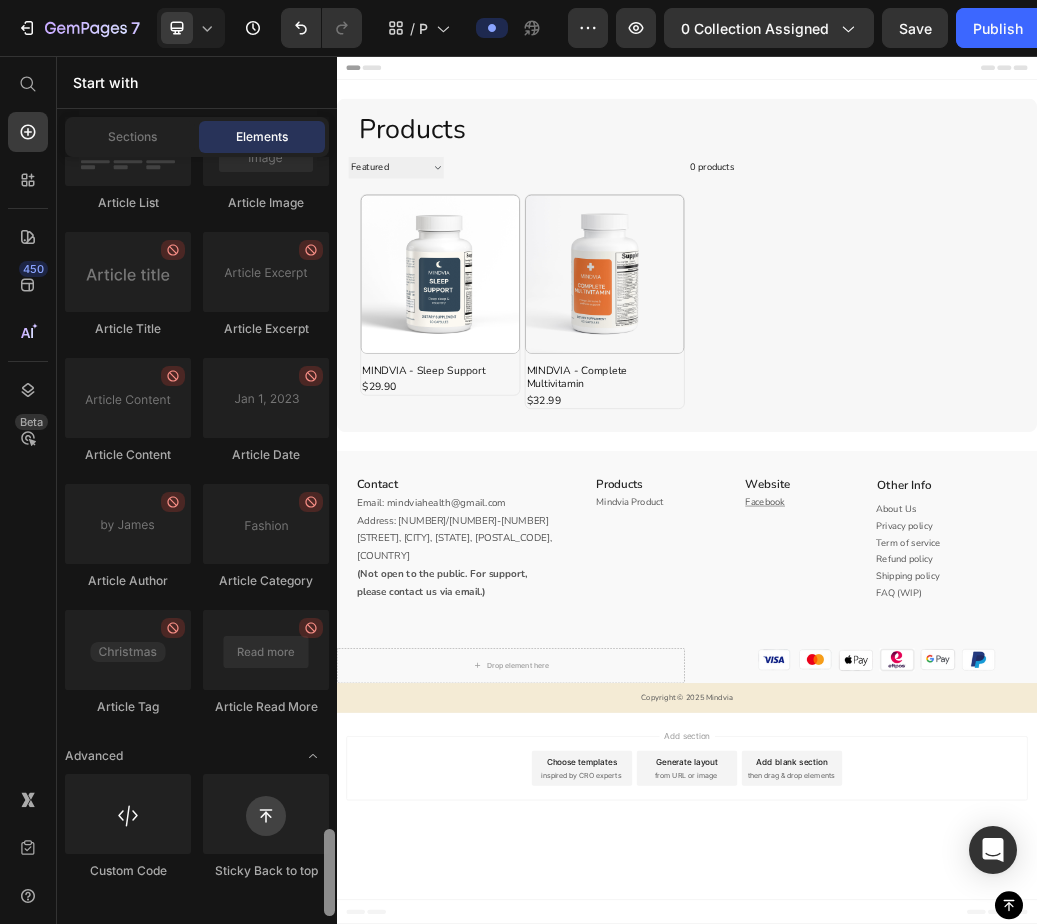 drag, startPoint x: 328, startPoint y: 782, endPoint x: 335, endPoint y: 889, distance: 107.22873 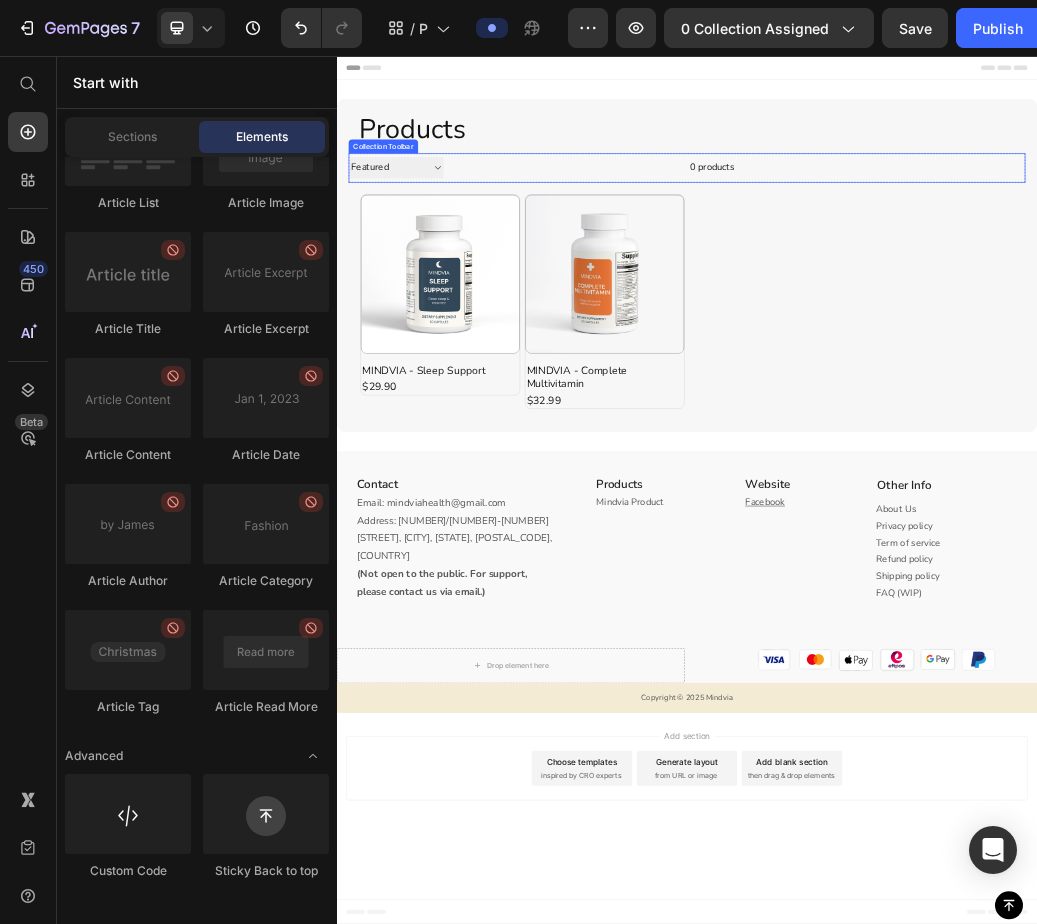 click on "0 products" at bounding box center [769, 248] 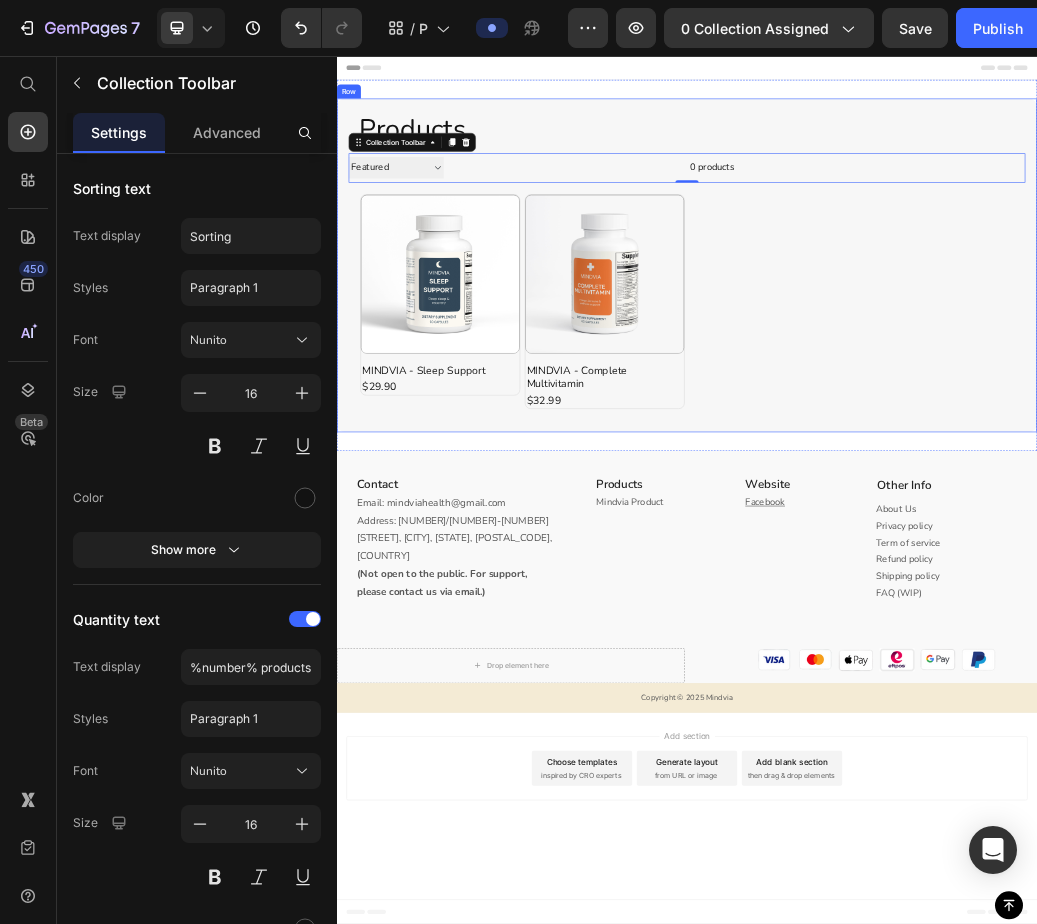 click on "Products Heading Sorting Best selling Featured Alphabetically, A-Z Alphabetically, Z-A Price, low to high Price, high to low Date, new to old Date, old to new 0 products Collection Toolbar   0 Row Product Images MINDVIA - Sleep Support Product Title $29.90 Product Price Row Row Product Images MINDVIA - Complete Multivitamin Product Title $32.99 Product Price Row Row Product List Row" at bounding box center [937, 415] 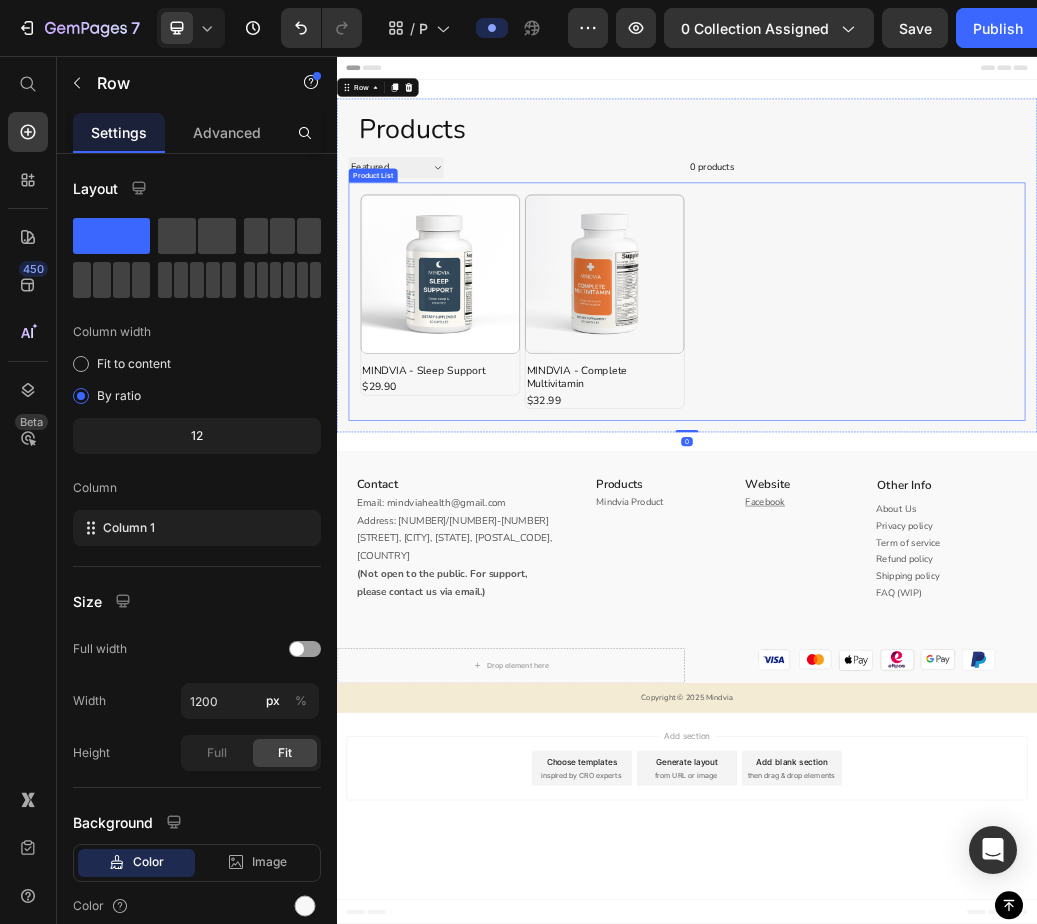 click on "0 products" at bounding box center (769, 248) 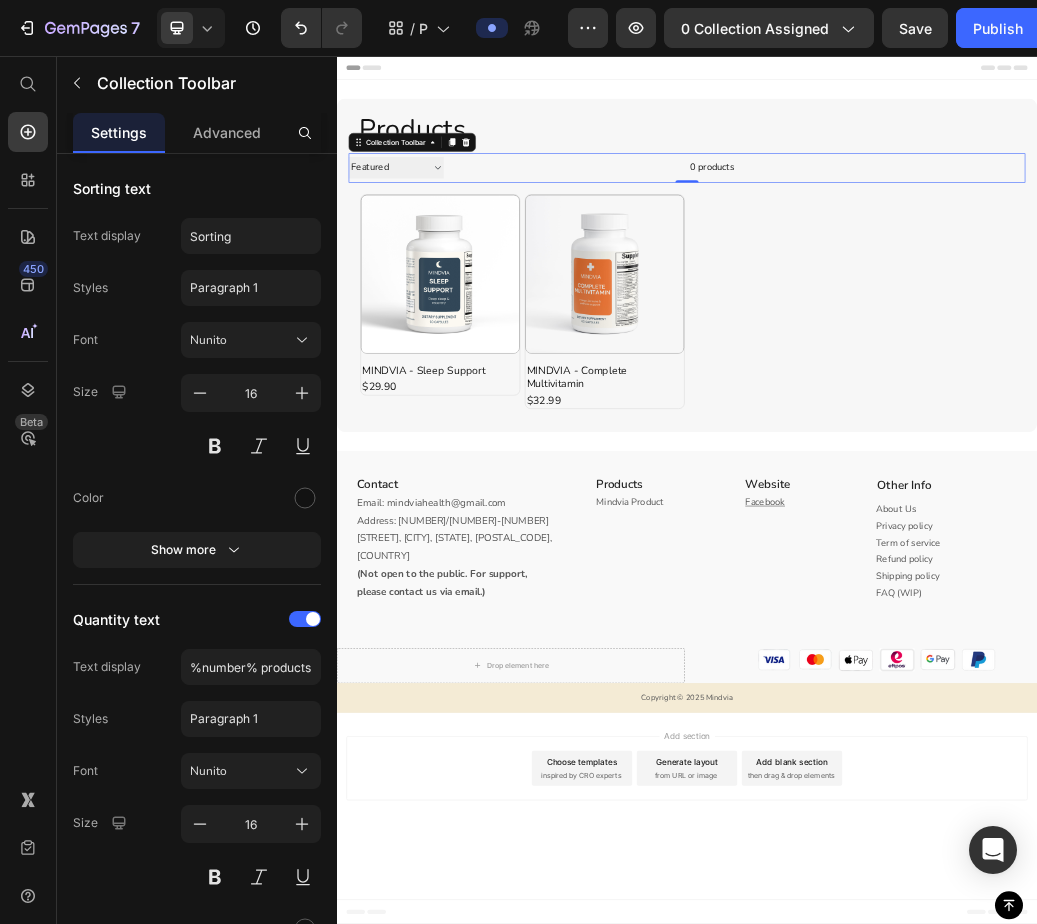 click on "0 products" at bounding box center (769, 248) 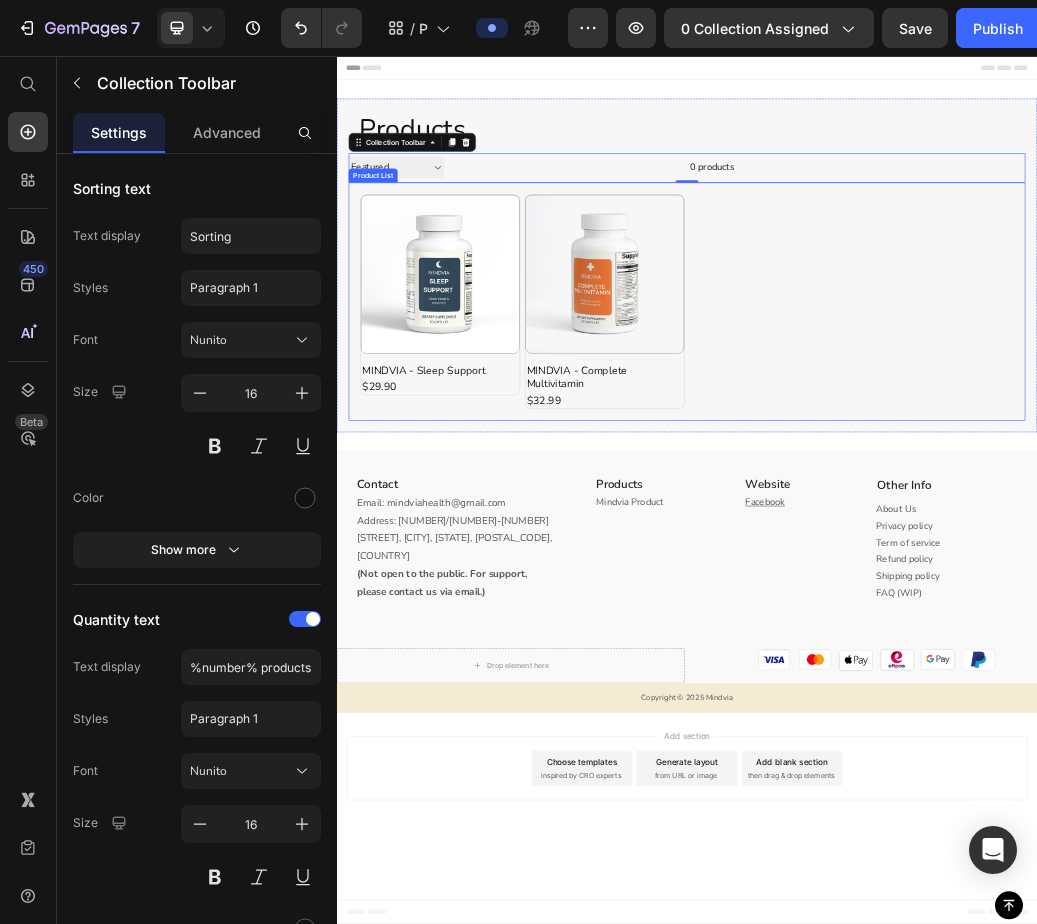 click on "Product Images MINDVIA - Sleep Support Product Title $29.90 Product Price Row Row Product Images MINDVIA - Complete Multivitamin Product Title $32.99 Product Price Row Row" at bounding box center [937, 477] 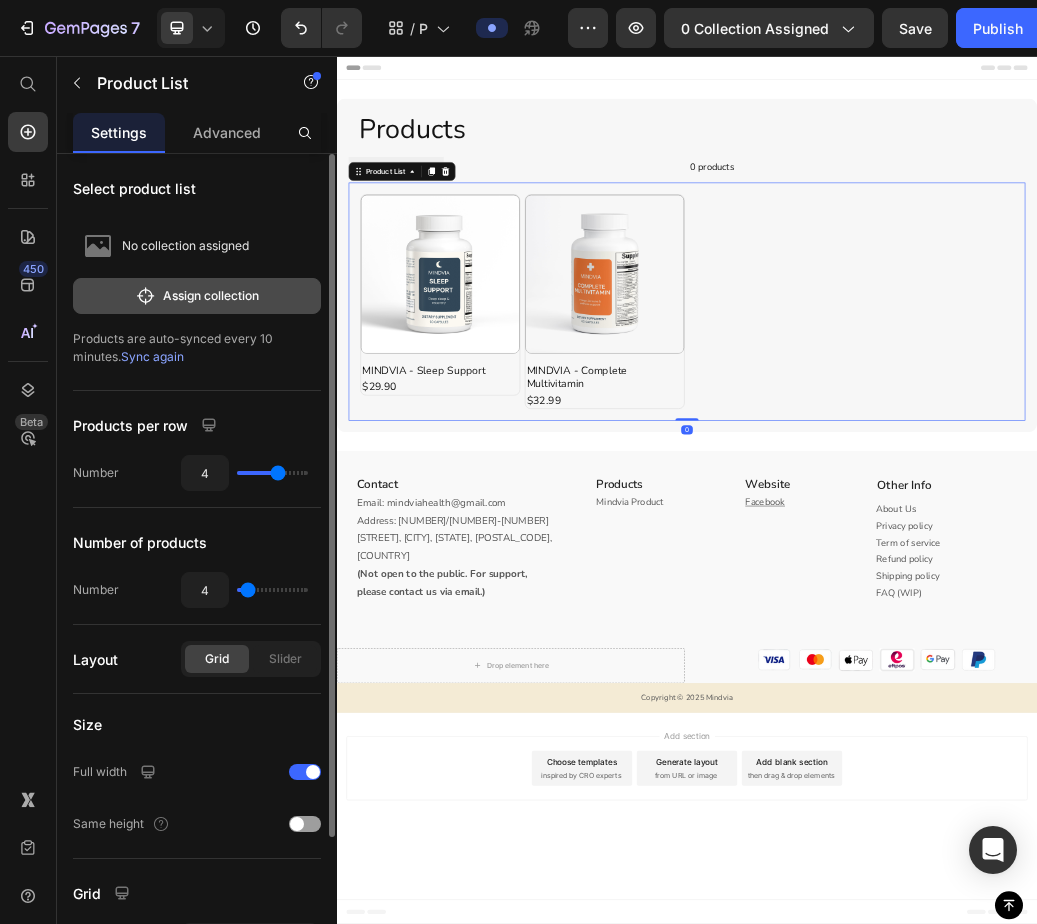click on "Assign collection" at bounding box center (197, 296) 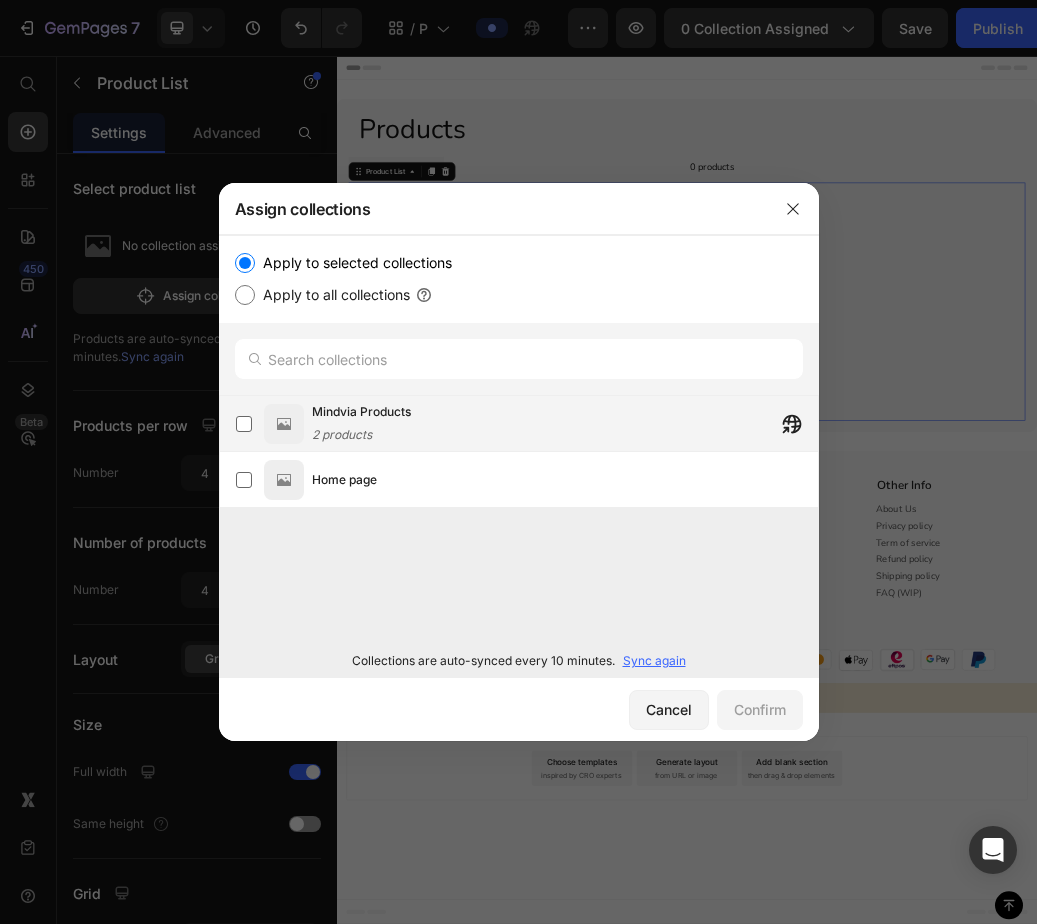 click on "2 products" 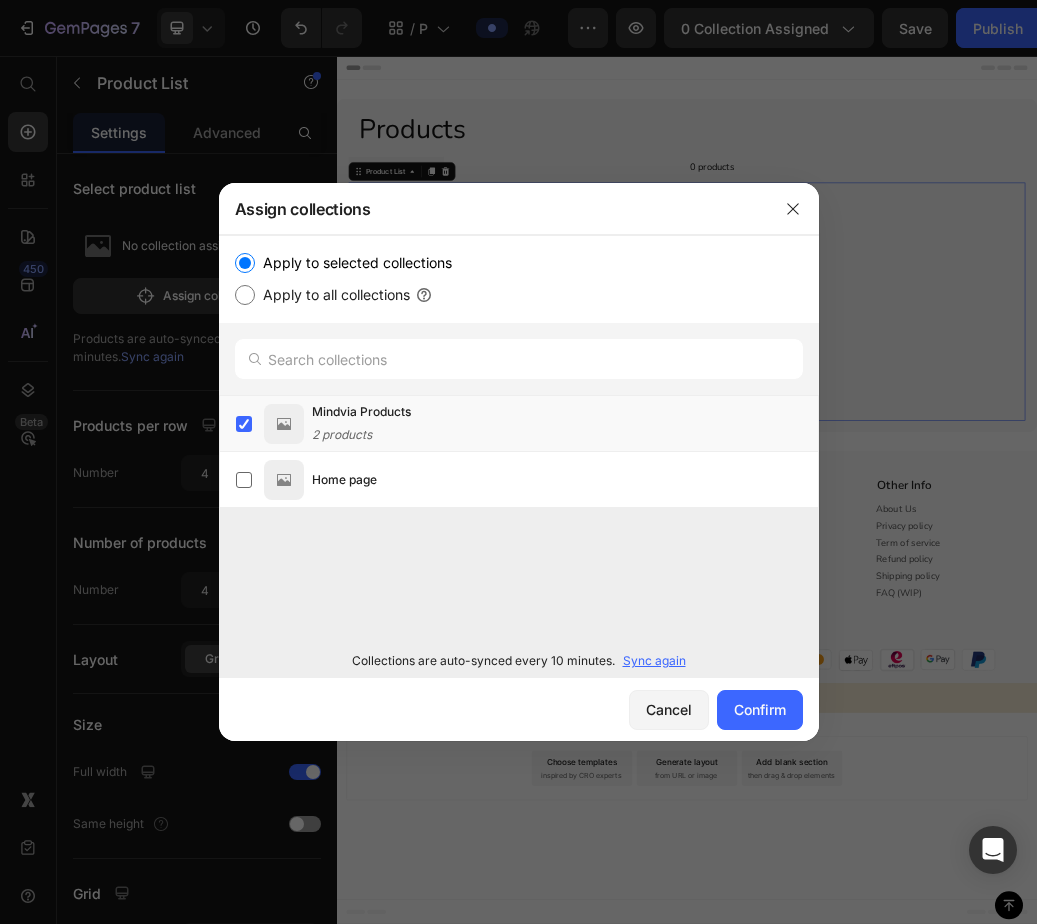 click on "Apply to all collections" at bounding box center (332, 295) 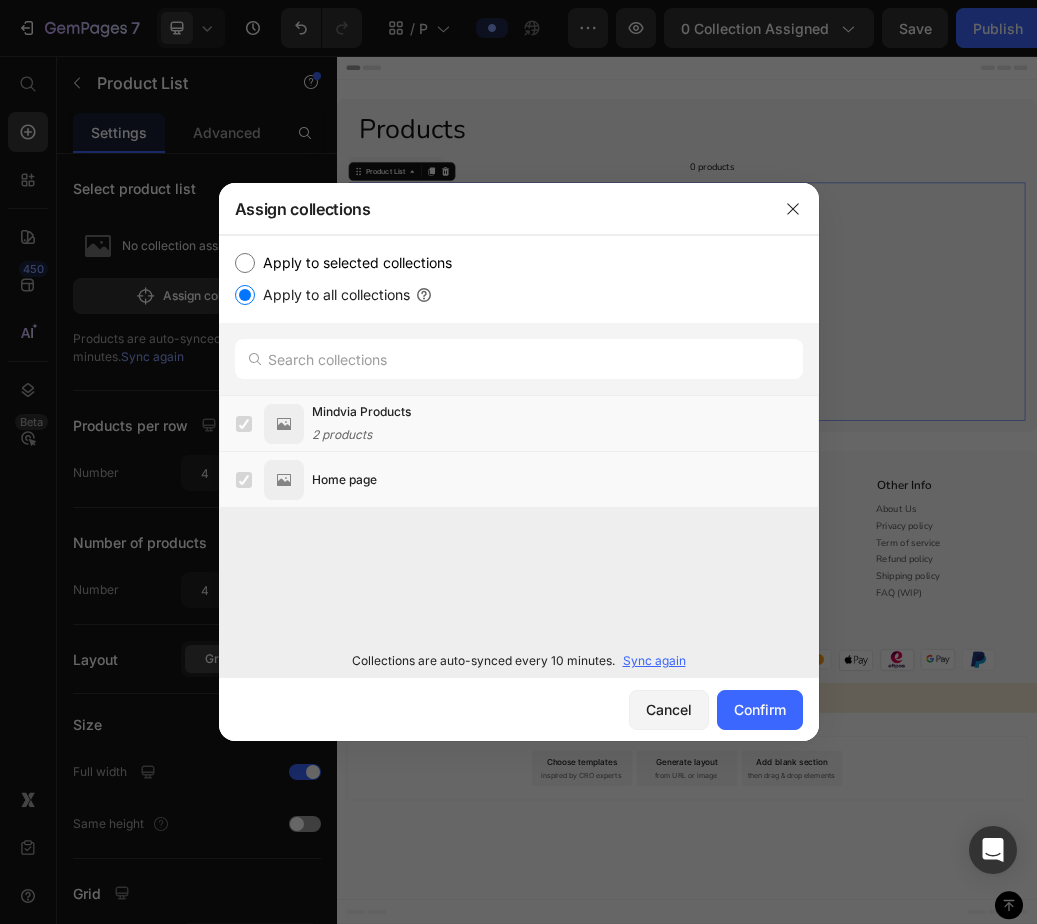 click on "Apply to selected collections" at bounding box center [353, 263] 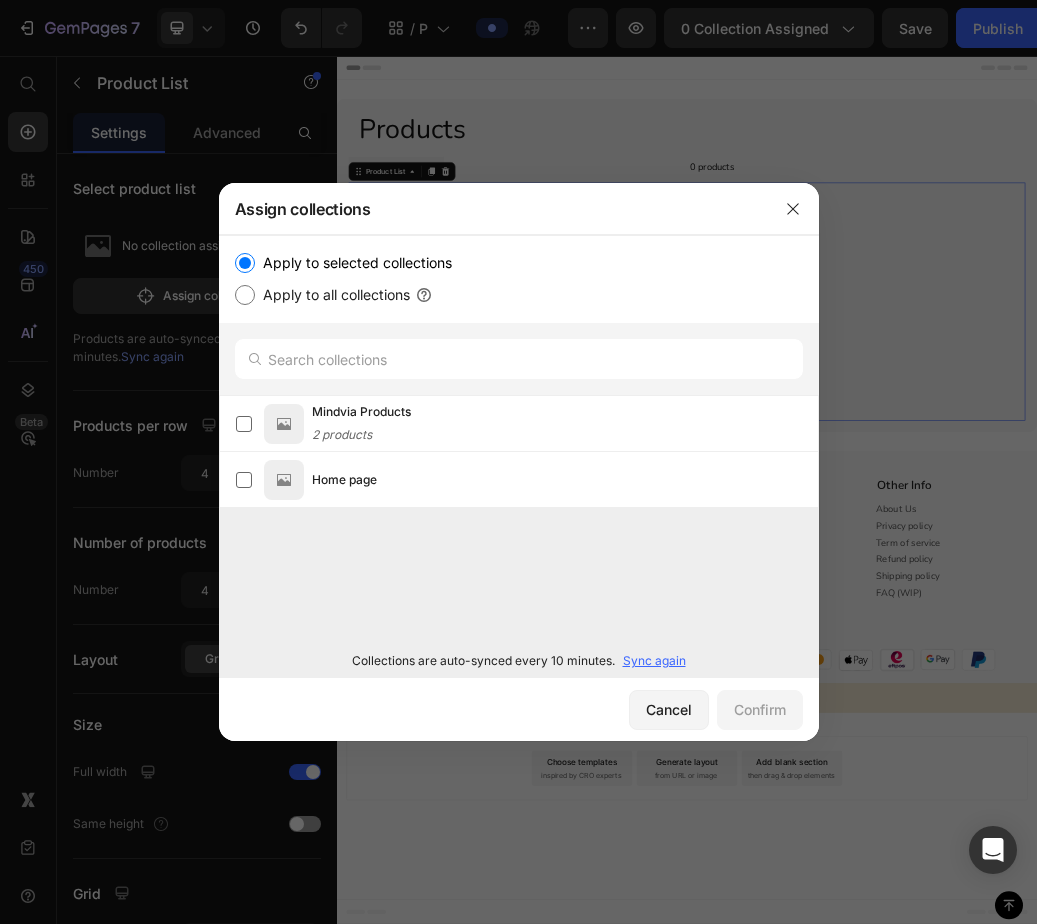 click on "Apply to all collections" at bounding box center (332, 295) 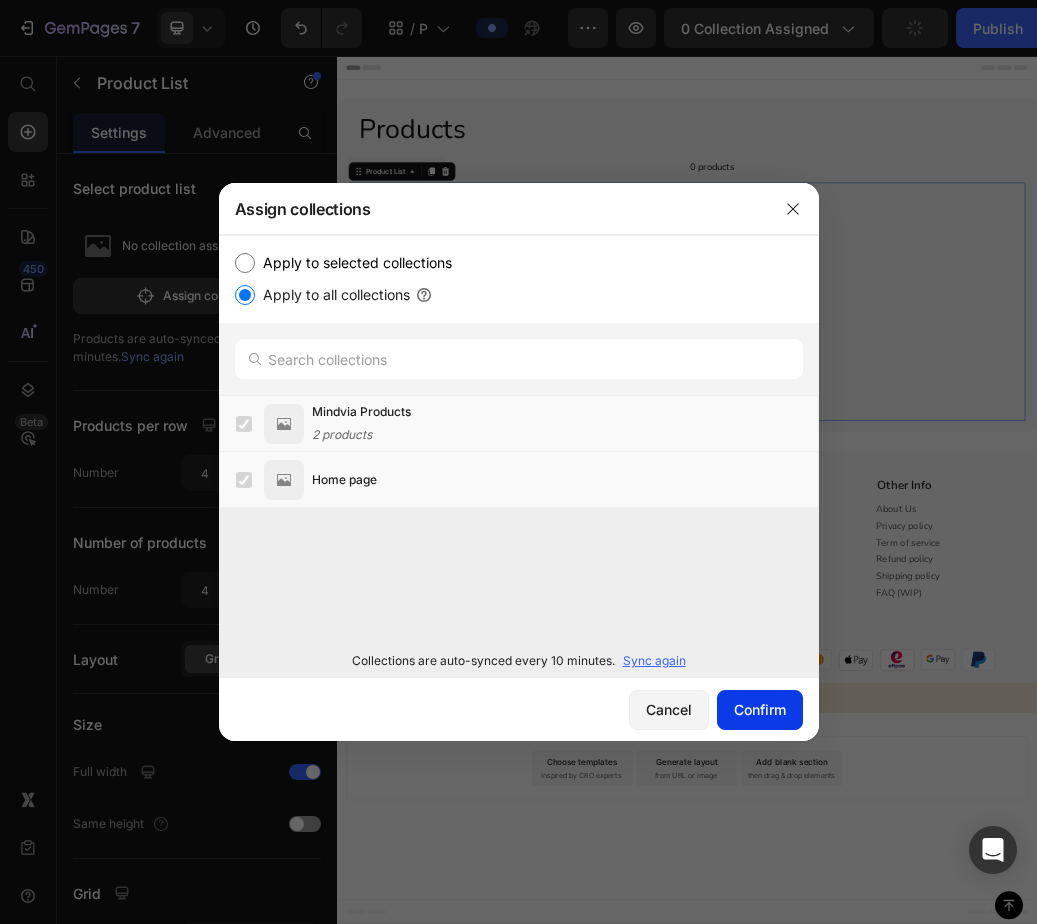 click on "Confirm" at bounding box center (760, 709) 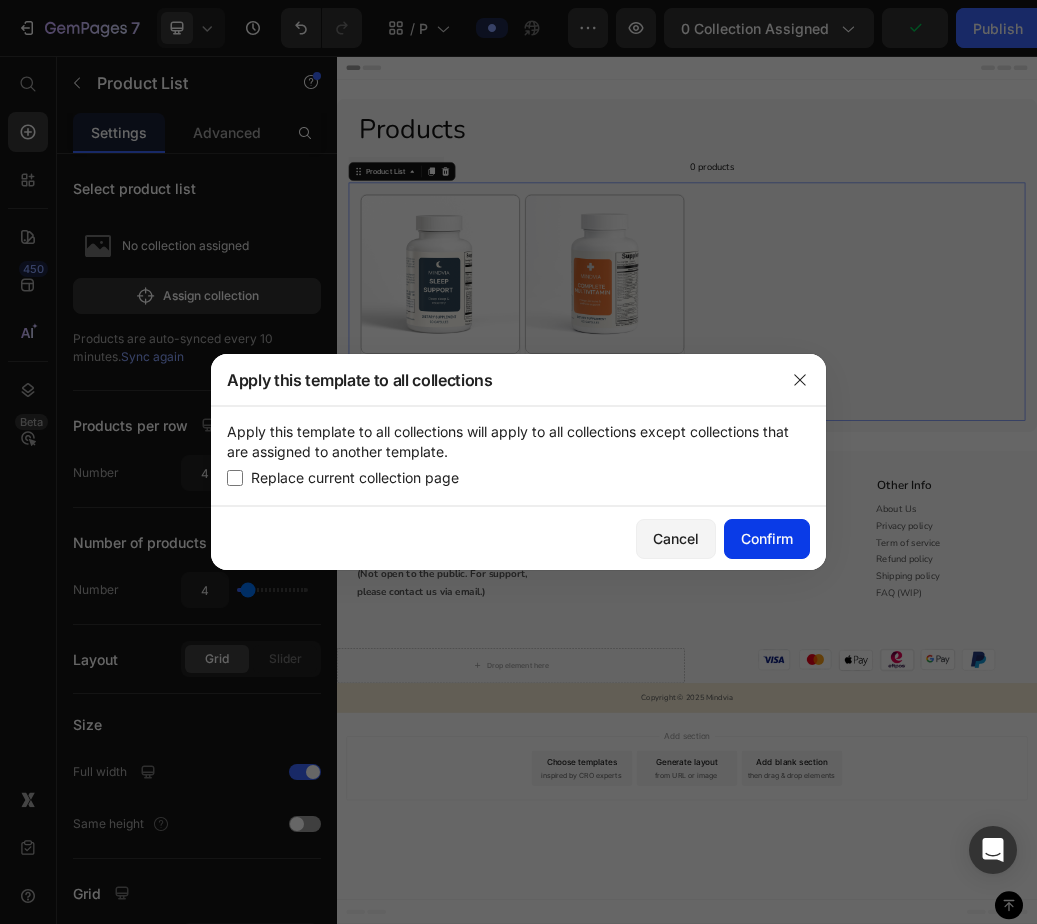 click on "Confirm" at bounding box center [767, 538] 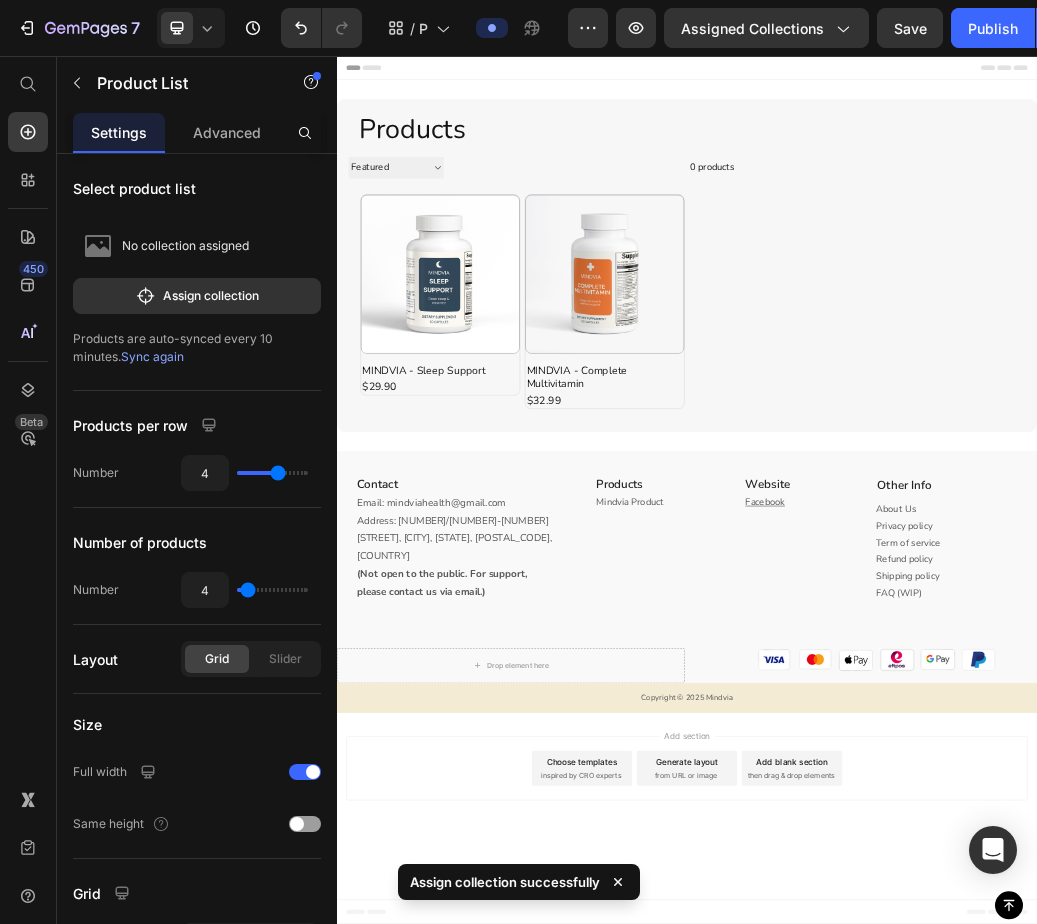 click on "Product Images MINDVIA - Sleep Support Product Title $29.90 Product Price Row Row Product Images MINDVIA - Complete Multivitamin Product Title $32.99 Product Price Row Row" at bounding box center [937, 477] 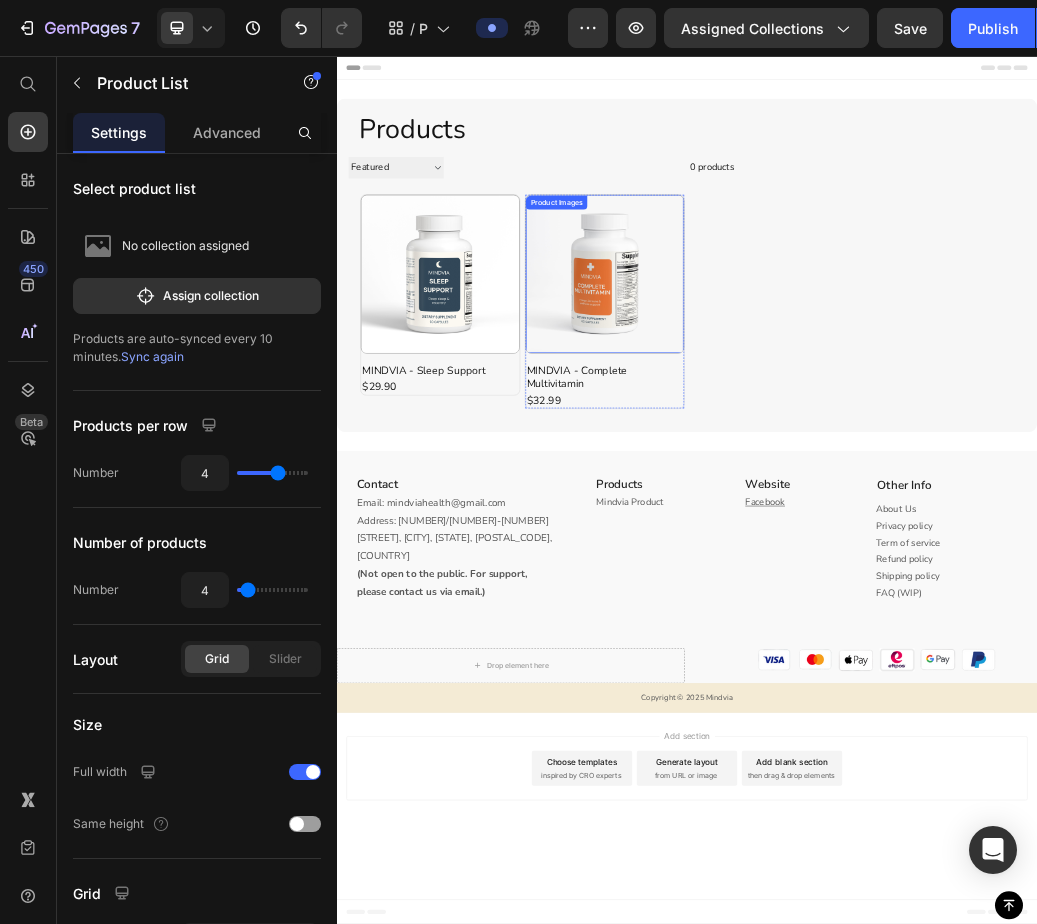 click at bounding box center (796, 430) 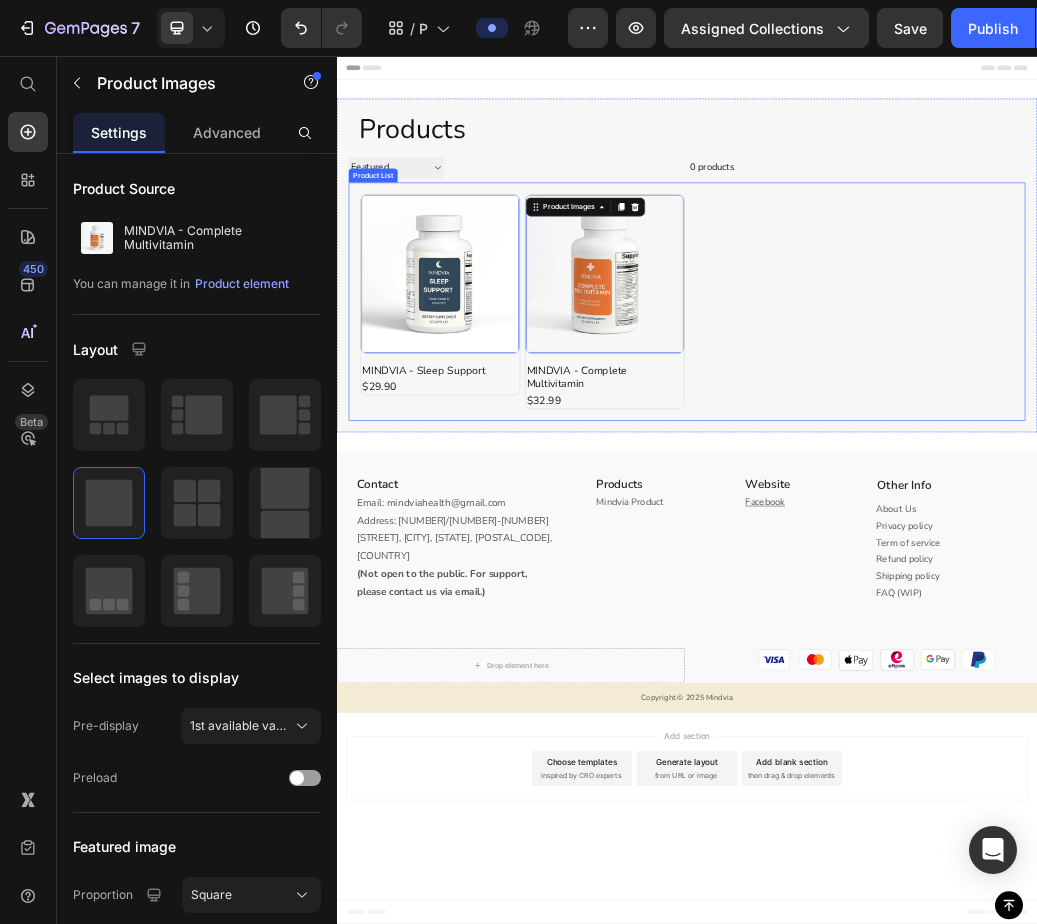 click on "Product Images   0 MINDVIA - Sleep Support Product Title $29.90 Product Price Row Row Product Images   16 MINDVIA - Complete Multivitamin Product Title $32.99 Product Price Row Row" at bounding box center [937, 477] 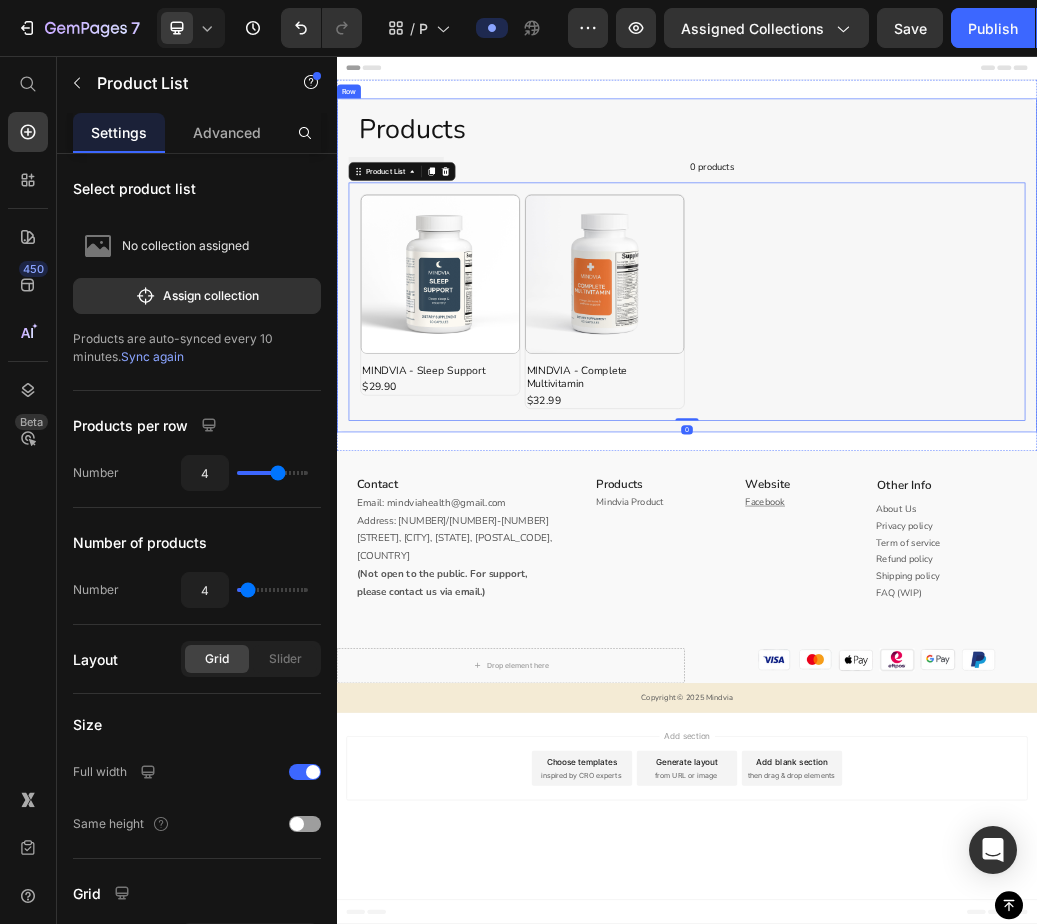 click on "Products Heading Sorting Best selling Featured Alphabetically, A-Z Alphabetically, Z-A Price, low to high Price, high to low Date, new to old Date, old to new 0 products Collection Toolbar Row Product Images MINDVIA - Sleep Support Product Title $29.90 Product Price Row Row Product Images MINDVIA - Complete Multivitamin Product Title $32.99 Product Price Row Row Product List   0 Row" at bounding box center [937, 415] 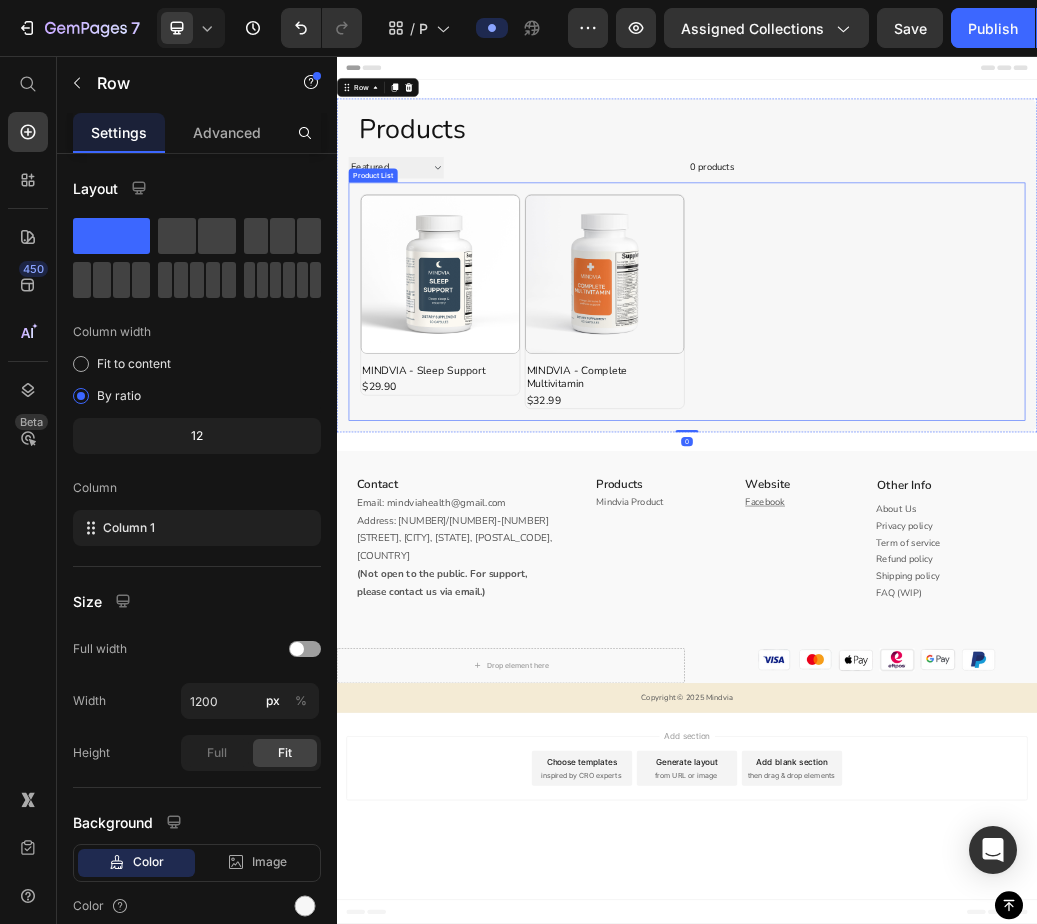 click on "Product Images MINDVIA - Sleep Support Product Title $29.90 Product Price Row Row Product Images MINDVIA - Complete Multivitamin Product Title $32.99 Product Price Row Row" at bounding box center (937, 477) 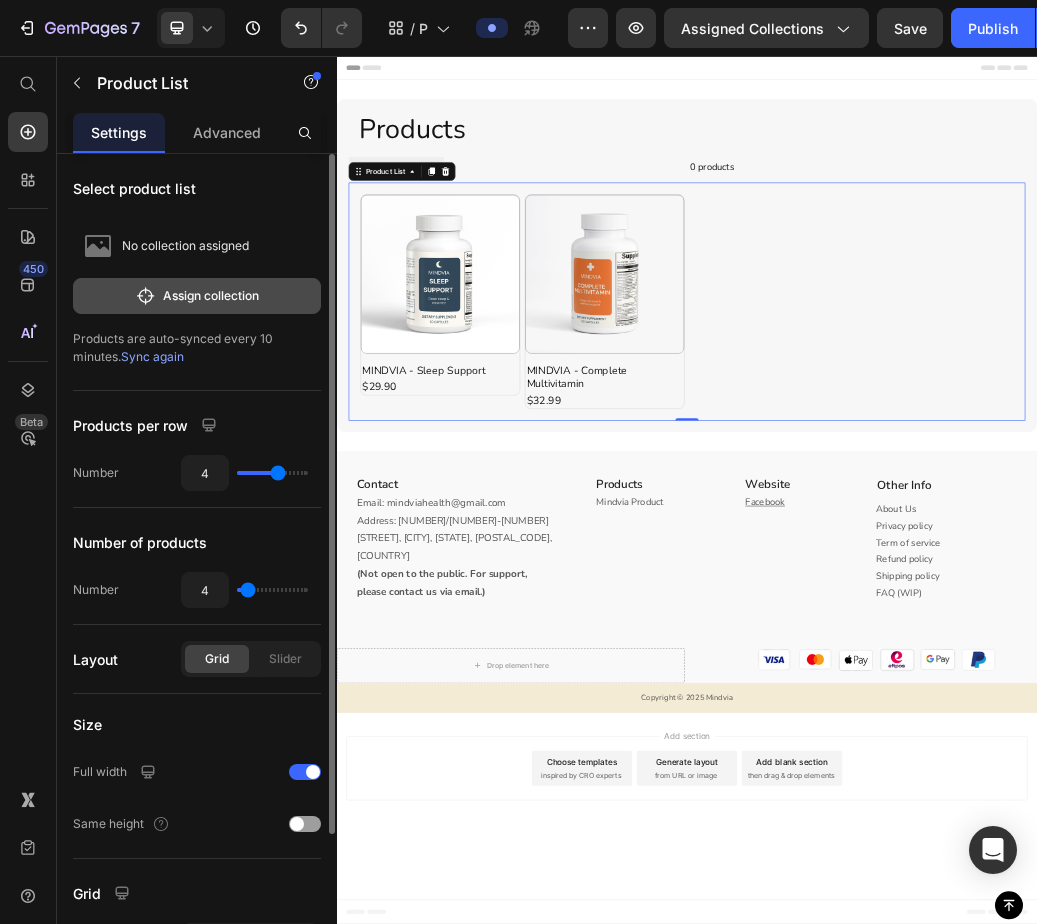 click on "Assign collection" at bounding box center (197, 296) 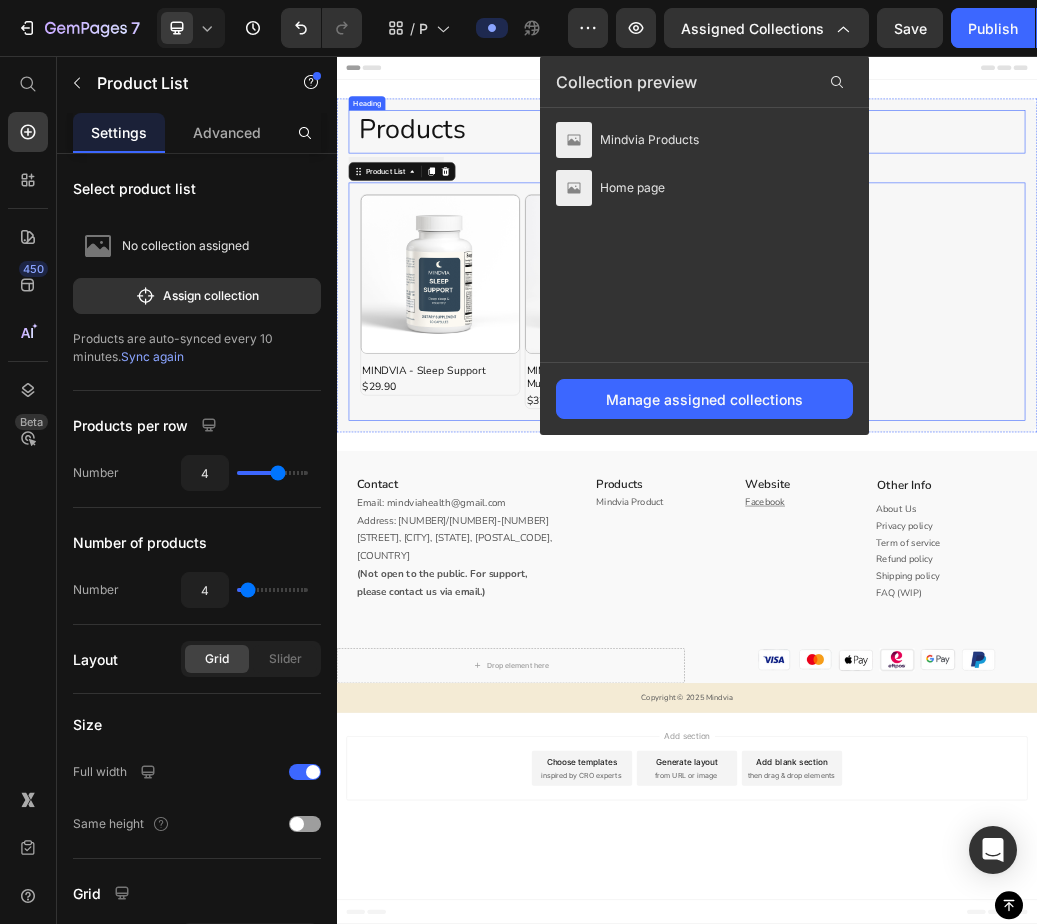 click on "Products" at bounding box center [937, 181] 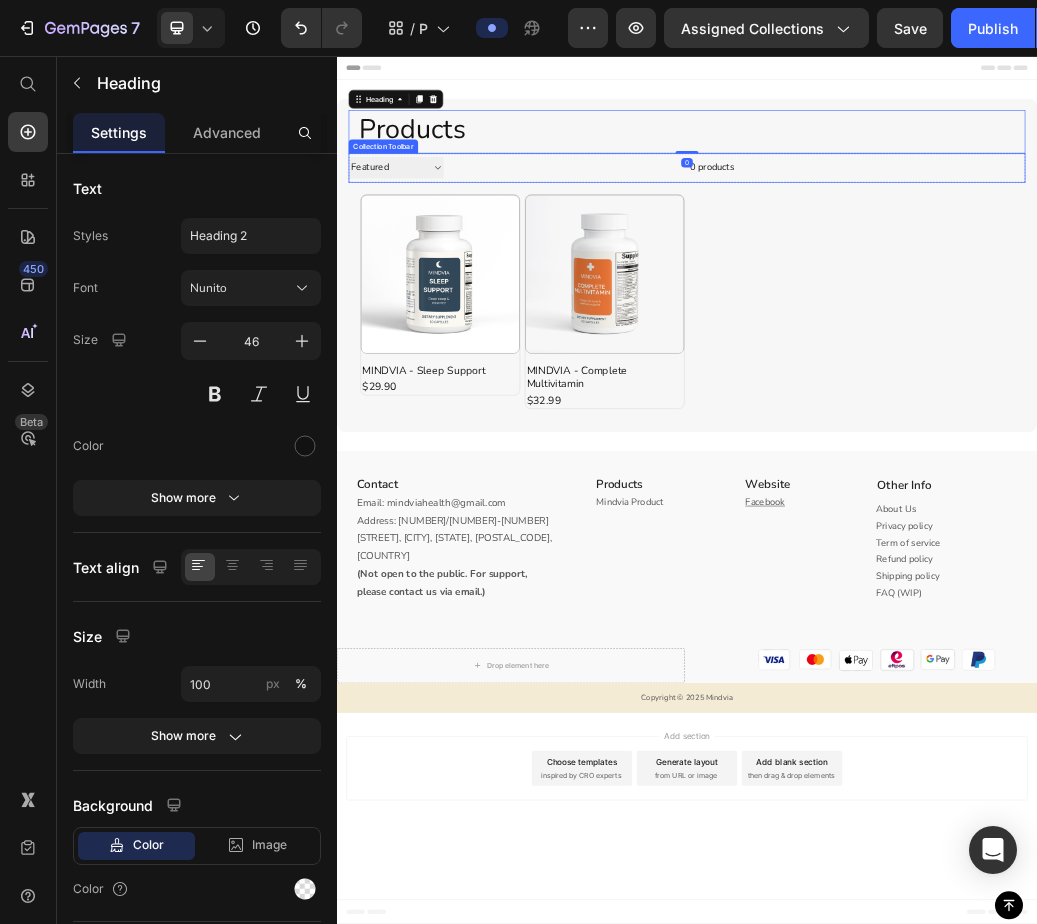 click at bounding box center (1268, 248) 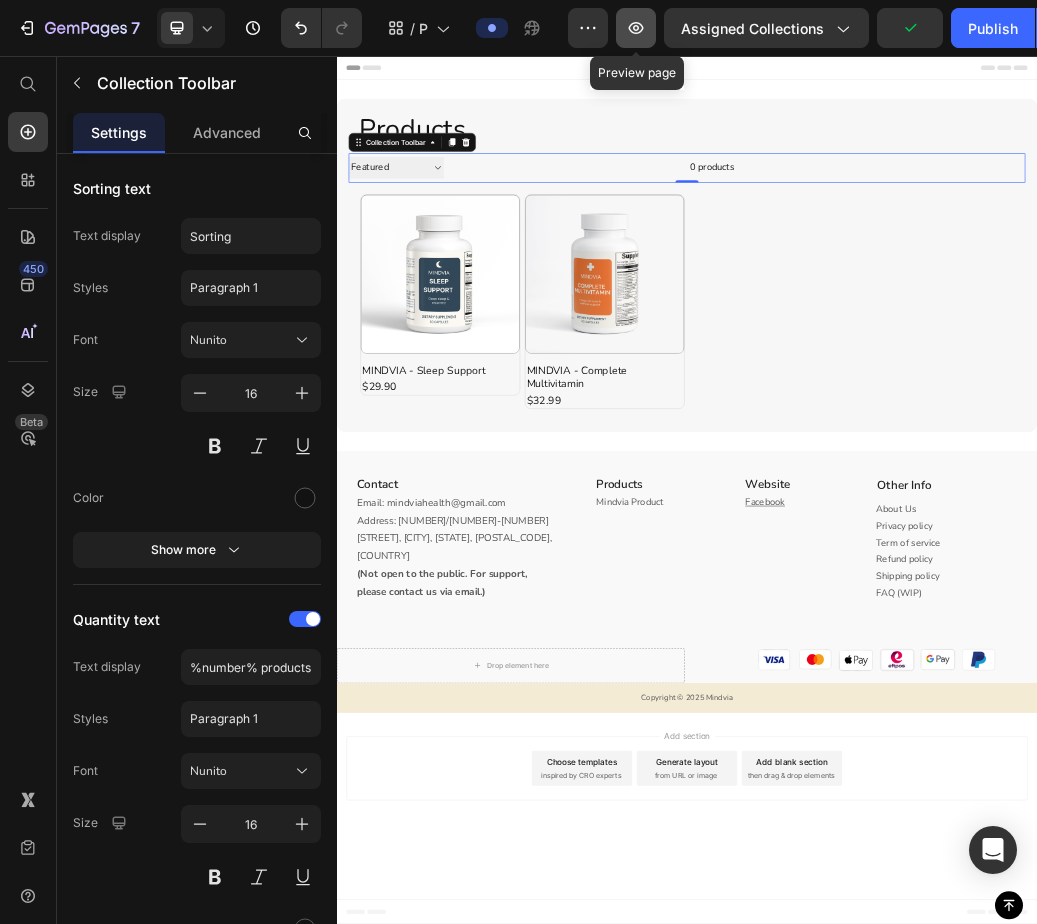 click 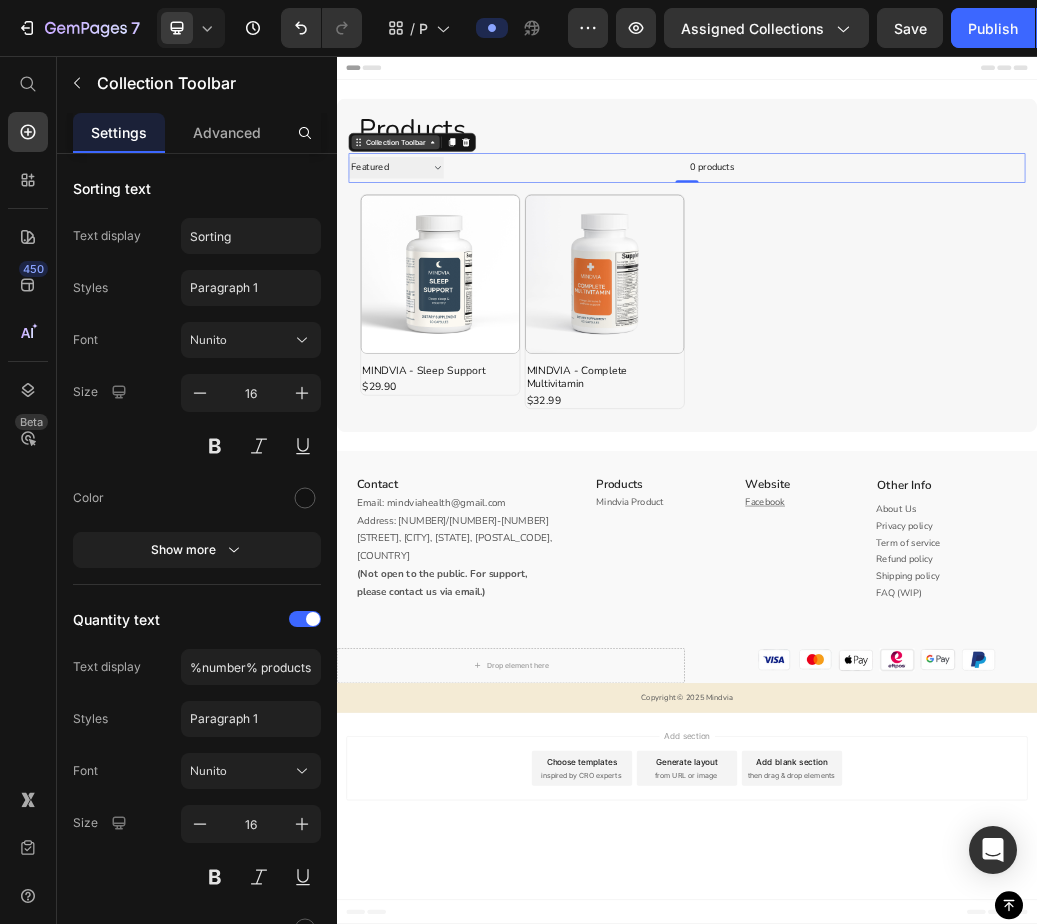 click on "Collection Toolbar" at bounding box center [437, 204] 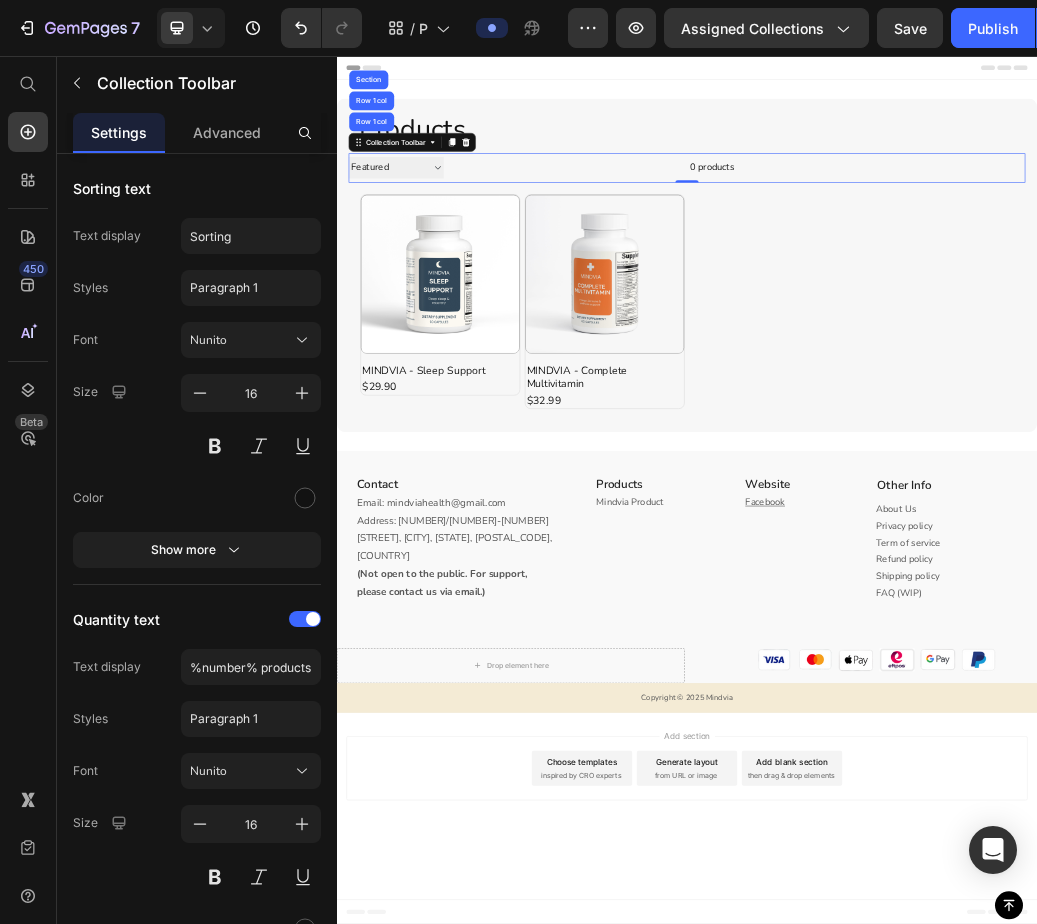 click on "0 products" at bounding box center (769, 248) 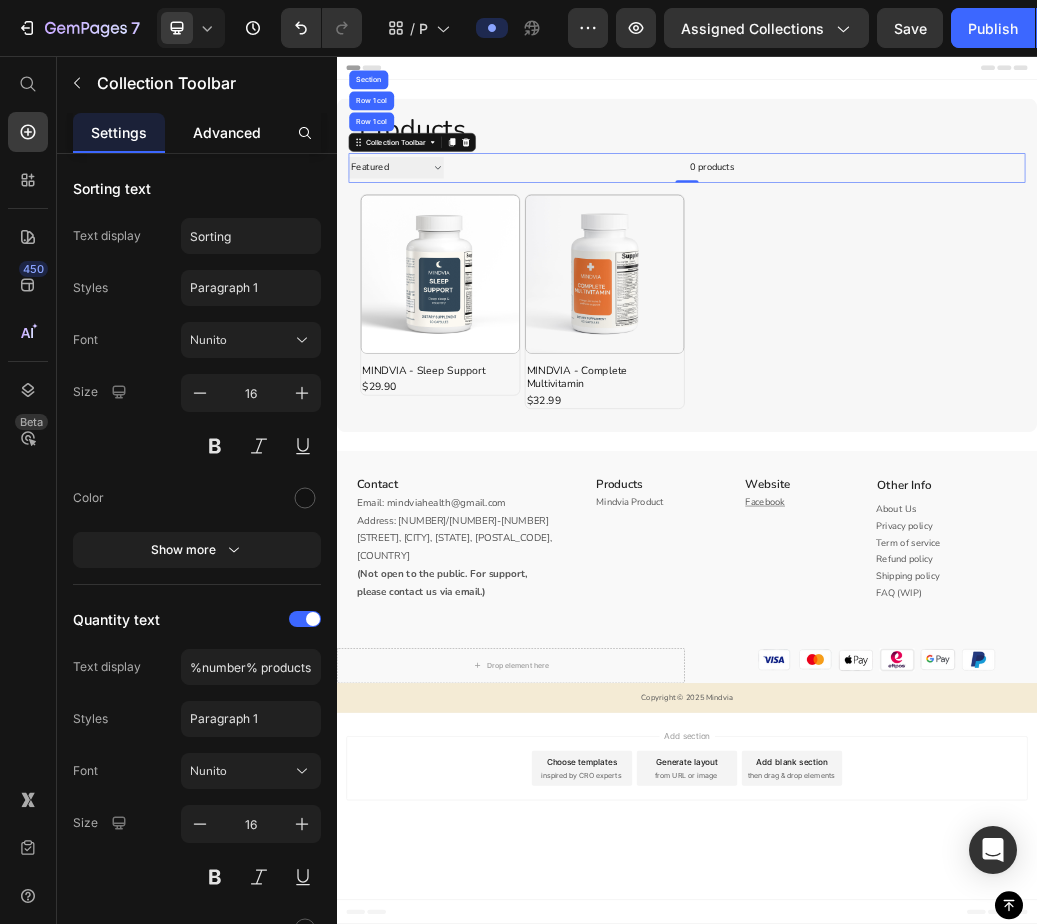 click on "Advanced" 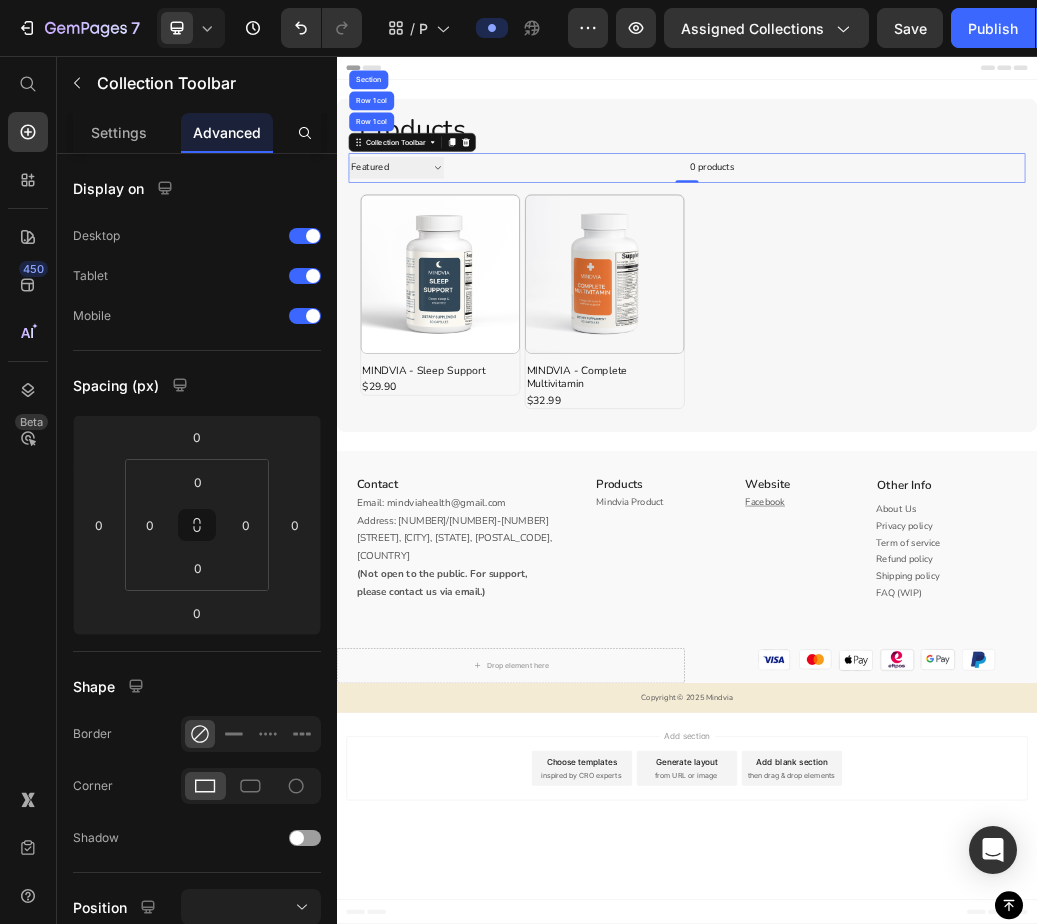 click on "Settings" 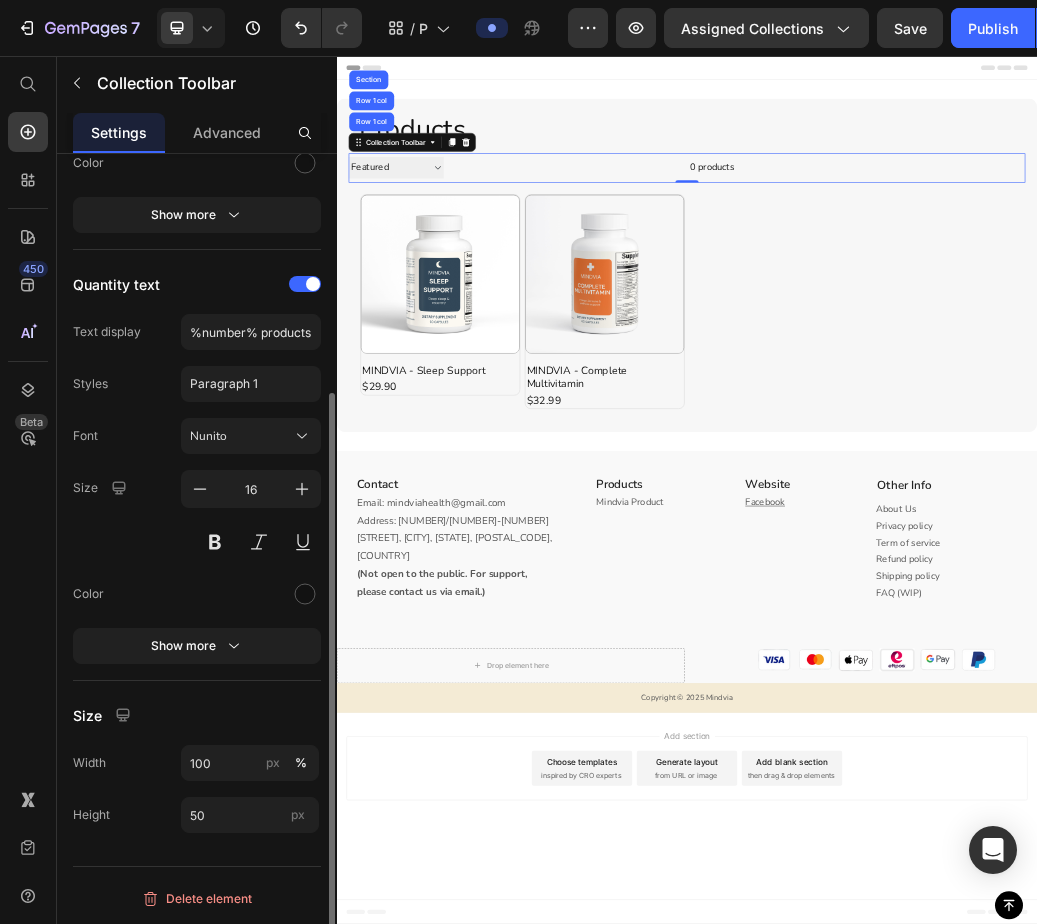 scroll, scrollTop: 0, scrollLeft: 0, axis: both 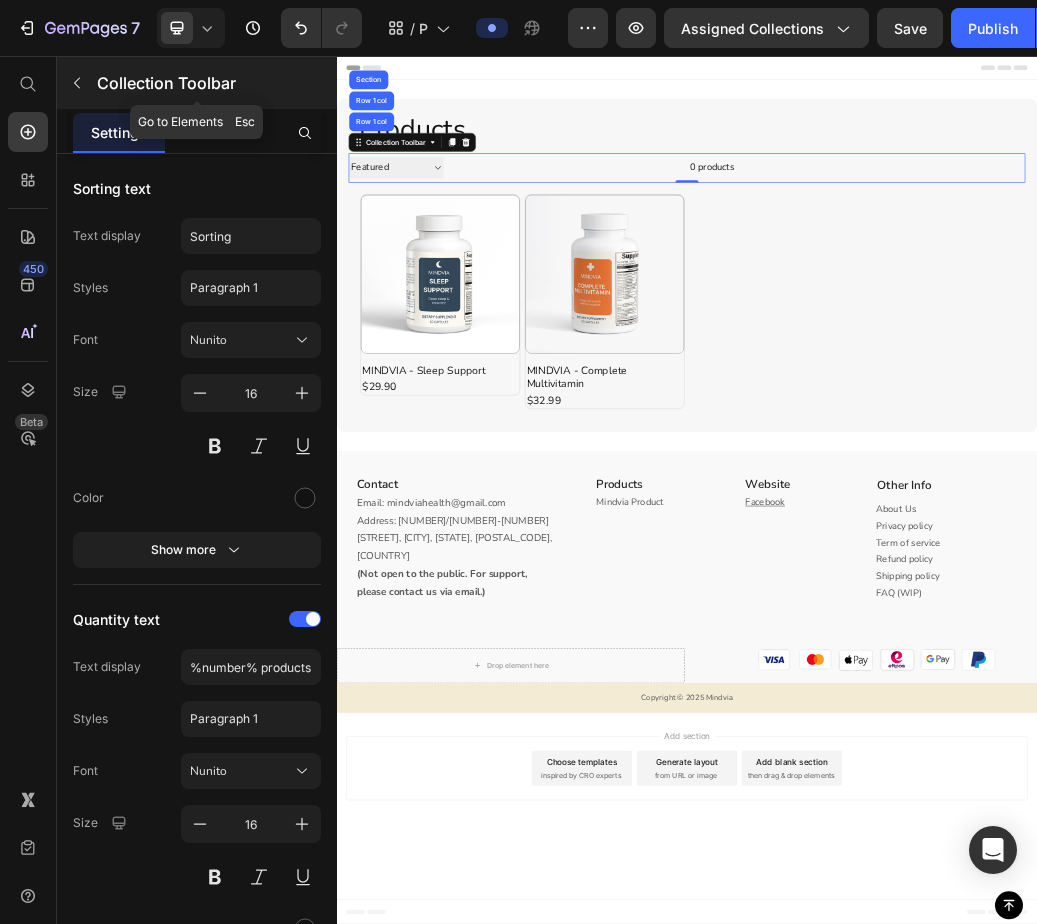 click 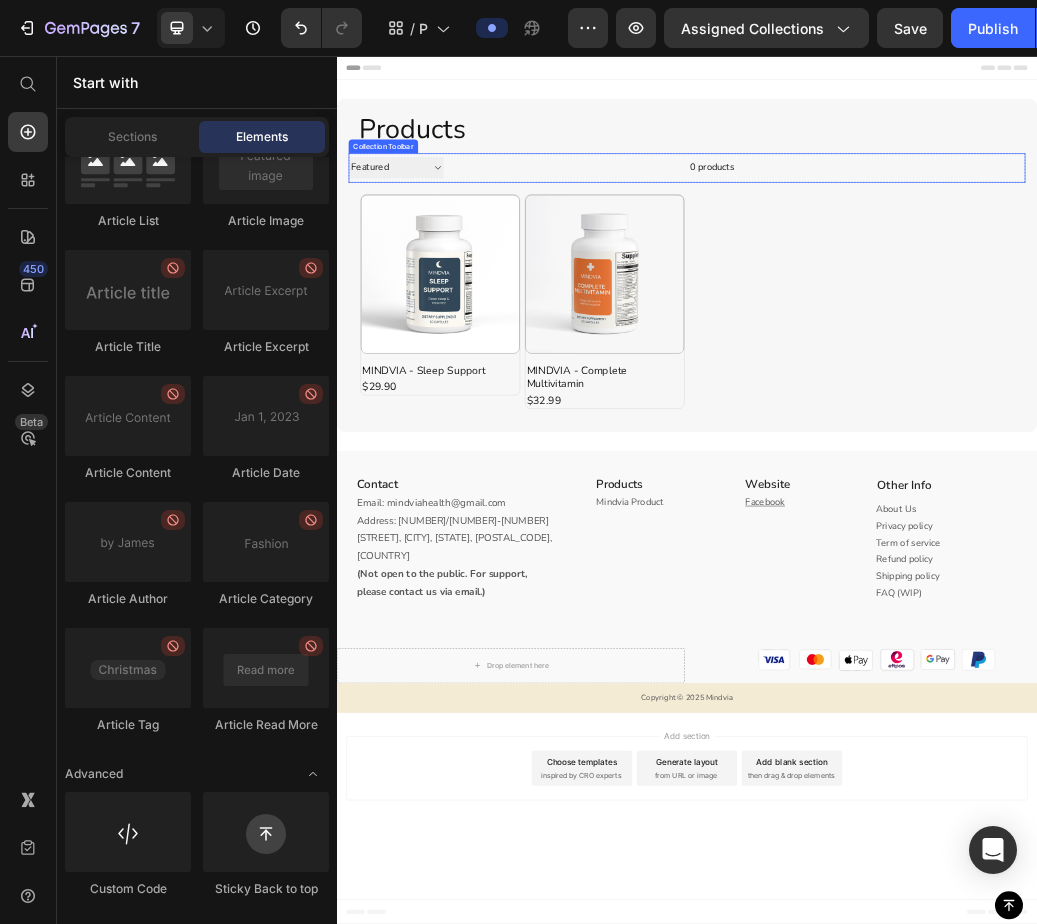 click on "0 products" at bounding box center [769, 248] 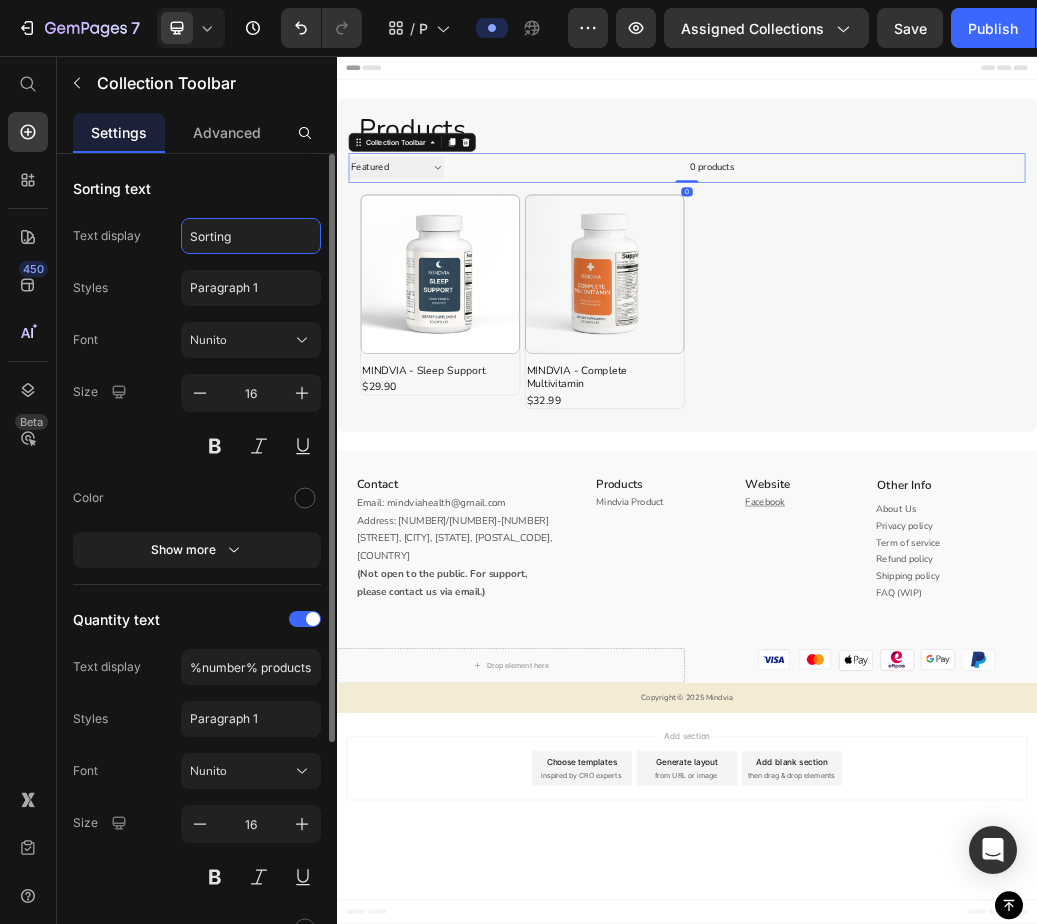 click on "Sorting" 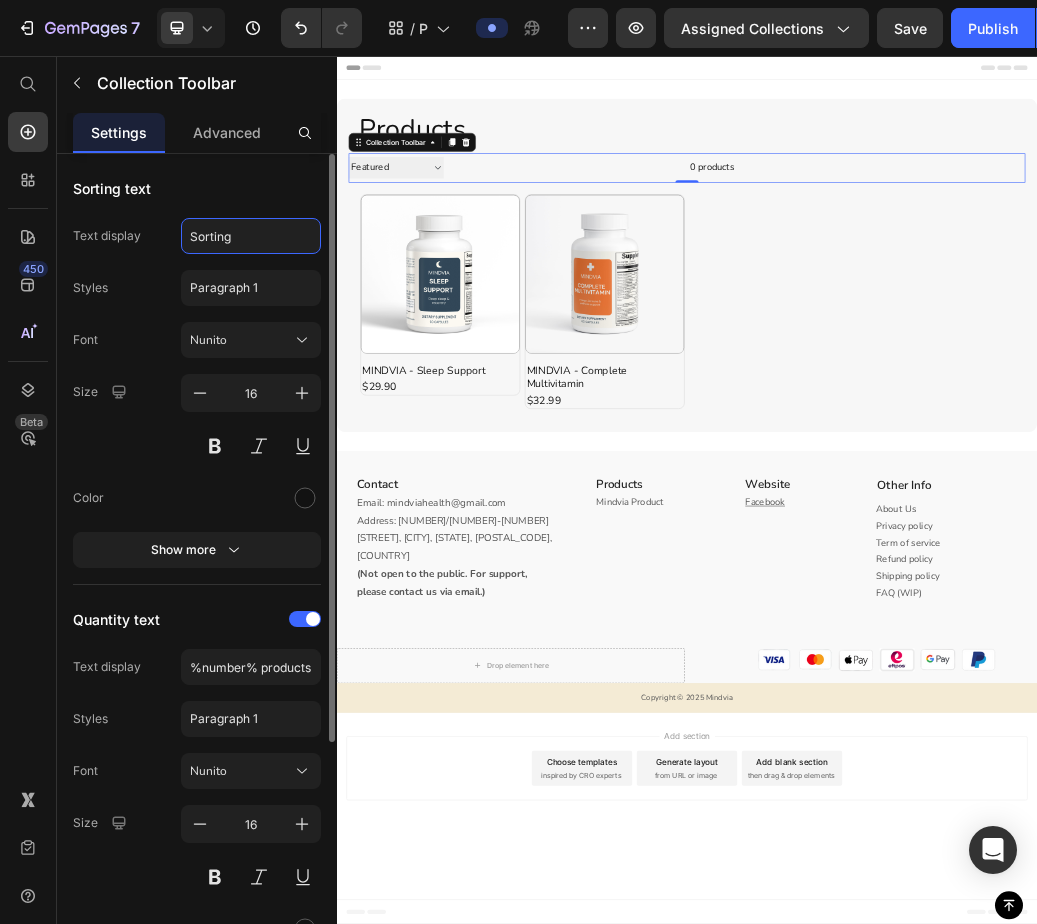 click on "Sorting" 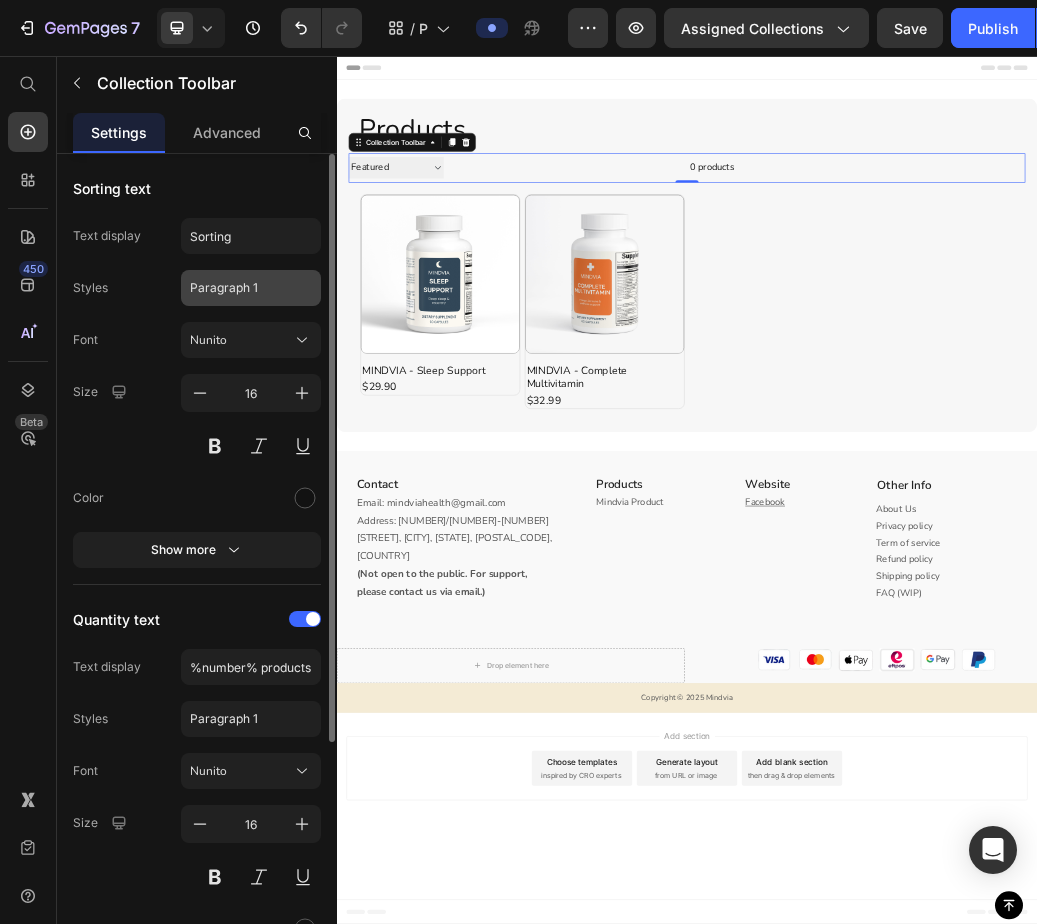 click on "Paragraph 1" at bounding box center [251, 288] 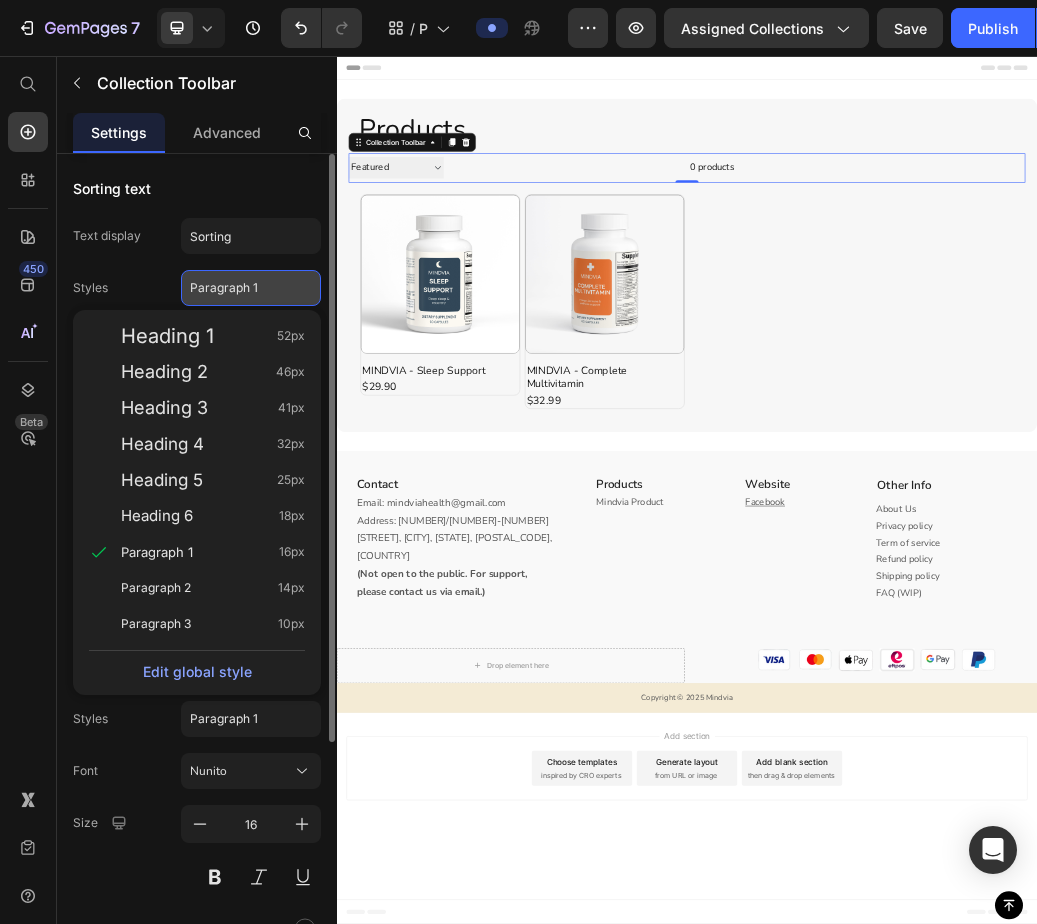 click on "Paragraph 1" at bounding box center [251, 288] 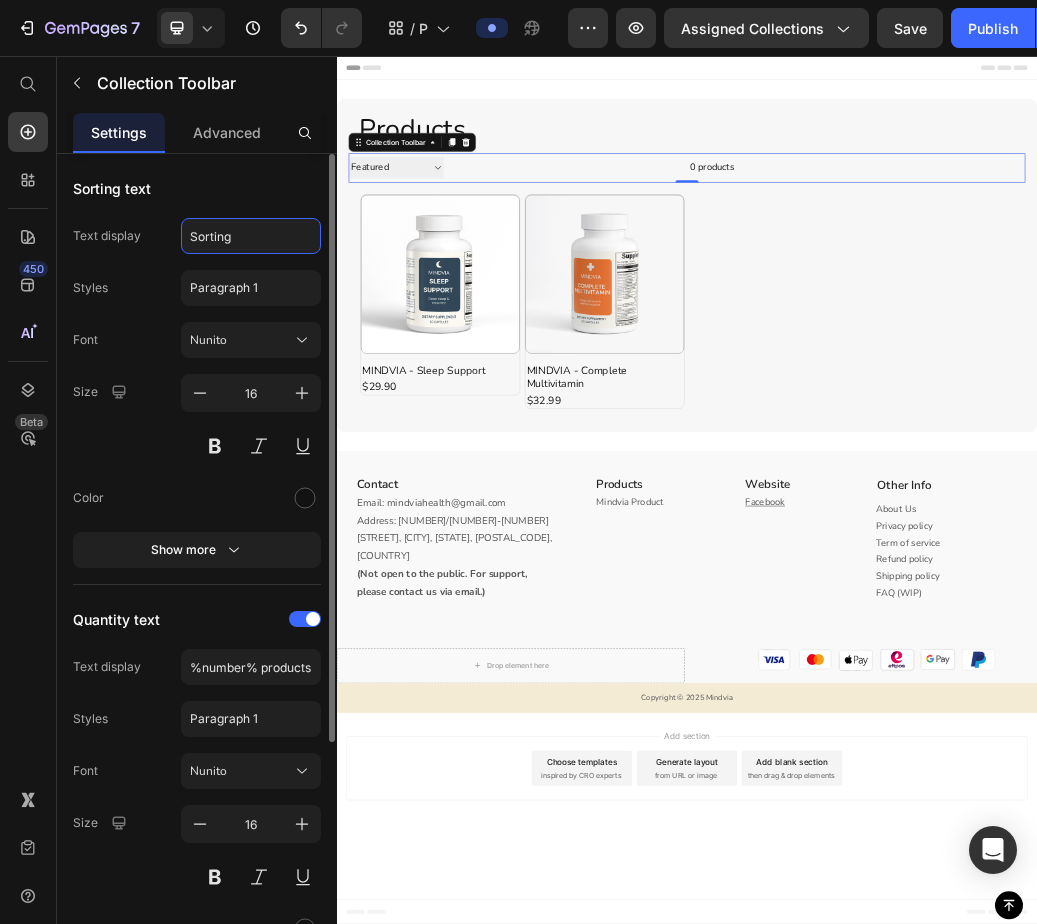 click on "Sorting" 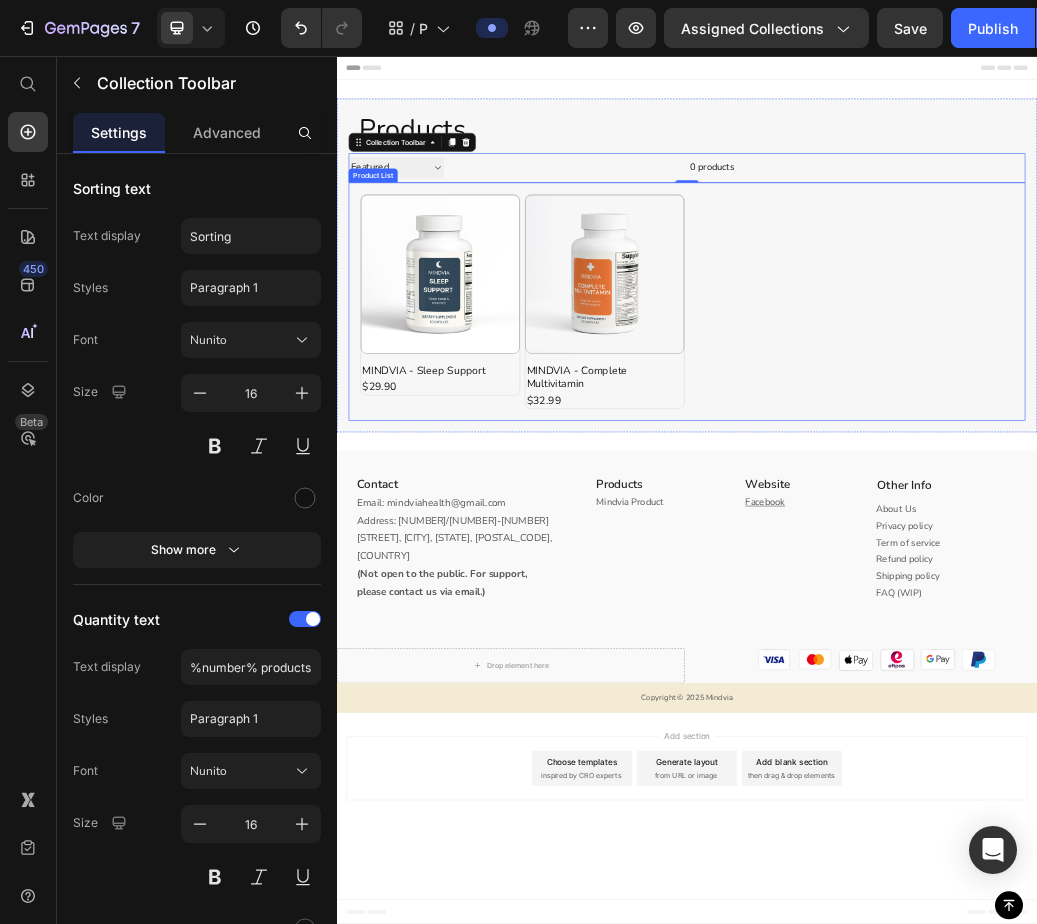 click on "Product Images MINDVIA - Sleep Support Product Title $29.90 Product Price Row Row Product Images MINDVIA - Complete Multivitamin Product Title $32.99 Product Price Row Row" at bounding box center (937, 477) 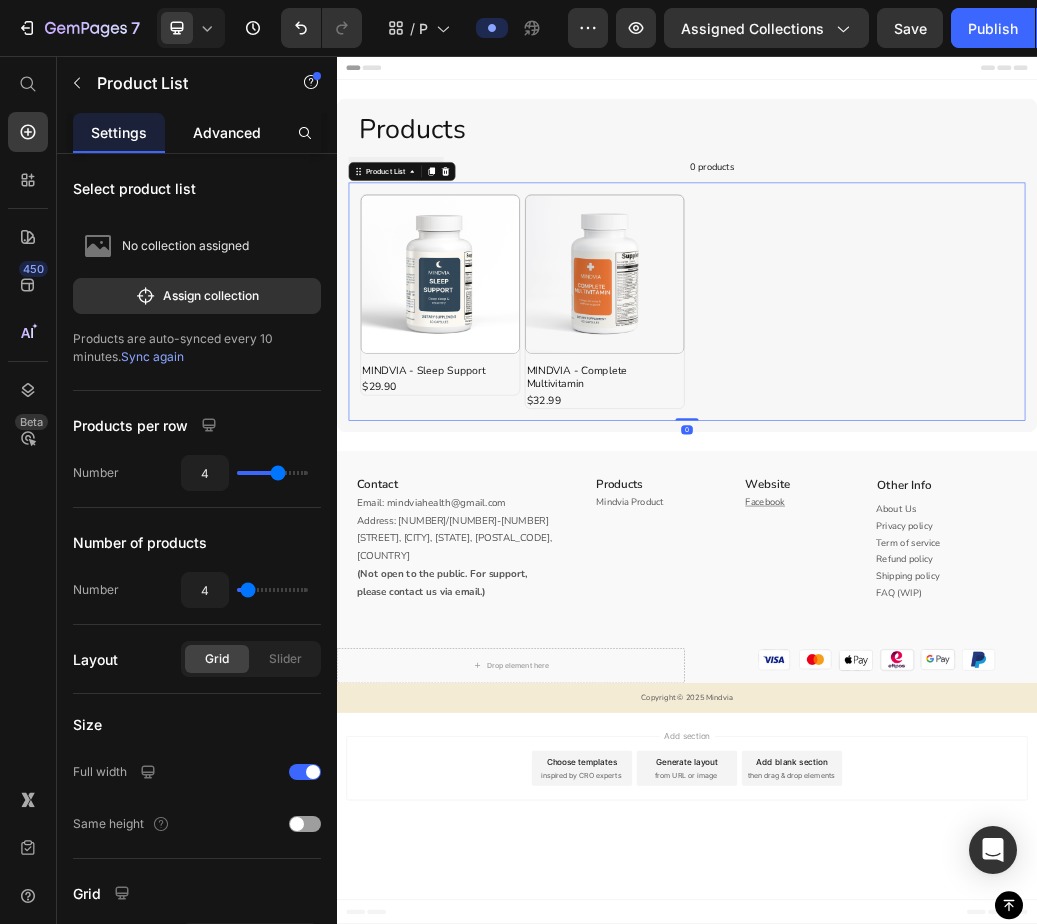 click on "Advanced" at bounding box center (227, 132) 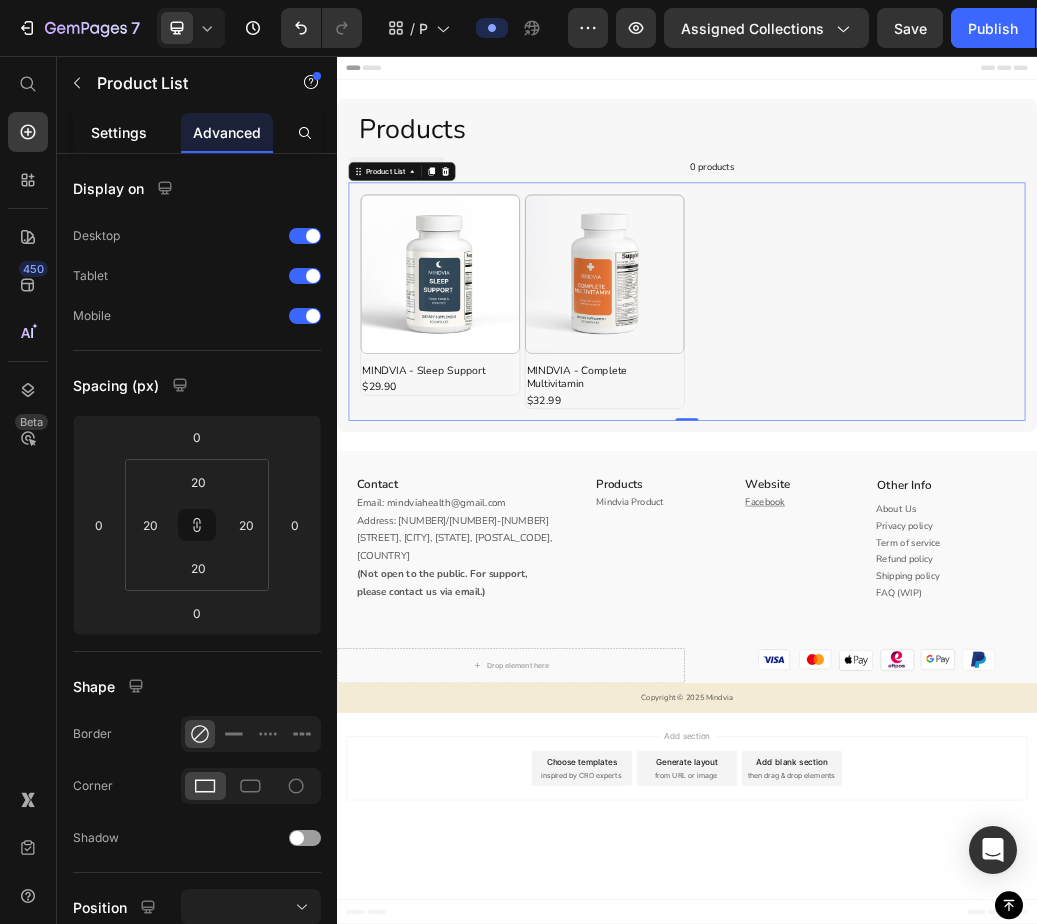 click on "Settings" at bounding box center (119, 132) 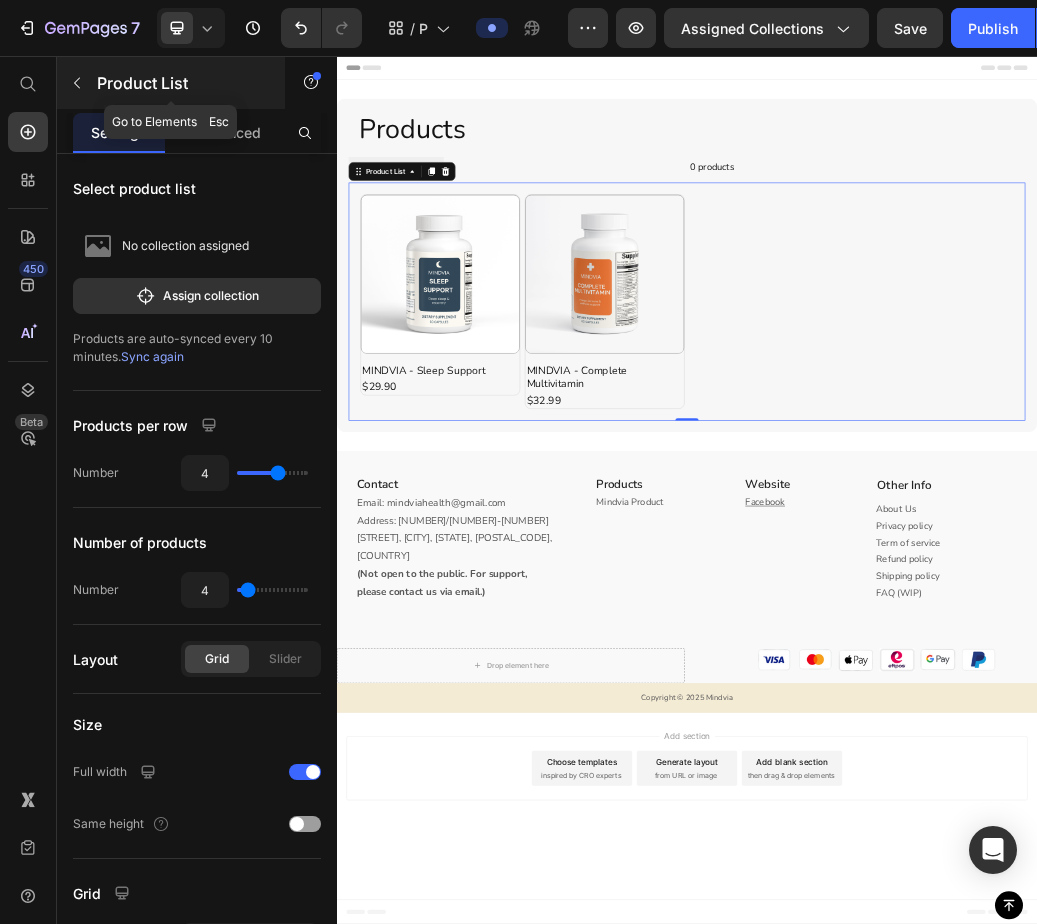 click 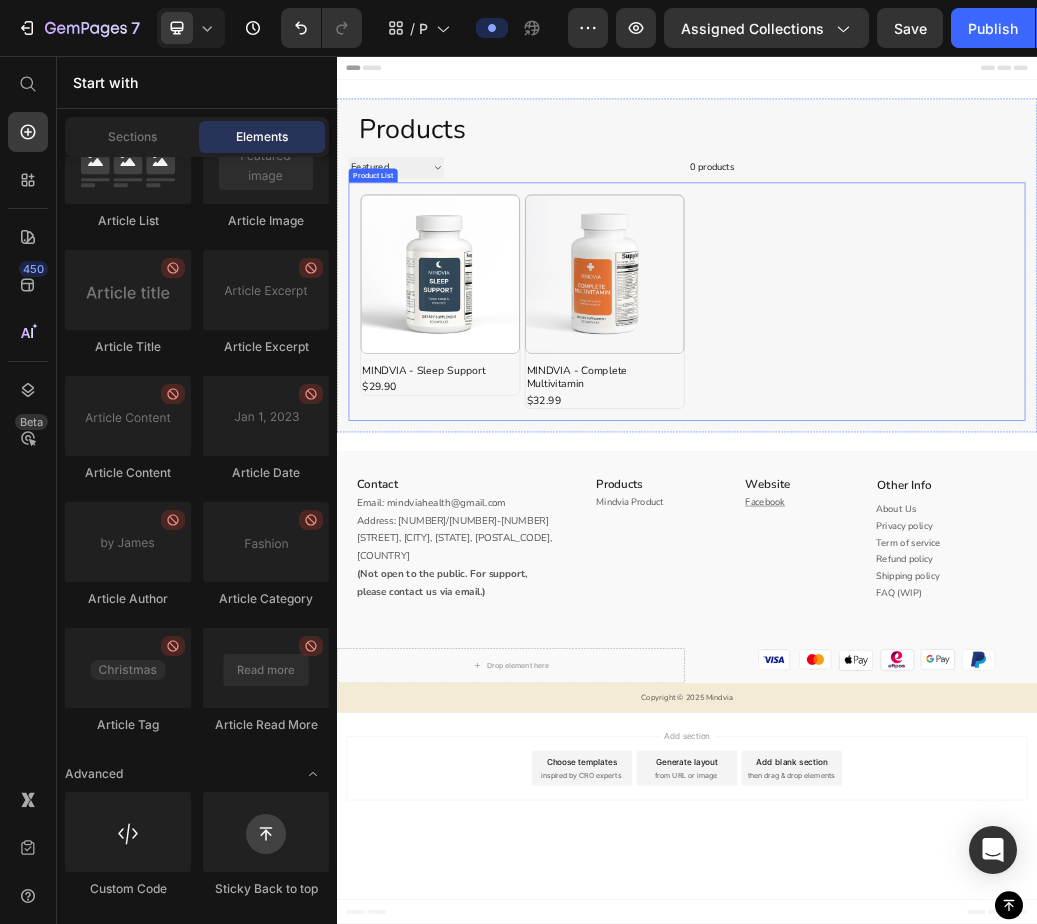 click on "Product Images MINDVIA - Sleep Support Product Title $29.90 Product Price Row Row Product Images MINDVIA - Complete Multivitamin Product Title $32.99 Product Price Row Row" at bounding box center (937, 477) 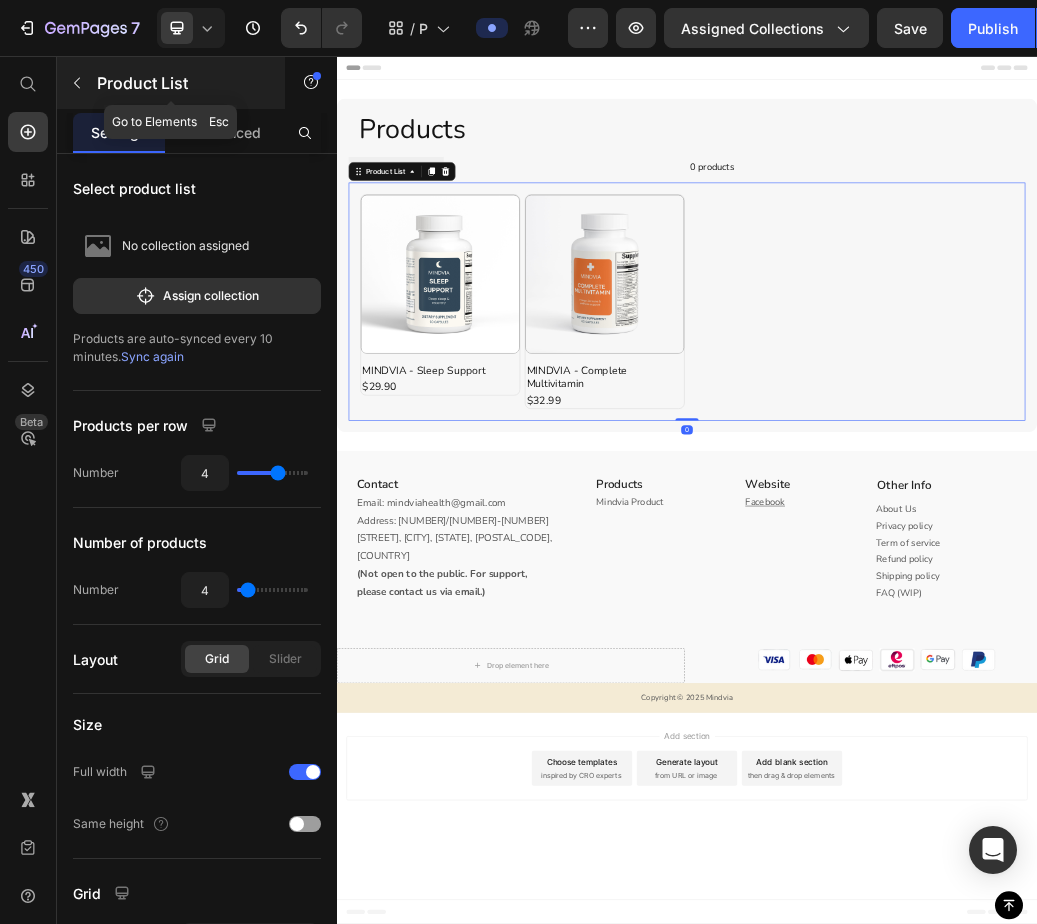 click 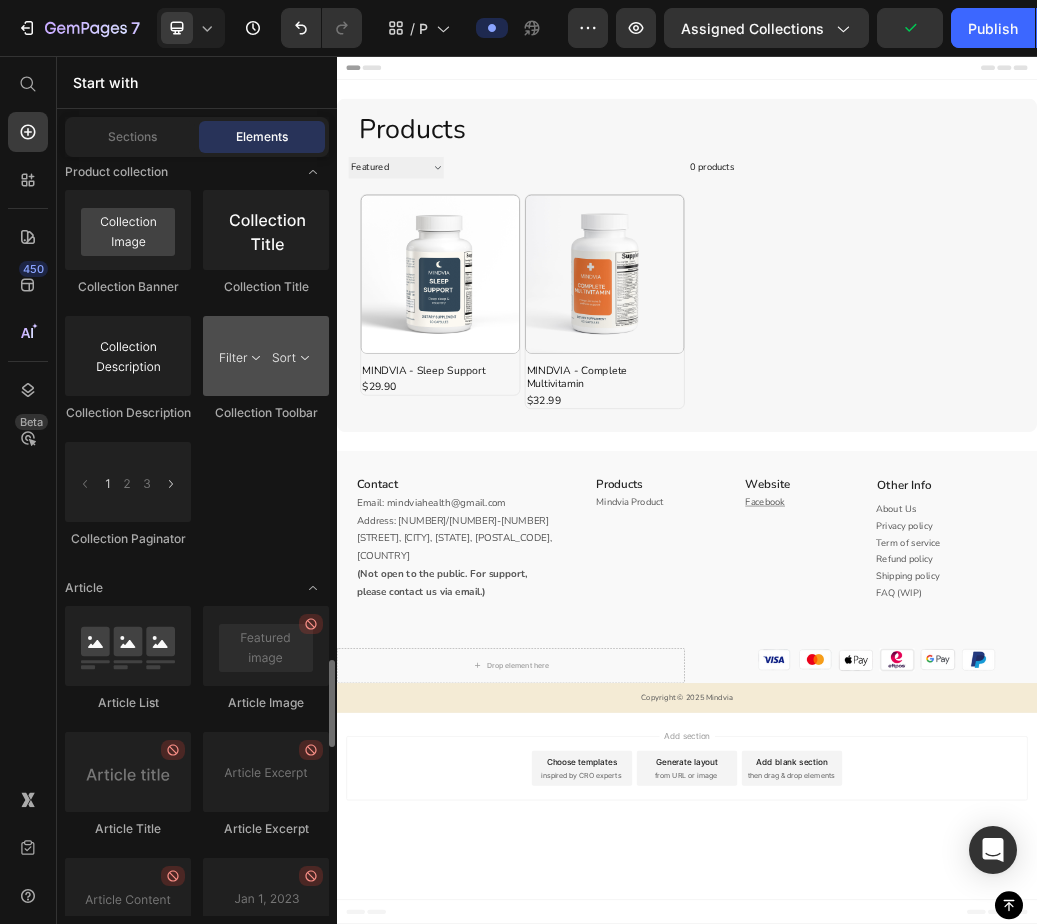 scroll, scrollTop: 5253, scrollLeft: 0, axis: vertical 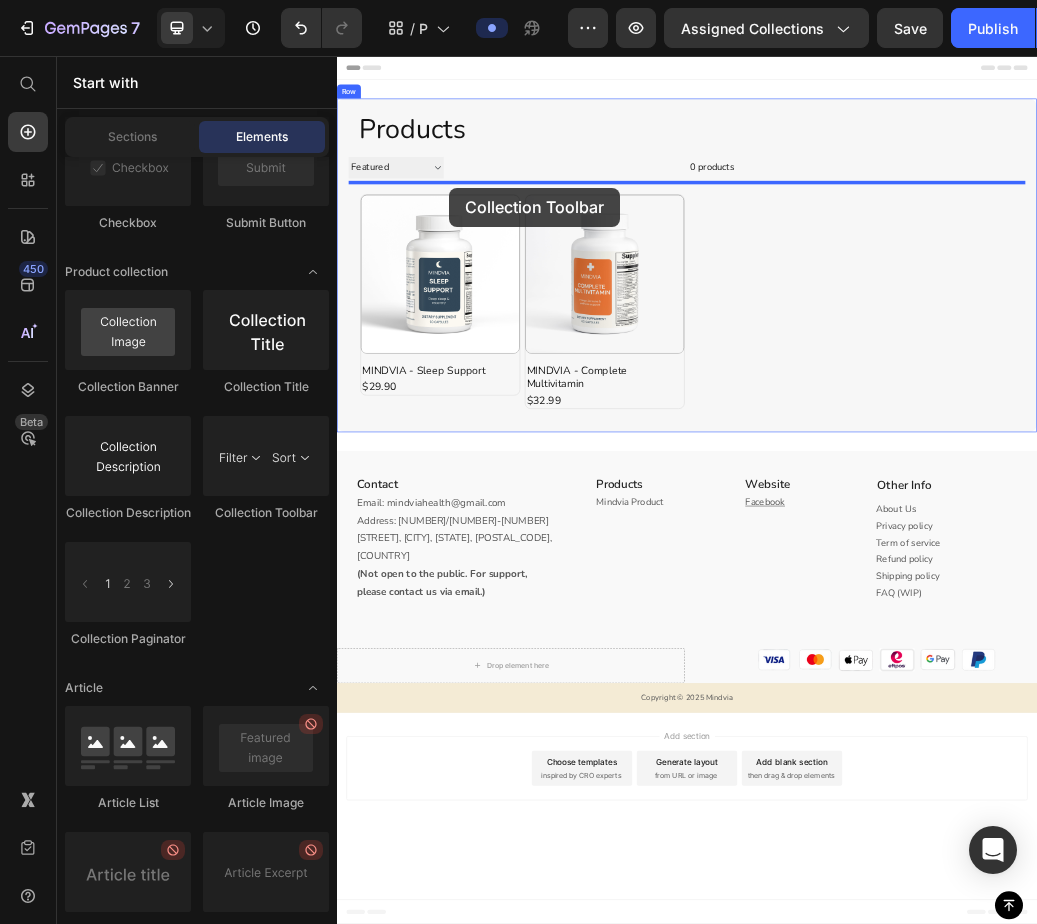 drag, startPoint x: 608, startPoint y: 539, endPoint x: 529, endPoint y: 282, distance: 268.868 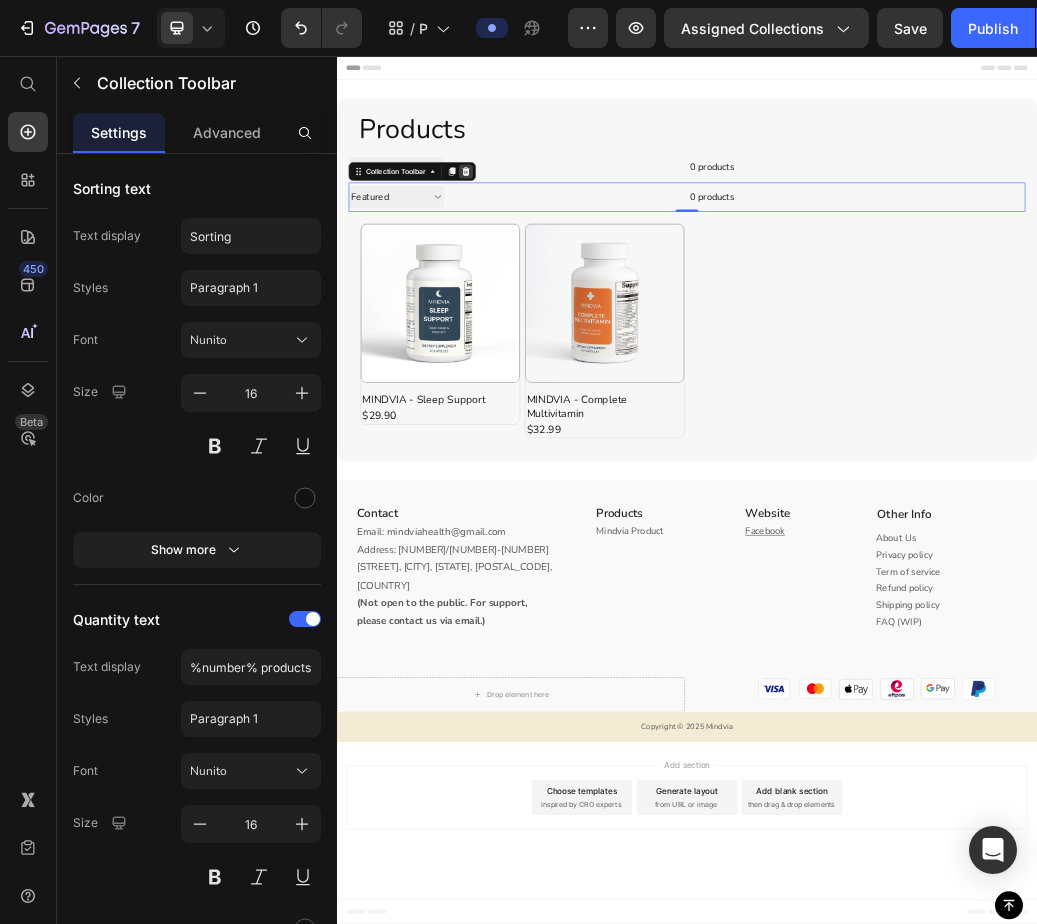 click at bounding box center [558, 254] 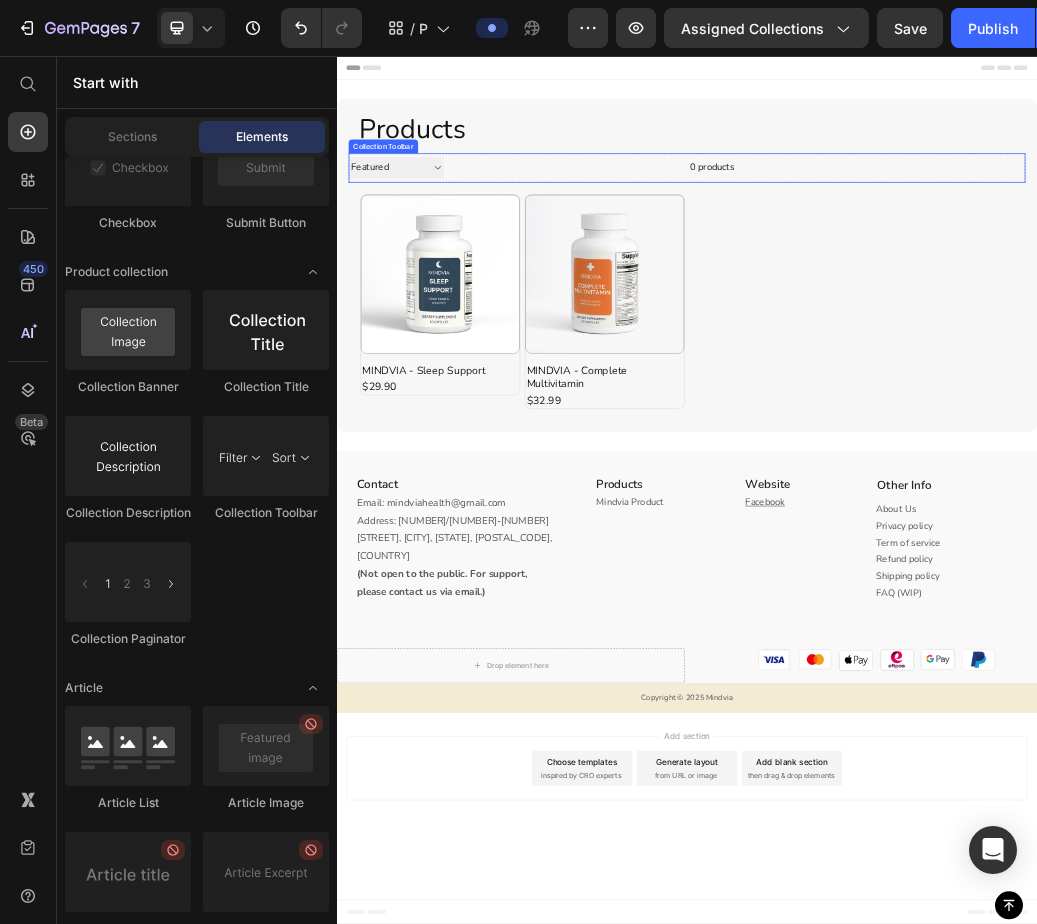 click on "0 products" at bounding box center [769, 248] 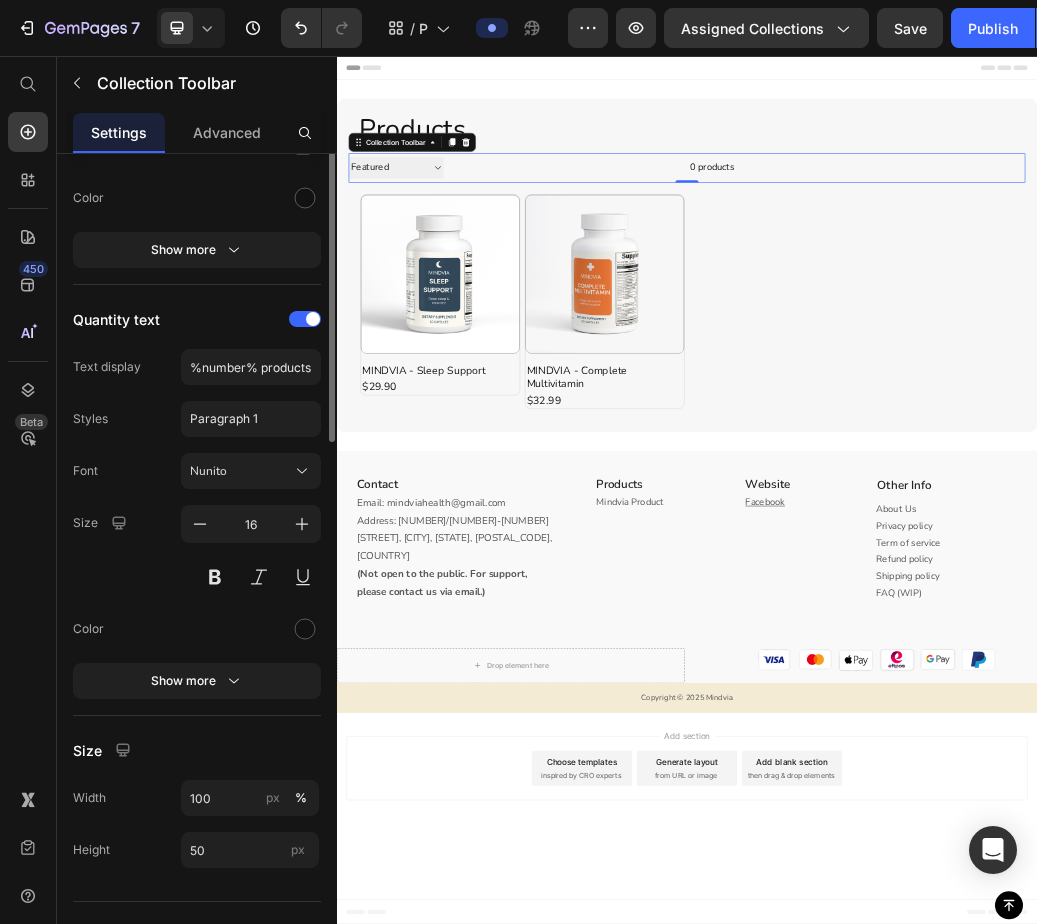 scroll, scrollTop: 0, scrollLeft: 0, axis: both 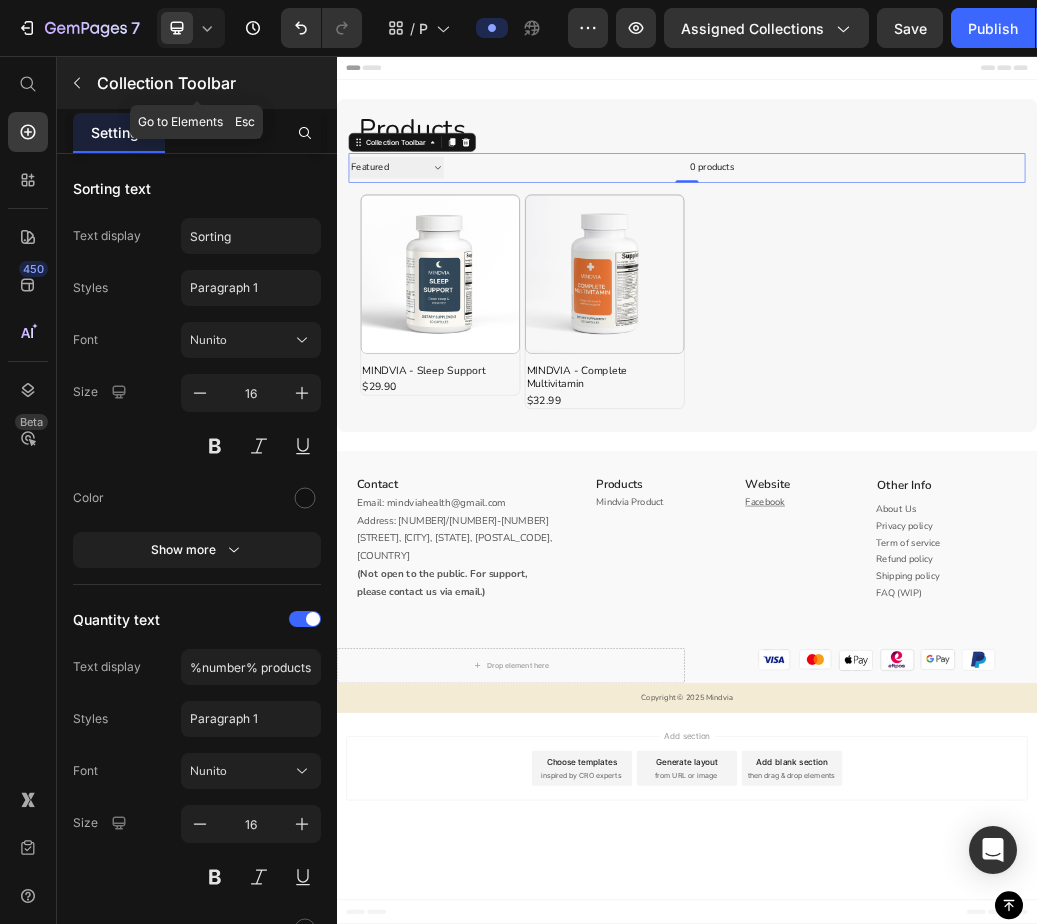 click 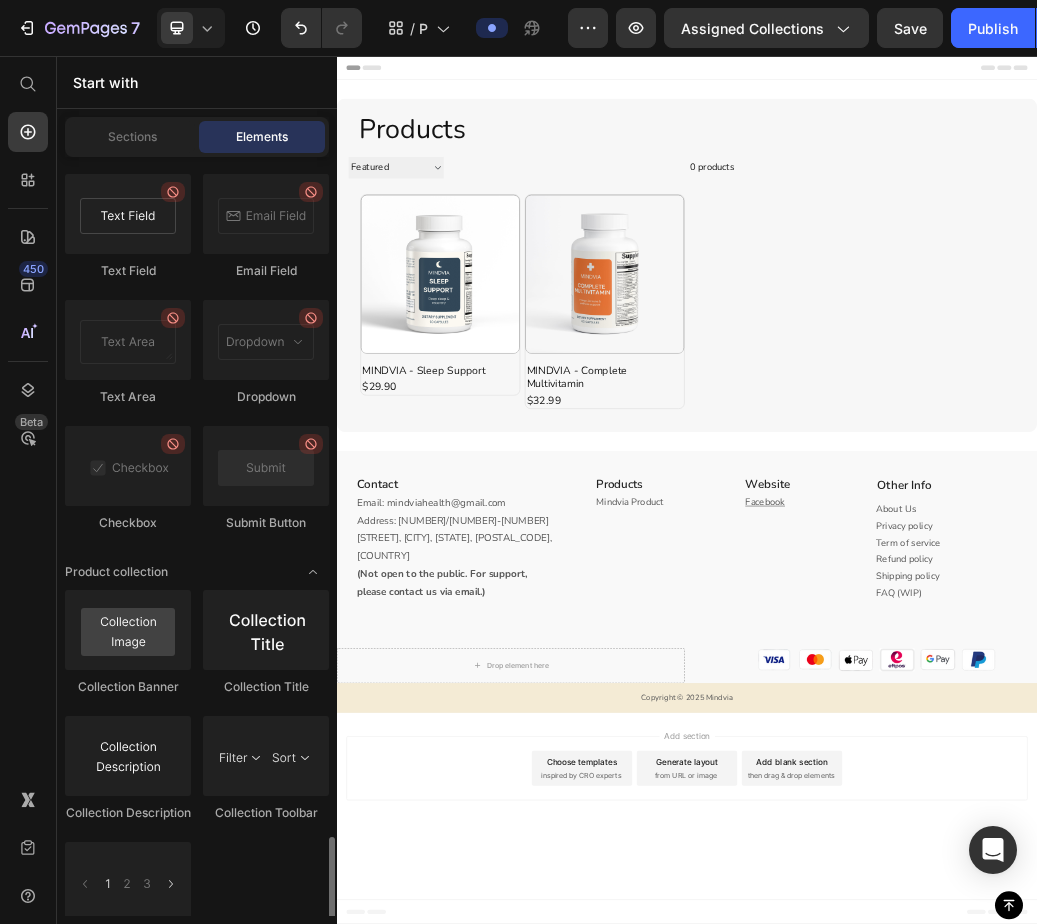scroll, scrollTop: 4853, scrollLeft: 0, axis: vertical 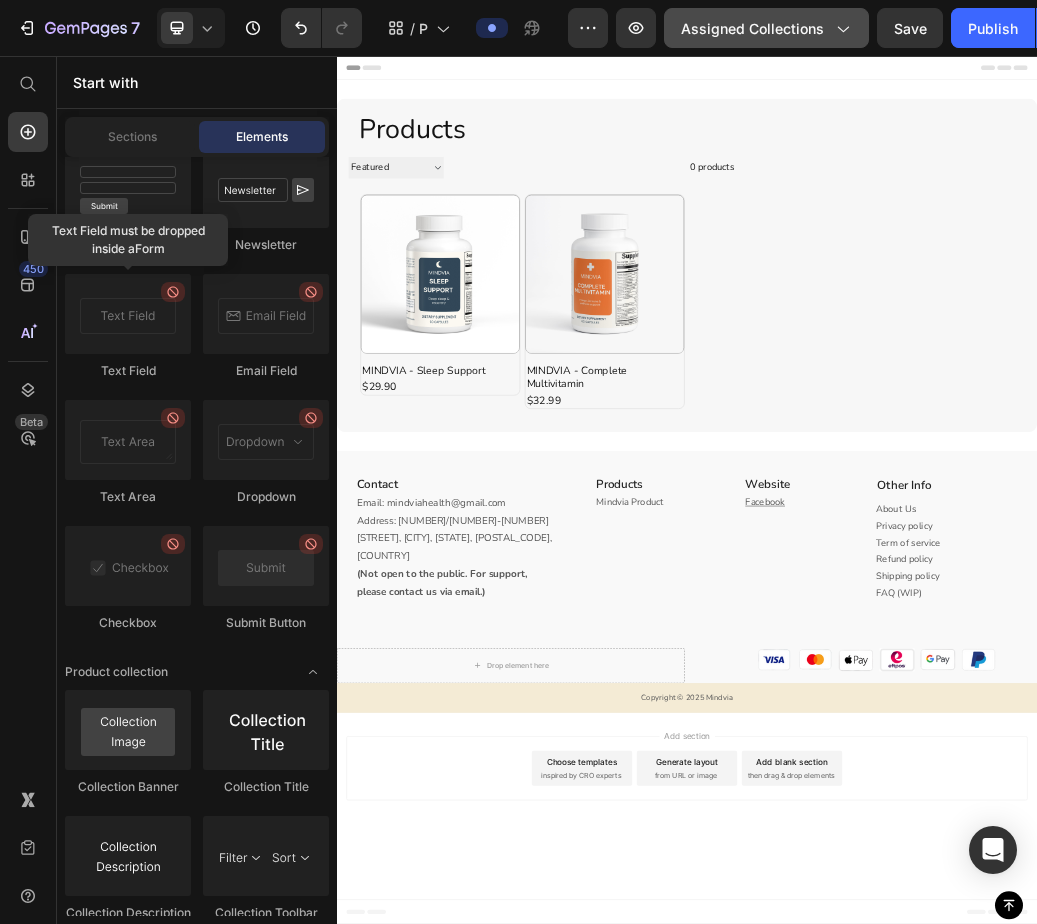 click on "Assigned Collections" 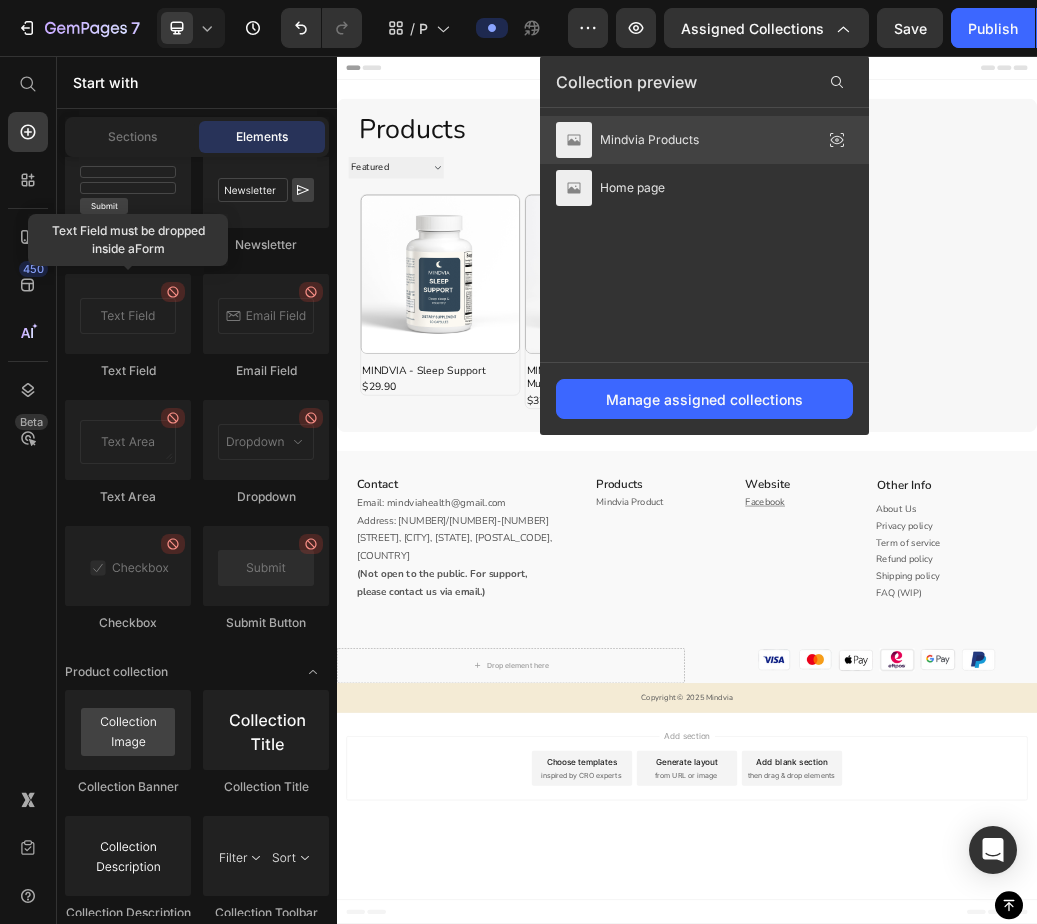 click on "Mindvia Products" 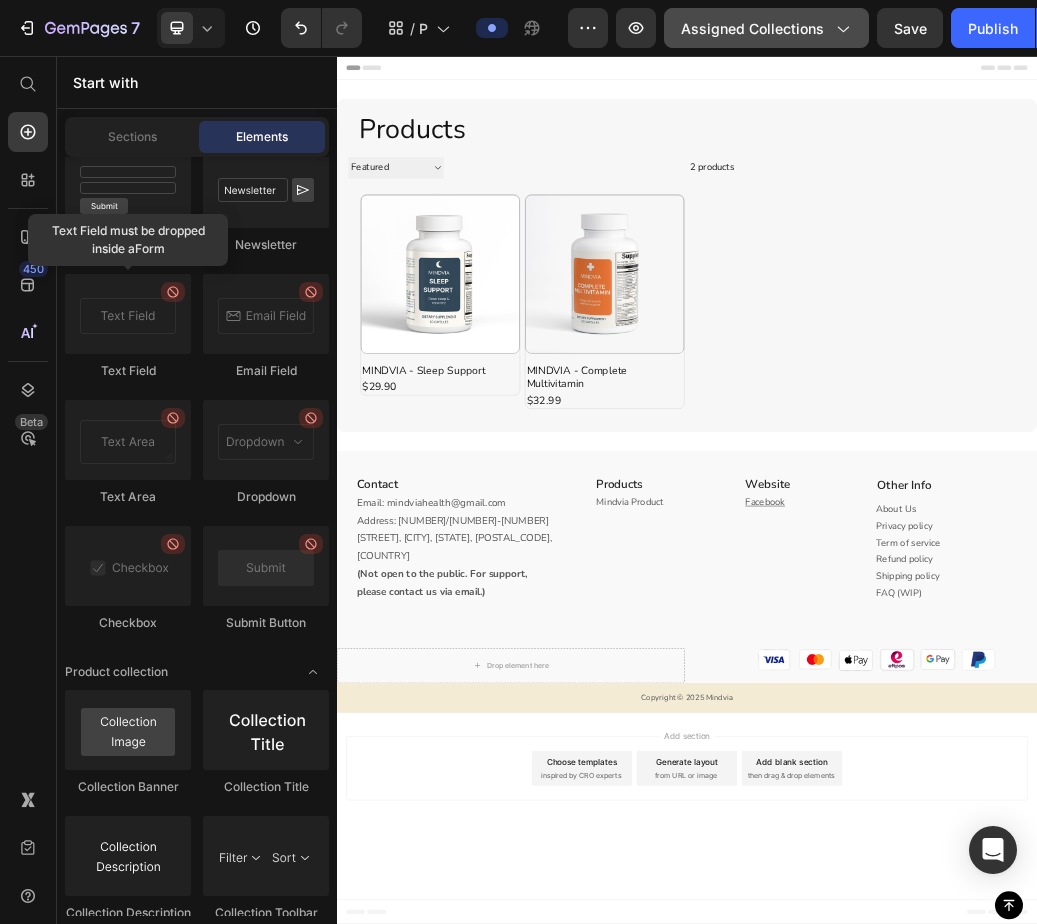 click on "Assigned Collections" 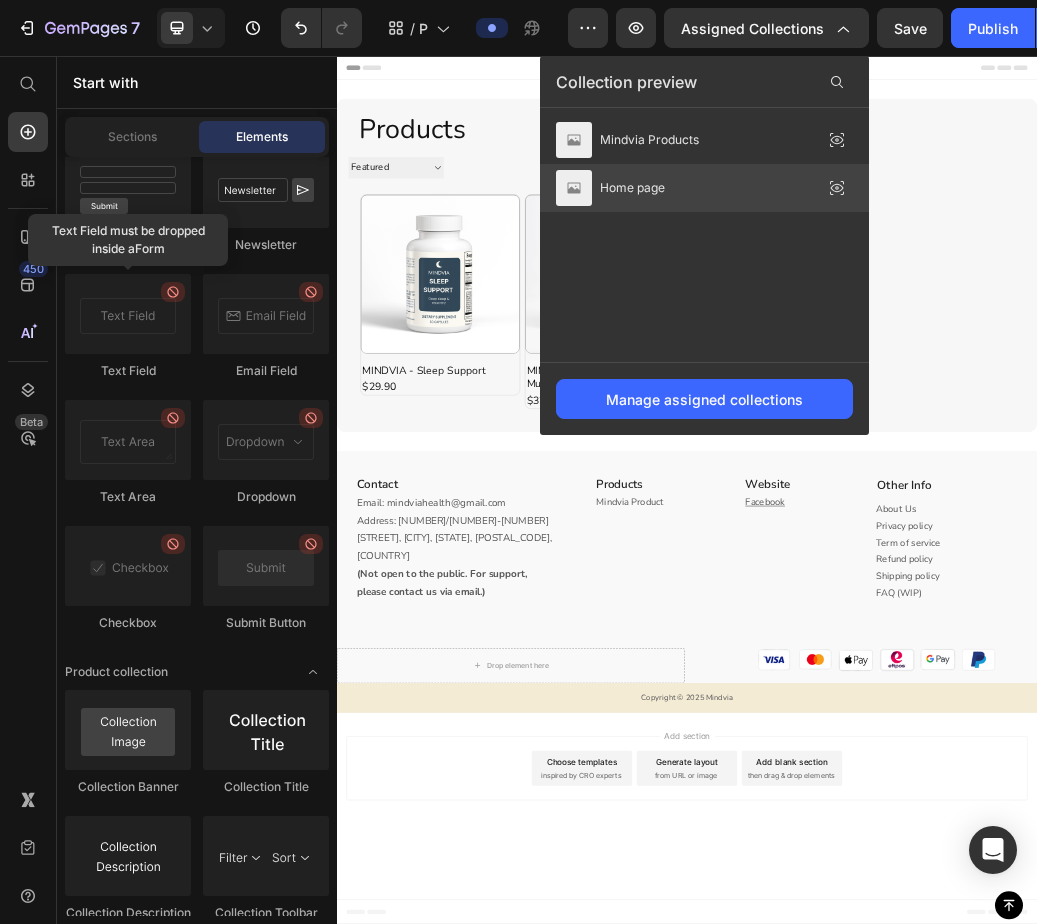 click on "Home page" 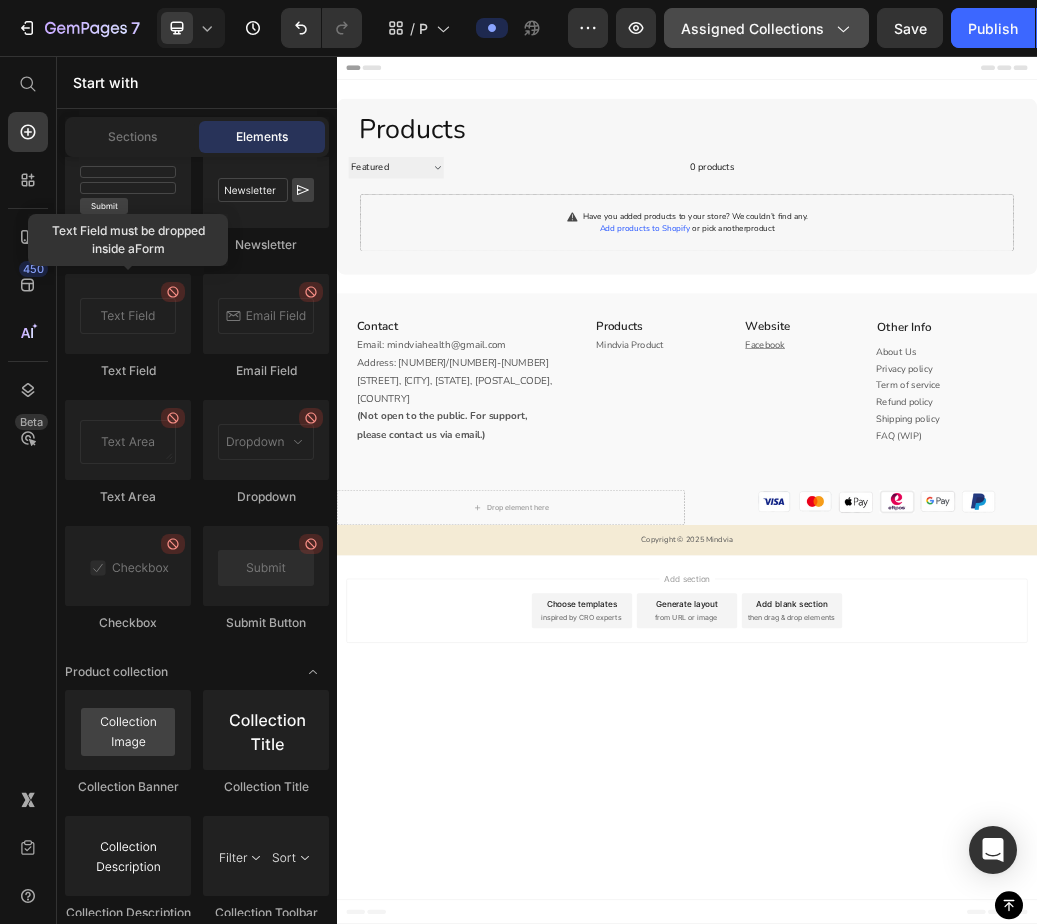 click on "Assigned Collections" 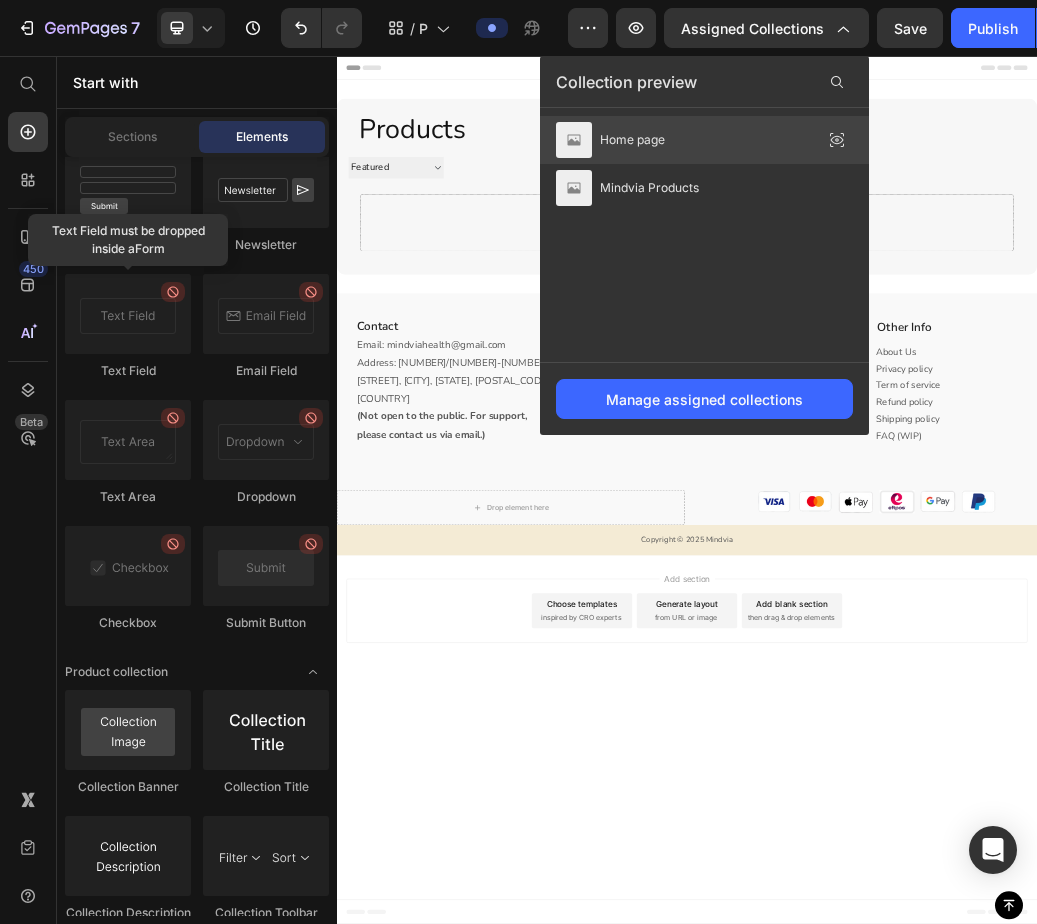 click on "Home page" at bounding box center [610, 140] 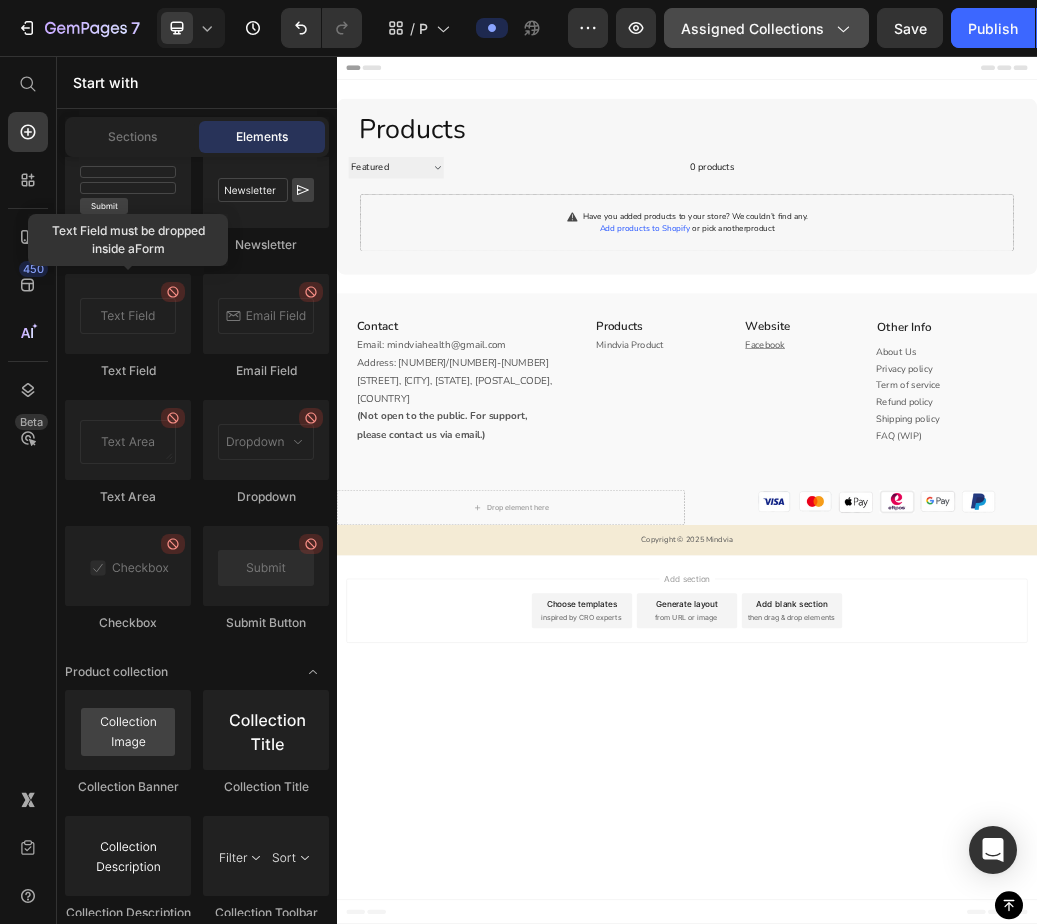 click on "Assigned Collections" at bounding box center (766, 28) 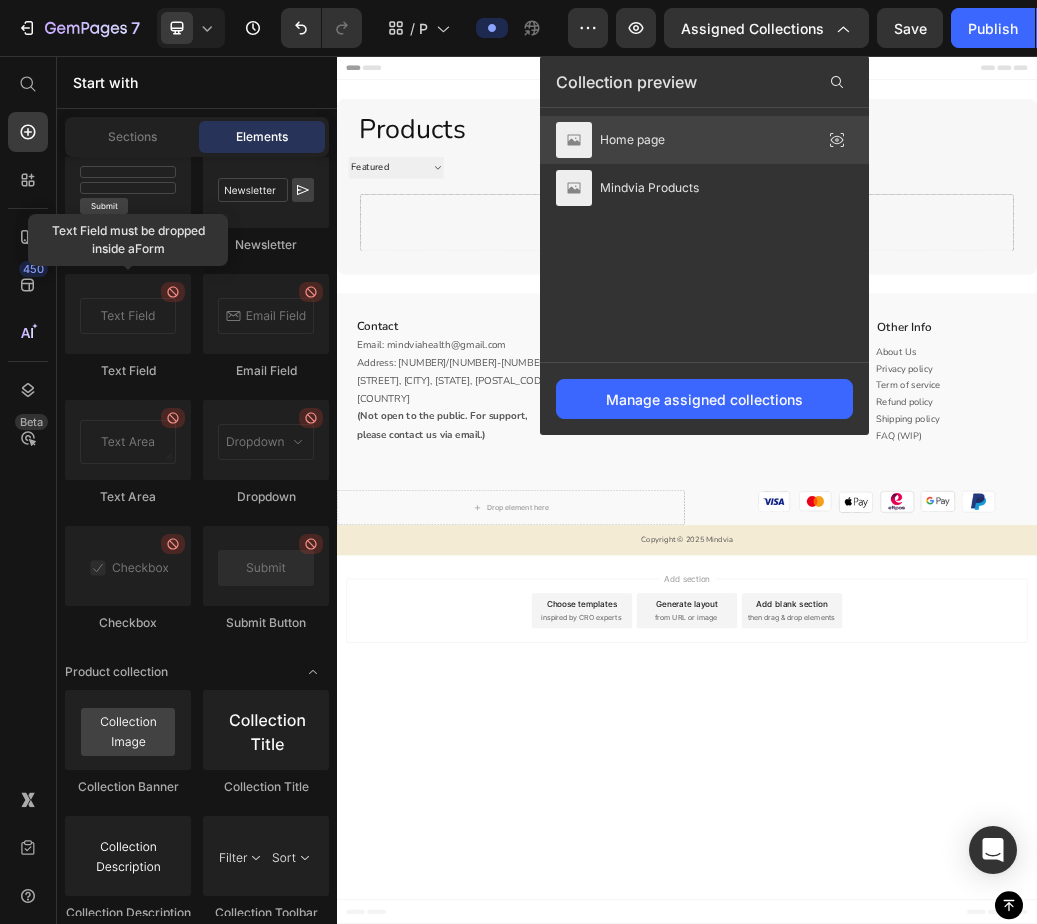 click on "Home page" 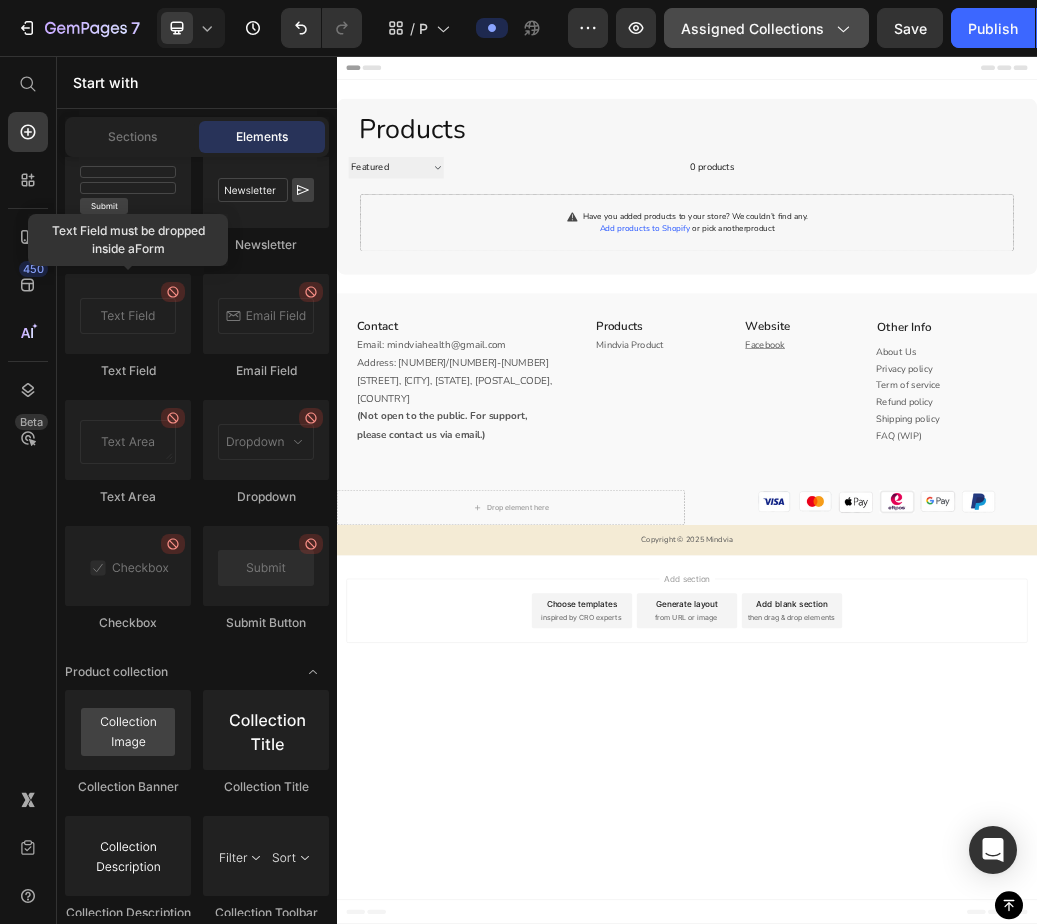 click on "Assigned Collections" 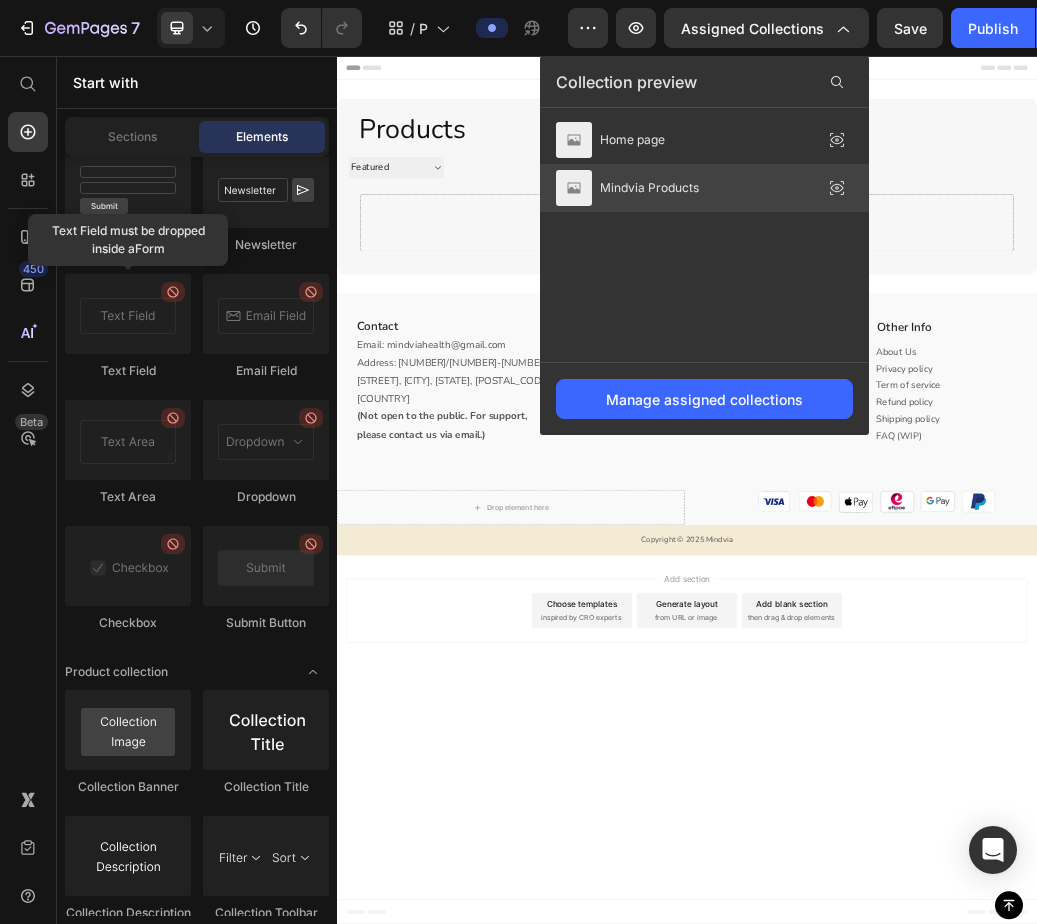 click on "Mindvia Products" 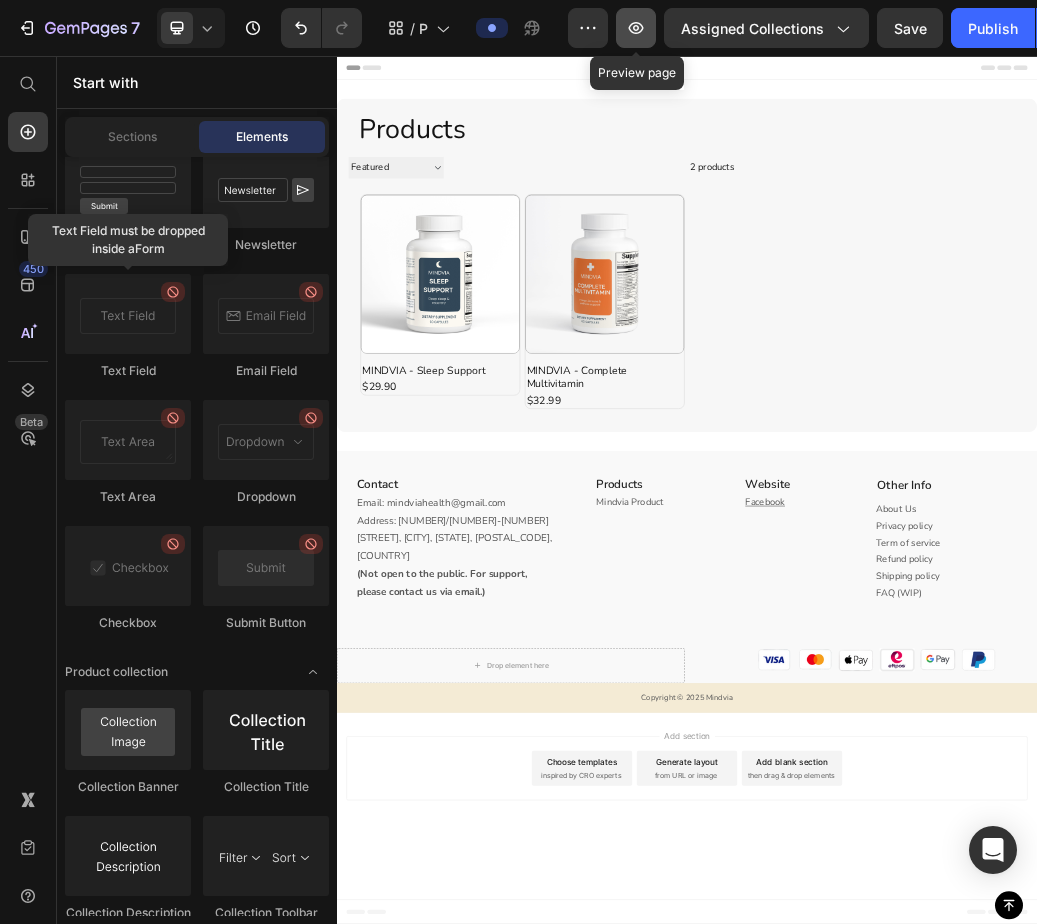 click 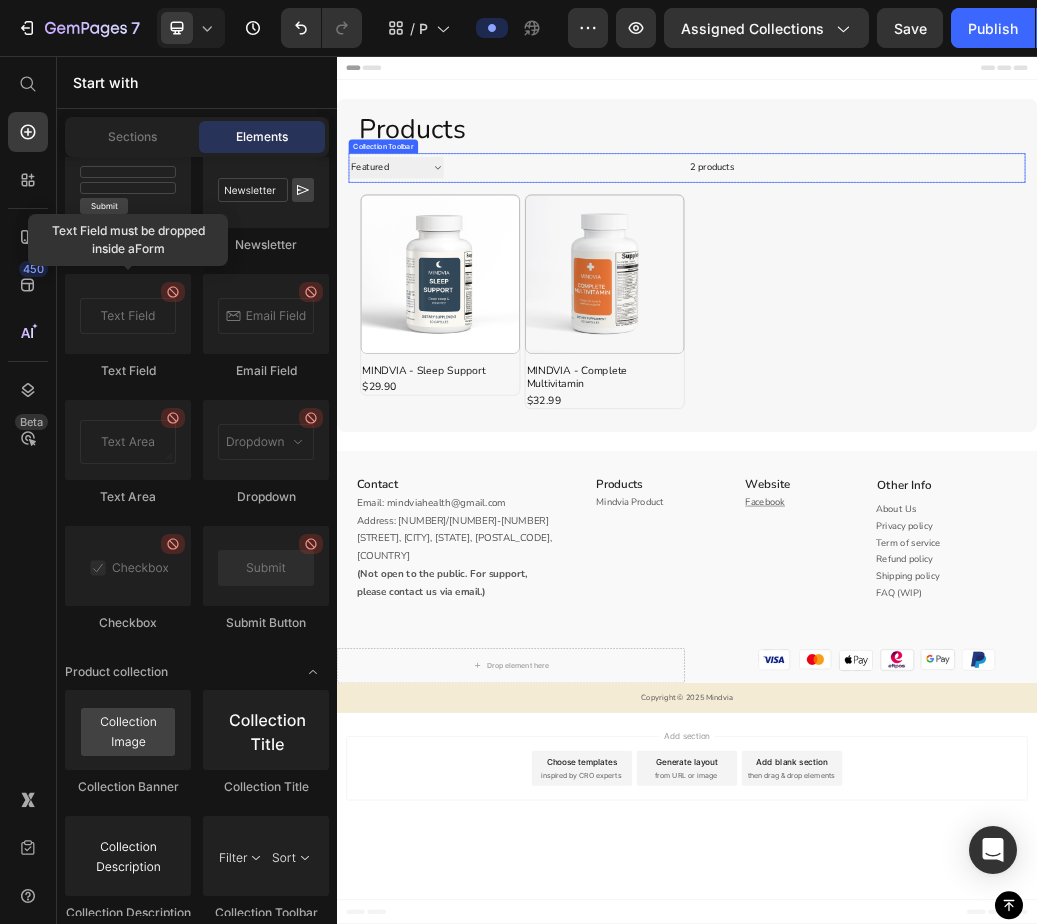 click on "2 products" at bounding box center [769, 248] 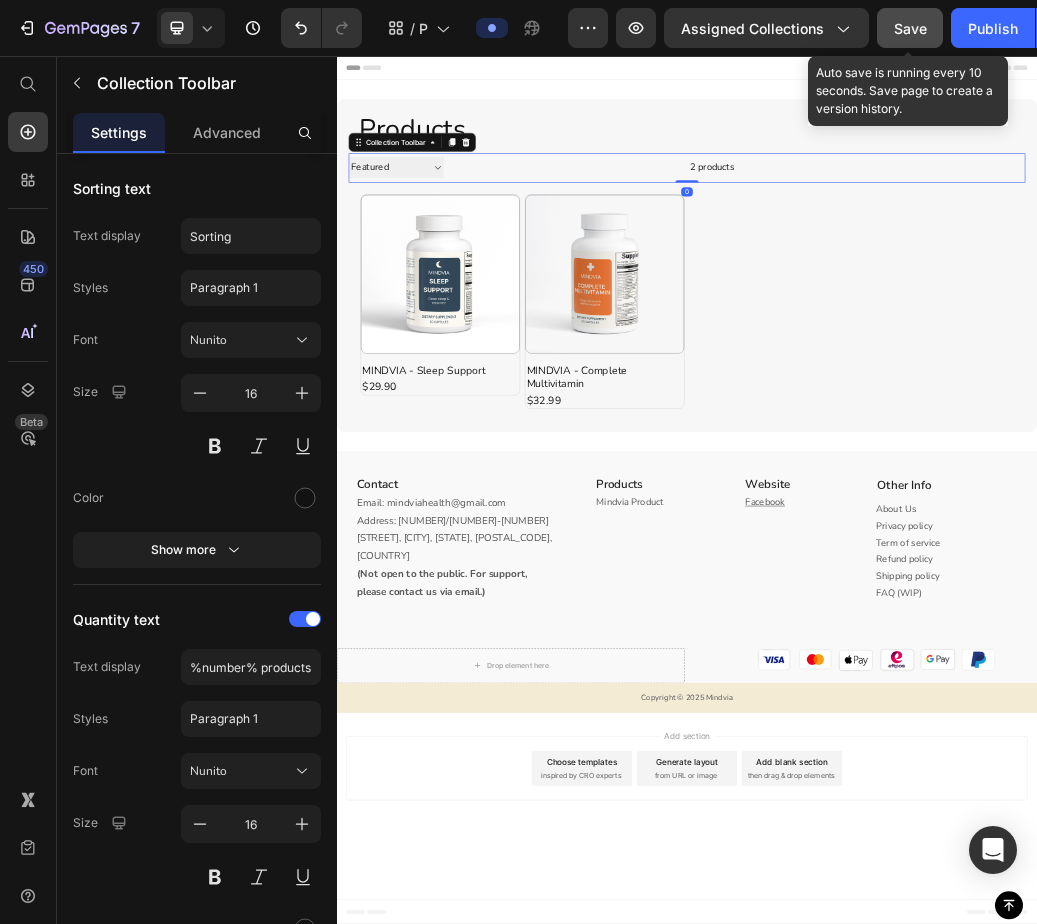 click on "Save" at bounding box center [910, 28] 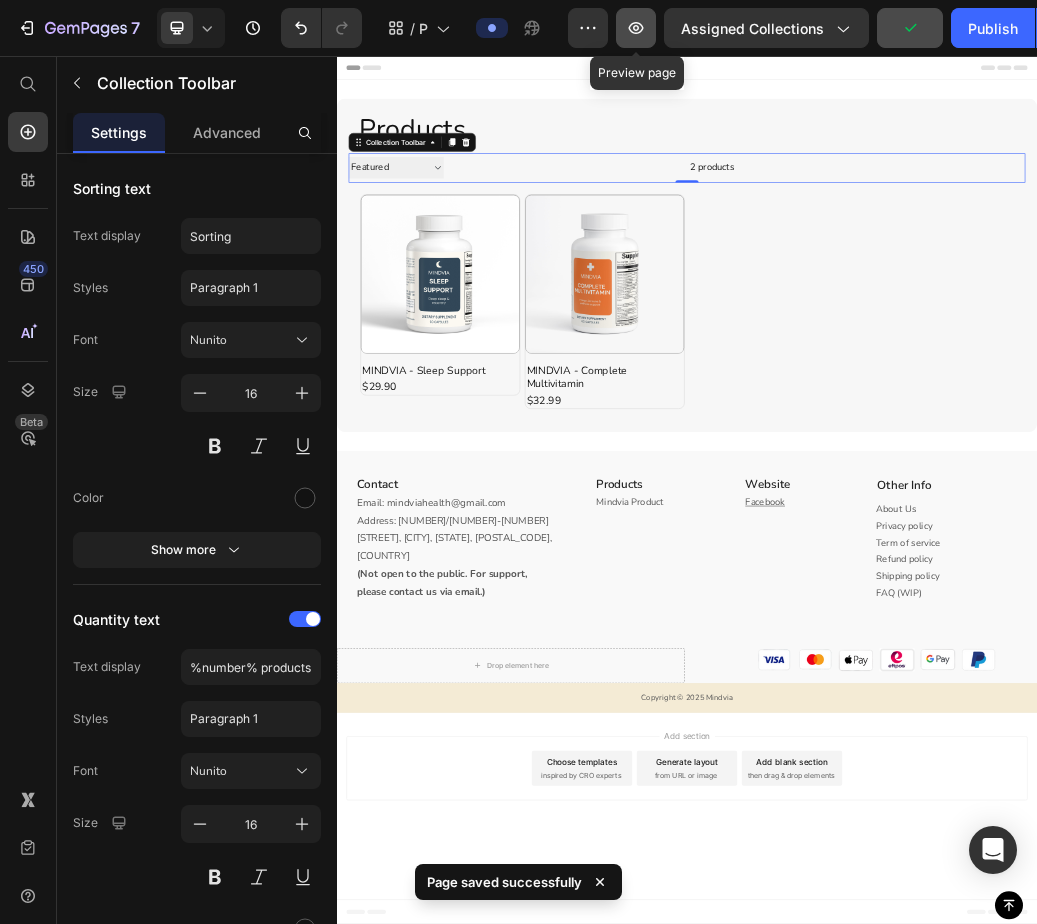 click 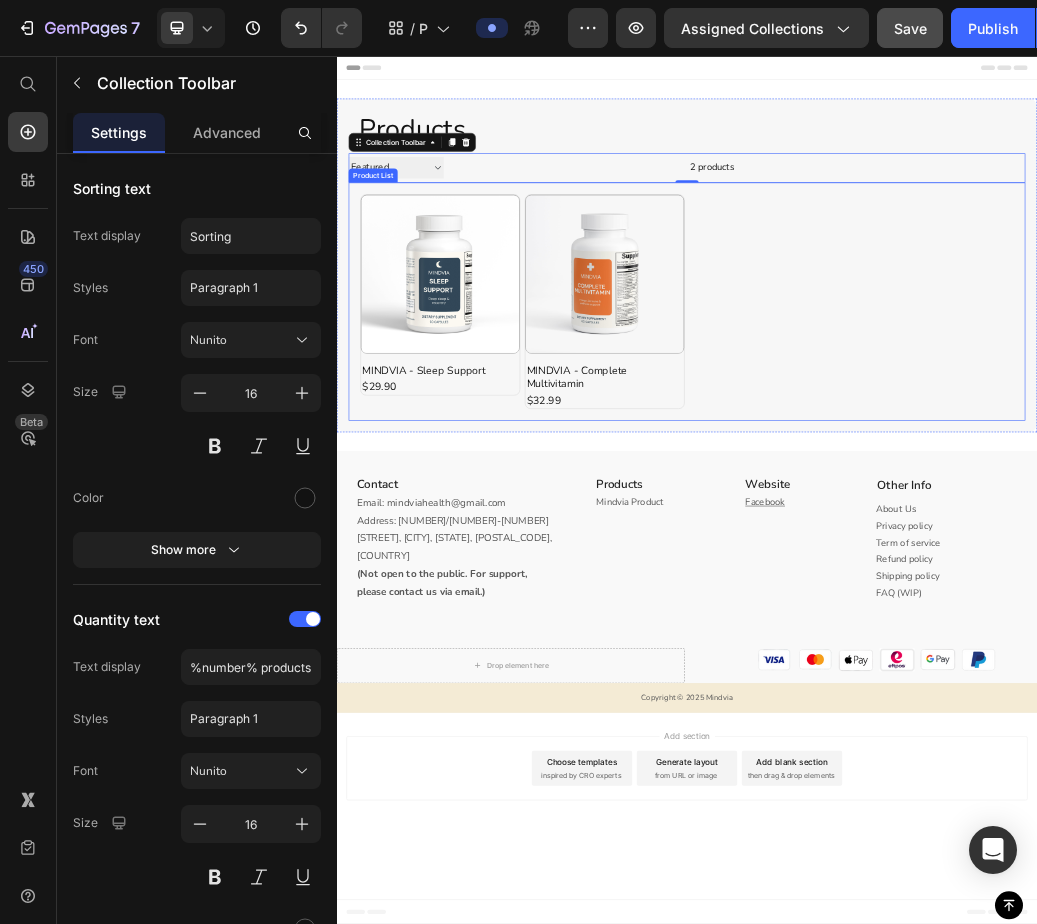 click on "Product Images MINDVIA - Sleep Support Product Title $29.90 Product Price Row Row Product Images MINDVIA - Complete Multivitamin Product Title $32.99 Product Price Row Row" at bounding box center [937, 477] 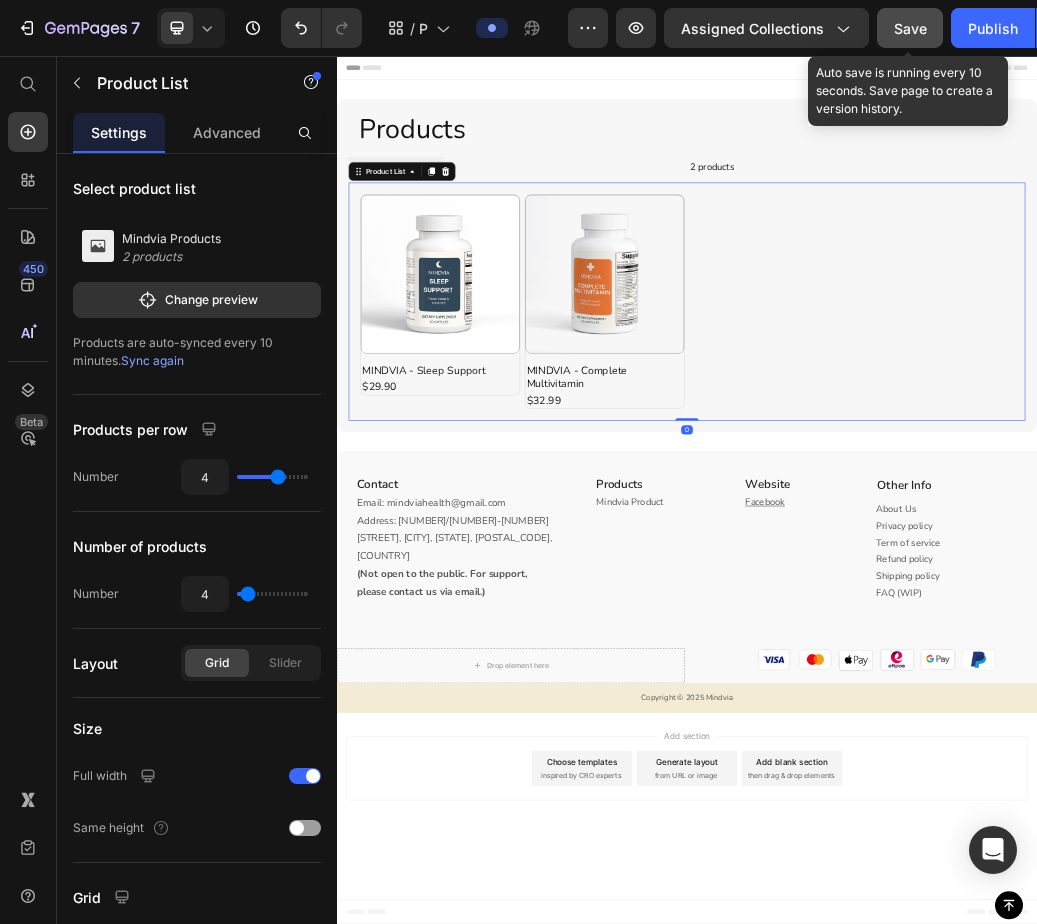 click on "Save" at bounding box center [910, 28] 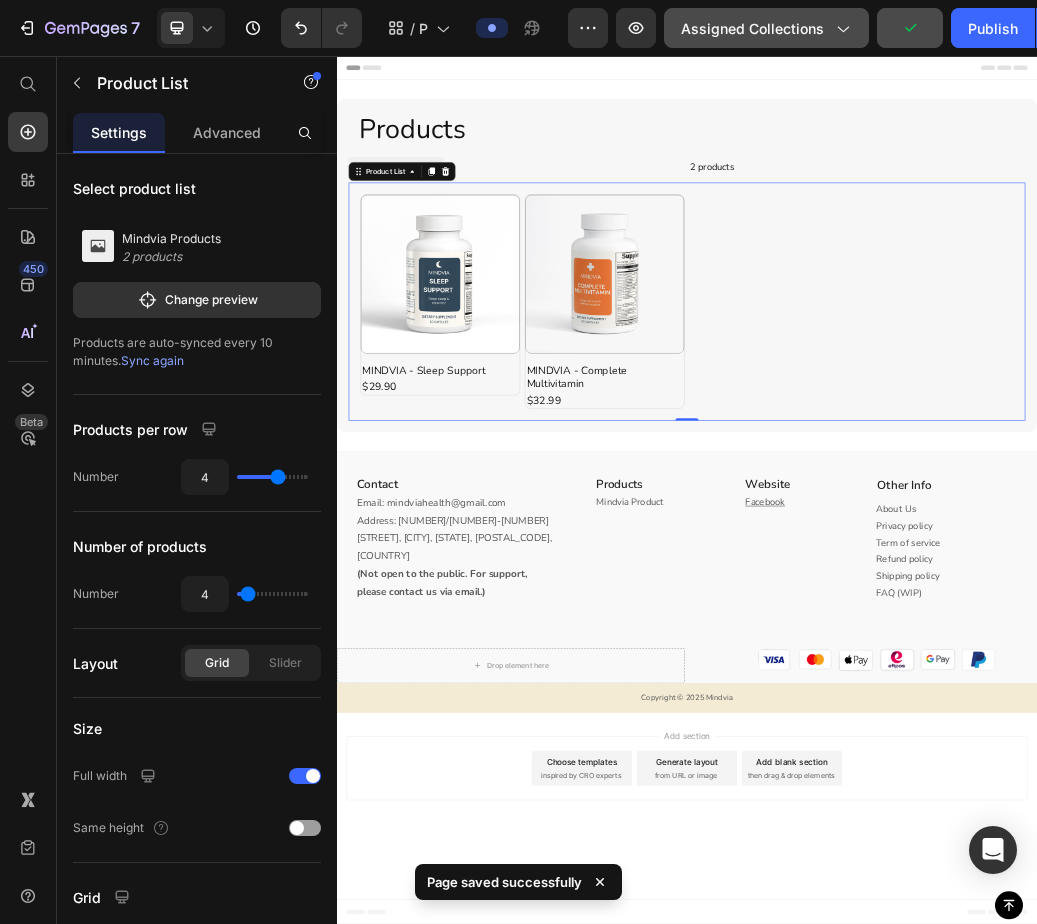 click on "Assigned Collections" 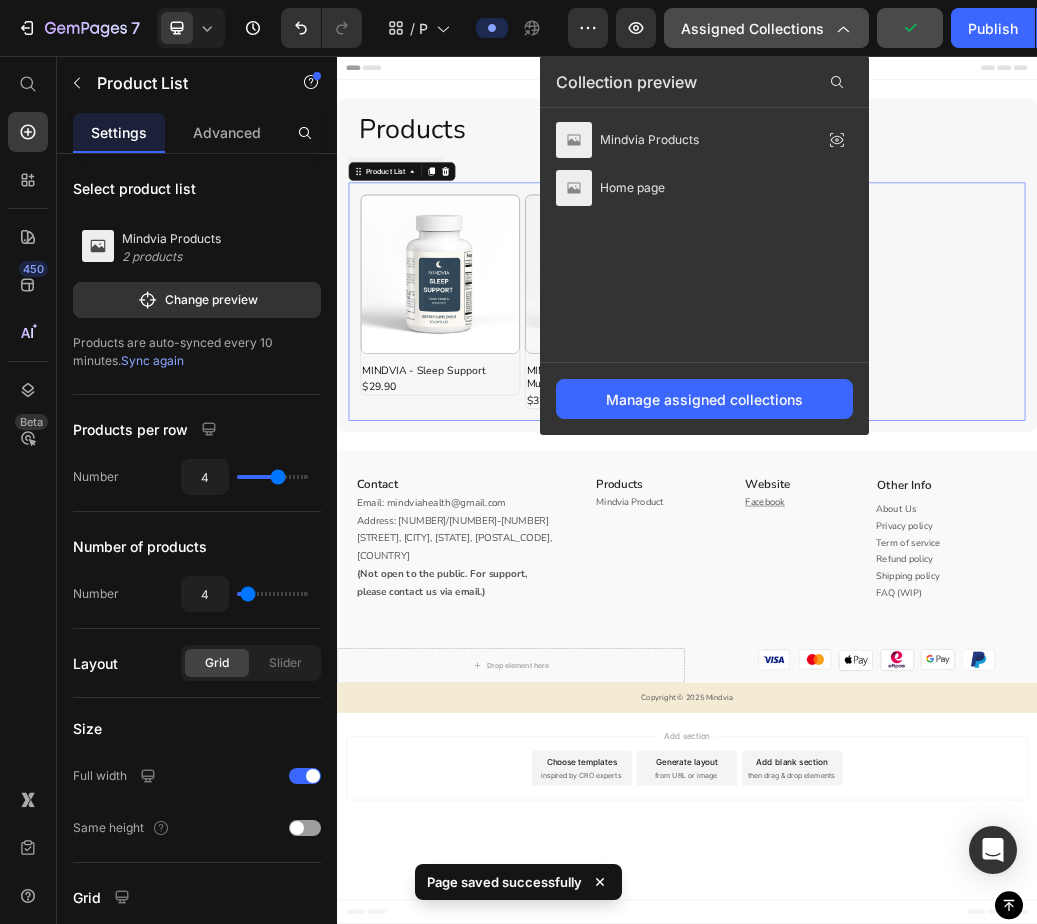 click on "Assigned Collections" 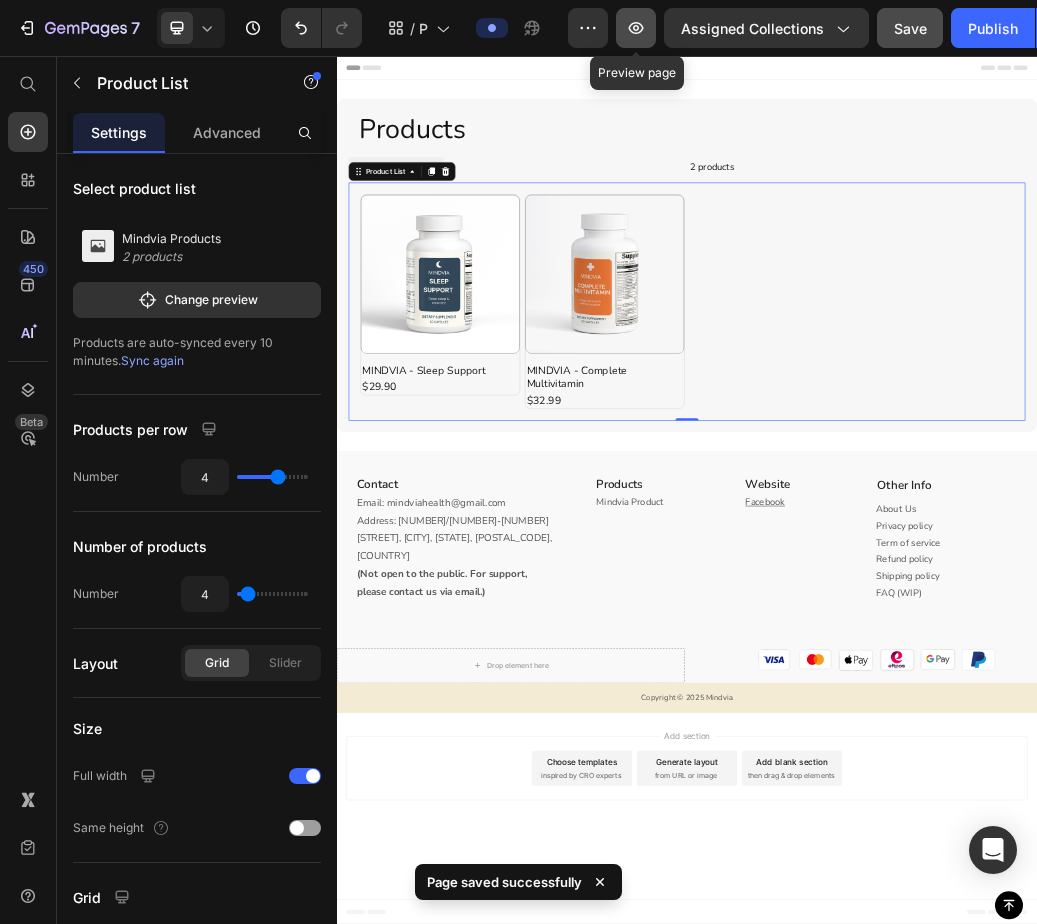 click 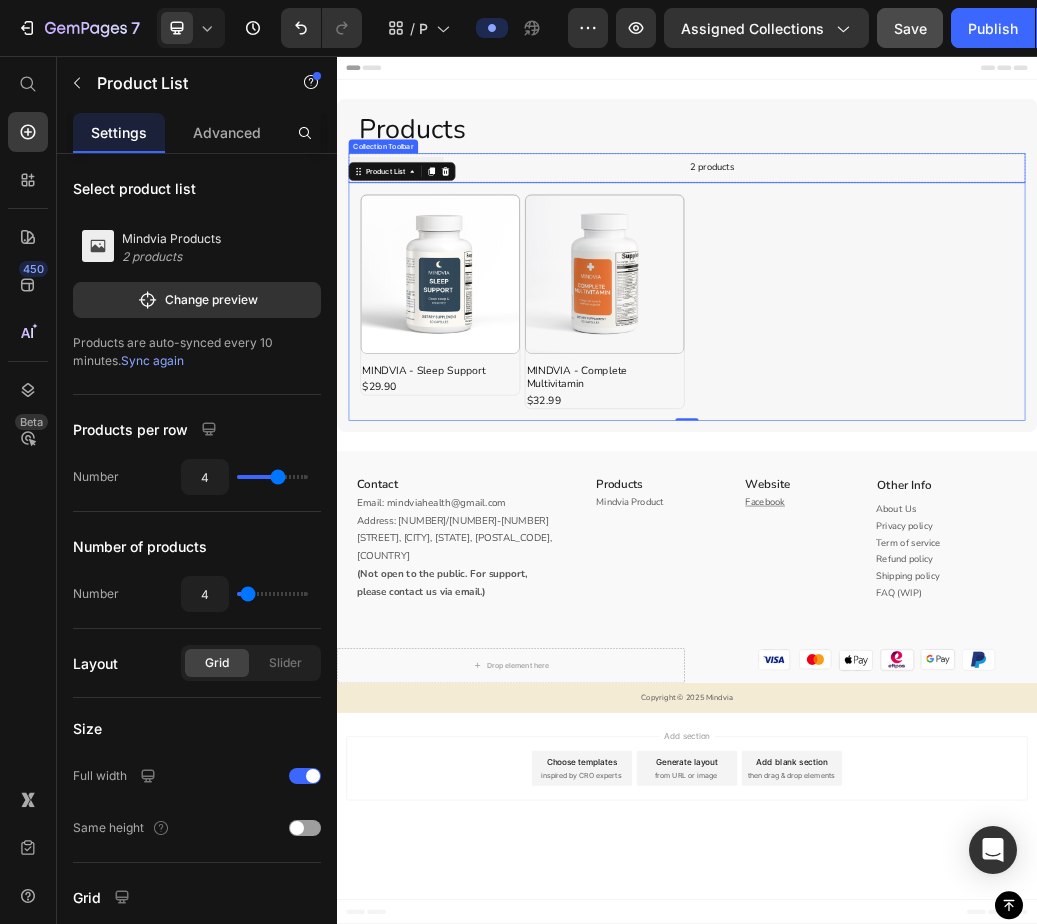 click on "2 products" at bounding box center (769, 248) 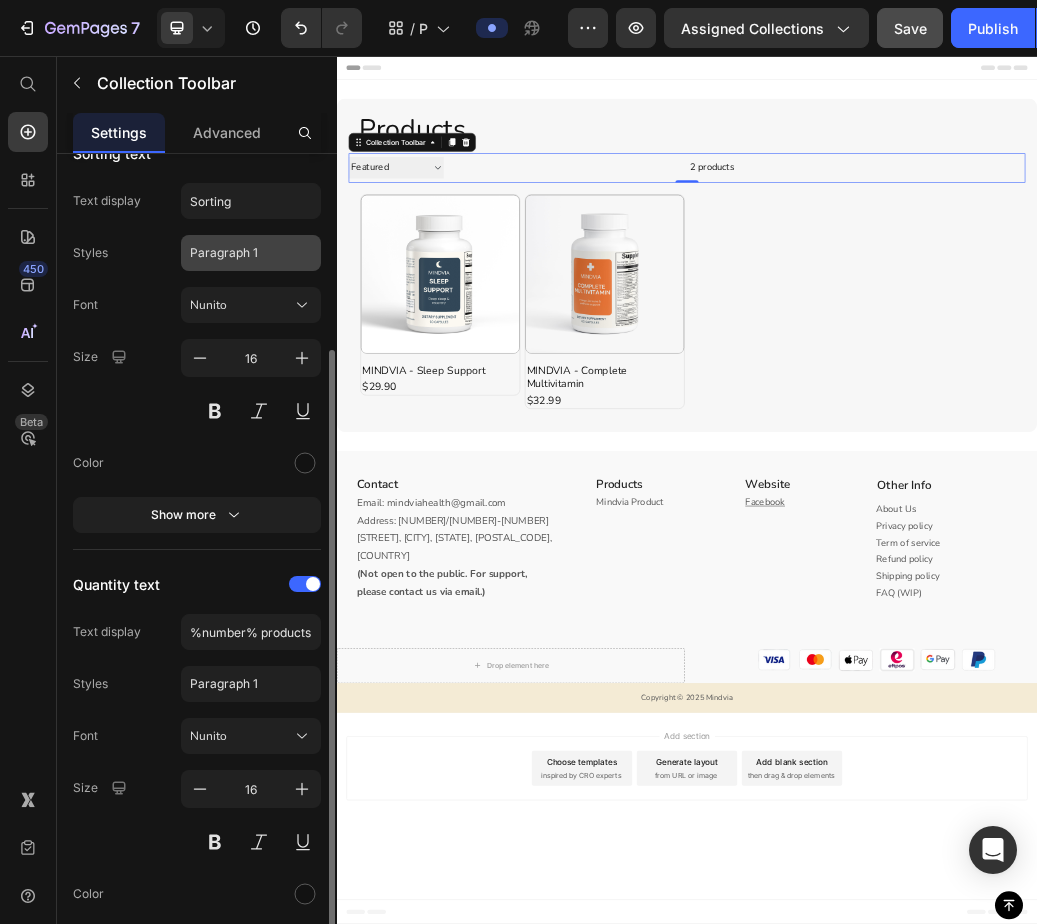scroll, scrollTop: 0, scrollLeft: 0, axis: both 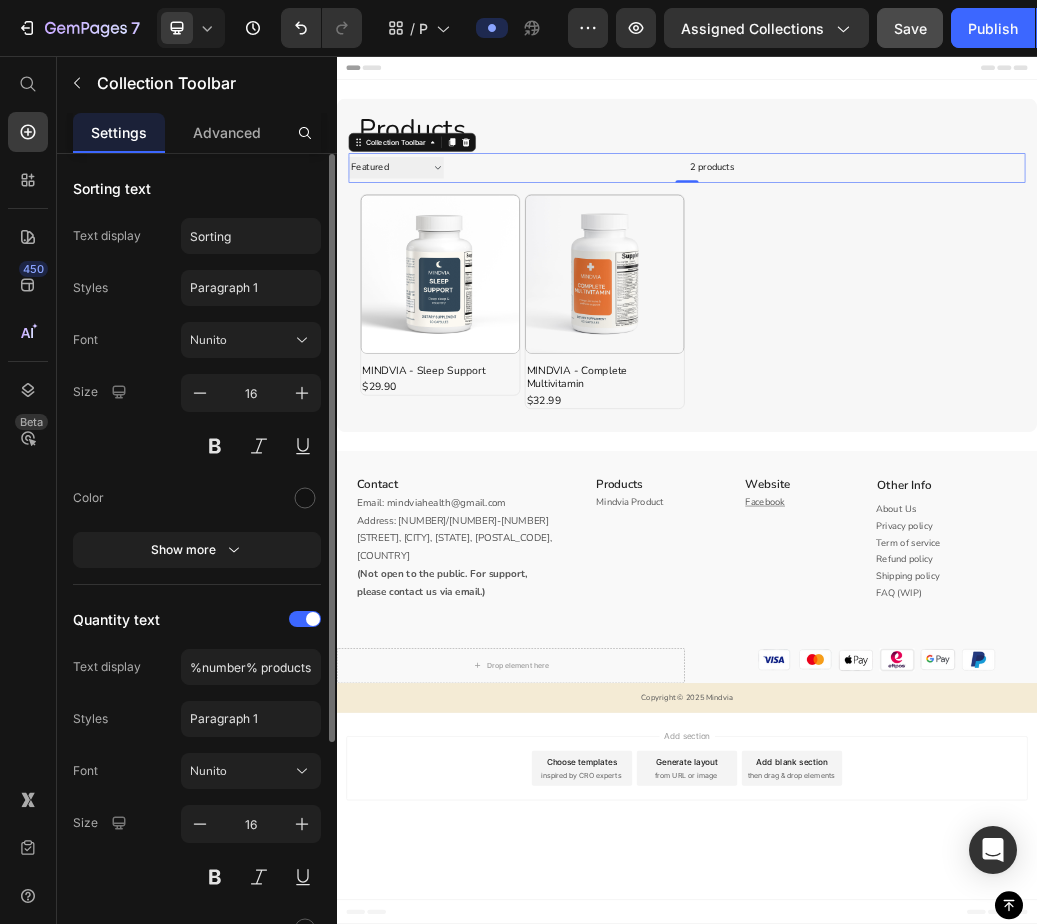 click on "Sorting Best selling Featured Alphabetically, A-Z Alphabetically, Z-A Price, low to high Price, high to low Date, new to old Date, old to new" at bounding box center (438, 247) 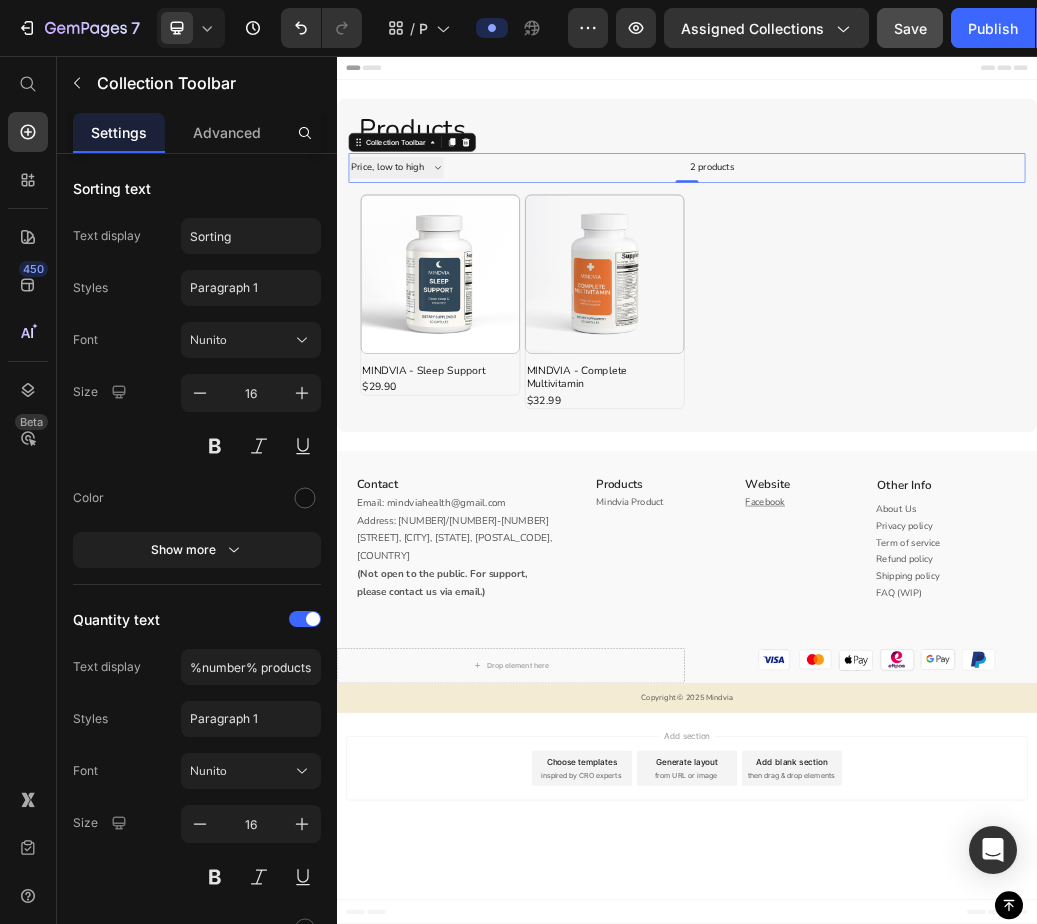 click on "Sorting Best selling Featured Alphabetically, A-Z Alphabetically, Z-A Price, low to high Price, high to low Date, new to old Date, old to new" at bounding box center [438, 247] 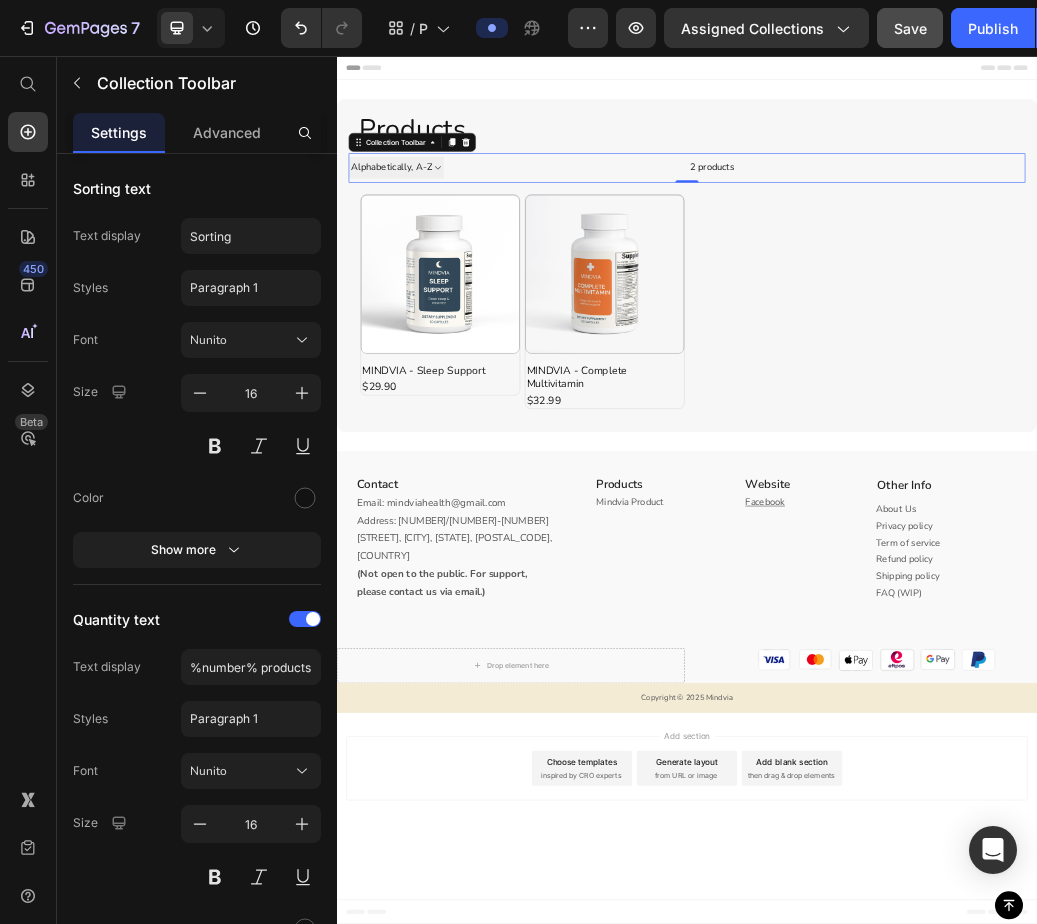 click on "Sorting Best selling Featured Alphabetically, A-Z Alphabetically, Z-A Price, low to high Price, high to low Date, new to old Date, old to new" at bounding box center [438, 247] 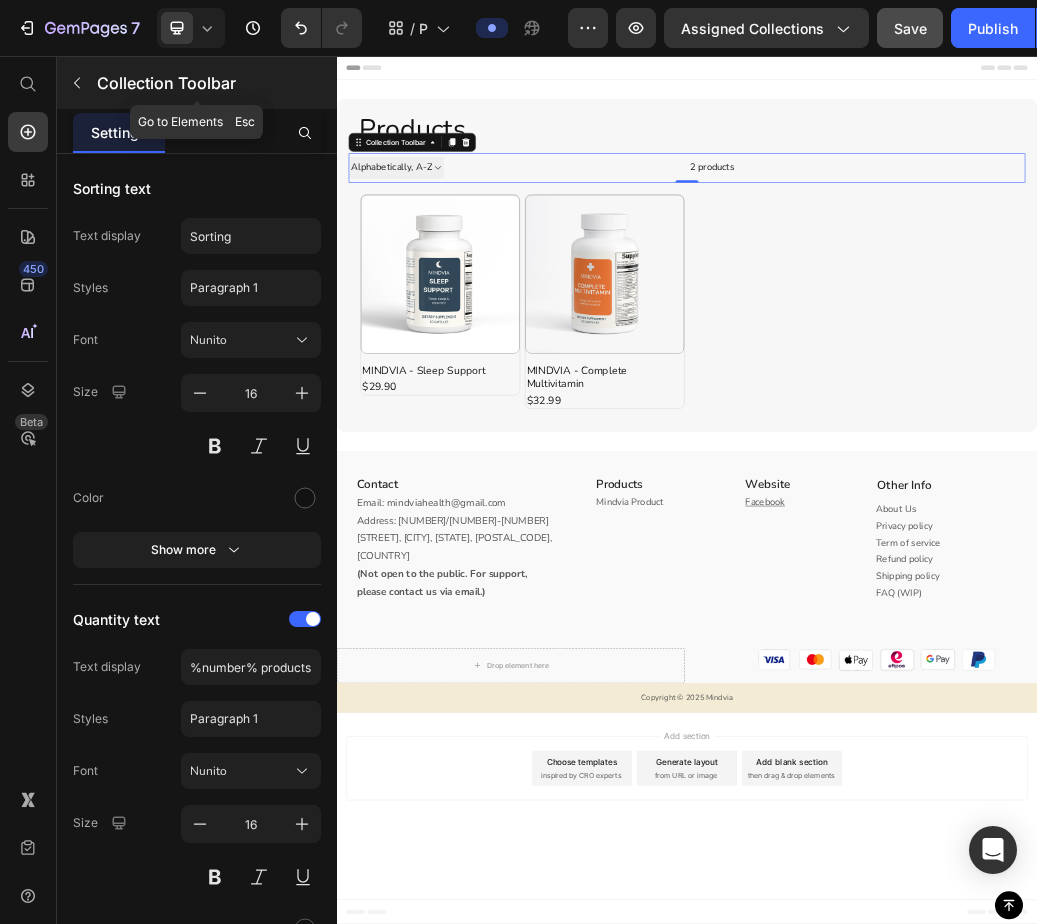 click 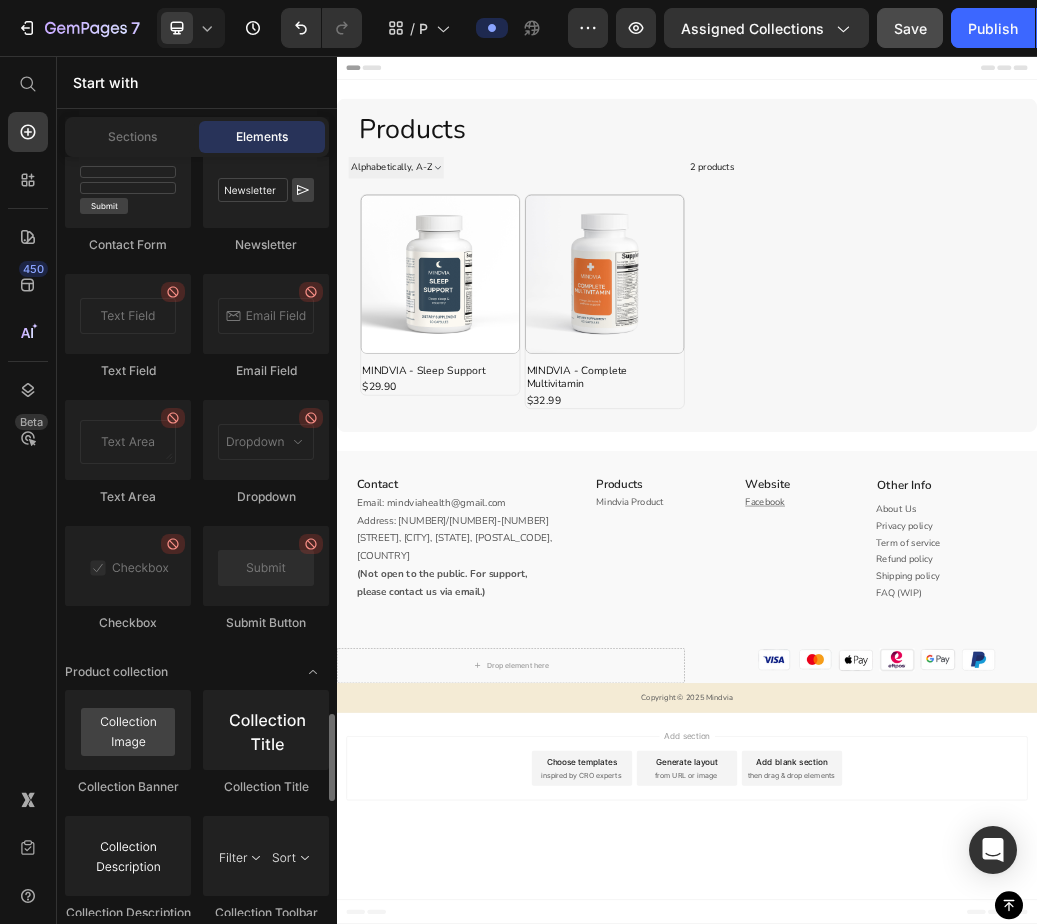 click on "Contact Form
Newsletter
Text Field
Email Field
Text Area
Dropdown
Checkbox
Submit Button" 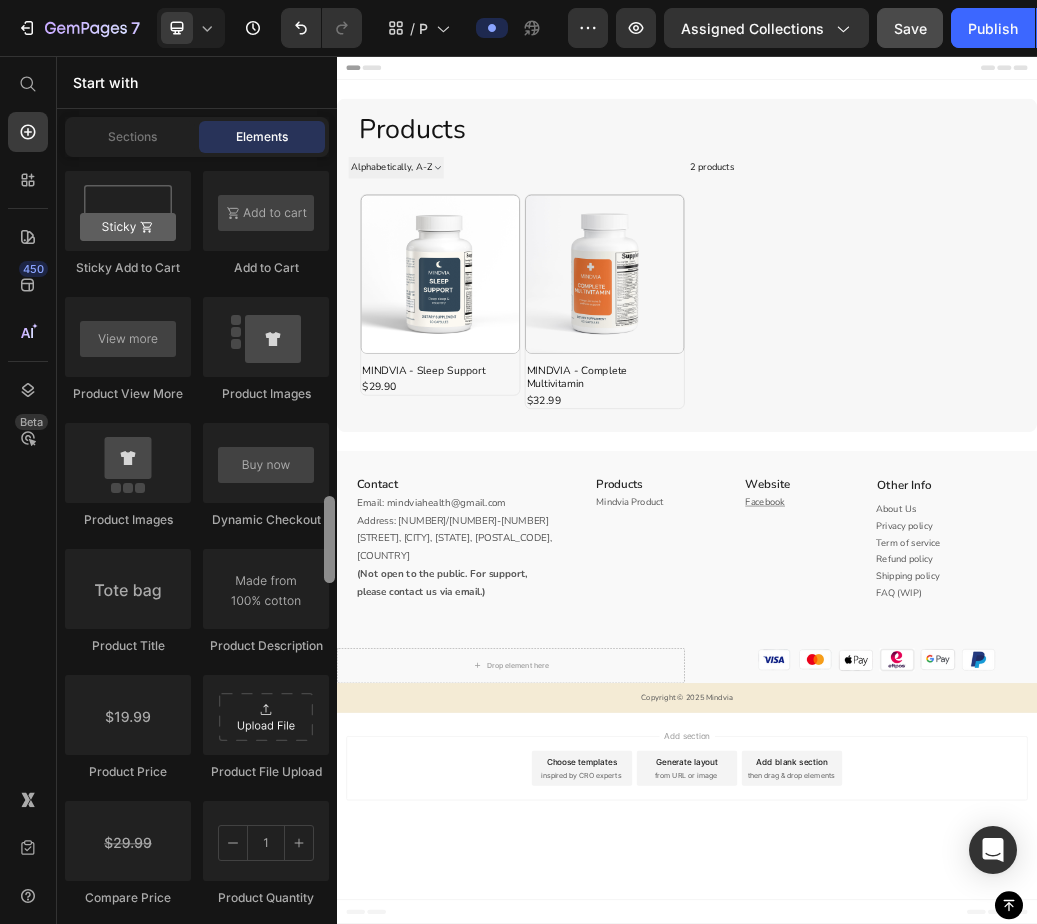scroll, scrollTop: 2823, scrollLeft: 0, axis: vertical 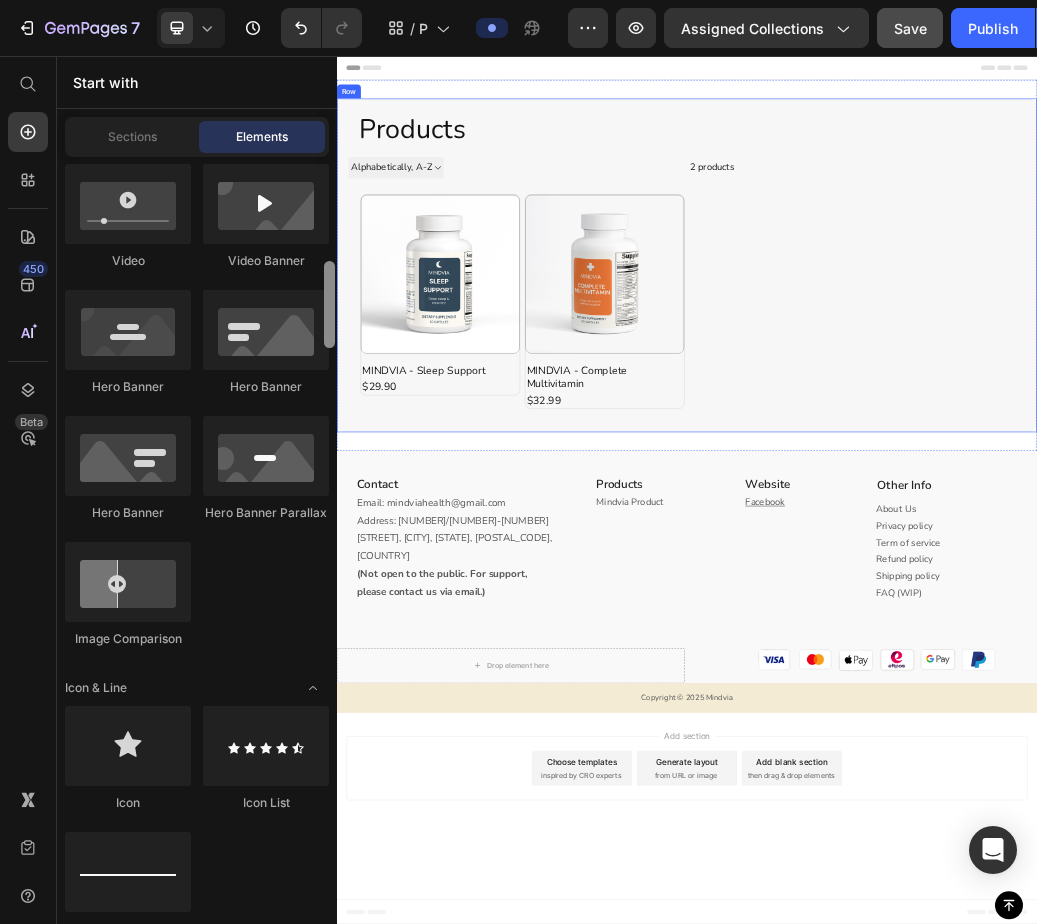 drag, startPoint x: 334, startPoint y: 783, endPoint x: 328, endPoint y: 307, distance: 476.0378 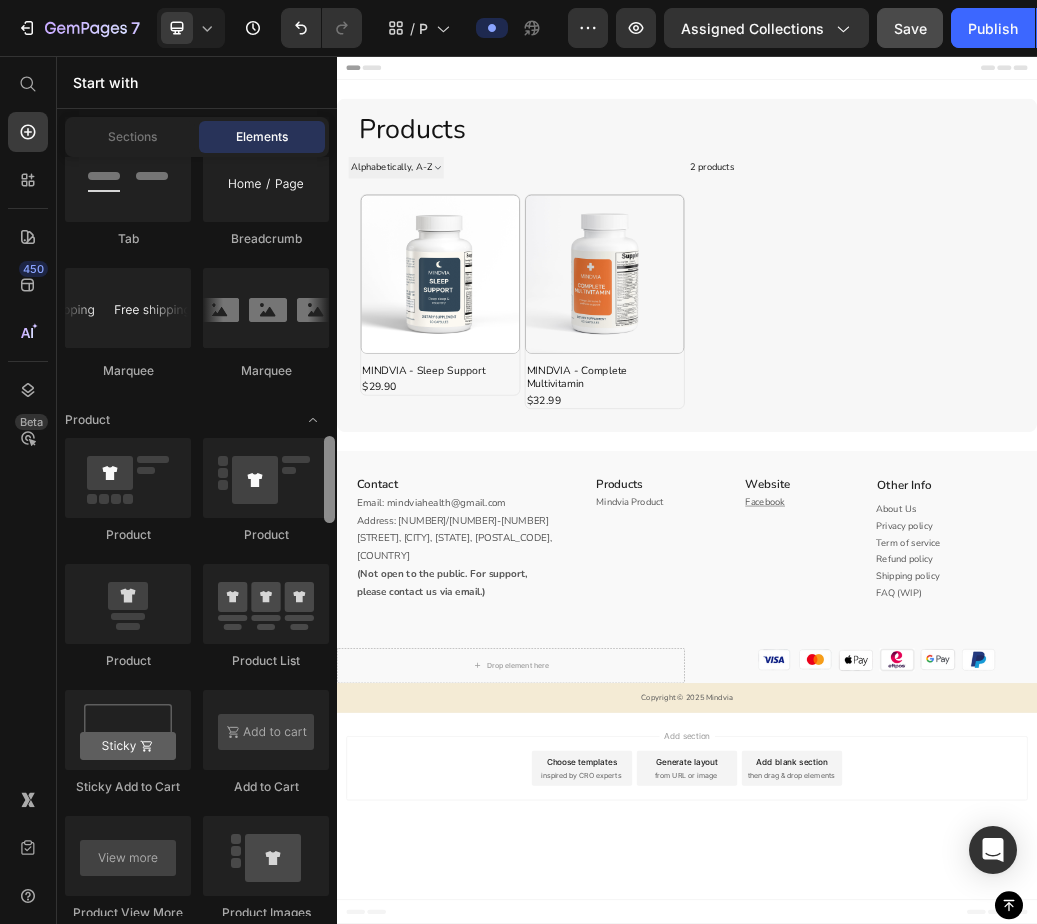 scroll, scrollTop: 2523, scrollLeft: 0, axis: vertical 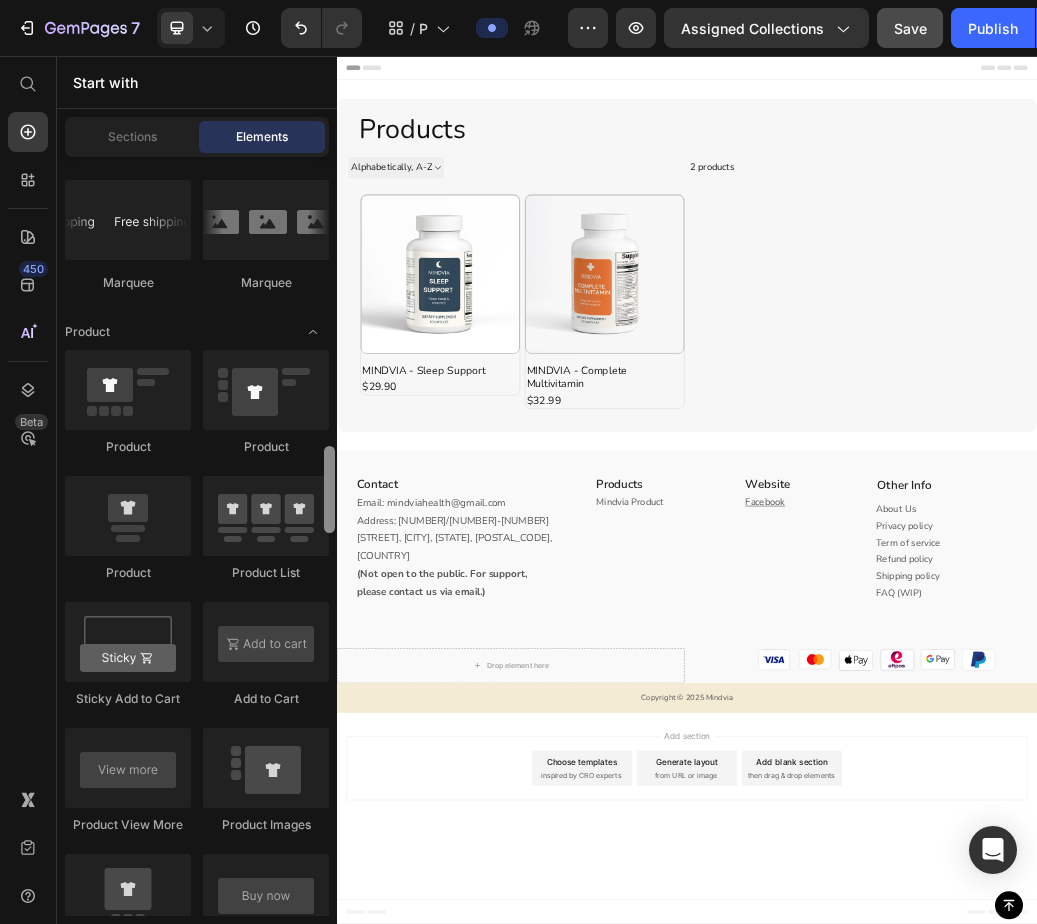 drag, startPoint x: 331, startPoint y: 322, endPoint x: 331, endPoint y: 496, distance: 174 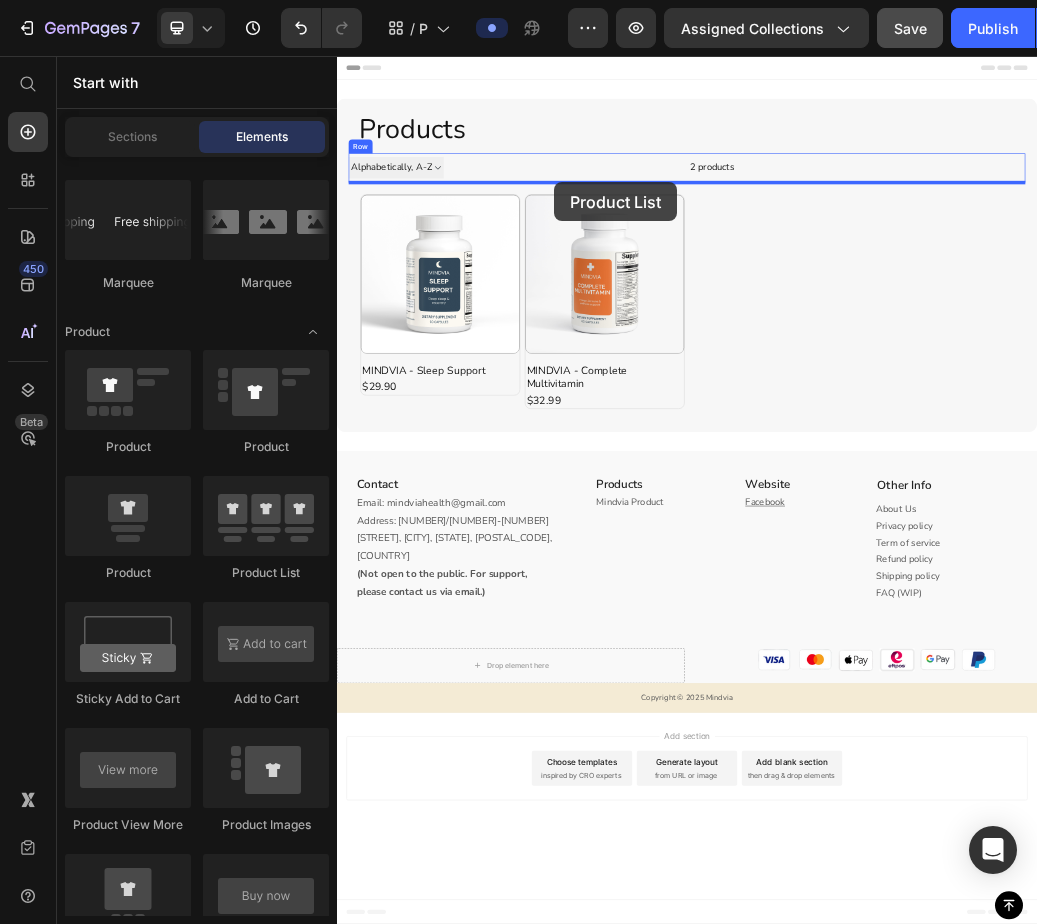 drag, startPoint x: 598, startPoint y: 567, endPoint x: 709, endPoint y: 272, distance: 315.19202 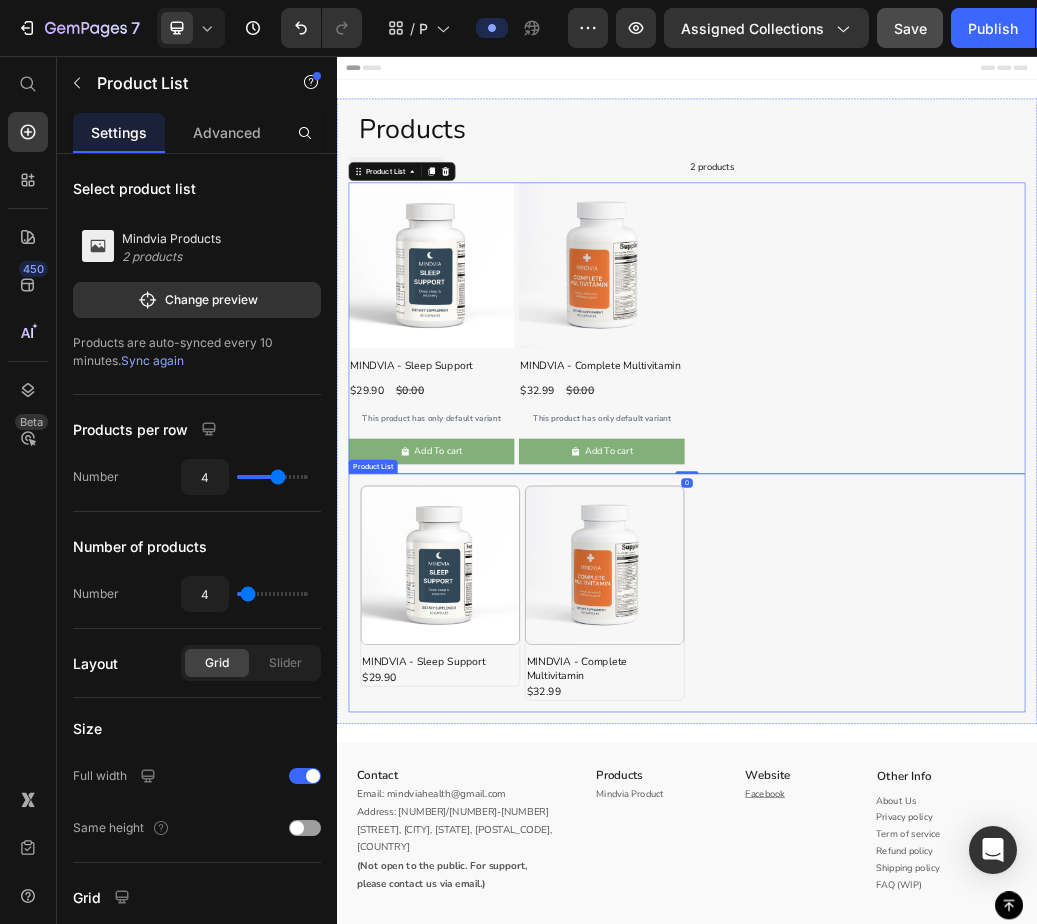 click on "Product Images MINDVIA - Sleep Support Product Title $29.90 Product Price Row Row Product Images MINDVIA - Complete Multivitamin Product Title $32.99 Product Price Row Row" at bounding box center (937, 976) 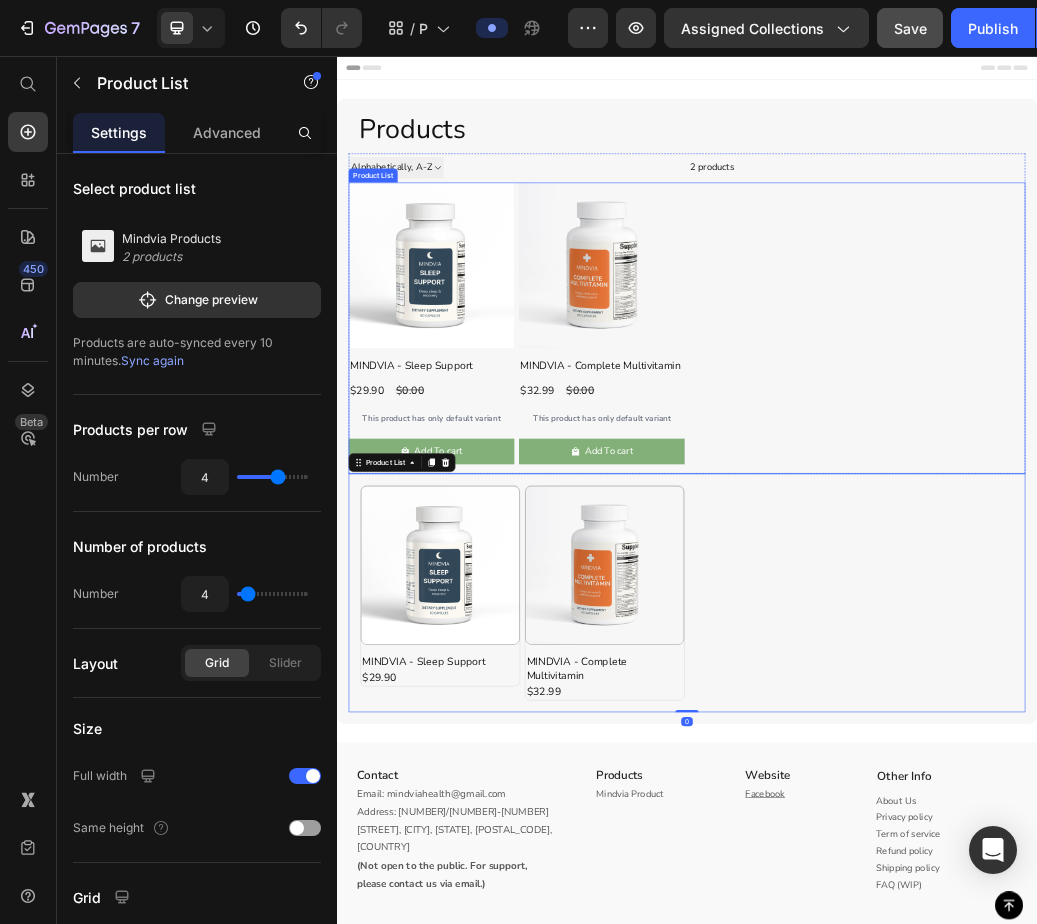 click on "Product Images MINDVIA - Sleep Support Product Title $29.90 Product Price $0.00 Product Price Row This product has only default variant Product Variants & Swatches Add To cart Product Cart Button Row Product Images MINDVIA - Complete Multivitamin Product Title $32.99 Product Price $0.00 Product Price Row This product has only default variant Product Variants & Swatches Add To cart Product Cart Button Row" at bounding box center [937, 523] 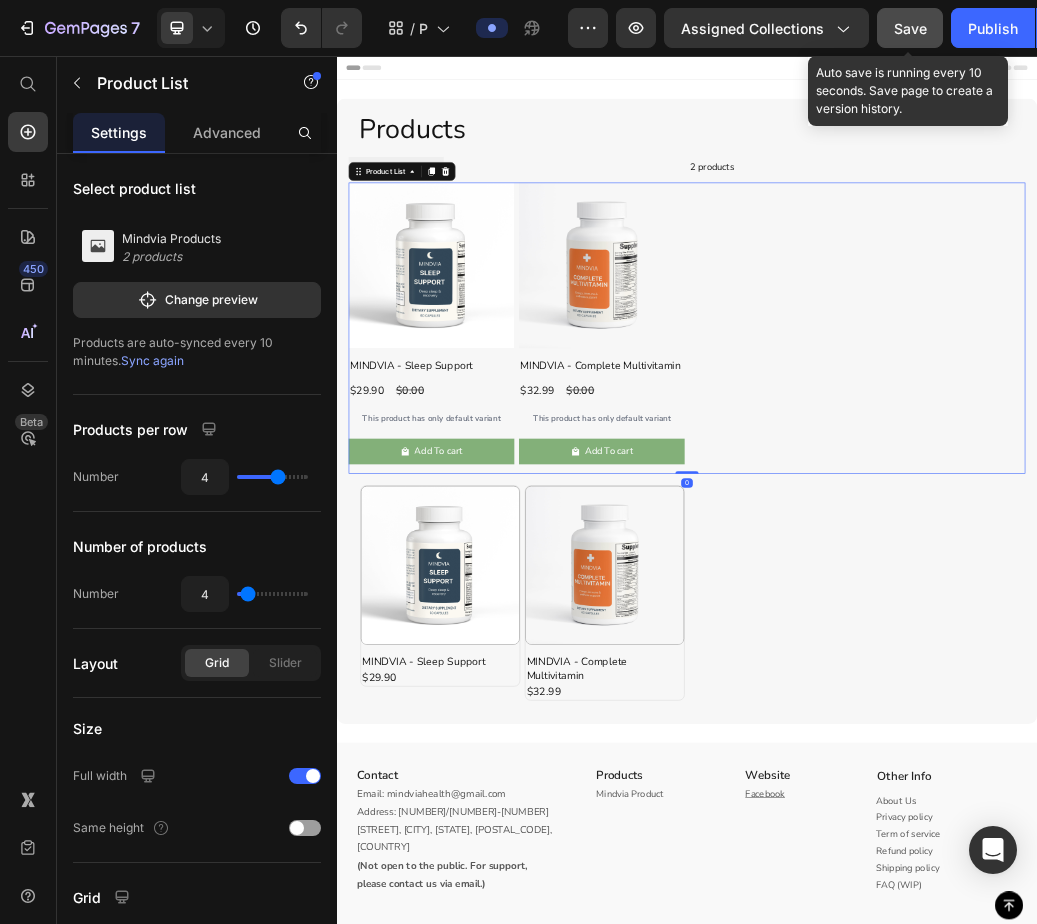 click on "Save" at bounding box center [910, 28] 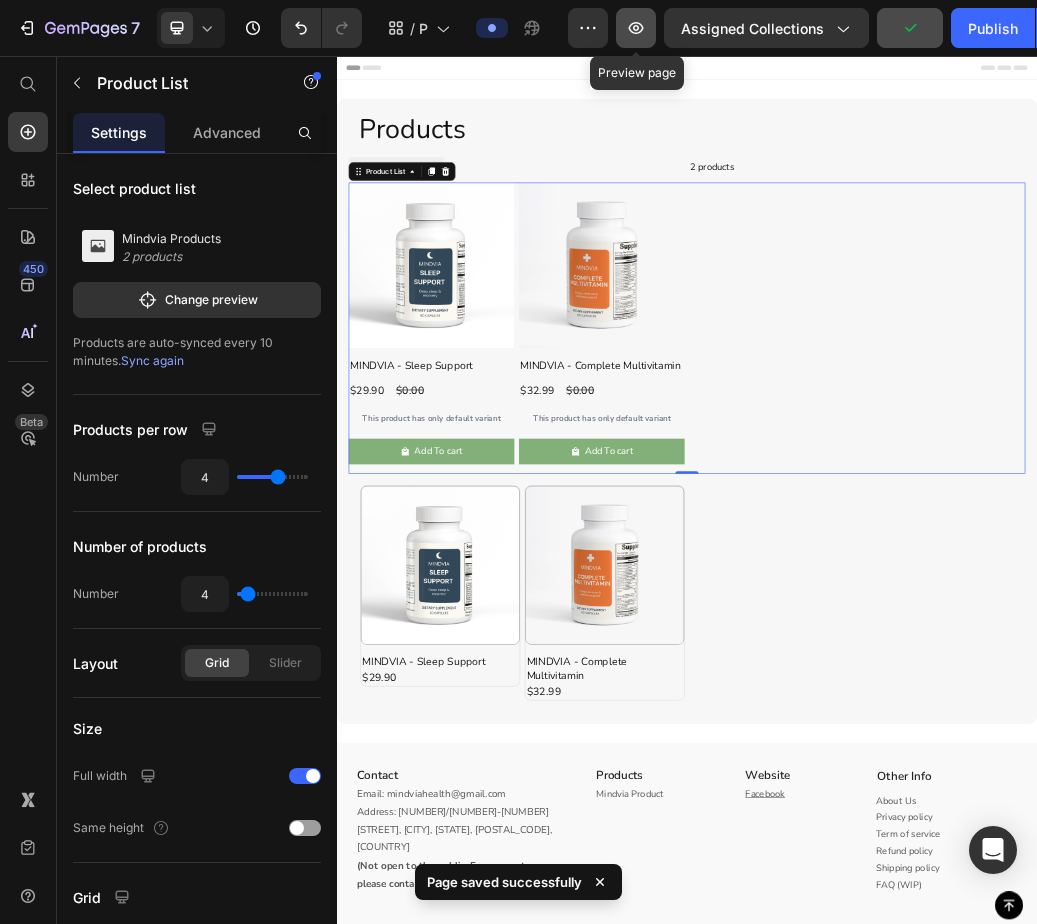 click 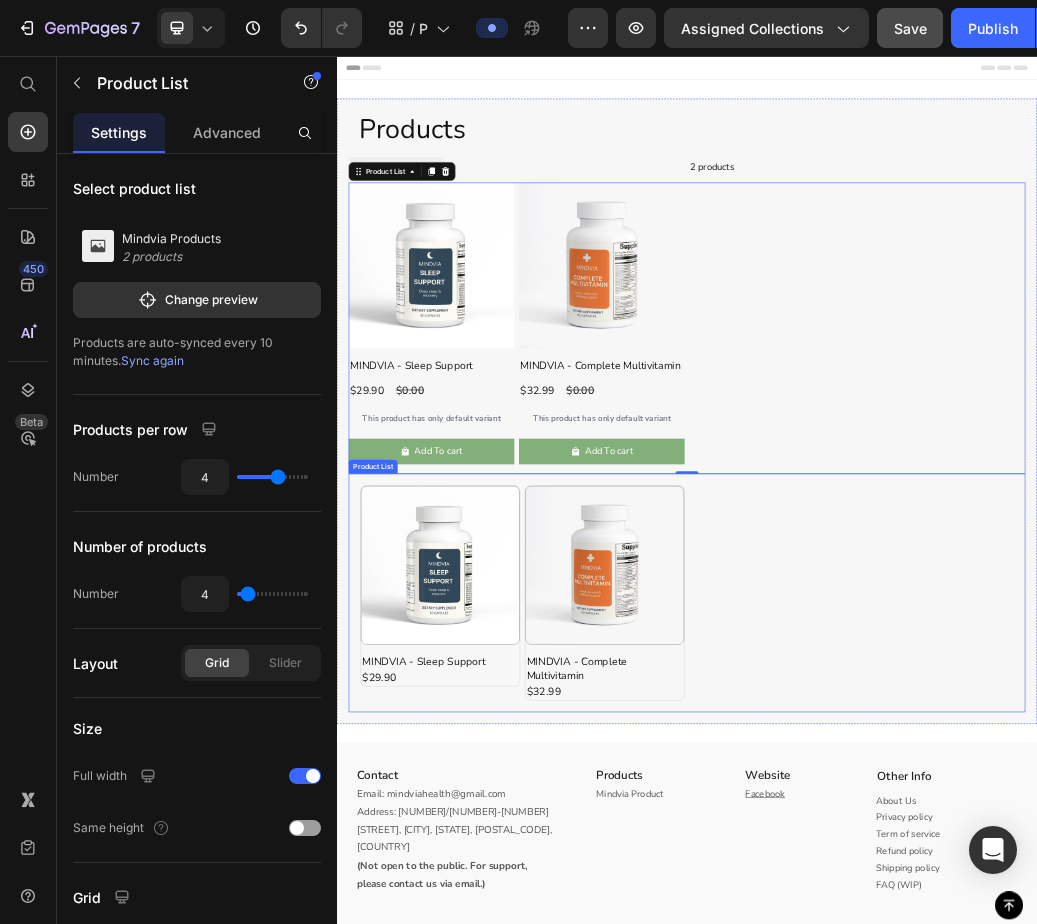 drag, startPoint x: 1207, startPoint y: 860, endPoint x: 1142, endPoint y: 719, distance: 155.26108 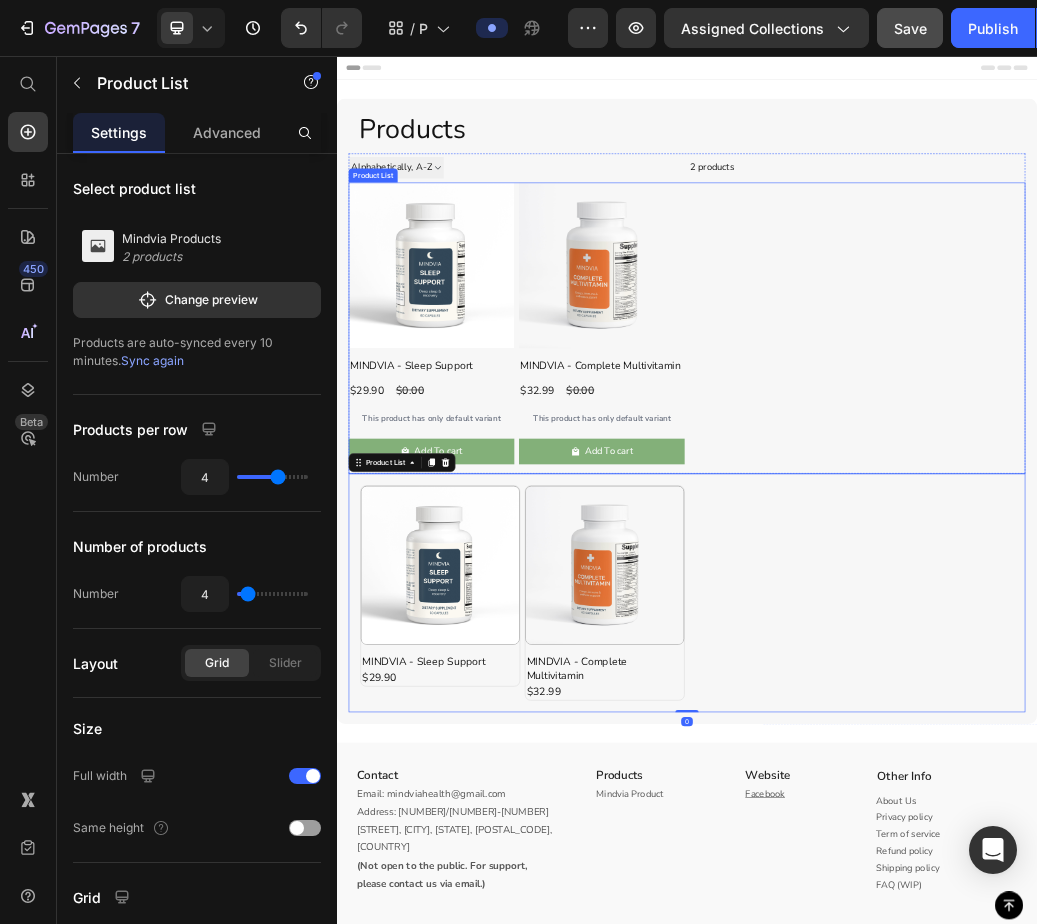 click on "Product Images MINDVIA - Sleep Support Product Title $29.90 Product Price $0.00 Product Price Row This product has only default variant Product Variants & Swatches Add To cart Product Cart Button Row Product Images MINDVIA - Complete Multivitamin Product Title $32.99 Product Price $0.00 Product Price Row This product has only default variant Product Variants & Swatches Add To cart Product Cart Button Row" at bounding box center [937, 523] 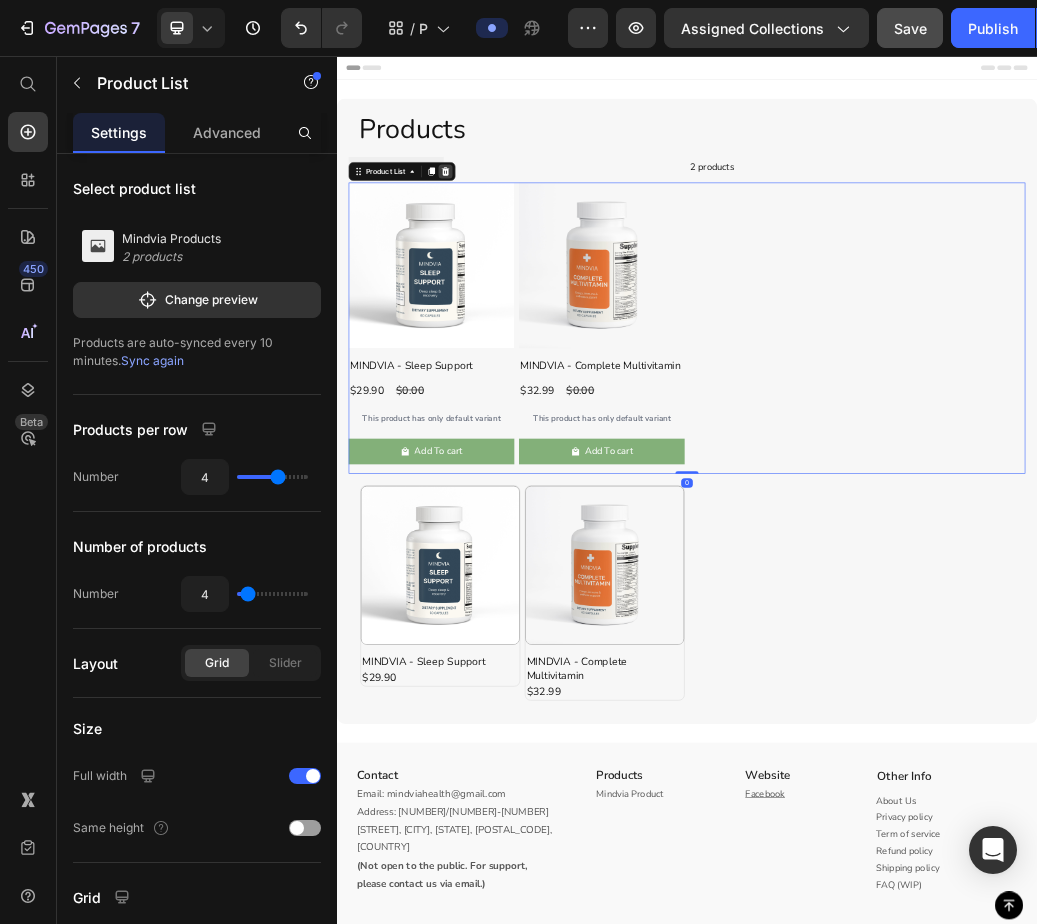 click at bounding box center [523, 254] 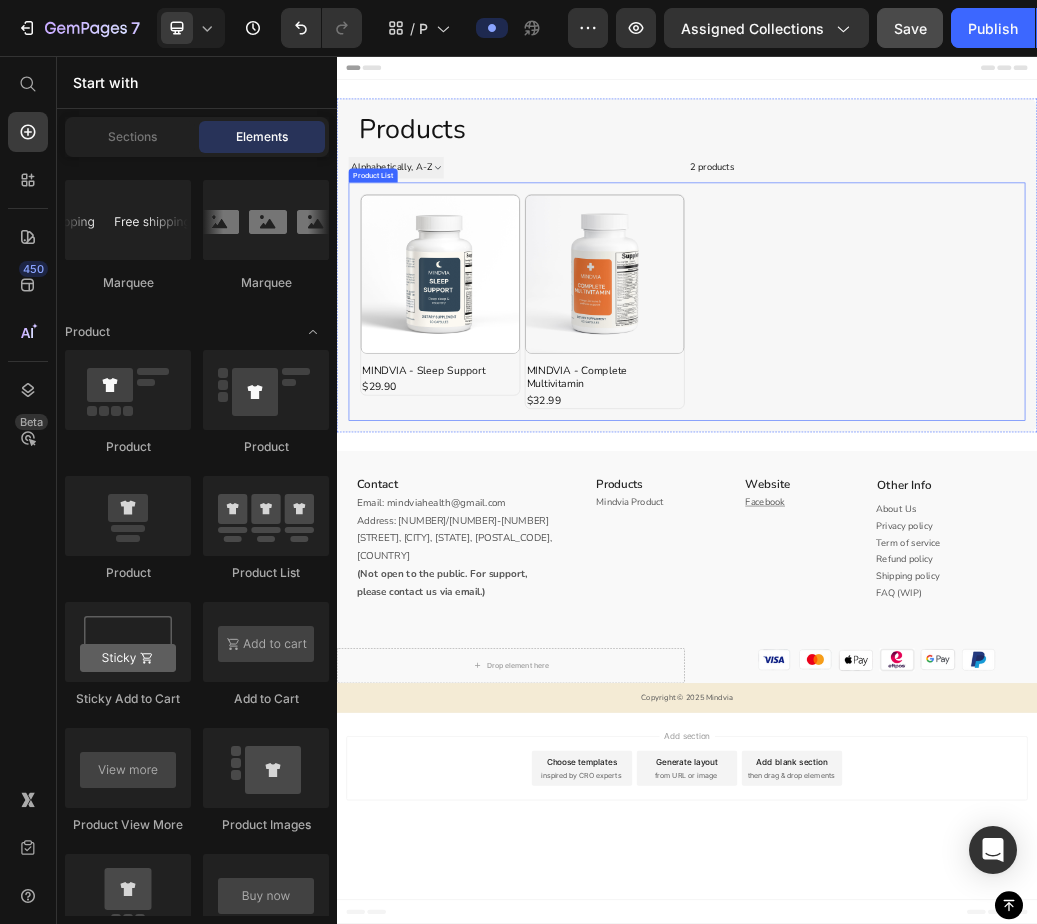 click on "Product Images MINDVIA - Sleep Support Product Title $29.90 Product Price Row Row Product Images MINDVIA - Complete Multivitamin Product Title $32.99 Product Price Row Row" at bounding box center (937, 477) 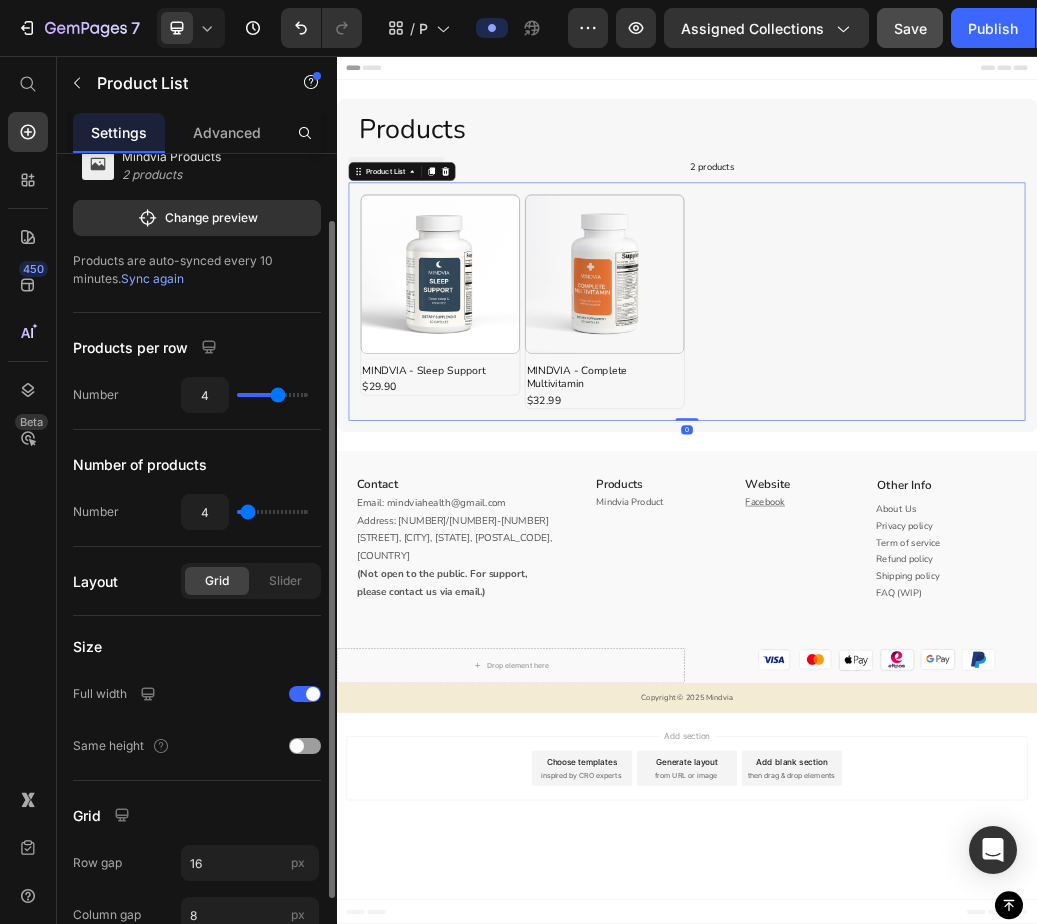 scroll, scrollTop: 0, scrollLeft: 0, axis: both 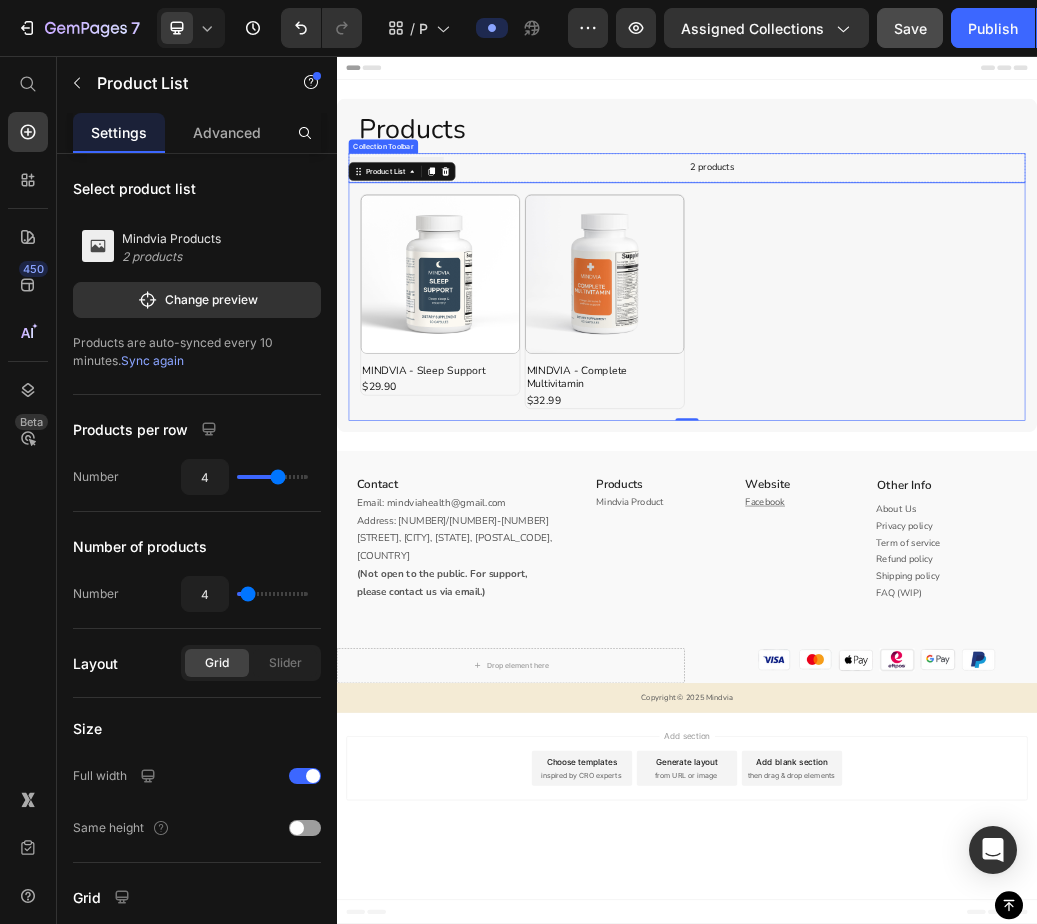 click on "2 products" at bounding box center [769, 248] 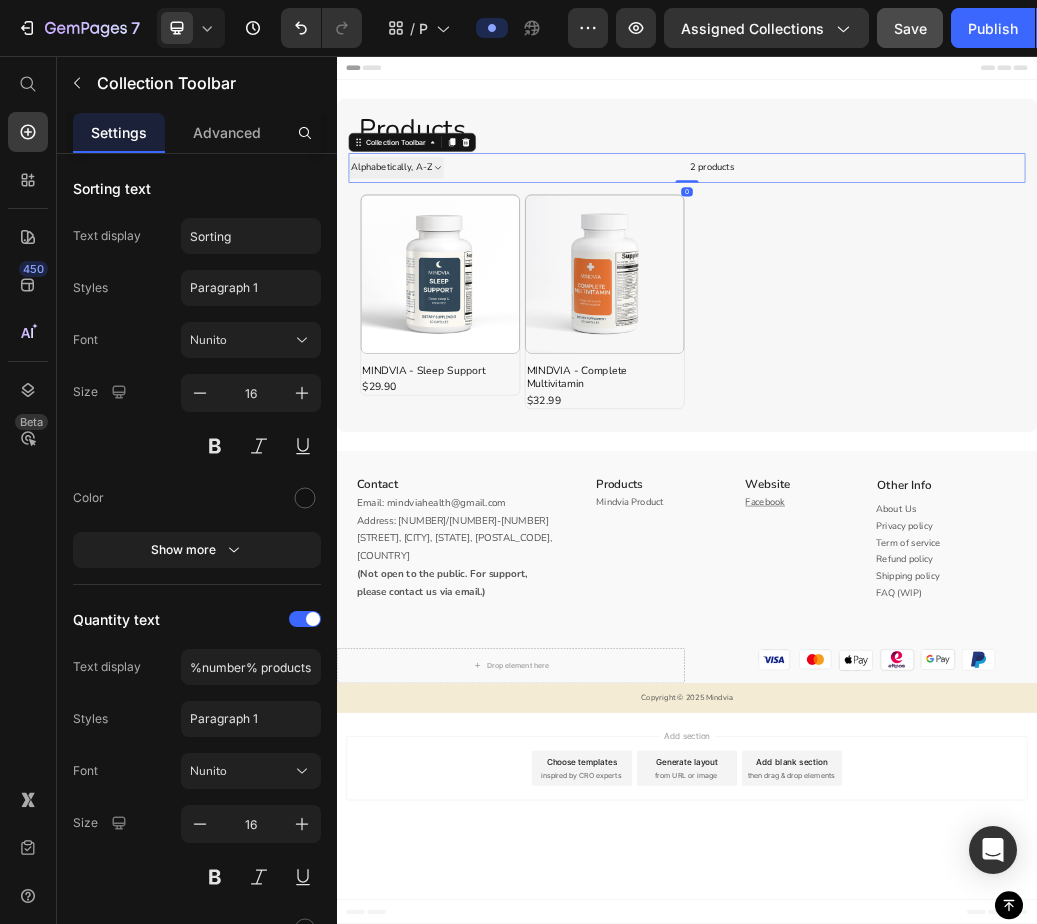 click on "Sorting Best selling Featured Alphabetically, A-Z Alphabetically, Z-A Price, low to high Price, high to low Date, new to old Date, old to new" at bounding box center (438, 247) 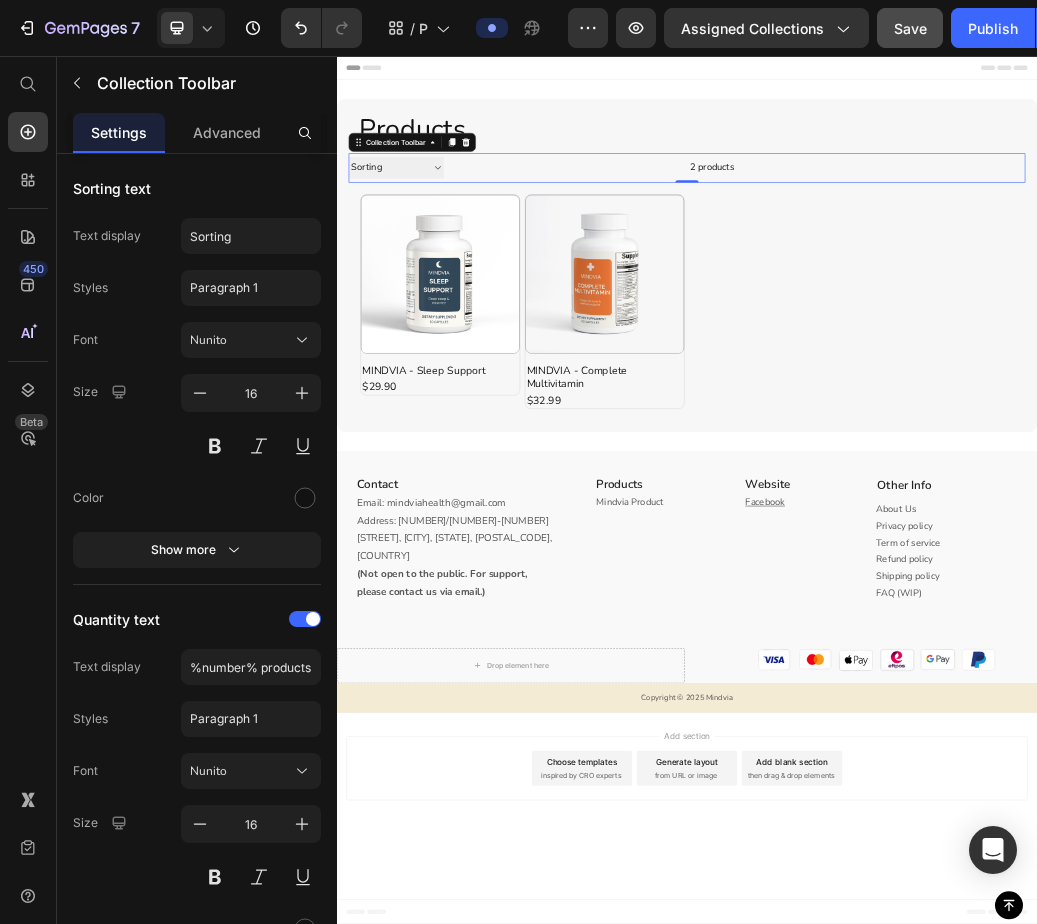 click on "Sorting Best selling Featured Alphabetically, A-Z Alphabetically, Z-A Price, low to high Price, high to low Date, new to old Date, old to new" at bounding box center (438, 247) 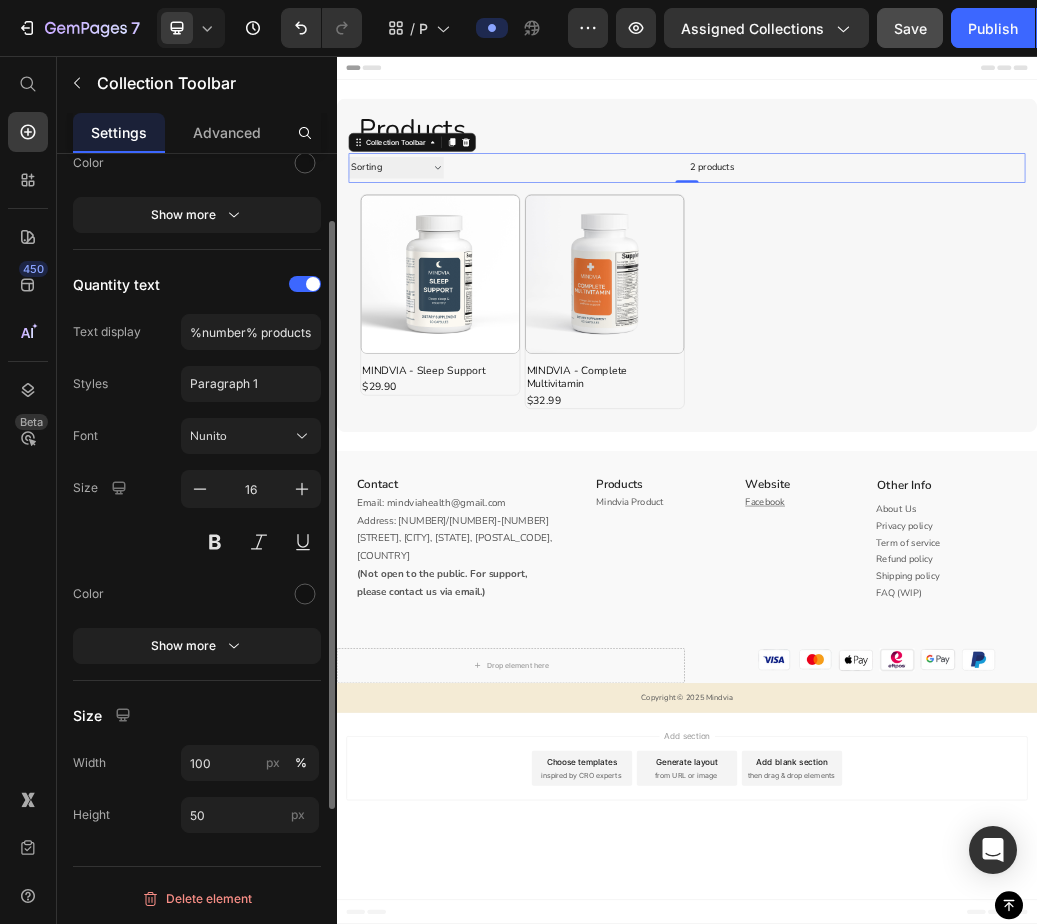 scroll, scrollTop: 135, scrollLeft: 0, axis: vertical 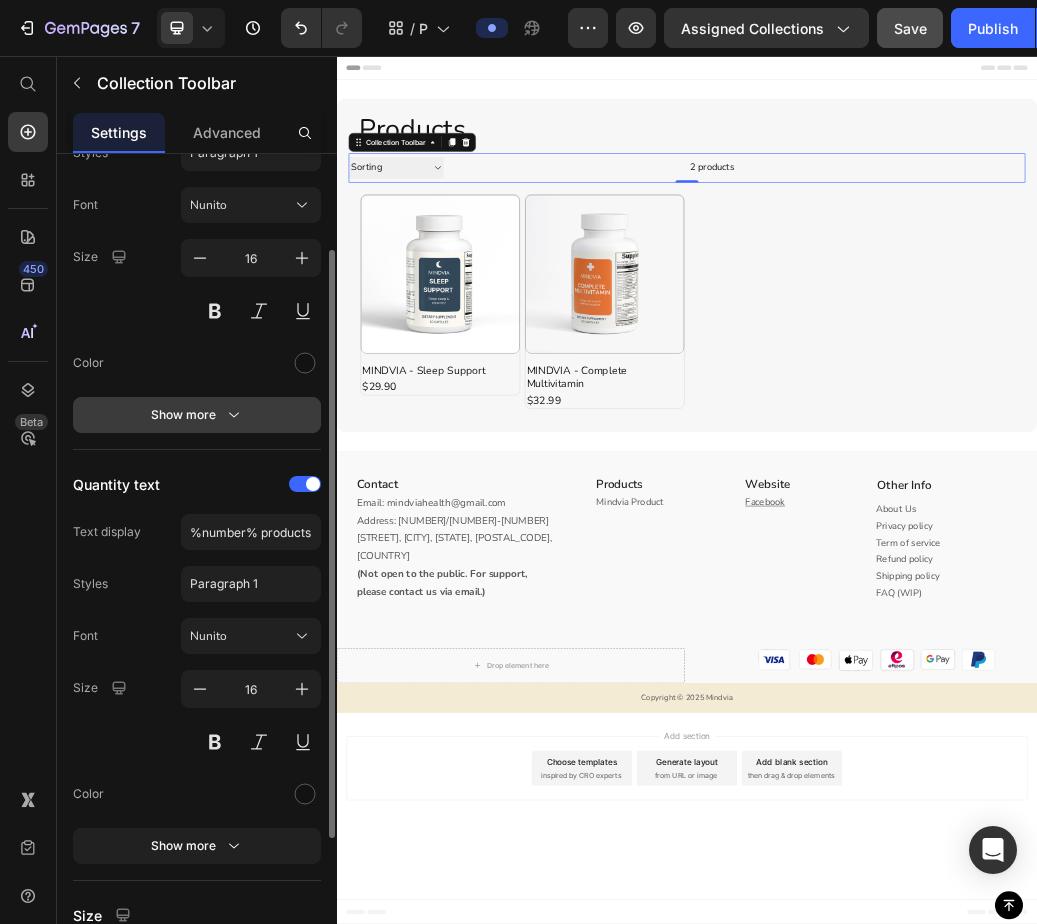 click on "Show more" at bounding box center [197, 415] 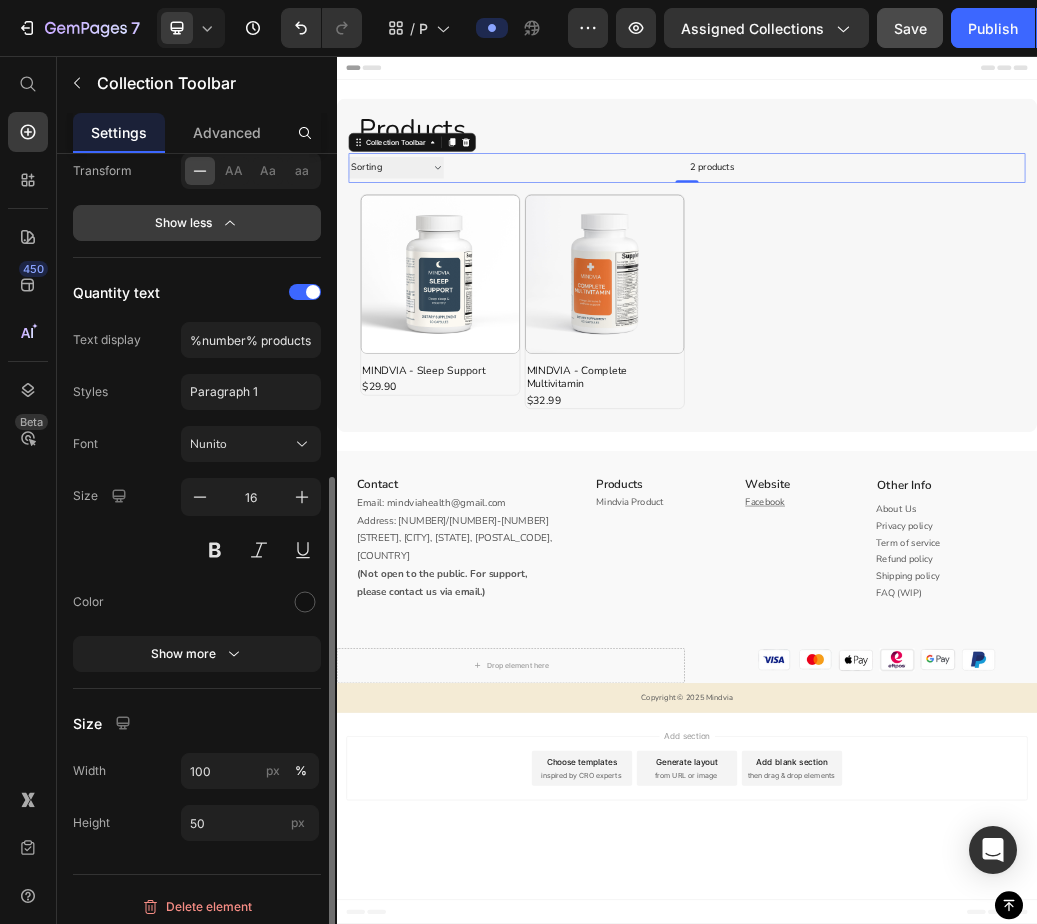 scroll, scrollTop: 543, scrollLeft: 0, axis: vertical 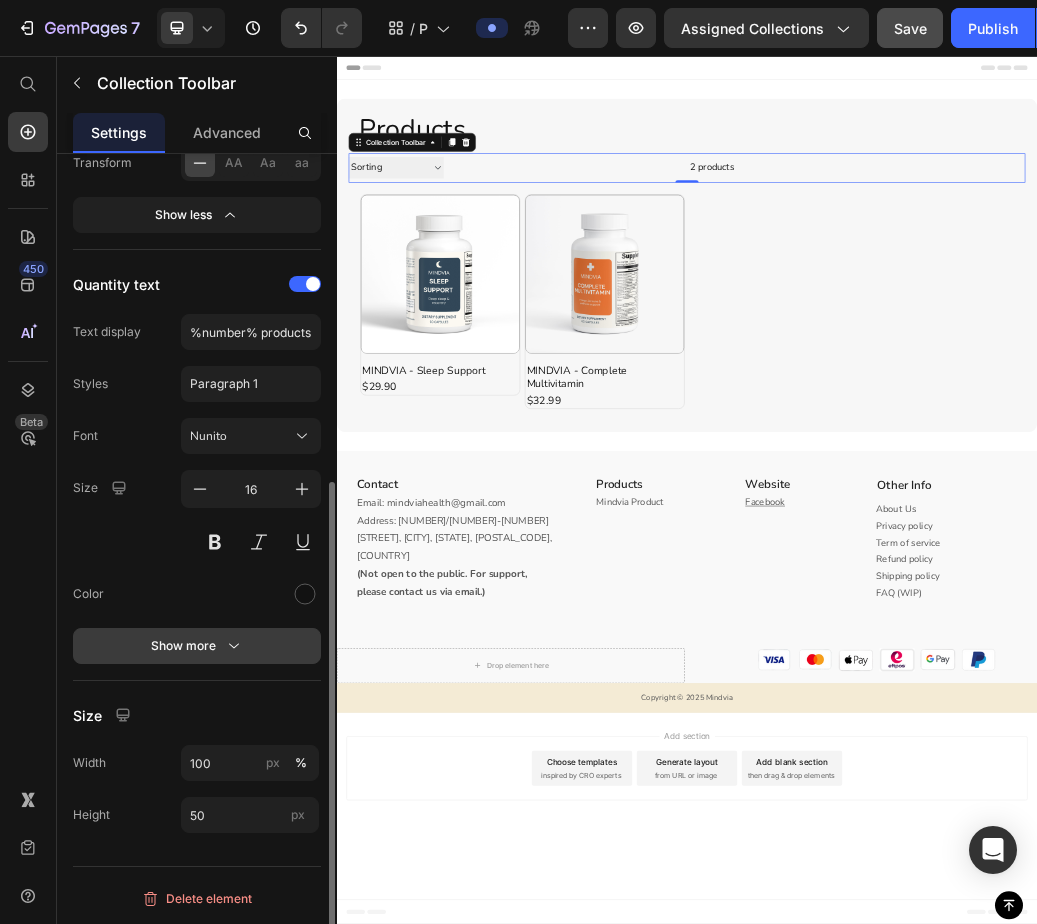 click on "Show more" at bounding box center [197, 646] 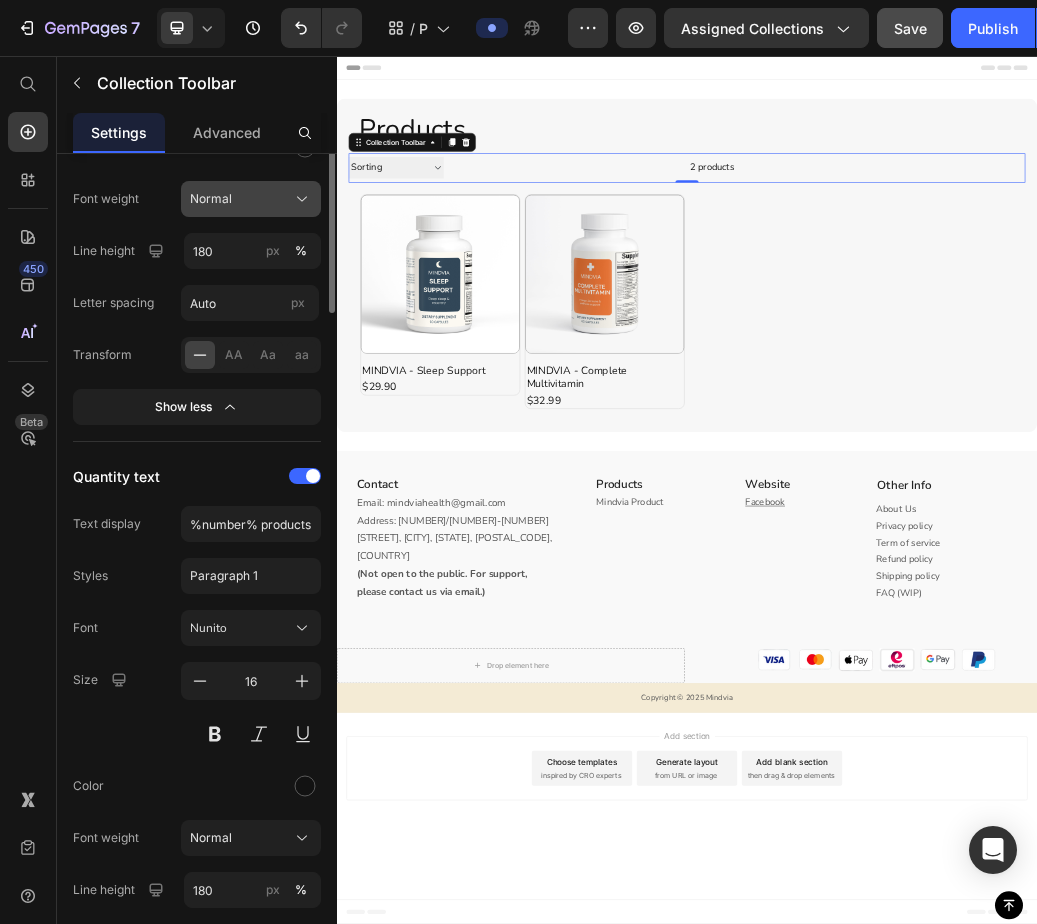 scroll, scrollTop: 0, scrollLeft: 0, axis: both 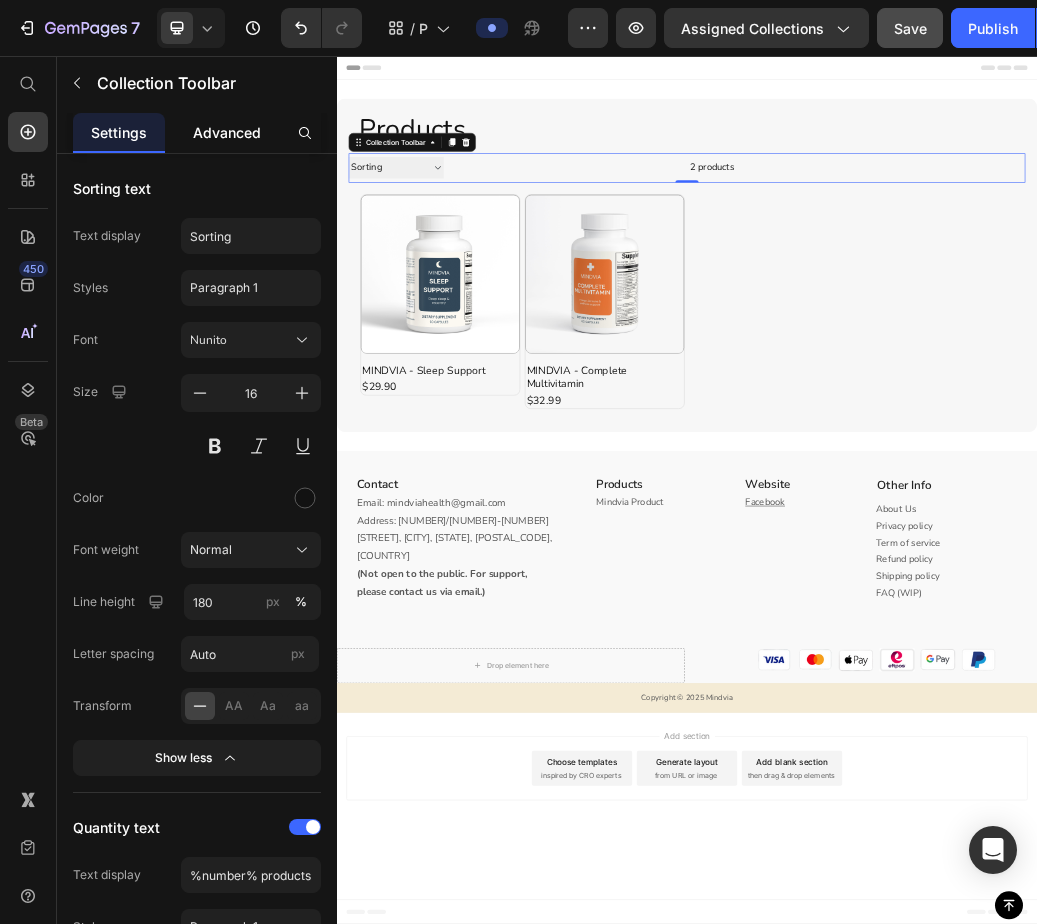click on "Advanced" at bounding box center (227, 132) 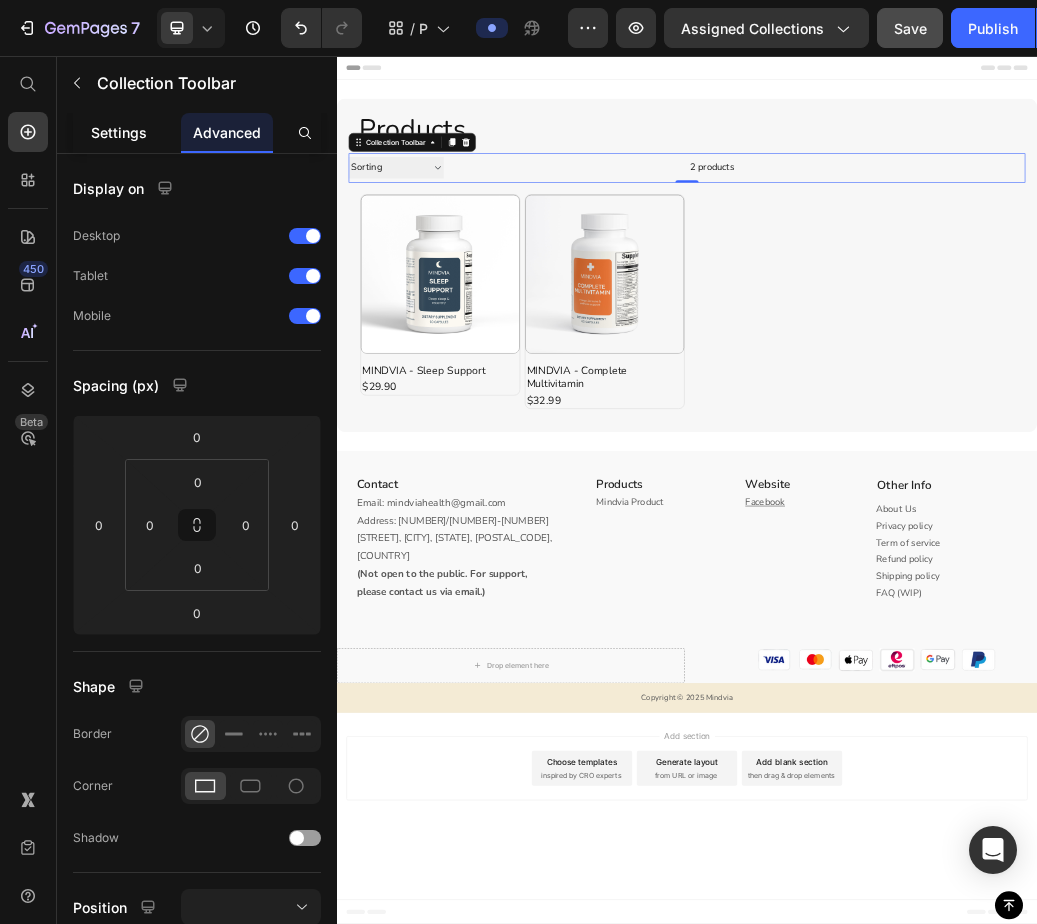 click on "Settings" at bounding box center [119, 132] 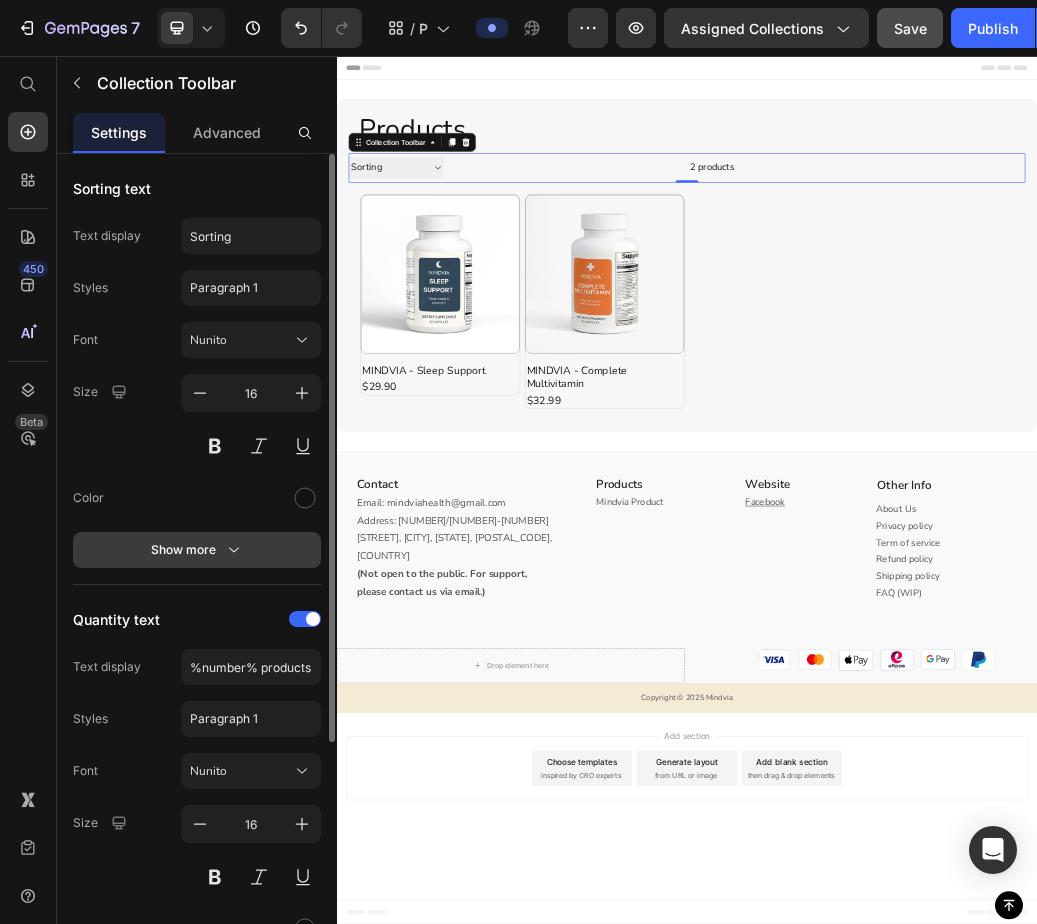 scroll, scrollTop: 200, scrollLeft: 0, axis: vertical 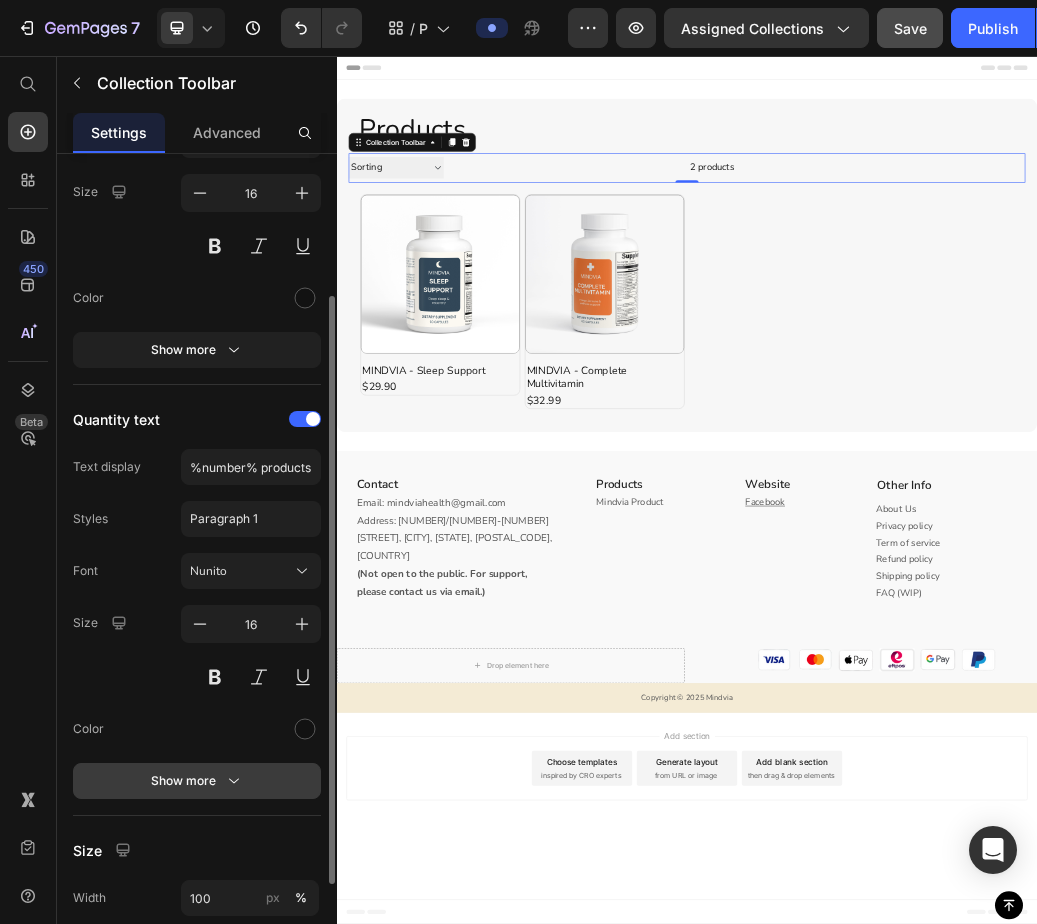 click on "Show more" at bounding box center (197, 781) 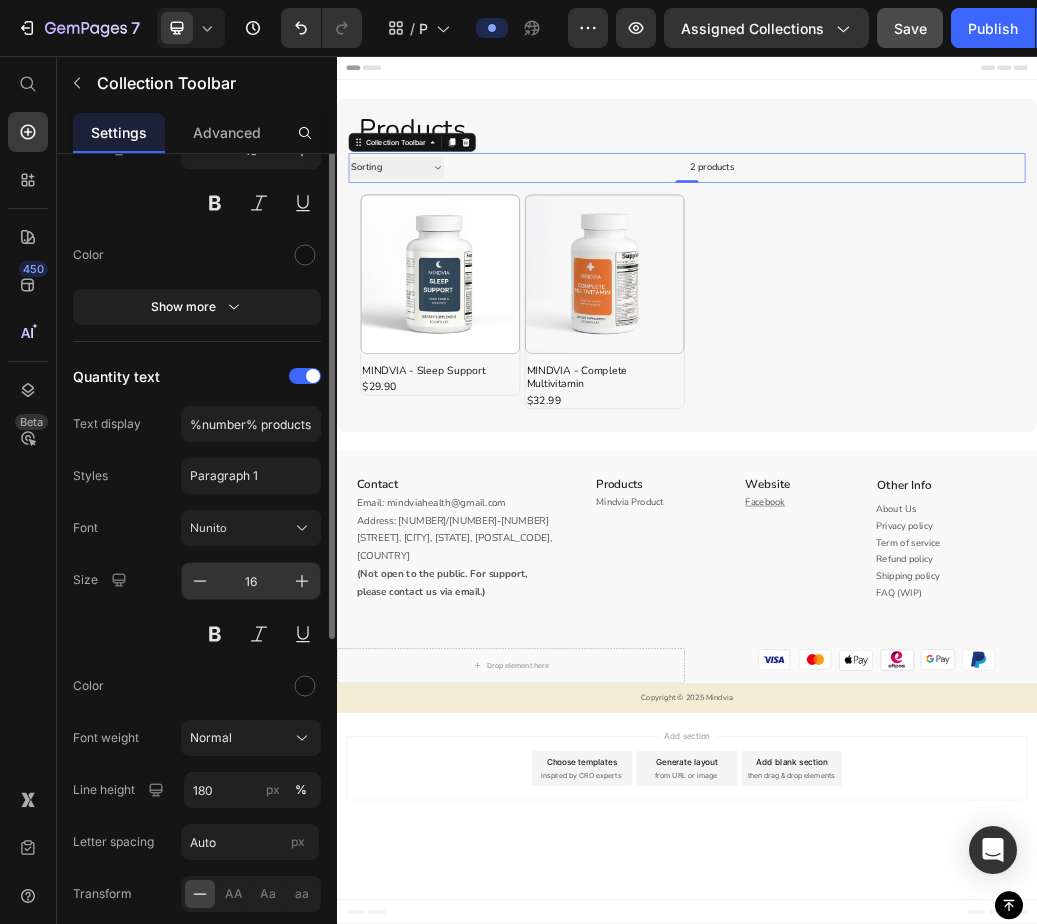 scroll, scrollTop: 143, scrollLeft: 0, axis: vertical 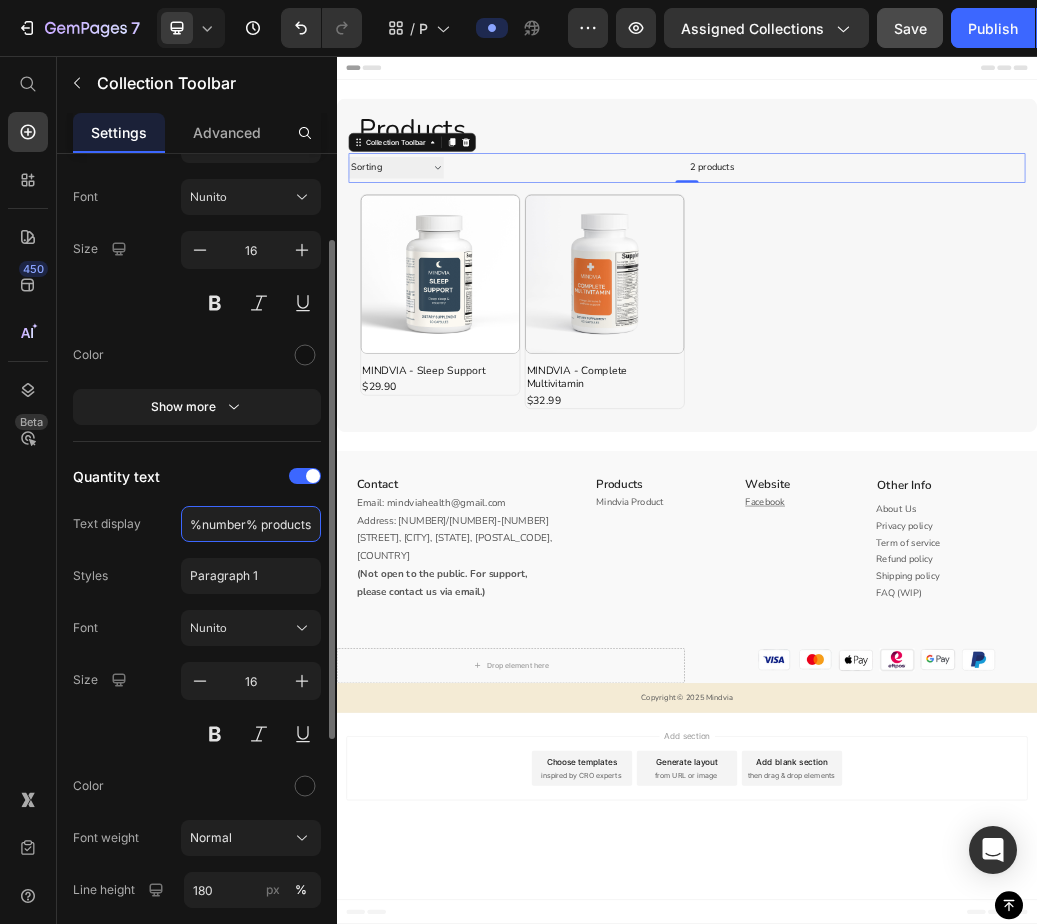 click on "%number% products" 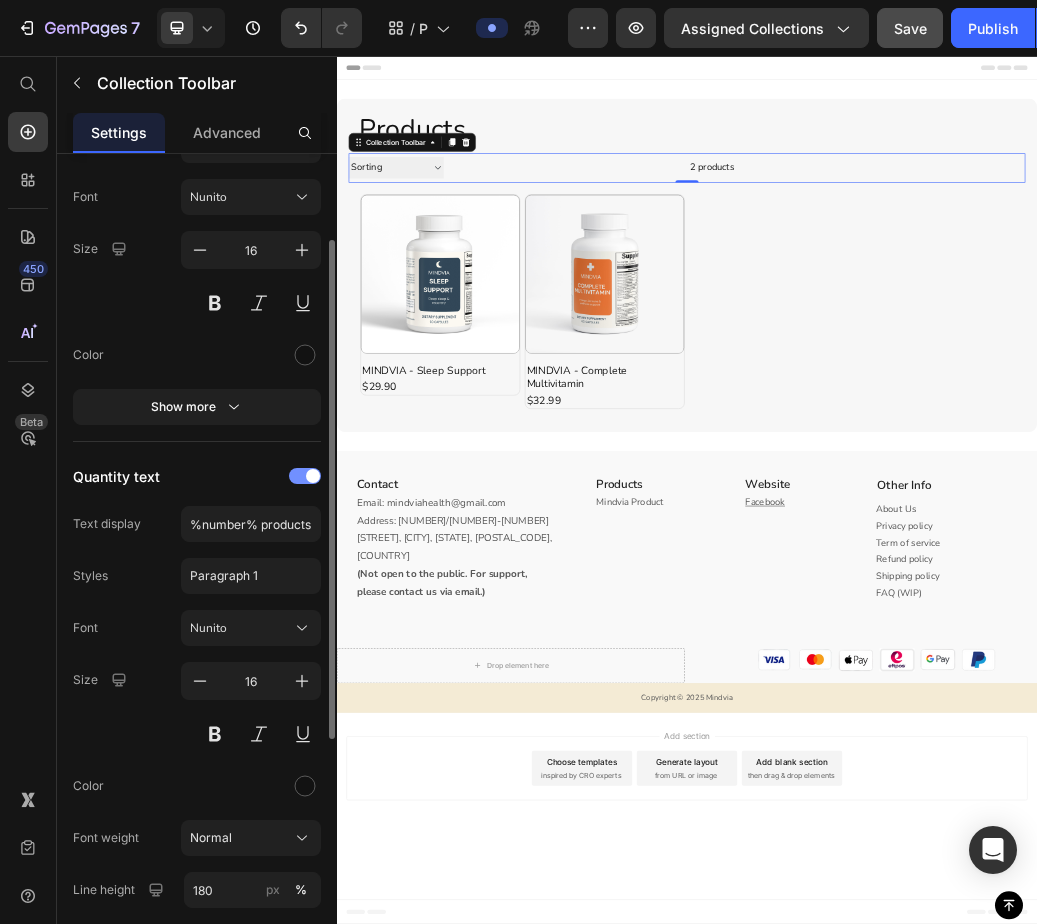 click on "Quantity text" 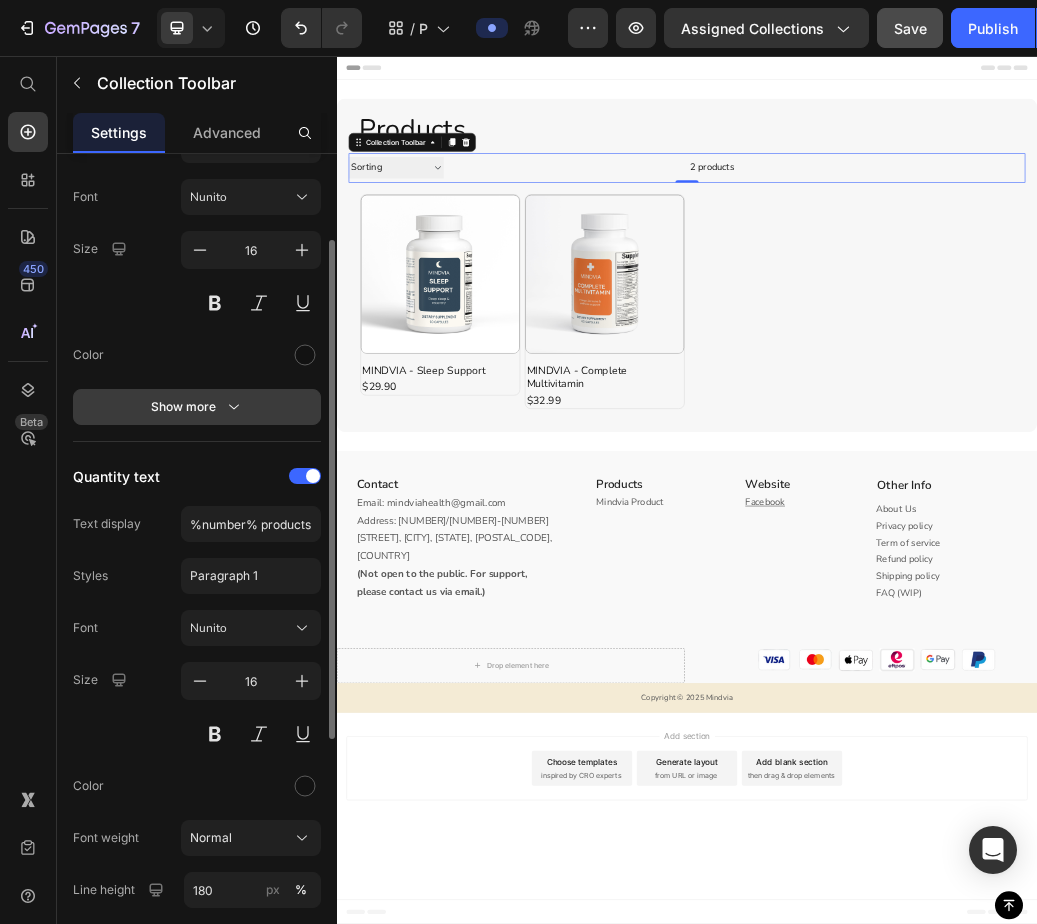 click on "Show more" at bounding box center (197, 407) 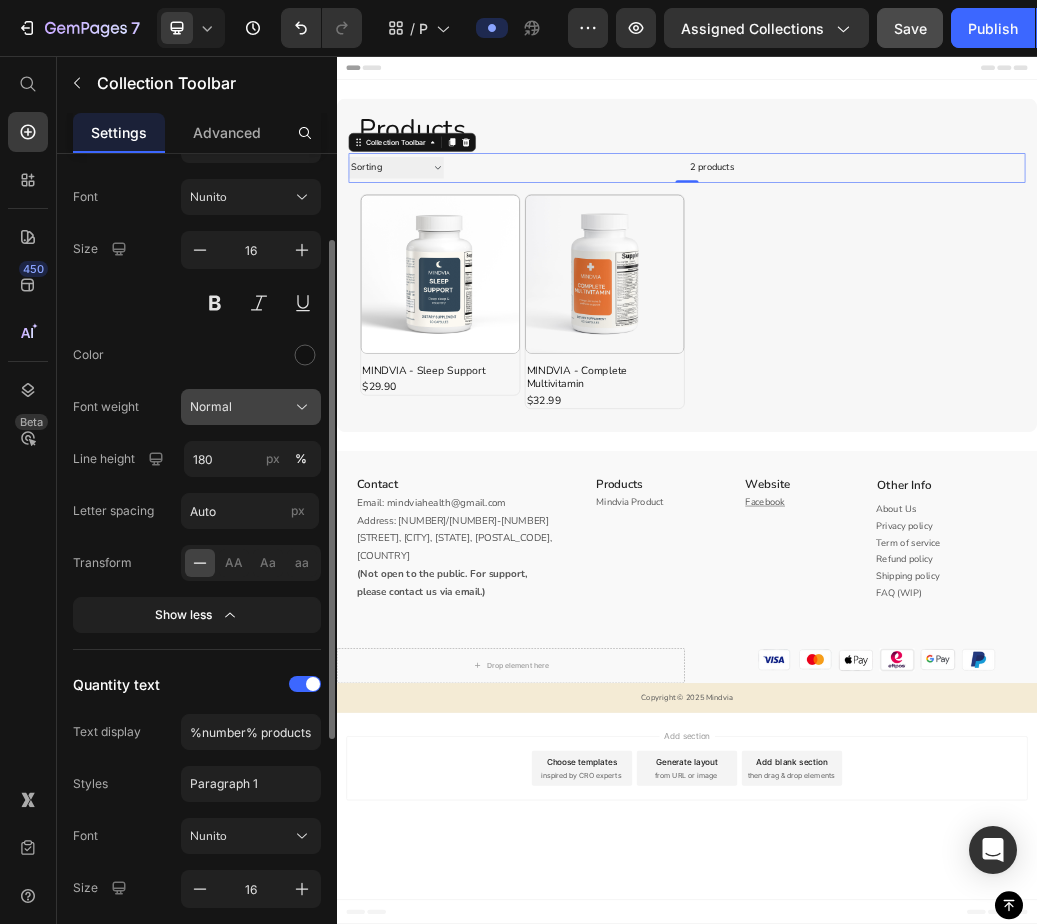 scroll, scrollTop: 0, scrollLeft: 0, axis: both 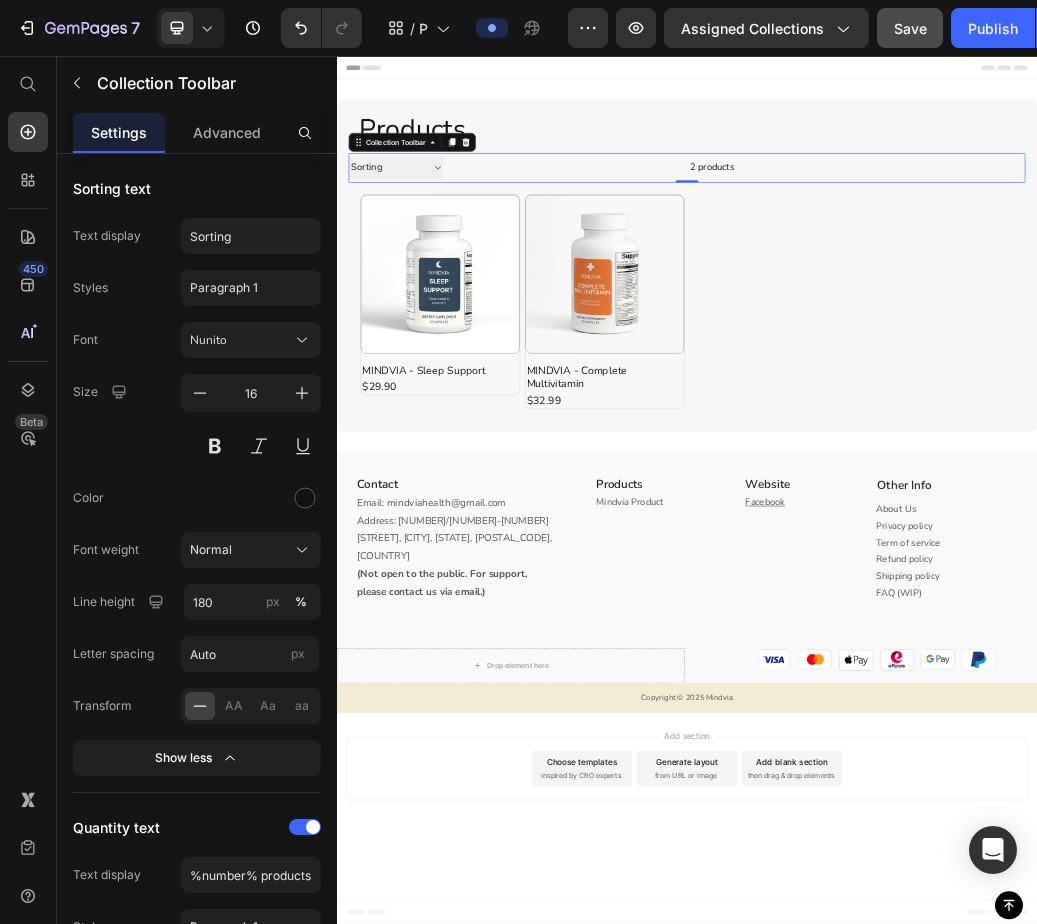 click at bounding box center [1268, 248] 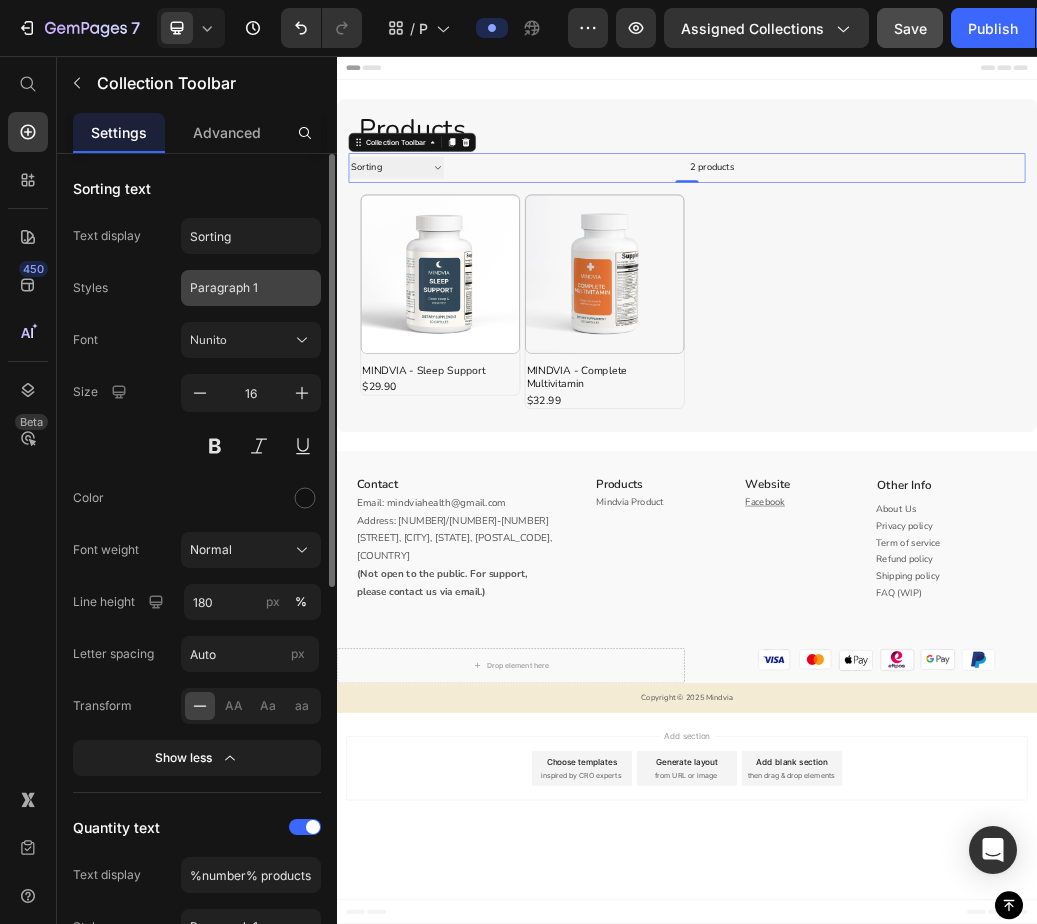 scroll, scrollTop: 200, scrollLeft: 0, axis: vertical 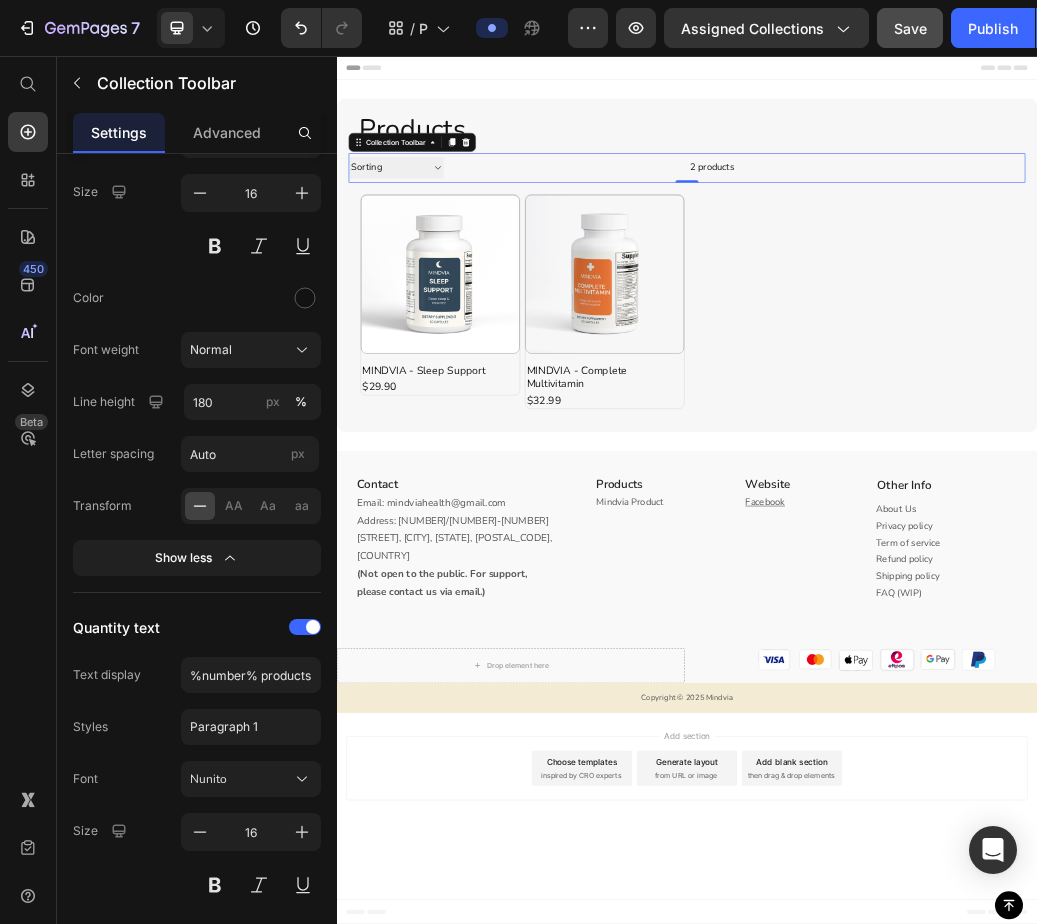 click at bounding box center (1268, 248) 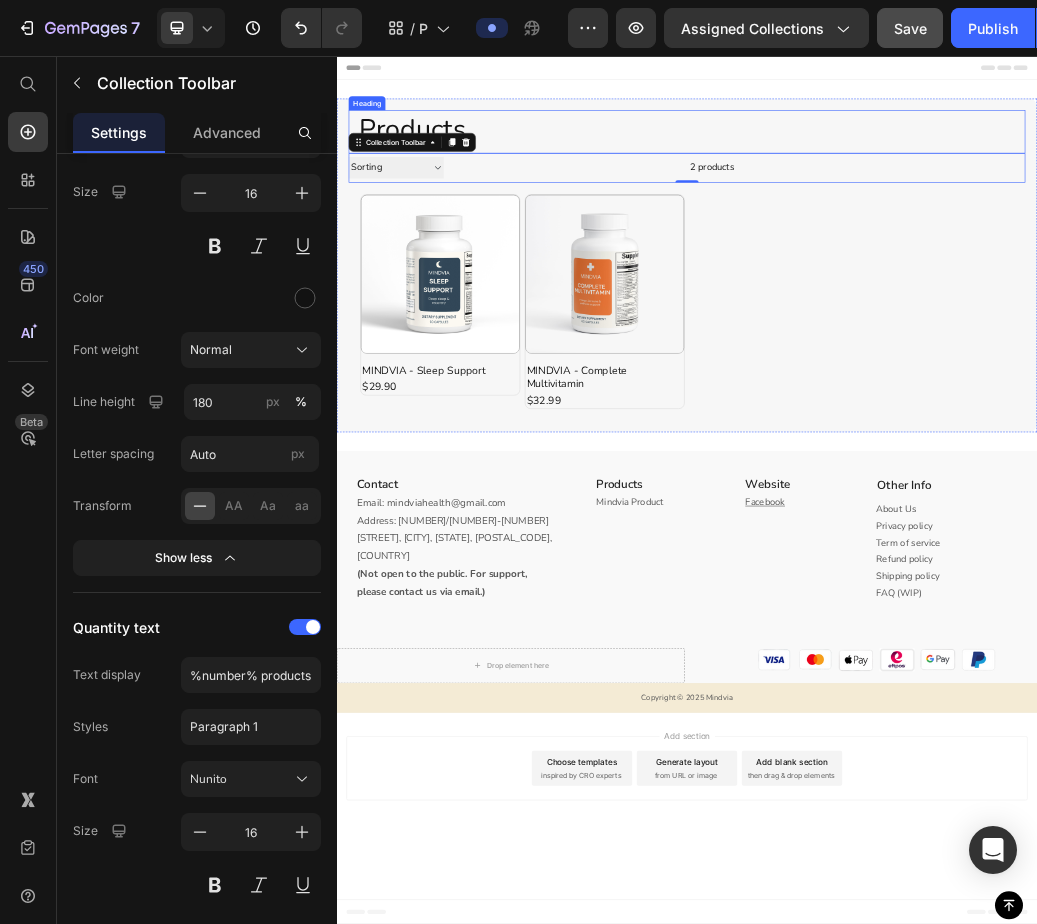 click on "Products" at bounding box center [937, 181] 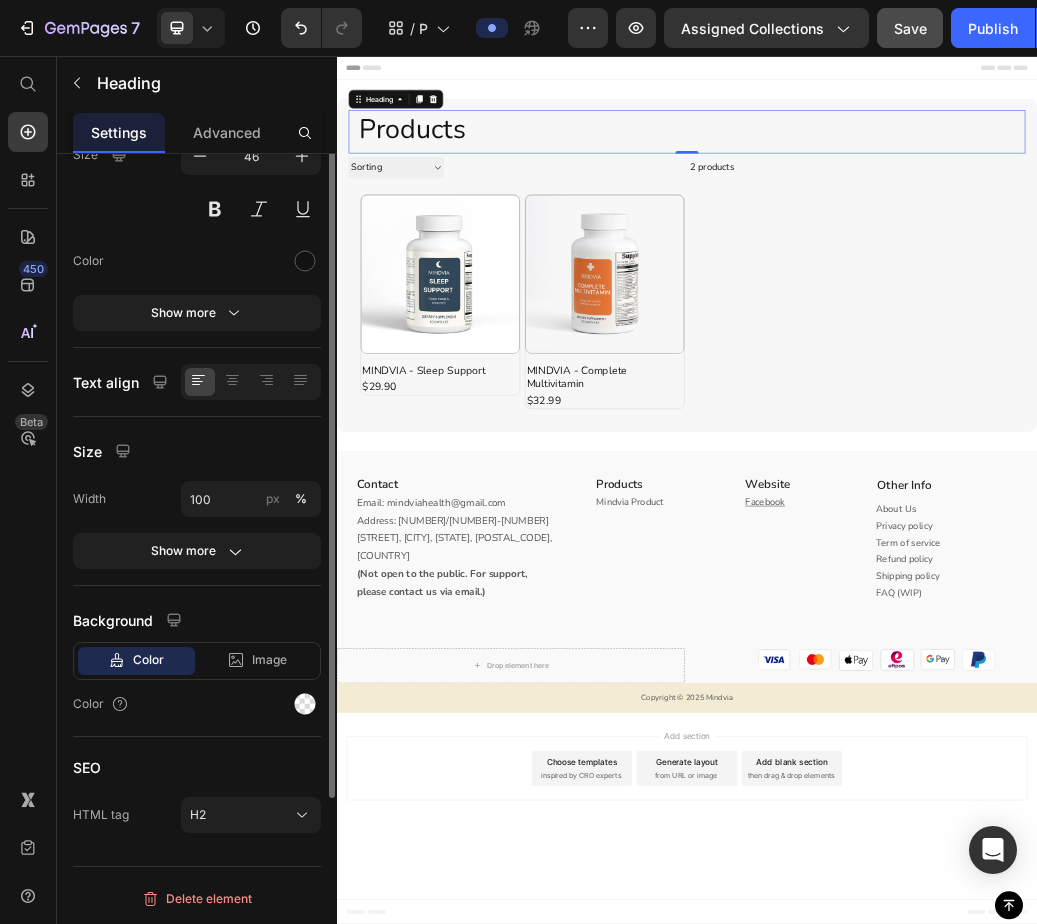 scroll, scrollTop: 0, scrollLeft: 0, axis: both 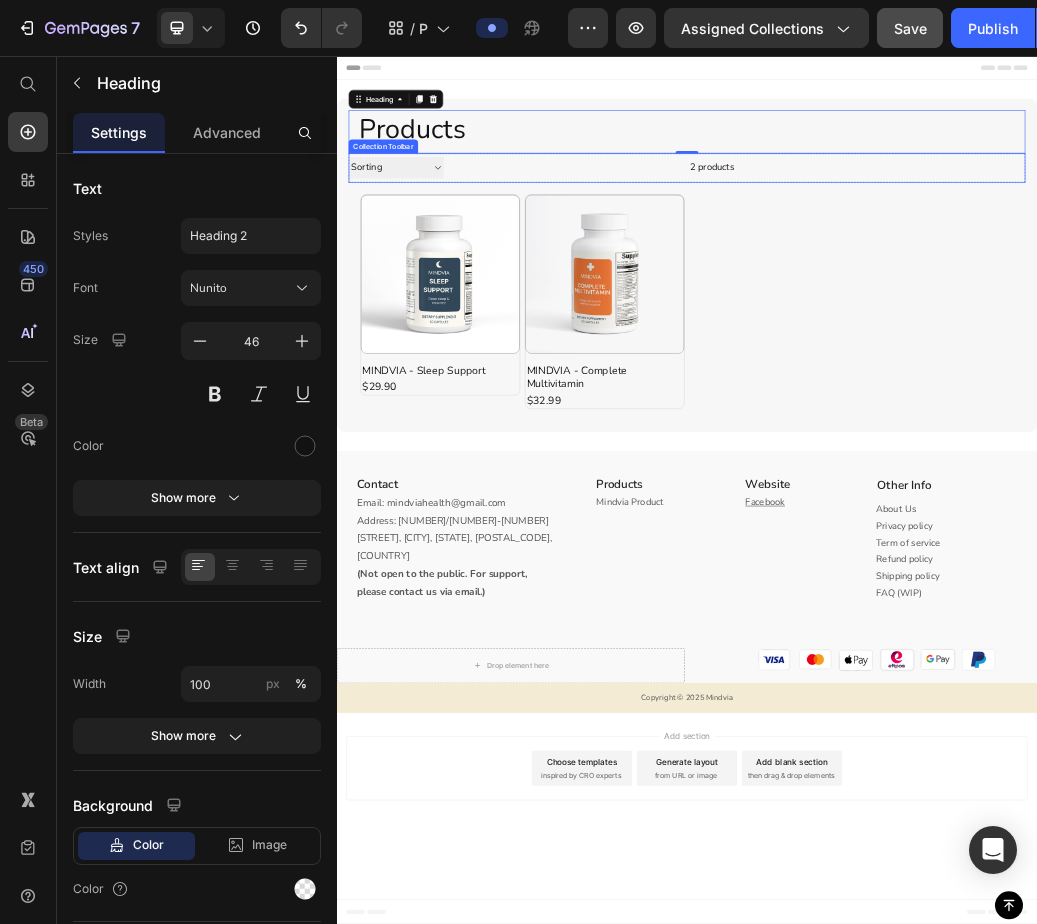 click on "2 products" at bounding box center (769, 248) 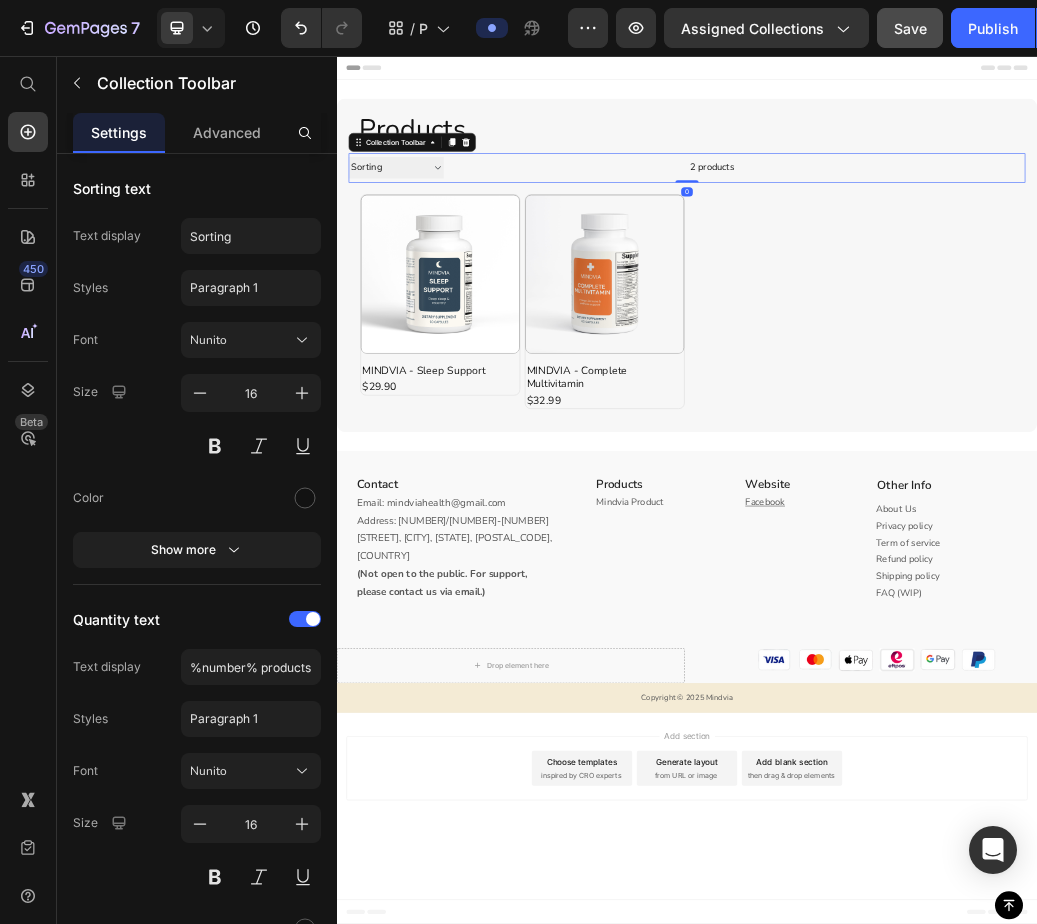 click on "Sorting Best selling Featured Alphabetically, A-Z Alphabetically, Z-A Price, low to high Price, high to low Date, new to old Date, old to new" at bounding box center (438, 247) 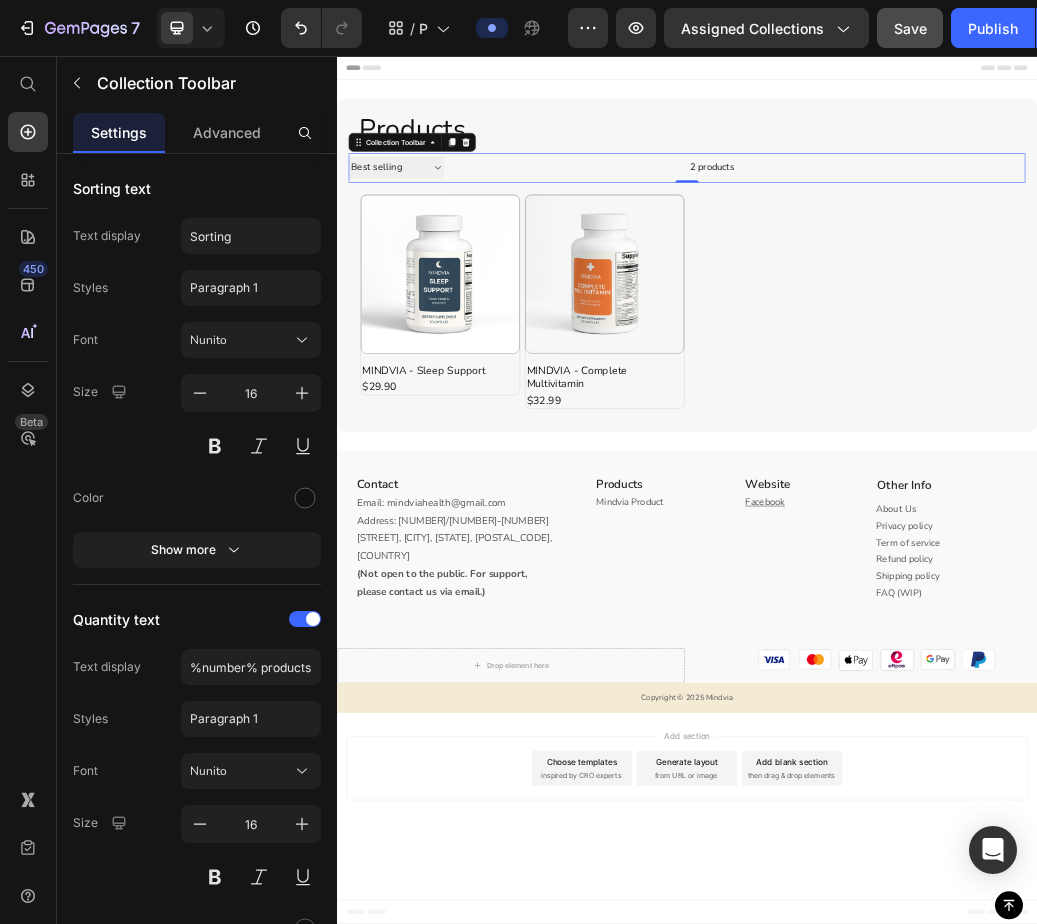 click on "Sorting Best selling Featured Alphabetically, A-Z Alphabetically, Z-A Price, low to high Price, high to low Date, new to old Date, old to new" at bounding box center [438, 247] 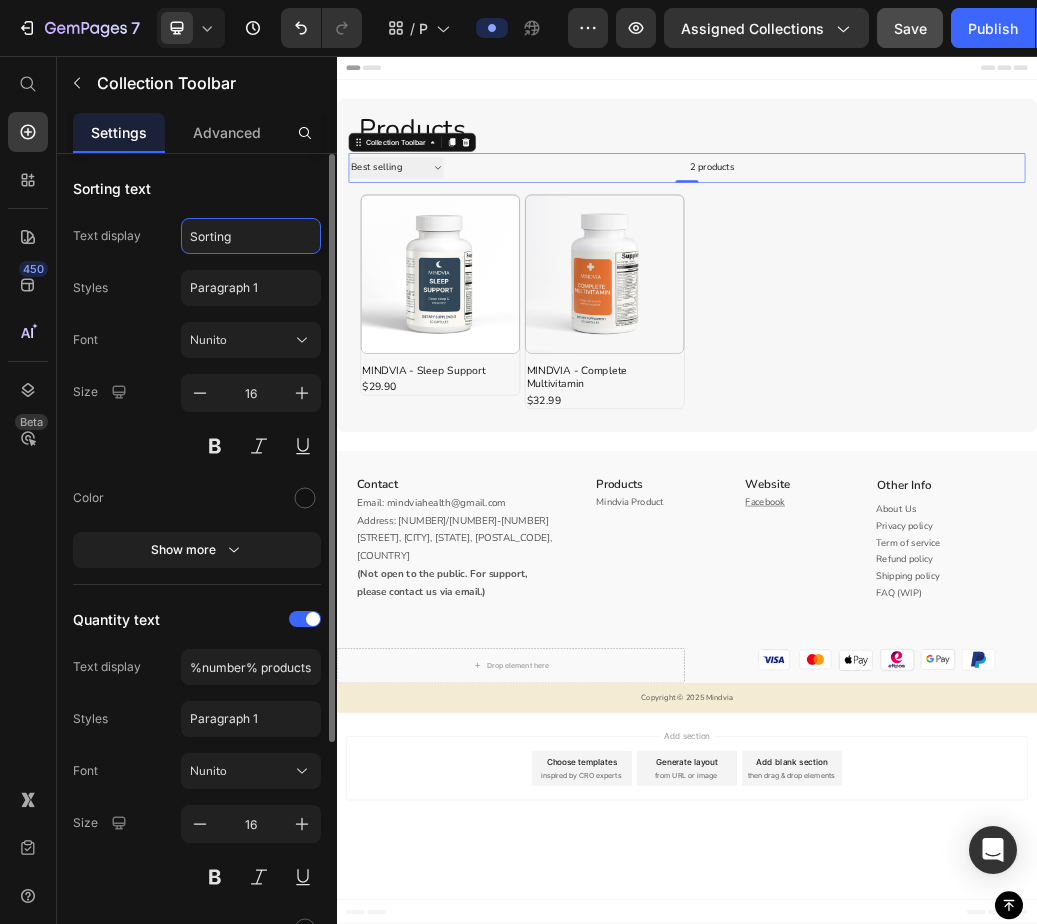click on "Sorting" 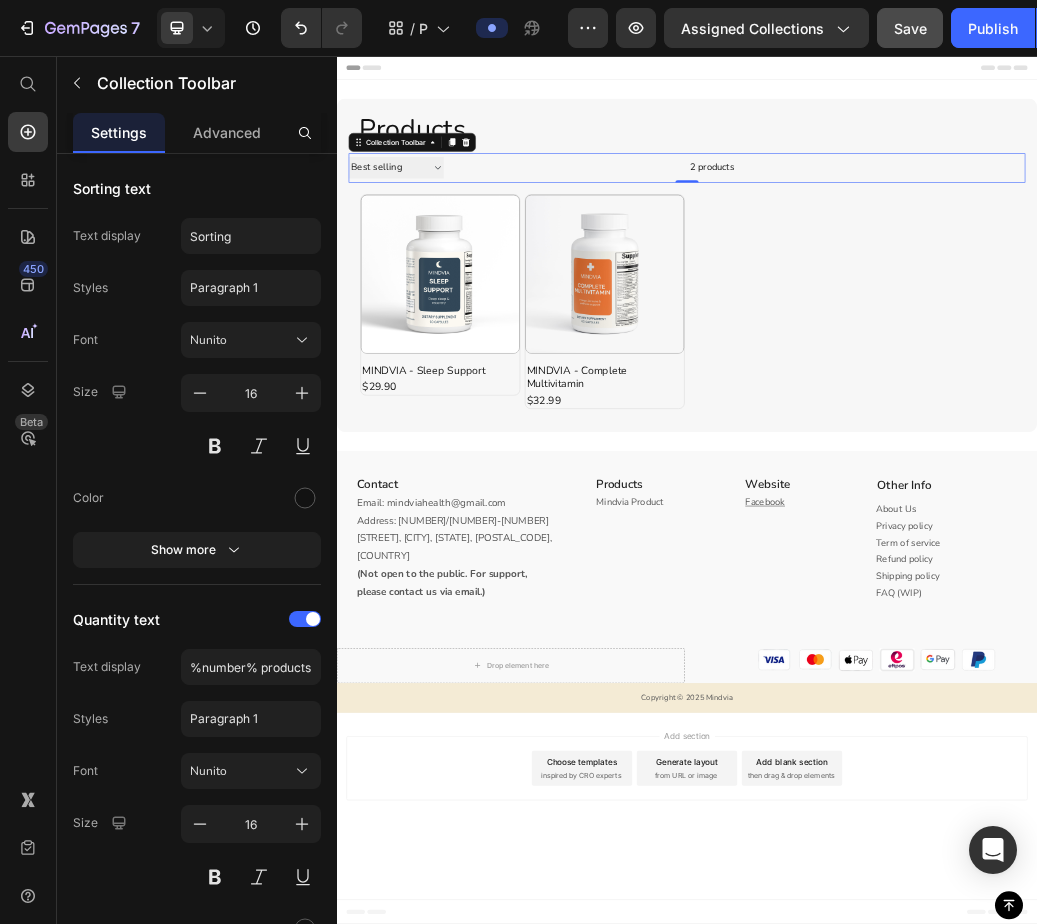 click on "Sorting Best selling Featured Alphabetically, A-Z Alphabetically, Z-A Price, low to high Price, high to low Date, new to old Date, old to new" at bounding box center (438, 247) 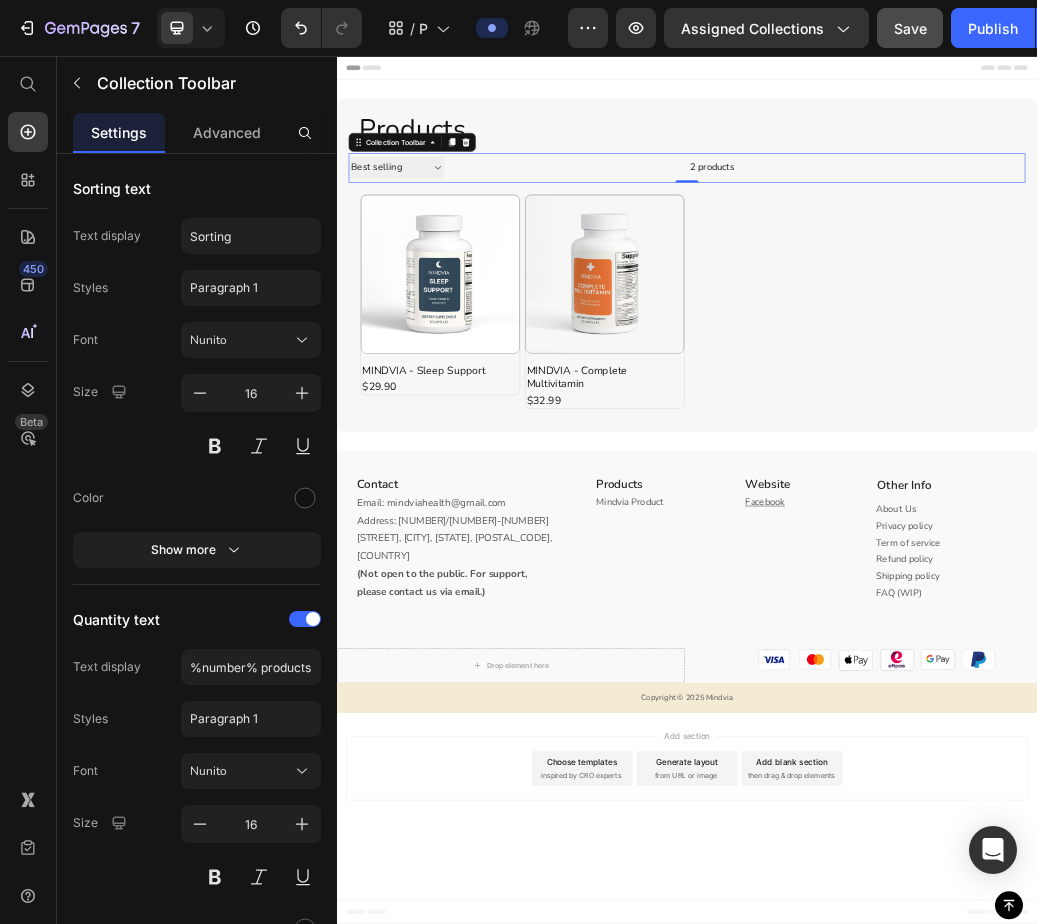 click on "Sorting Best selling Featured Alphabetically, A-Z Alphabetically, Z-A Price, low to high Price, high to low Date, new to old Date, old to new" at bounding box center (438, 247) 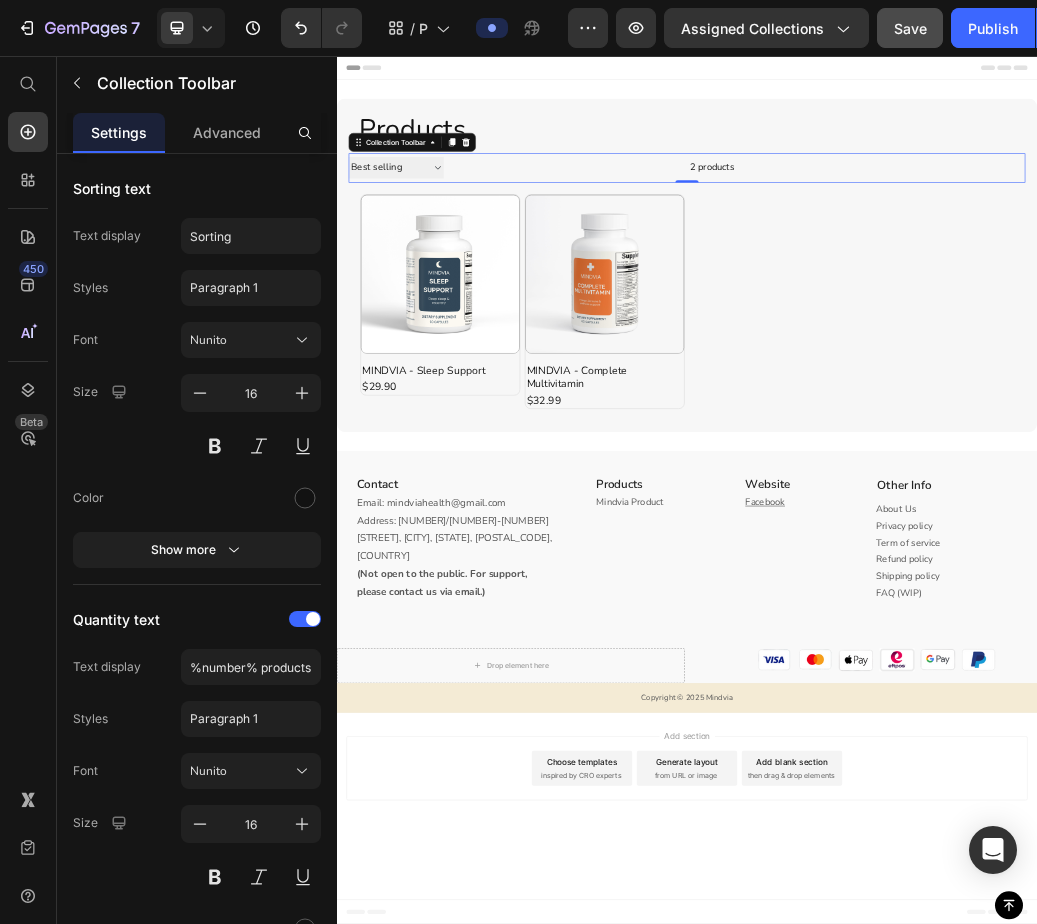 click on "Sorting Best selling Featured Alphabetically, A-Z Alphabetically, Z-A Price, low to high Price, high to low Date, new to old Date, old to new" at bounding box center (438, 247) 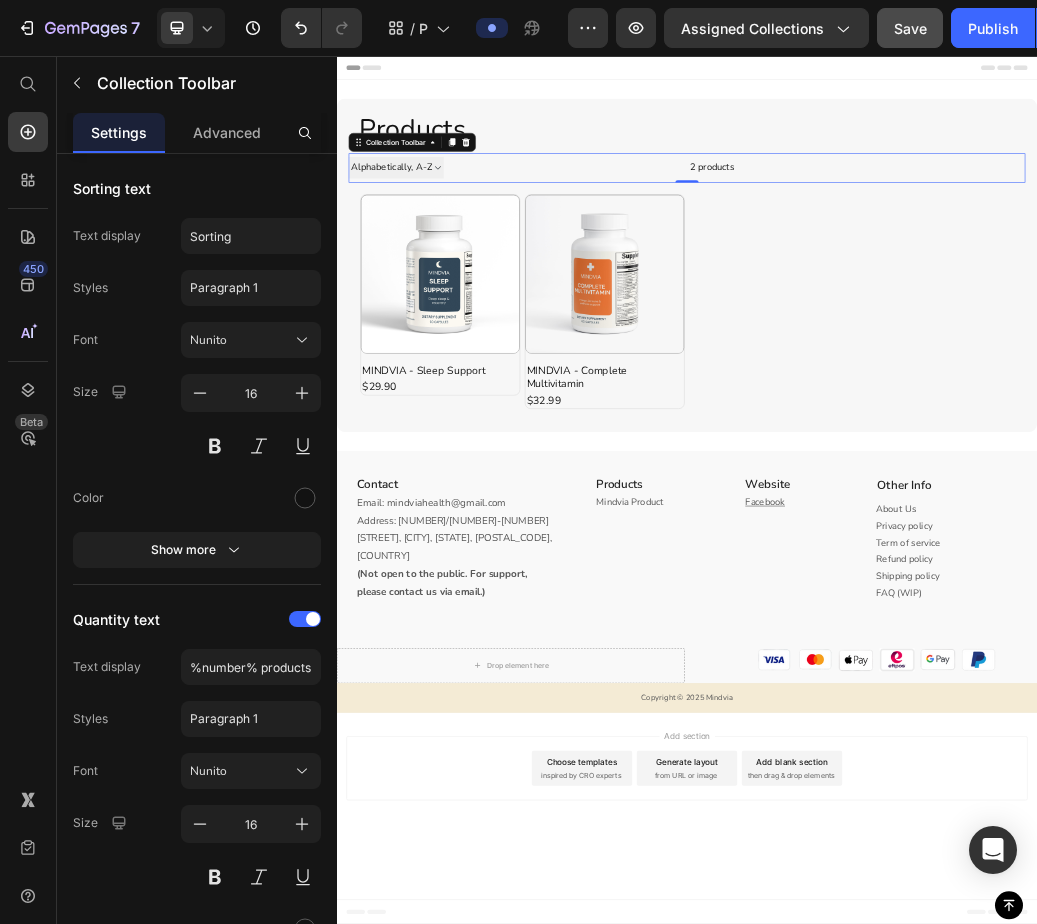 click on "Sorting Best selling Featured Alphabetically, A-Z Alphabetically, Z-A Price, low to high Price, high to low Date, new to old Date, old to new" at bounding box center (438, 247) 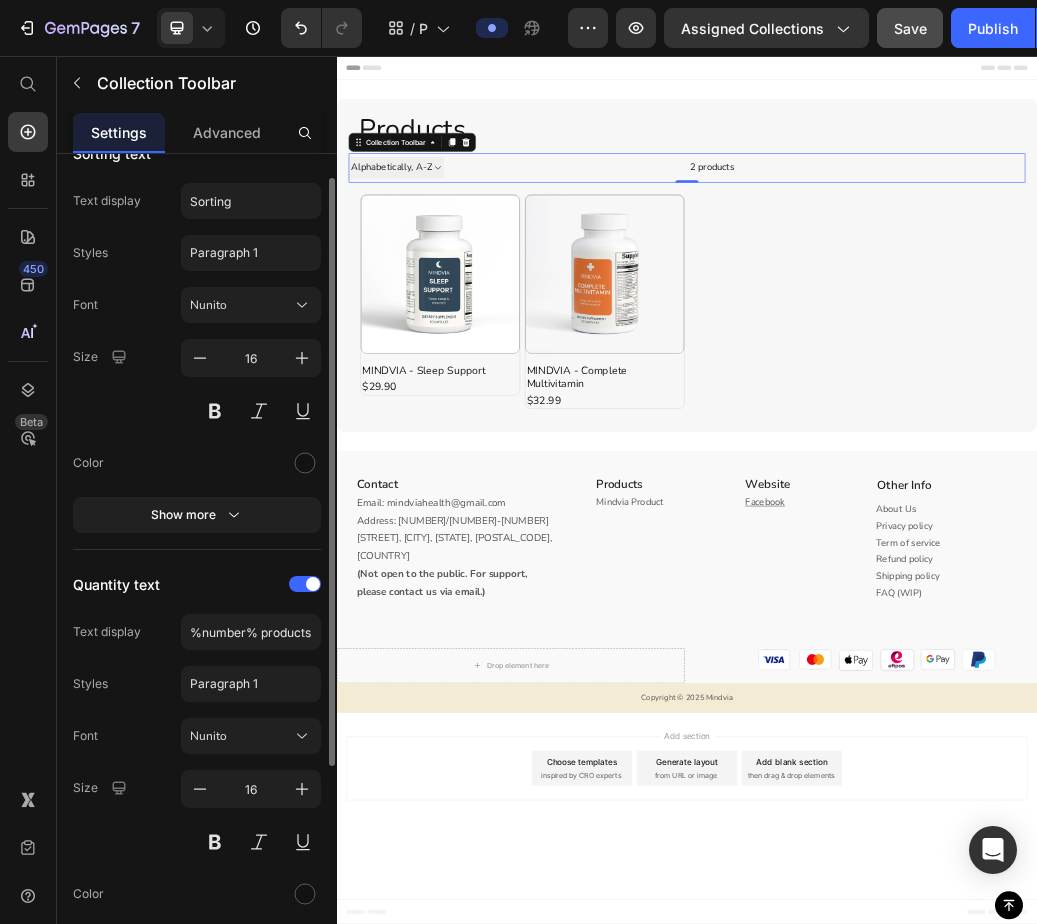 scroll, scrollTop: 0, scrollLeft: 0, axis: both 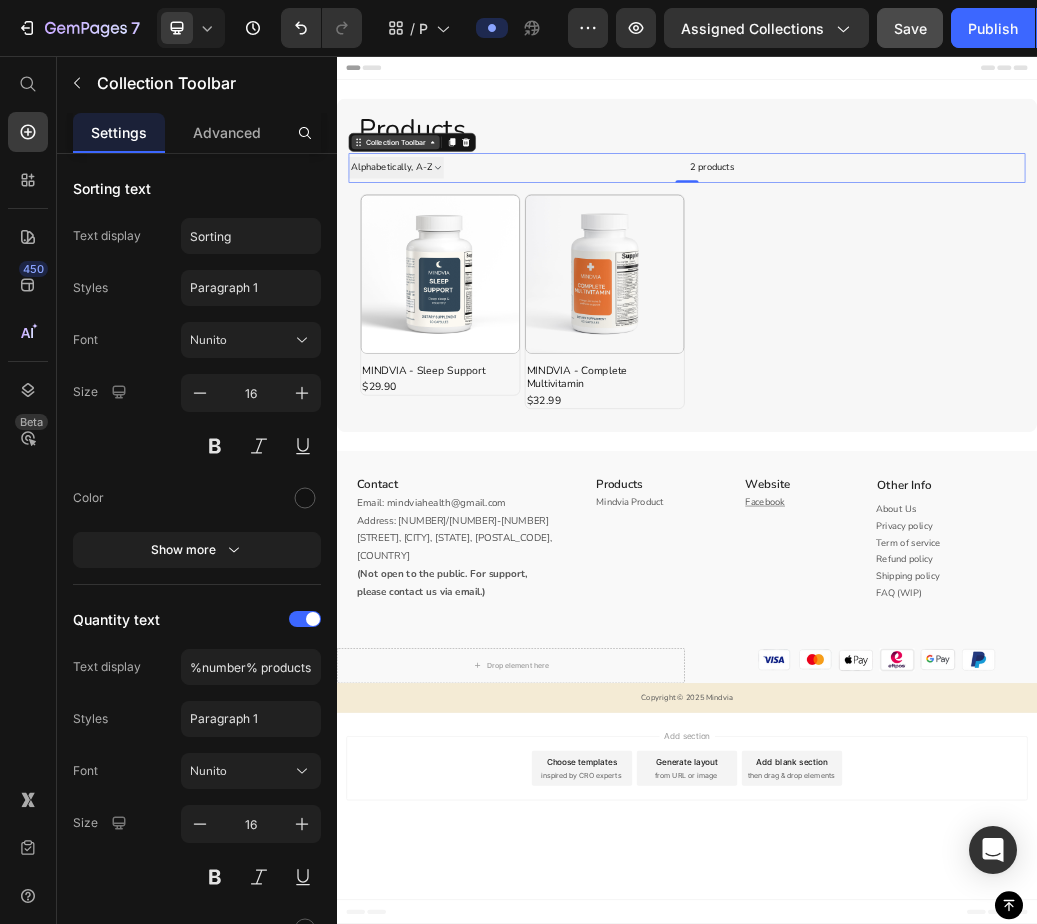 click on "Collection Toolbar" at bounding box center (437, 204) 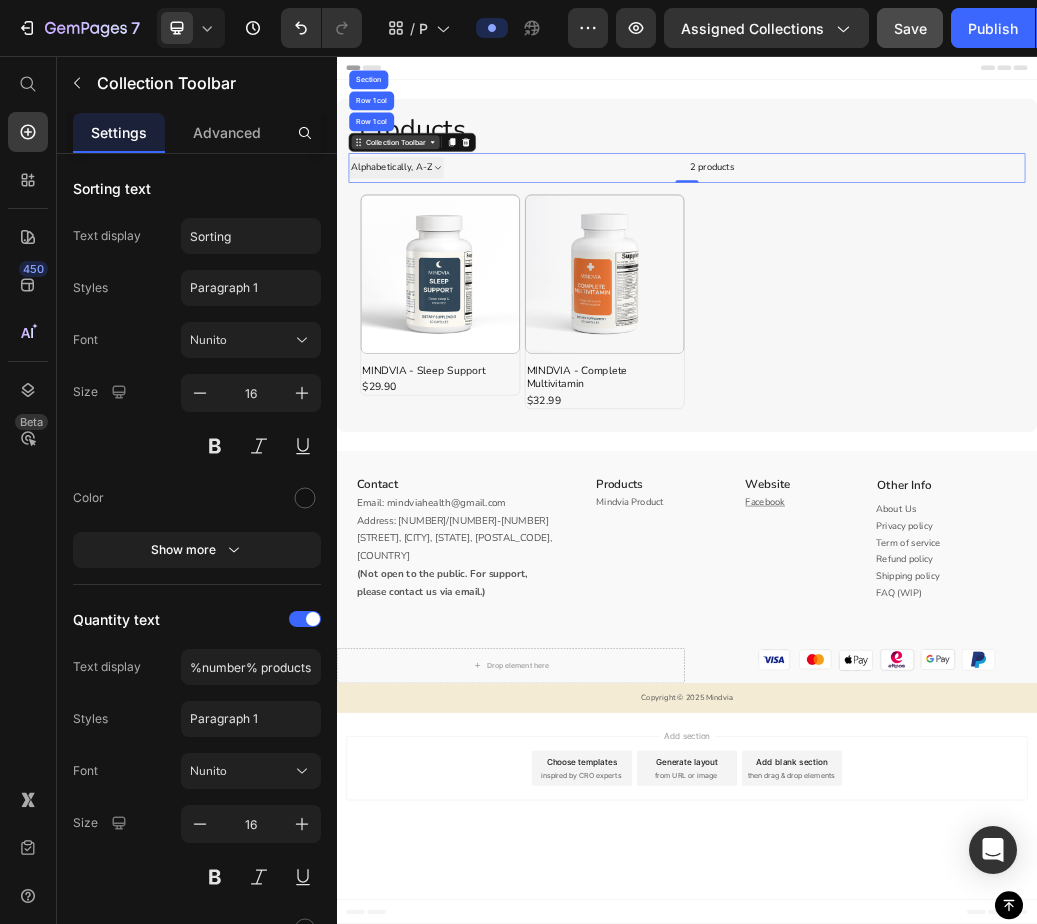 click on "Collection Toolbar" at bounding box center (437, 204) 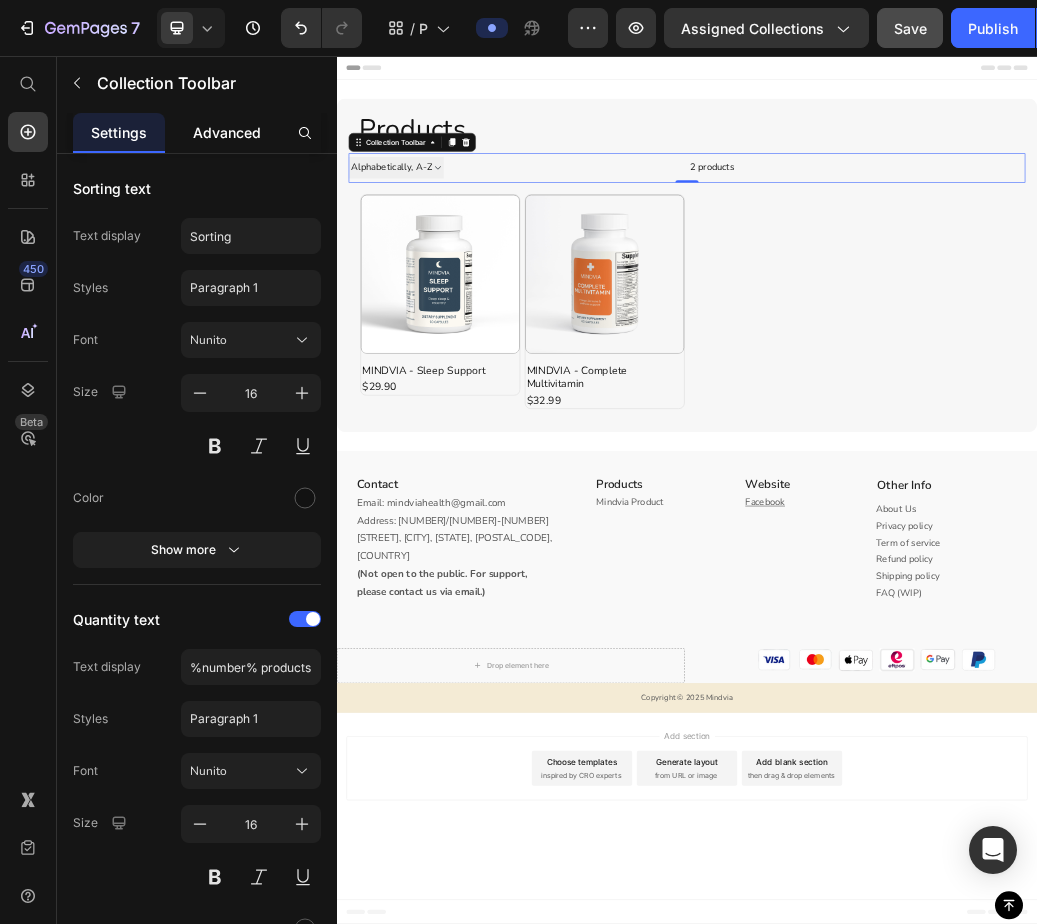 click on "Advanced" at bounding box center [227, 132] 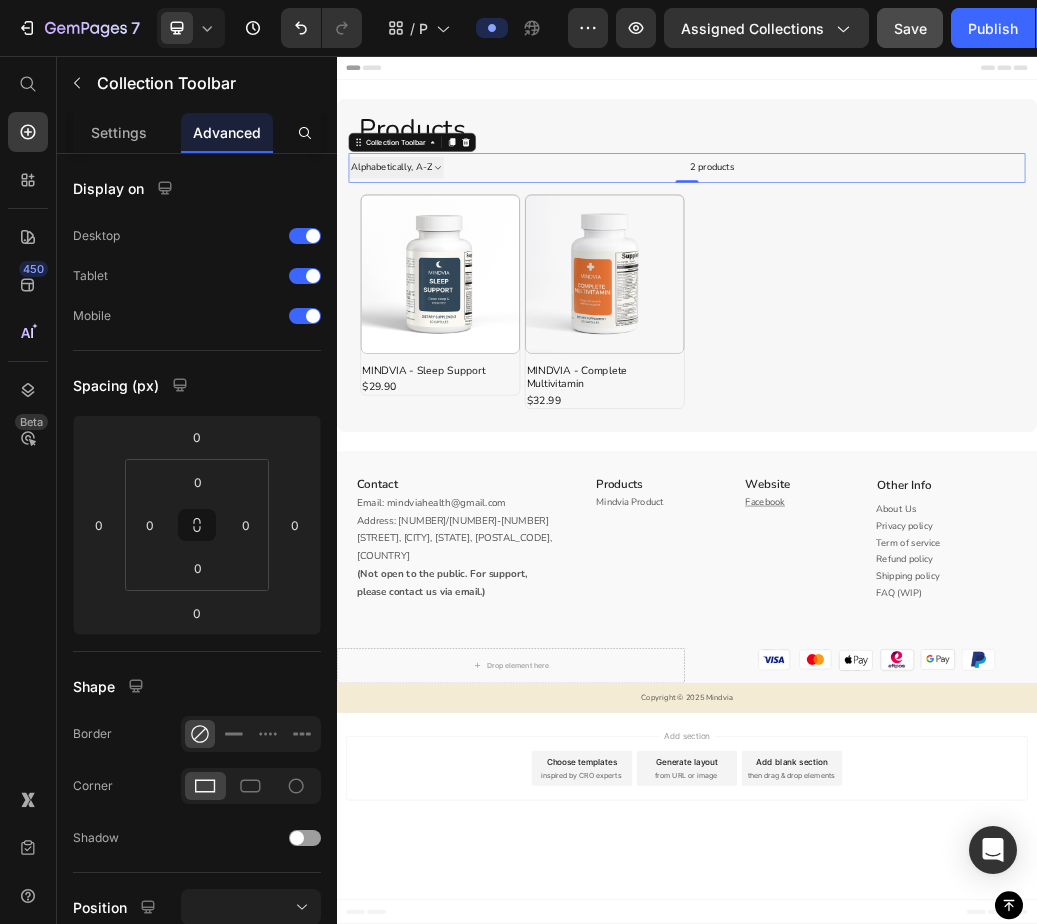 click on "Settings Advanced" at bounding box center (197, 133) 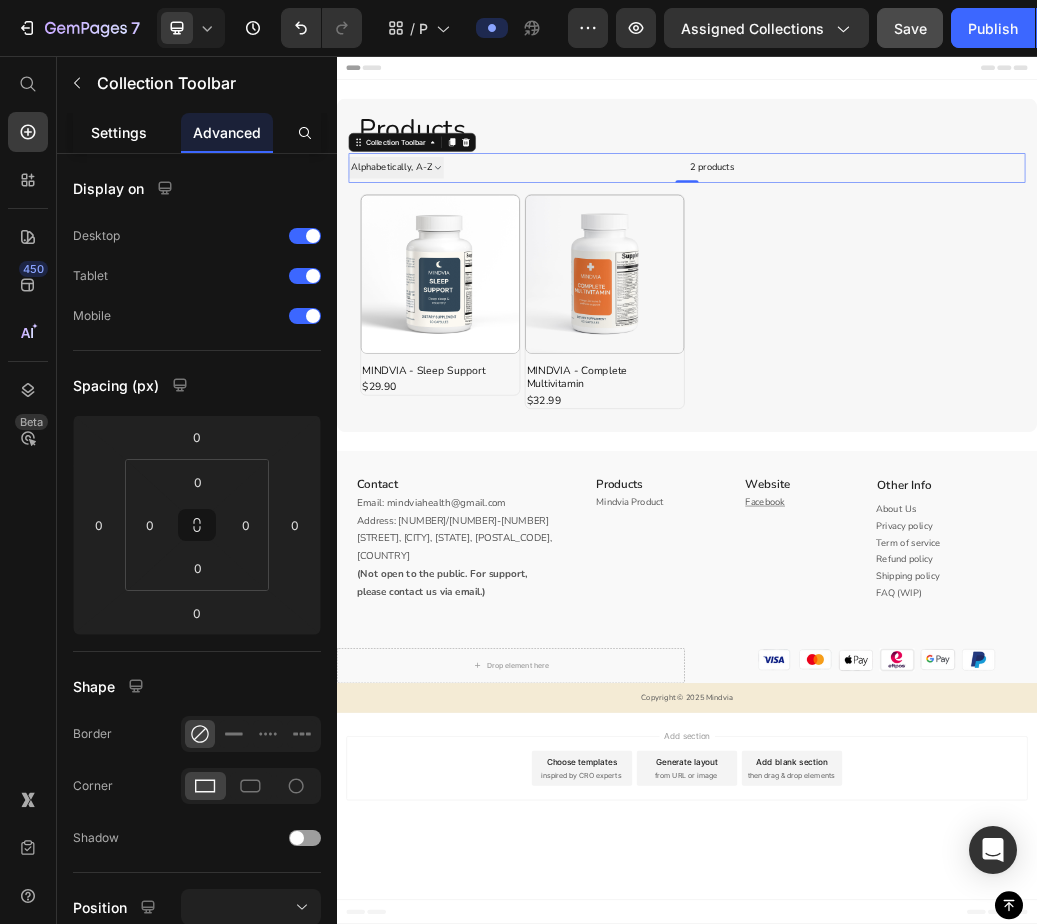 click on "Settings" at bounding box center [119, 132] 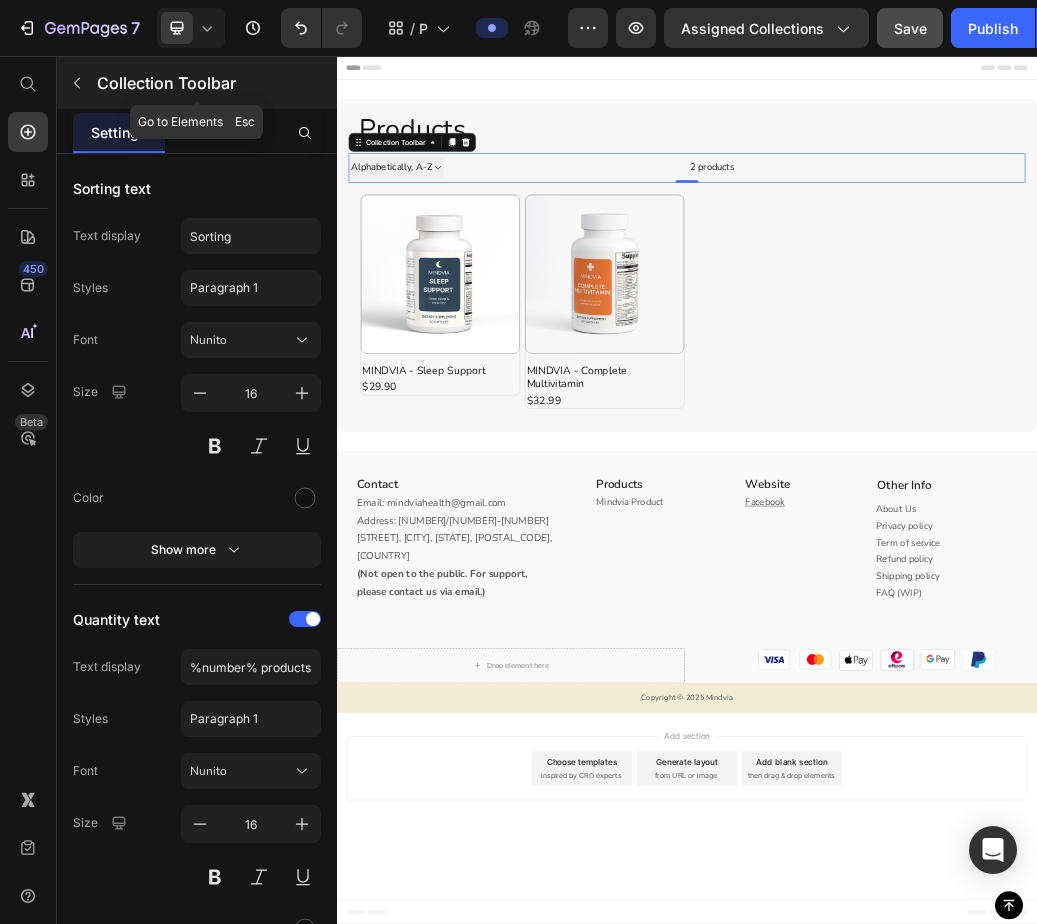 click at bounding box center (77, 83) 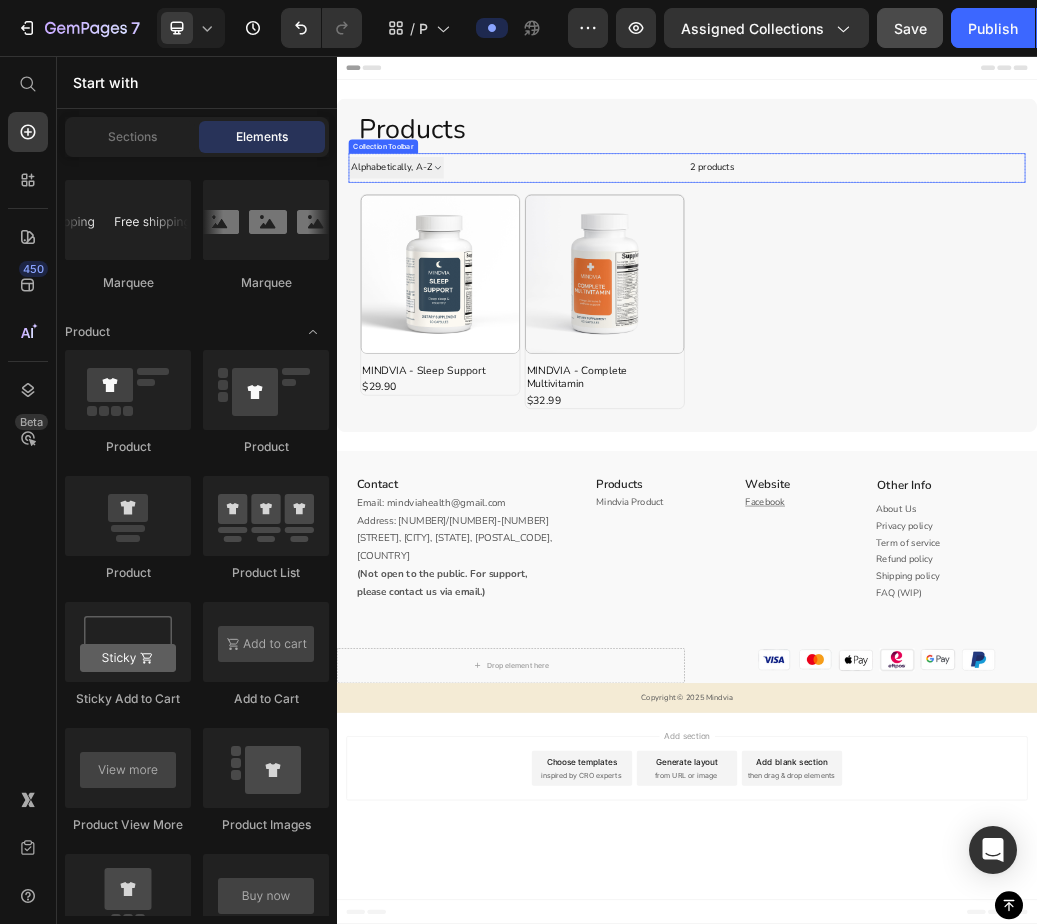 click on "2 products" at bounding box center (769, 248) 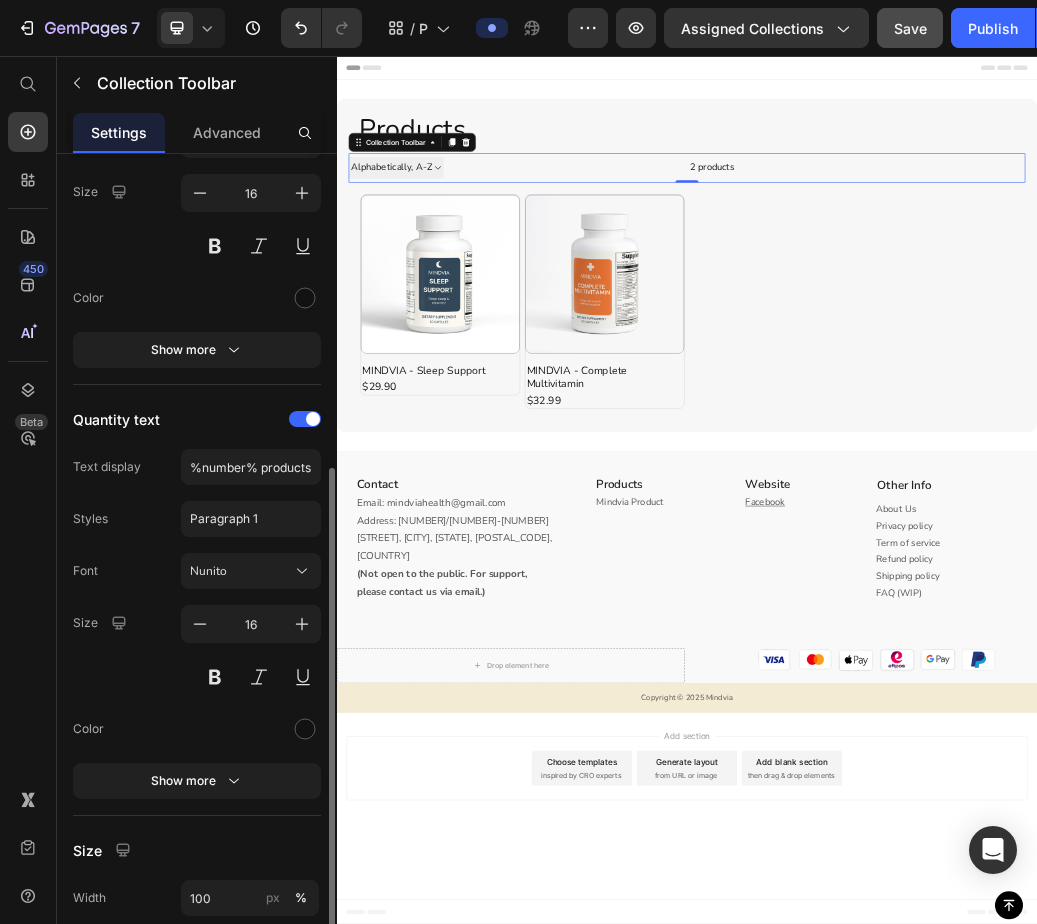 scroll, scrollTop: 300, scrollLeft: 0, axis: vertical 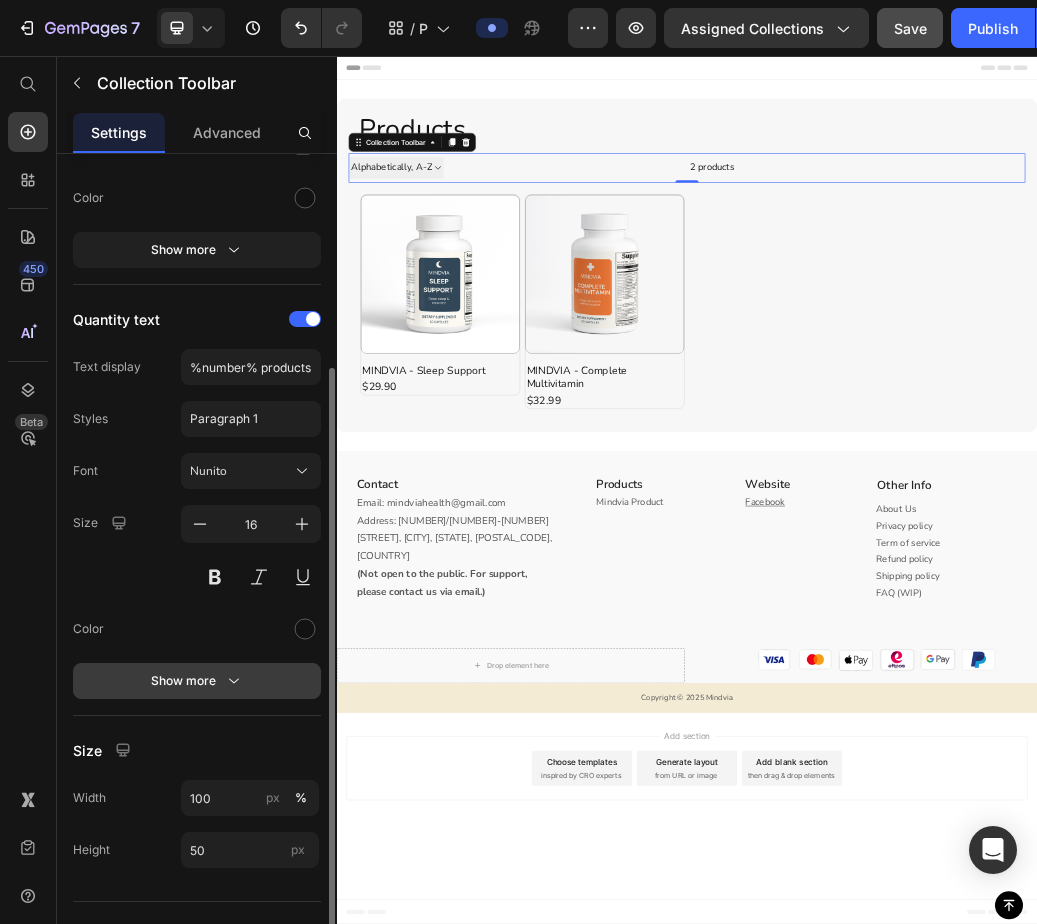 click on "Show more" at bounding box center [197, 681] 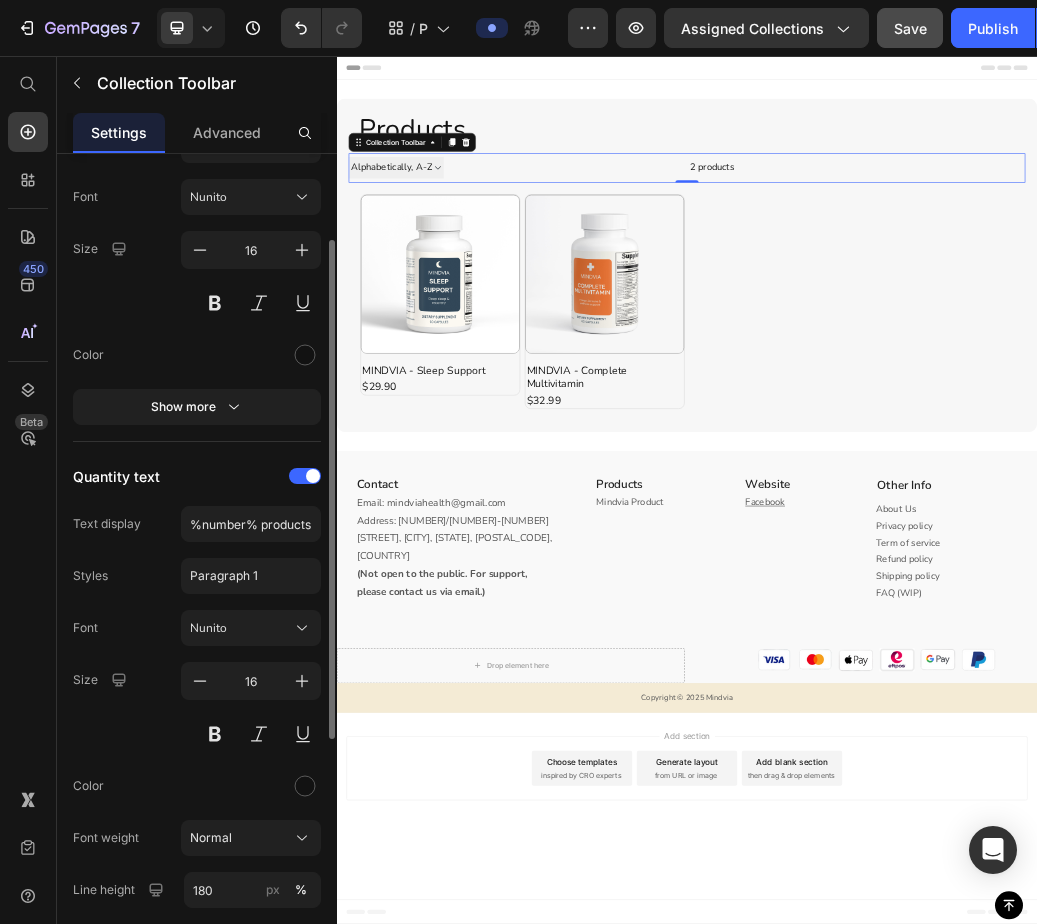 scroll, scrollTop: 0, scrollLeft: 0, axis: both 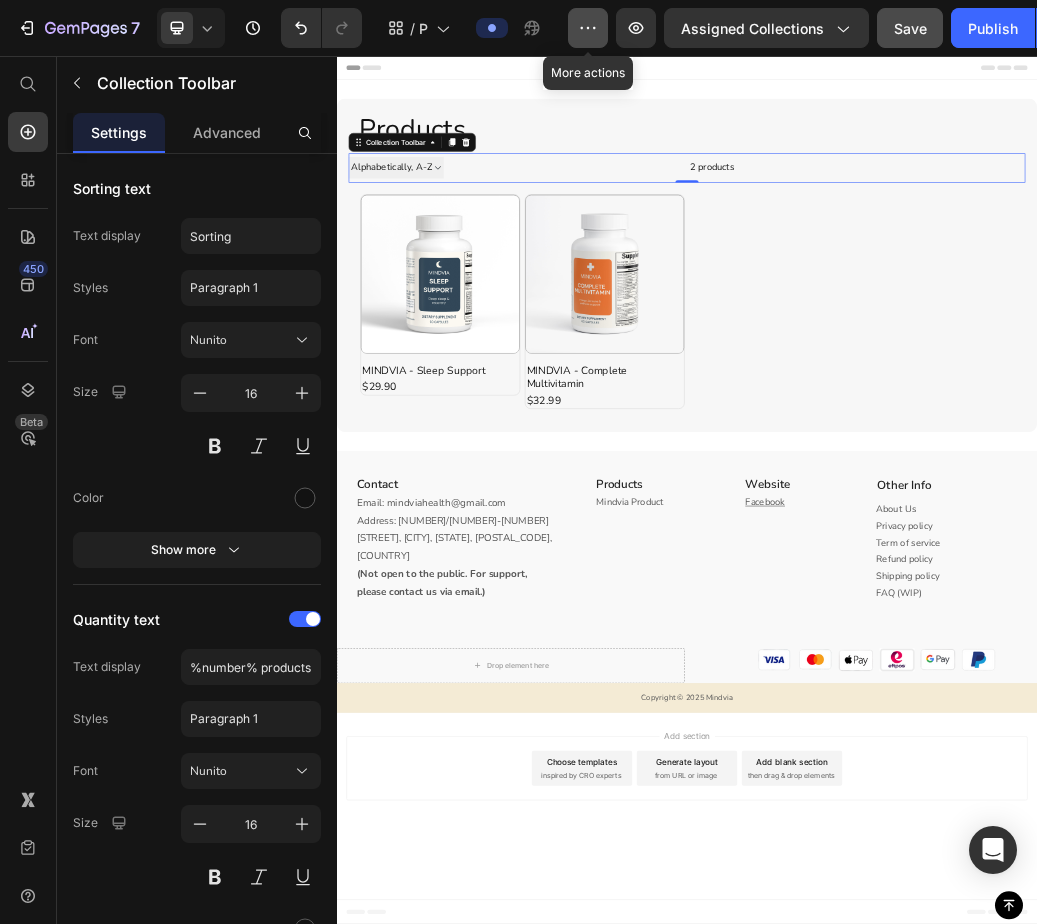 click 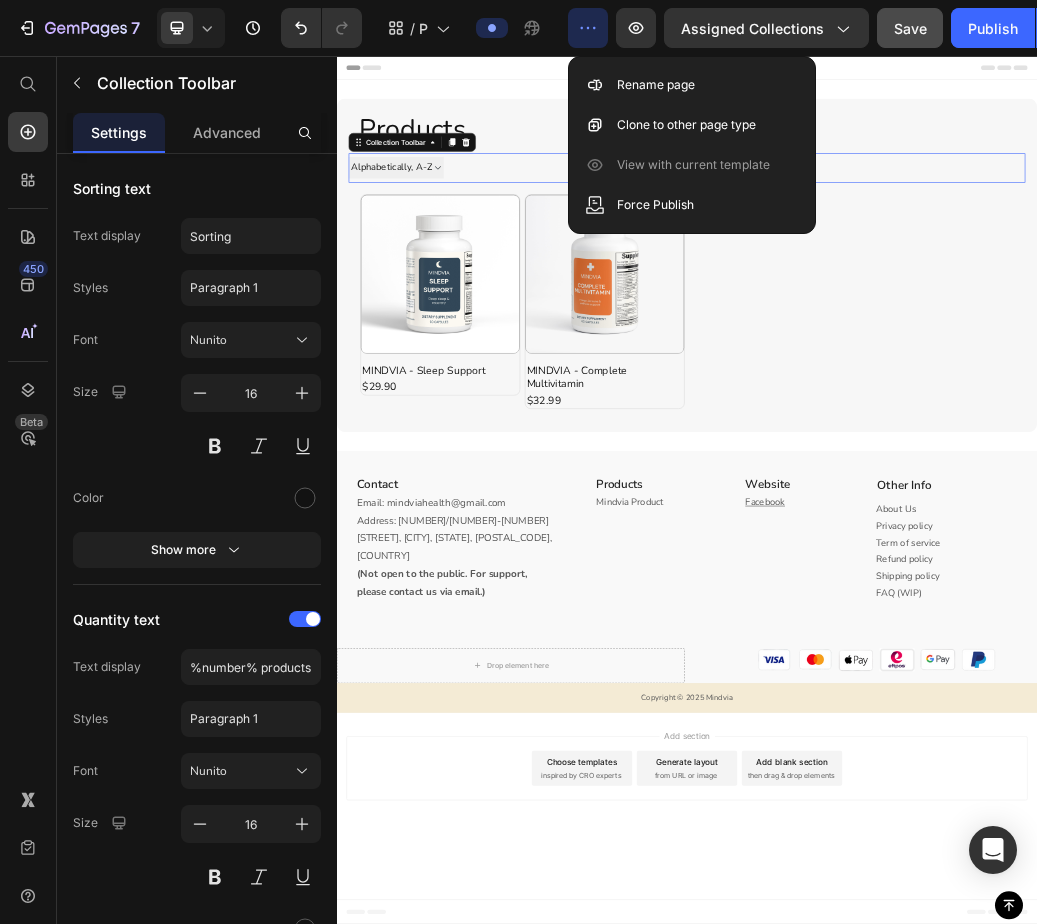 click 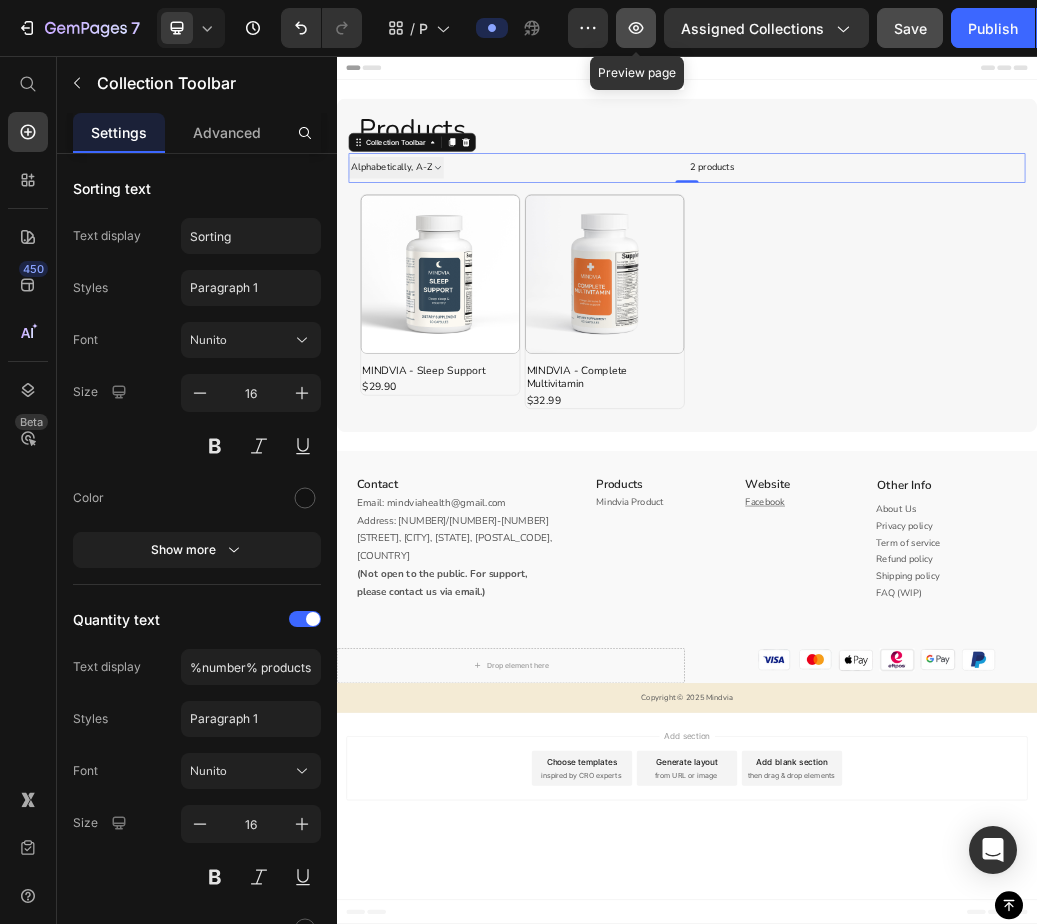 click 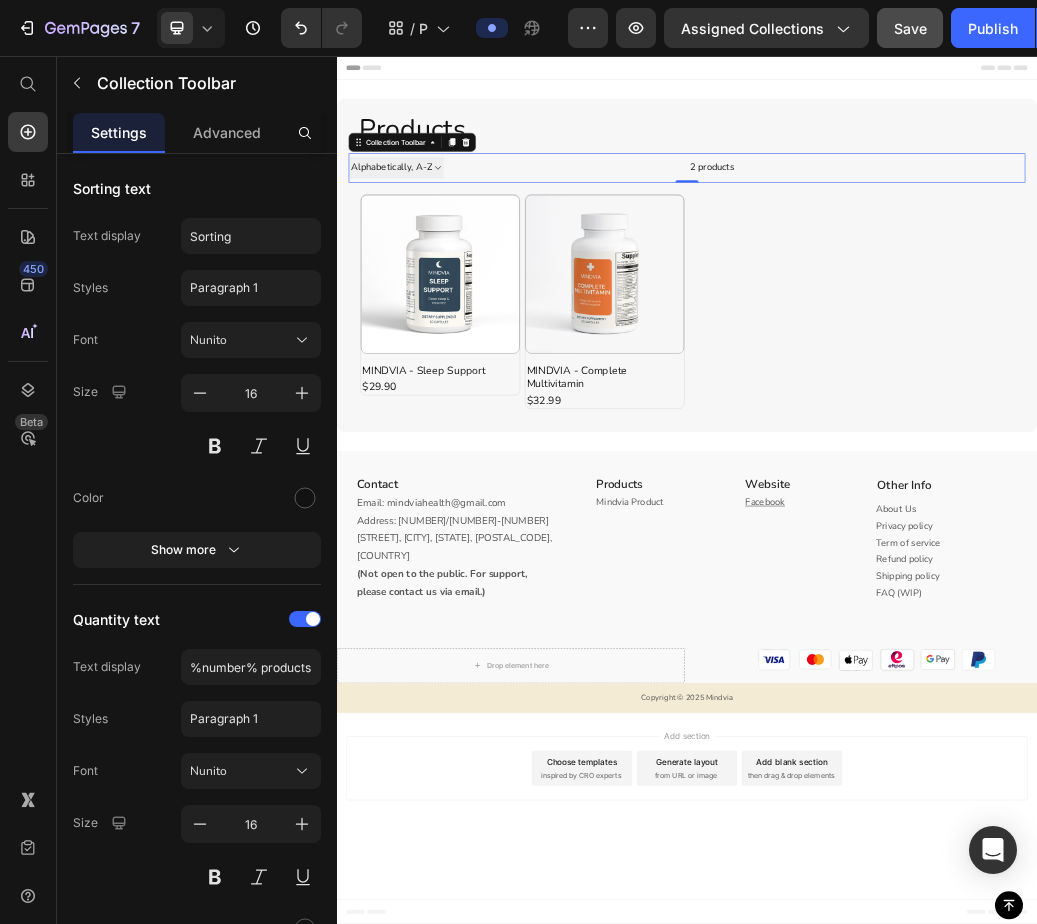 click on "2 products" at bounding box center [769, 248] 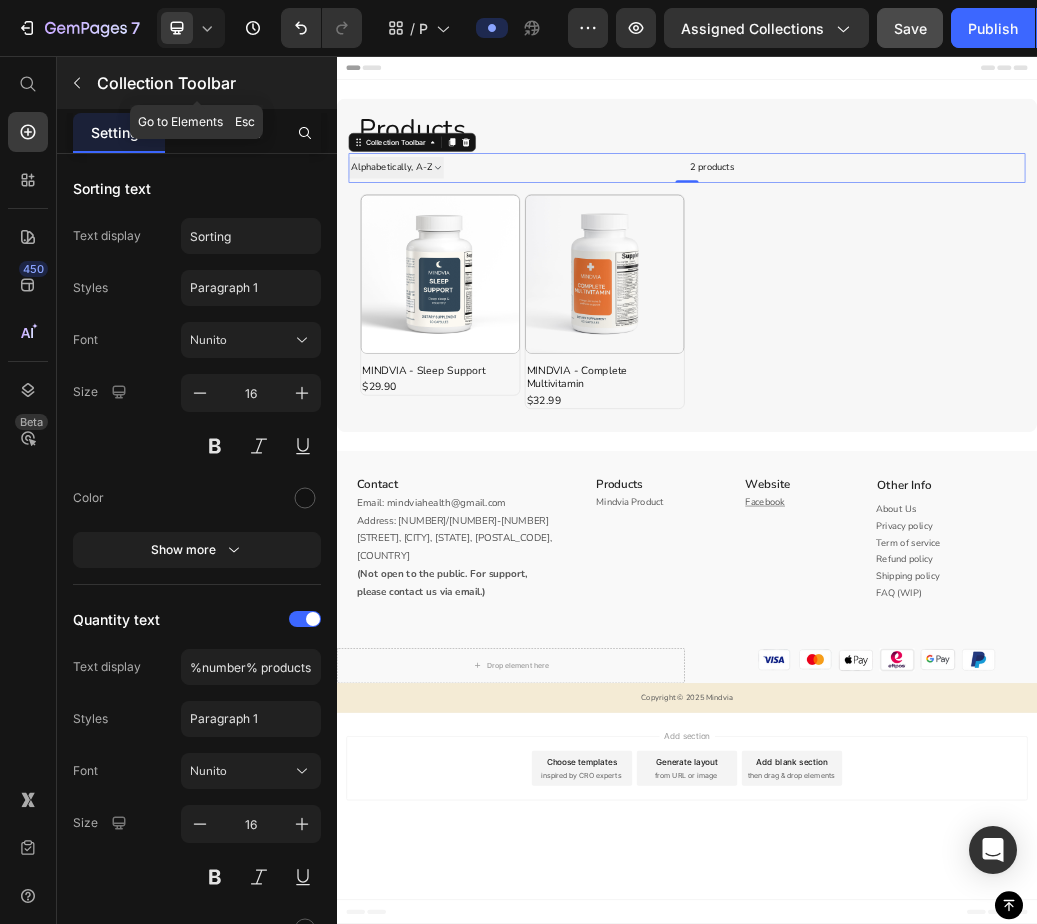click 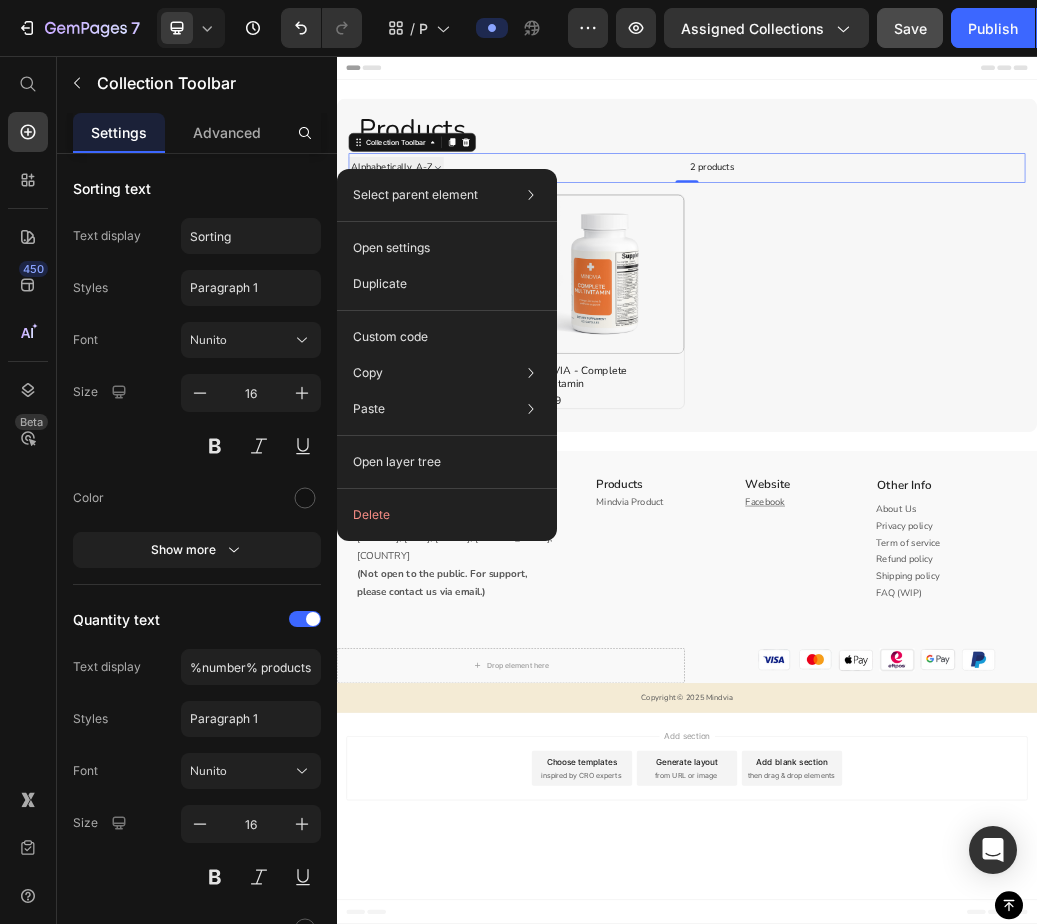 click on "2 products" at bounding box center [769, 248] 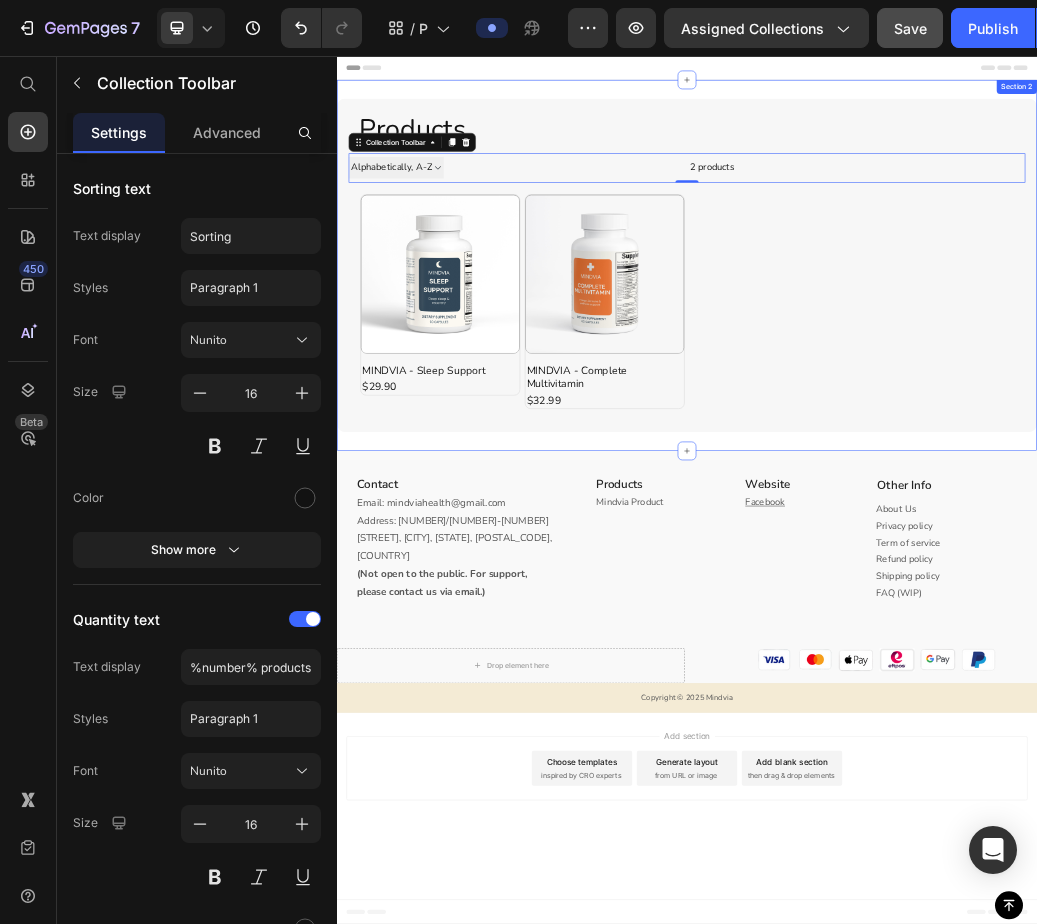 click on "Products Heading Sorting Best selling Featured Alphabetically, A-Z Alphabetically, Z-A Price, low to high Price, high to low Date, new to old Date, old to new 2 products Collection Toolbar   0 Row Product Images MINDVIA - Sleep Support Product Title $29.90 Product Price Row Row Product Images MINDVIA - Complete Multivitamin Product Title $32.99 Product Price Row Row Product List Row Section 2" at bounding box center (937, 415) 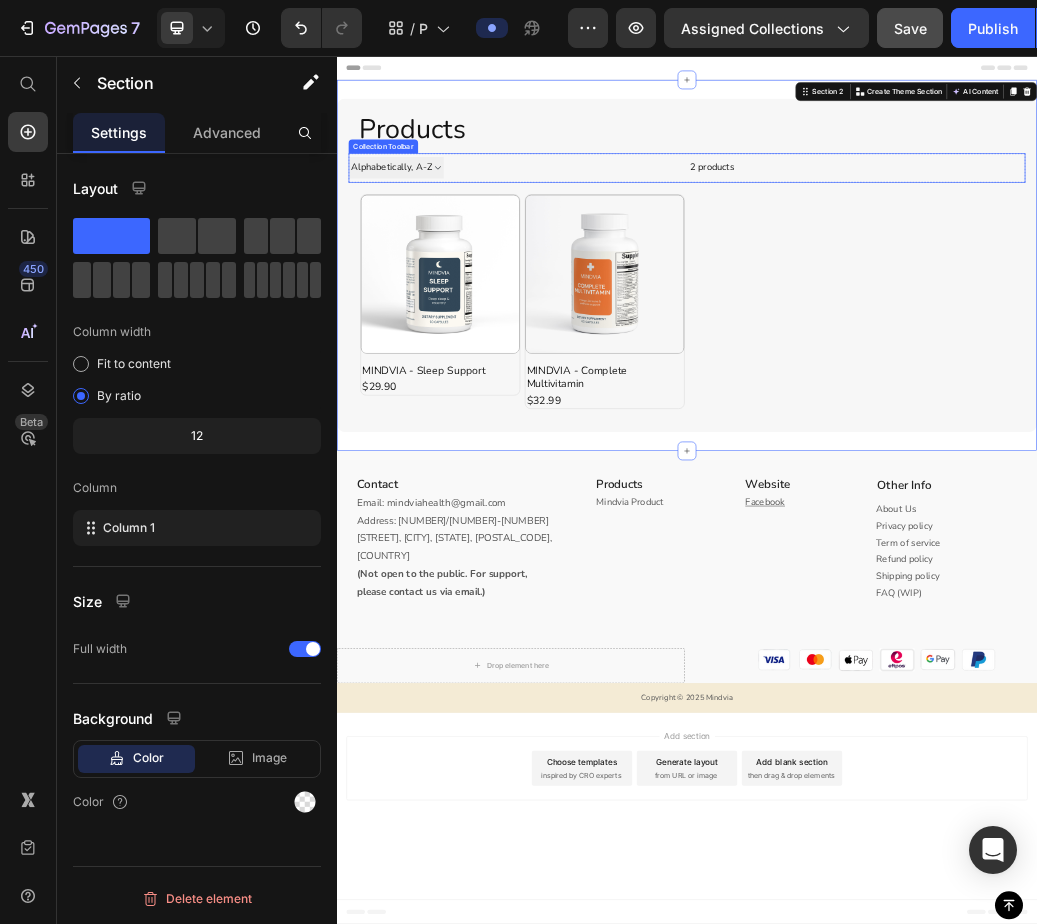 click on "2 products" at bounding box center [769, 248] 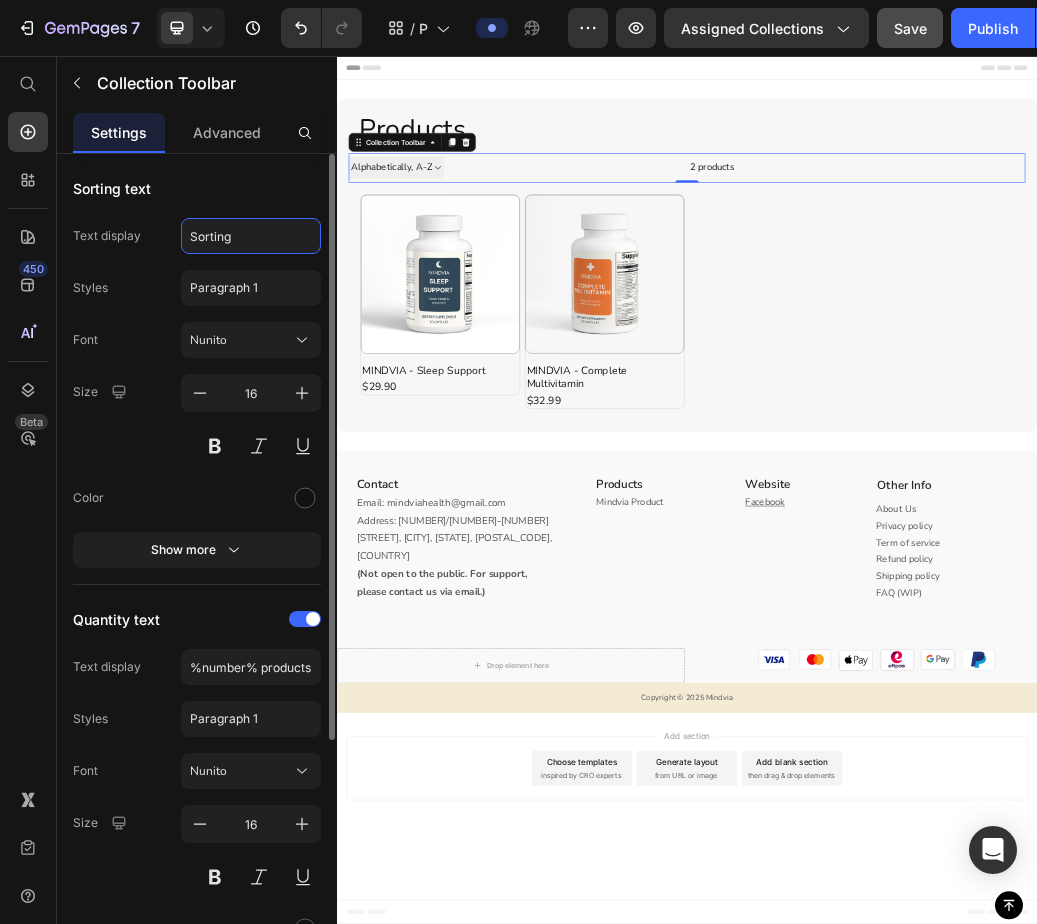 click on "Sorting" 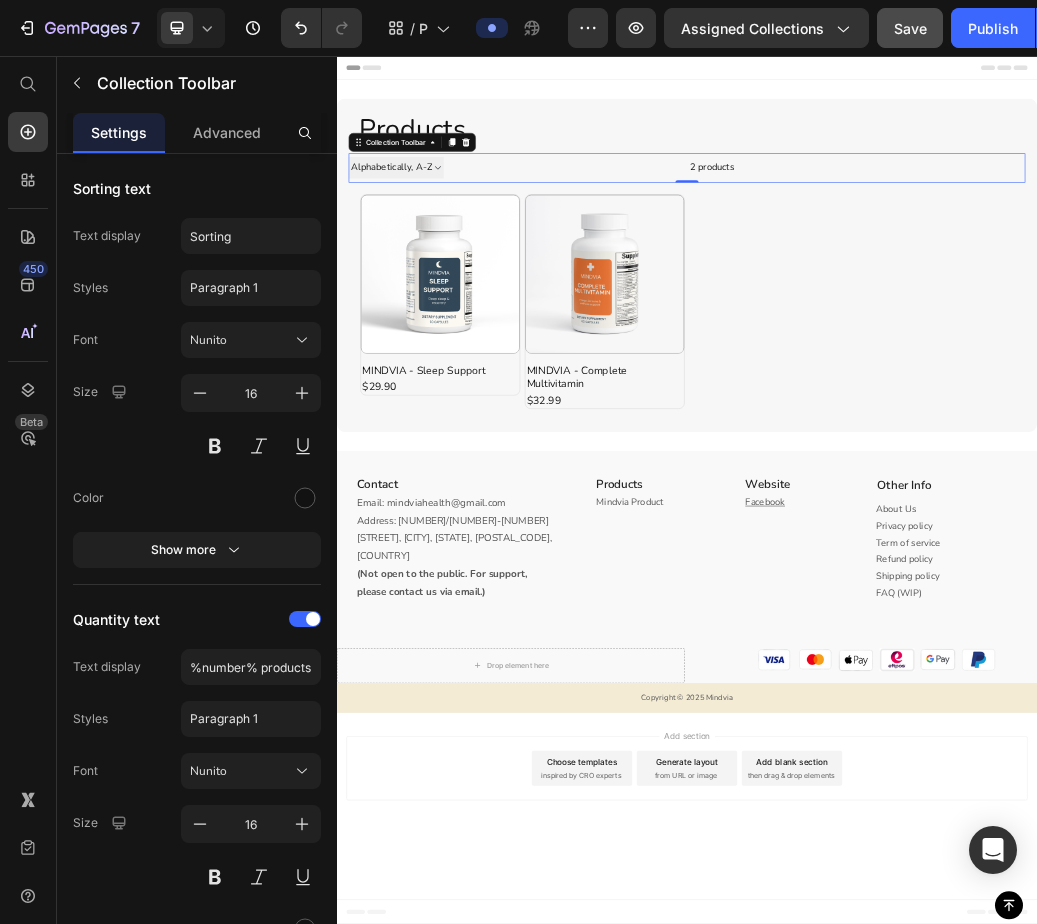 click on "Sorting Best selling Featured Alphabetically, A-Z Alphabetically, Z-A Price, low to high Price, high to low Date, new to old Date, old to new" at bounding box center [438, 247] 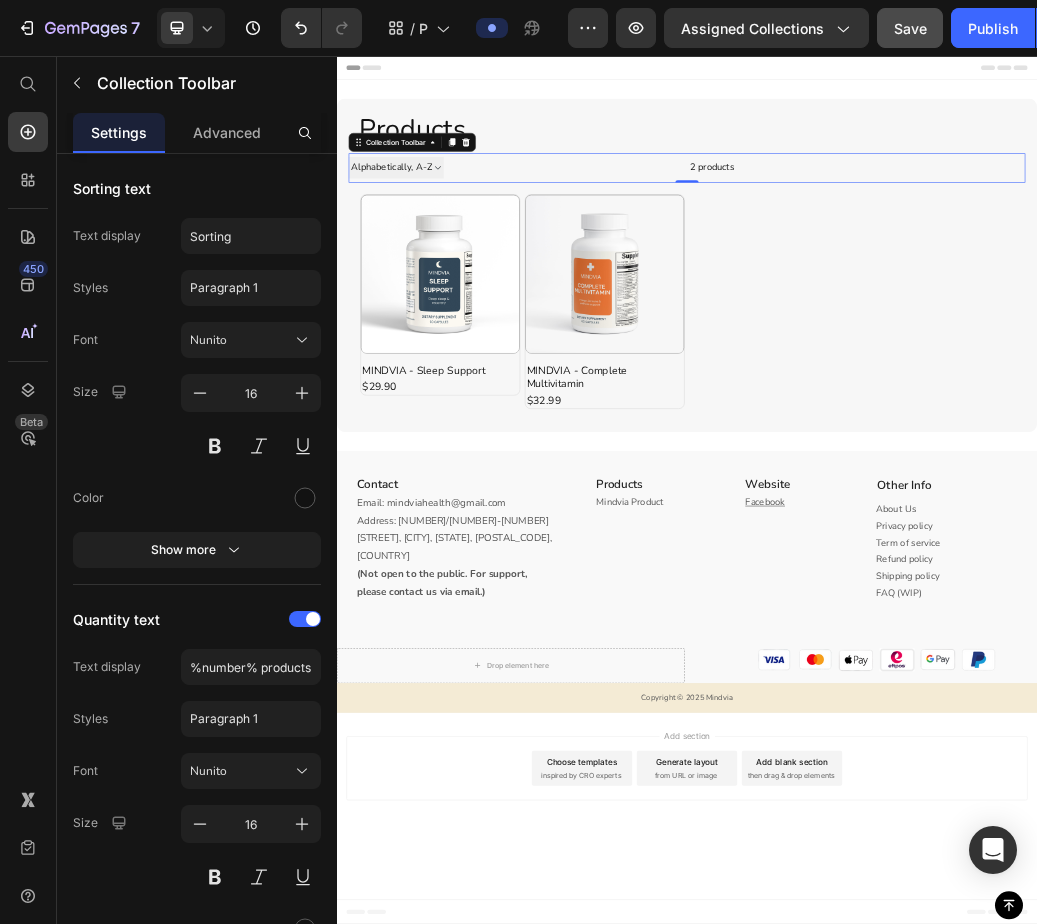 click on "Sorting Best selling Featured Alphabetically, A-Z Alphabetically, Z-A Price, low to high Price, high to low Date, new to old Date, old to new" at bounding box center [438, 247] 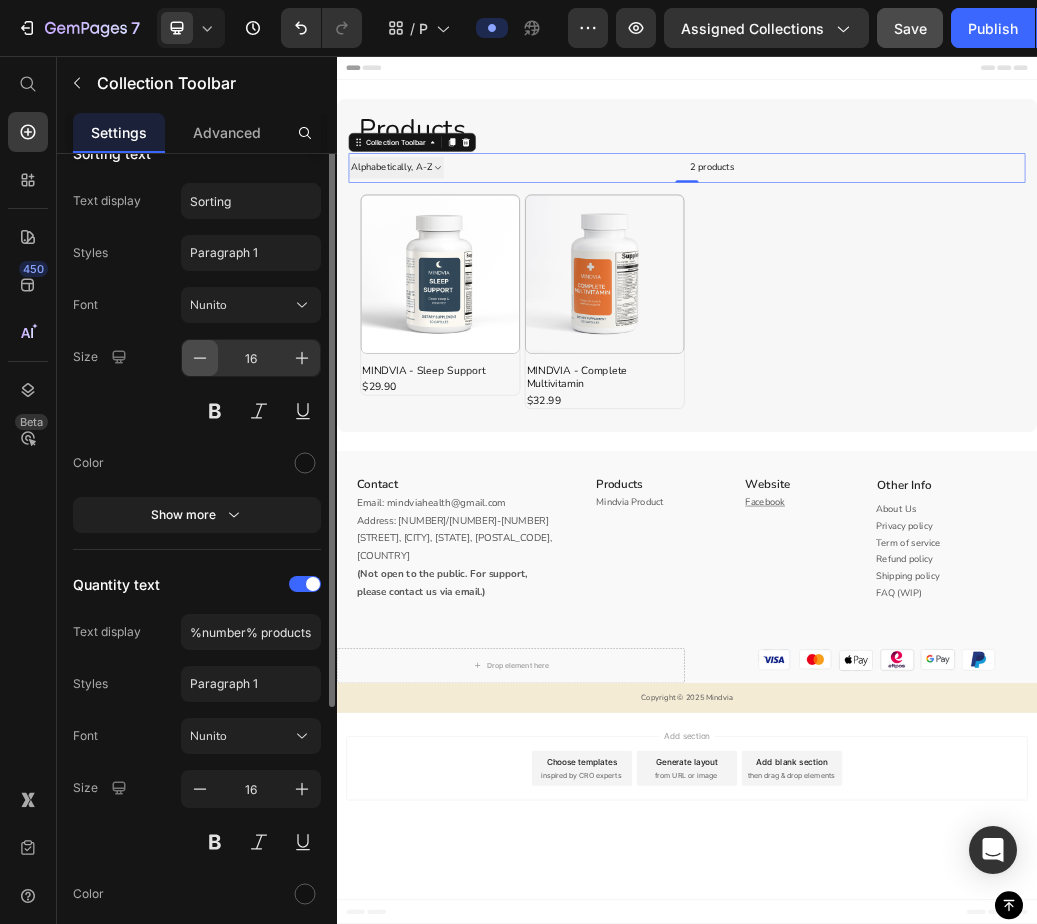 scroll, scrollTop: 0, scrollLeft: 0, axis: both 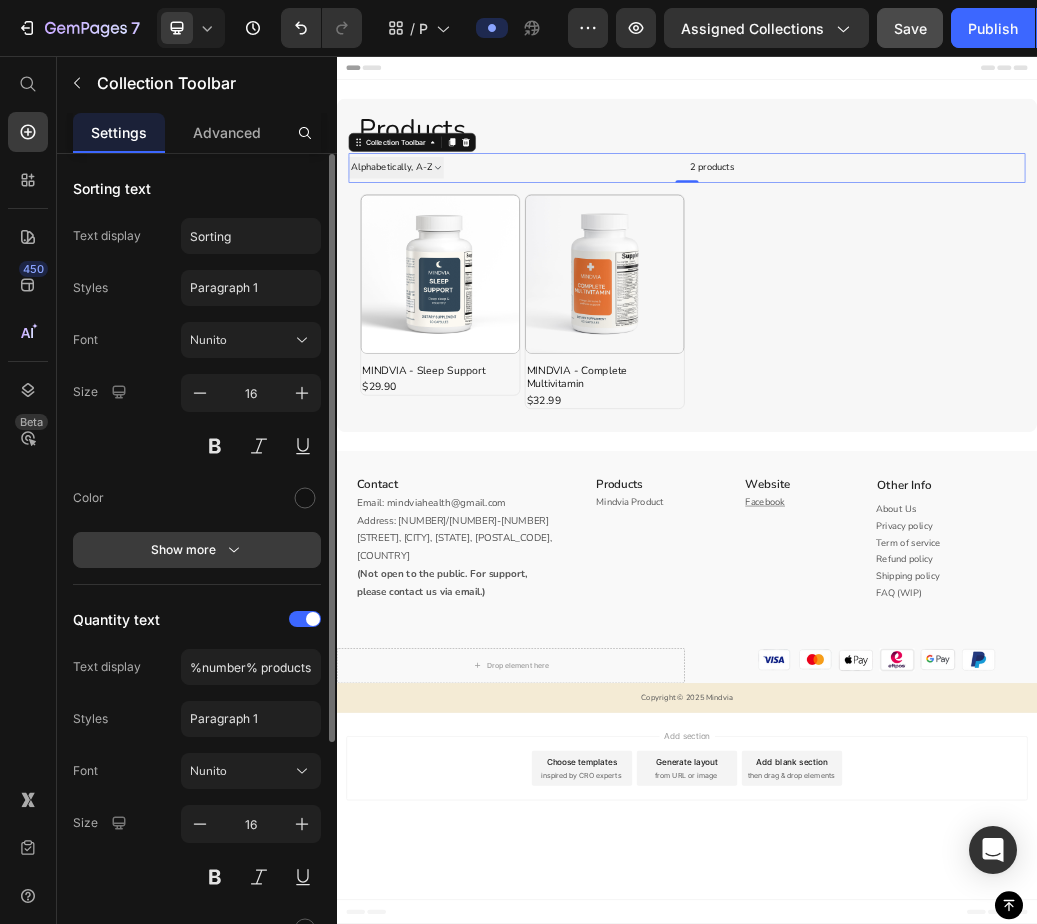 click on "Show more" at bounding box center [197, 550] 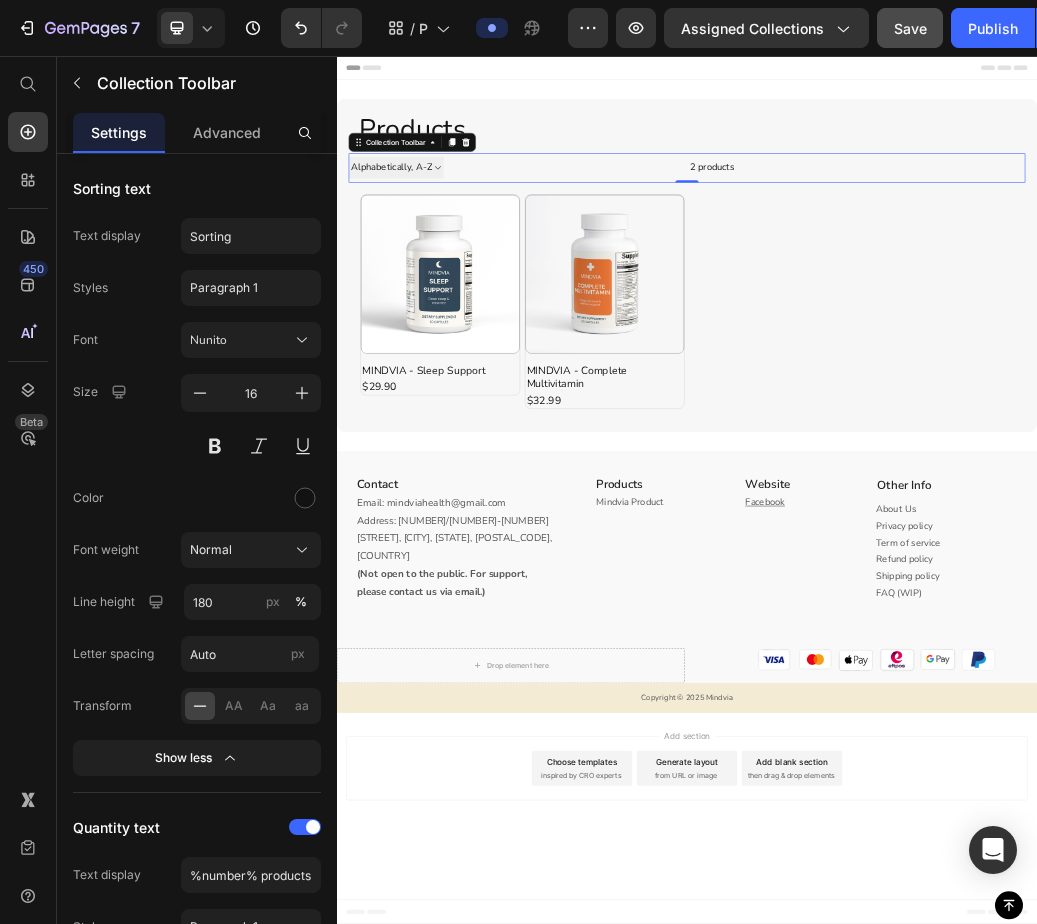 click on "Sorting Best selling Featured Alphabetically, A-Z Alphabetically, Z-A Price, low to high Price, high to low Date, new to old Date, old to new" at bounding box center (438, 247) 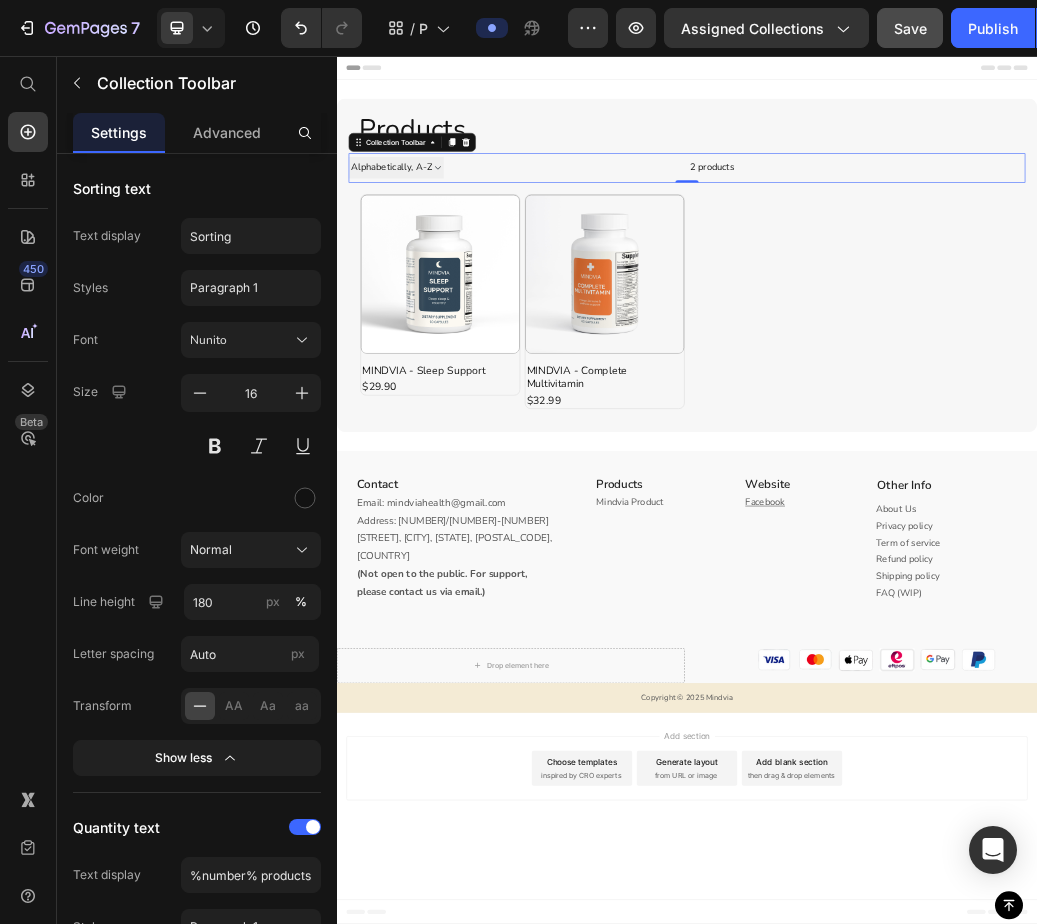 click on "Sorting Best selling Featured Alphabetically, A-Z Alphabetically, Z-A Price, low to high Price, high to low Date, new to old Date, old to new" at bounding box center (438, 247) 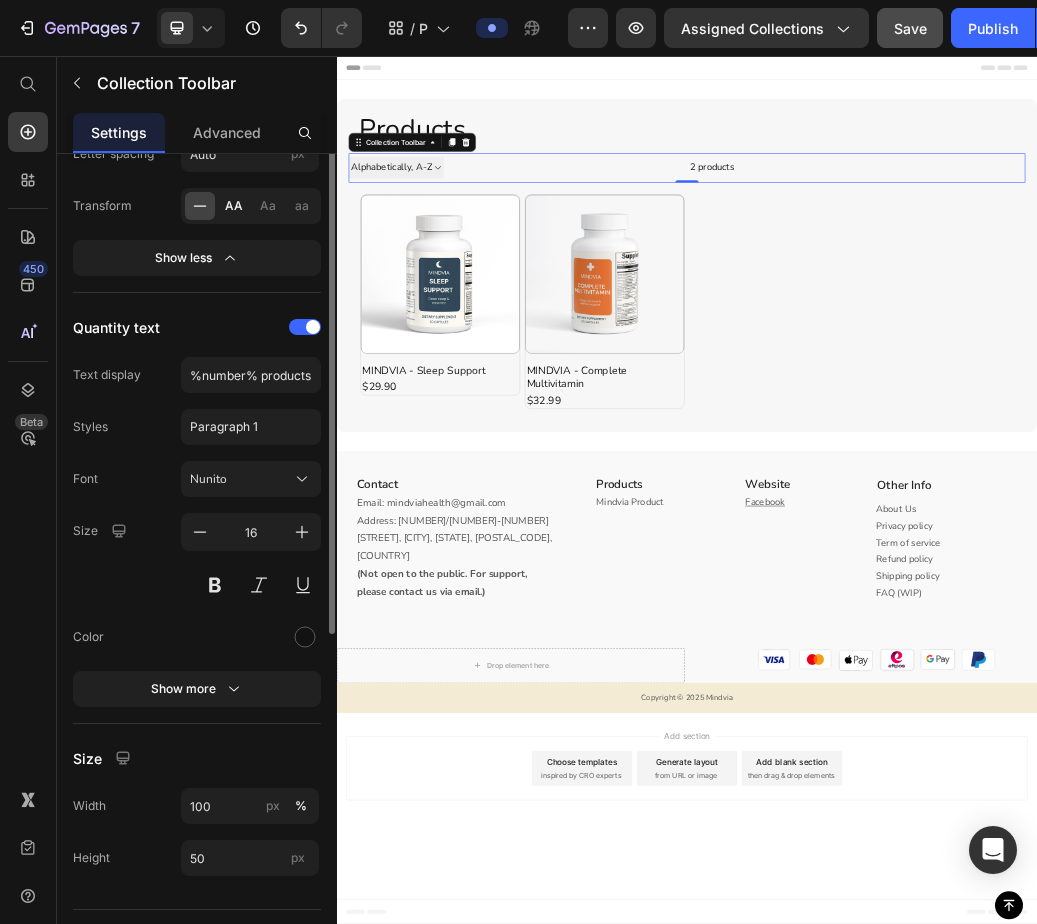 scroll, scrollTop: 0, scrollLeft: 0, axis: both 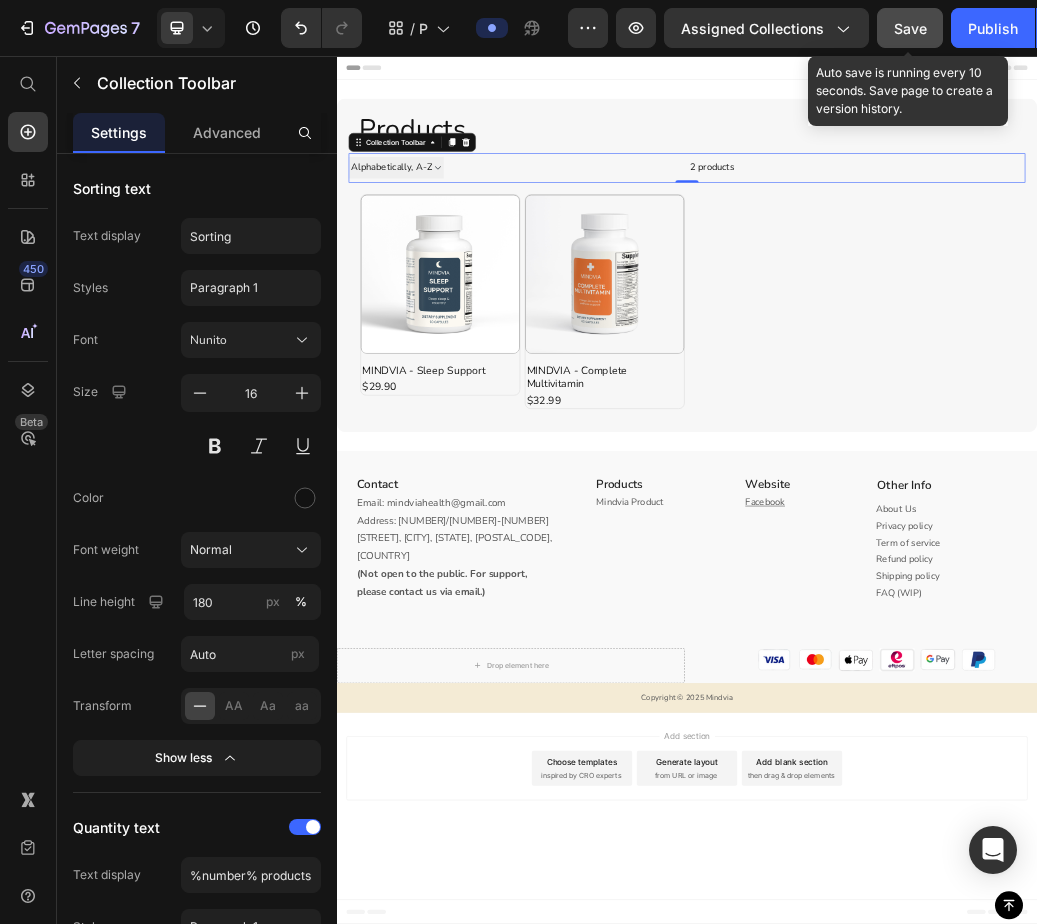 click on "Save" 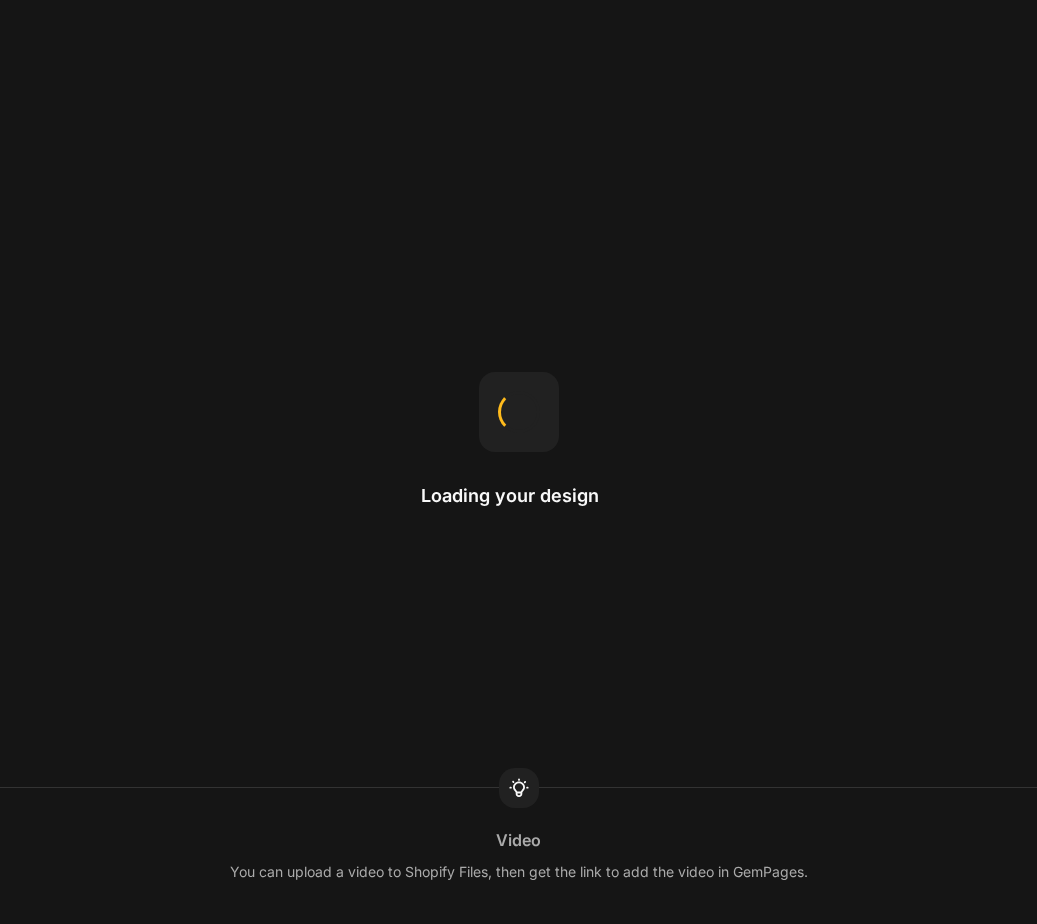 scroll, scrollTop: 0, scrollLeft: 0, axis: both 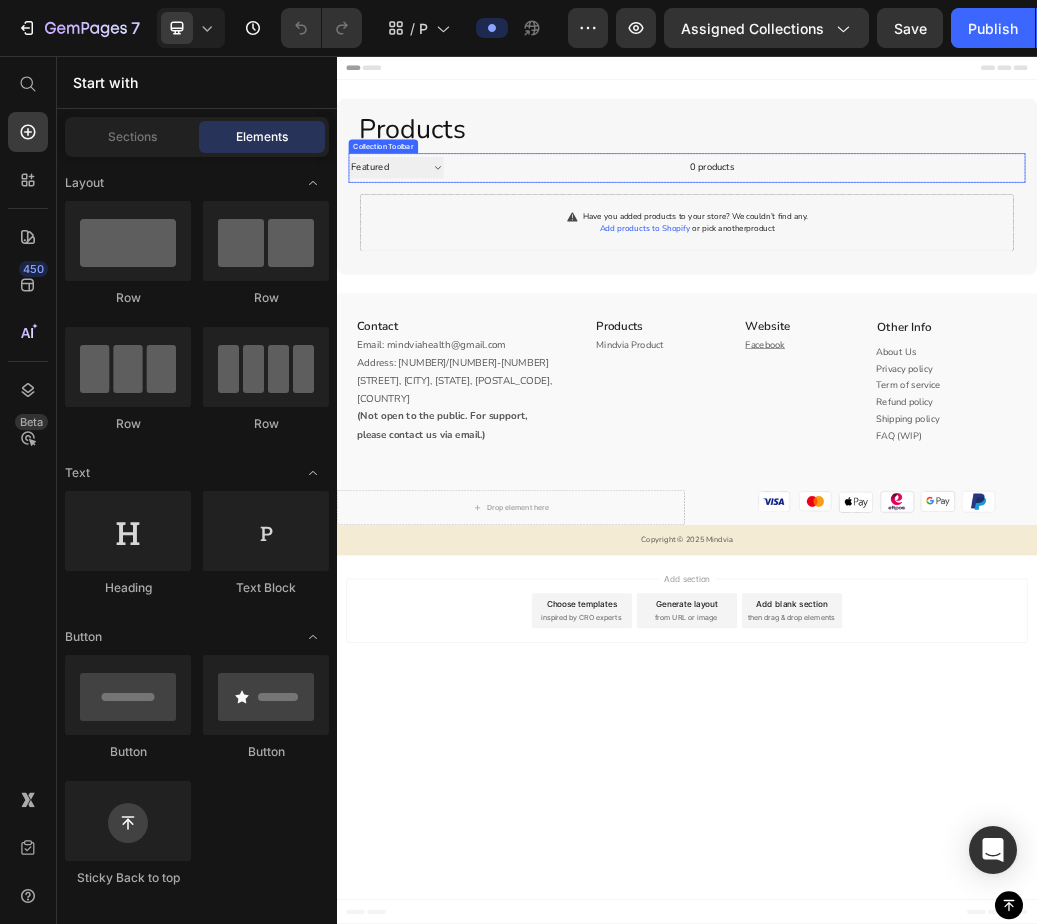 click on "0 products" at bounding box center (769, 248) 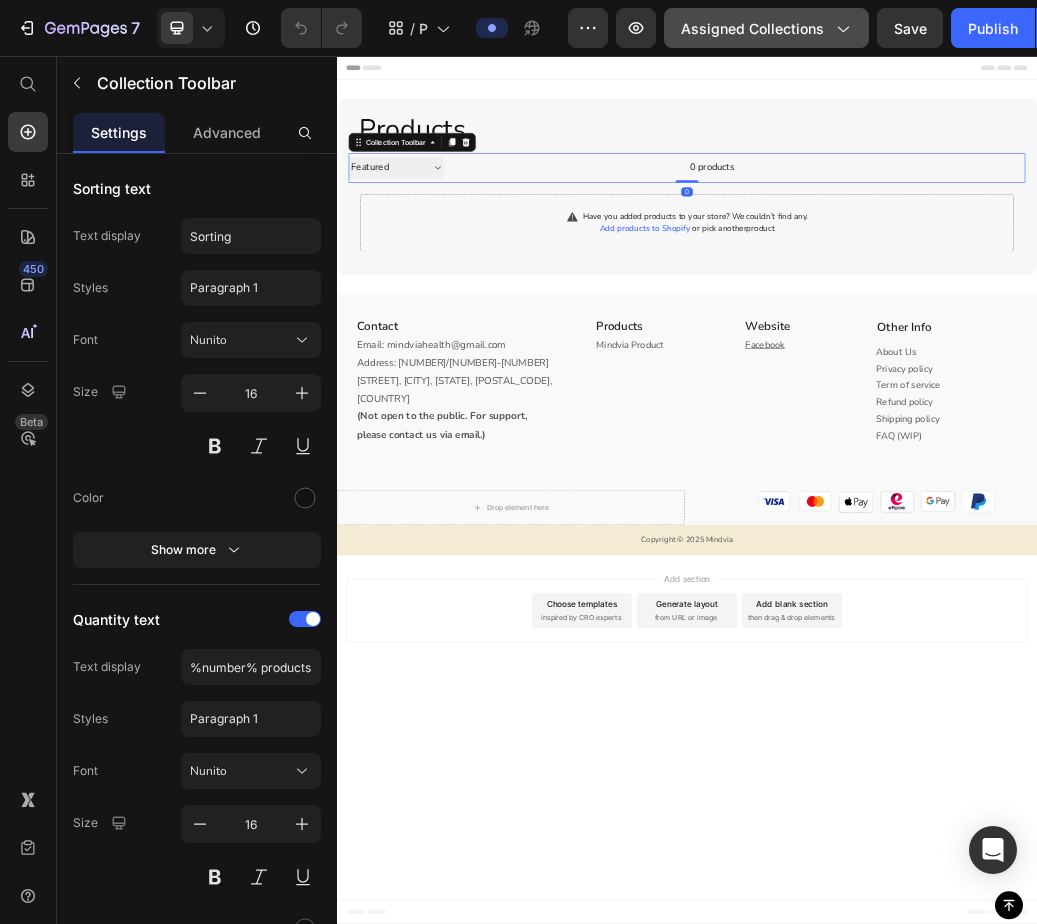 click on "Assigned Collections" at bounding box center [766, 28] 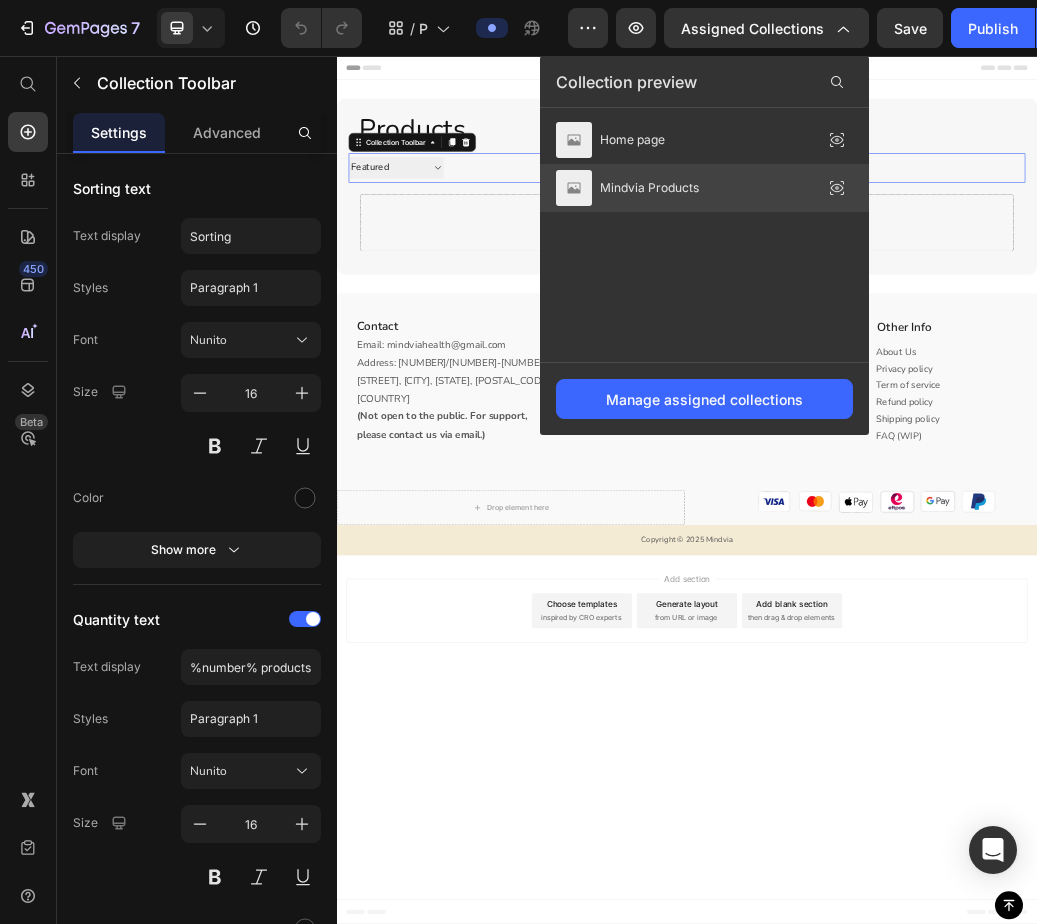 click on "Mindvia Products" 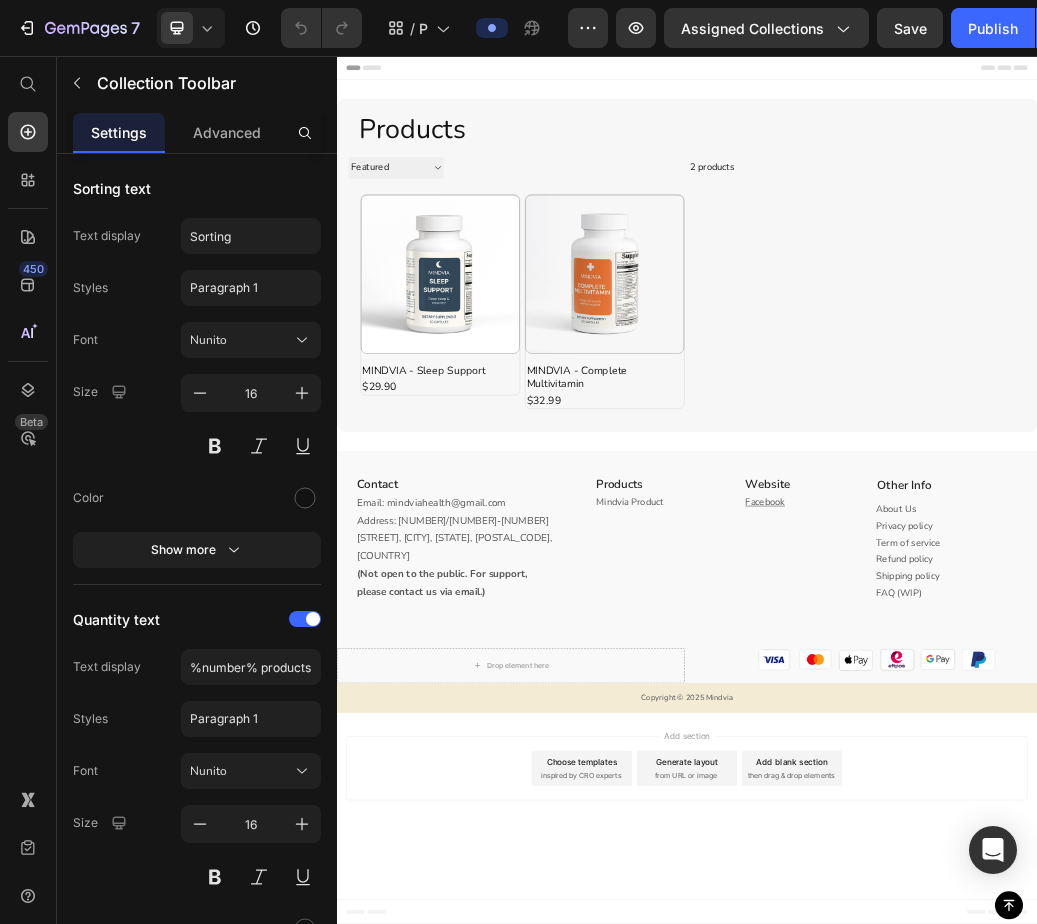 click on "7  Version history  /  Product Page Preview Assigned Collections  Save   Publish" 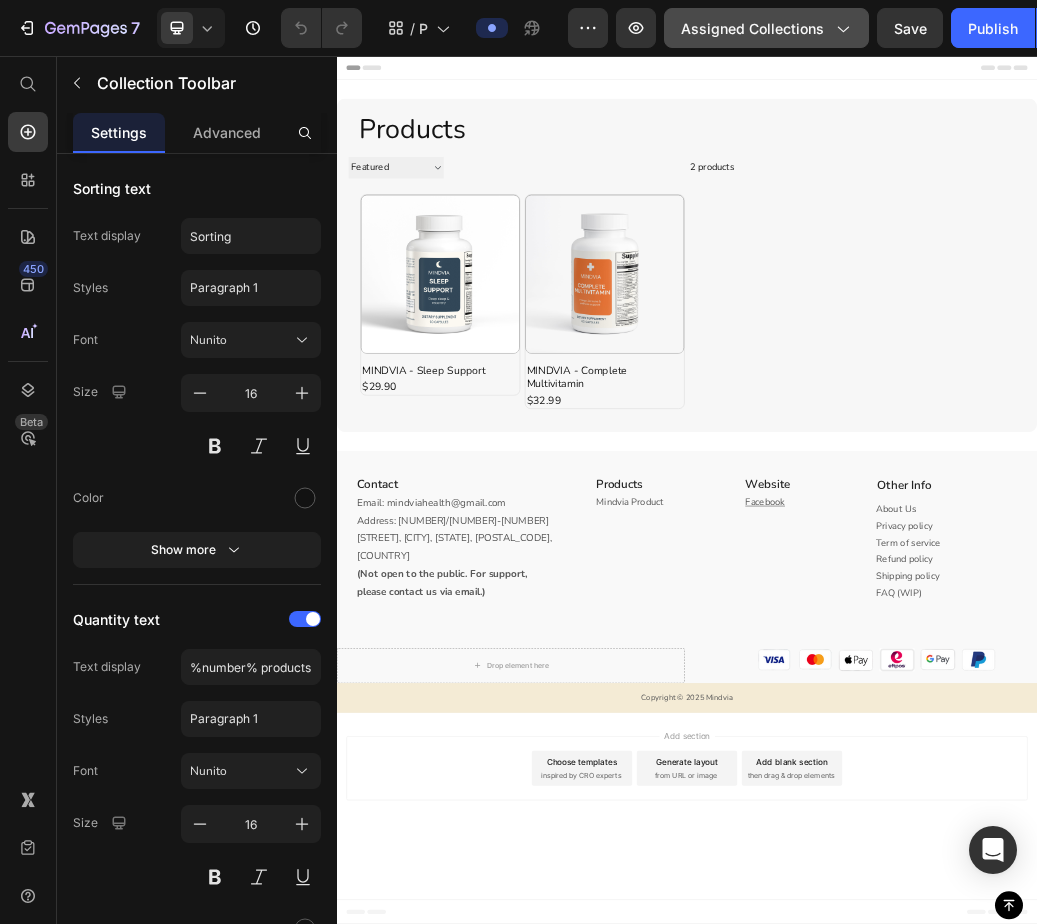 click on "Assigned Collections" at bounding box center [766, 28] 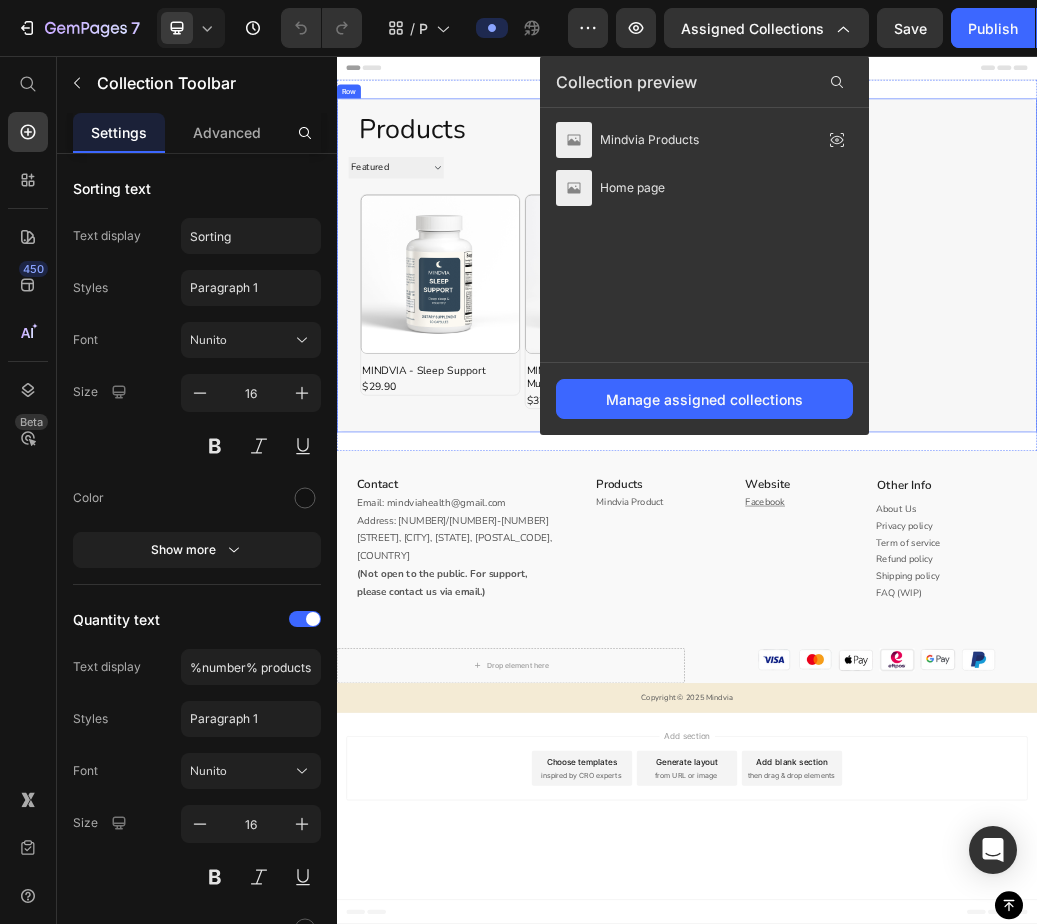 click on "Products Heading Sorting Best selling Featured Alphabetically, A-Z Alphabetically, Z-A Price, low to high Price, high to low Date, new to old Date, old to new 2 products Collection Toolbar Row Product Images MINDVIA - Sleep Support Product Title $29.90 Product Price Row Row Product Images MINDVIA - Complete Multivitamin Product Title $32.99 Product Price Row Row Product List Row" at bounding box center [937, 415] 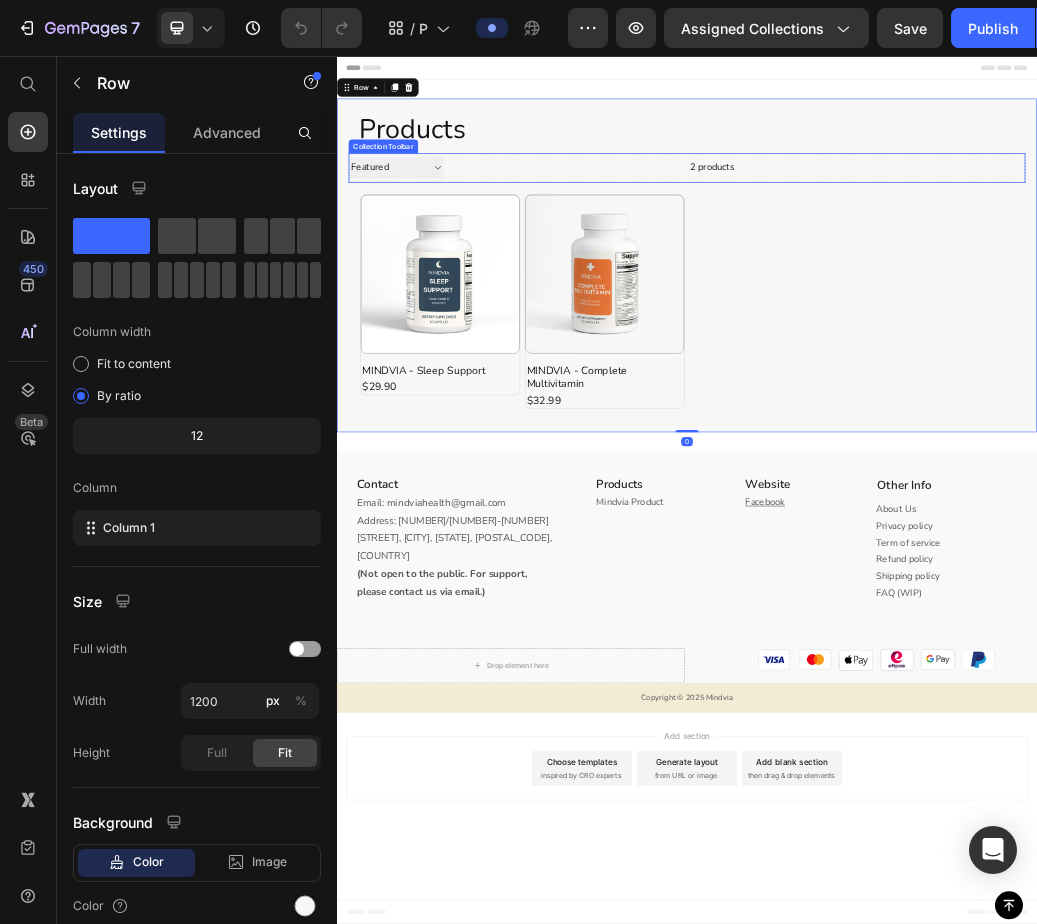 click on "2 products" at bounding box center (769, 248) 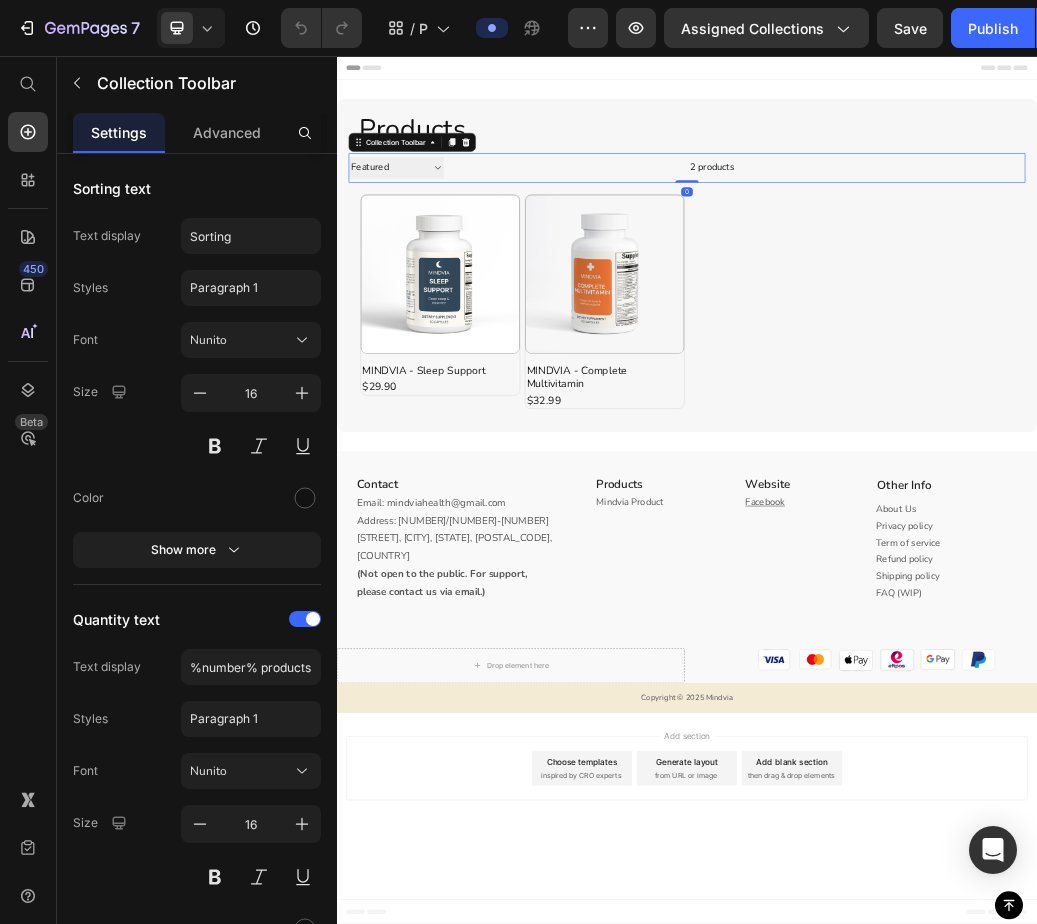 click on "Sorting Best selling Featured Alphabetically, A-Z Alphabetically, Z-A Price, low to high Price, high to low Date, new to old Date, old to new" at bounding box center [438, 247] 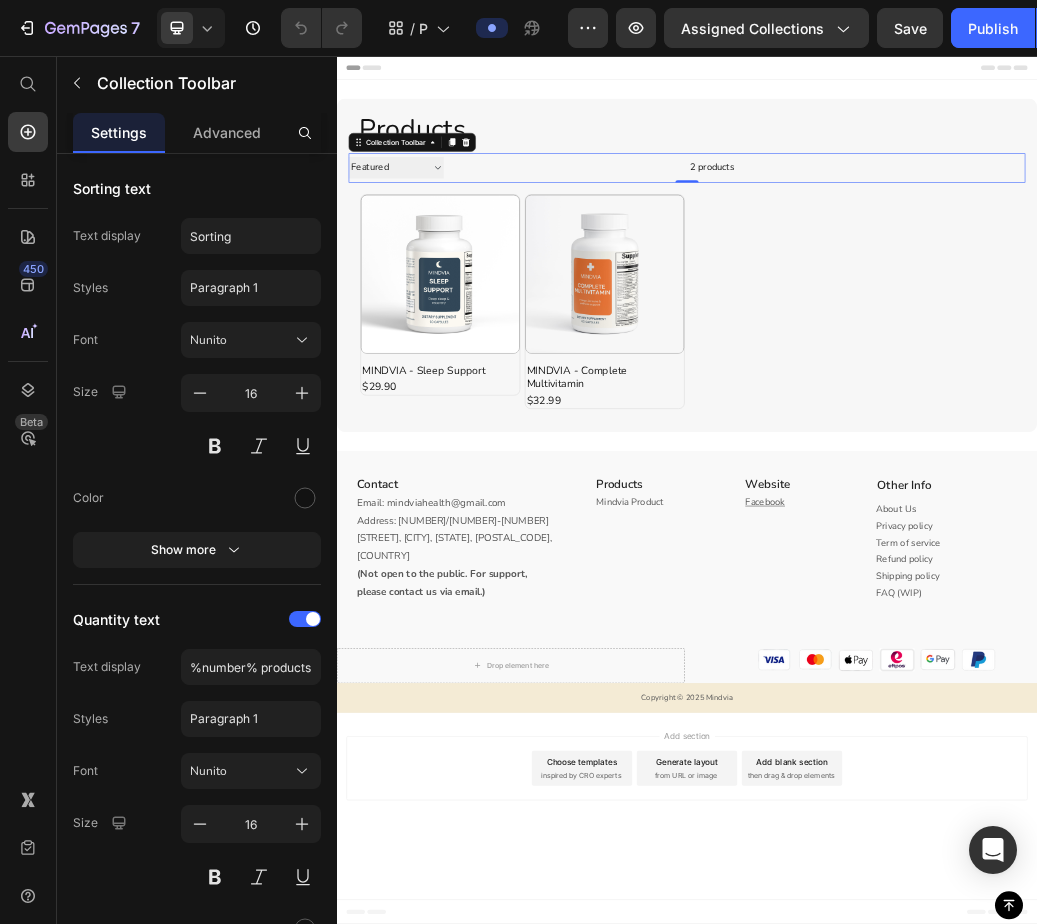 select on "title-ascending" 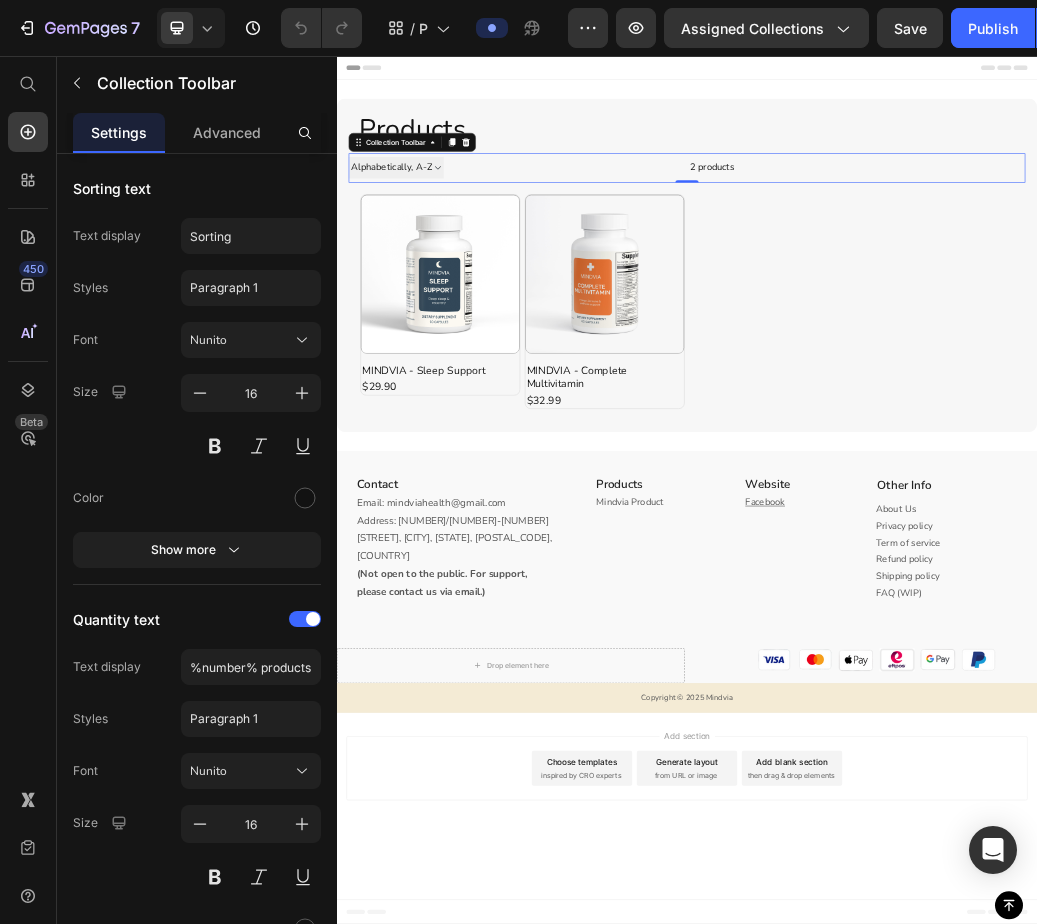 click on "Sorting Best selling Featured Alphabetically, A-Z Alphabetically, Z-A Price, low to high Price, high to low Date, new to old Date, old to new" at bounding box center (438, 247) 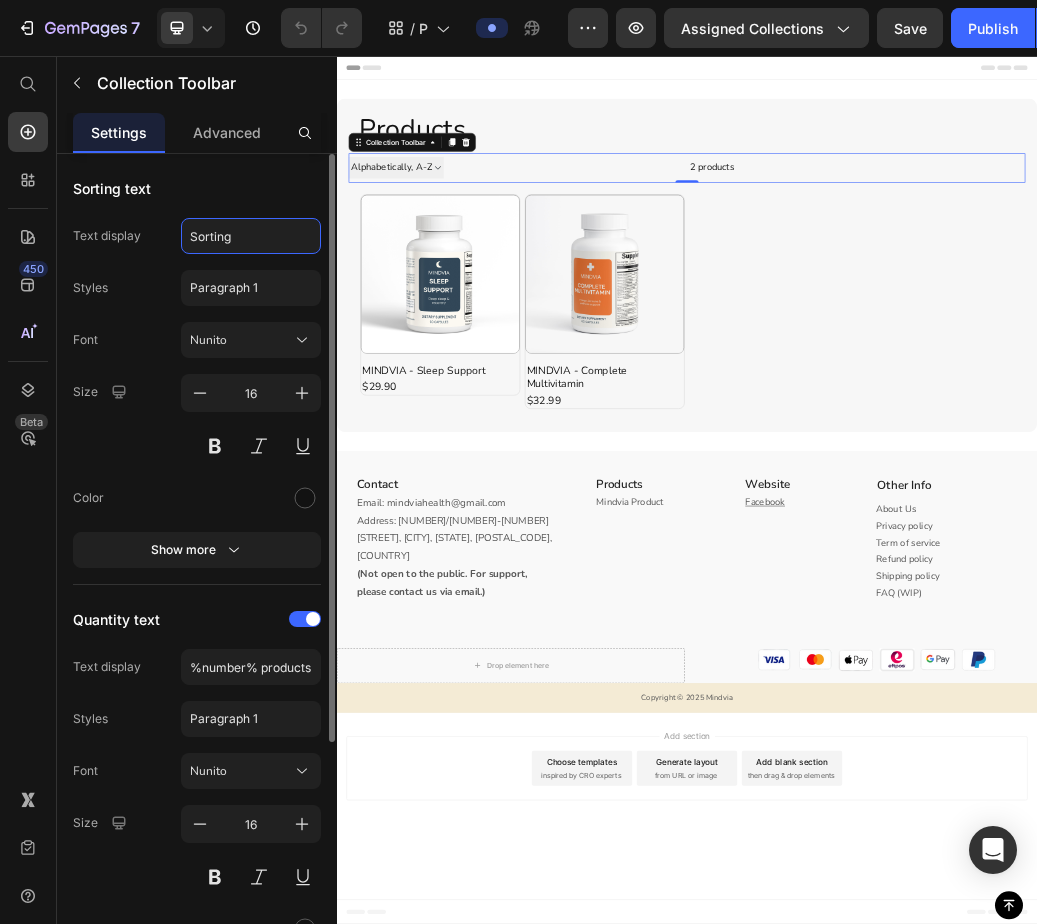 click on "Sorting" 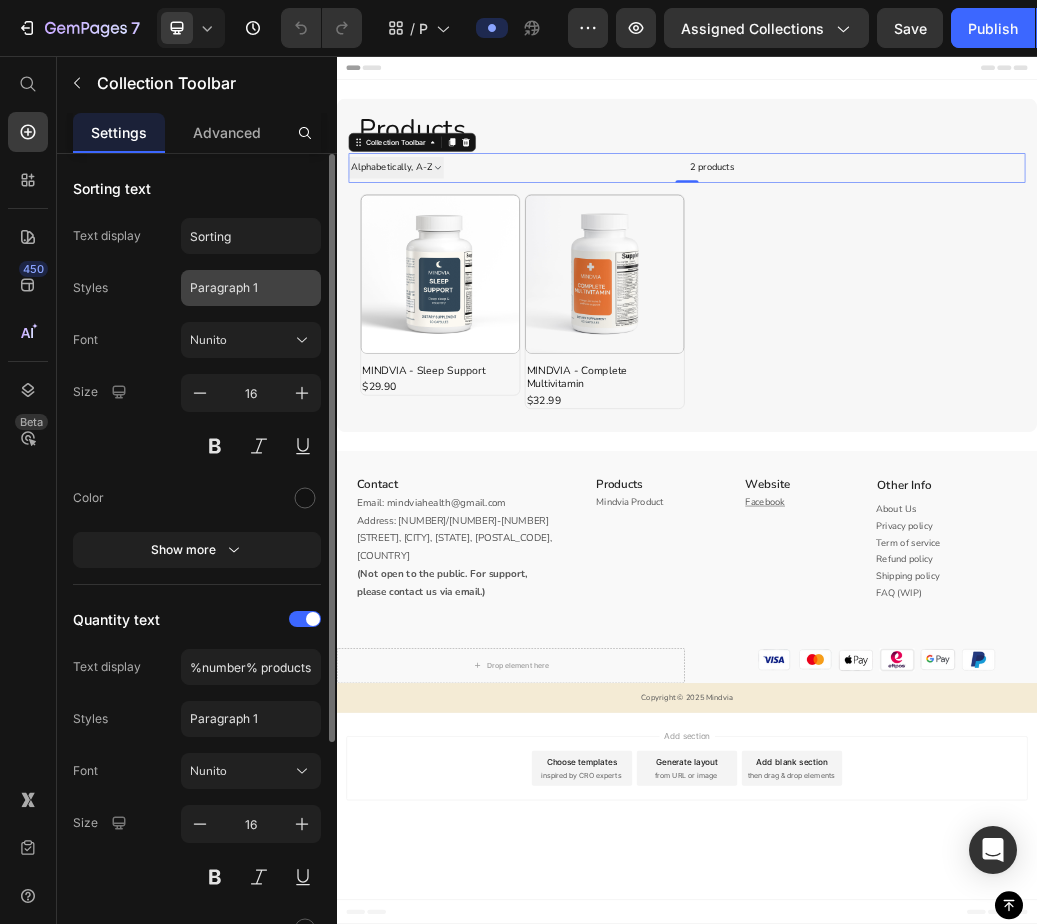 click on "Paragraph 1" at bounding box center (239, 288) 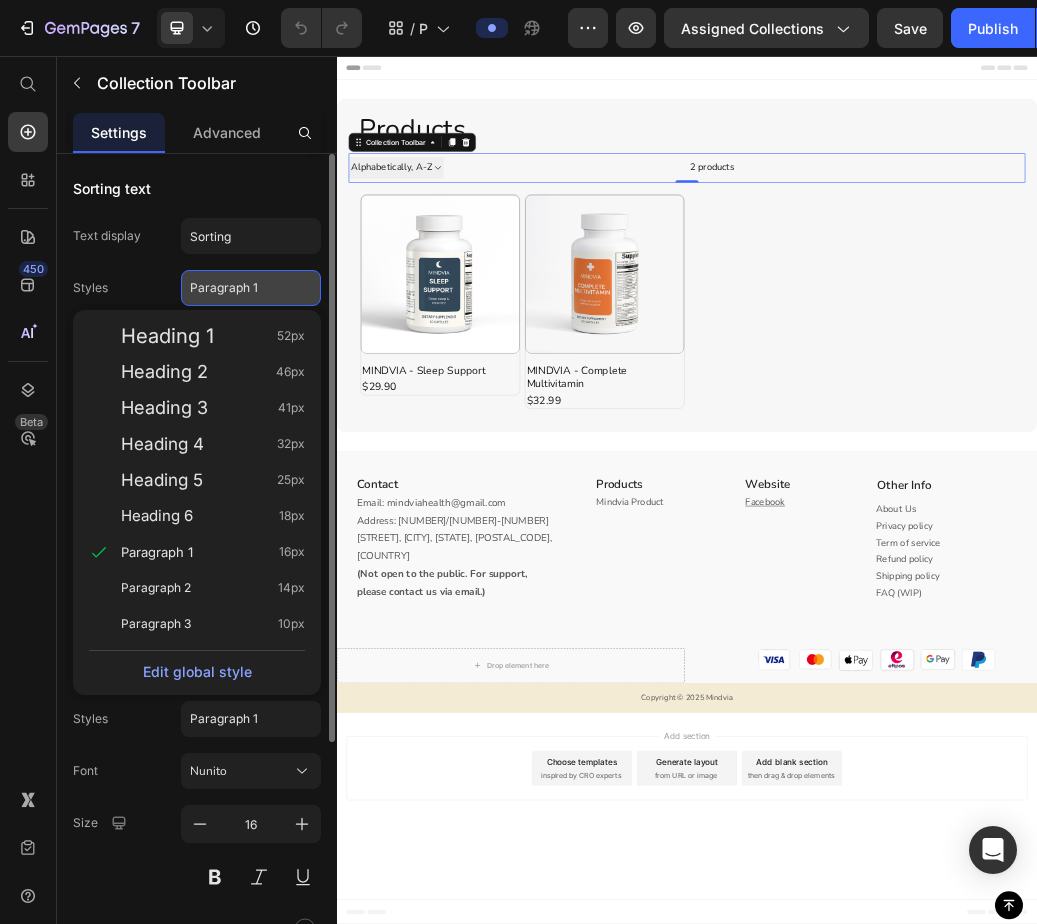 click on "Paragraph 1" at bounding box center [239, 288] 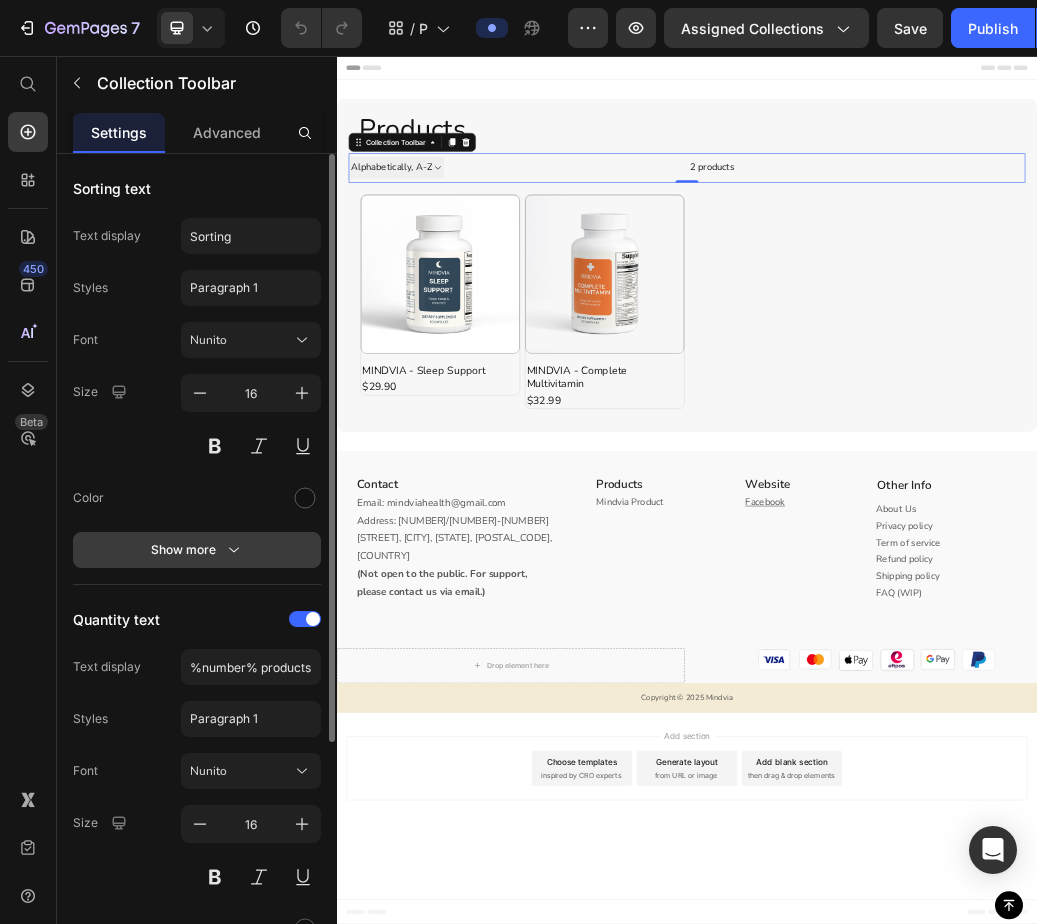 click on "Show more" at bounding box center (197, 550) 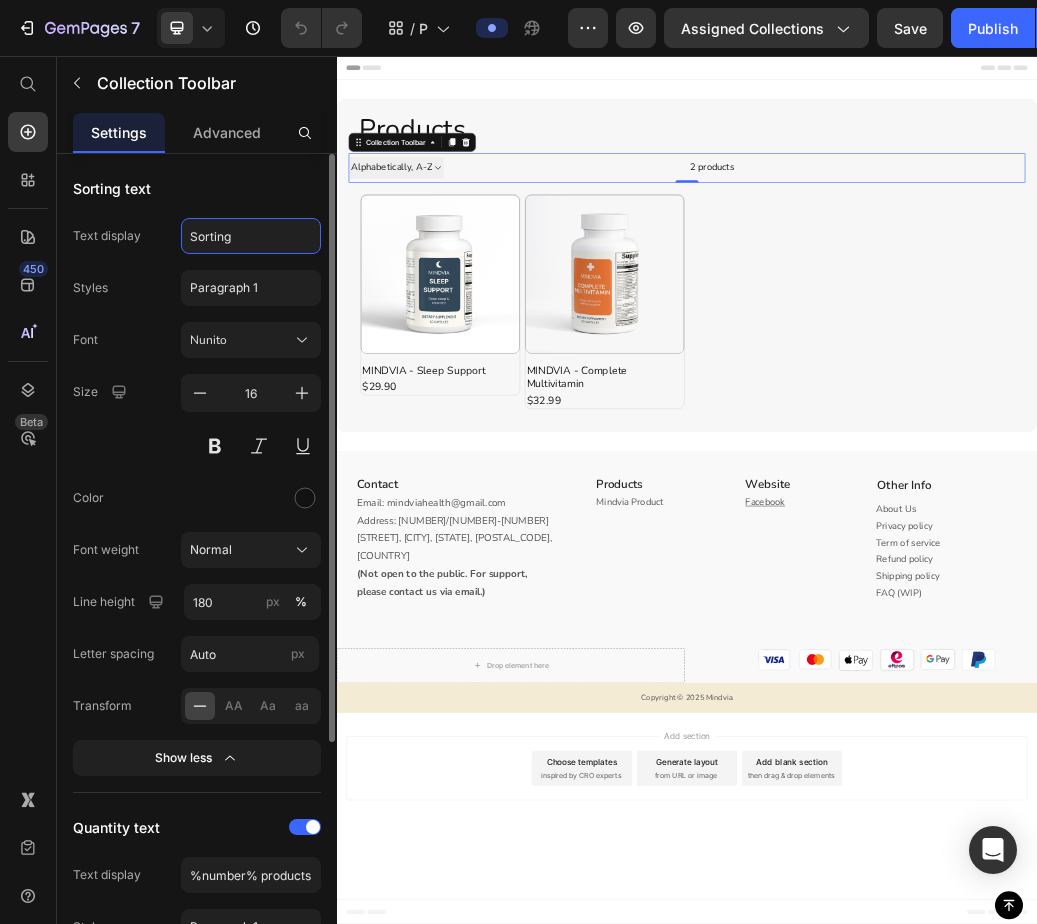 click on "Sorting" 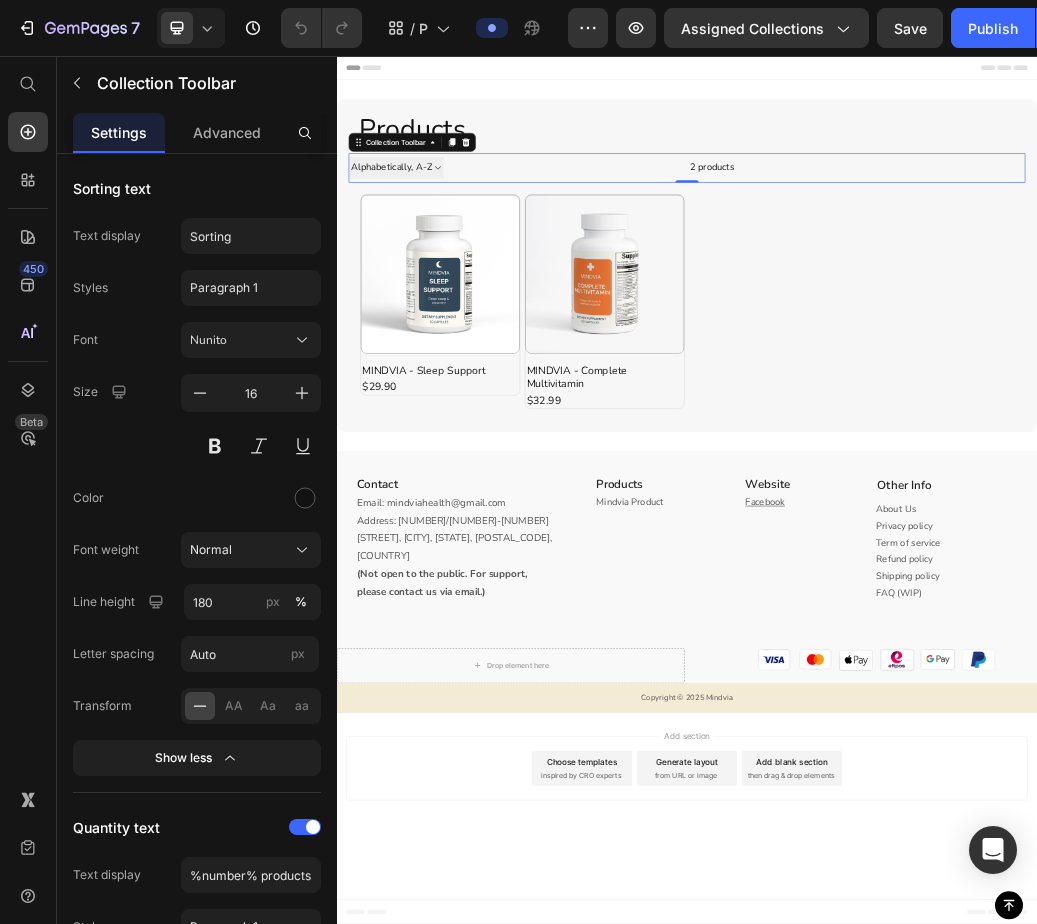 click on "Sorting Best selling Featured Alphabetically, A-Z Alphabetically, Z-A Price, low to high Price, high to low Date, new to old Date, old to new" at bounding box center (438, 247) 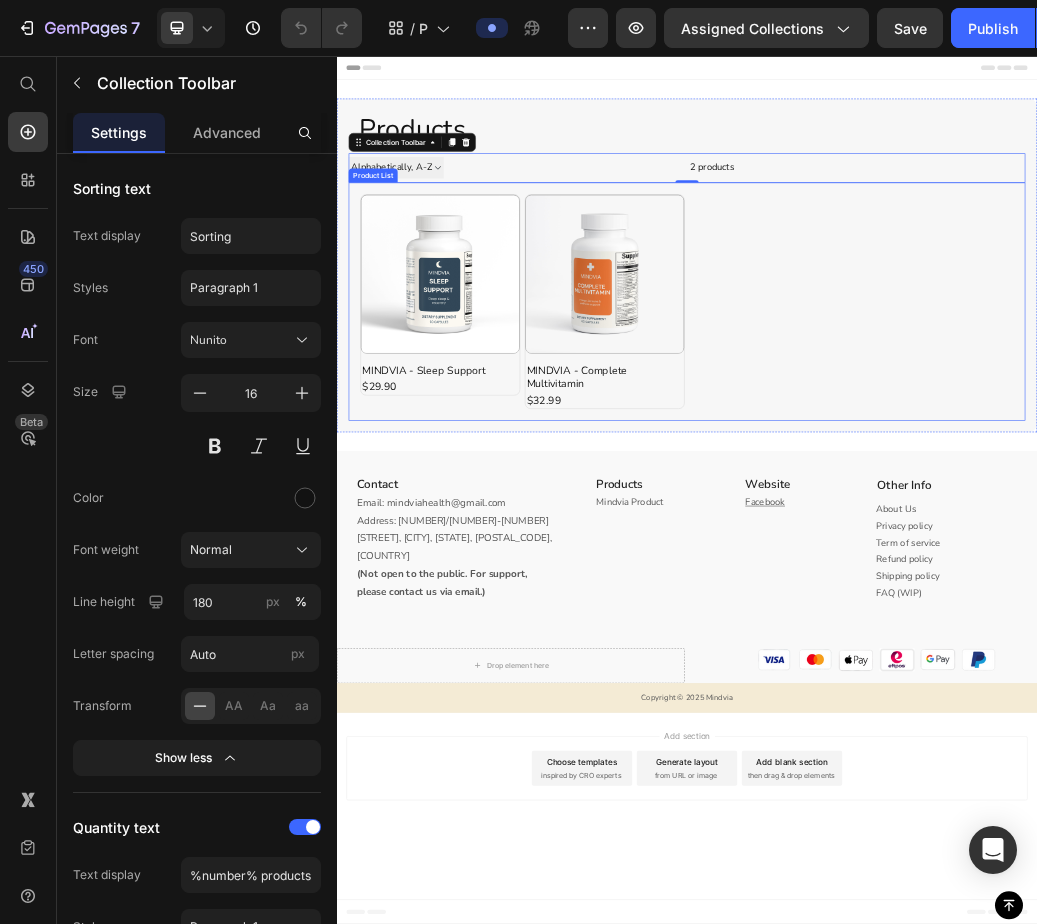 select 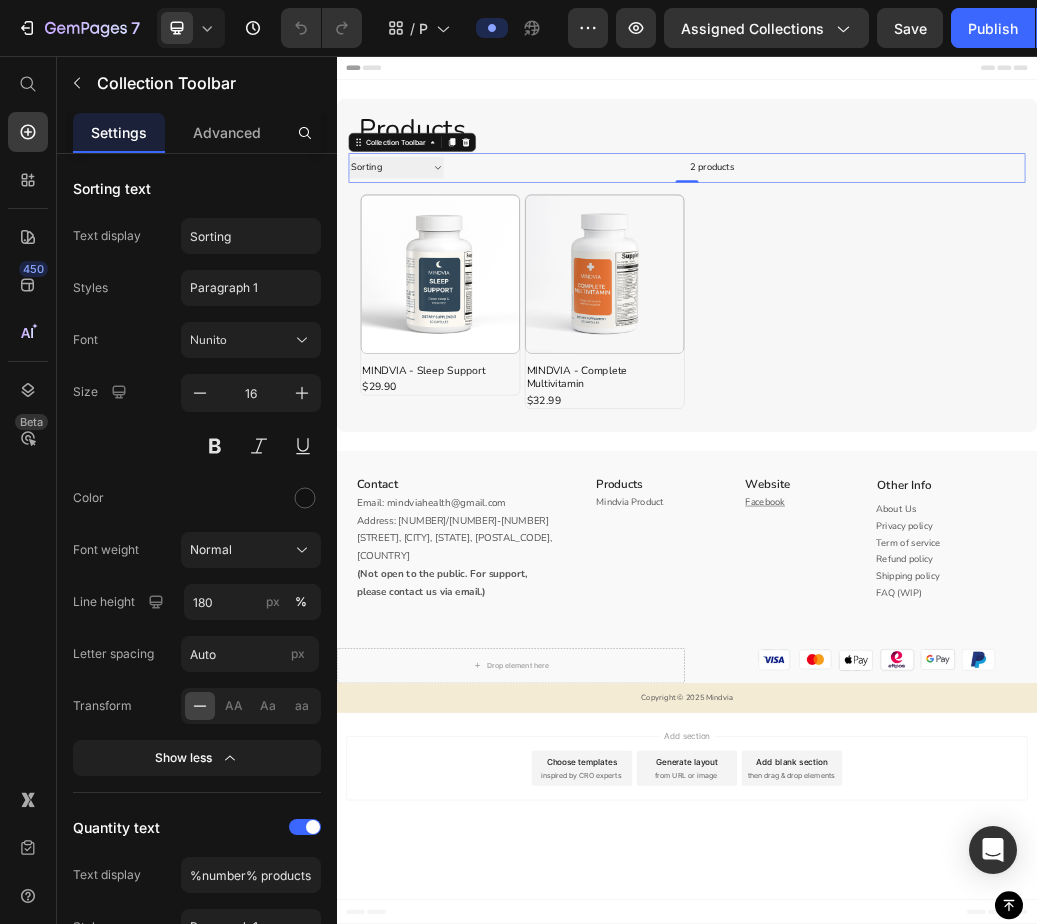 click on "Sorting Best selling Featured Alphabetically, A-Z Alphabetically, Z-A Price, low to high Price, high to low Date, new to old Date, old to new" at bounding box center (438, 247) 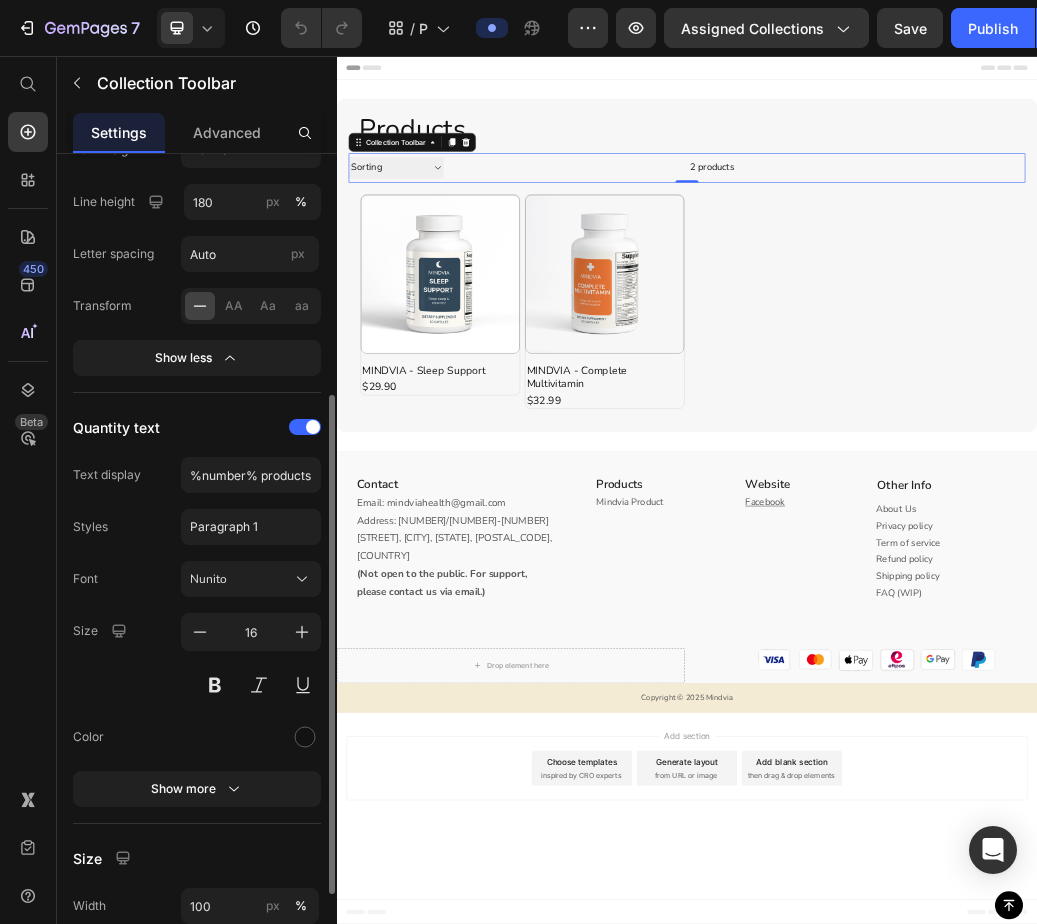 scroll, scrollTop: 543, scrollLeft: 0, axis: vertical 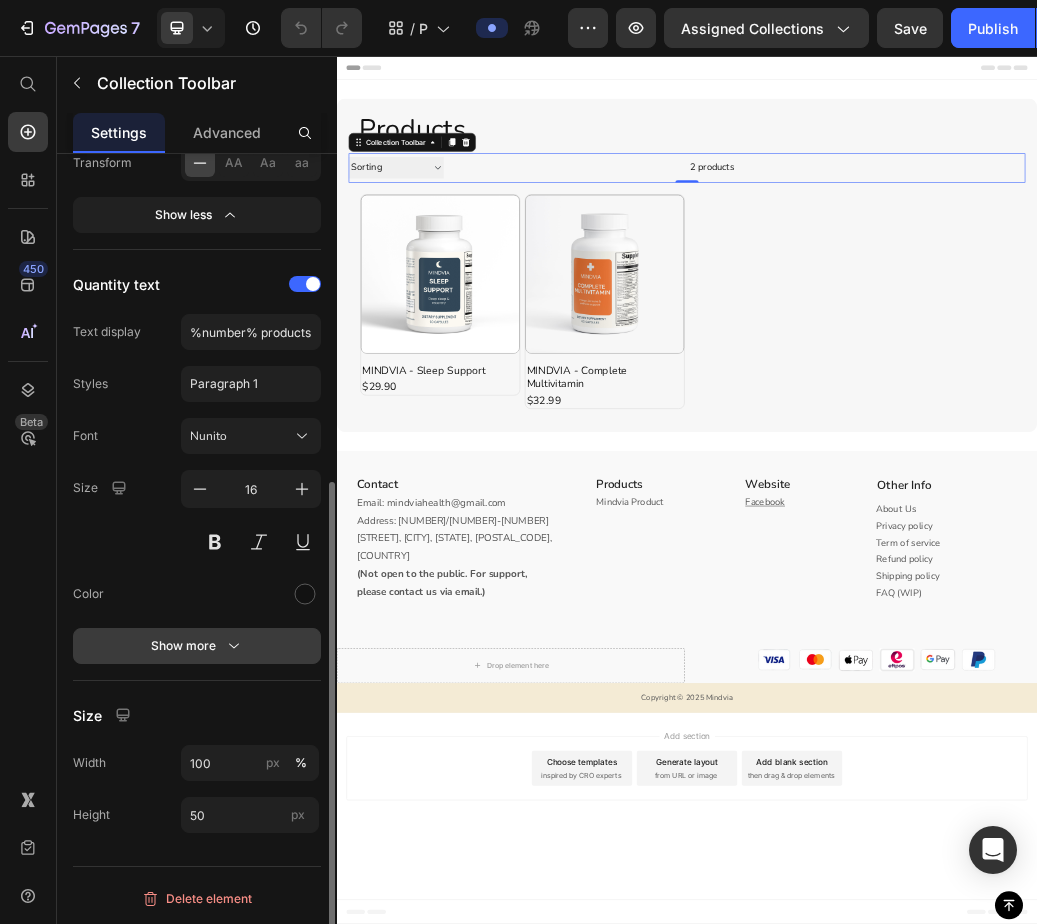 click on "Show more" at bounding box center (197, 646) 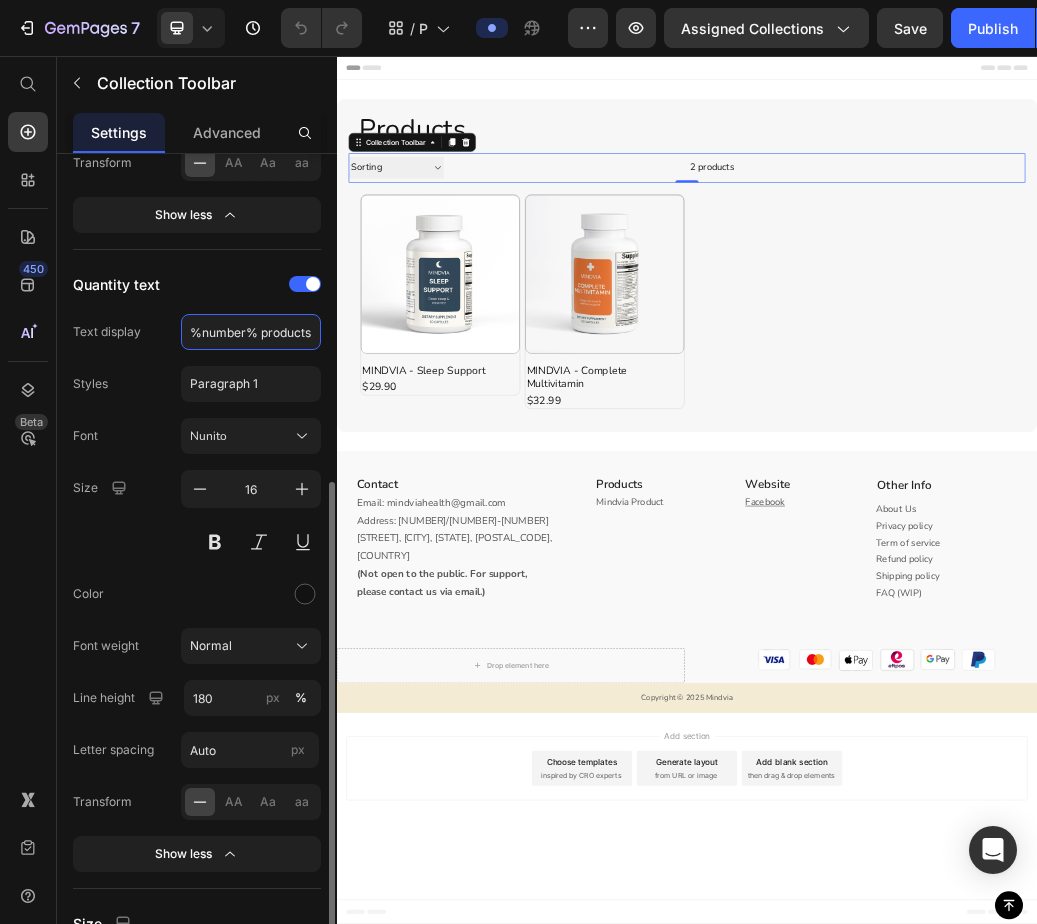 click on "%number% products" 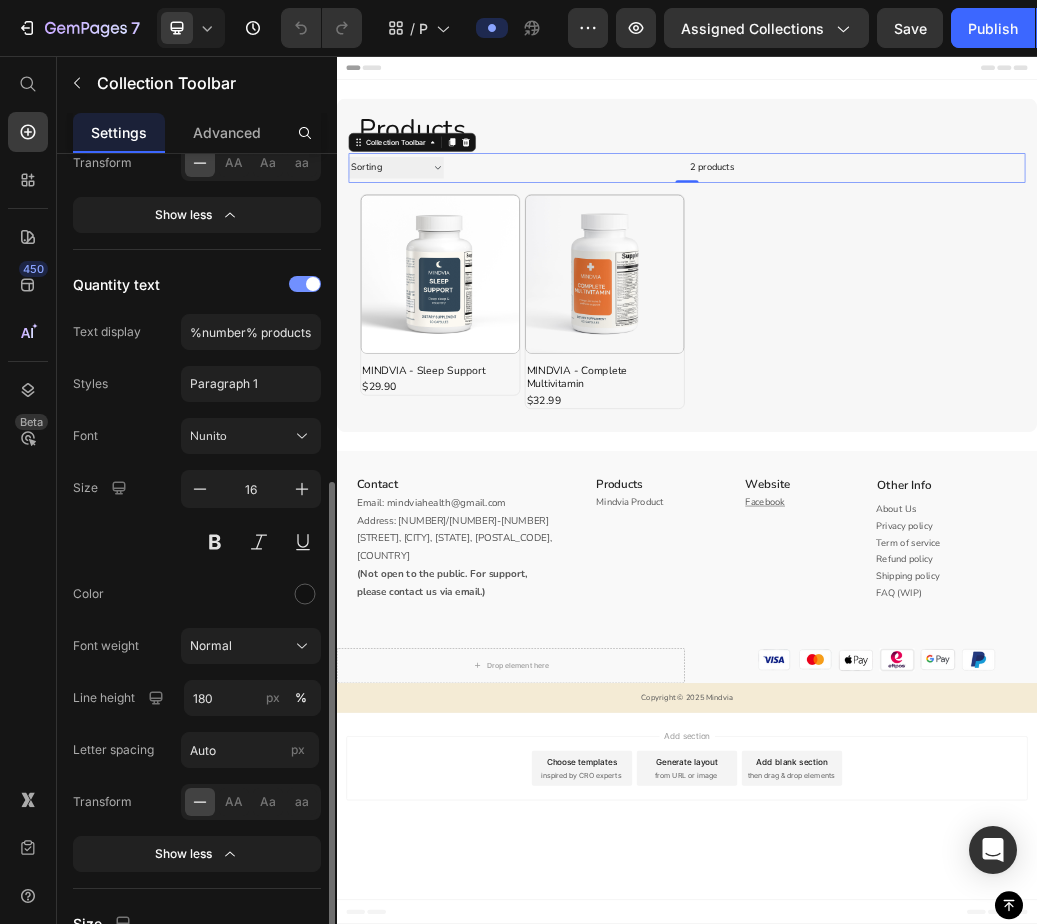 click at bounding box center (313, 284) 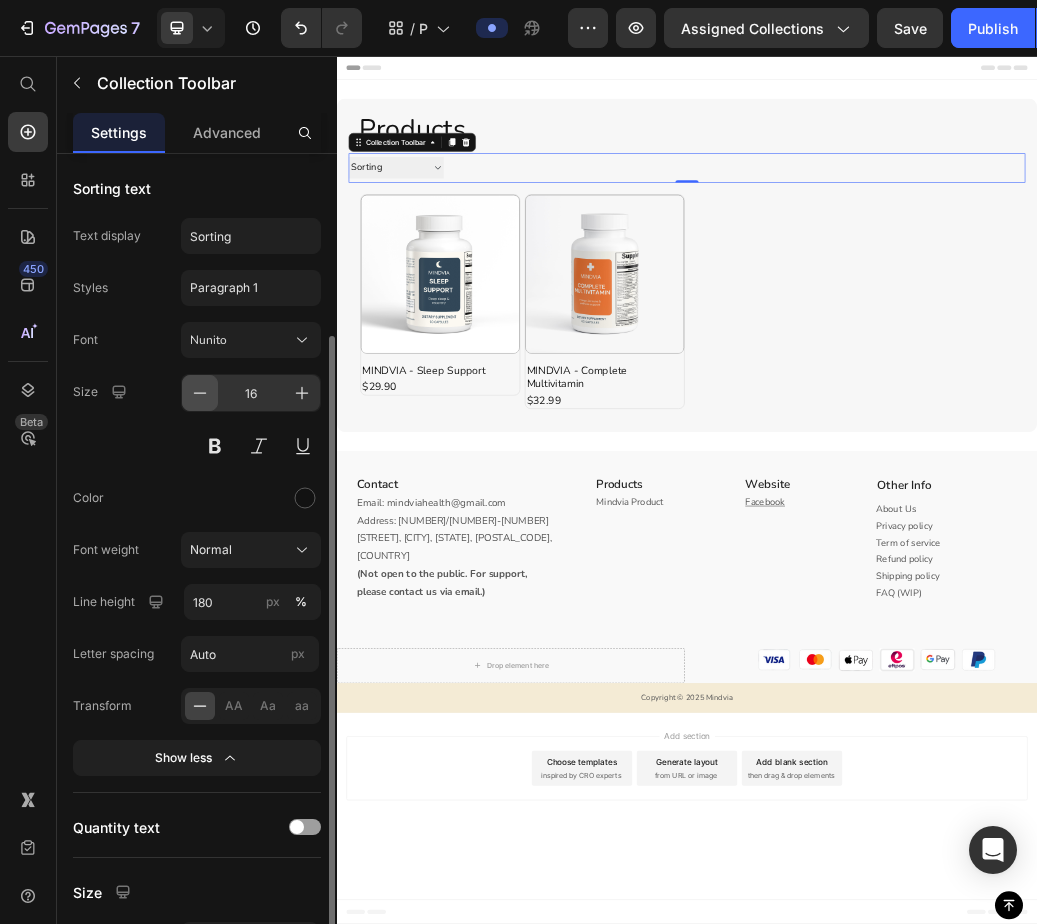 scroll, scrollTop: 177, scrollLeft: 0, axis: vertical 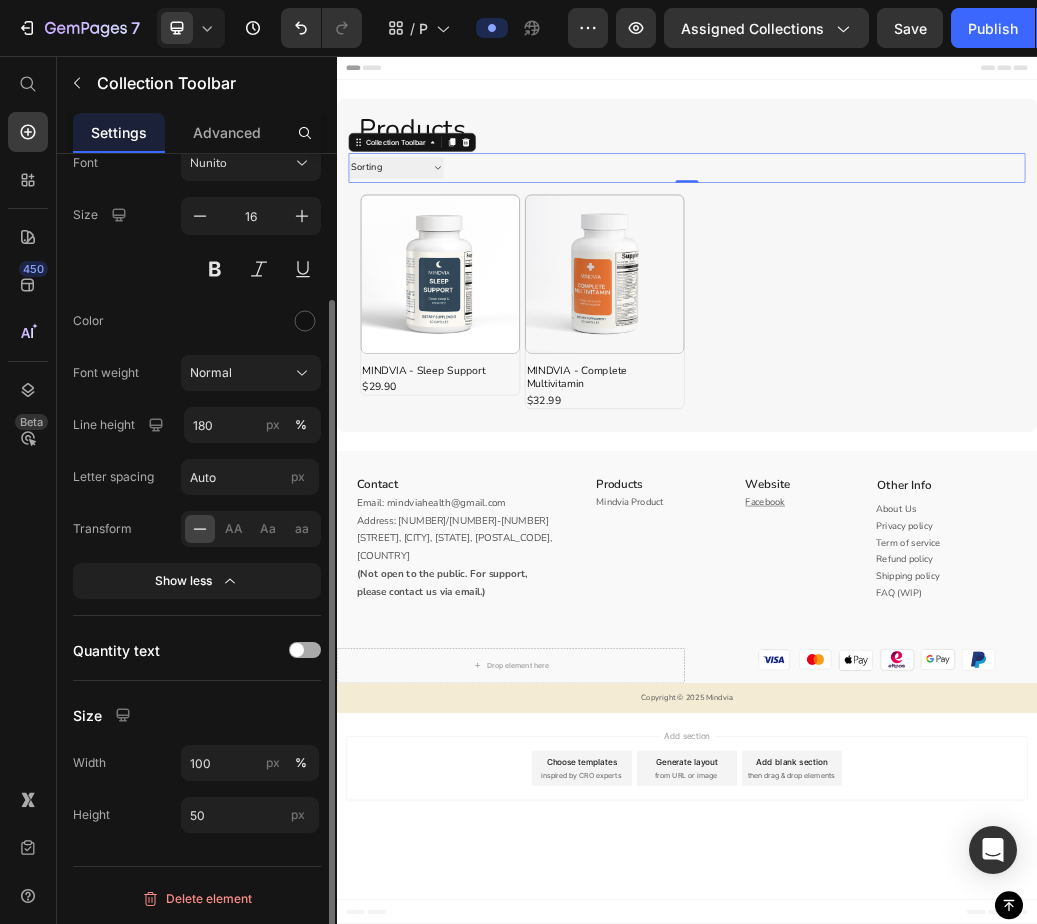 click at bounding box center [297, 650] 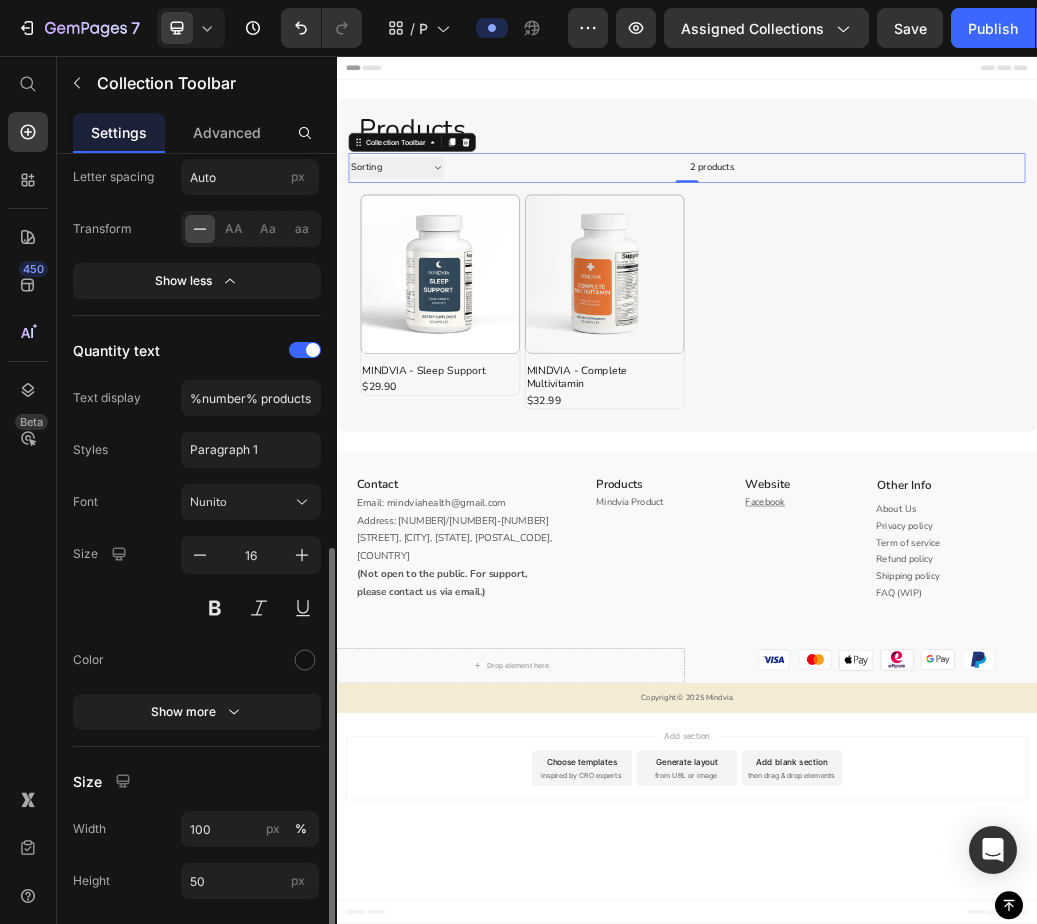 scroll, scrollTop: 543, scrollLeft: 0, axis: vertical 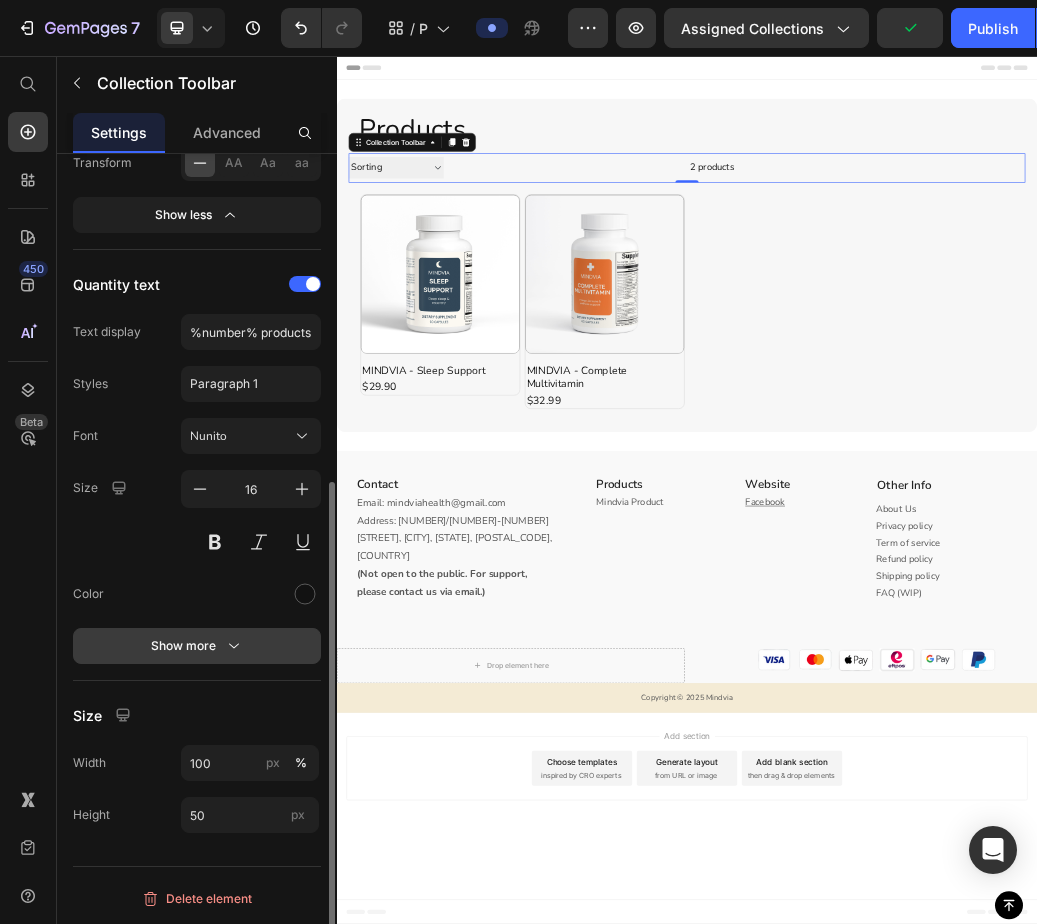 click on "Show more" at bounding box center (197, 646) 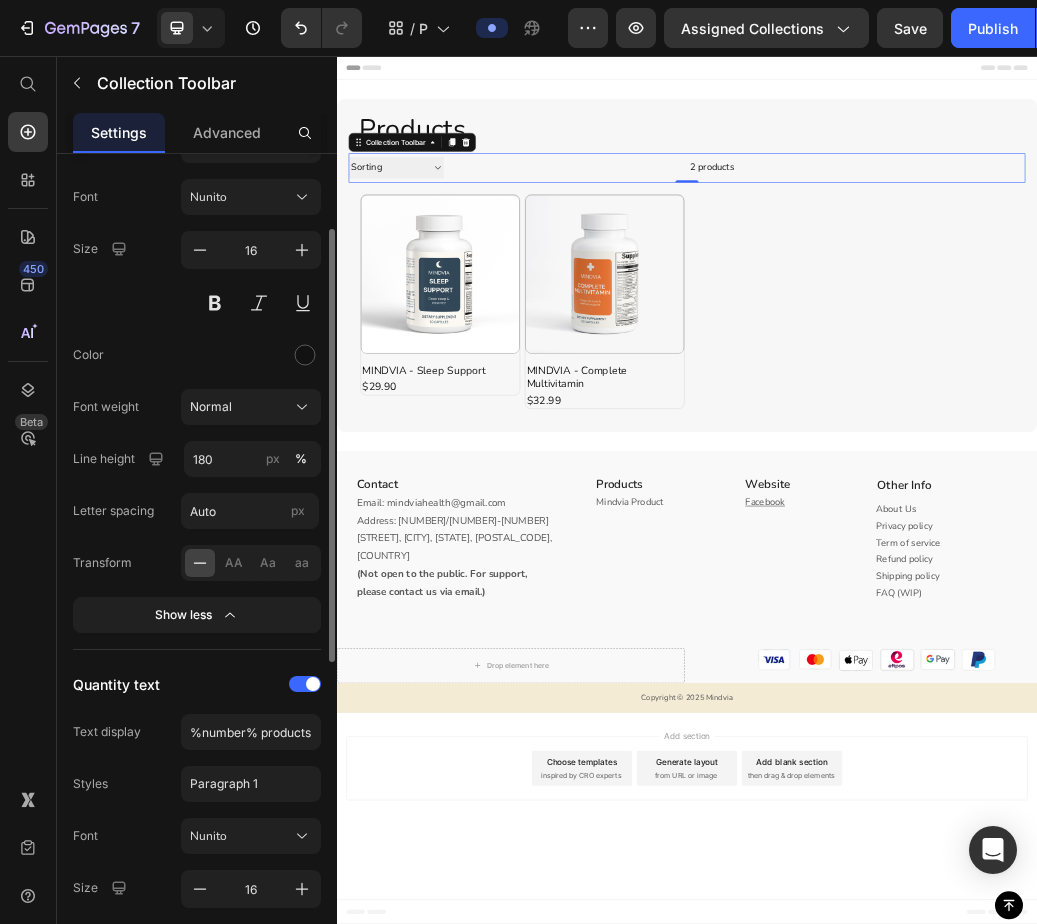 scroll, scrollTop: 0, scrollLeft: 0, axis: both 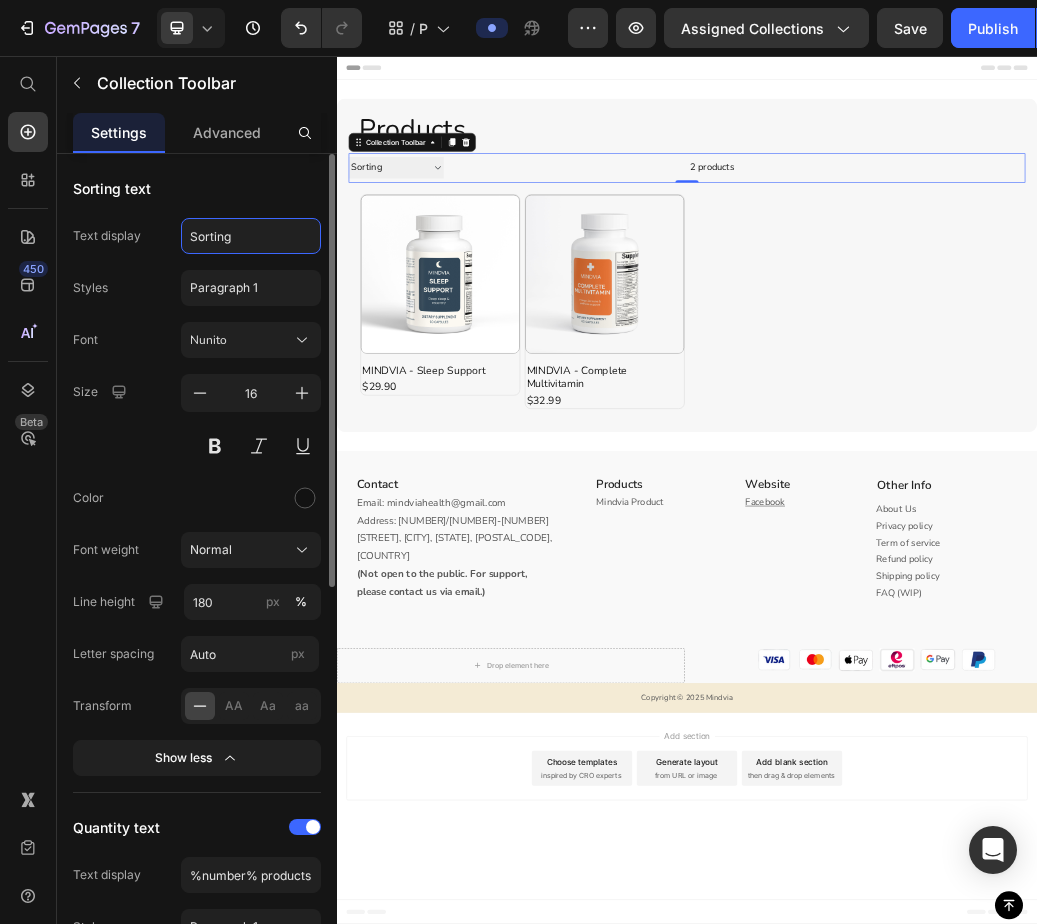 click on "Sorting" 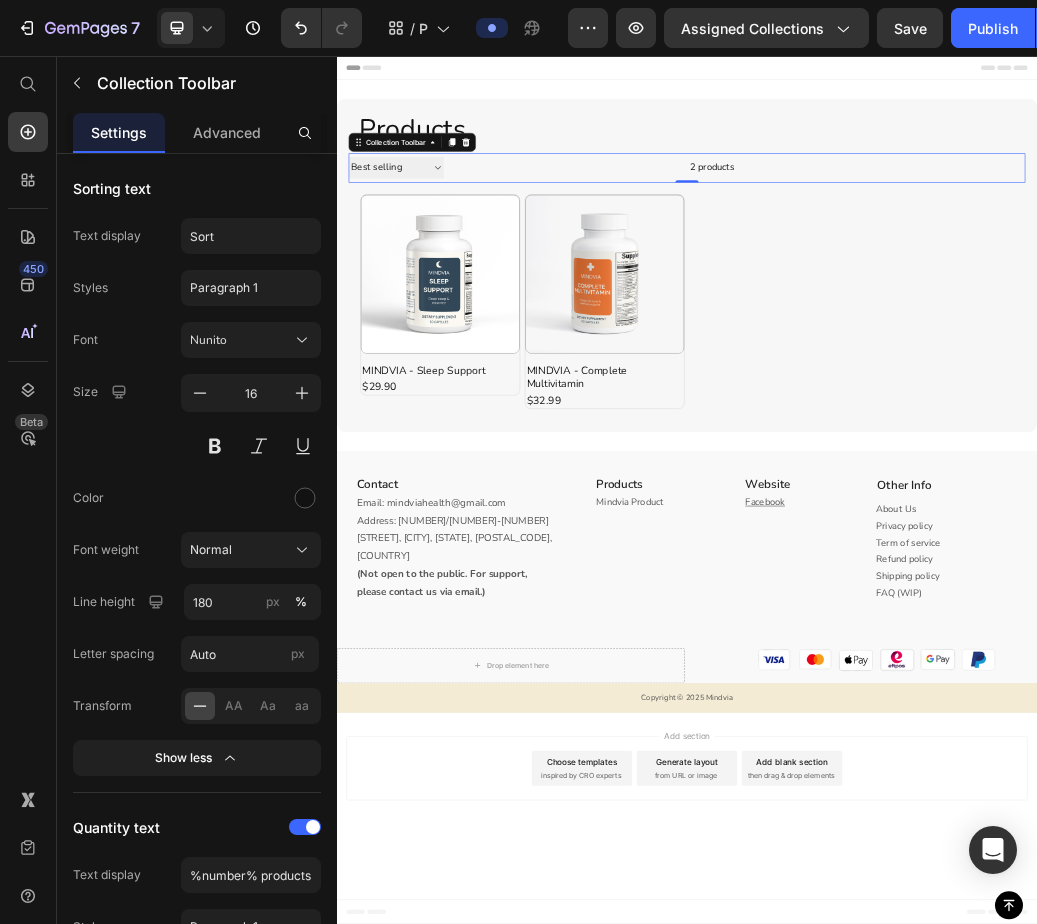 click on "Sort Best selling Featured Alphabetically, A-Z Alphabetically, Z-A Price, low to high Price, high to low Date, new to old Date, old to new" at bounding box center [438, 247] 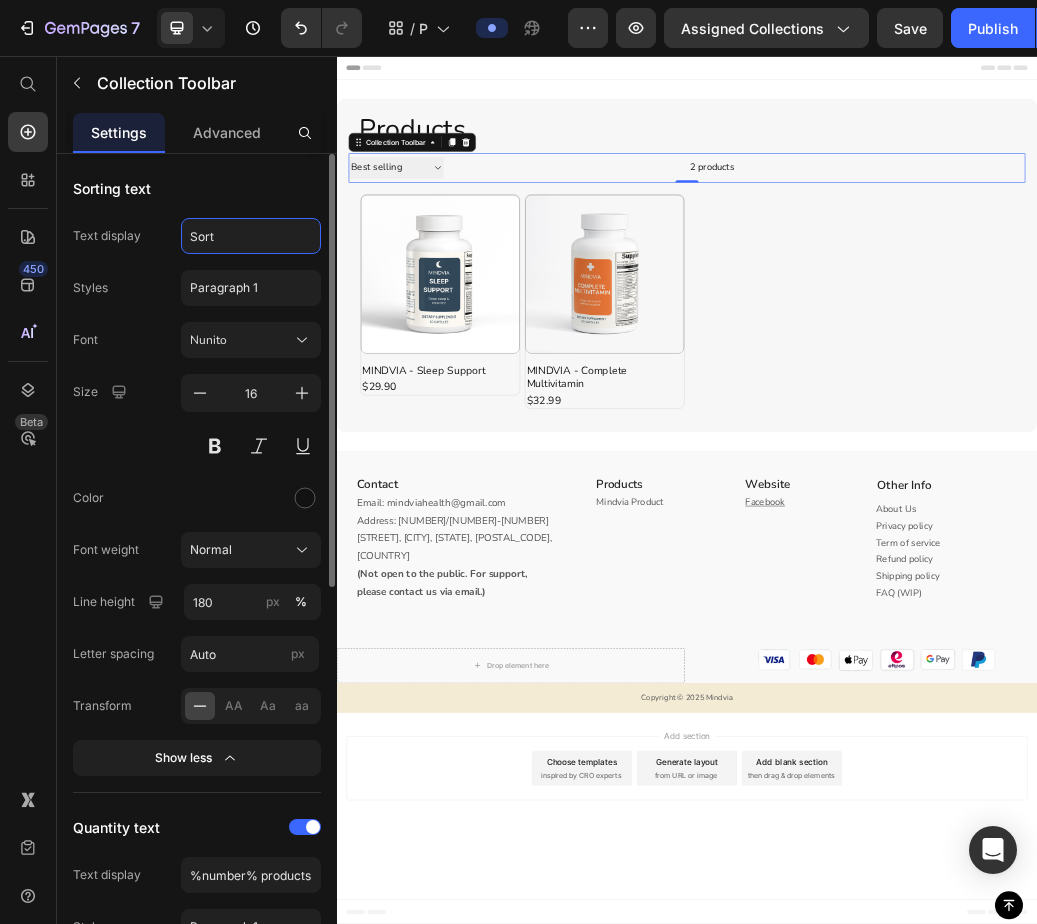 click on "Sort" 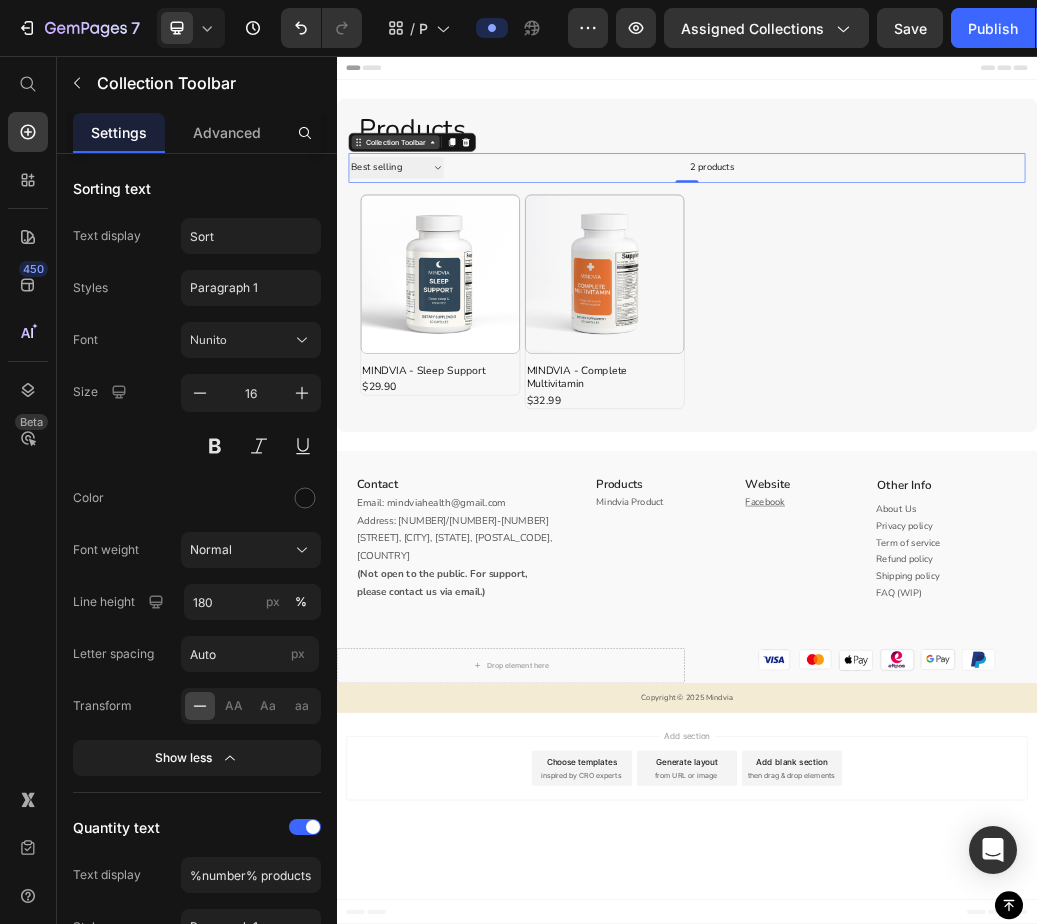 click on "Collection Toolbar" at bounding box center (437, 204) 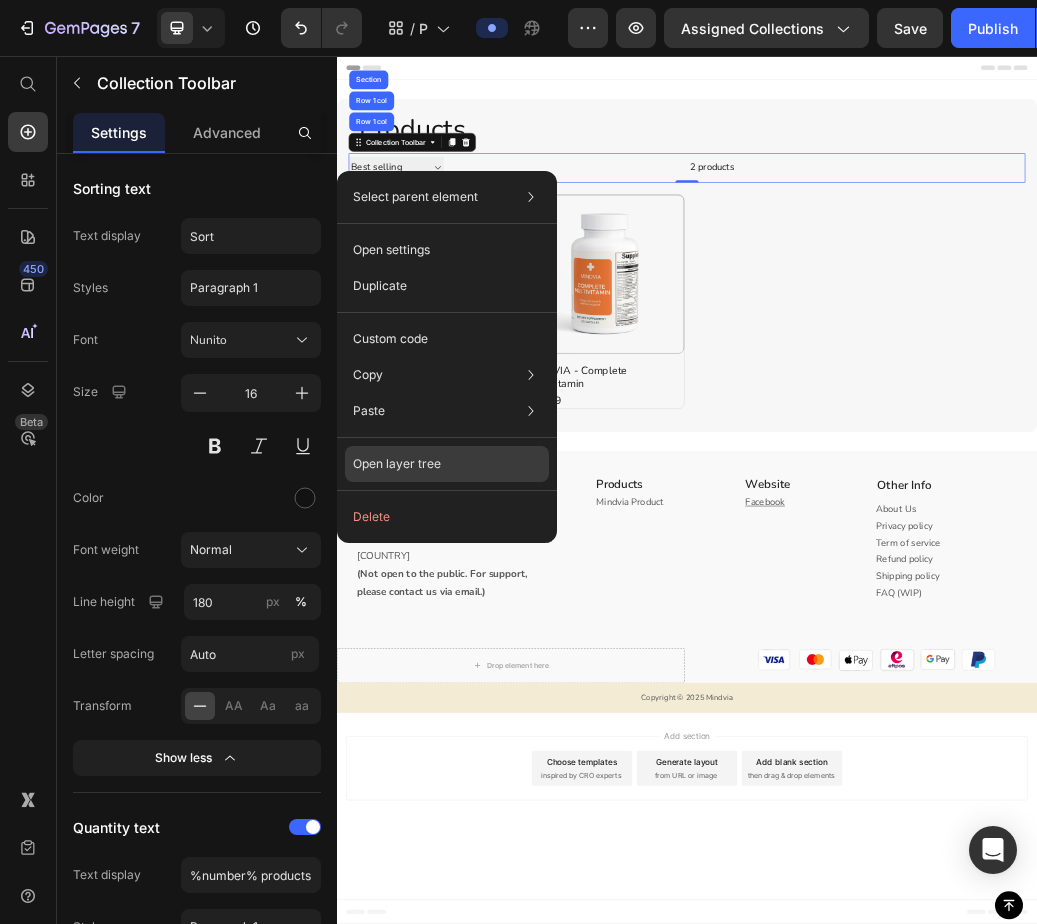 click on "Open layer tree" 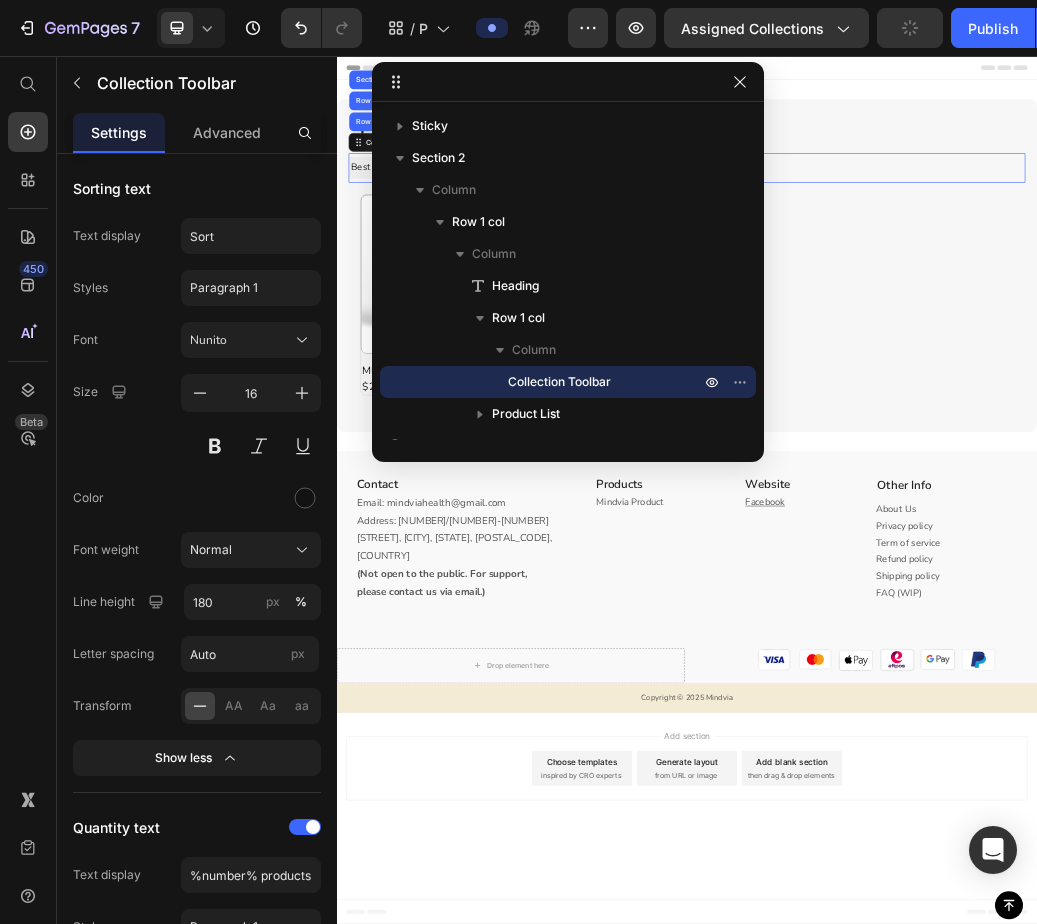 click on "Collection Toolbar" at bounding box center [559, 382] 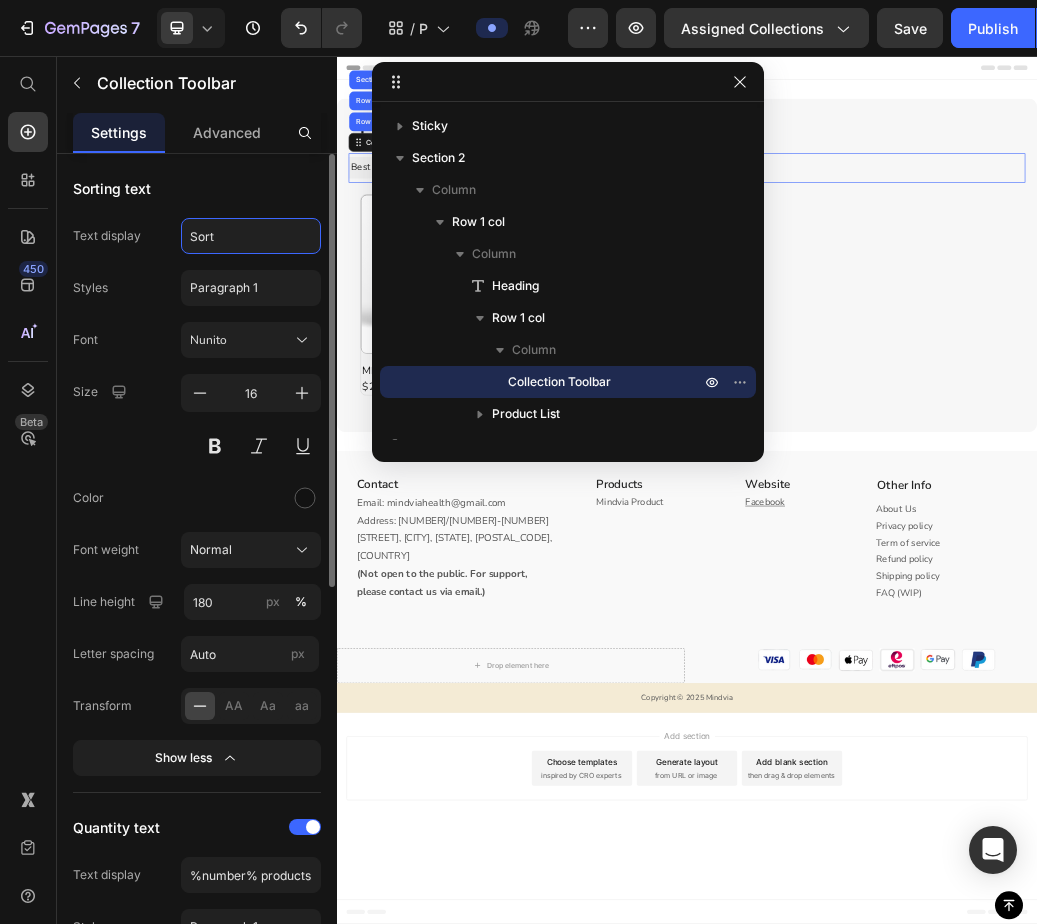 click on "Sort" 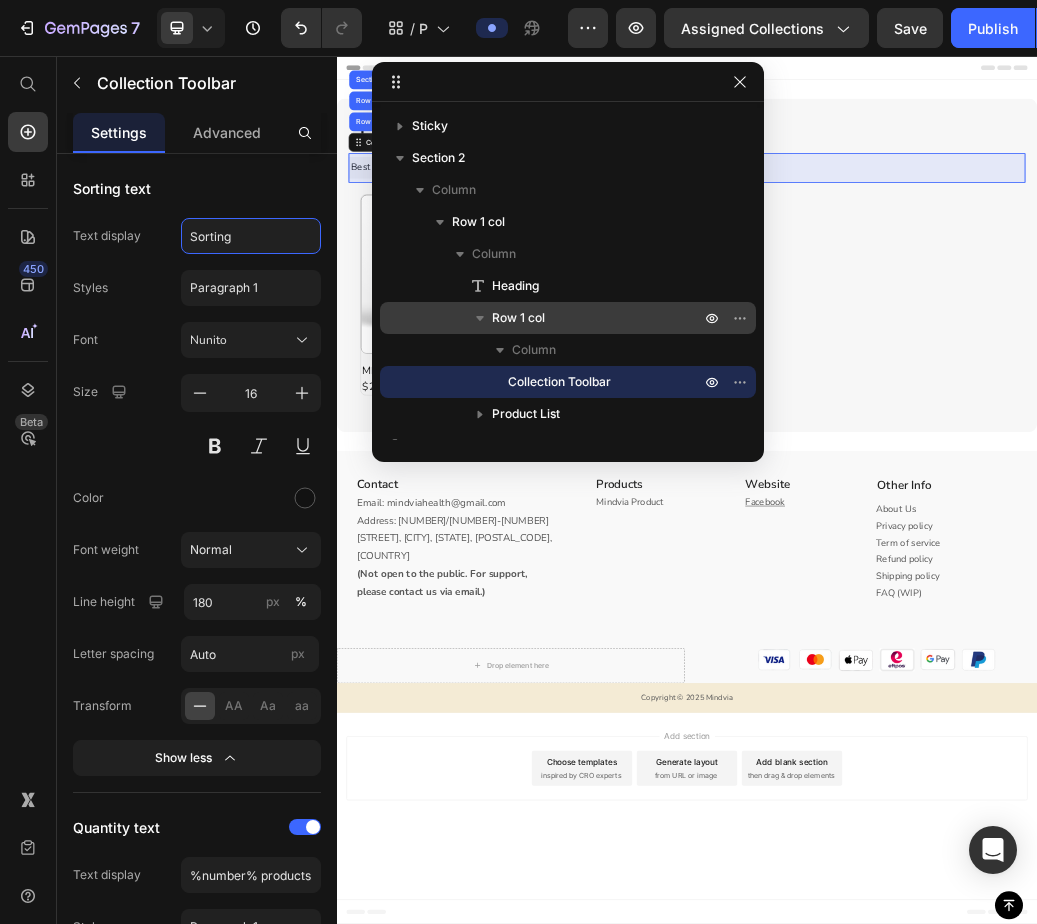 type on "Sorting" 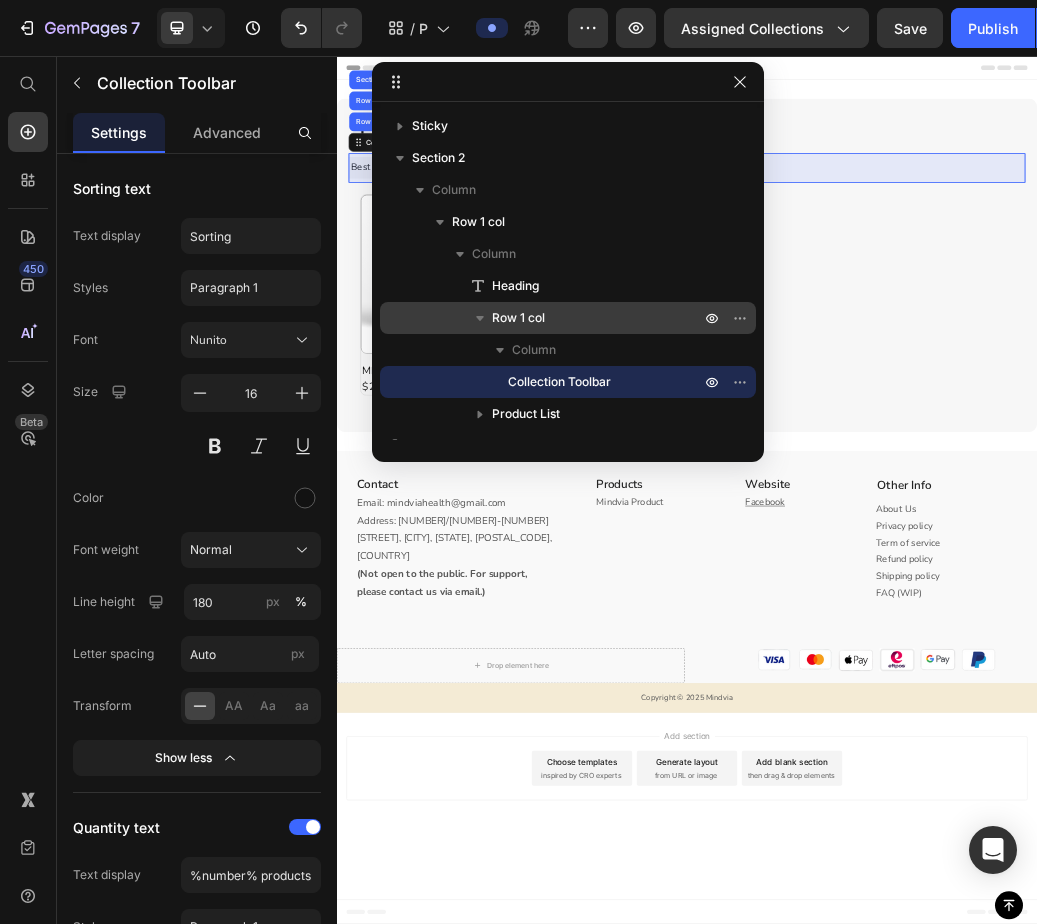 click on "Row 1 col" at bounding box center (568, 318) 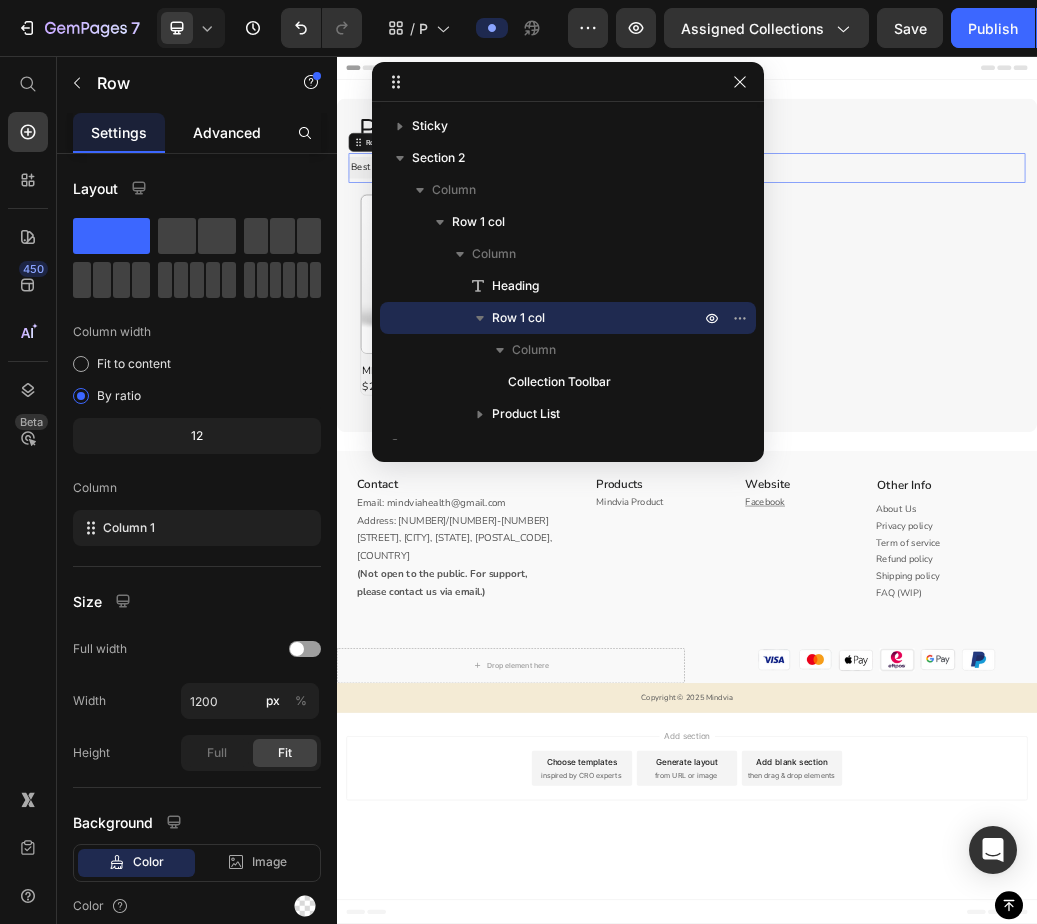 click on "Advanced" at bounding box center (227, 132) 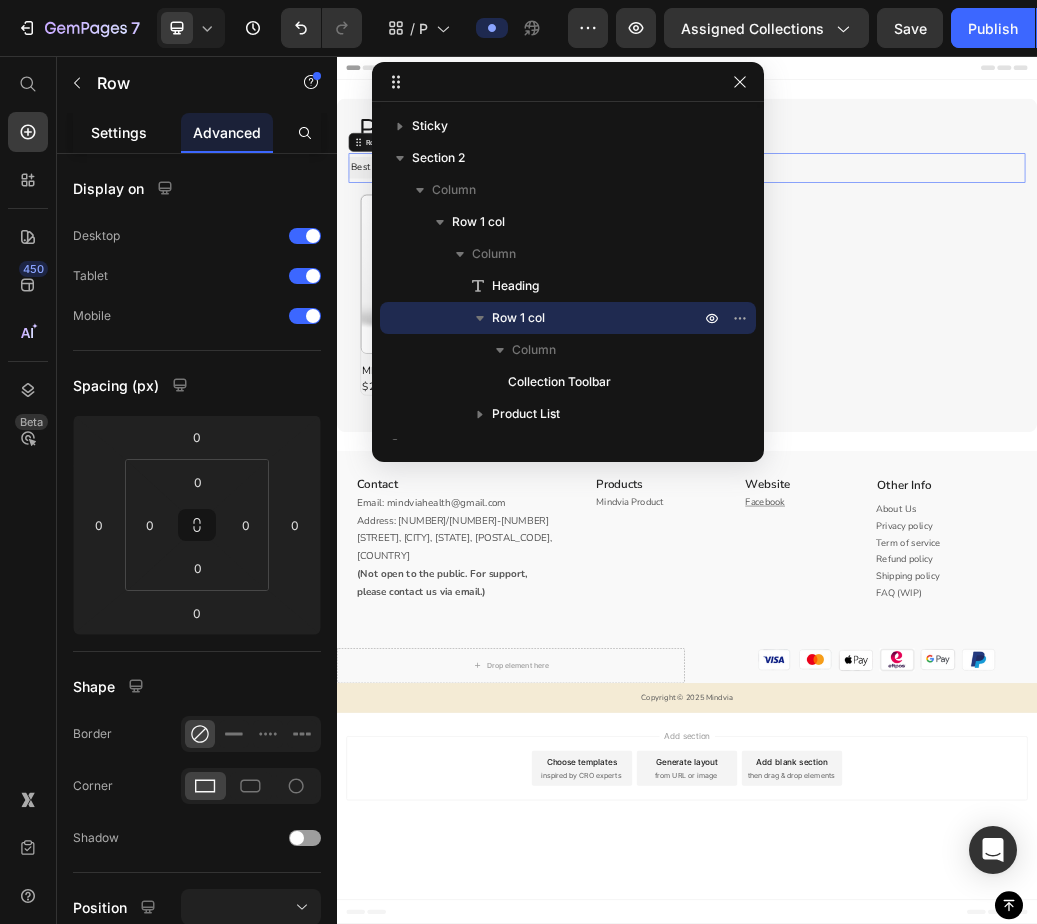 click on "Settings" 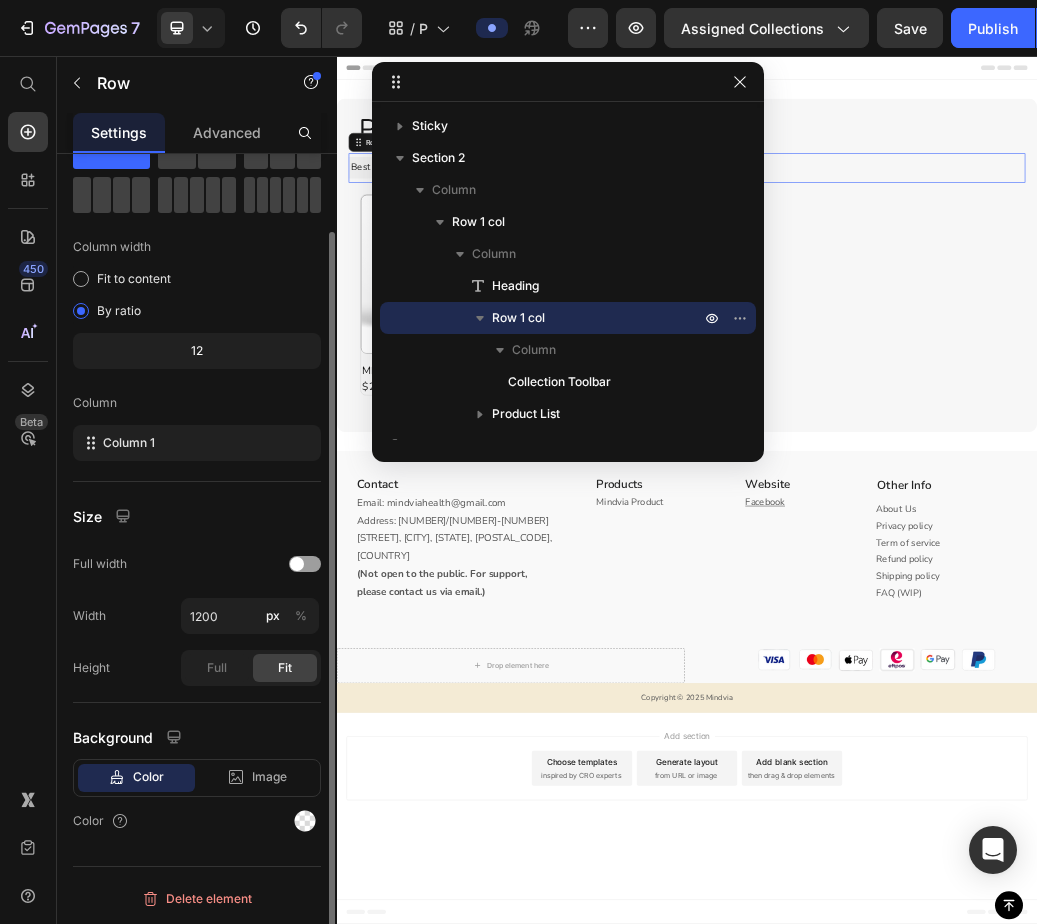scroll, scrollTop: 0, scrollLeft: 0, axis: both 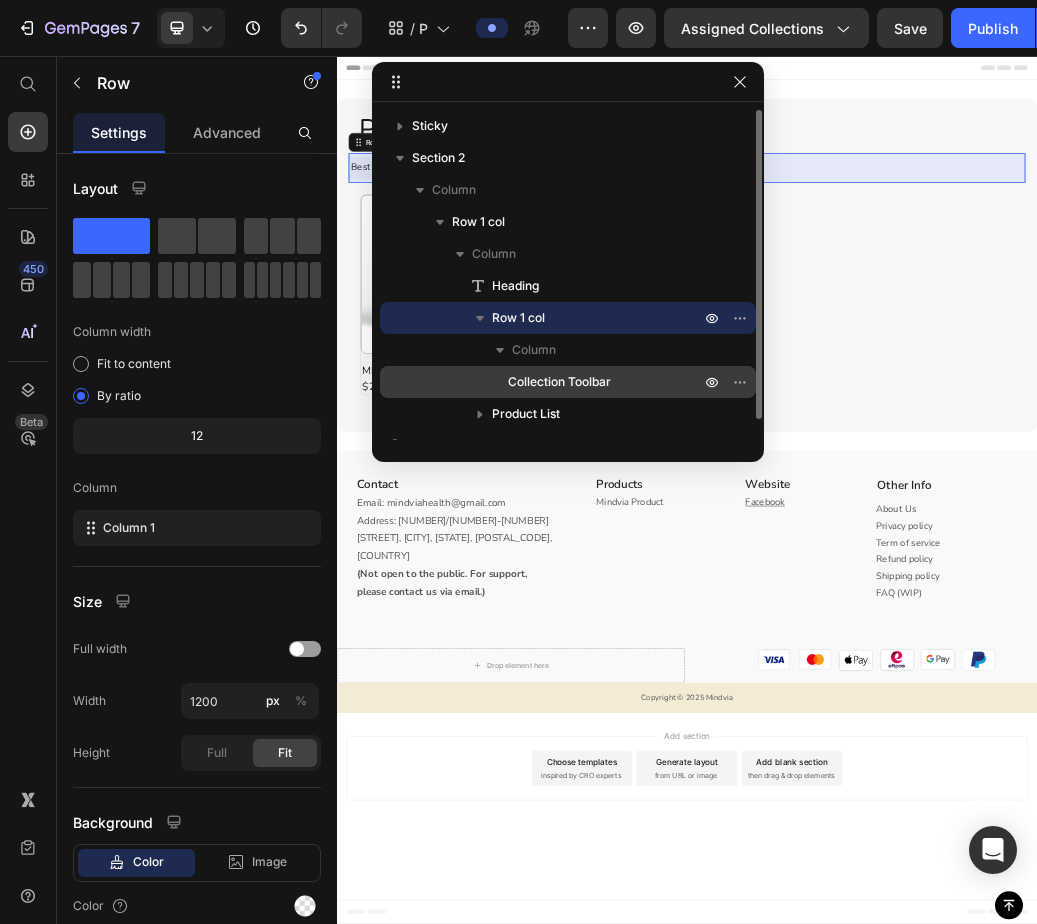 click on "Collection Toolbar" at bounding box center [559, 382] 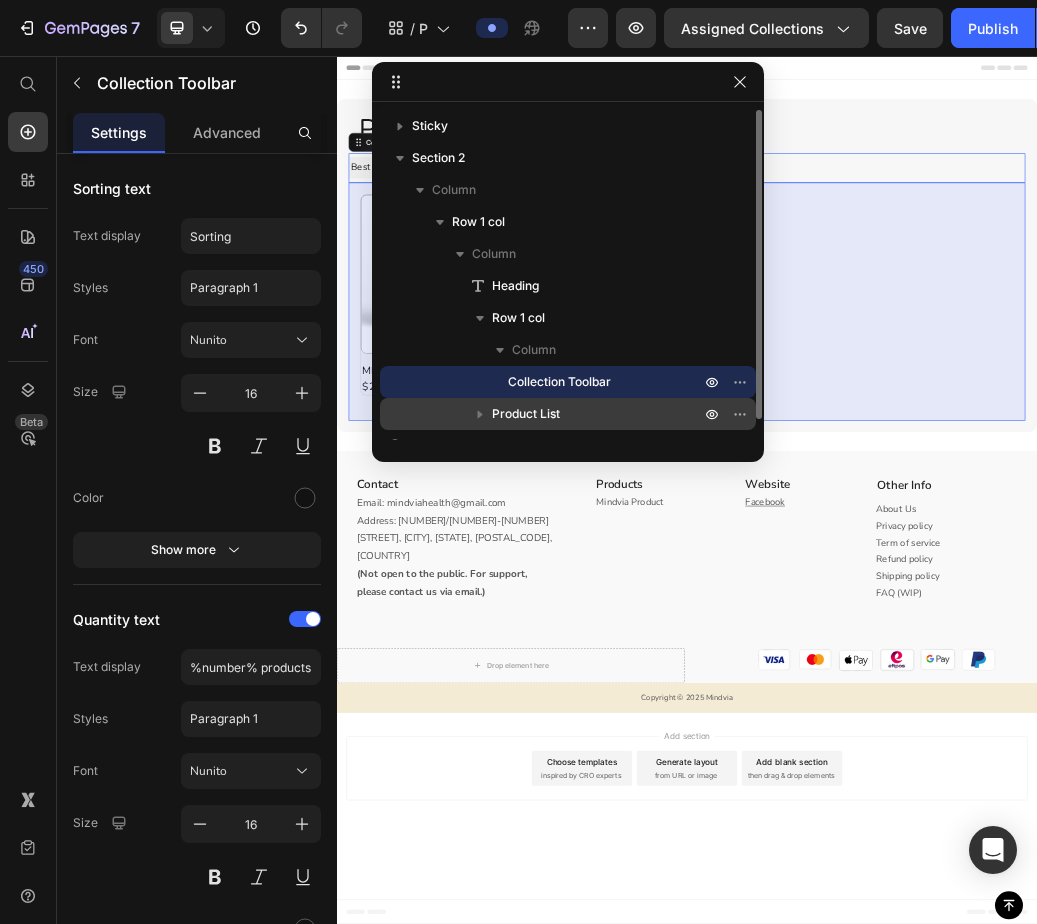 click 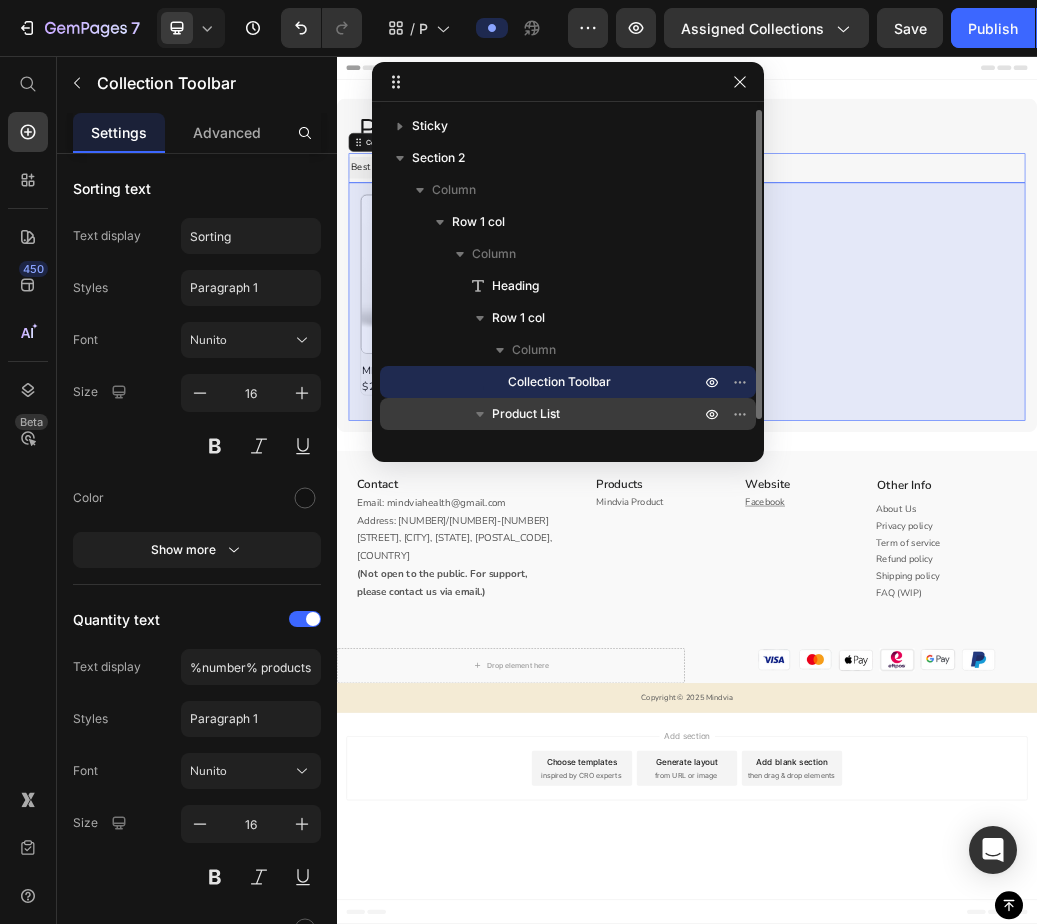 click on "Product List" at bounding box center (526, 414) 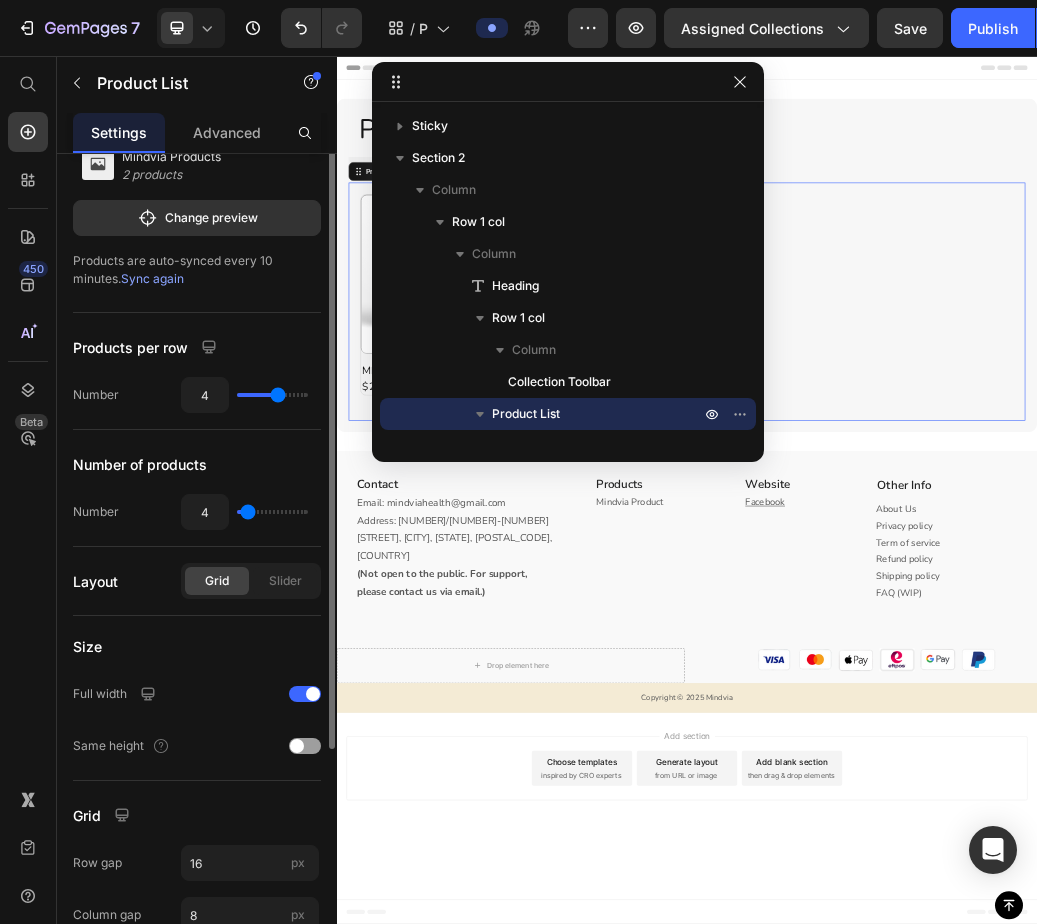 scroll, scrollTop: 0, scrollLeft: 0, axis: both 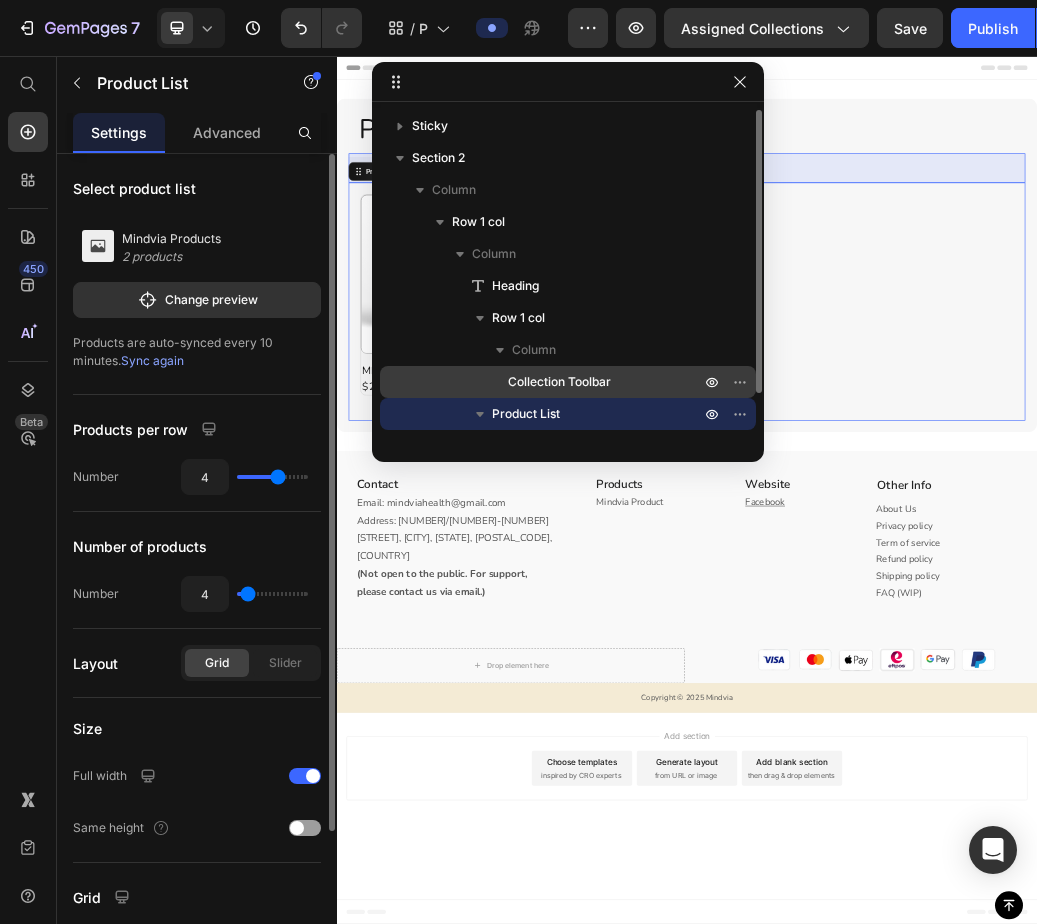 click on "Collection Toolbar" at bounding box center (559, 382) 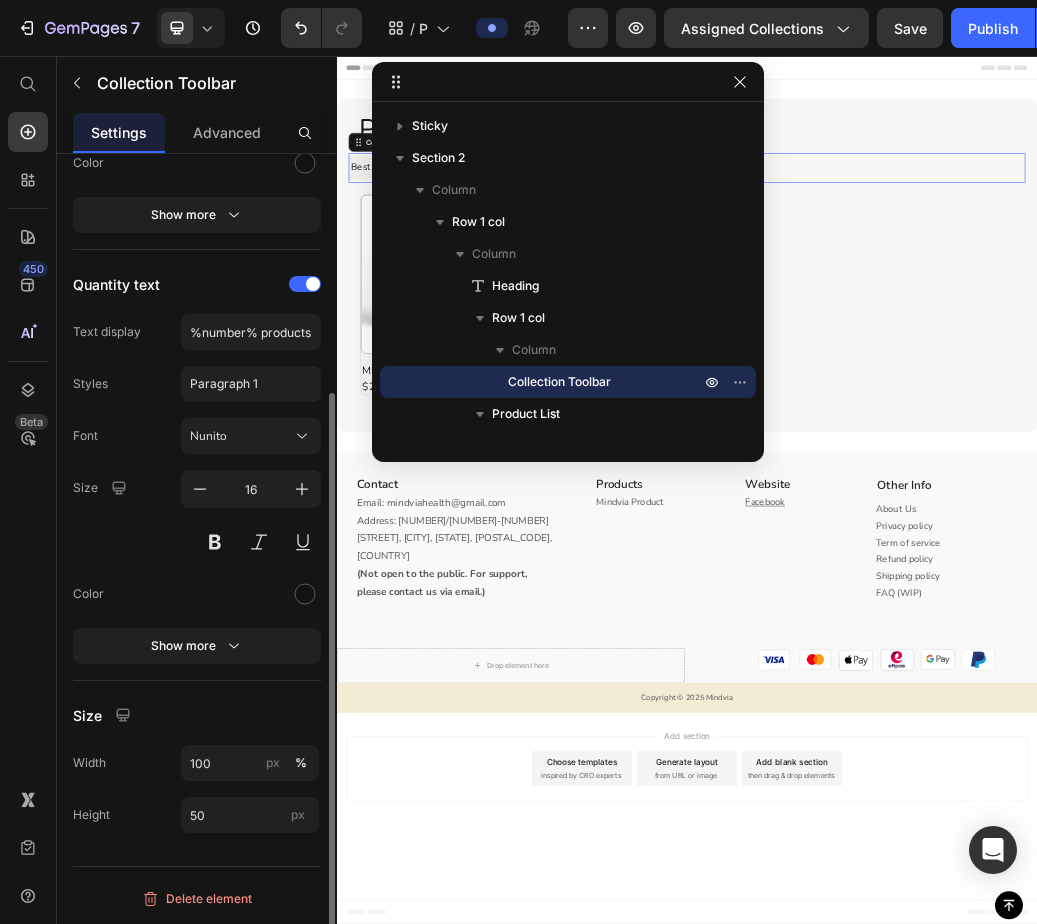 scroll, scrollTop: 0, scrollLeft: 0, axis: both 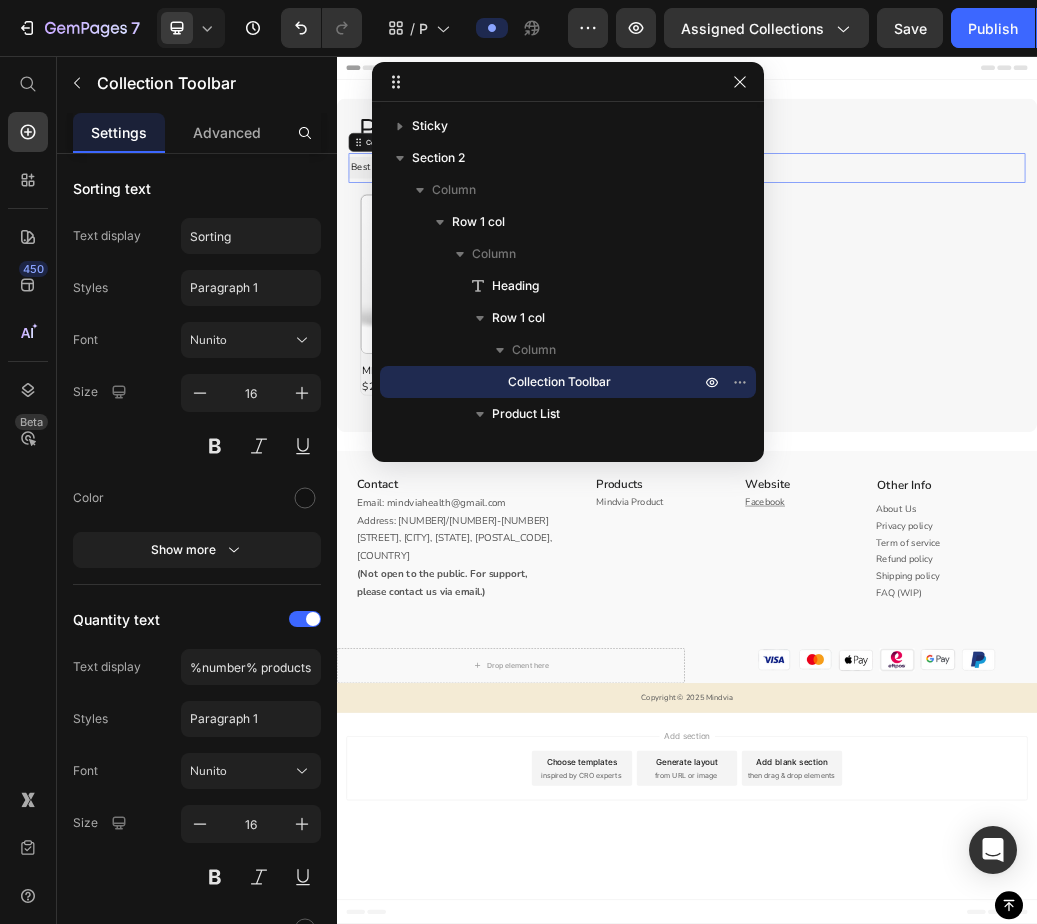 click 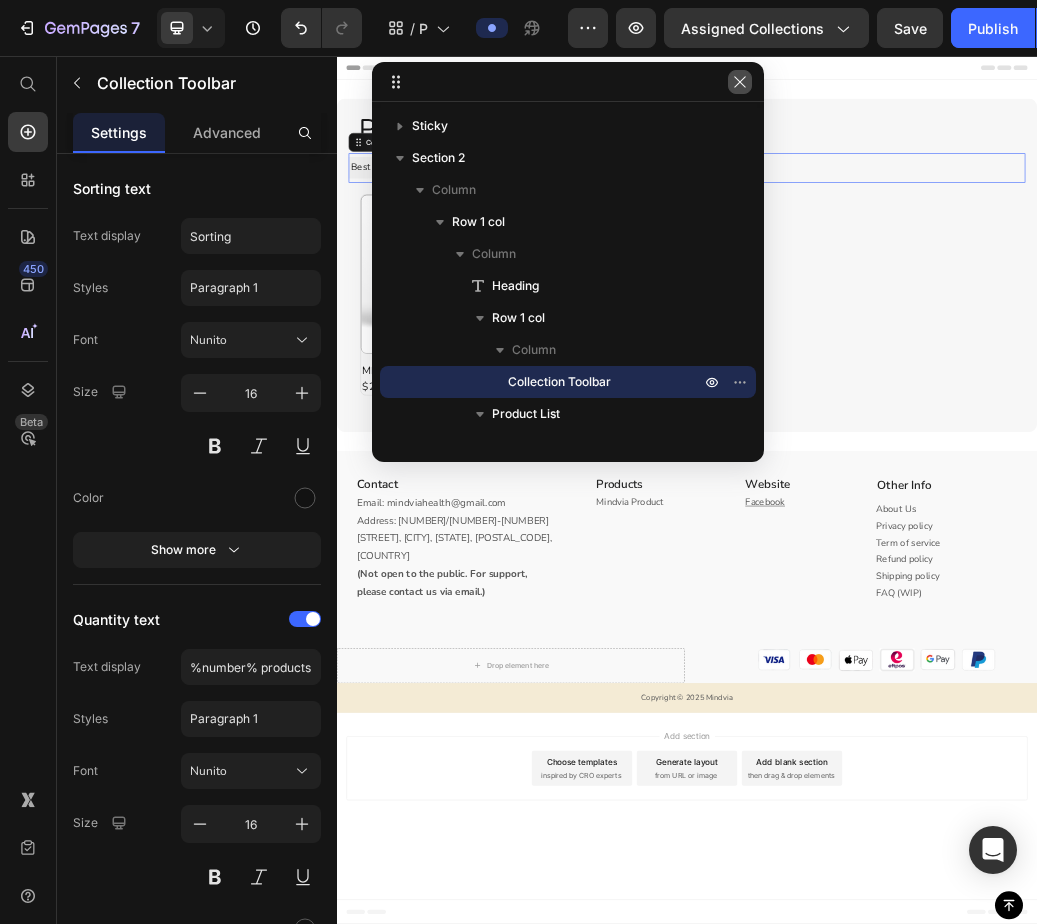 click at bounding box center [740, 82] 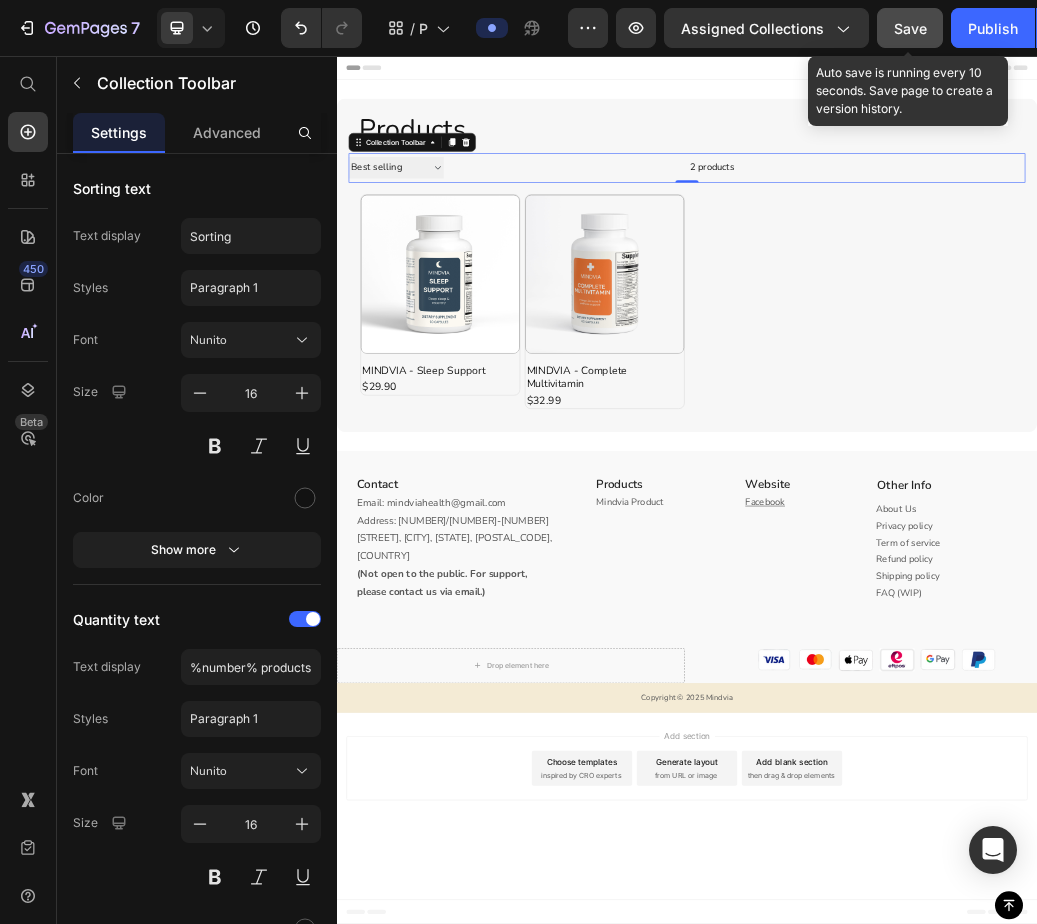 click on "Save" 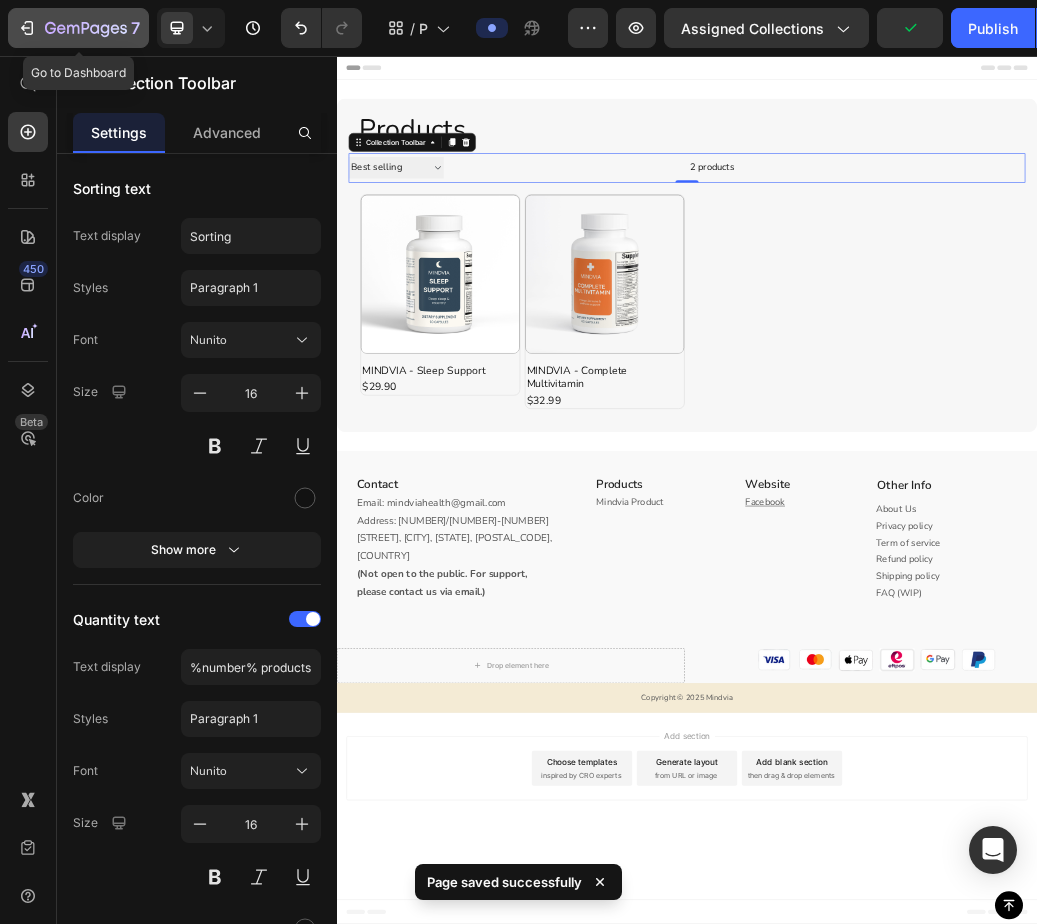 click 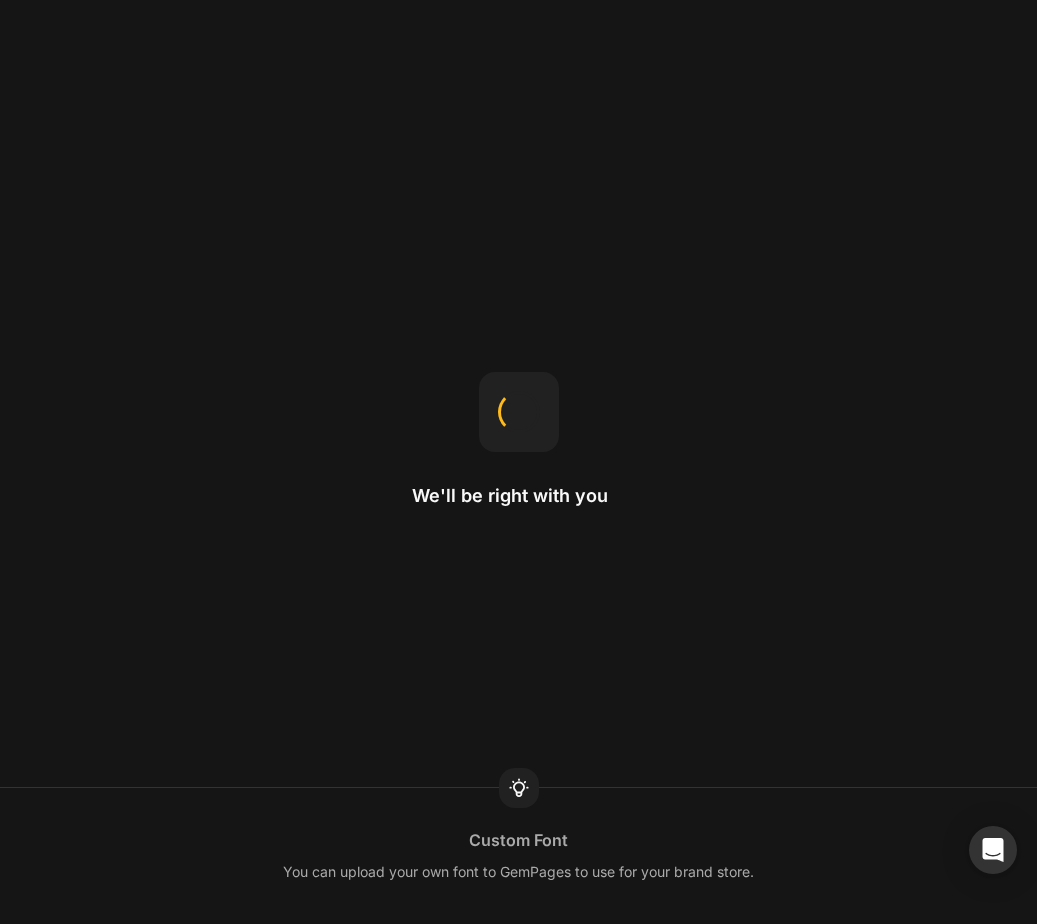 scroll, scrollTop: 0, scrollLeft: 0, axis: both 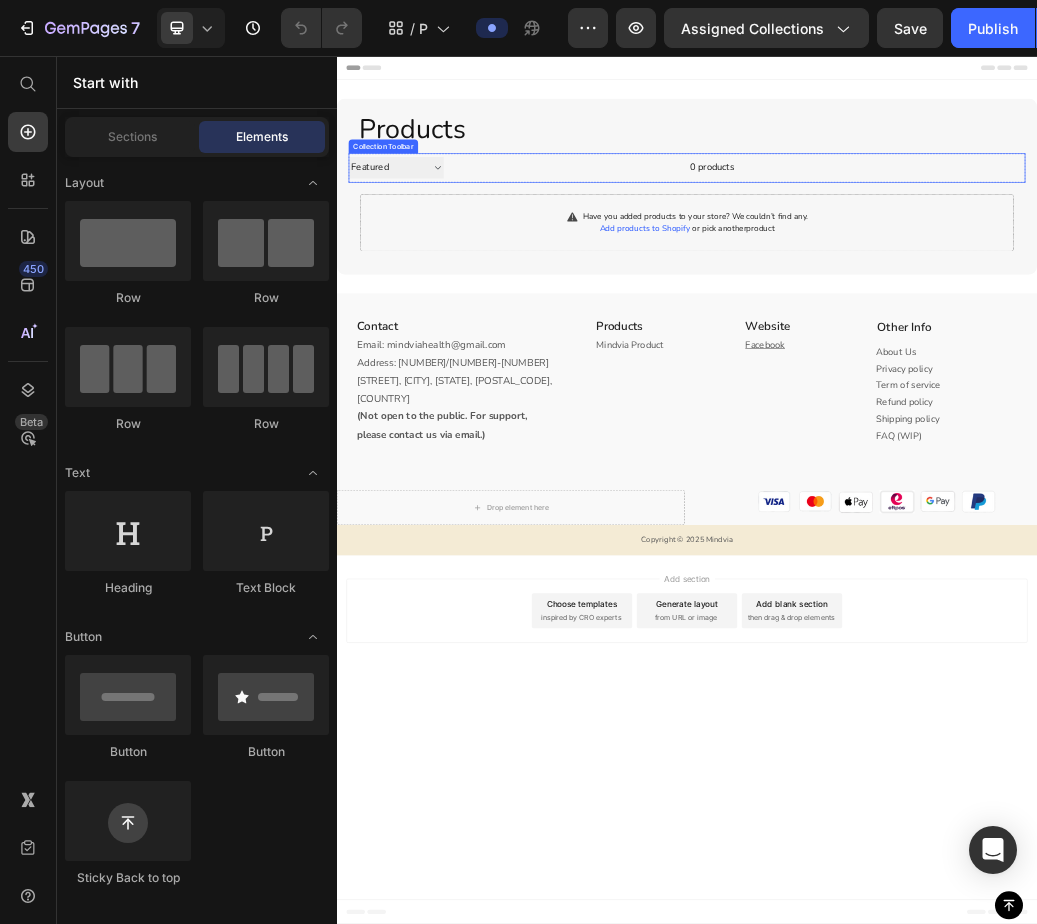 click on "0 products" at bounding box center [769, 248] 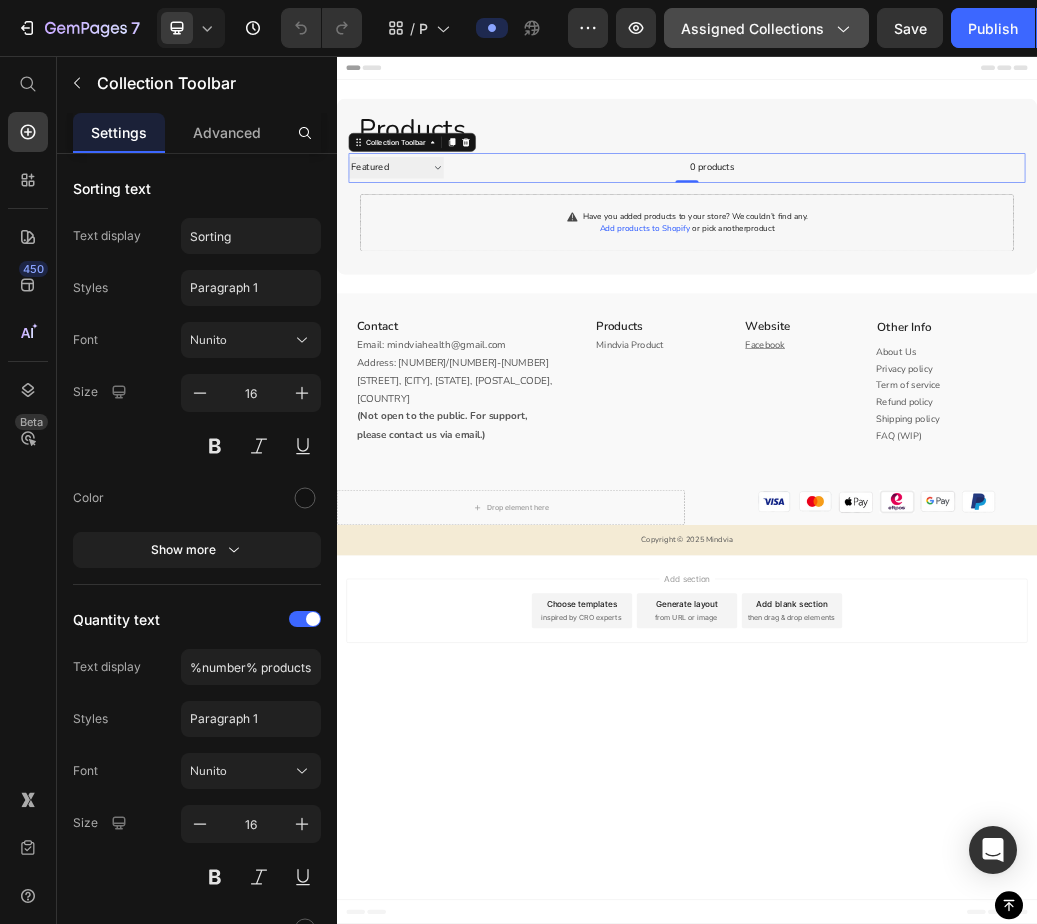 click on "Assigned Collections" 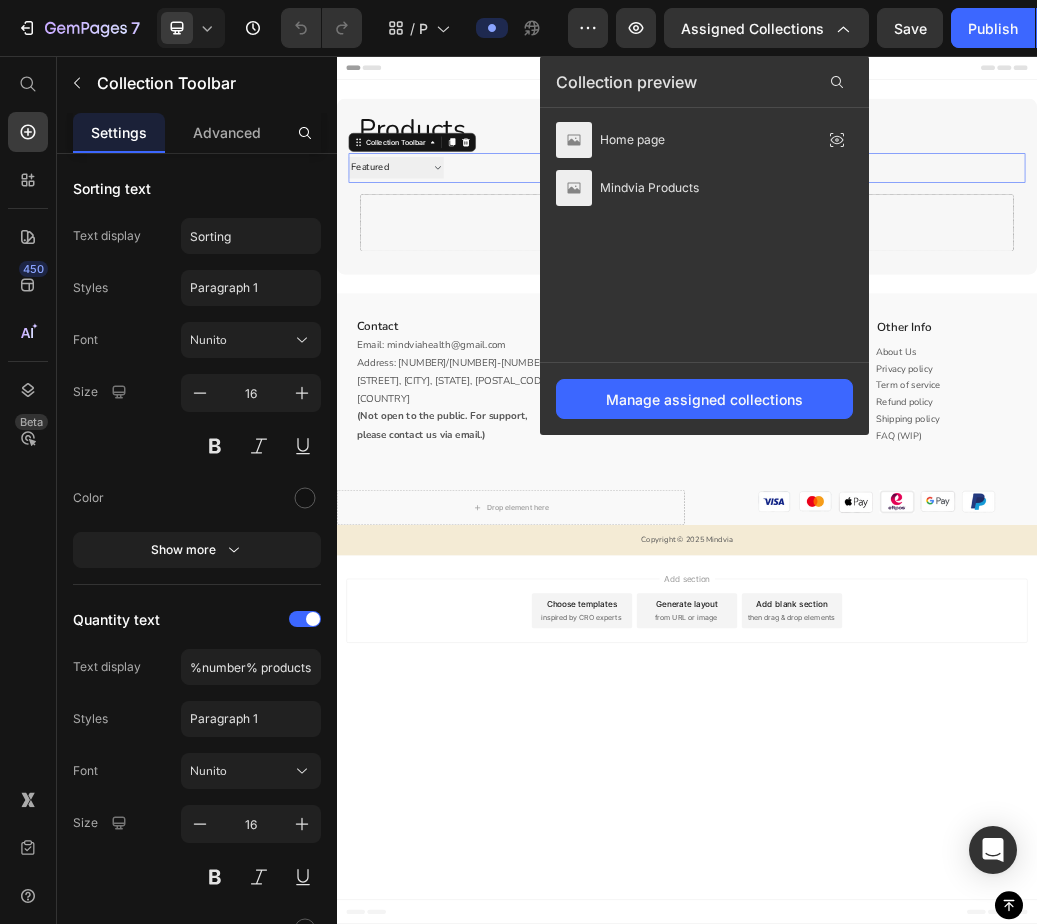 drag, startPoint x: 807, startPoint y: 134, endPoint x: 598, endPoint y: 268, distance: 248.268 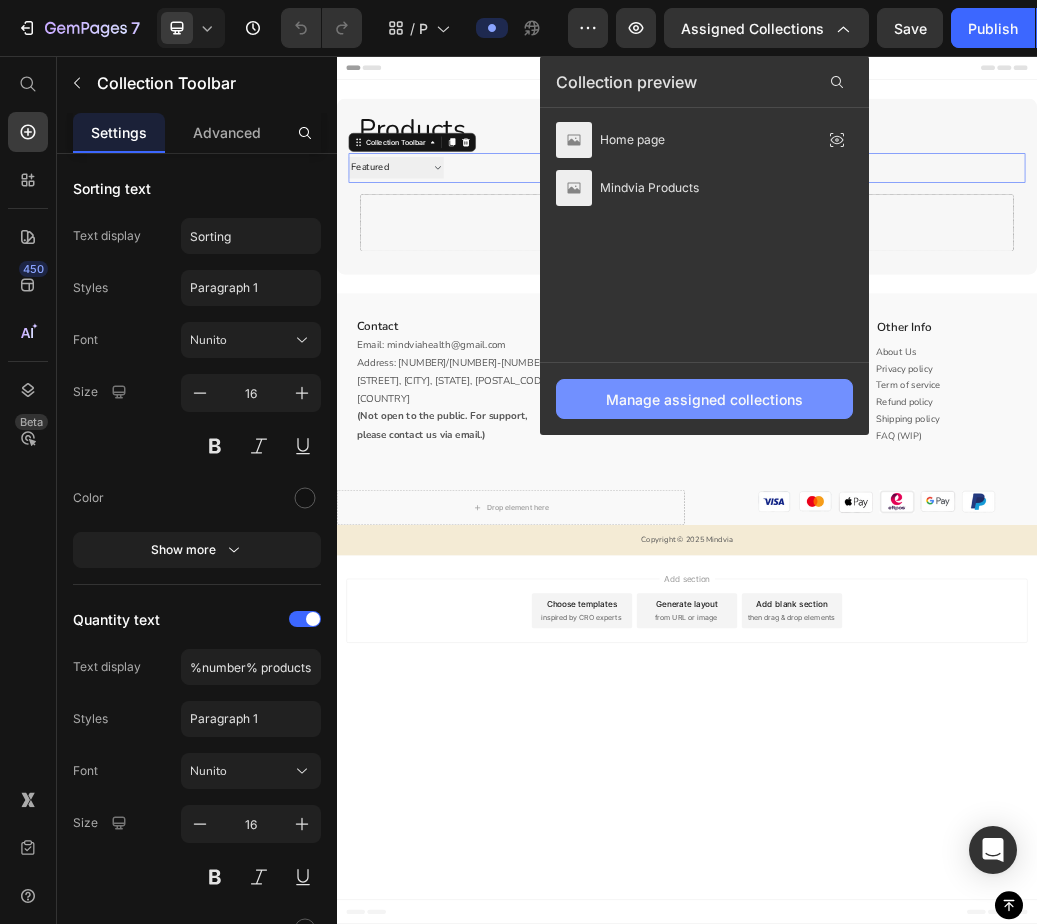 click on "Manage assigned collections" at bounding box center [704, 399] 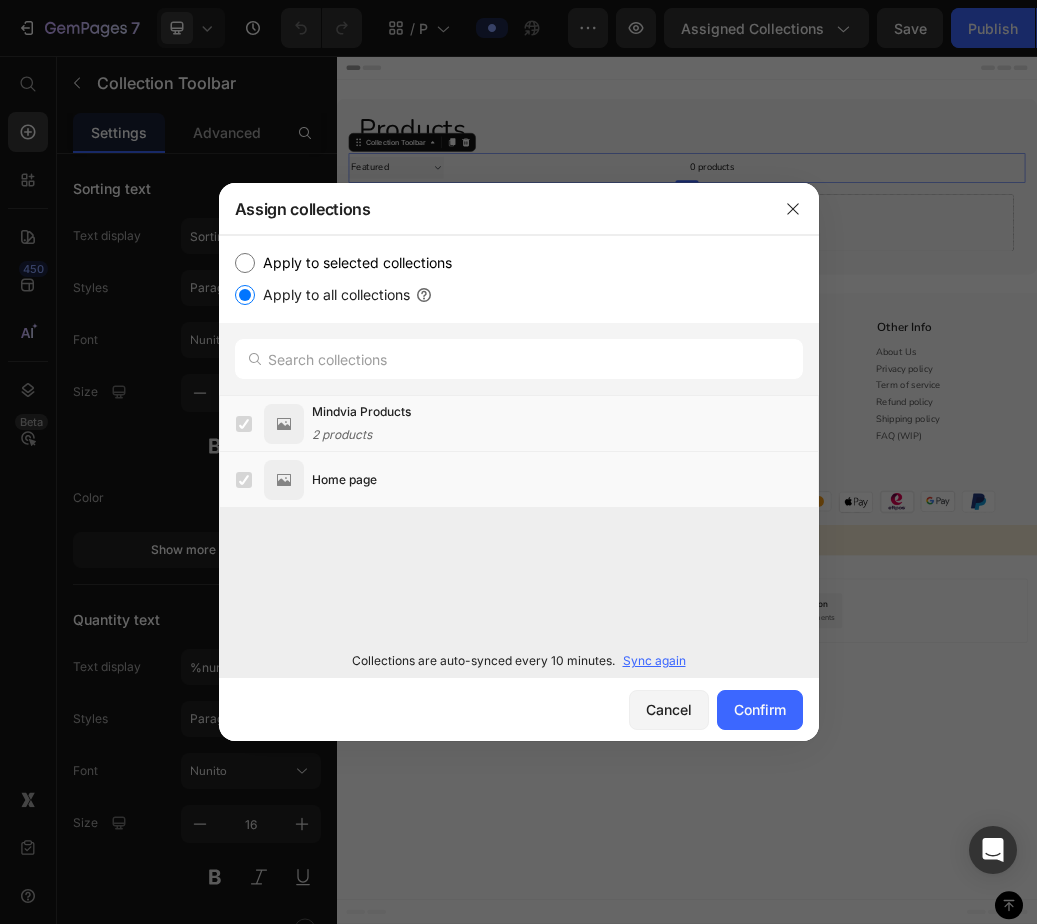 click on "Apply to selected collections" at bounding box center [353, 263] 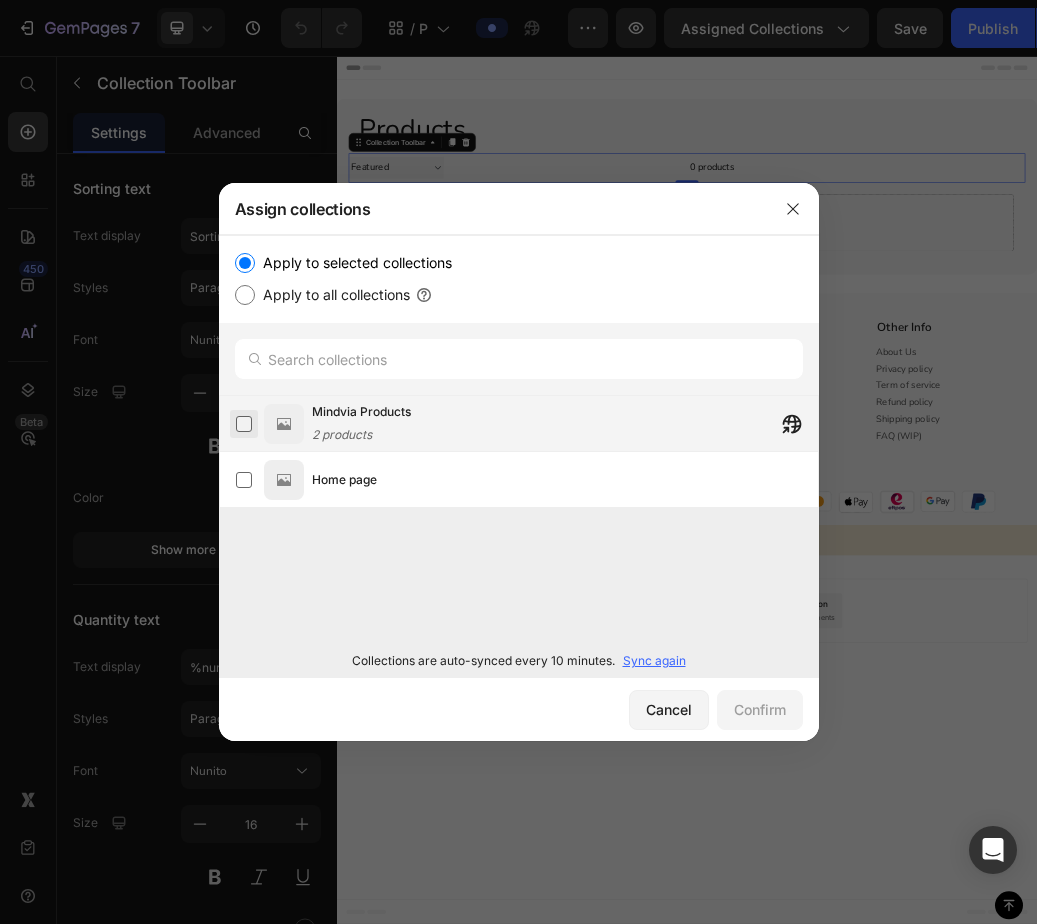 click at bounding box center (244, 424) 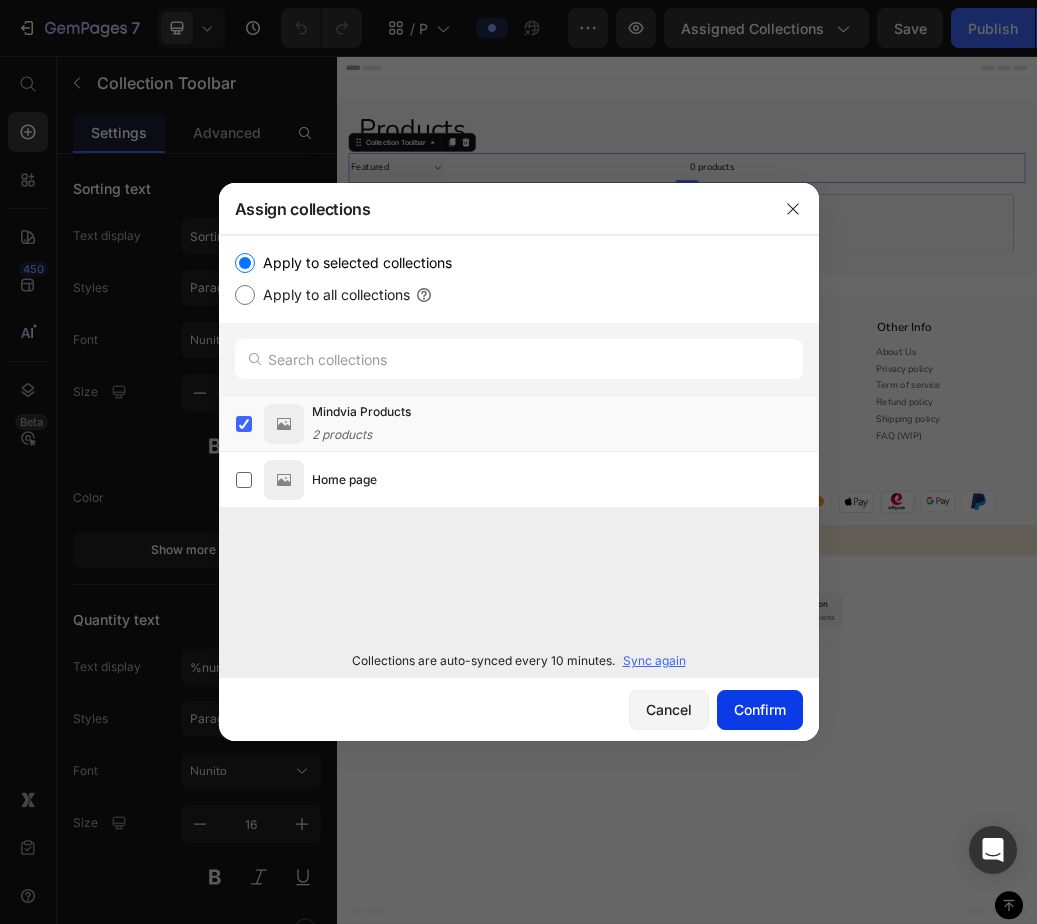click on "Confirm" at bounding box center (760, 709) 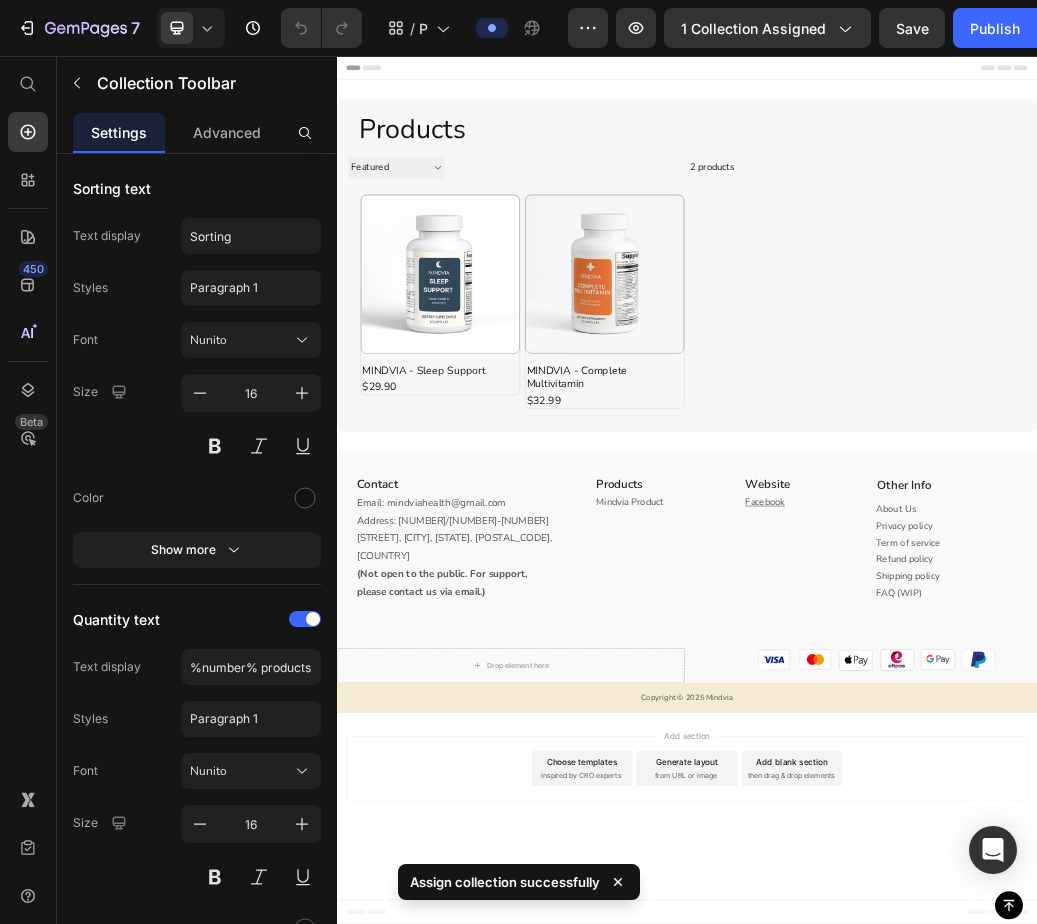 click on "Sorting Best selling Featured Alphabetically, A-Z Alphabetically, Z-A Price, low to high Price, high to low Date, new to old Date, old to new" at bounding box center (438, 247) 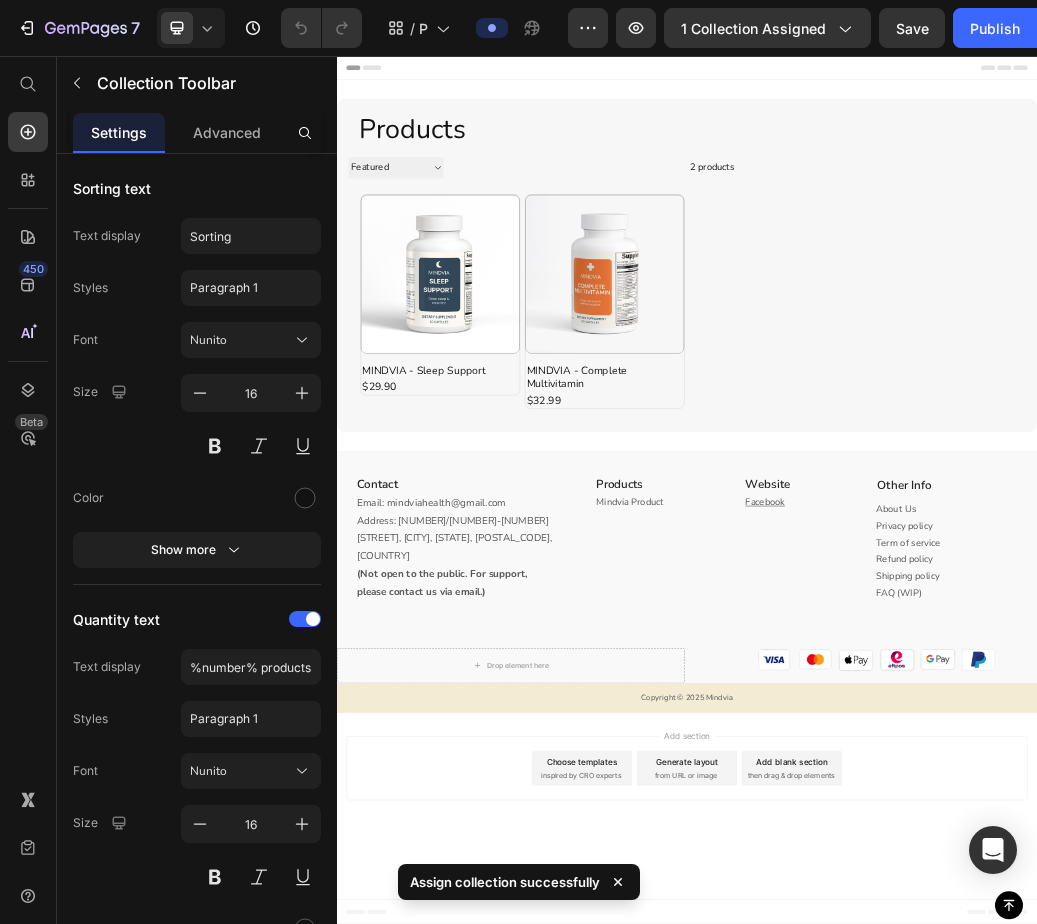 click on "Sorting Best selling Featured Alphabetically, A-Z Alphabetically, Z-A Price, low to high Price, high to low Date, new to old Date, old to new" at bounding box center [438, 247] 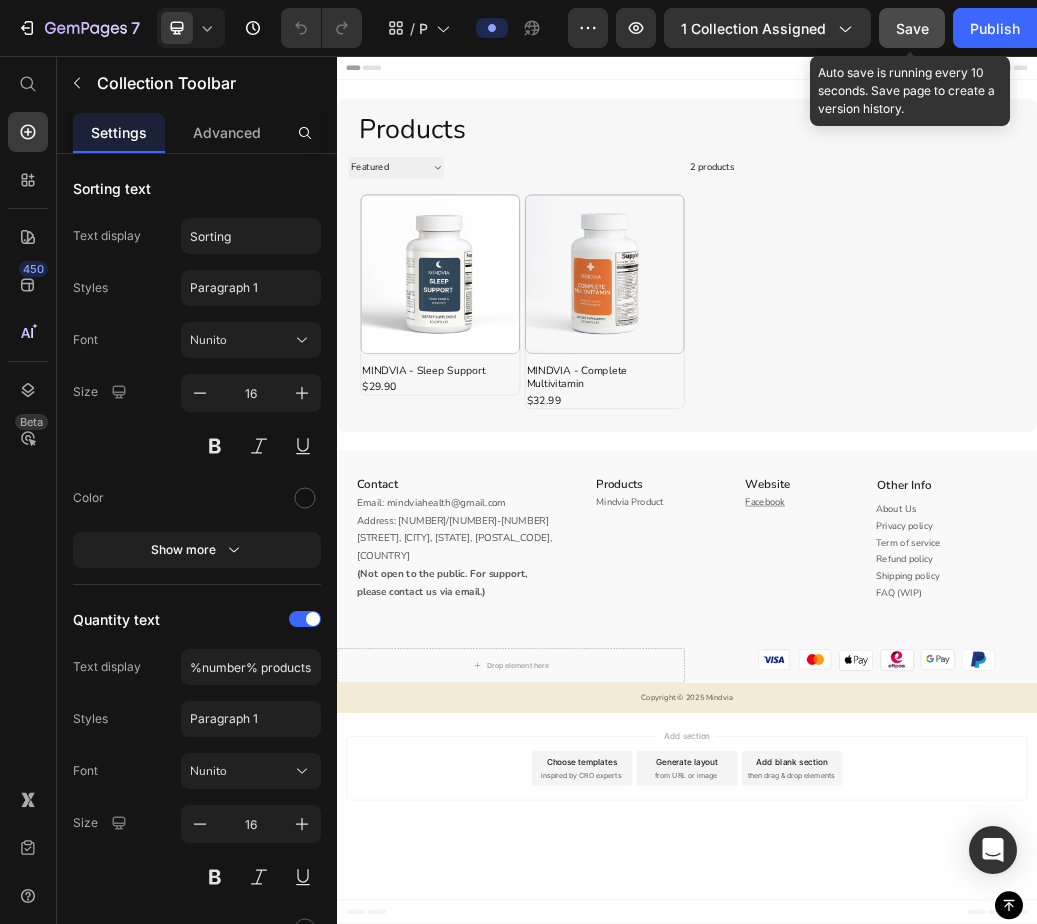 click on "Save" at bounding box center [912, 28] 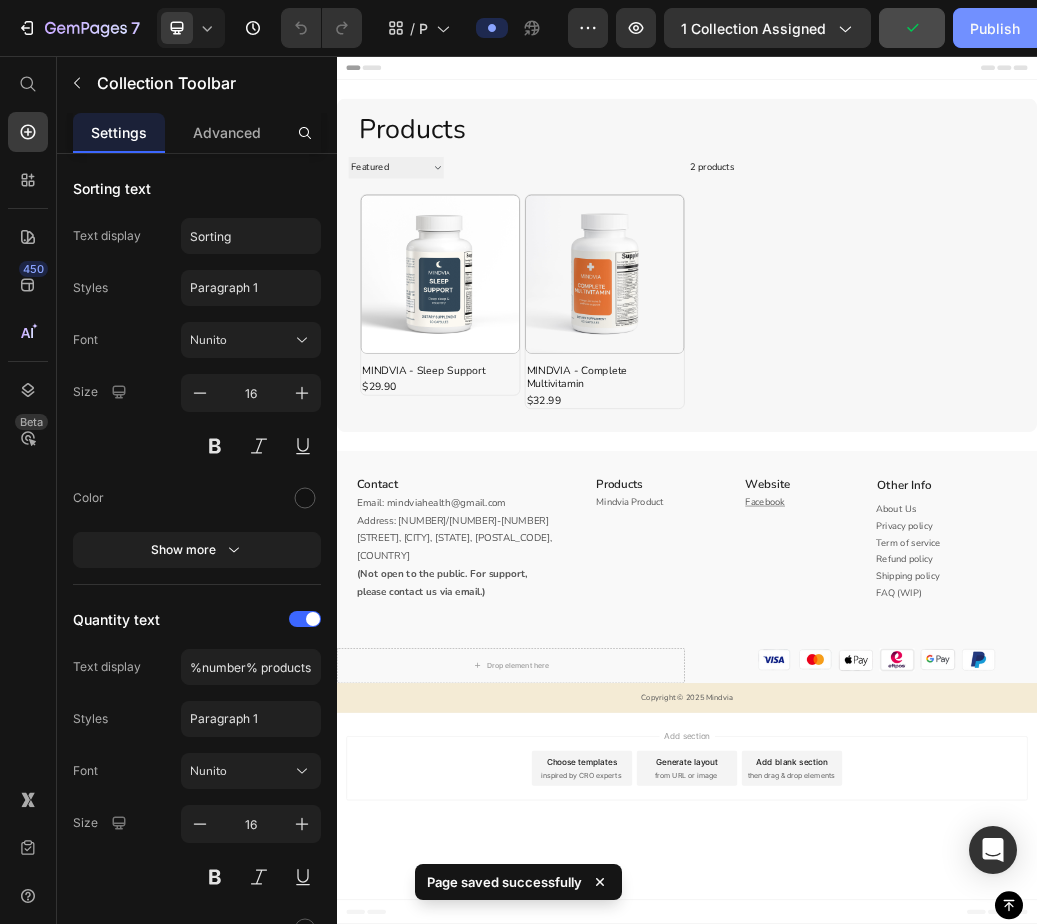 click on "Publish" at bounding box center [995, 28] 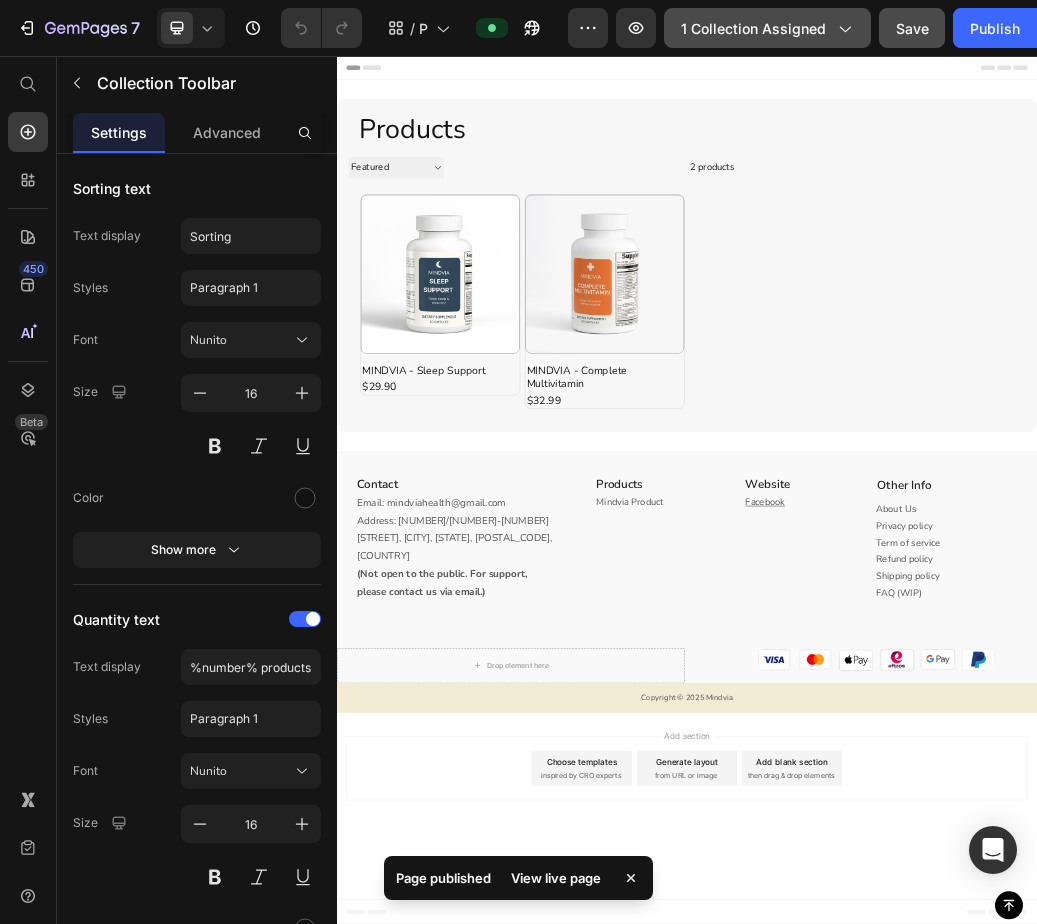 click on "1 collection assigned" 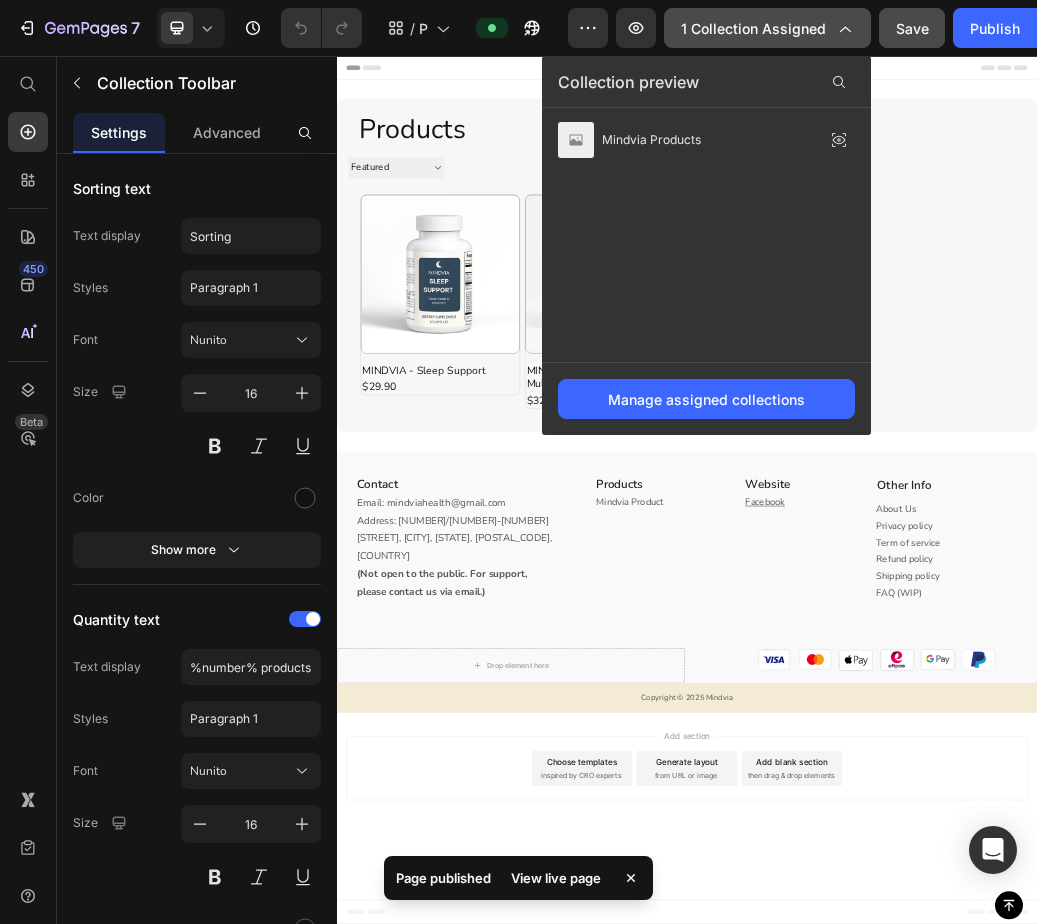 click on "1 collection assigned" 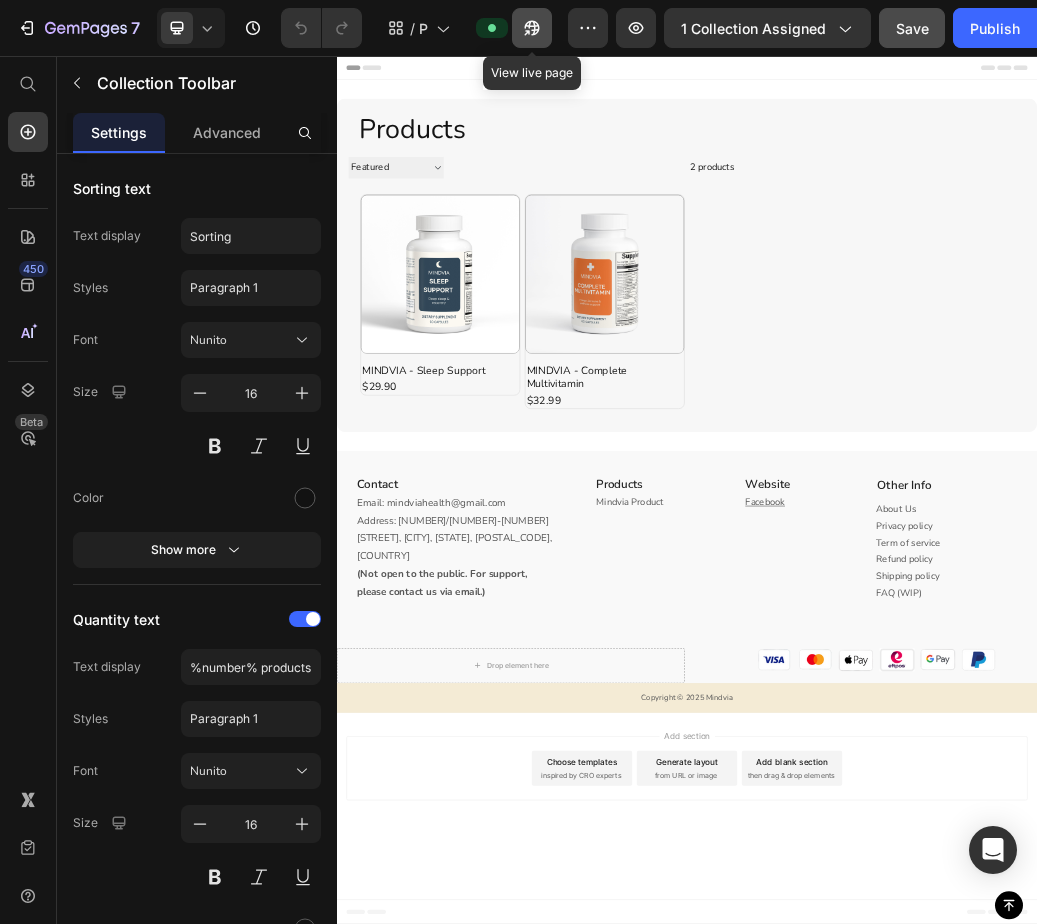 click 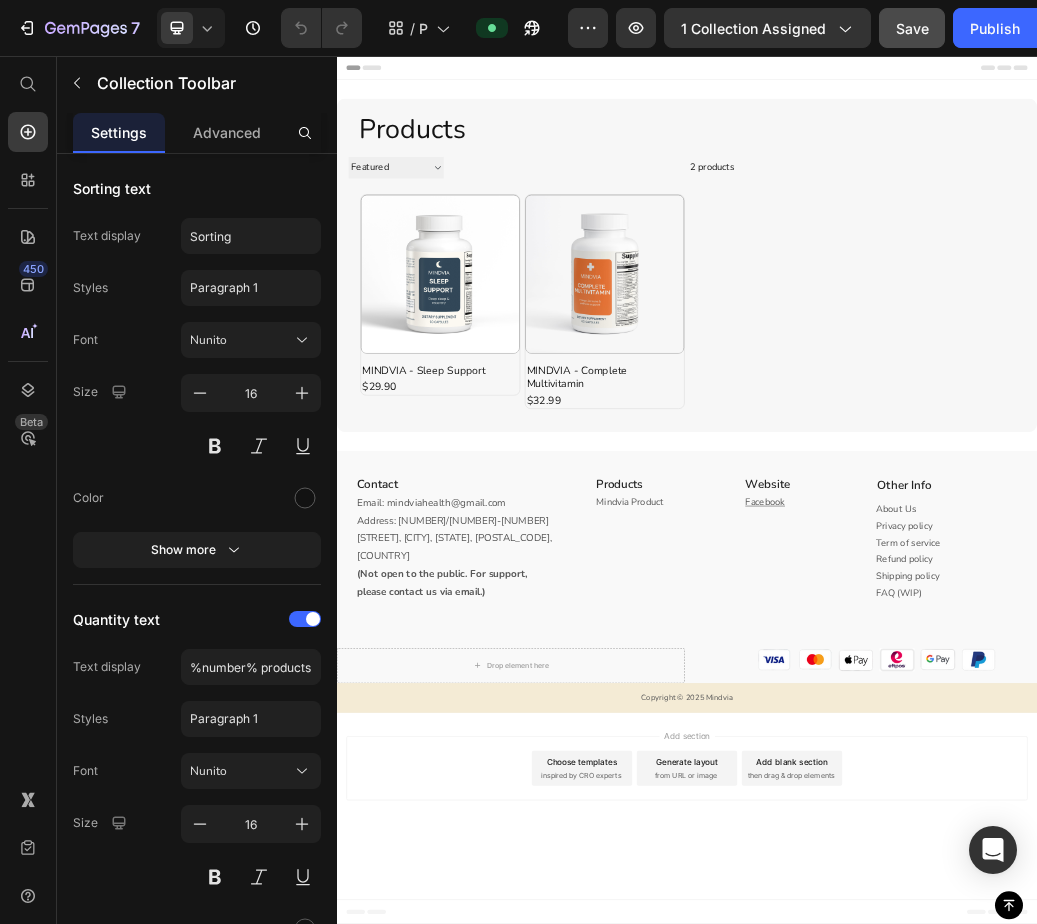 click on "Sorting Best selling Featured Alphabetically, A-Z Alphabetically, Z-A Price, low to high Price, high to low Date, new to old Date, old to new" at bounding box center (438, 247) 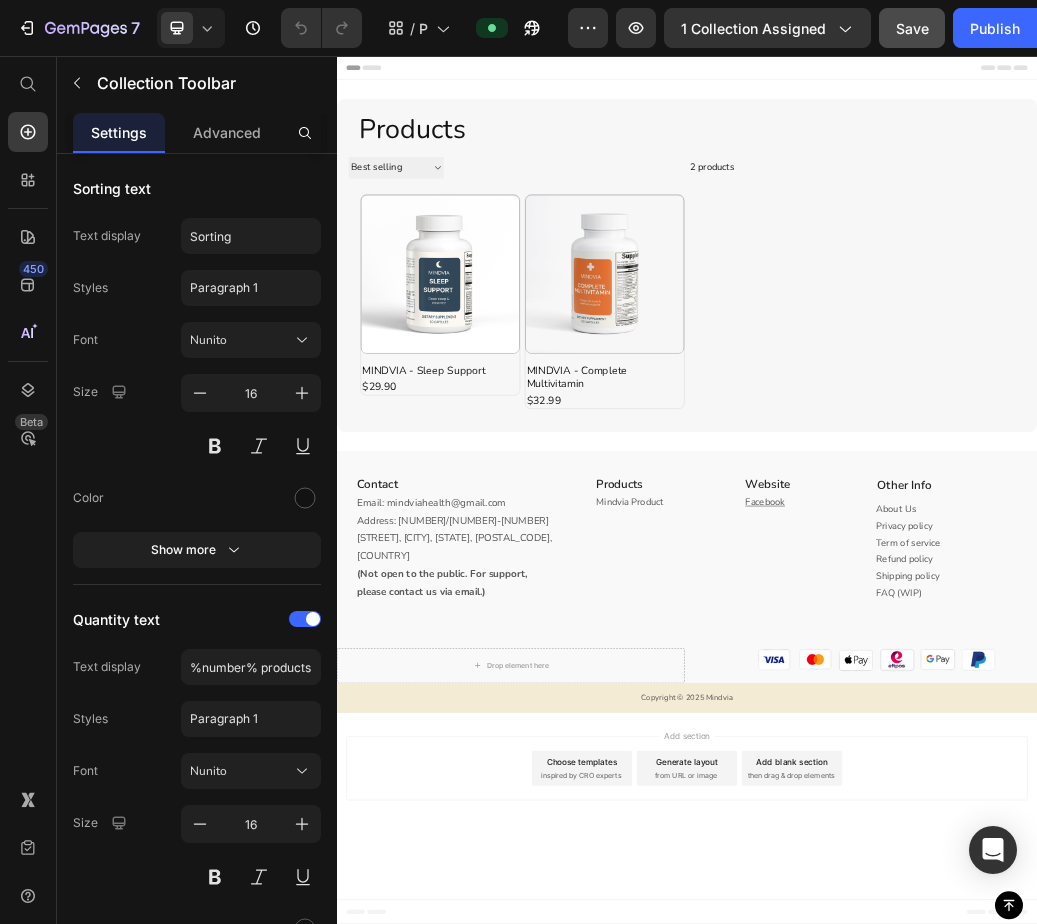 click on "Sorting Best selling Featured Alphabetically, A-Z Alphabetically, Z-A Price, low to high Price, high to low Date, new to old Date, old to new" at bounding box center [438, 247] 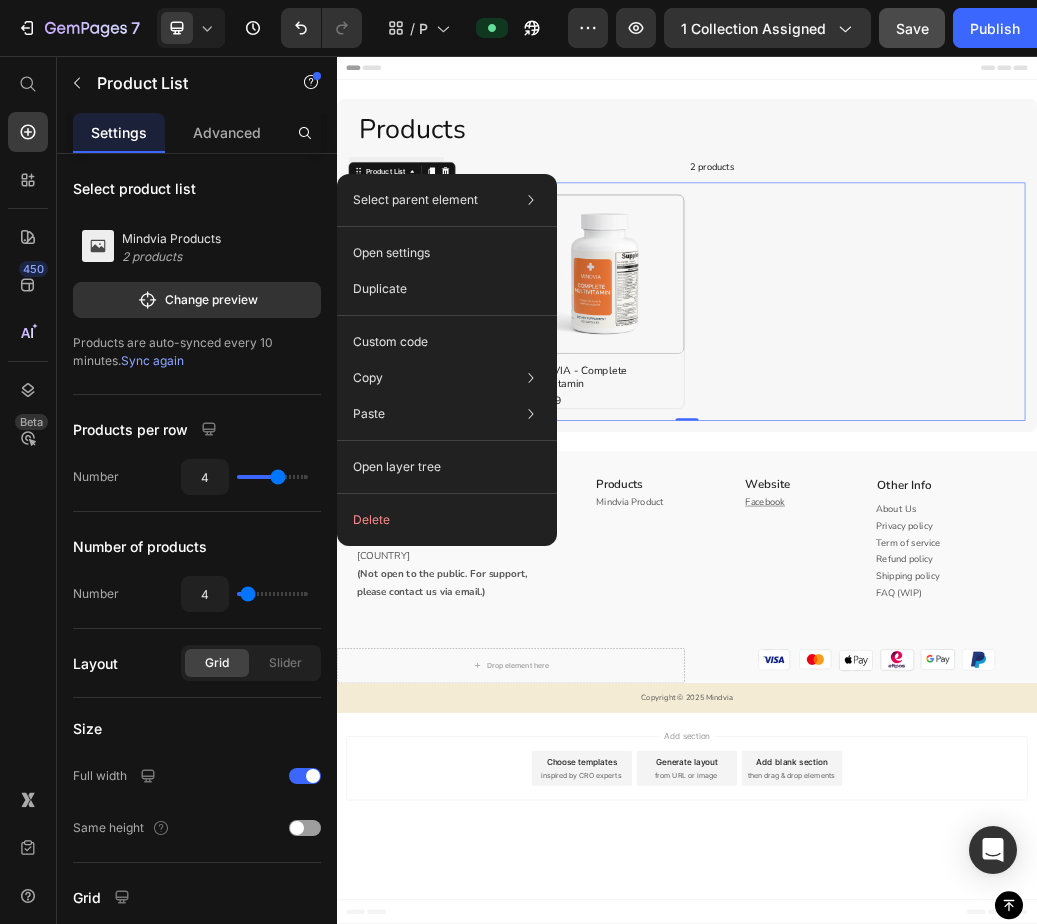 click on "2 products" at bounding box center [769, 248] 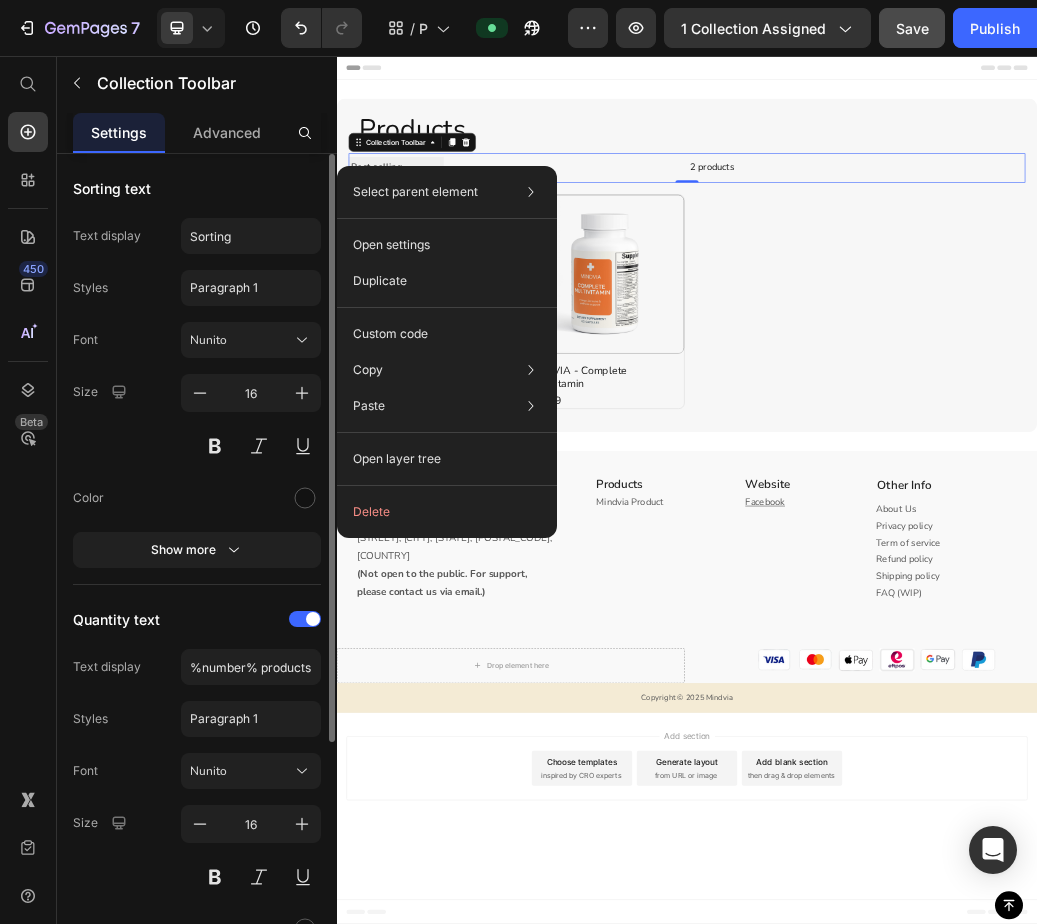 click on "Size 16" at bounding box center (197, 419) 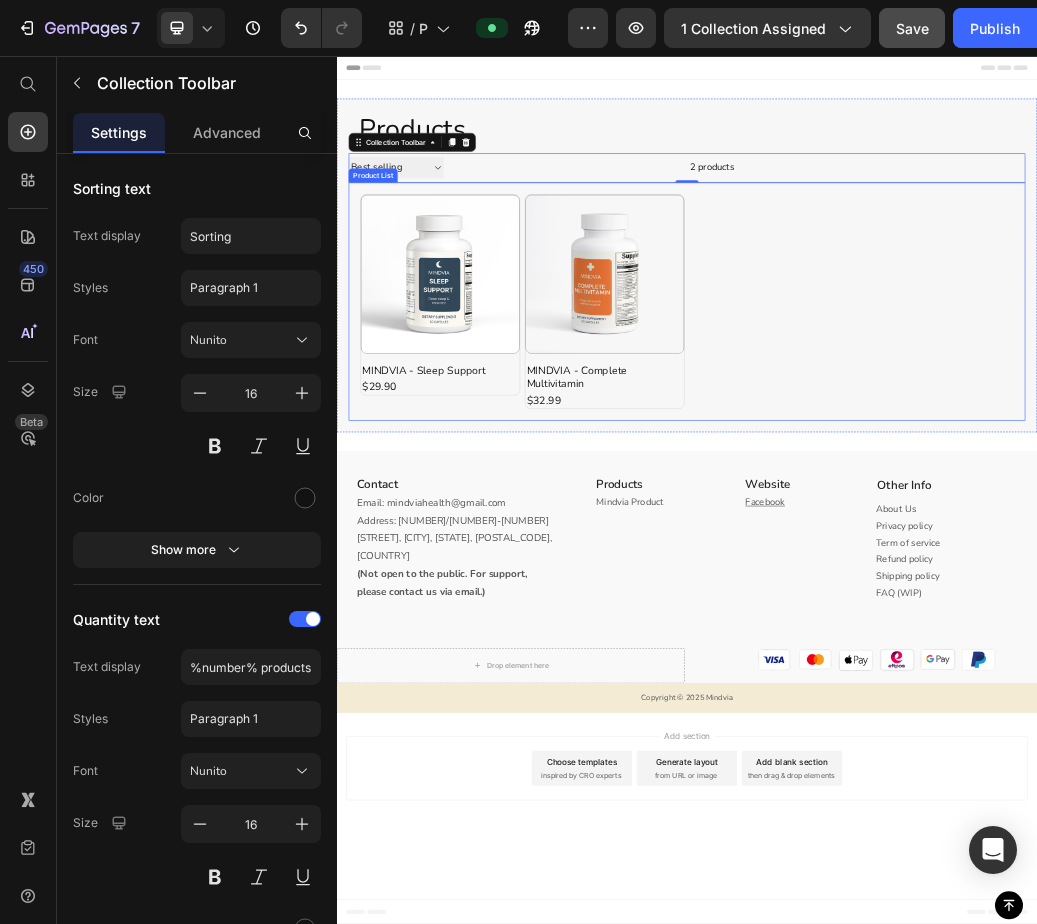 click on "Product Images MINDVIA - Sleep Support Product Title $29.90 Product Price Row Row Product Images MINDVIA - Complete Multivitamin Product Title $32.99 Product Price Row Row" at bounding box center (937, 477) 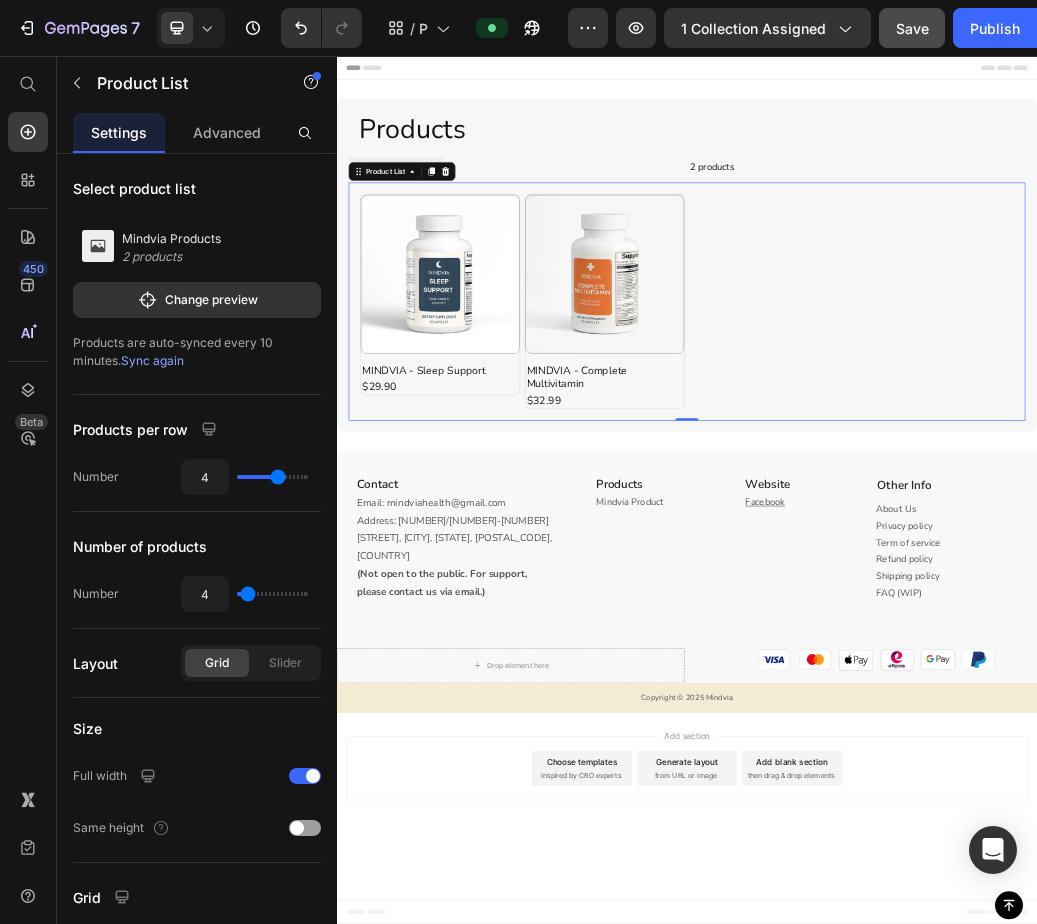click on "Product Images MINDVIA - Sleep Support Product Title $29.90 Product Price Row Row Product Images MINDVIA - Complete Multivitamin Product Title $32.99 Product Price Row Row" at bounding box center [937, 477] 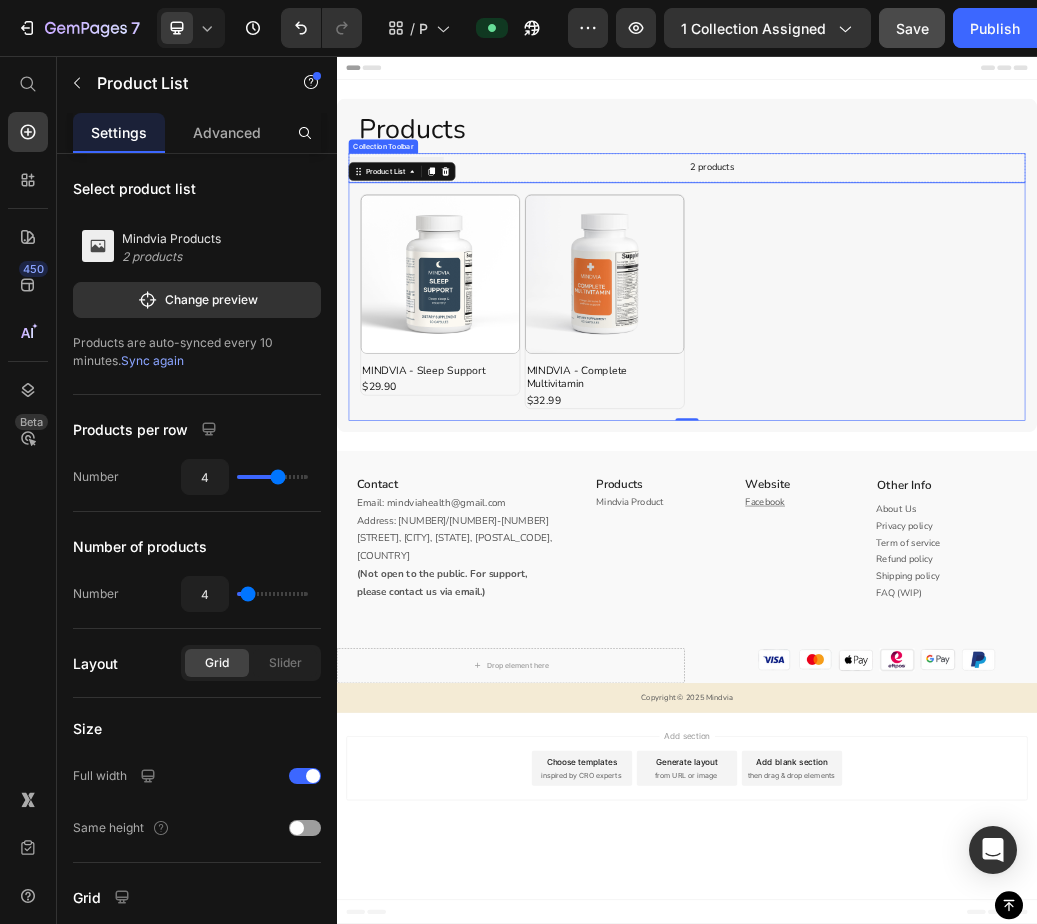 click on "2 products" at bounding box center (769, 248) 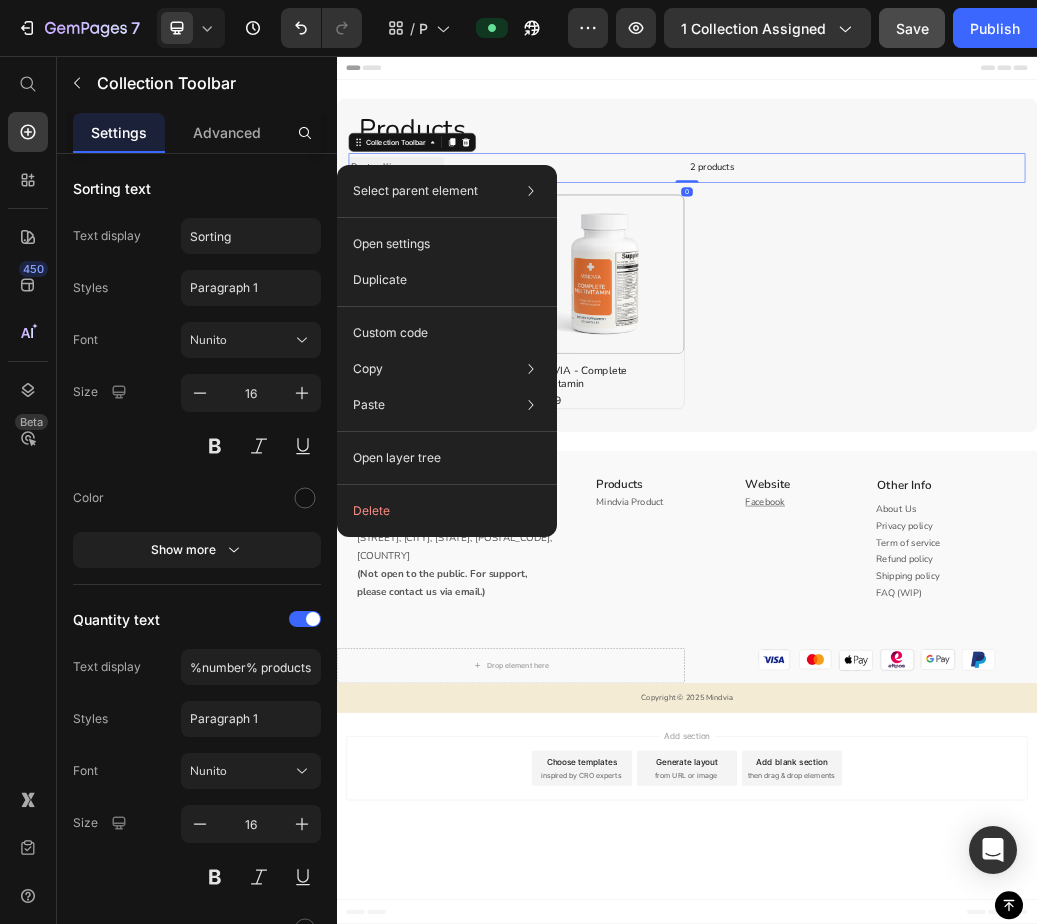 click on "Select parent element Section Row 1 col Row 1 col Collection Toolbar Open settings Duplicate Custom code Copy Copy element  Ctrl + C Copy style  Copy class  .gBq2RlklL1 Paste Paste element  Ctrl + V Paste style  Ctrl + Shift + V Open layer tree  Delete" at bounding box center [447, 351] 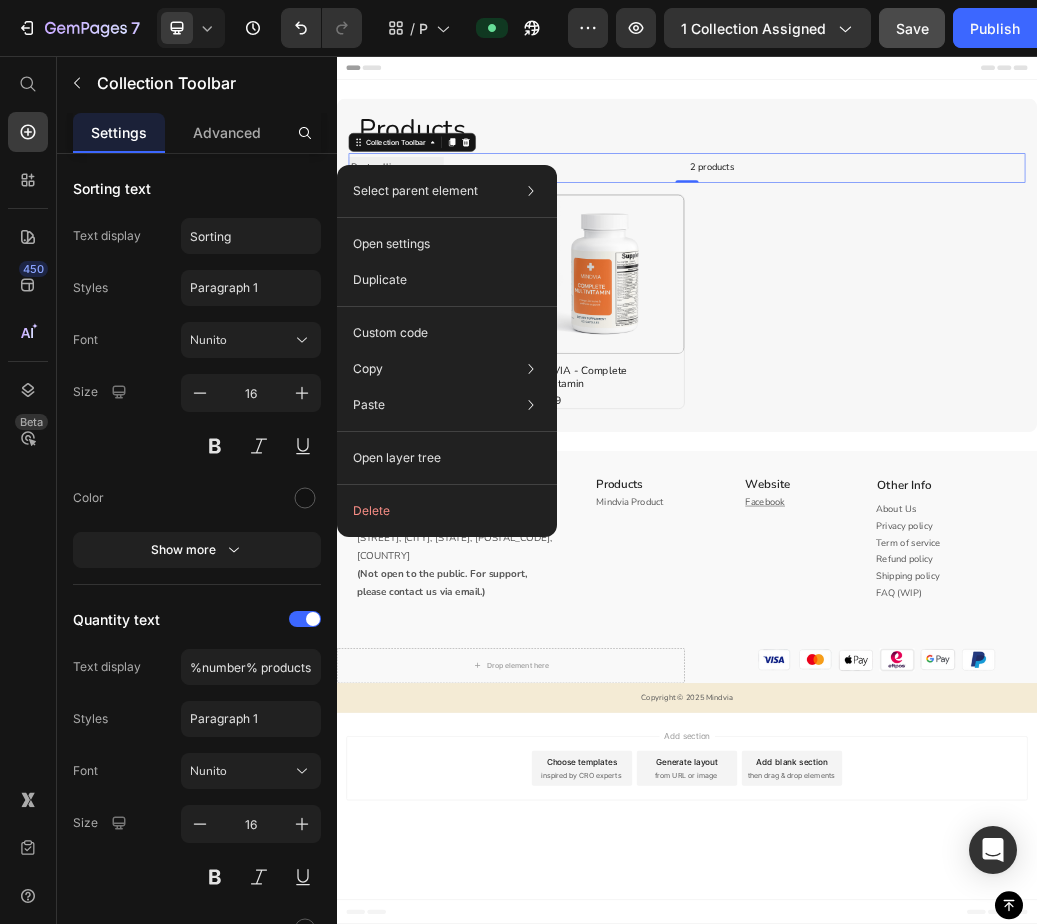click on "Sorting Best selling Featured Alphabetically, A-Z Alphabetically, Z-A Price, low to high Price, high to low Date, new to old Date, old to new" at bounding box center (438, 247) 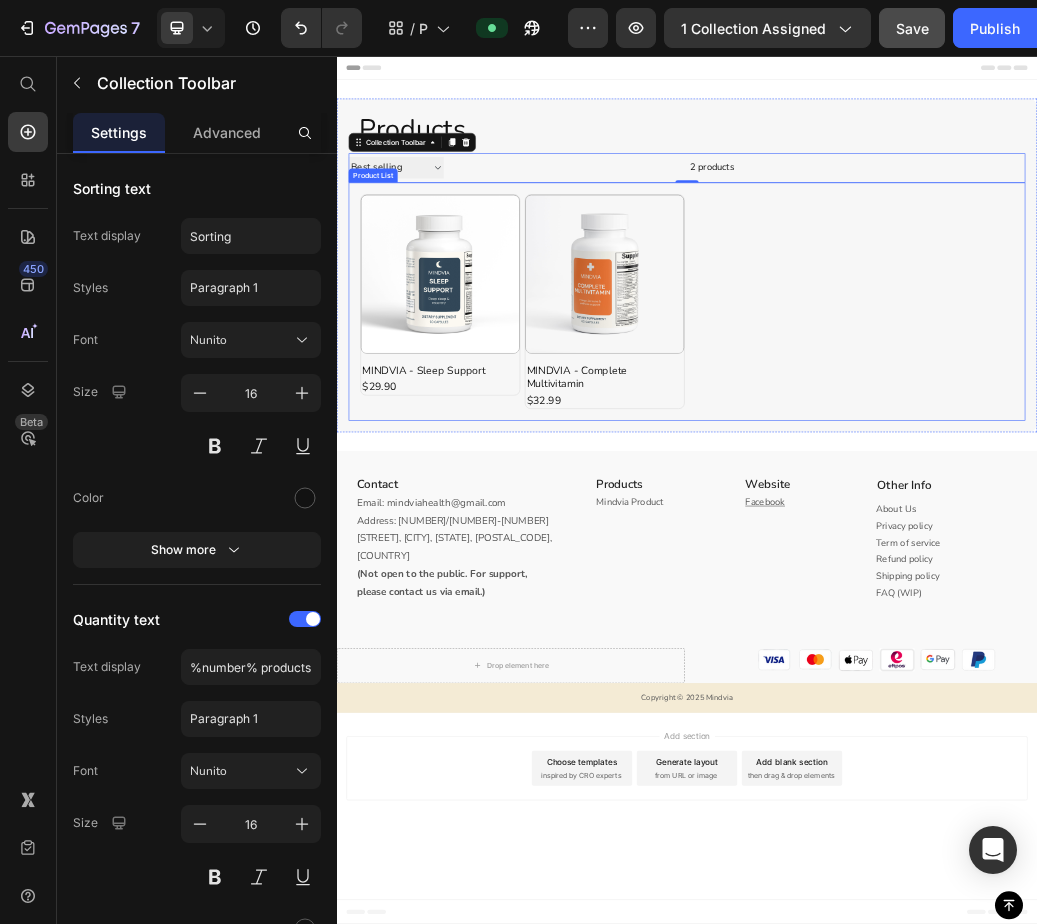click on "Sorting Best selling Featured Alphabetically, A-Z Alphabetically, Z-A Price, low to high Price, high to low Date, new to old Date, old to new" at bounding box center [438, 247] 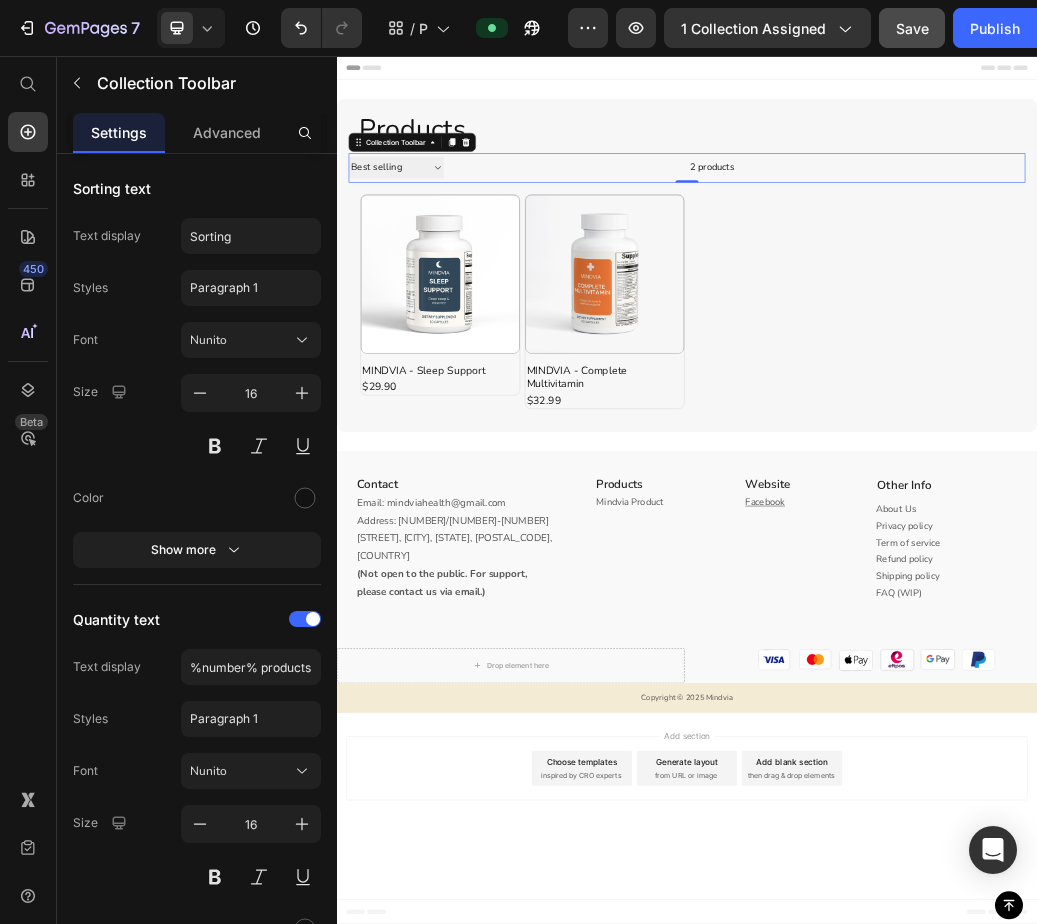 click on "Sorting Best selling Featured Alphabetically, A-Z Alphabetically, Z-A Price, low to high Price, high to low Date, new to old Date, old to new" at bounding box center (438, 247) 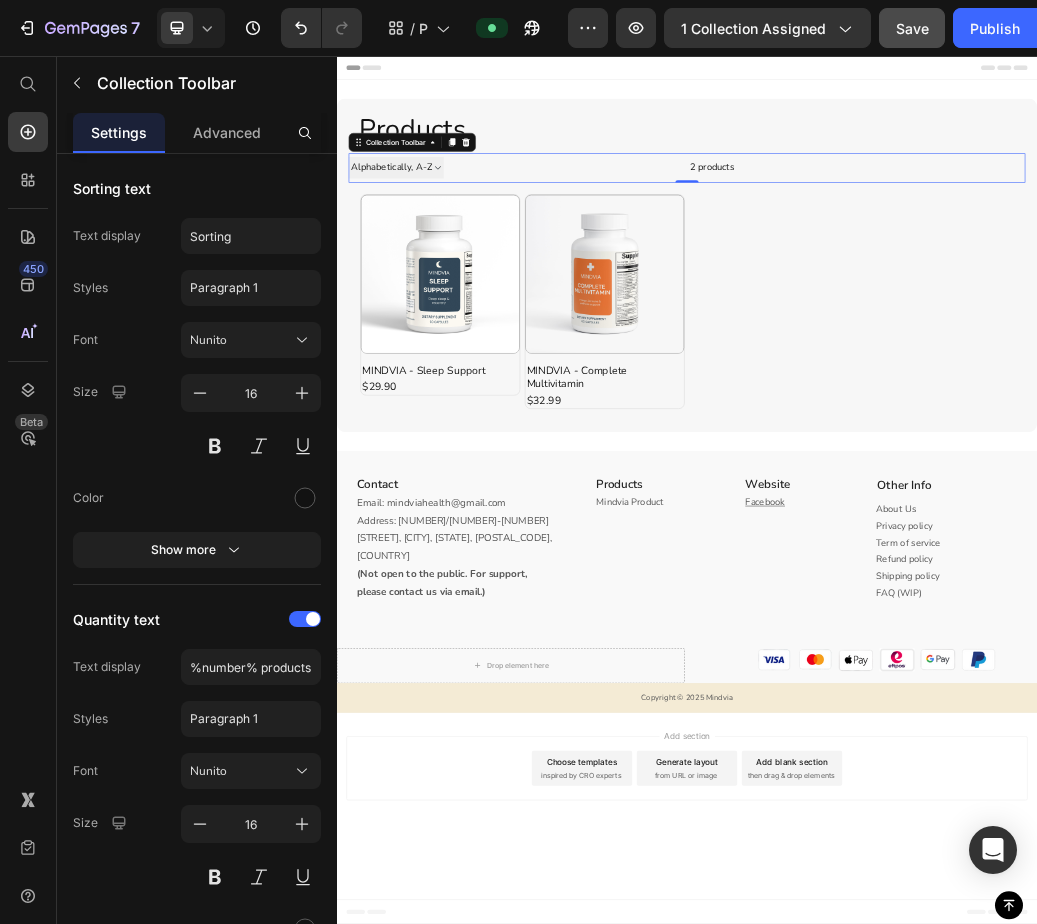 click on "Sorting Best selling Featured Alphabetically, A-Z Alphabetically, Z-A Price, low to high Price, high to low Date, new to old Date, old to new" at bounding box center [438, 247] 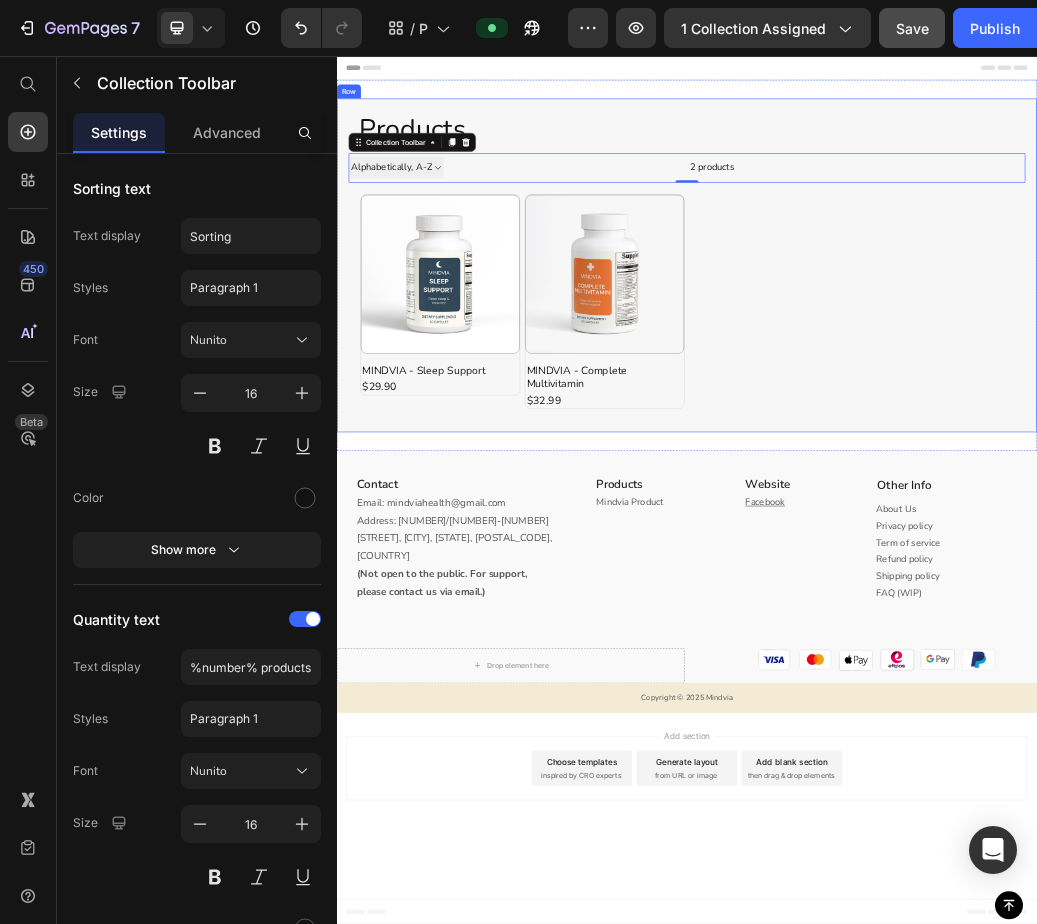 select on "manual" 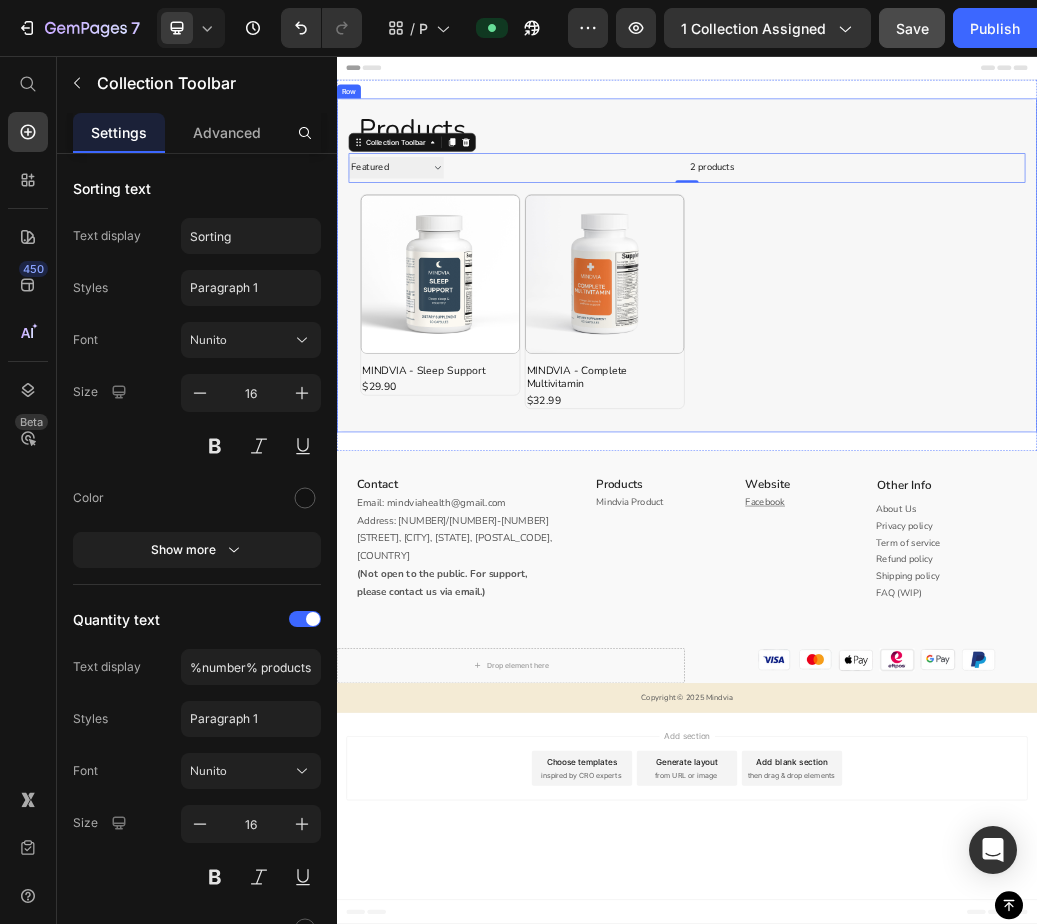 click on "Sorting Best selling Featured Alphabetically, A-Z Alphabetically, Z-A Price, low to high Price, high to low Date, new to old Date, old to new" at bounding box center (438, 247) 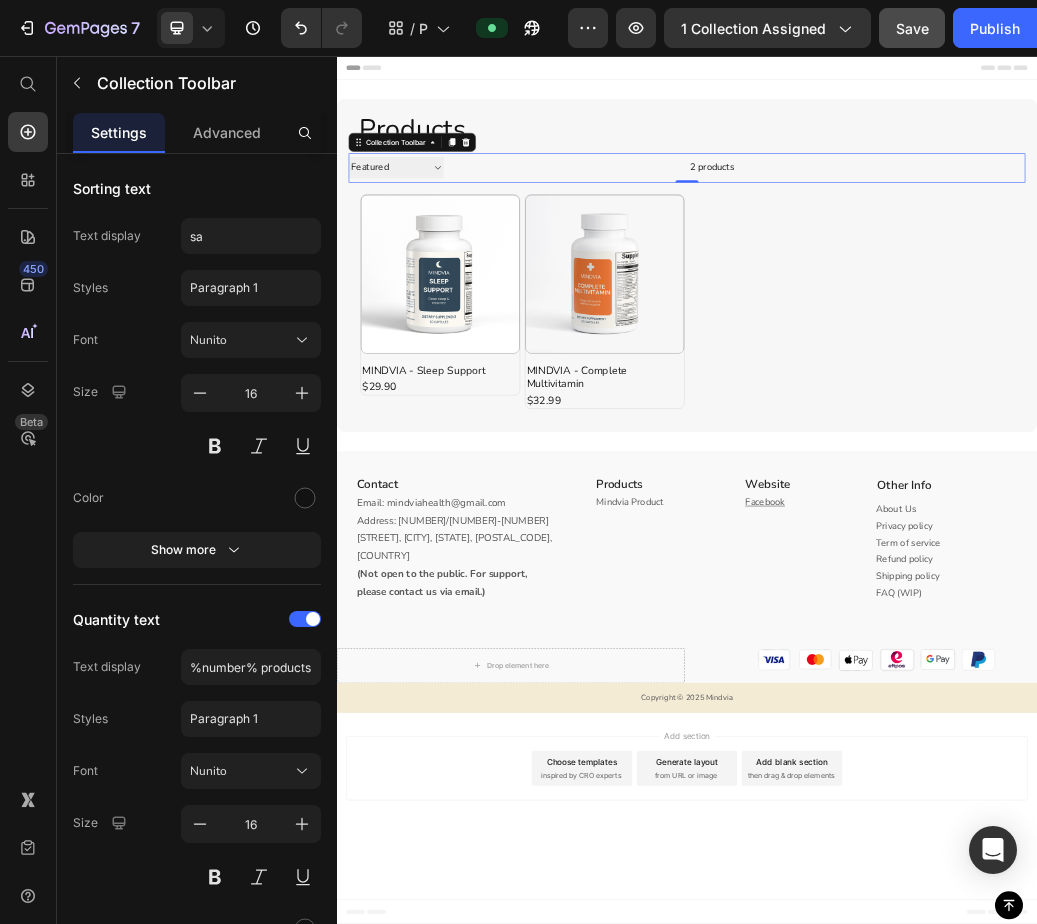 click on "sa Best selling Featured Alphabetically, A-Z Alphabetically, Z-A Price, low to high Price, high to low Date, new to old Date, old to new" at bounding box center (438, 247) 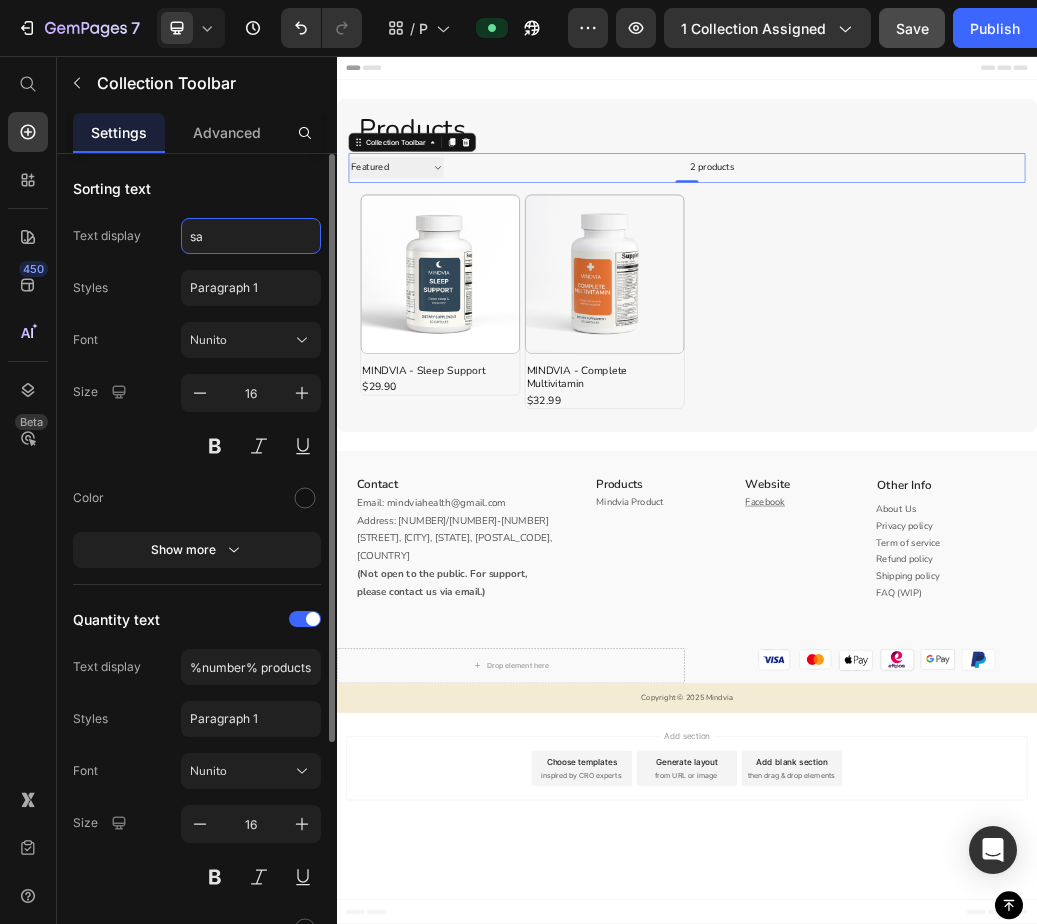 click on "sa" 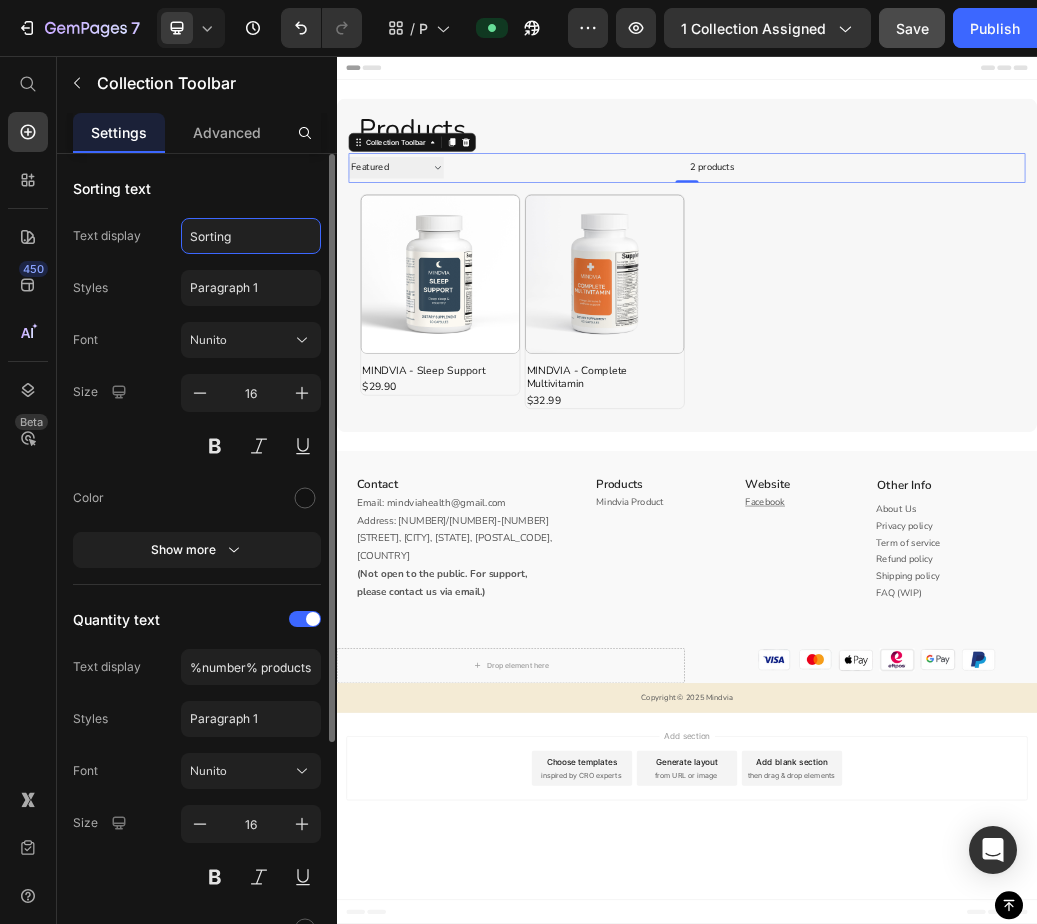 type on "Sorting" 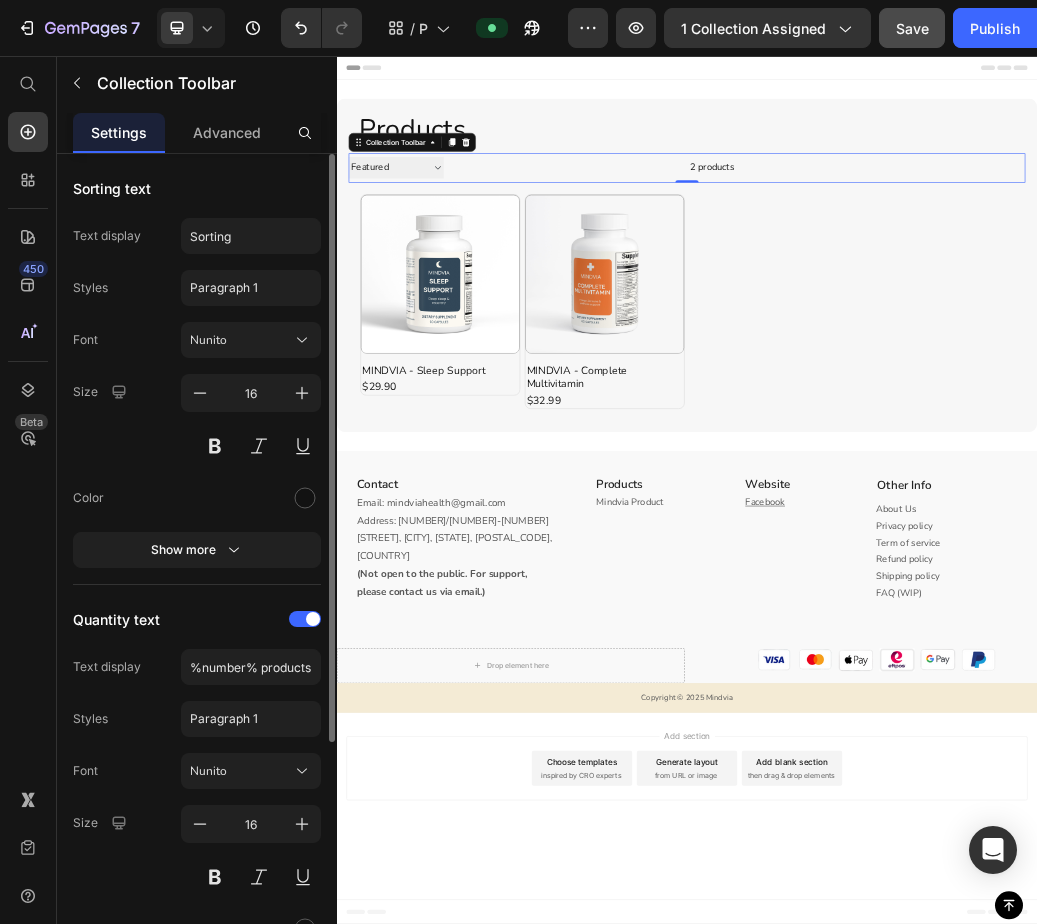 click on "Sorting text" at bounding box center [112, 188] 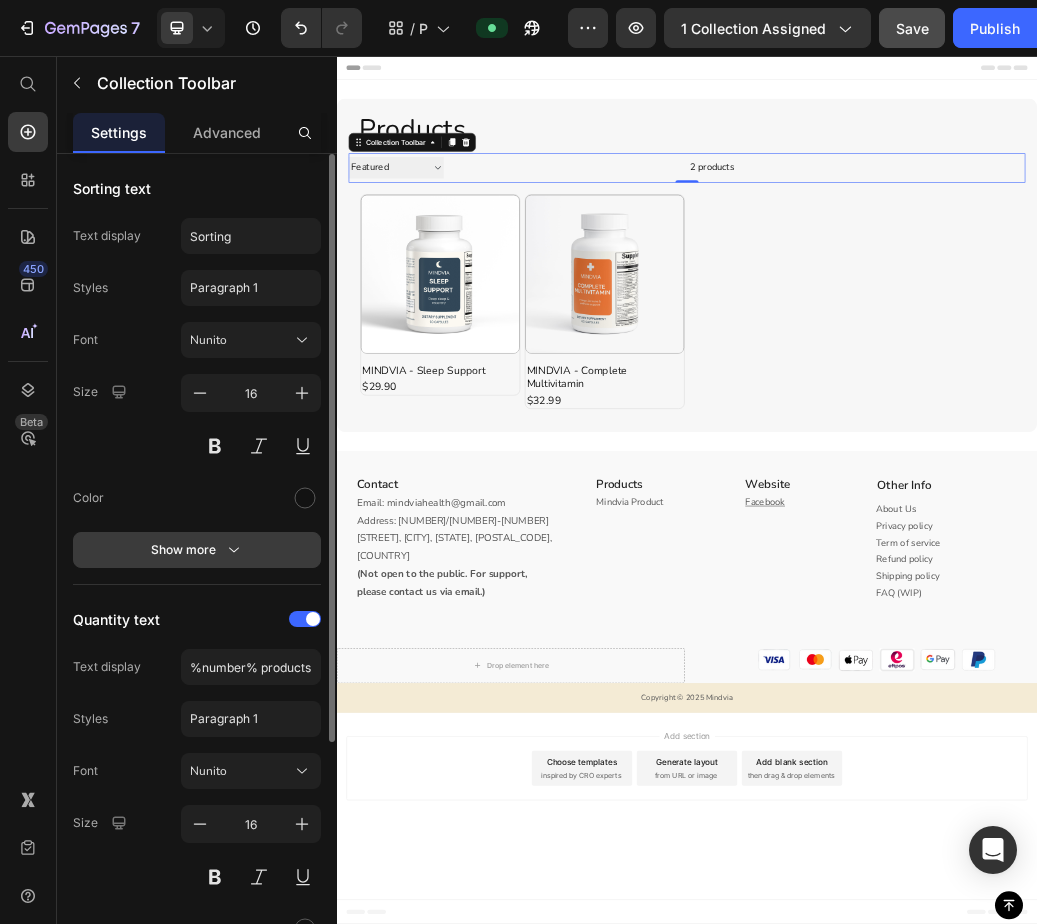 click on "Show more" at bounding box center (197, 550) 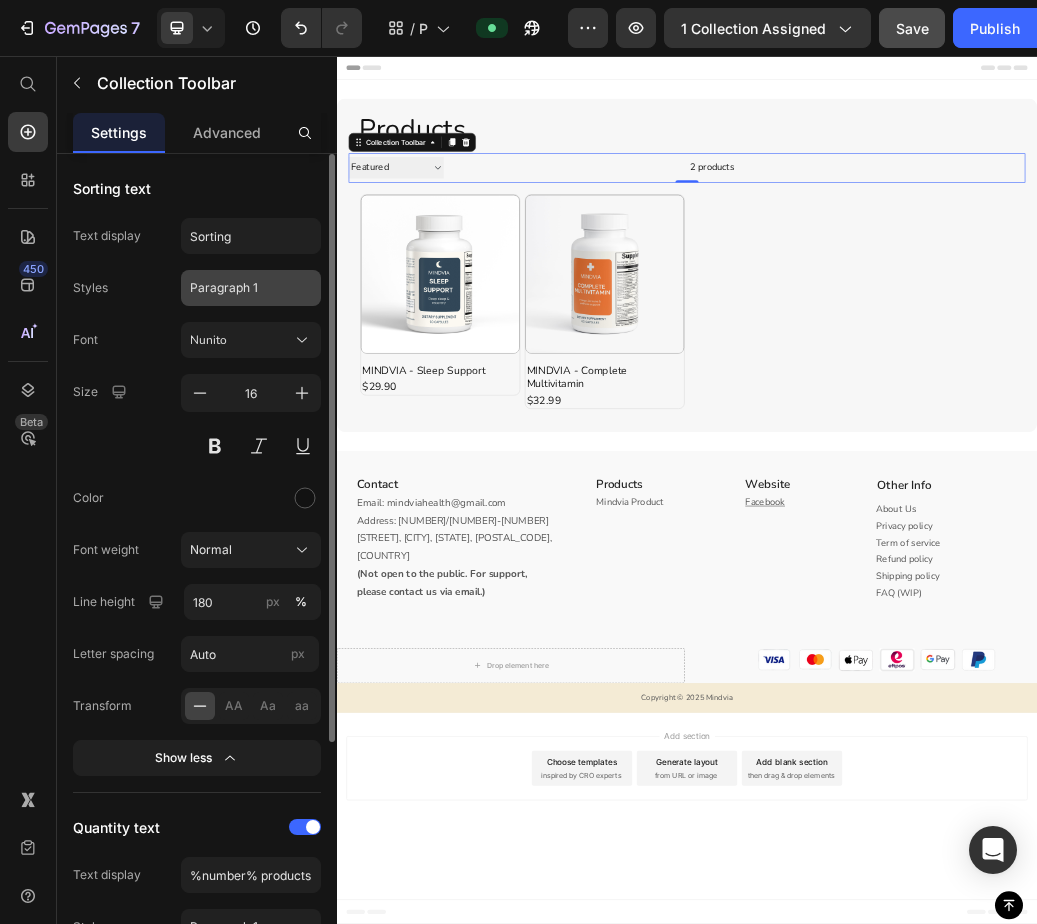 click on "Paragraph 1" 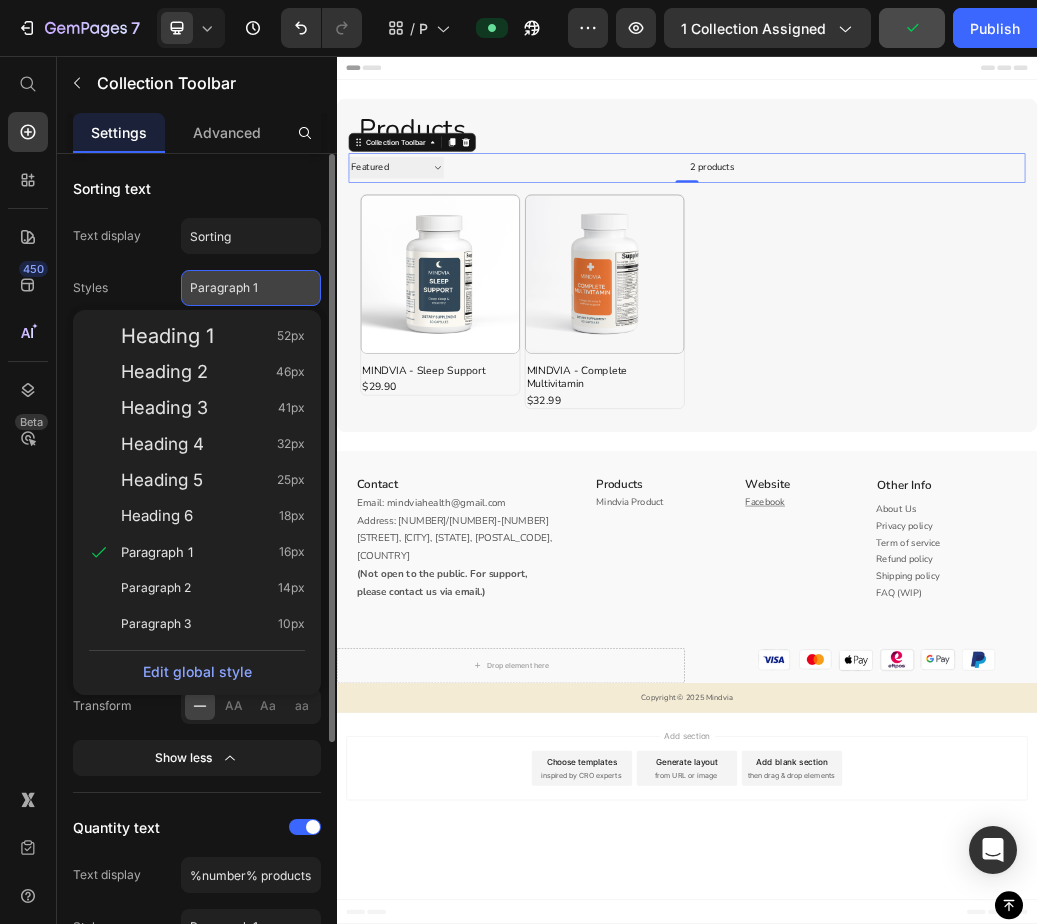 click on "Paragraph 1" 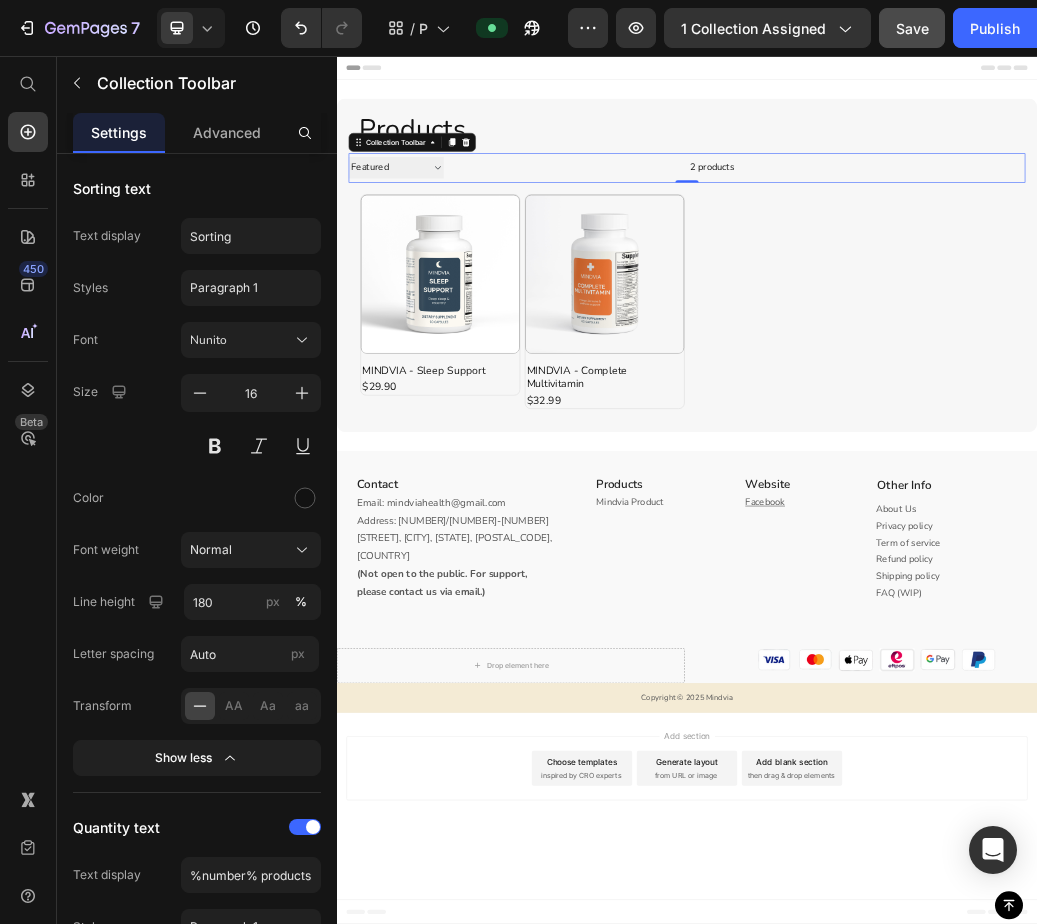 click at bounding box center [1268, 248] 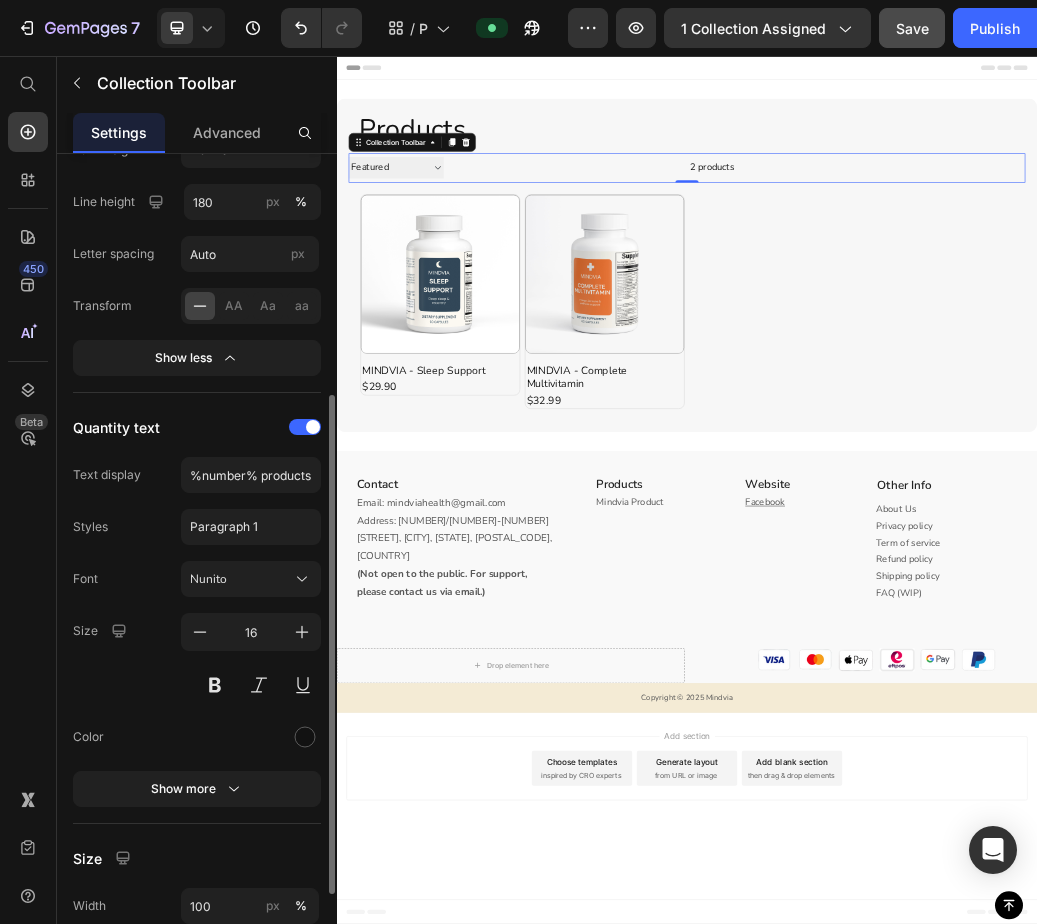 scroll, scrollTop: 500, scrollLeft: 0, axis: vertical 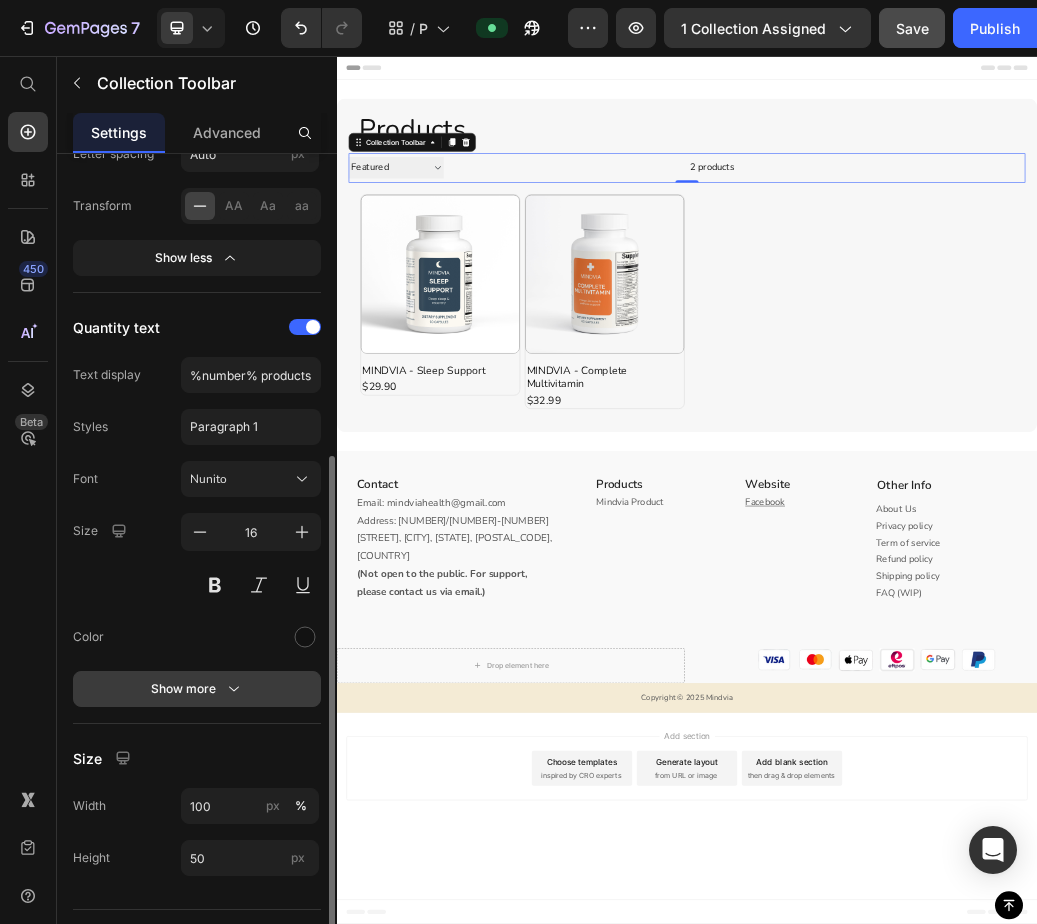 click on "Show more" at bounding box center [197, 689] 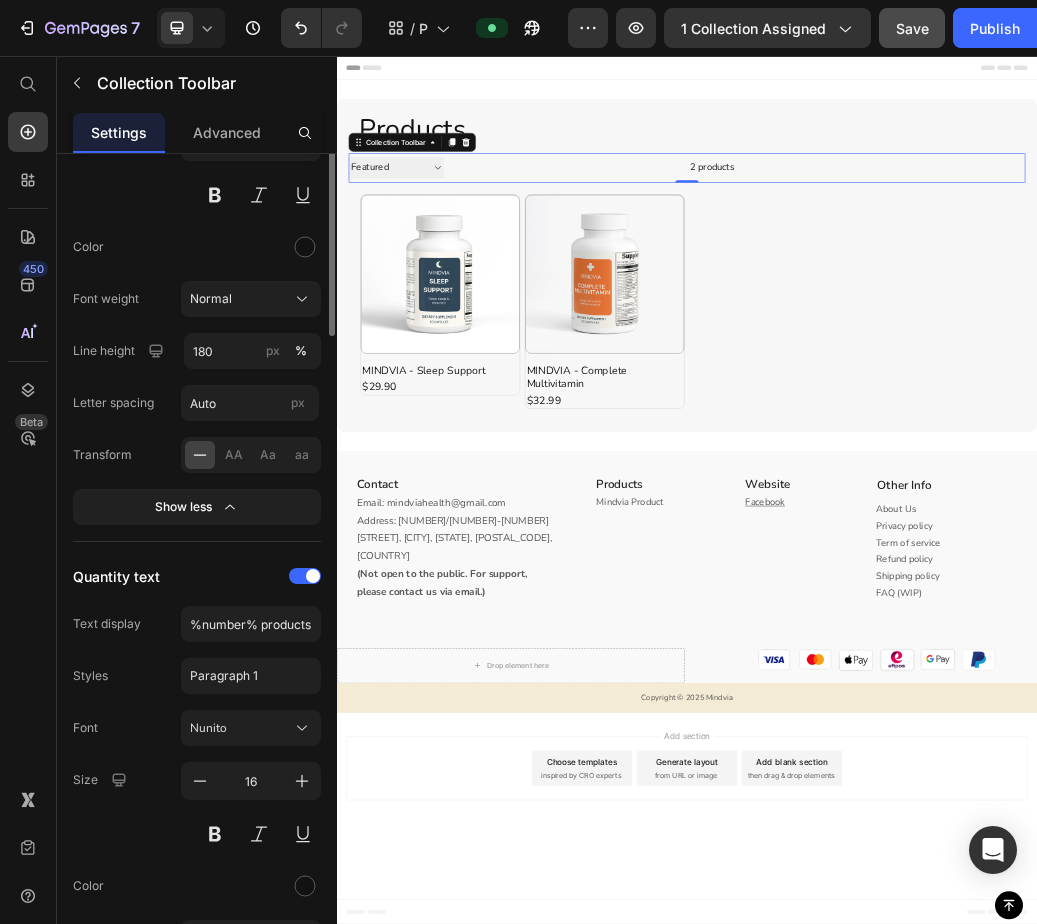 scroll, scrollTop: 0, scrollLeft: 0, axis: both 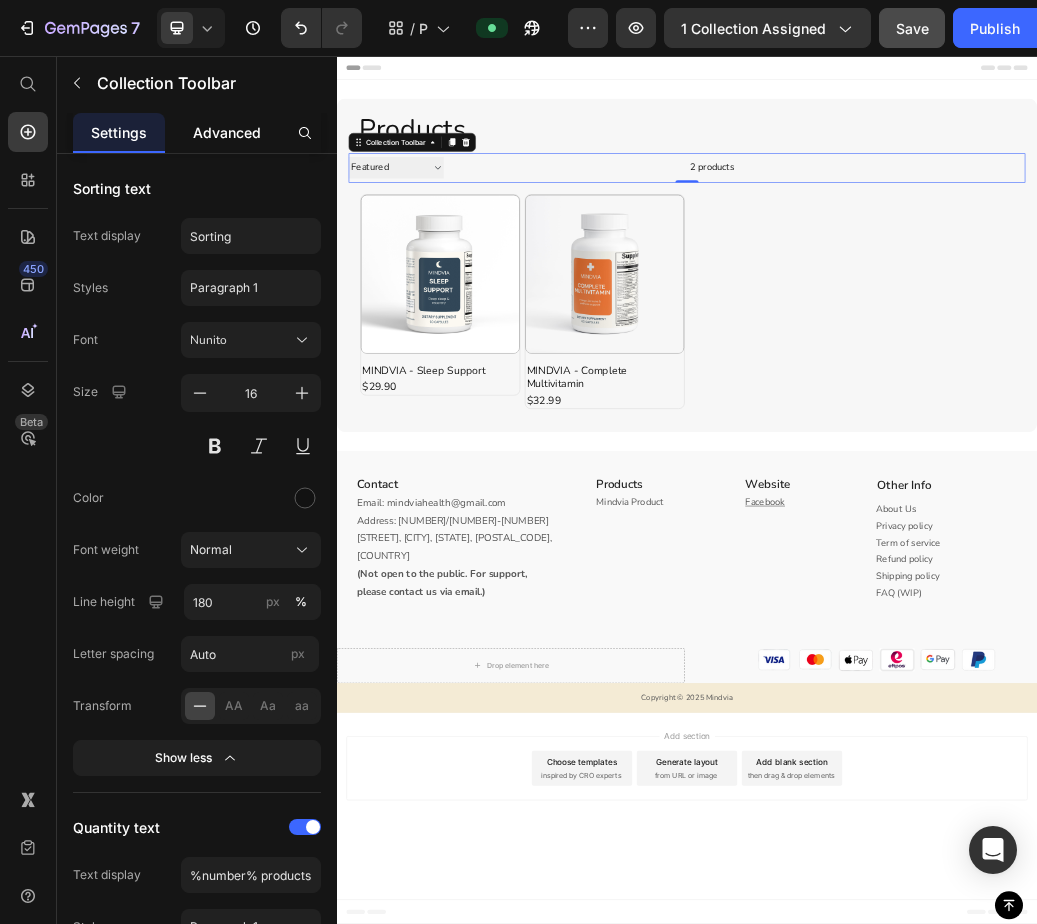 click on "Advanced" at bounding box center [227, 132] 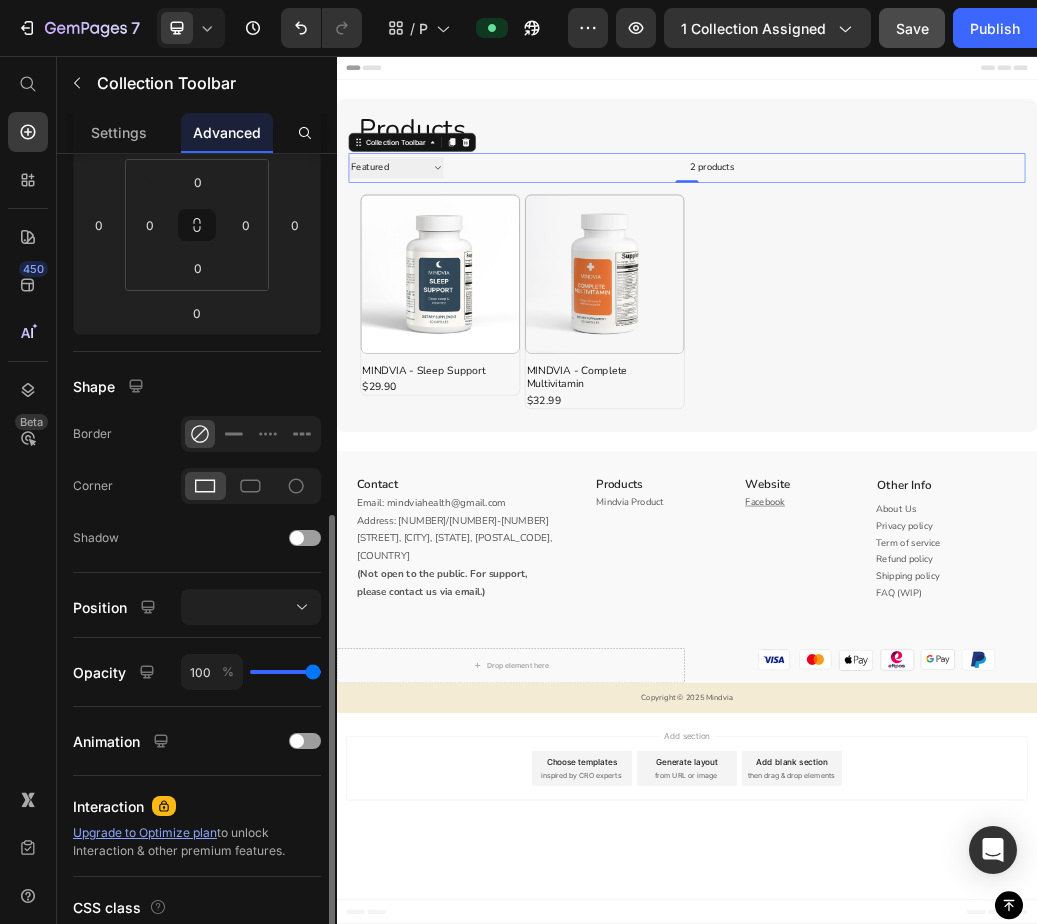 scroll, scrollTop: 442, scrollLeft: 0, axis: vertical 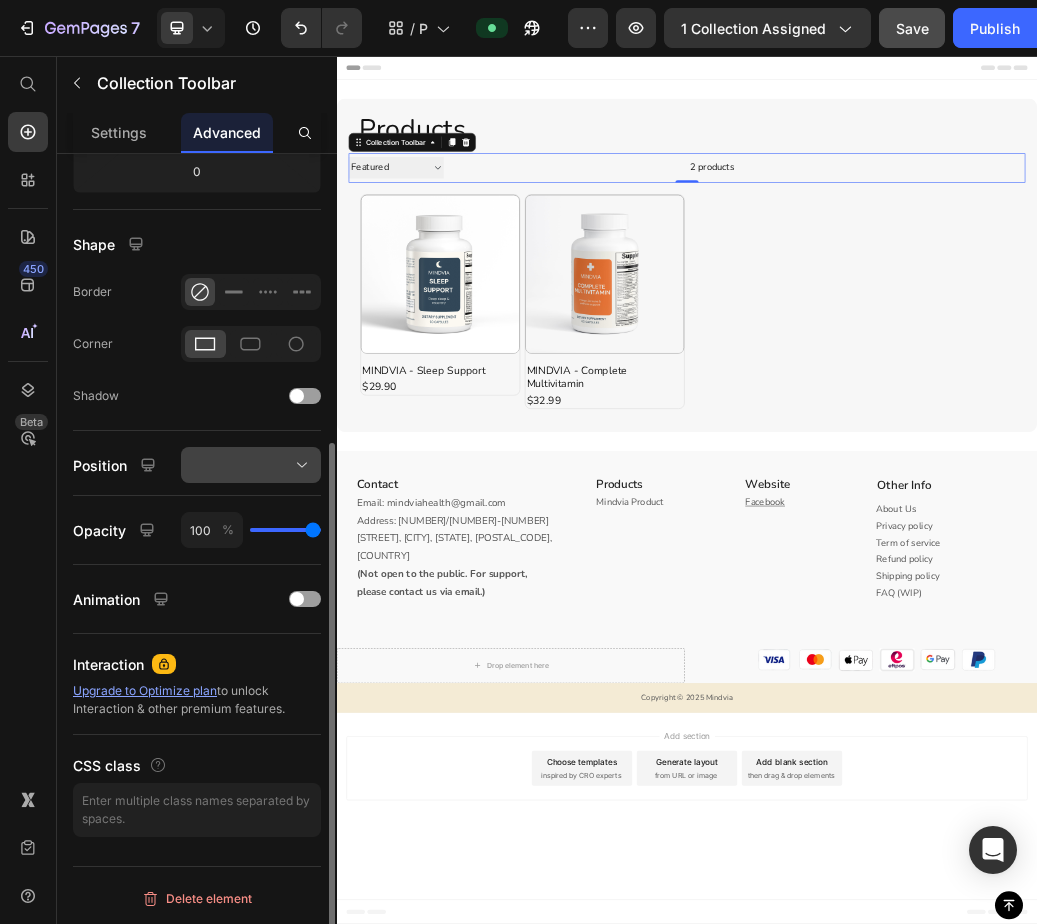 click at bounding box center (251, 465) 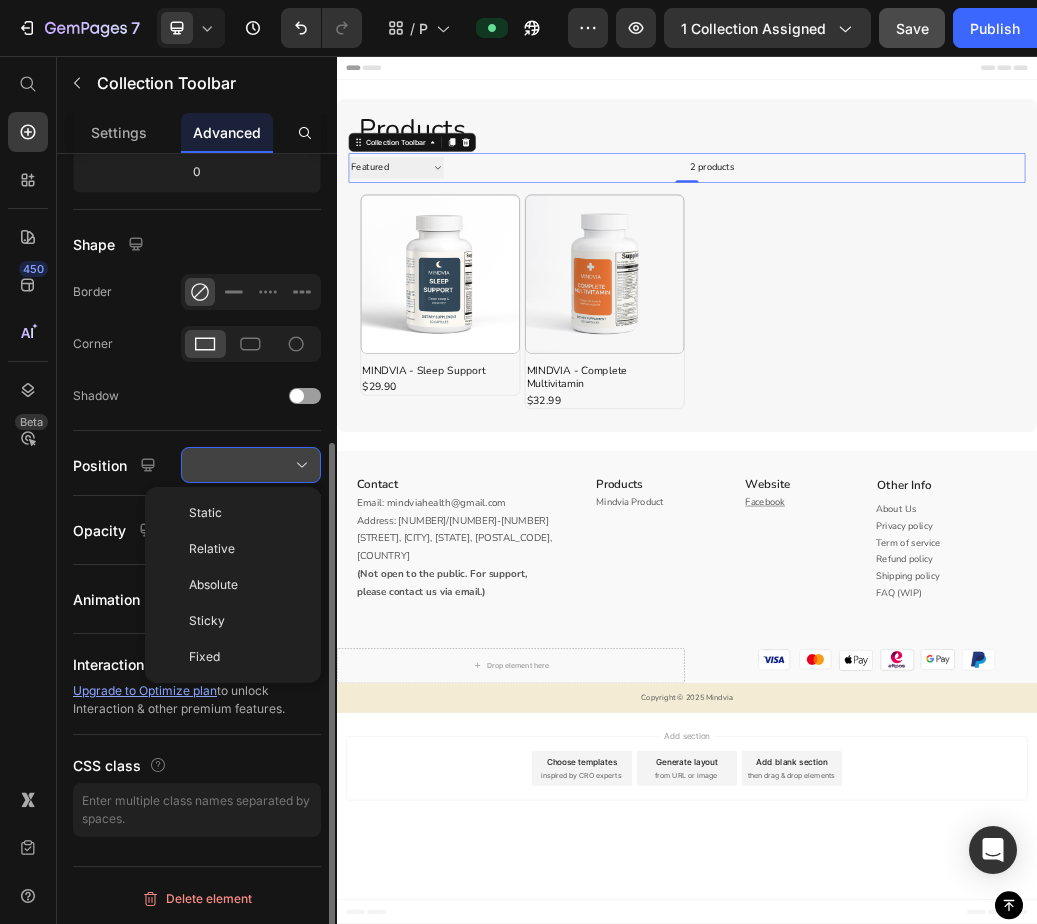click at bounding box center (251, 465) 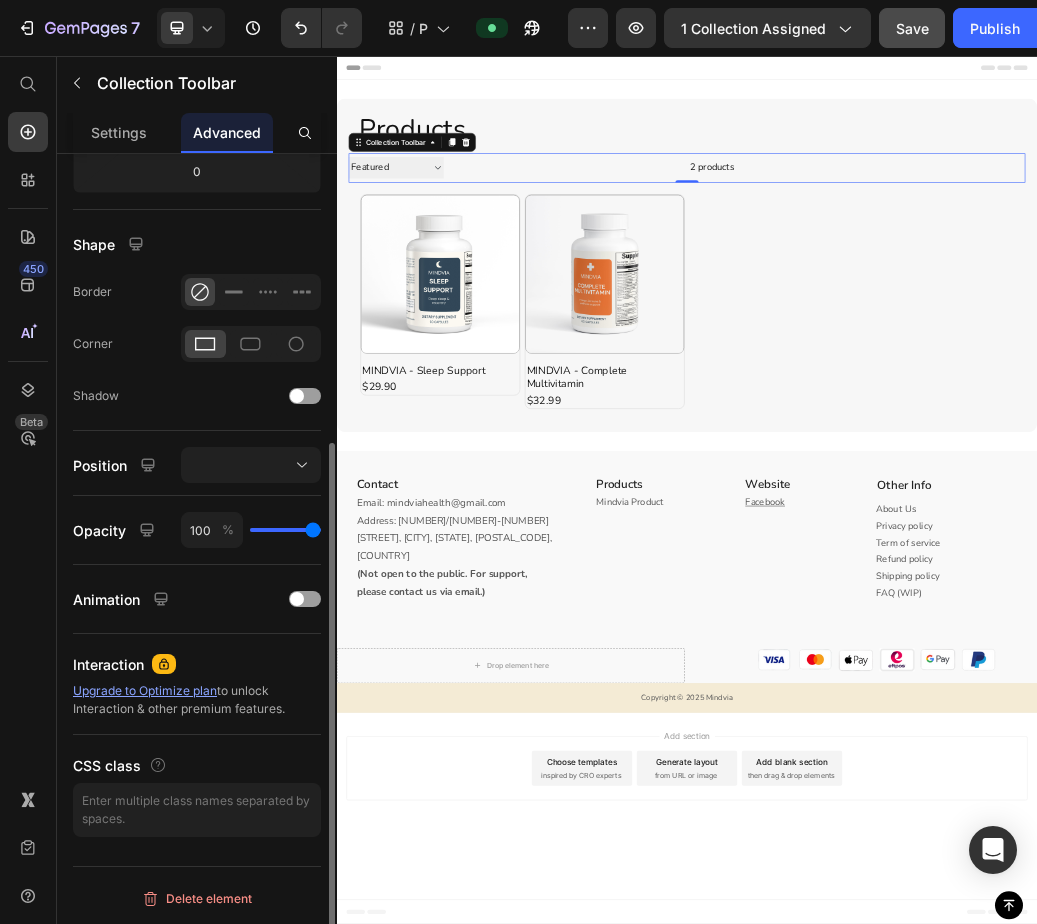 scroll, scrollTop: 0, scrollLeft: 0, axis: both 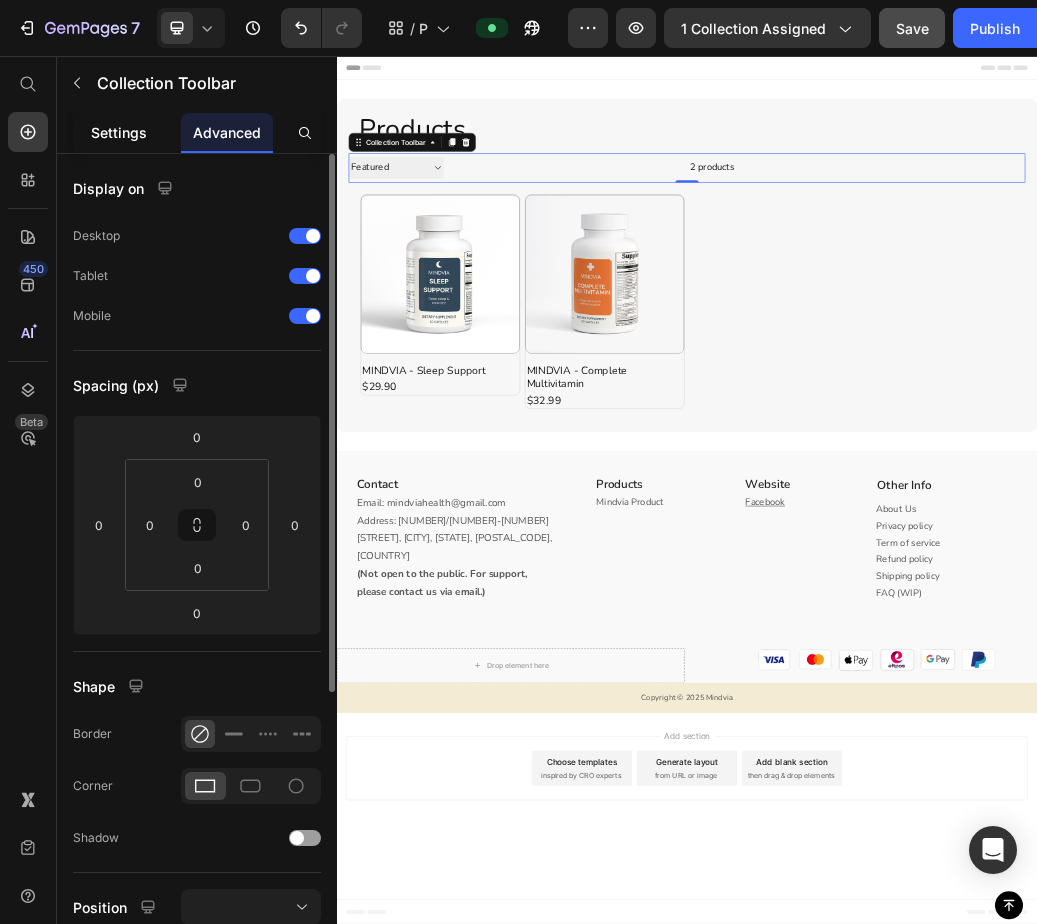 click on "Settings" 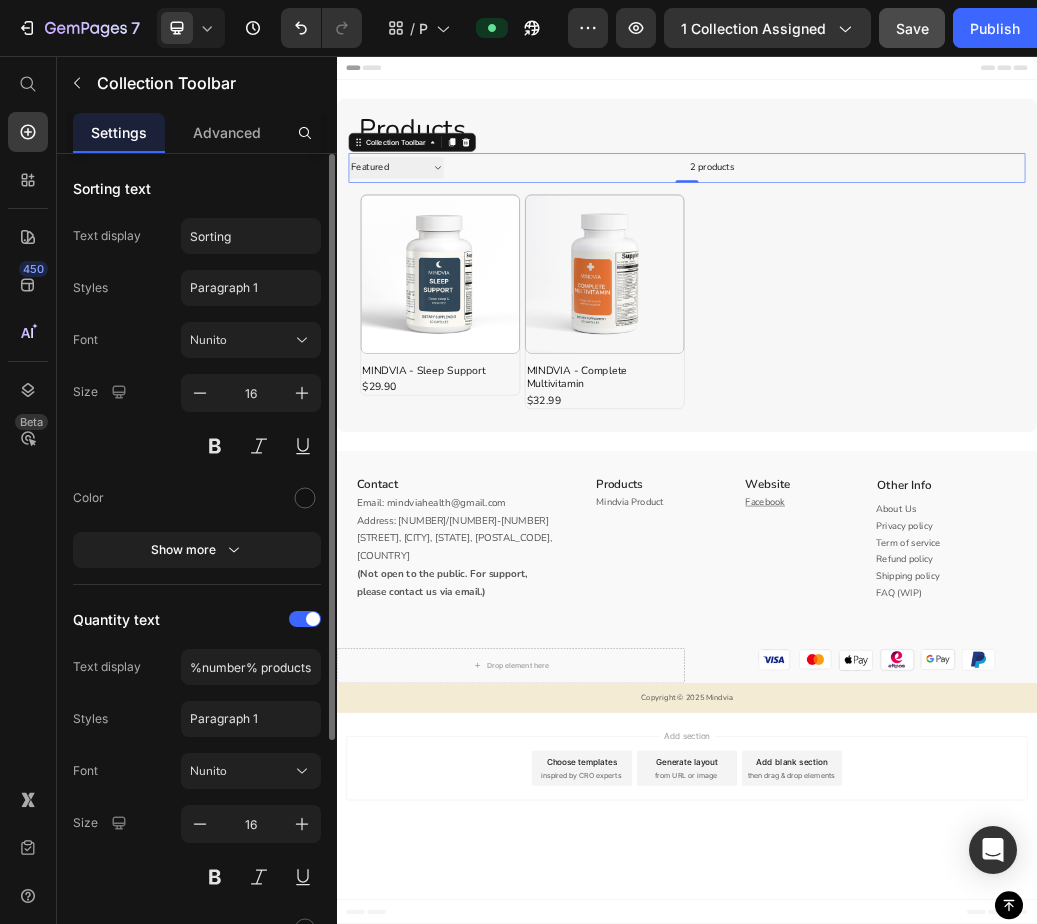click on "Sorting text" at bounding box center (112, 188) 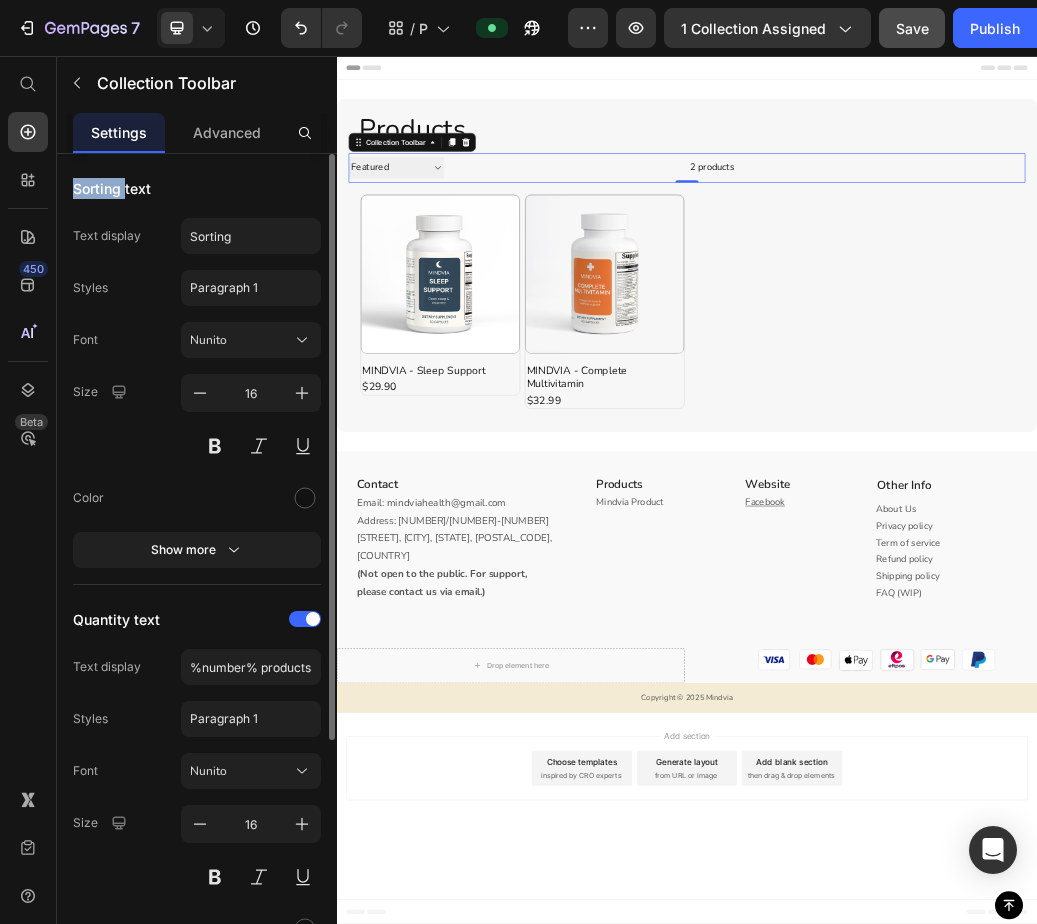 click on "Sorting text" at bounding box center [112, 188] 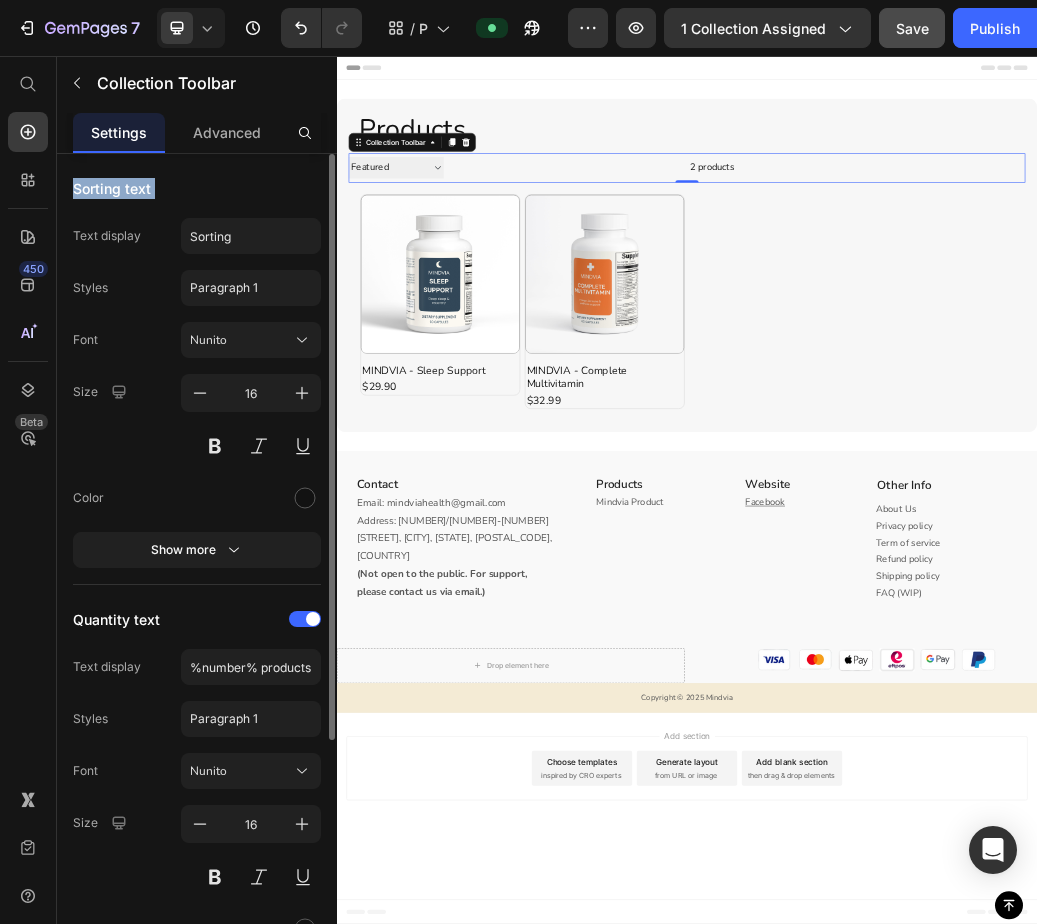 click on "Sorting text" at bounding box center [112, 188] 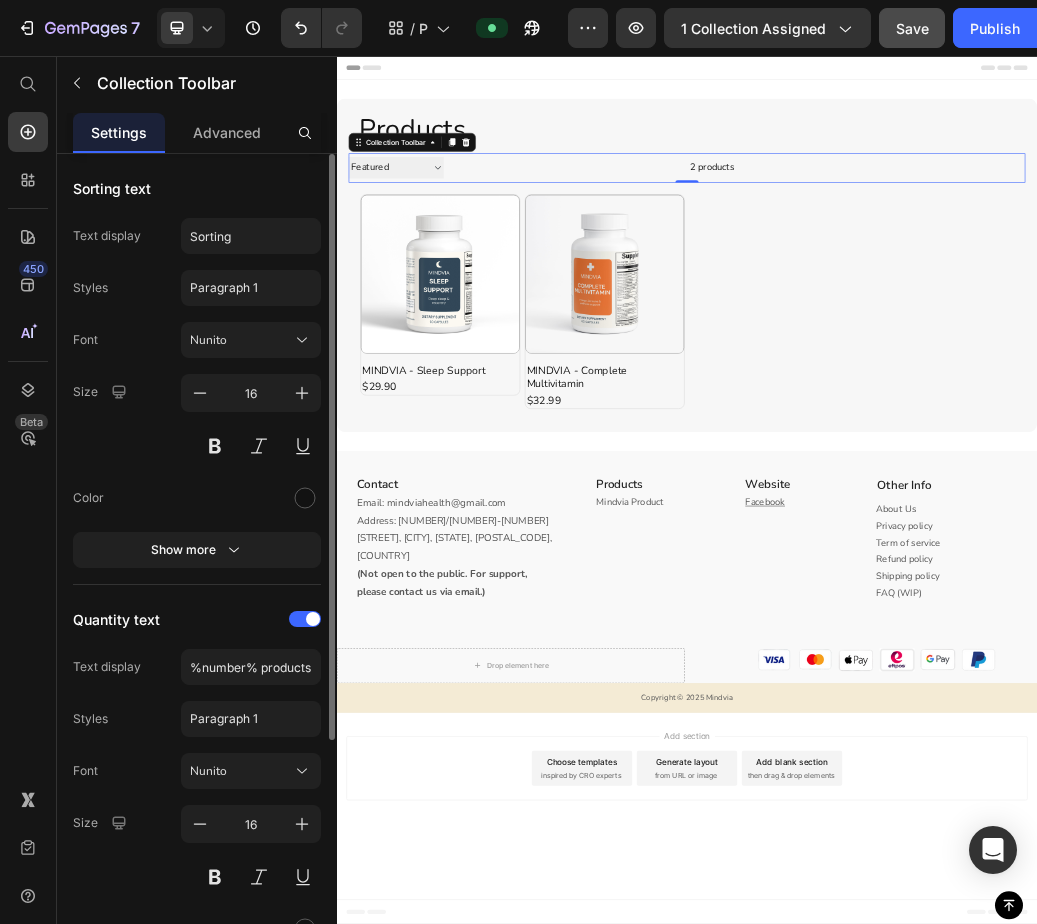 drag, startPoint x: 111, startPoint y: 190, endPoint x: 125, endPoint y: 234, distance: 46.173584 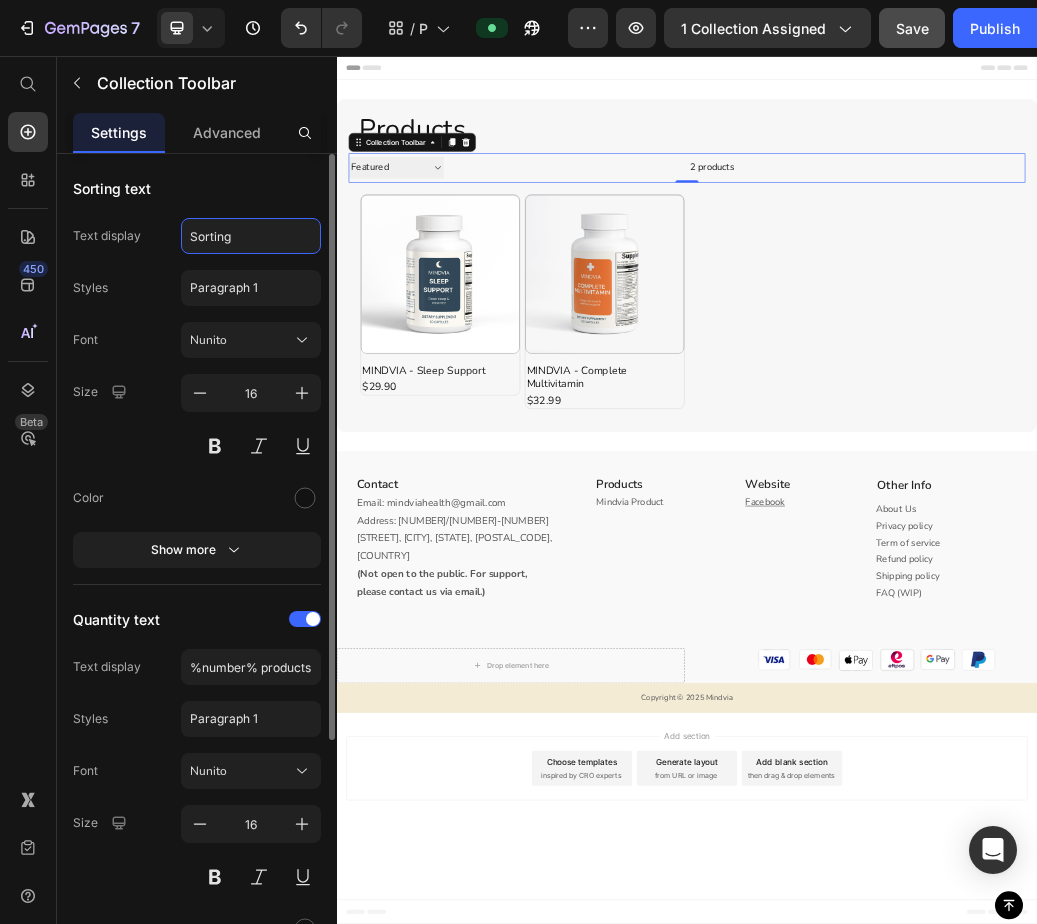click on "Sorting" 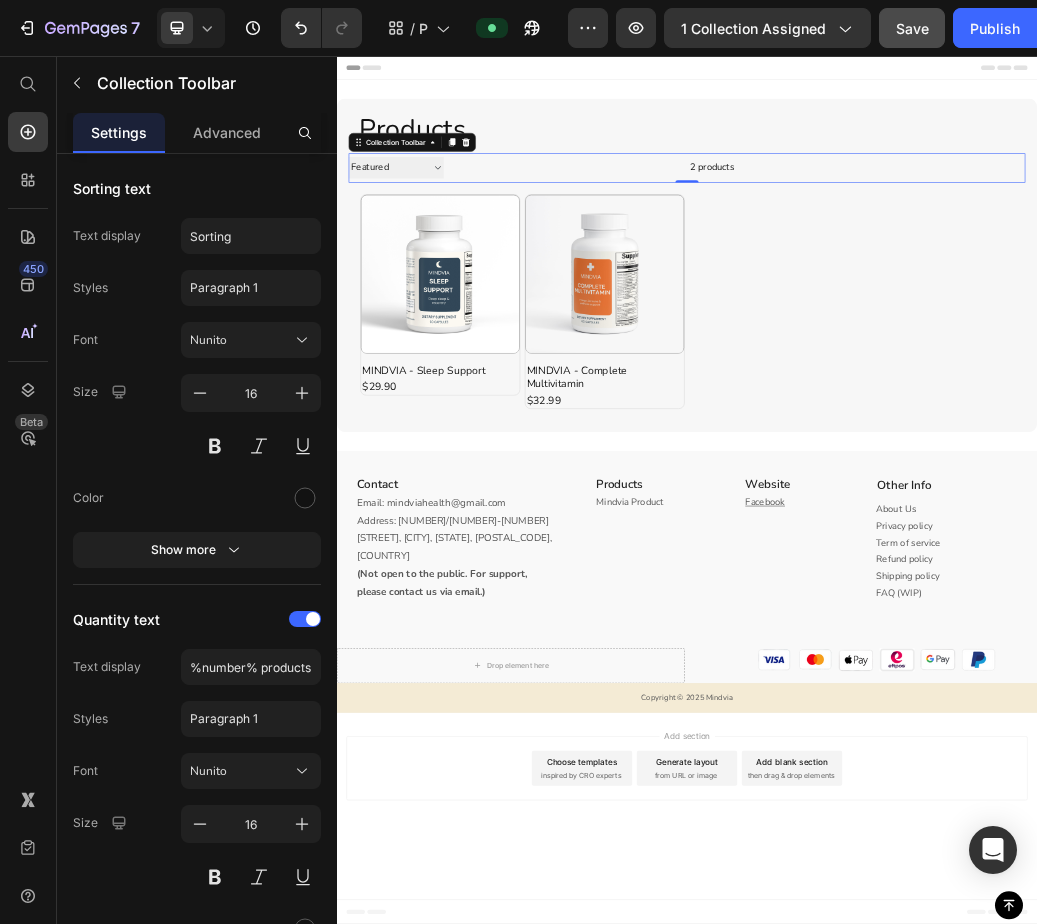 click on "Sorting Best selling Featured Alphabetically, A-Z Alphabetically, Z-A Price, low to high Price, high to low Date, new to old Date, old to new" at bounding box center [438, 247] 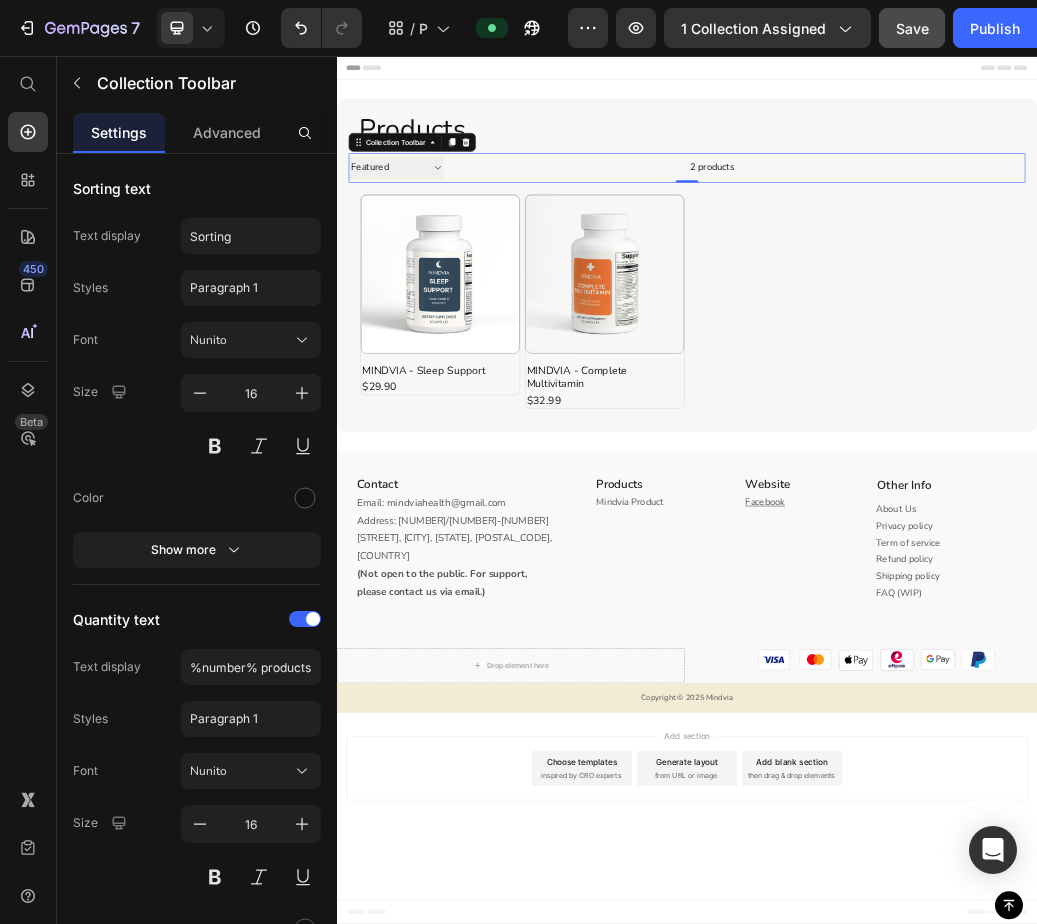 click on "Sorting Best selling Featured Alphabetically, A-Z Alphabetically, Z-A Price, low to high Price, high to low Date, new to old Date, old to new" at bounding box center [438, 247] 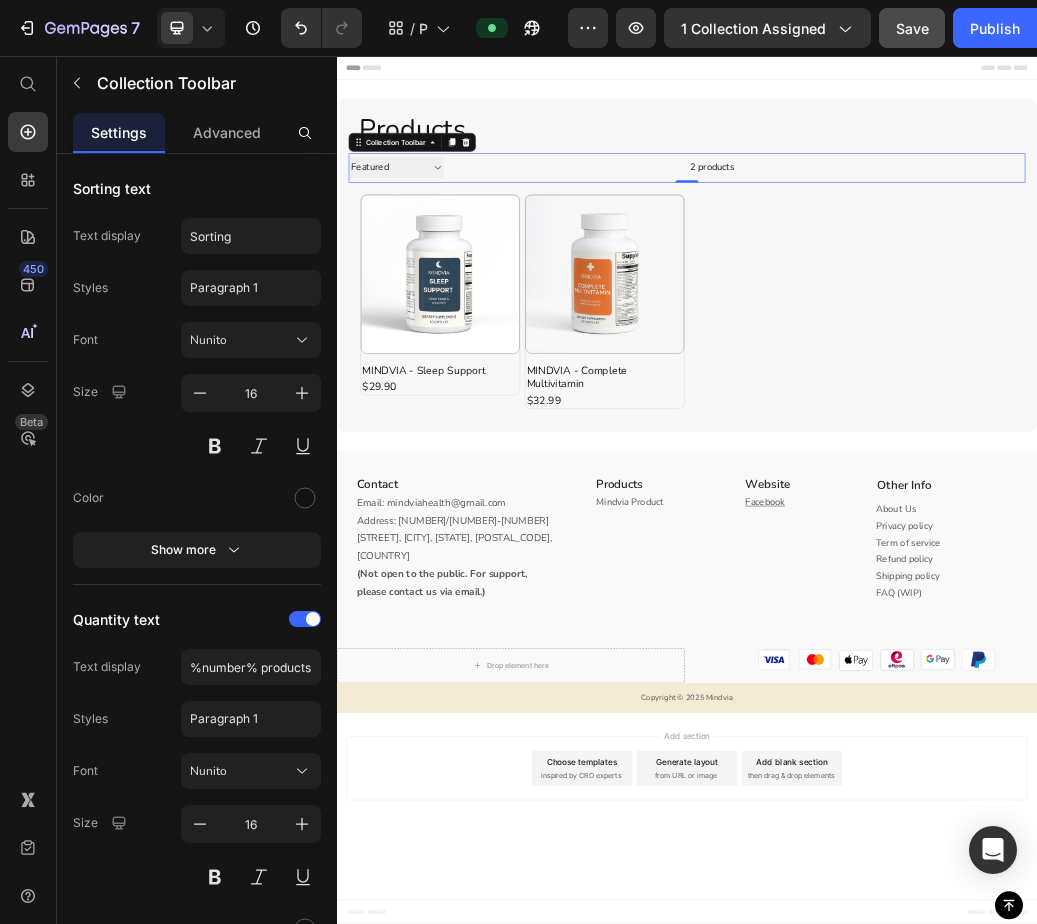 click on "Sorting Best selling Featured Alphabetically, A-Z Alphabetically, Z-A Price, low to high Price, high to low Date, new to old Date, old to new" at bounding box center [438, 247] 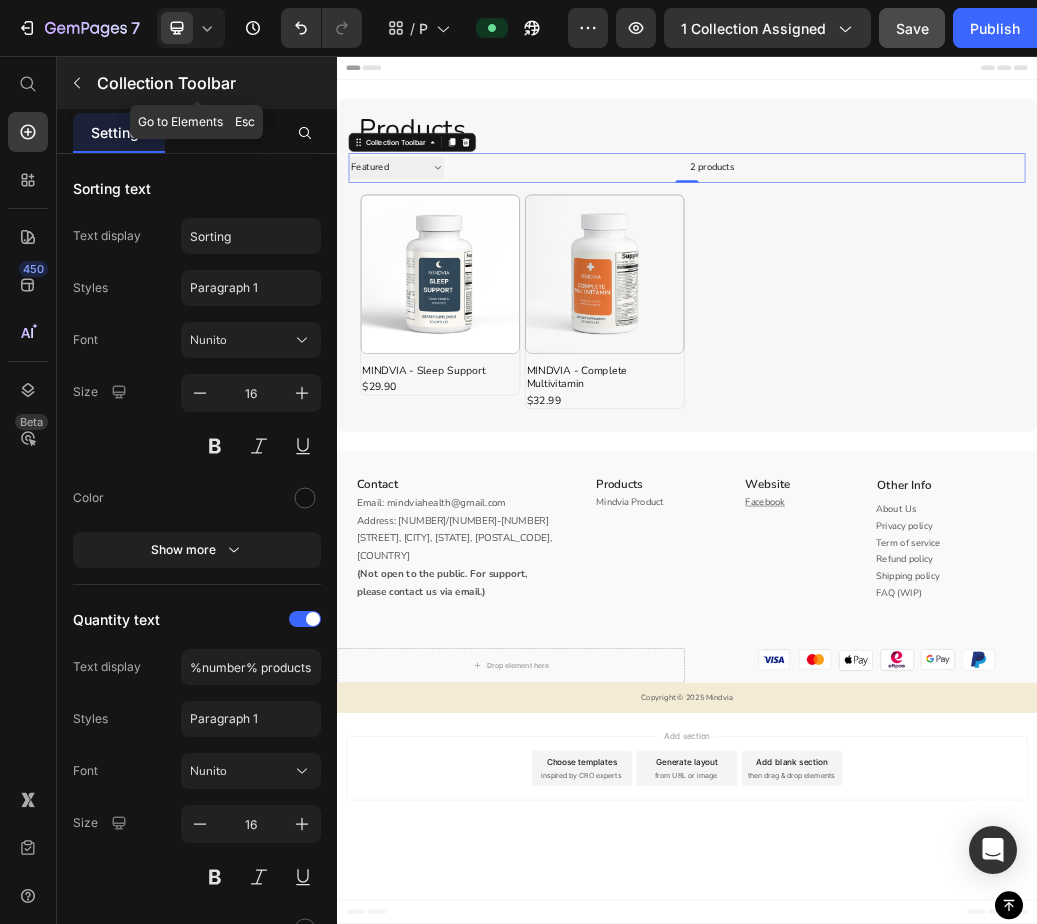 click 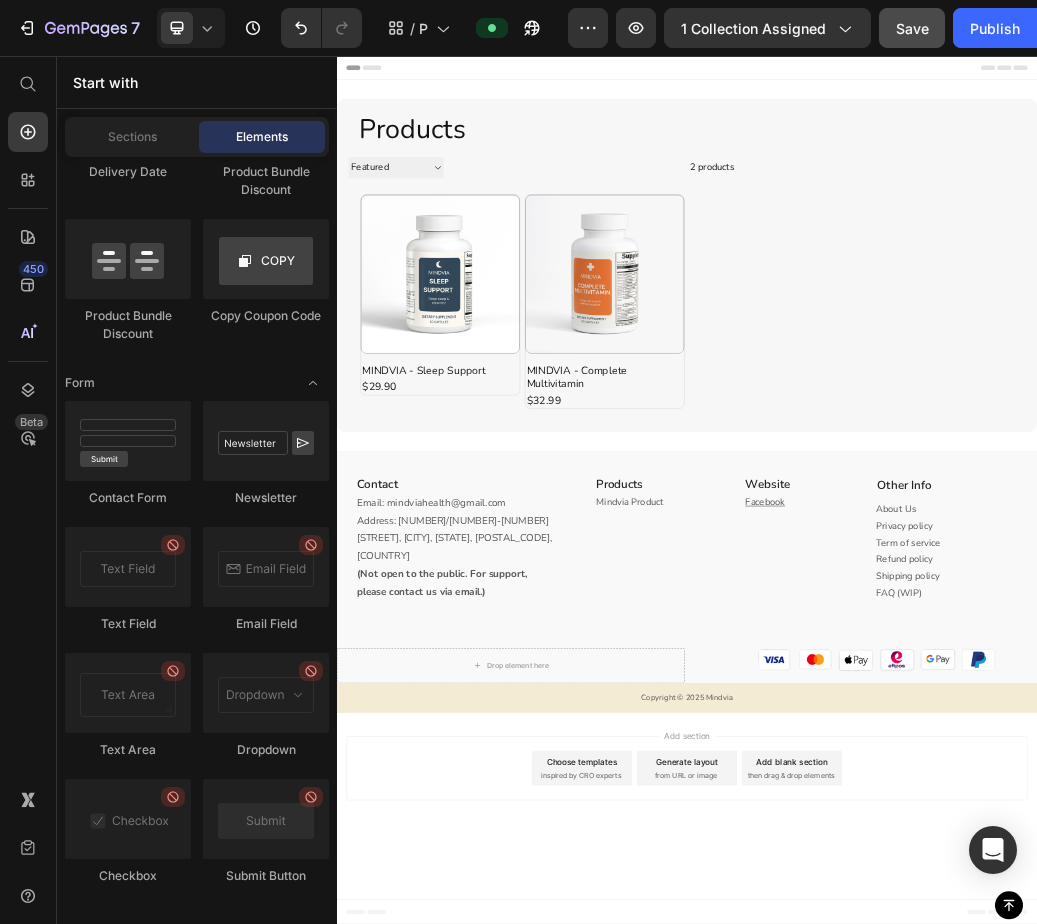 scroll, scrollTop: 5200, scrollLeft: 0, axis: vertical 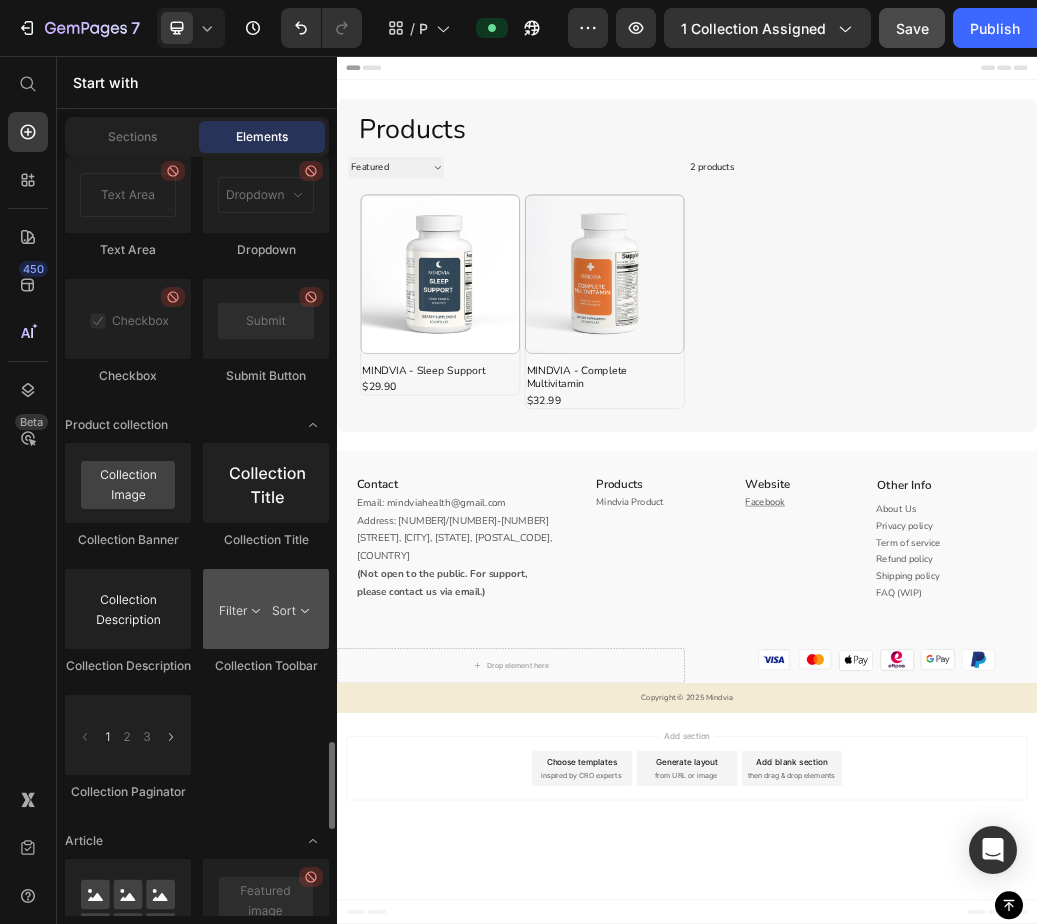 click at bounding box center [266, 609] 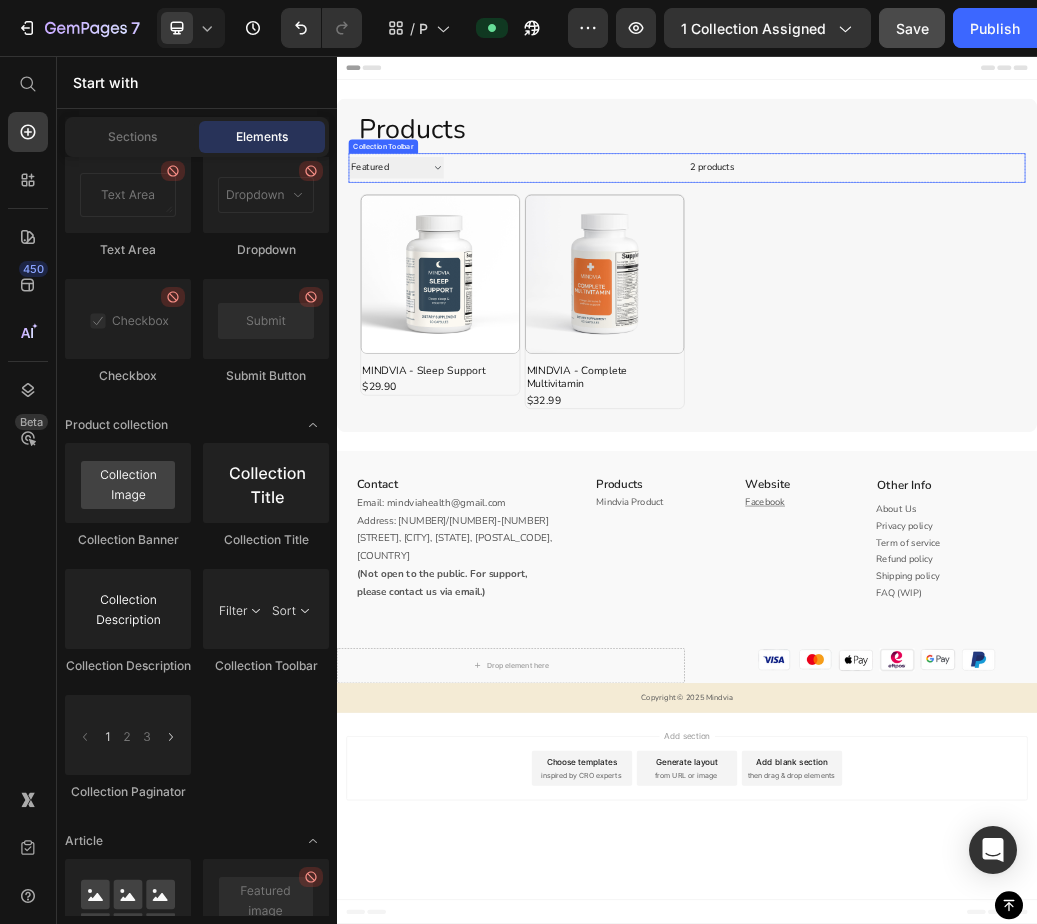 click on "2 products" at bounding box center (769, 248) 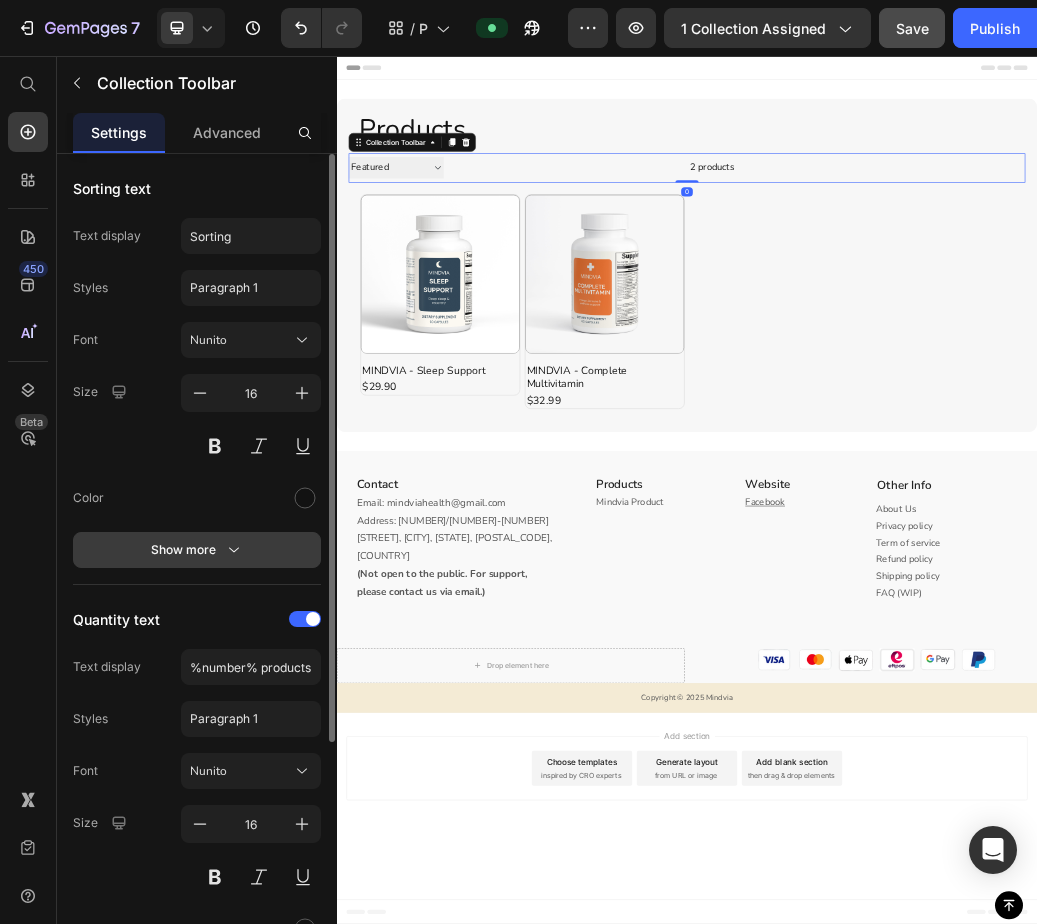 click 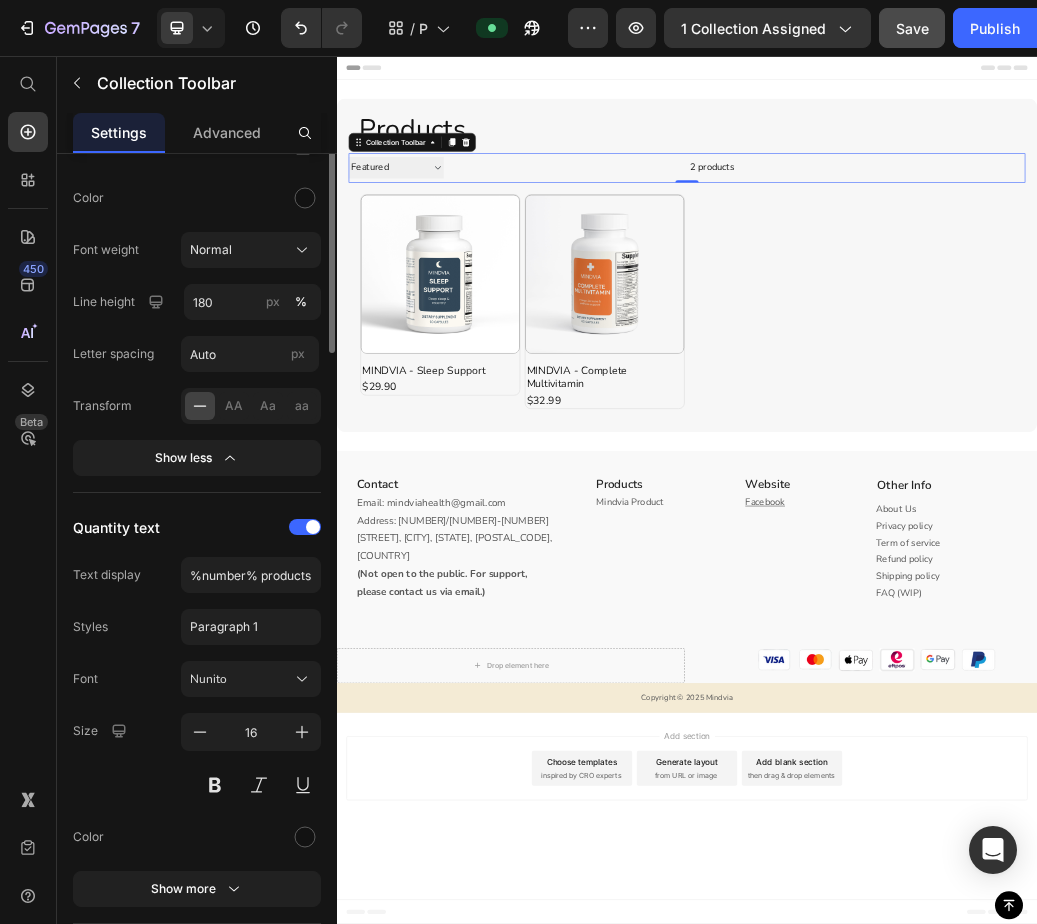 scroll, scrollTop: 0, scrollLeft: 0, axis: both 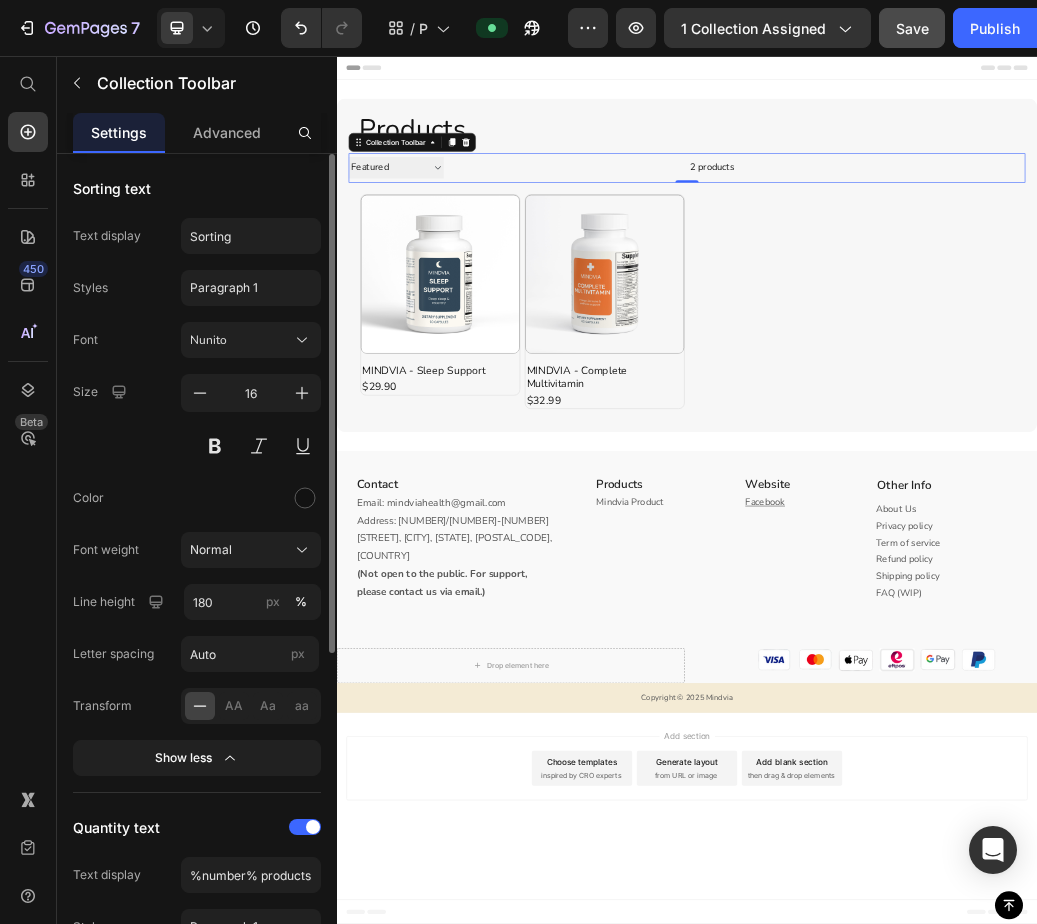 click on "Size 16" at bounding box center (197, 419) 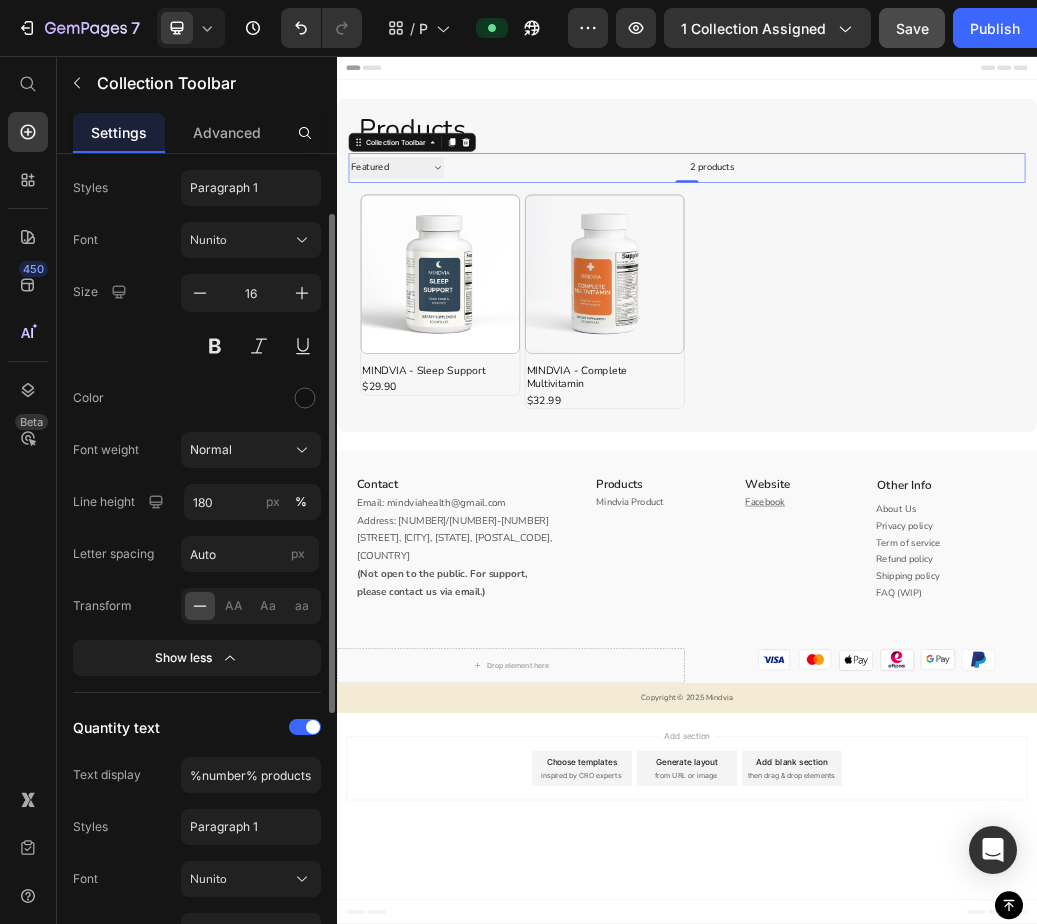 scroll, scrollTop: 300, scrollLeft: 0, axis: vertical 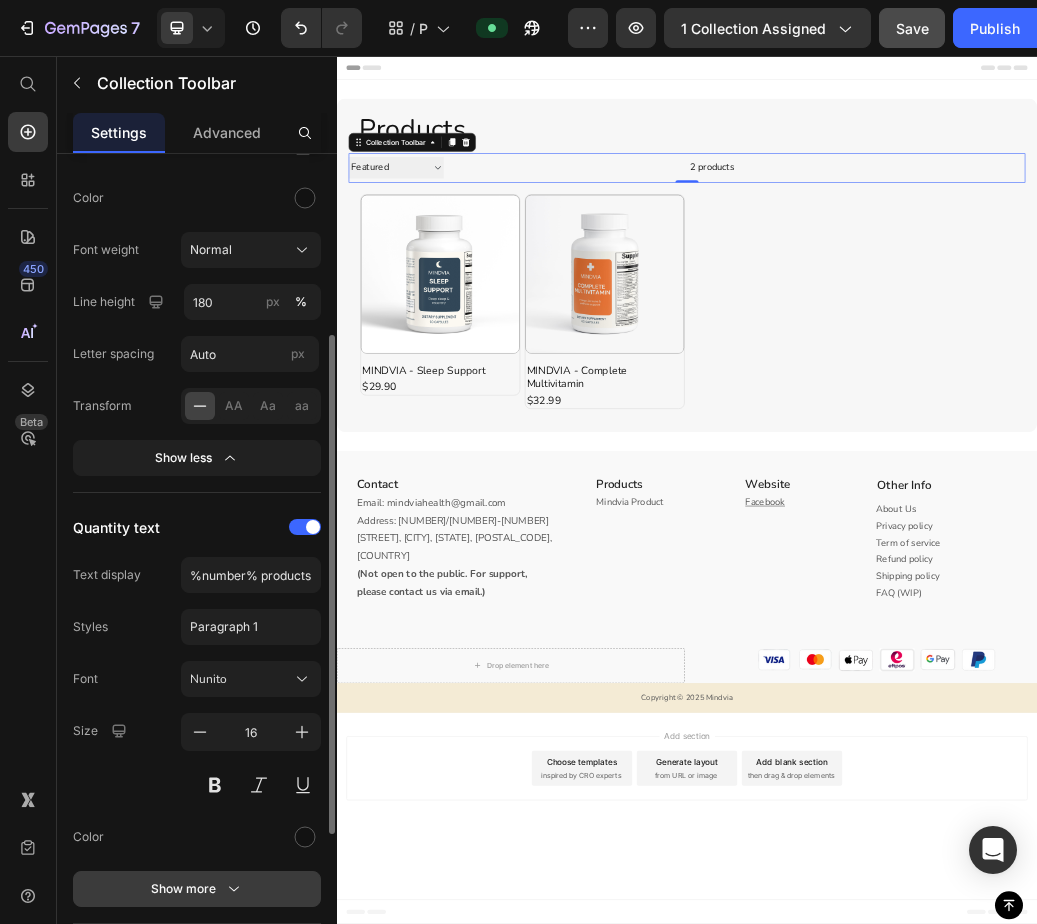 click on "Show more" at bounding box center (197, 889) 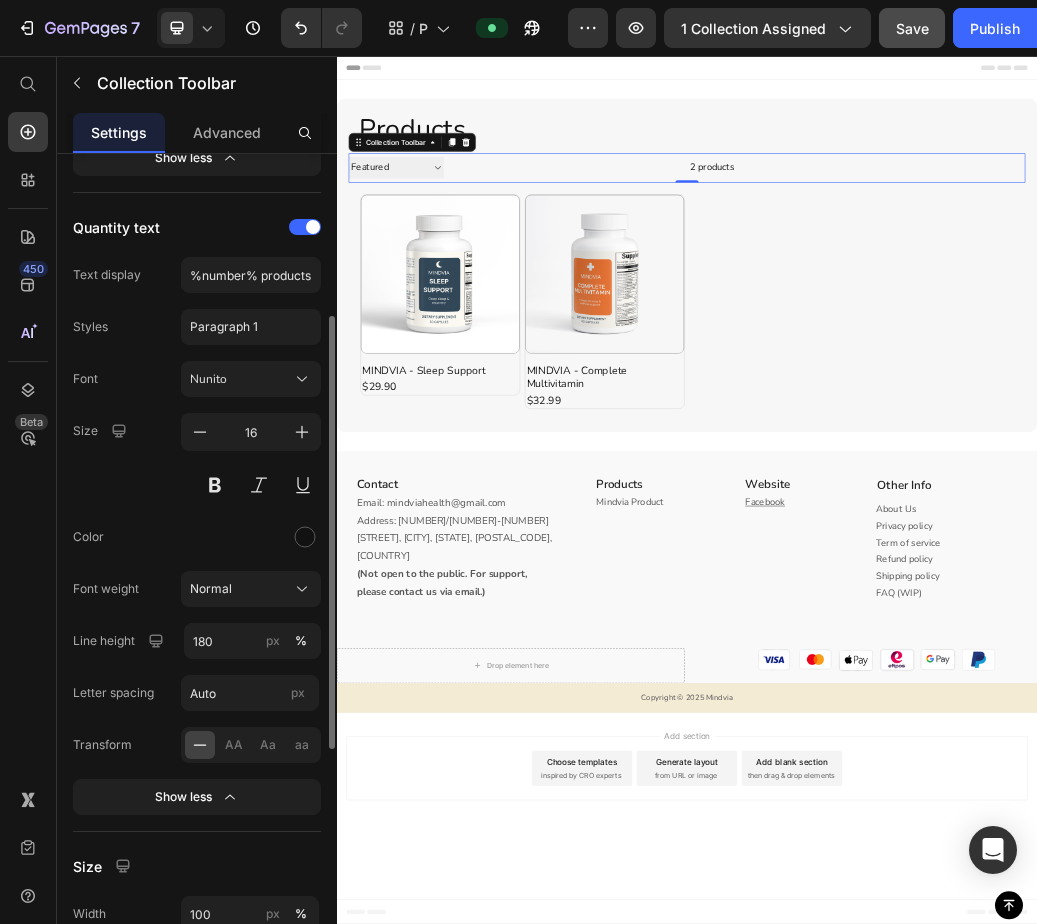 scroll, scrollTop: 751, scrollLeft: 0, axis: vertical 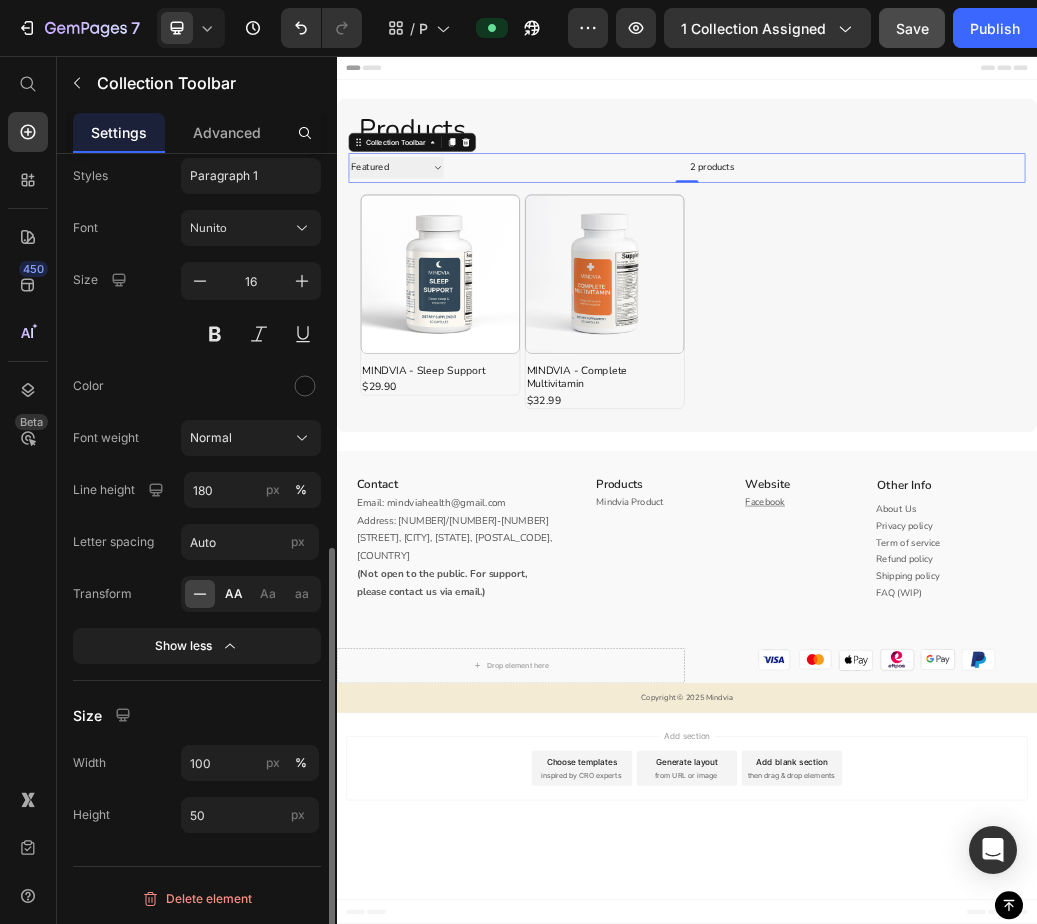 click on "AA" 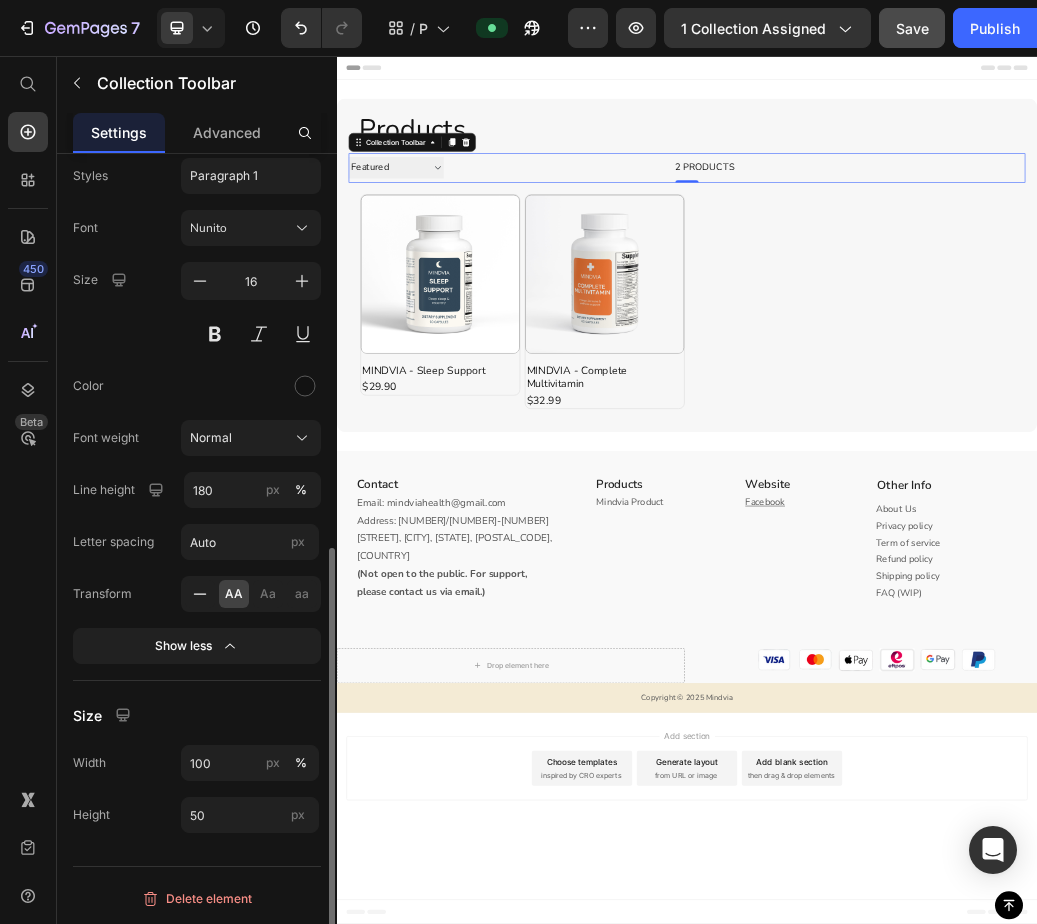 click 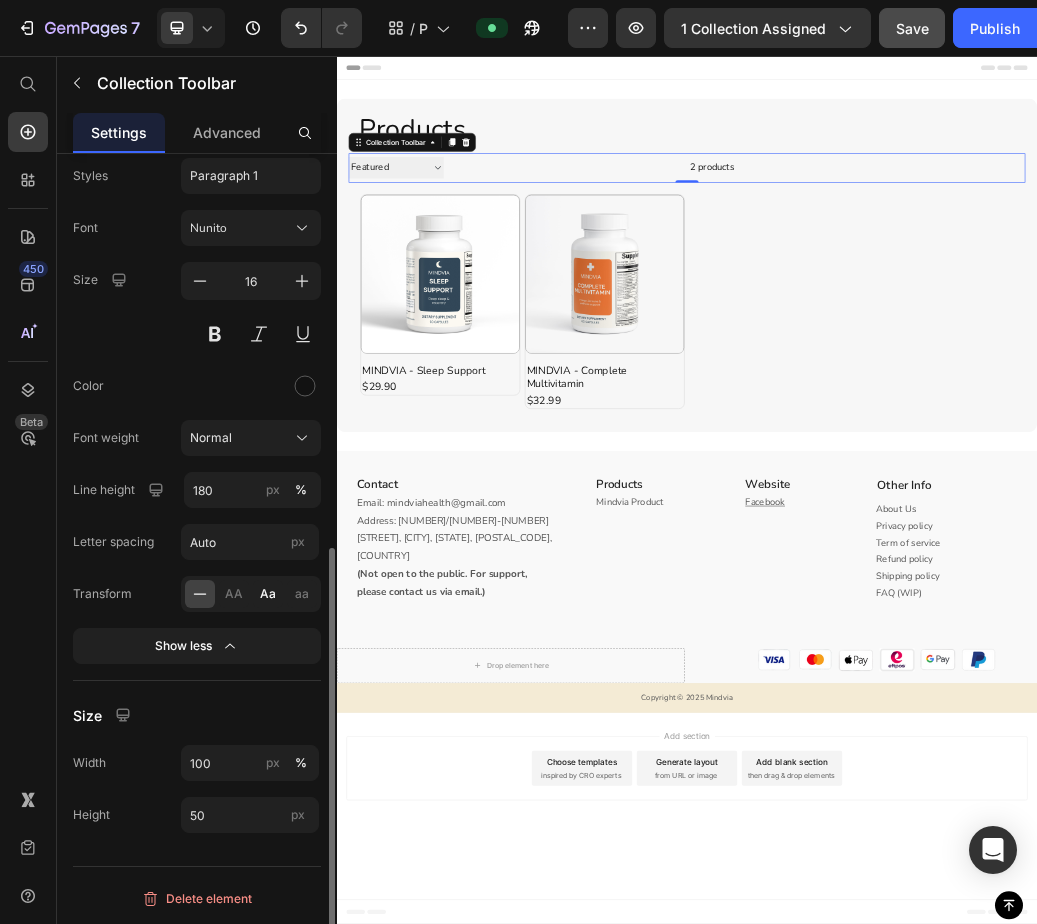 click on "Aa" 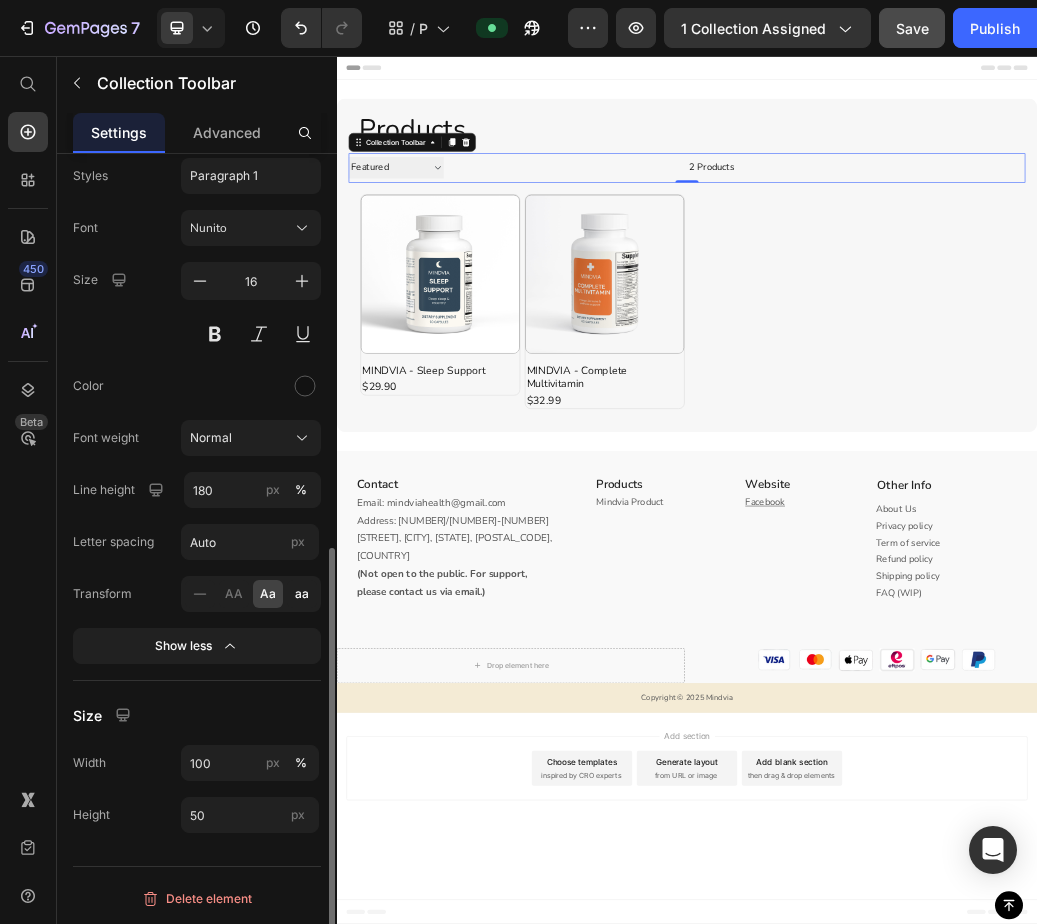 click on "aa" 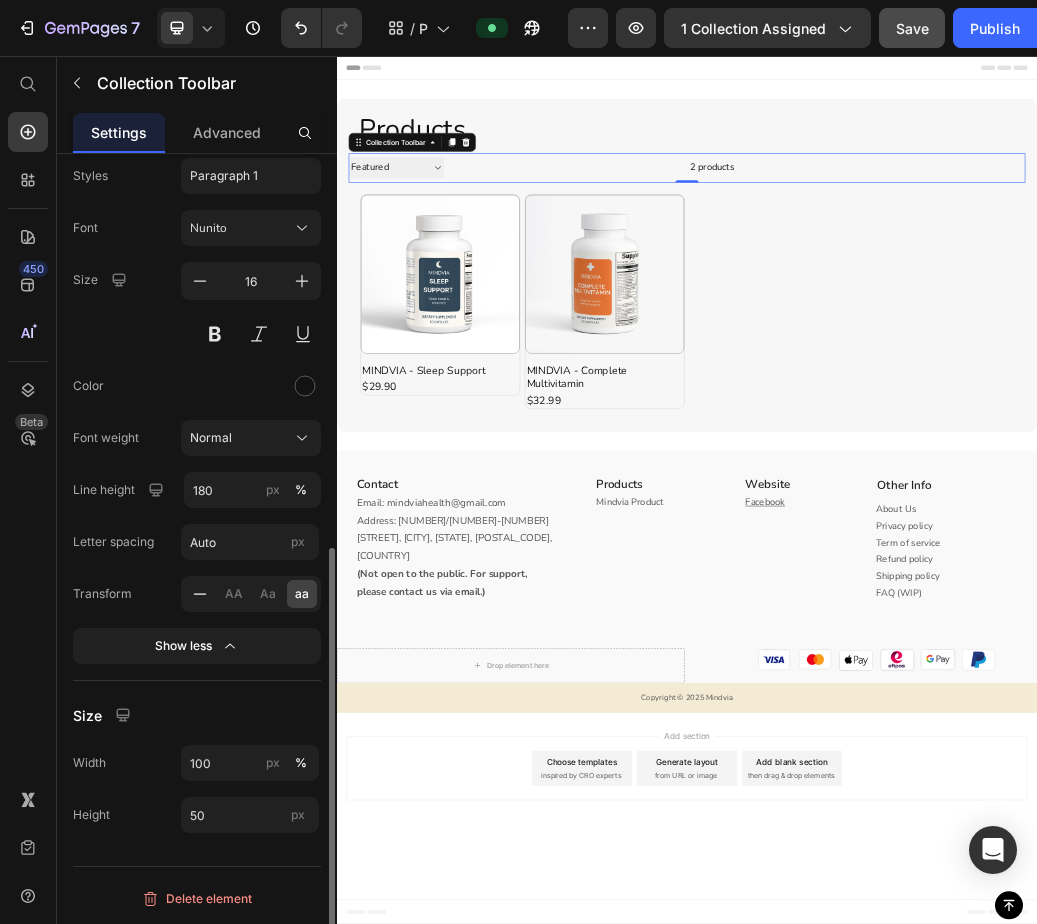 click 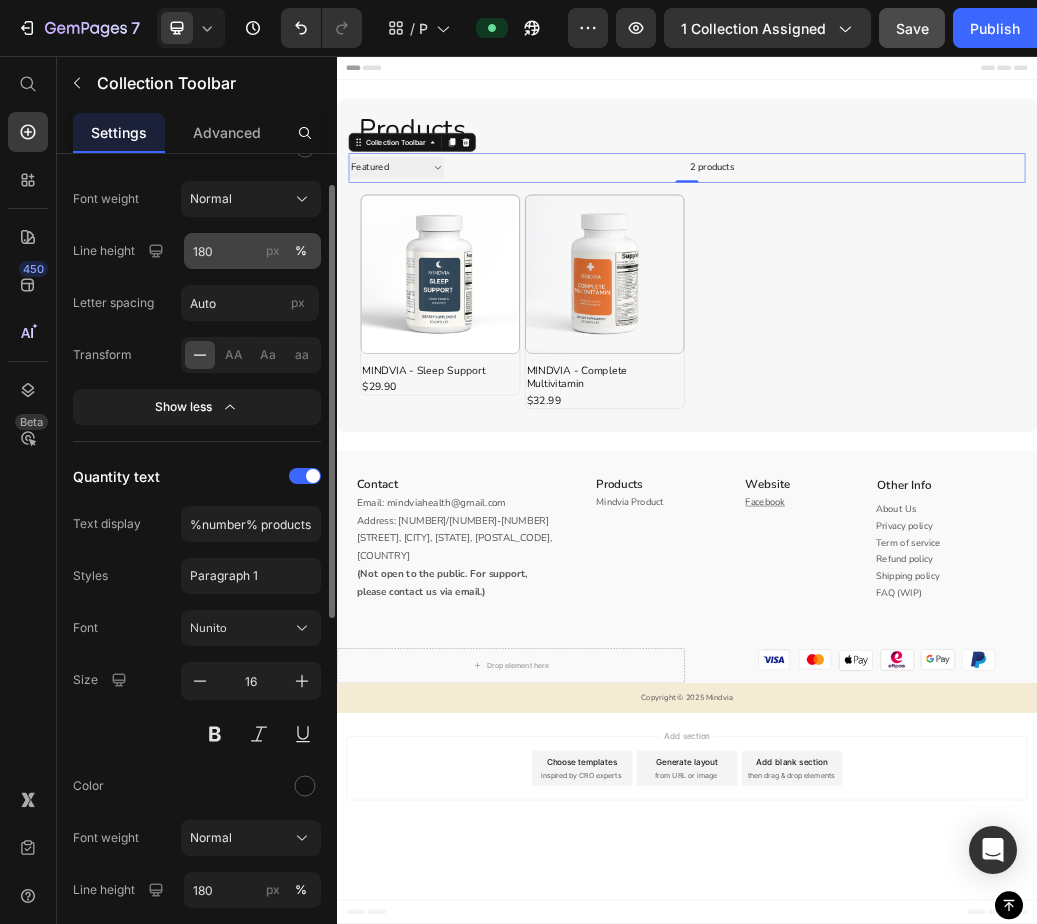 scroll, scrollTop: 0, scrollLeft: 0, axis: both 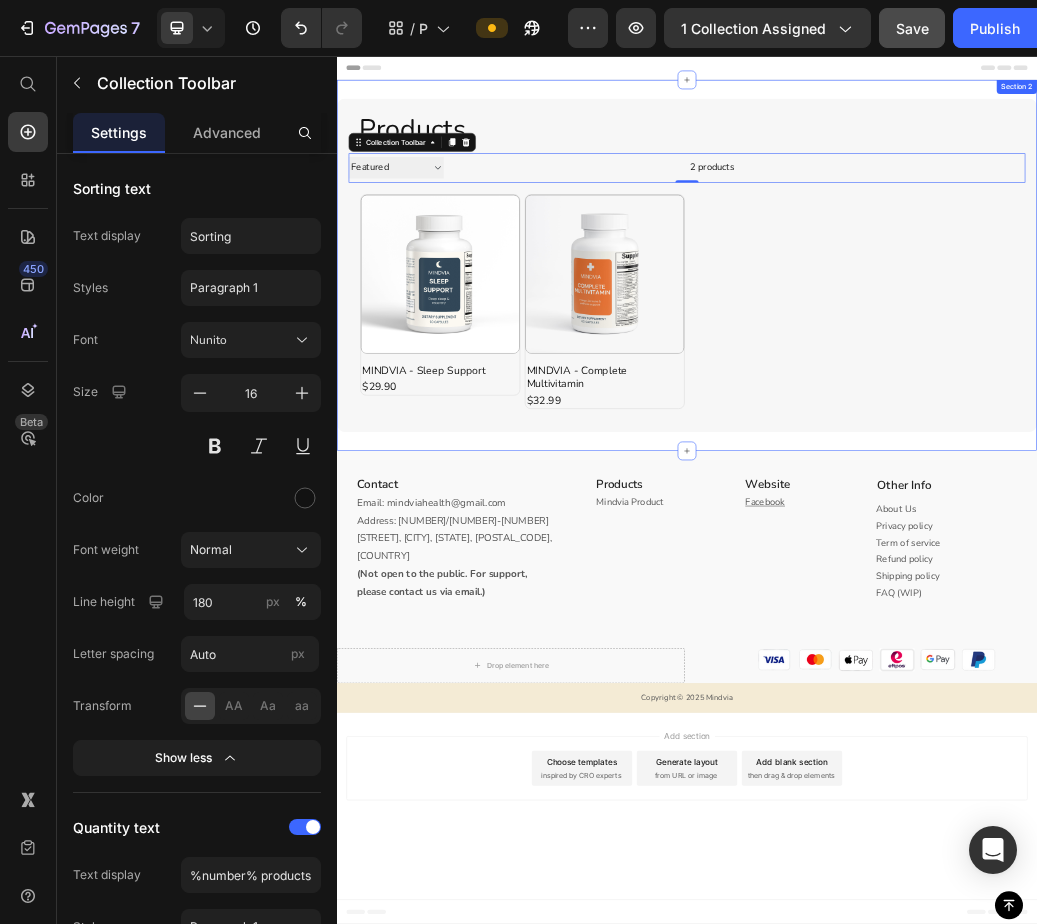click on "Products Heading Sorting Best selling Featured Alphabetically, A-Z Alphabetically, Z-A Price, low to high Price, high to low Date, new to old Date, old to new 2 products Collection Toolbar   0 Row Product Images MINDVIA - Sleep Support Product Title $29.90 Product Price Row Row Product Images MINDVIA - Complete Multivitamin Product Title $32.99 Product Price Row Row Product List Row Section 2" at bounding box center (937, 415) 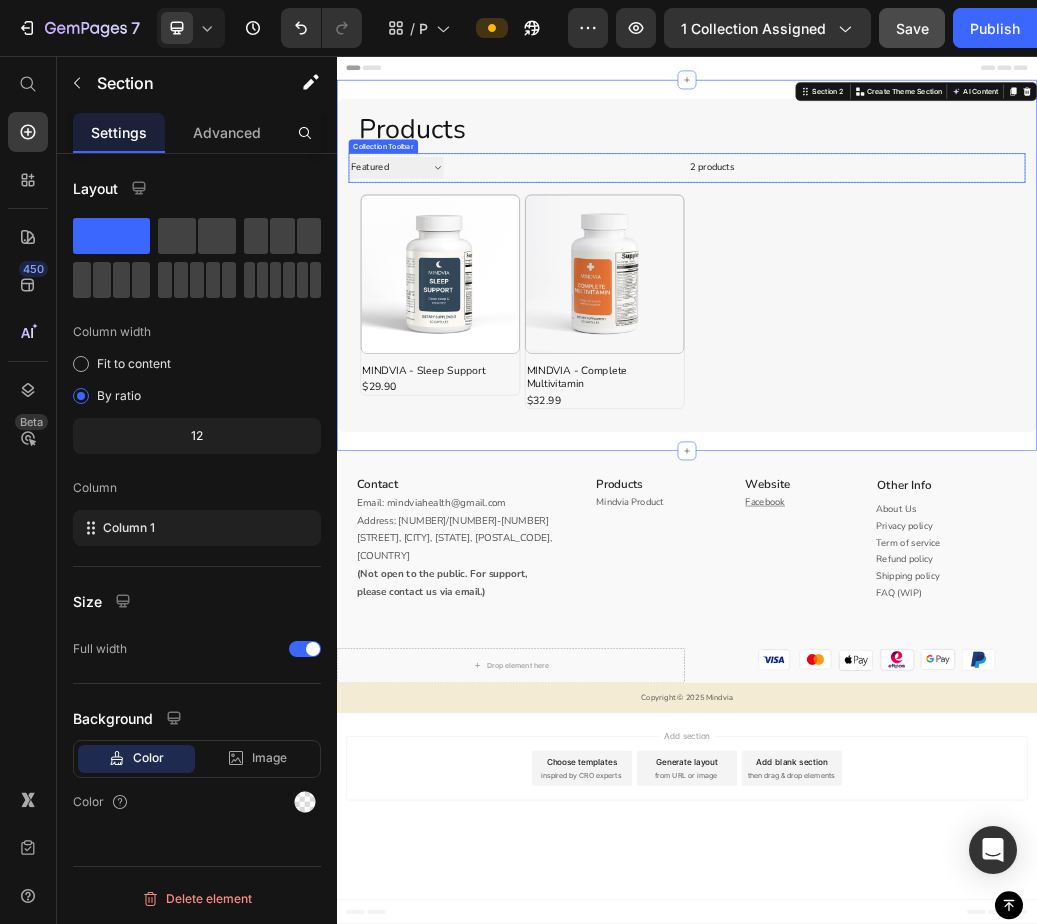 click on "2 products" at bounding box center (769, 248) 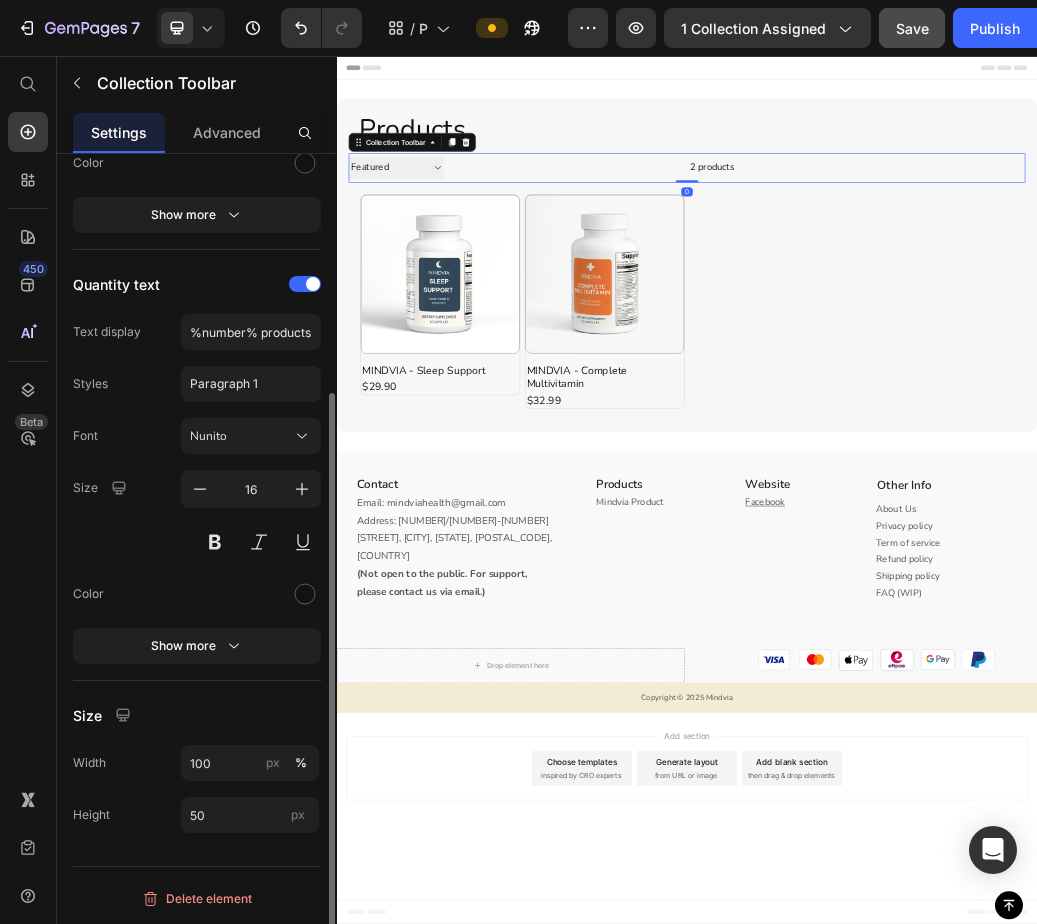 scroll, scrollTop: 0, scrollLeft: 0, axis: both 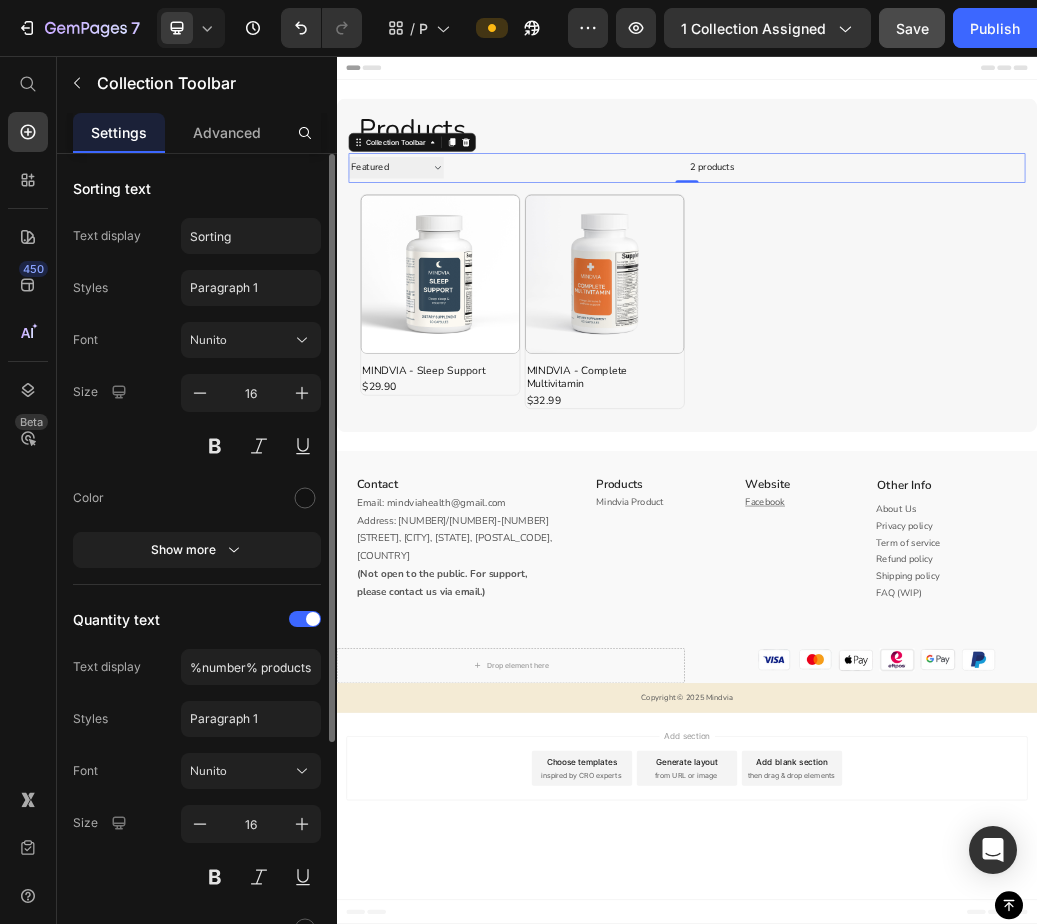click on "Font Nunito" at bounding box center (197, 340) 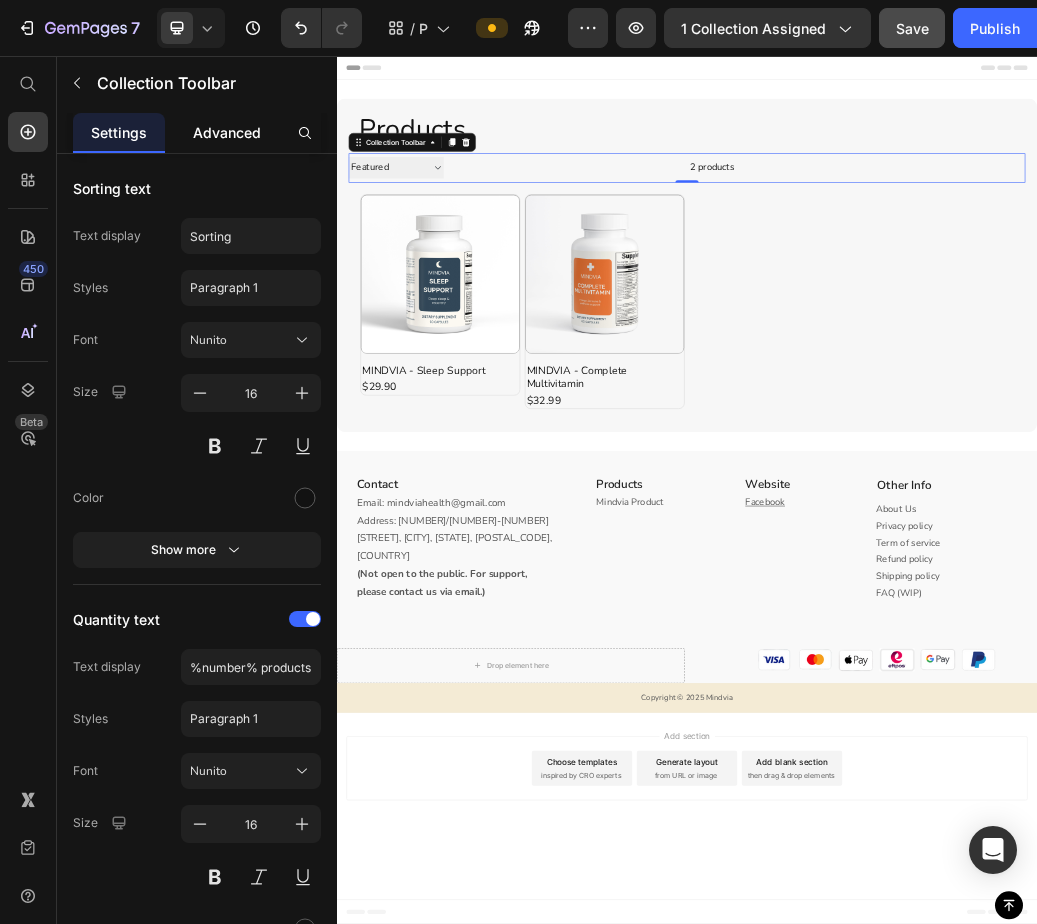 click on "Advanced" at bounding box center (227, 132) 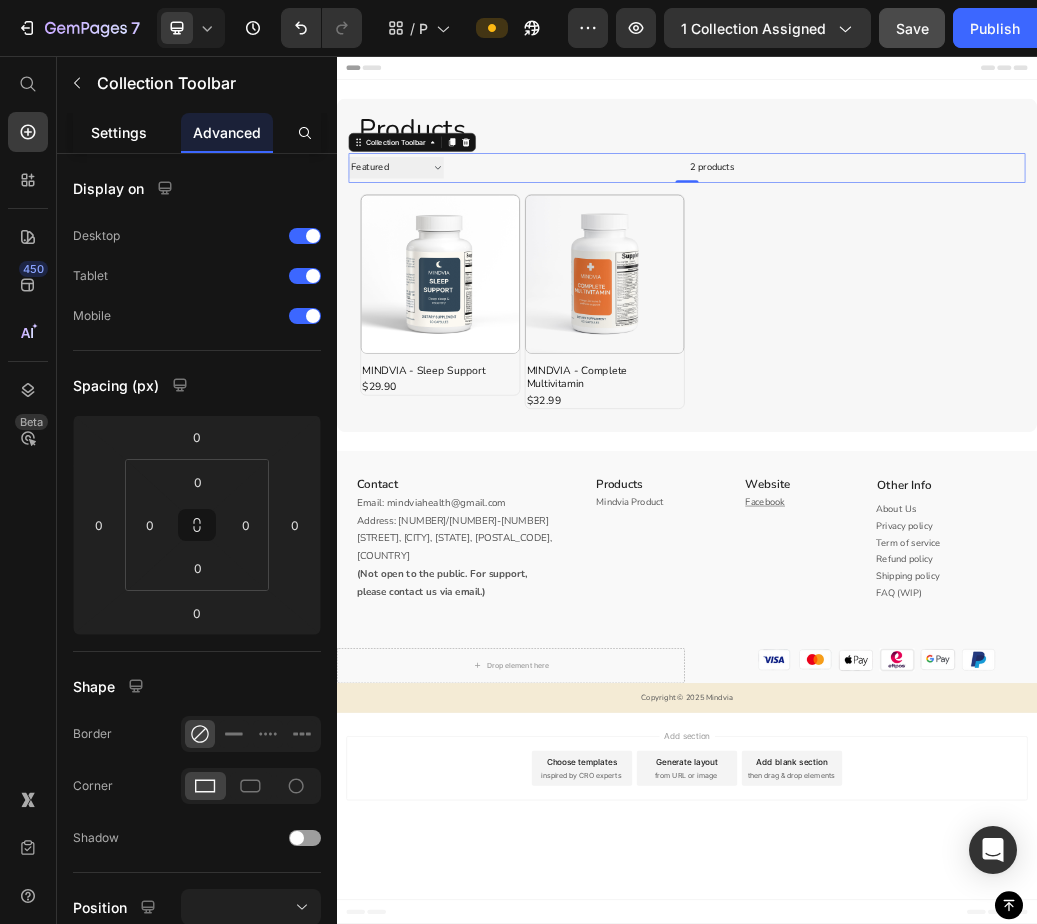 click on "Settings" at bounding box center [119, 132] 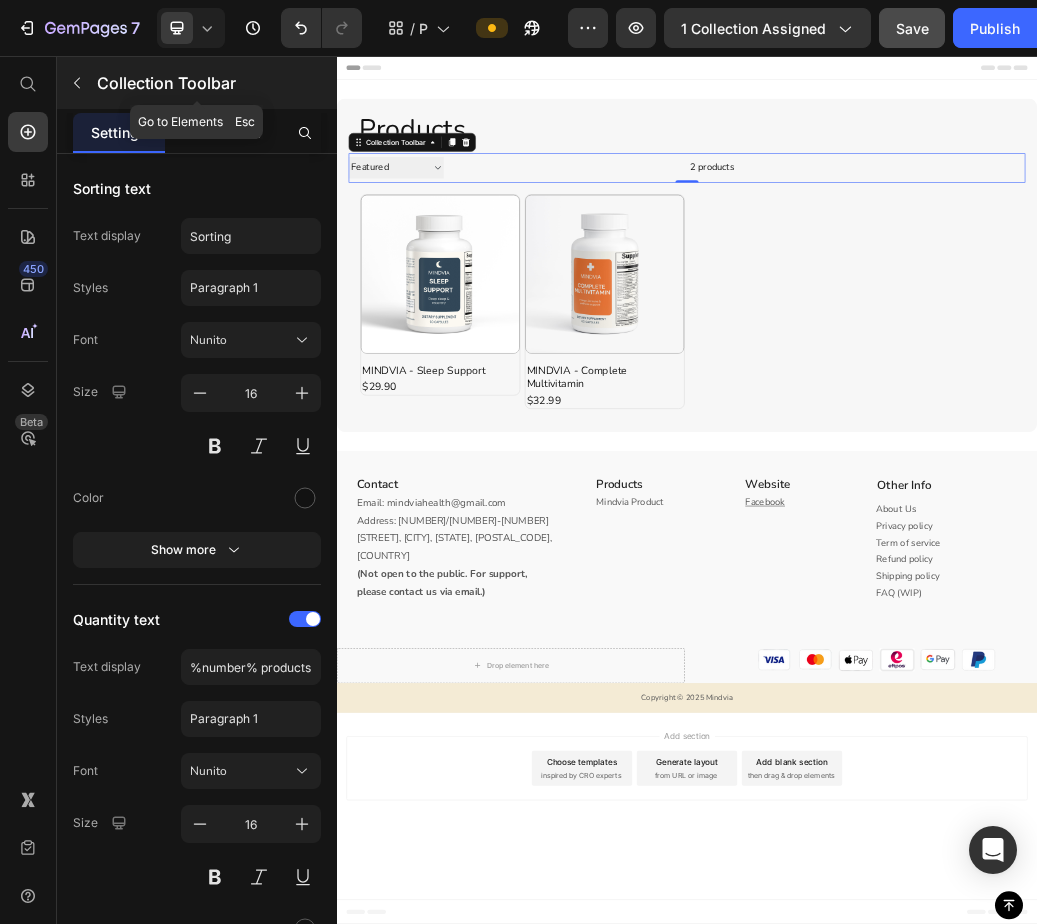 click 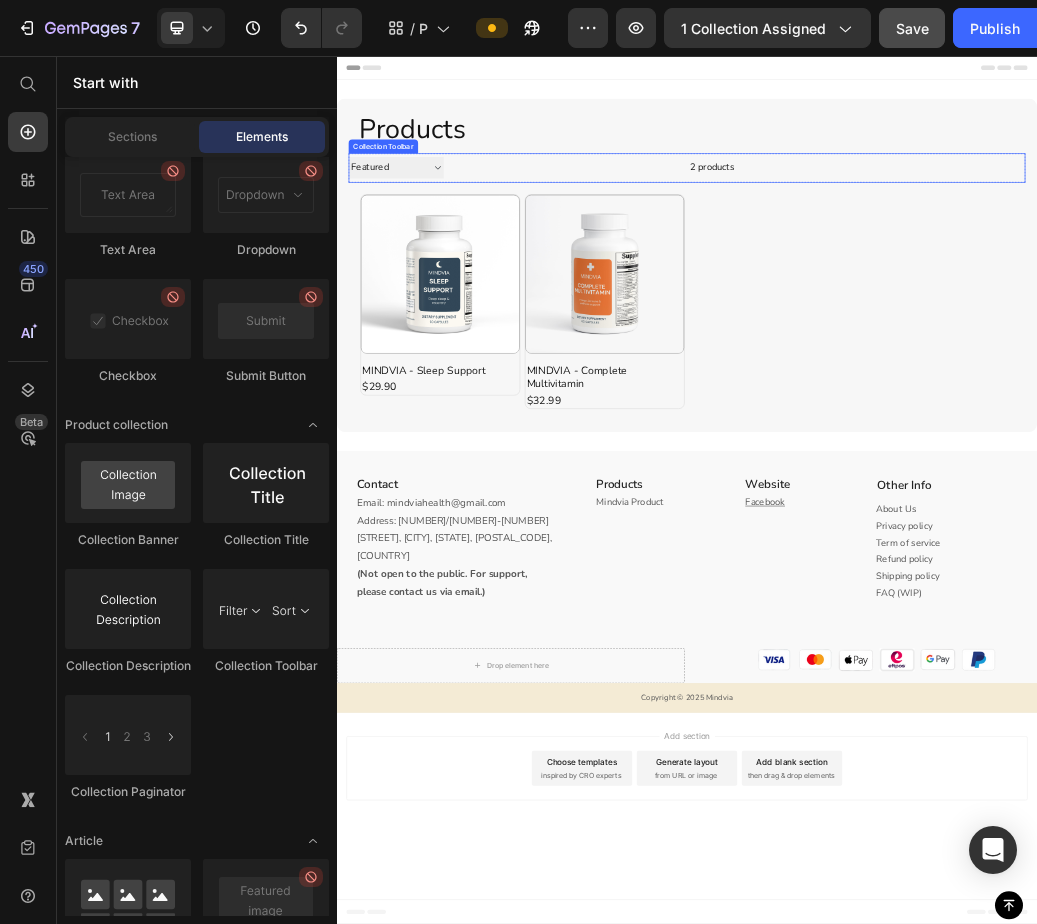 click at bounding box center (1268, 248) 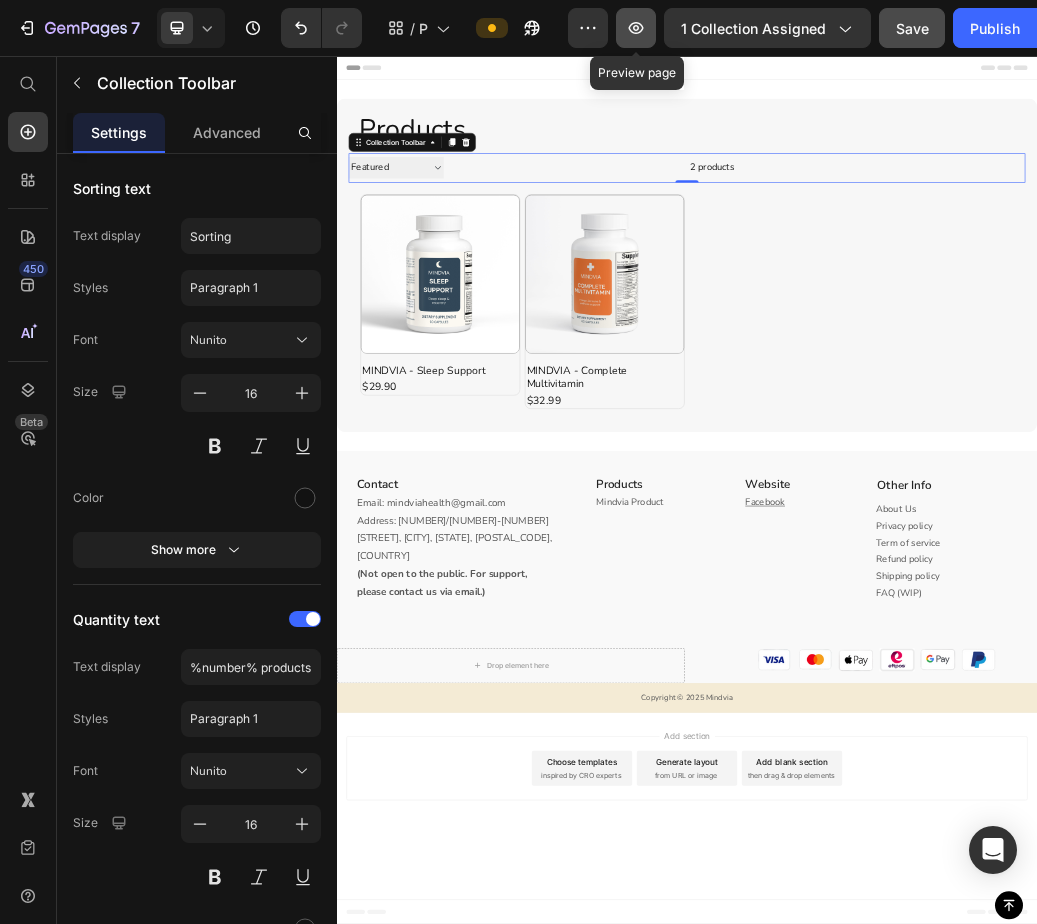 click 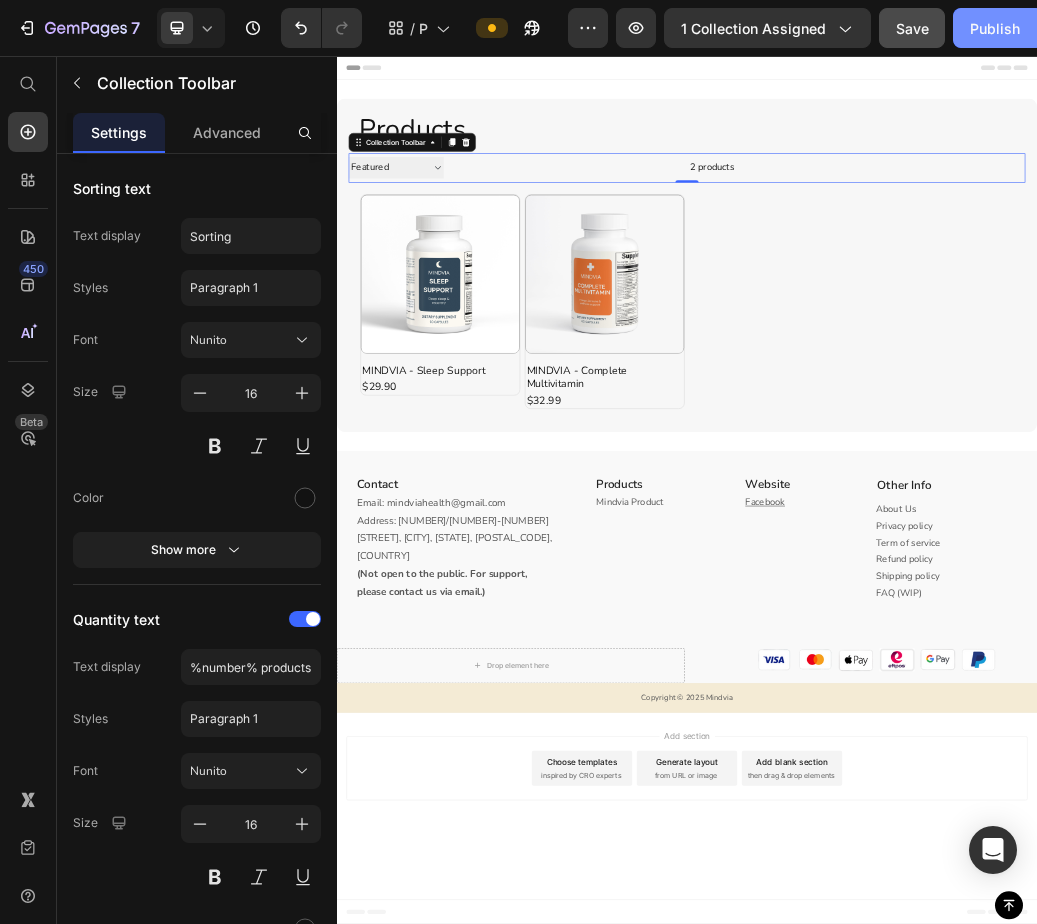 click on "Publish" at bounding box center [995, 28] 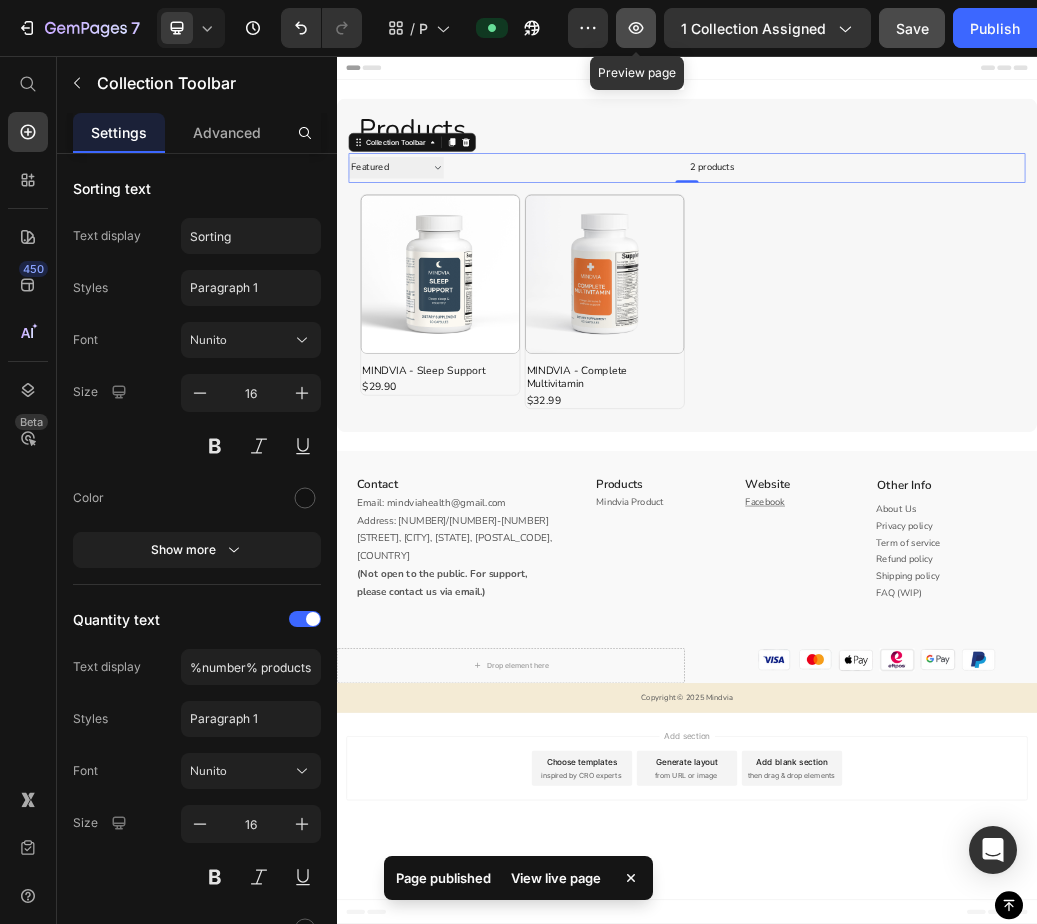 click 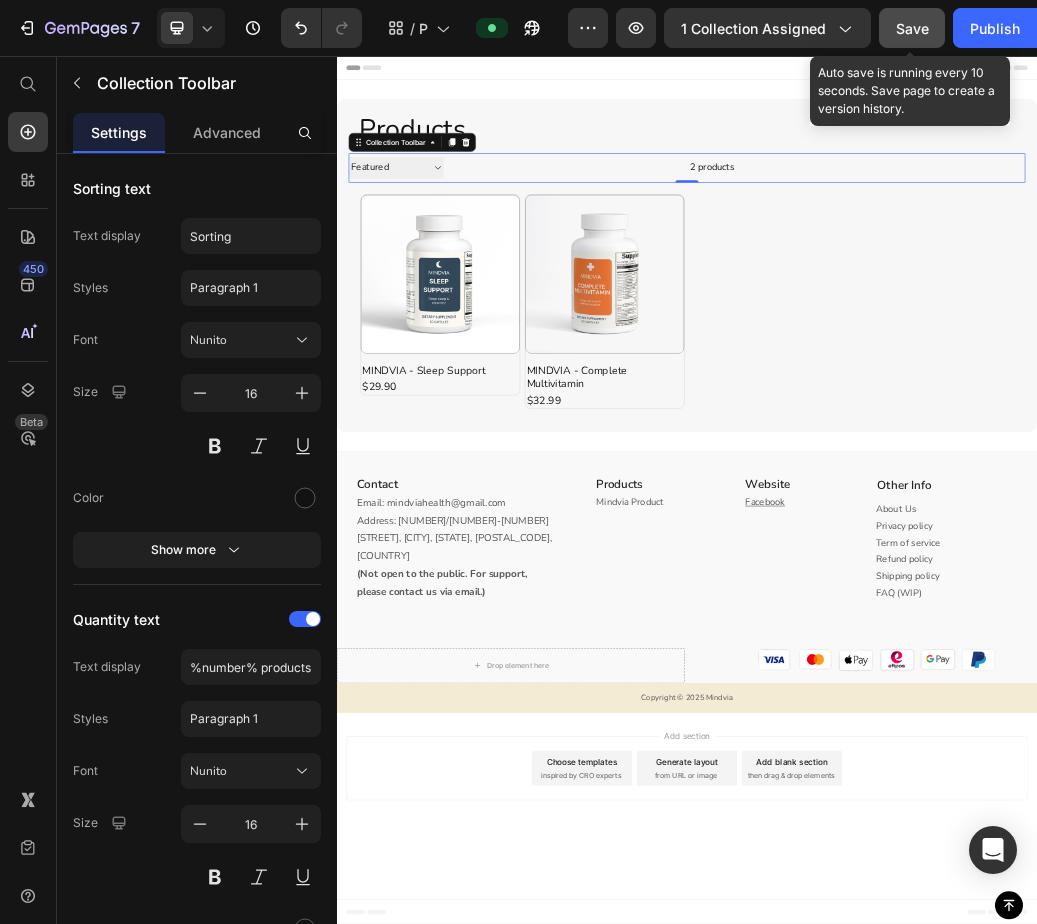 click on "Save" at bounding box center [912, 28] 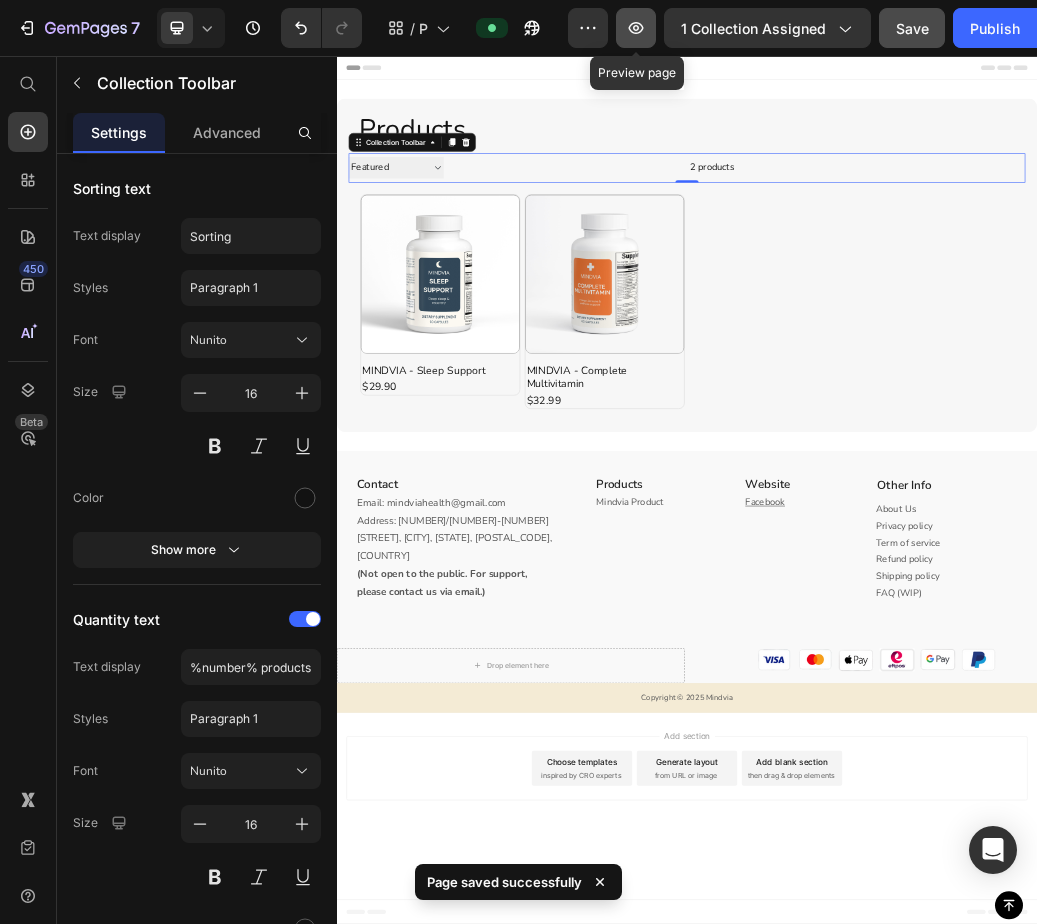 click 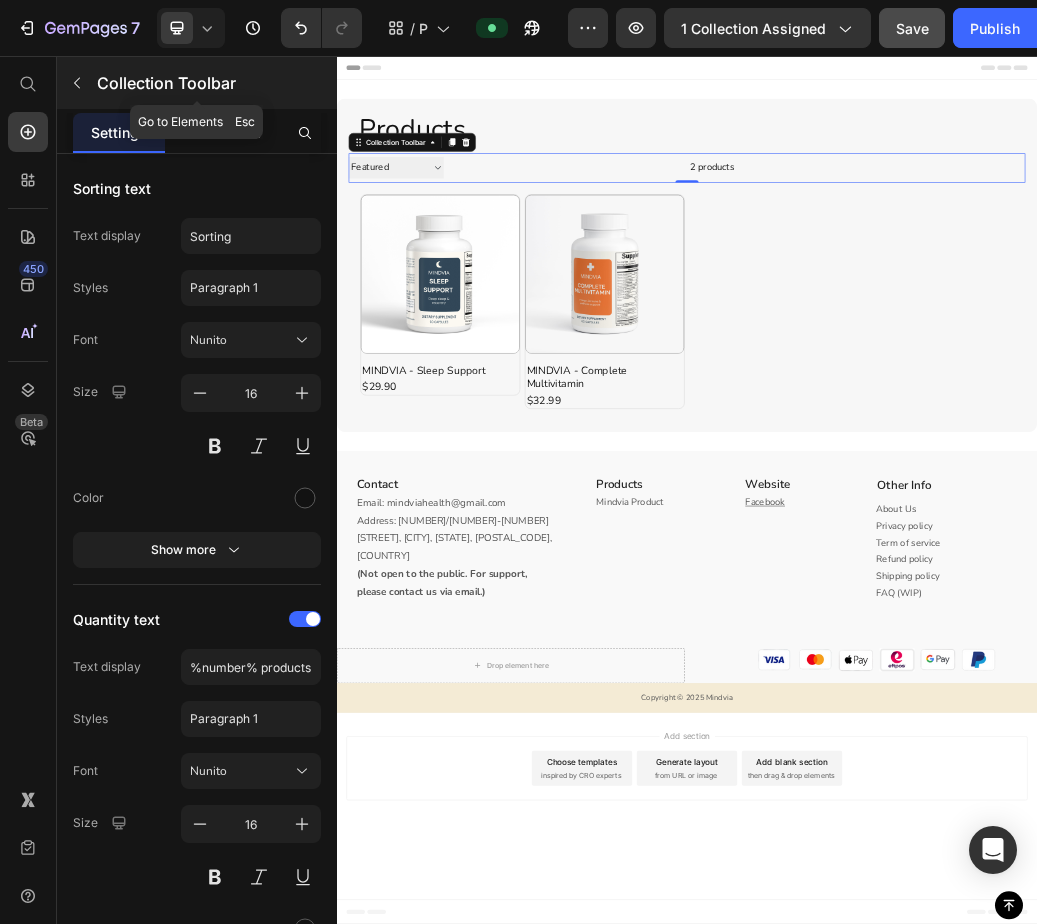 click at bounding box center (77, 83) 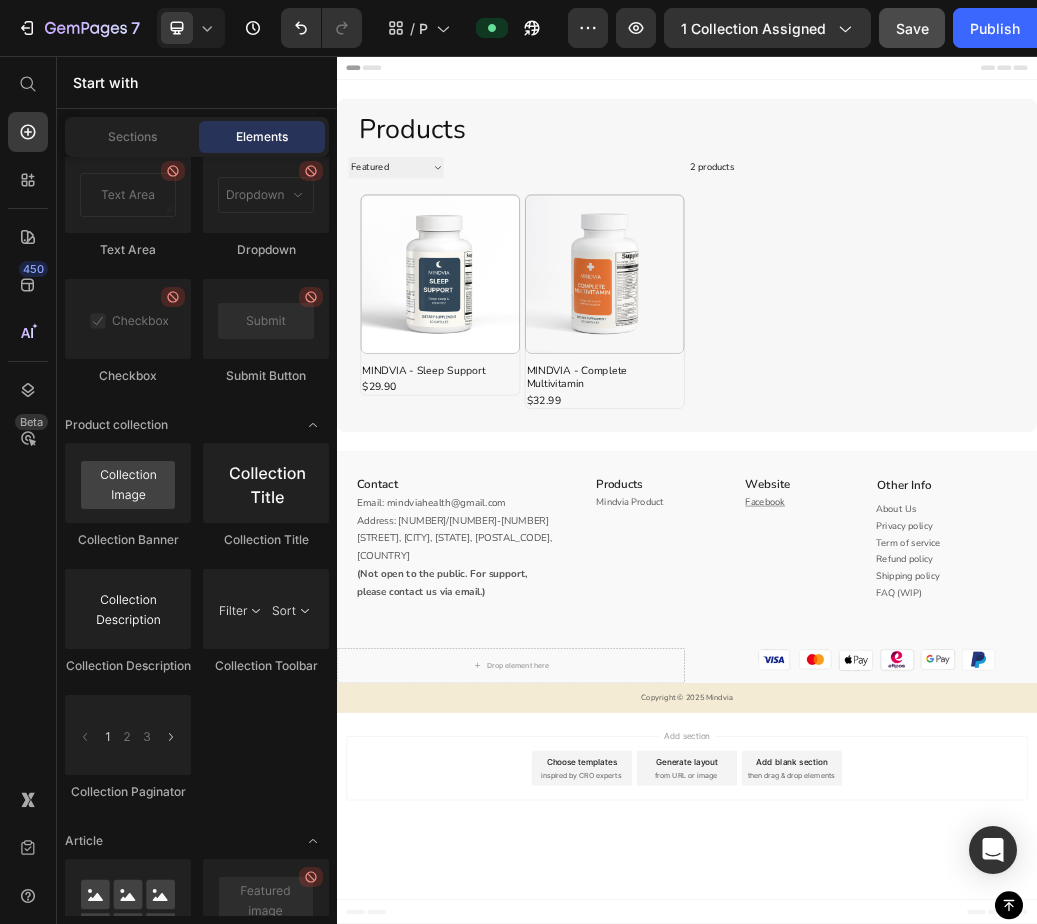 click 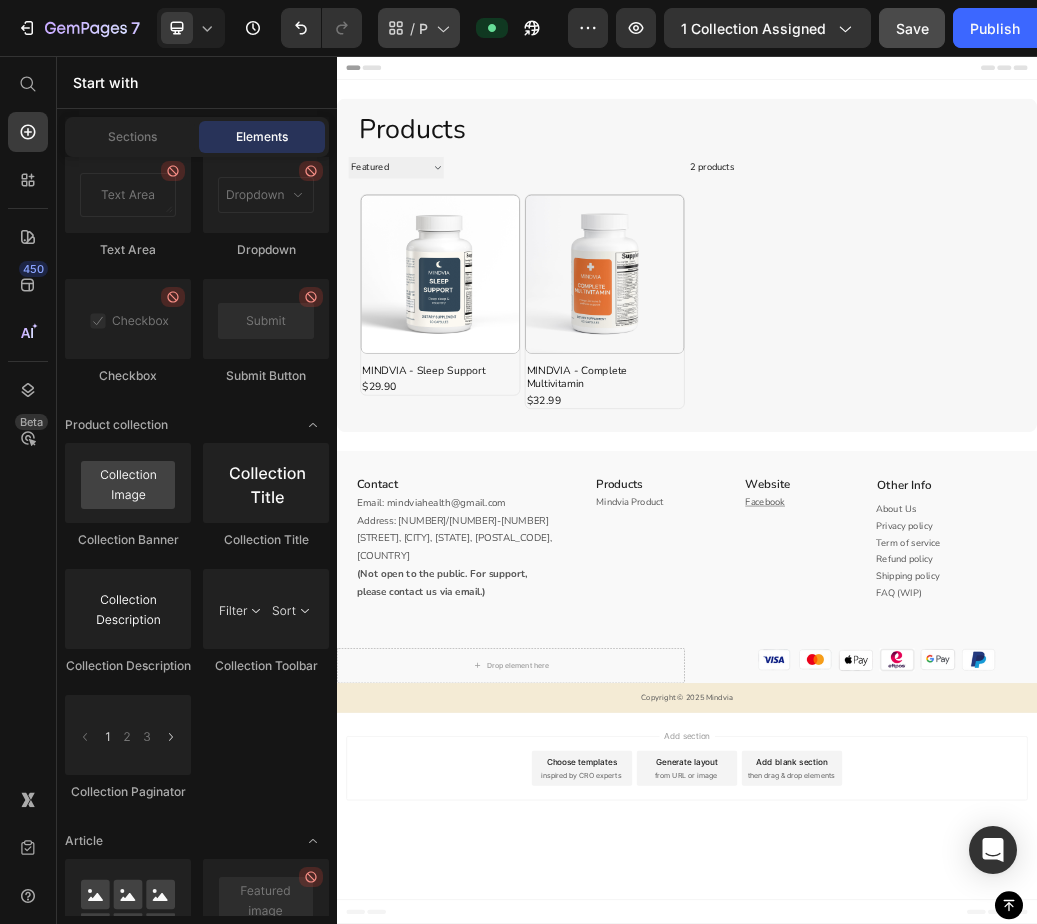 click on "/  Product Page" 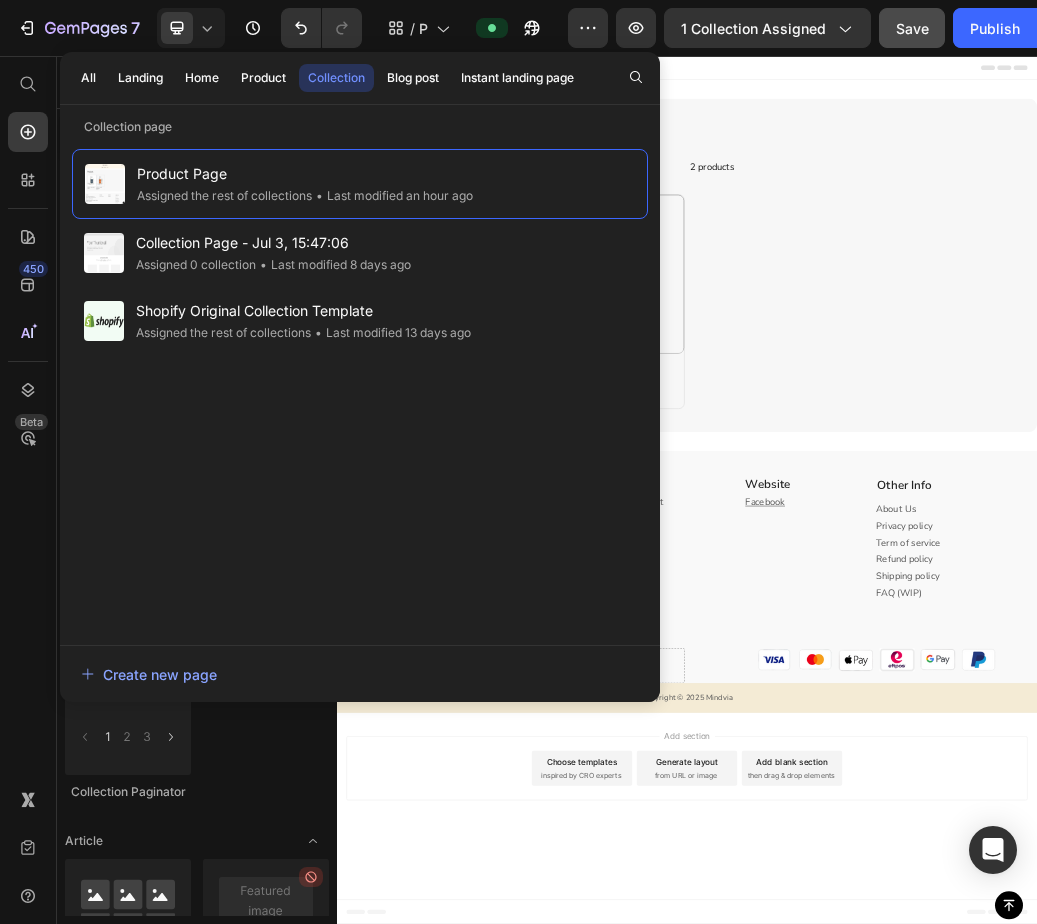 click on "7  Version history  /  Product Page Preview 1 collection assigned  Save   Publish" 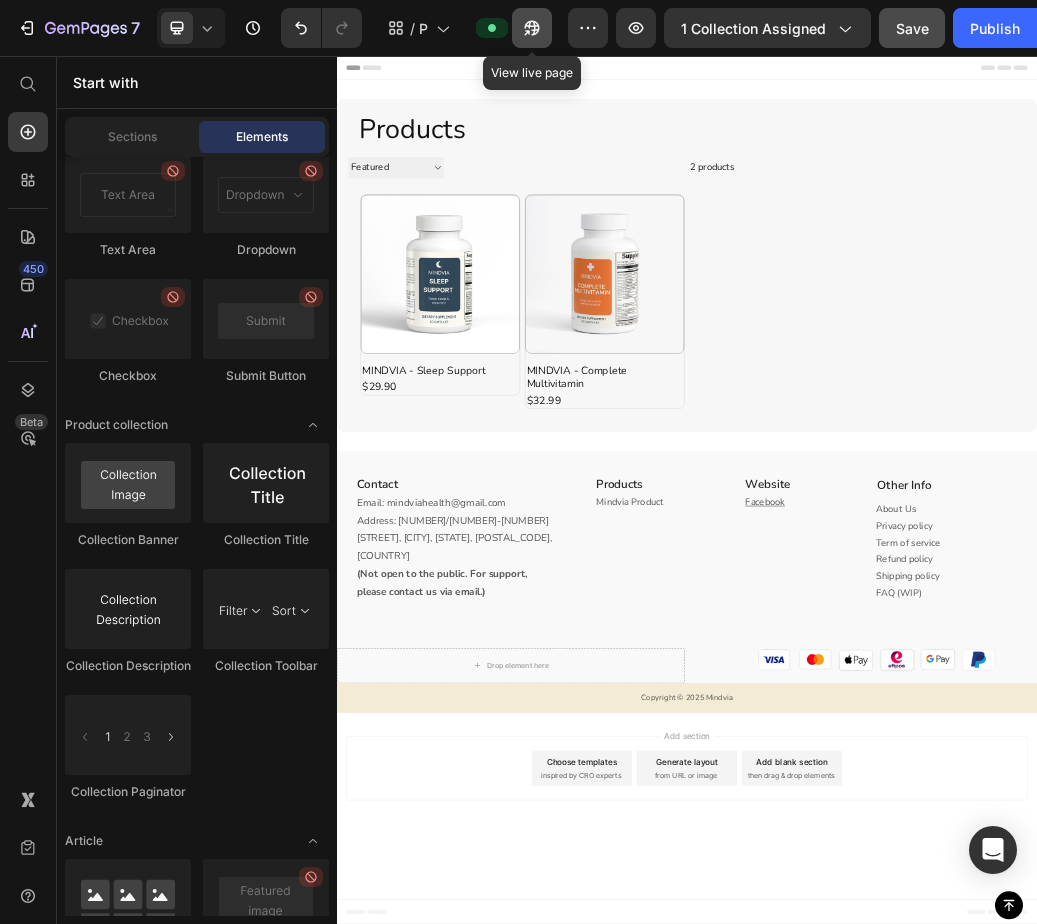 click 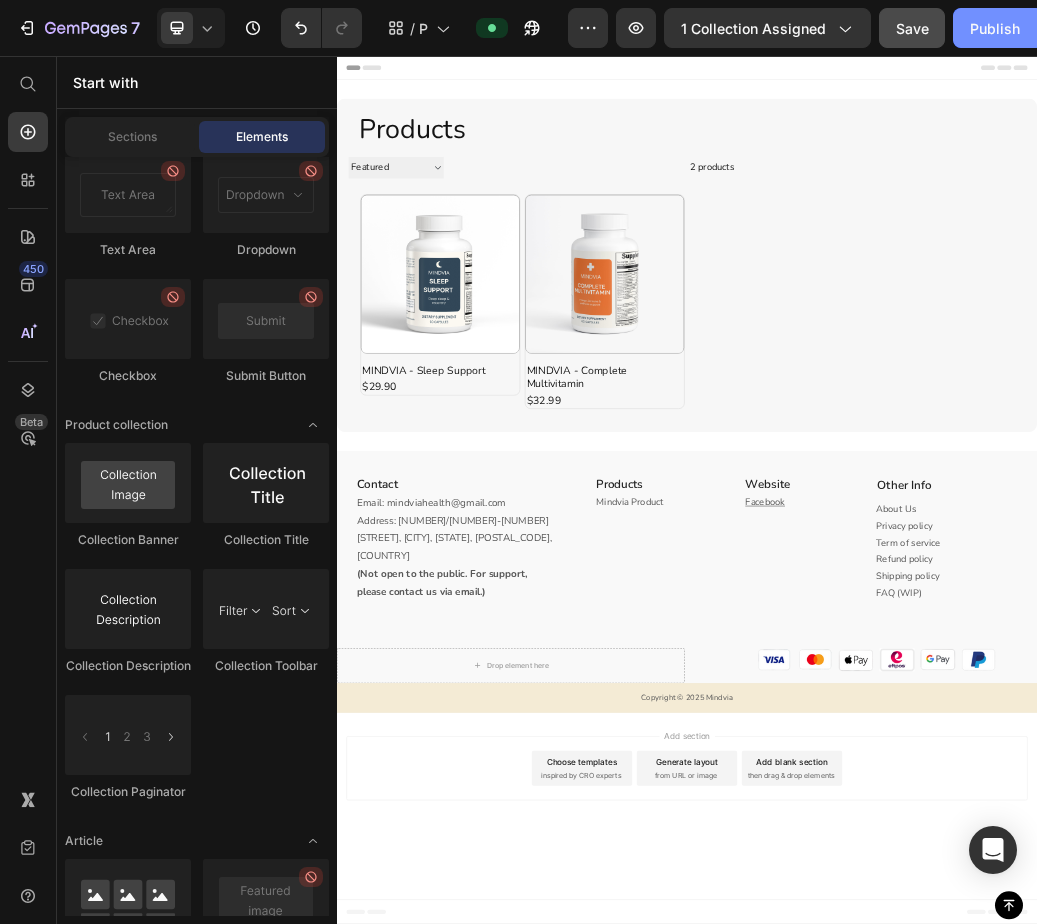 click on "Publish" at bounding box center (995, 28) 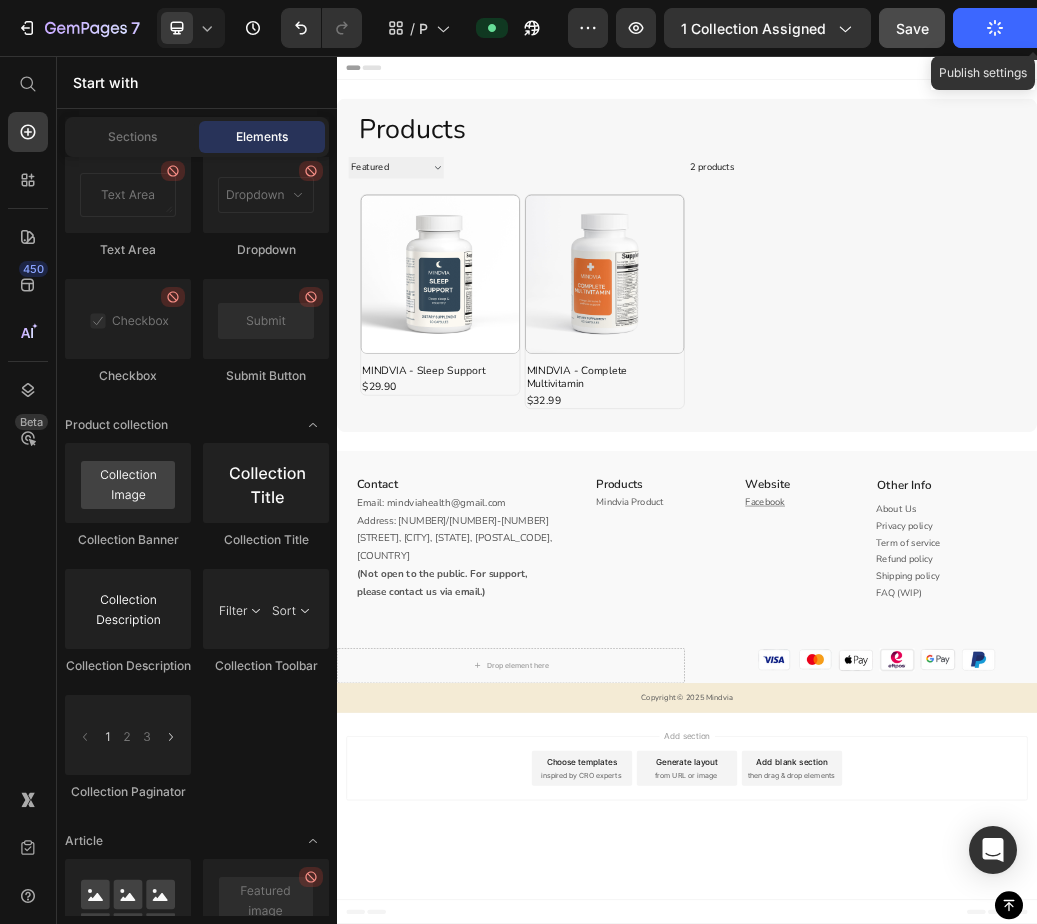 click 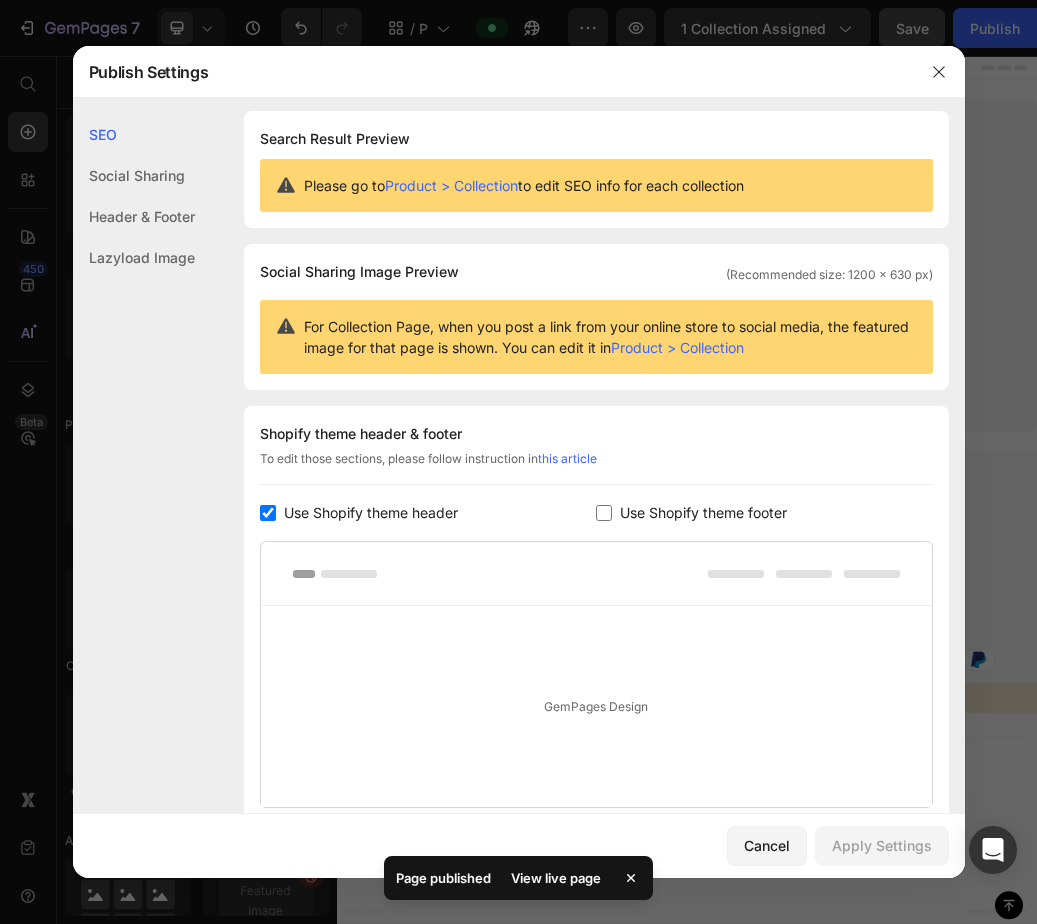 scroll, scrollTop: 0, scrollLeft: 0, axis: both 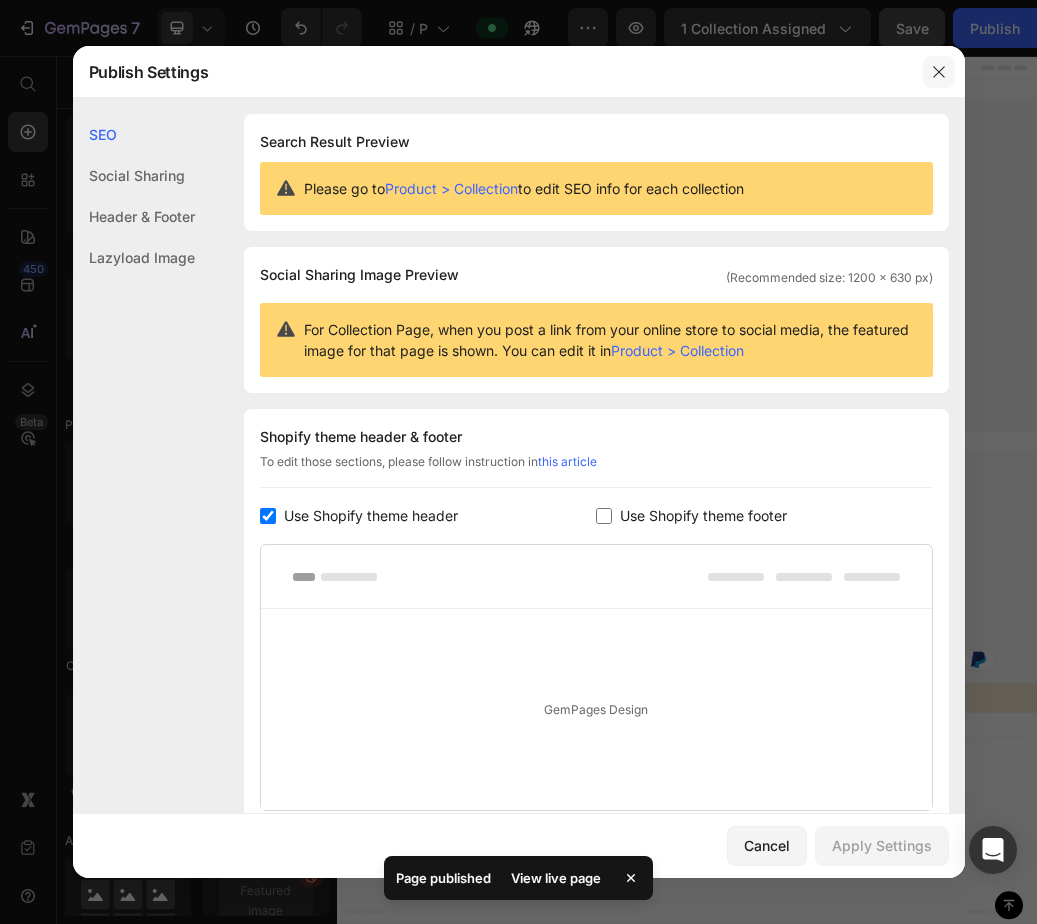 click at bounding box center (939, 72) 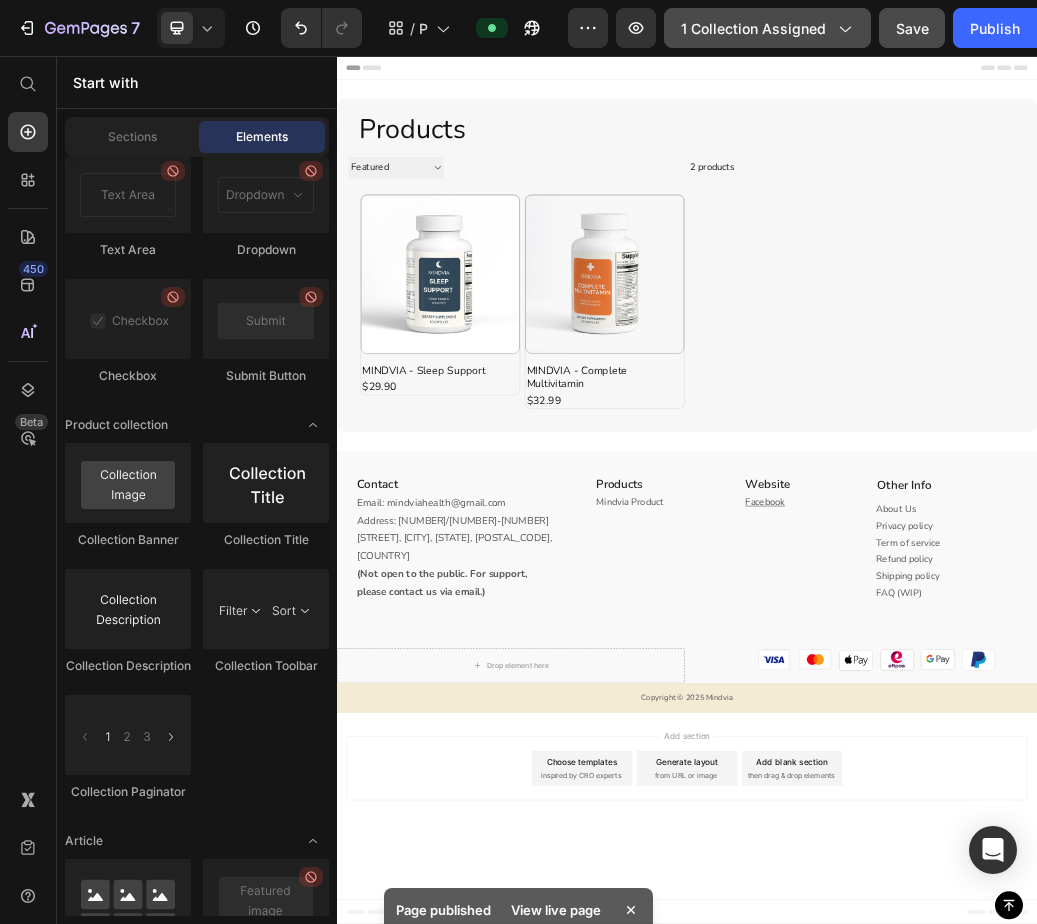 click 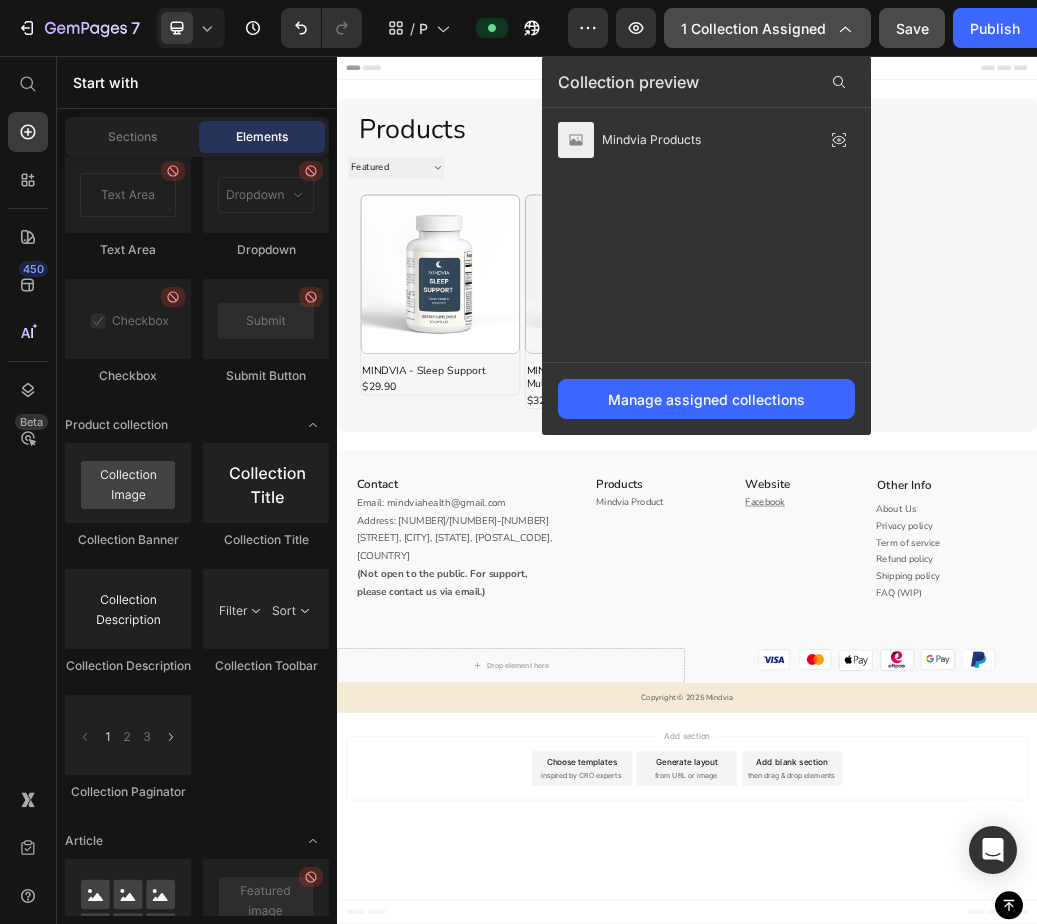 click 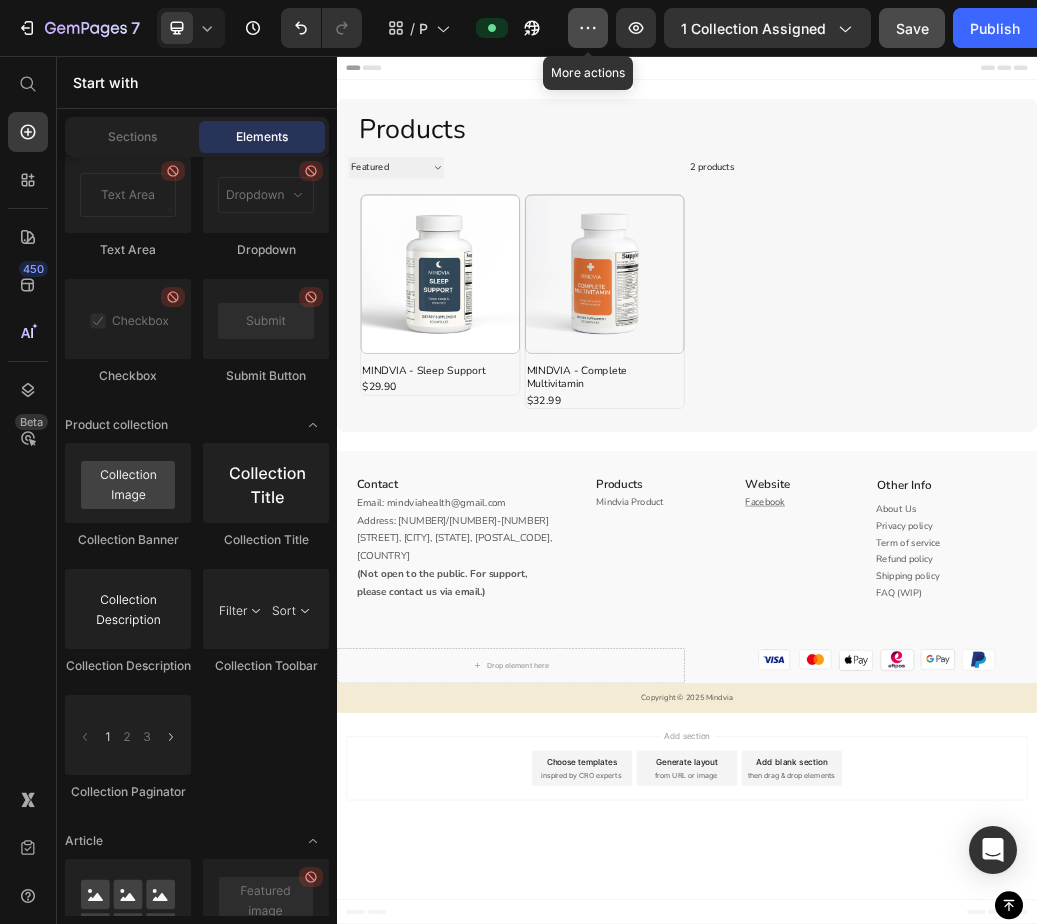 click 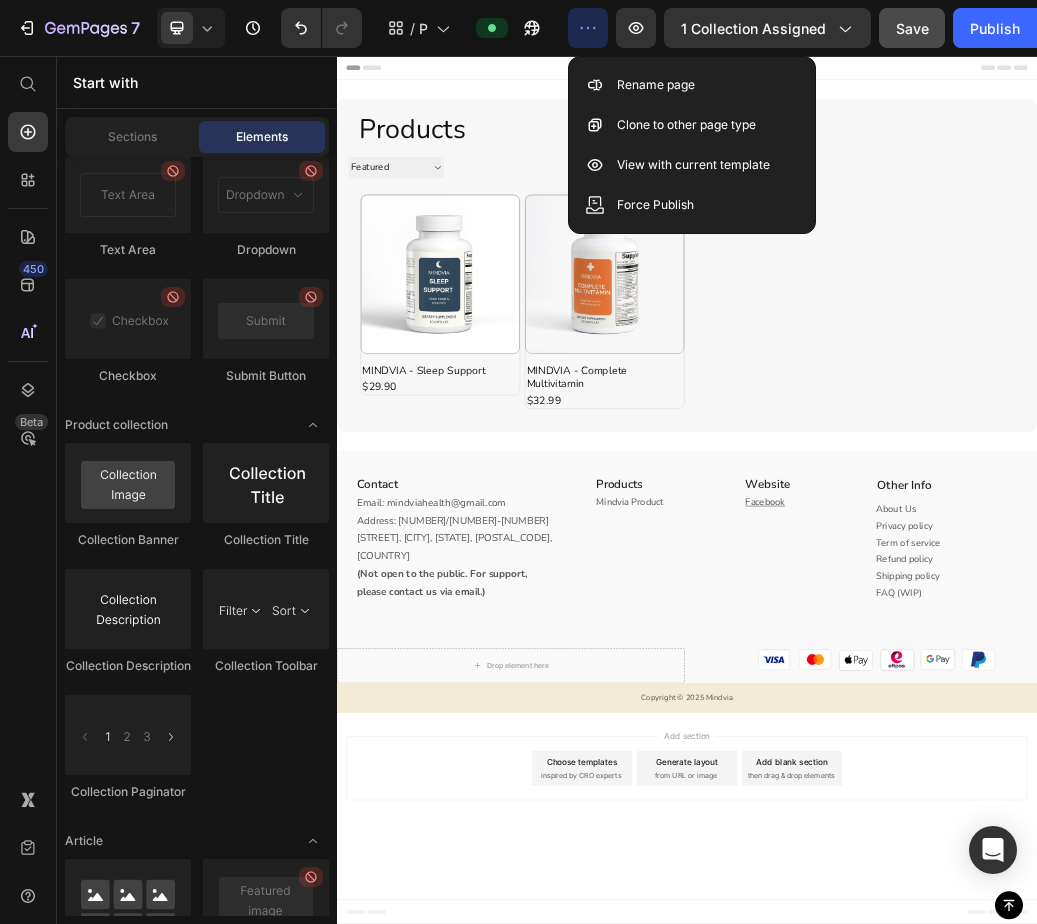 click 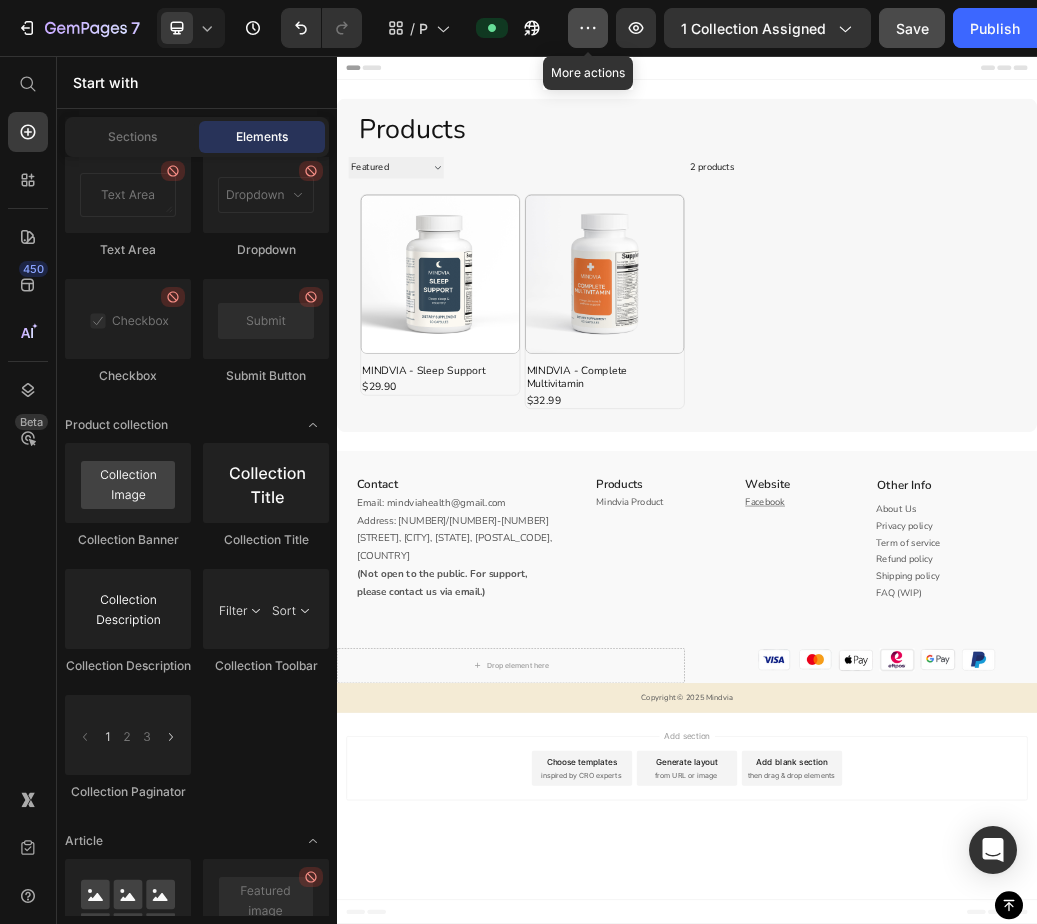 click 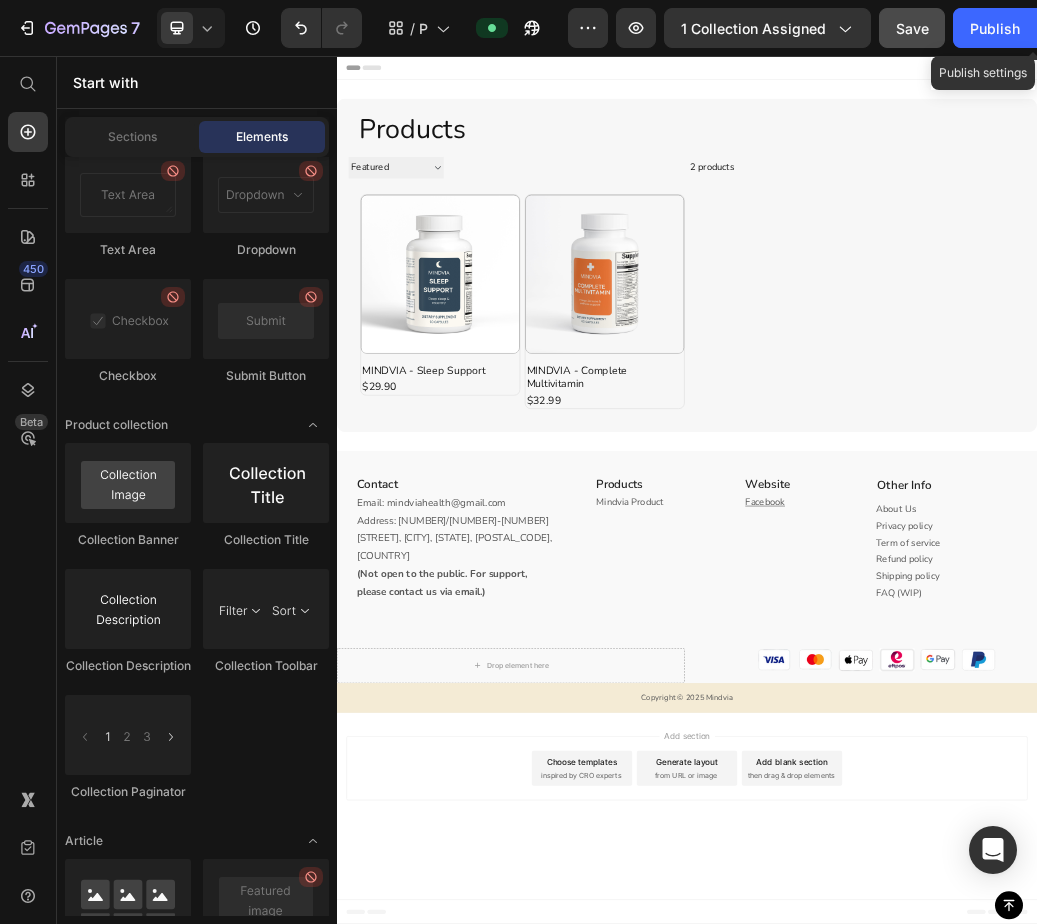 click 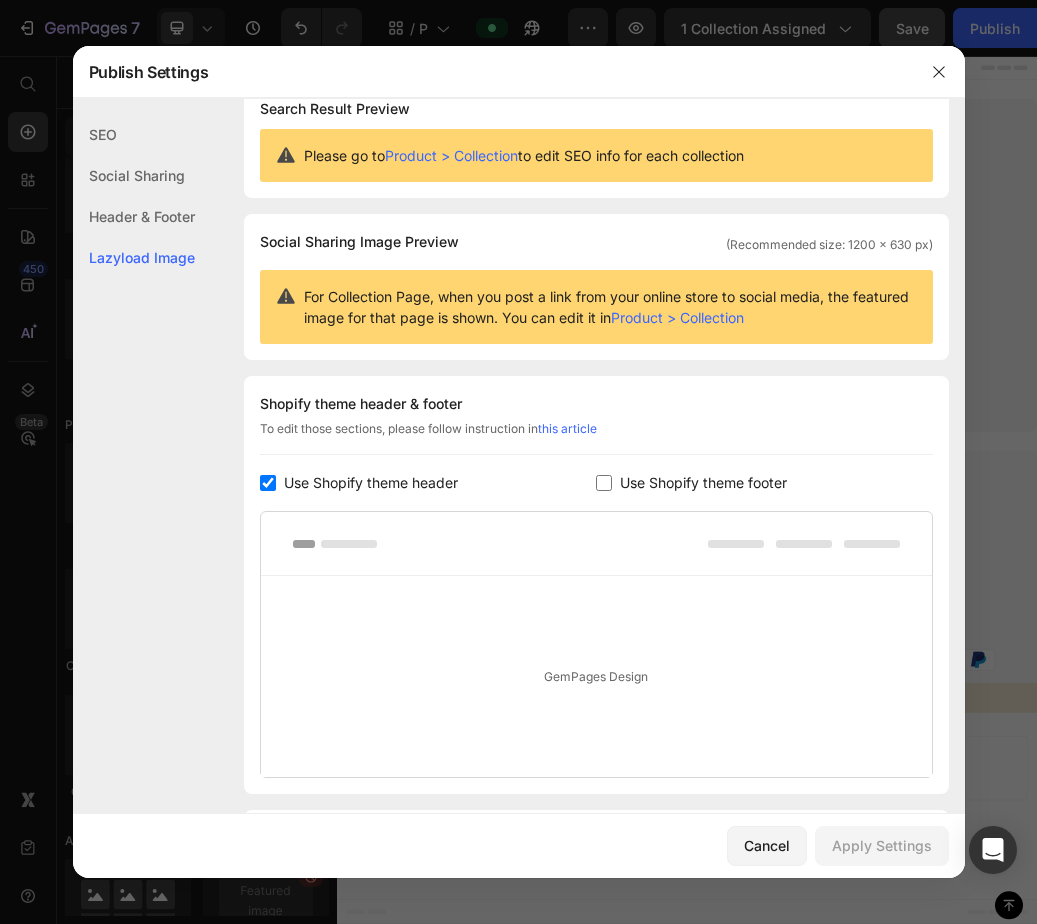 scroll, scrollTop: 0, scrollLeft: 0, axis: both 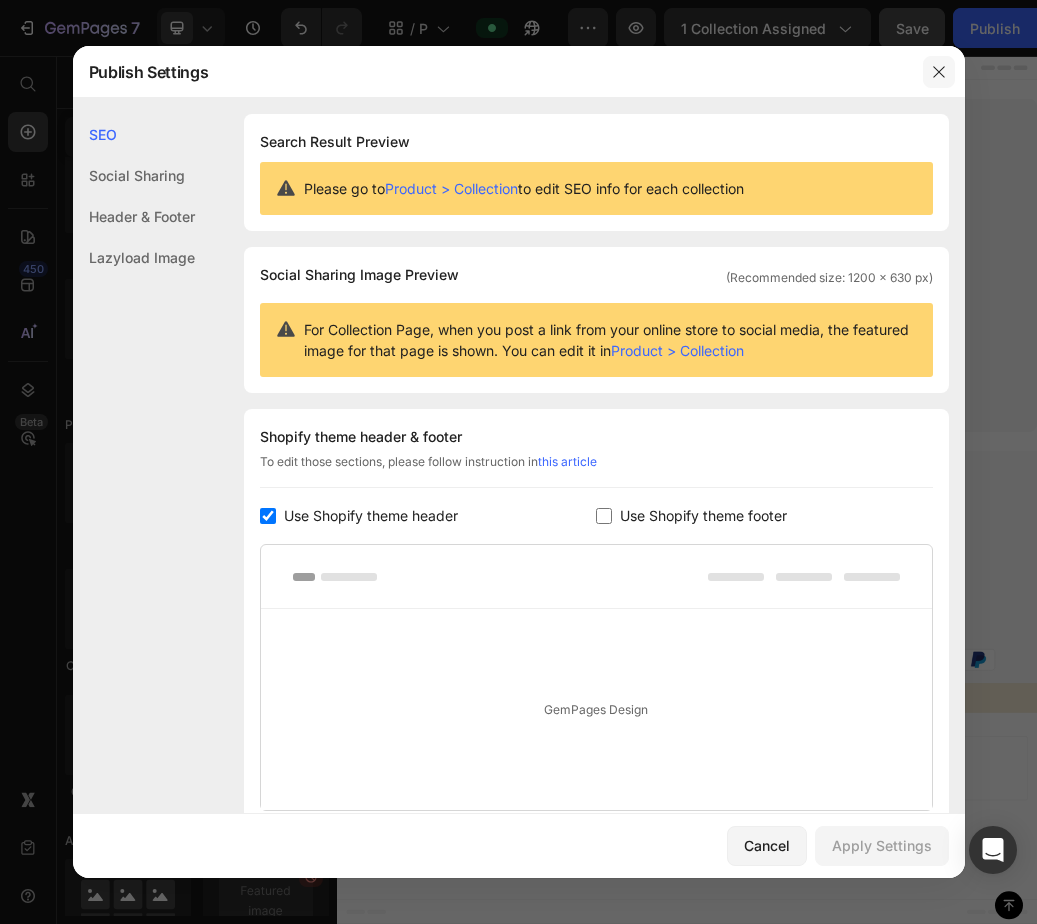 click at bounding box center (939, 72) 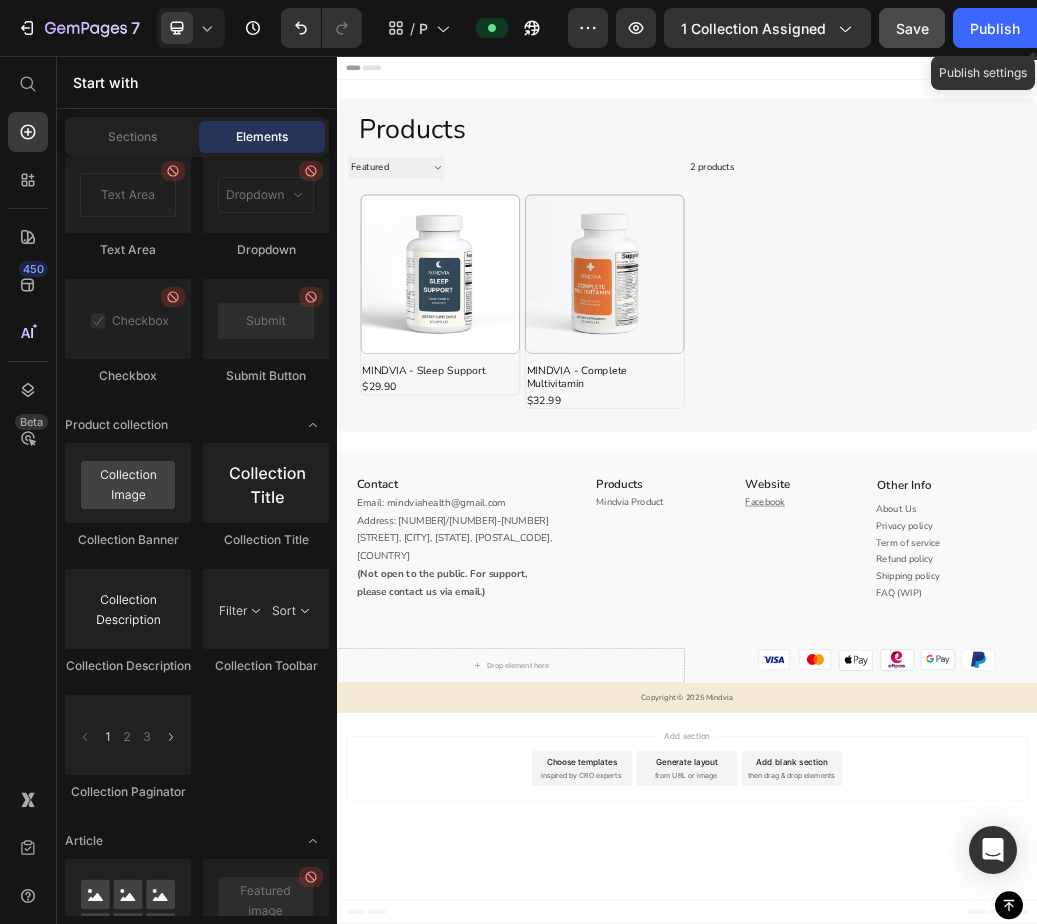 click 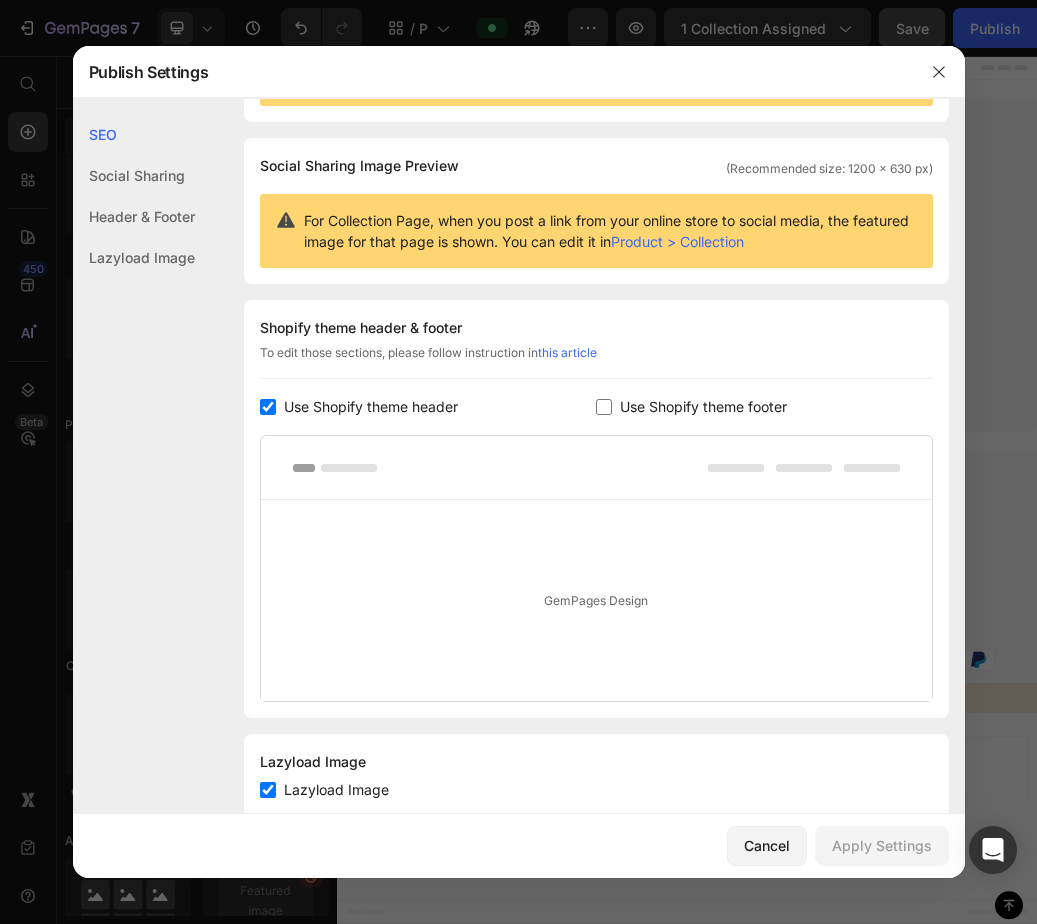 scroll, scrollTop: 0, scrollLeft: 0, axis: both 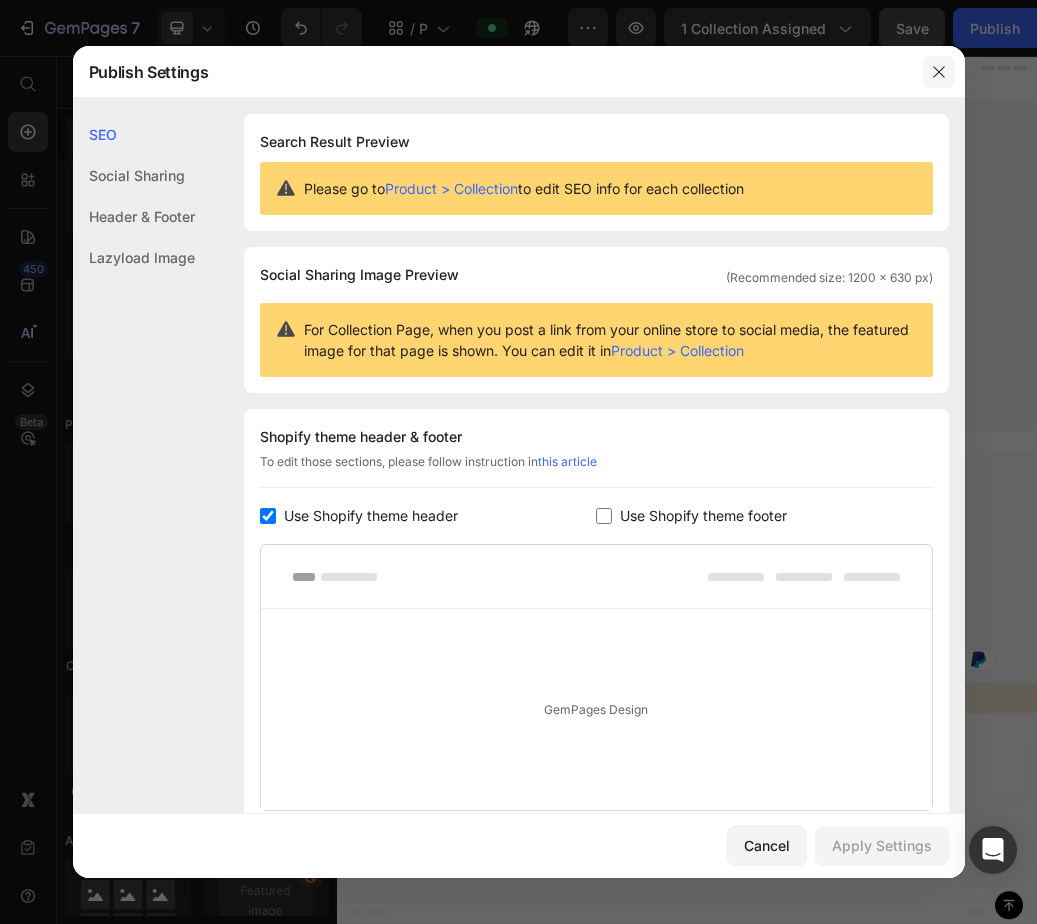 click 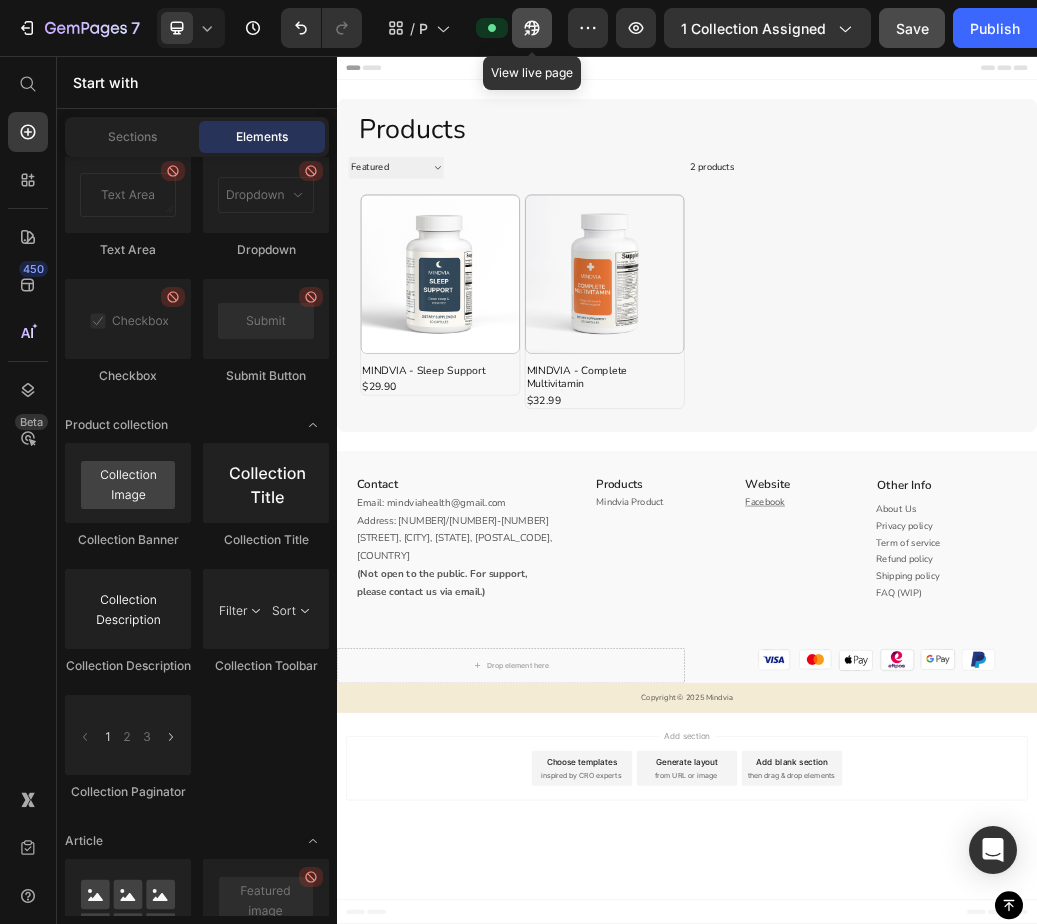 click 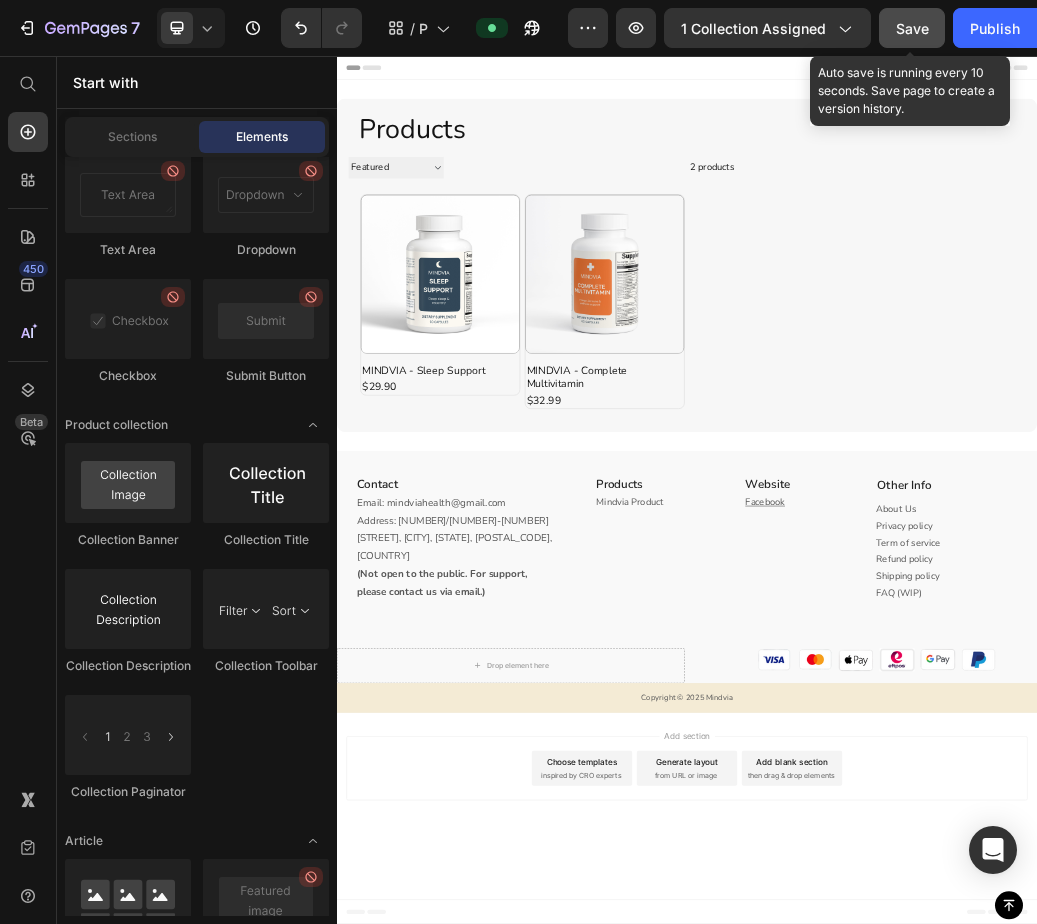 click on "Save" at bounding box center [912, 28] 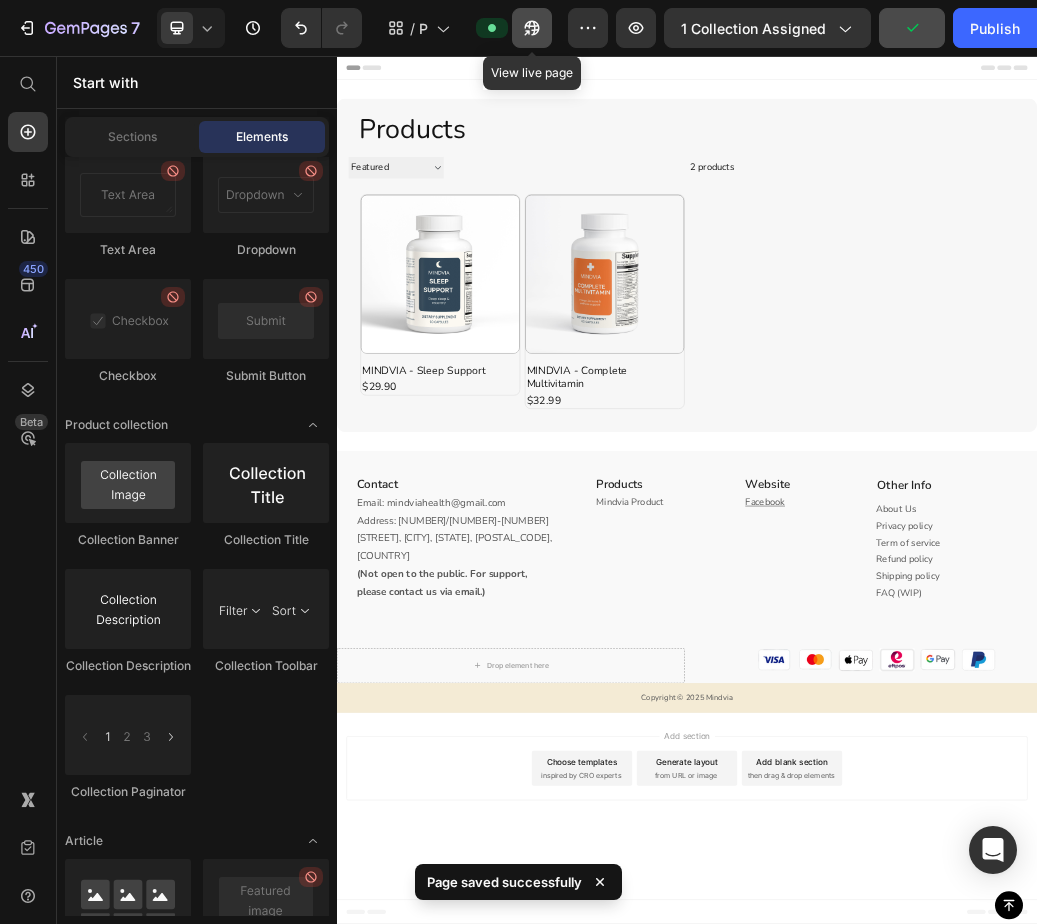 click 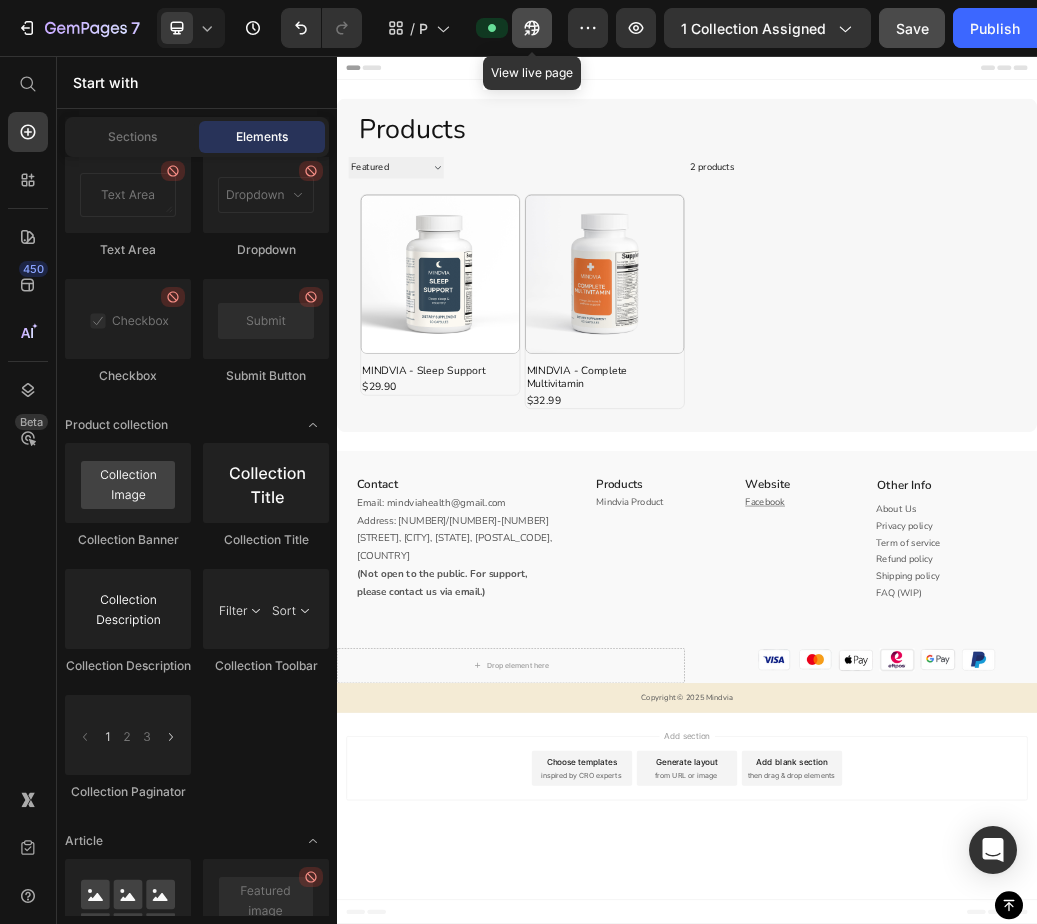 click 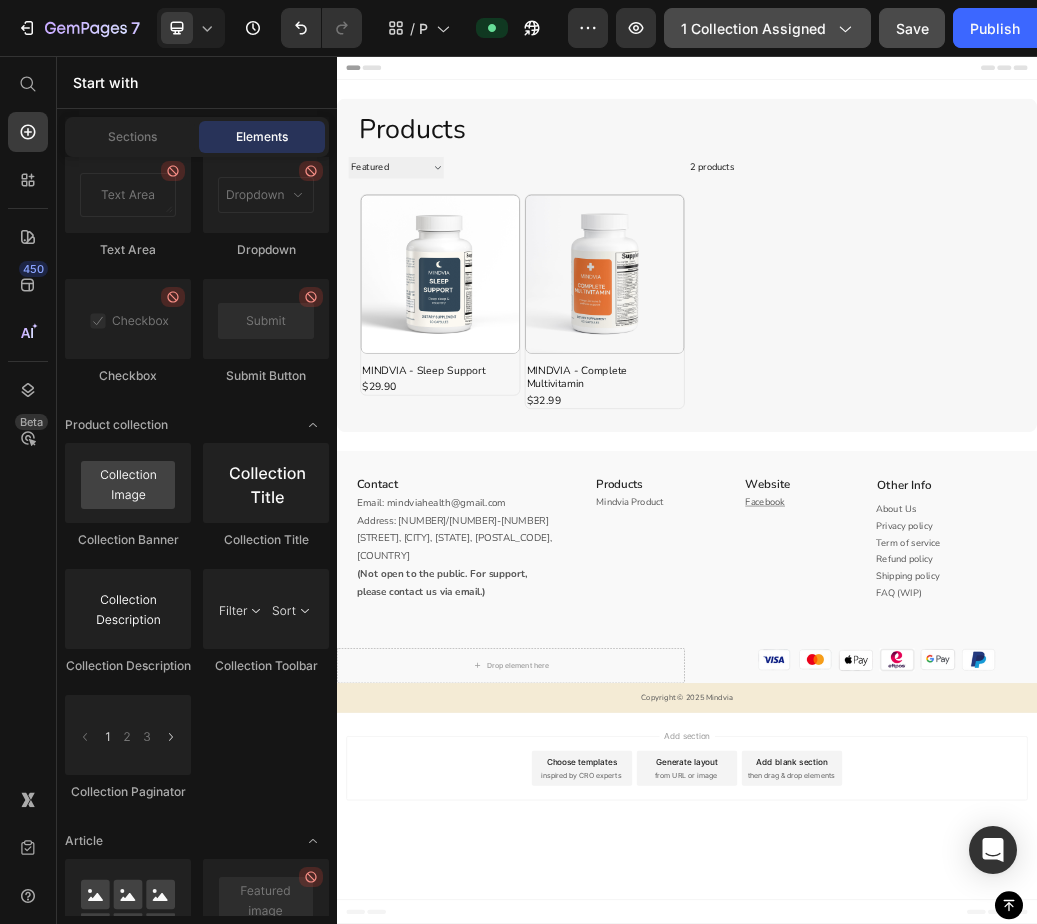 click 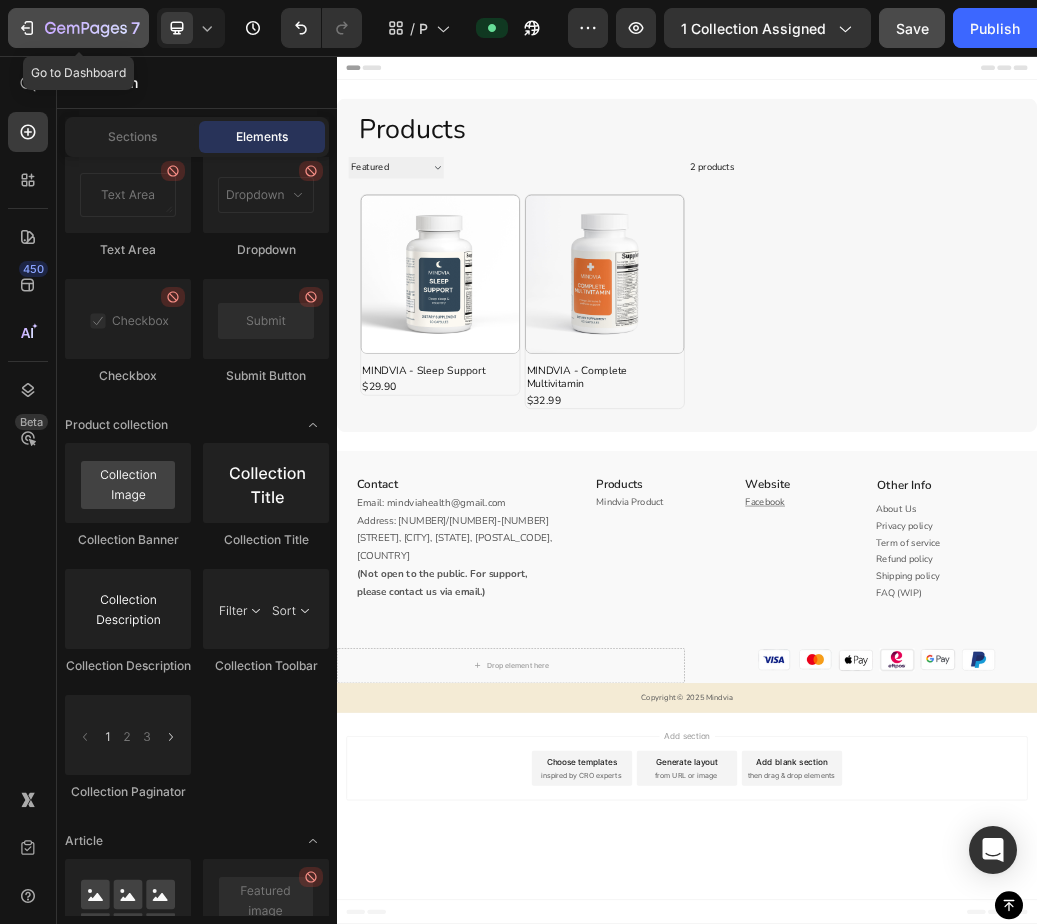 click 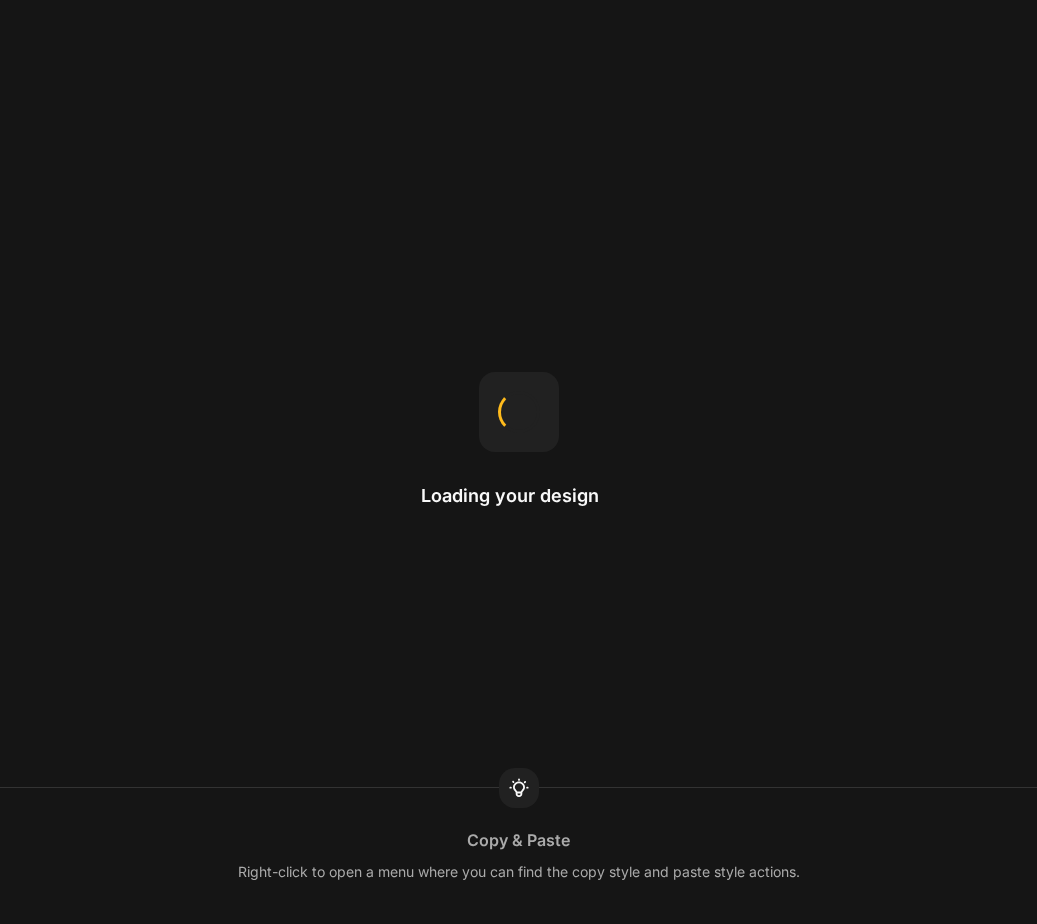 scroll, scrollTop: 0, scrollLeft: 0, axis: both 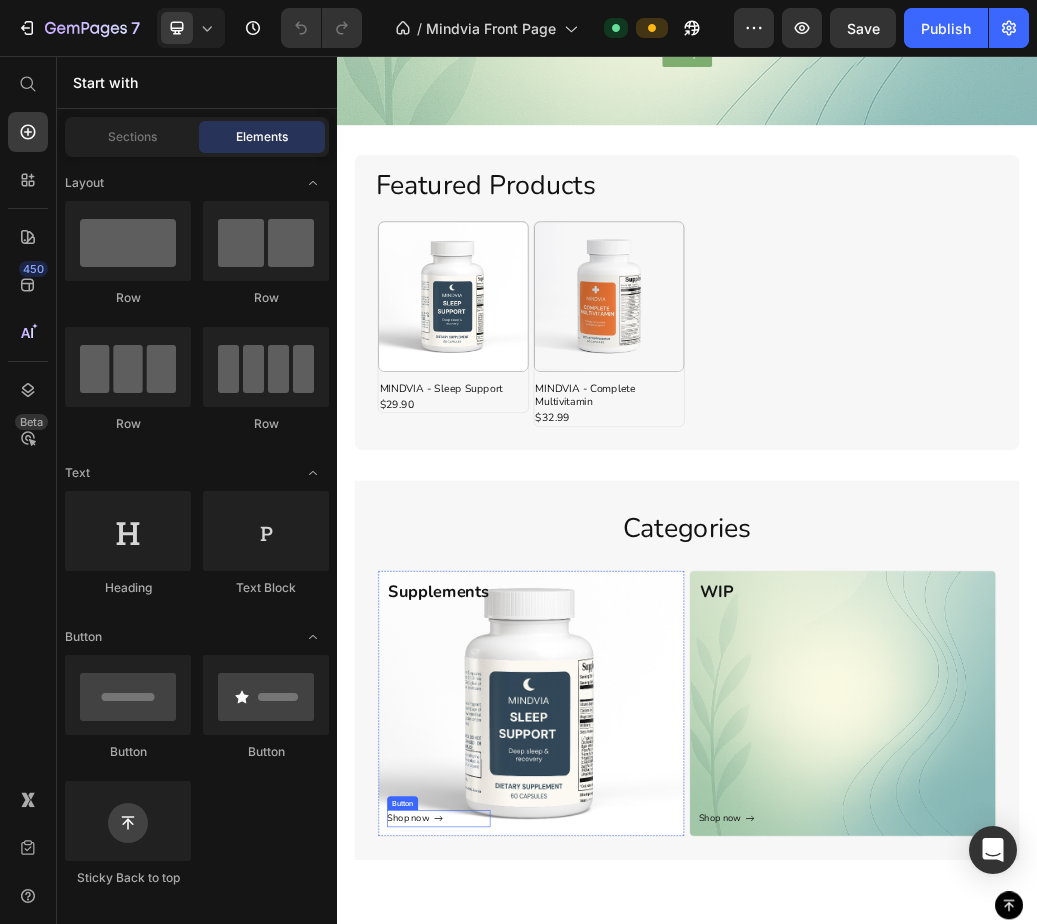 click on "Shop now Button" at bounding box center [511, 1363] 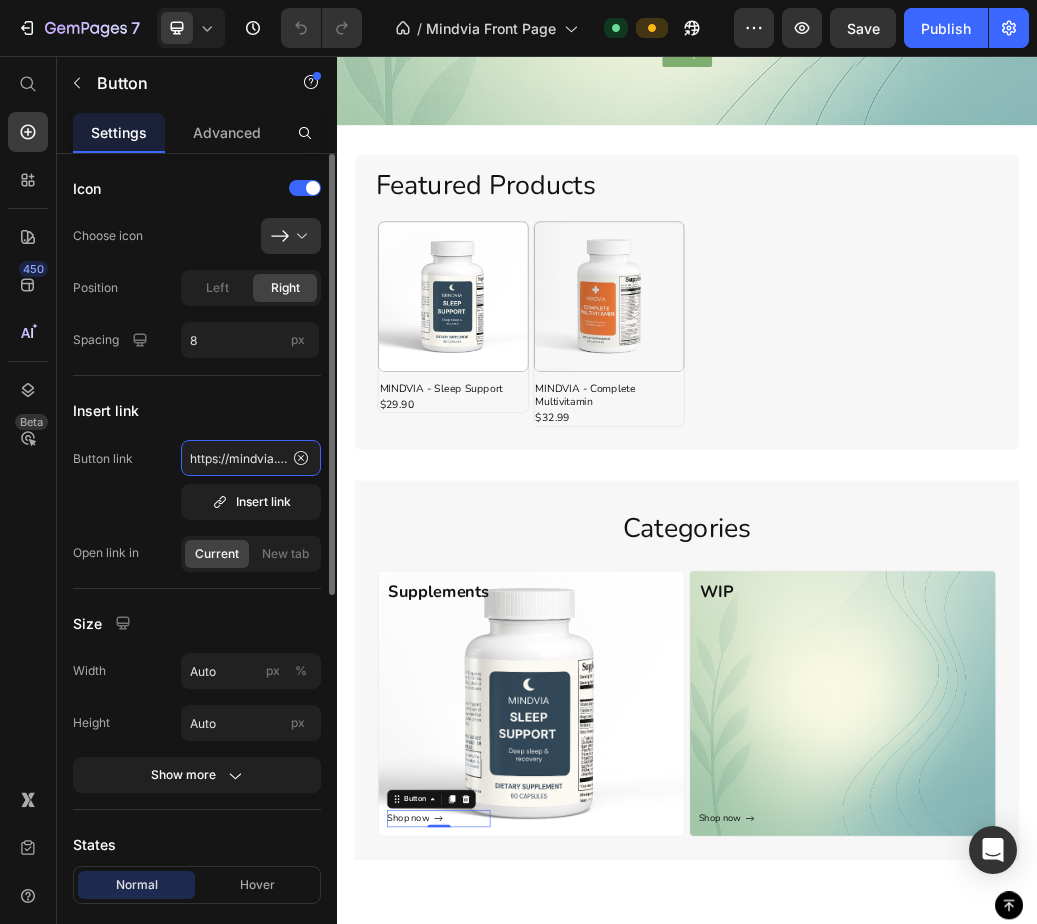 click on "https://mindvia.shop/collections/all" 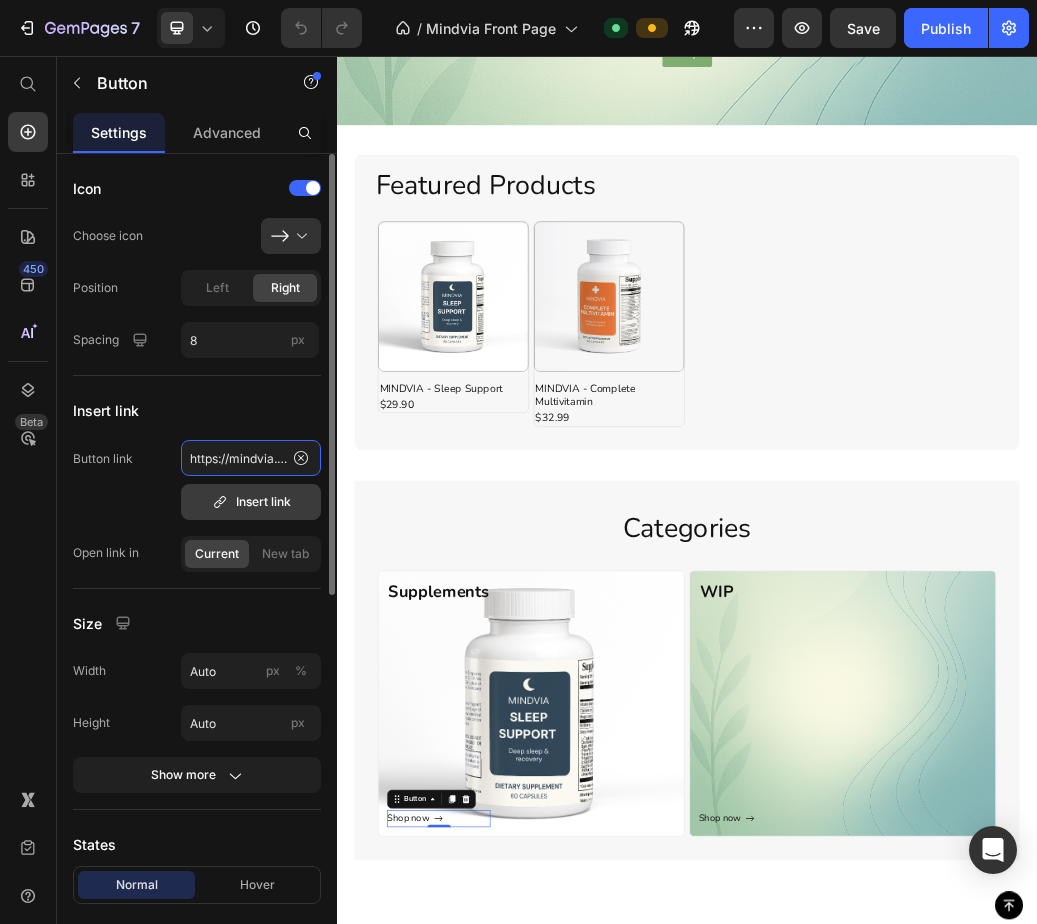 scroll, scrollTop: 0, scrollLeft: 348, axis: horizontal 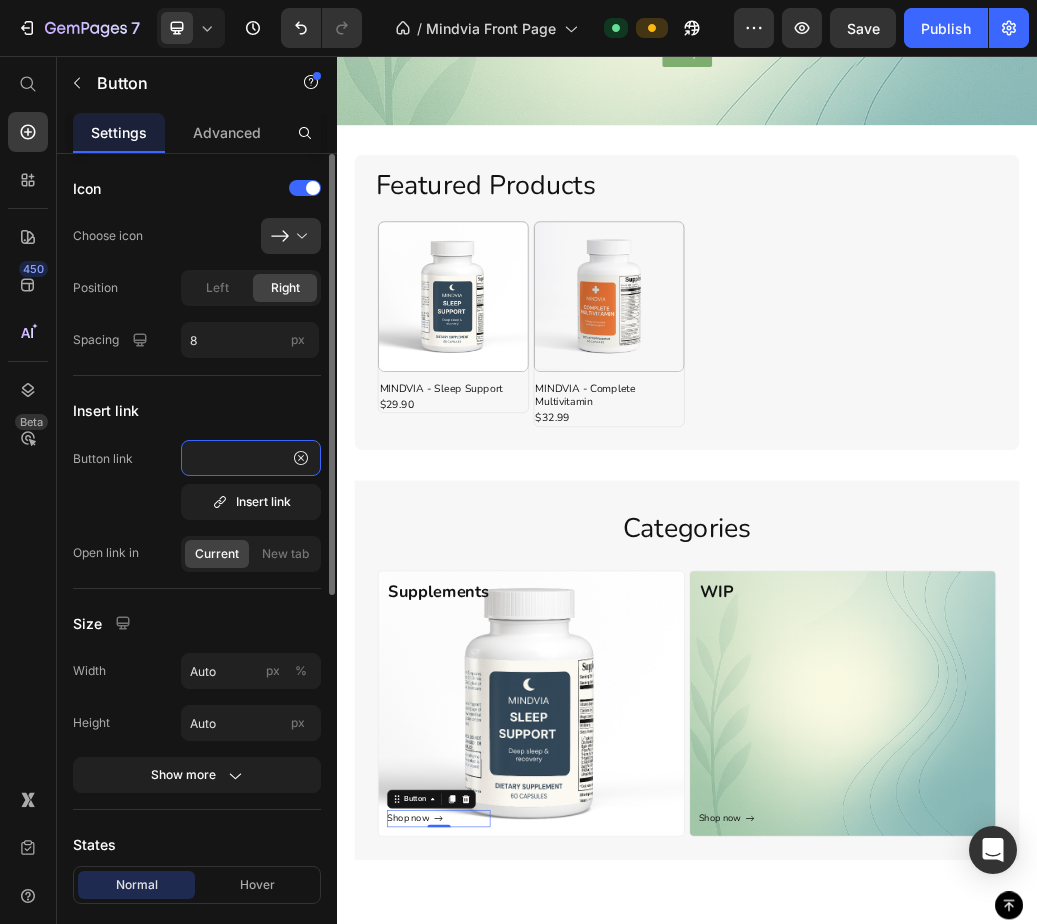 click on "https://mindvia.shop/collections/mindvia-product?_ab=0&key=1752220457142" 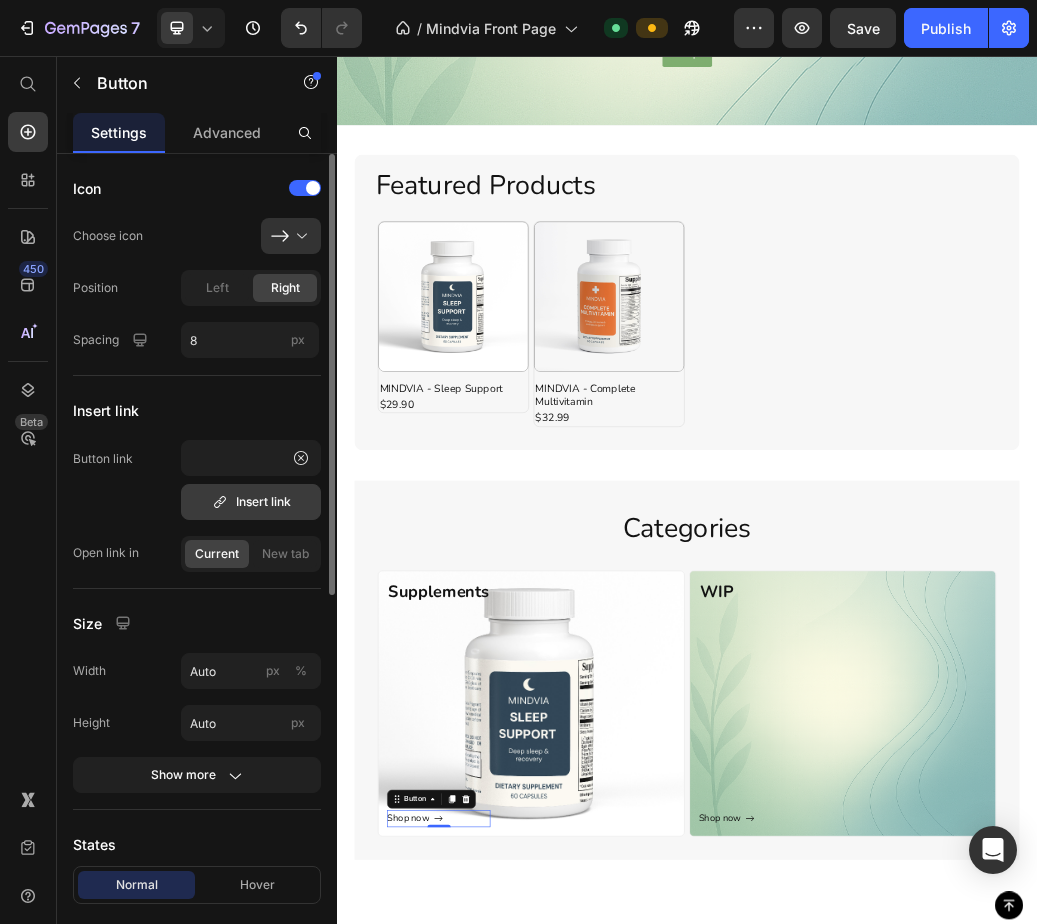 click on "Insert link" at bounding box center [251, 502] 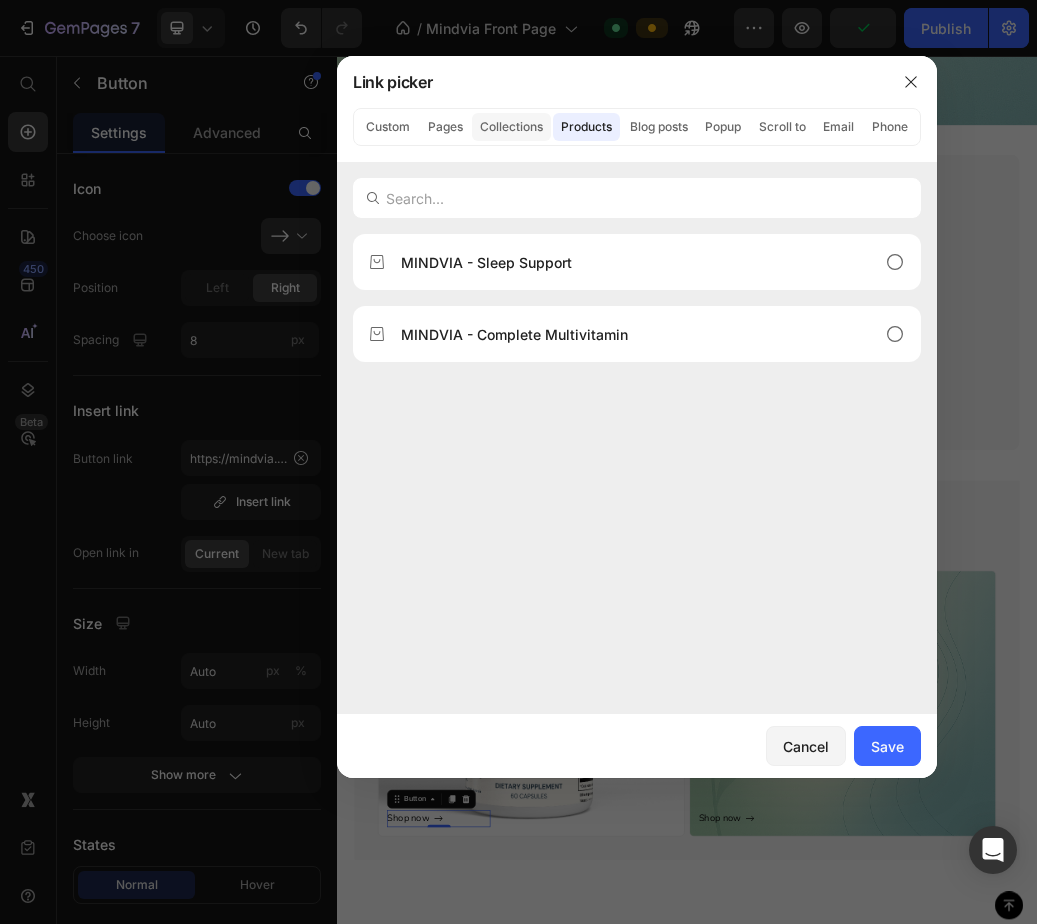 click on "Collections" 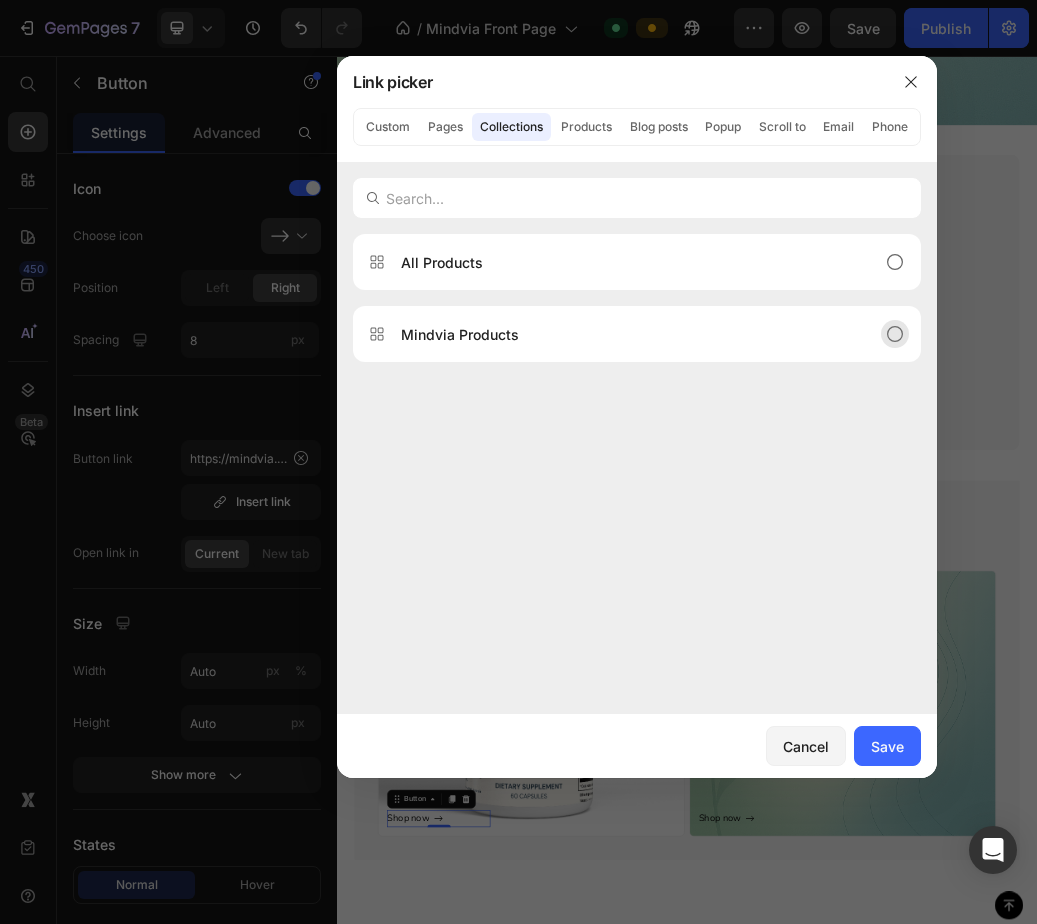 click on "Mindvia Products" 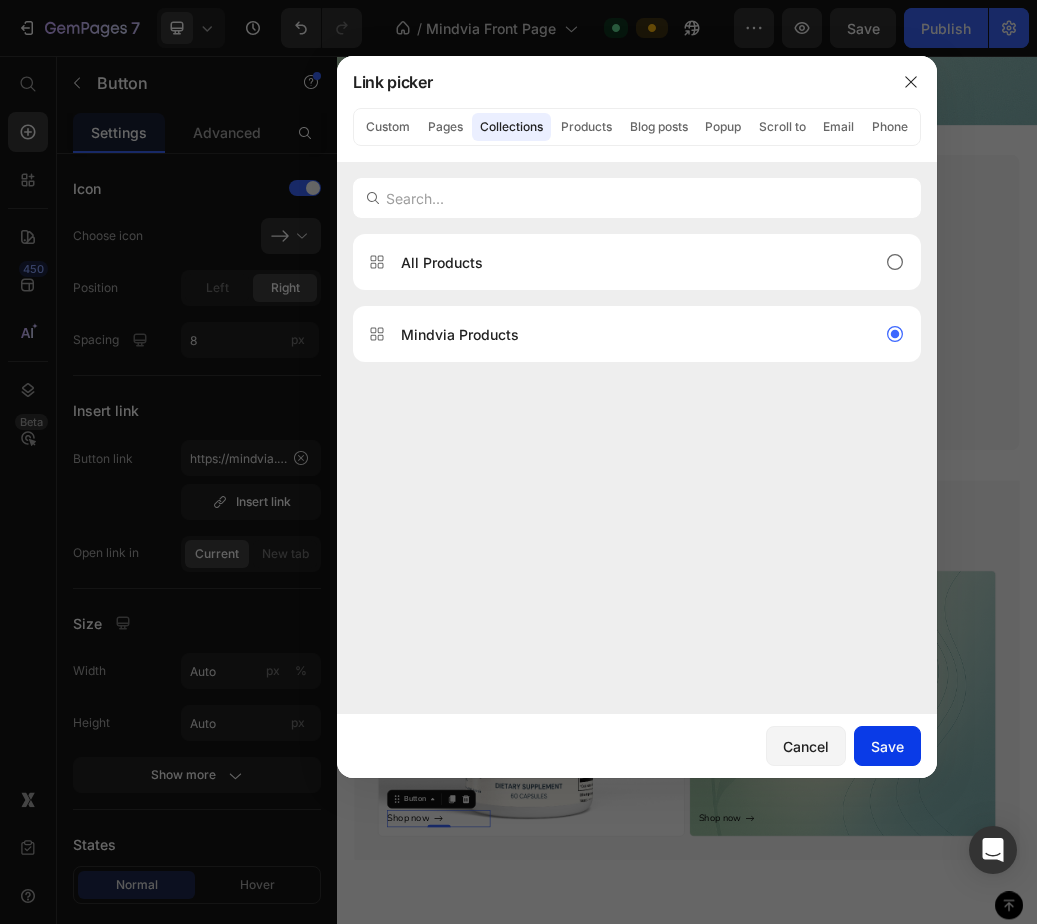 click on "Save" at bounding box center (887, 746) 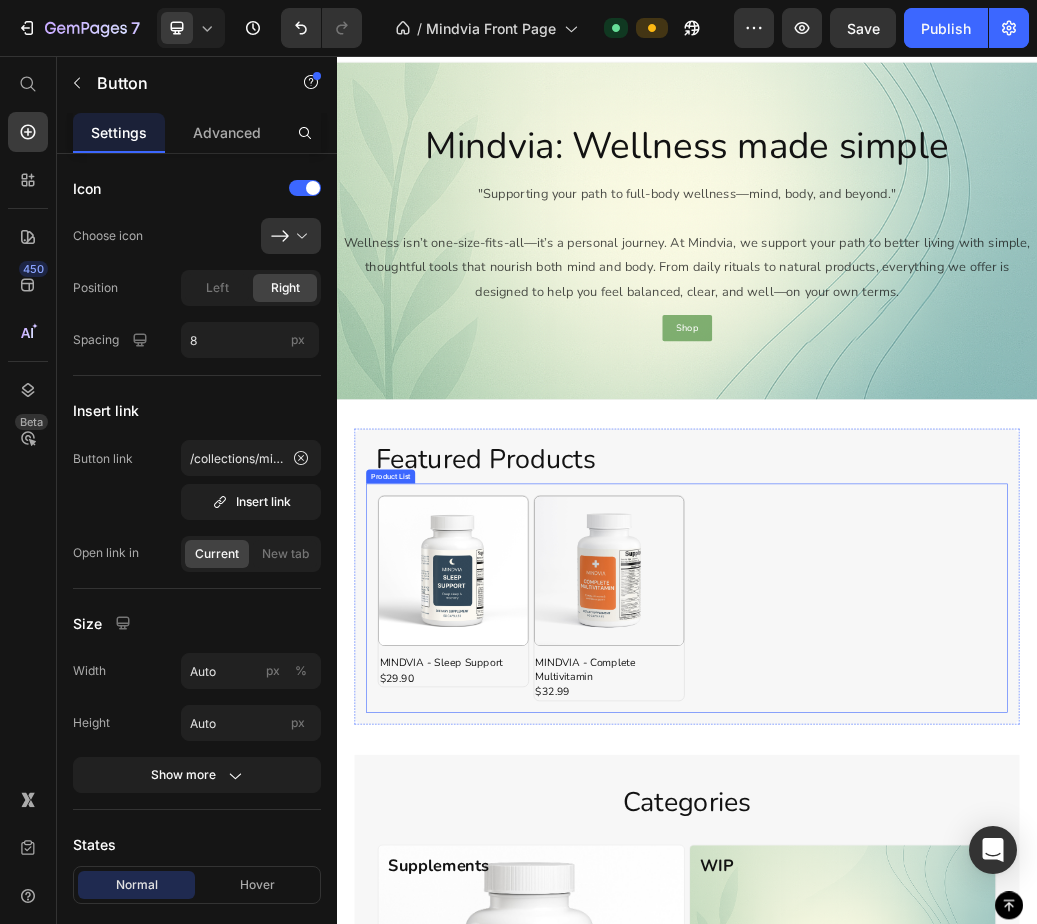 scroll, scrollTop: 0, scrollLeft: 0, axis: both 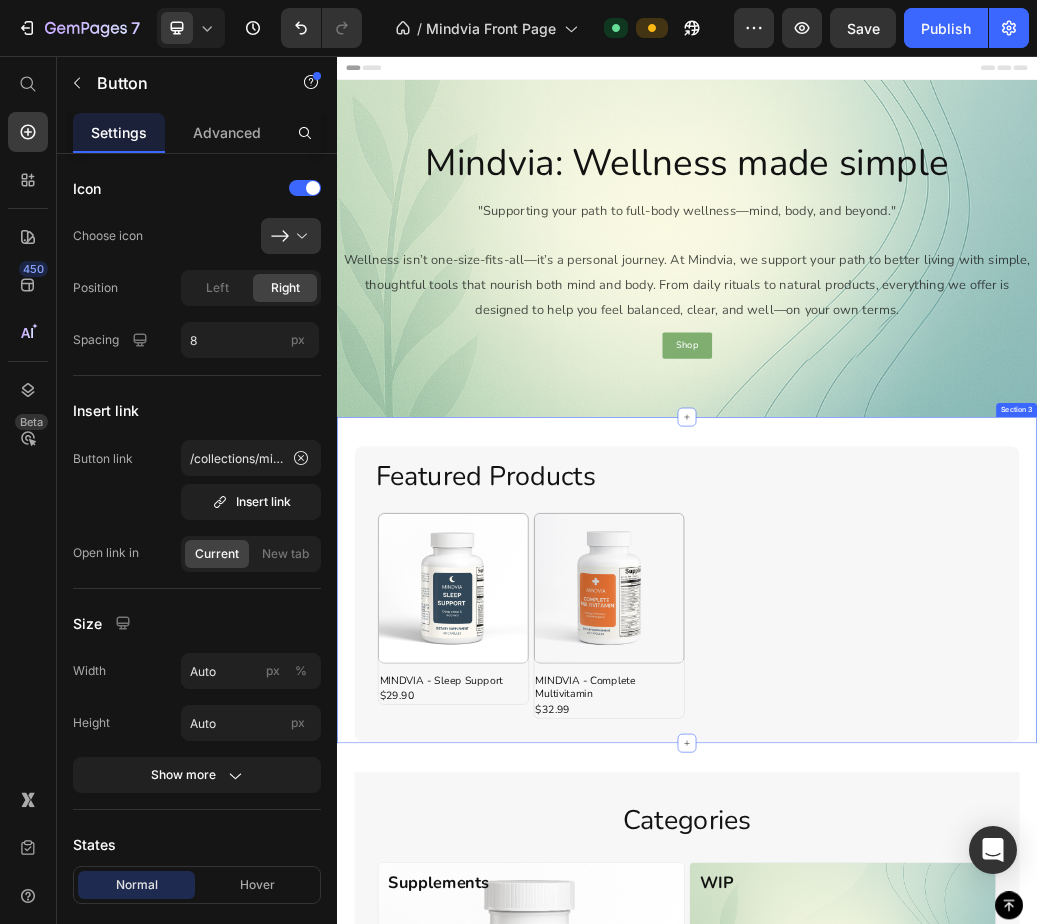 click on "Featured Products Heading Product Images MINDVIA - Sleep Support Product Title $29.90 Product Price Row Row Product Images MINDVIA - Complete Multivitamin Product Title $32.99 Product Price Row Row Product List Row Section 3" at bounding box center (937, 954) 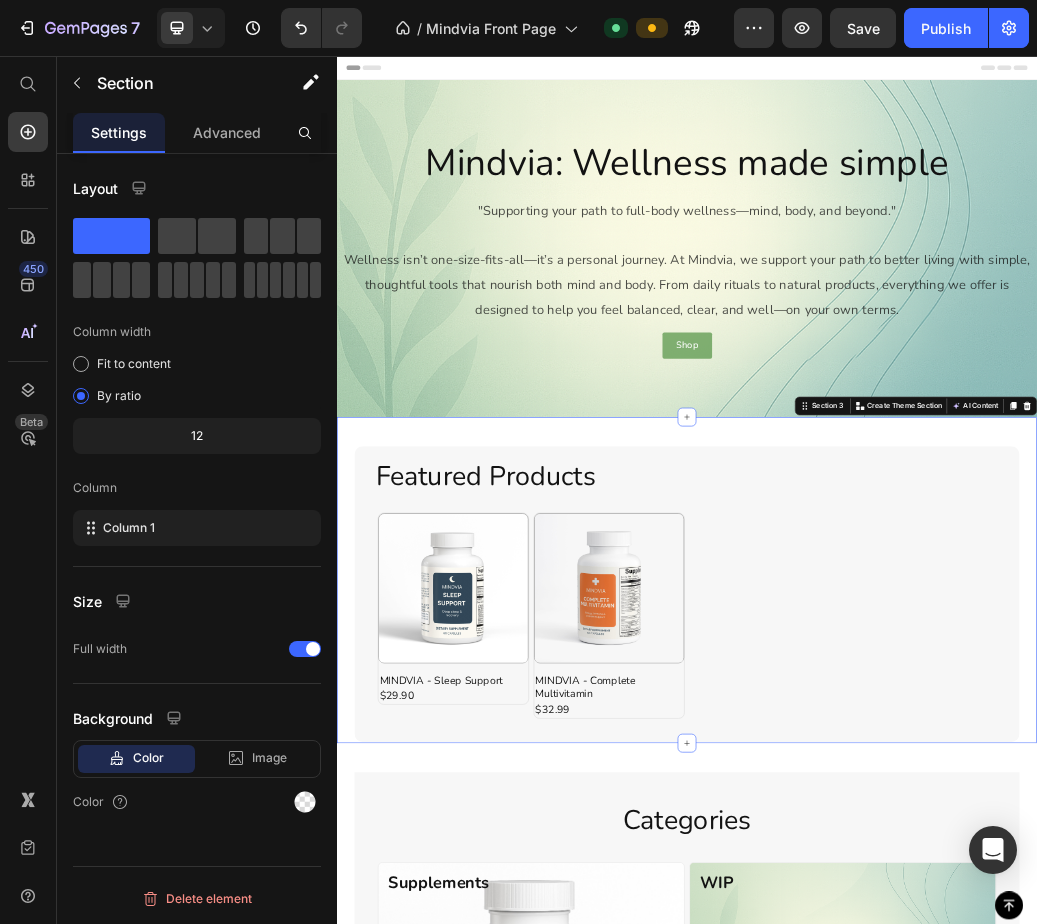 click on "Featured Products Heading Product Images MINDVIA - Sleep Support Product Title $29.90 Product Price Row Row Product Images MINDVIA - Complete Multivitamin Product Title $32.99 Product Price Row Row Product List Row Section 3   You can create reusable sections Create Theme Section AI Content Write with GemAI What would you like to describe here? Tone and Voice Persuasive Product MINDVIA - Sleep Support Show more Generate" at bounding box center [937, 954] 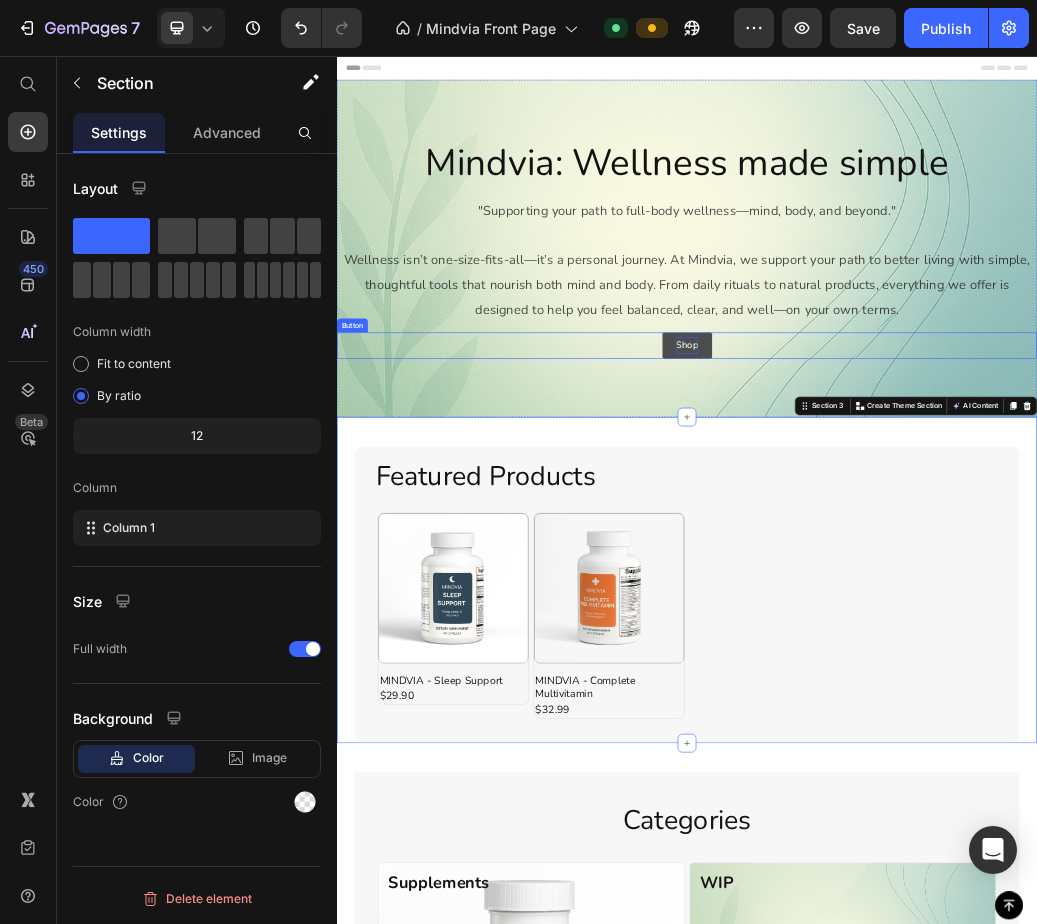 click on "Shop" at bounding box center [937, 552] 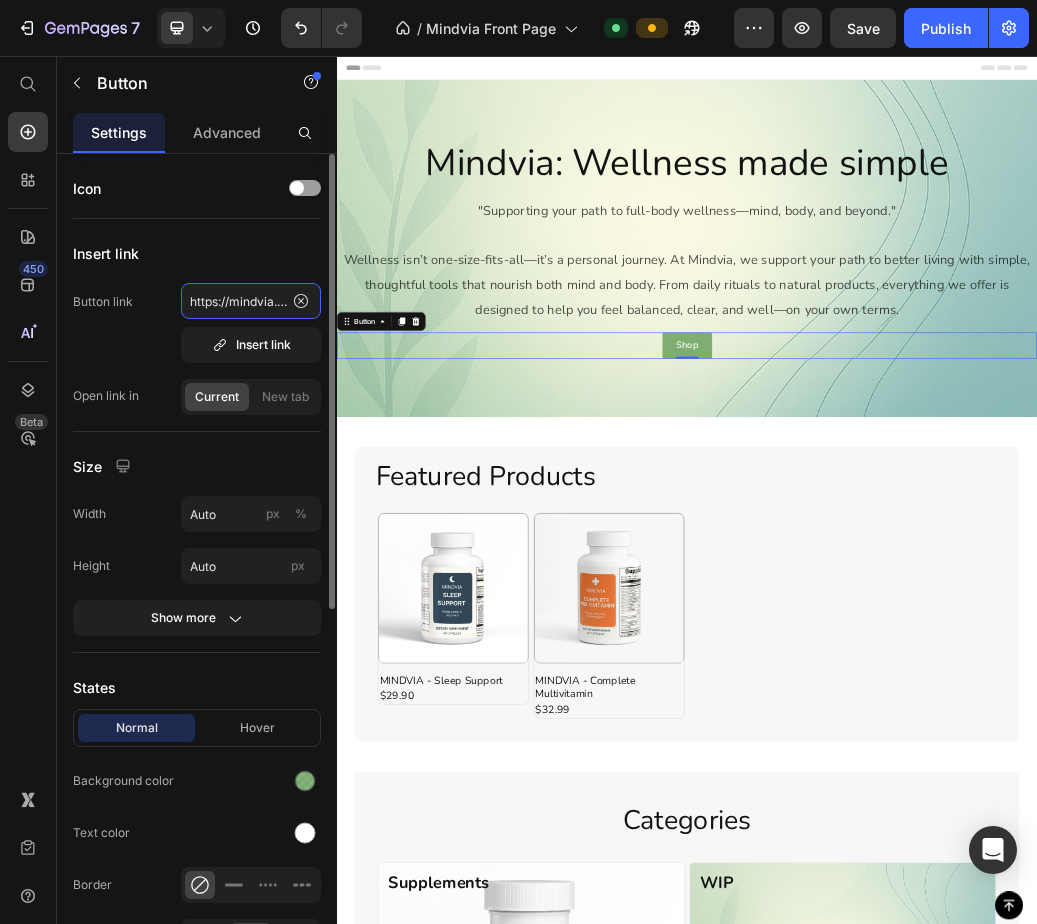 click on "https://mindvia.shop/collections/all" 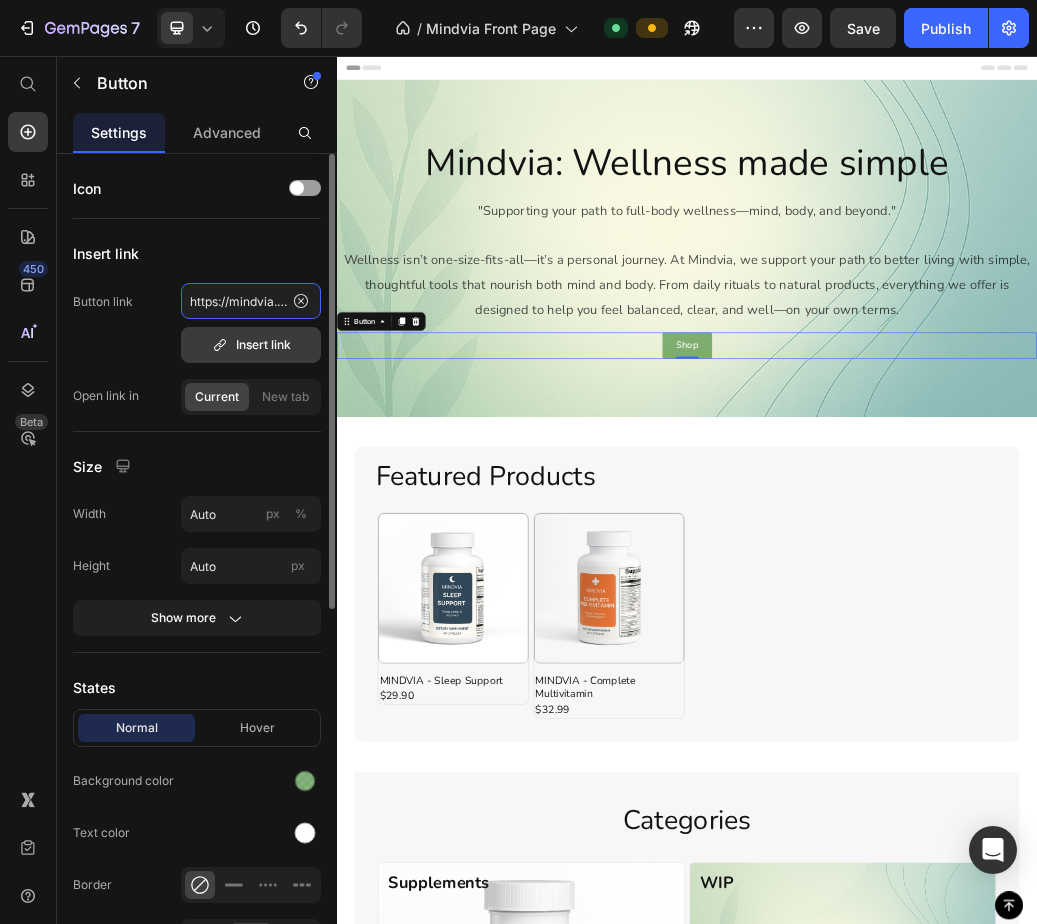 scroll, scrollTop: 0, scrollLeft: 348, axis: horizontal 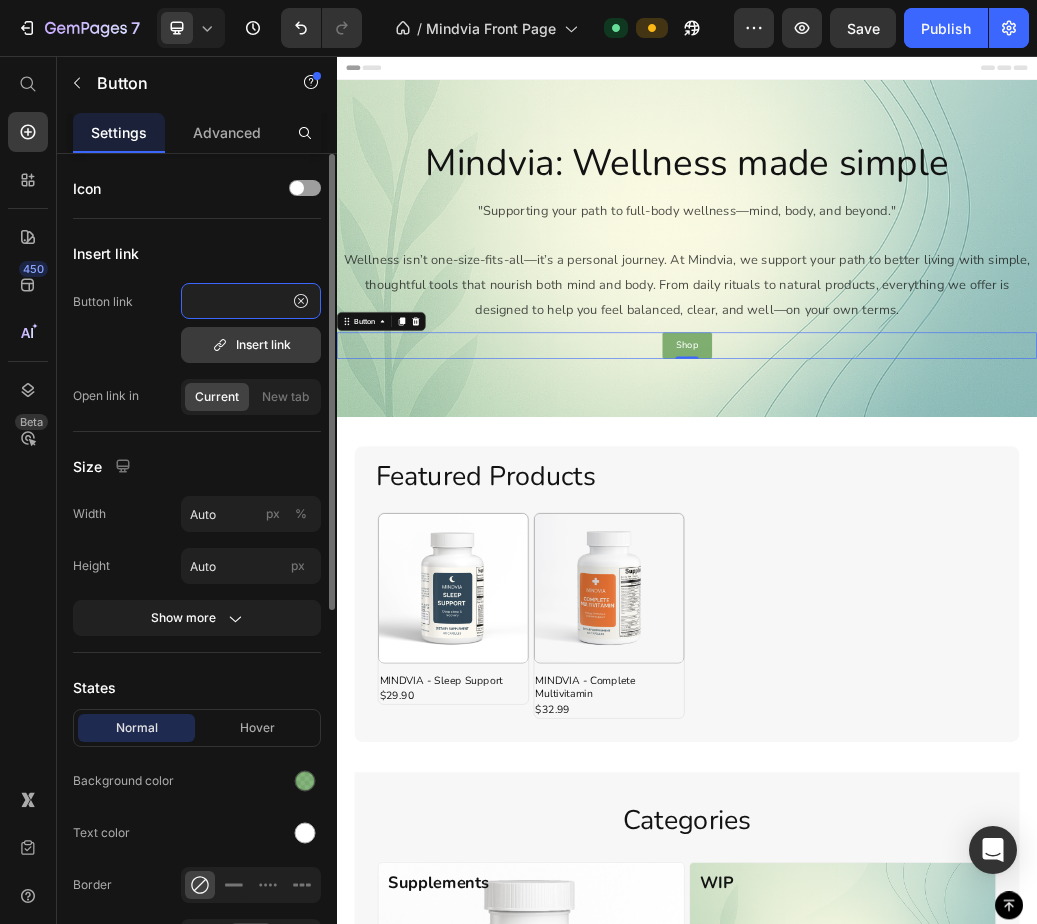 type on "https://mindvia.shop/collections/mindvia-product?_ab=0&key=1752220457142" 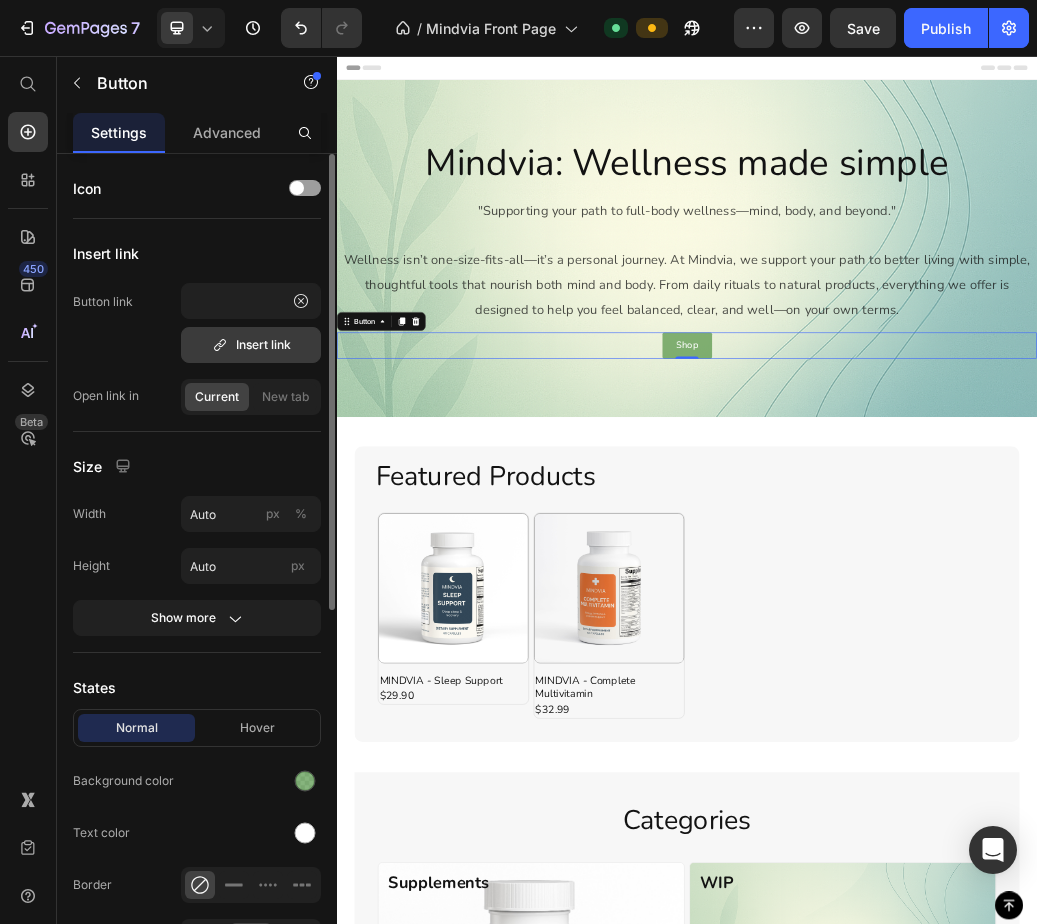 click on "Insert link" at bounding box center [251, 345] 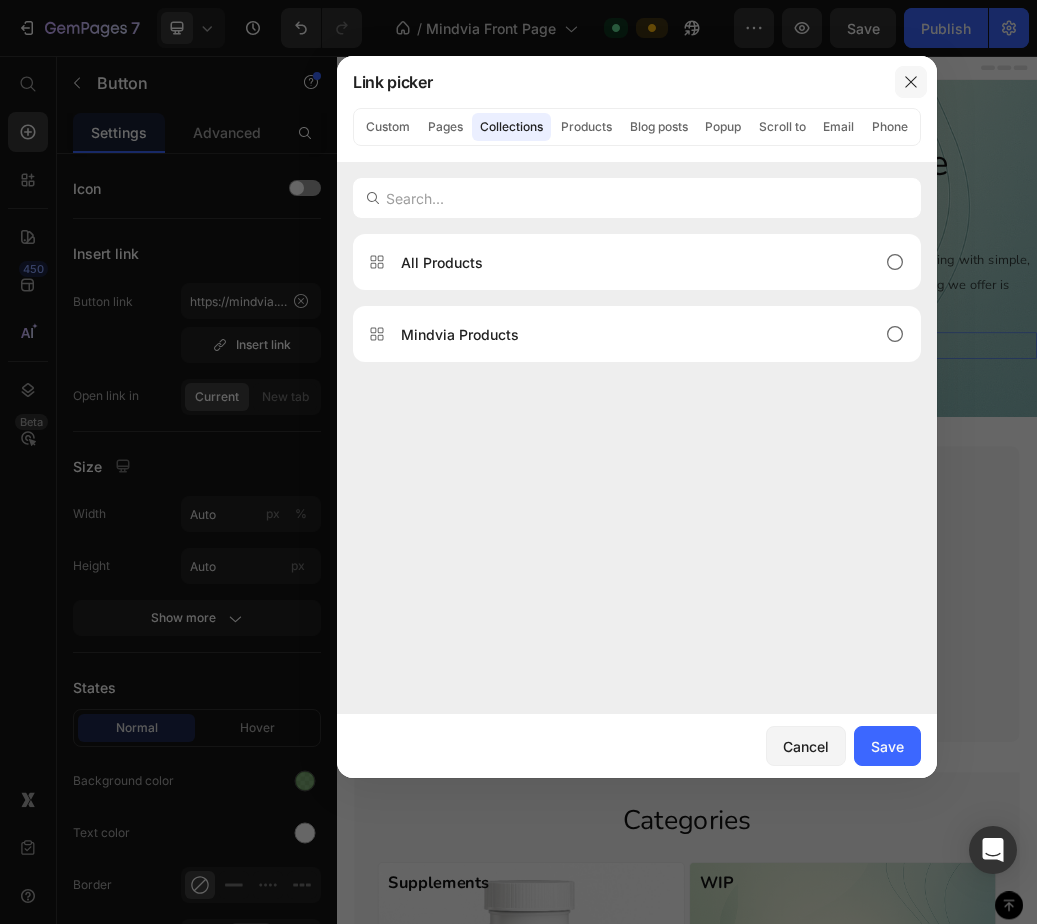 click 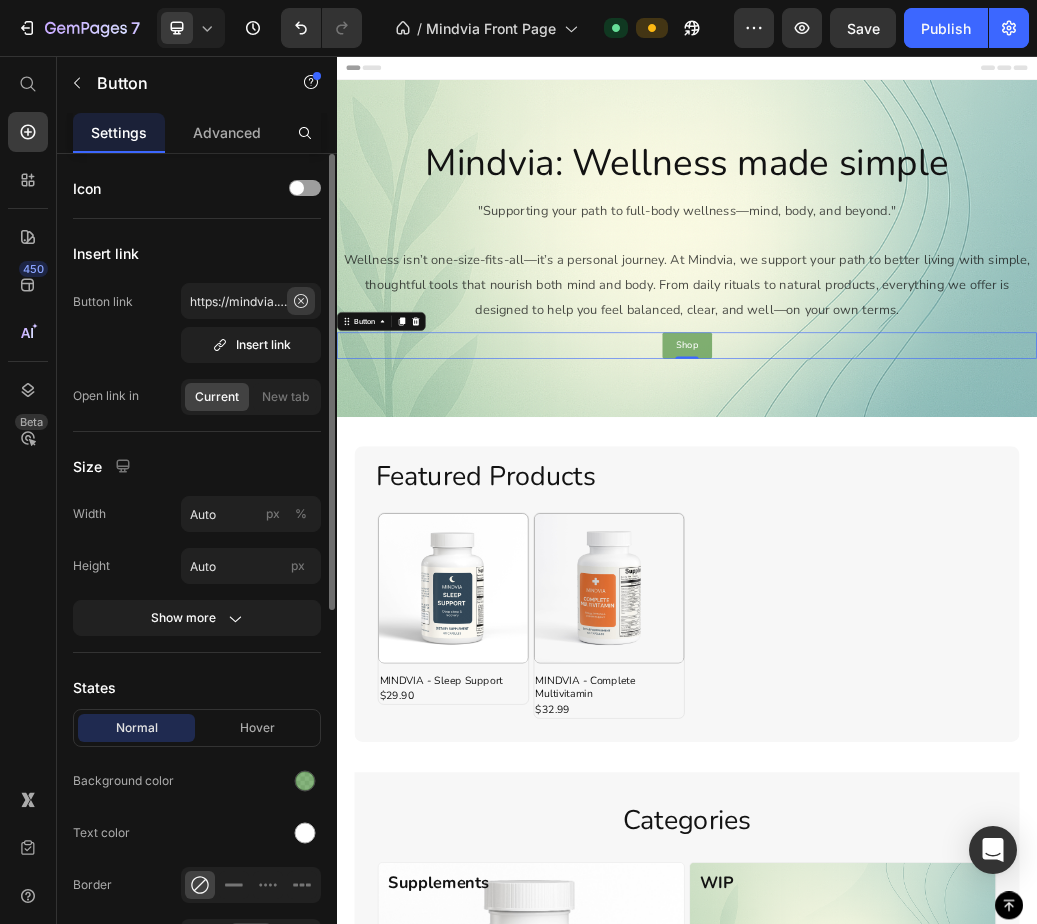 click 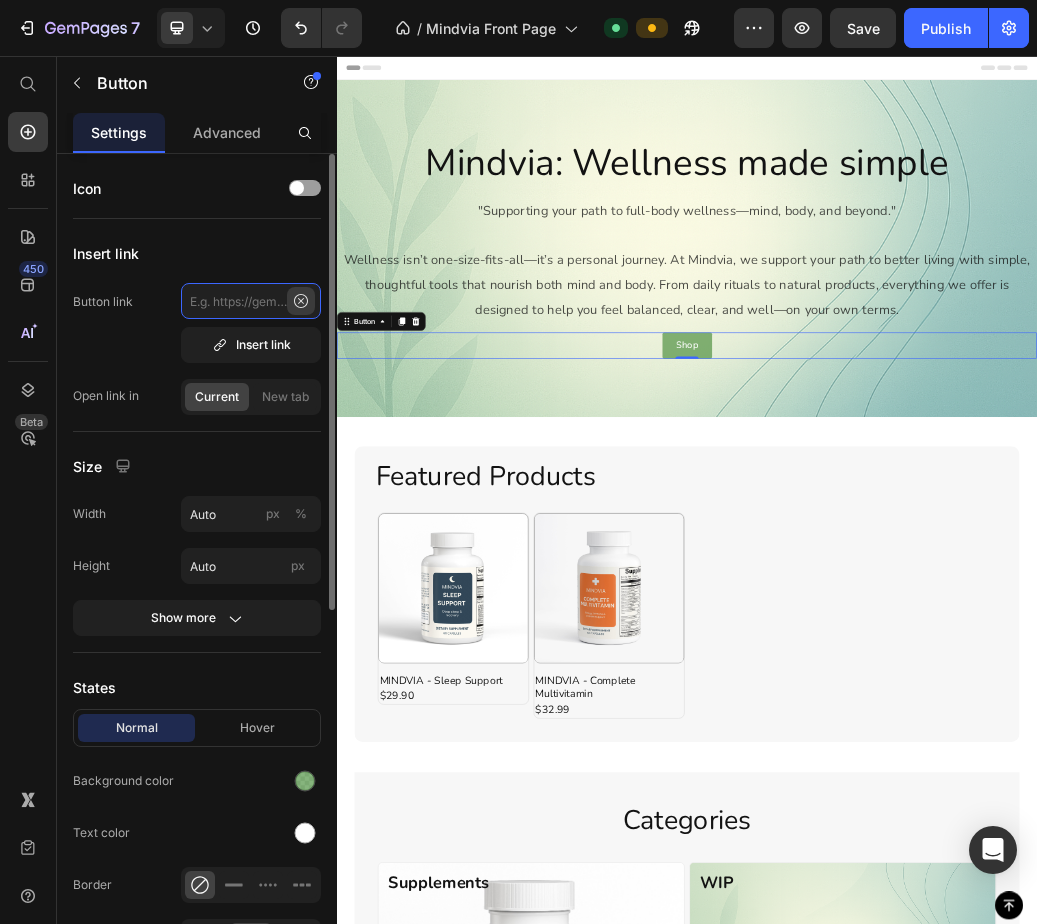 scroll, scrollTop: 0, scrollLeft: 0, axis: both 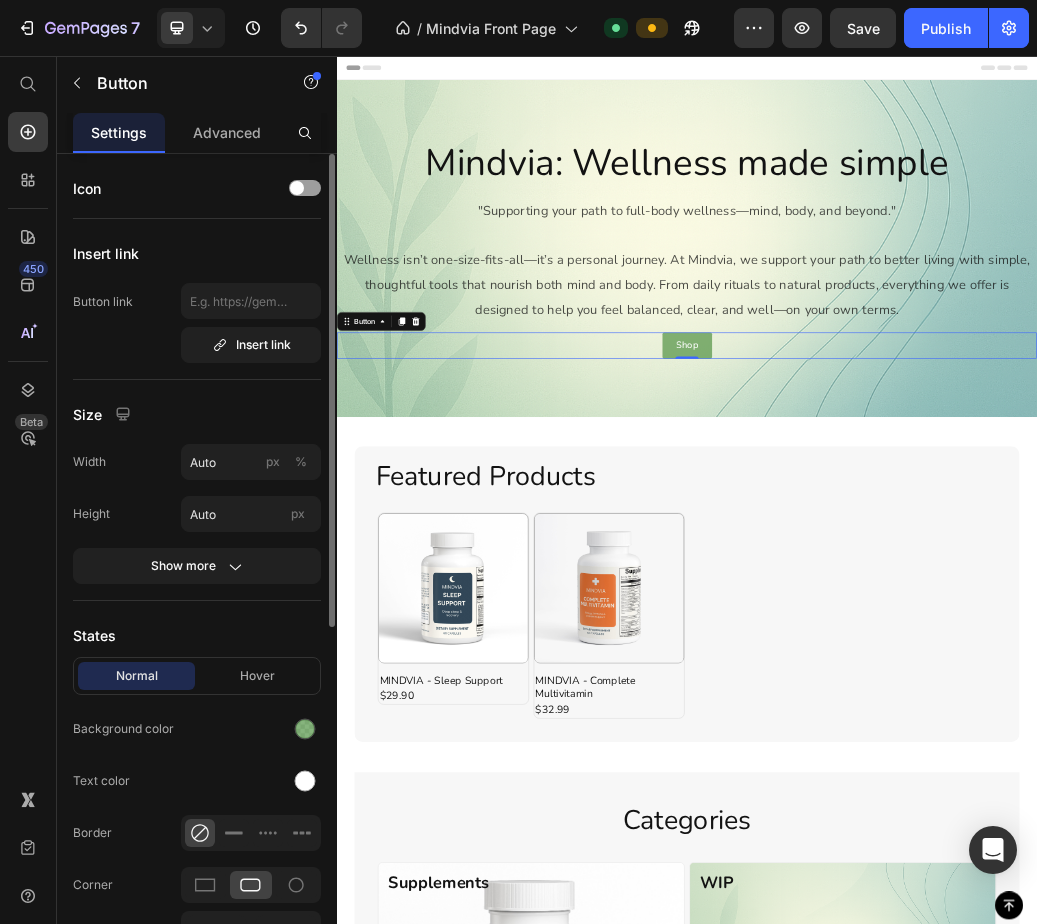 click on "Insert link" at bounding box center (197, 253) 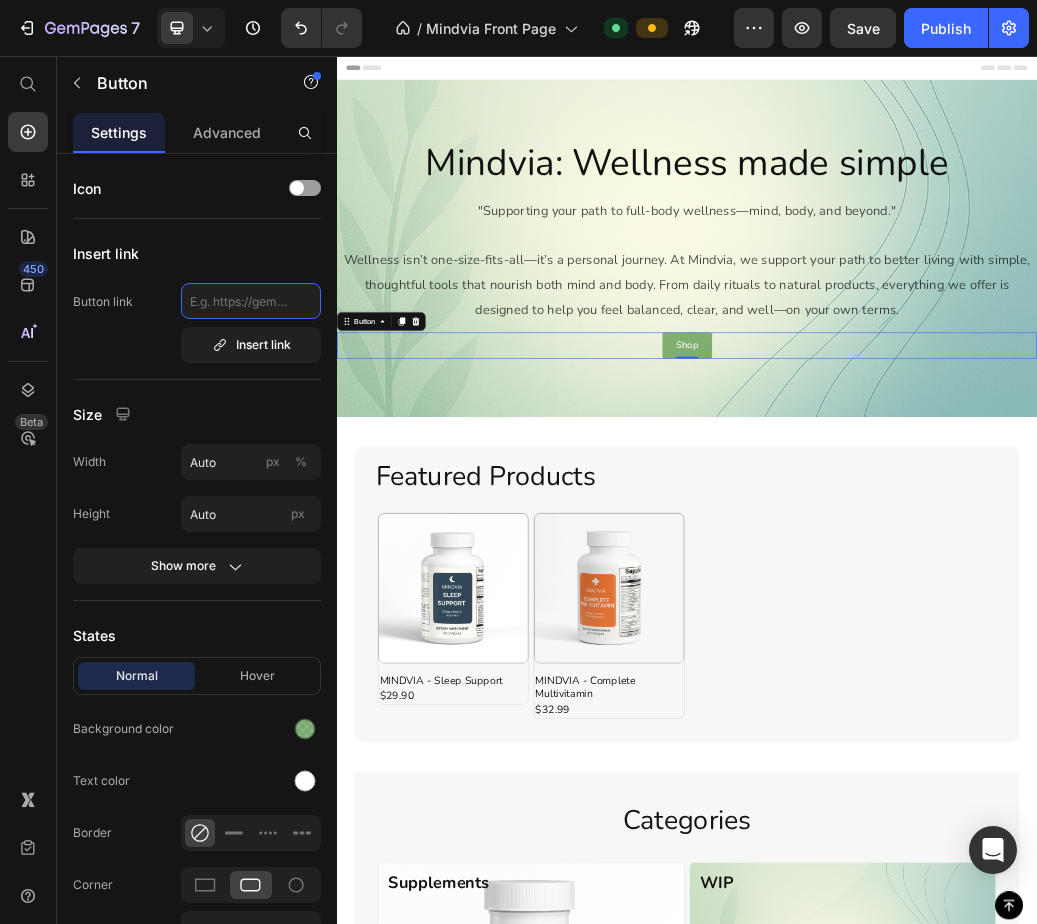 click 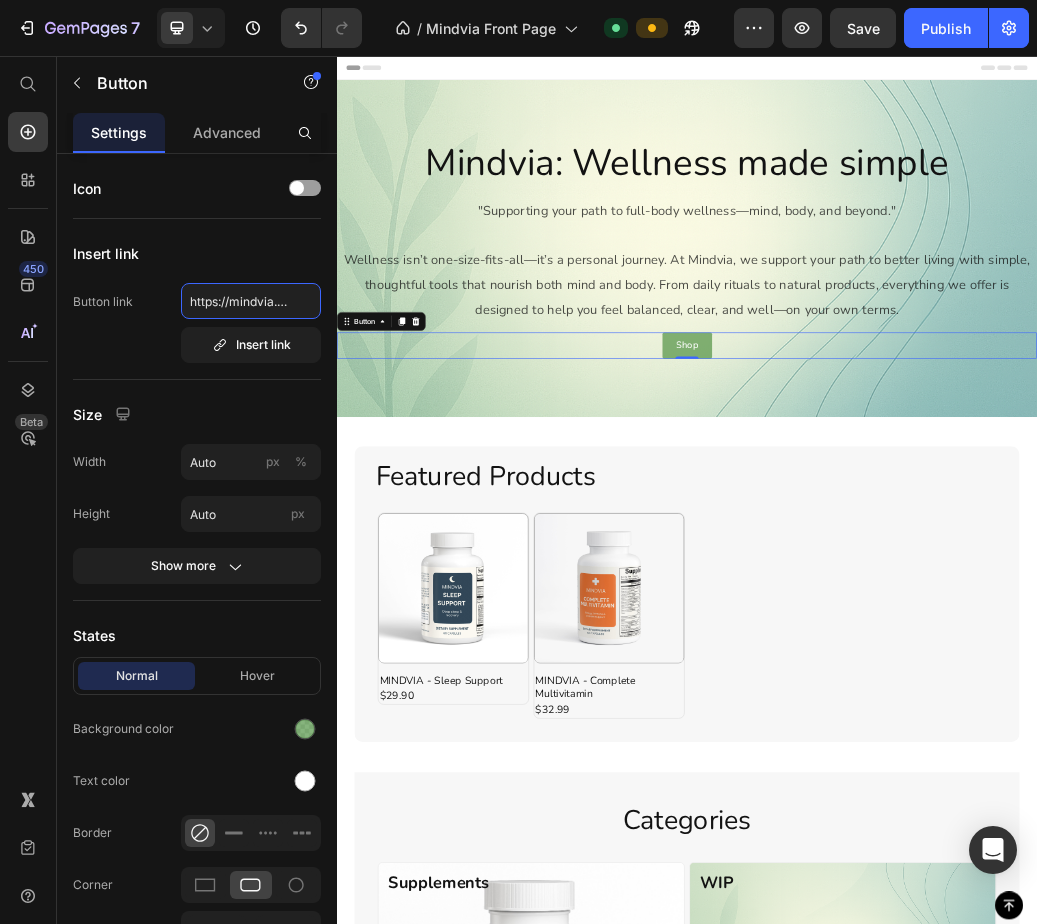 scroll, scrollTop: 0, scrollLeft: 348, axis: horizontal 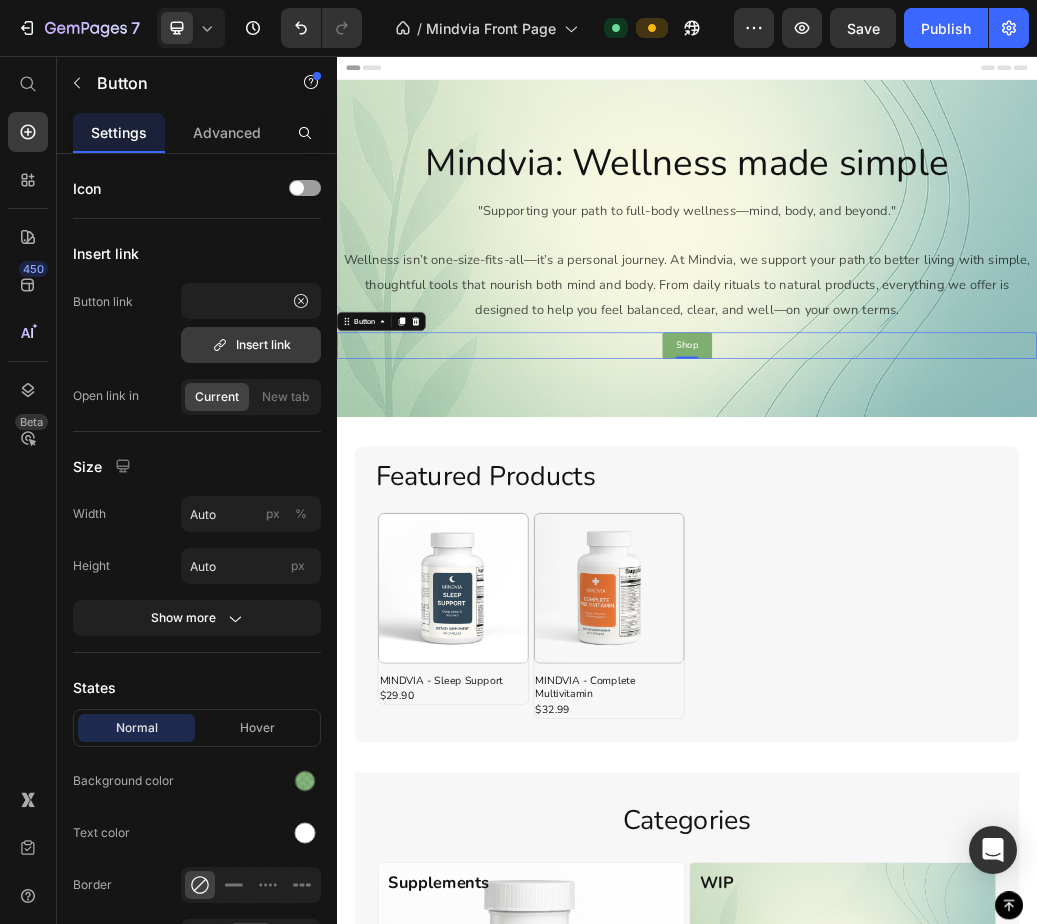 click on "Insert link" at bounding box center [251, 345] 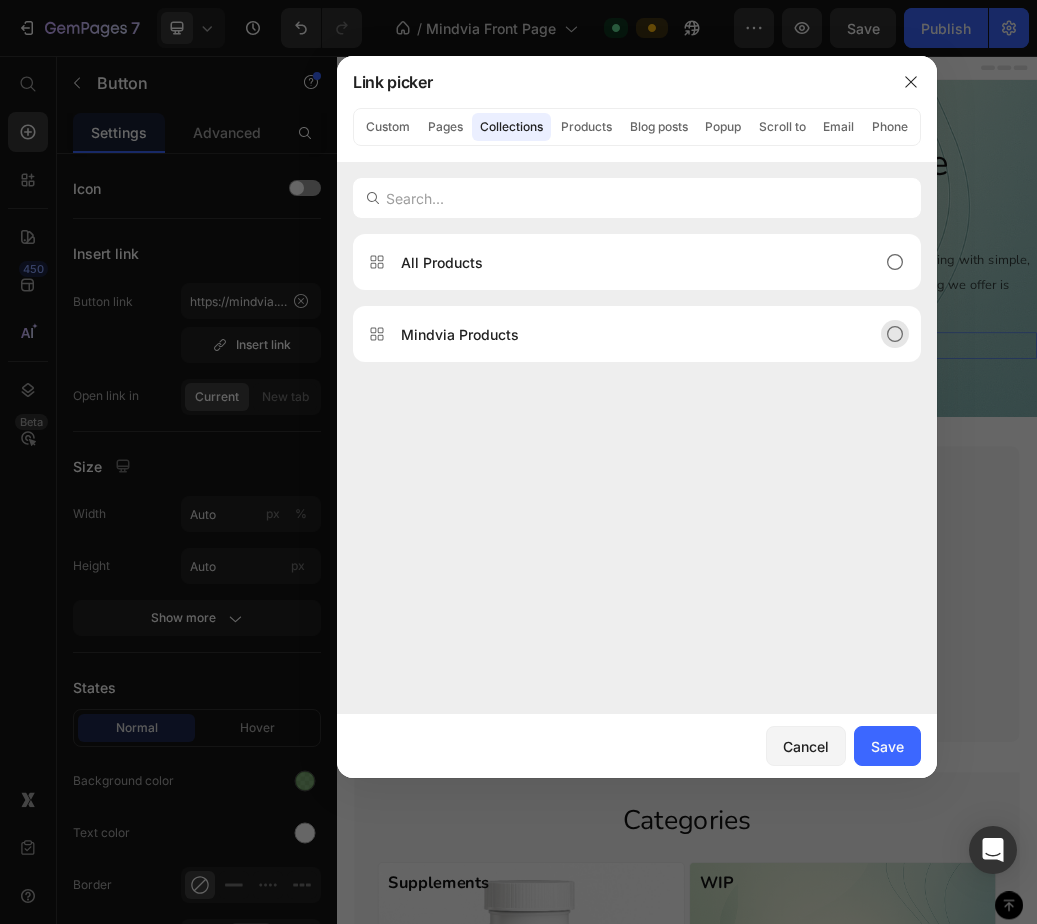 click on "Mindvia Products" at bounding box center [460, 334] 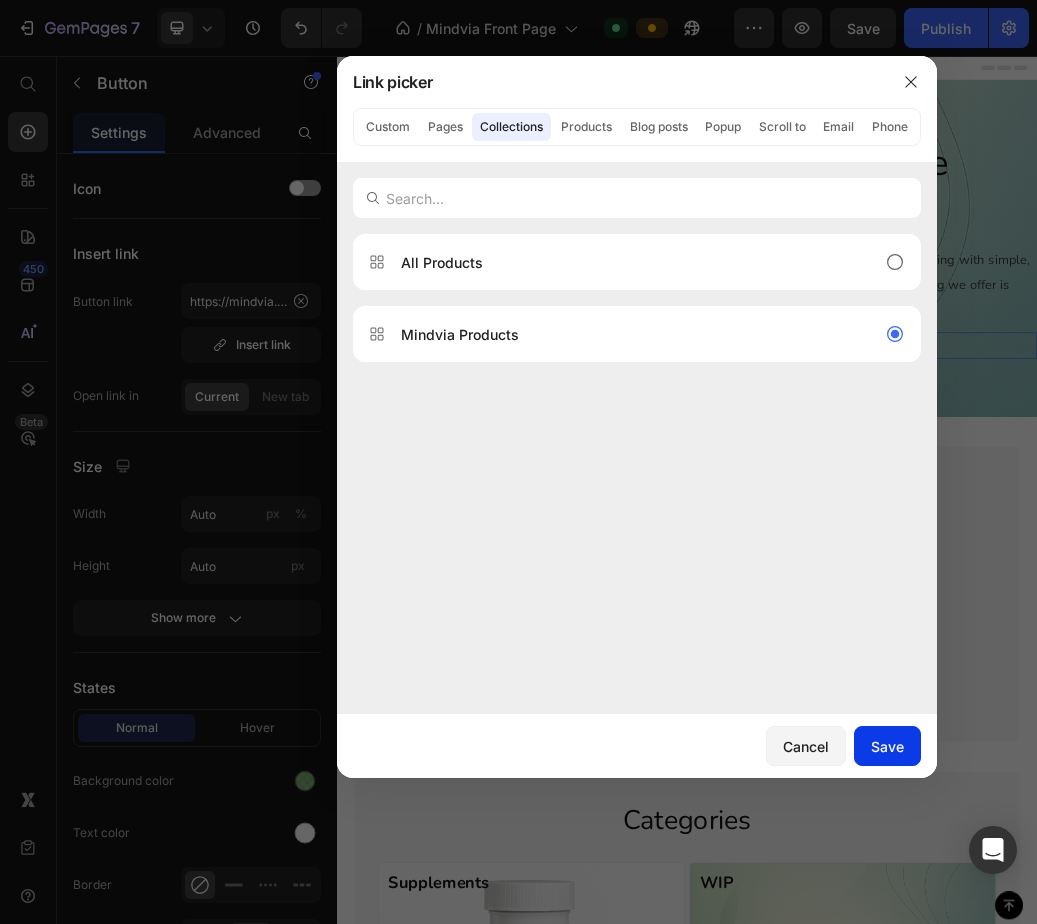 click on "Save" at bounding box center (887, 746) 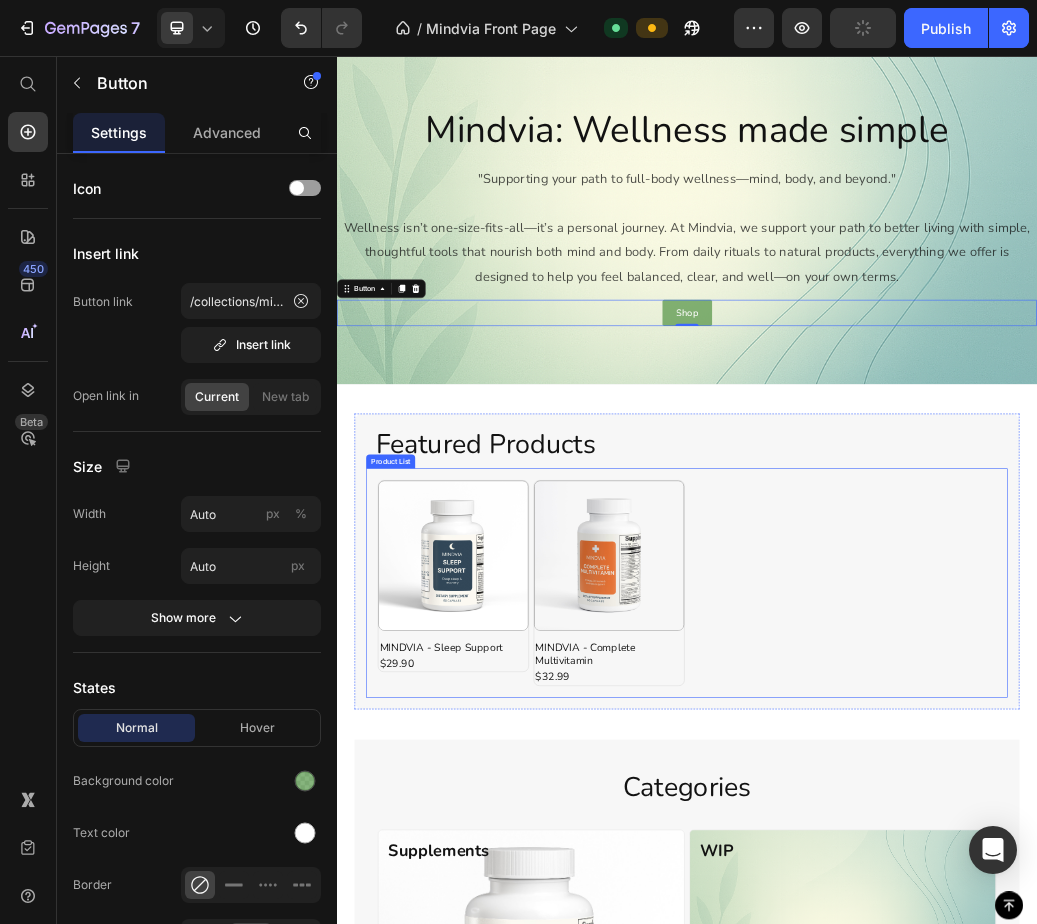 scroll, scrollTop: 0, scrollLeft: 0, axis: both 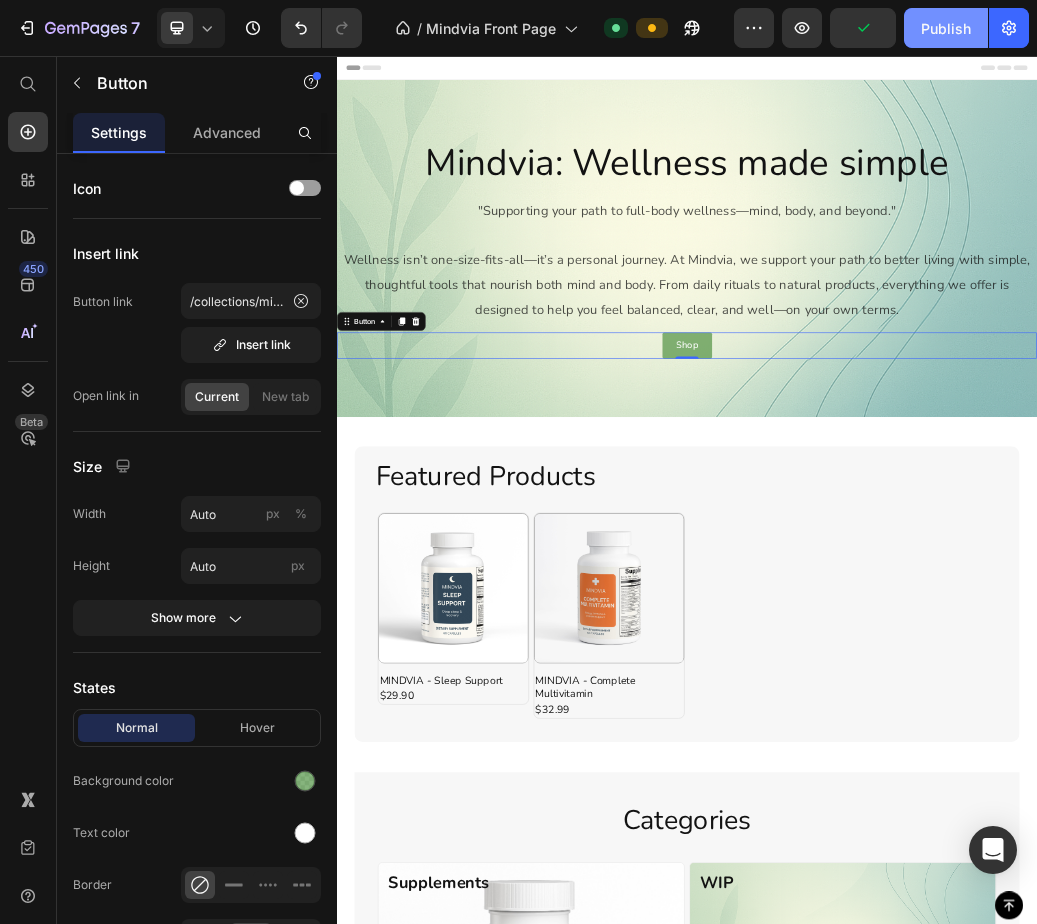 click on "Publish" 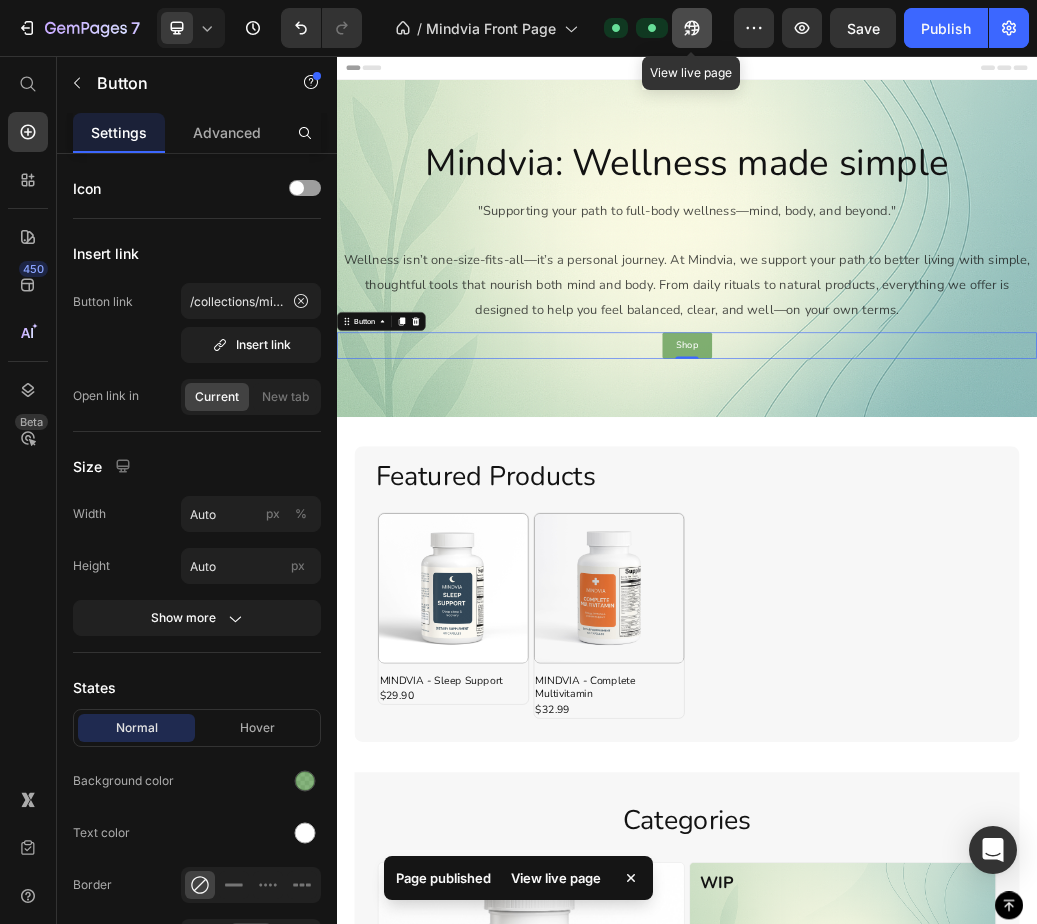 click 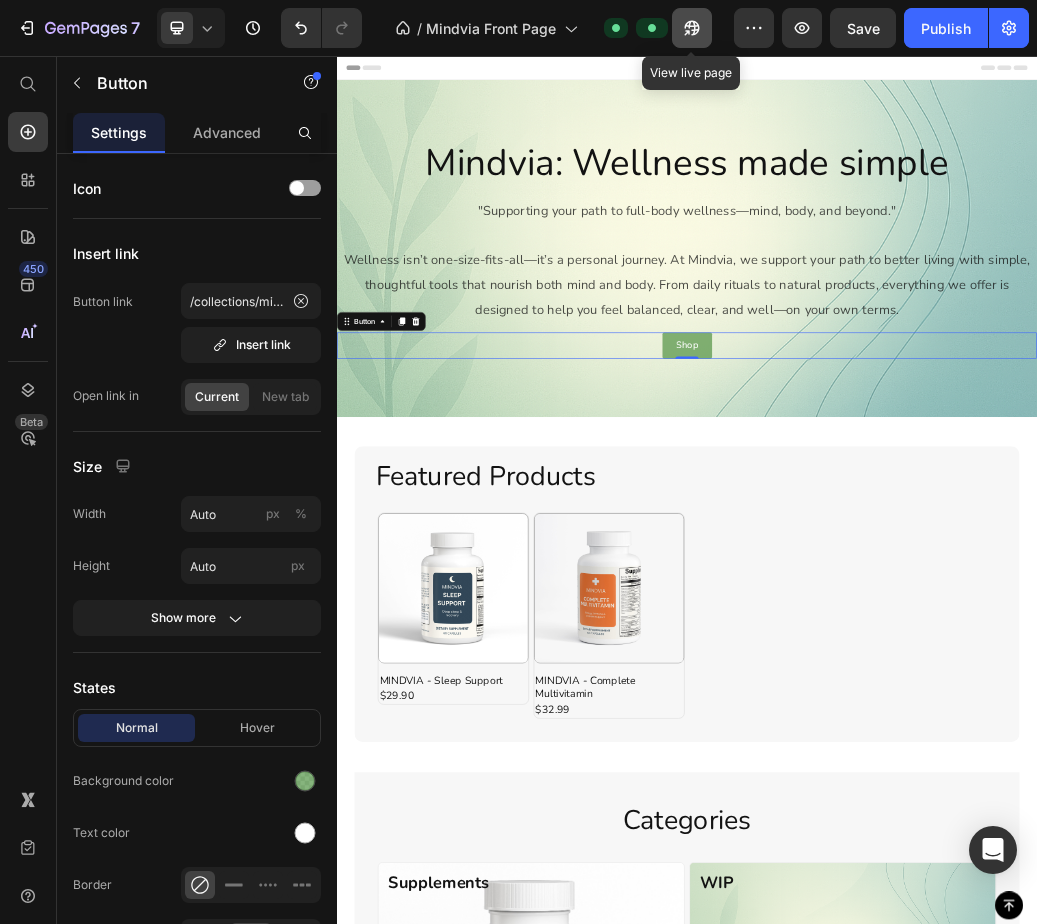 click 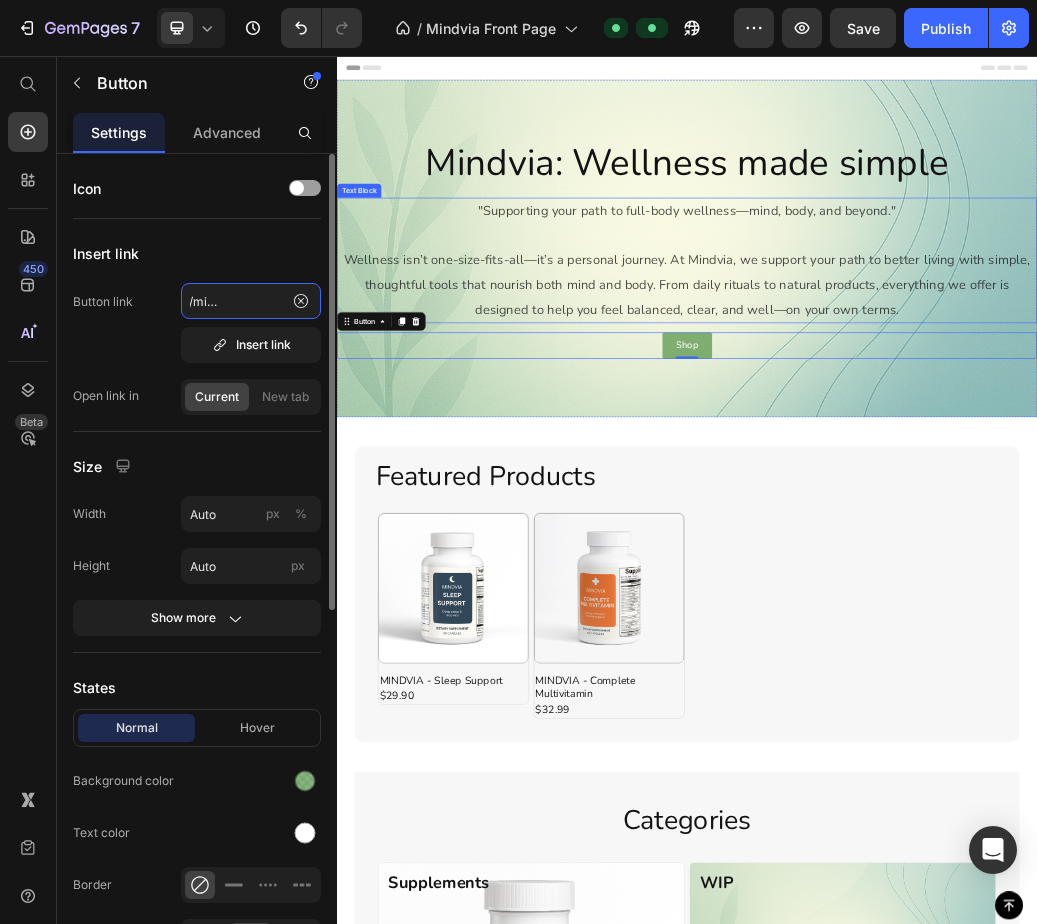 scroll, scrollTop: 0, scrollLeft: 0, axis: both 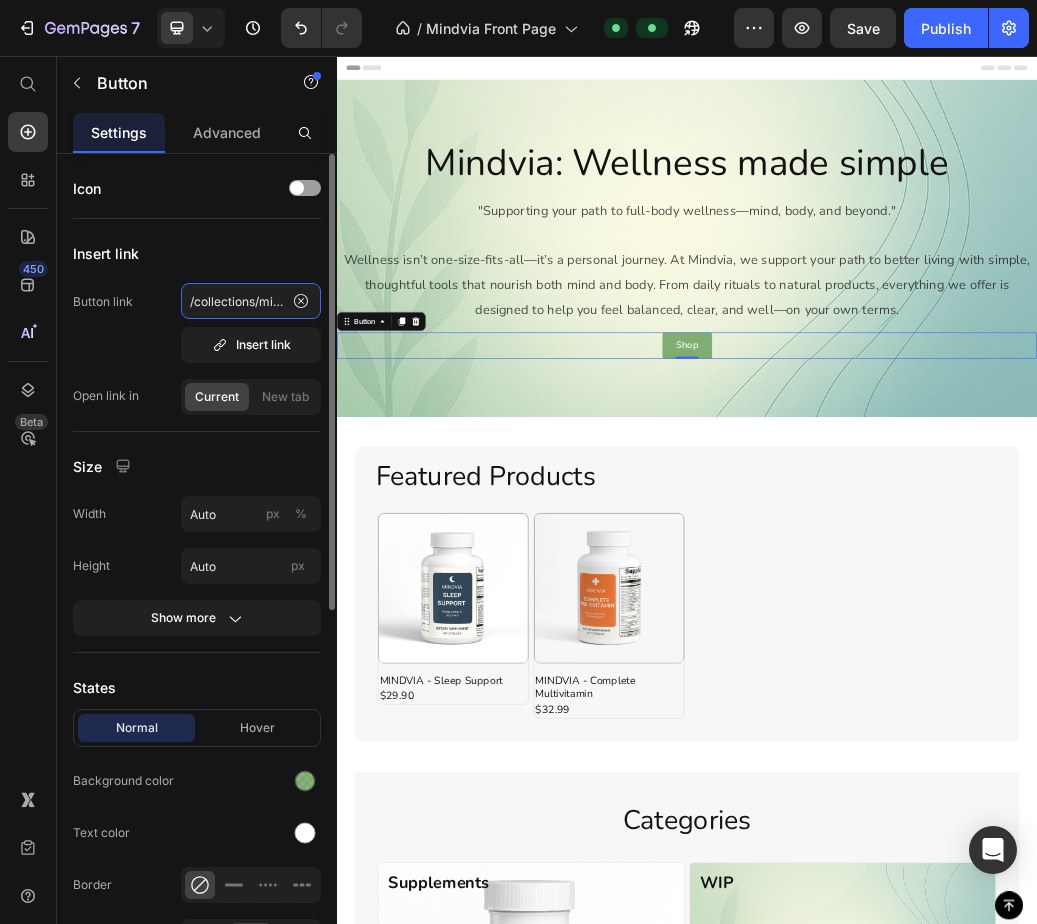 drag, startPoint x: 266, startPoint y: 305, endPoint x: 67, endPoint y: 303, distance: 199.01006 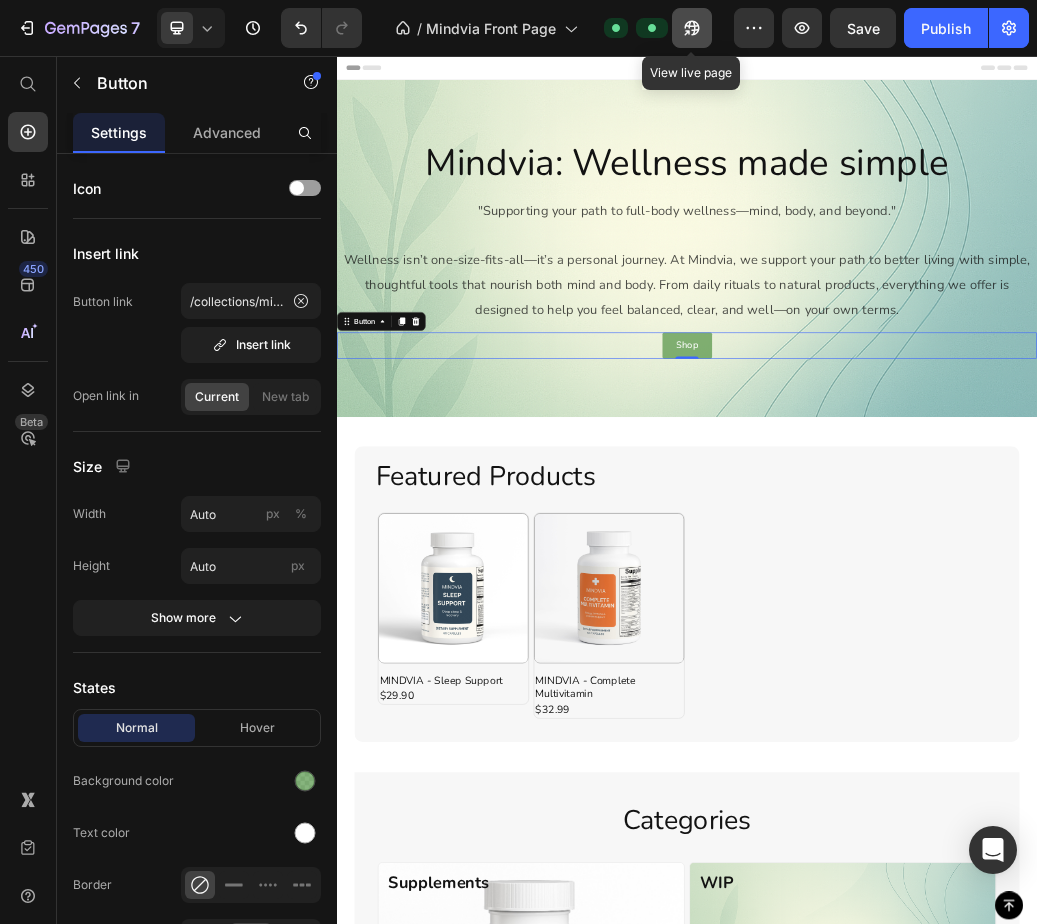 click 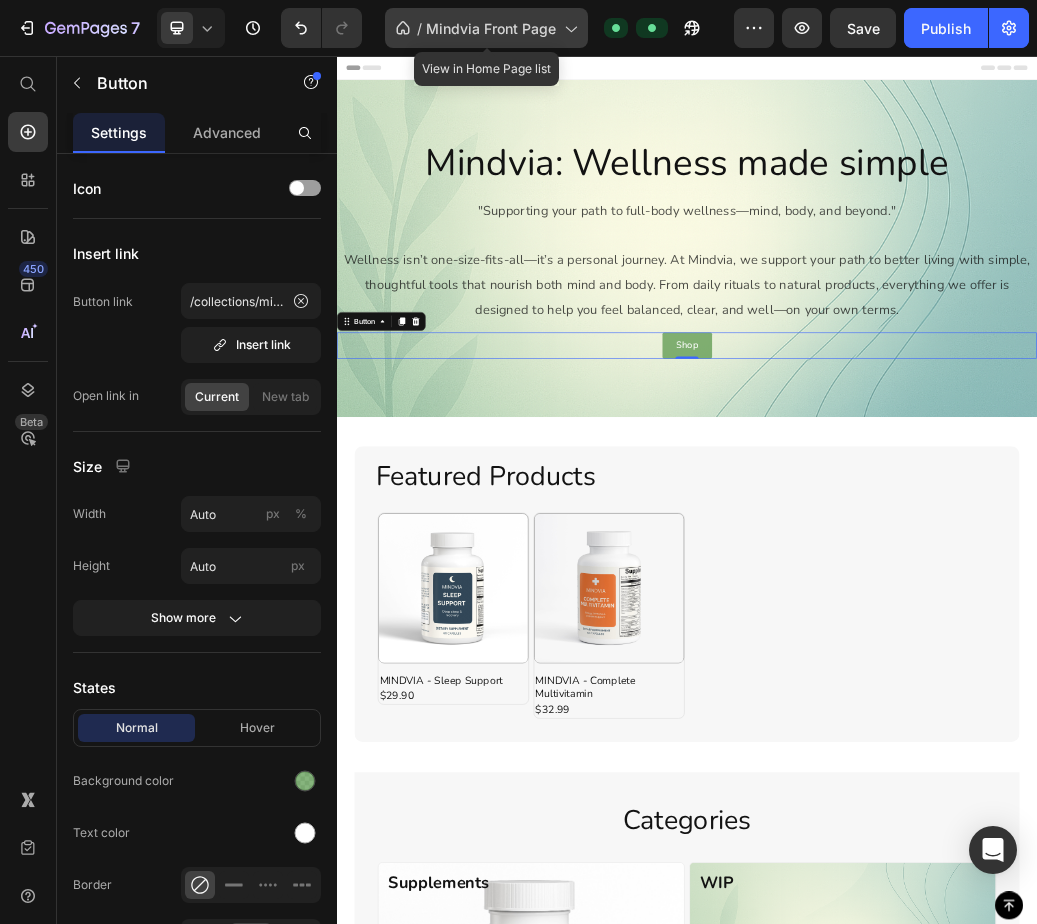 click 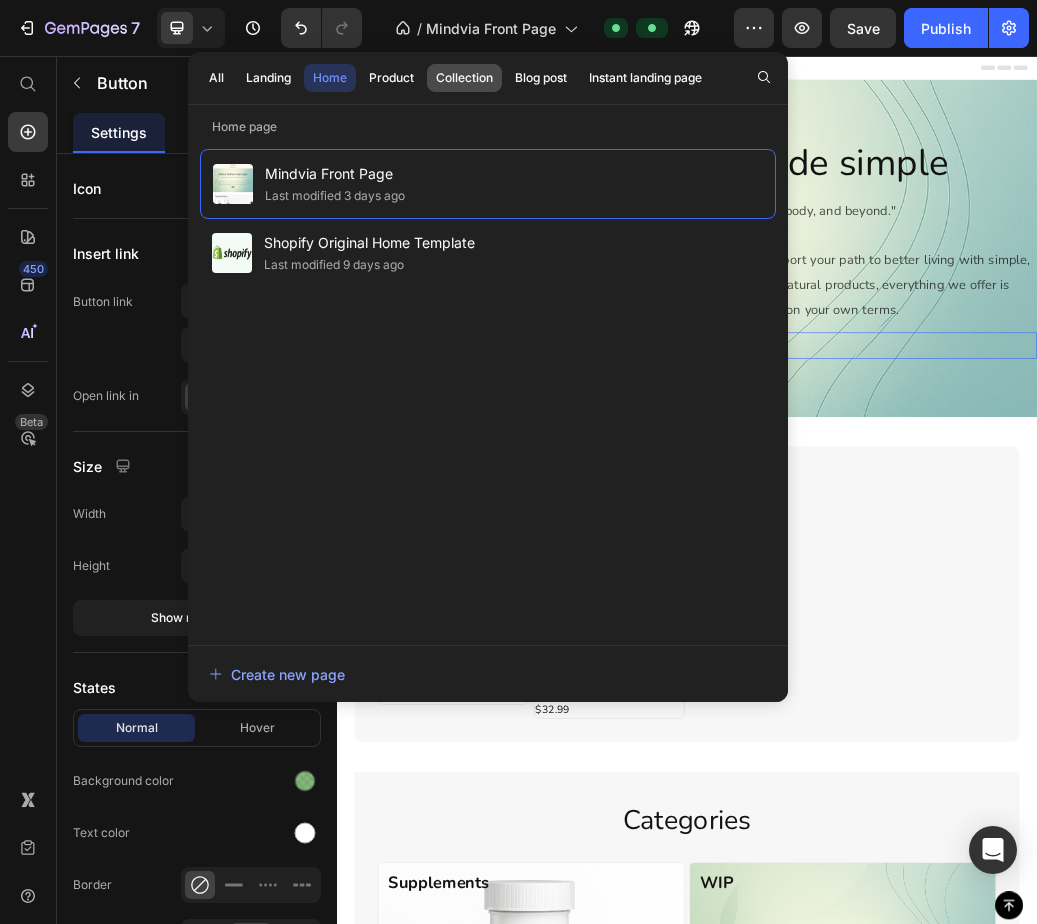 click on "Collection" at bounding box center (464, 78) 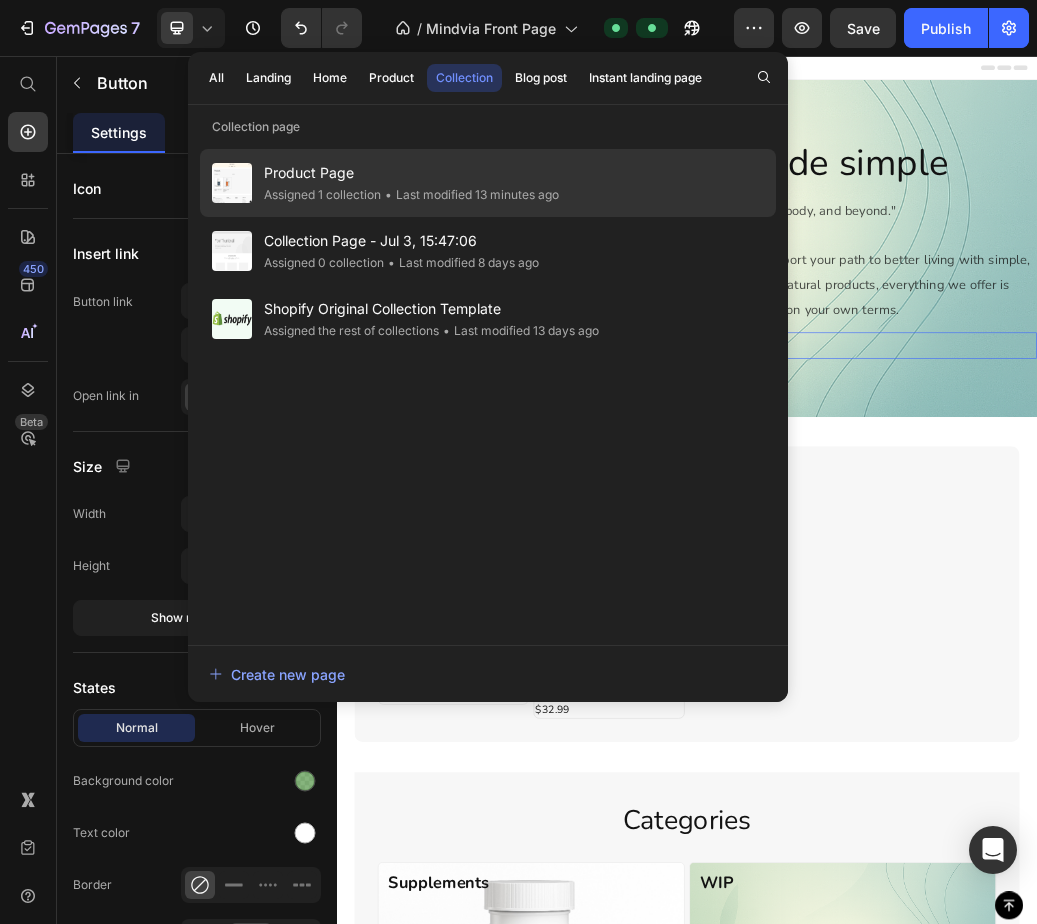 click on "Product Page" at bounding box center [411, 173] 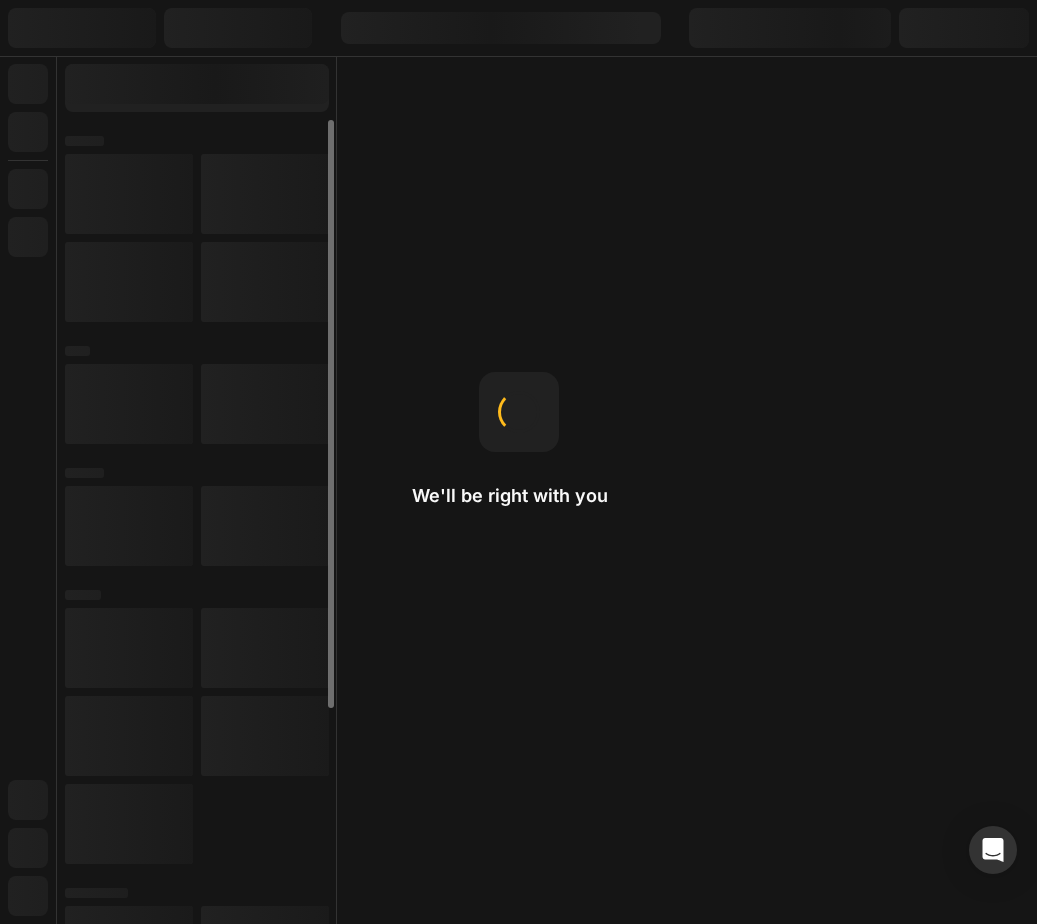 scroll, scrollTop: 0, scrollLeft: 0, axis: both 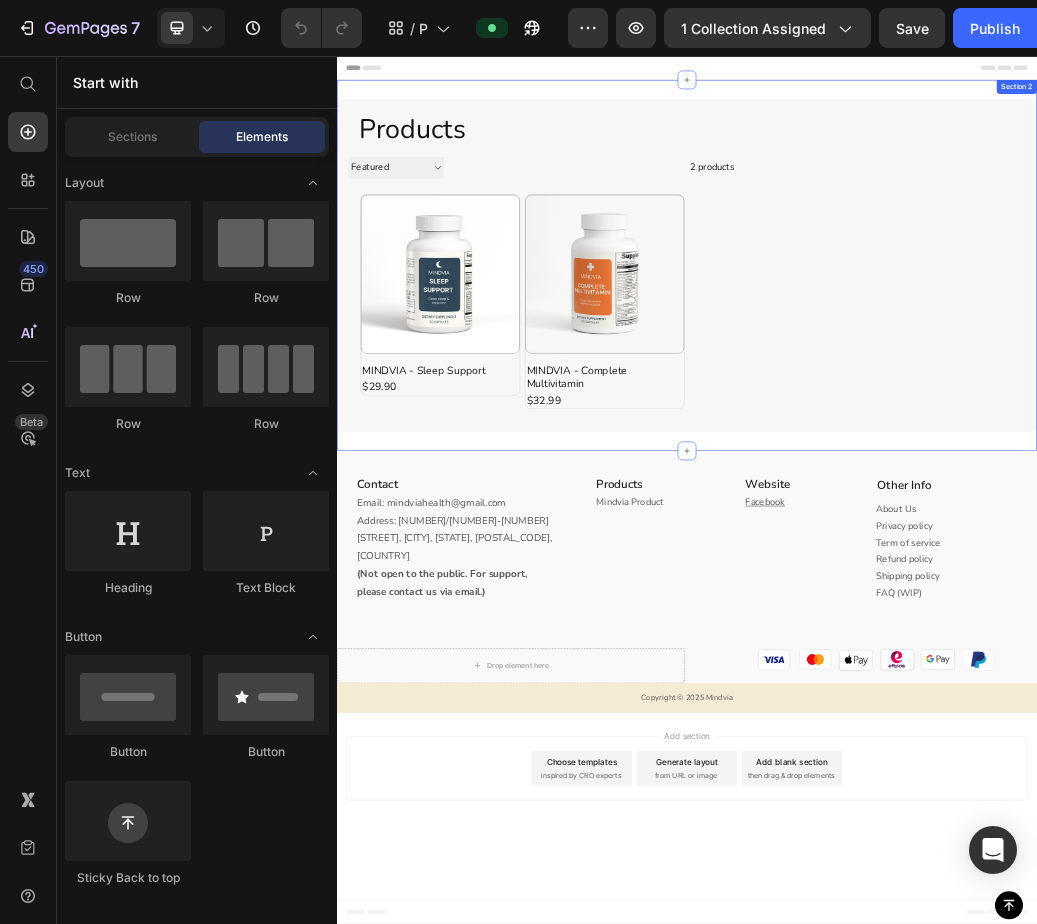 click on "Products Heading Sorting Best selling Featured Alphabetically, A-Z Alphabetically, Z-A Price, low to high Price, high to low Date, new to old Date, old to new 2 products Collection Toolbar Row Product Images MINDVIA - Sleep Support Product Title $29.90 Product Price Row Row Product Images MINDVIA - Complete Multivitamin Product Title $32.99 Product Price Row Row Product List Row Section 2" at bounding box center [937, 415] 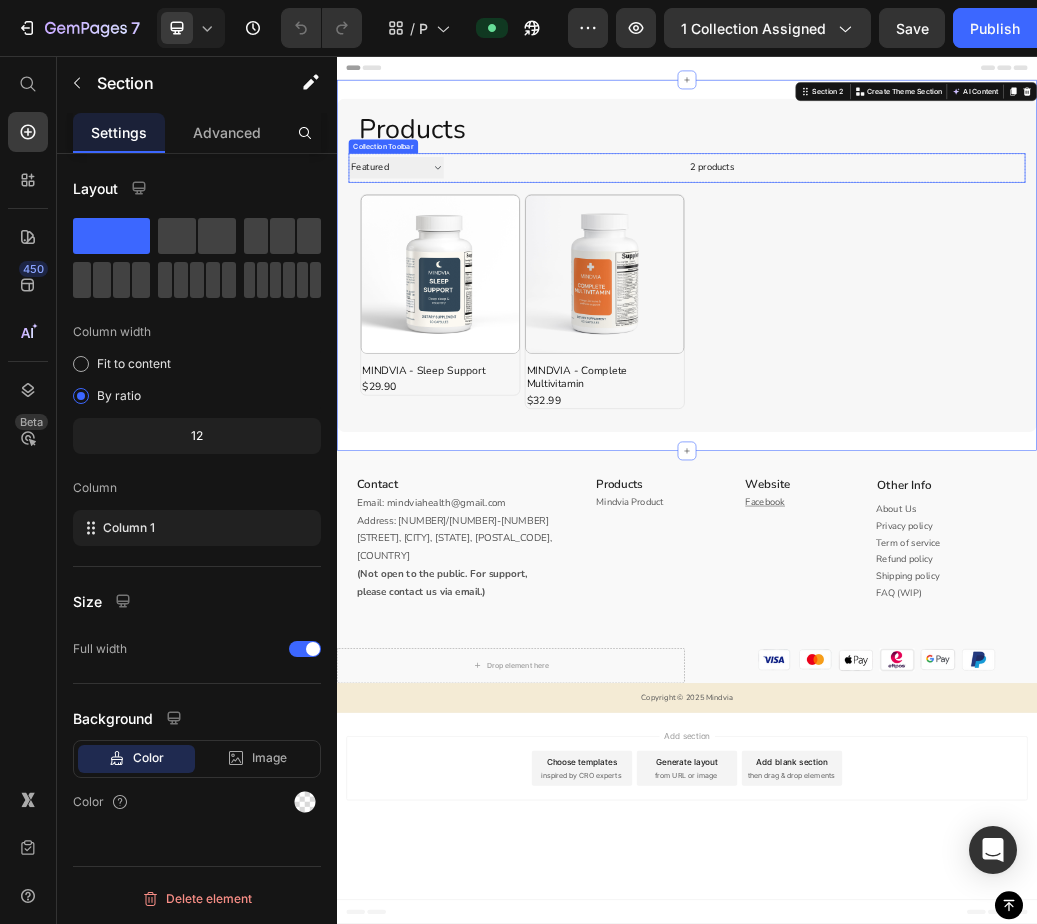 click on "2 products" at bounding box center [769, 248] 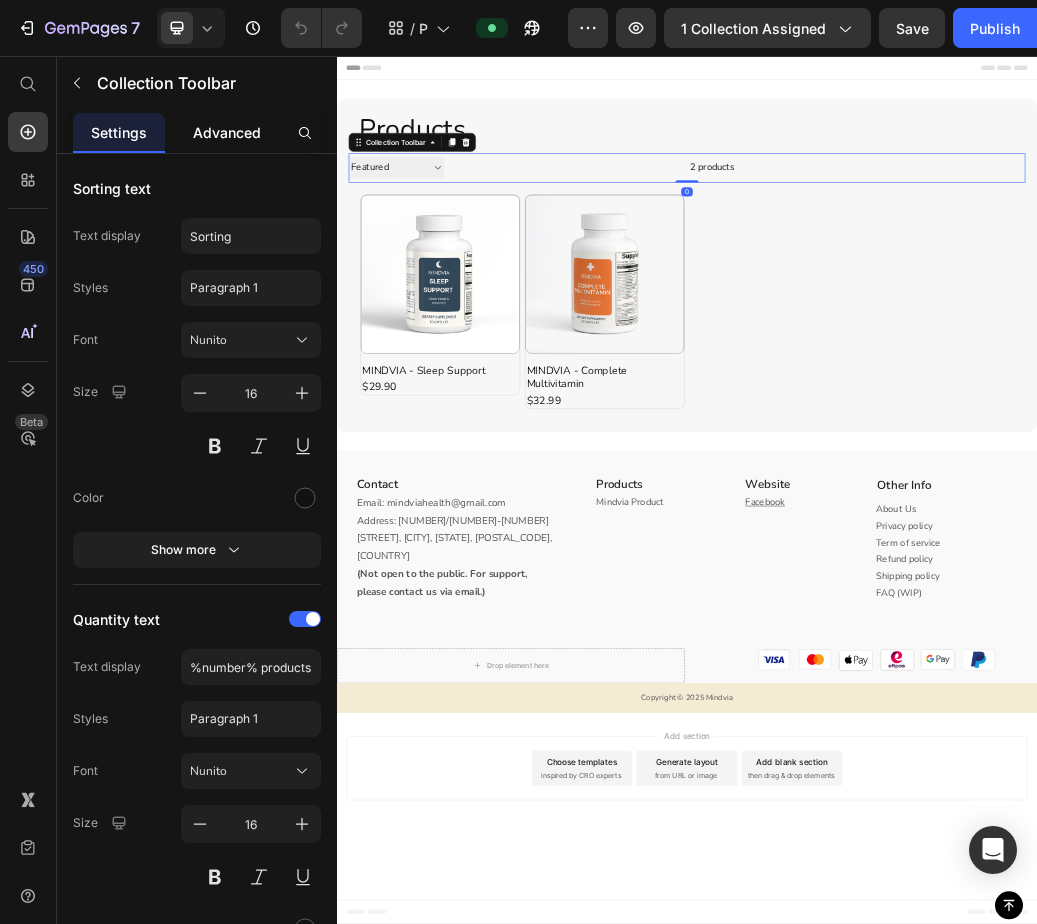 click on "Advanced" at bounding box center (227, 132) 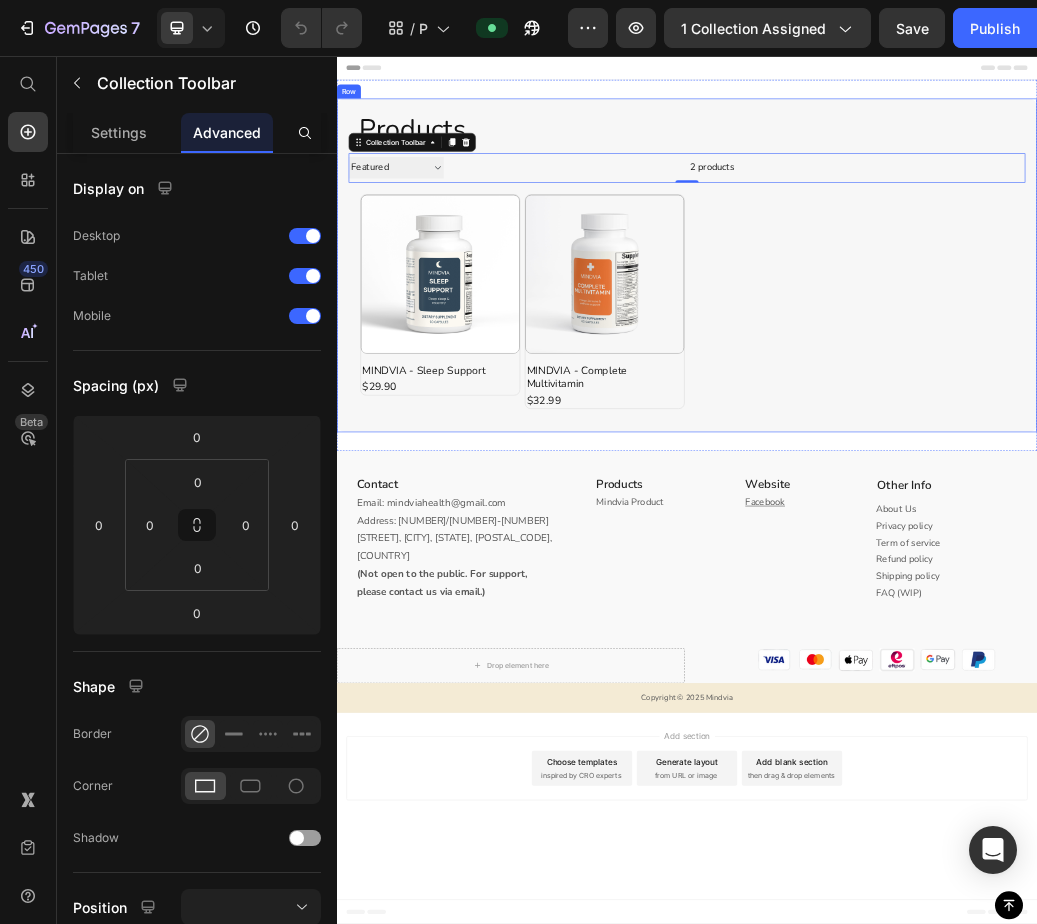 click on "Products Heading Sorting Best selling Featured Alphabetically, A-Z Alphabetically, Z-A Price, low to high Price, high to low Date, new to old Date, old to new 2 products Collection Toolbar   0 Row Product Images MINDVIA - Sleep Support Product Title $29.90 Product Price Row Row Product Images MINDVIA - Complete Multivitamin Product Title $32.99 Product Price Row Row Product List Row" at bounding box center [937, 415] 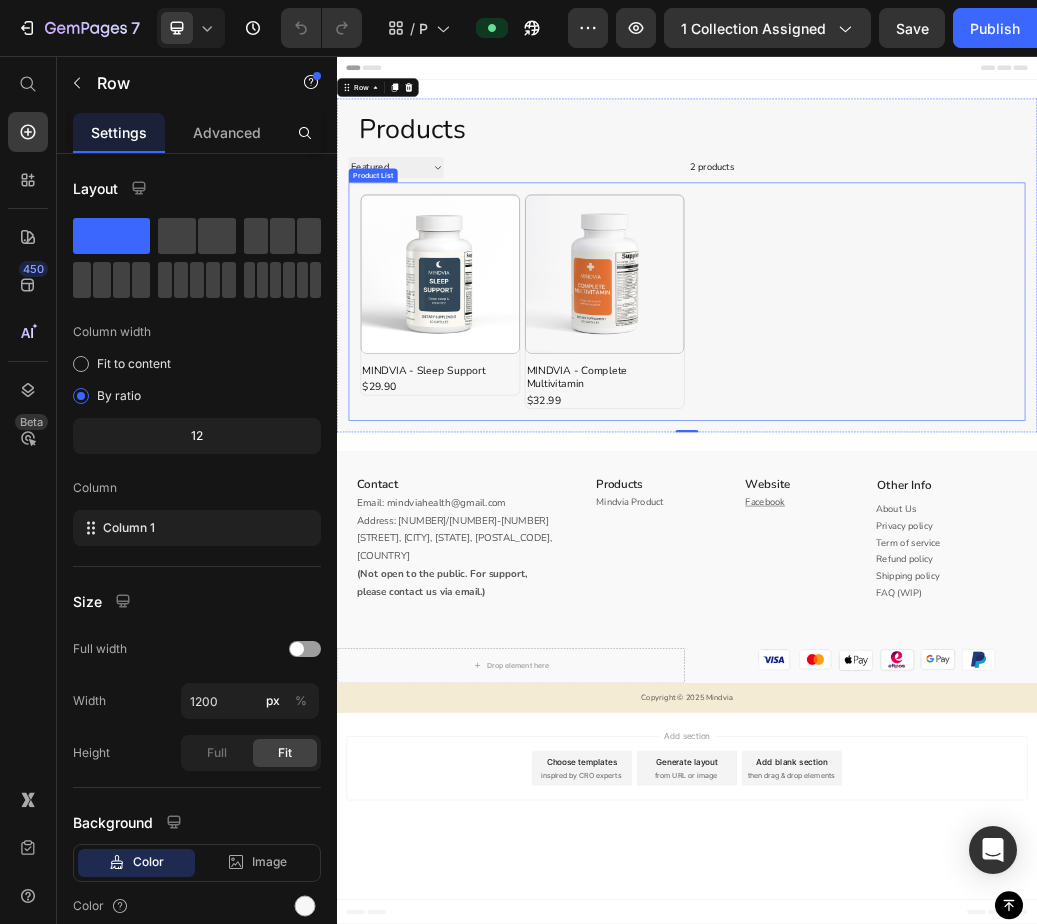 click on "Product Images MINDVIA - Sleep Support Product Title $29.90 Product Price Row Row Product Images MINDVIA - Complete Multivitamin Product Title $32.99 Product Price Row Row Product List" at bounding box center [937, 477] 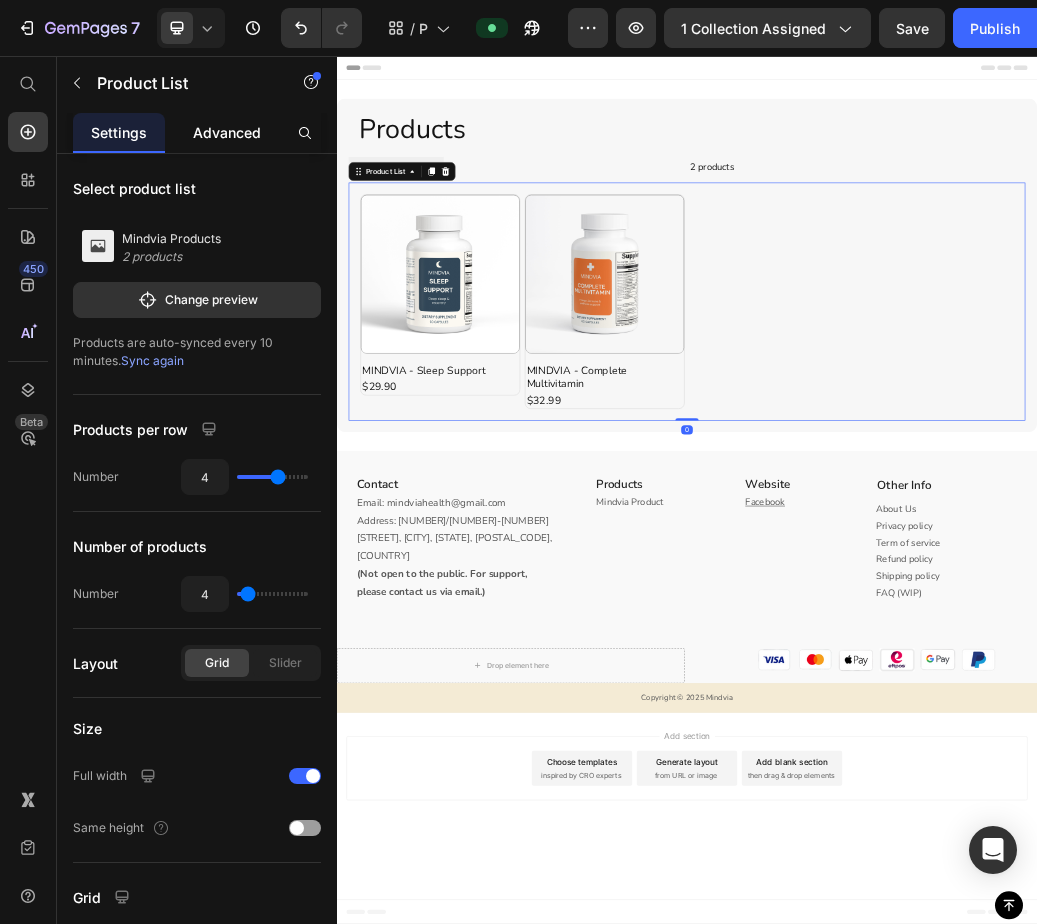 click on "Advanced" at bounding box center (227, 132) 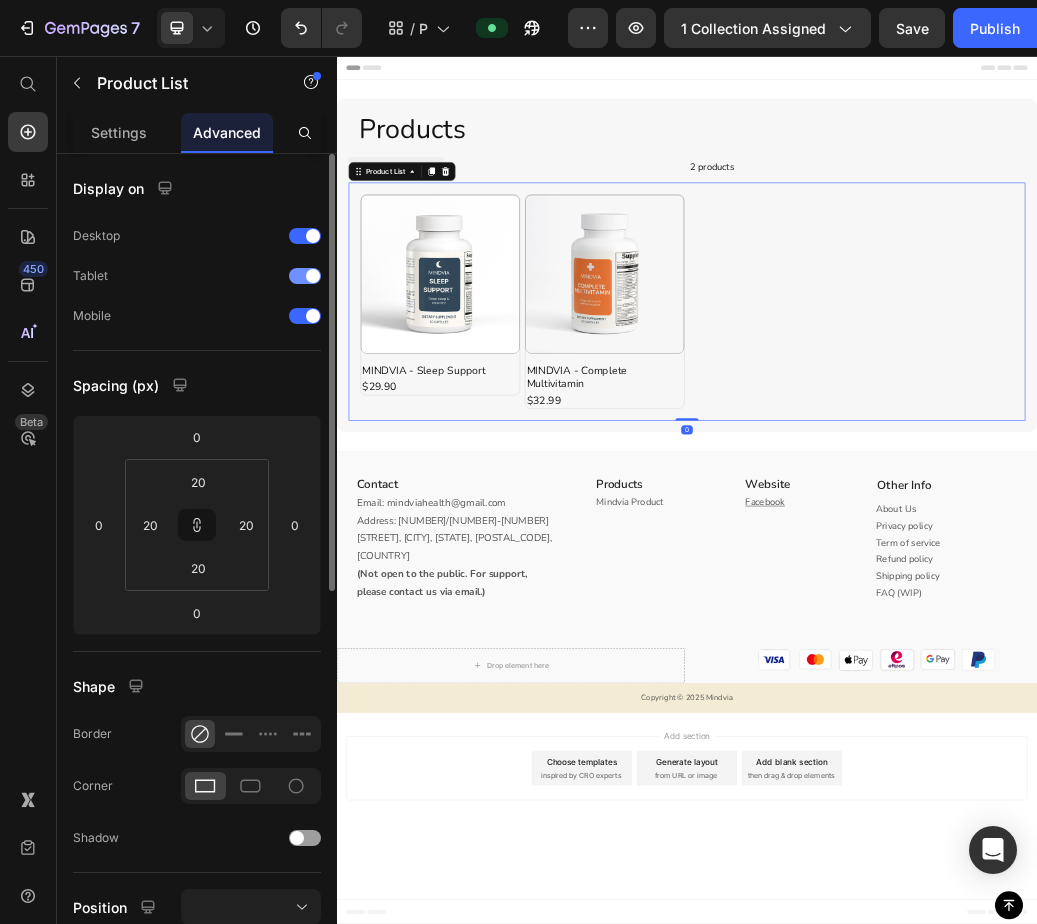 scroll, scrollTop: 100, scrollLeft: 0, axis: vertical 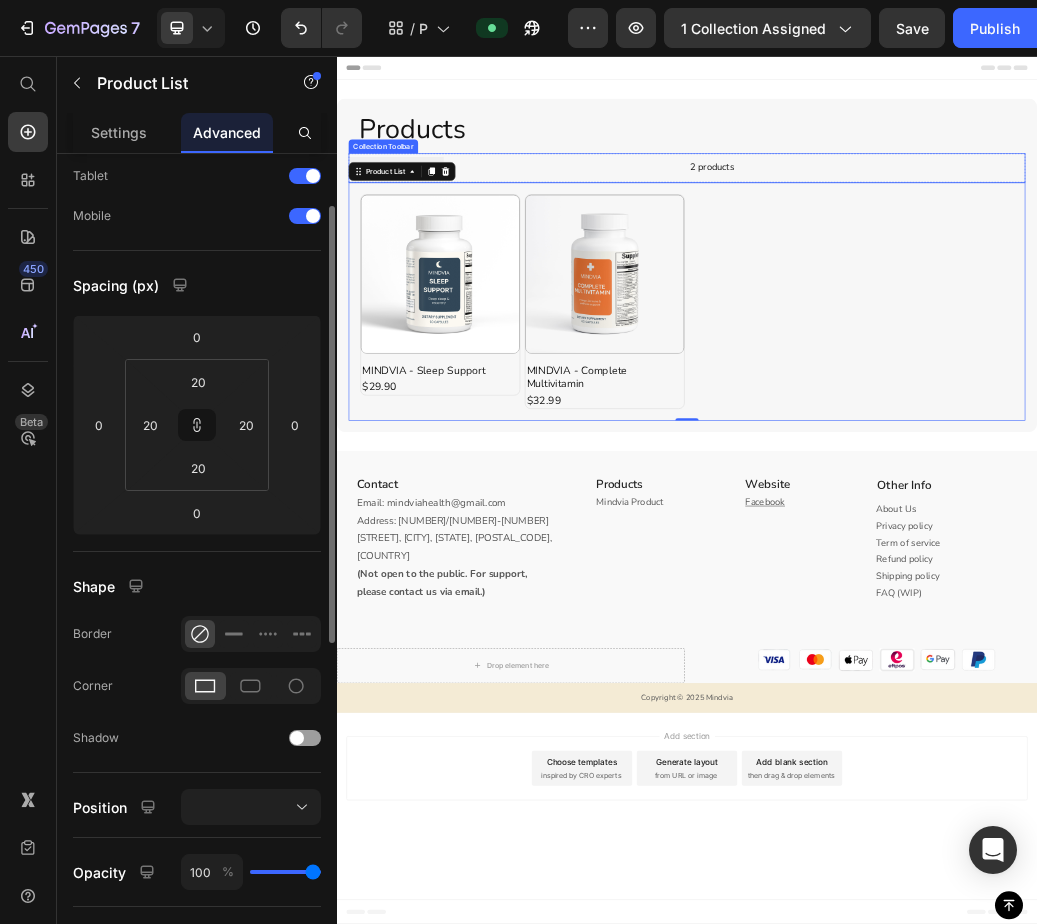 click on "2 products" at bounding box center (769, 248) 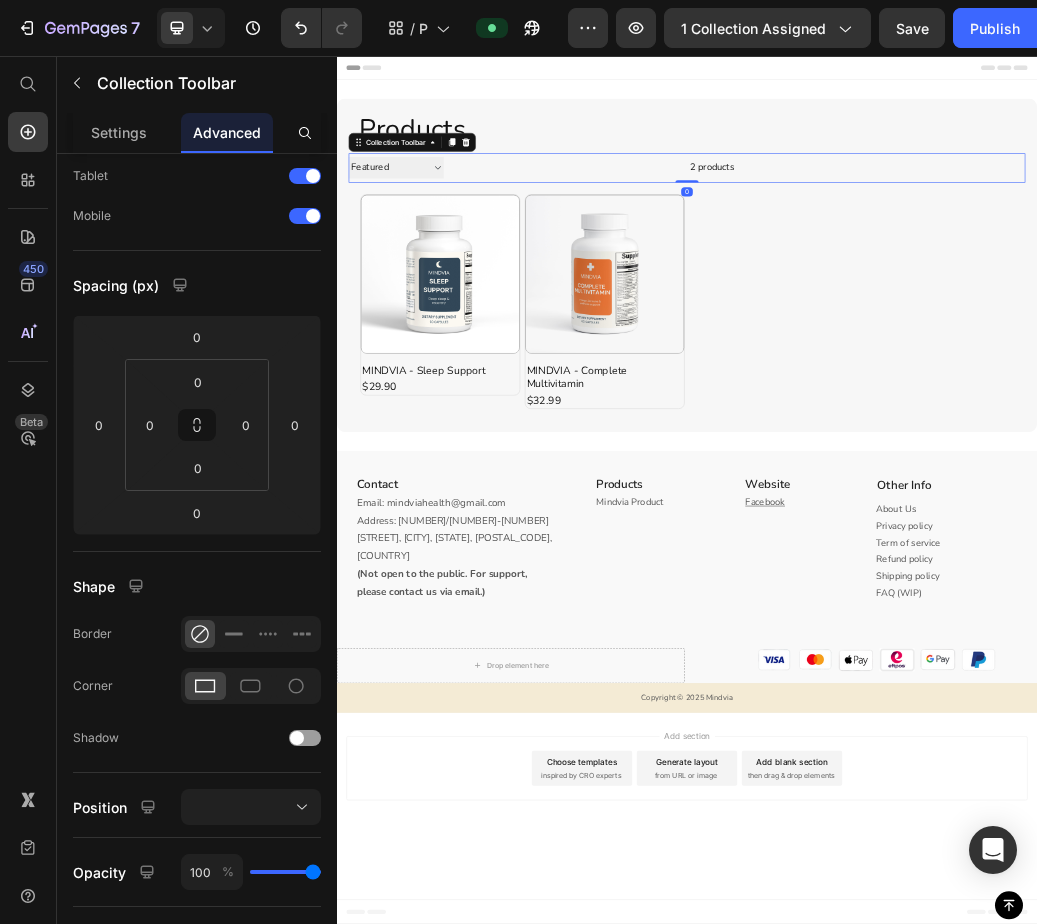 scroll, scrollTop: 0, scrollLeft: 0, axis: both 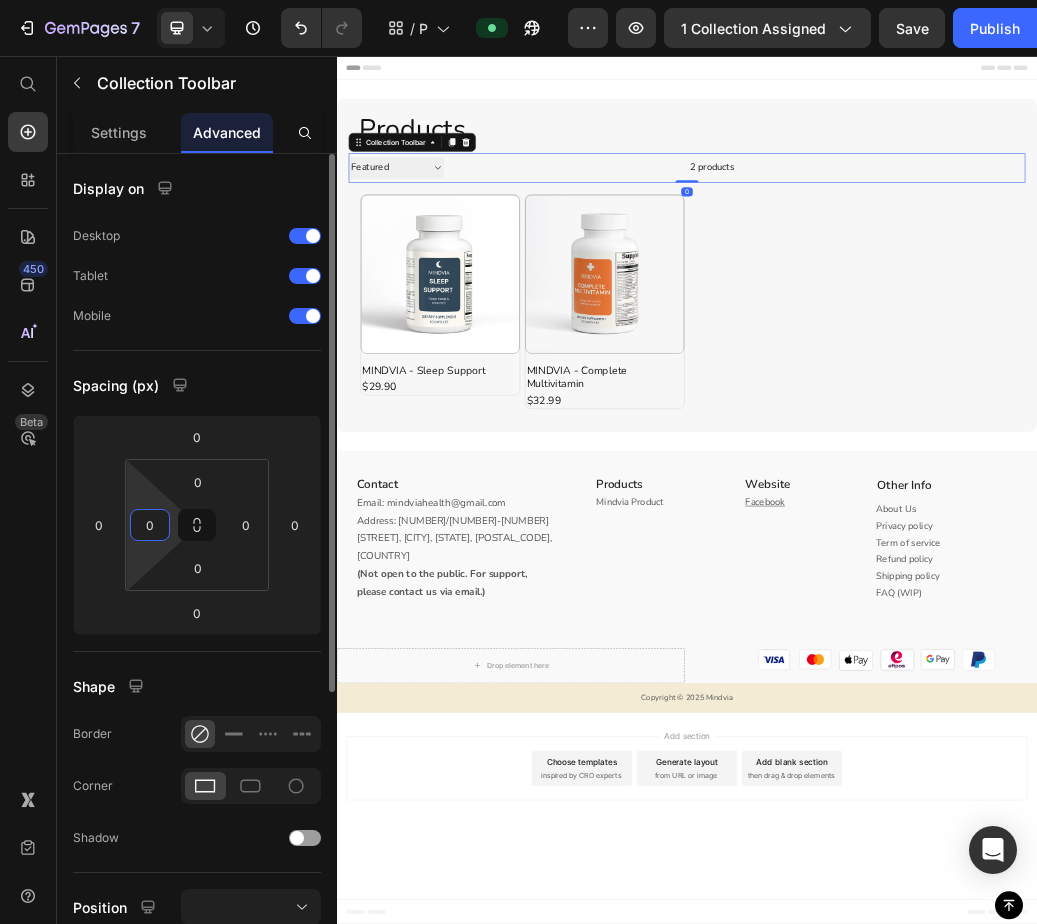 click on "0" at bounding box center [150, 525] 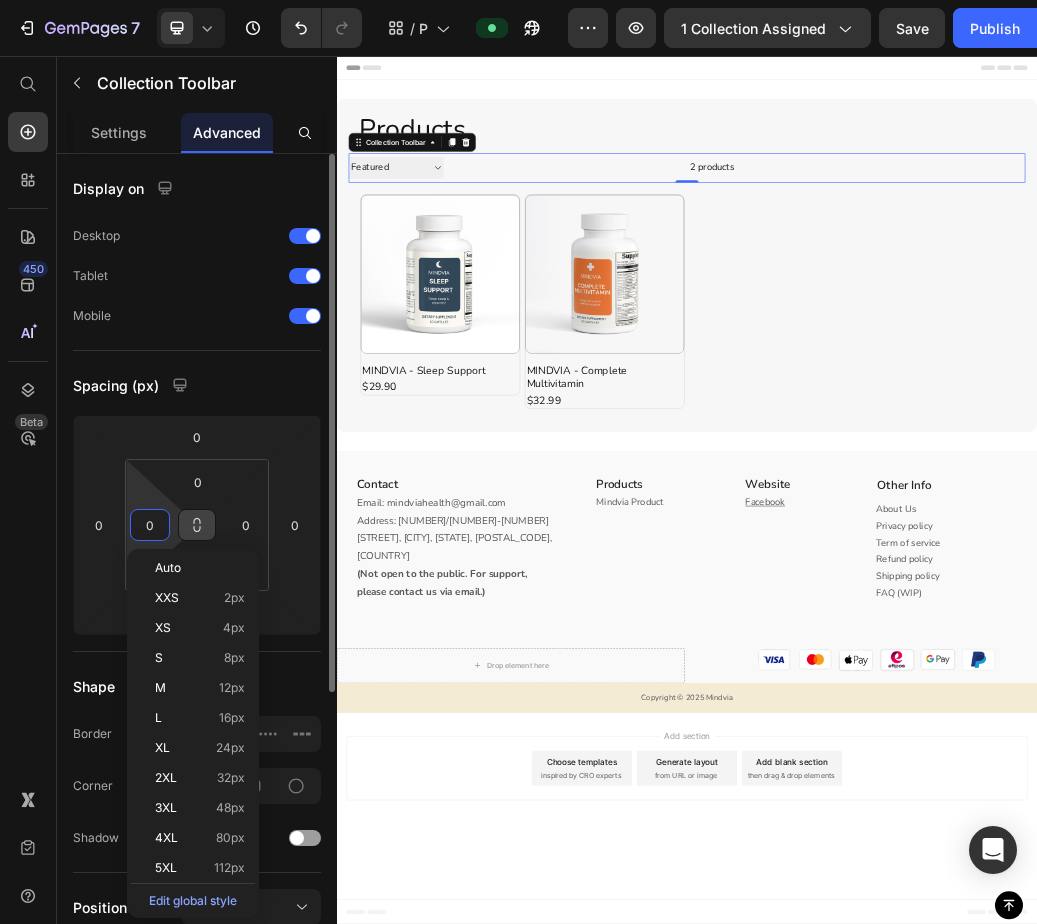 click 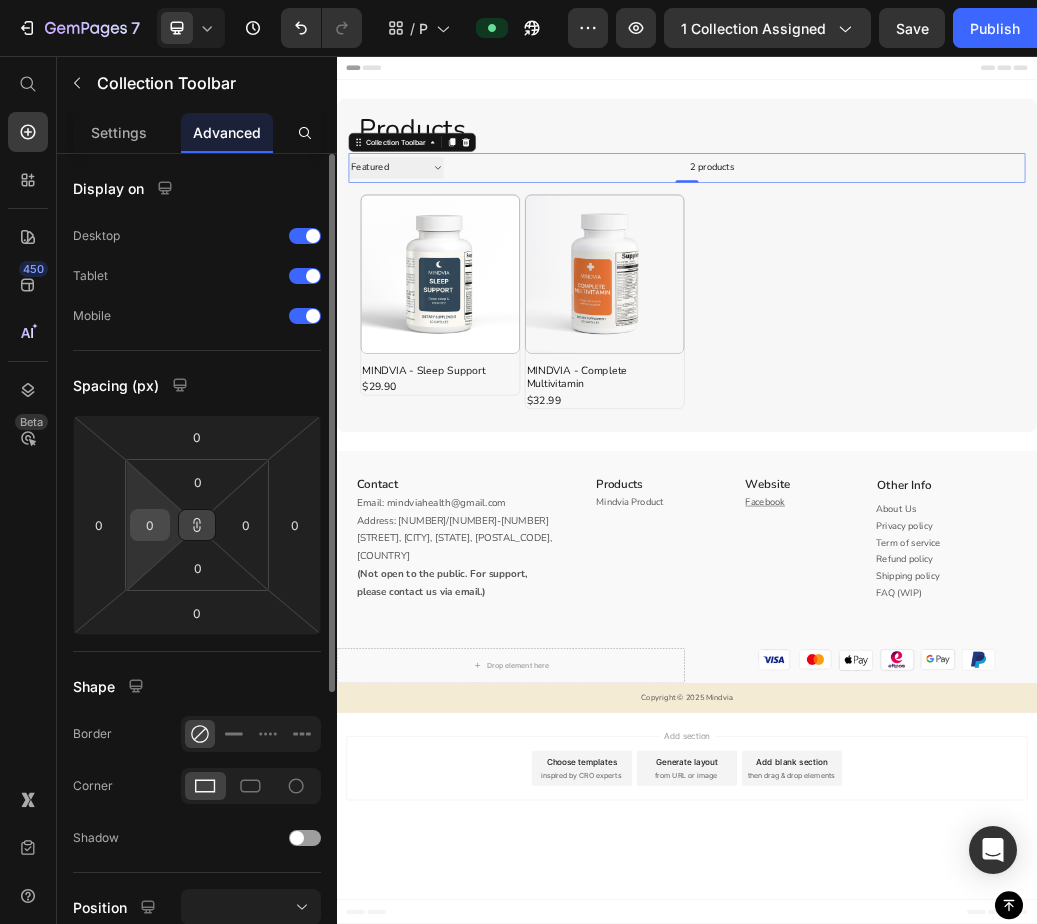 click on "0" at bounding box center [150, 525] 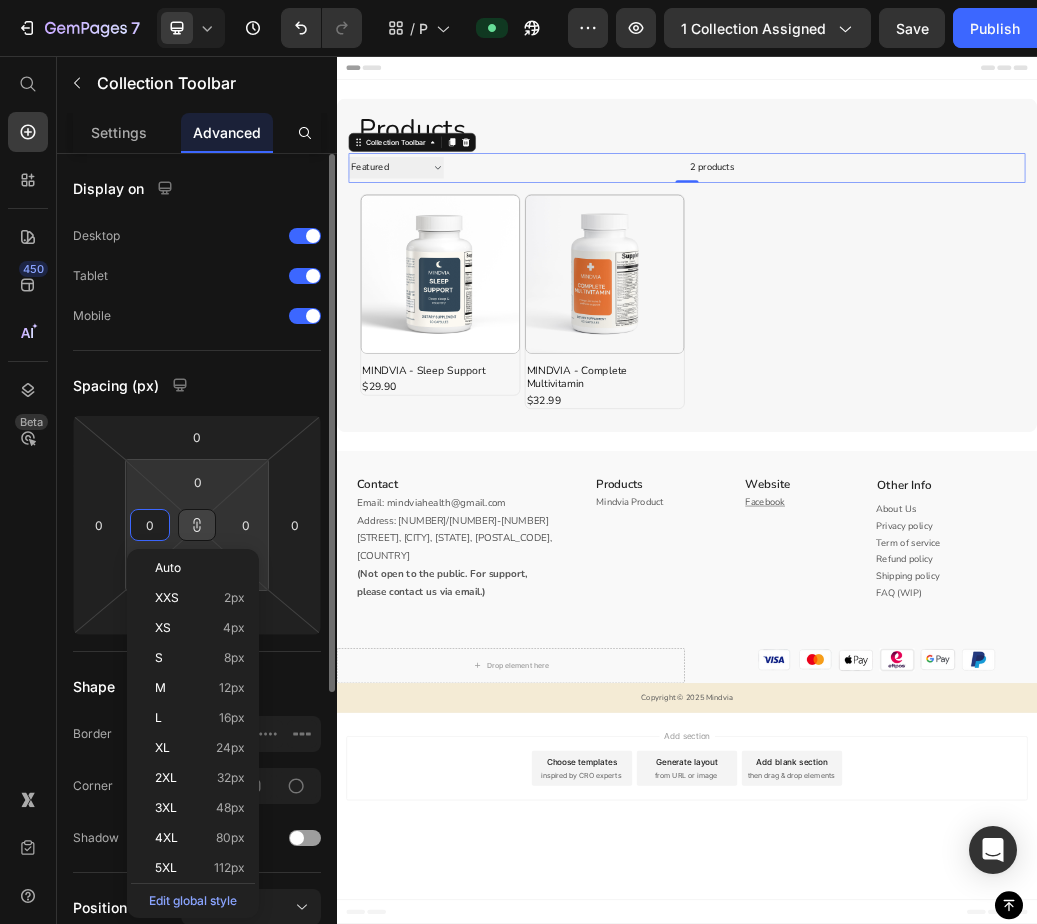 type on "2" 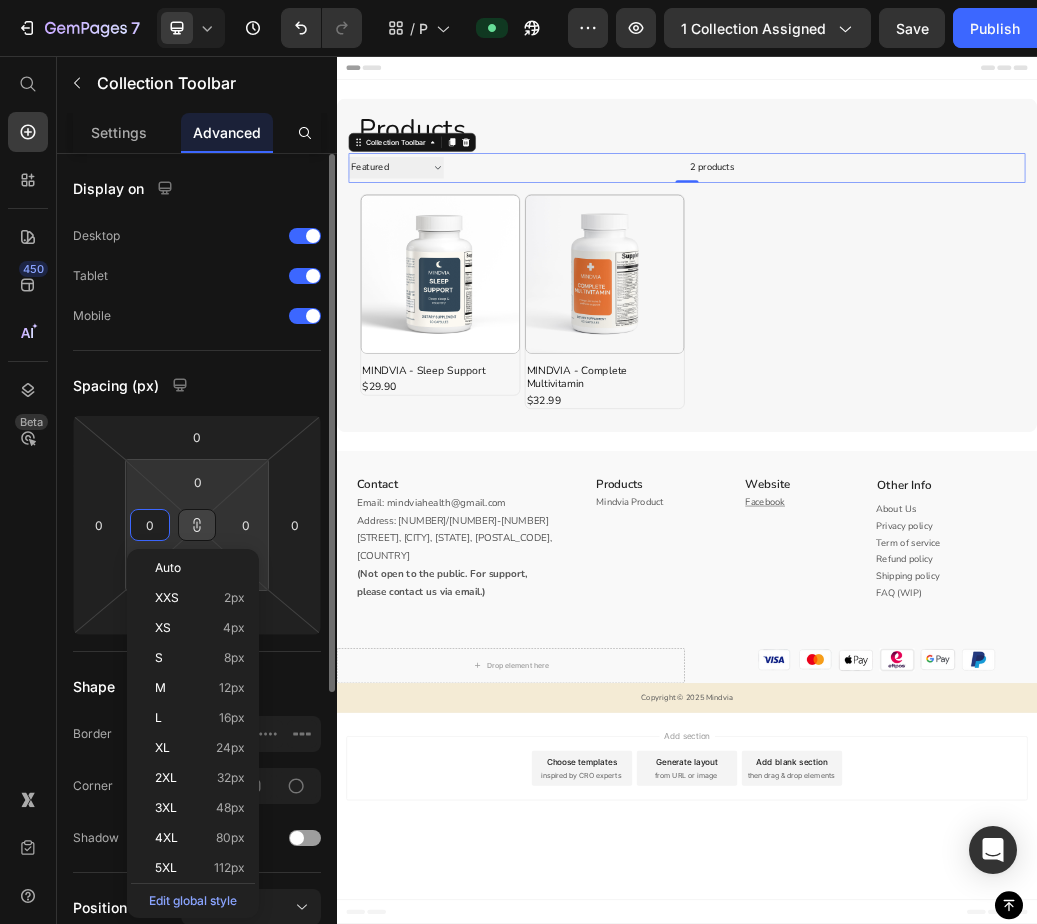 type on "2" 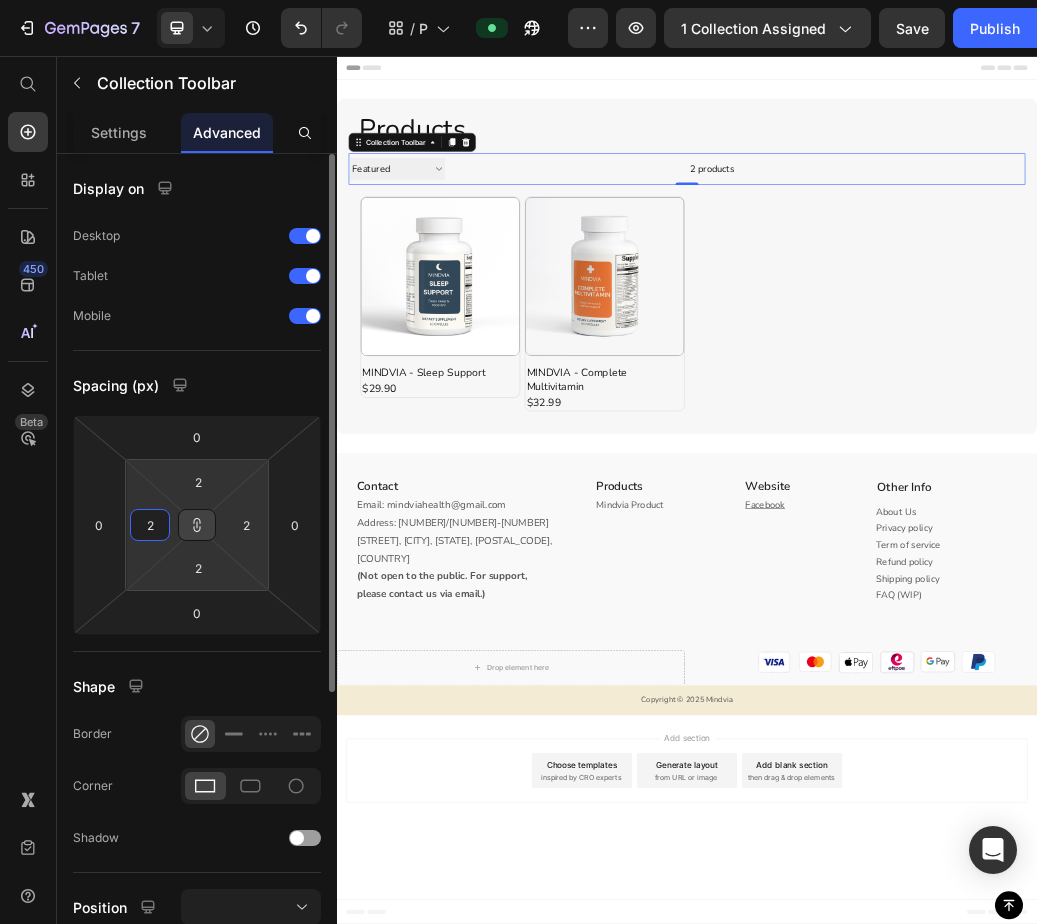 type on "20" 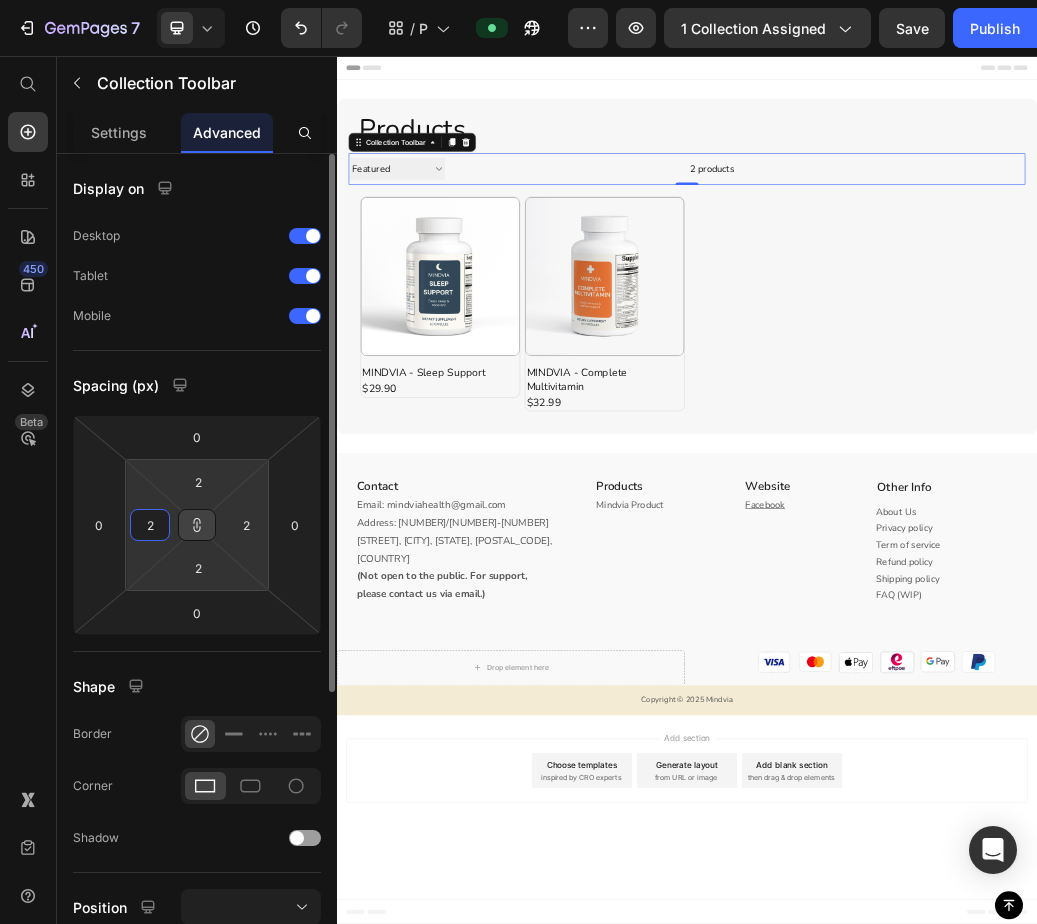 type on "20" 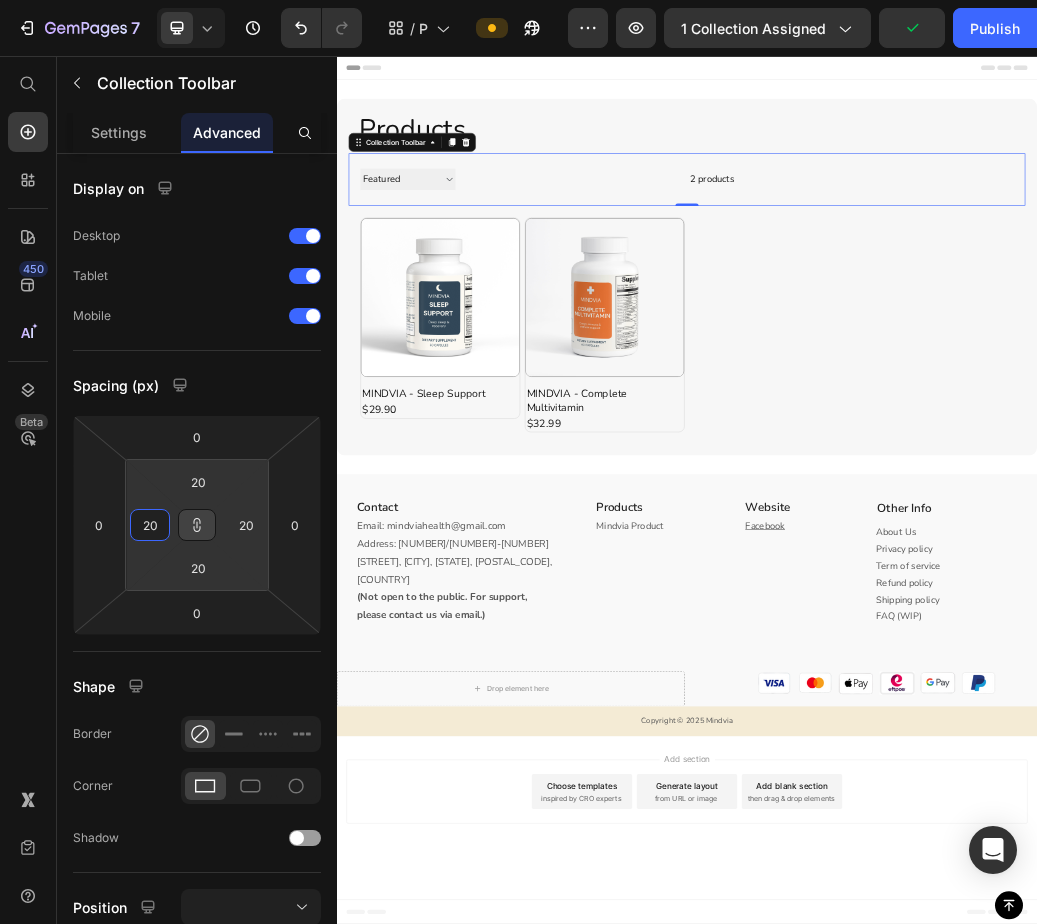 type on "2" 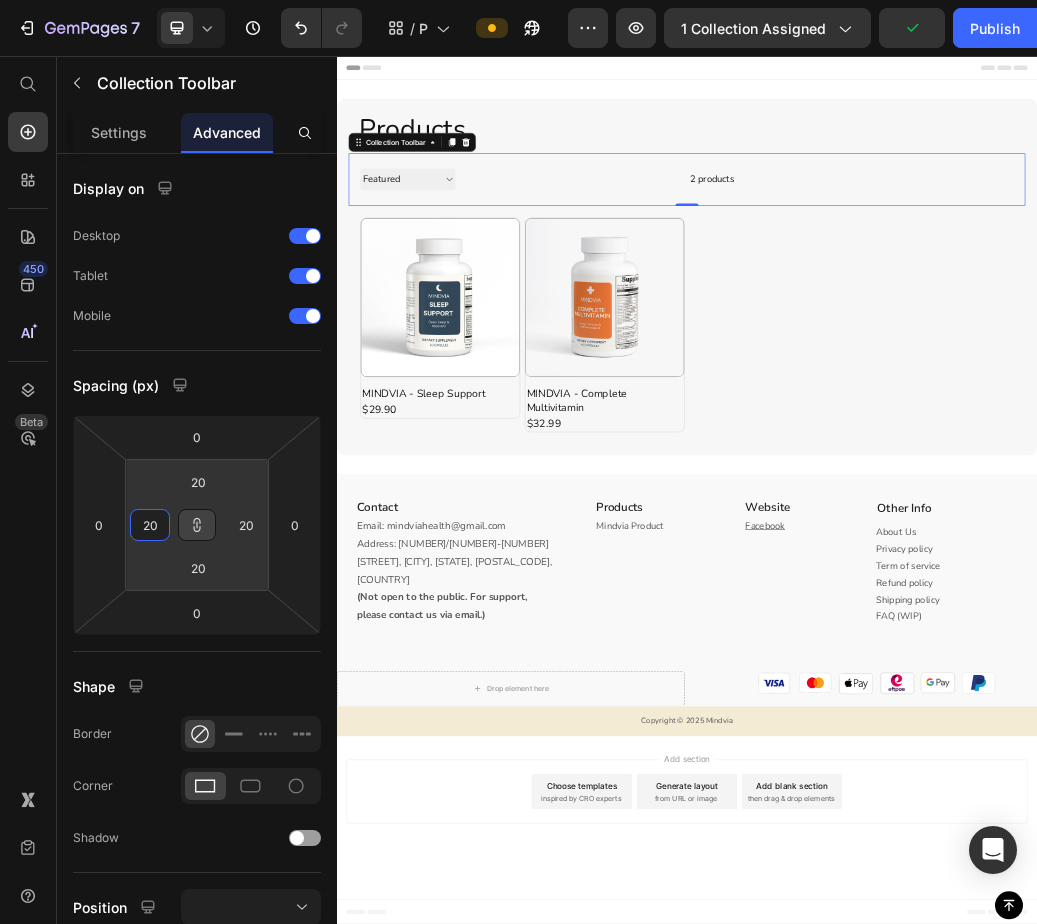 type on "2" 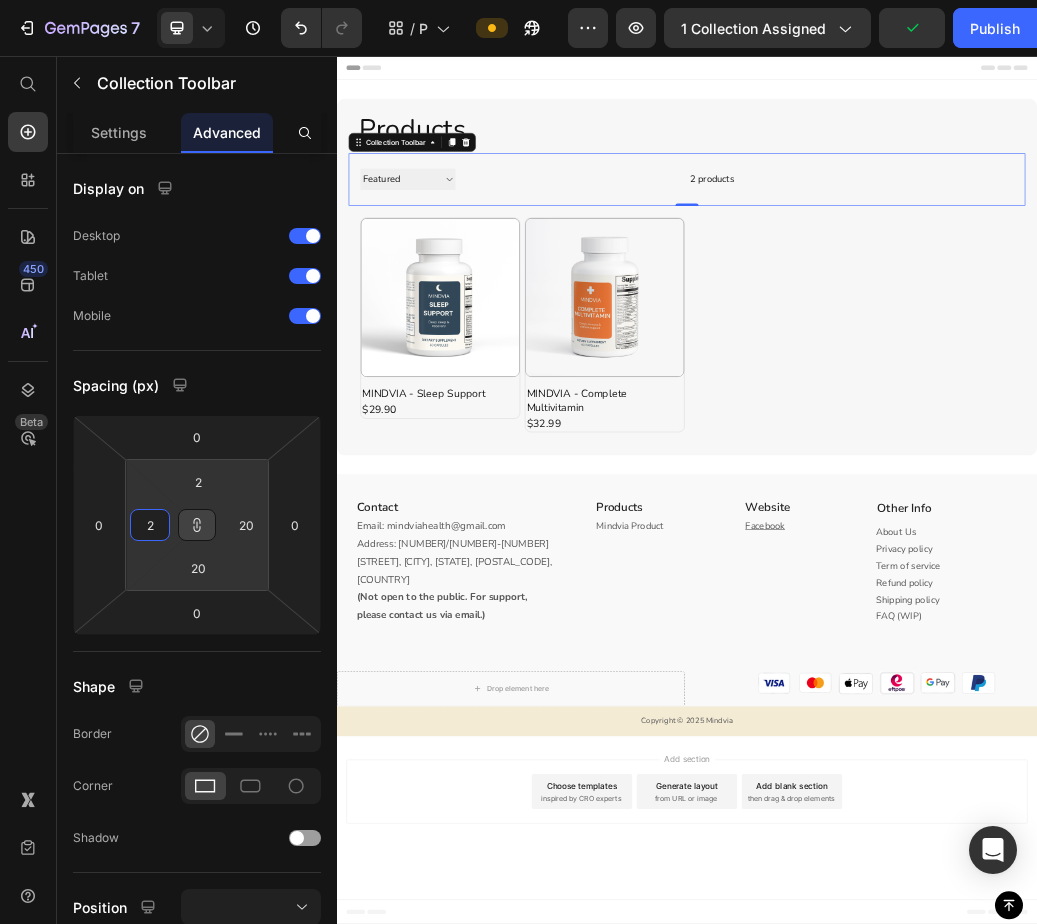 type on "2" 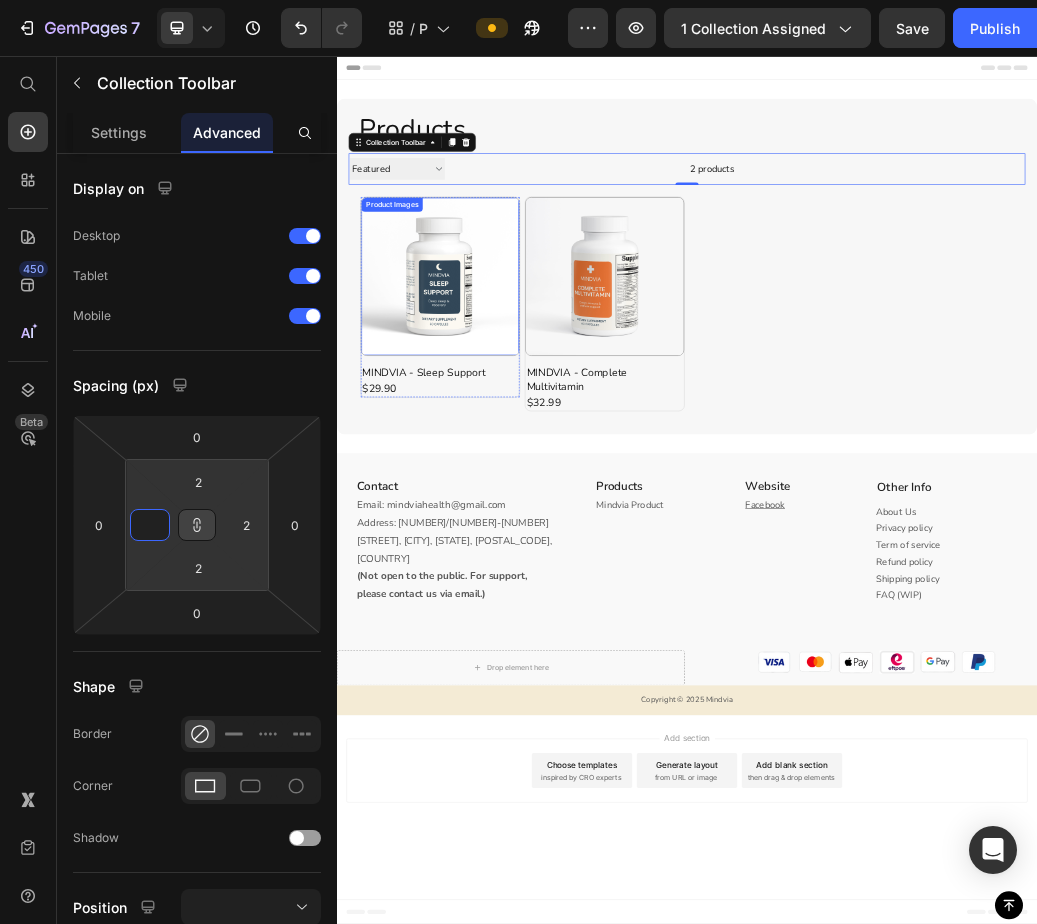 type on "2" 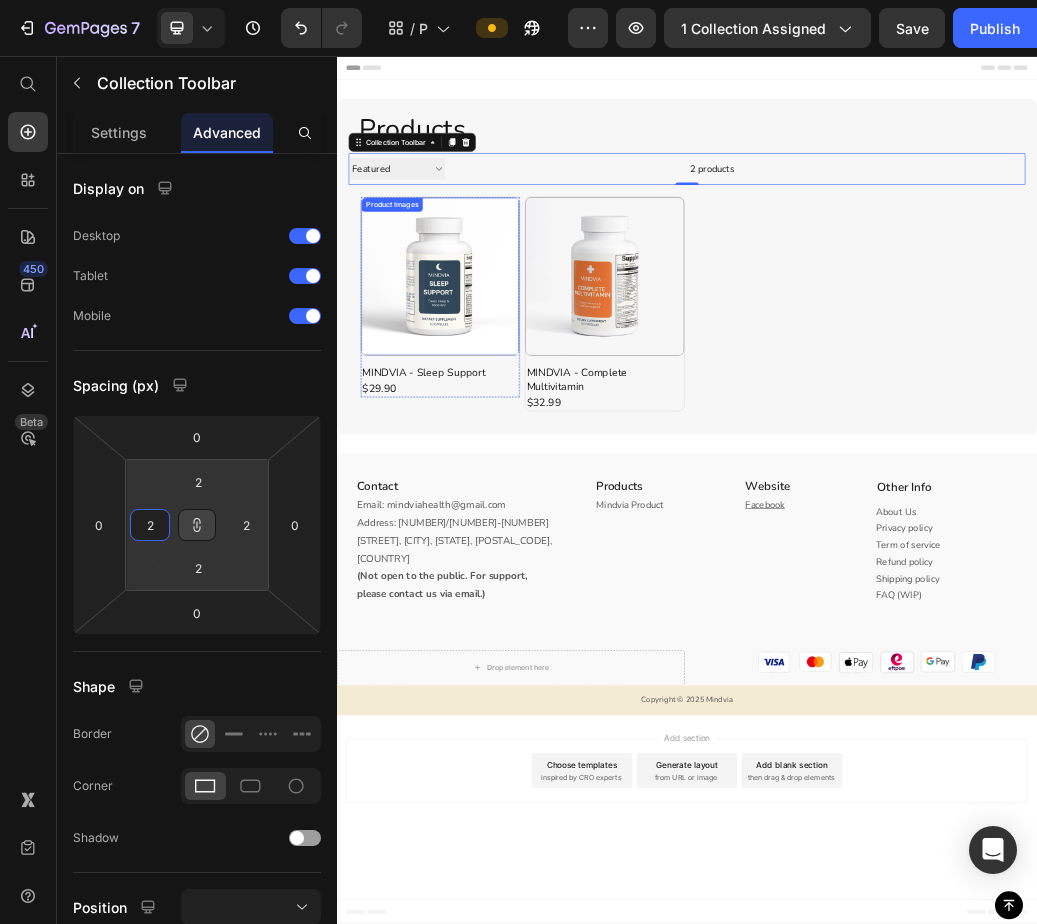 type on "20" 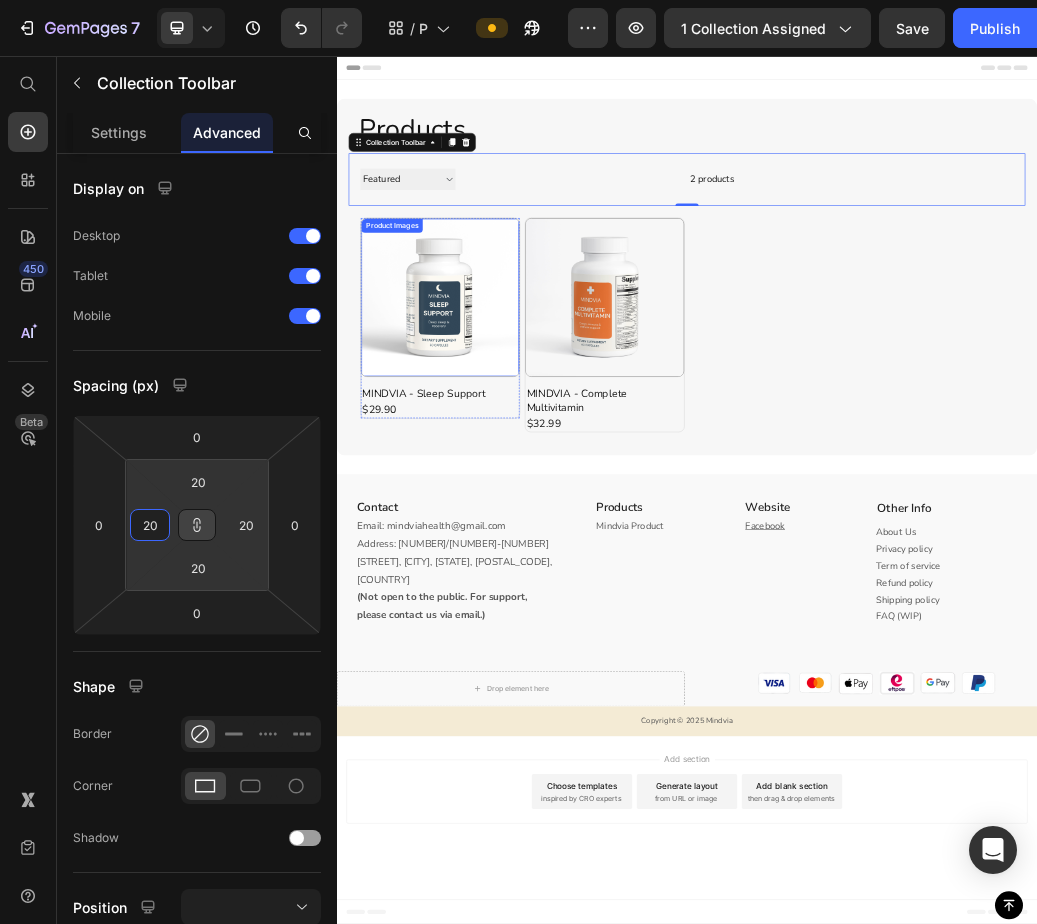 type on "202" 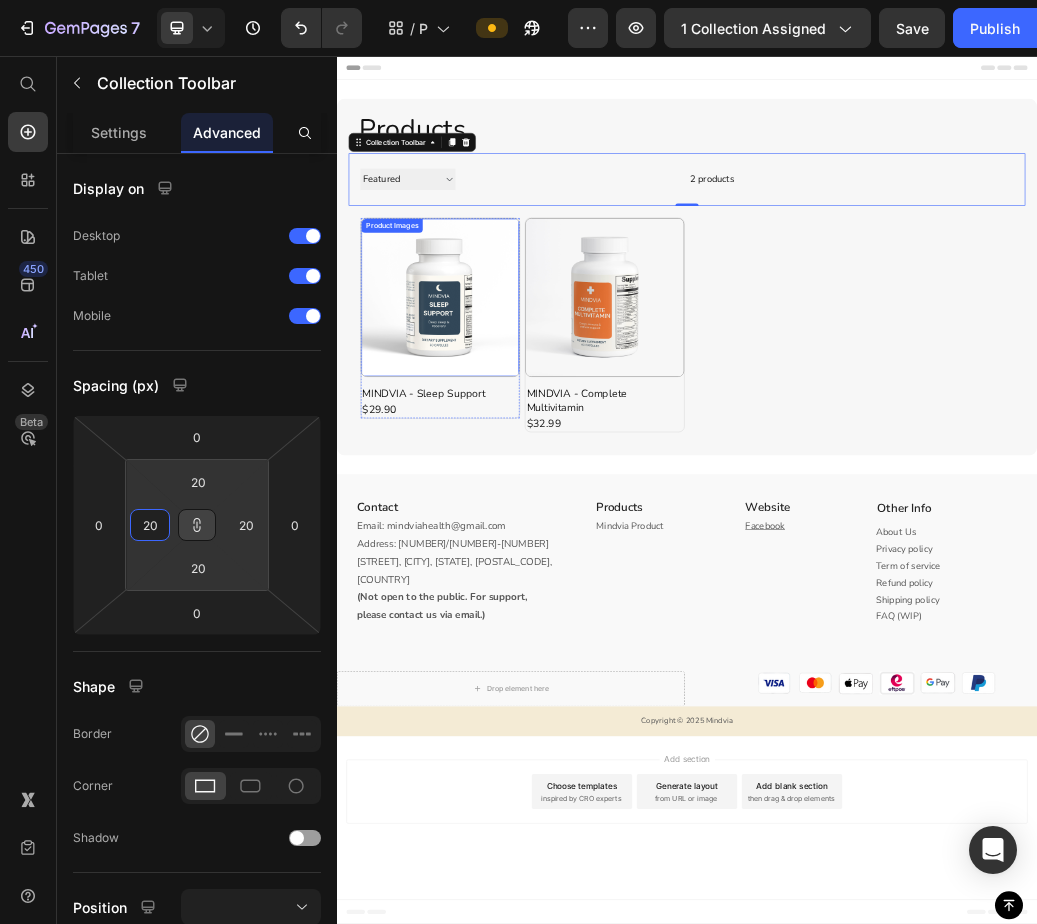 type on "202" 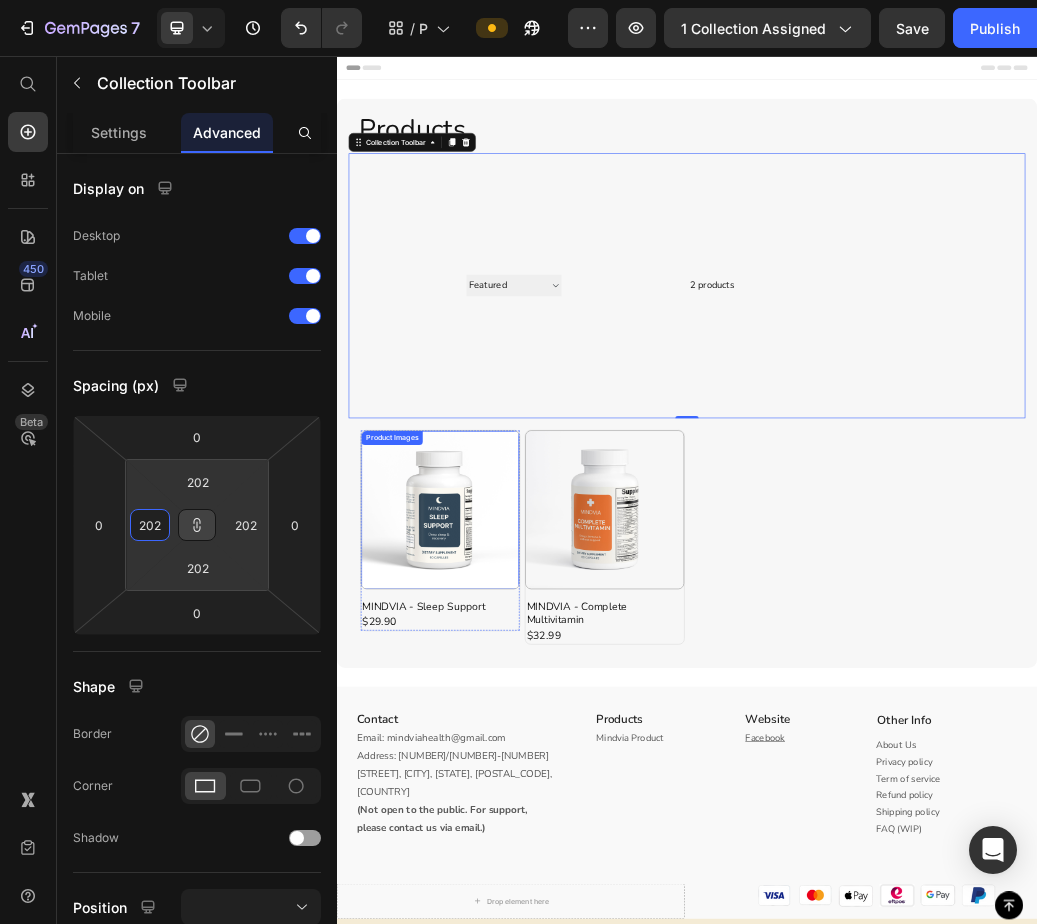 type on "20" 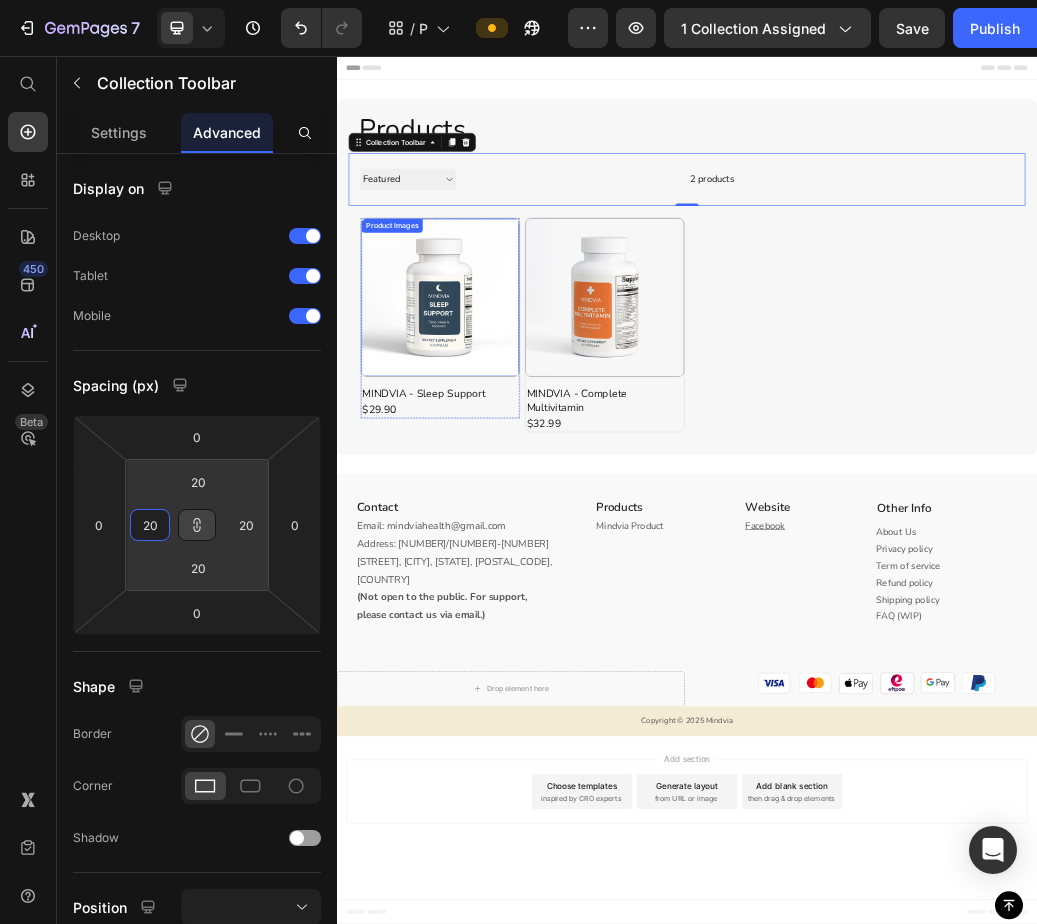 type on "200" 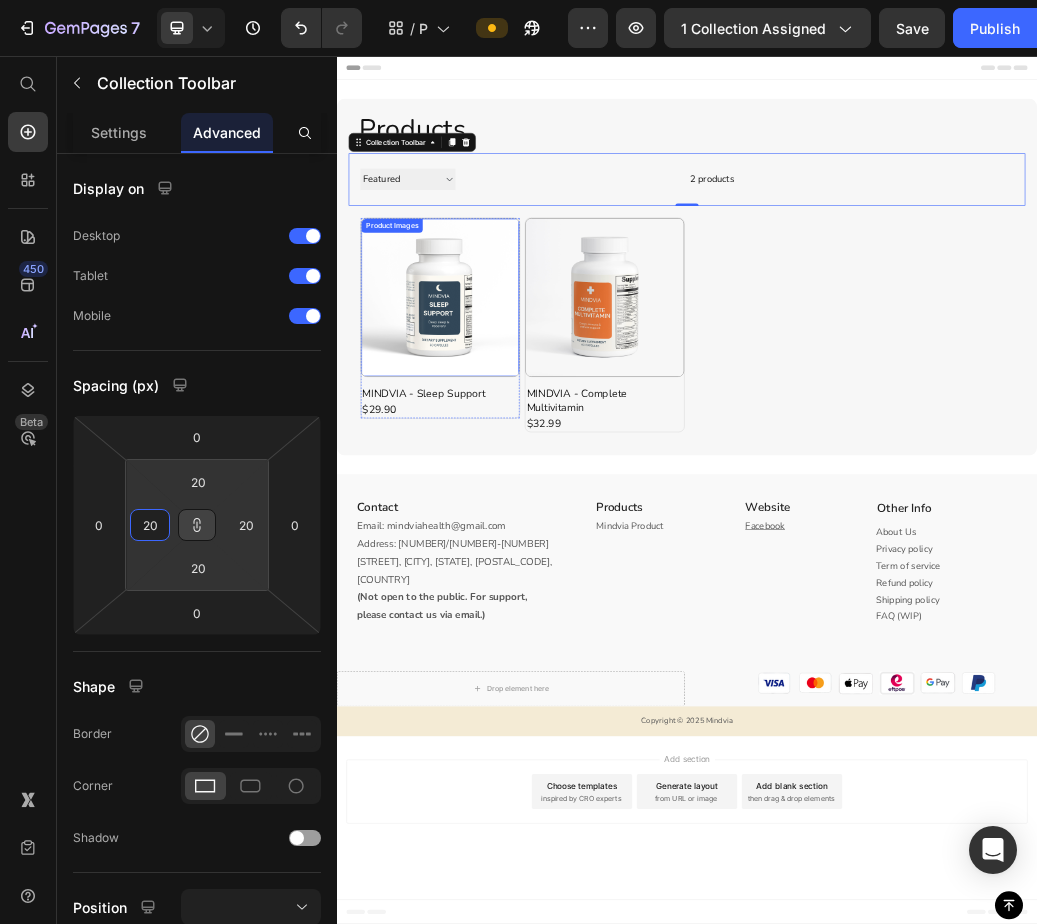 type on "200" 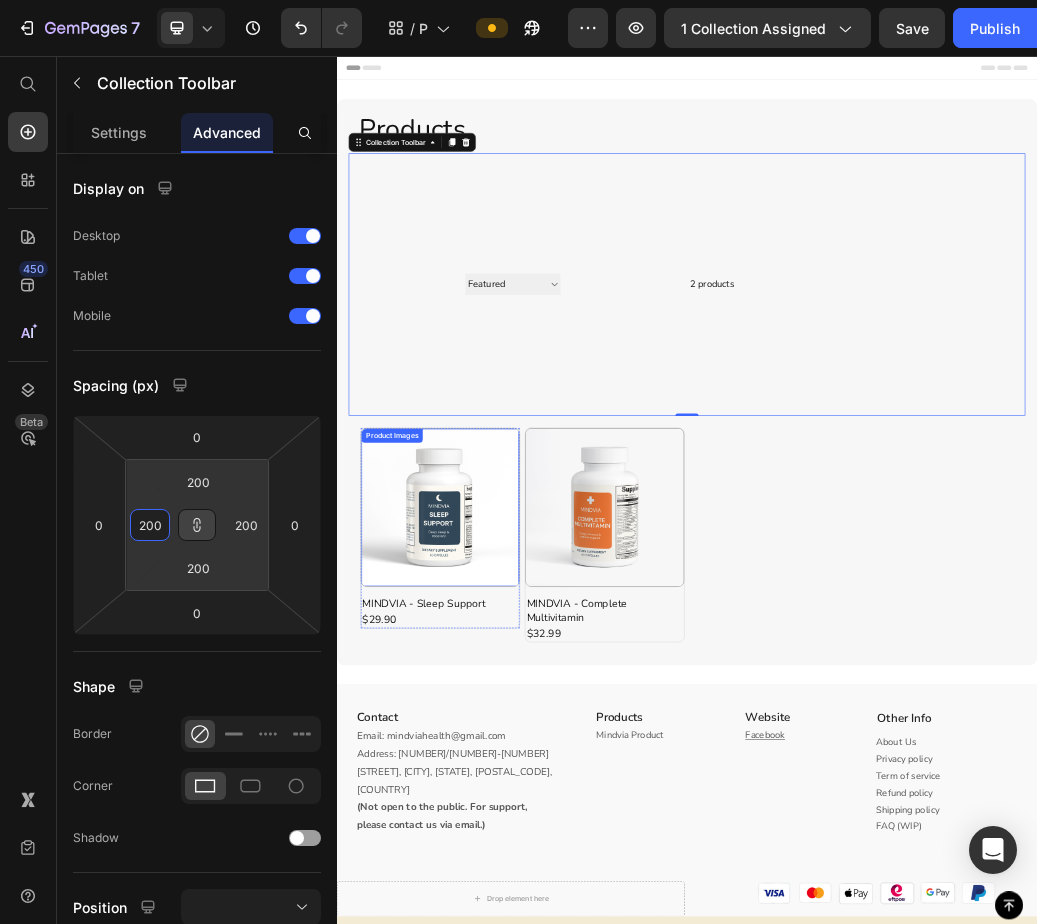 type on "20" 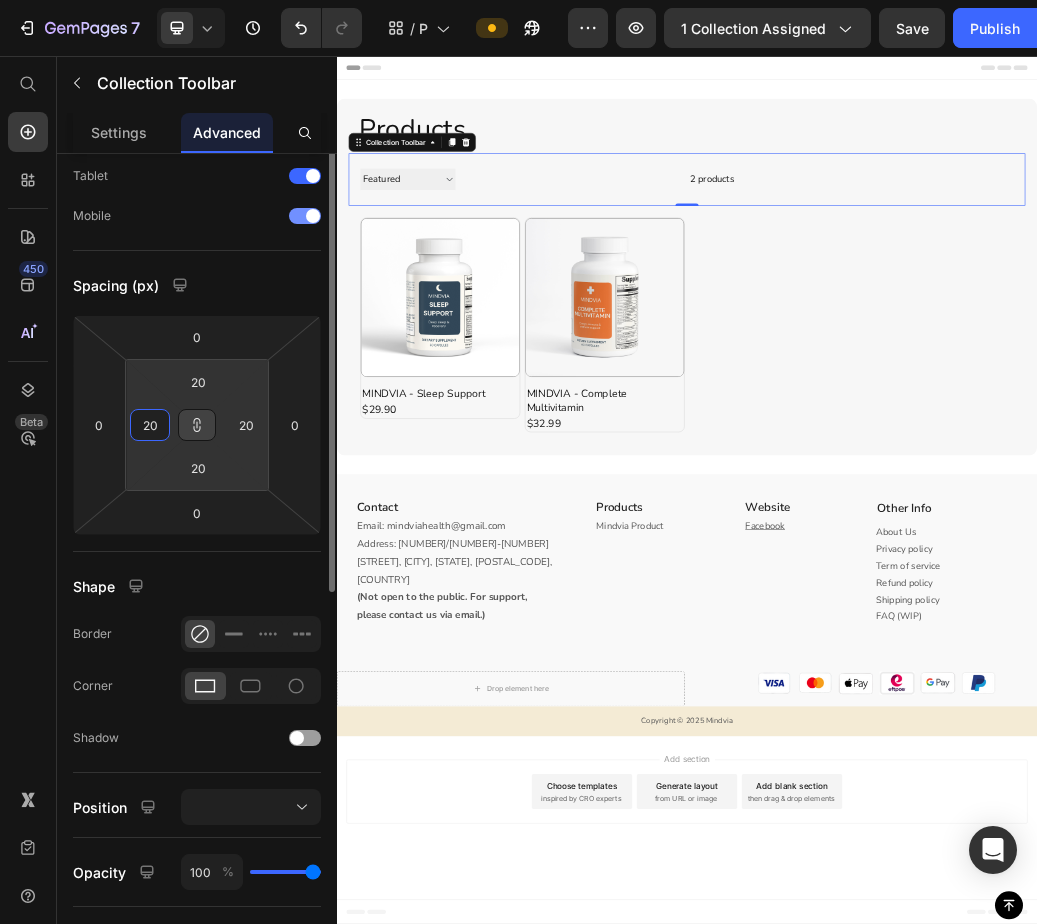 scroll, scrollTop: 0, scrollLeft: 0, axis: both 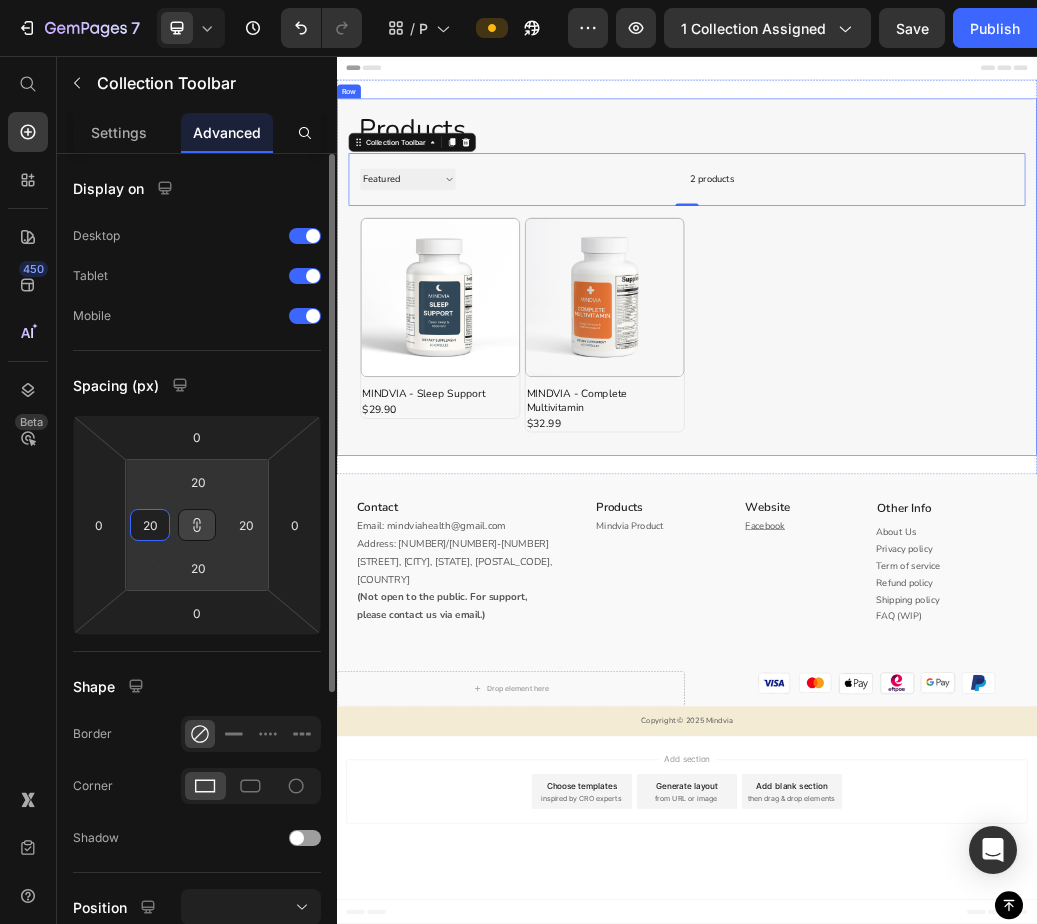 click on "Products Heading Sorting Best selling Featured Alphabetically, A-Z Alphabetically, Z-A Price, low to high Price, high to low Date, new to old Date, old to new 2 products Collection Toolbar   0 Row Product Images MINDVIA - Sleep Support Product Title $29.90 Product Price Row Row Product Images MINDVIA - Complete Multivitamin Product Title $32.99 Product Price Row Row Product List Row" at bounding box center [937, 435] 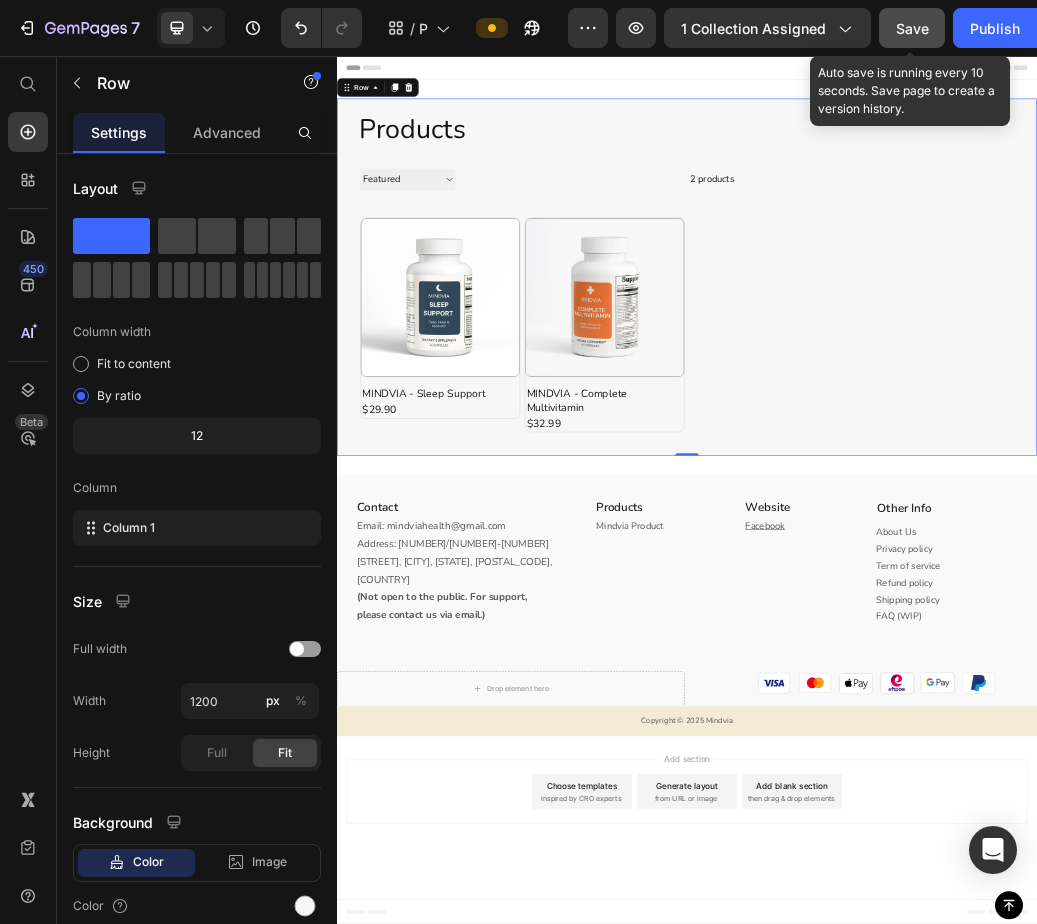 click on "Save" at bounding box center (912, 28) 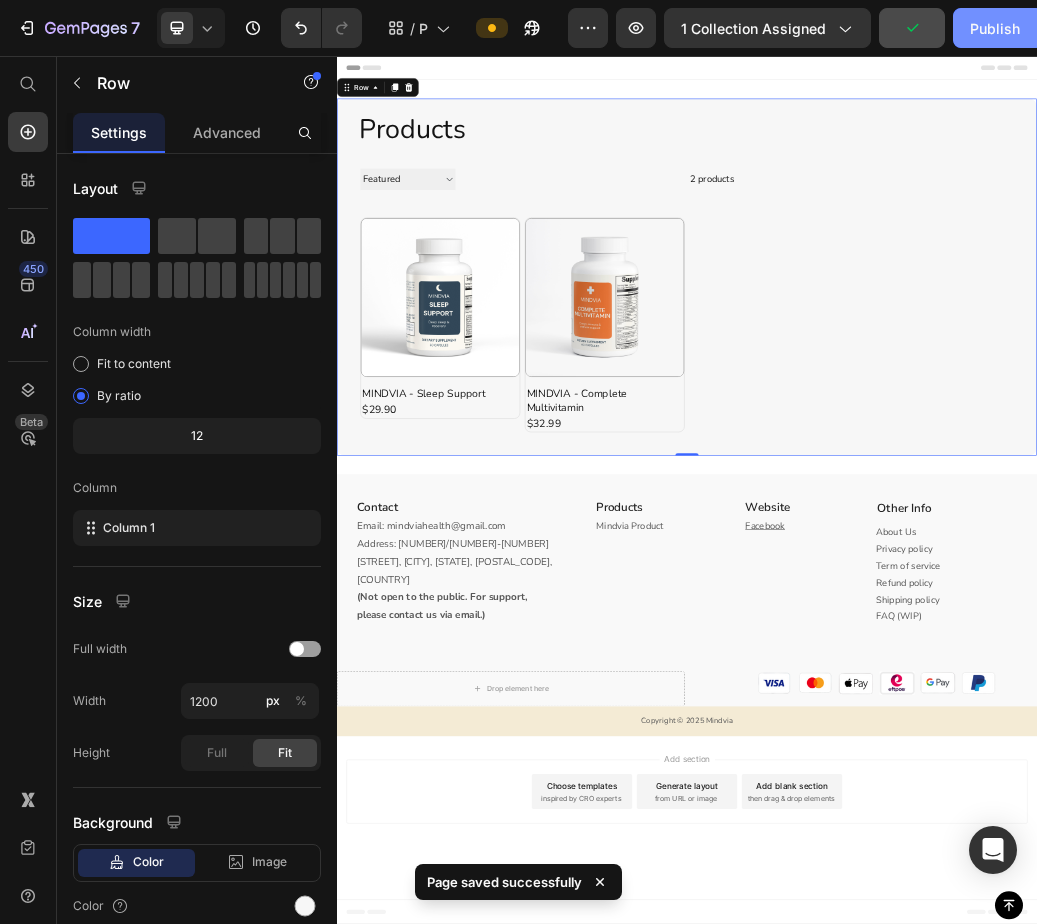 click on "Publish" at bounding box center [995, 28] 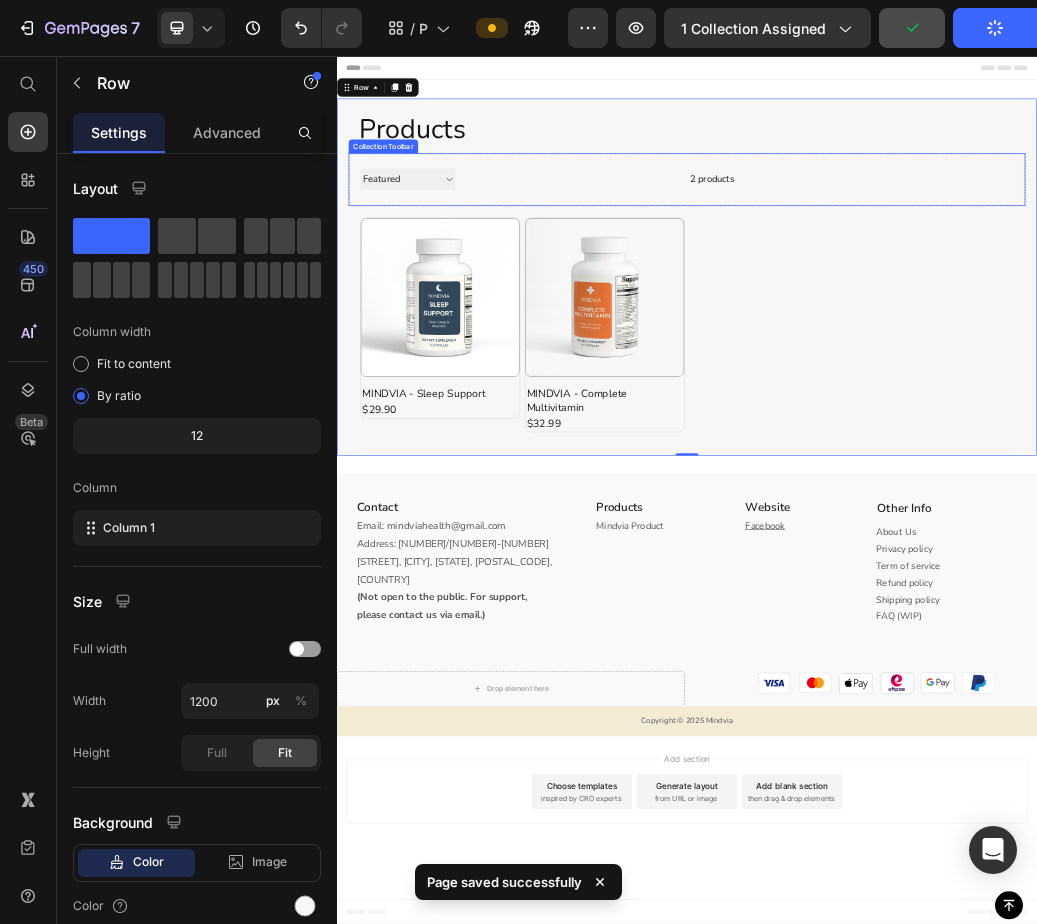 click on "Sorting Best selling Featured Alphabetically, A-Z Alphabetically, Z-A Price, low to high Price, high to low Date, new to old Date, old to new" at bounding box center (458, 267) 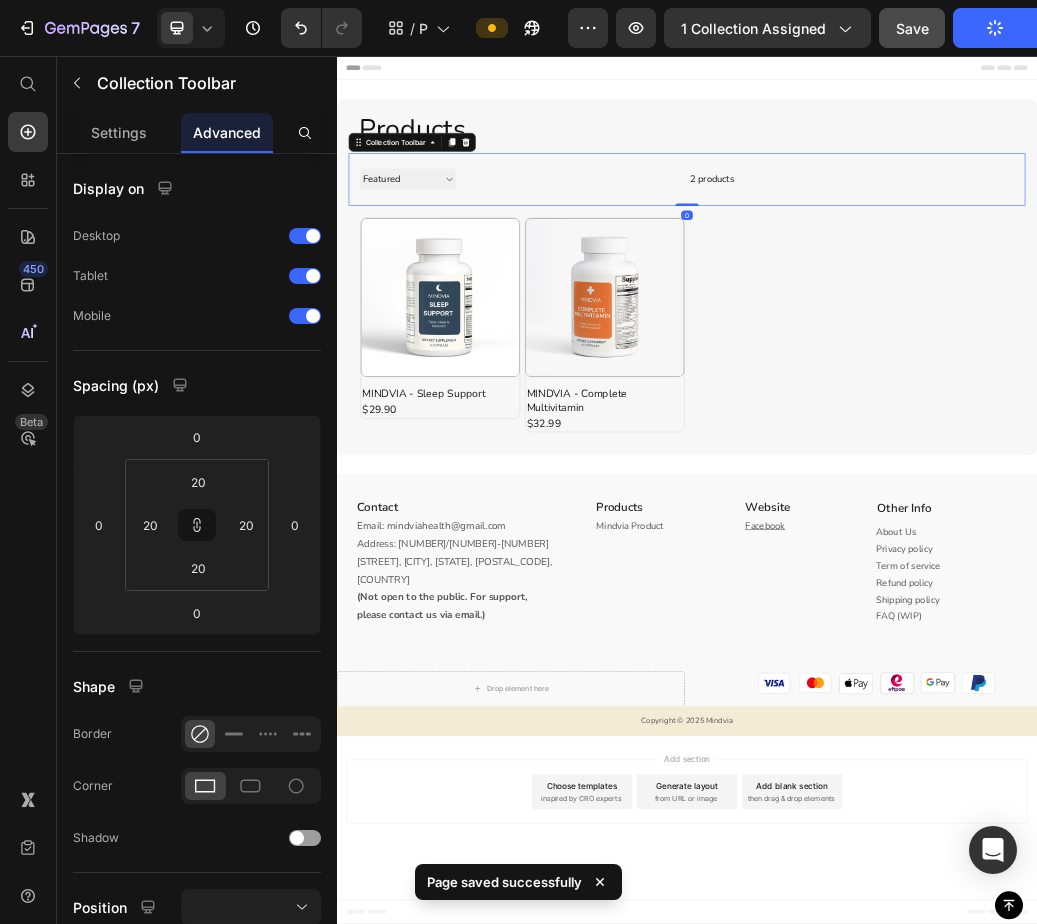 select 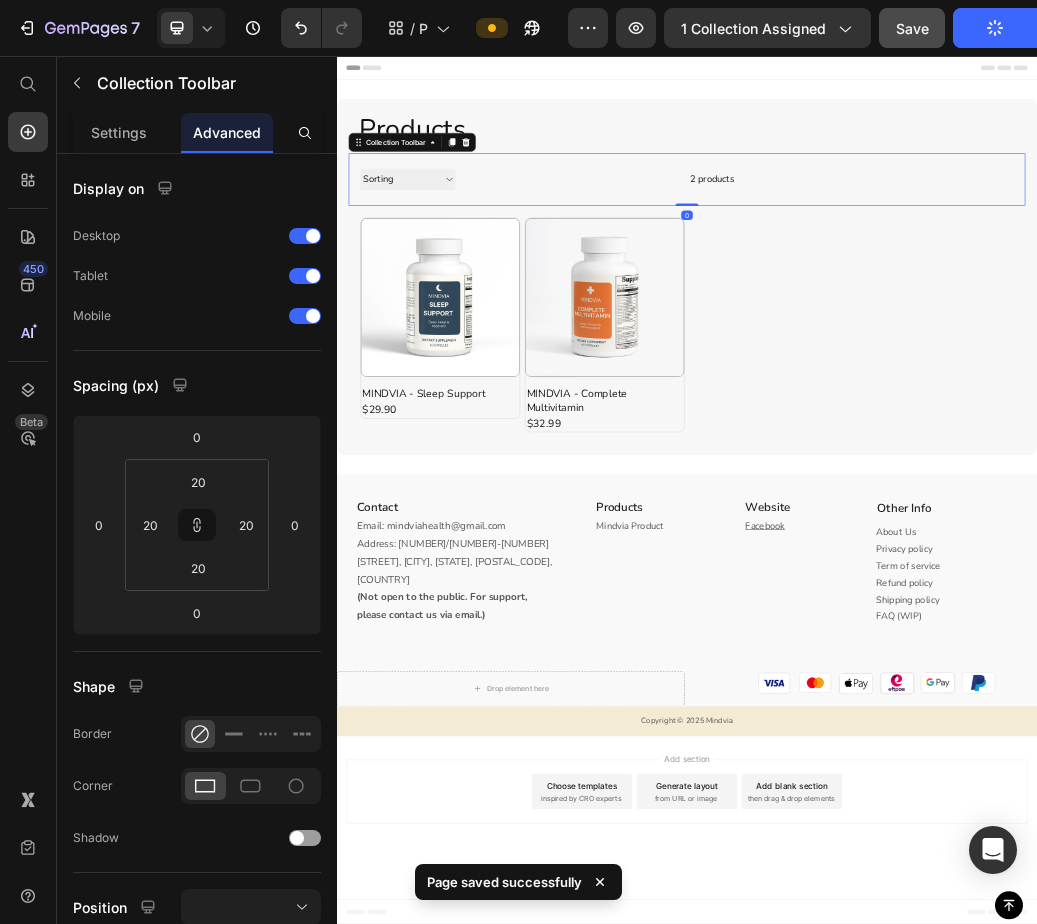 click on "Sorting Best selling Featured Alphabetically, A-Z Alphabetically, Z-A Price, low to high Price, high to low Date, new to old Date, old to new" at bounding box center [458, 267] 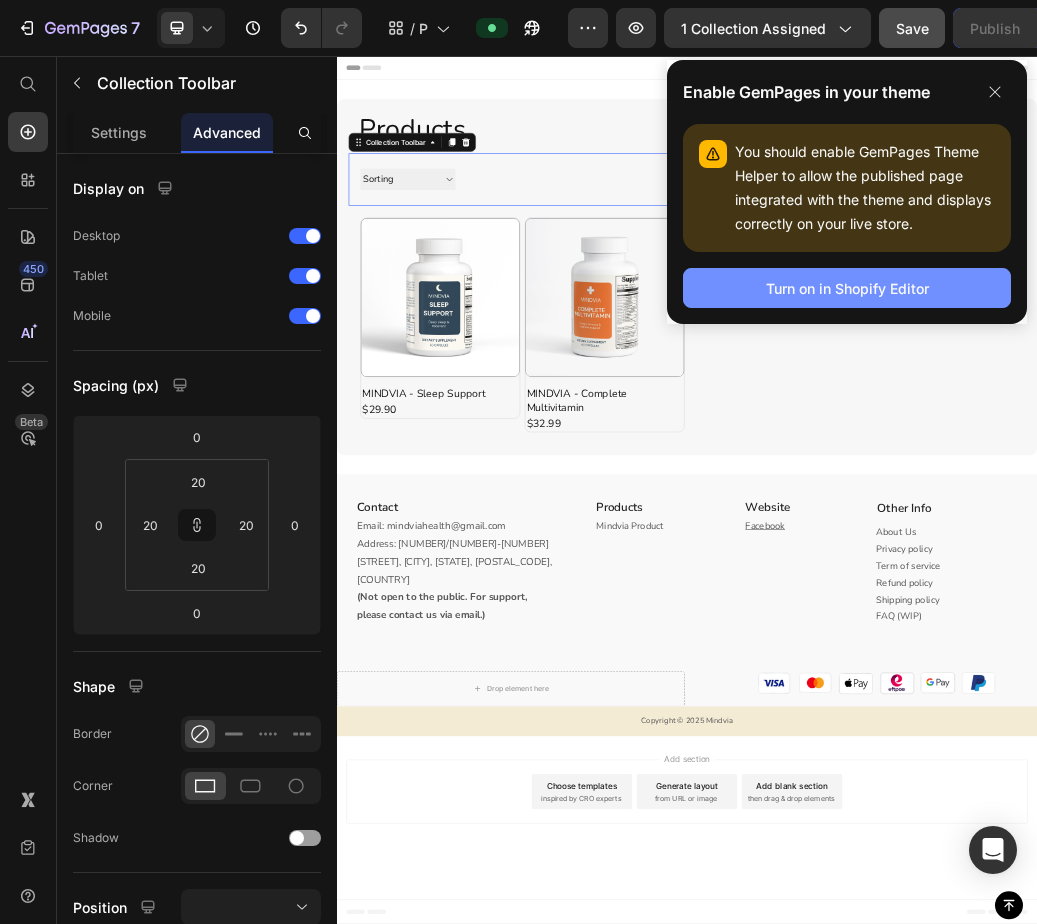 click on "Turn on in Shopify Editor" at bounding box center (847, 288) 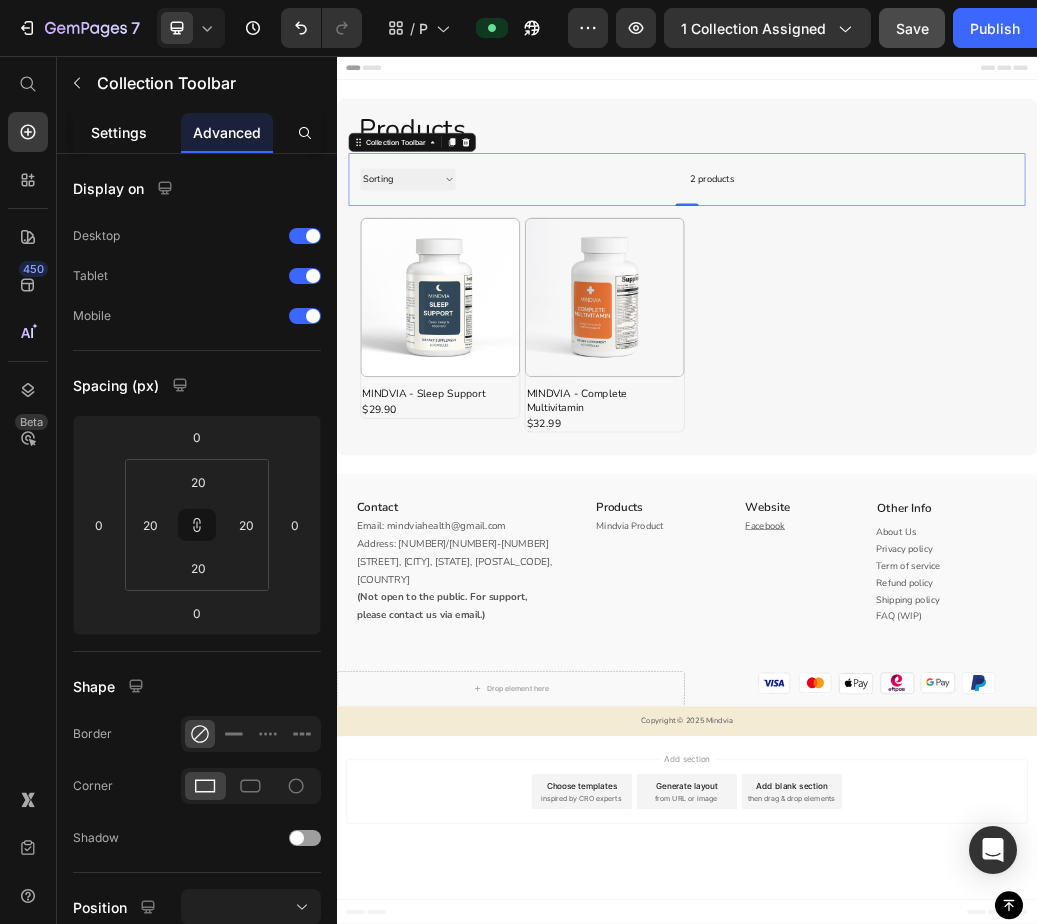 click on "Settings" 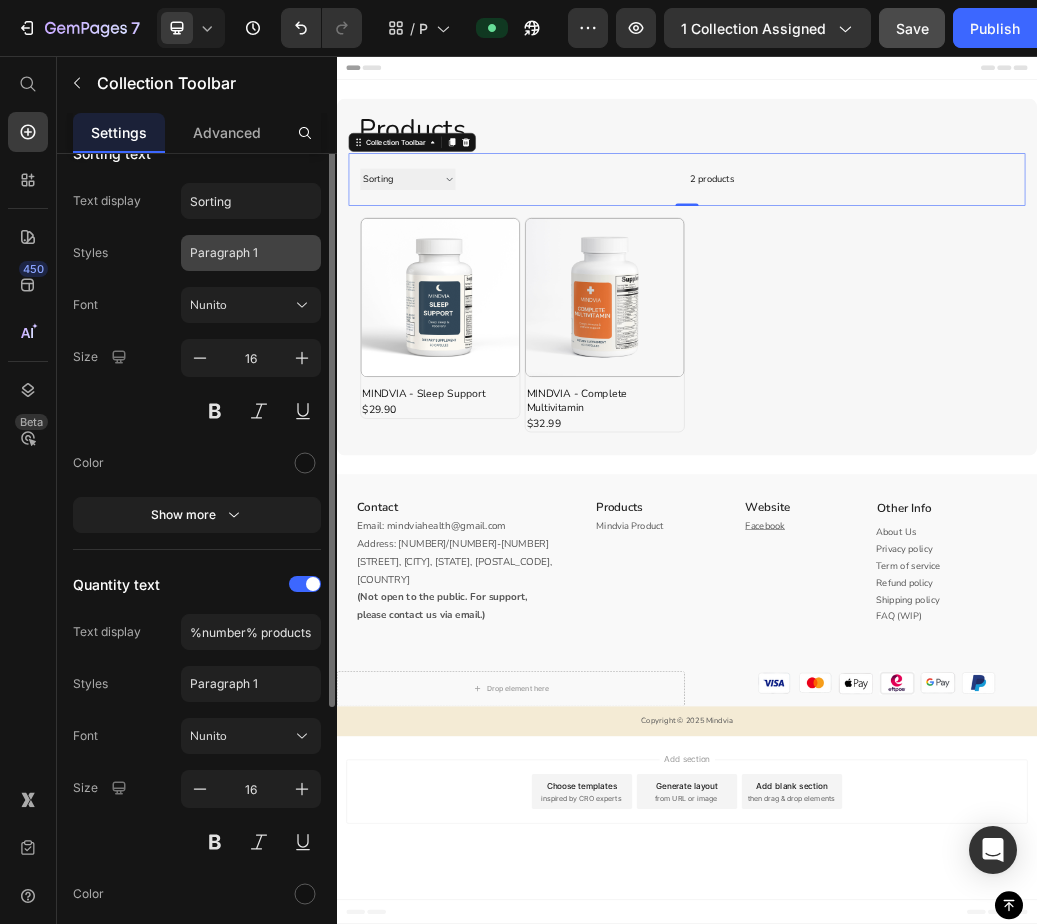 scroll, scrollTop: 0, scrollLeft: 0, axis: both 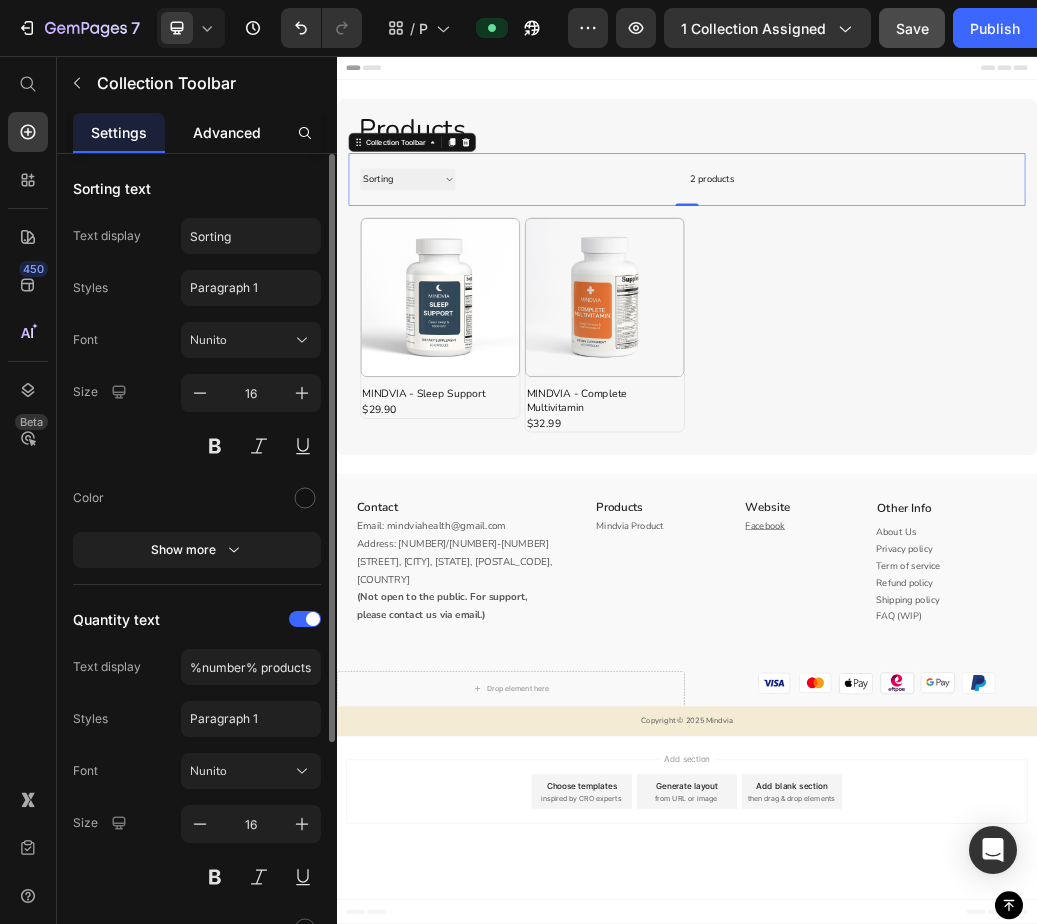 click on "Advanced" at bounding box center (227, 132) 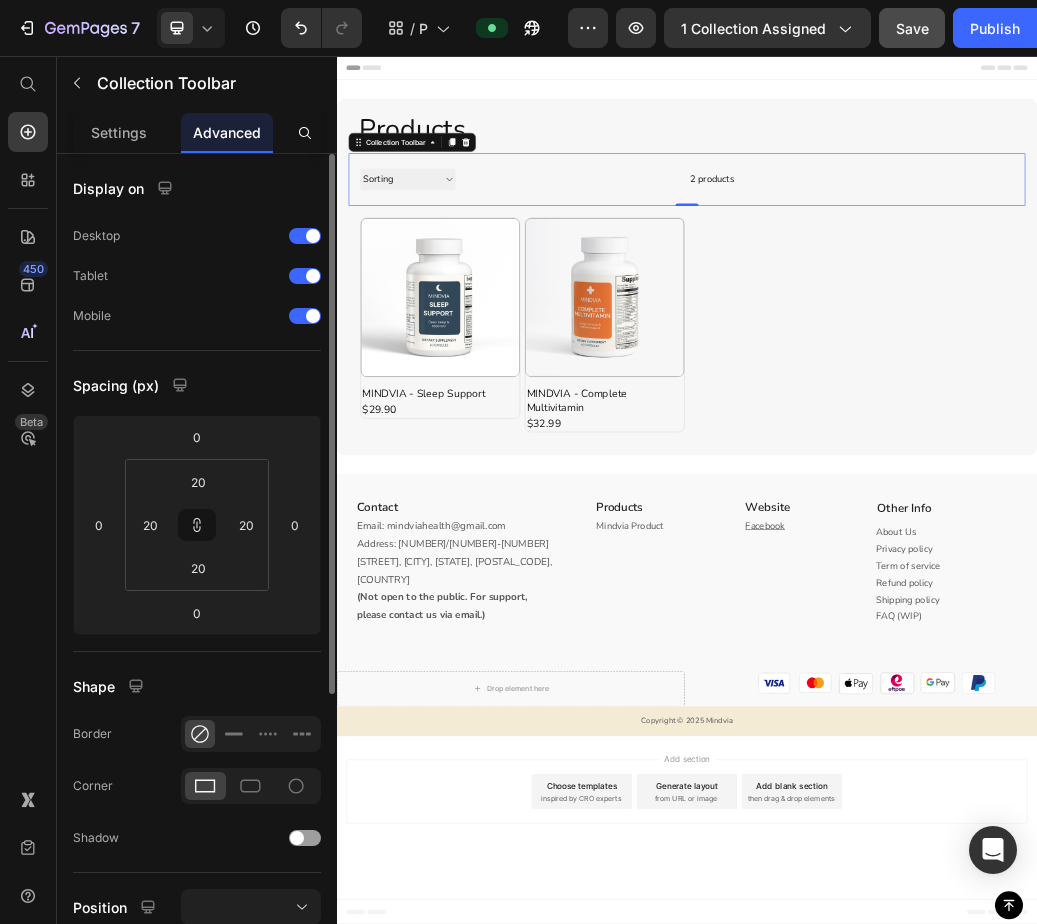 scroll, scrollTop: 300, scrollLeft: 0, axis: vertical 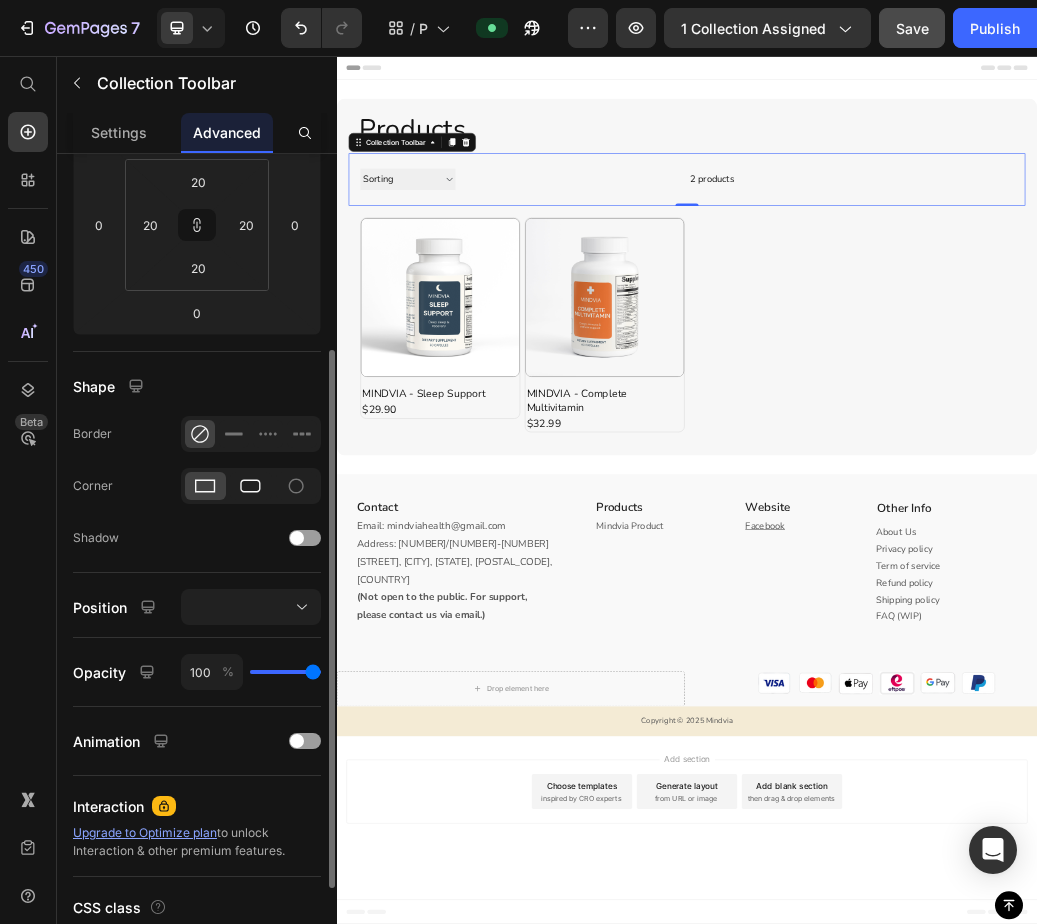 click 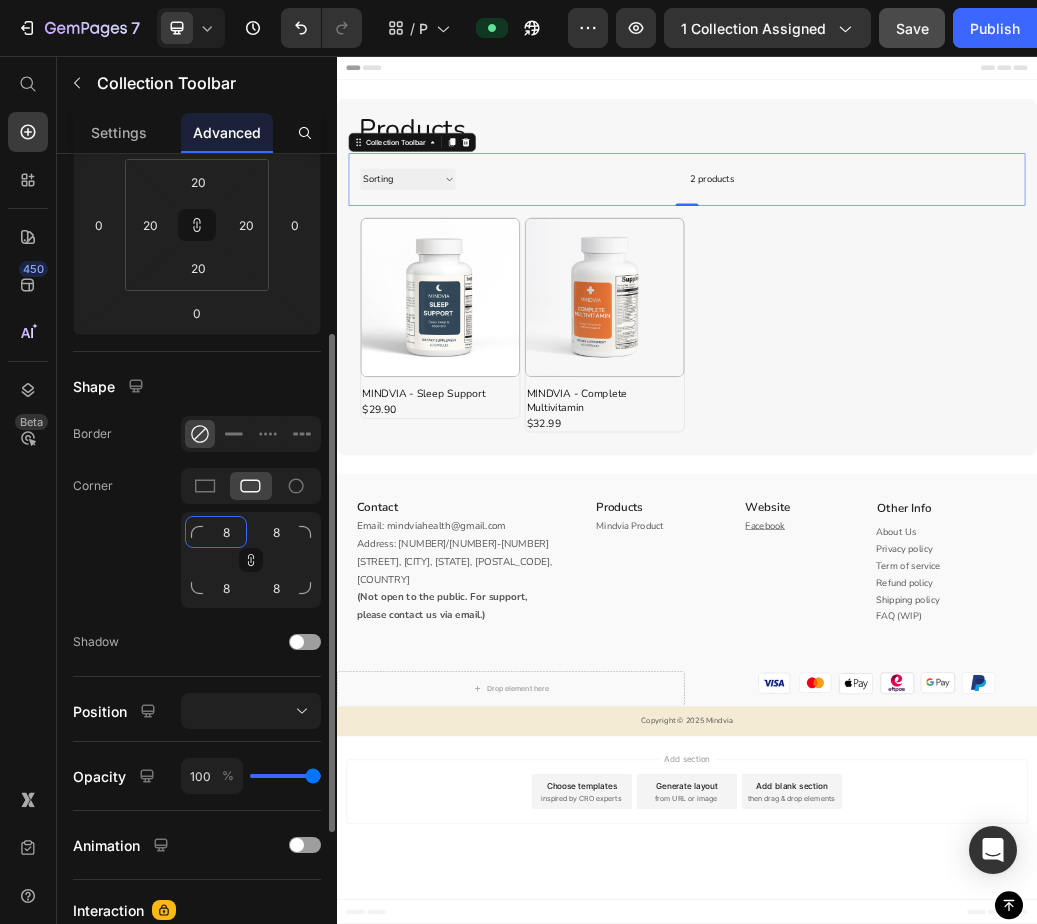 click on "8" 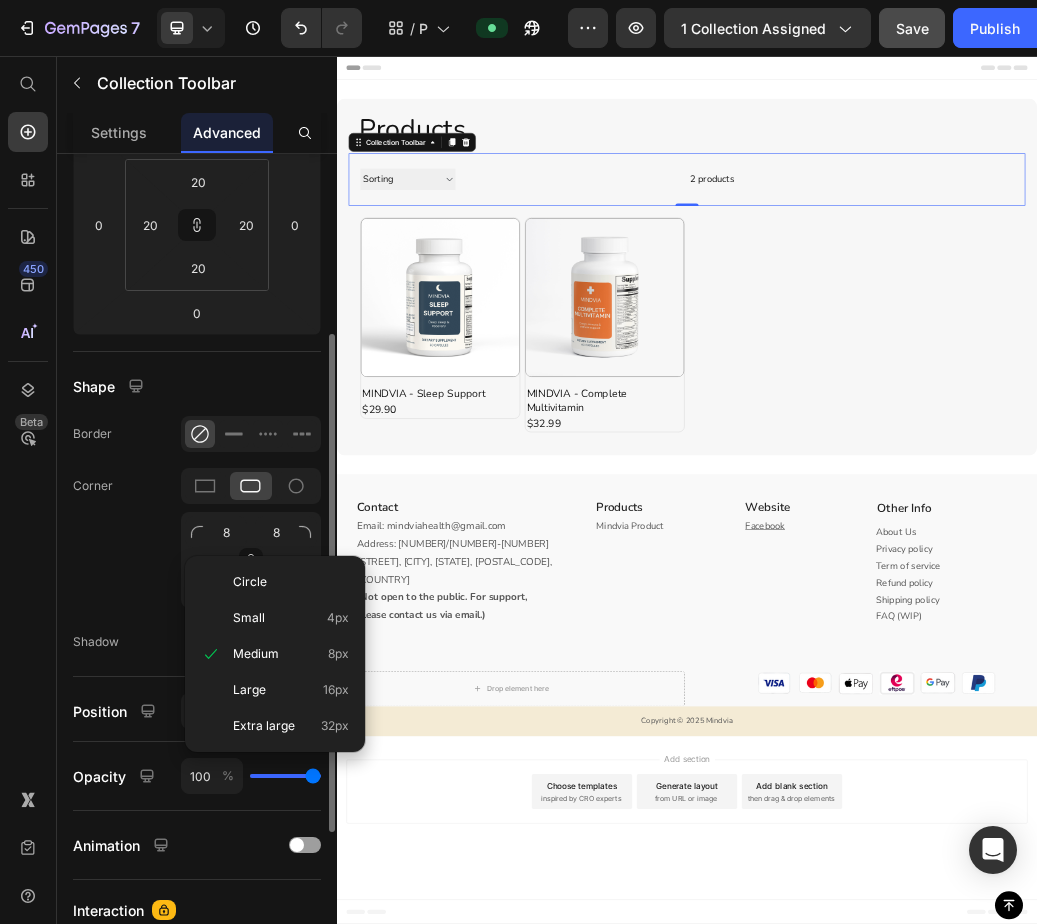 click on "Corner 8 8 8 8" 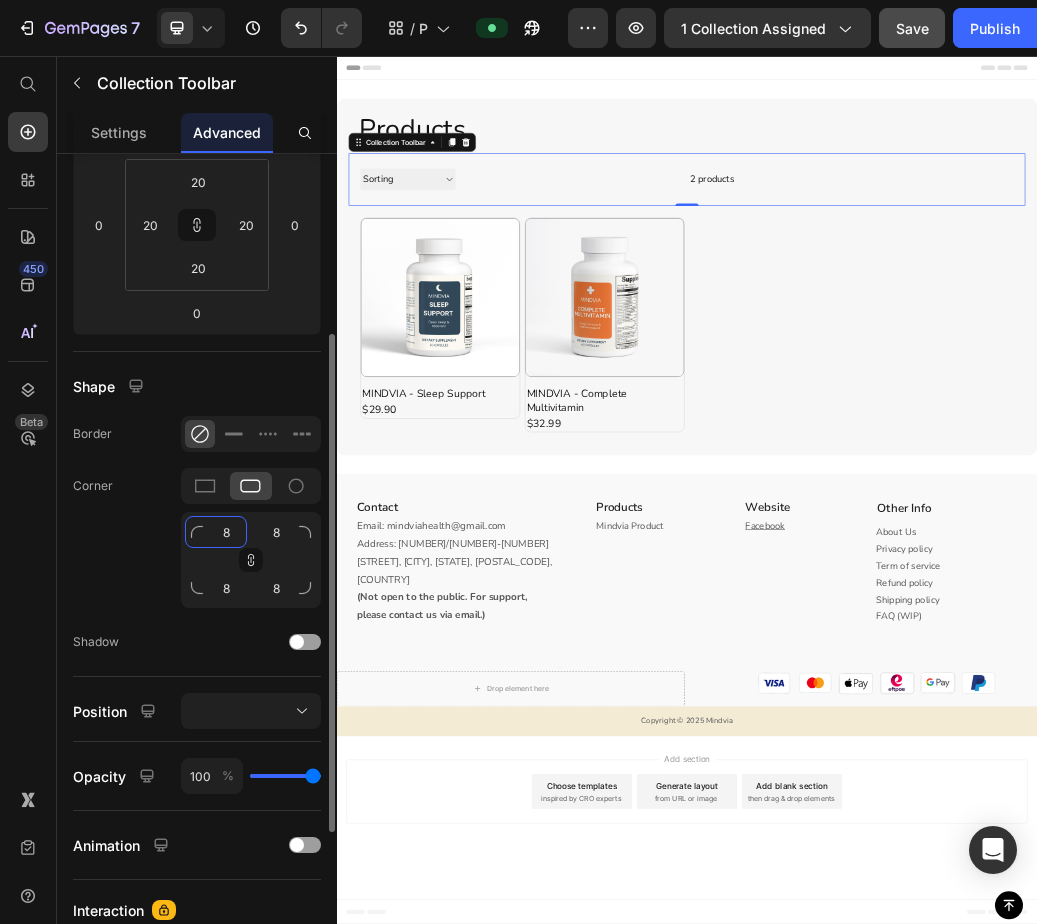 click on "8" 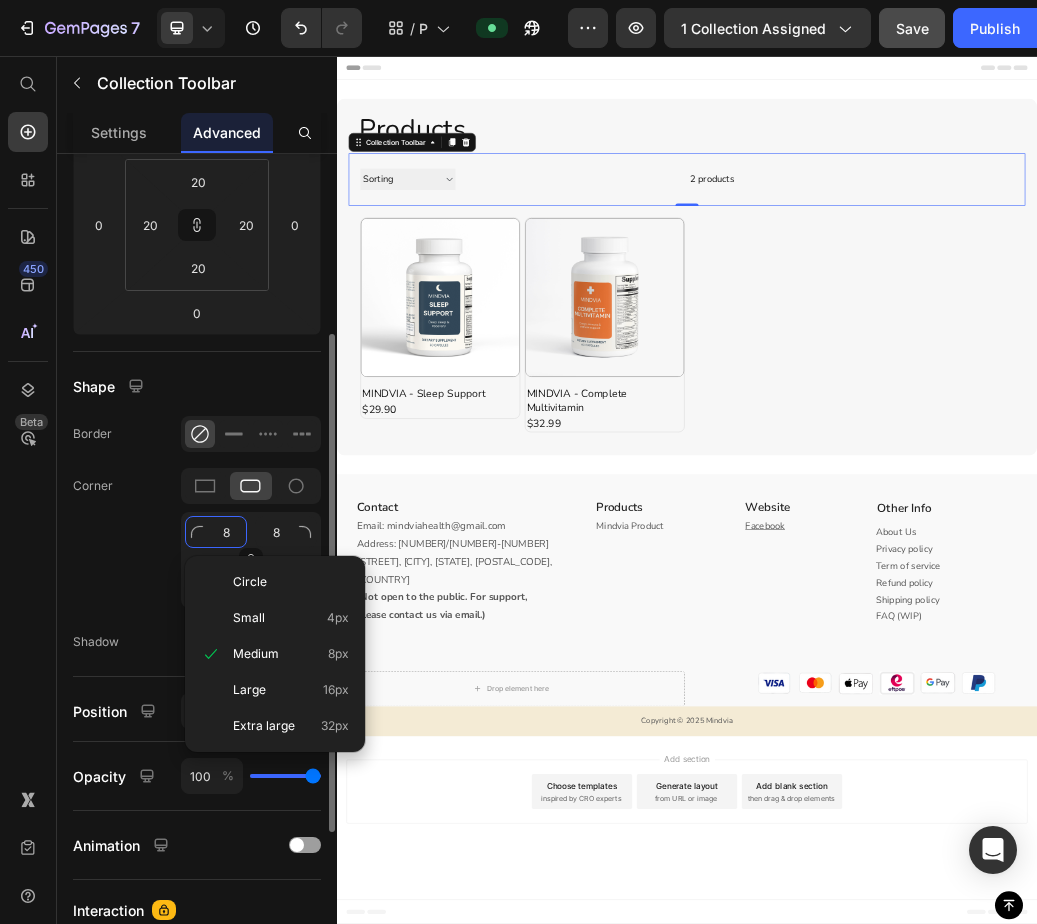 type on "1" 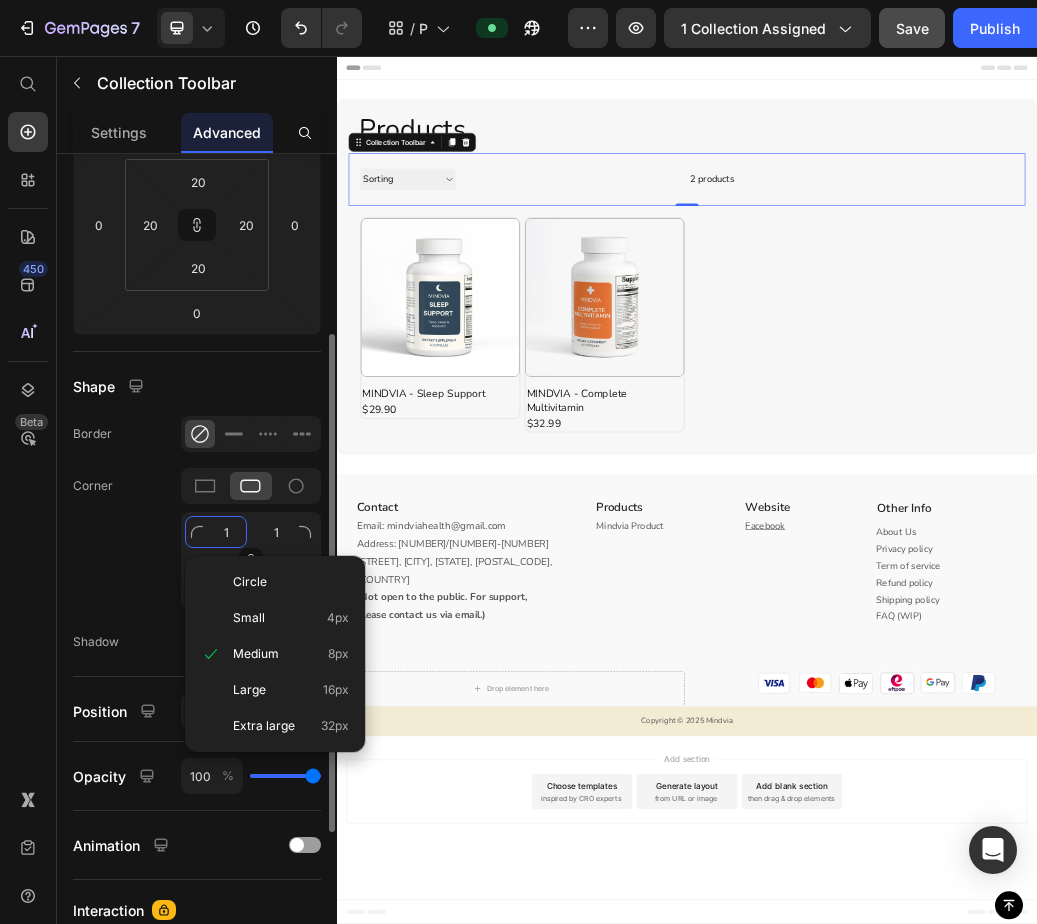type on "15" 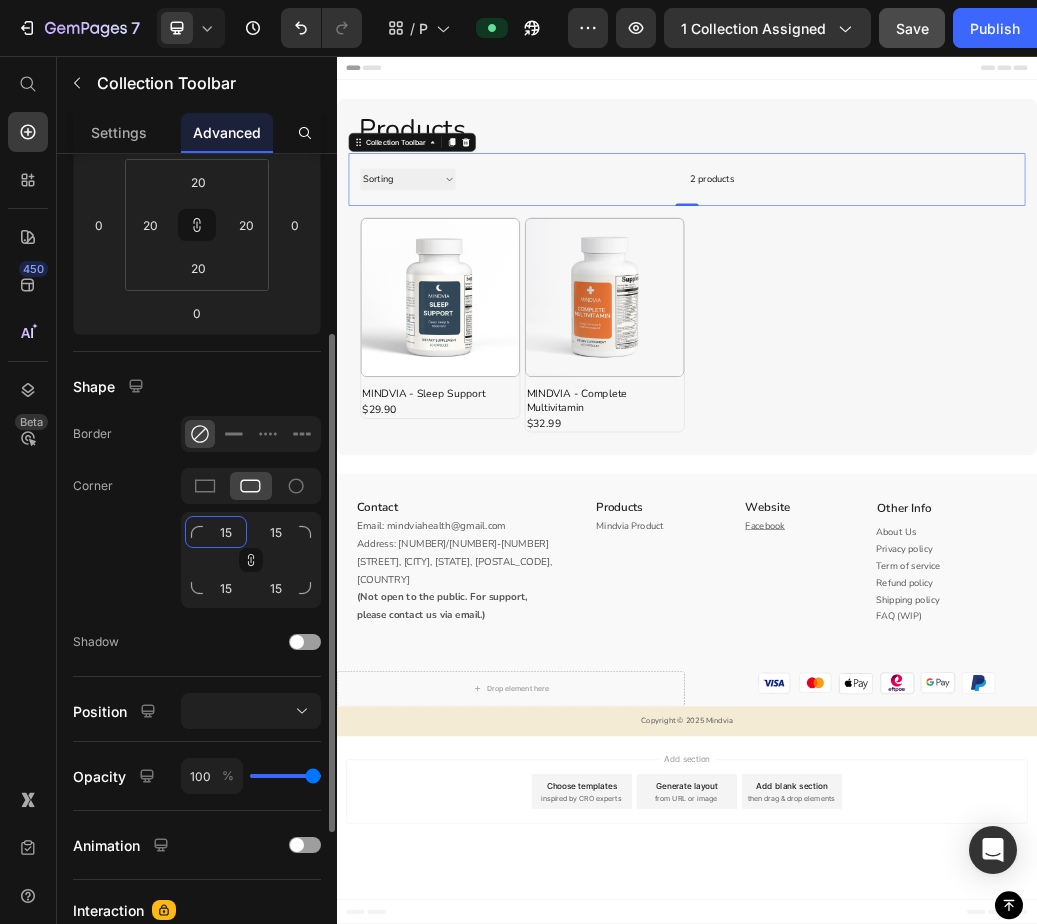 type on "155" 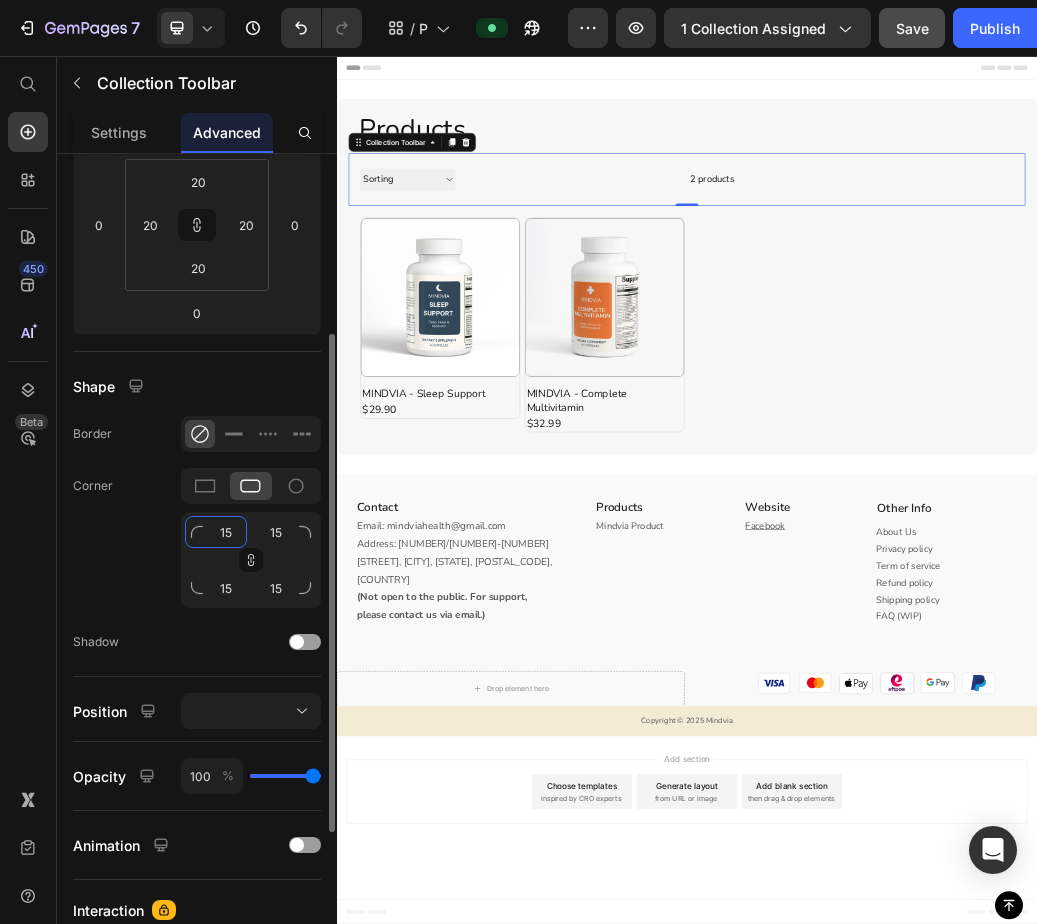 type on "155" 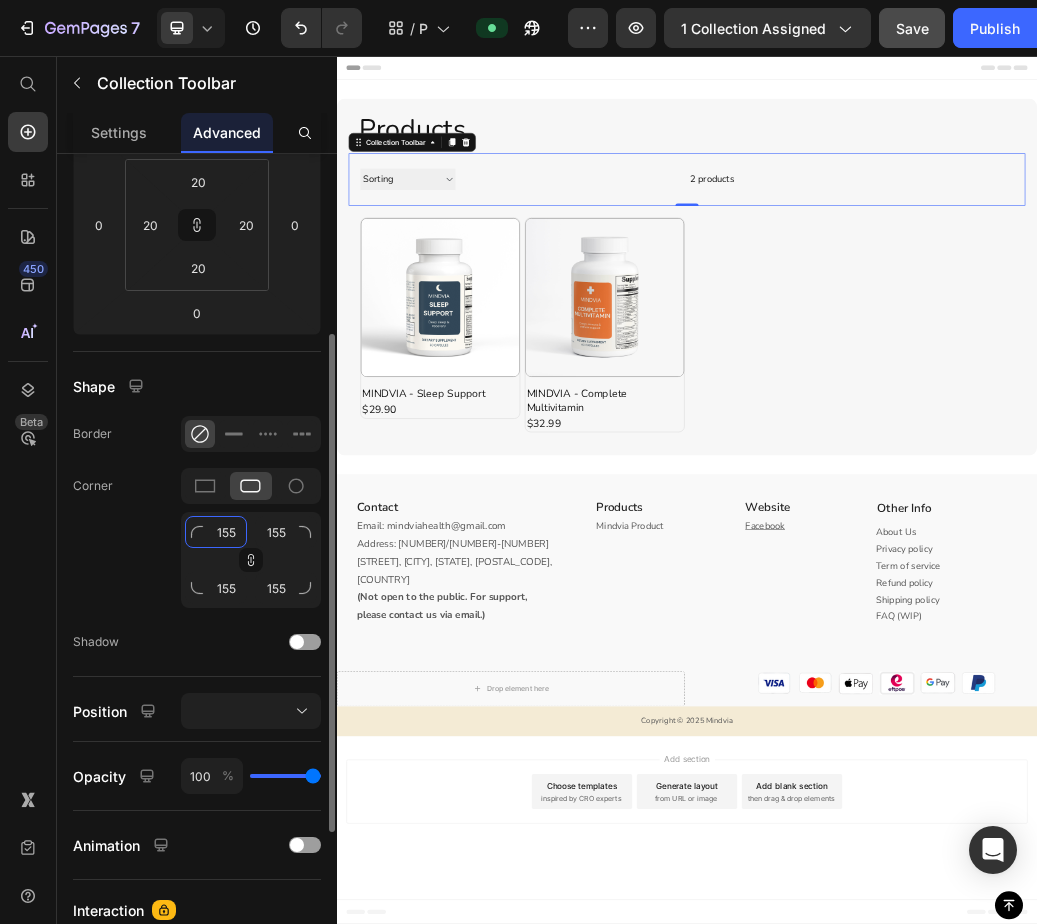 type on "1555" 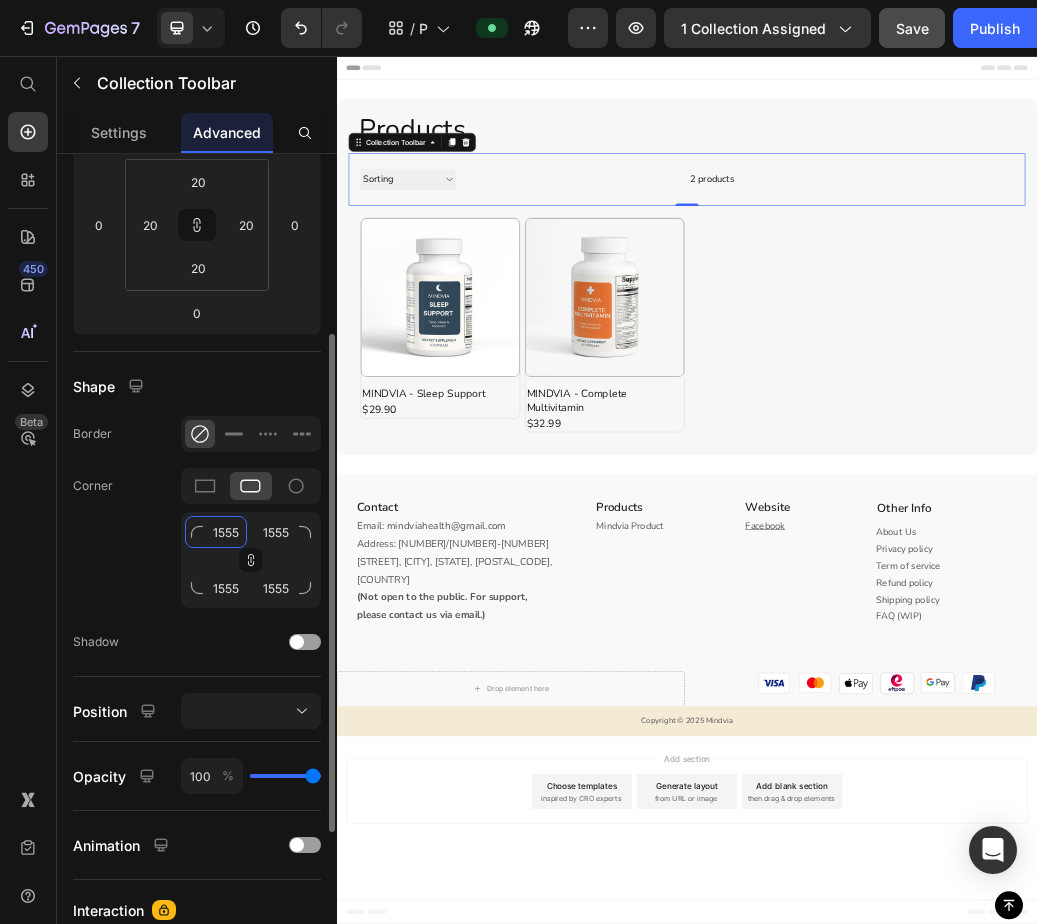 type on "155" 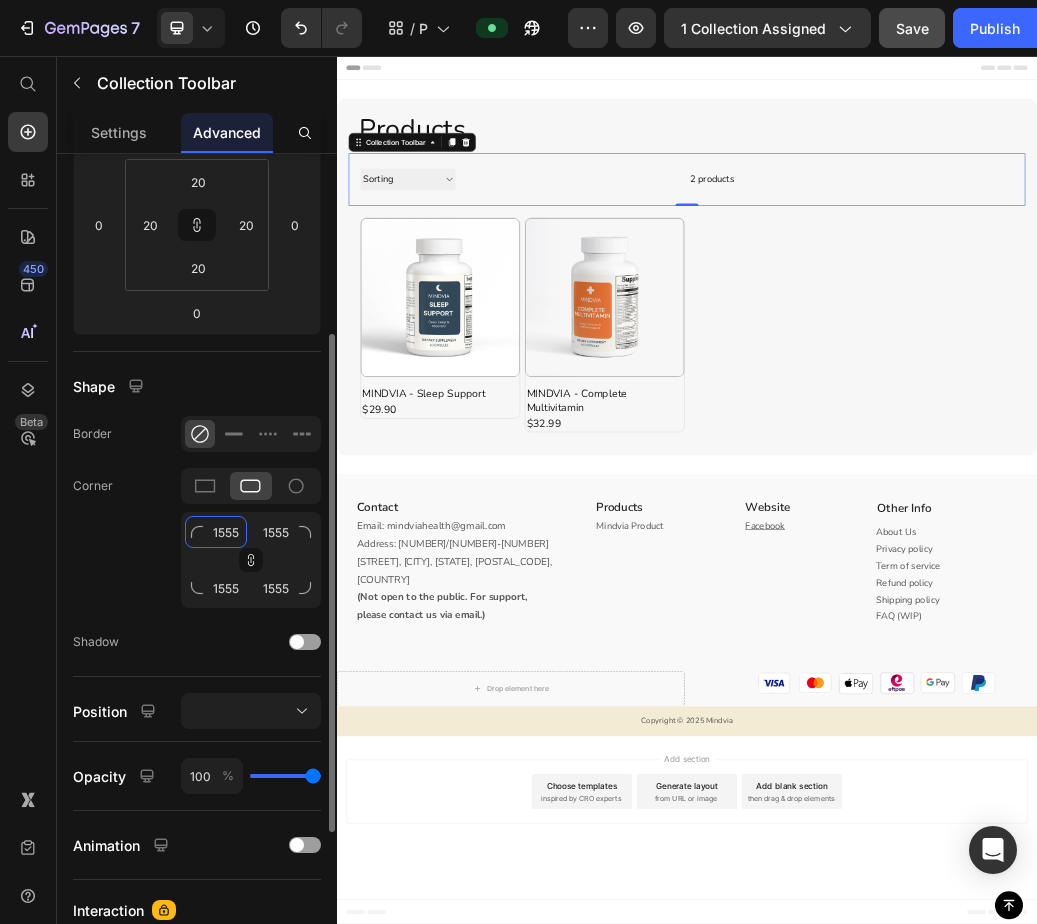 type on "155" 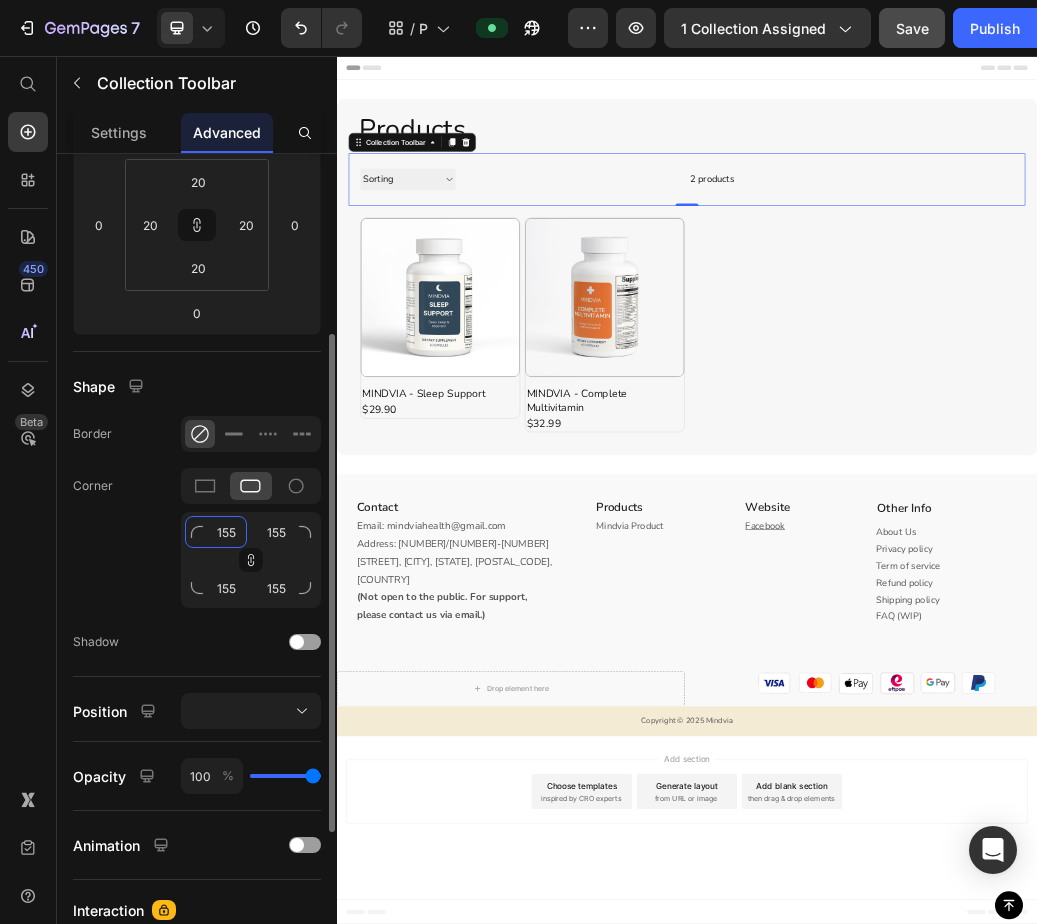 type on "15" 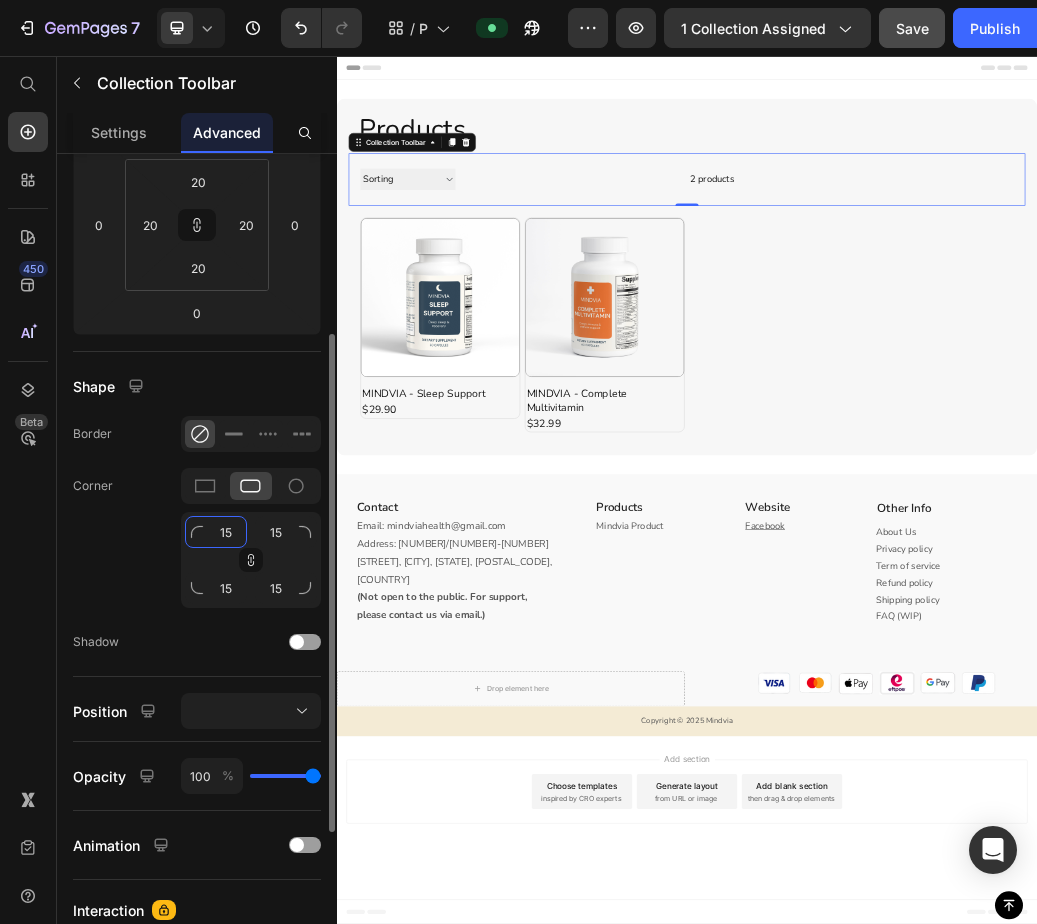 type on "1" 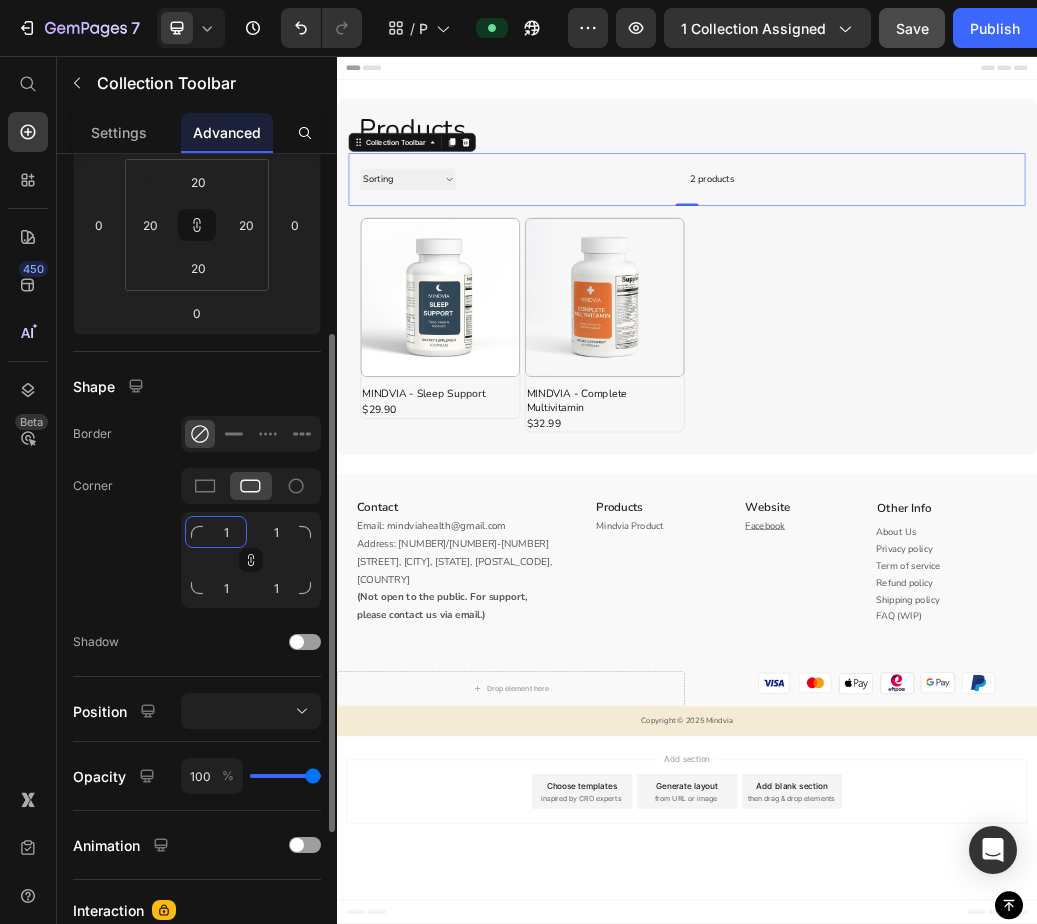 type 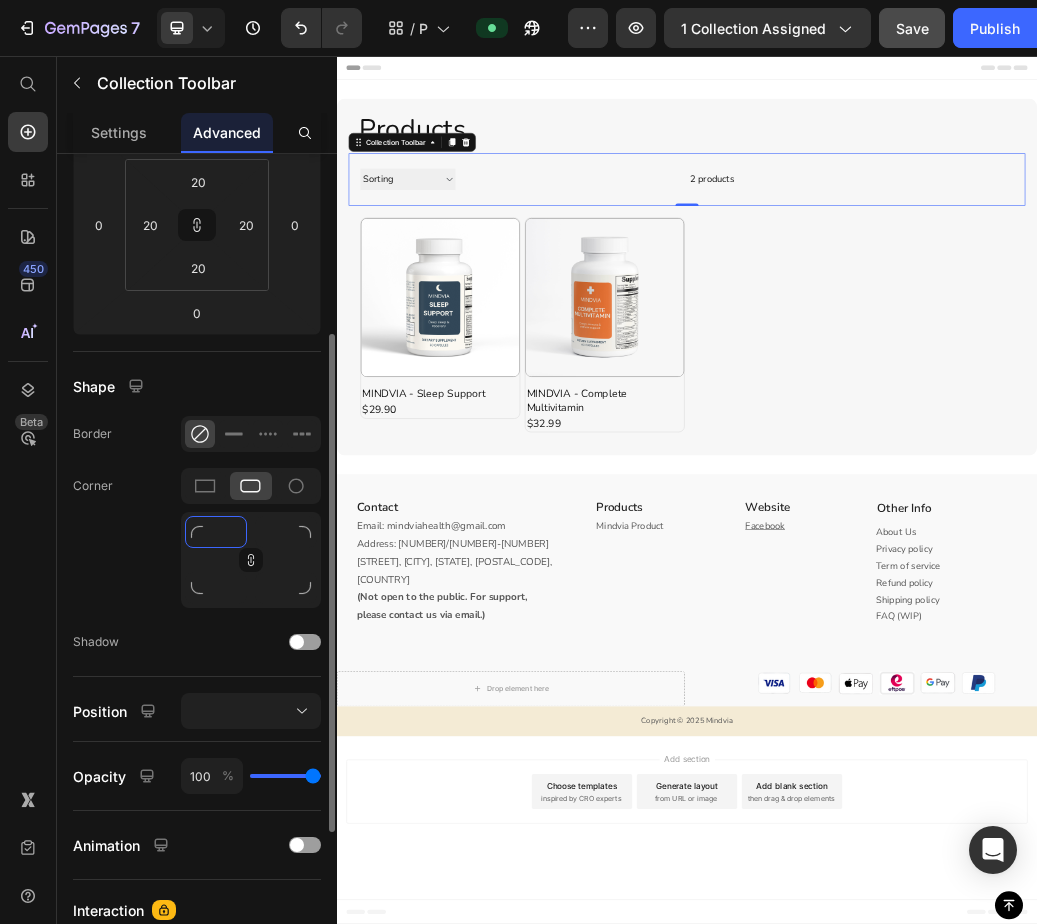 click on "Shape Border Corner Shadow" 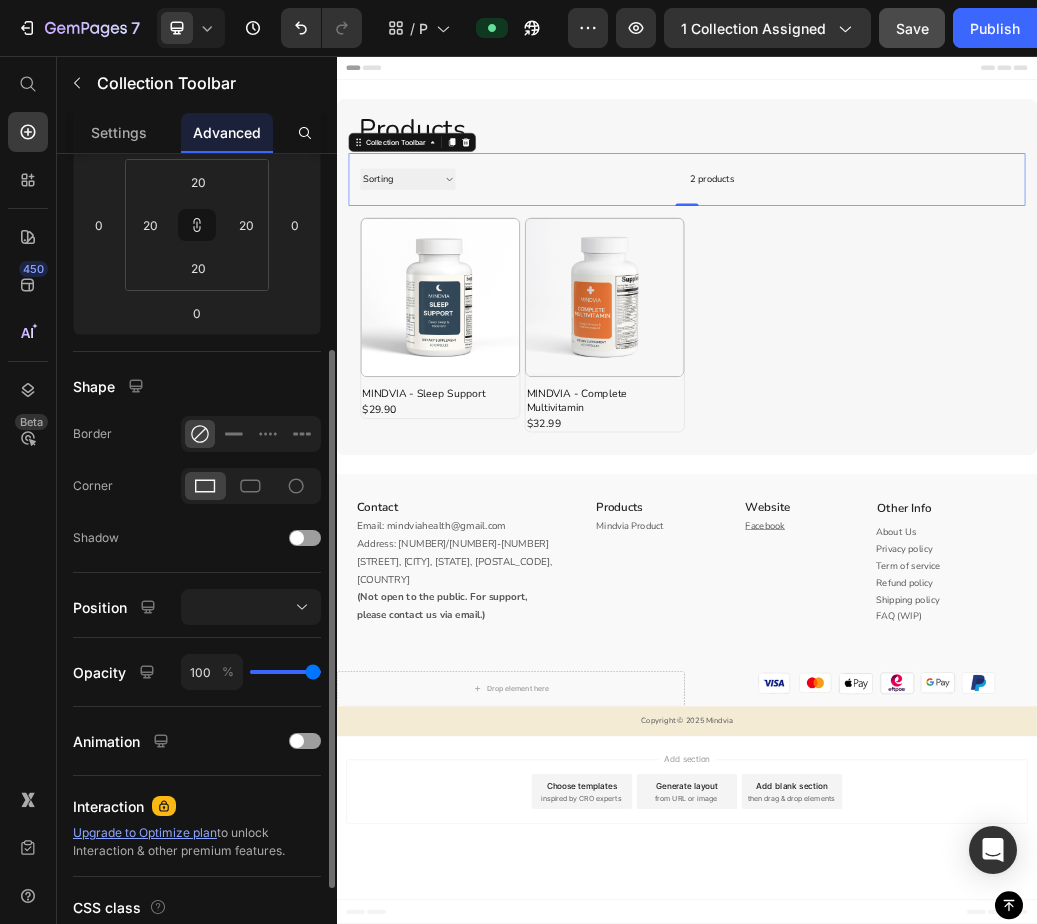 click 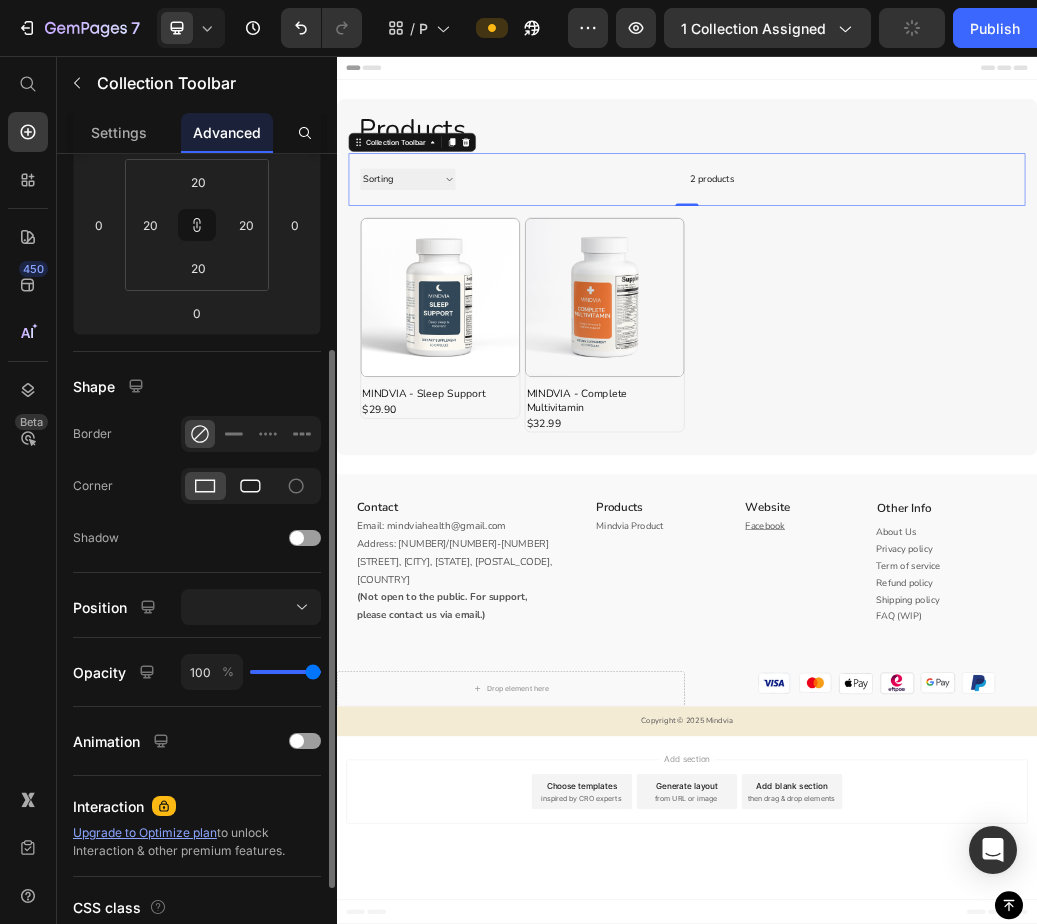 click 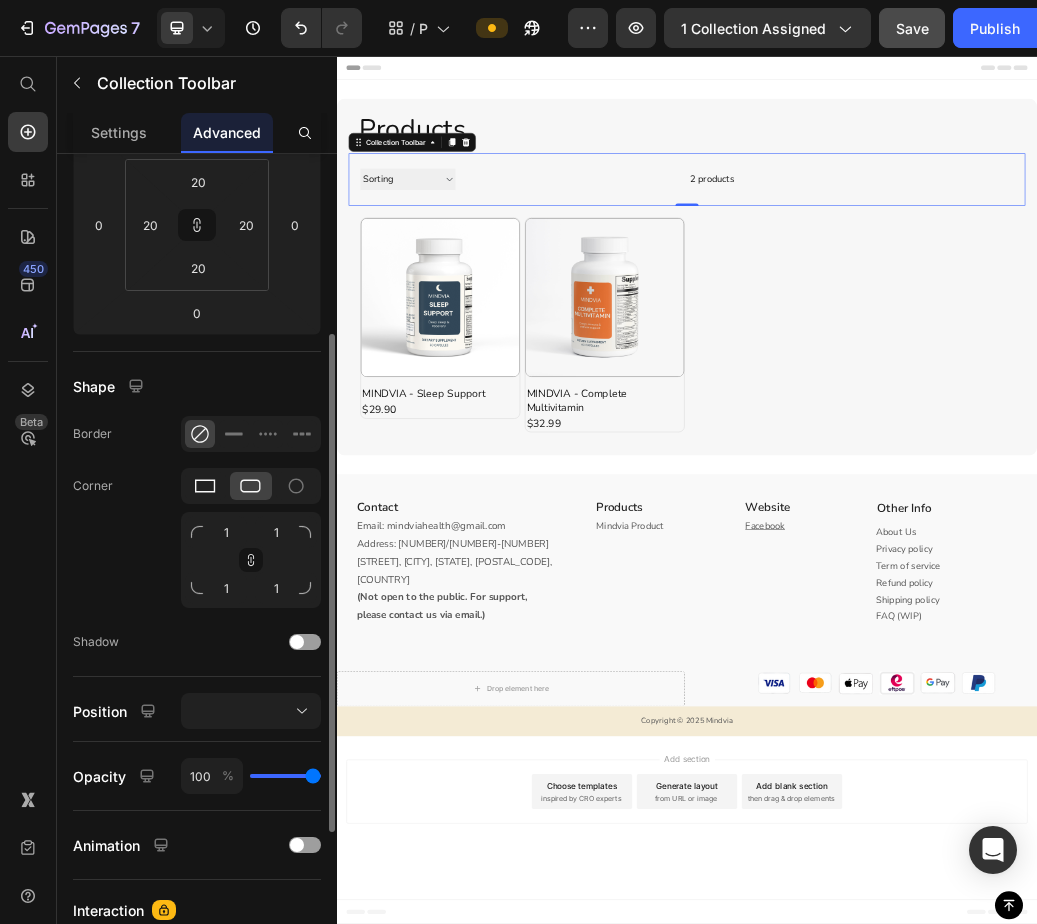 click 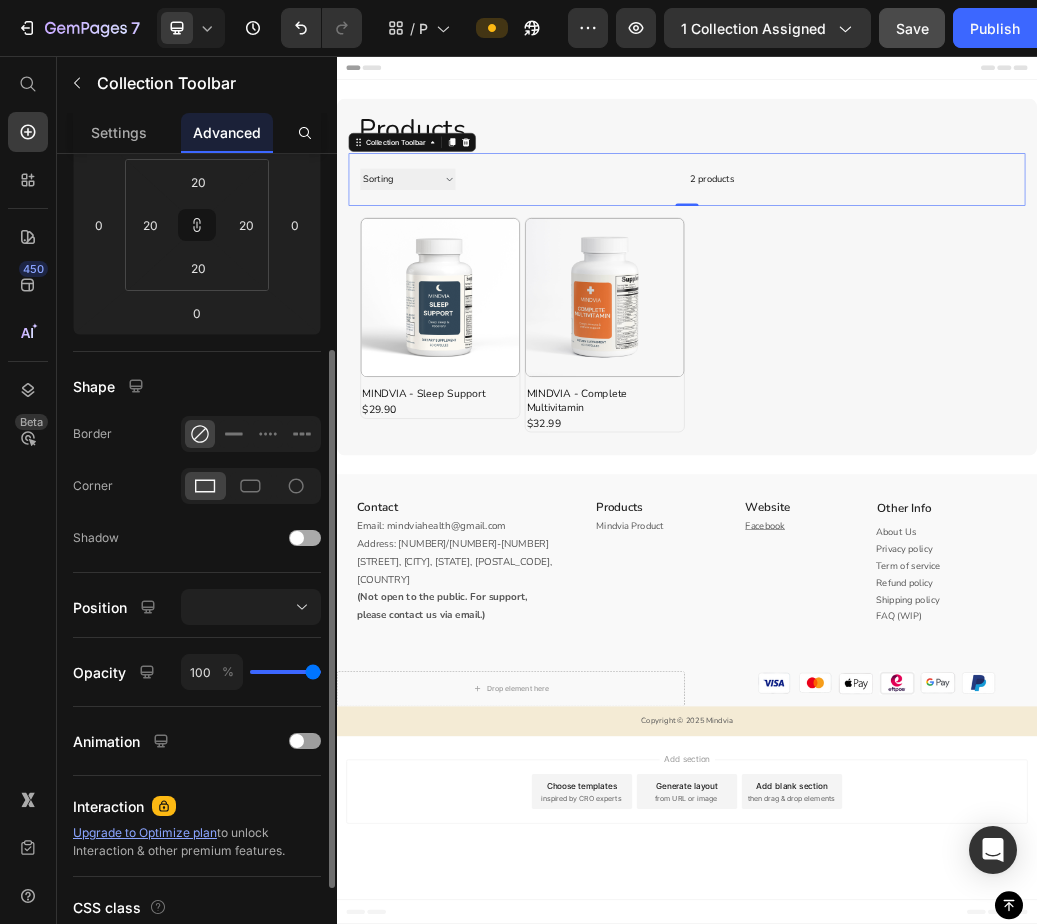 click at bounding box center (305, 538) 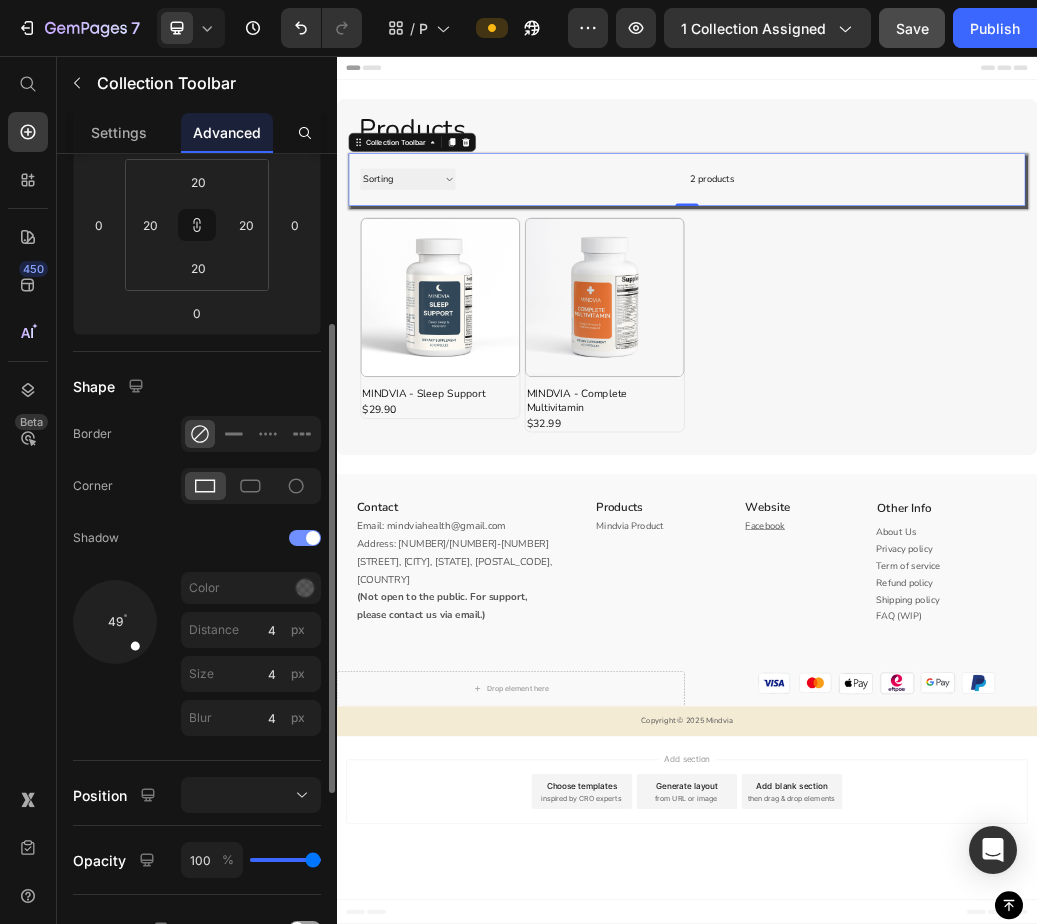 click at bounding box center (313, 538) 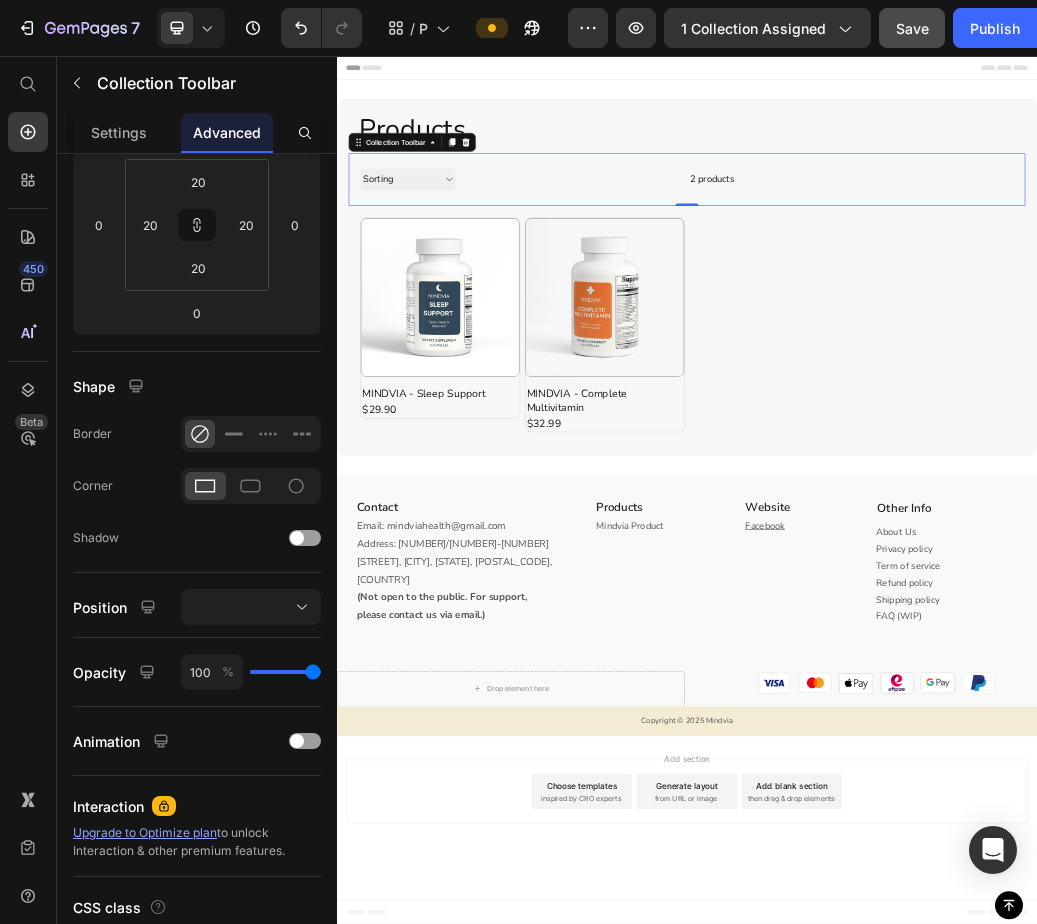click on "Sorting Best selling Featured Alphabetically, A-Z Alphabetically, Z-A Price, low to high Price, high to low Date, new to old Date, old to new" at bounding box center (458, 267) 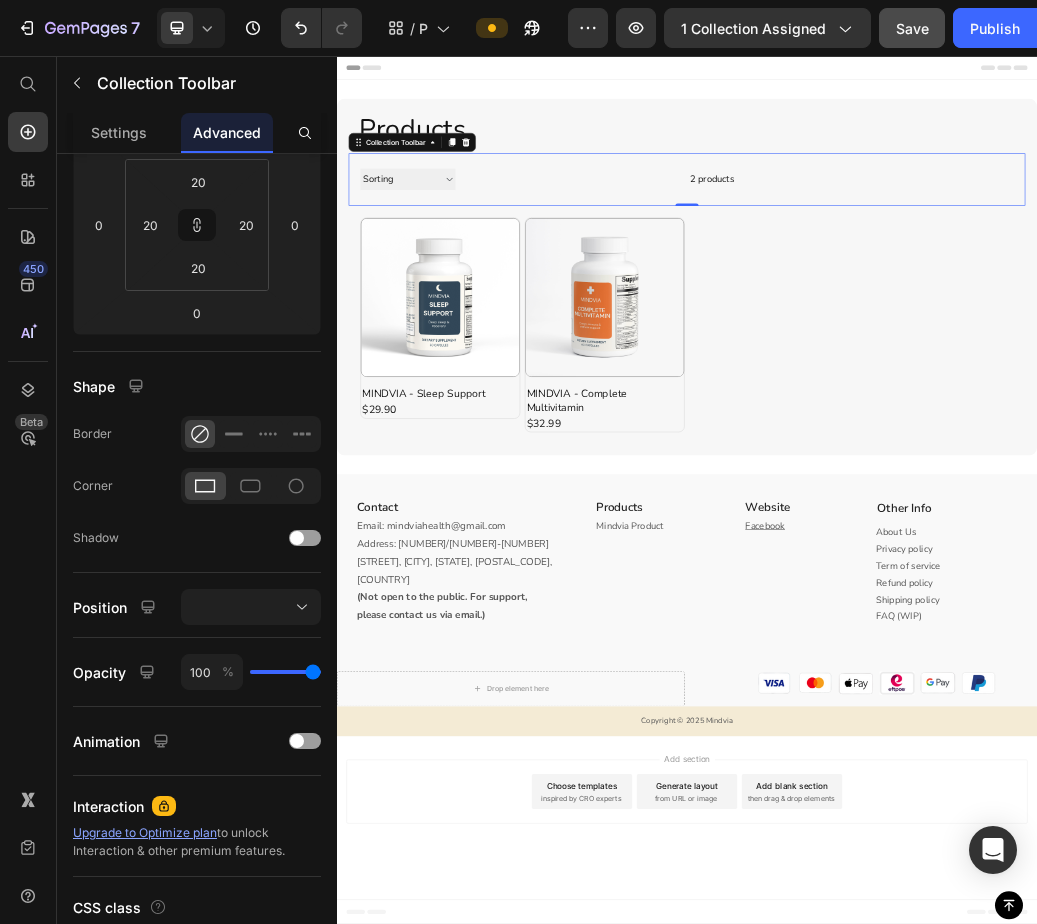click on "Sorting Best selling Featured Alphabetically, A-Z Alphabetically, Z-A Price, low to high Price, high to low Date, new to old Date, old to new" at bounding box center (458, 267) 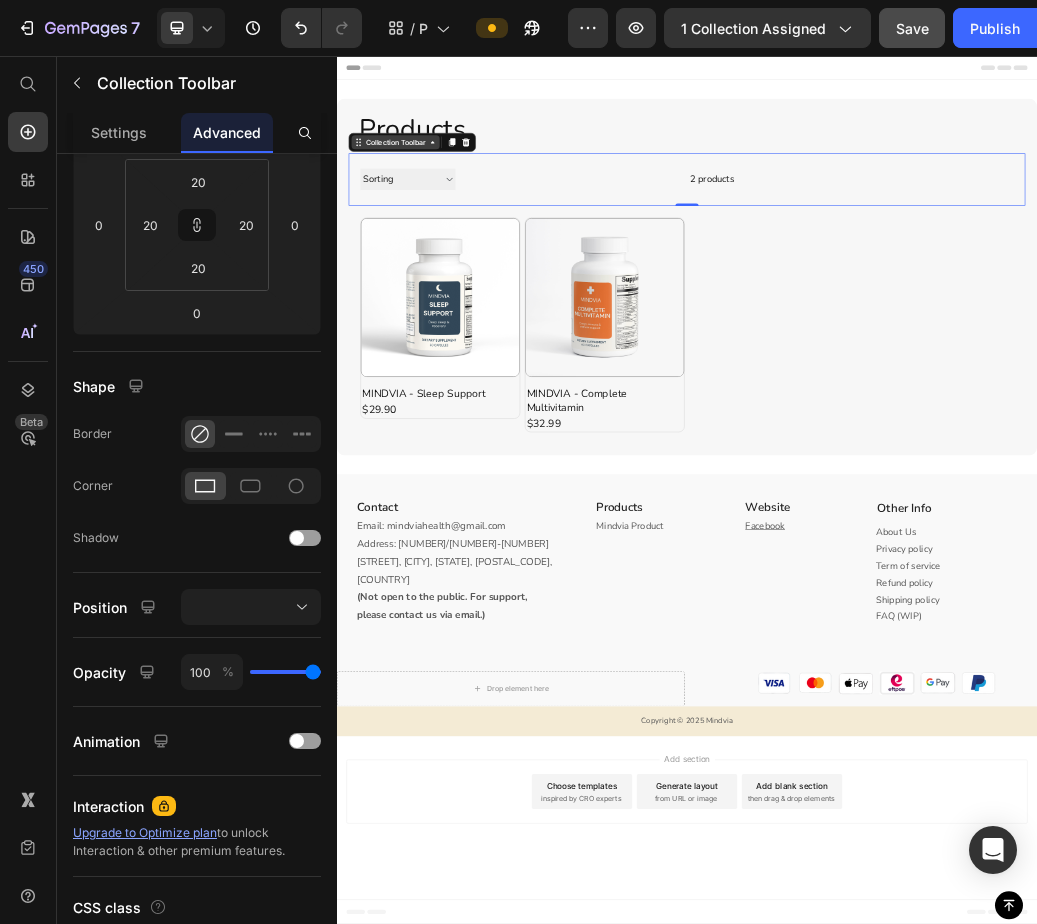 click on "Collection Toolbar" at bounding box center [437, 204] 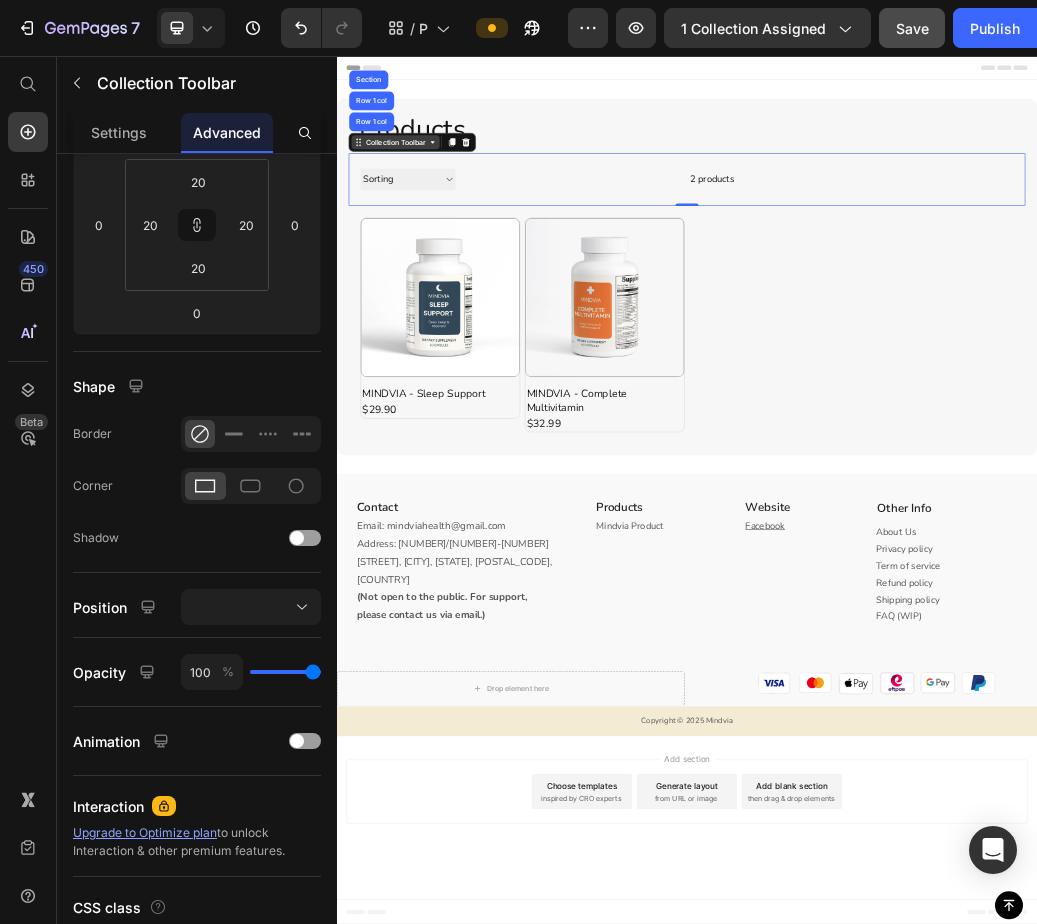 click on "Collection Toolbar" at bounding box center [437, 204] 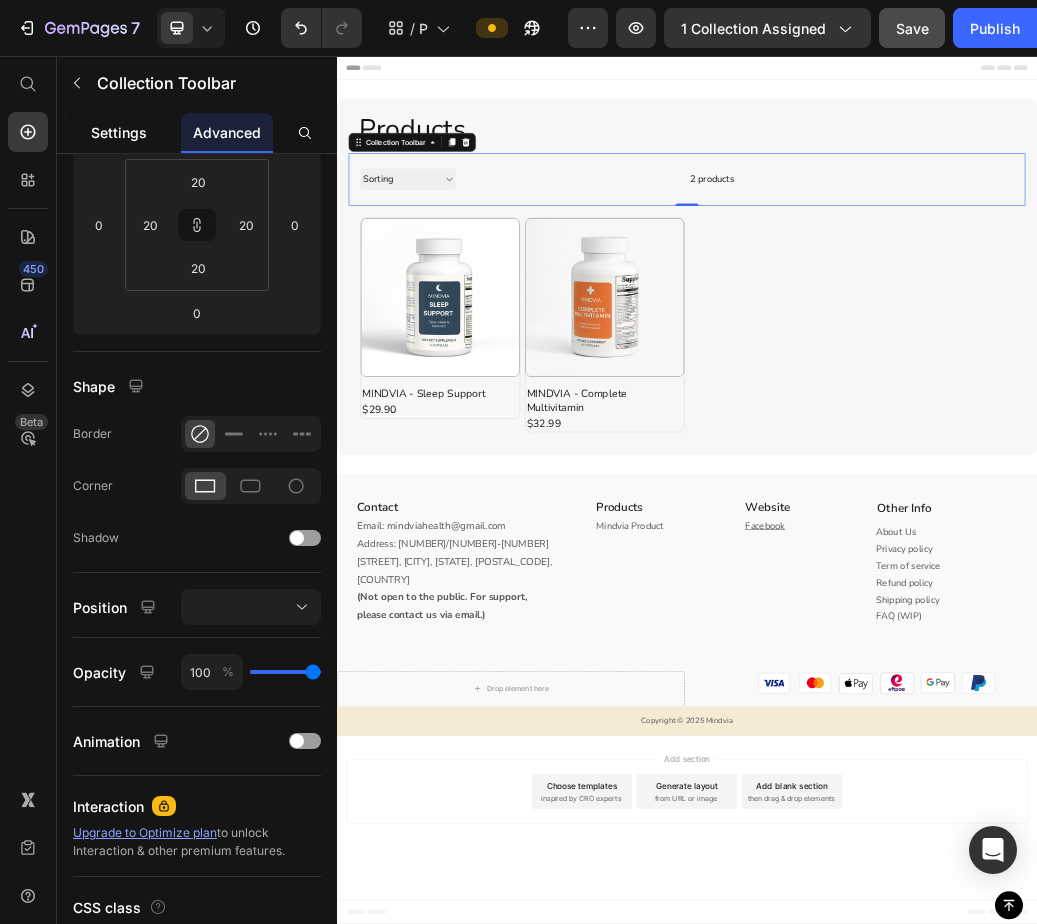 click on "Settings" at bounding box center [119, 132] 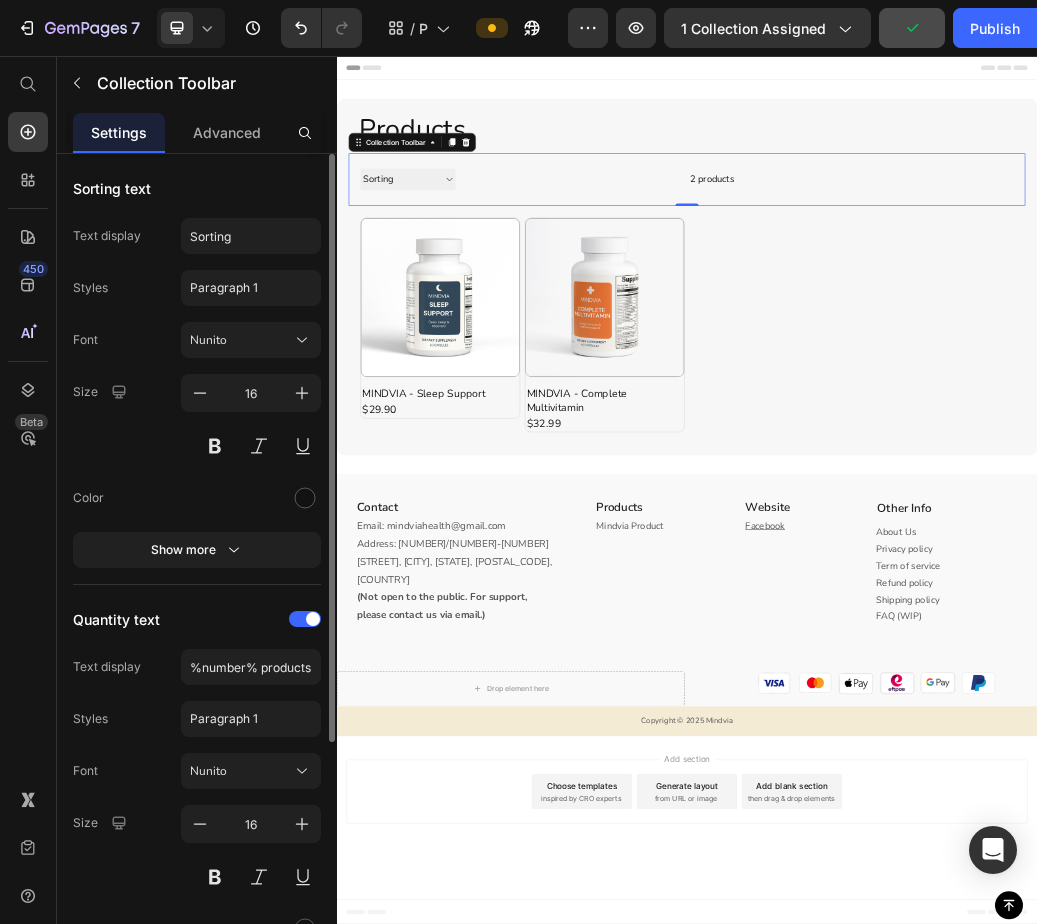 scroll, scrollTop: 335, scrollLeft: 0, axis: vertical 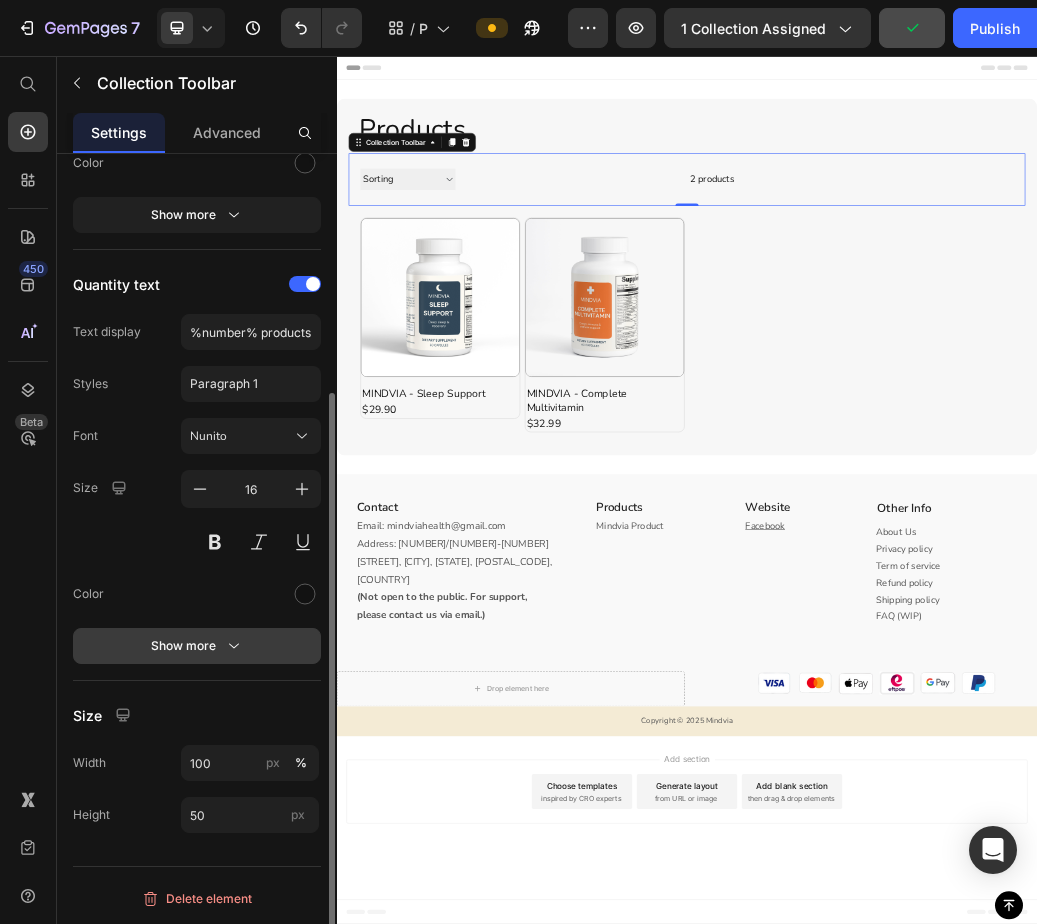 click on "Show more" at bounding box center [197, 646] 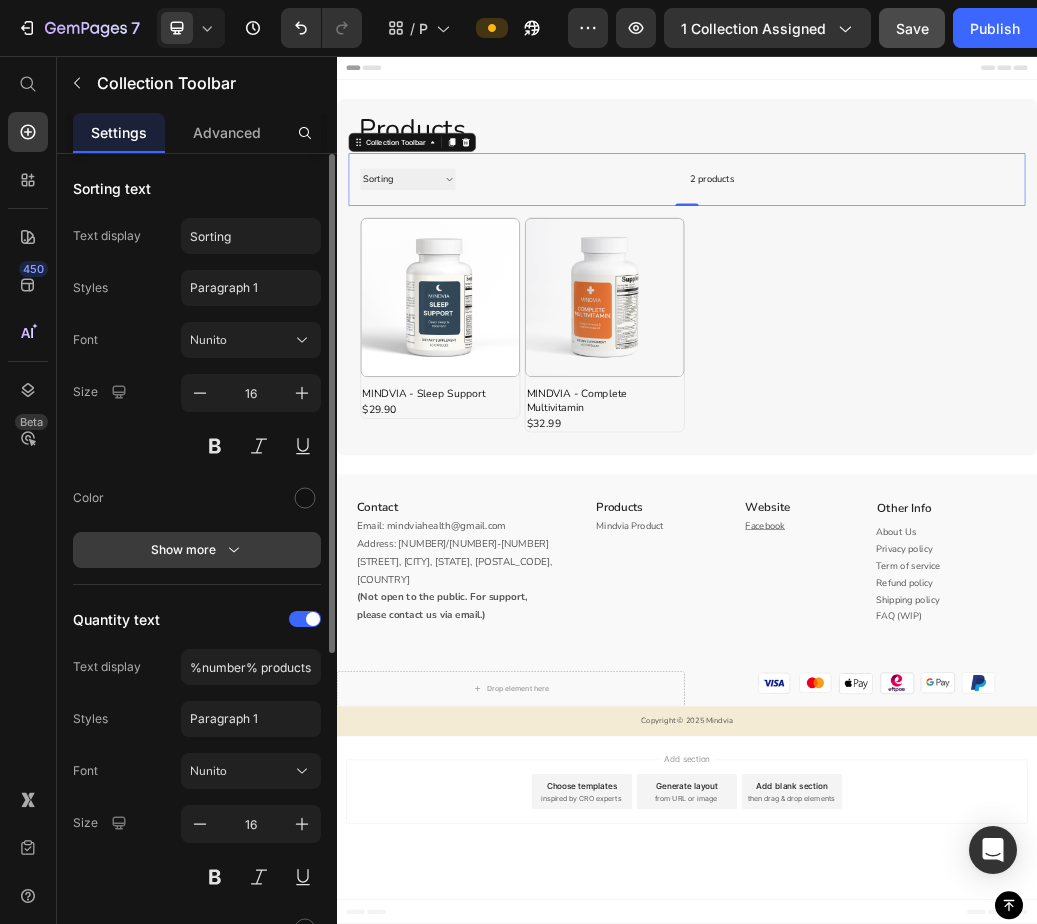 scroll, scrollTop: 300, scrollLeft: 0, axis: vertical 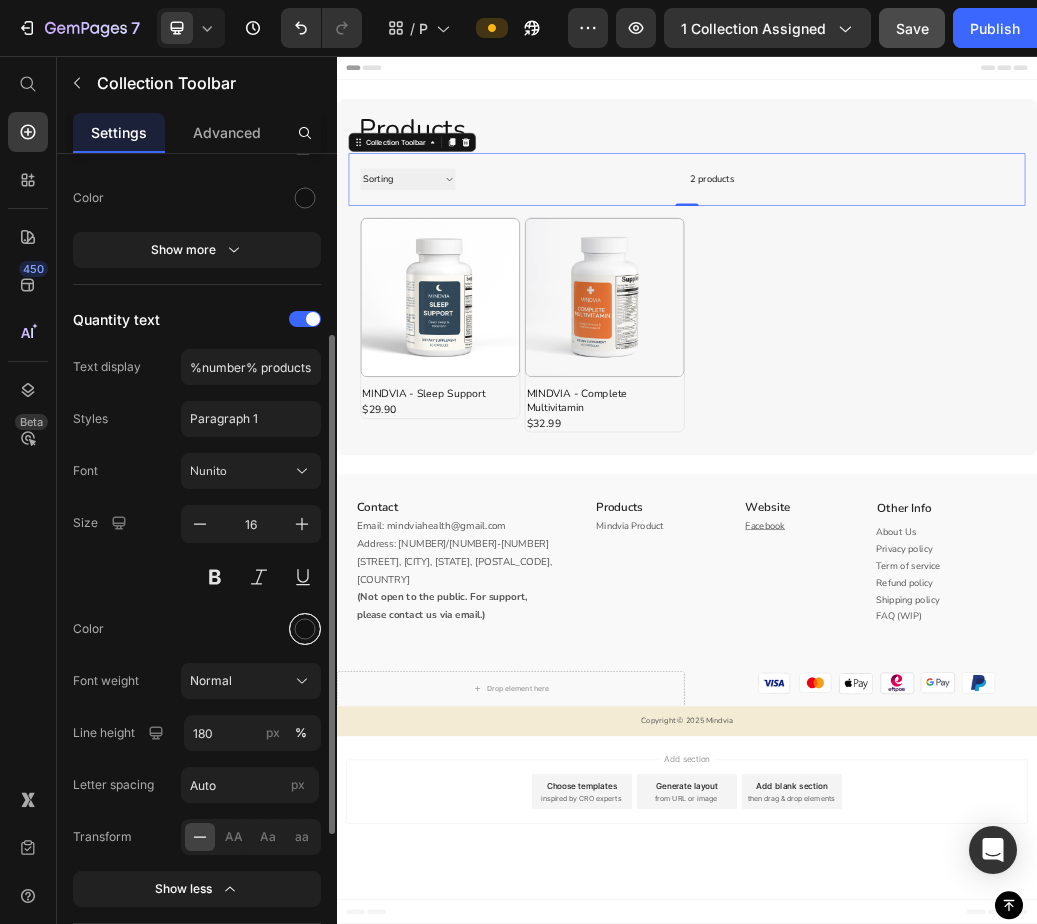 click at bounding box center [305, 629] 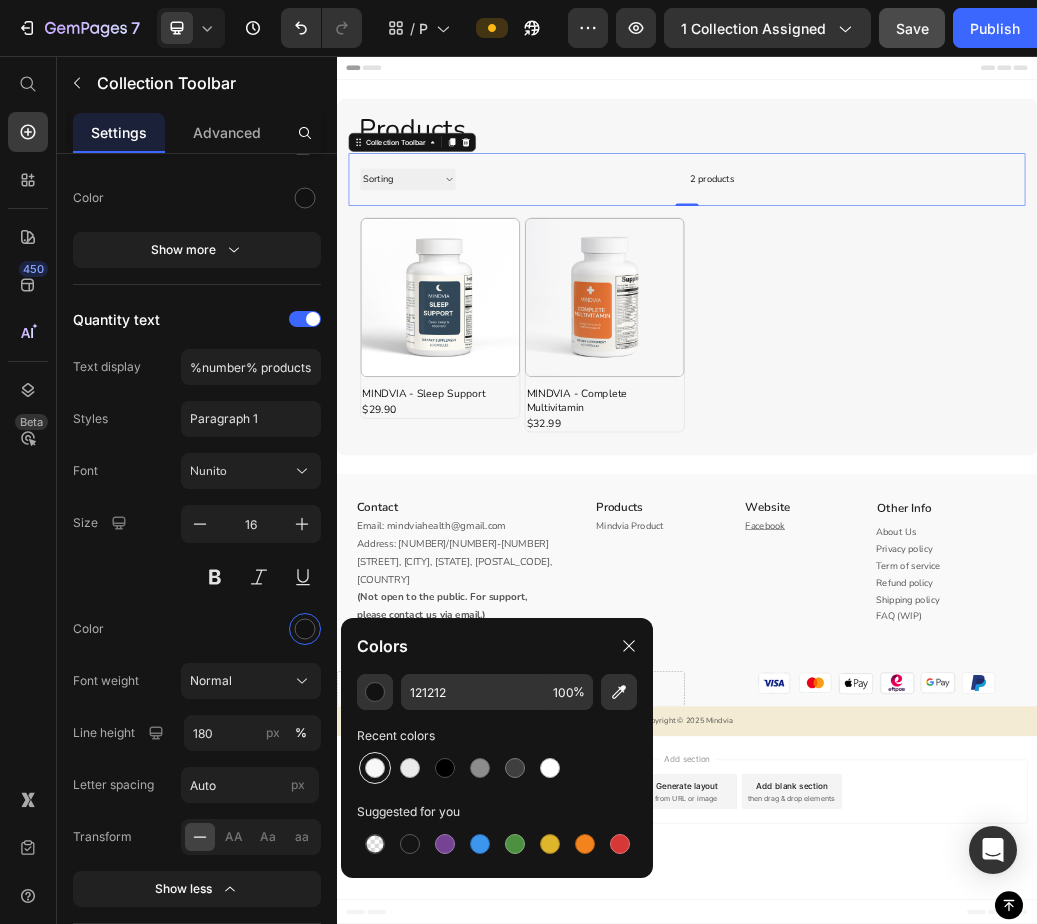 click at bounding box center [375, 768] 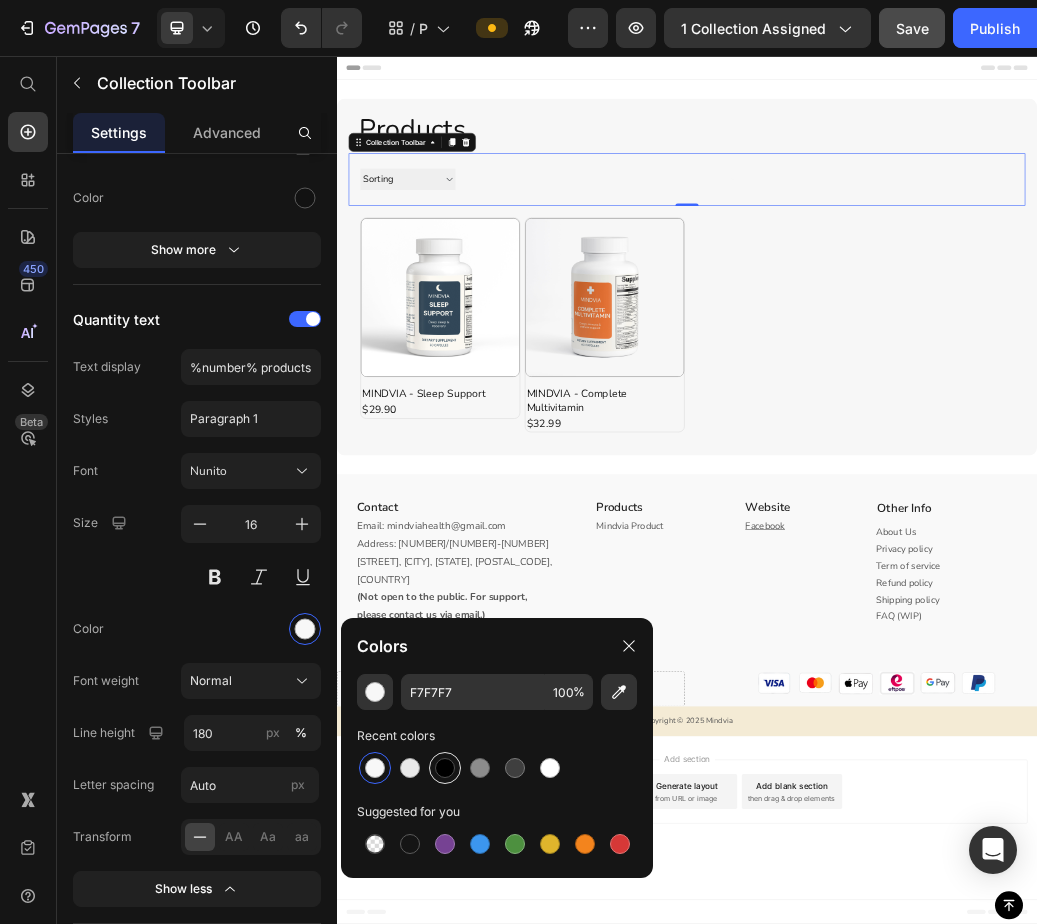 click at bounding box center (445, 768) 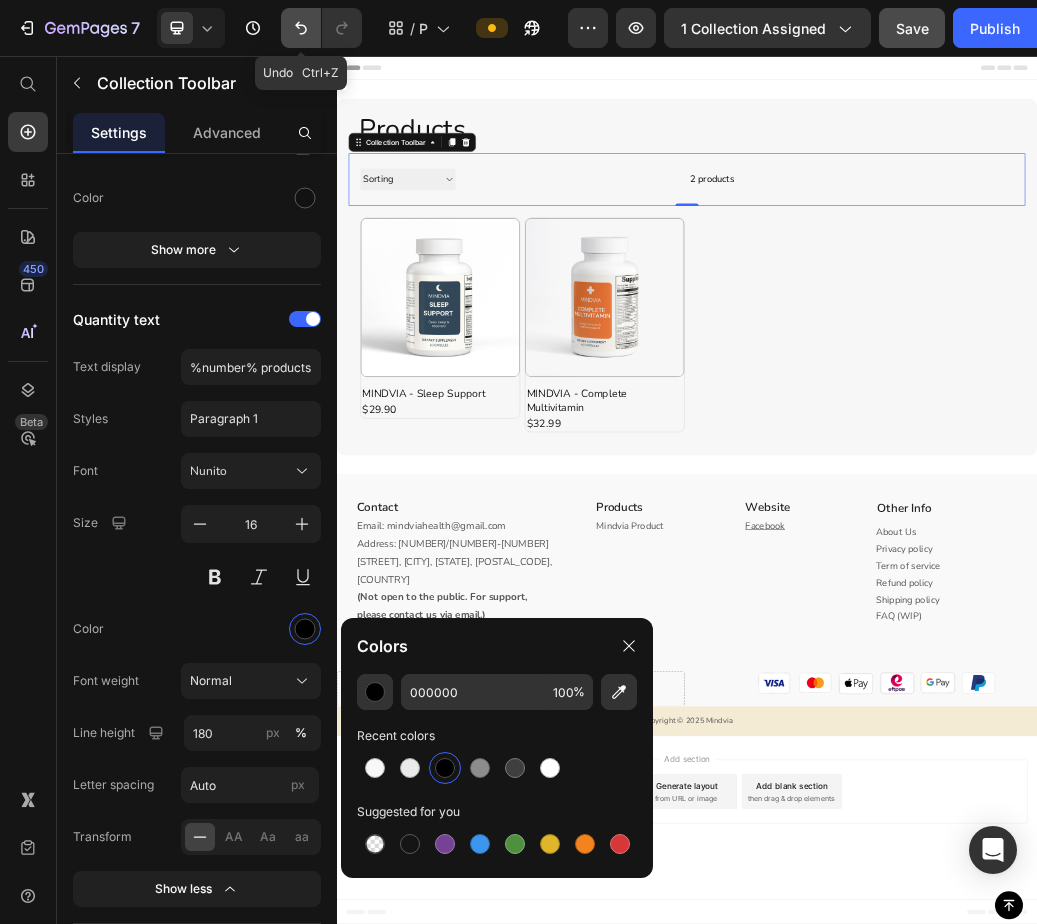 click 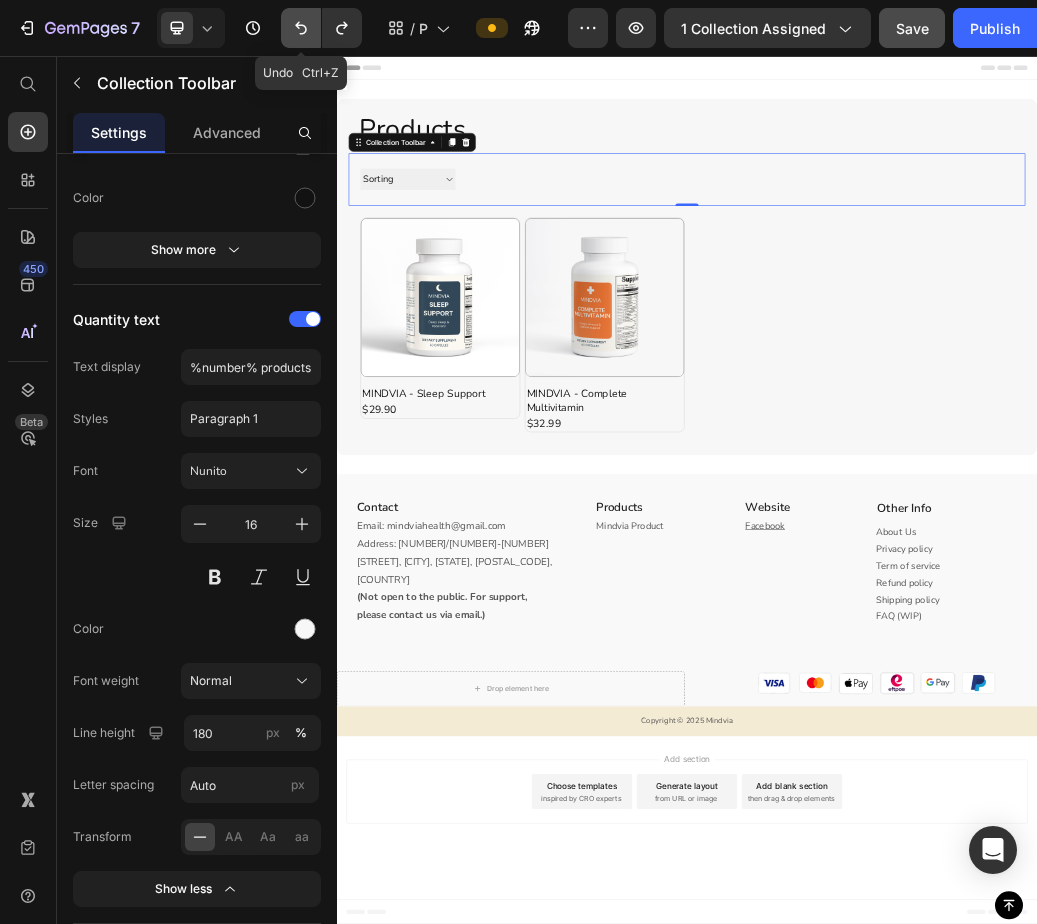 click 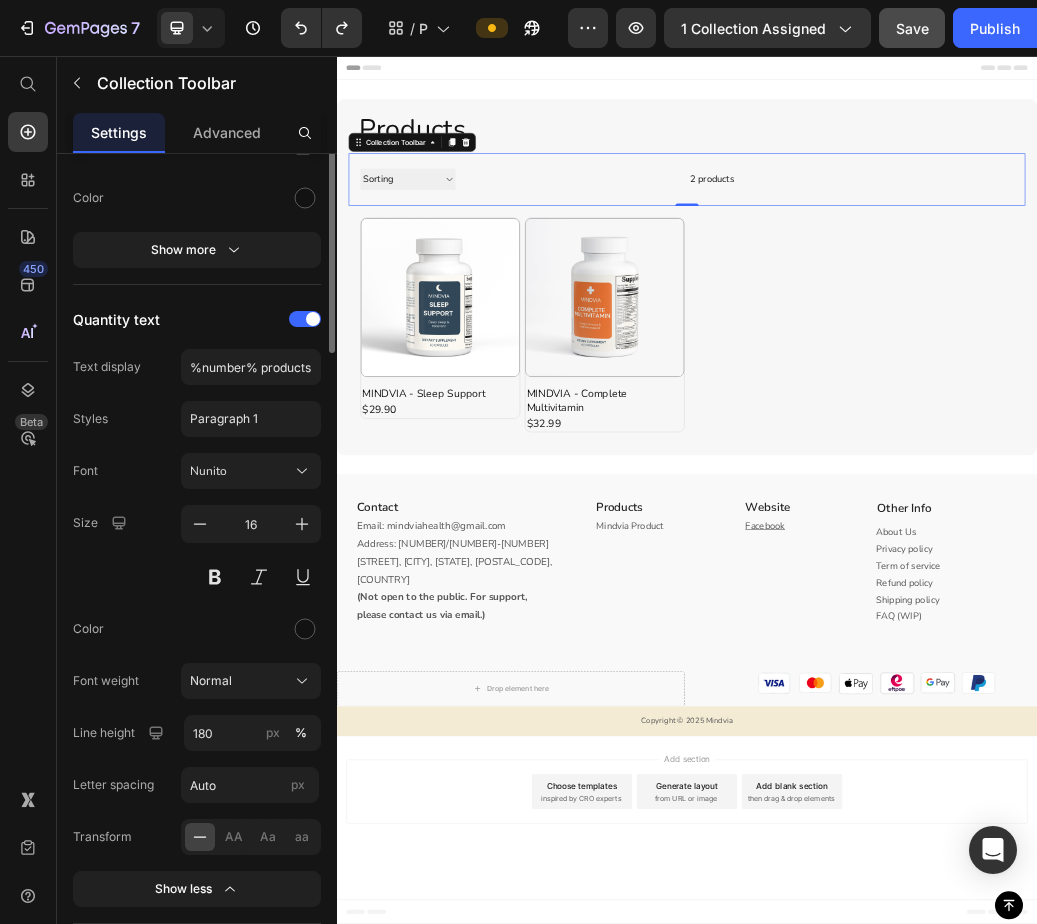 scroll, scrollTop: 0, scrollLeft: 0, axis: both 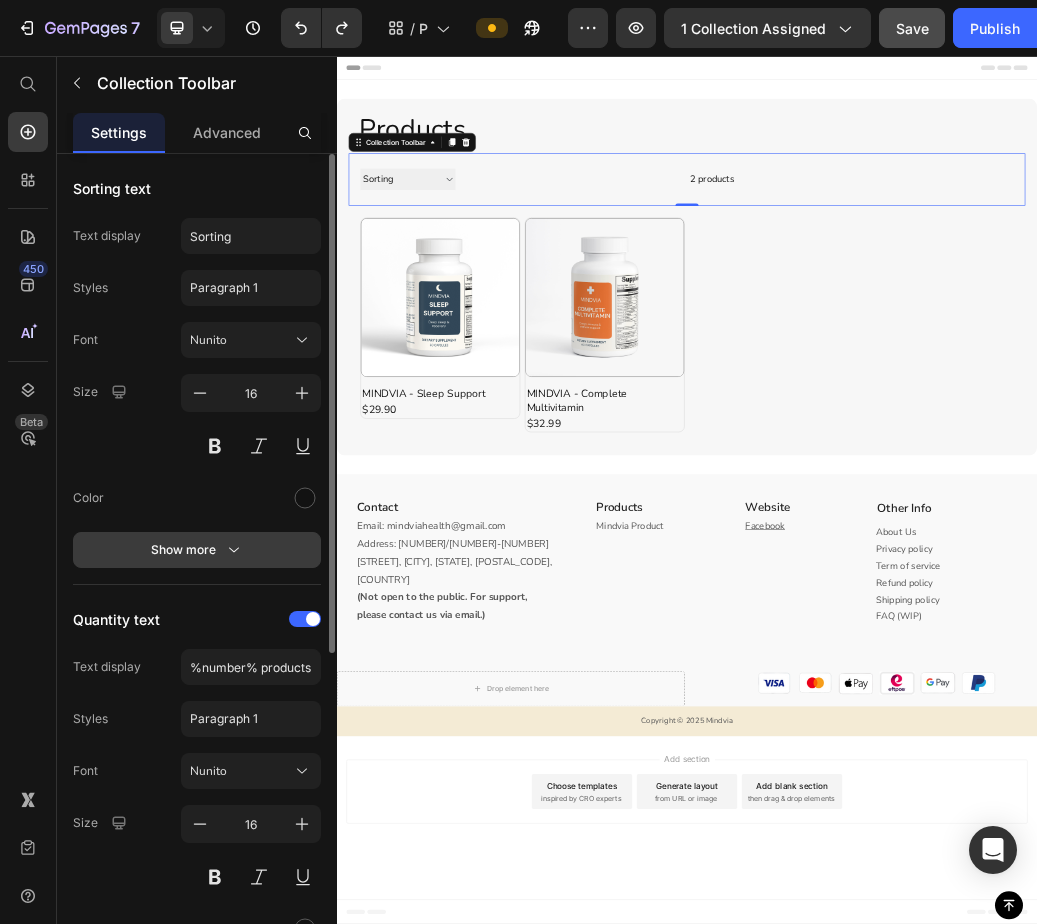 click on "Show more" at bounding box center (197, 550) 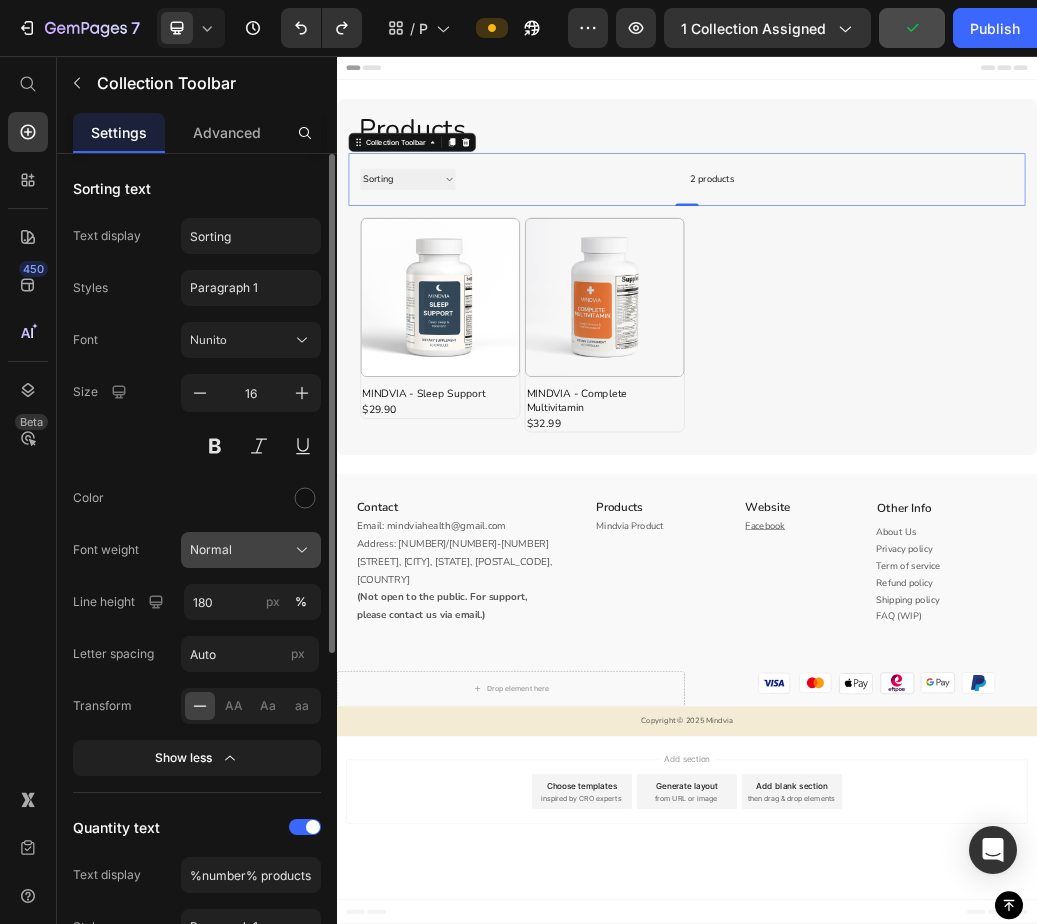 click on "Normal" 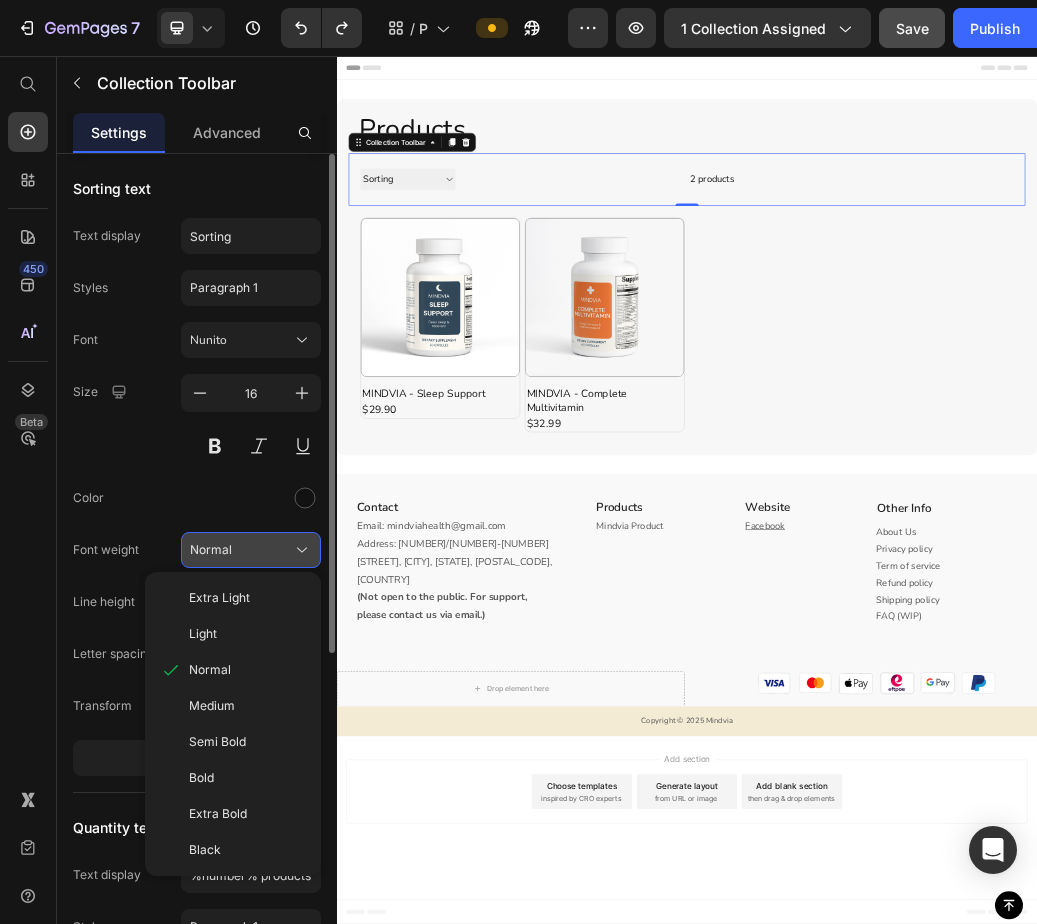 click on "Normal" 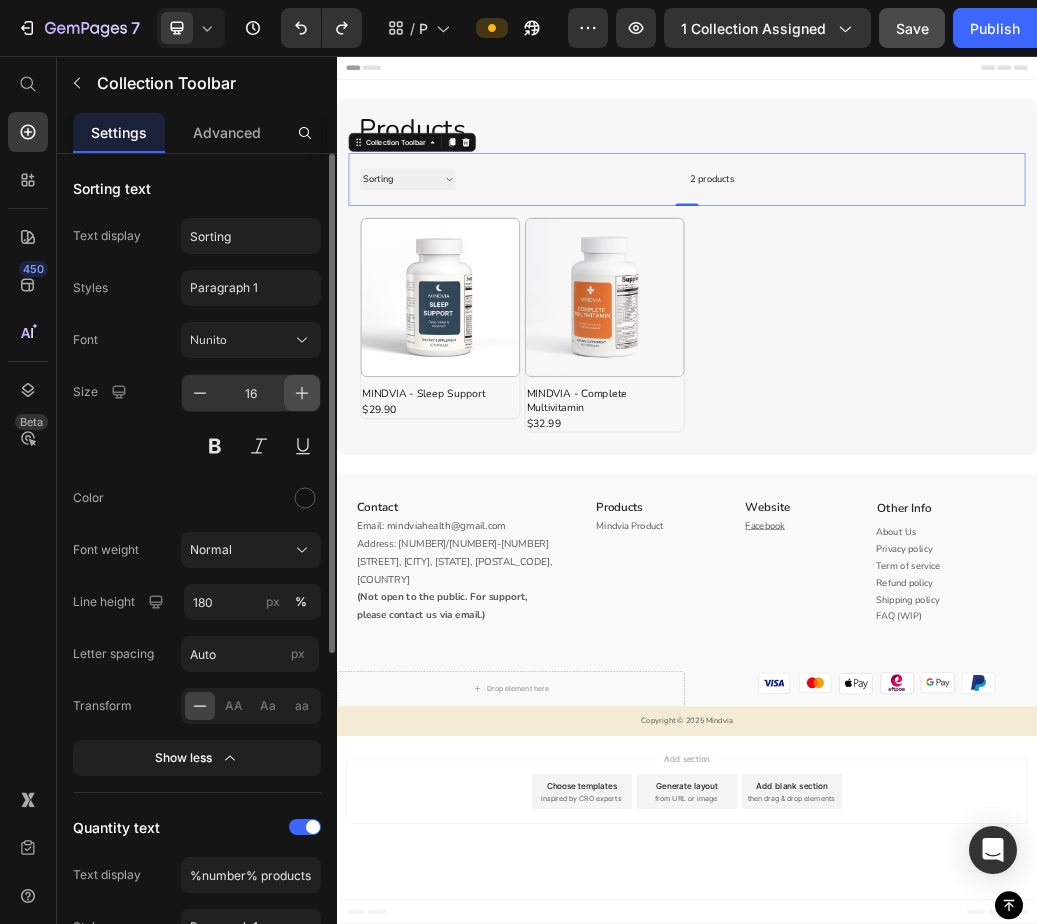 click 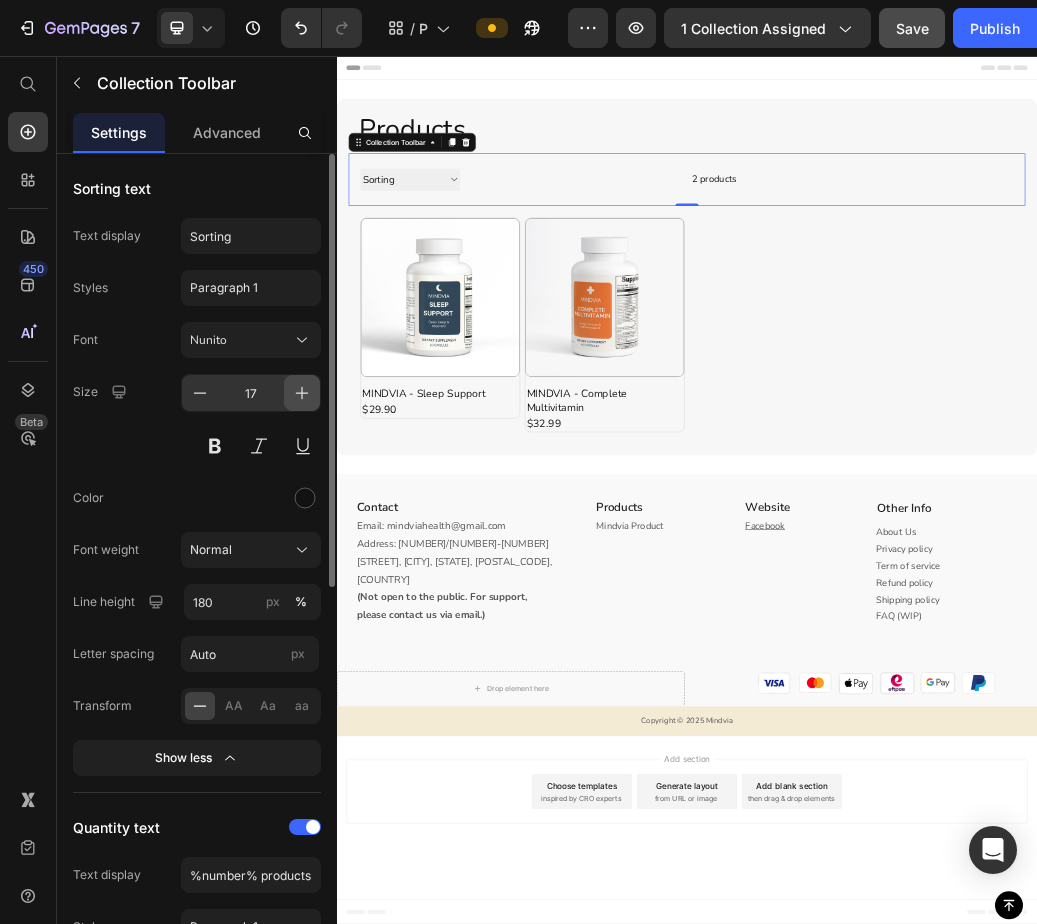 click 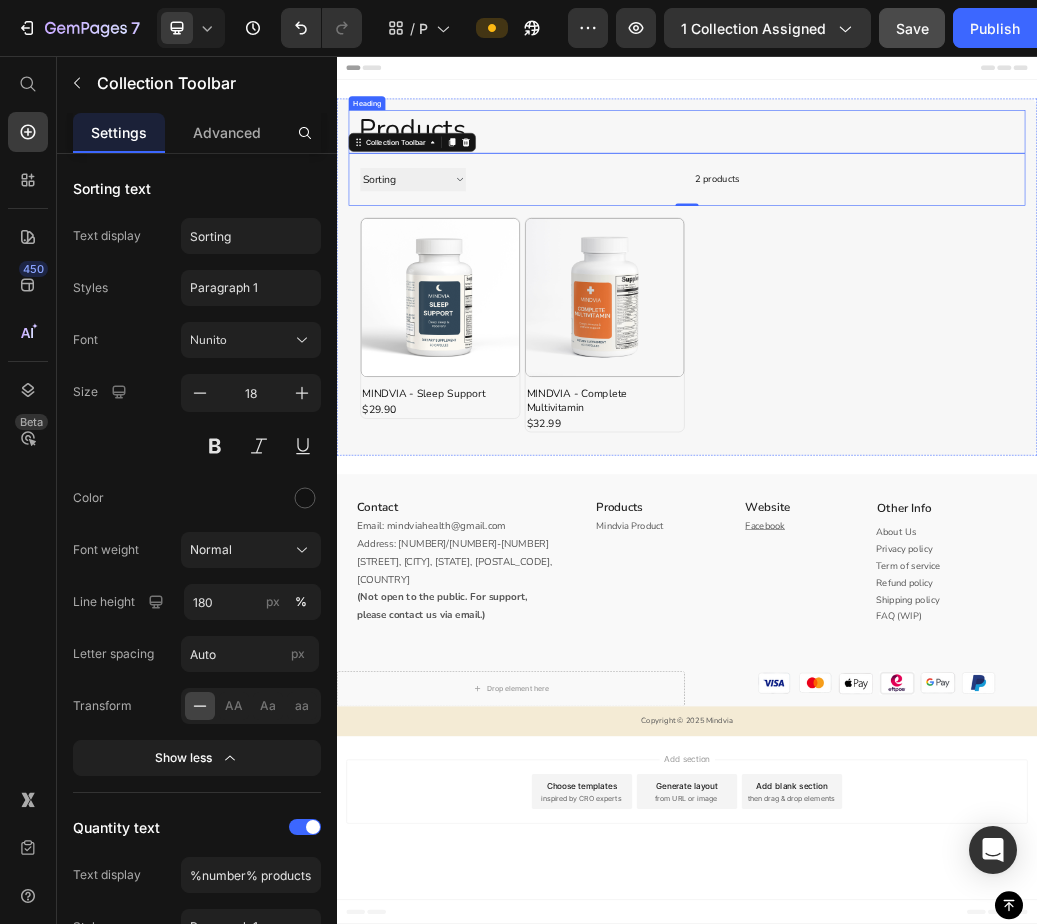 click on "Products Heading" at bounding box center (937, 186) 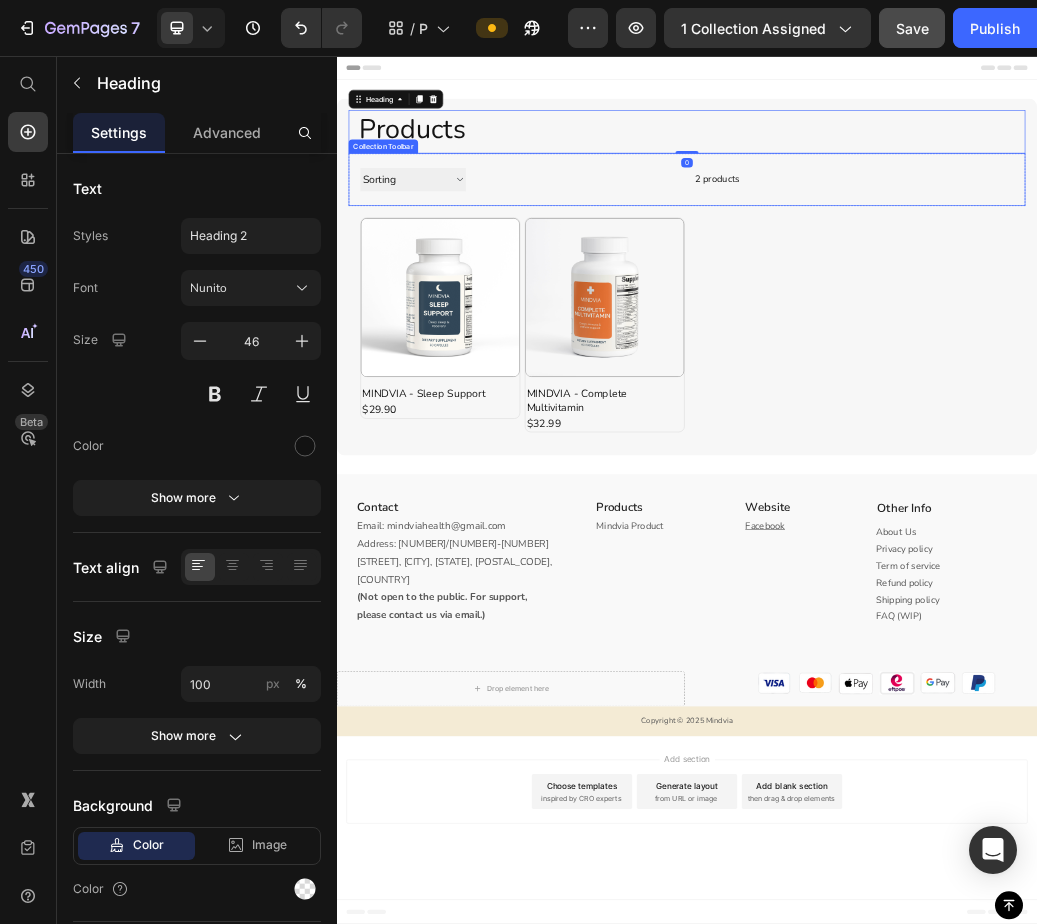 click on "2 products" at bounding box center [793, 268] 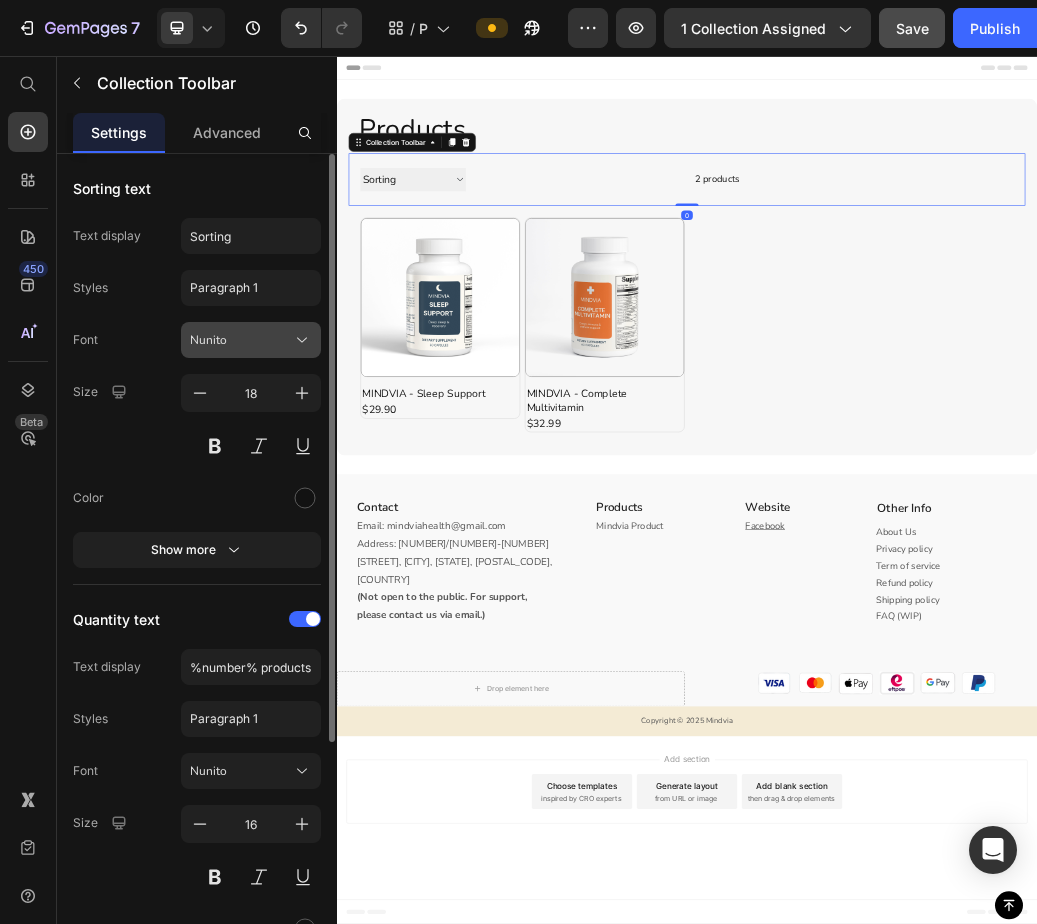 click on "Nunito" at bounding box center [241, 340] 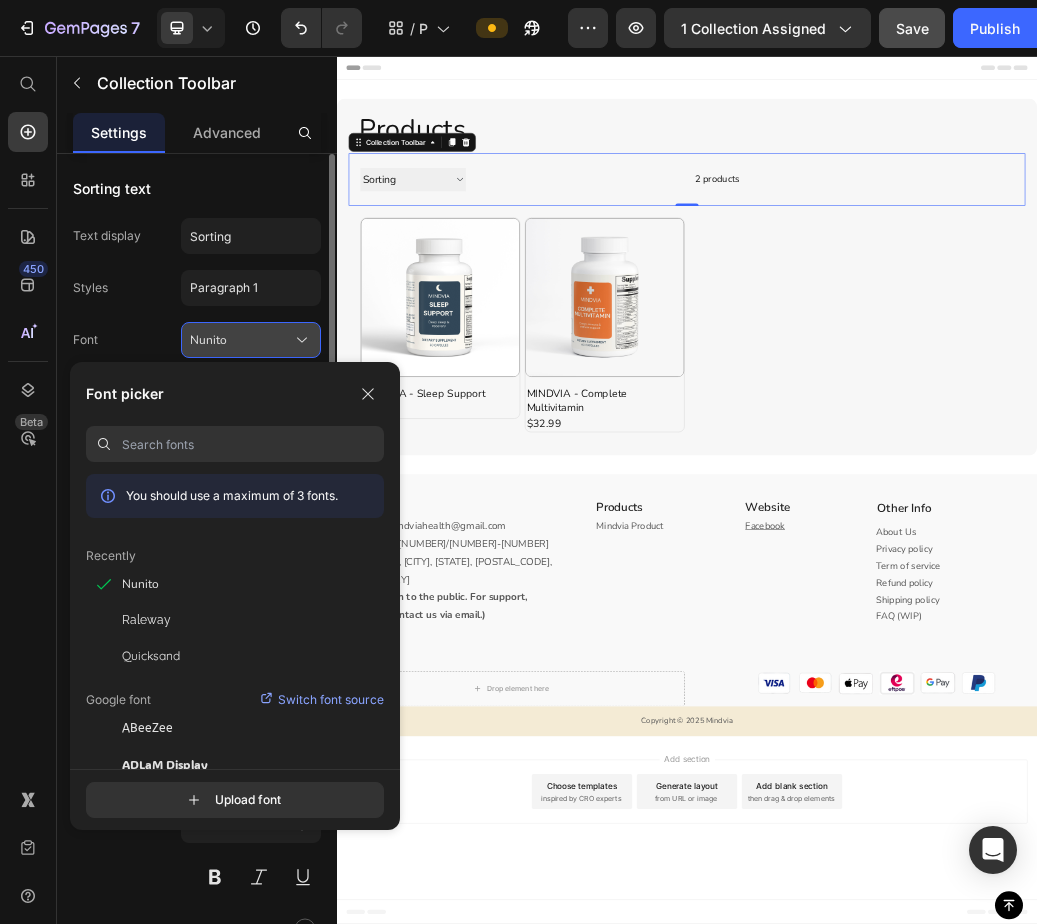 click on "Nunito" at bounding box center (241, 340) 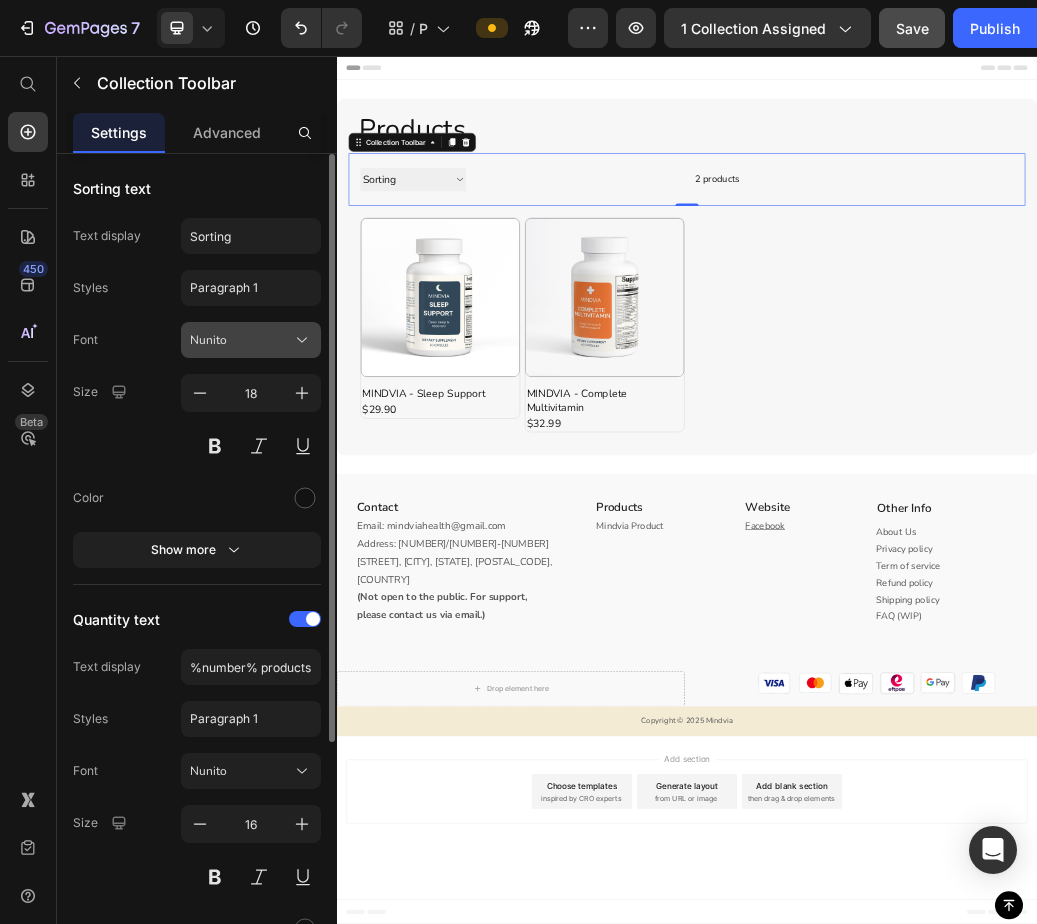 click on "Nunito" at bounding box center [241, 340] 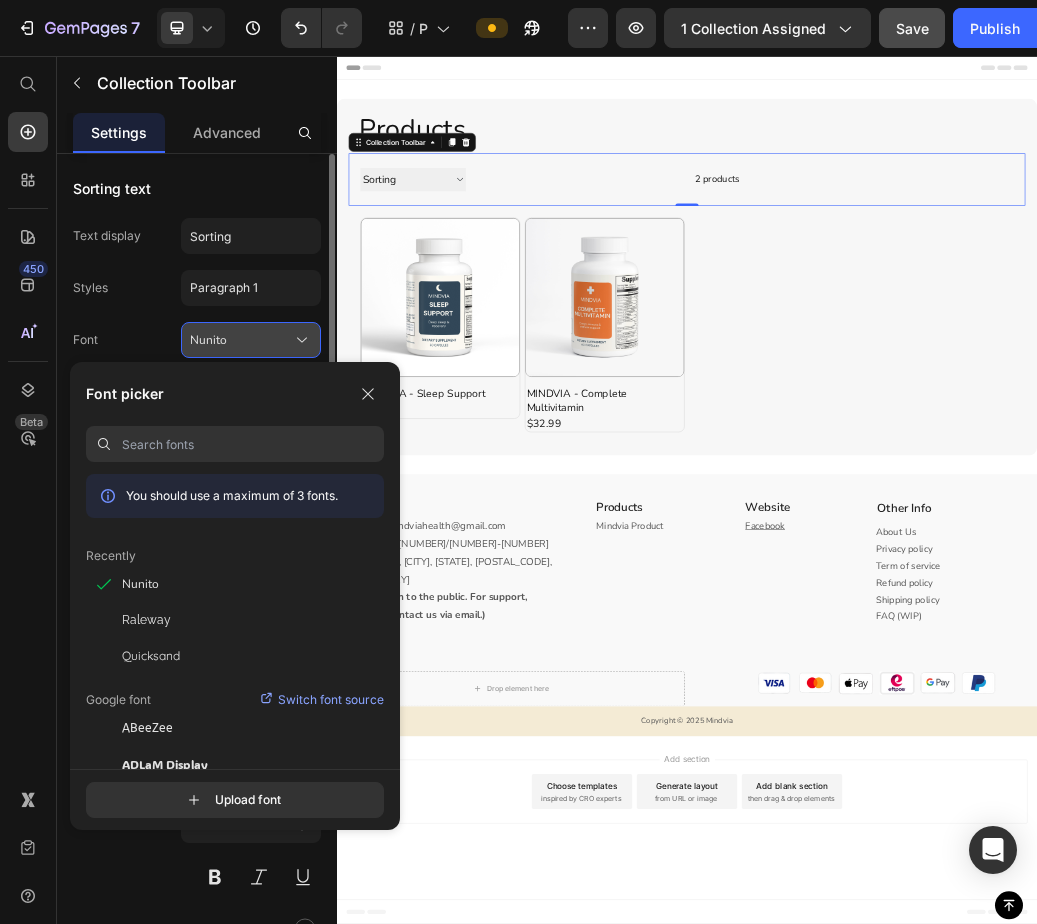 drag, startPoint x: 252, startPoint y: 344, endPoint x: 438, endPoint y: 327, distance: 186.77527 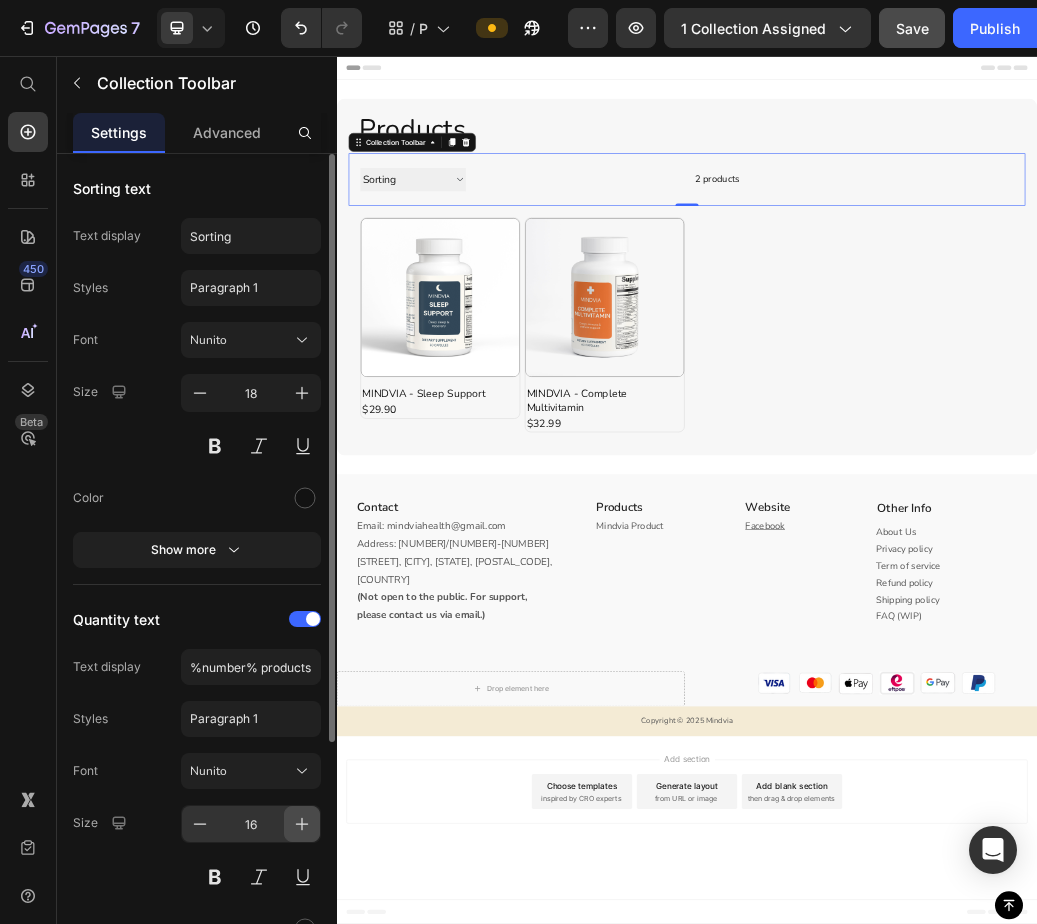 click 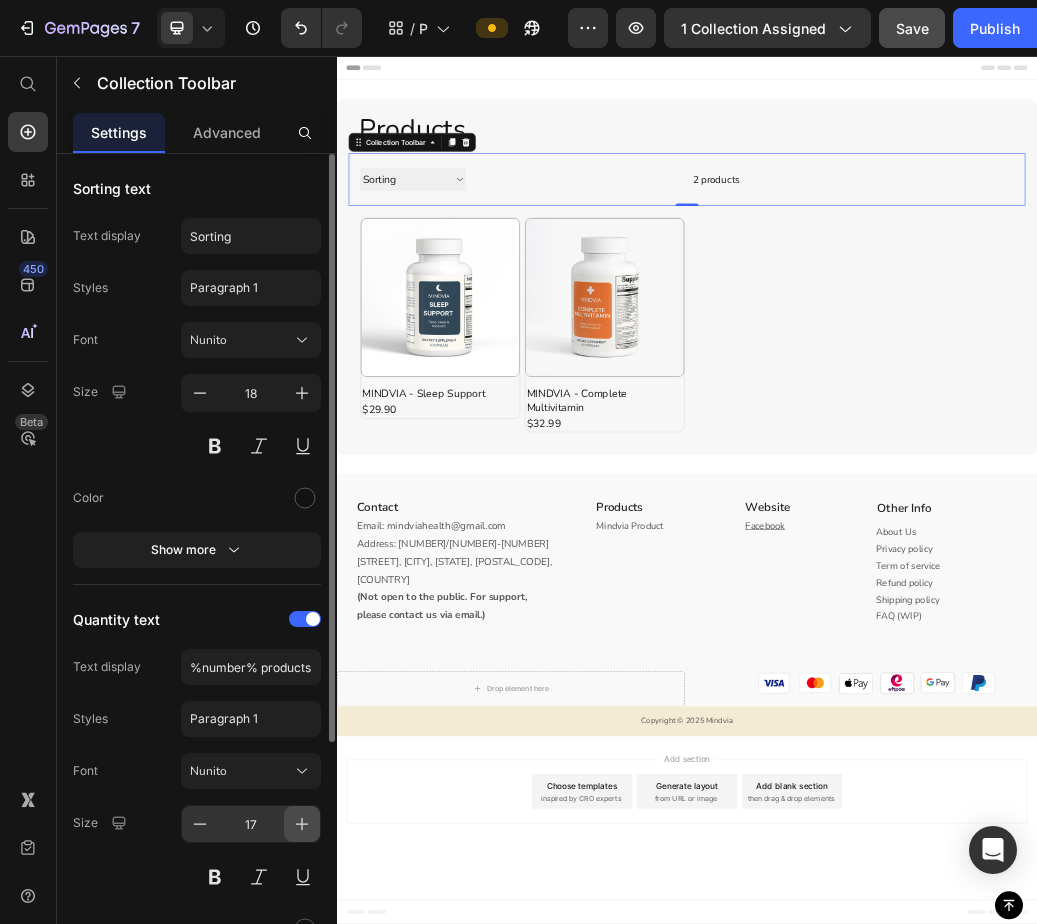 click 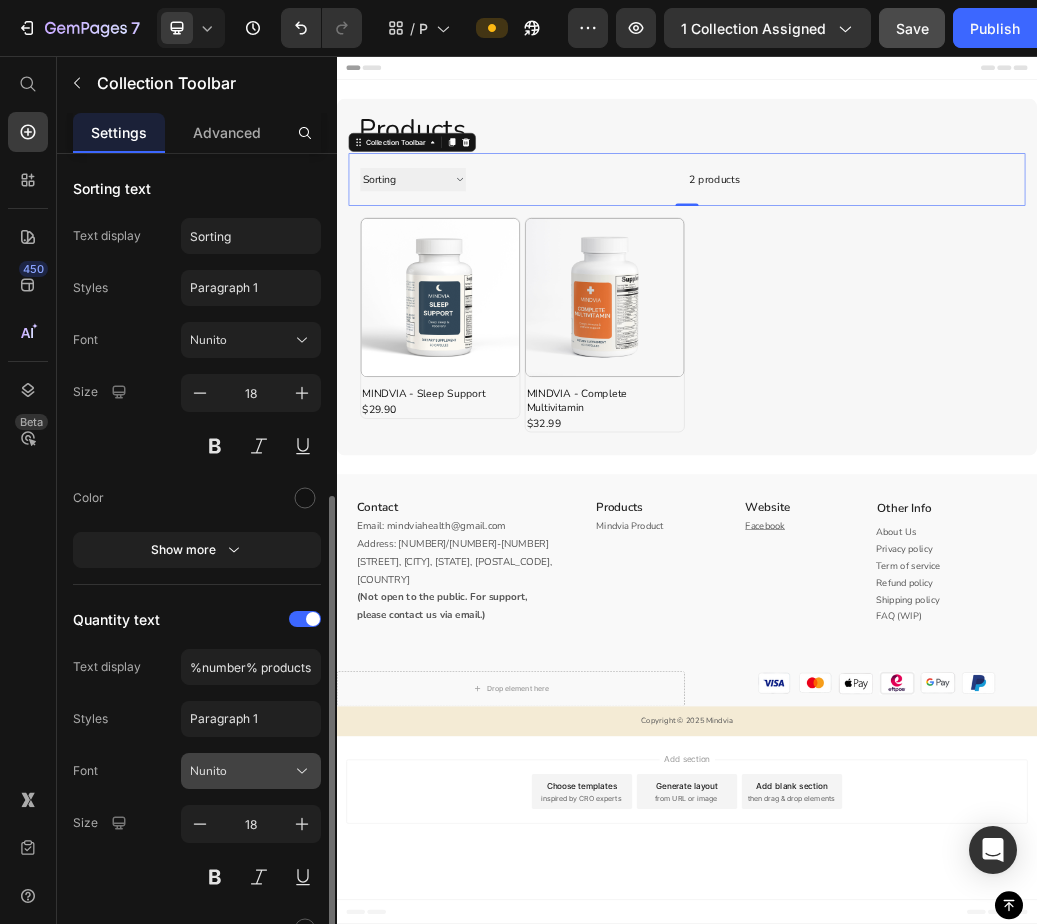 scroll, scrollTop: 200, scrollLeft: 0, axis: vertical 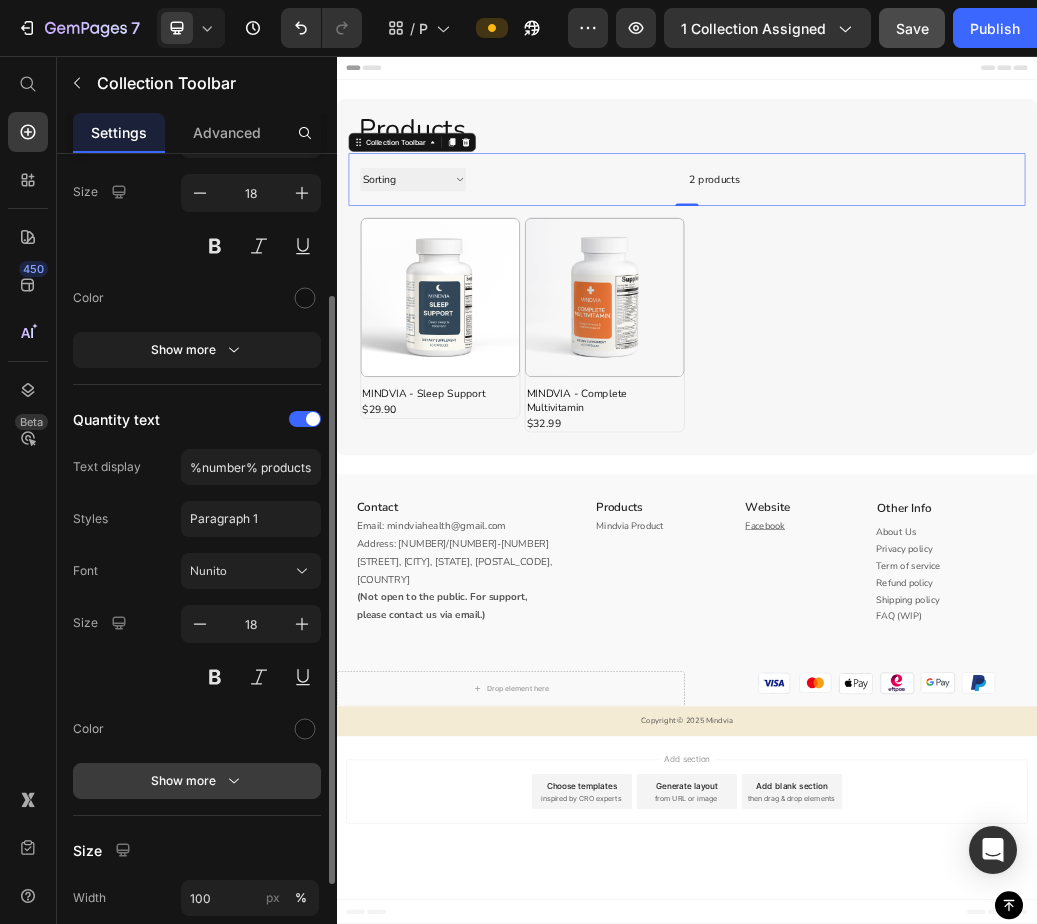 click on "Show more" at bounding box center [197, 781] 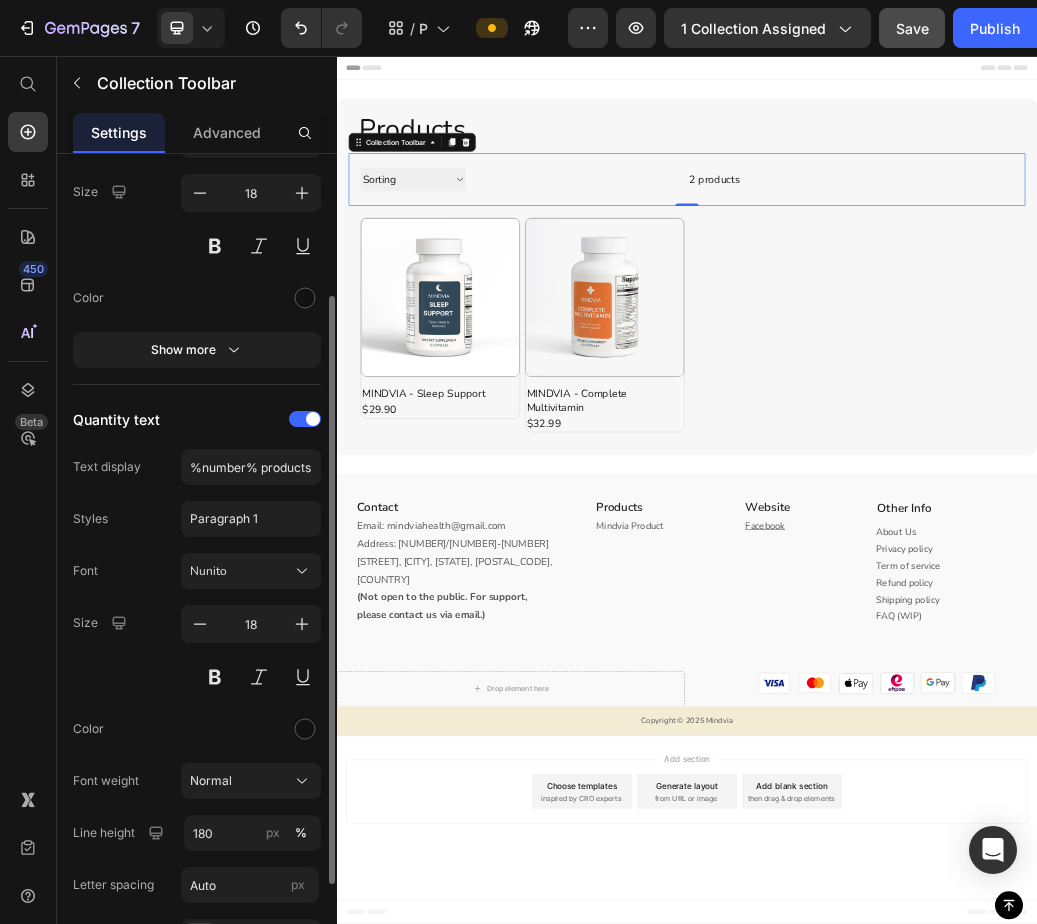 scroll, scrollTop: 543, scrollLeft: 0, axis: vertical 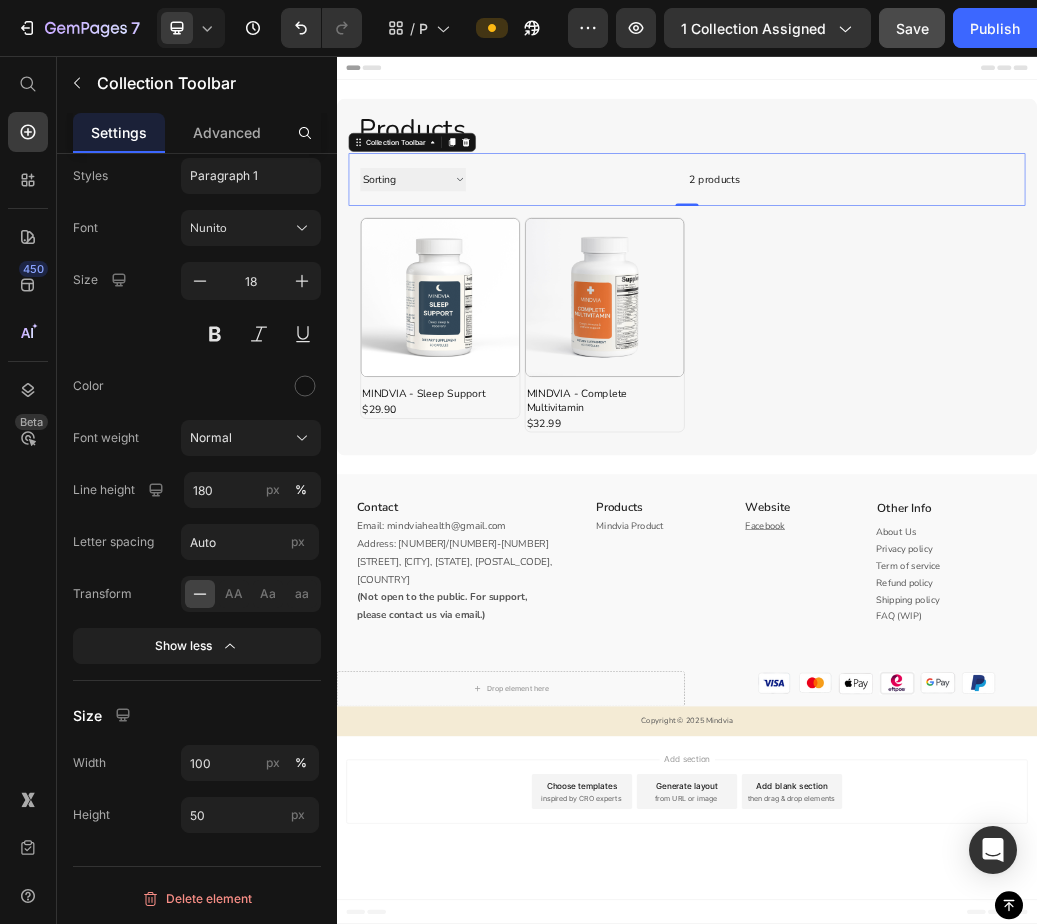 click on "2 products" at bounding box center [793, 268] 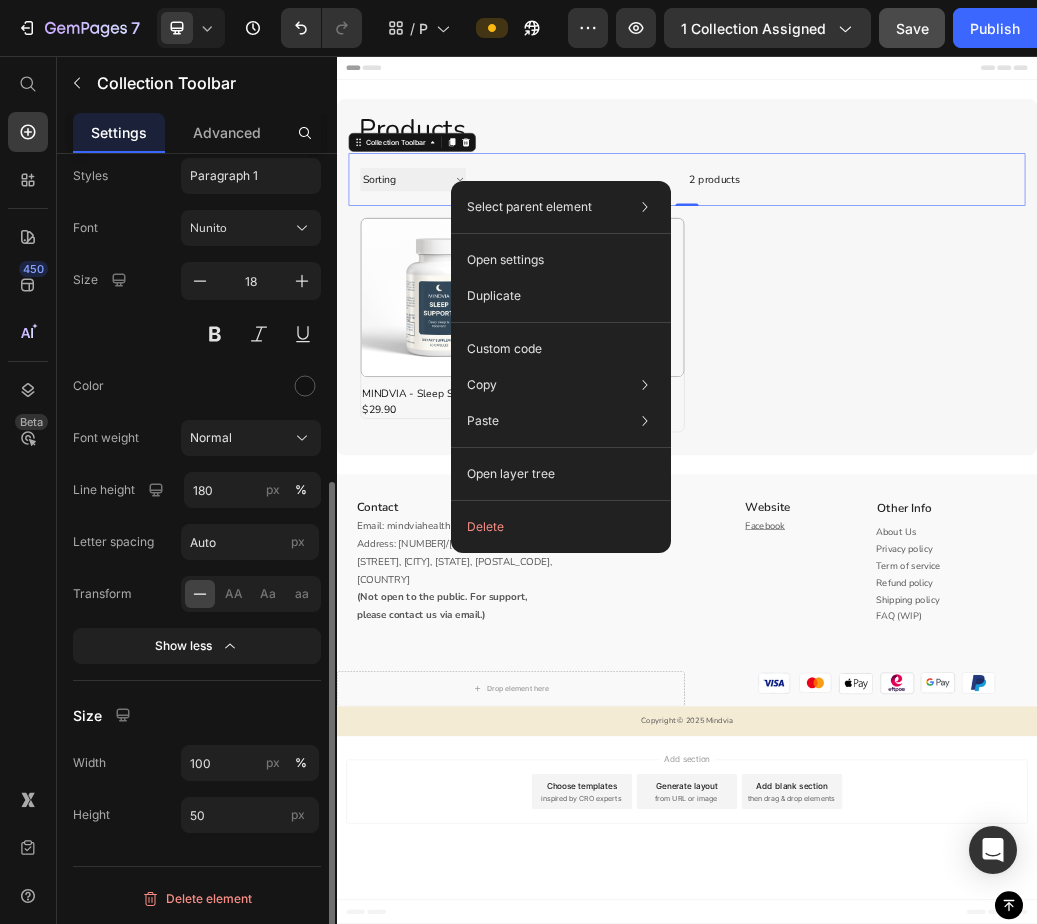 click on "Size 18" at bounding box center (197, 307) 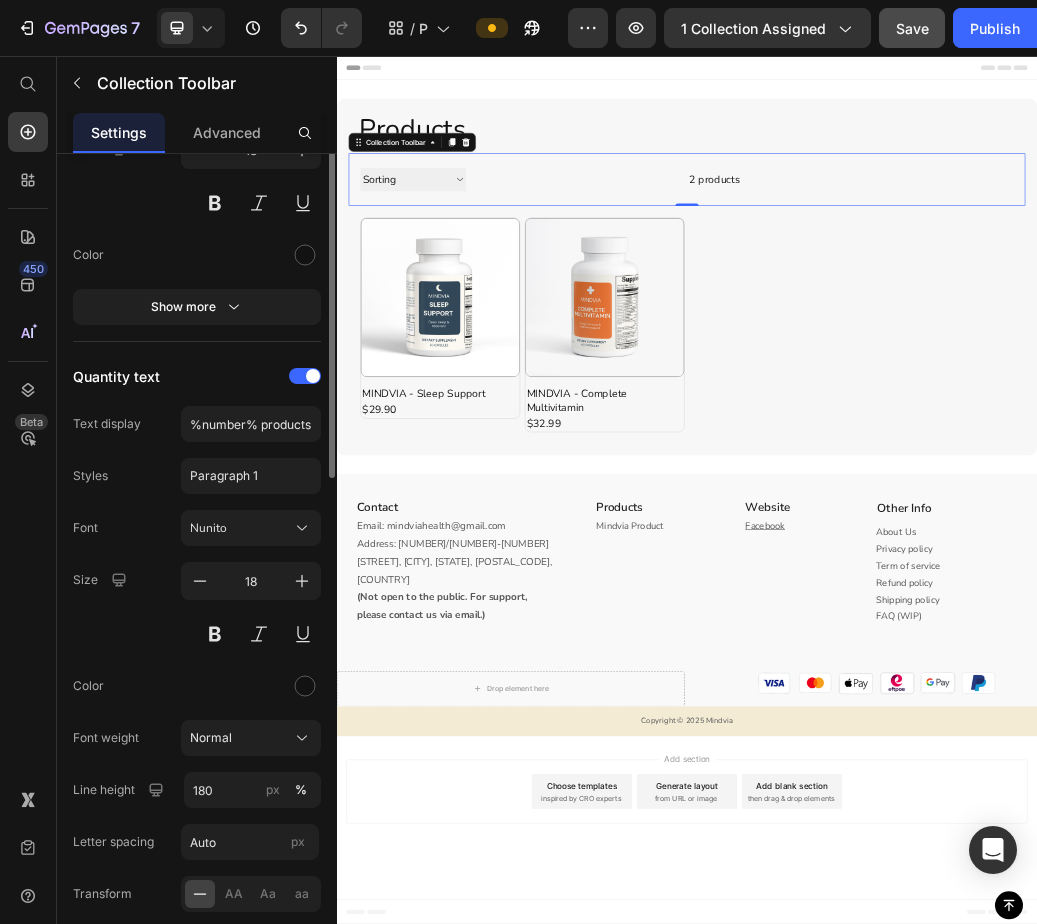 scroll, scrollTop: 43, scrollLeft: 0, axis: vertical 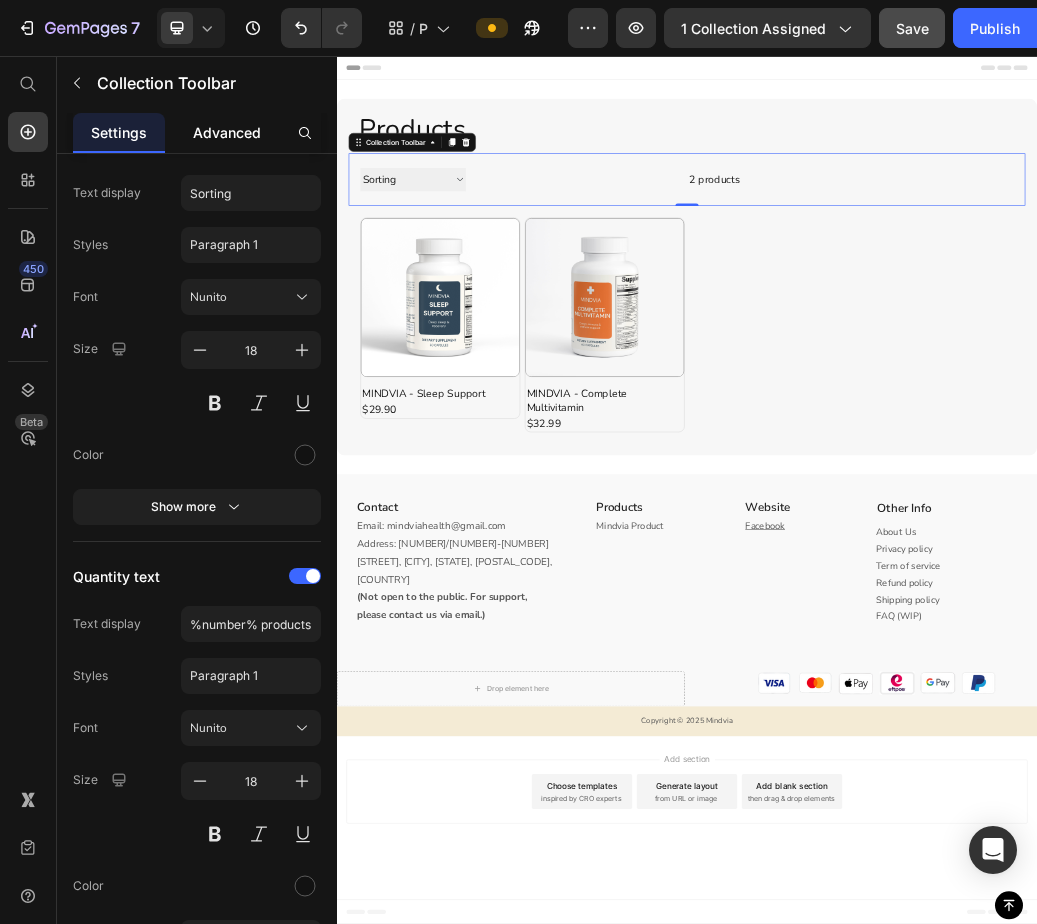 click on "Advanced" at bounding box center [227, 132] 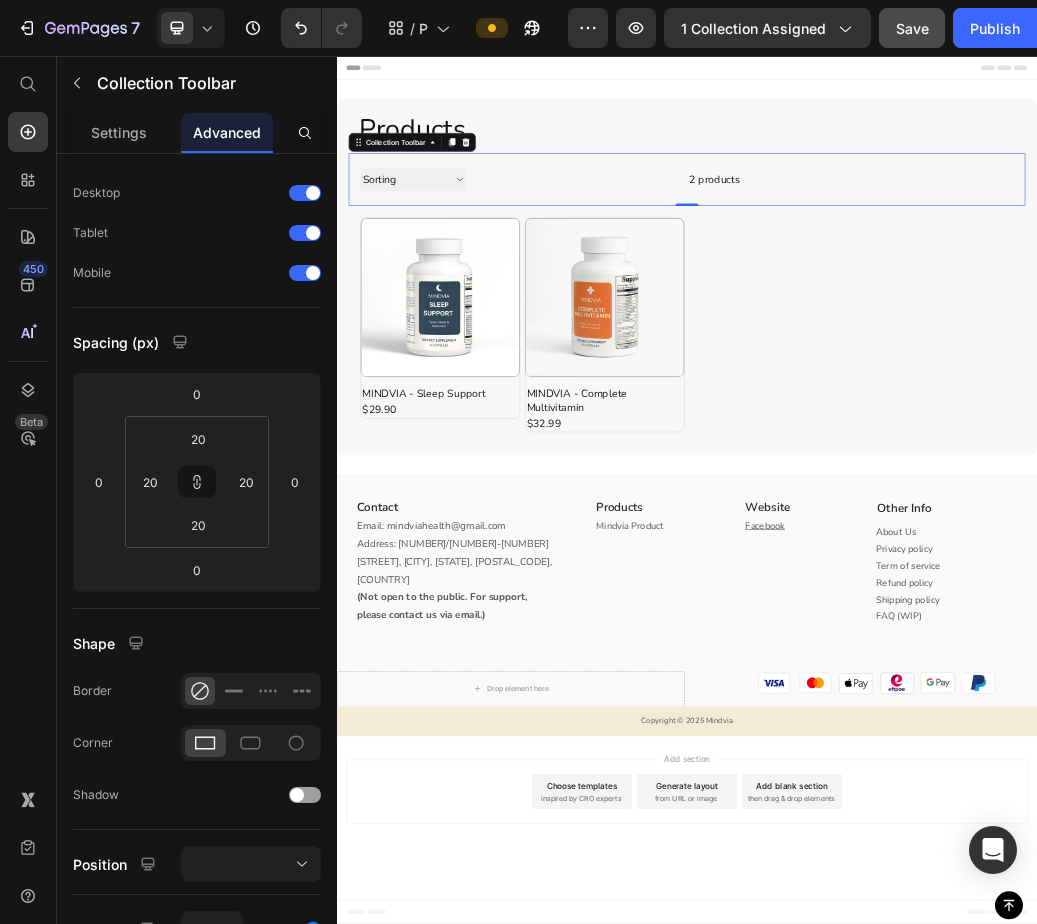 scroll, scrollTop: 0, scrollLeft: 0, axis: both 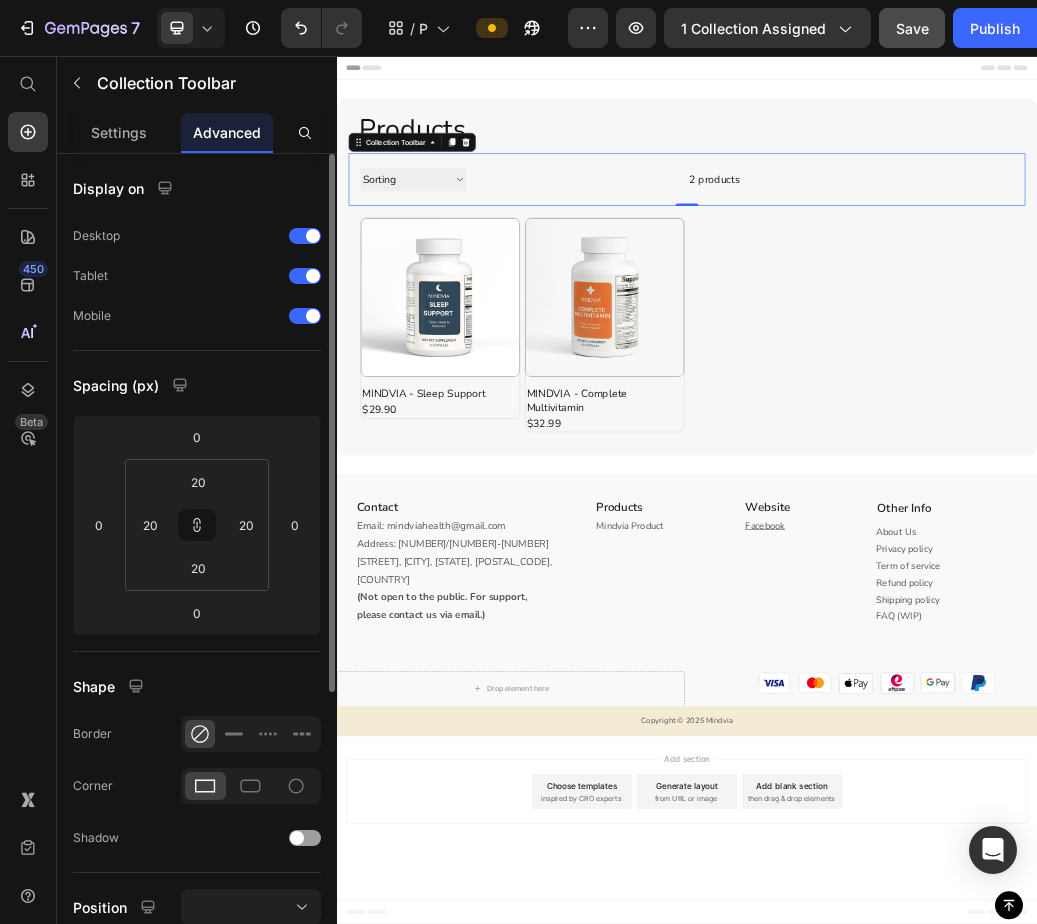 click on "Sorting Best selling Featured Alphabetically, A-Z Alphabetically, Z-A Price, low to high Price, high to low Date, new to old Date, old to new 2 products Collection Toolbar   0" at bounding box center [937, 268] 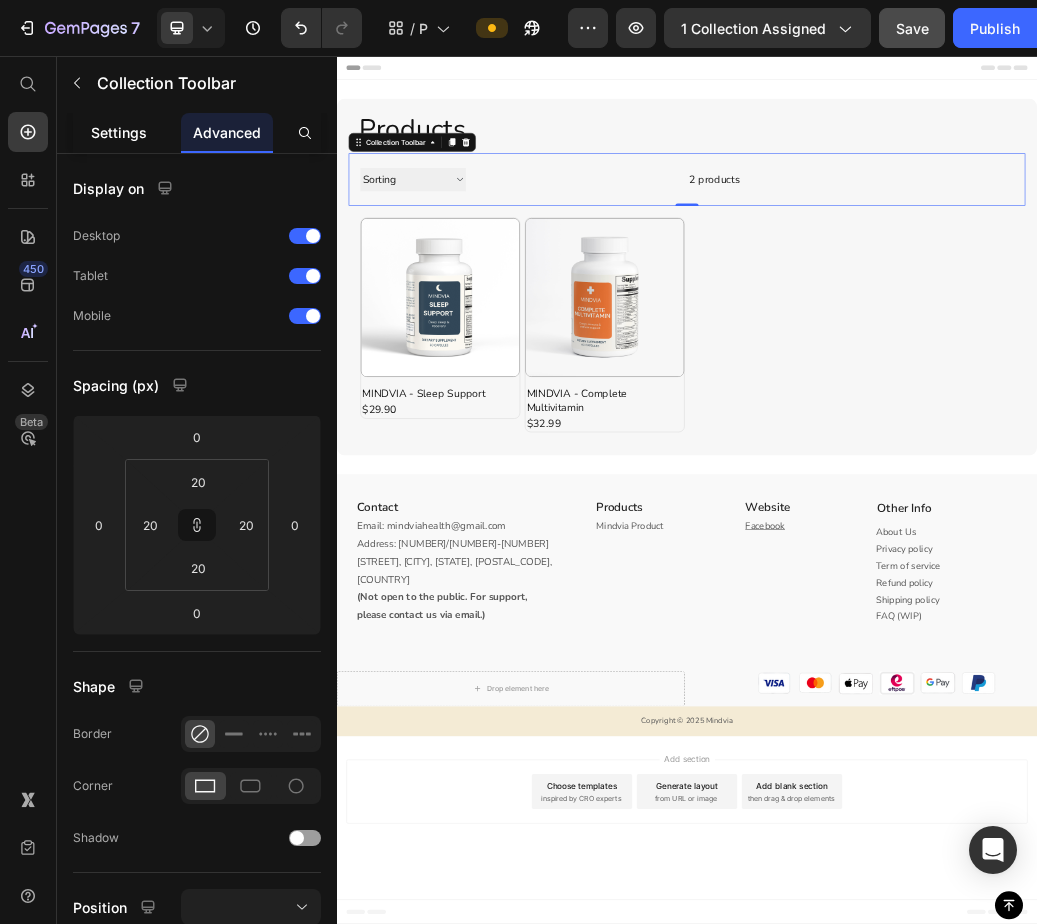 click on "Settings" at bounding box center (119, 132) 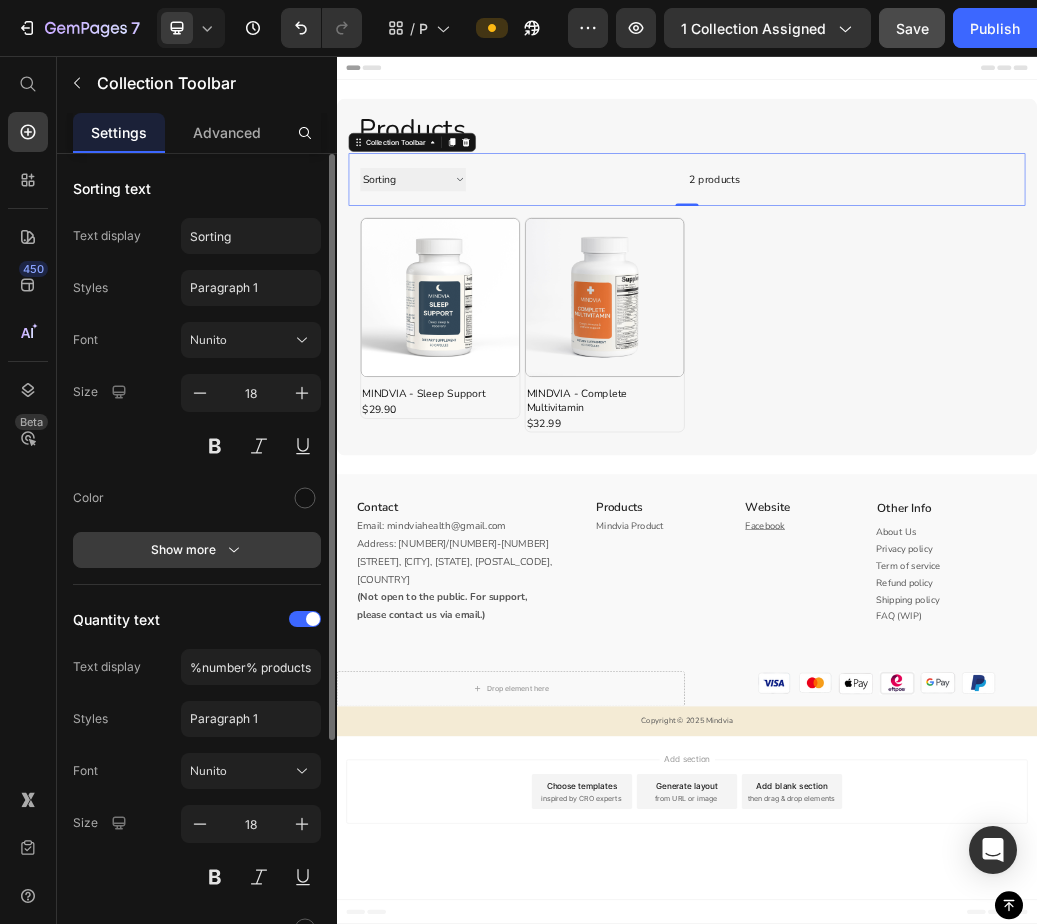 click on "Show more" at bounding box center [197, 550] 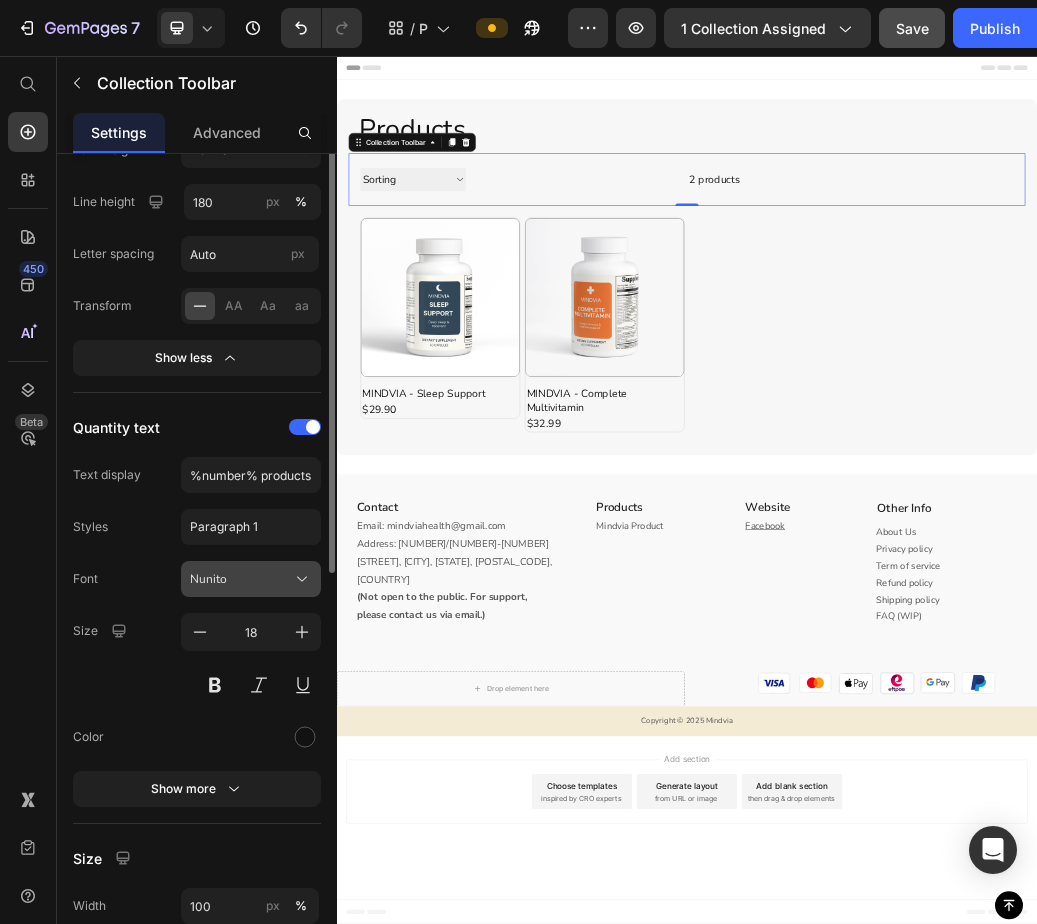 scroll, scrollTop: 500, scrollLeft: 0, axis: vertical 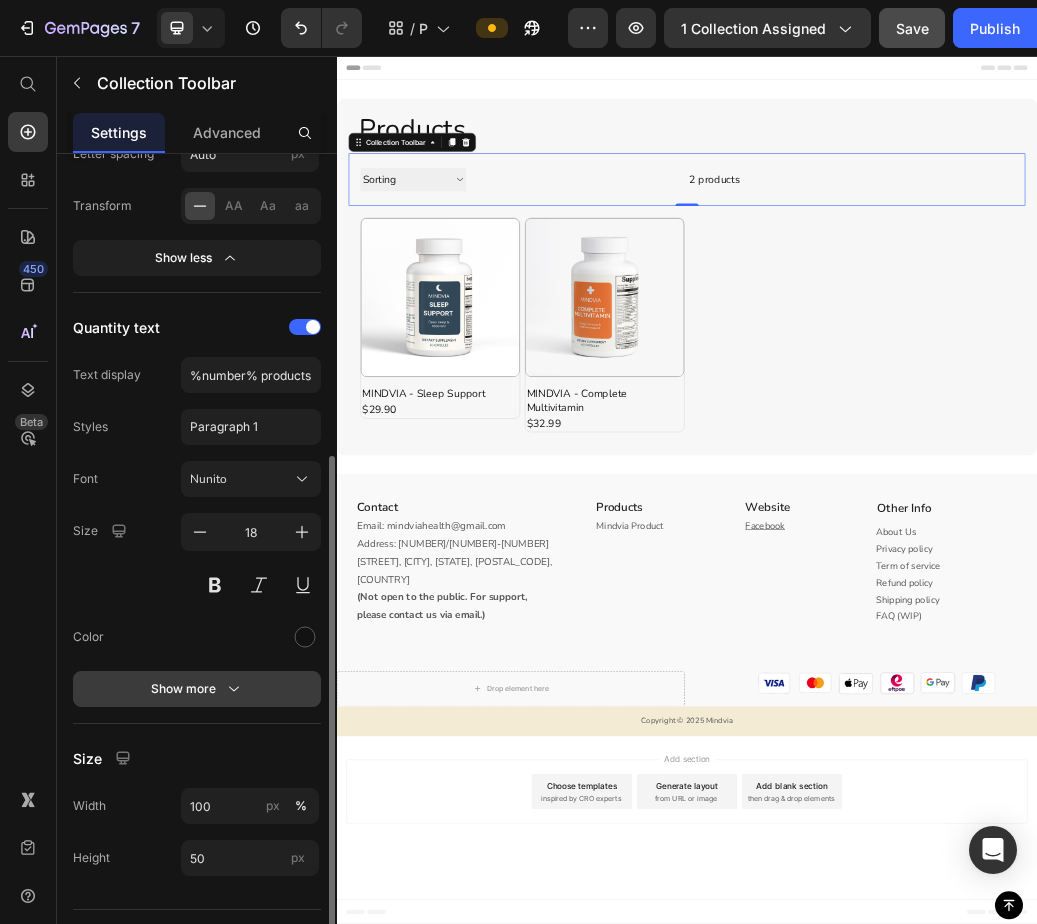 click on "Show more" at bounding box center (197, 689) 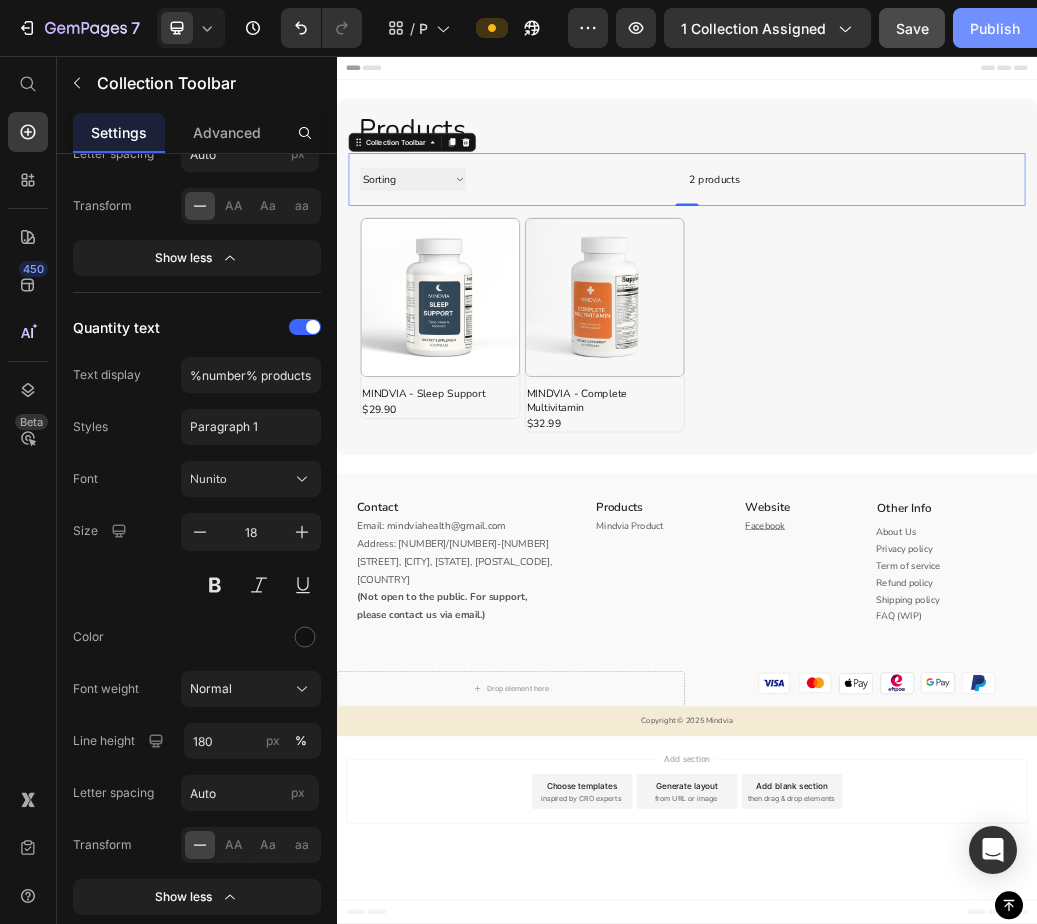 click on "Publish" 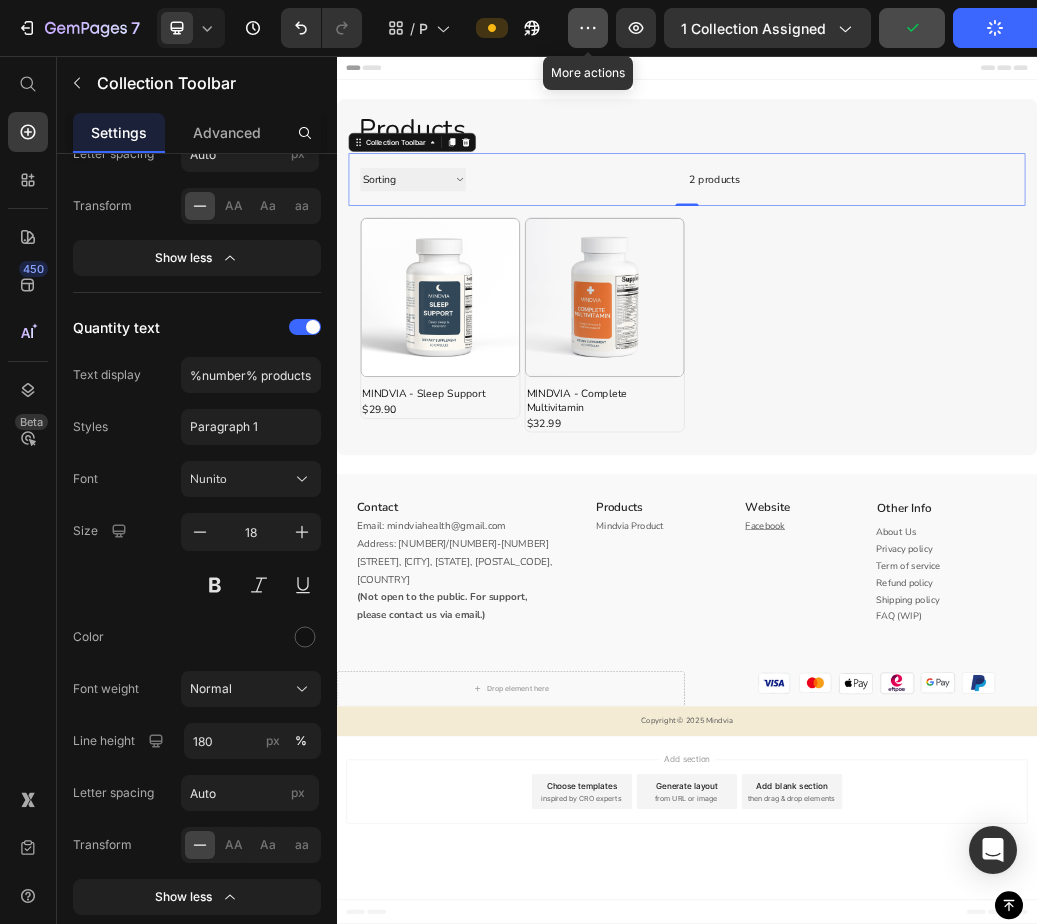 click 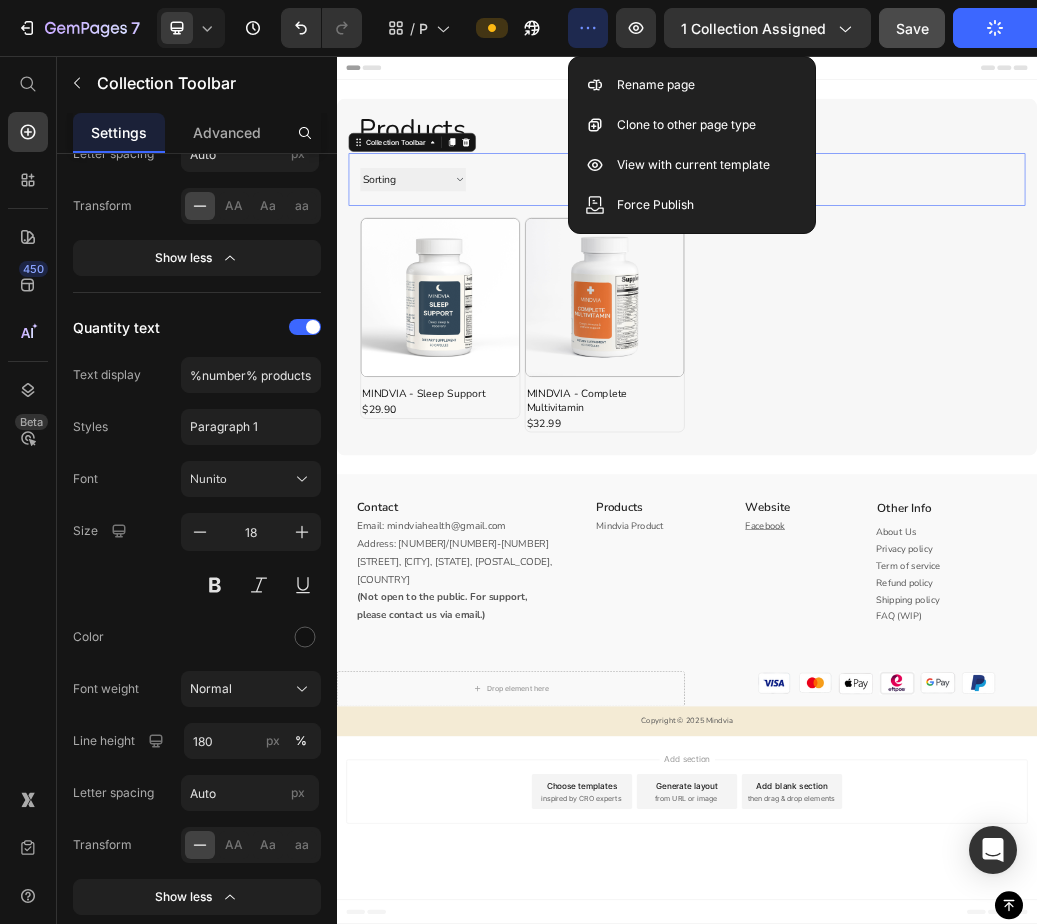 click 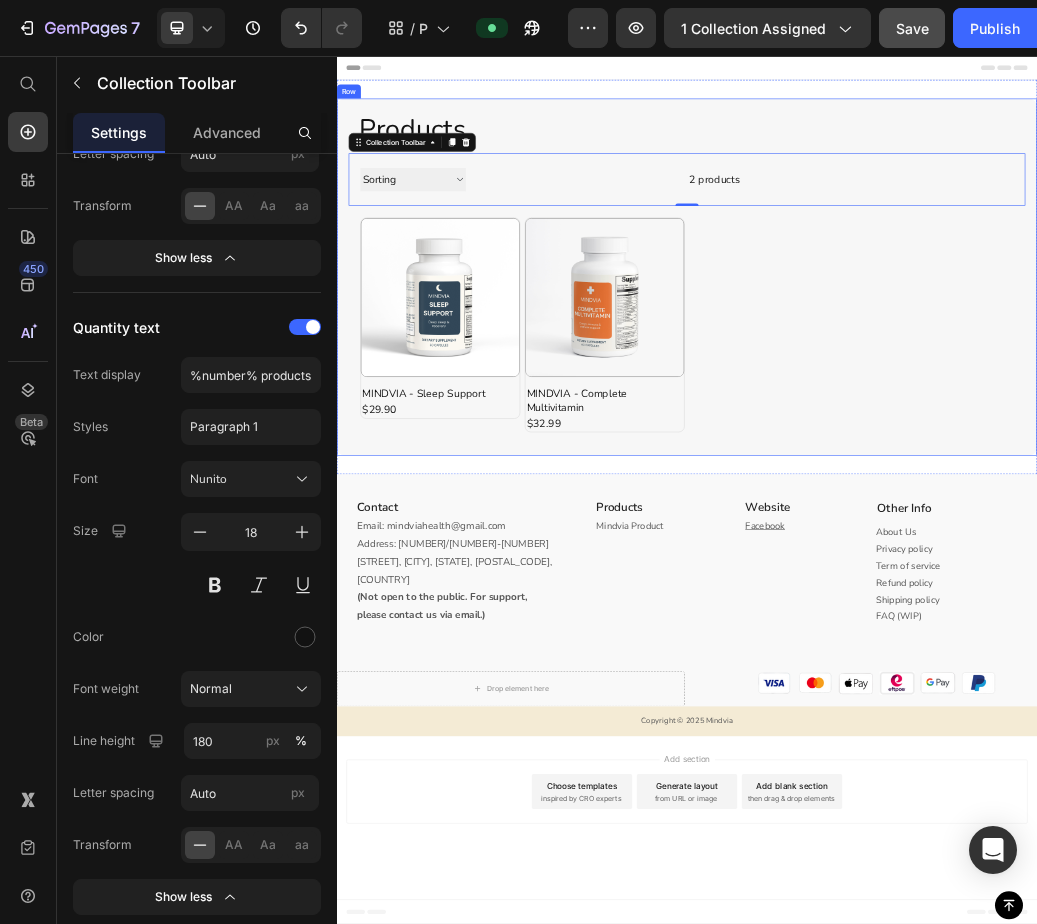 click on "Products Heading Sorting Best selling Featured Alphabetically, A-Z Alphabetically, Z-A Price, low to high Price, high to low Date, new to old Date, old to new 2 products Collection Toolbar   0 Row Product Images MINDVIA - Sleep Support Product Title $29.90 Product Price Row Row Product Images MINDVIA - Complete Multivitamin Product Title $32.99 Product Price Row Row Product List Row" at bounding box center (937, 435) 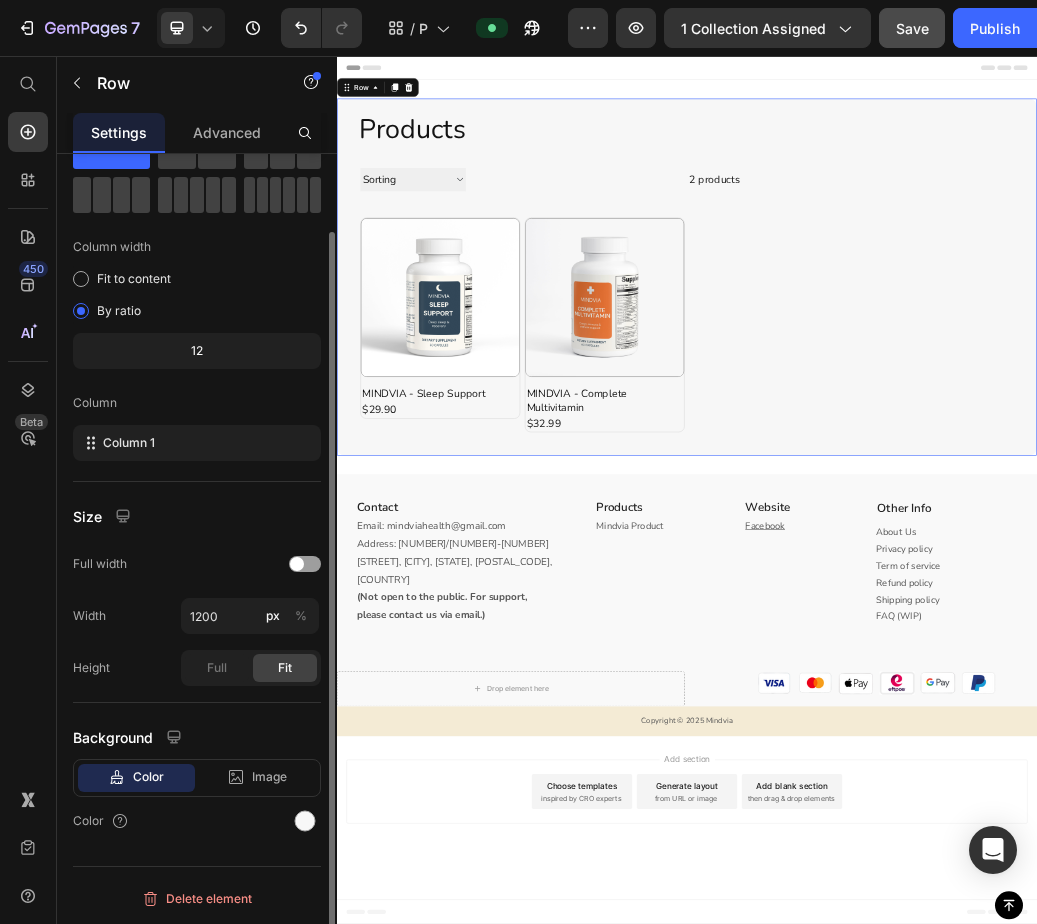 scroll, scrollTop: 0, scrollLeft: 0, axis: both 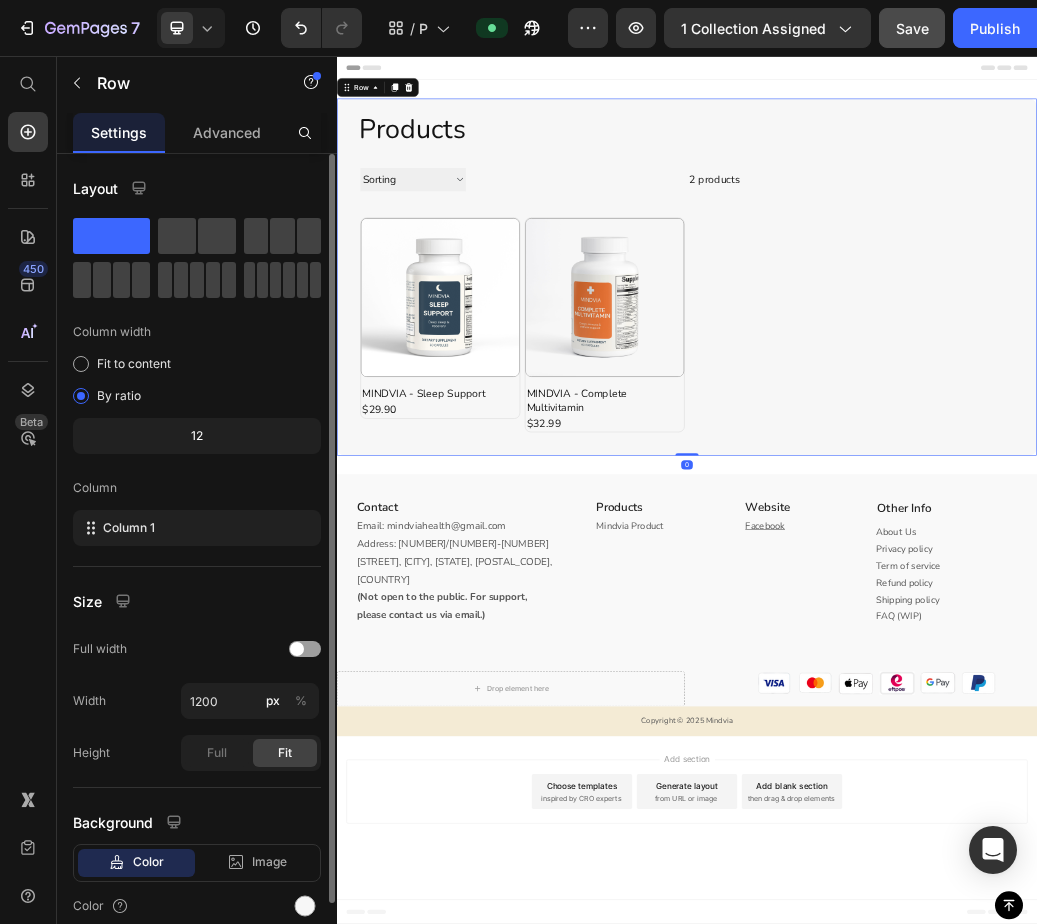 click on "Row" 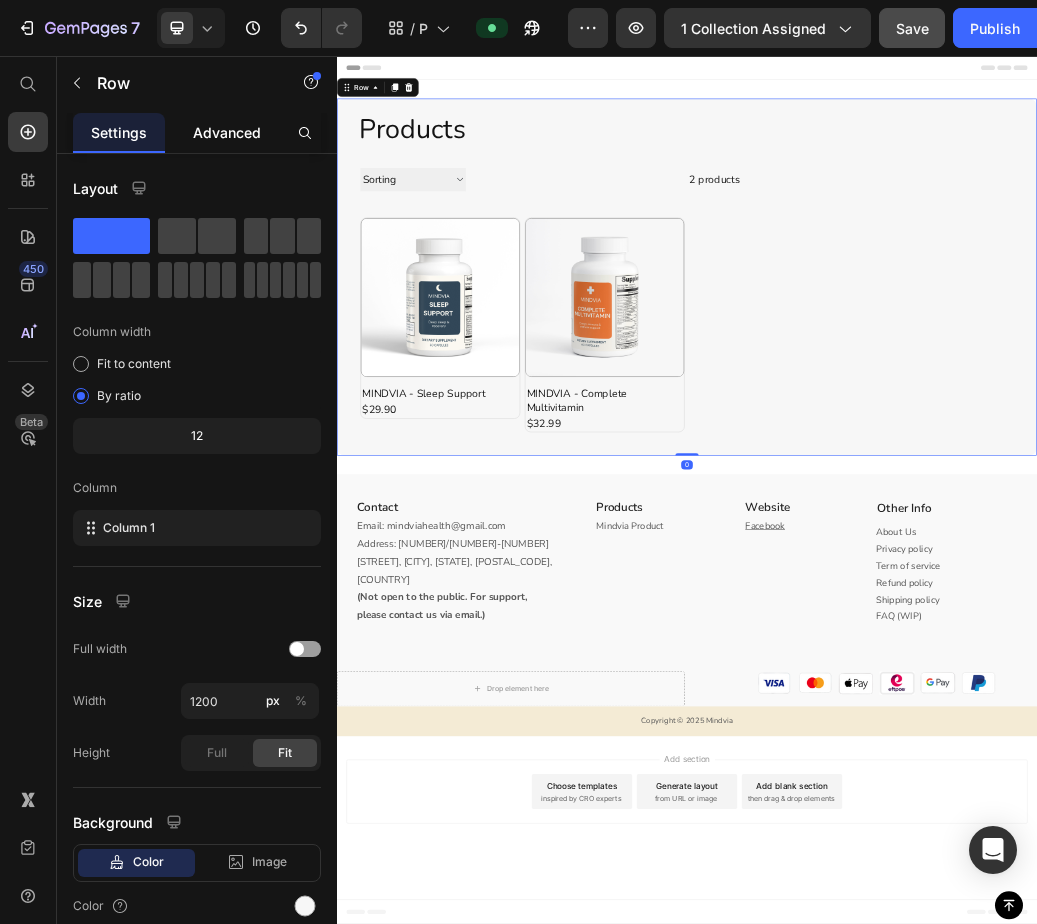 click on "Advanced" at bounding box center (227, 132) 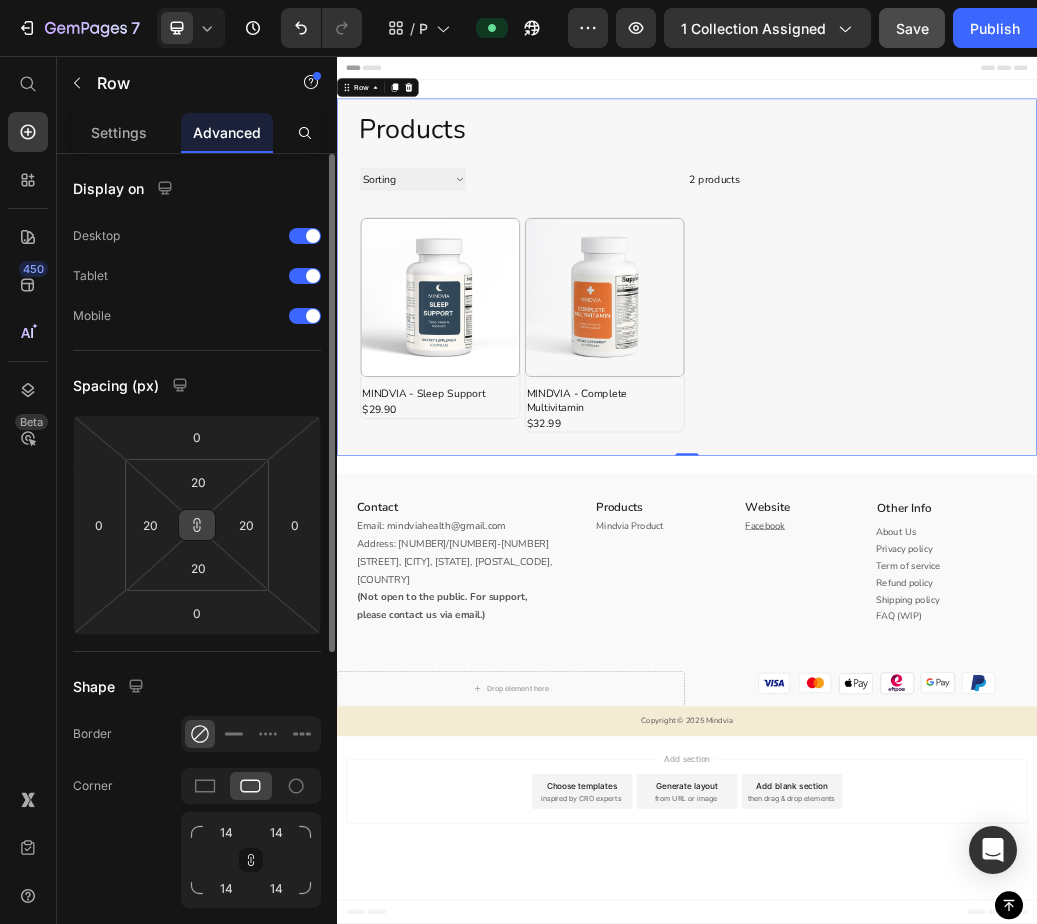 click 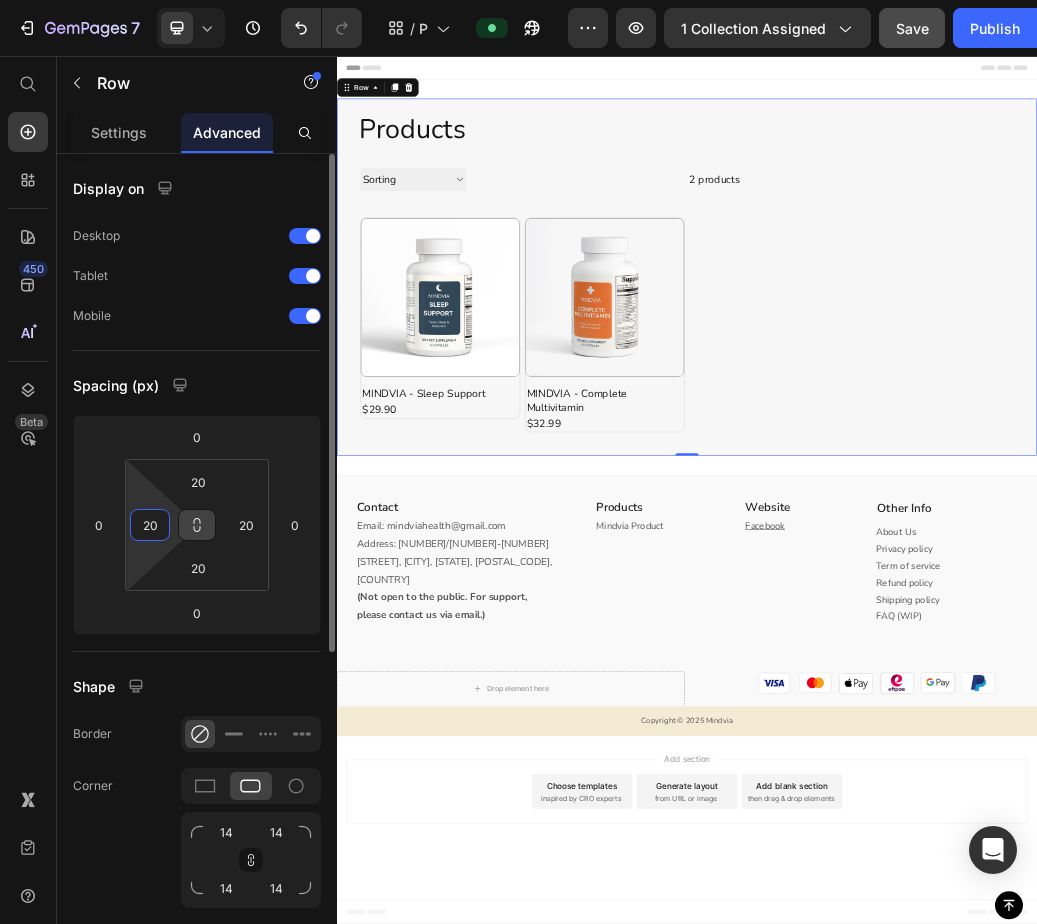 click on "20" at bounding box center [150, 525] 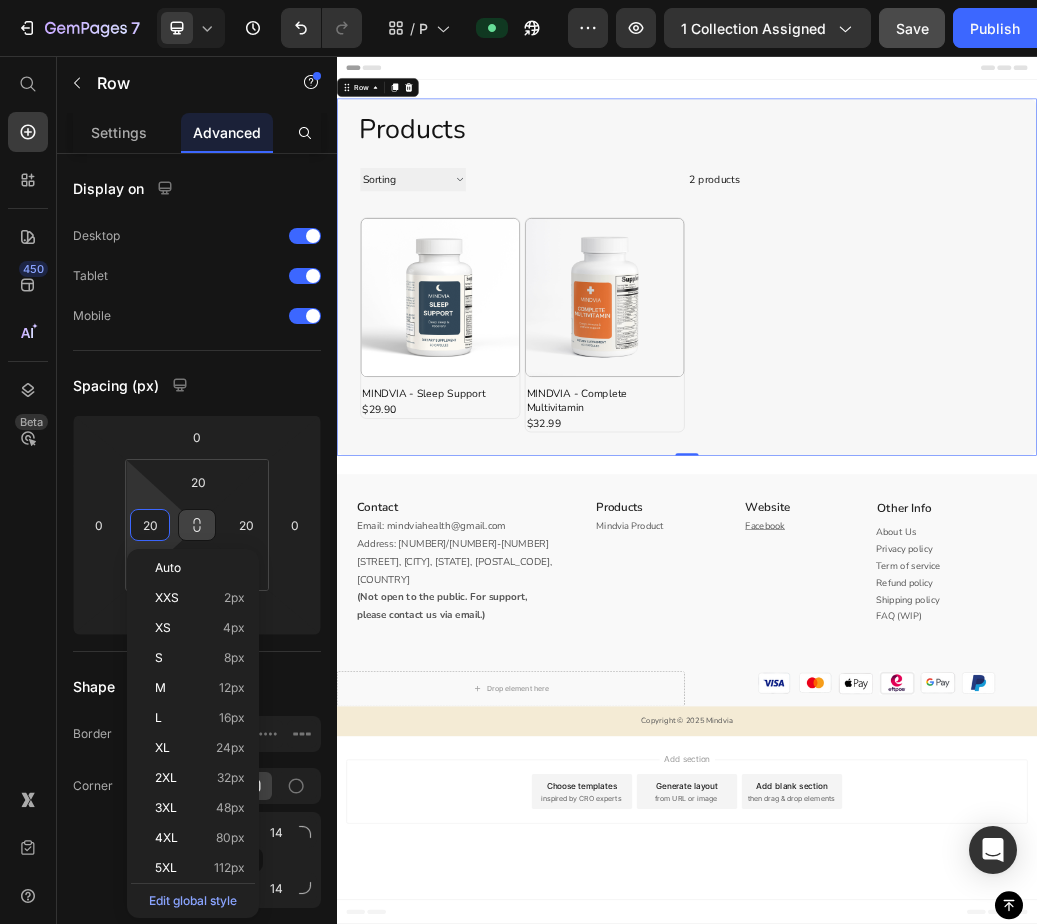click 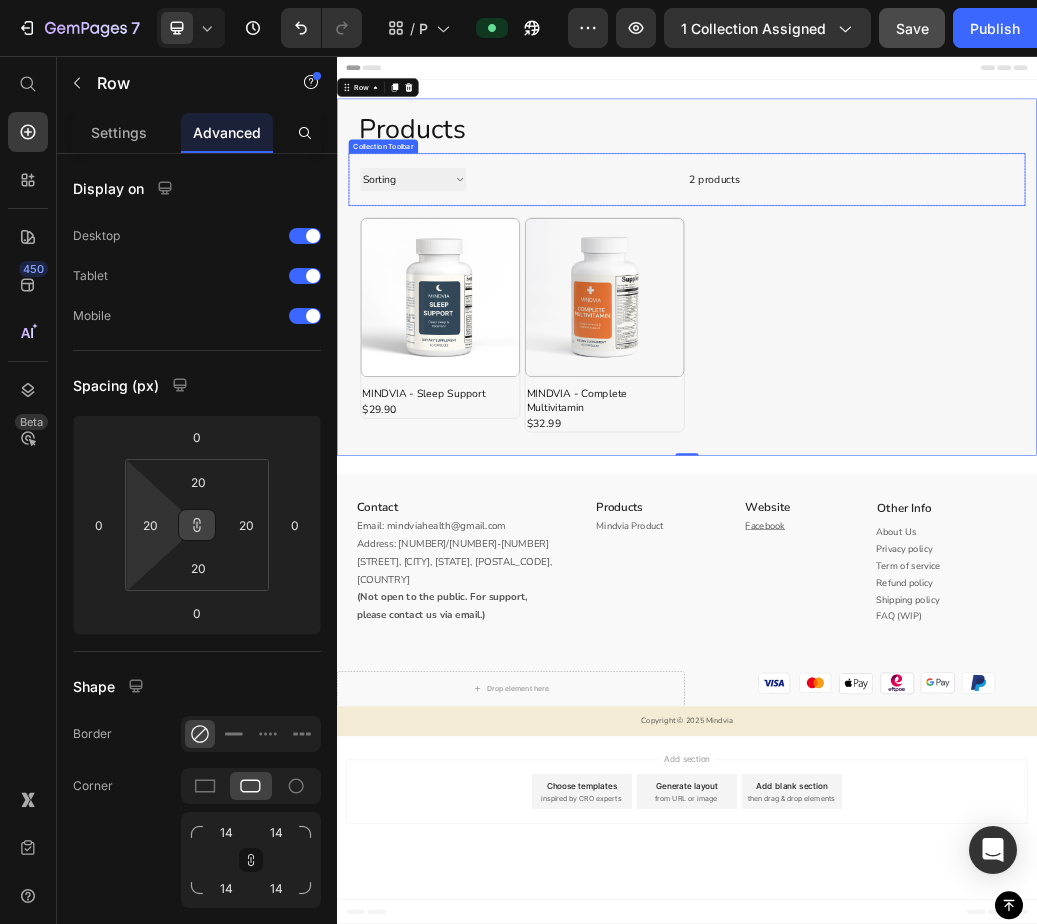click on "2 products" at bounding box center [793, 268] 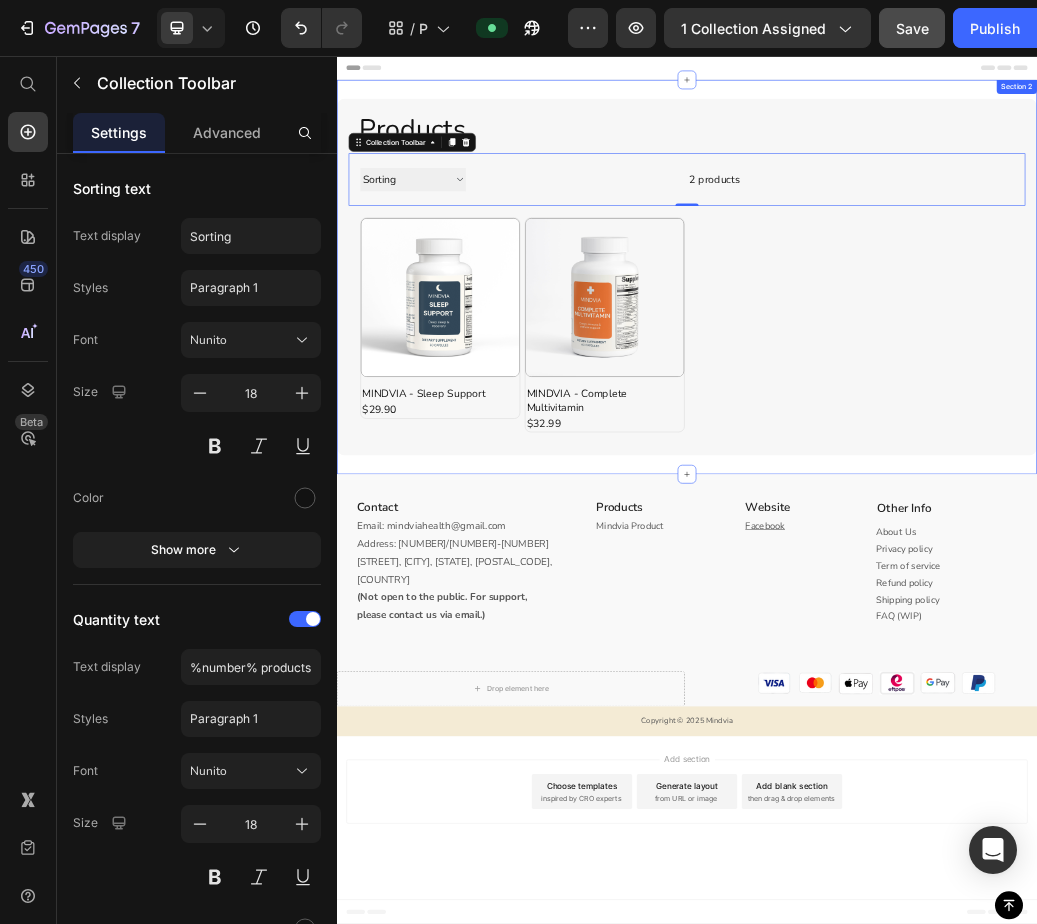 click on "Products Heading Sorting Best selling Featured Alphabetically, A-Z Alphabetically, Z-A Price, low to high Price, high to low Date, new to old Date, old to new 2 products Collection Toolbar   0 Row Product Images MINDVIA - Sleep Support Product Title $29.90 Product Price Row Row Product Images MINDVIA - Complete Multivitamin Product Title $32.99 Product Price Row Row Product List Row Section 2" at bounding box center [937, 435] 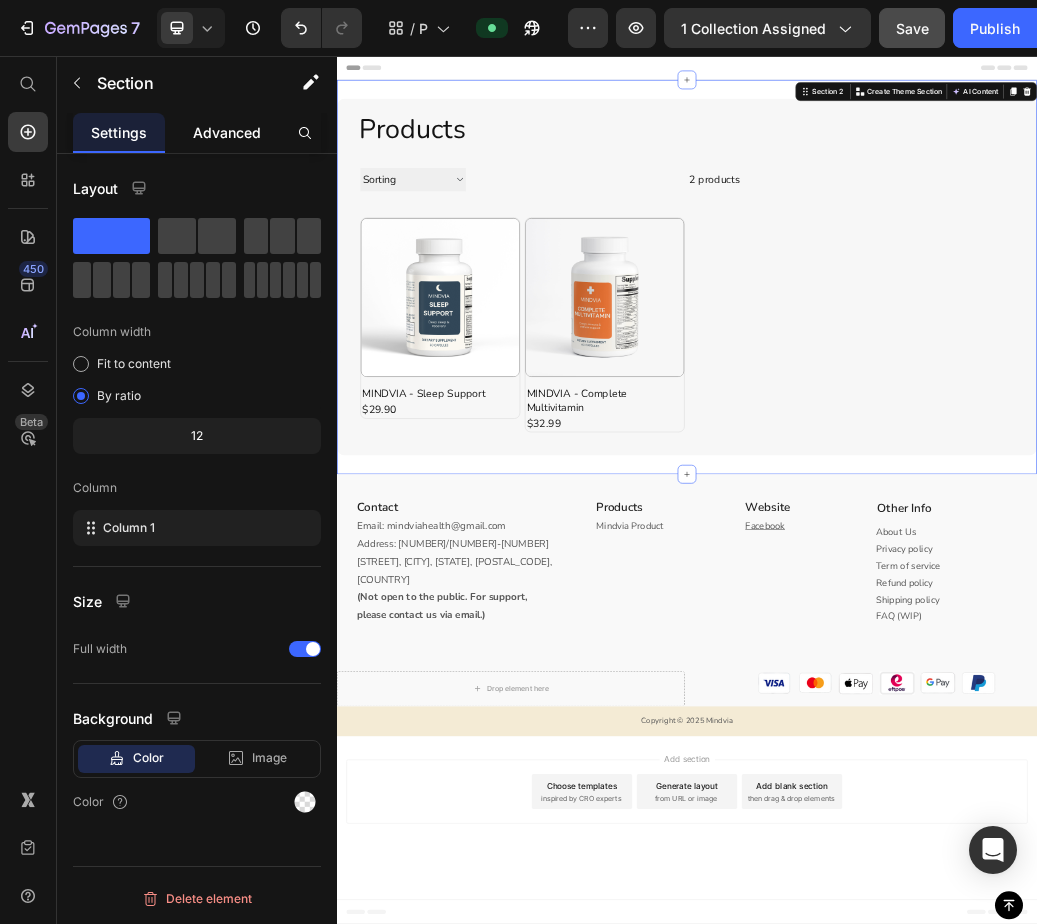 click on "Advanced" at bounding box center (227, 132) 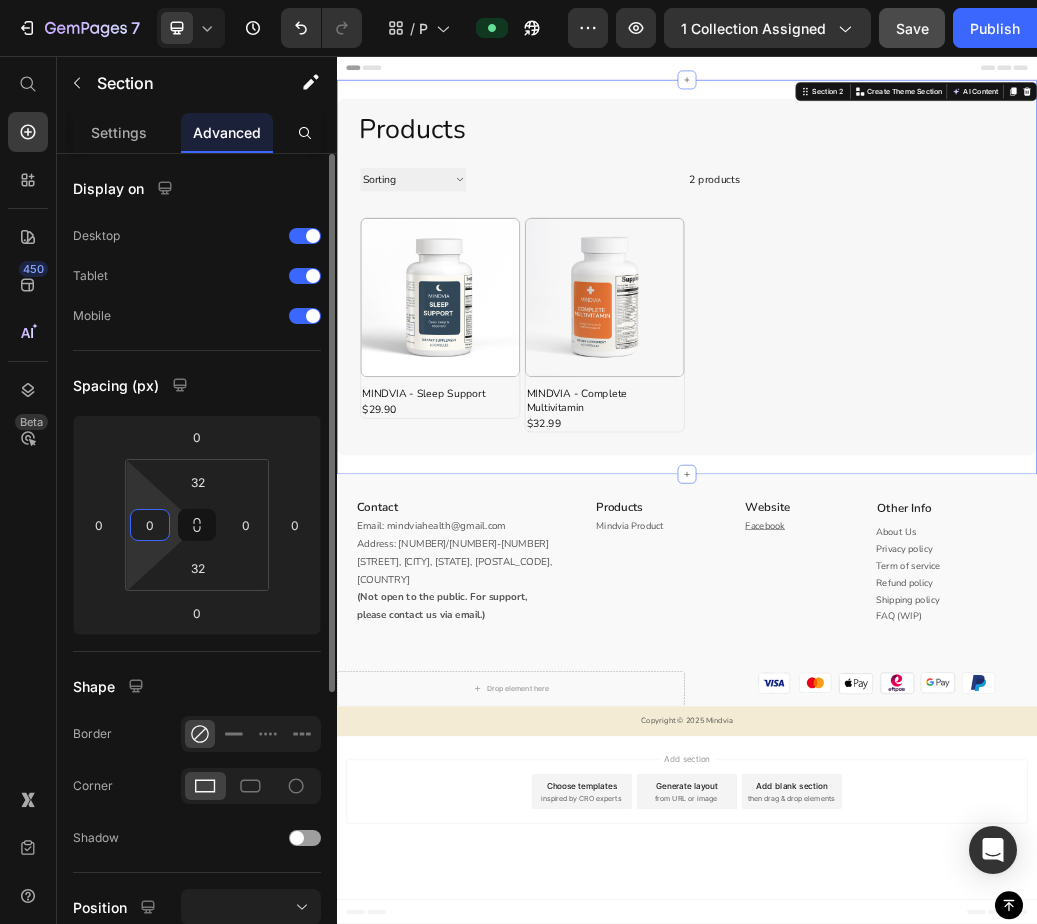 click on "0" at bounding box center [150, 525] 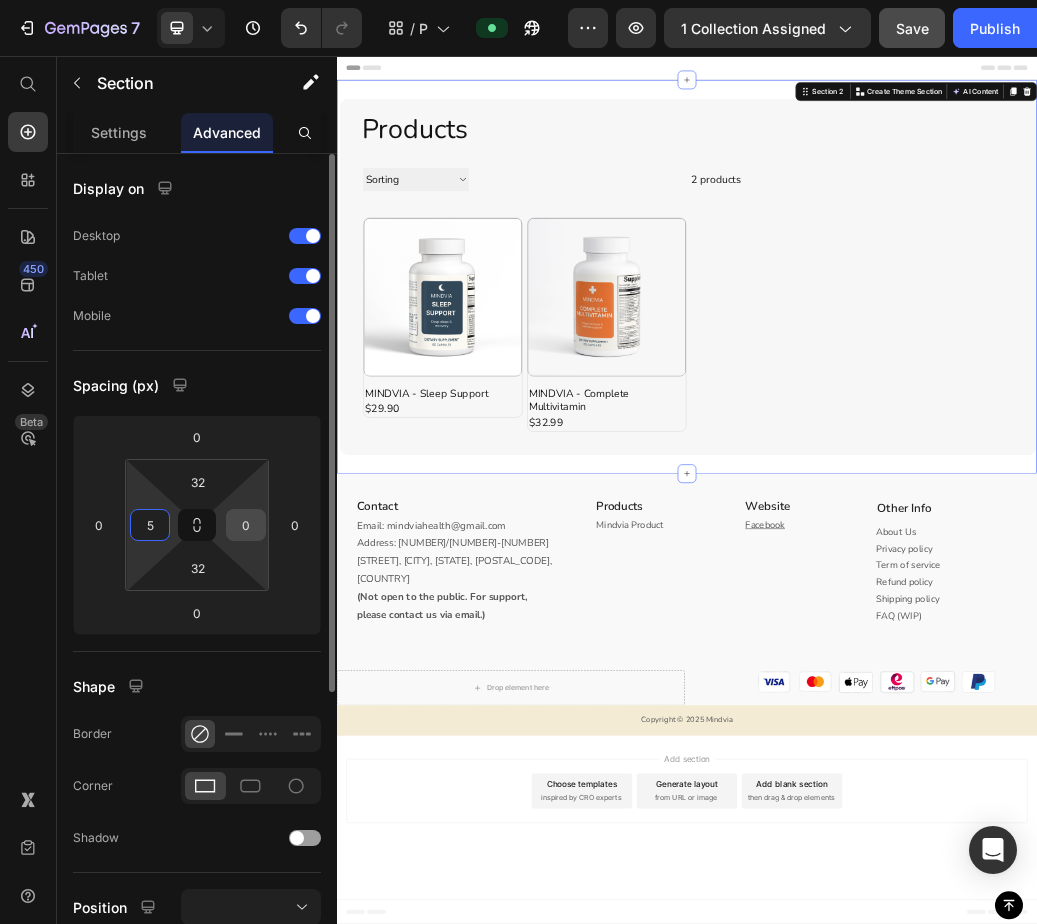 type on "5" 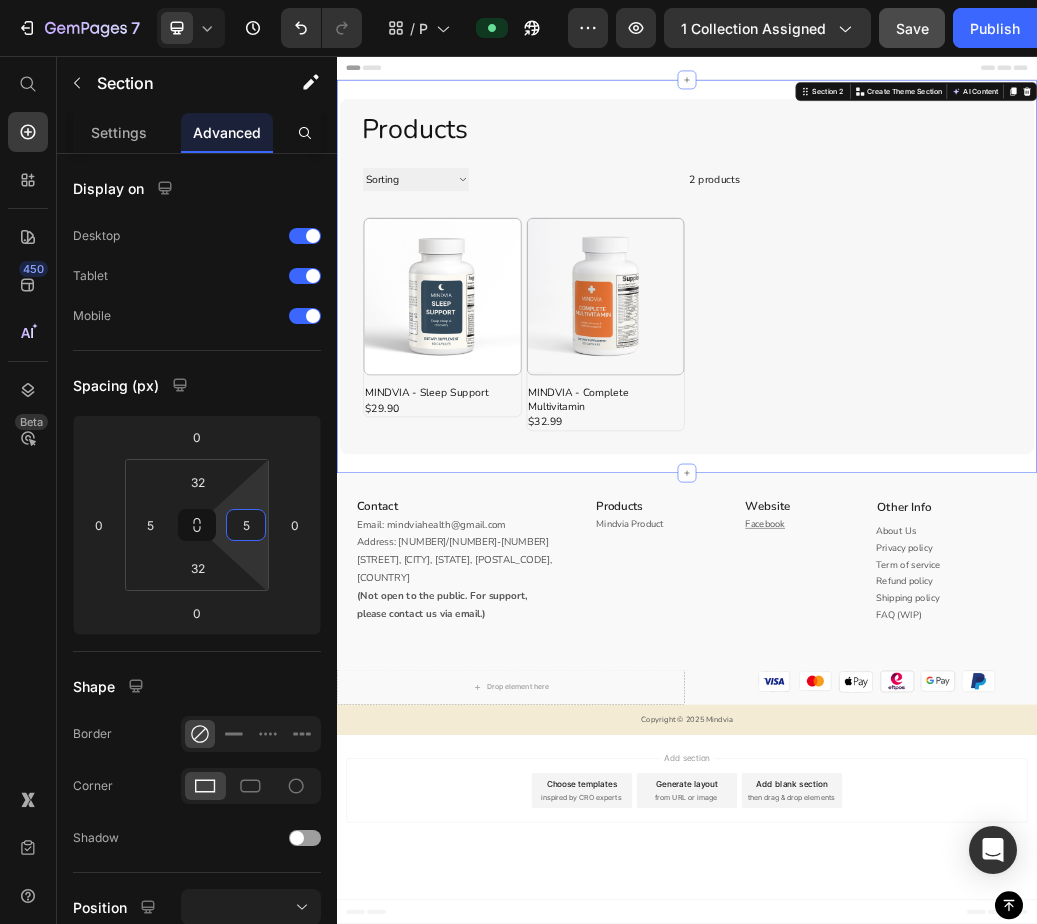 type on "5" 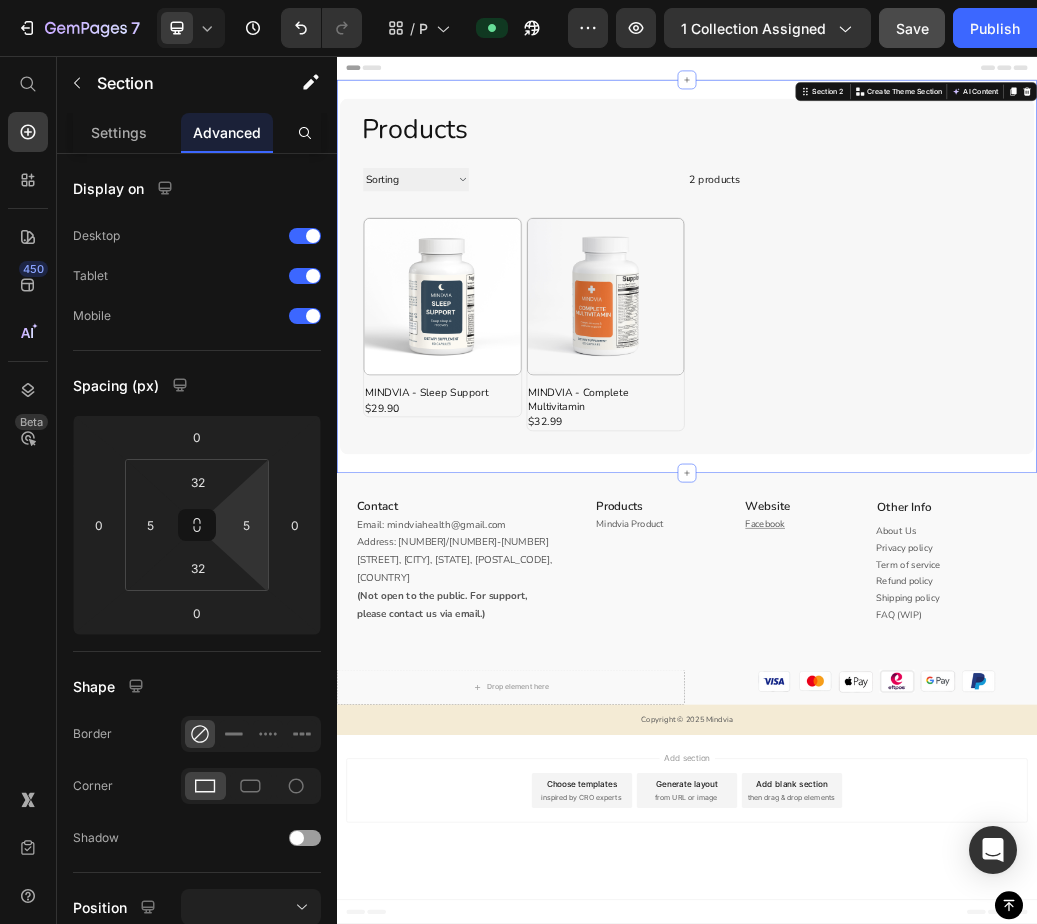 click on "Products Heading Sorting Best selling Featured Alphabetically, A-Z Alphabetically, Z-A Price, low to high Price, high to low Date, new to old Date, old to new 2 products Collection Toolbar Row Product Images MINDVIA - Sleep Support Product Title $29.90 Product Price Row Row Product Images MINDVIA - Complete Multivitamin Product Title $32.99 Product Price Row Row Product List Row Section 2   You can create reusable sections Create Theme Section AI Content Write with GemAI What would you like to describe here? Tone and Voice Persuasive Product MINDVIA - Sleep Support Show more Generate" at bounding box center [937, 434] 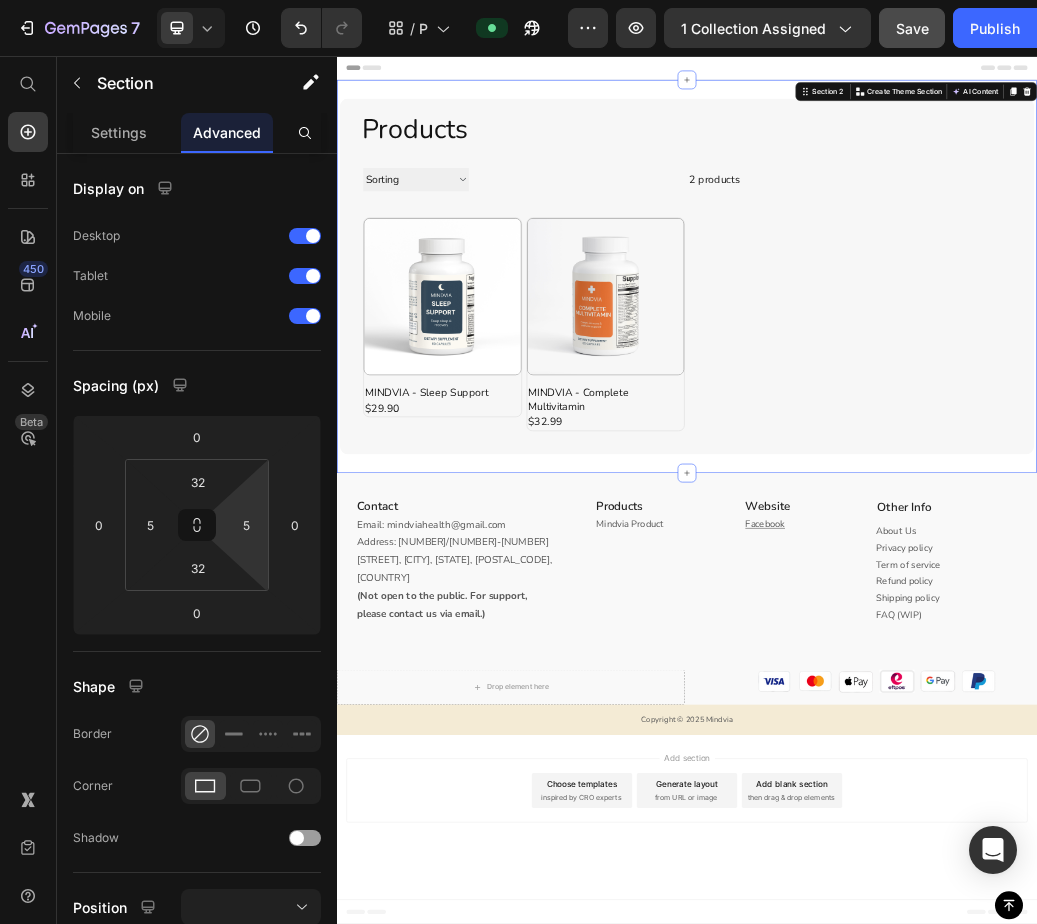 click on "Save" at bounding box center (912, 28) 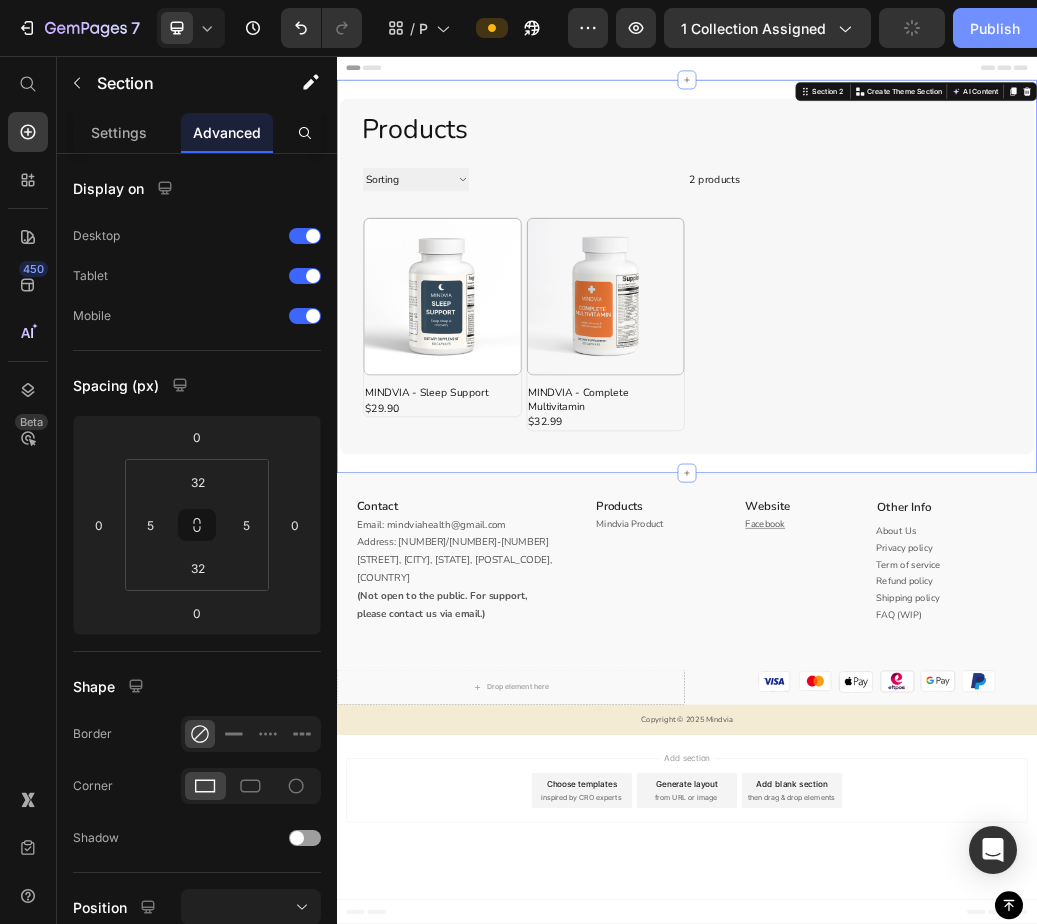 click on "Publish" at bounding box center [995, 28] 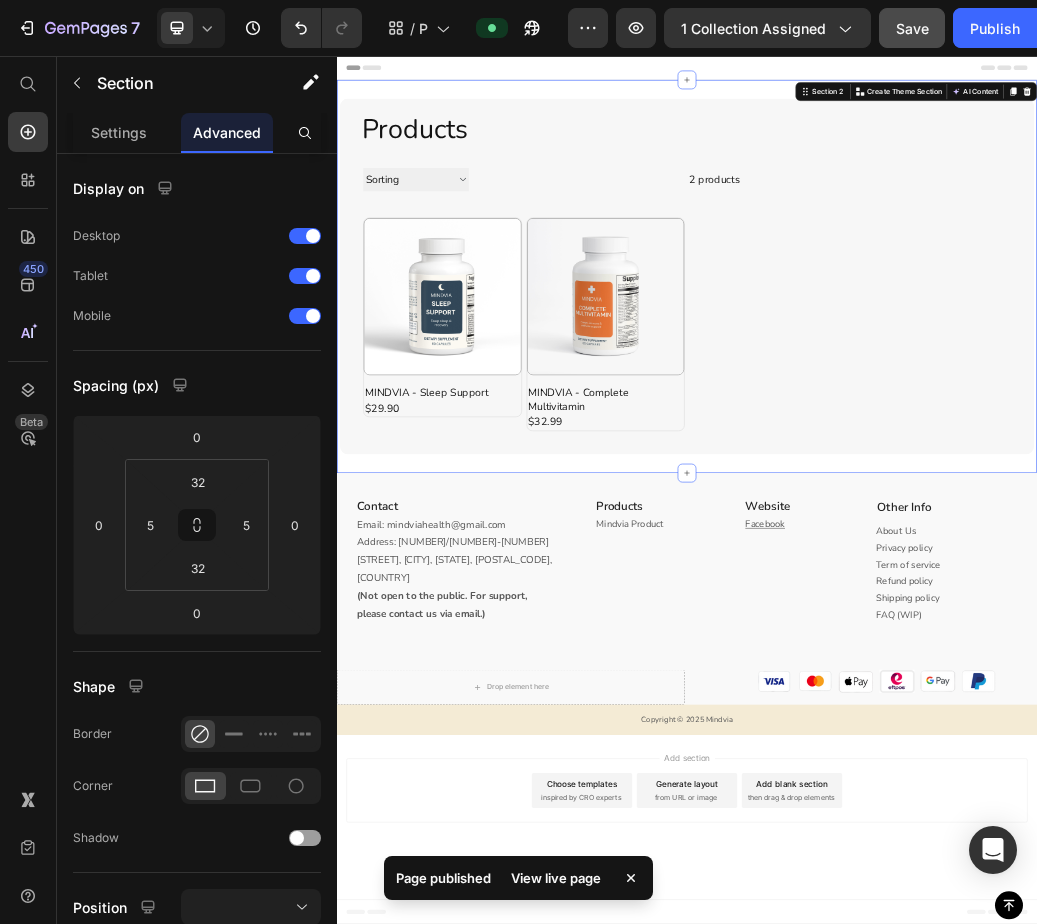 click on "Products Heading Sorting Best selling Featured Alphabetically, A-Z Alphabetically, Z-A Price, low to high Price, high to low Date, new to old Date, old to new 2 products Collection Toolbar Row Product Images MINDVIA - Sleep Support Product Title $29.90 Product Price Row Row Product Images MINDVIA - Complete Multivitamin Product Title $32.99 Product Price Row Row Product List Row Section 2   You can create reusable sections Create Theme Section AI Content Write with GemAI What would you like to describe here? Tone and Voice Persuasive Product MINDVIA - Sleep Support Show more Generate" at bounding box center (937, 434) 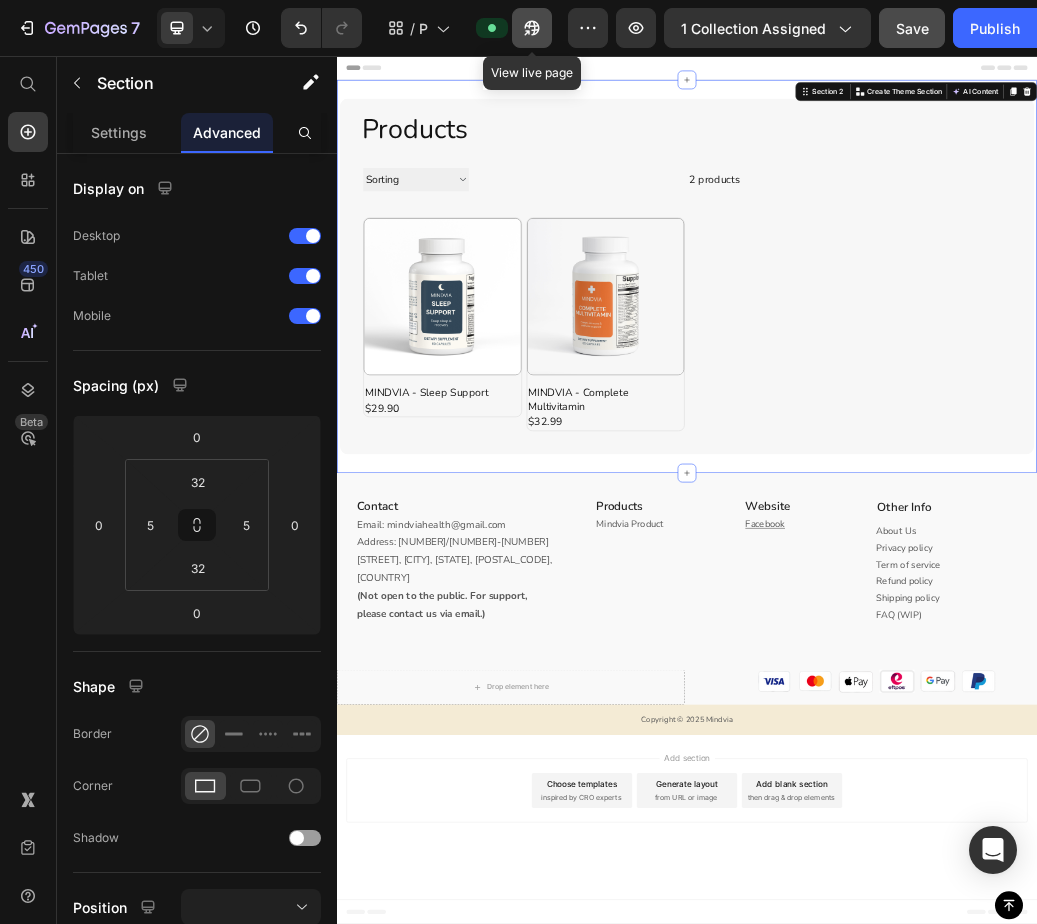 click 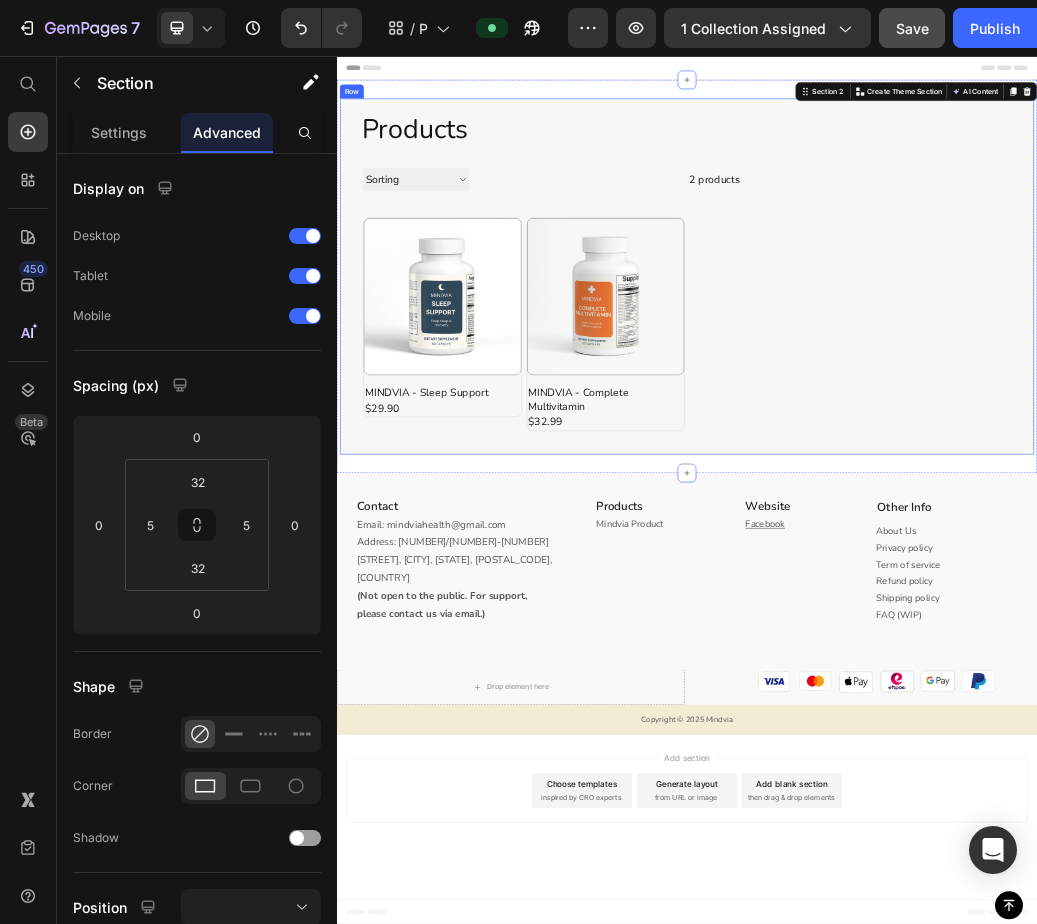 click on "Products Heading Sorting Best selling Featured Alphabetically, A-Z Alphabetically, Z-A Price, low to high Price, high to low Date, new to old Date, old to new 2 products Collection Toolbar Row Product Images MINDVIA - Sleep Support Product Title $29.90 Product Price Row Row Product Images MINDVIA - Complete Multivitamin Product Title $32.99 Product Price Row Row Product List Row" at bounding box center [937, 434] 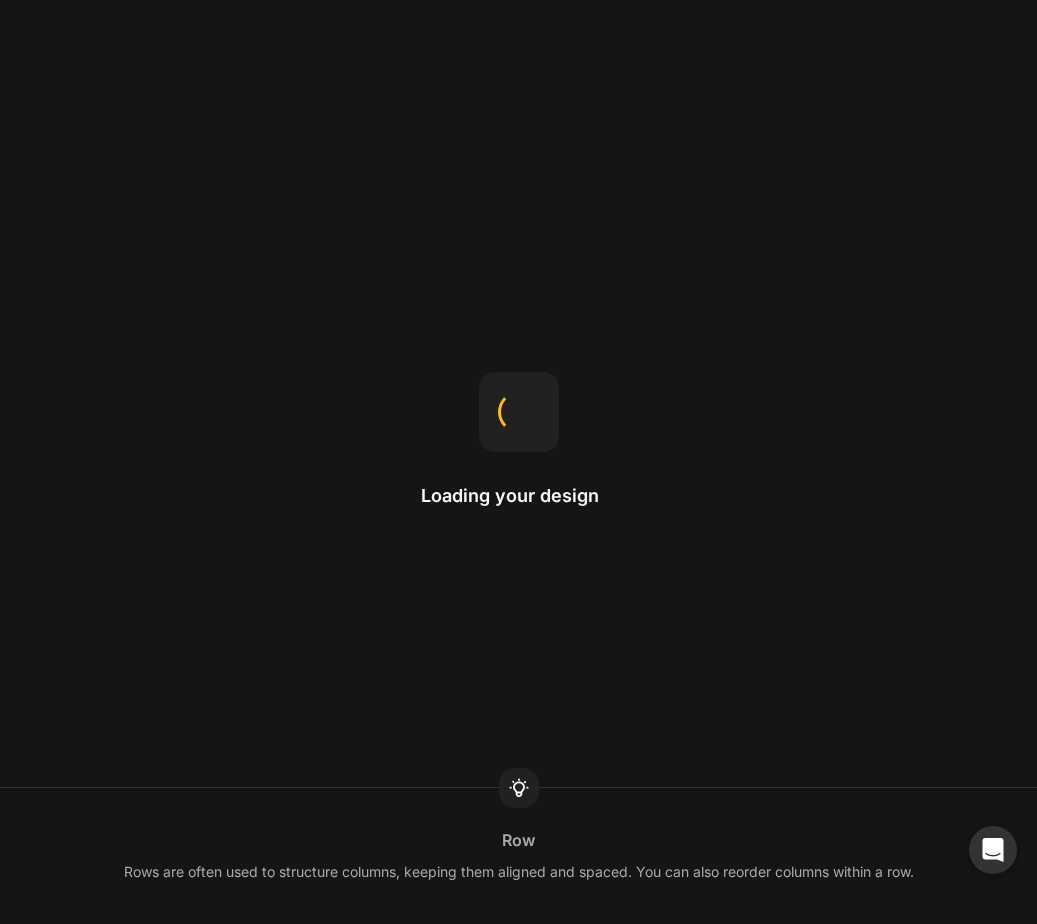 scroll, scrollTop: 0, scrollLeft: 0, axis: both 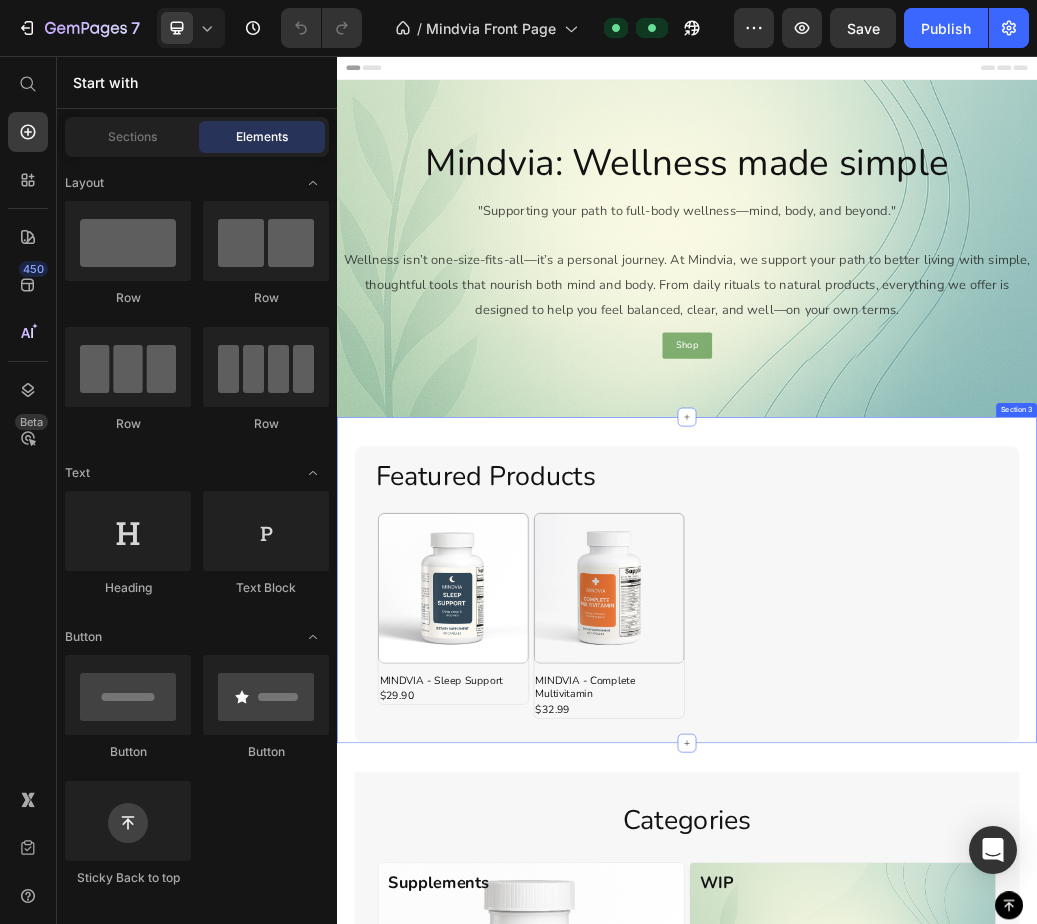 click on "Featured Products Heading Product Images MINDVIA - Sleep Support Product Title $29.90 Product Price Row Row Product Images MINDVIA - Complete Multivitamin Product Title $32.99 Product Price Row Row Product List Row Section 3" at bounding box center (937, 954) 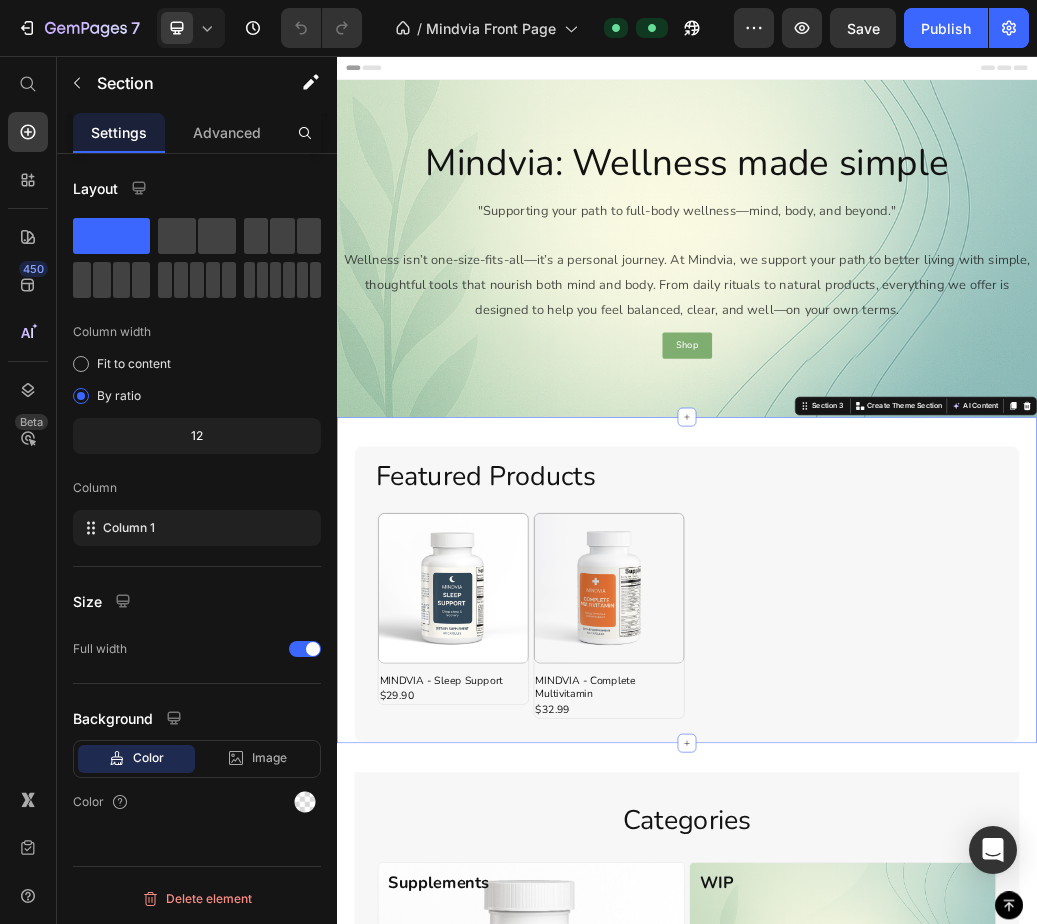 click on "Featured Products Heading Product Images MINDVIA - Sleep Support Product Title $29.90 Product Price Row Row Product Images MINDVIA - Complete Multivitamin Product Title $32.99 Product Price Row Row Product List Row Section 3   You can create reusable sections Create Theme Section AI Content Write with GemAI What would you like to describe here? Tone and Voice Persuasive Product MINDVIA - Sleep Support Show more Generate" at bounding box center [937, 954] 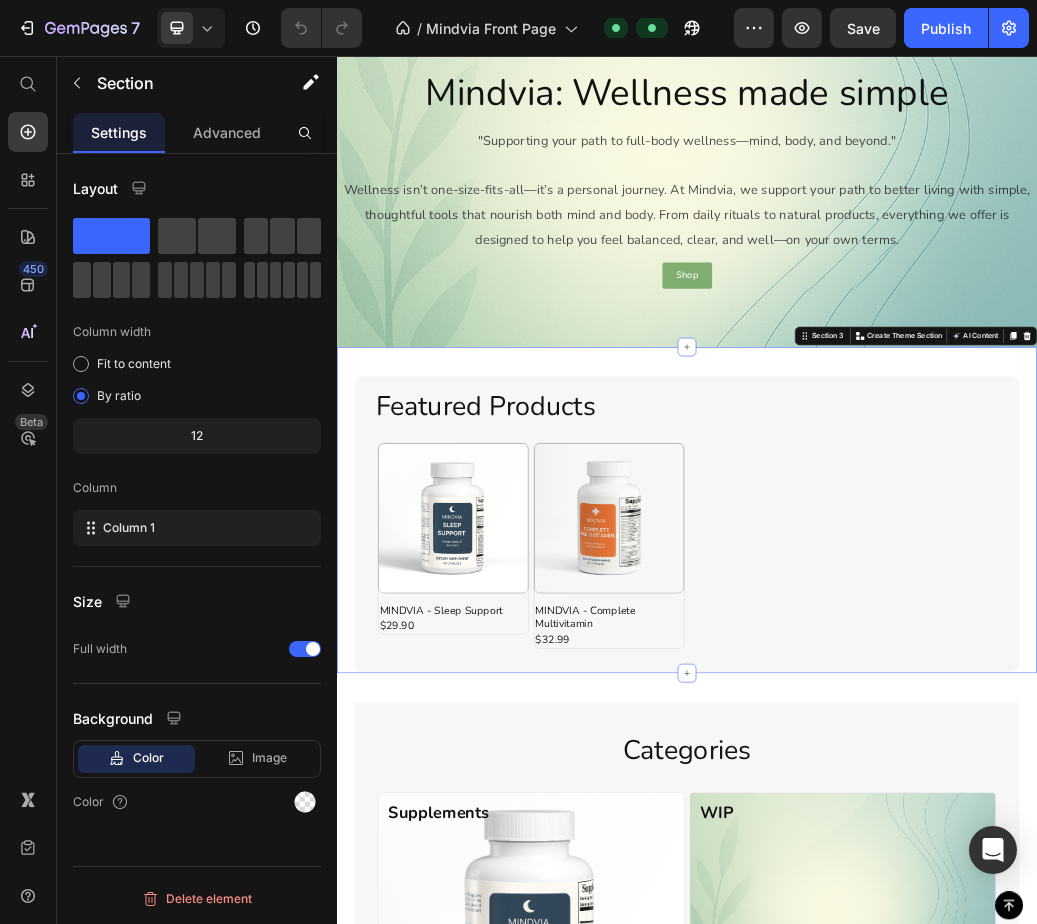 scroll, scrollTop: 100, scrollLeft: 0, axis: vertical 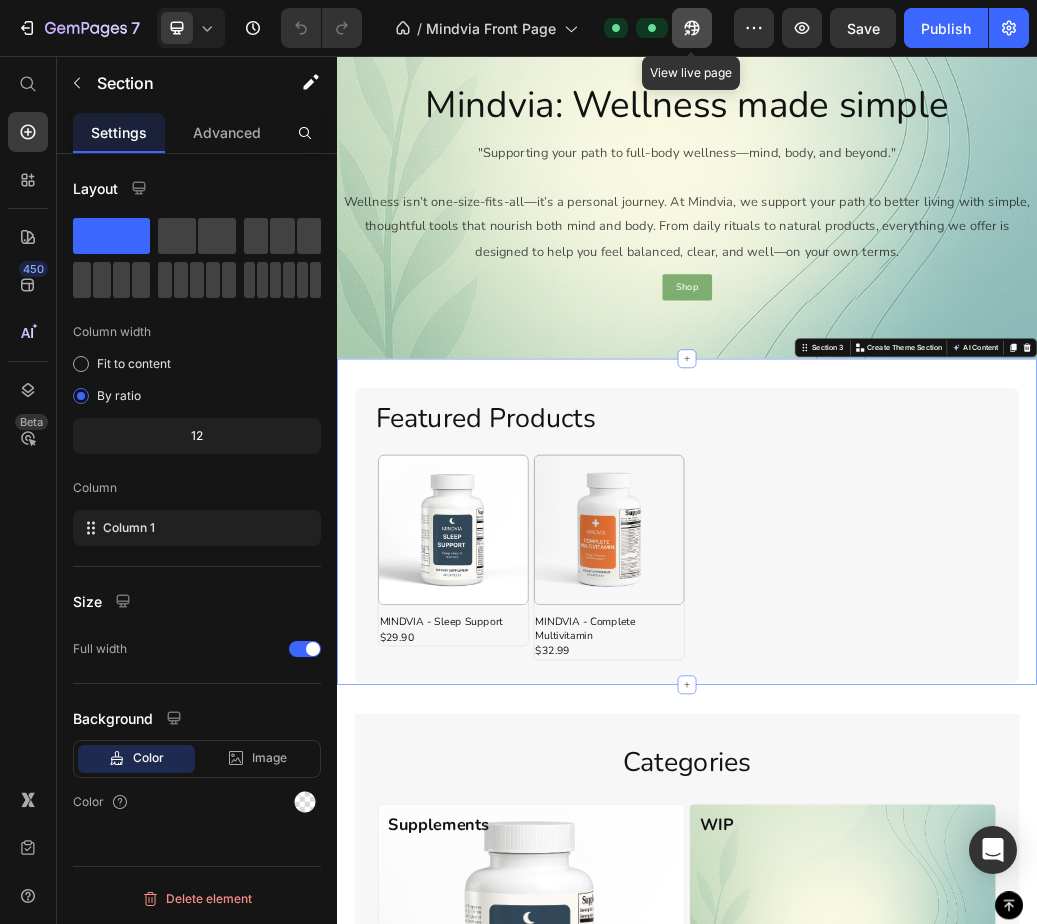 click 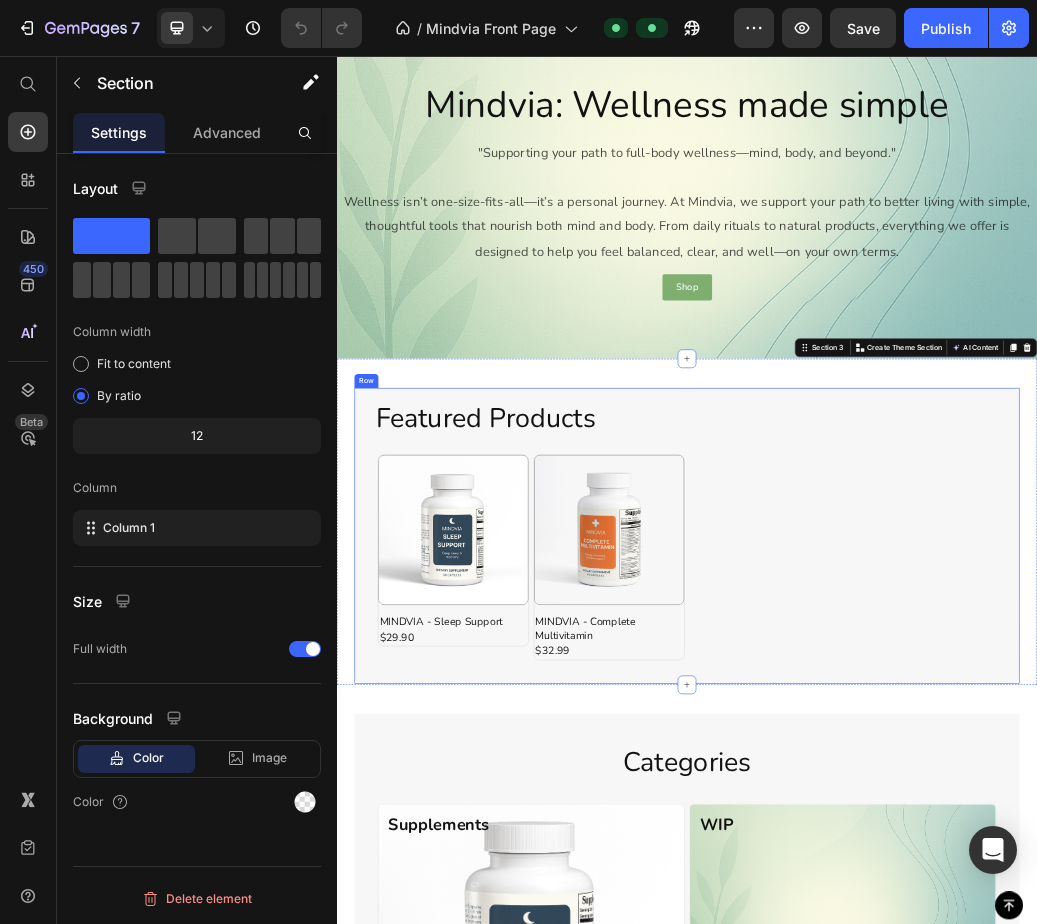 click on "Featured Products Heading Product Images MINDVIA - Sleep Support Product Title $29.90 Product Price Row Row Product Images MINDVIA - Complete Multivitamin Product Title $32.99 Product Price Row Row Product List Row" at bounding box center (937, 878) 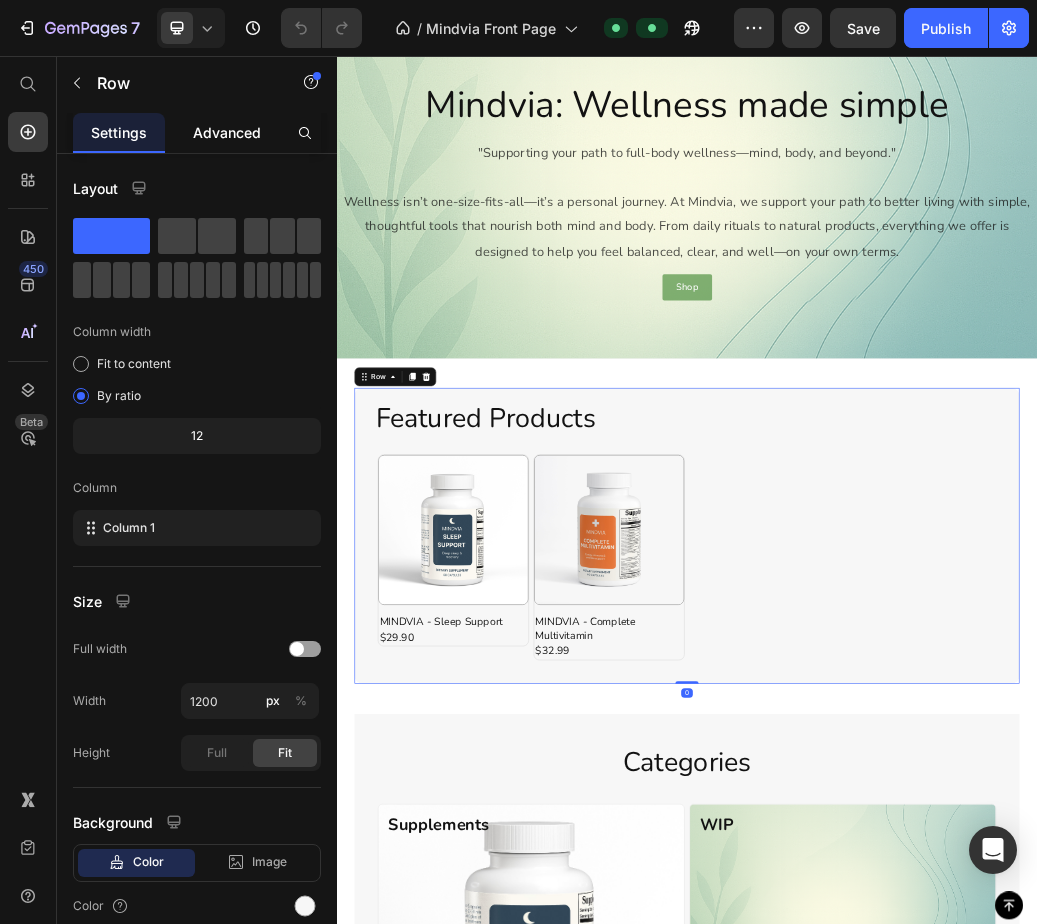 click on "Advanced" 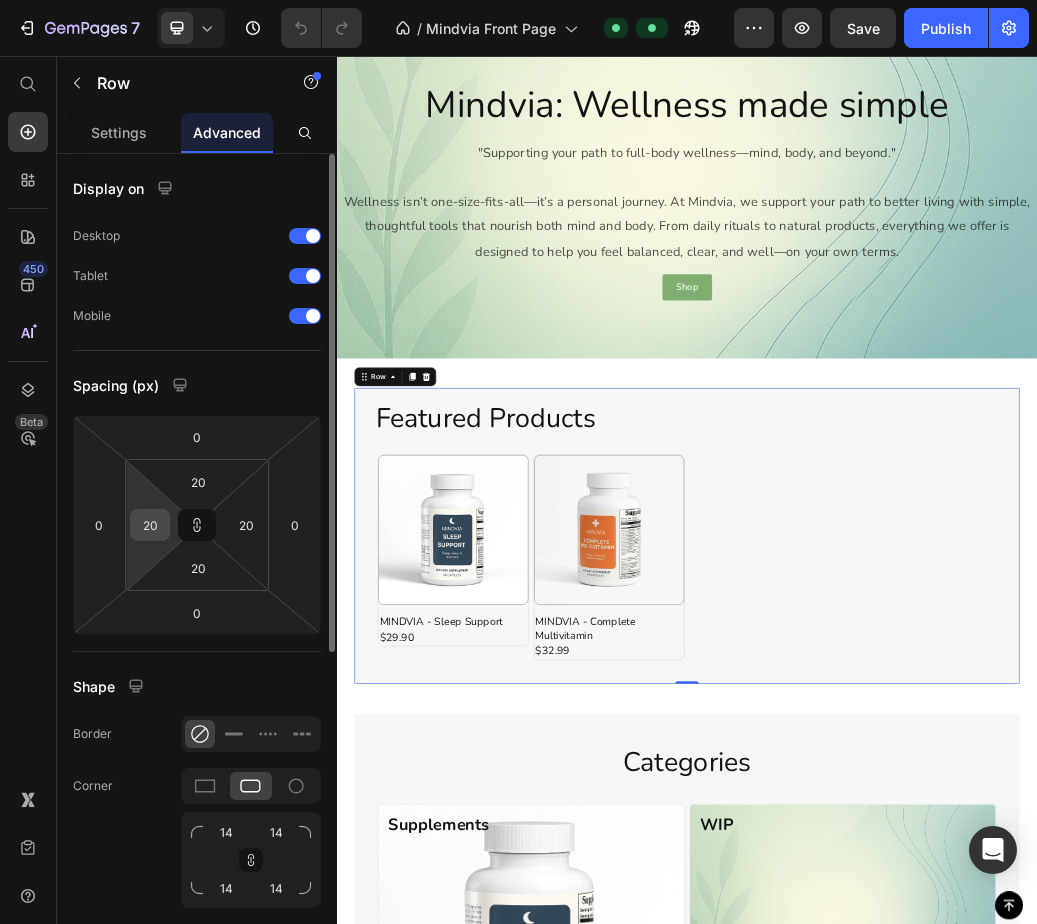 click on "20" at bounding box center (150, 525) 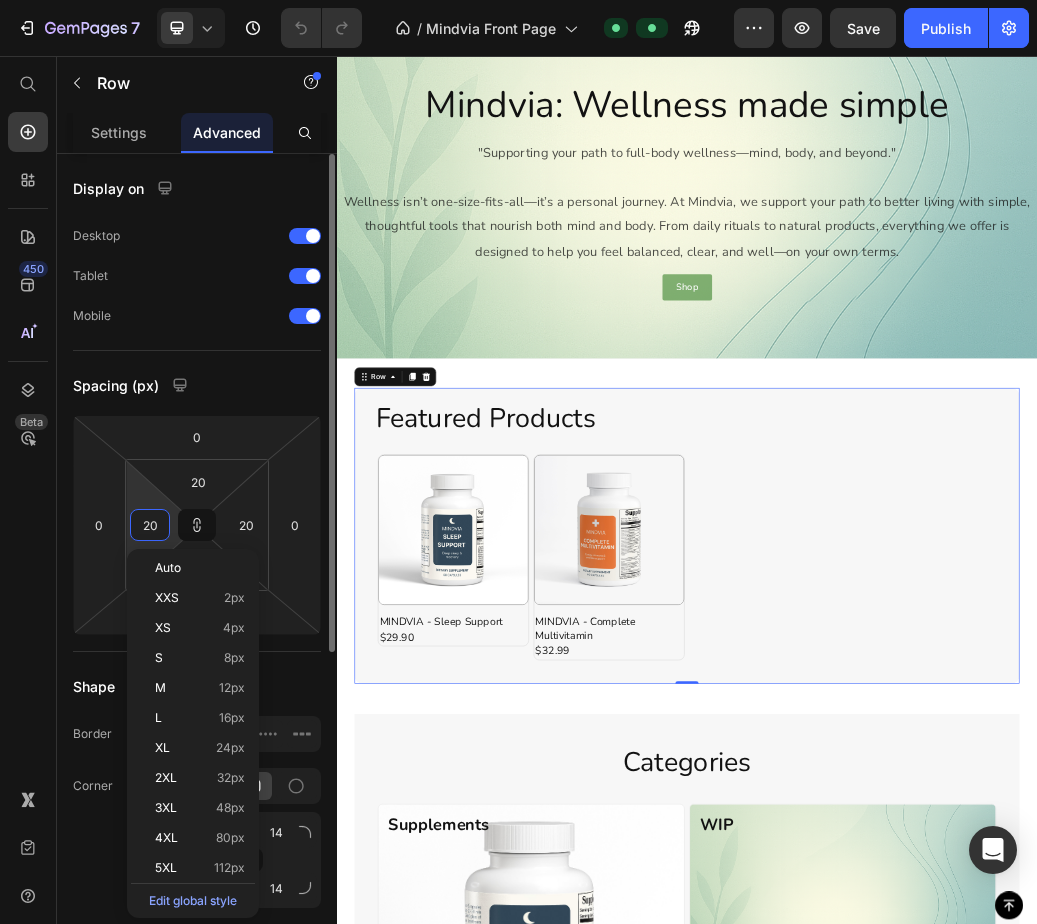 type on "1" 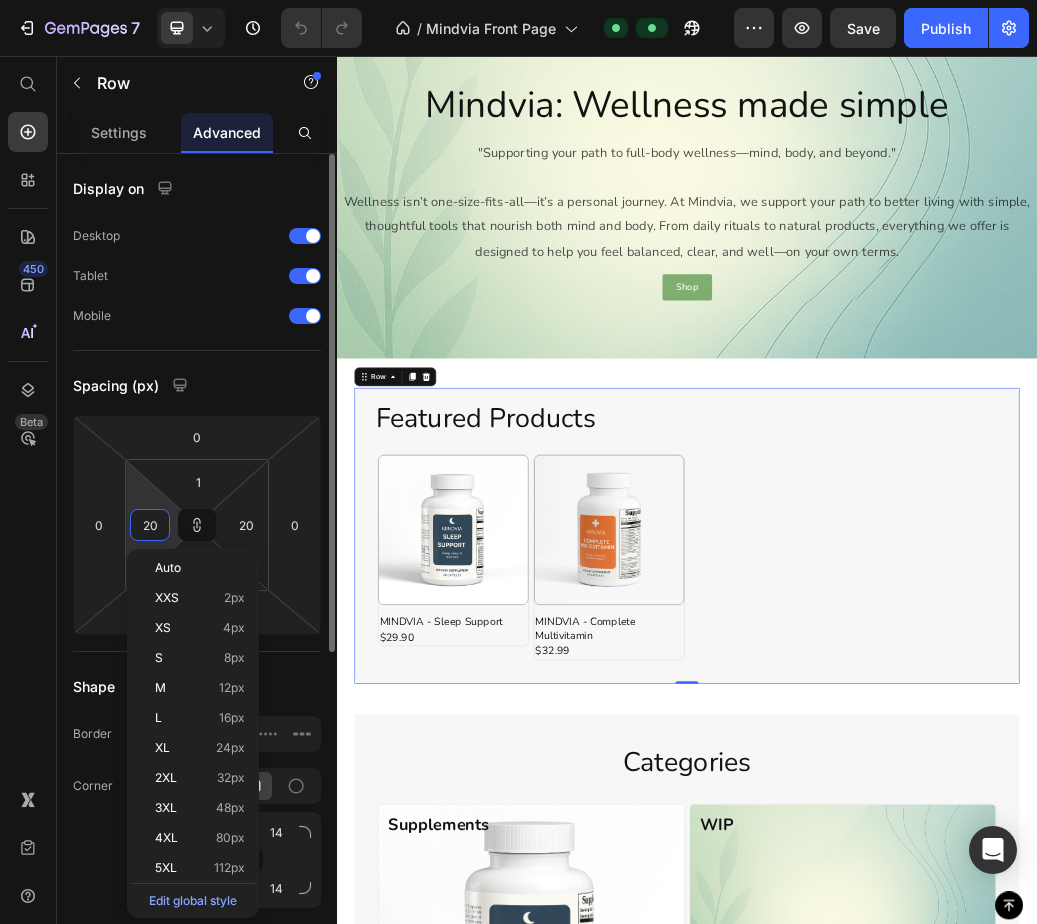 type on "1" 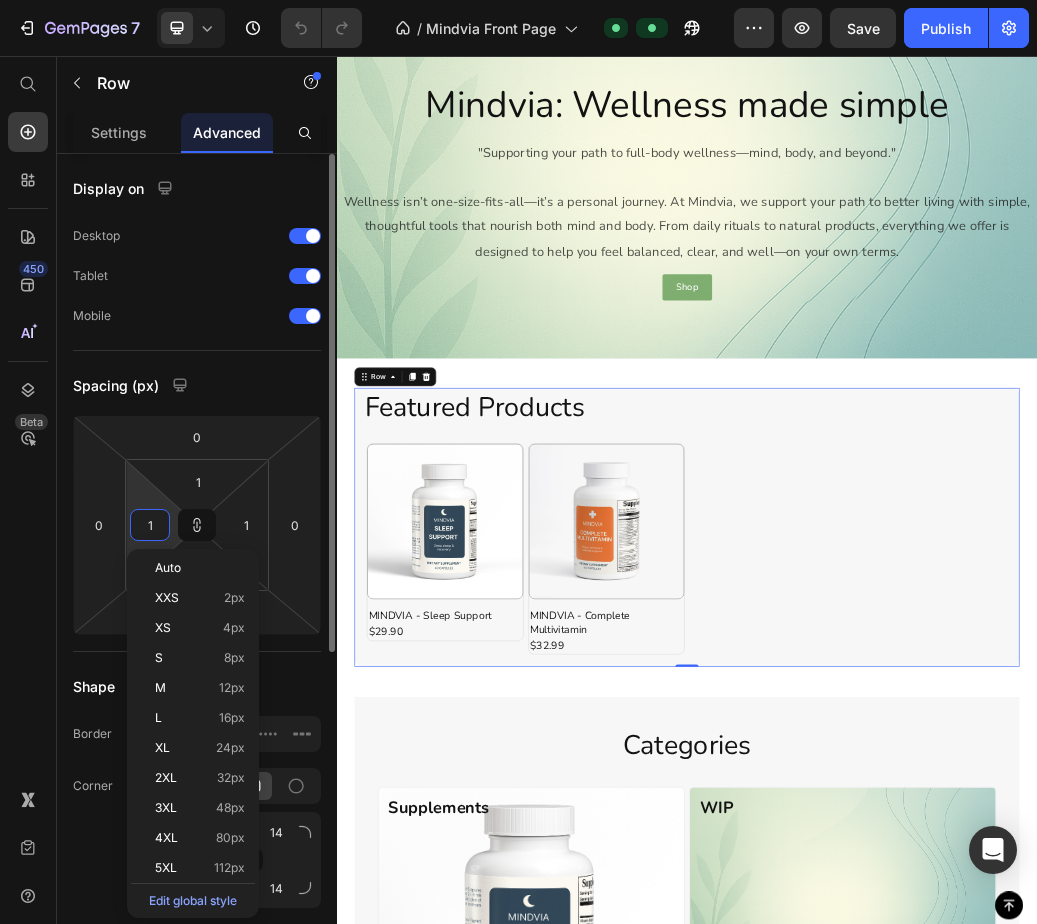 type on "15" 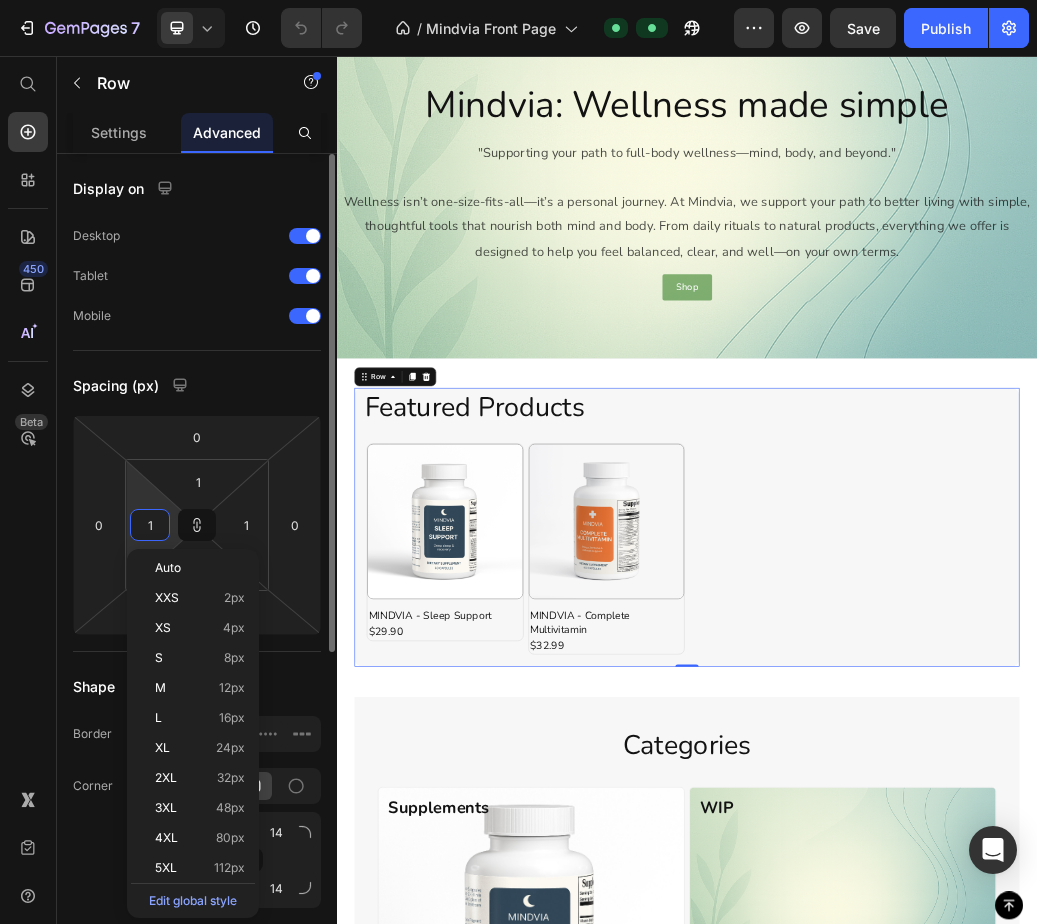 type on "15" 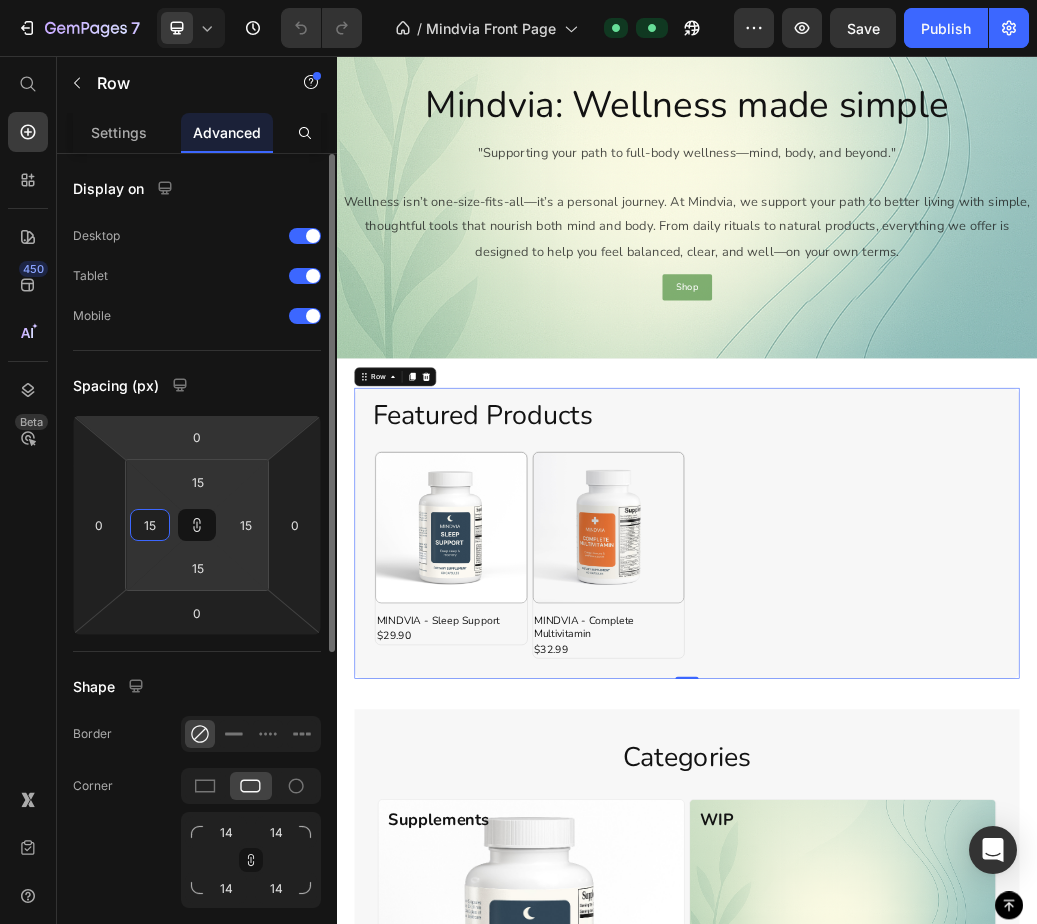 type on "1" 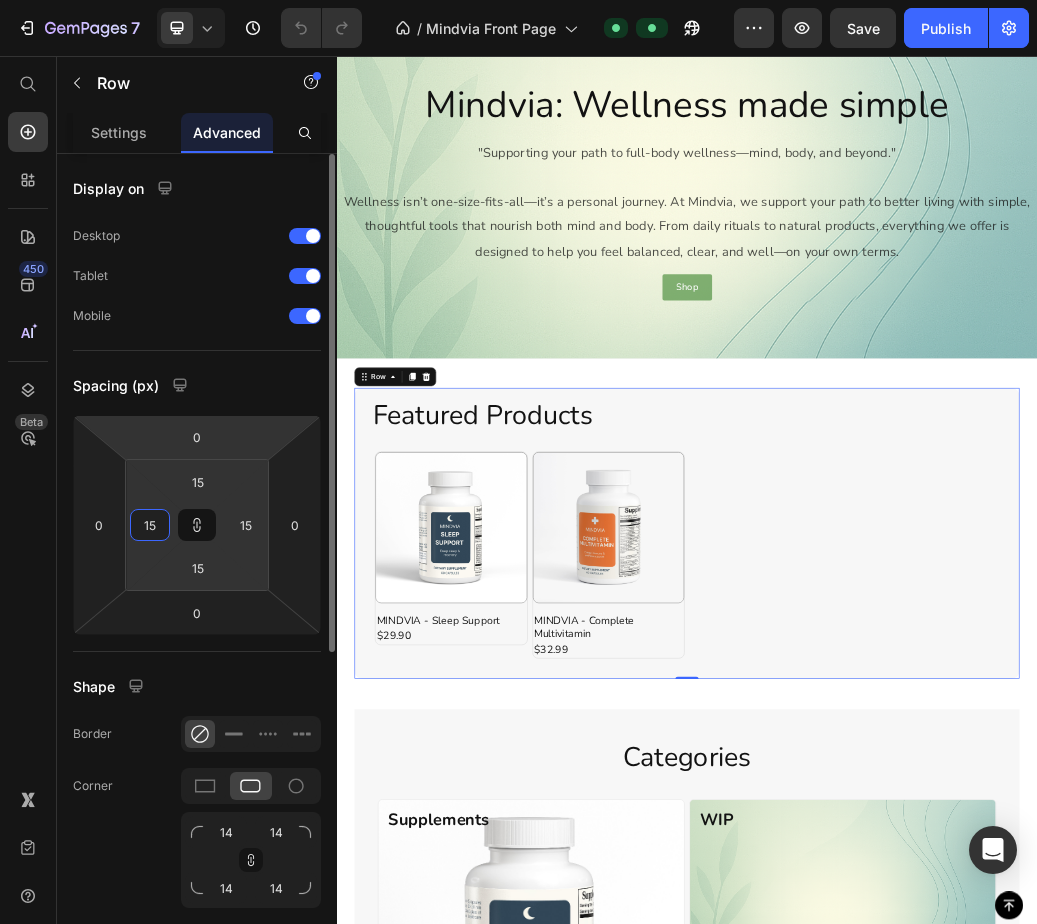 type on "1" 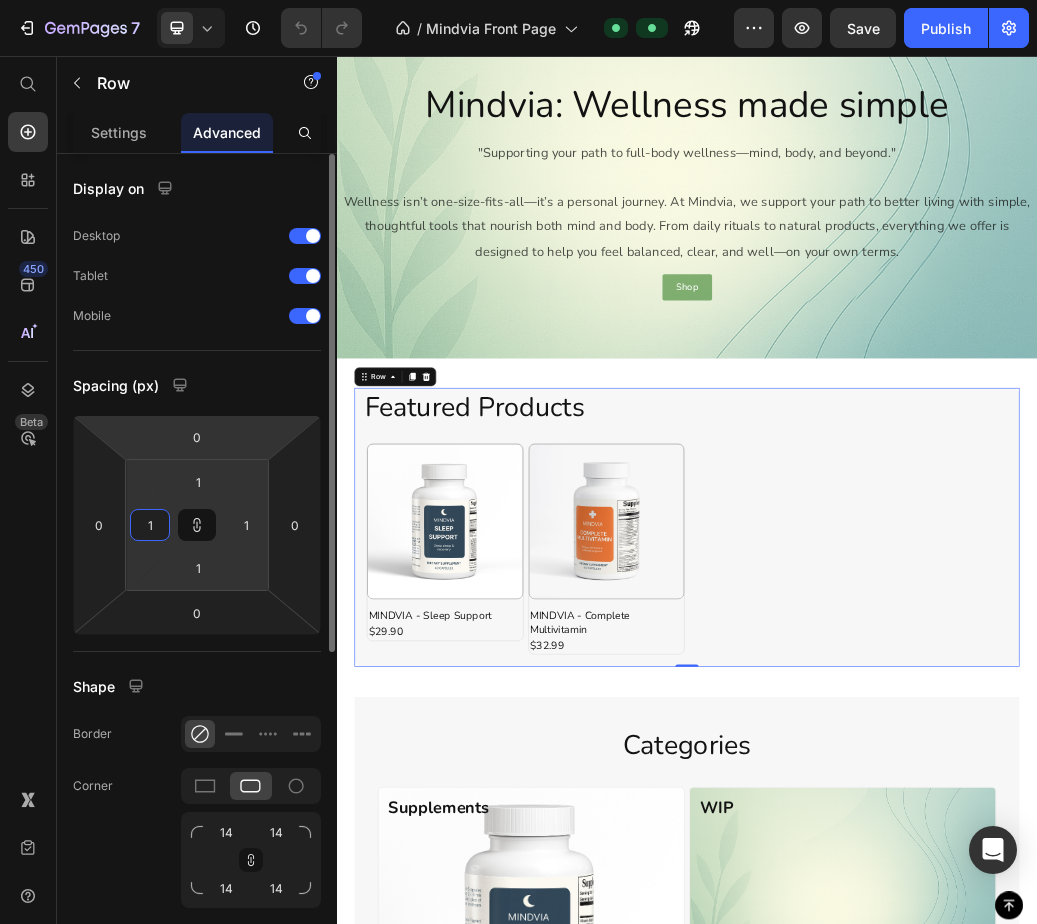 type 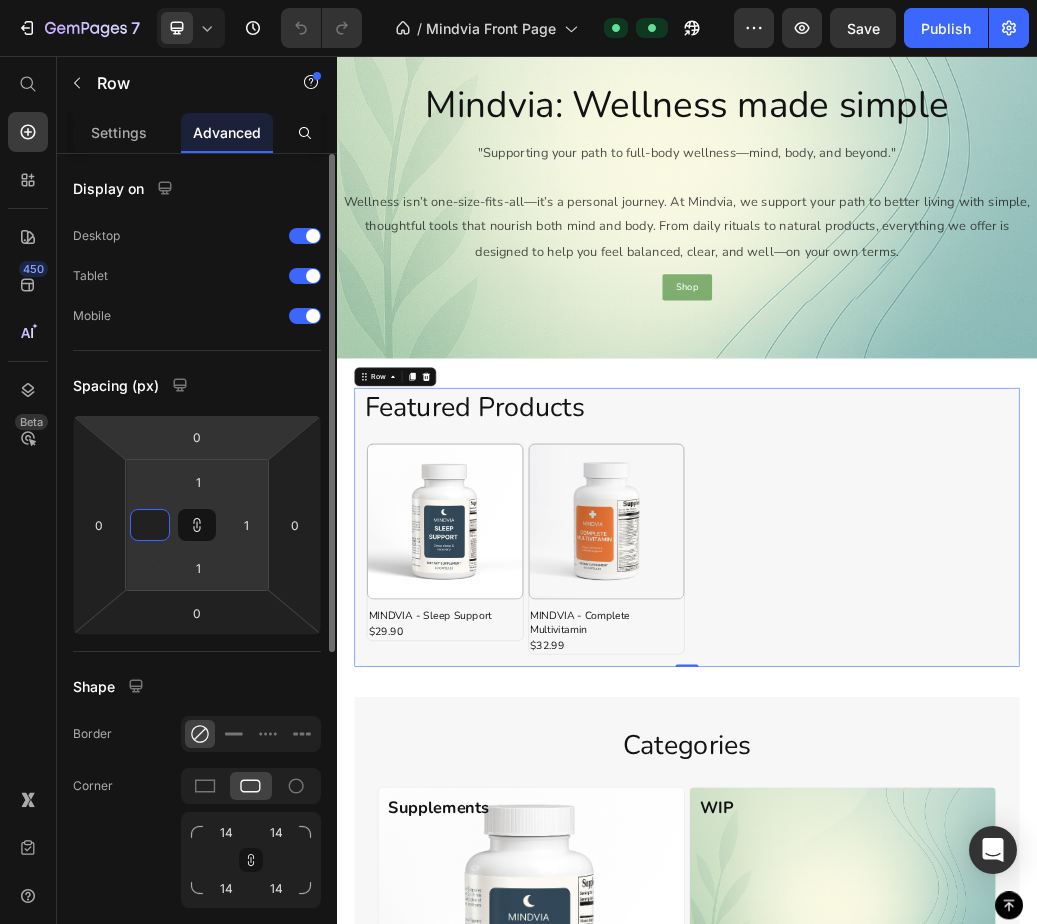type on "2" 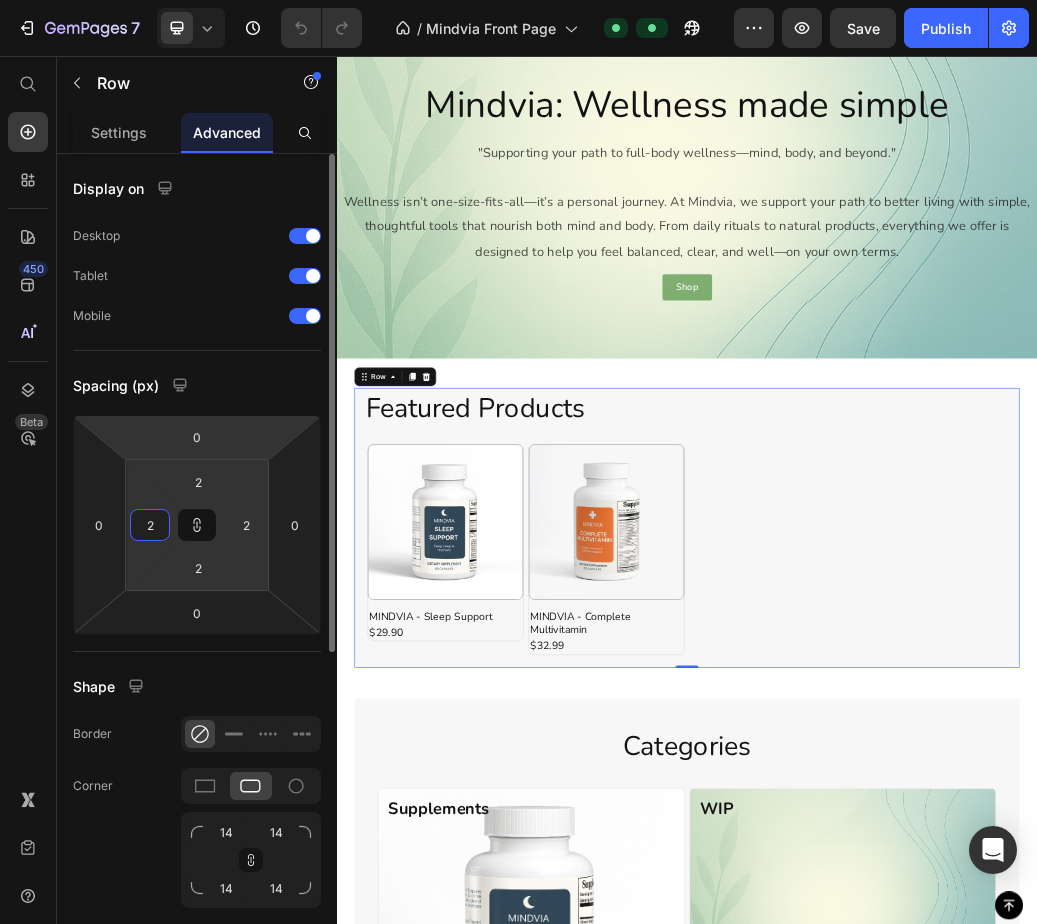 type on "20" 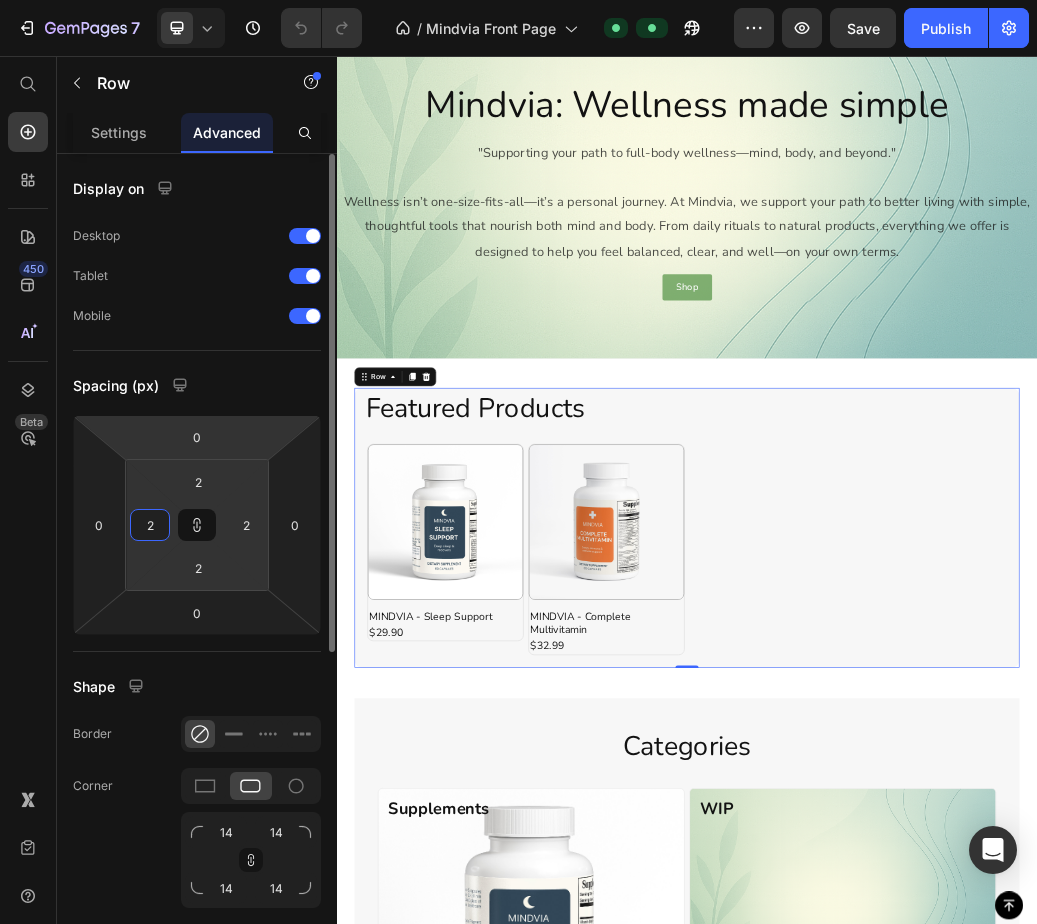 type on "20" 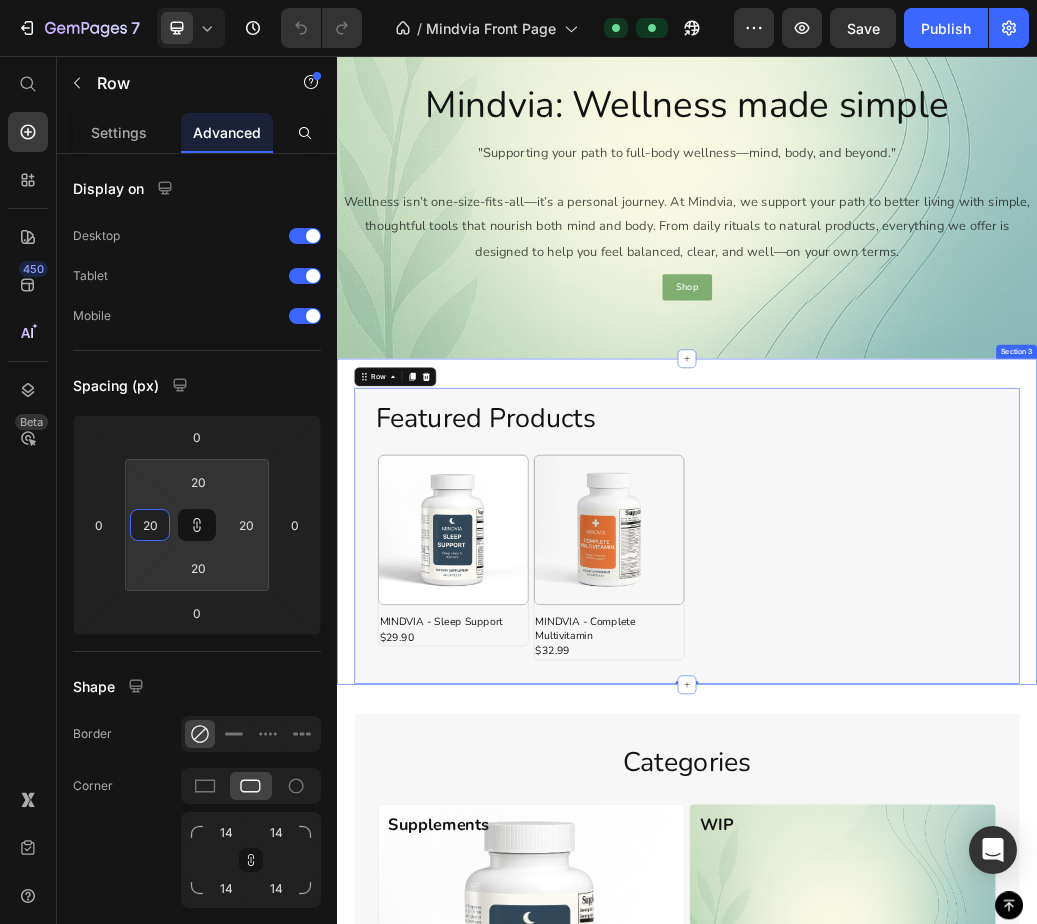 click on "Featured Products Heading Product Images MINDVIA - Sleep Support Product Title $29.90 Product Price Row Row Product Images MINDVIA - Complete Multivitamin Product Title $32.99 Product Price Row Row Product List Row   0 Section 3" at bounding box center (937, 854) 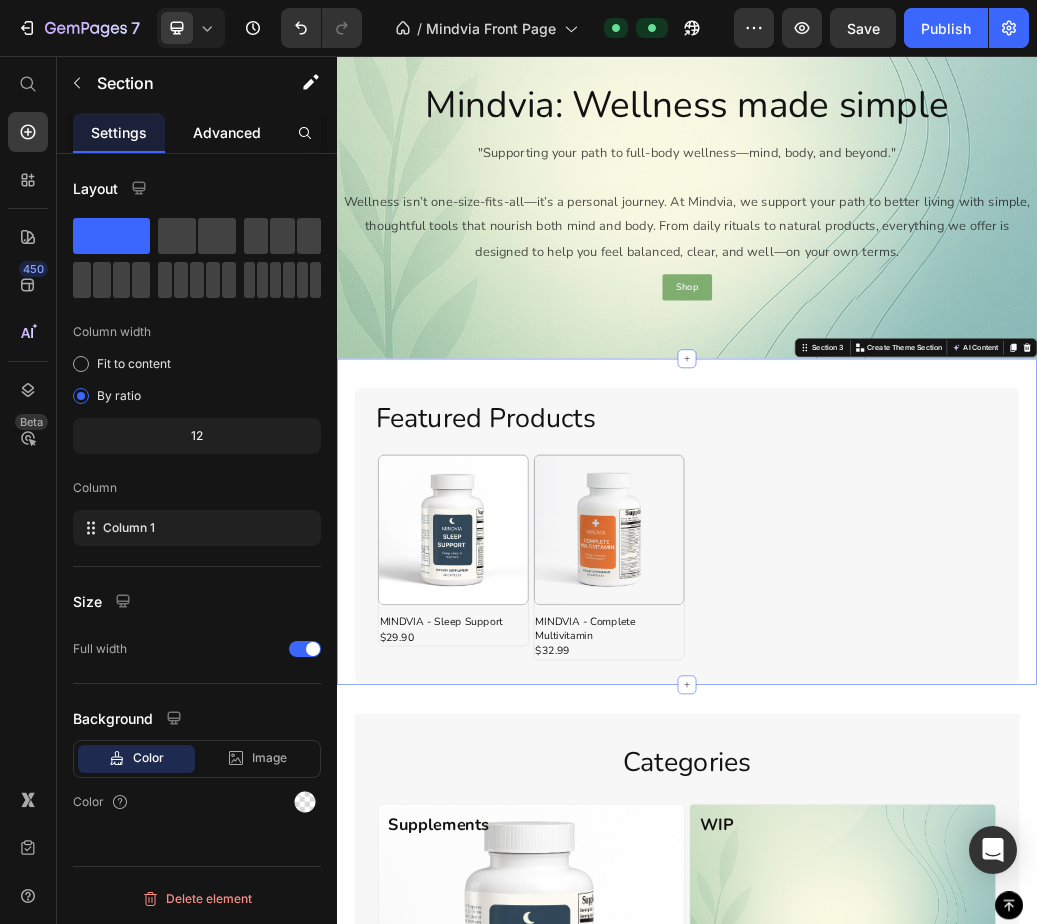 click on "Advanced" at bounding box center [227, 132] 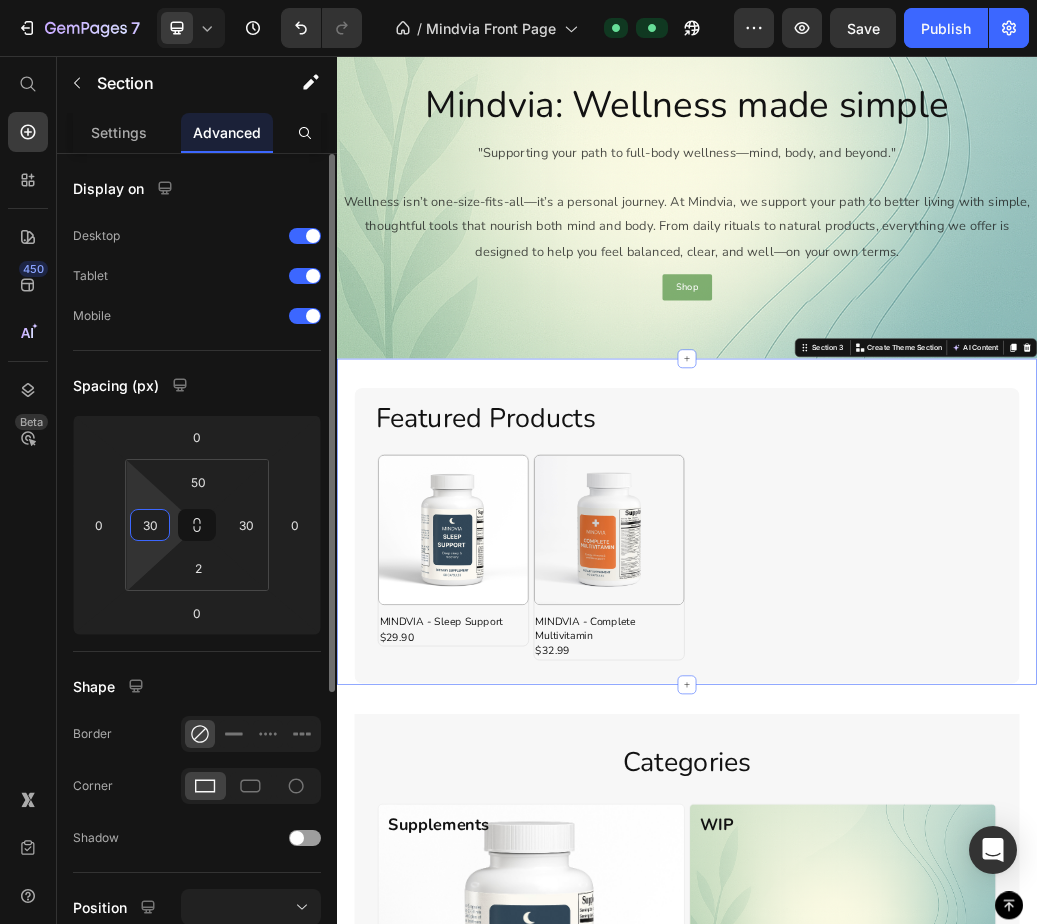click on "30" at bounding box center [150, 525] 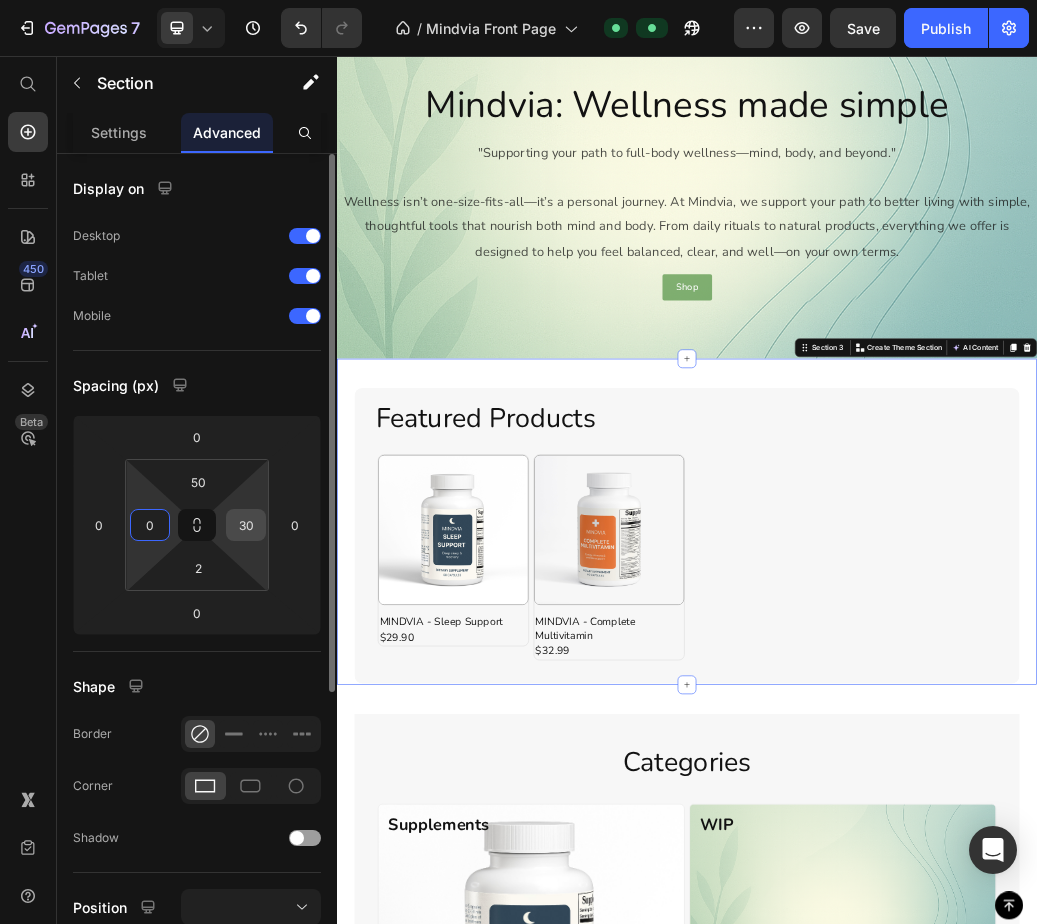 type on "0" 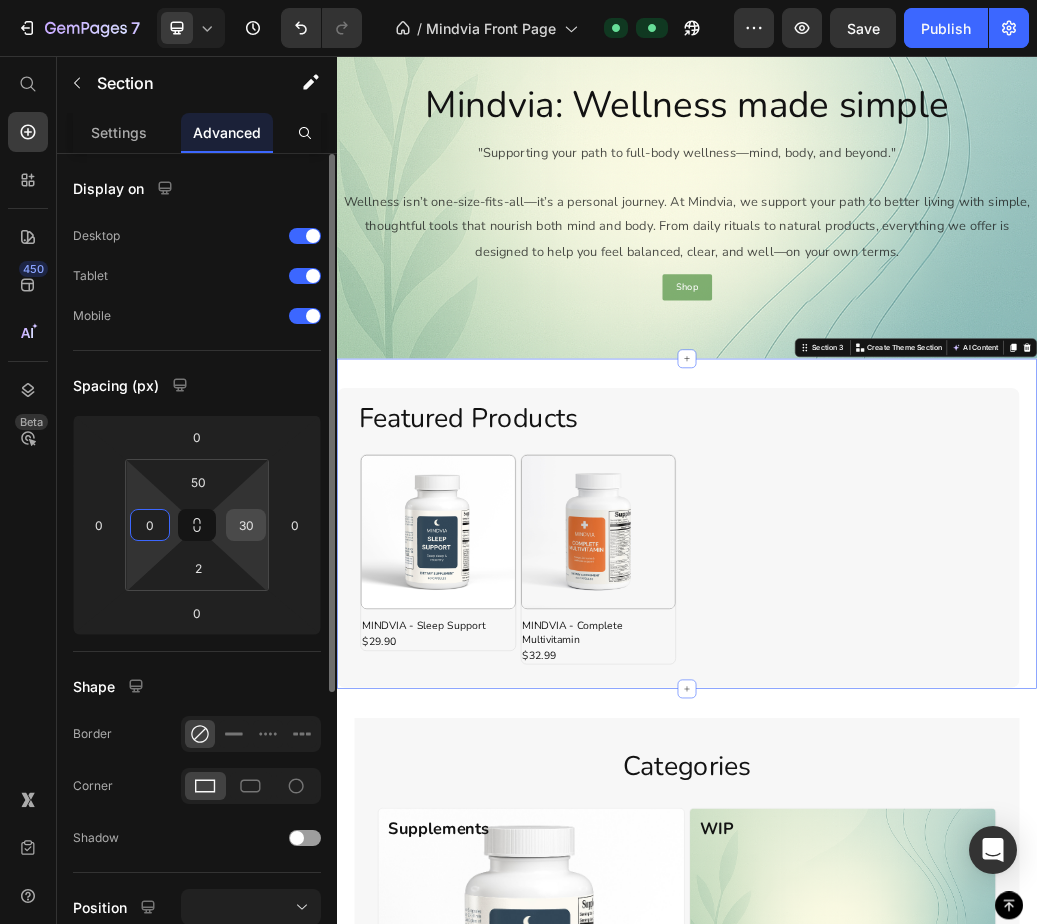 click on "30" at bounding box center [246, 525] 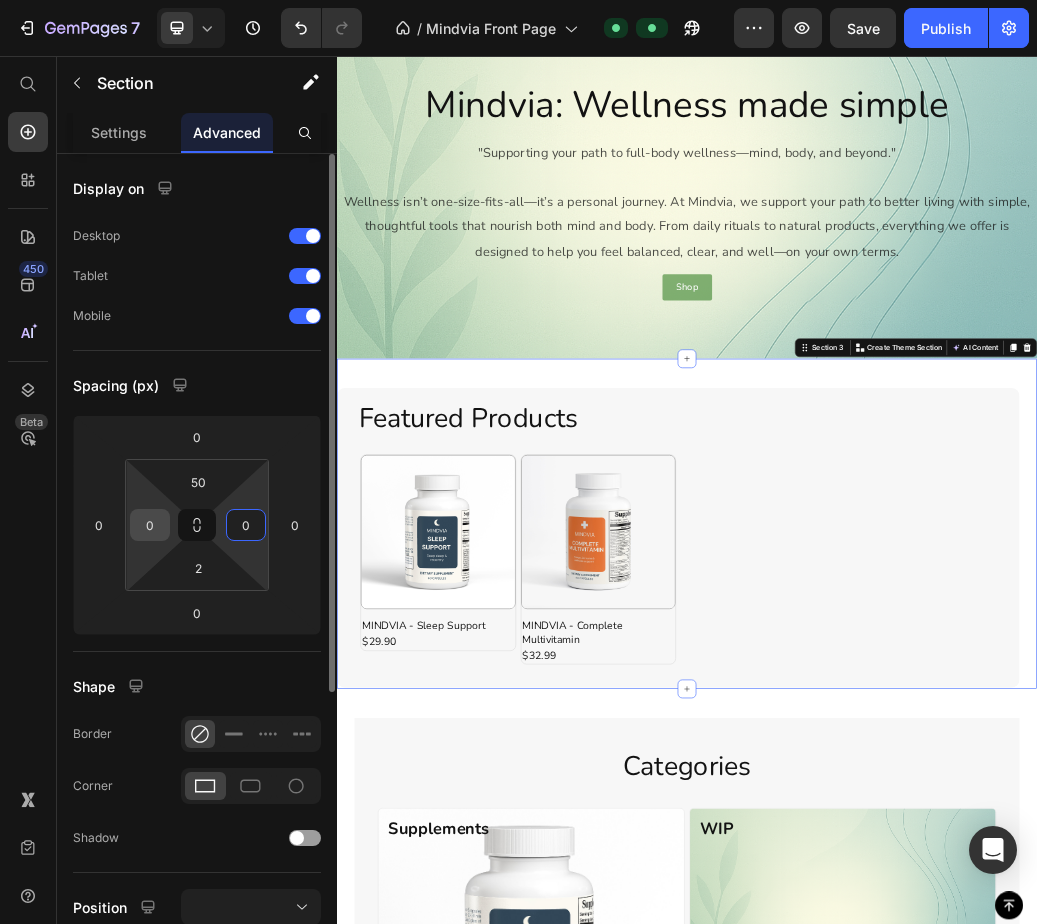type on "0" 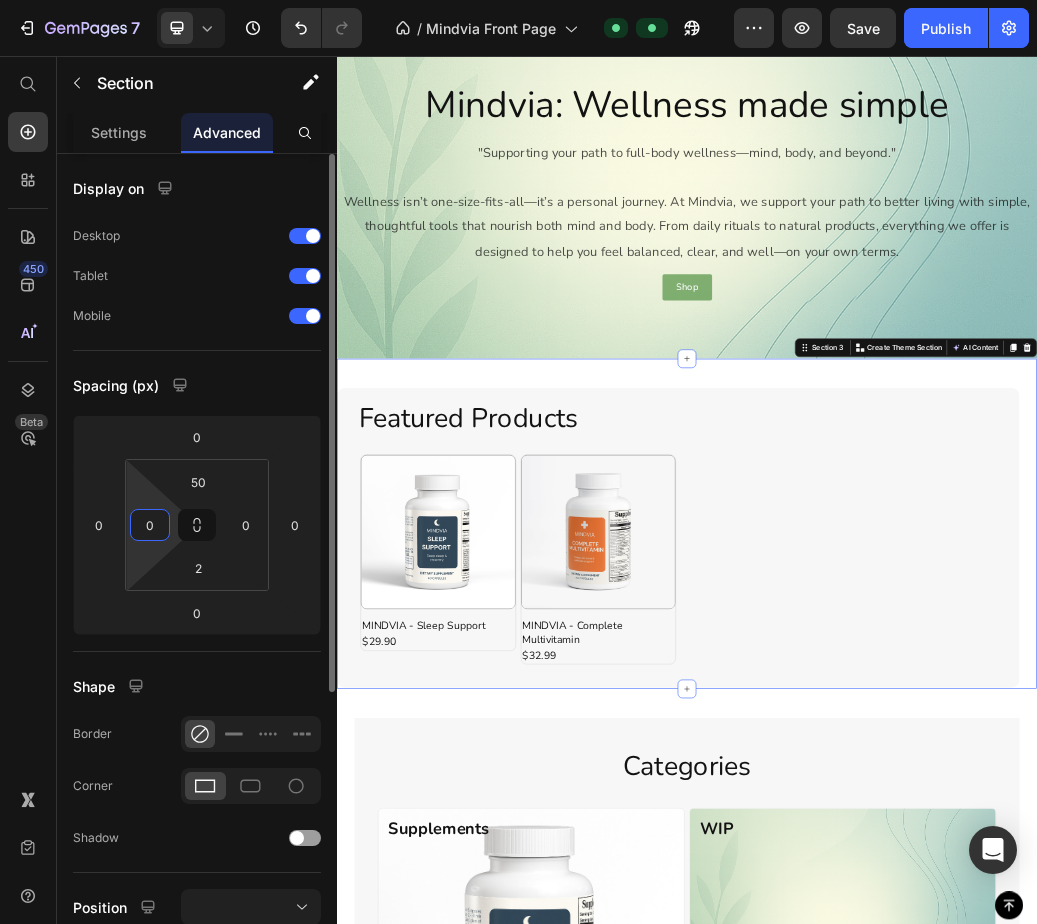 click on "0" at bounding box center [150, 525] 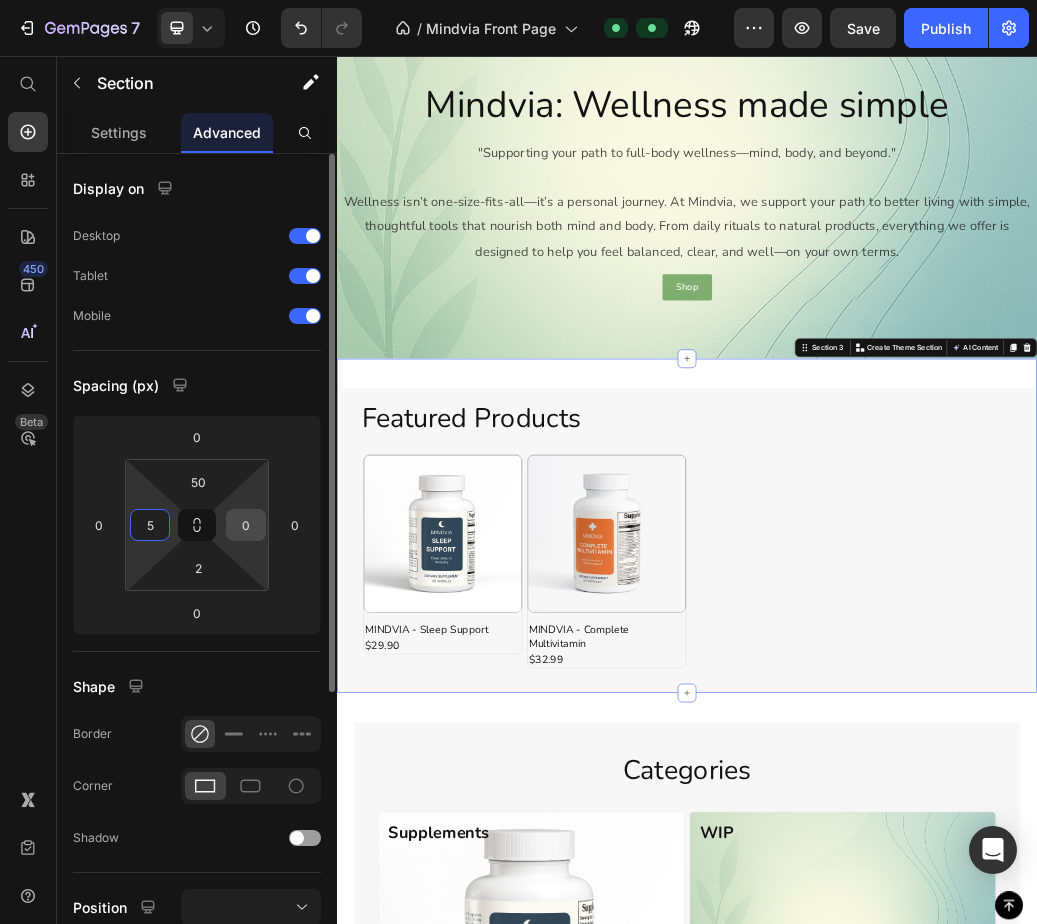 type on "5" 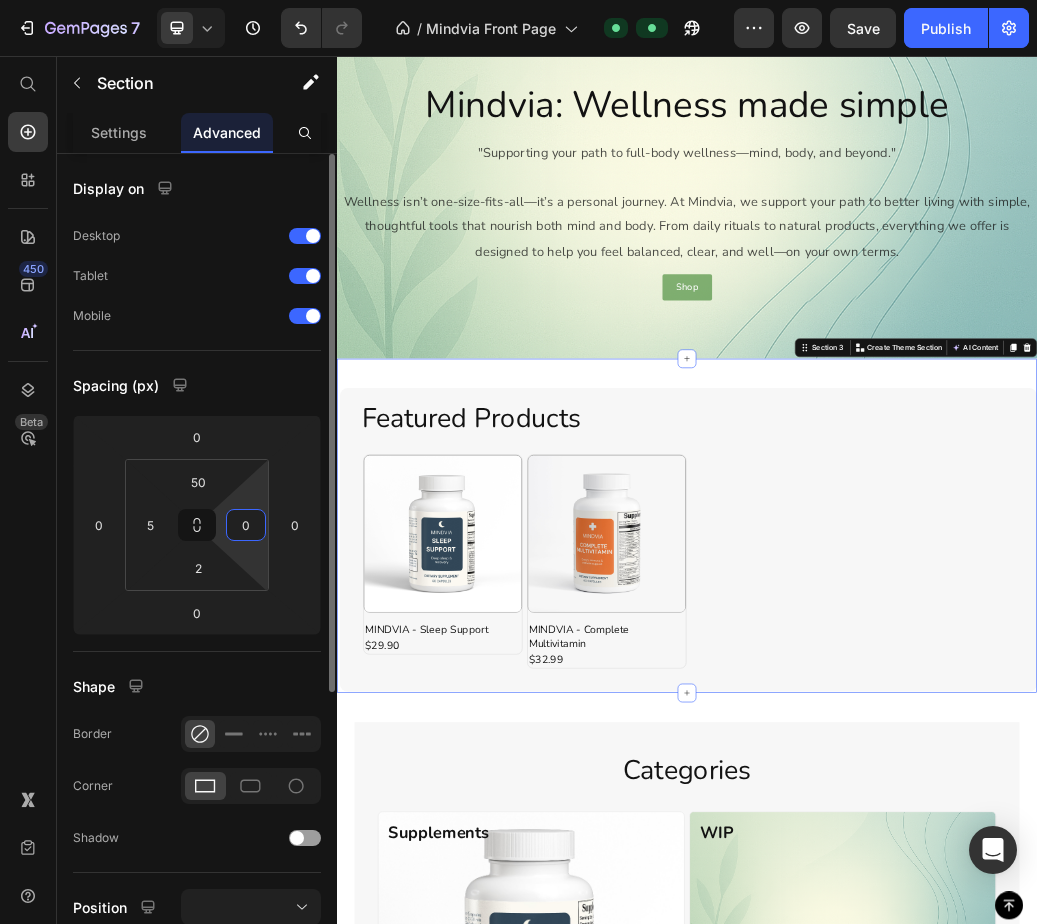 drag, startPoint x: 236, startPoint y: 524, endPoint x: 250, endPoint y: 524, distance: 14 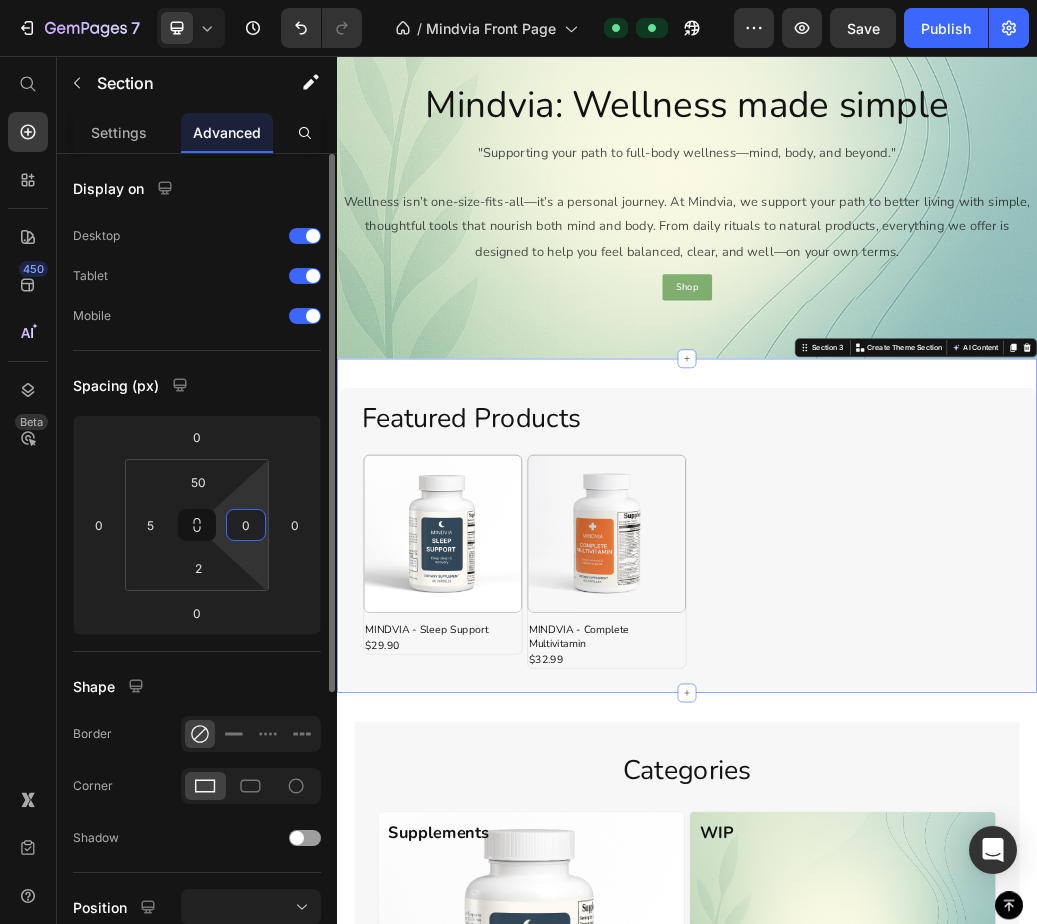 click on "0" at bounding box center [246, 525] 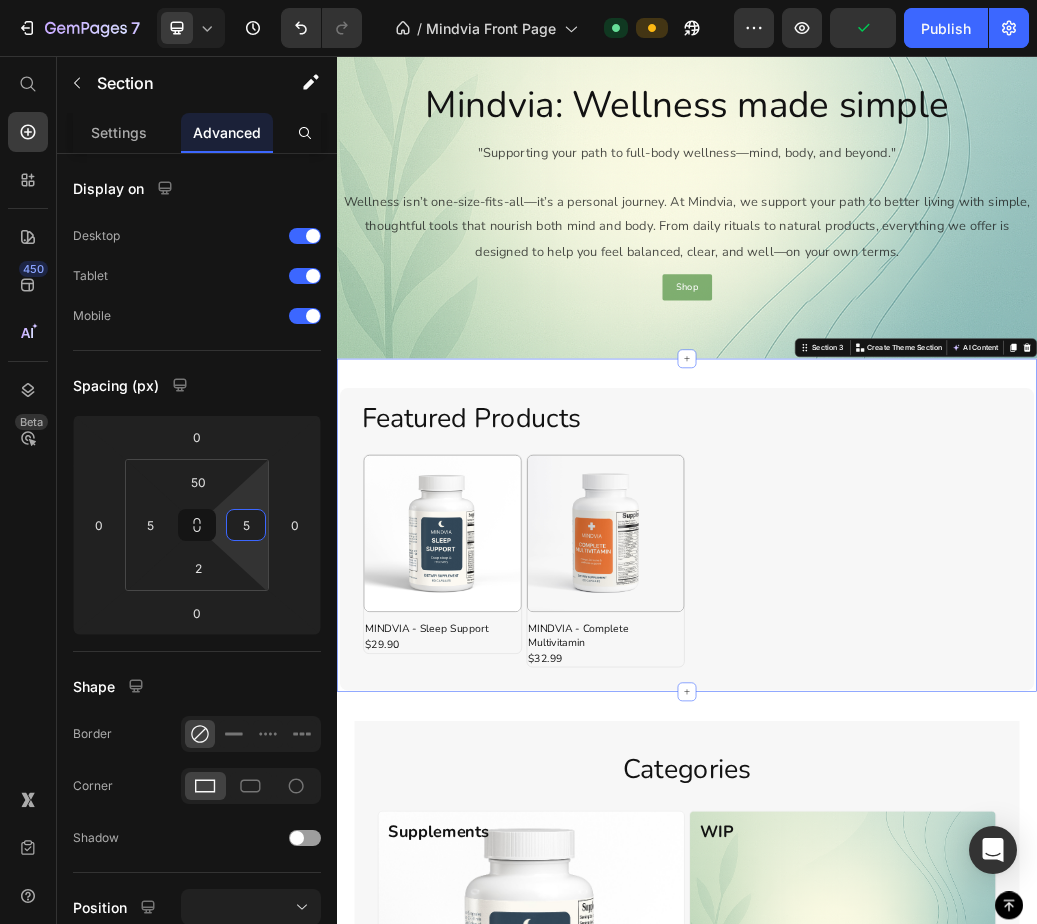 type on "5" 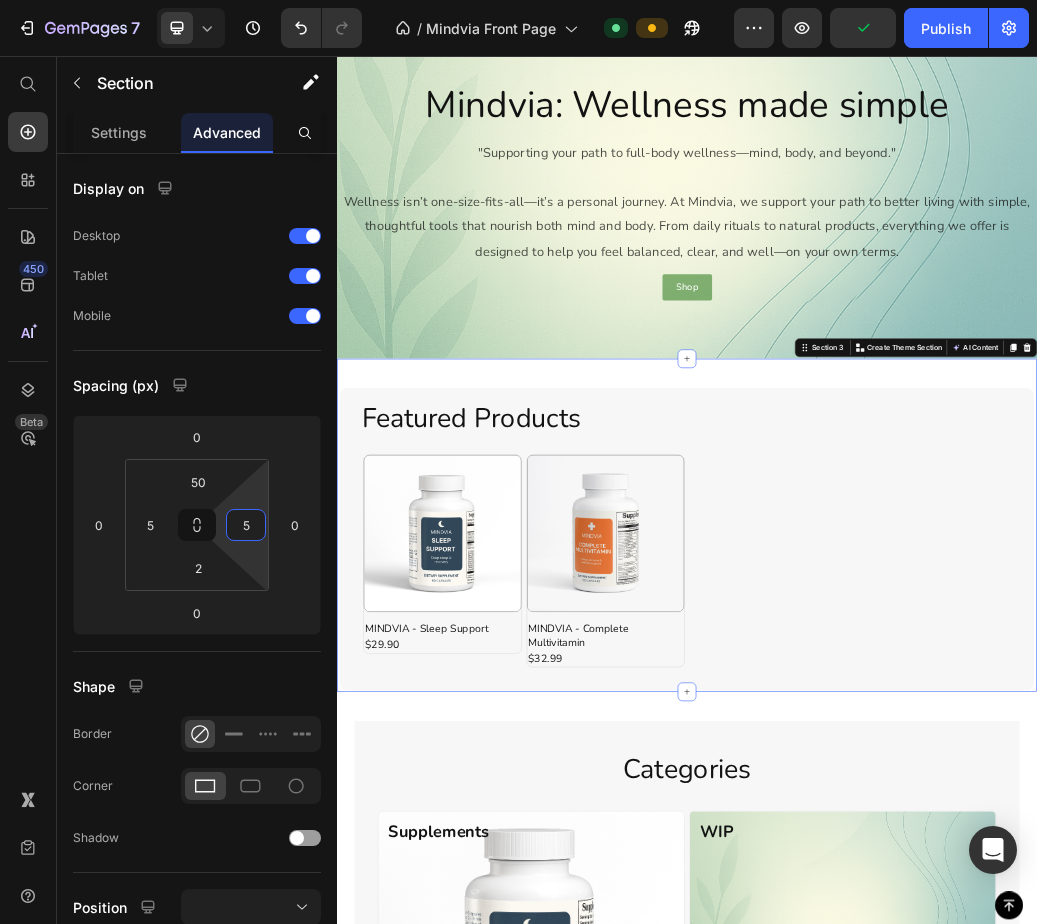 click on "Featured Products Heading Product Images MINDVIA - Sleep Support Product Title $29.90 Product Price Row Row Product Images MINDVIA - Complete Multivitamin Product Title $32.99 Product Price Row Row Product List Row Section 3   You can create reusable sections Create Theme Section AI Content Write with GemAI What would you like to describe here? Tone and Voice Persuasive Product MINDVIA - Sleep Support Show more Generate" at bounding box center (937, 861) 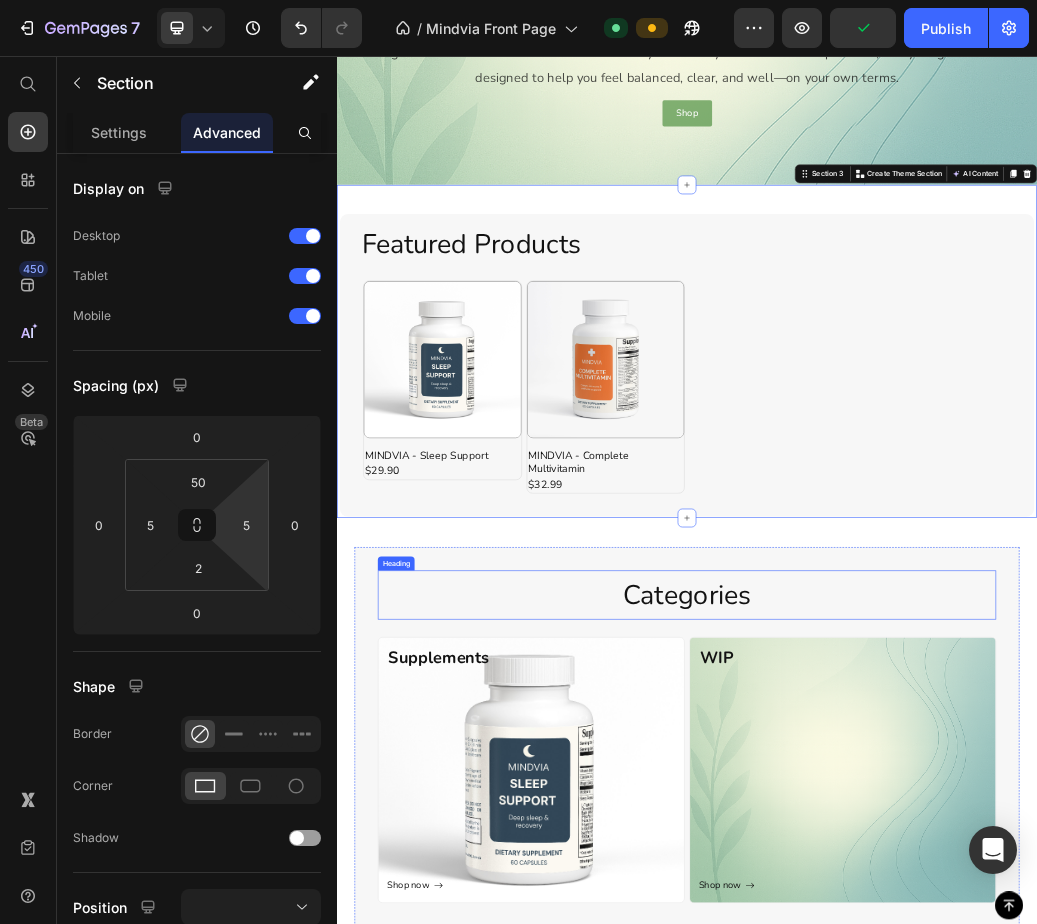 scroll, scrollTop: 400, scrollLeft: 0, axis: vertical 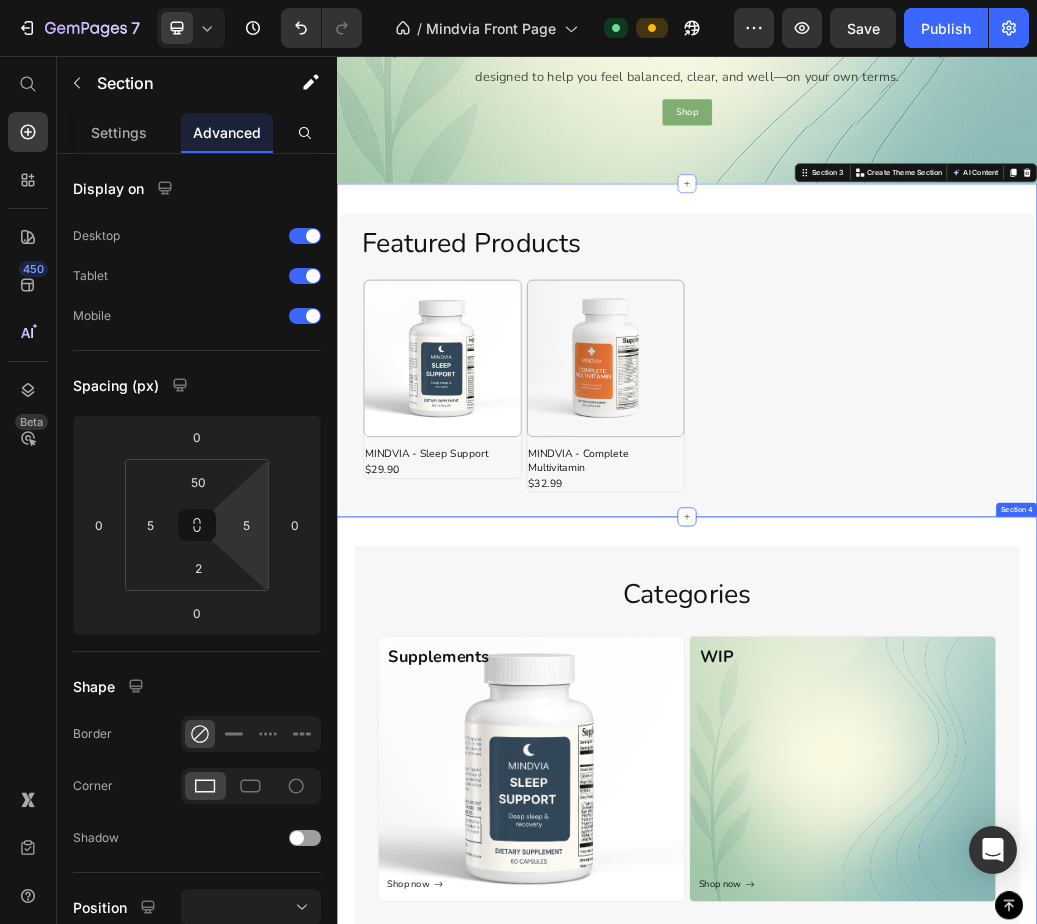 click on "Categories Heading Supplements Heading
Shop now Button Row Row WIP Heading
Shop now Button Row Row Row Row Section 4" at bounding box center (937, 1227) 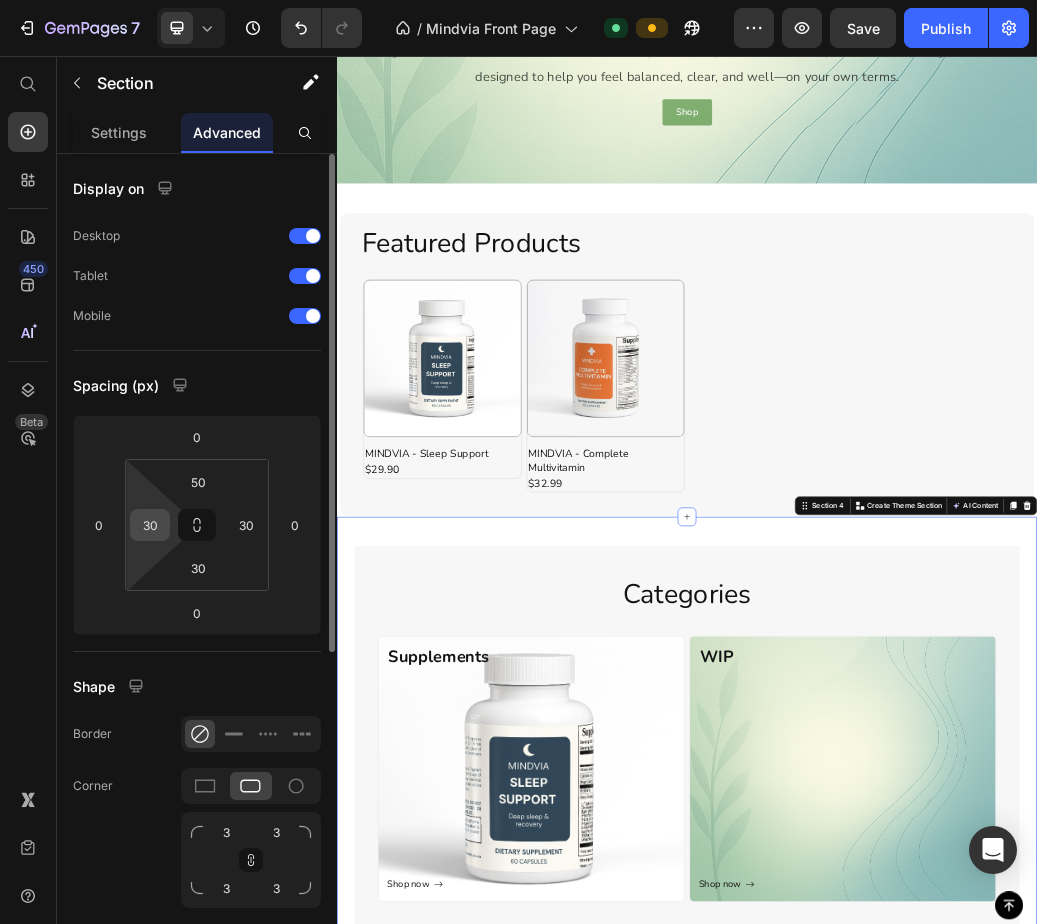 drag, startPoint x: 167, startPoint y: 532, endPoint x: 150, endPoint y: 529, distance: 17.262676 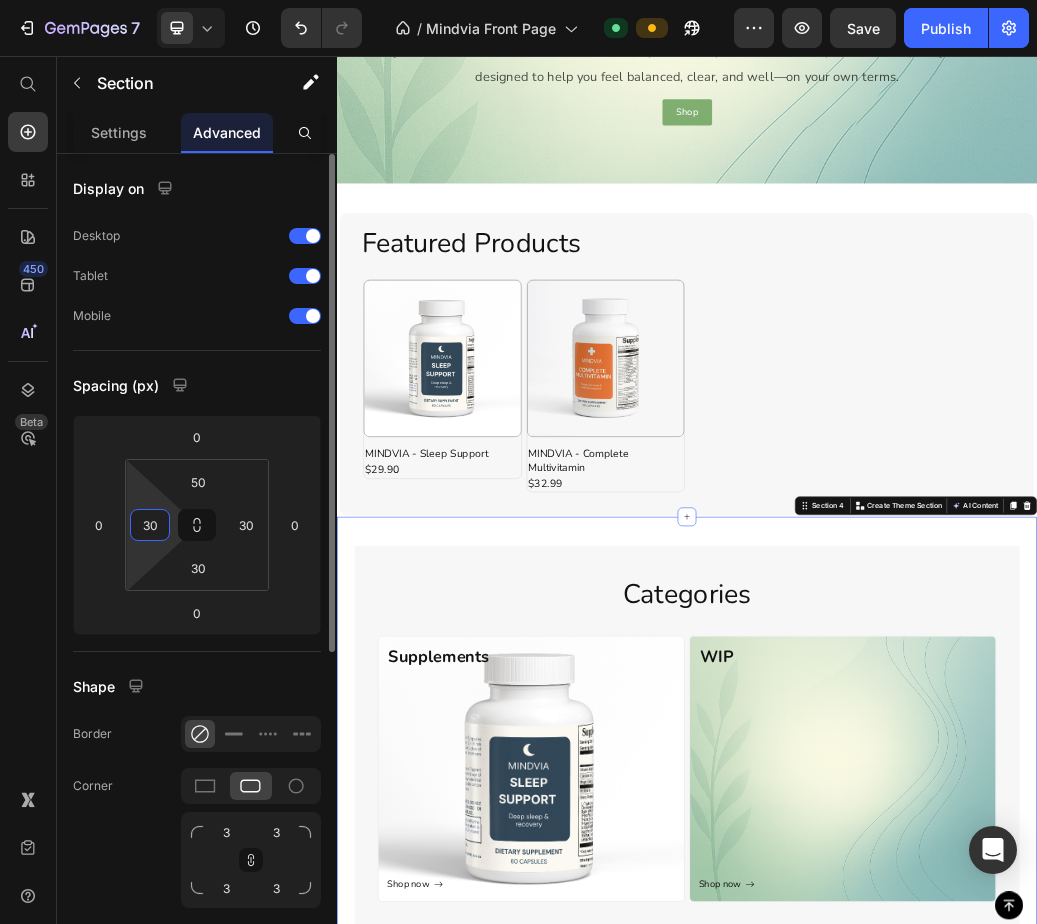click on "30" at bounding box center (150, 525) 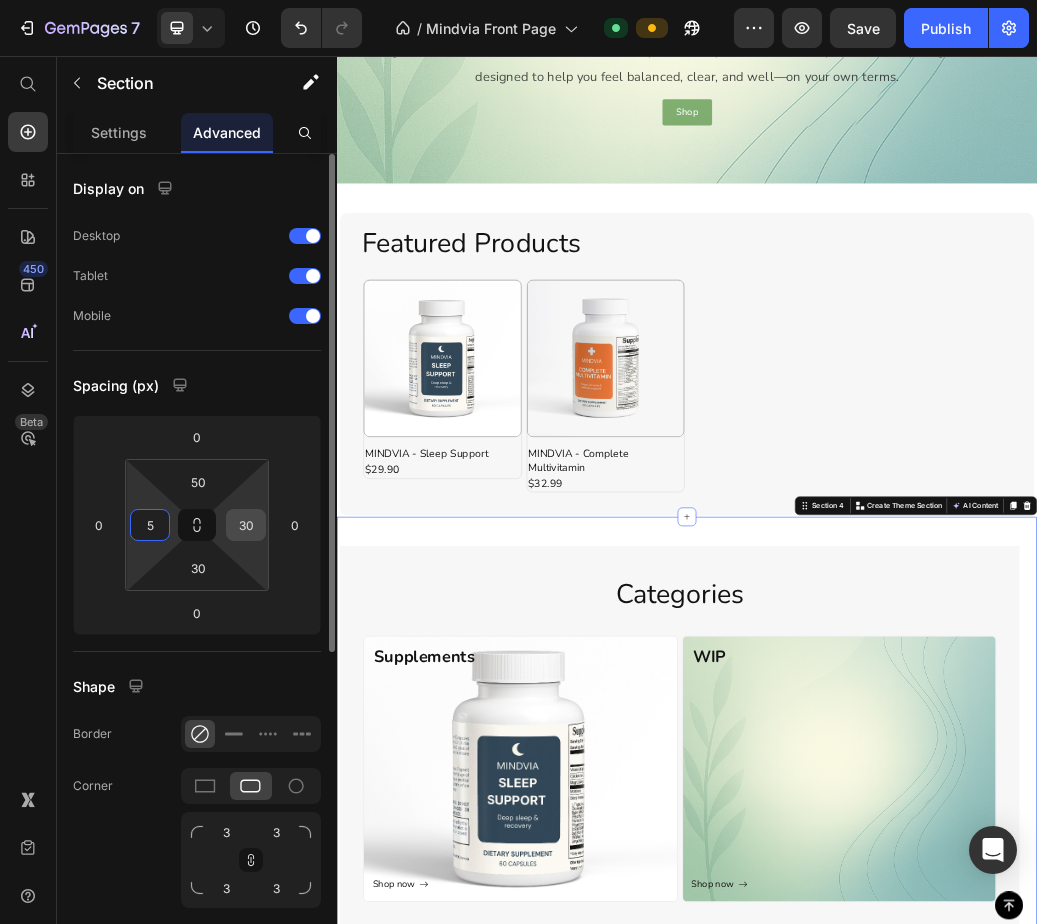 type on "5" 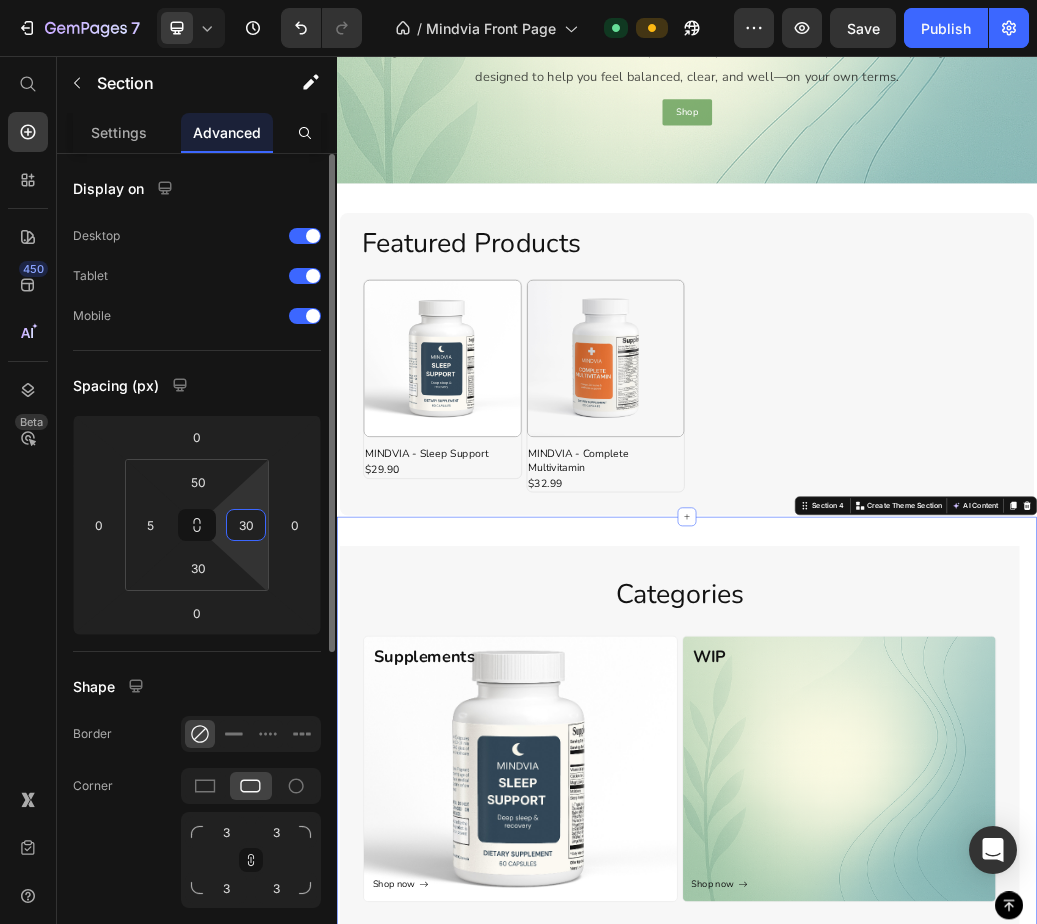 click on "30" at bounding box center (246, 525) 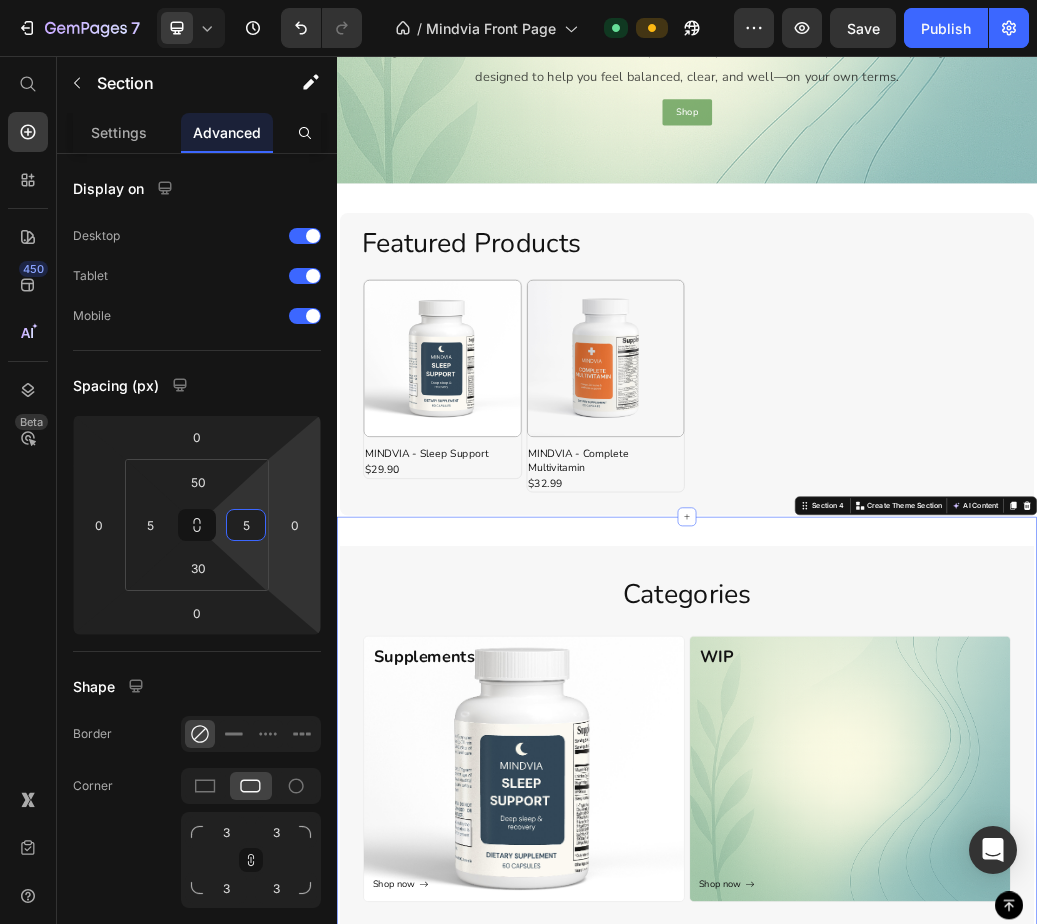 type on "5" 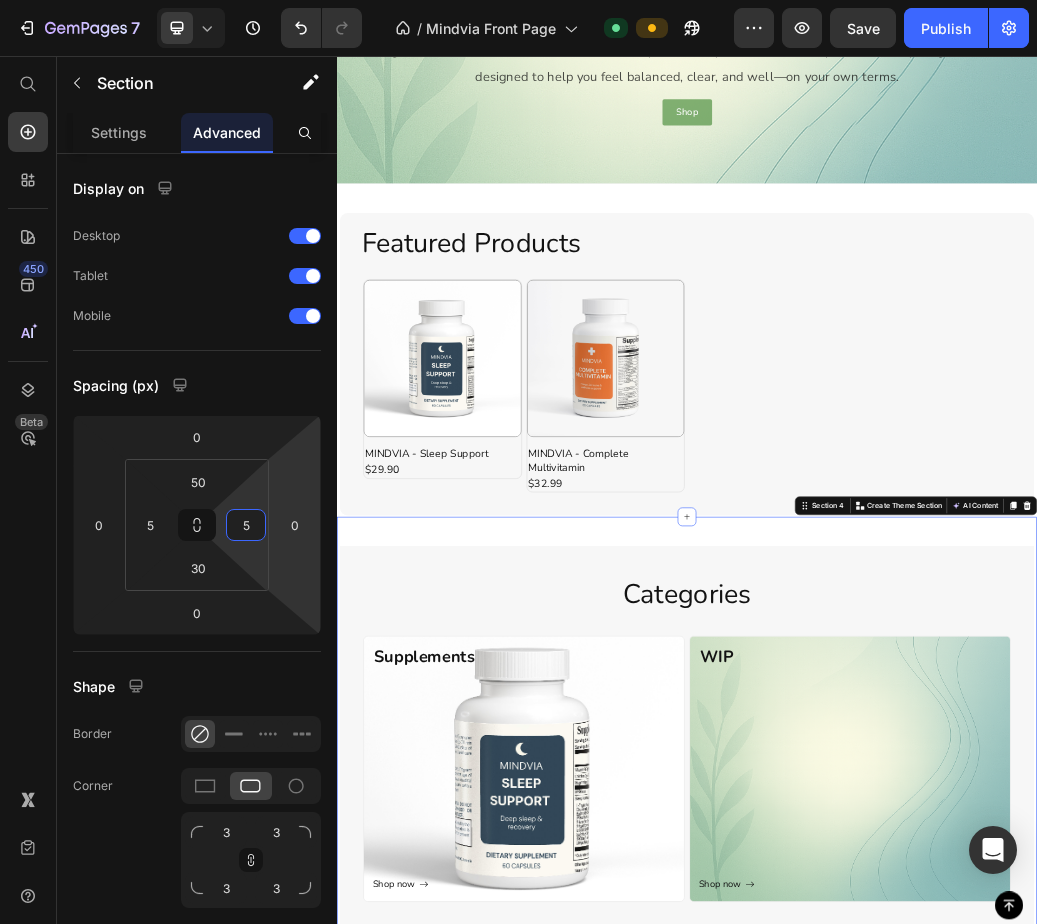 click on "Categories Heading Supplements Heading
Shop now Button Row Row WIP Heading
Shop now Button Row Row Row Row Section 4   You can create reusable sections Create Theme Section AI Content Write with GemAI What would you like to describe here? Tone and Voice Persuasive Product MINDVIA - Sleep Support Show more Generate" at bounding box center [937, 1227] 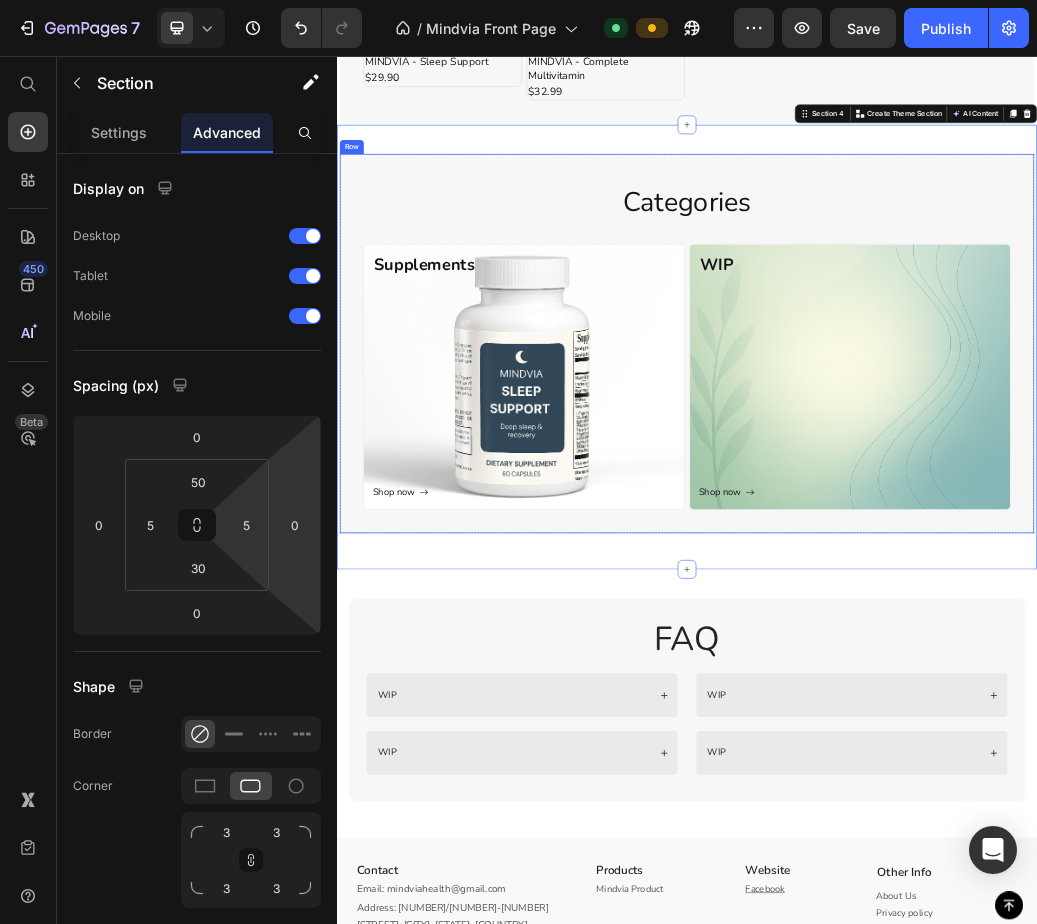 scroll, scrollTop: 1100, scrollLeft: 0, axis: vertical 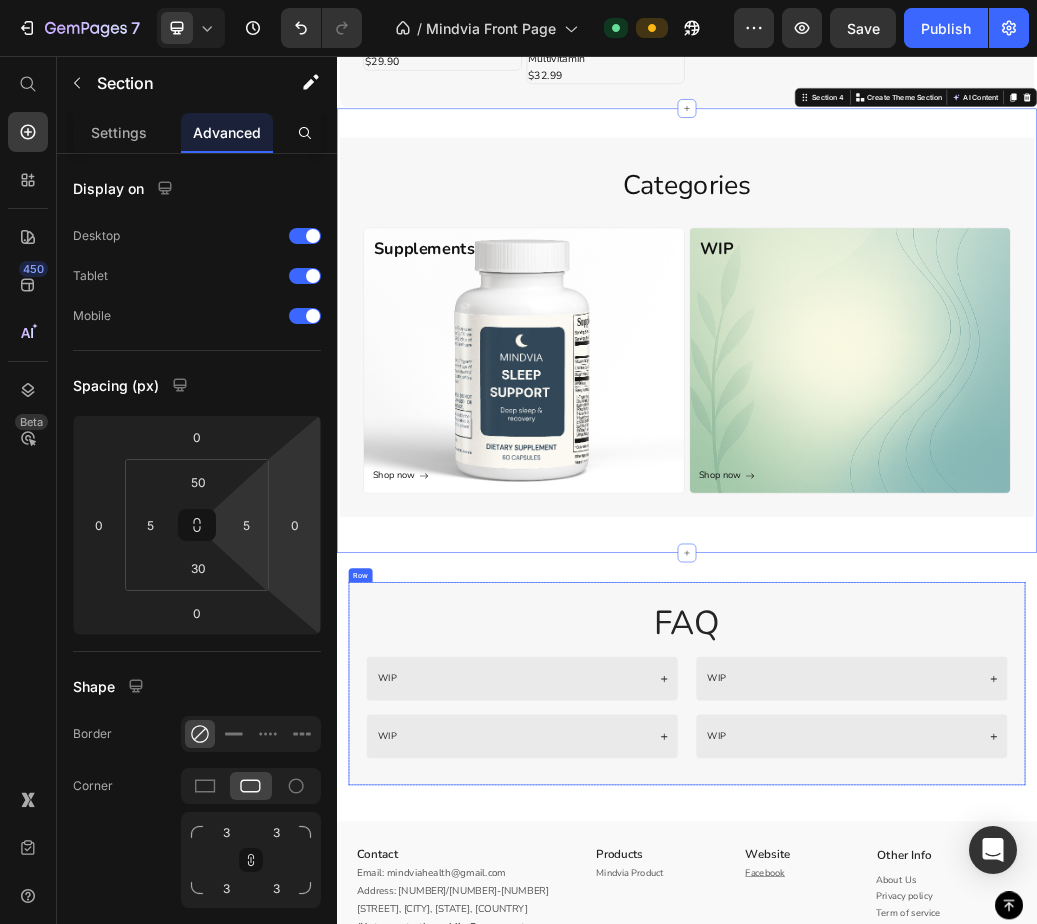 click on "FAQ Heading
WIP
WIP Accordion
WIP
WIP Accordion Row Row" at bounding box center (937, 1132) 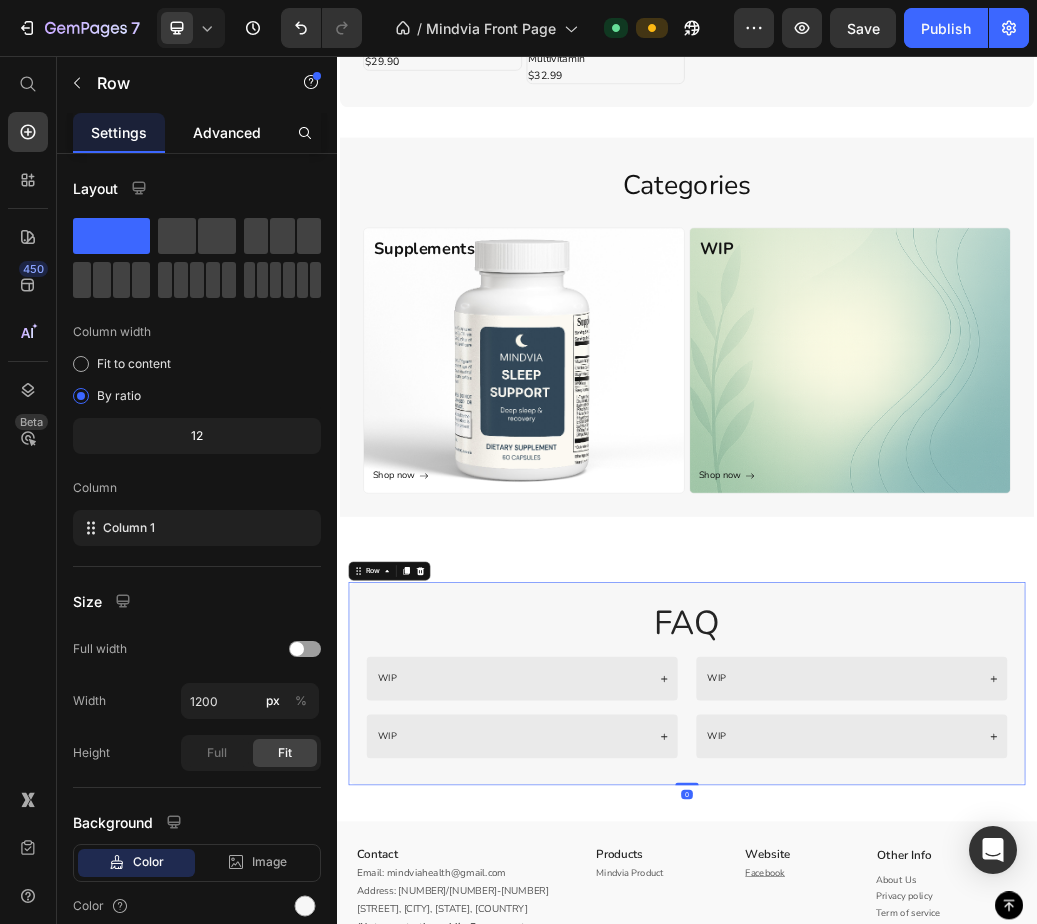 click on "Advanced" at bounding box center (227, 132) 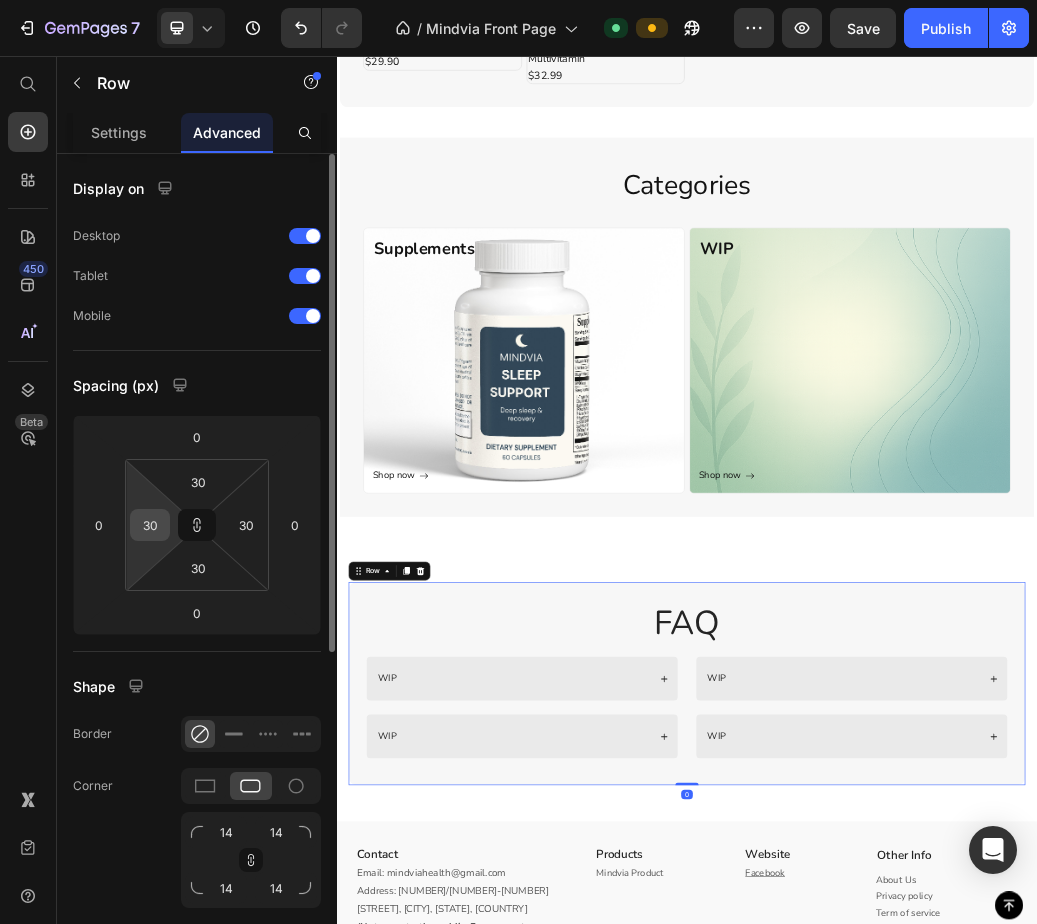 click on "30" at bounding box center (150, 525) 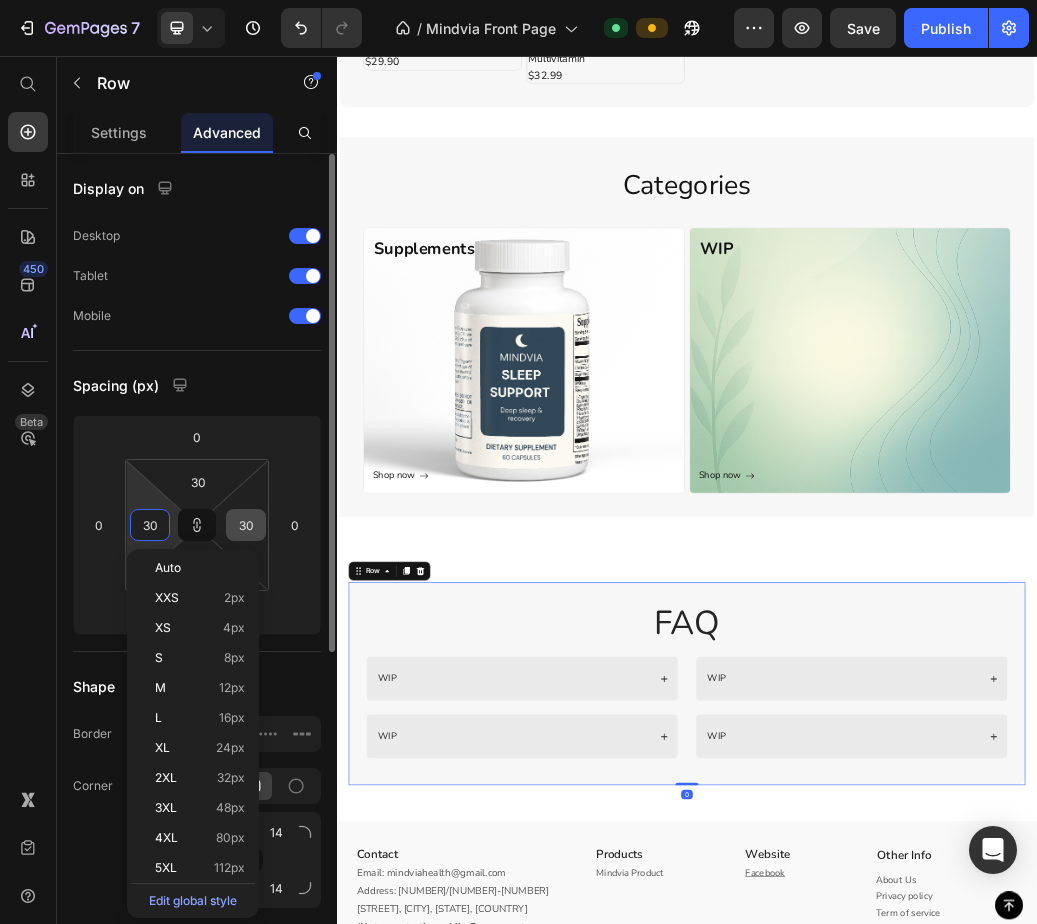type on "5" 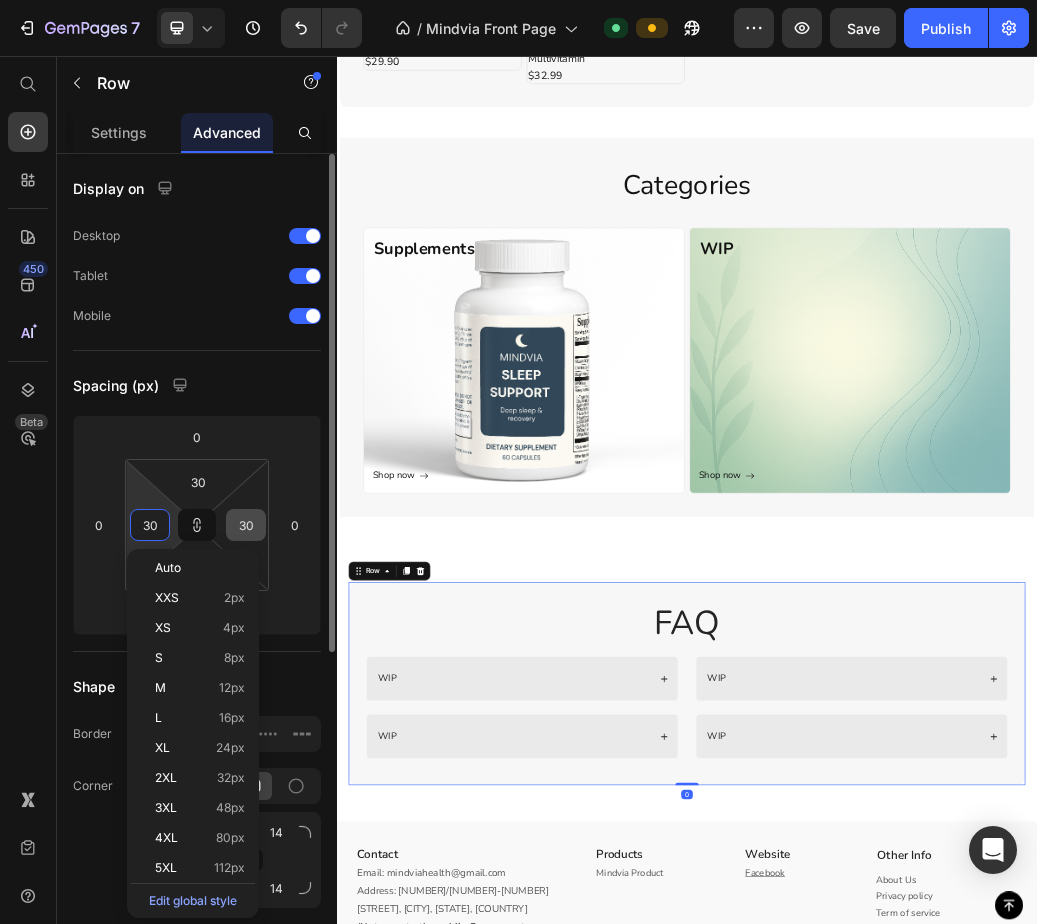 type on "5" 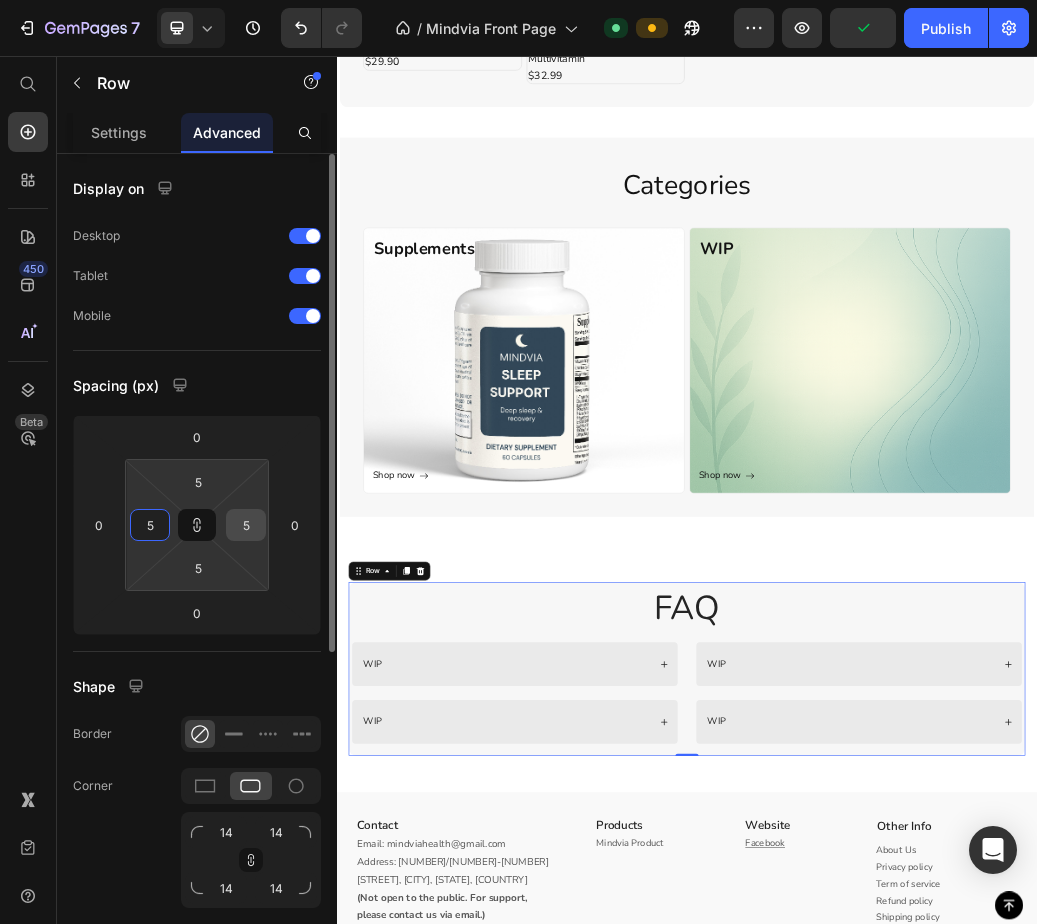 type on "5" 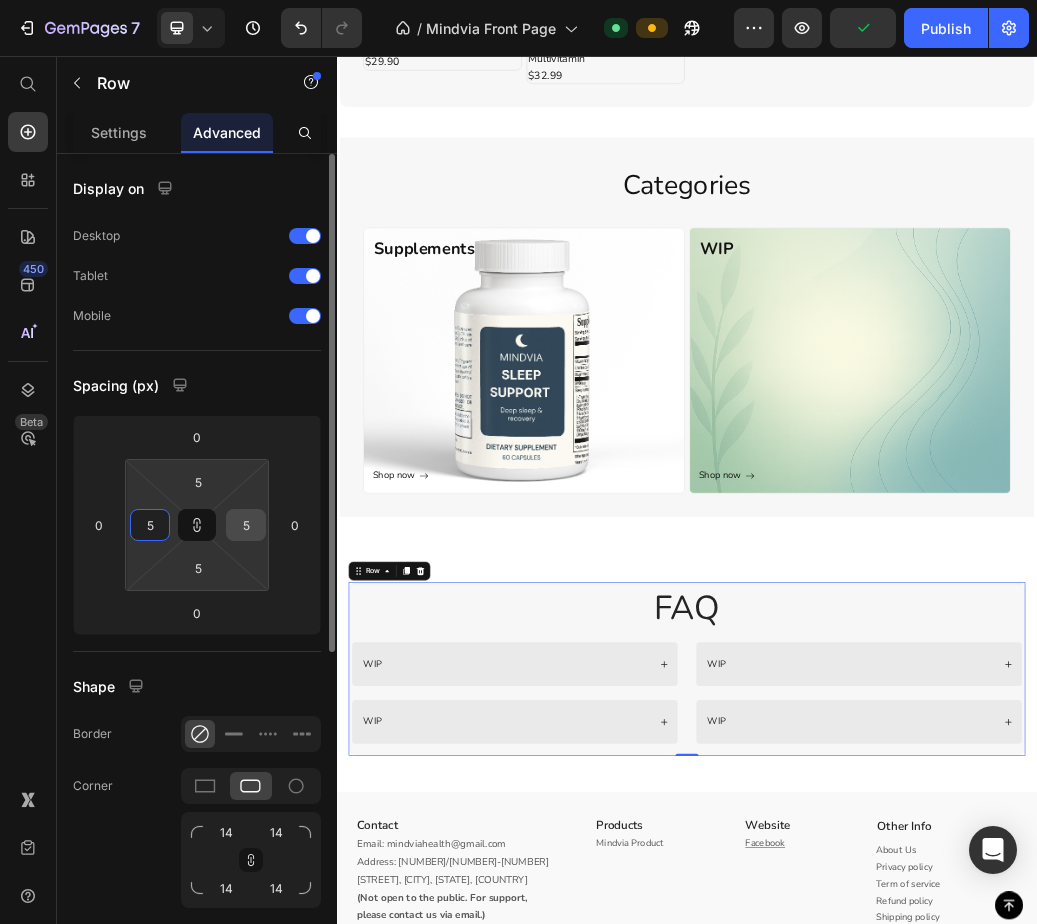 click on "5" at bounding box center (246, 525) 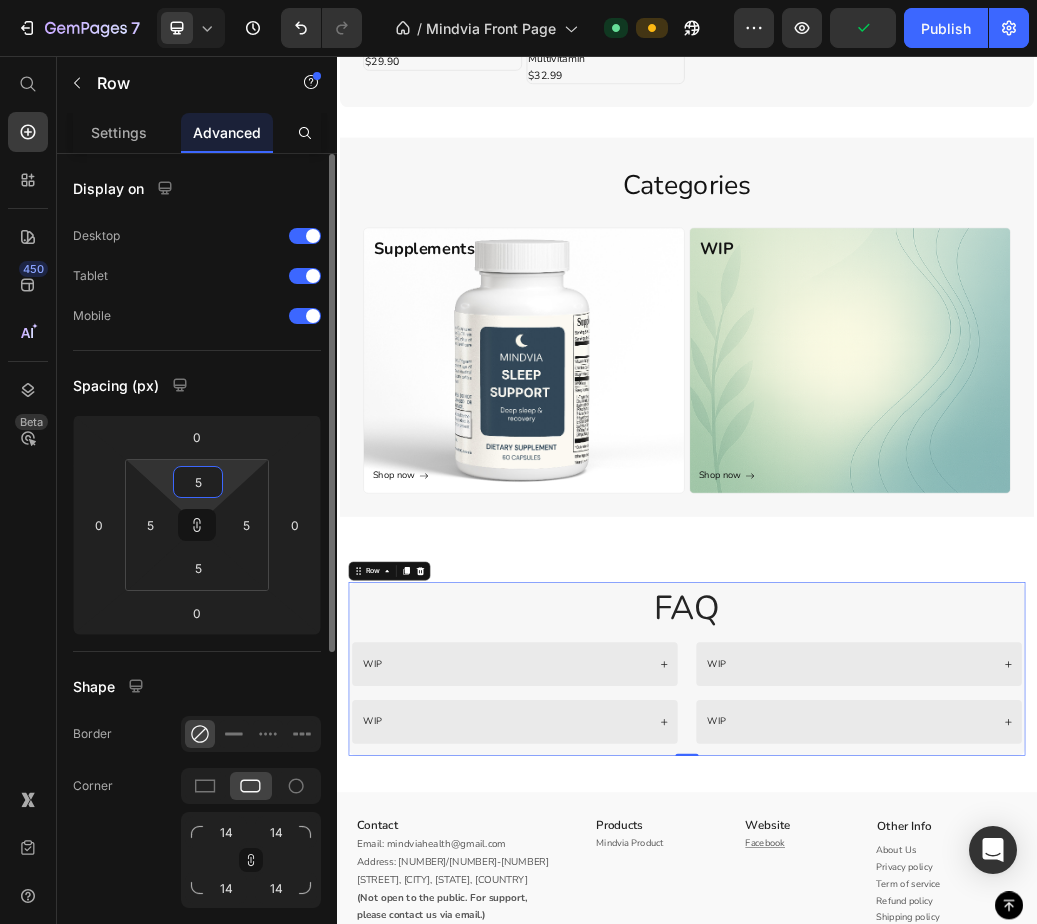 click on "5" at bounding box center [198, 482] 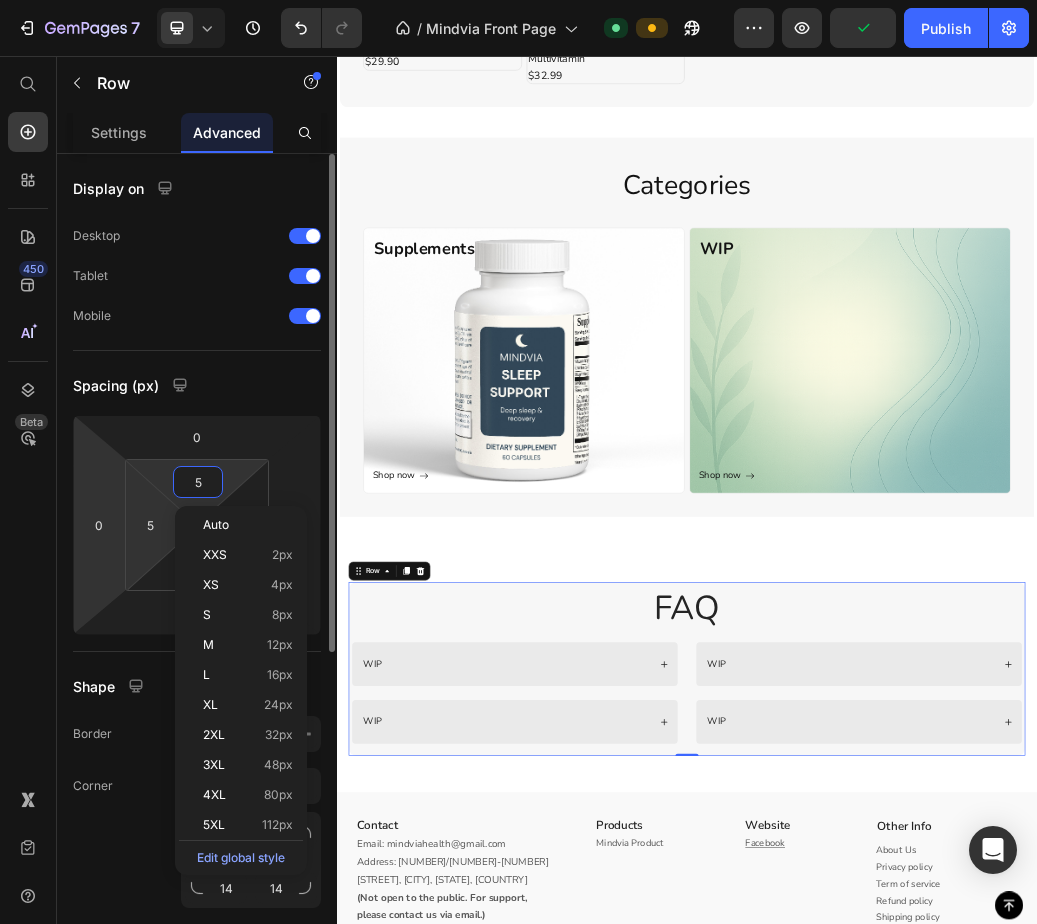 click on "7  Version history  /  Mindvia Front Page Default Preview  Publish  450 Beta Start with Sections Elements Hero Section Product Detail Brands Trusted Badges Guarantee Product Breakdown How to use Testimonials Compare Bundle FAQs Social Proof Brand Story Product List Collection Blog List Contact Sticky Add to Cart Custom Footer Browse Library 450 Layout
Row
Row
Row
Row Text
Heading
Text Block Button
Button
Button
Sticky Back to top Media
Image" at bounding box center (518, 0) 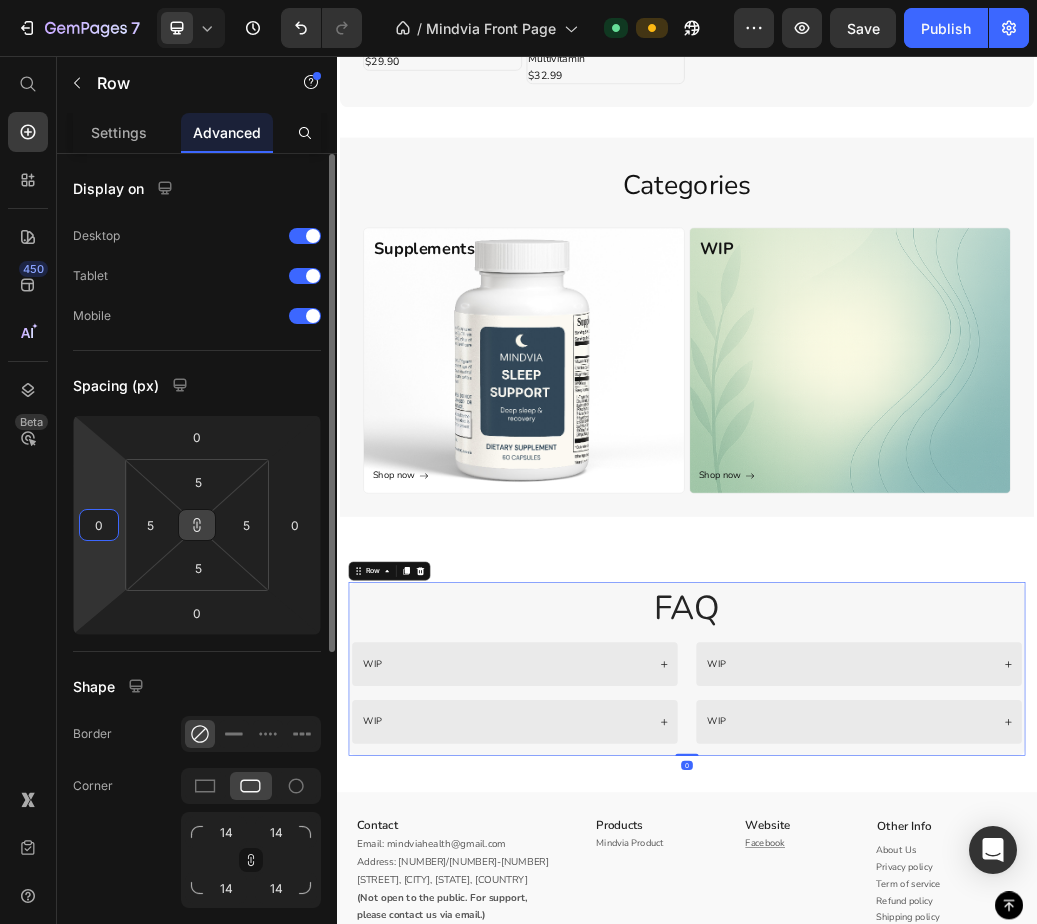 click at bounding box center [197, 525] 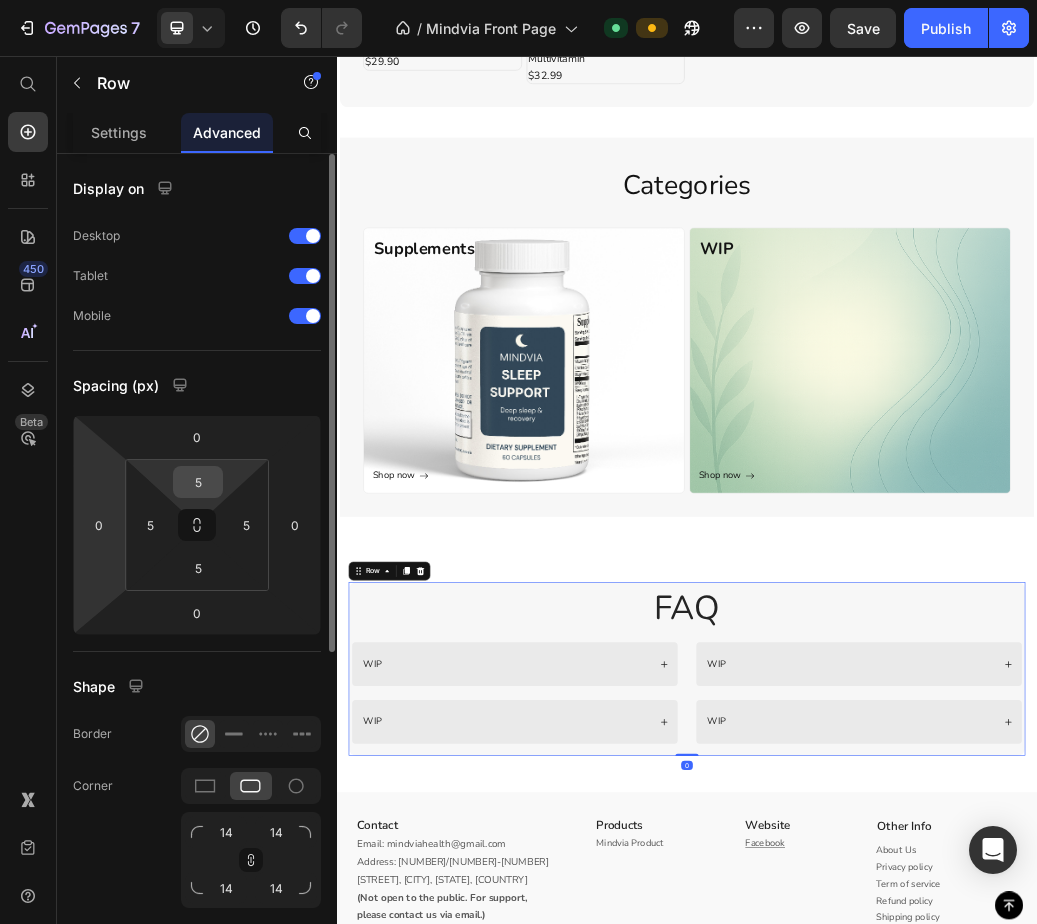 click on "5" at bounding box center [198, 482] 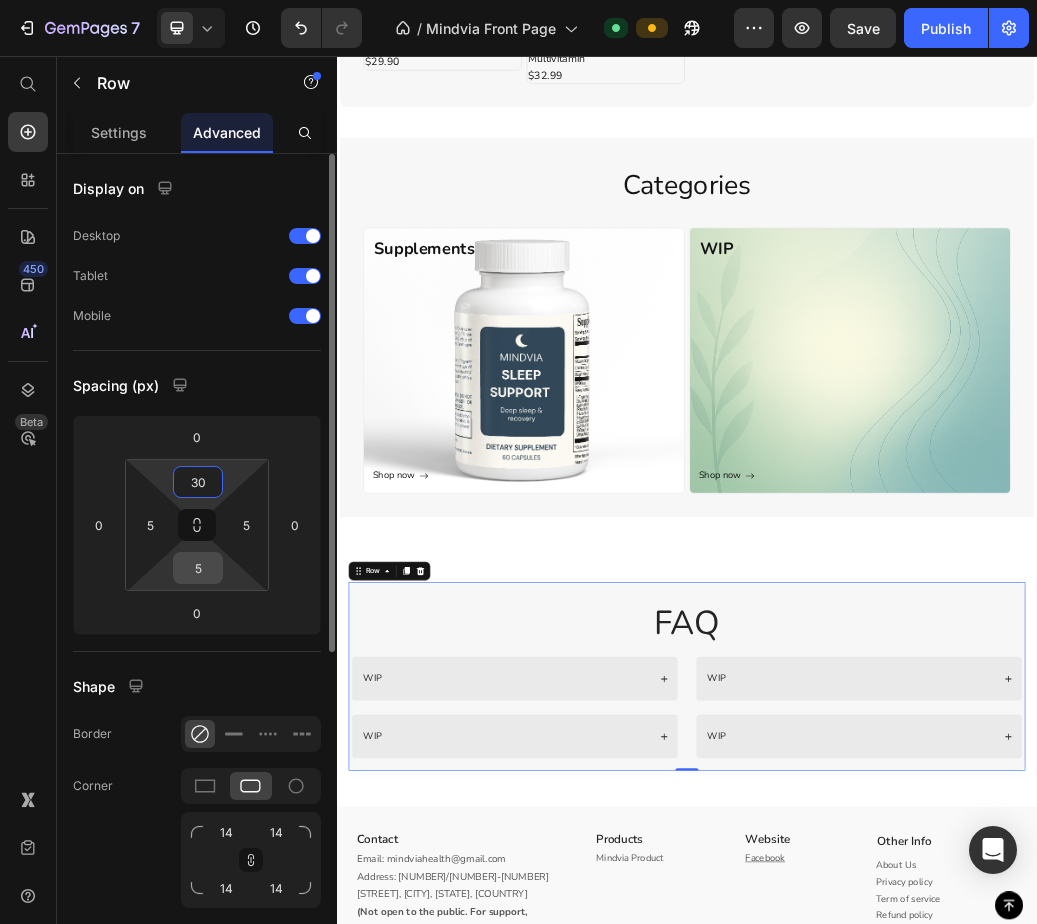 type on "30" 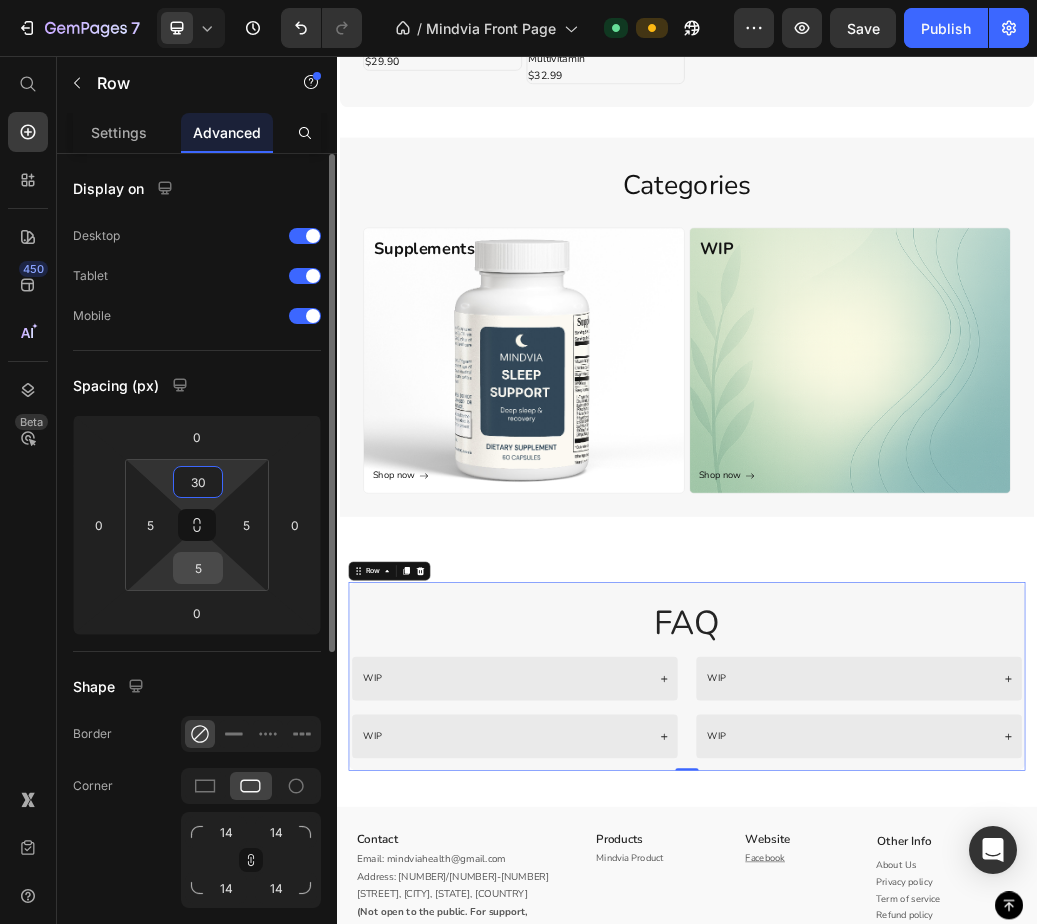 click on "5" at bounding box center (198, 568) 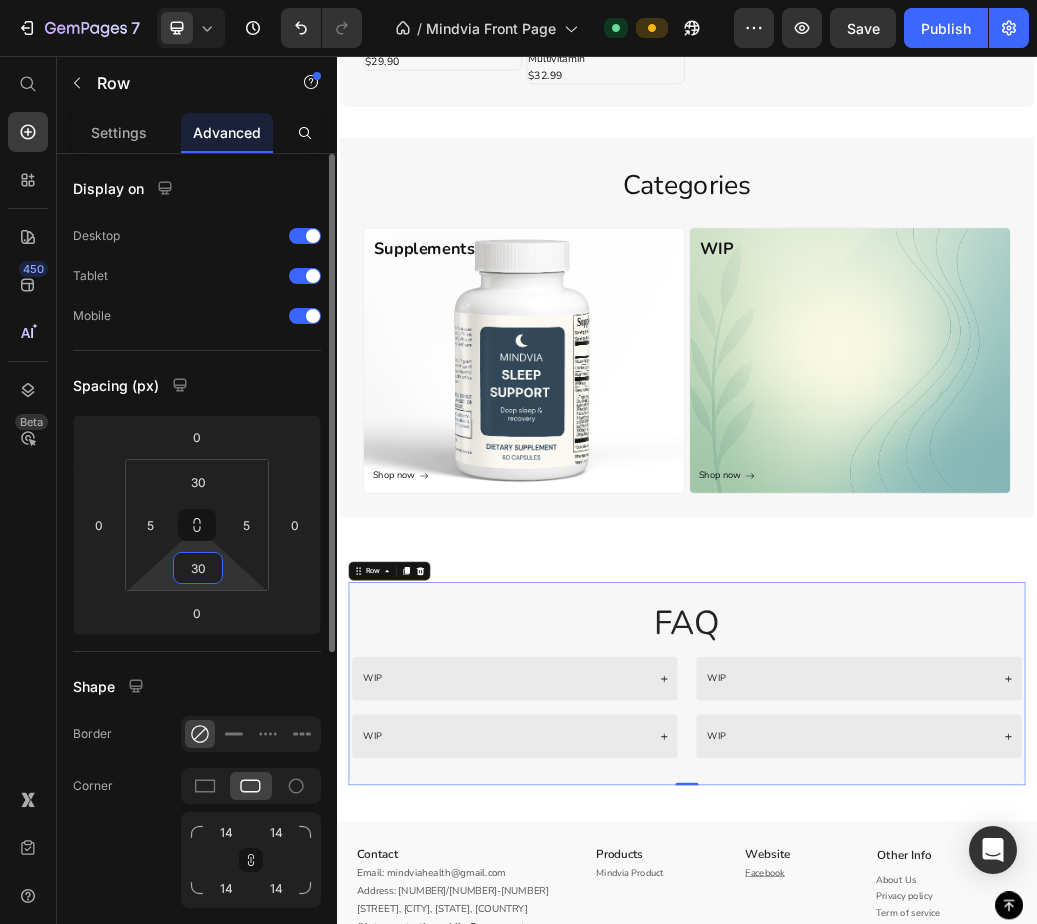 type on "30" 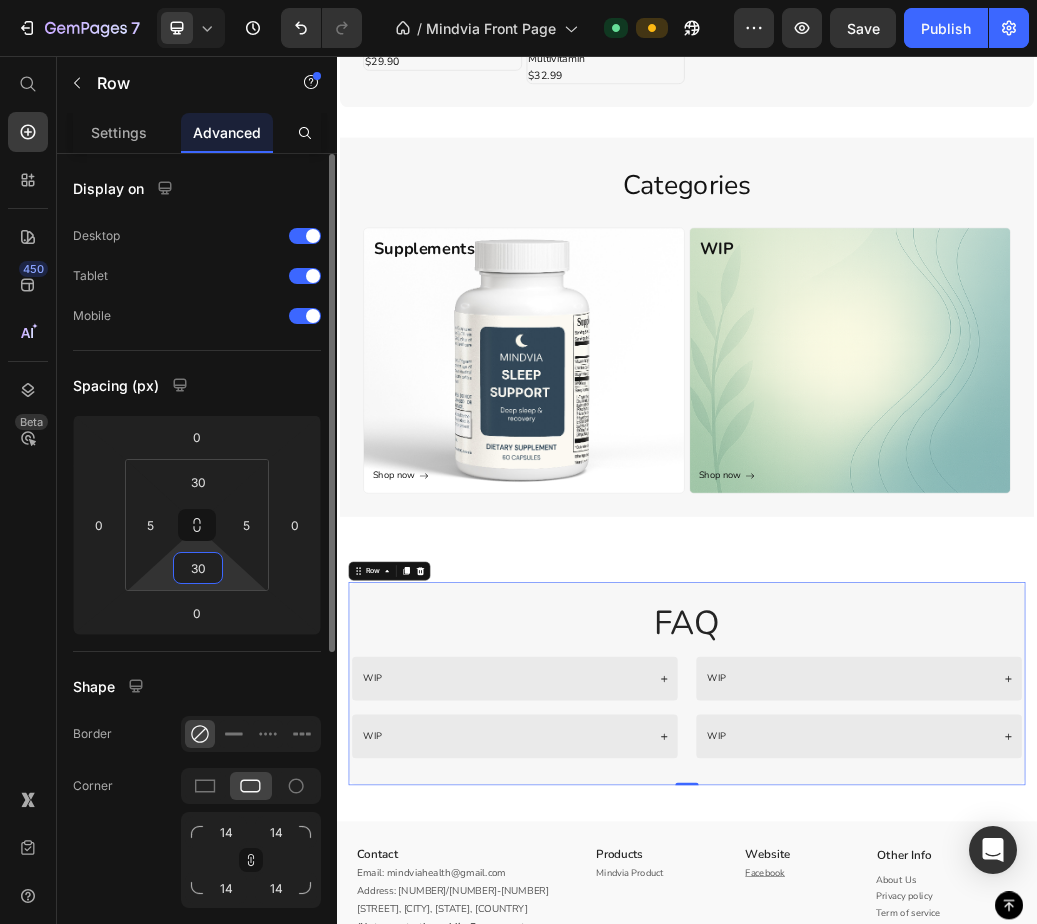 click on "Display on Desktop Tablet Mobile Spacing (px) 0 0 0 0 30 5 30 5 Shape Border Corner 14 14 14 14 Shadow Position Opacity 100 % Animation Interaction Upgrade to Optimize plan  to unlock Interaction & other premium features. CSS class" at bounding box center [197, 791] 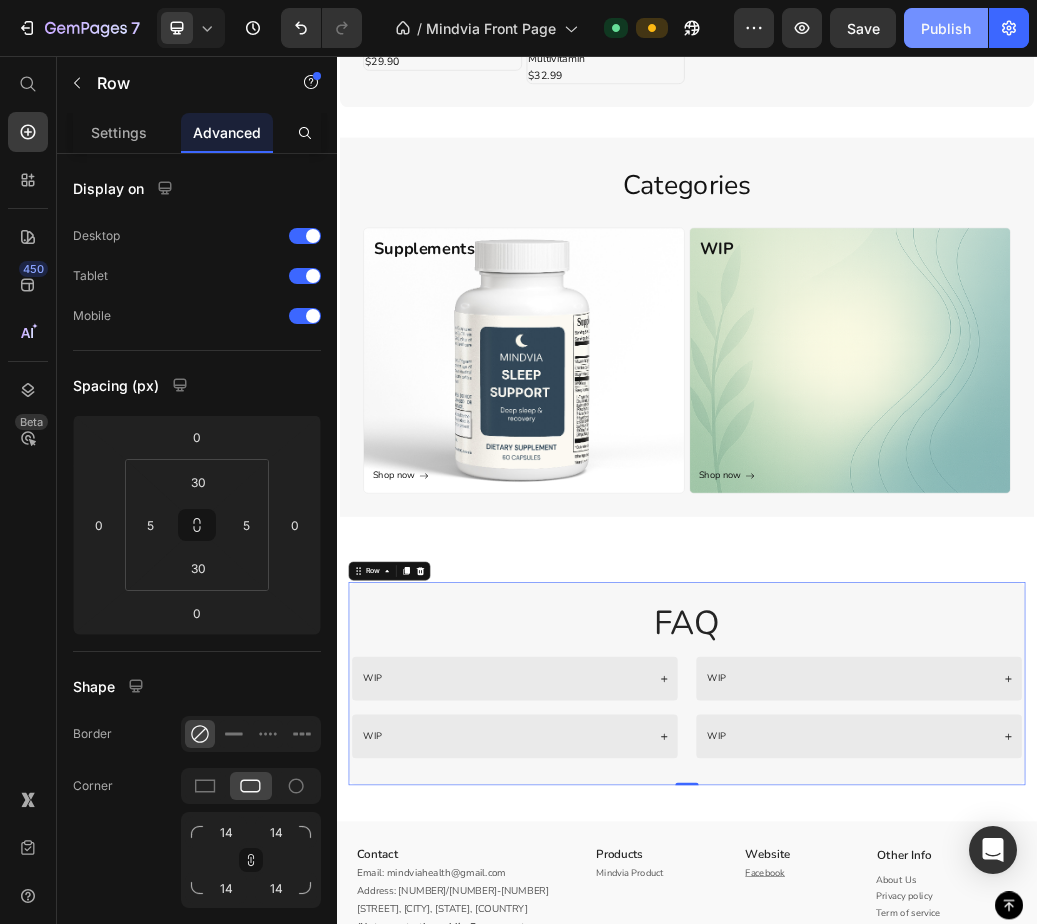 click on "Publish" at bounding box center (946, 28) 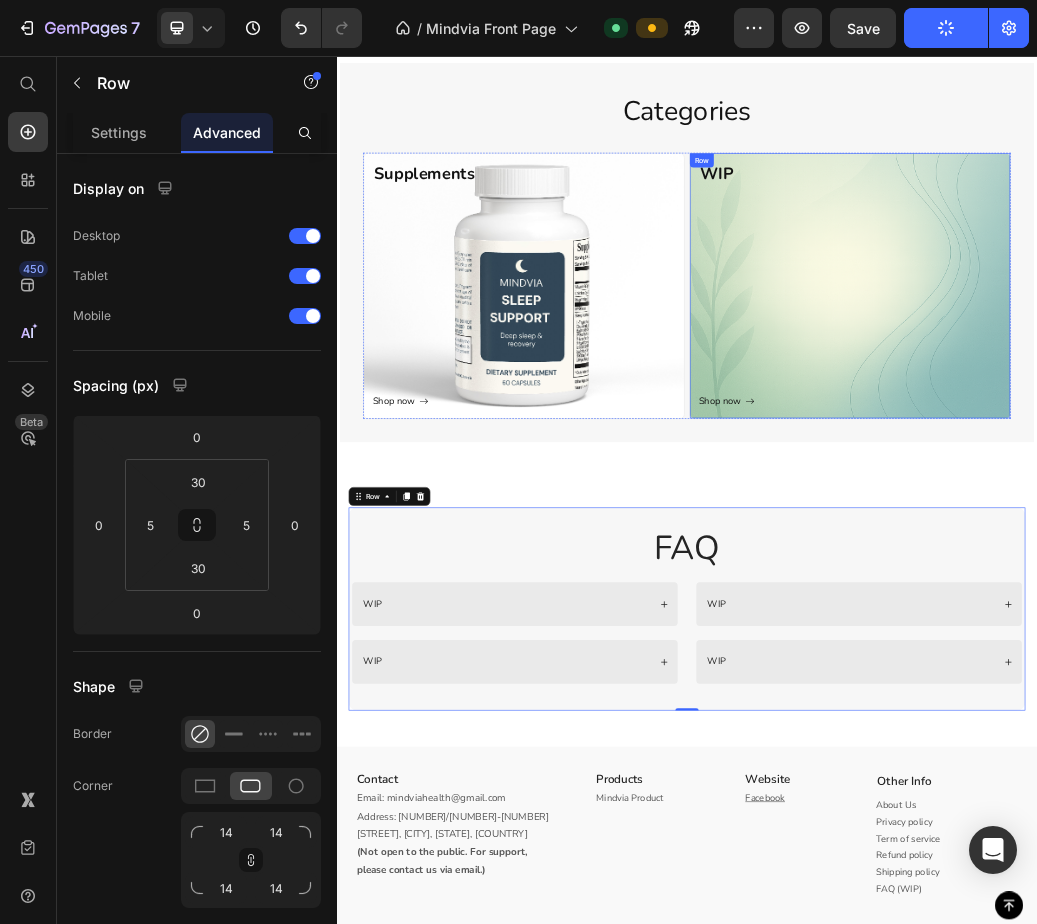 scroll, scrollTop: 1200, scrollLeft: 0, axis: vertical 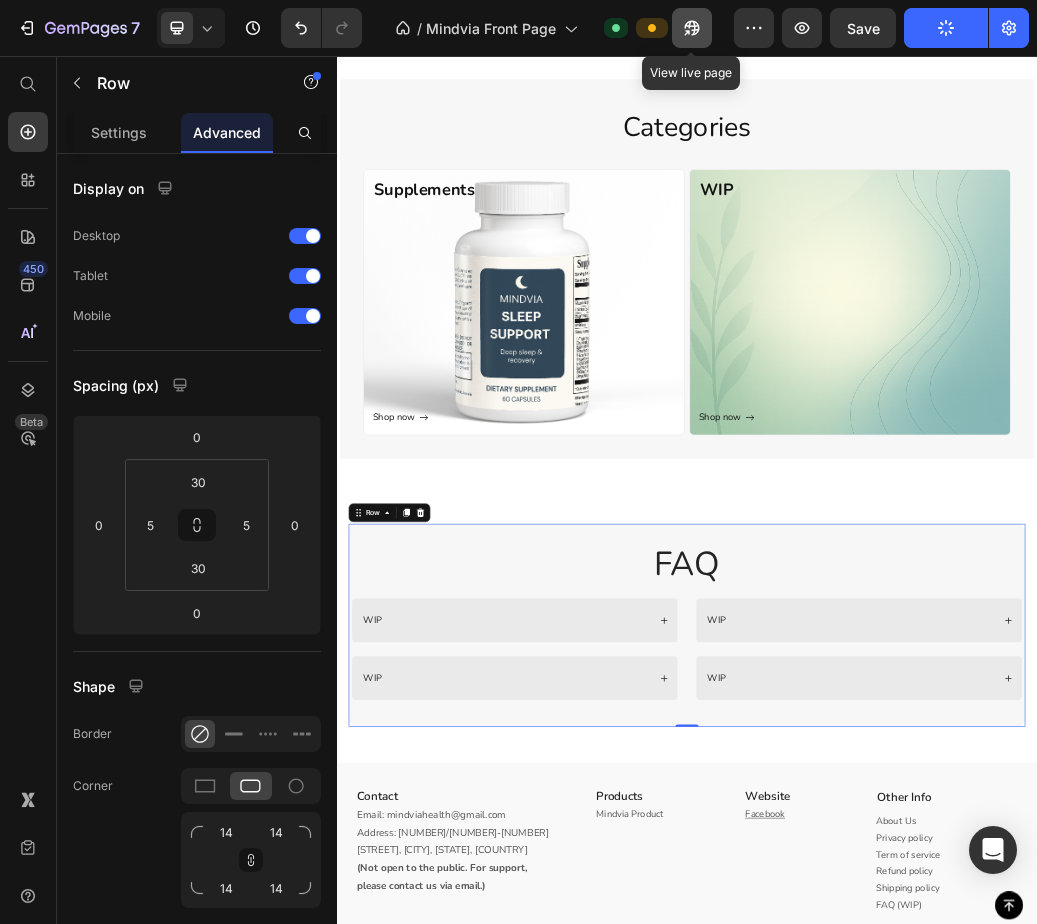 click 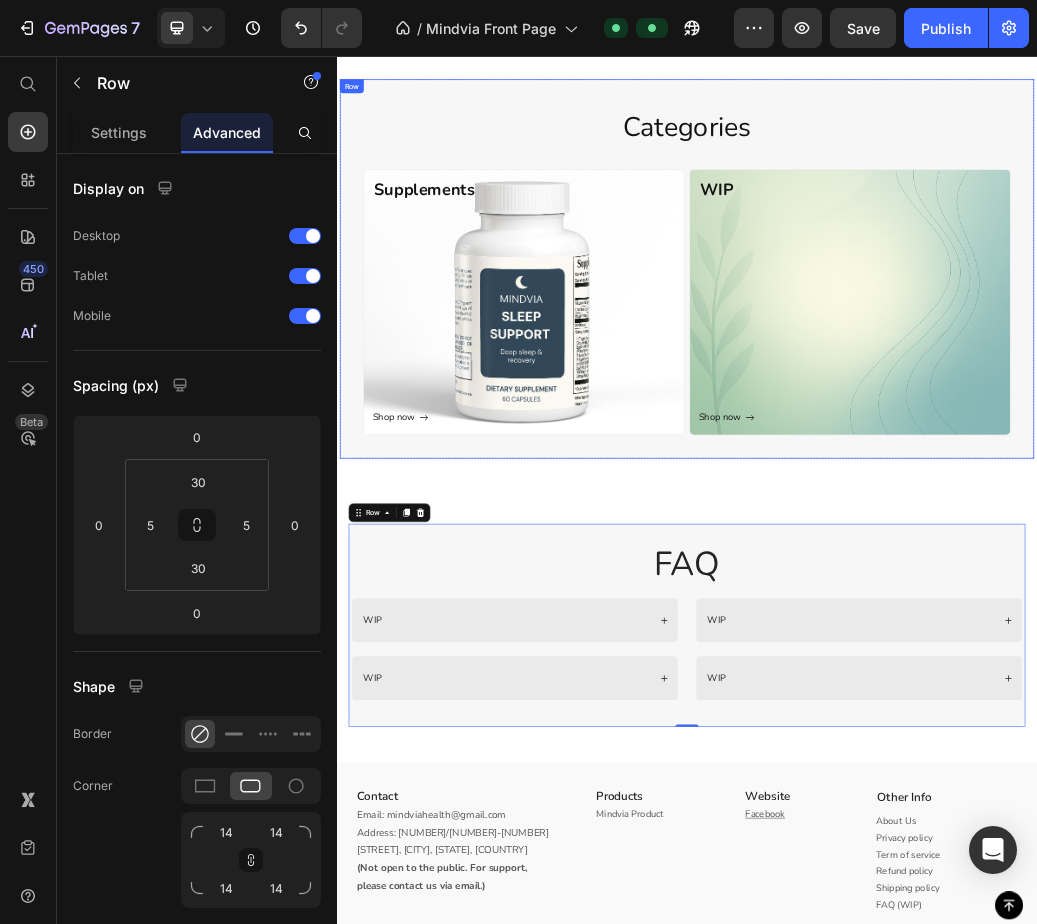 click on "Categories Heading Supplements Heading
Shop now Button Row Row WIP Heading
Shop now Button Row Row Row" at bounding box center [937, 421] 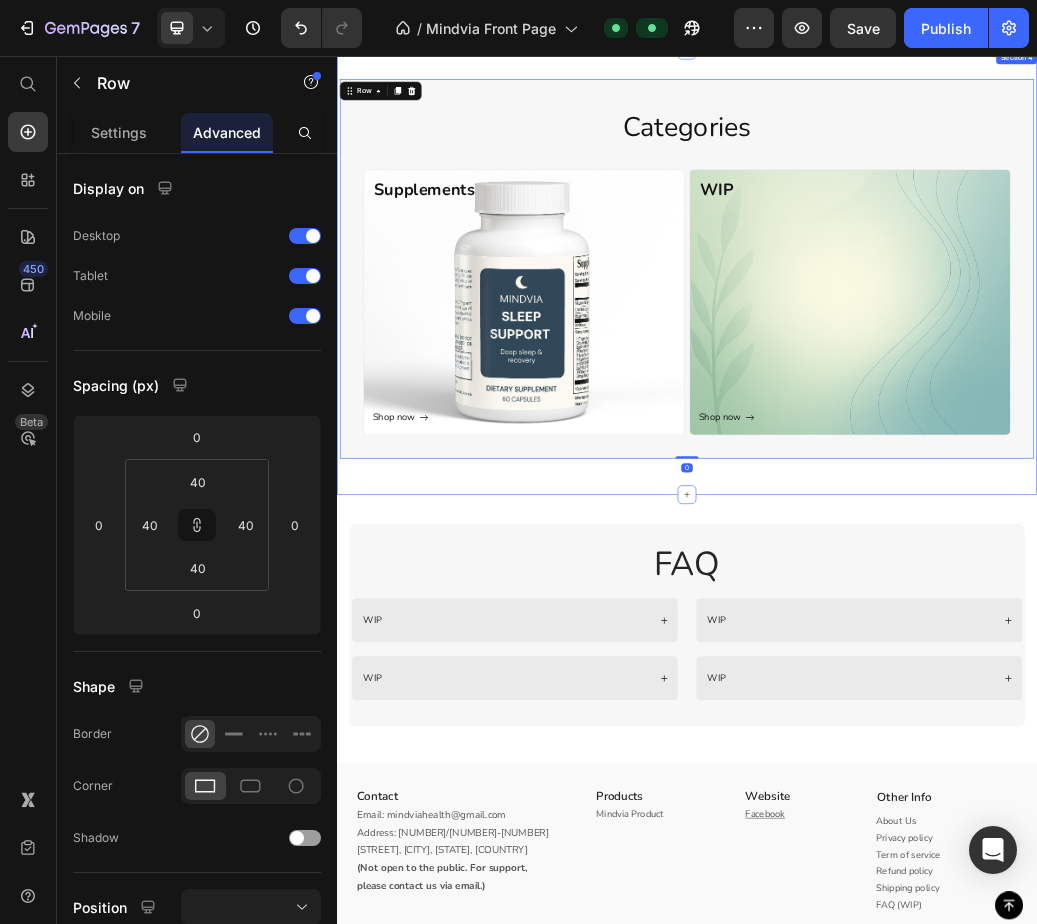 click on "Categories Heading Supplements Heading
Shop now Button Row Row WIP Heading
Shop now Button Row Row Row   0 Row Section 4" at bounding box center [937, 427] 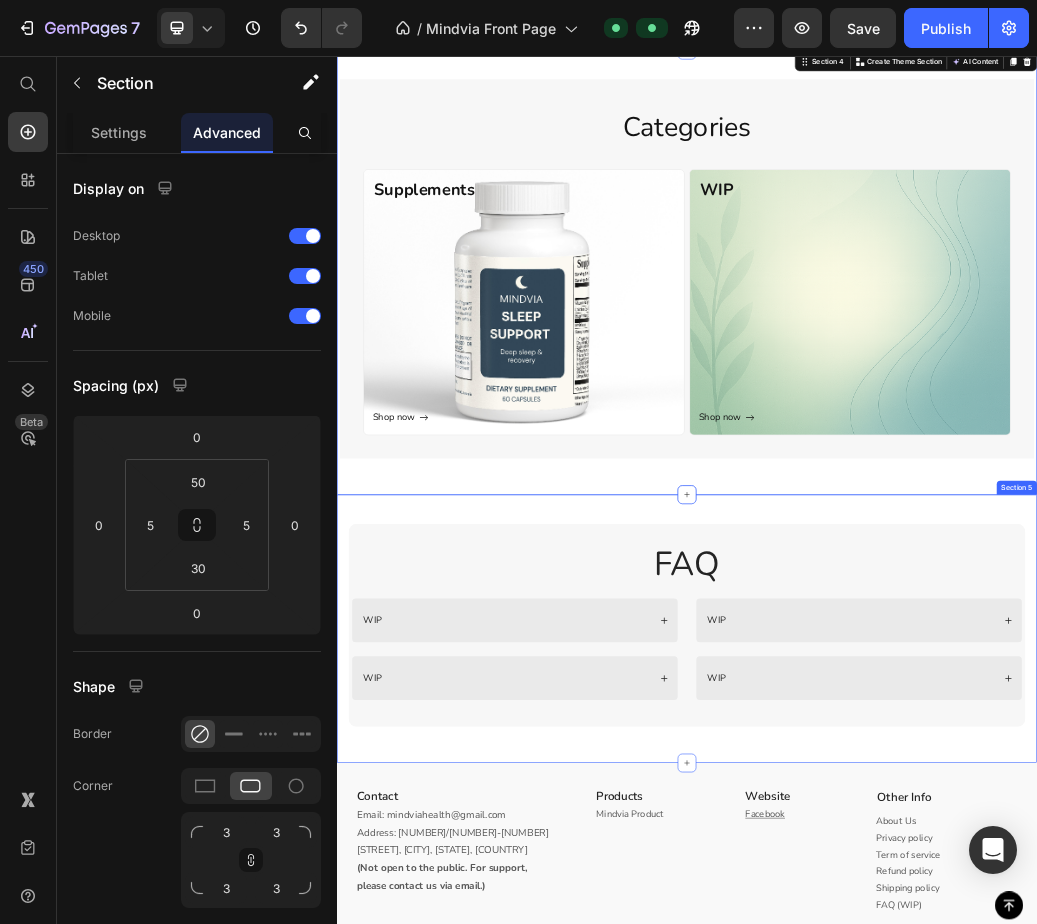 click on "FAQ Heading
WIP
WIP Accordion
WIP
WIP Accordion Row Row Row Section 5" at bounding box center [937, 1038] 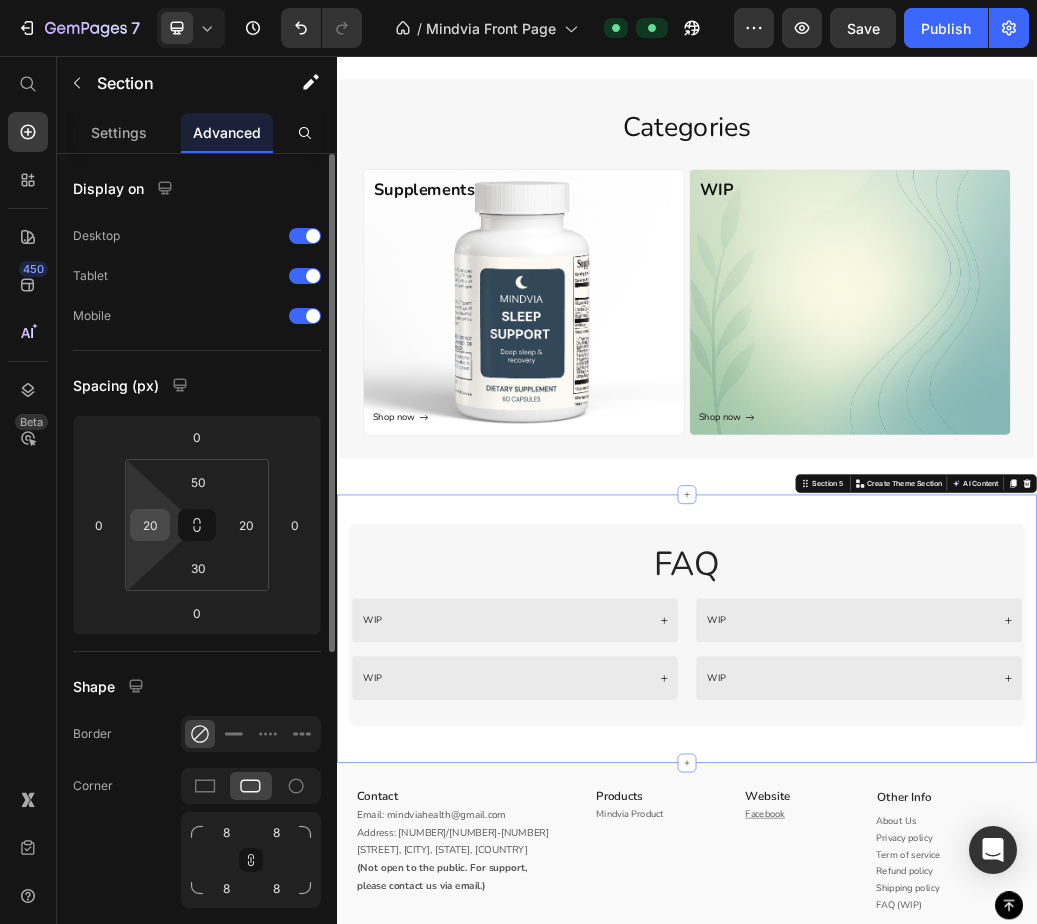 click on "20" at bounding box center [150, 525] 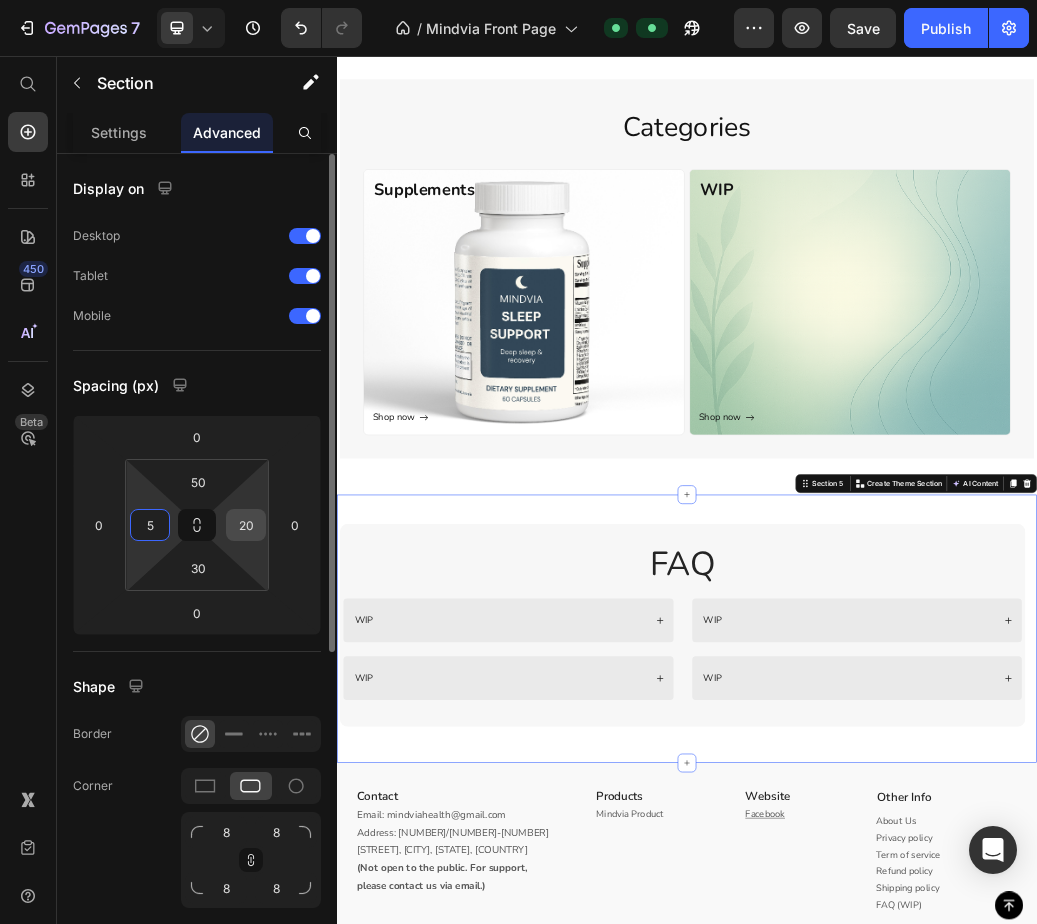 type on "5" 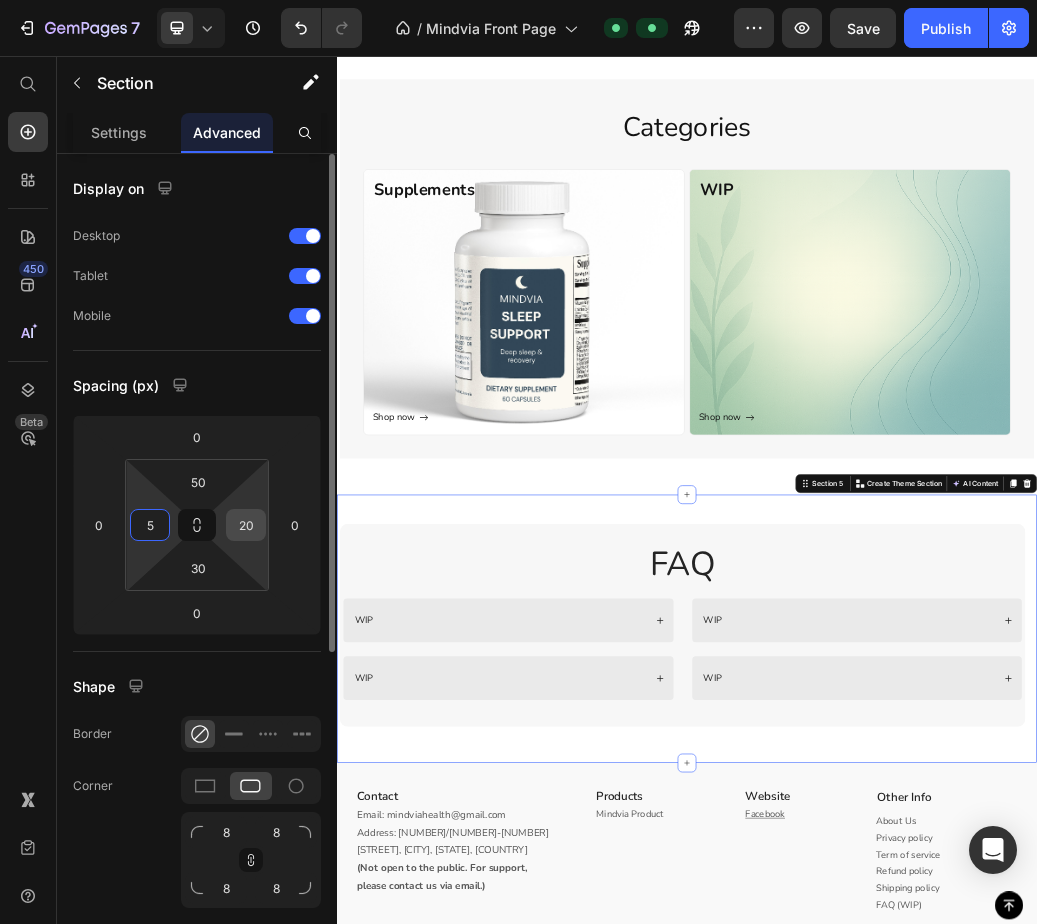 click on "20" at bounding box center (246, 525) 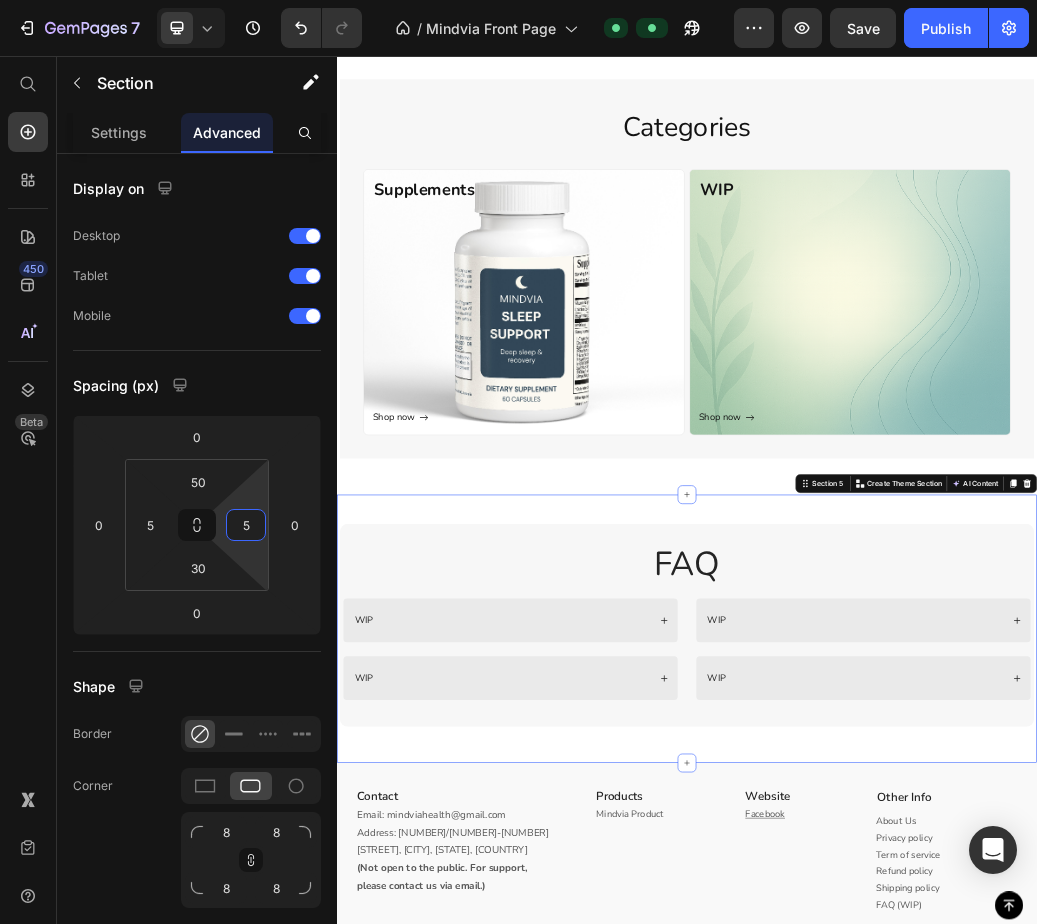 type on "5" 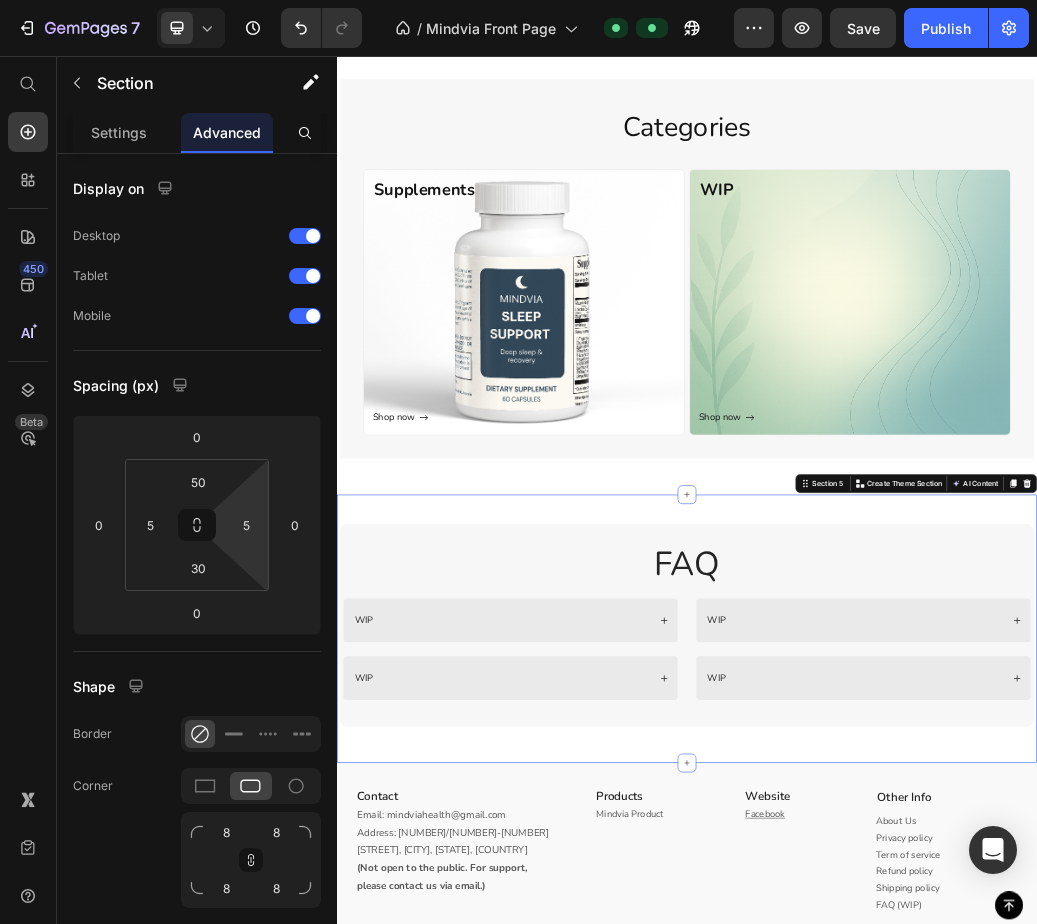click on "FAQ Heading
WIP
WIP Accordion
WIP
WIP Accordion Row Row Row Section 5   You can create reusable sections Create Theme Section AI Content Write with GemAI What would you like to describe here? Tone and Voice Persuasive Product MINDVIA - Sleep Support Show more Generate" at bounding box center [937, 1038] 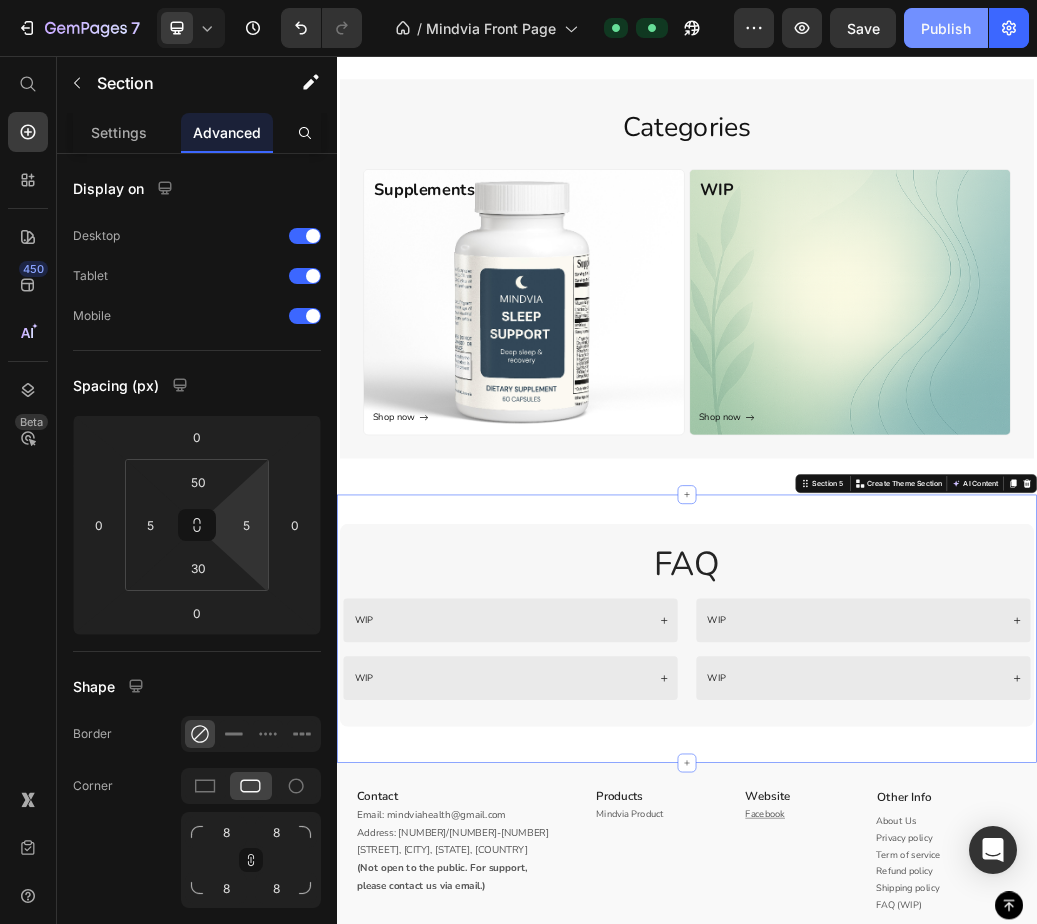 click on "Publish" at bounding box center [946, 28] 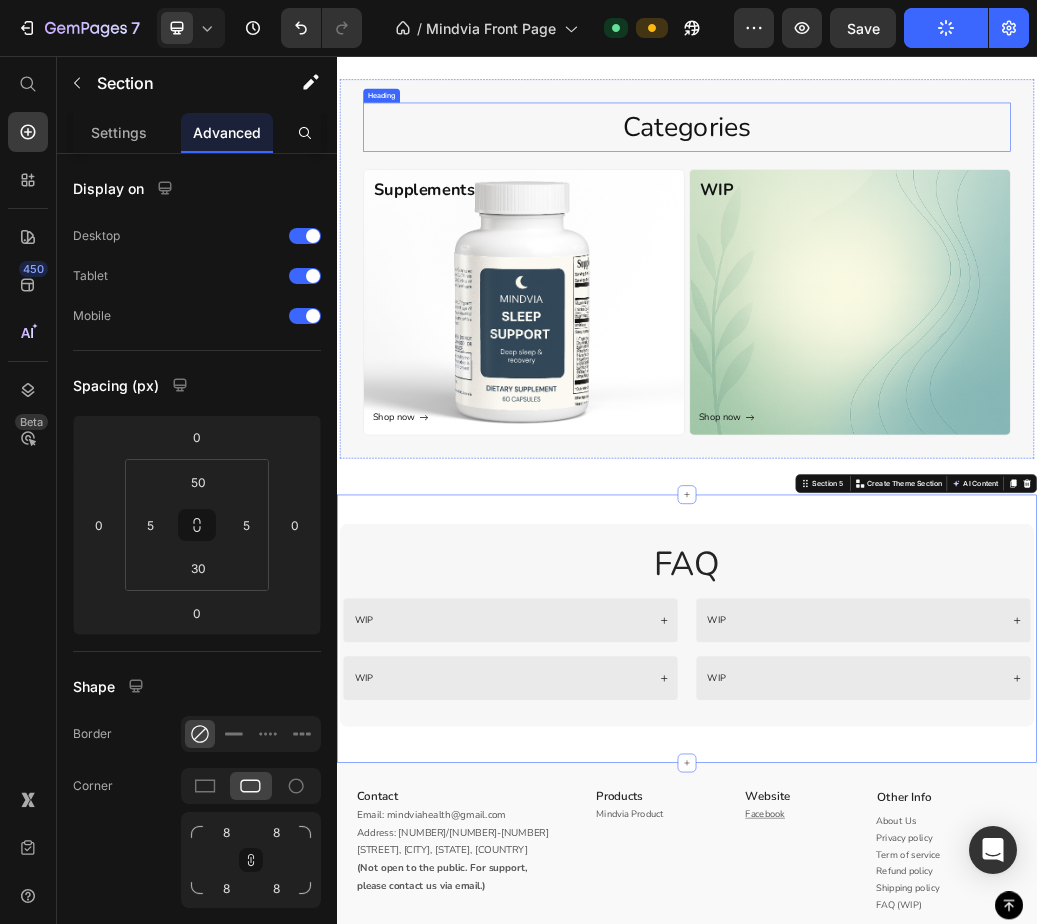 drag, startPoint x: 760, startPoint y: 165, endPoint x: 751, endPoint y: 182, distance: 19.235384 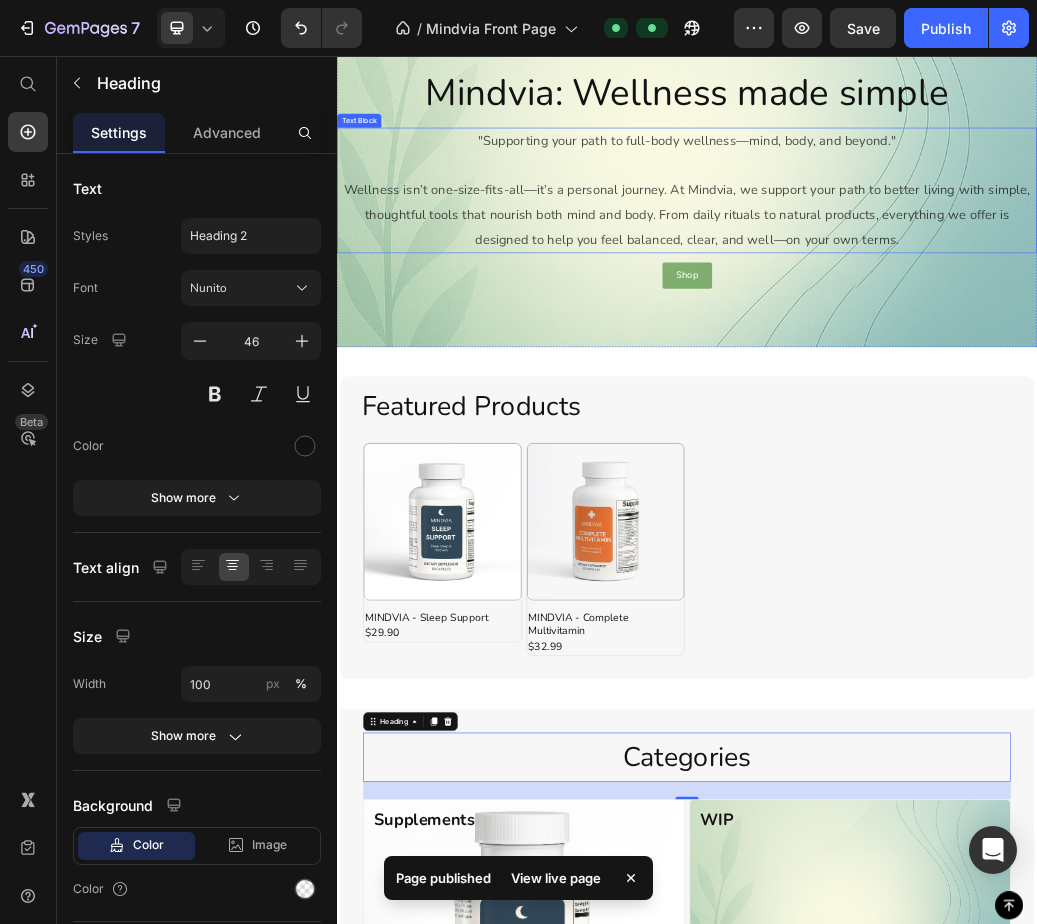 scroll, scrollTop: 0, scrollLeft: 0, axis: both 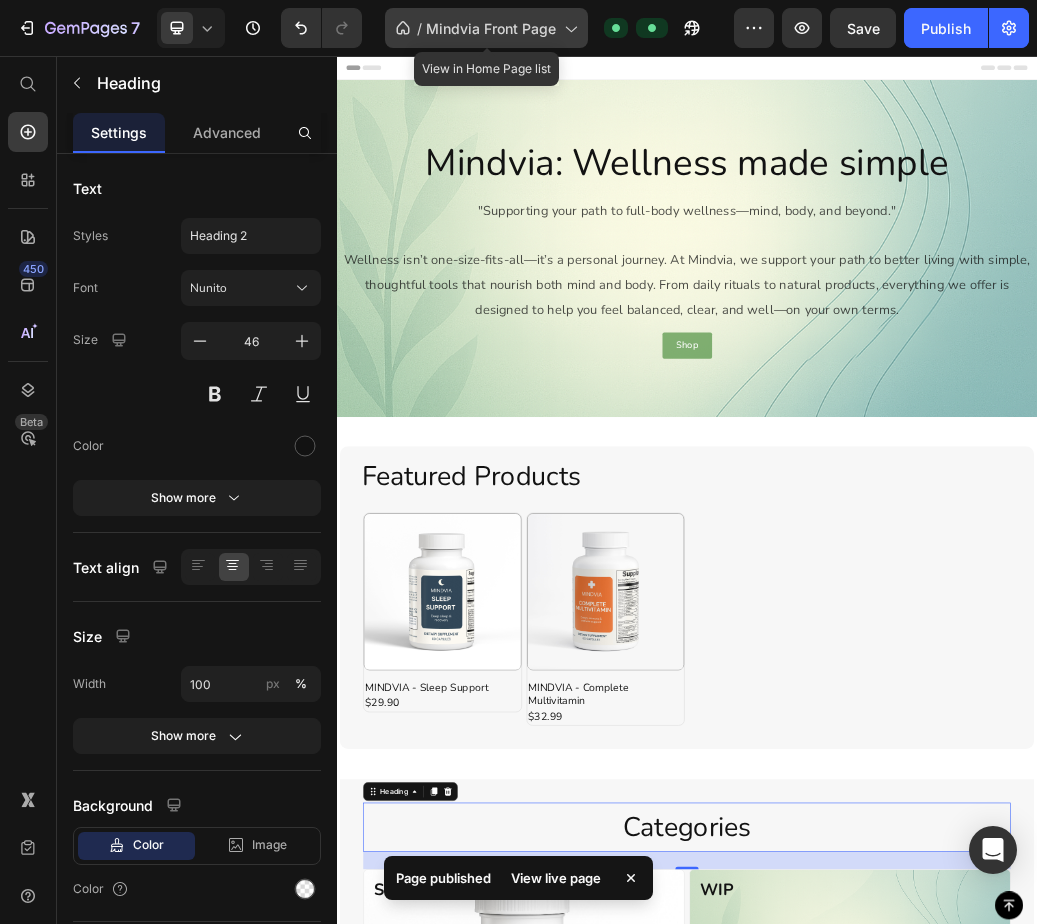 click on "Mindvia Front Page" at bounding box center [491, 28] 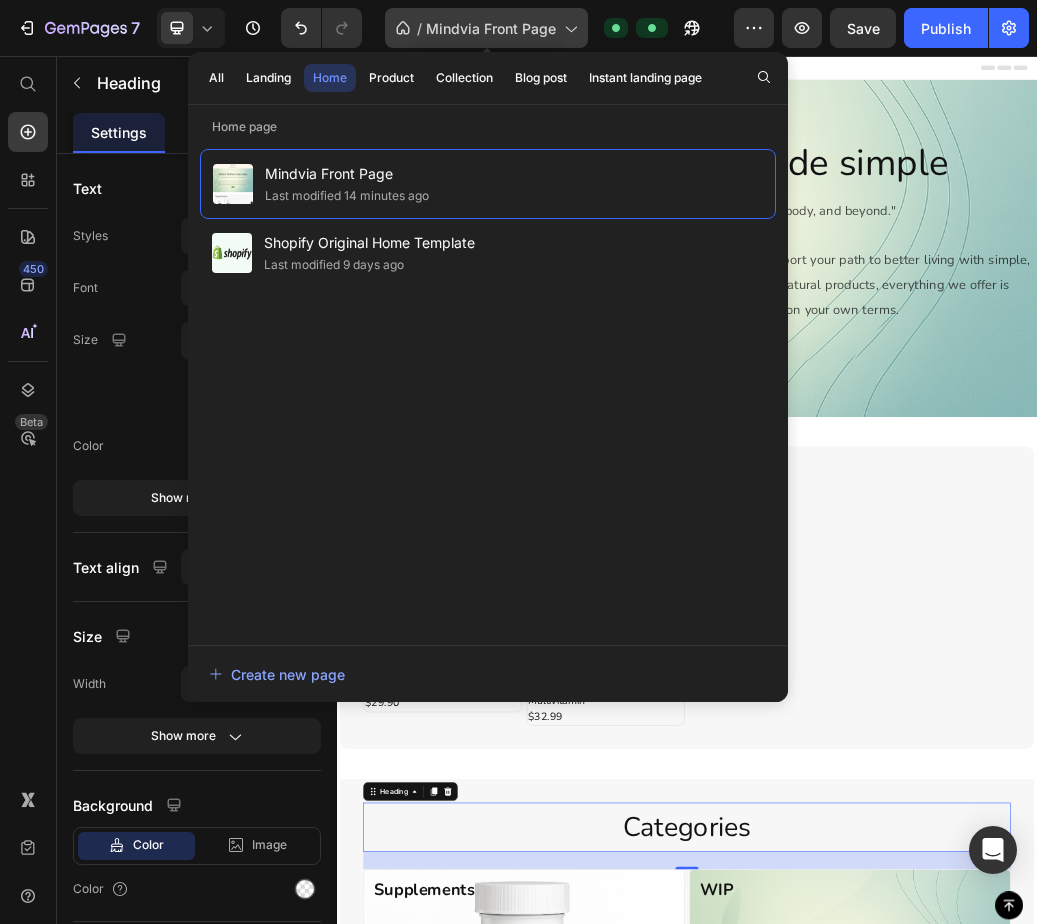 click on "Mindvia Front Page" at bounding box center [491, 28] 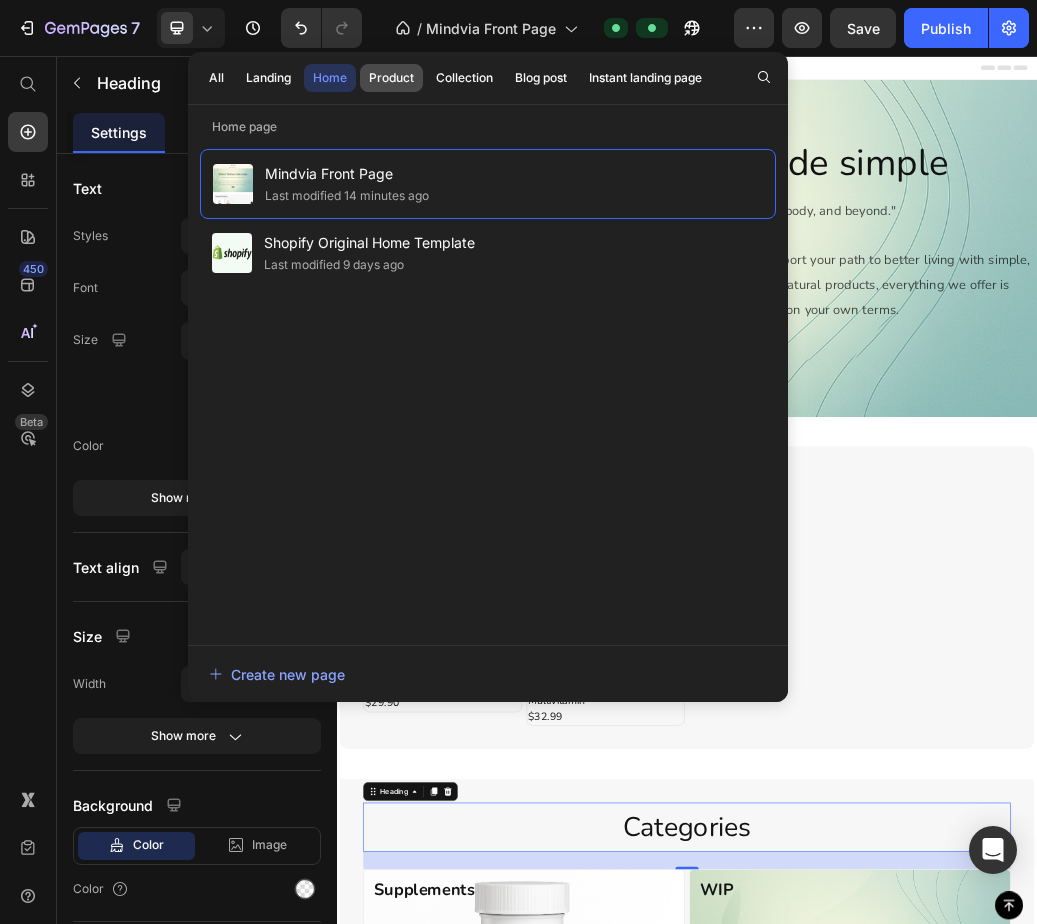 click on "Product" 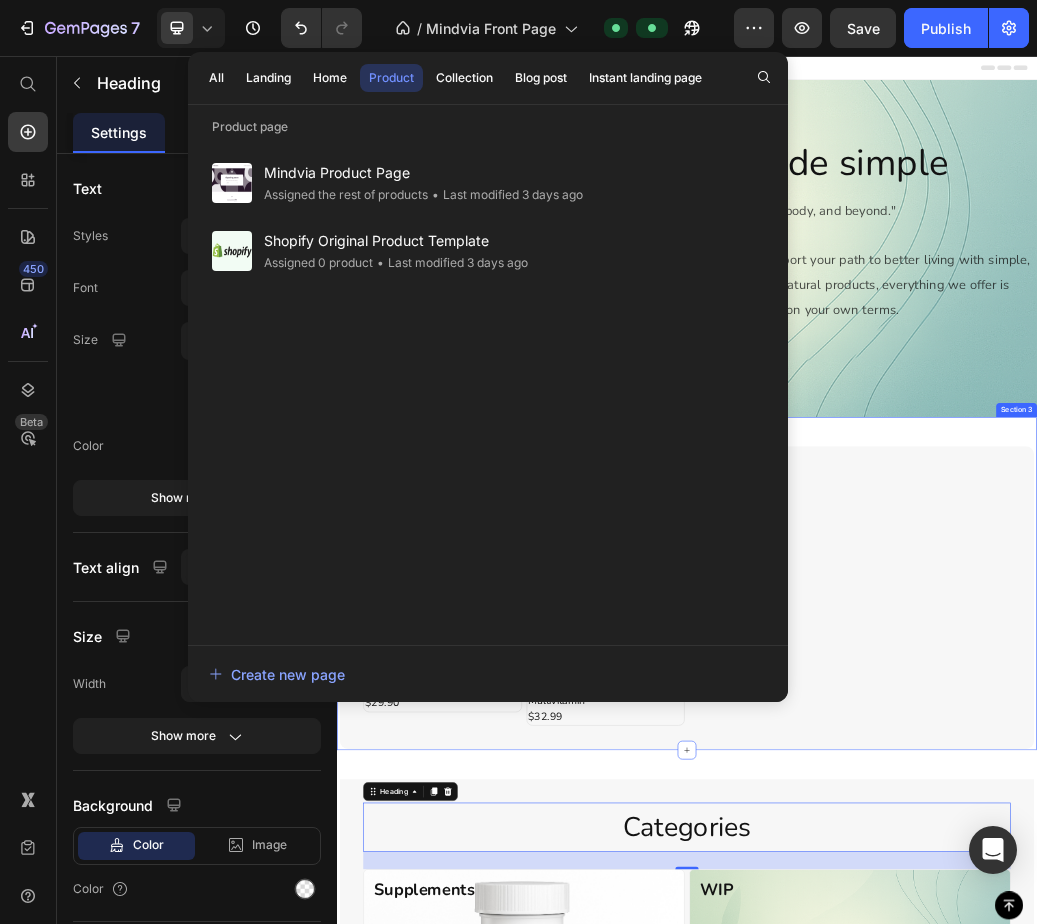 click on "Featured Products Heading Product Images MINDVIA - Sleep Support Product Title $29.90 Product Price Row Row Product Images MINDVIA - Complete Multivitamin Product Title $32.99 Product Price Row Row Product List Row" at bounding box center (937, 985) 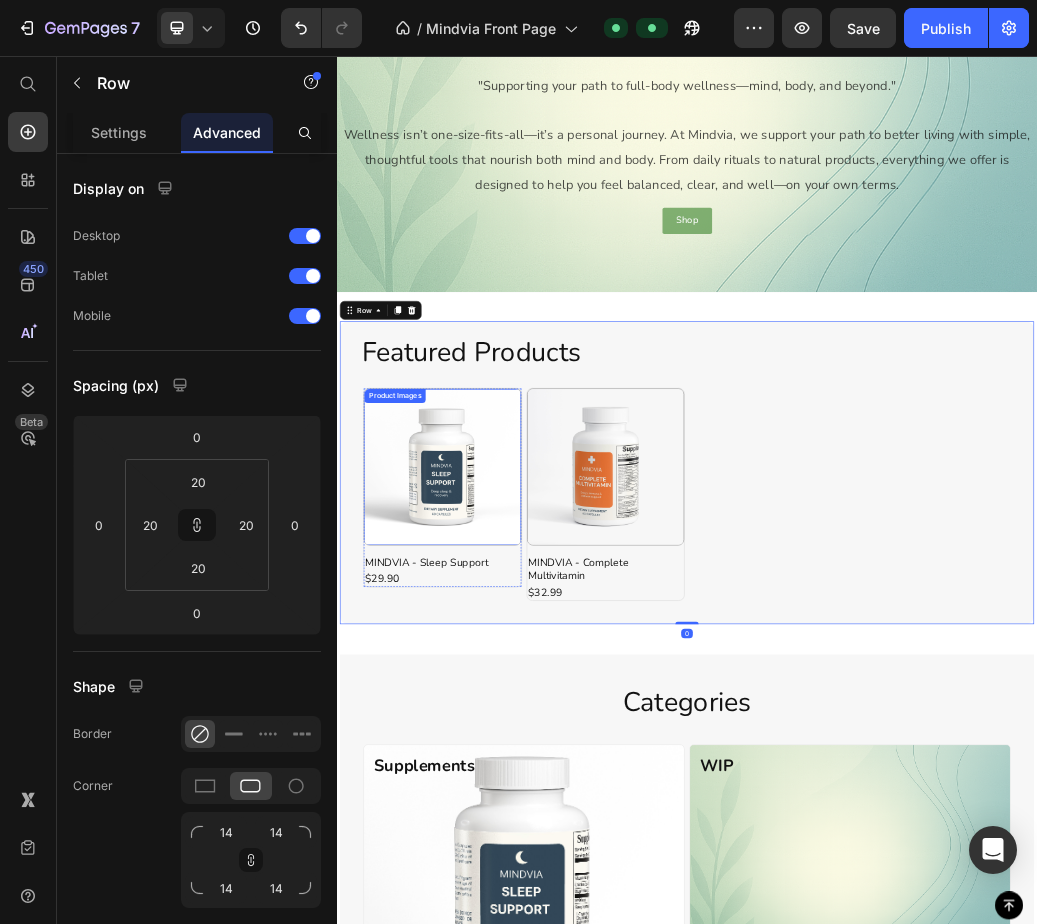 scroll, scrollTop: 0, scrollLeft: 0, axis: both 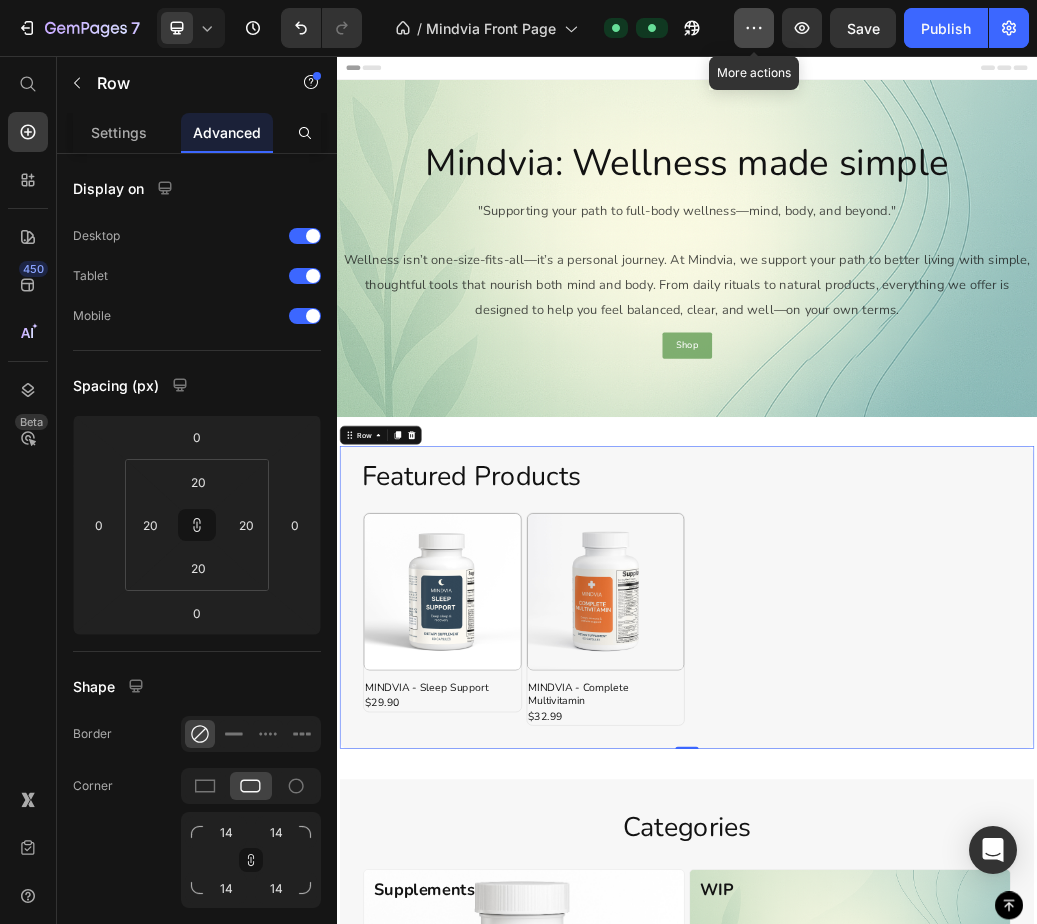 click 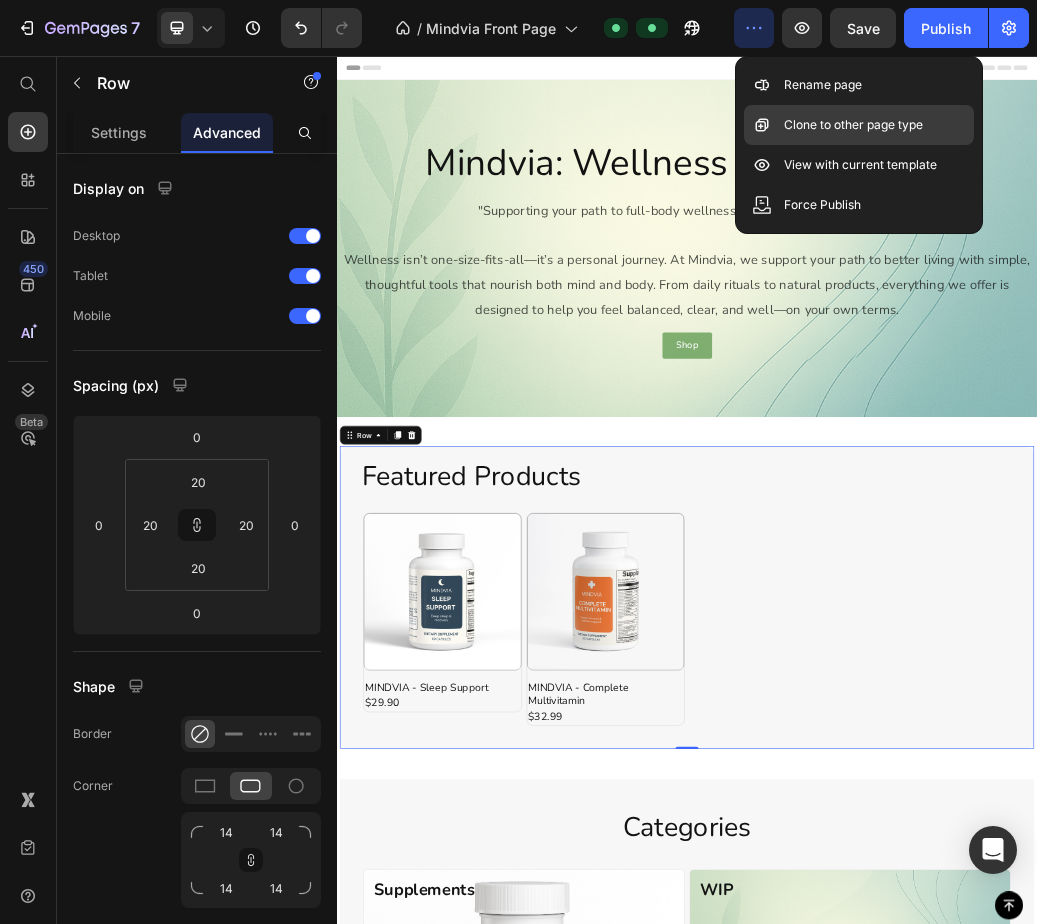 click on "Clone to other page type" at bounding box center [853, 125] 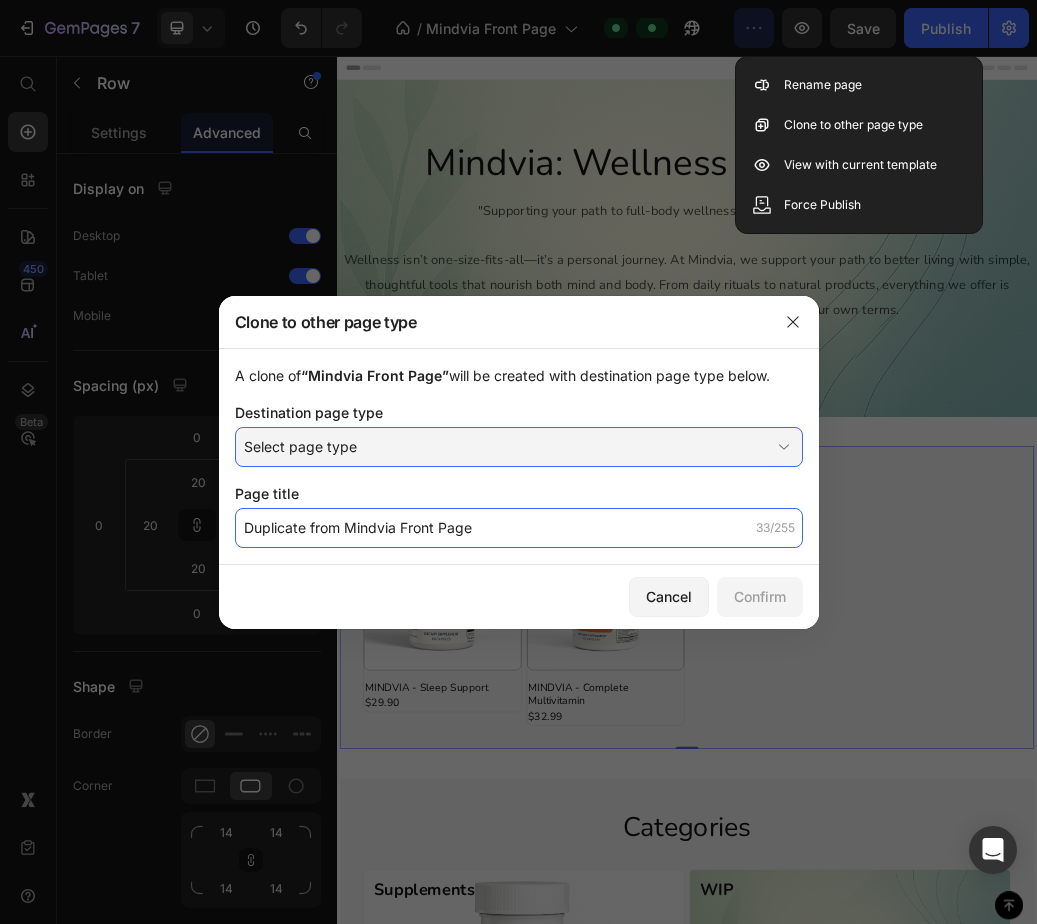 click on "Duplicate from Mindvia Front Page" 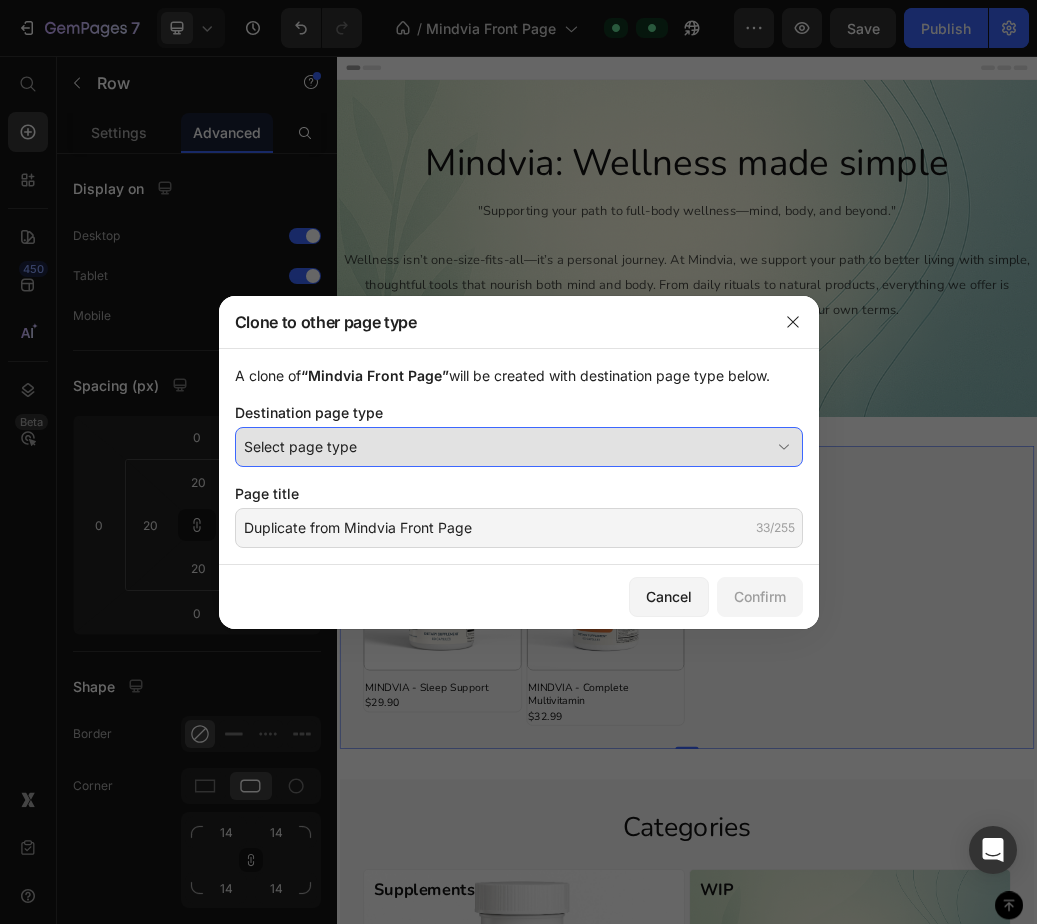 click on "Select page type" at bounding box center [519, 447] 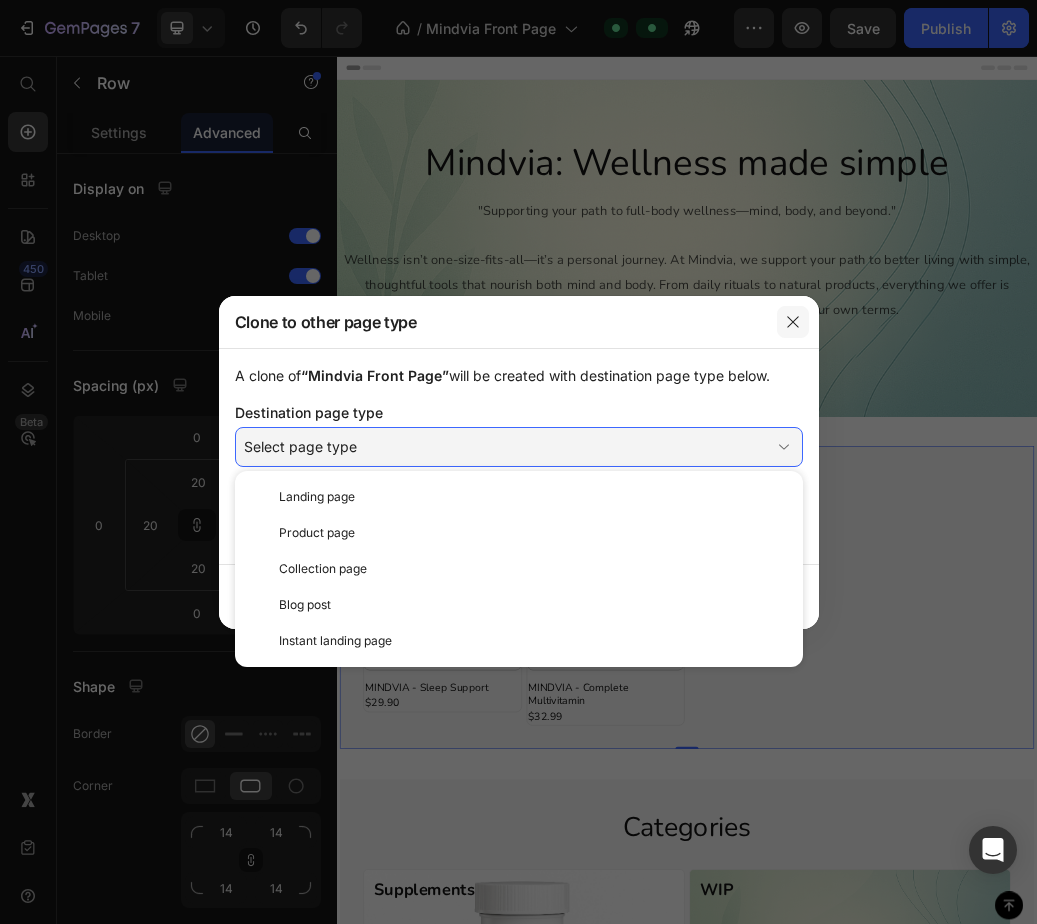 click 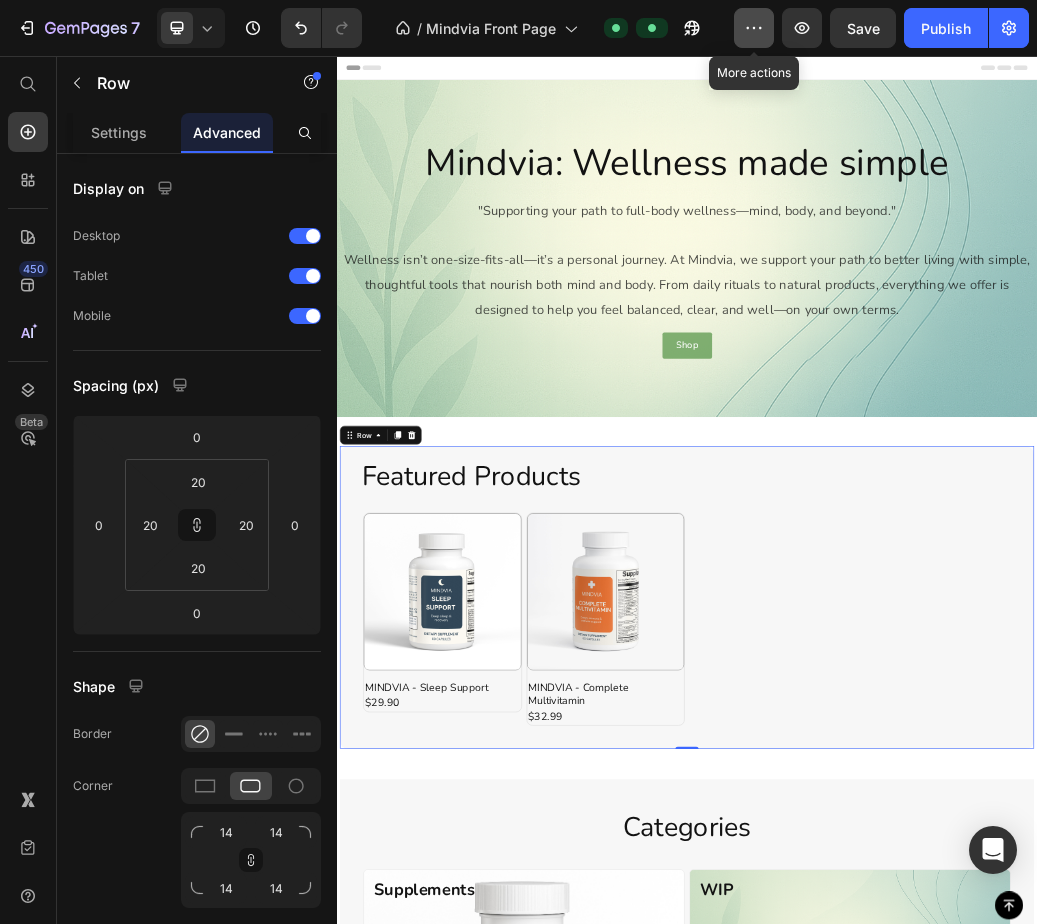 click 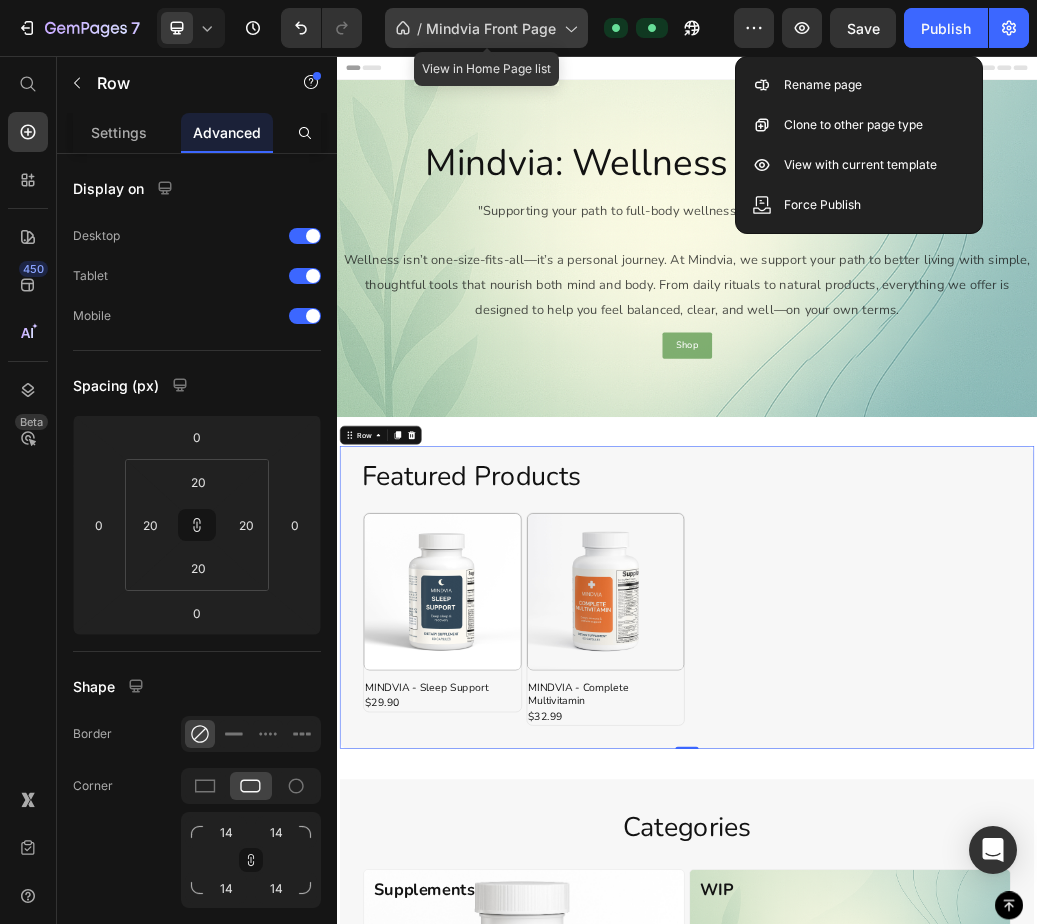 click on "/  Mindvia Front Page" 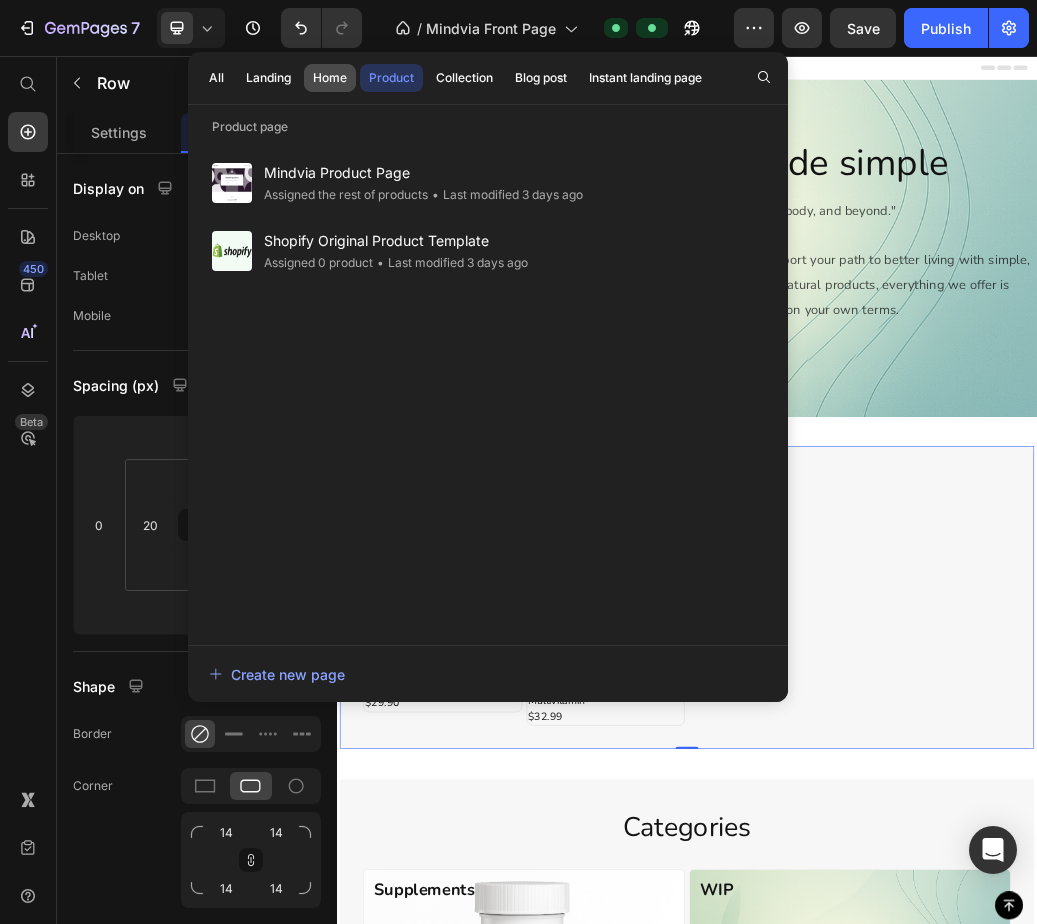 click on "Home" at bounding box center [330, 78] 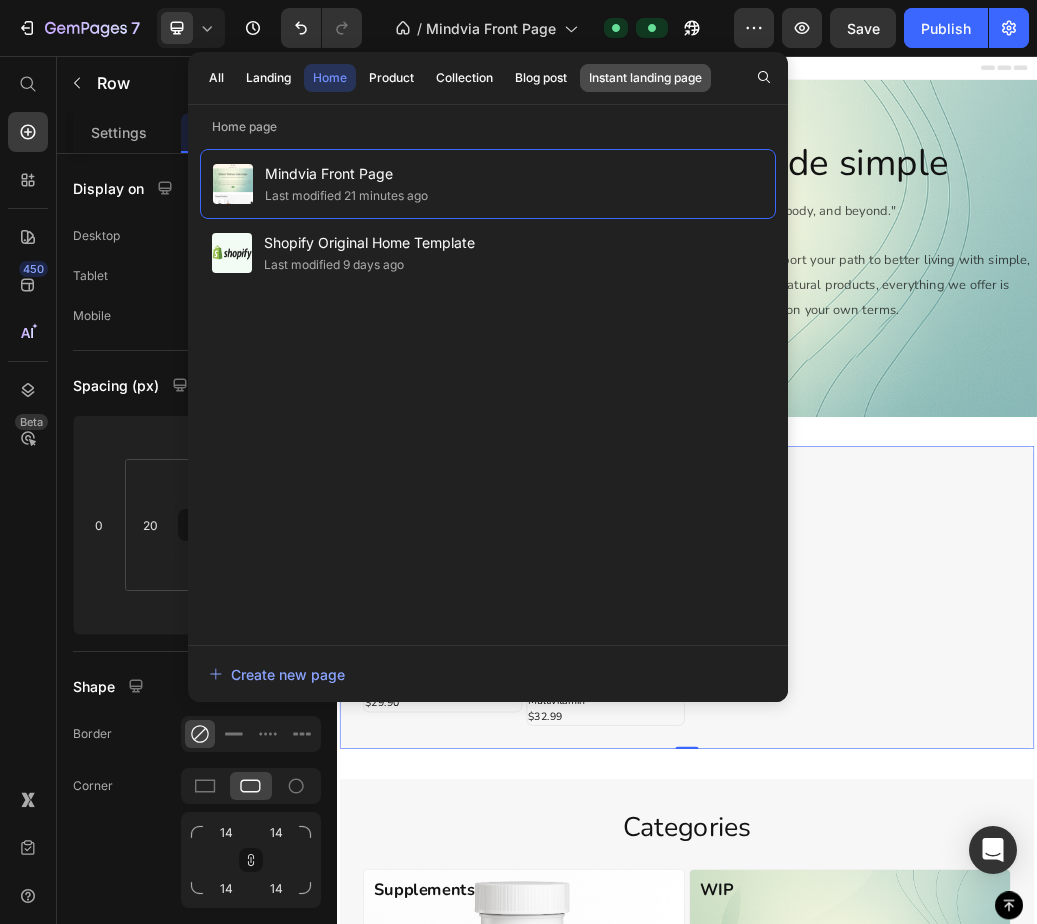 click on "Instant landing page" at bounding box center [645, 78] 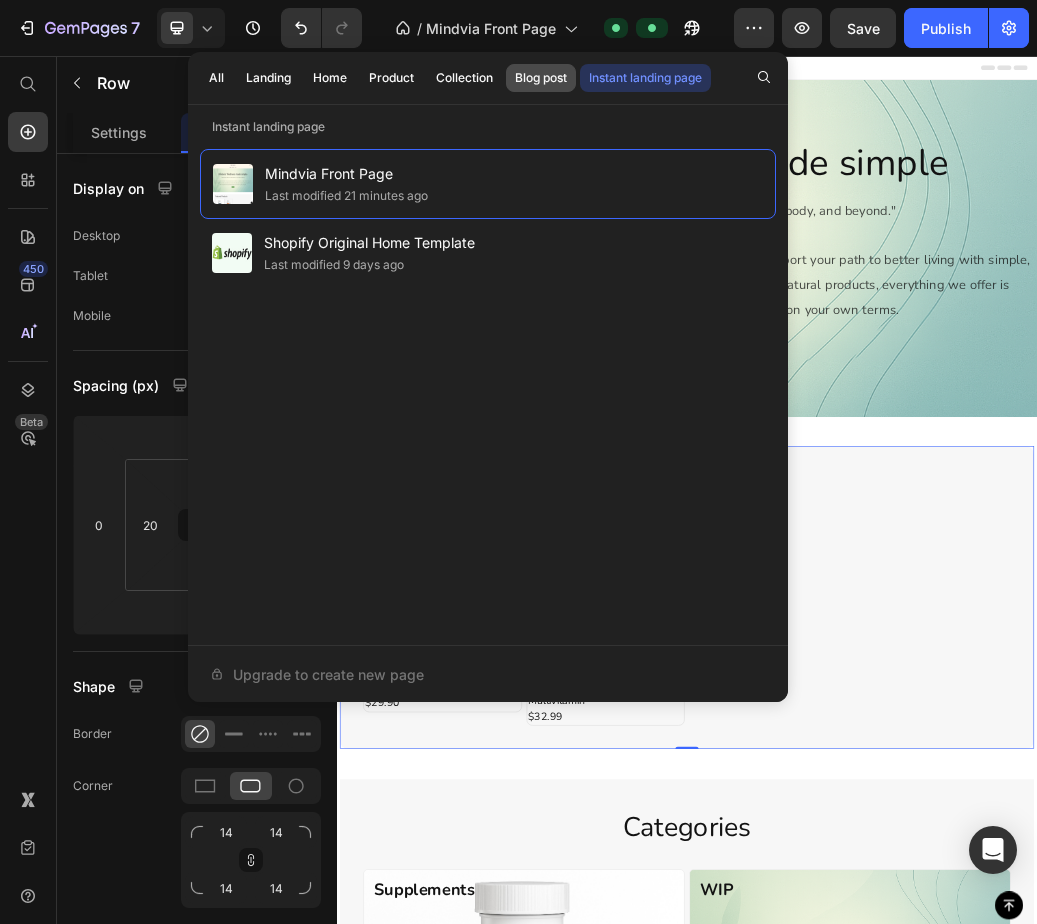click on "Blog post" at bounding box center (541, 78) 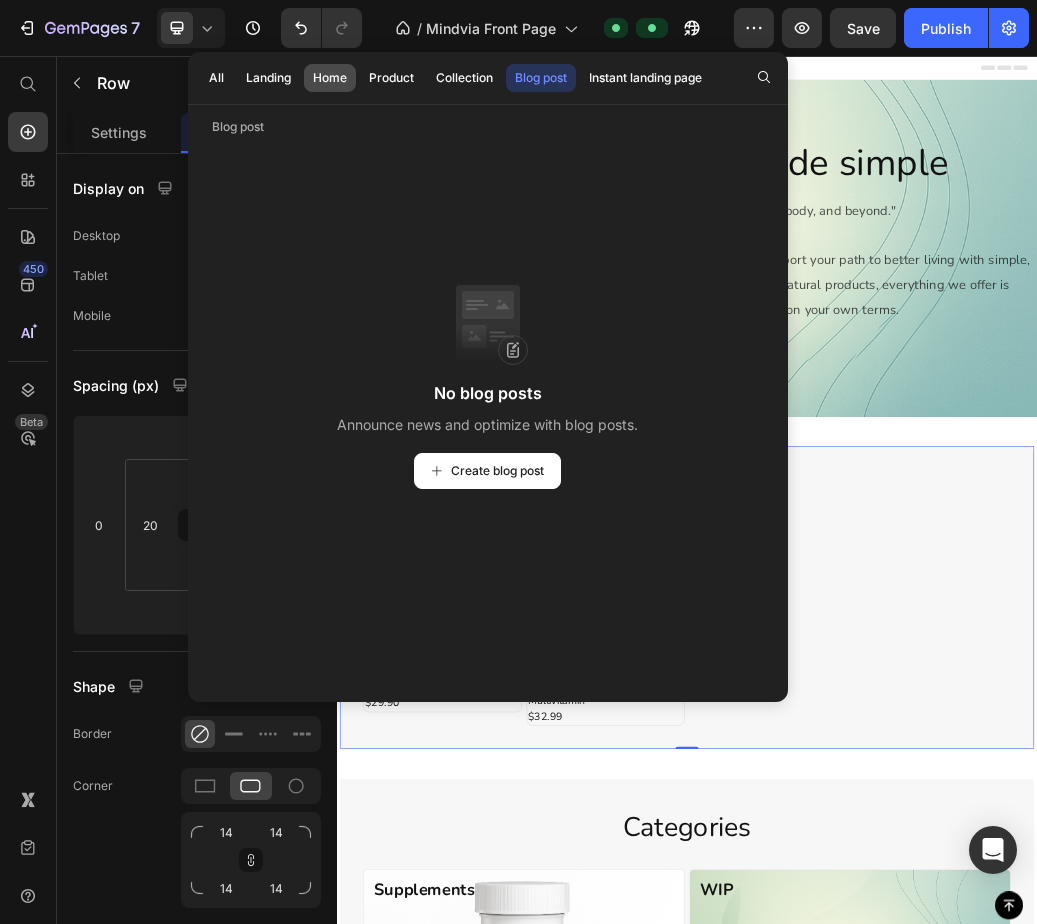 click on "Home" 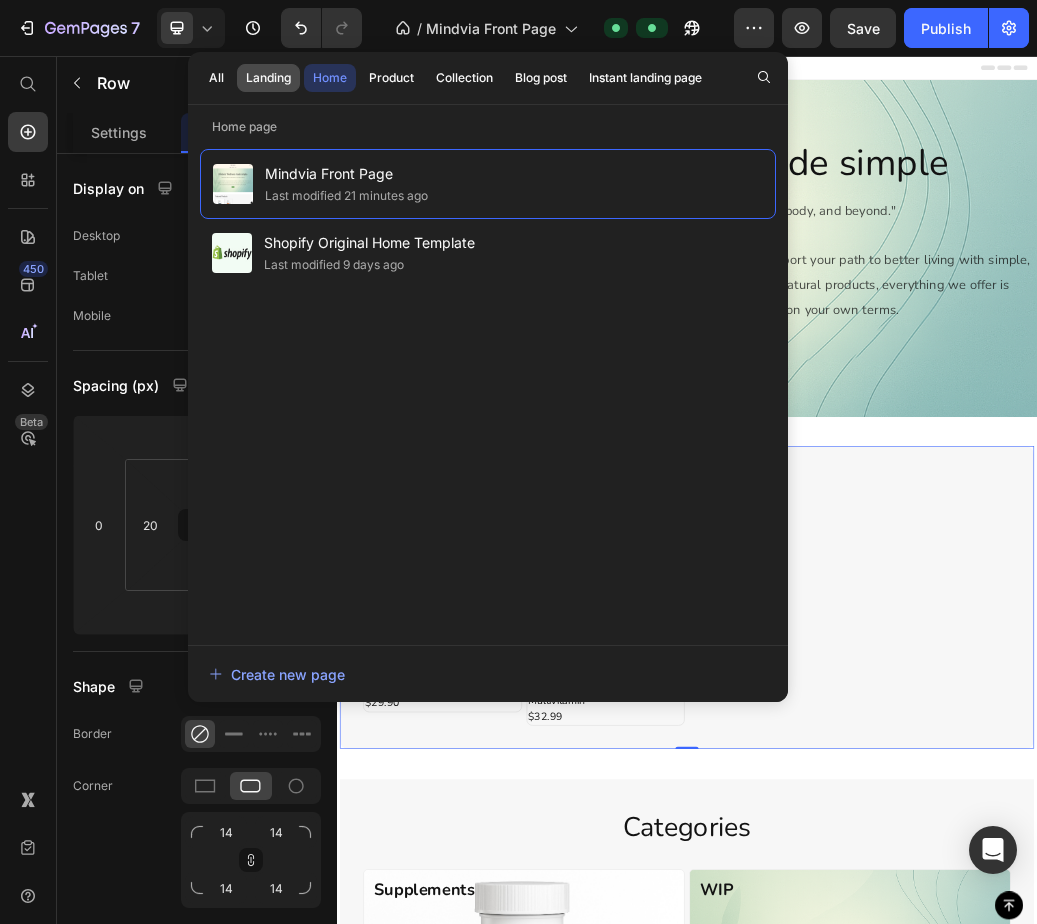 click on "Landing" at bounding box center (268, 78) 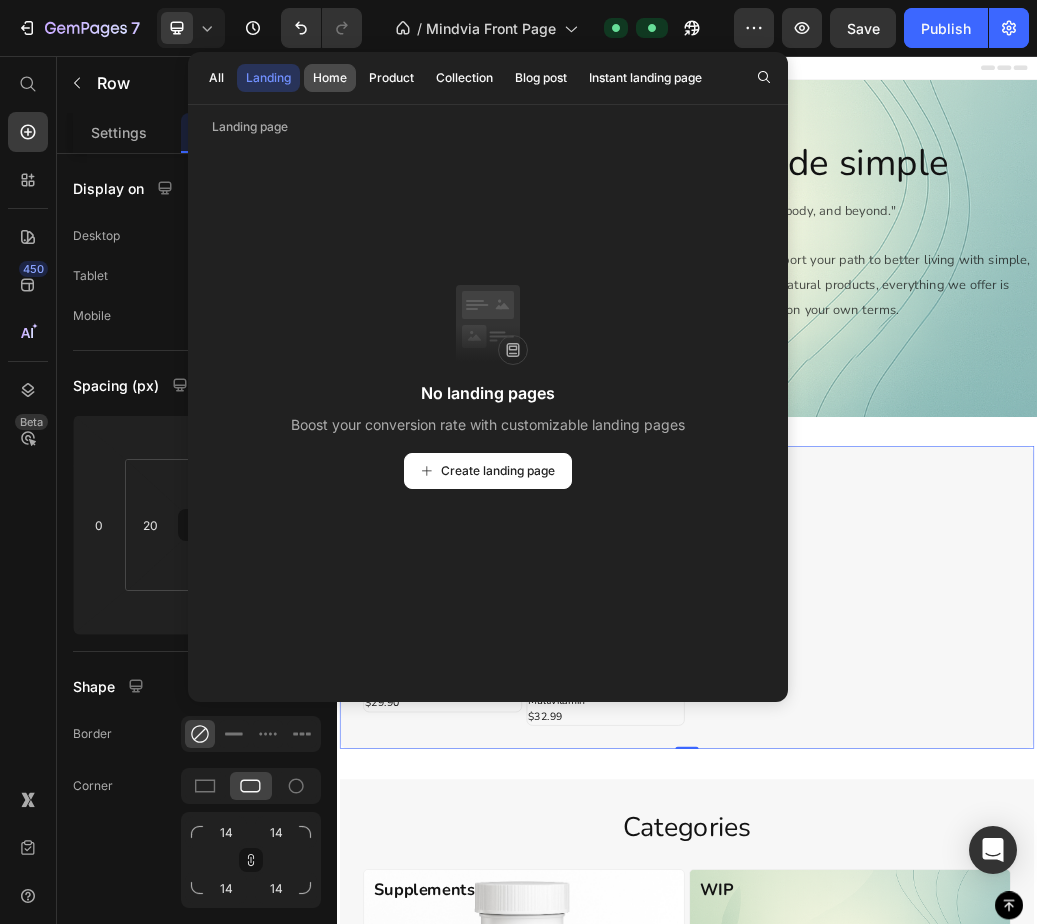 click on "Home" 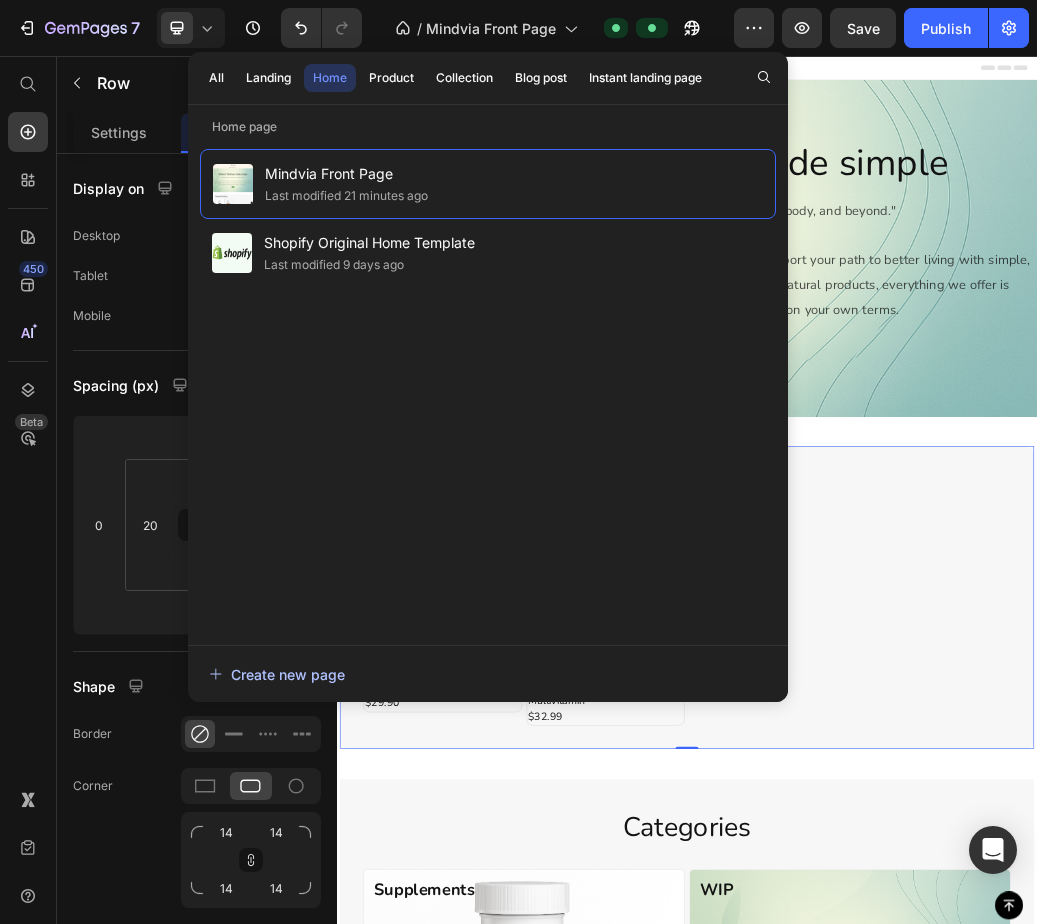 click on "Create new page" at bounding box center (277, 674) 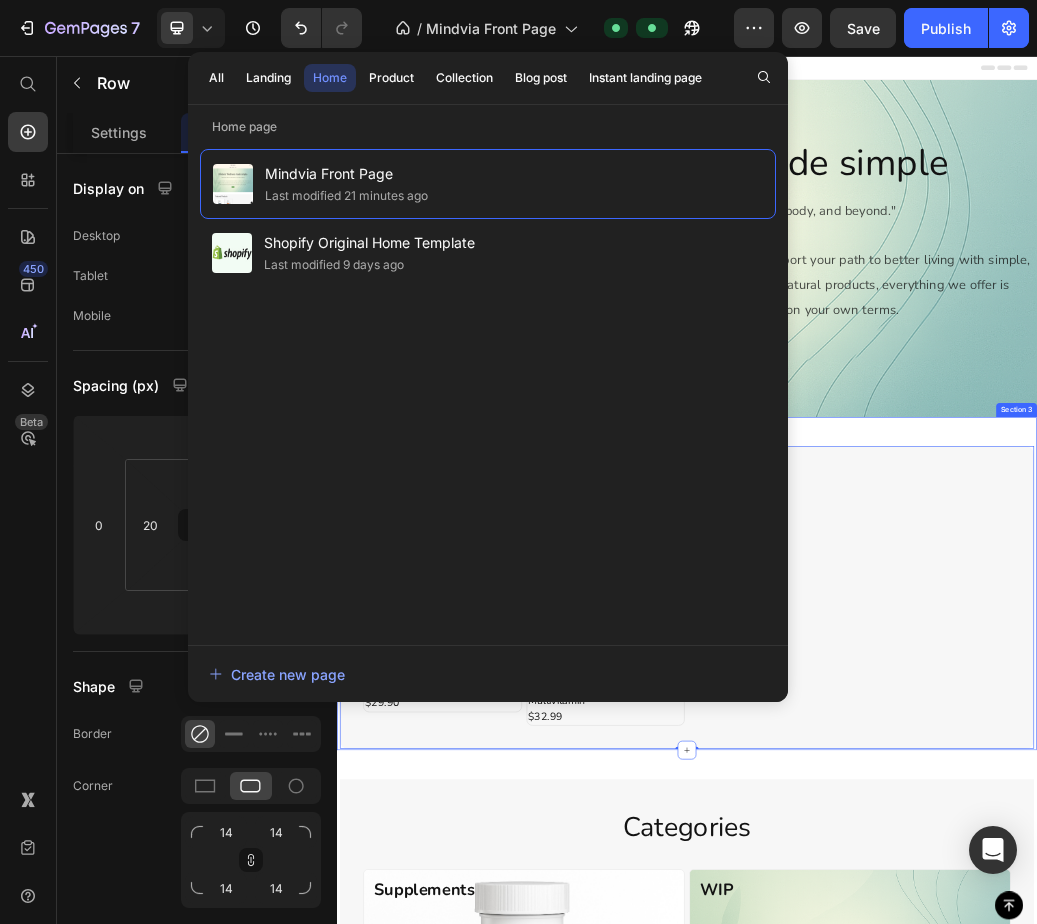 click on "Featured Products Heading Product Images MINDVIA - Sleep Support Product Title $29.90 Product Price Row Row Product Images MINDVIA - Complete Multivitamin Product Title $32.99 Product Price Row Row Product List Row   0 Section 3" at bounding box center (937, 961) 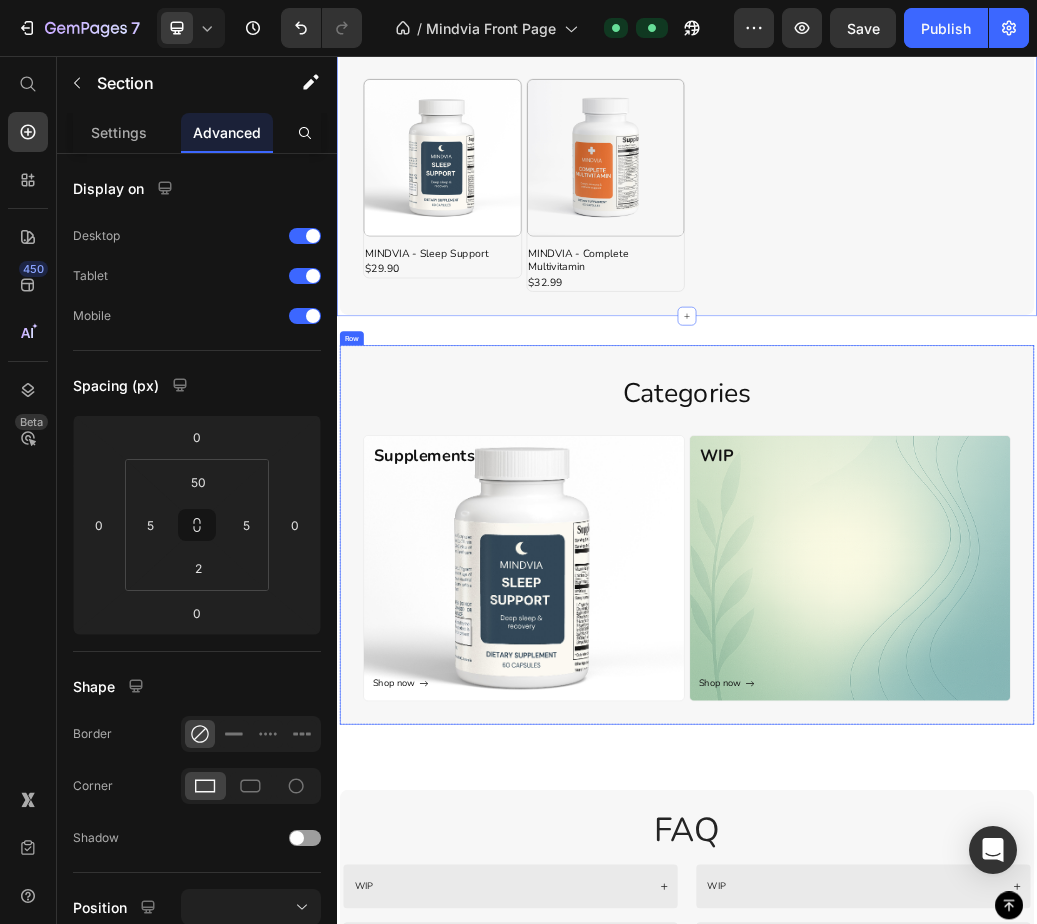 scroll, scrollTop: 1300, scrollLeft: 0, axis: vertical 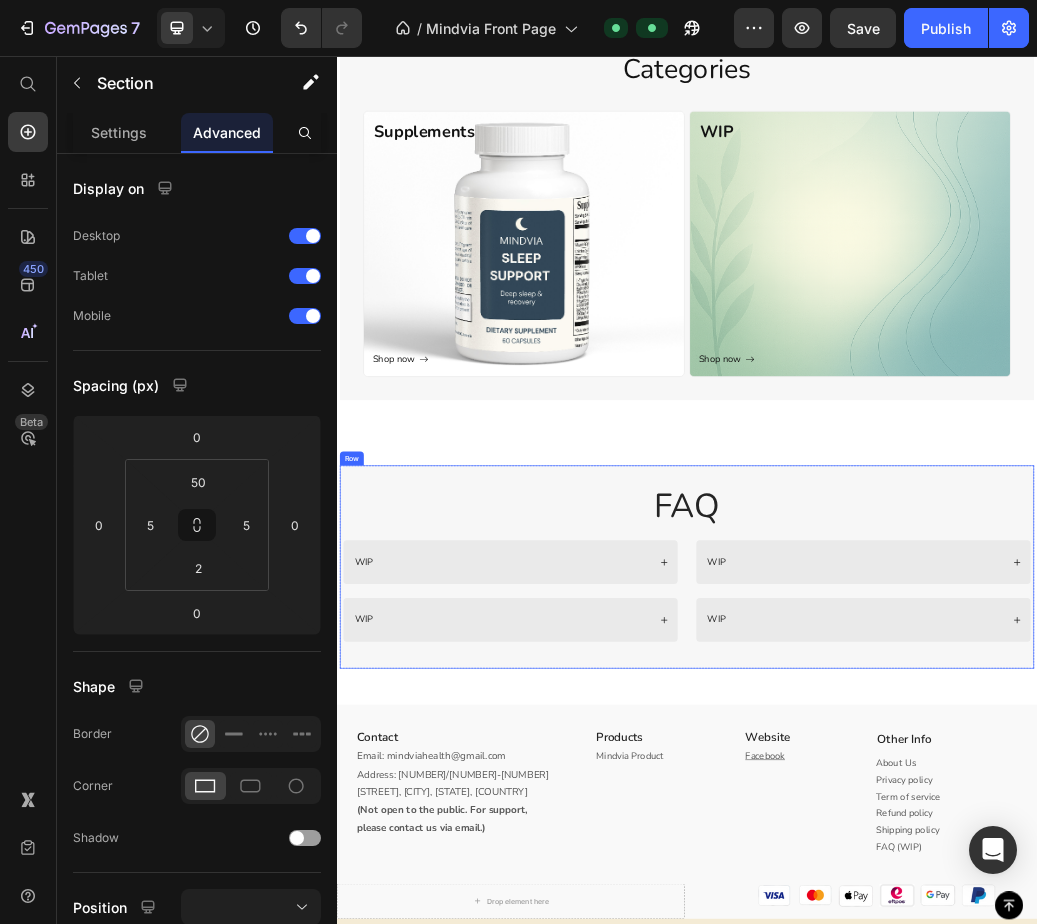 click on "FAQ Heading
WIP
WIP Accordion
WIP
WIP Accordion Row Row" at bounding box center [937, 932] 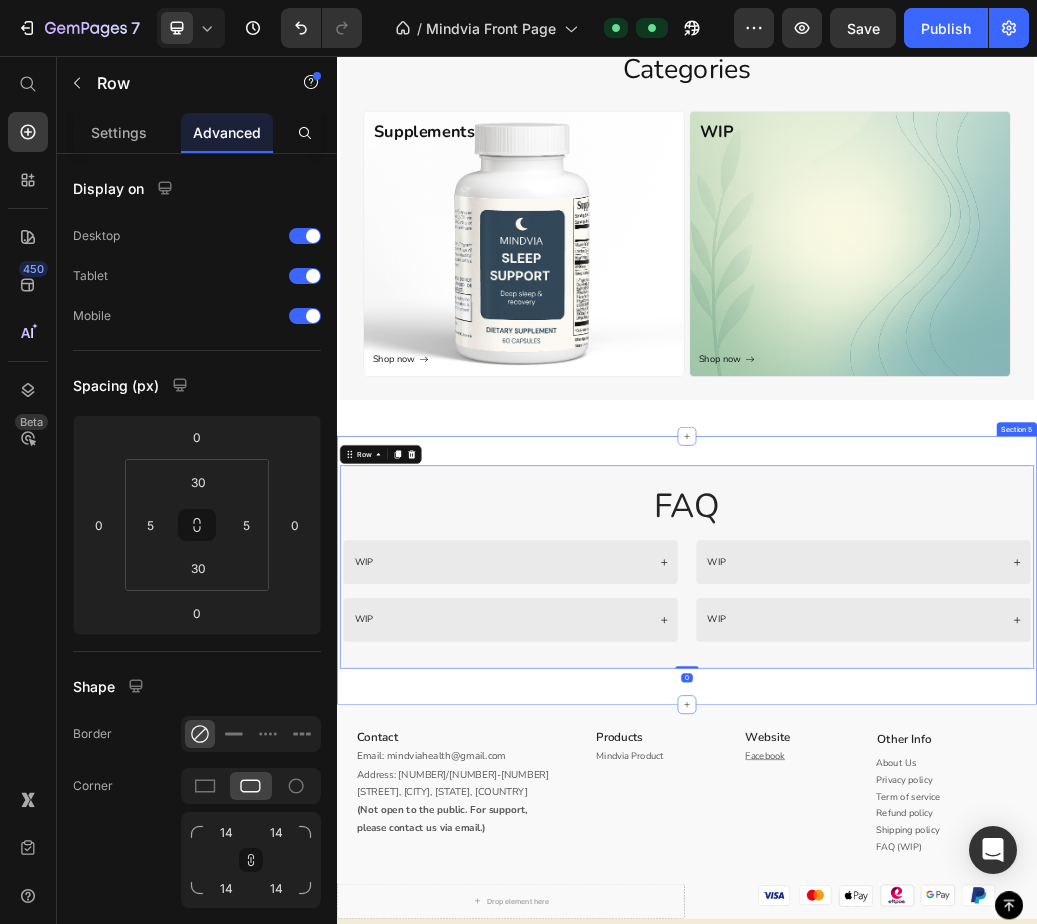 click on "FAQ Heading
WIP
WIP Accordion
WIP
WIP Accordion Row Row   0 Row Section 5" at bounding box center [937, 938] 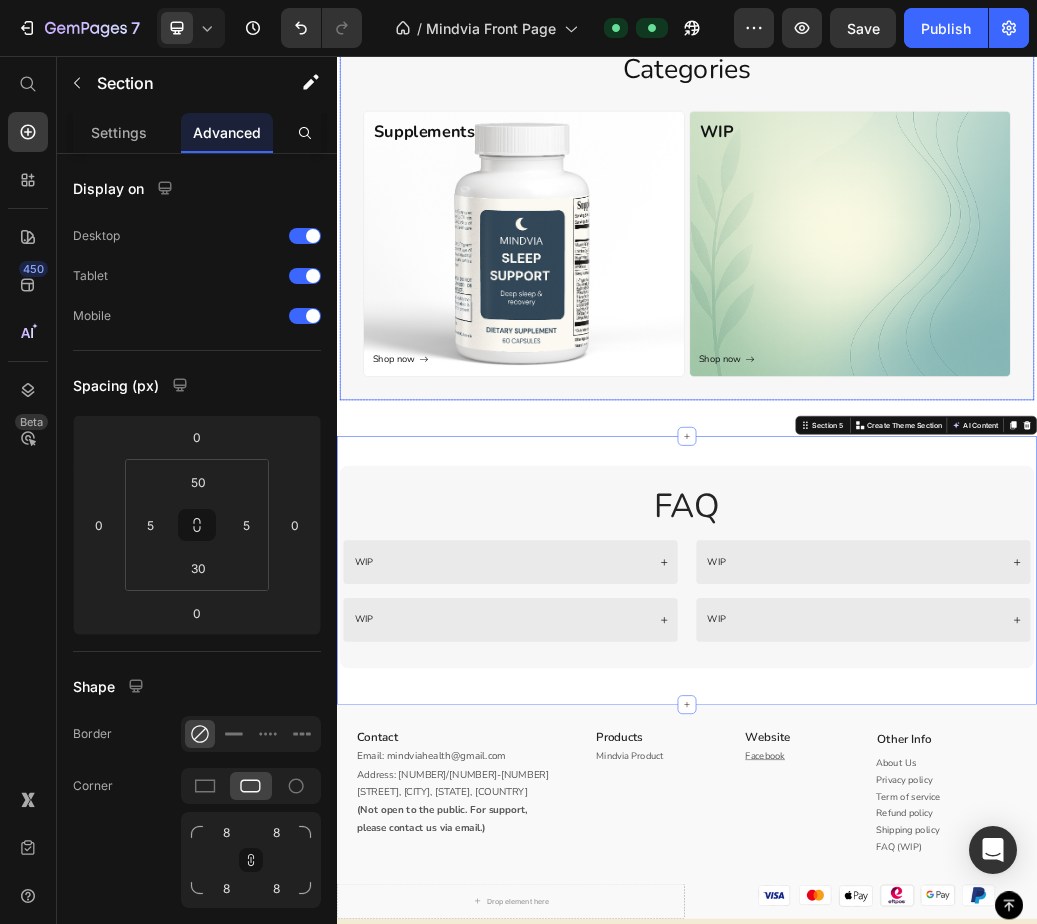 click on "Categories Heading Supplements Heading
Shop now Button Row Row WIP Heading
Shop now Button Row Row Row" at bounding box center (937, 321) 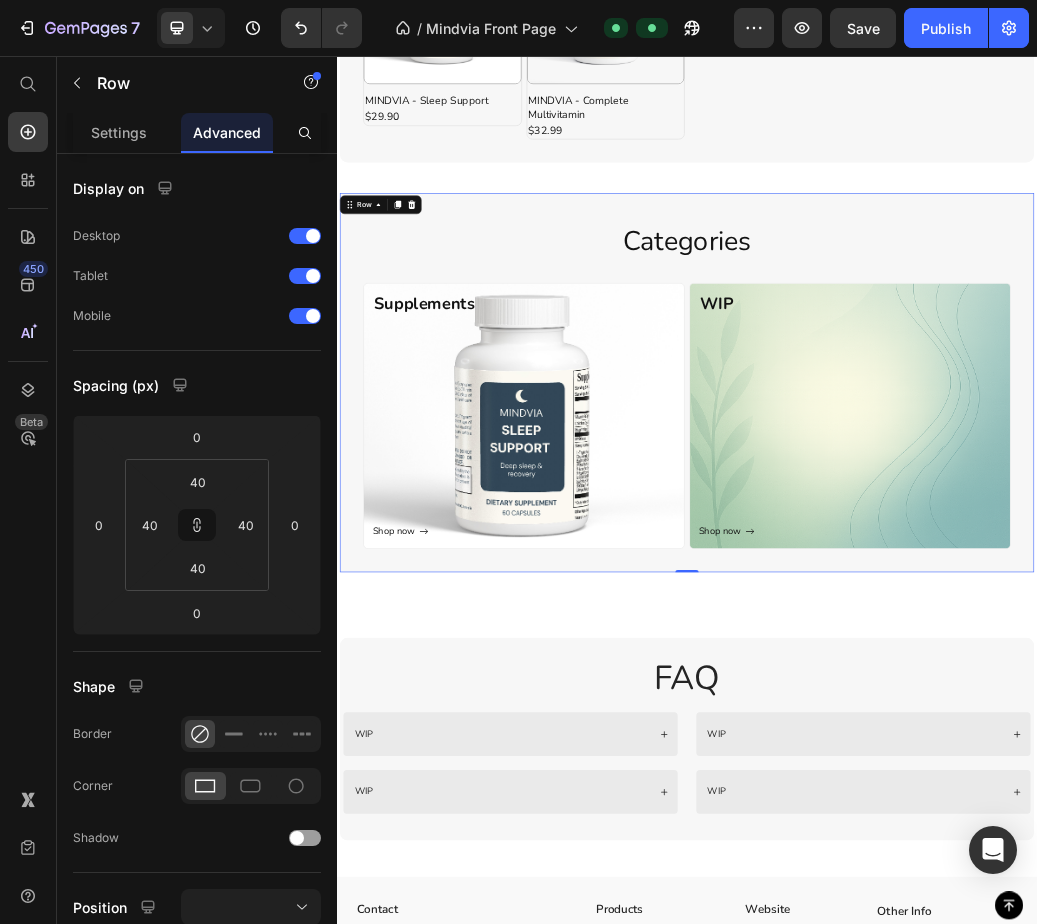 scroll, scrollTop: 1000, scrollLeft: 0, axis: vertical 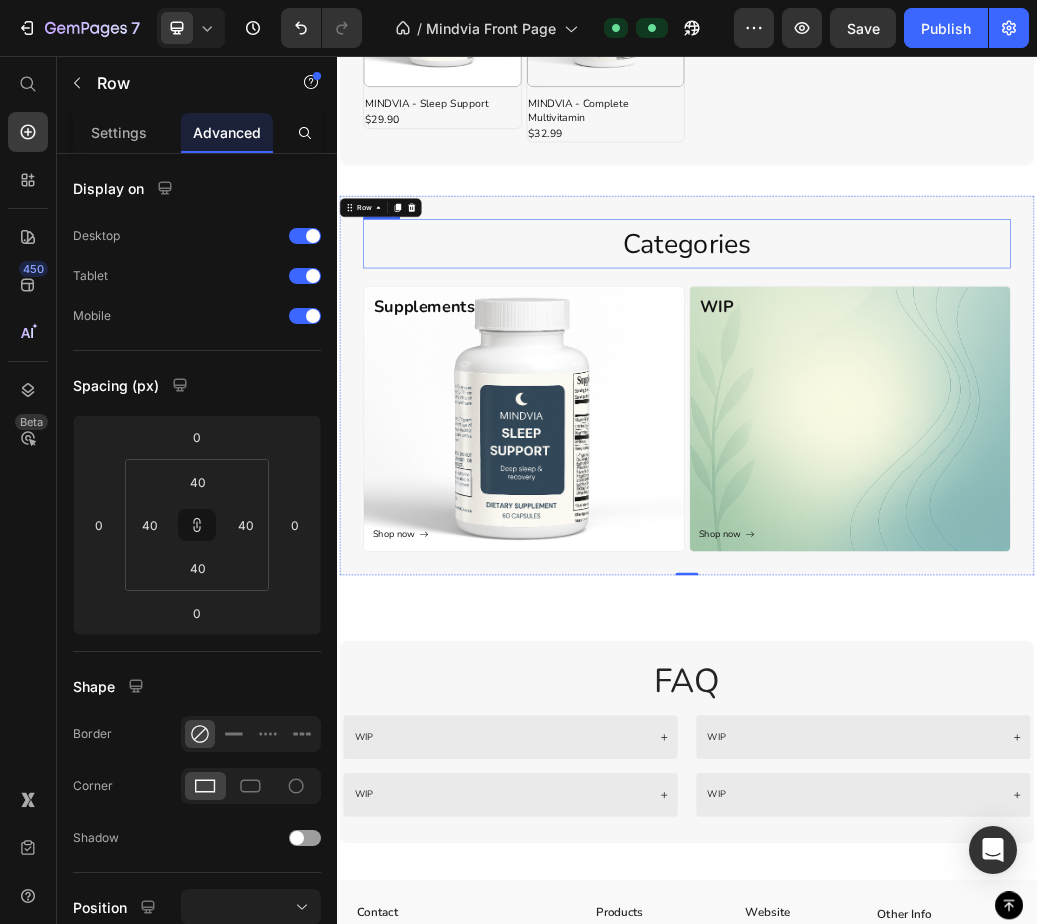 click on "Categories" at bounding box center [937, 378] 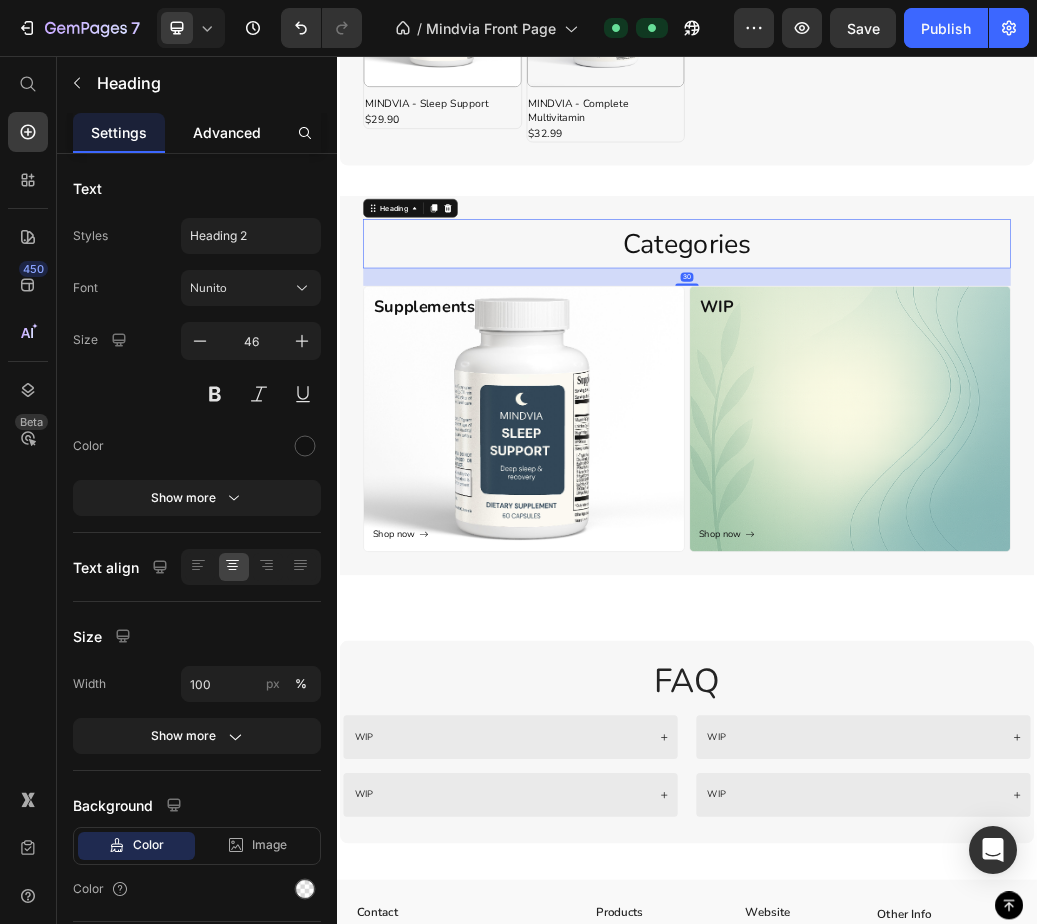 click on "Advanced" at bounding box center [227, 132] 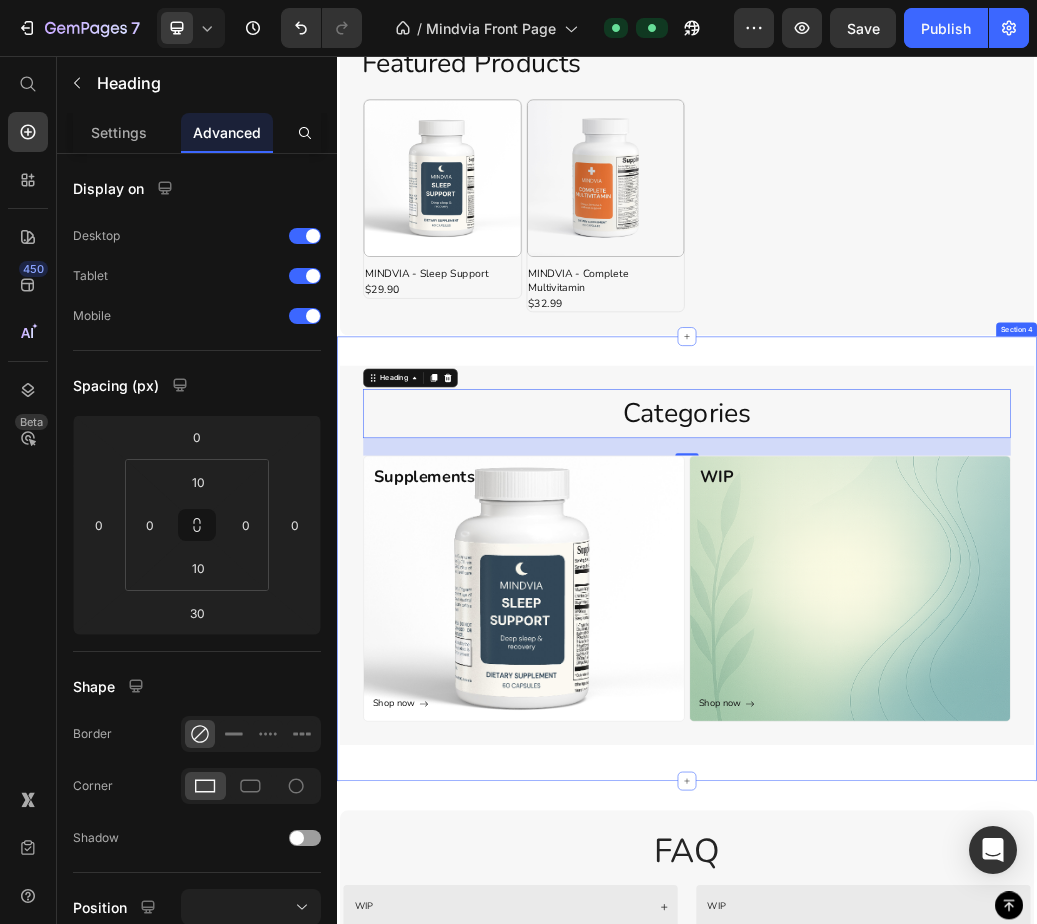 scroll, scrollTop: 700, scrollLeft: 0, axis: vertical 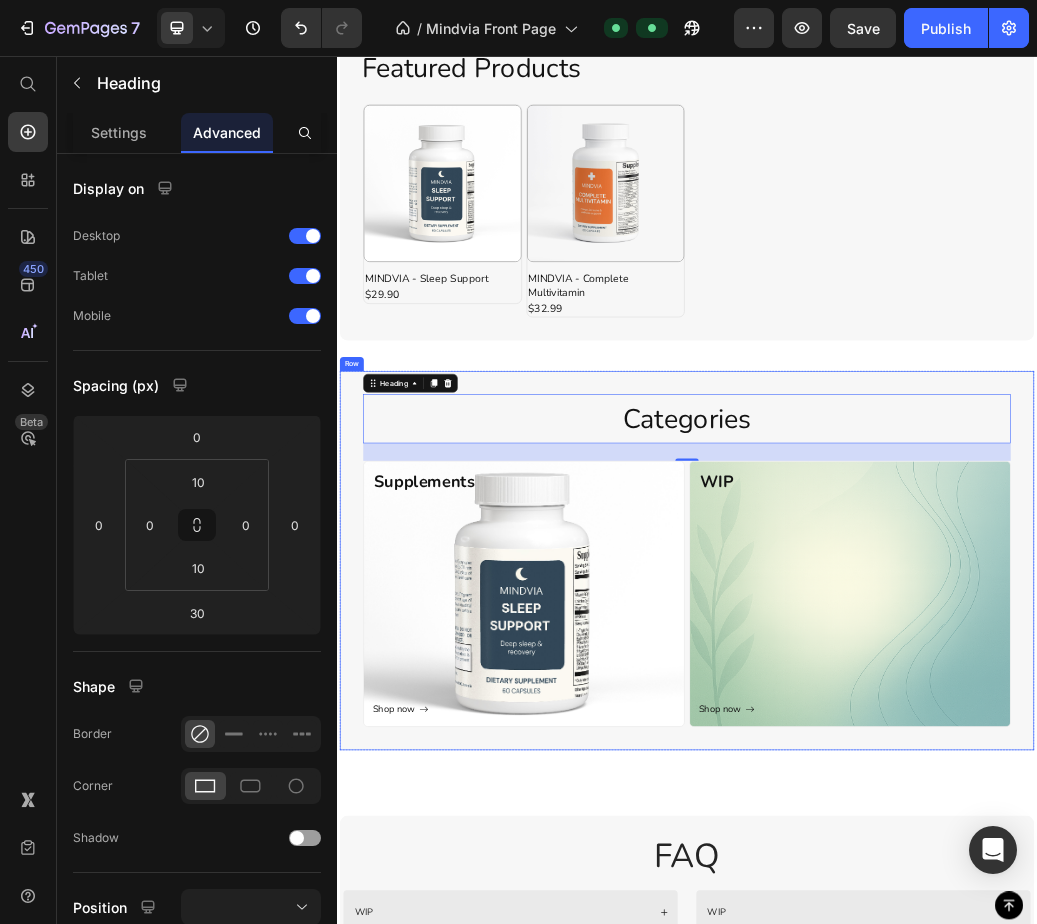 click on "Categories Heading   30 Supplements Heading
Shop now Button Row Row WIP Heading
Shop now Button Row Row Row" at bounding box center [937, 921] 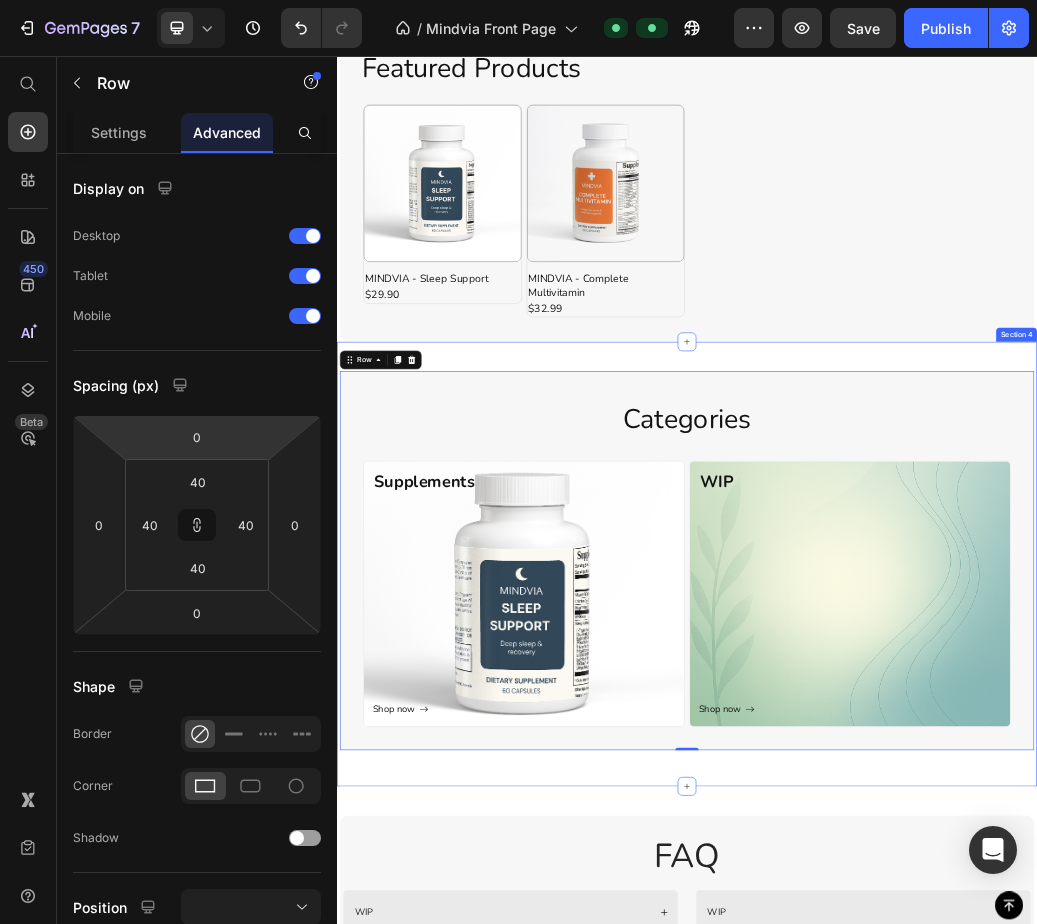 click on "Categories Heading Supplements Heading
Shop now Button Row Row WIP Heading
Shop now Button Row Row Row   0 Row Section 4" at bounding box center (937, 927) 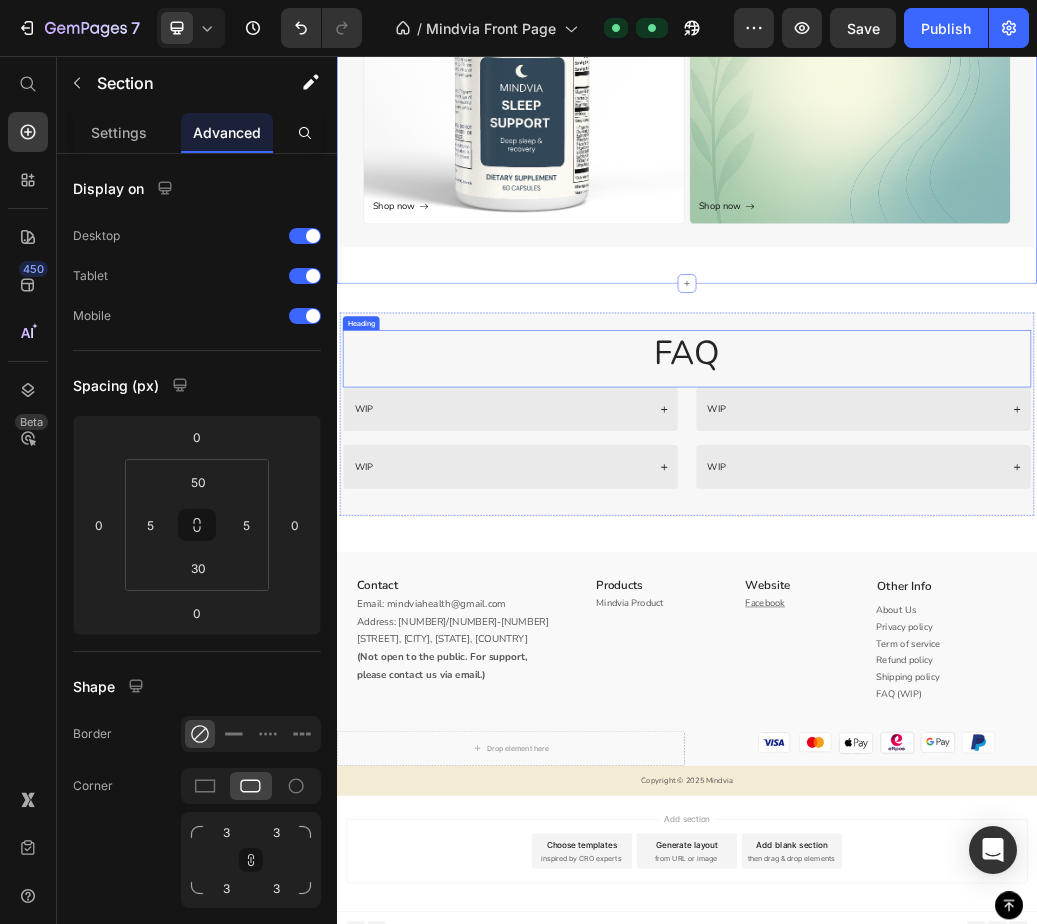 scroll, scrollTop: 1579, scrollLeft: 0, axis: vertical 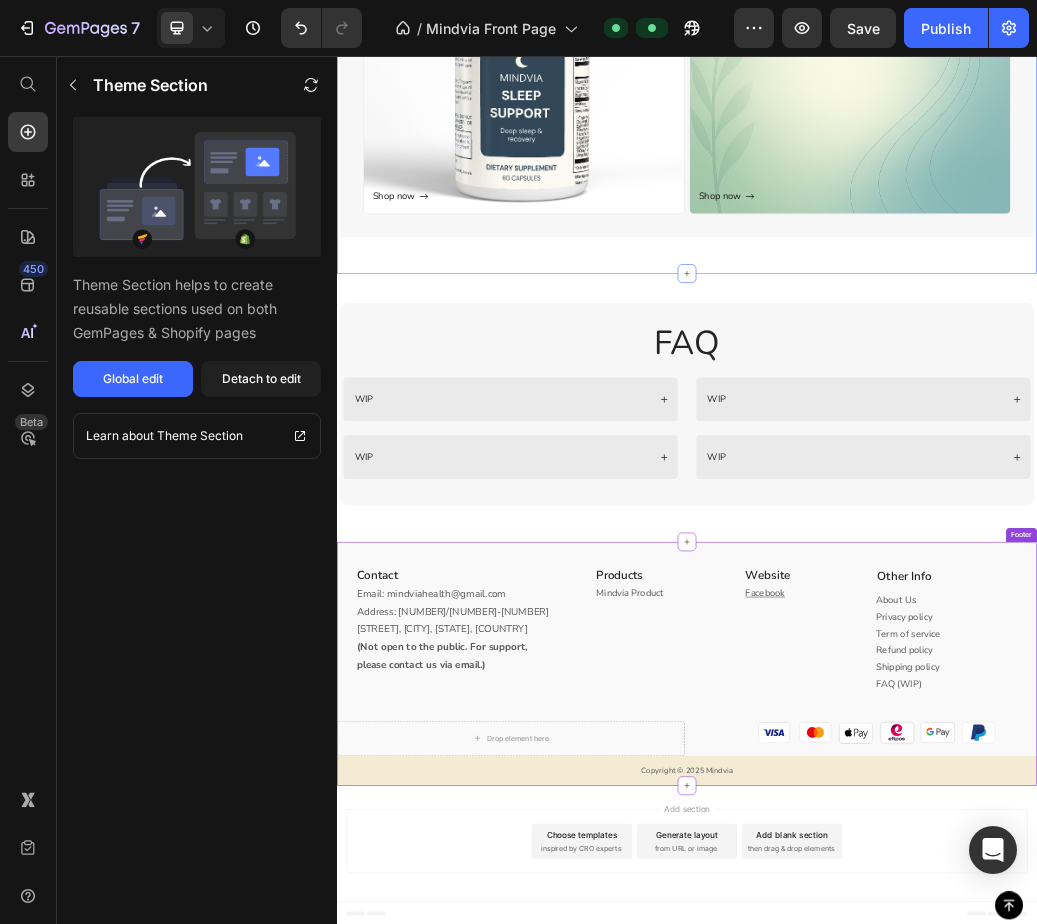 click on "Contact Heading Email: mindviahealth@gmail.com Address: 329/98-100 Elizabeth Street, Melbourne, VIC, 3000, AU (Not open to the public. For support, please contact us via email.) Text block Row Products Heading Mindvia Product Text block Website Heading Facebook Text block Row Other Info Heading About Us Privacy policy Term of service Refund policy Shipping policy FAQ (WIP) Text block Row Row" at bounding box center [937, 1058] 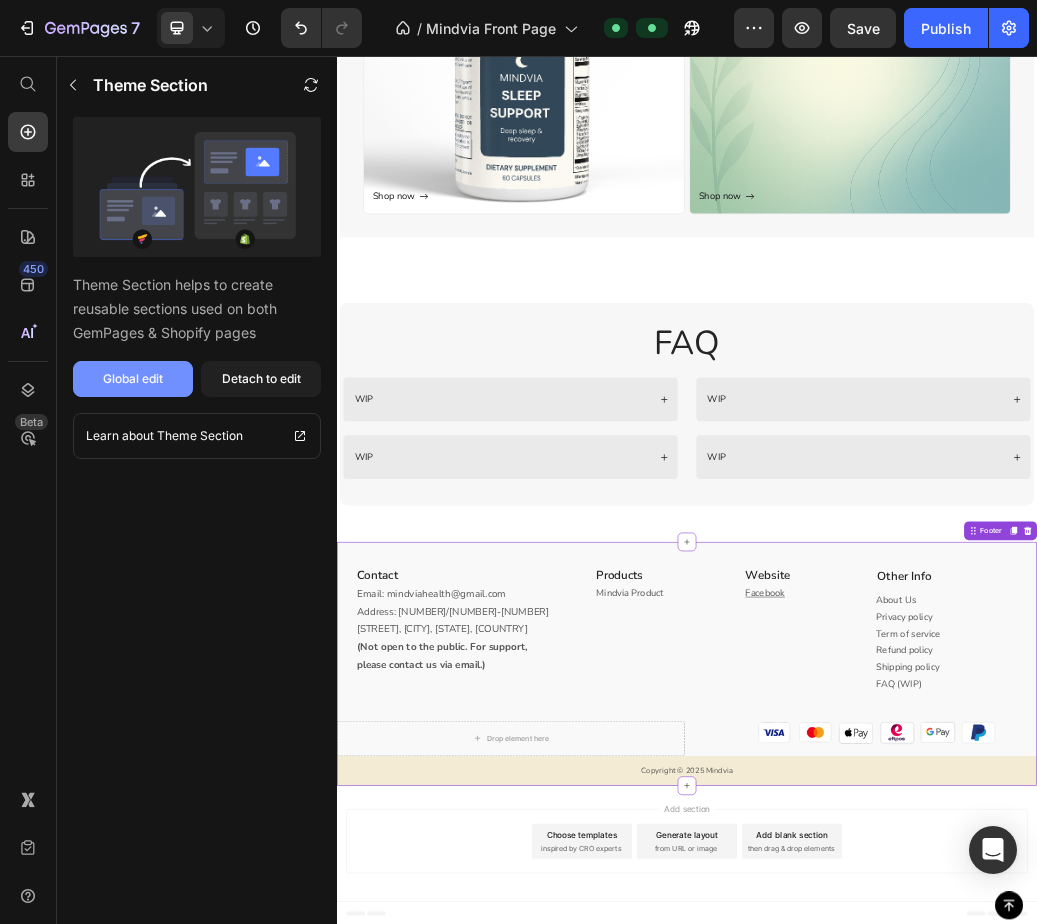 click on "Global edit" at bounding box center (133, 379) 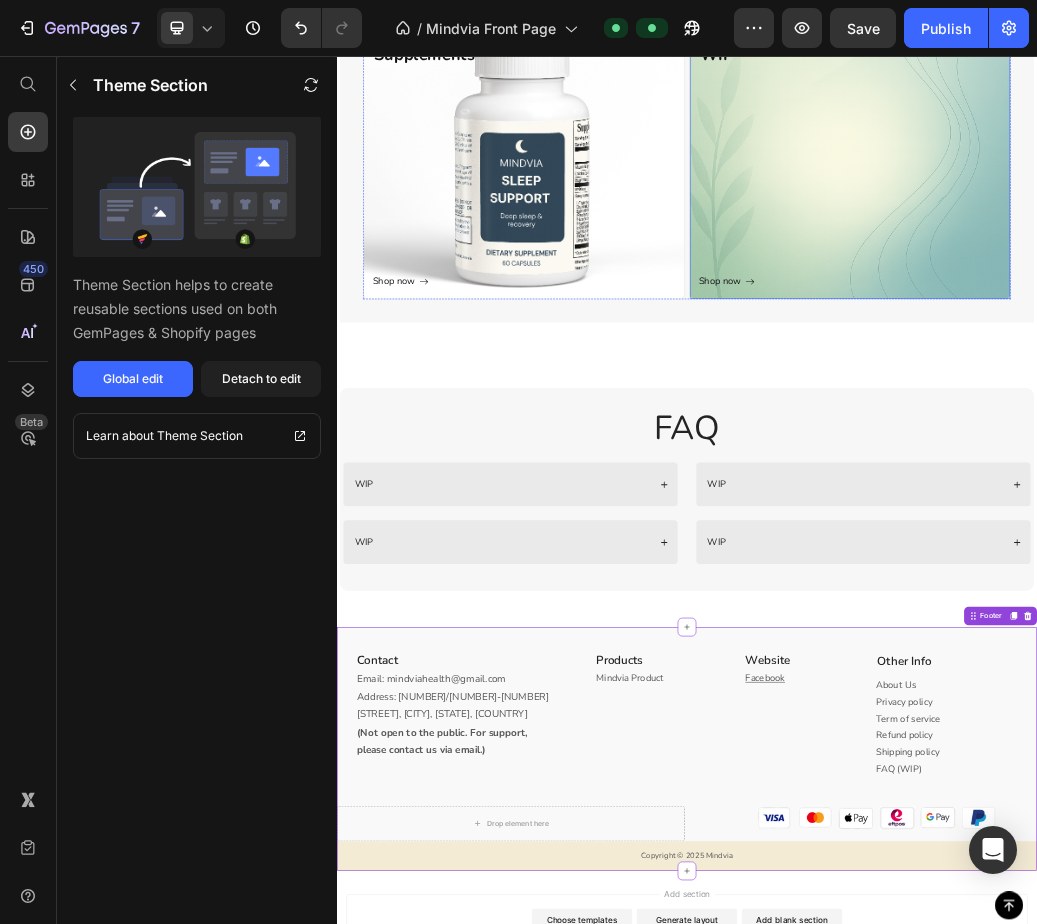 scroll, scrollTop: 1579, scrollLeft: 0, axis: vertical 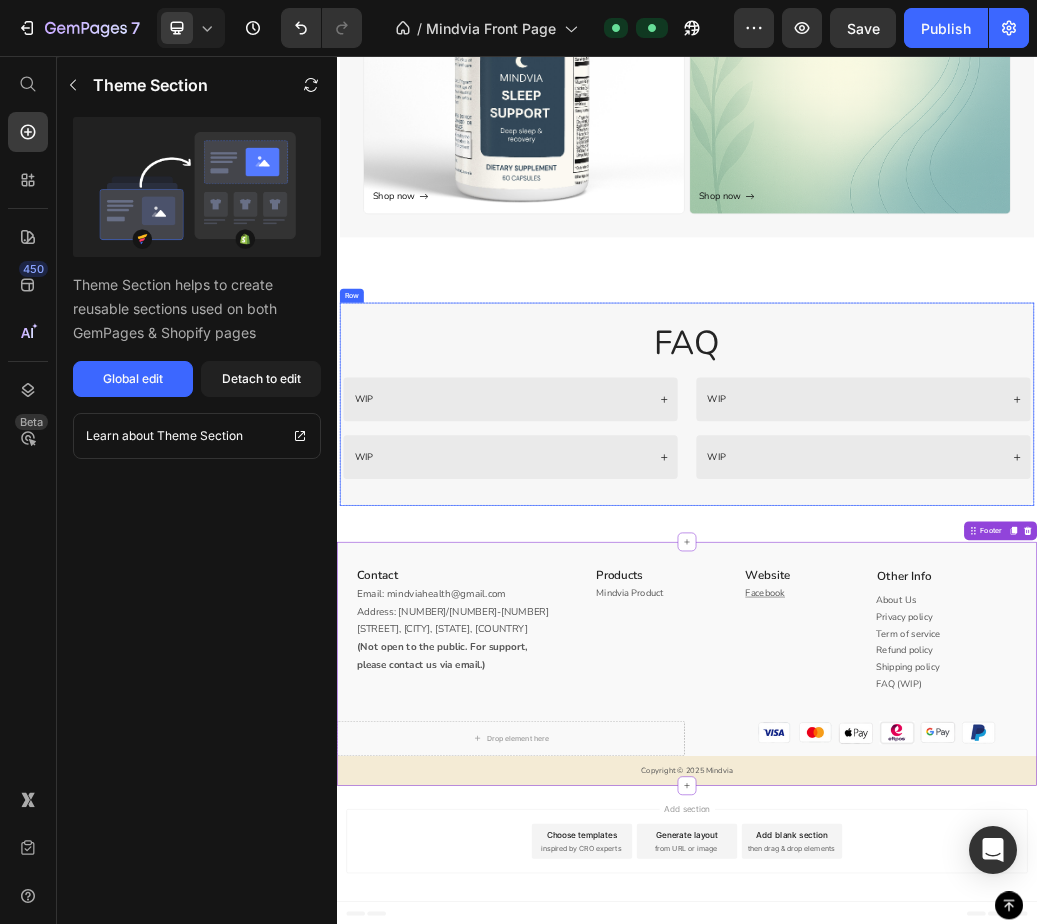 drag, startPoint x: 1139, startPoint y: 805, endPoint x: 1197, endPoint y: 817, distance: 59.22837 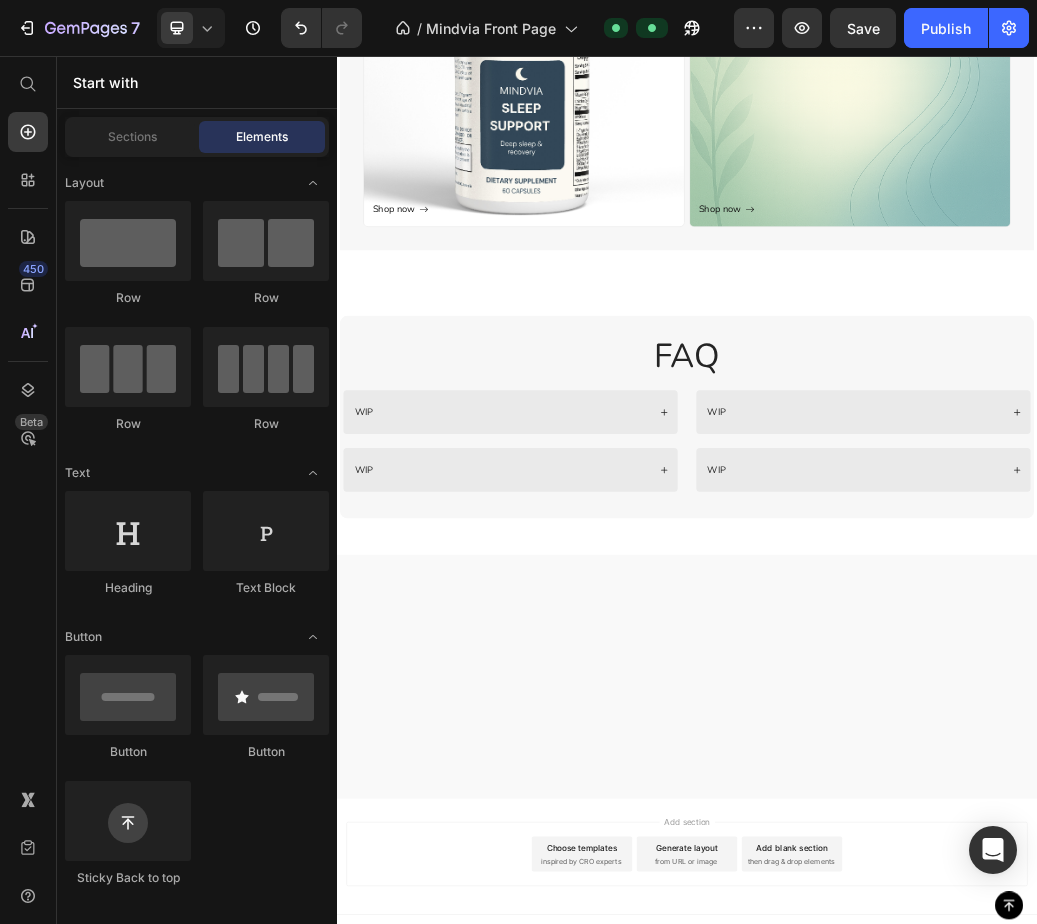scroll, scrollTop: 0, scrollLeft: 0, axis: both 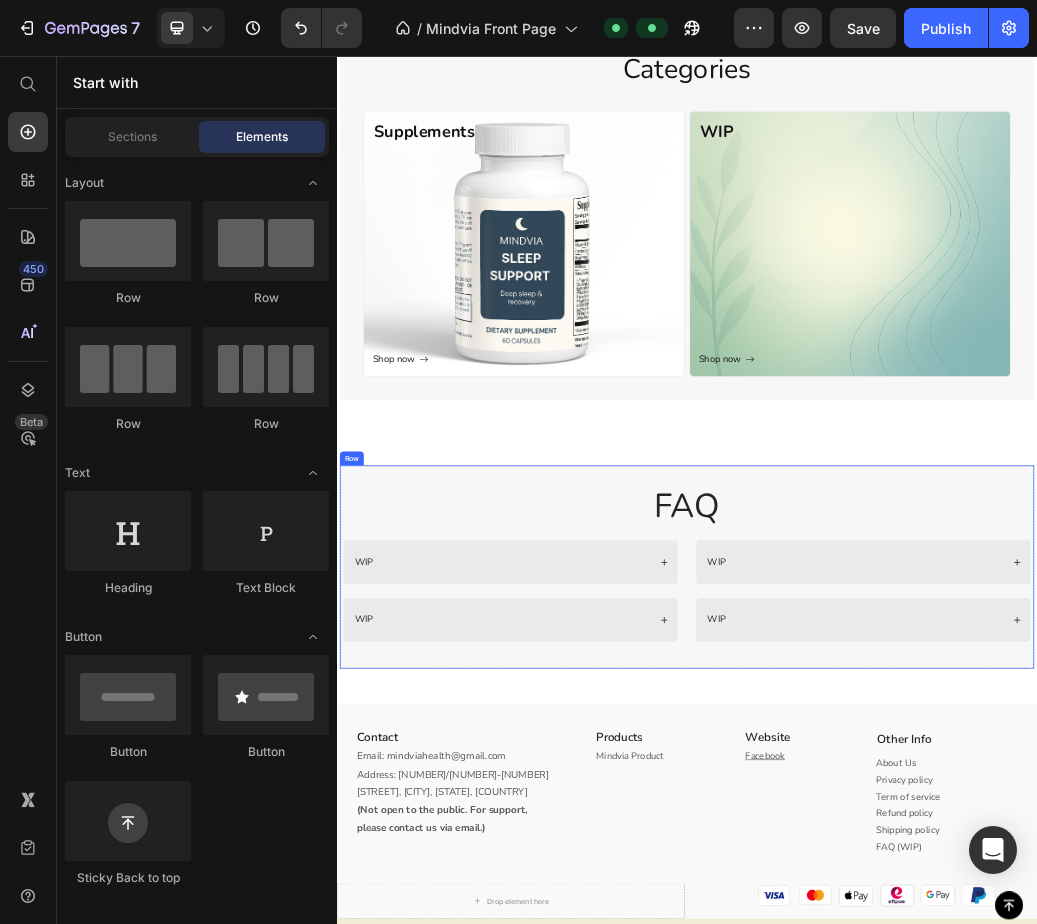 click on "FAQ Heading
WIP
WIP Accordion
WIP
WIP Accordion Row Row" at bounding box center [937, 932] 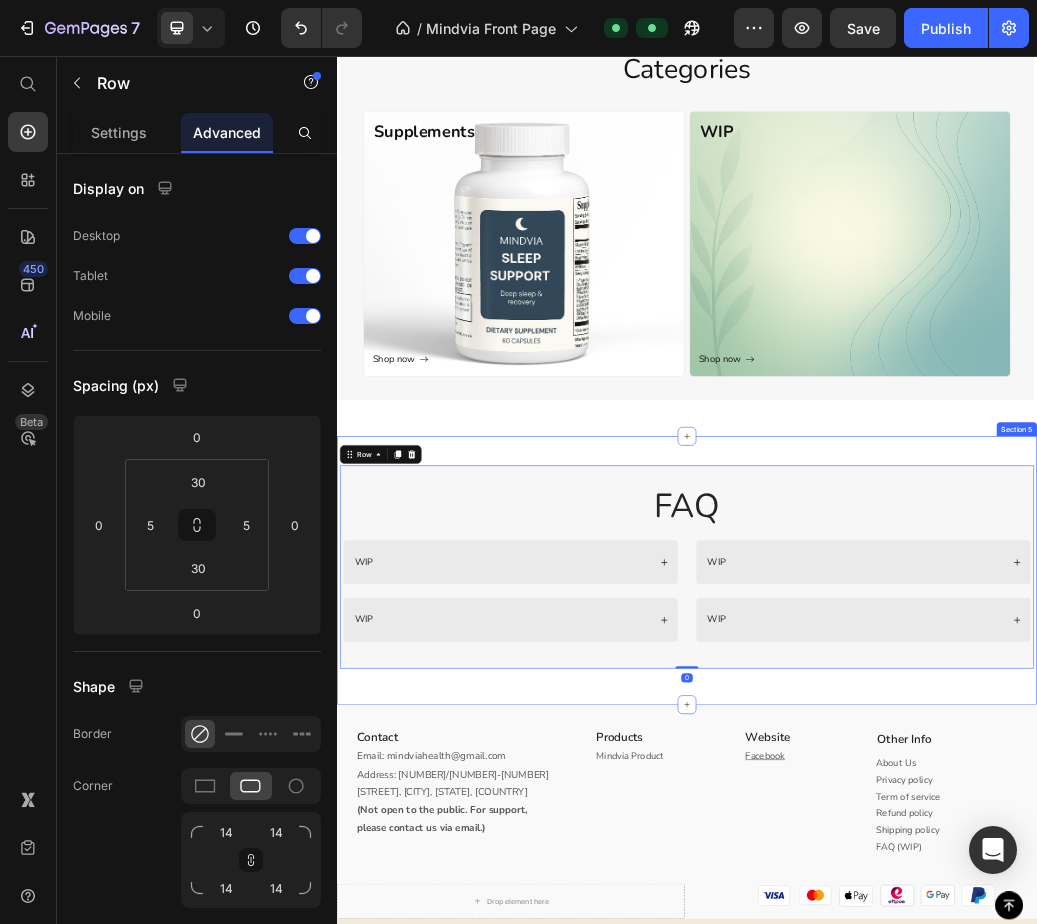 click on "FAQ Heading
WIP
WIP Accordion
WIP
WIP Accordion Row Row   0 Row Section 5" at bounding box center [937, 938] 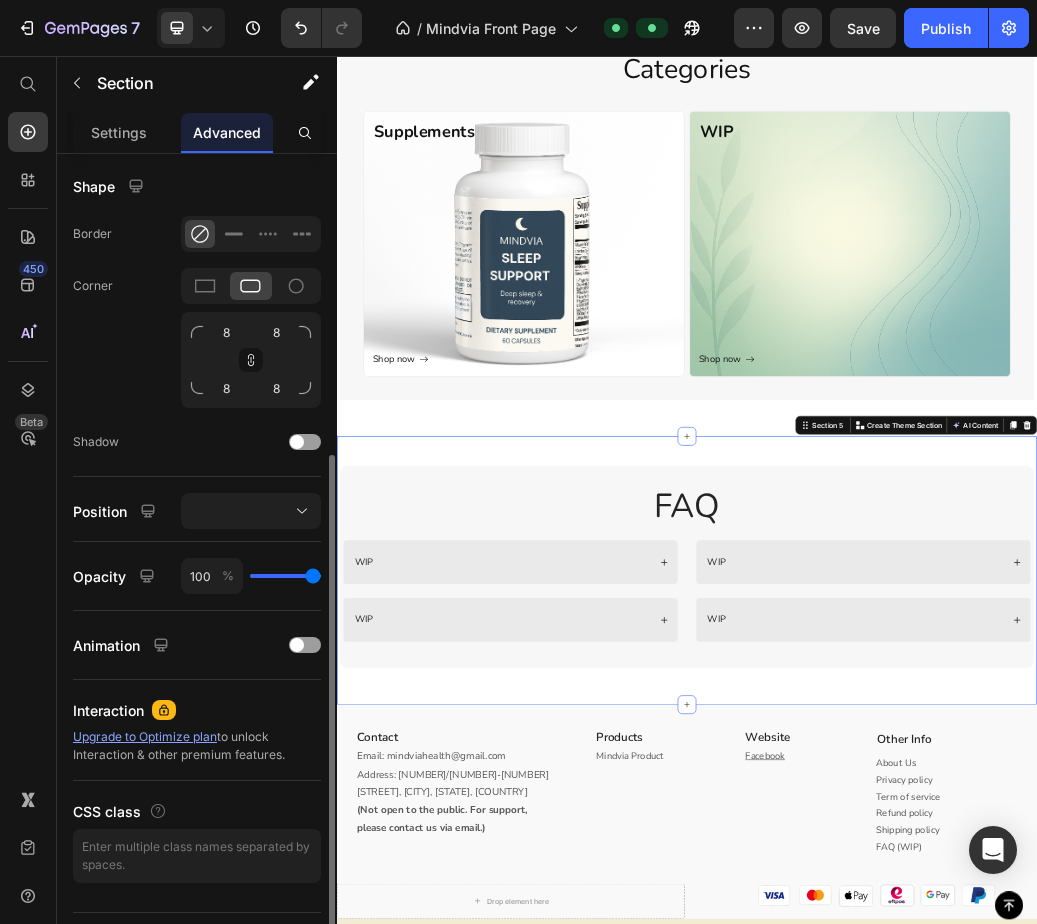 scroll, scrollTop: 546, scrollLeft: 0, axis: vertical 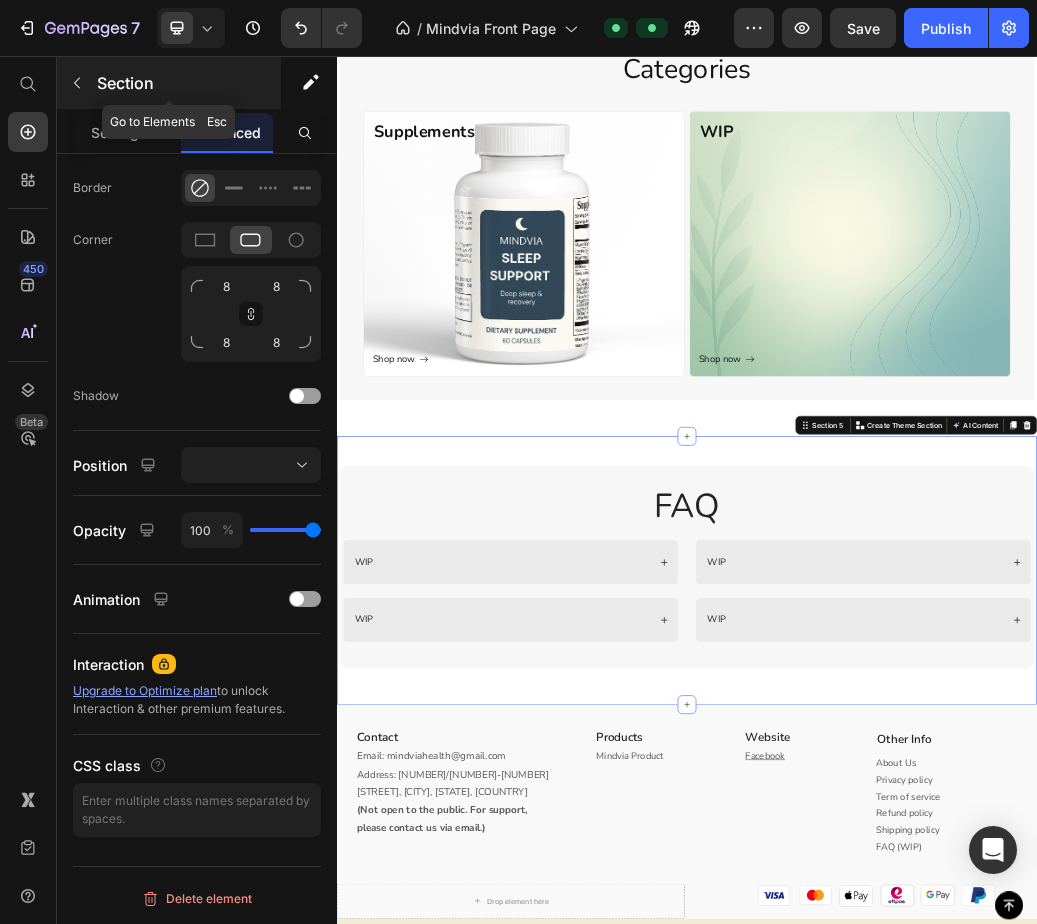 click 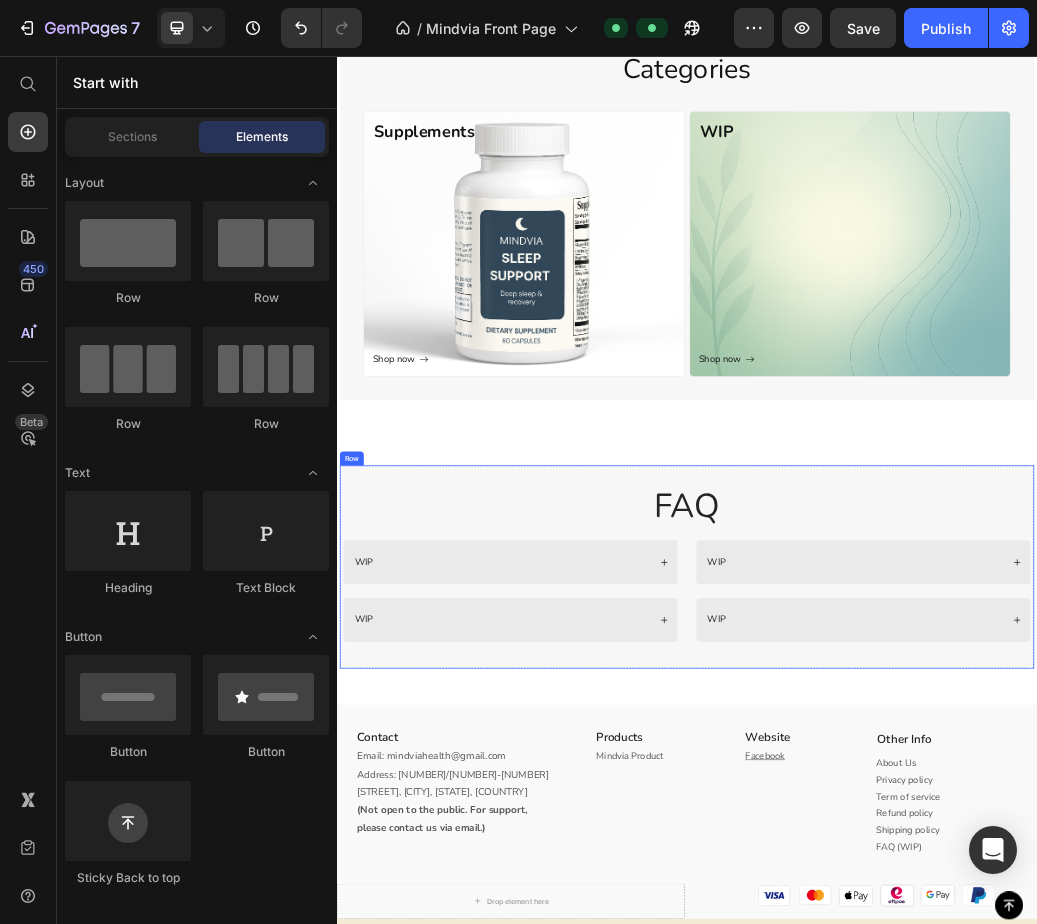 click on "FAQ" at bounding box center [937, 827] 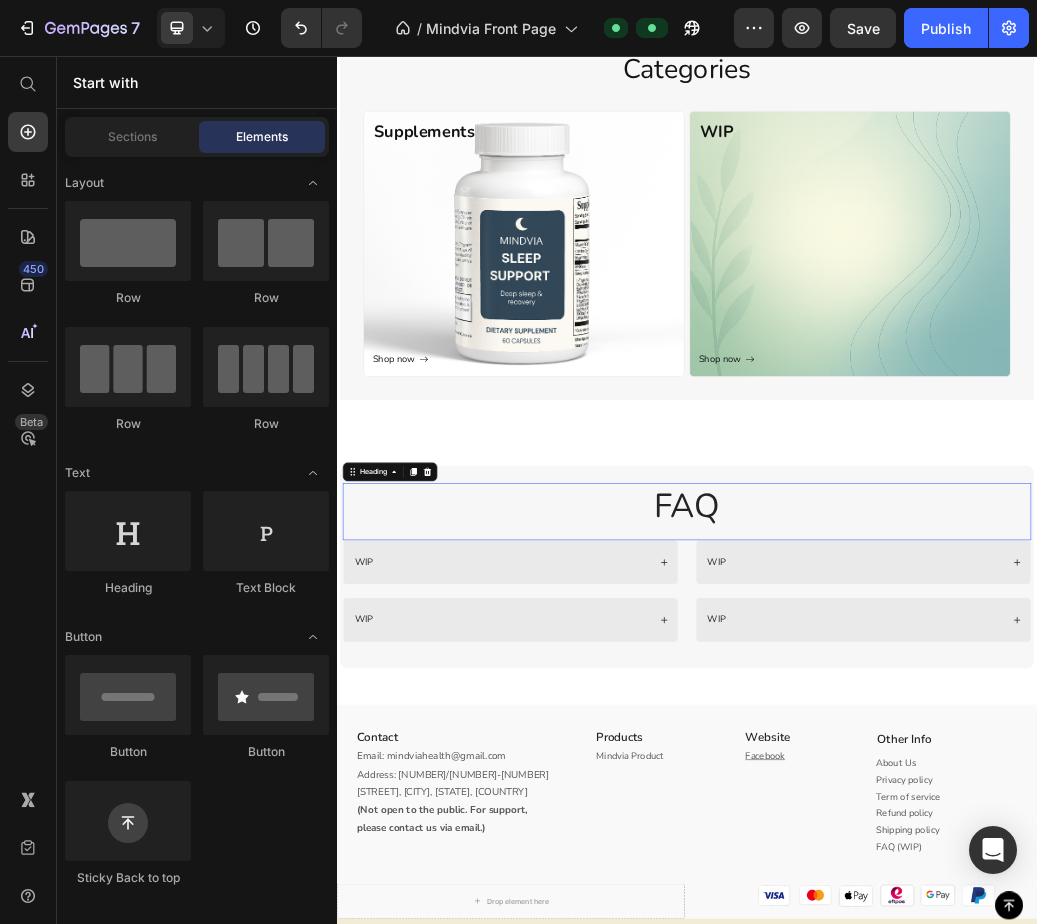 scroll, scrollTop: 0, scrollLeft: 0, axis: both 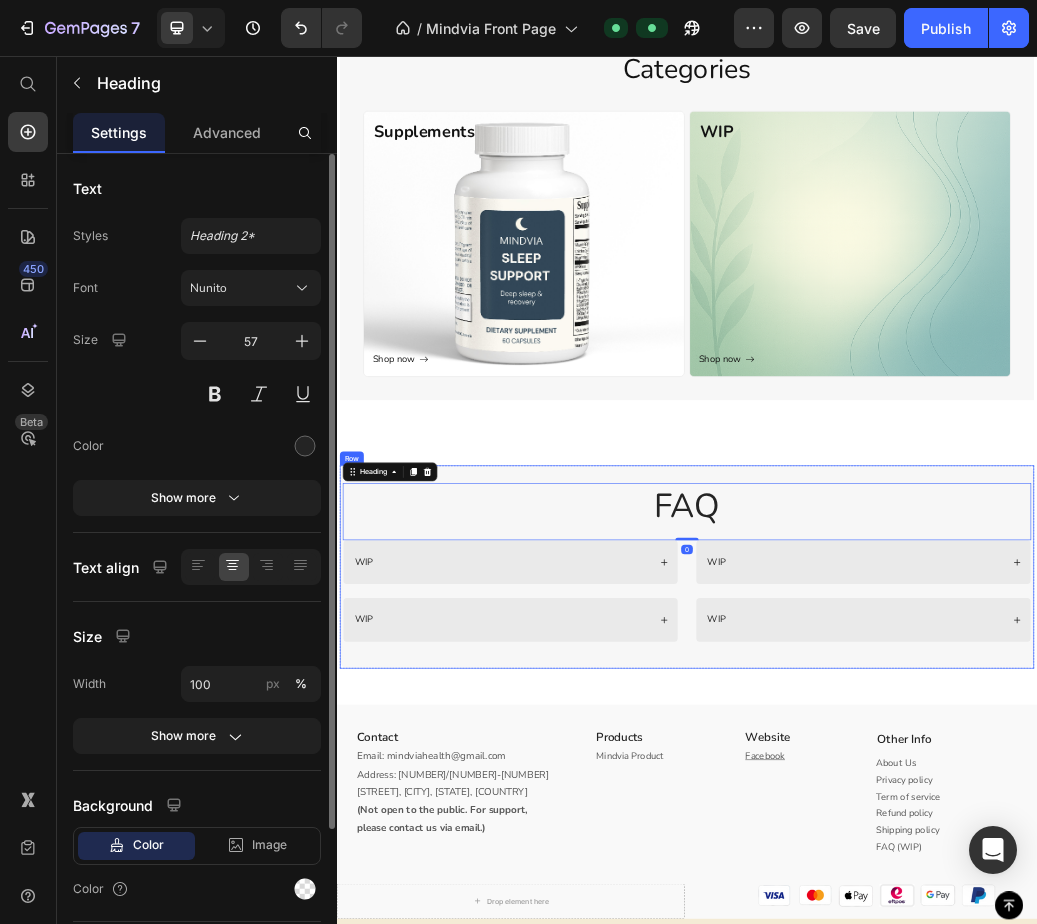 click on "FAQ Heading   0
WIP
WIP Accordion
WIP
WIP Accordion Row Row" at bounding box center (937, 932) 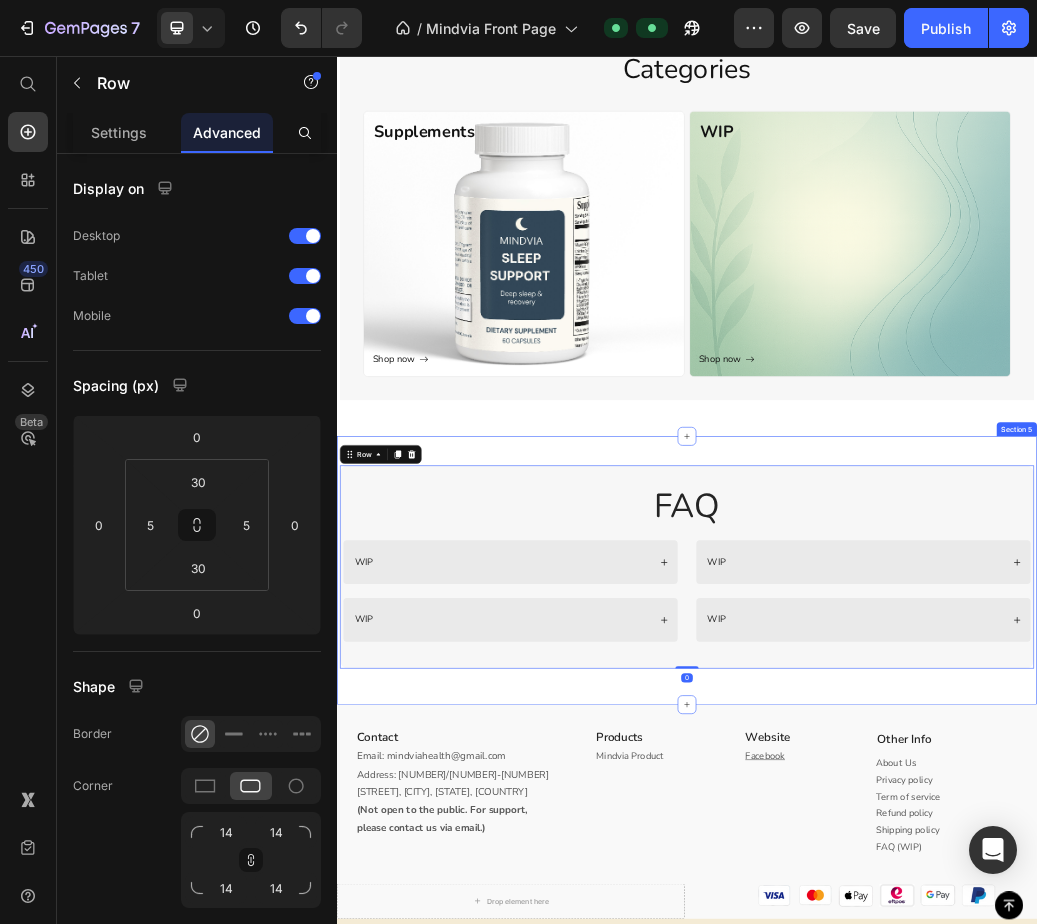 click on "FAQ Heading
WIP
WIP Accordion
WIP
WIP Accordion Row Row   0 Row Section 5" at bounding box center [937, 938] 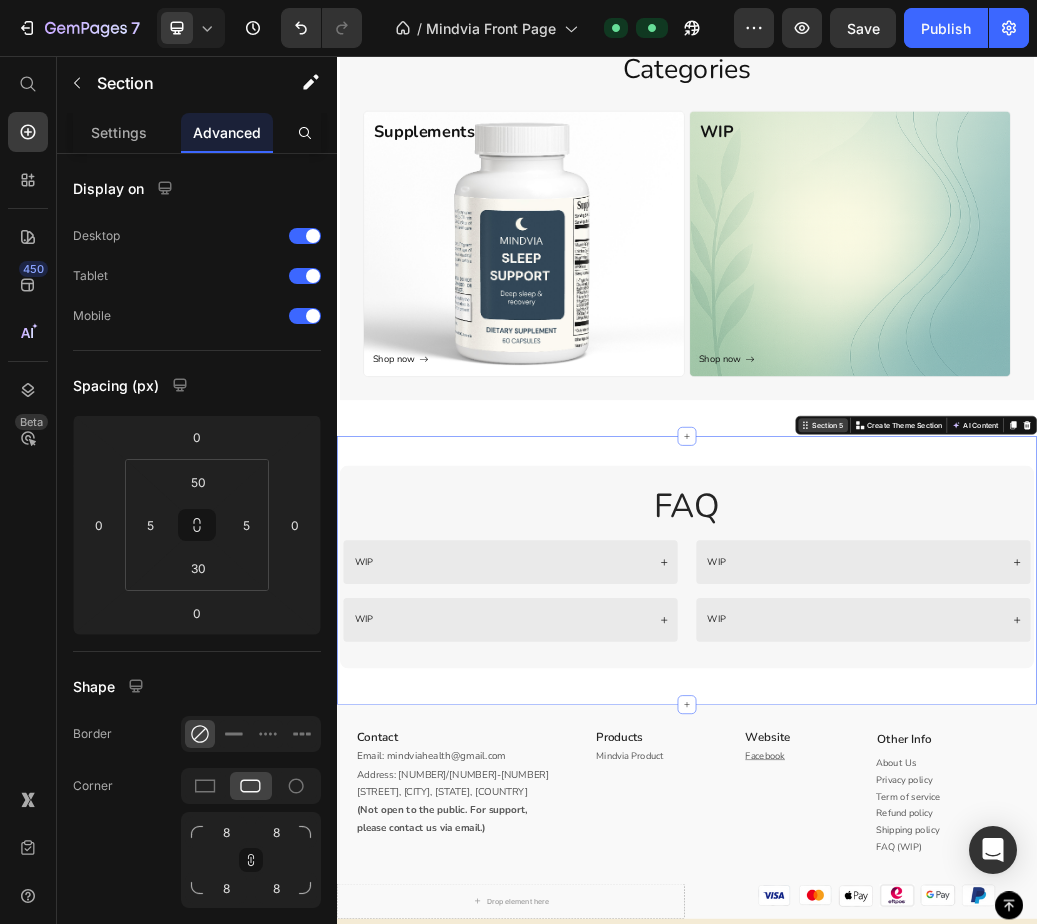 click on "Section 5" at bounding box center (1178, 689) 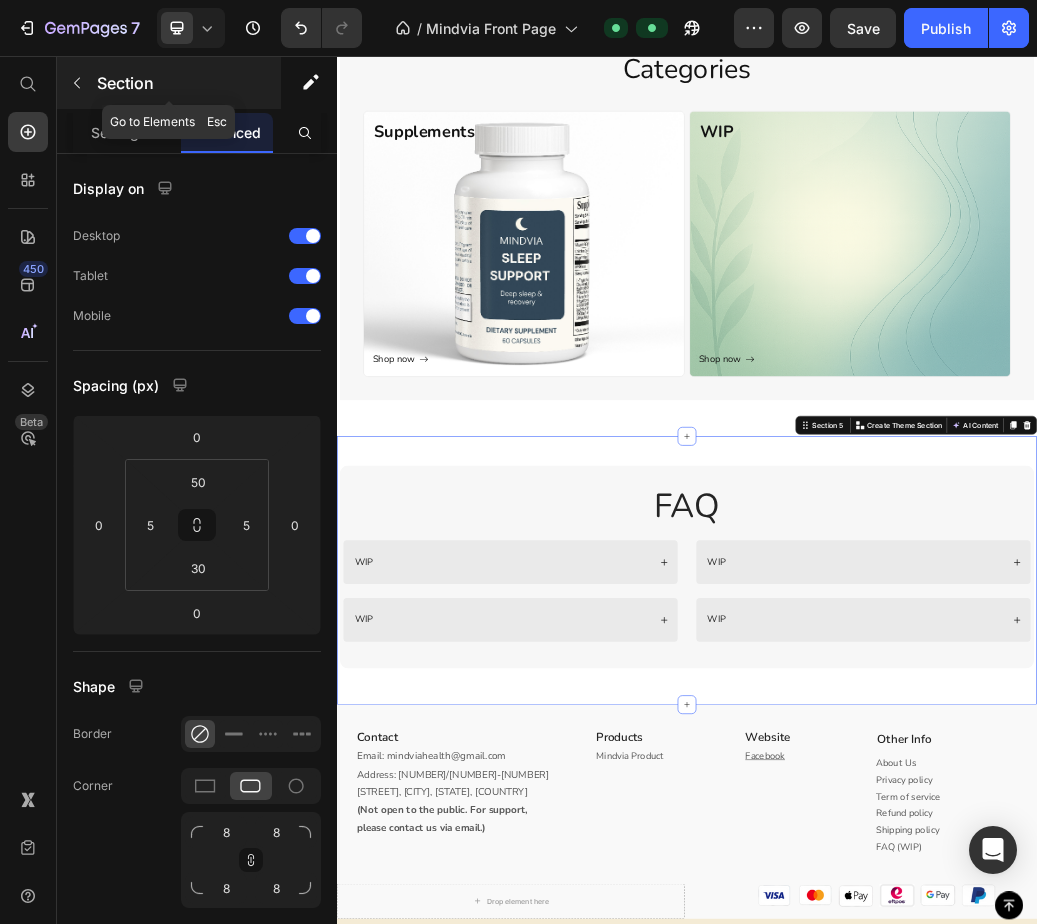 click 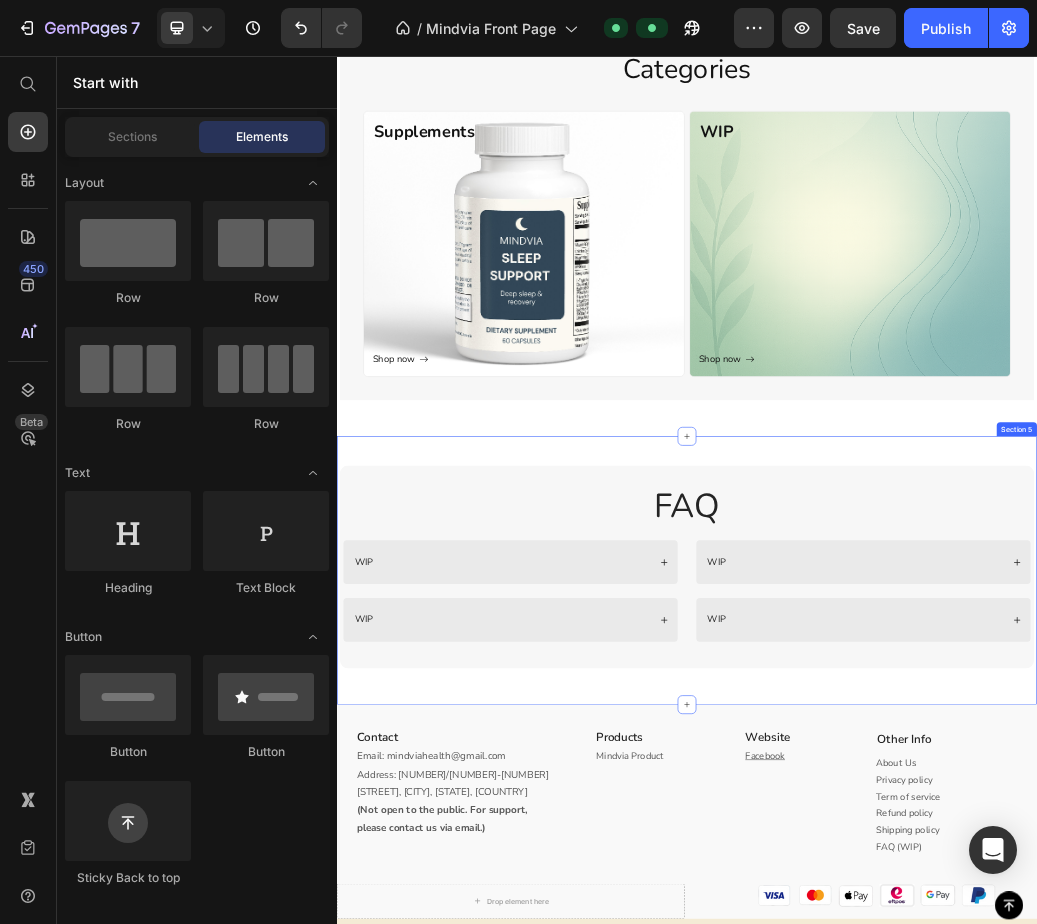 click on "FAQ Heading
WIP
WIP Accordion
WIP
WIP Accordion Row Row Row Section 5" at bounding box center [937, 938] 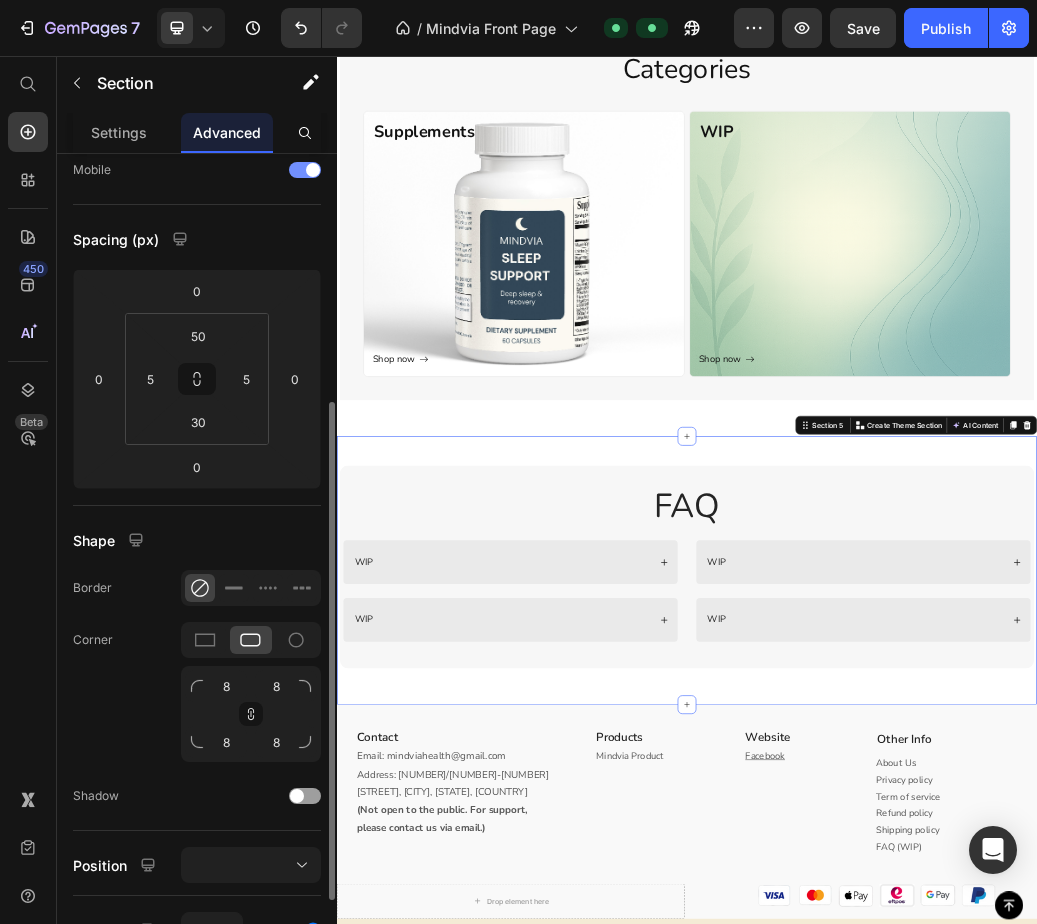 scroll, scrollTop: 0, scrollLeft: 0, axis: both 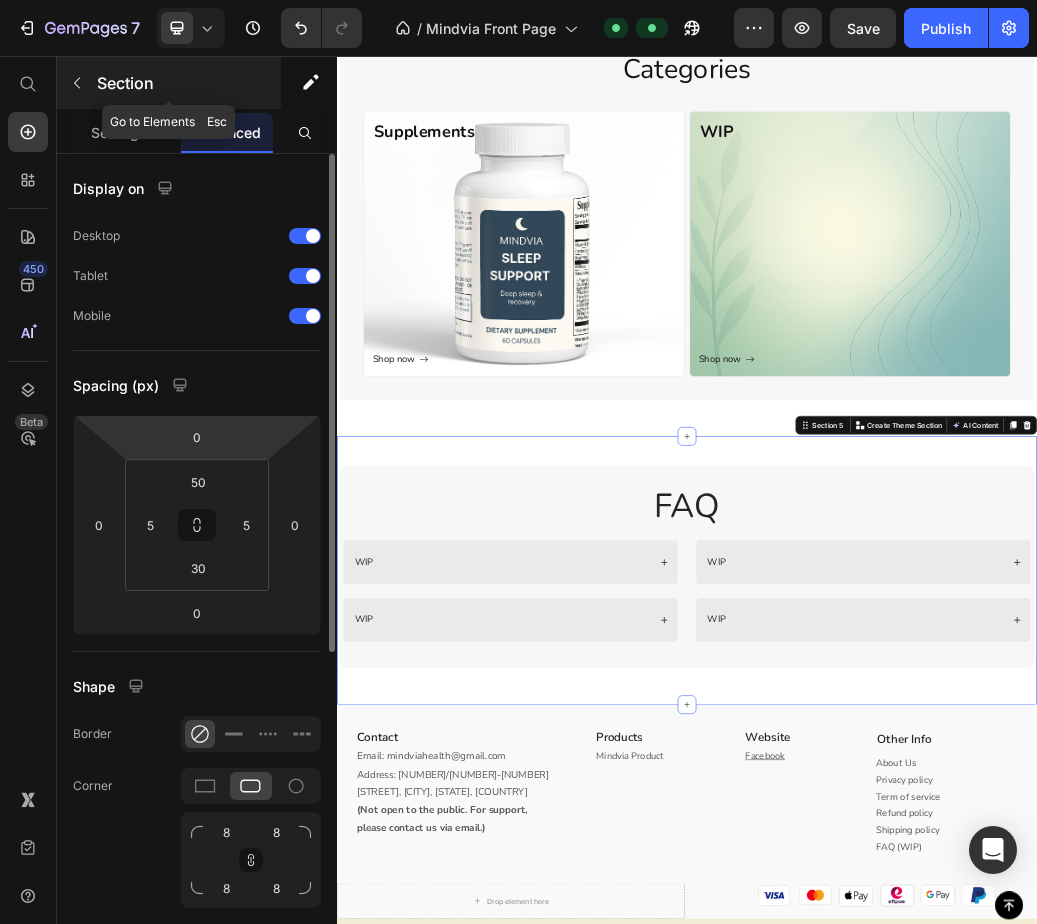 click at bounding box center [77, 83] 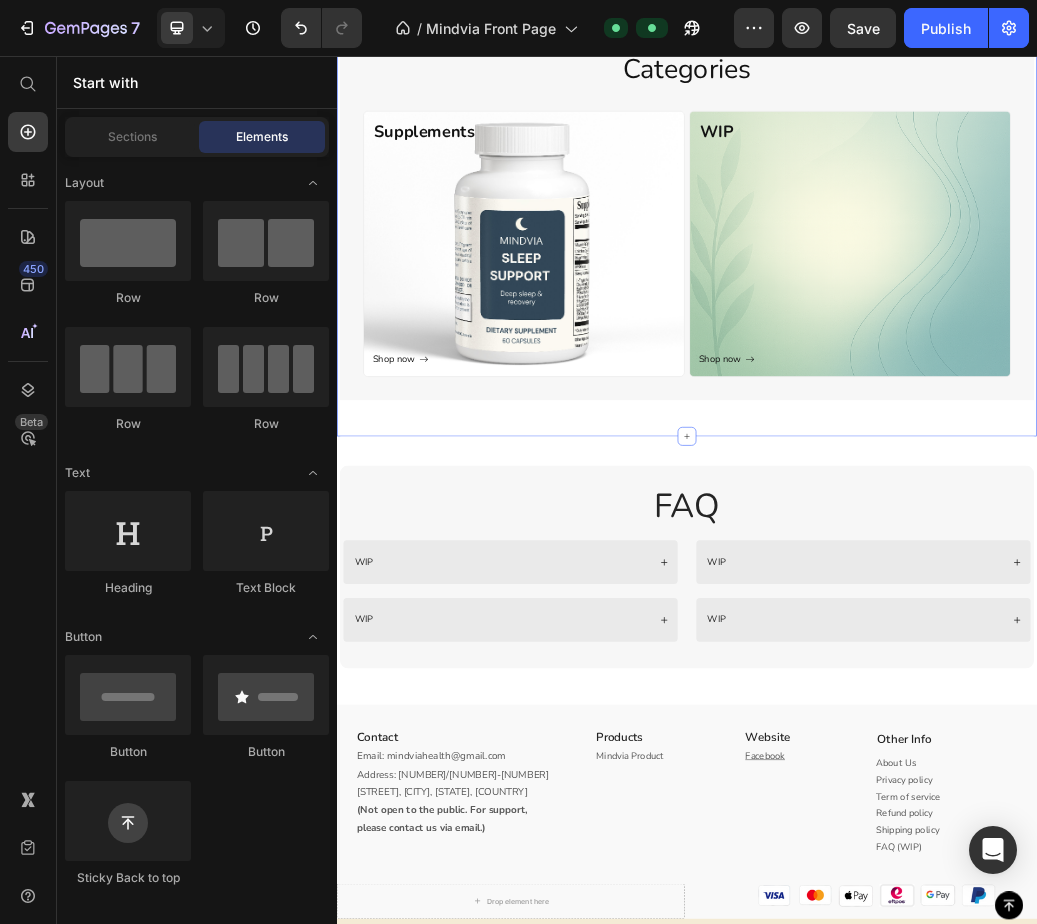 drag, startPoint x: 993, startPoint y: 664, endPoint x: 1535, endPoint y: 779, distance: 554.06586 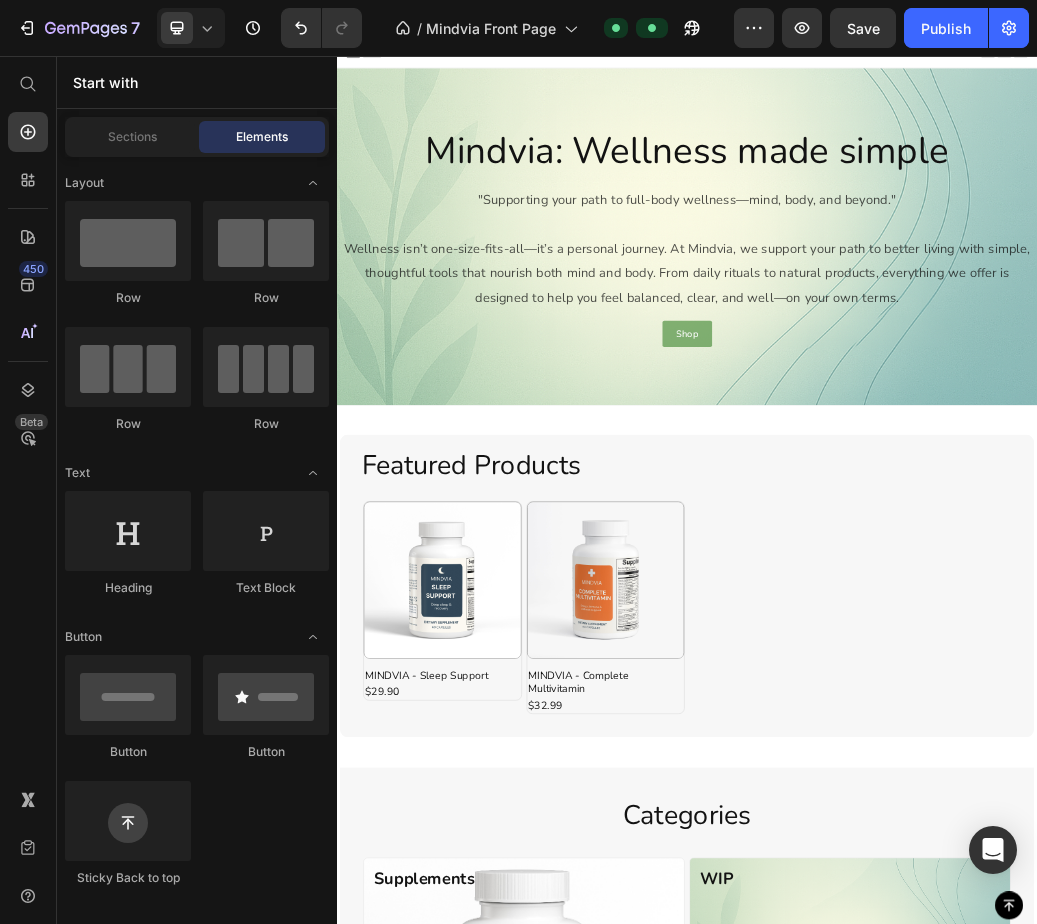 scroll, scrollTop: 0, scrollLeft: 0, axis: both 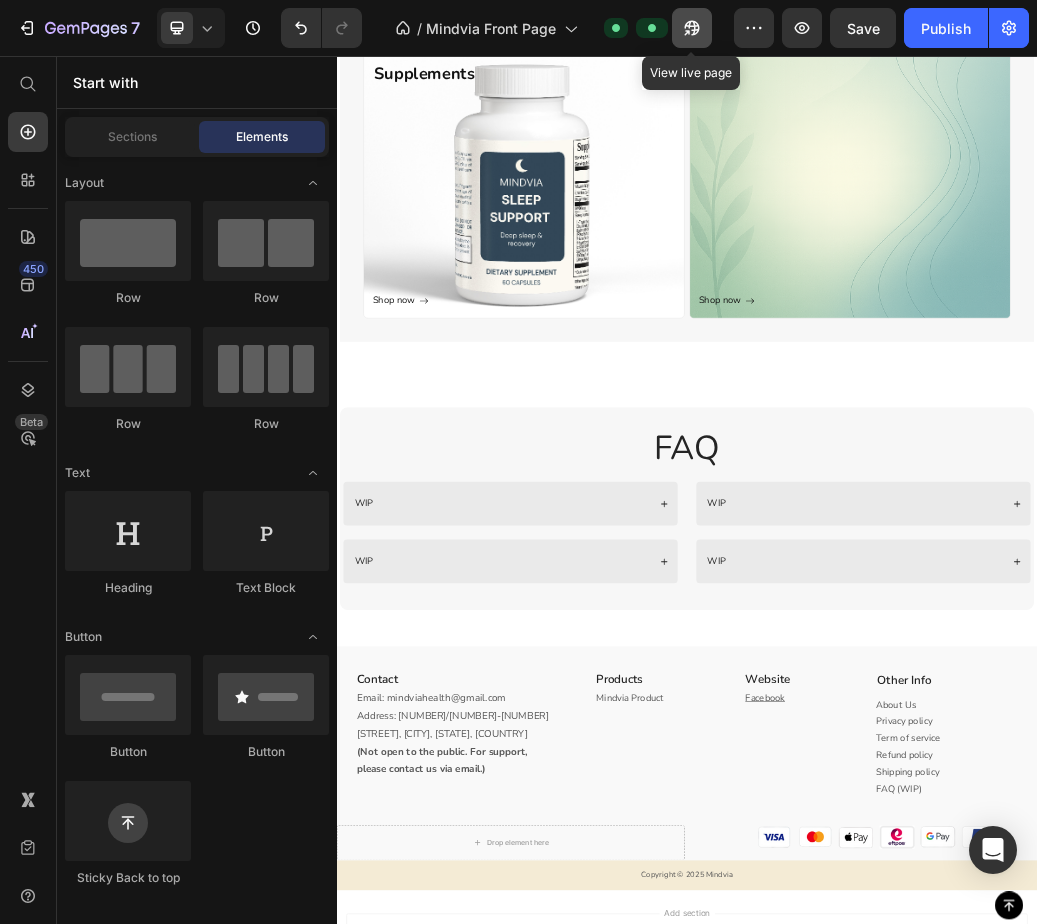 click 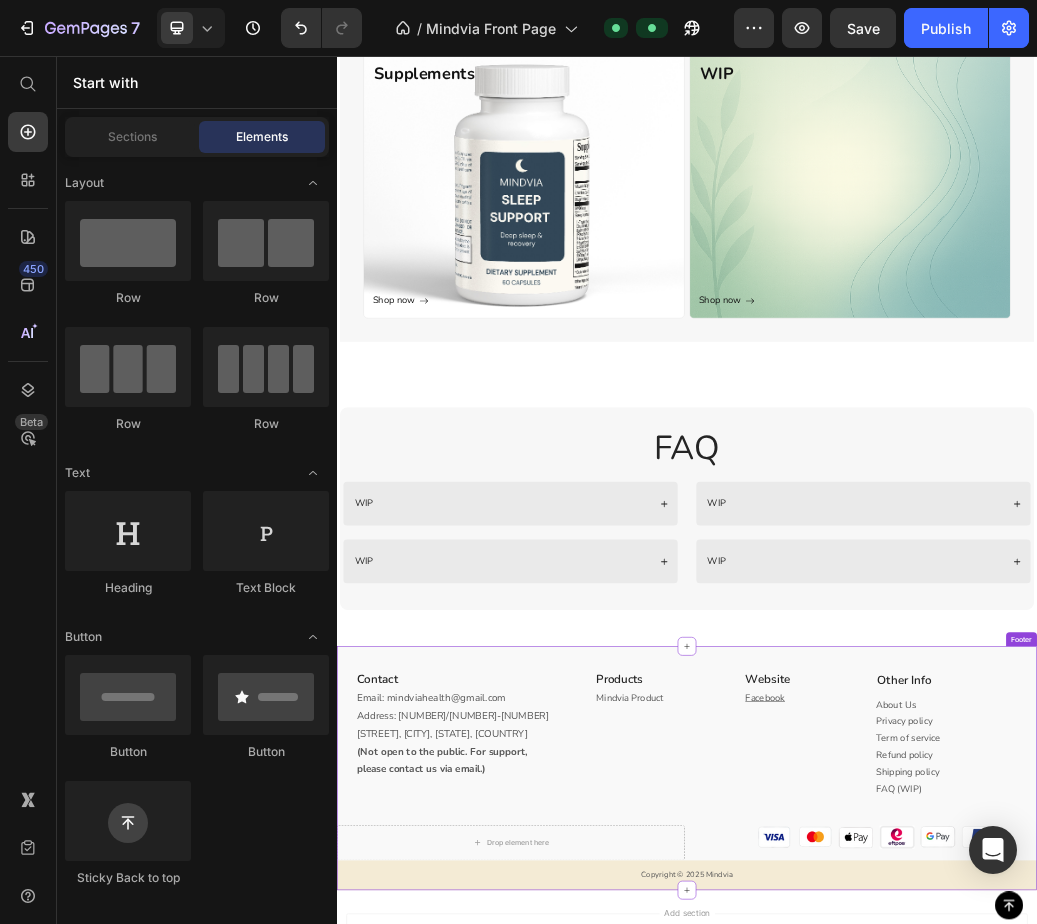 click on "Products Heading Mindvia Product Text block Website Heading Facebook Text block Row" at bounding box center [937, 1242] 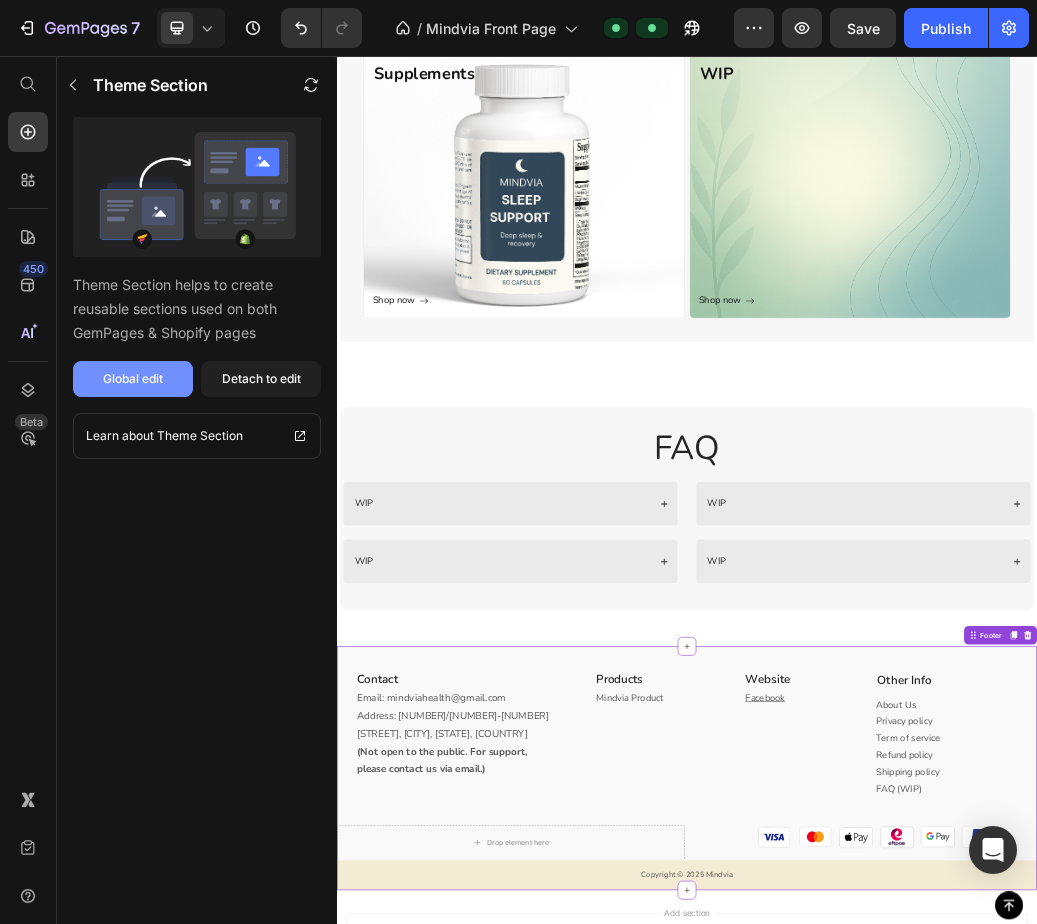 click on "Global edit" at bounding box center [133, 379] 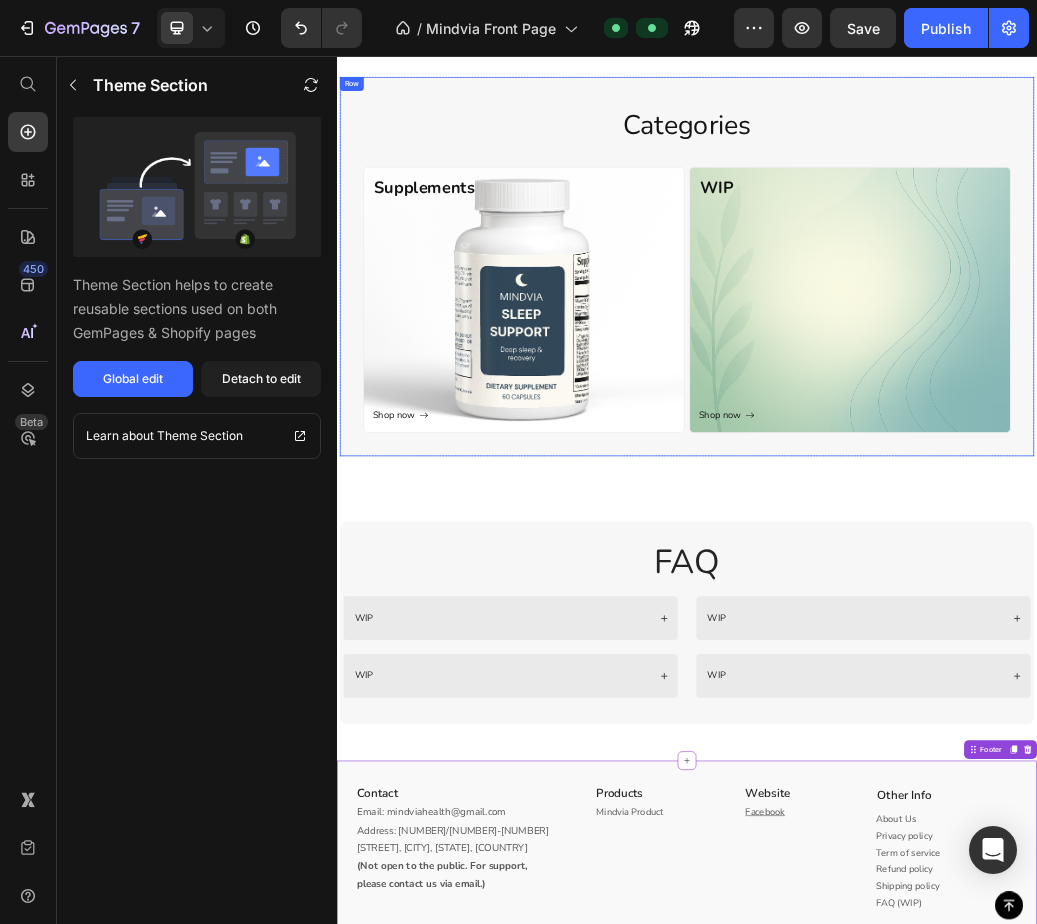 scroll, scrollTop: 1200, scrollLeft: 0, axis: vertical 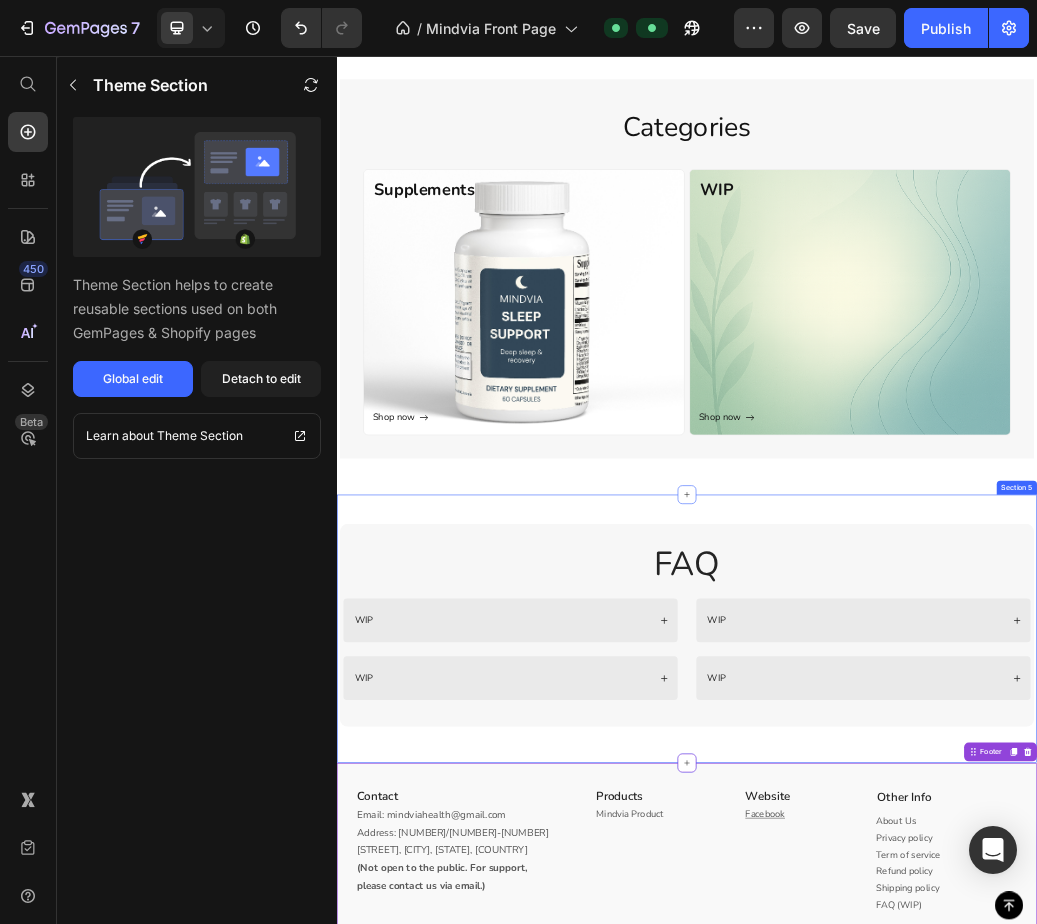 click on "FAQ Heading
WIP
WIP Accordion
WIP
WIP Accordion Row Row Row Section 5" at bounding box center [937, 1038] 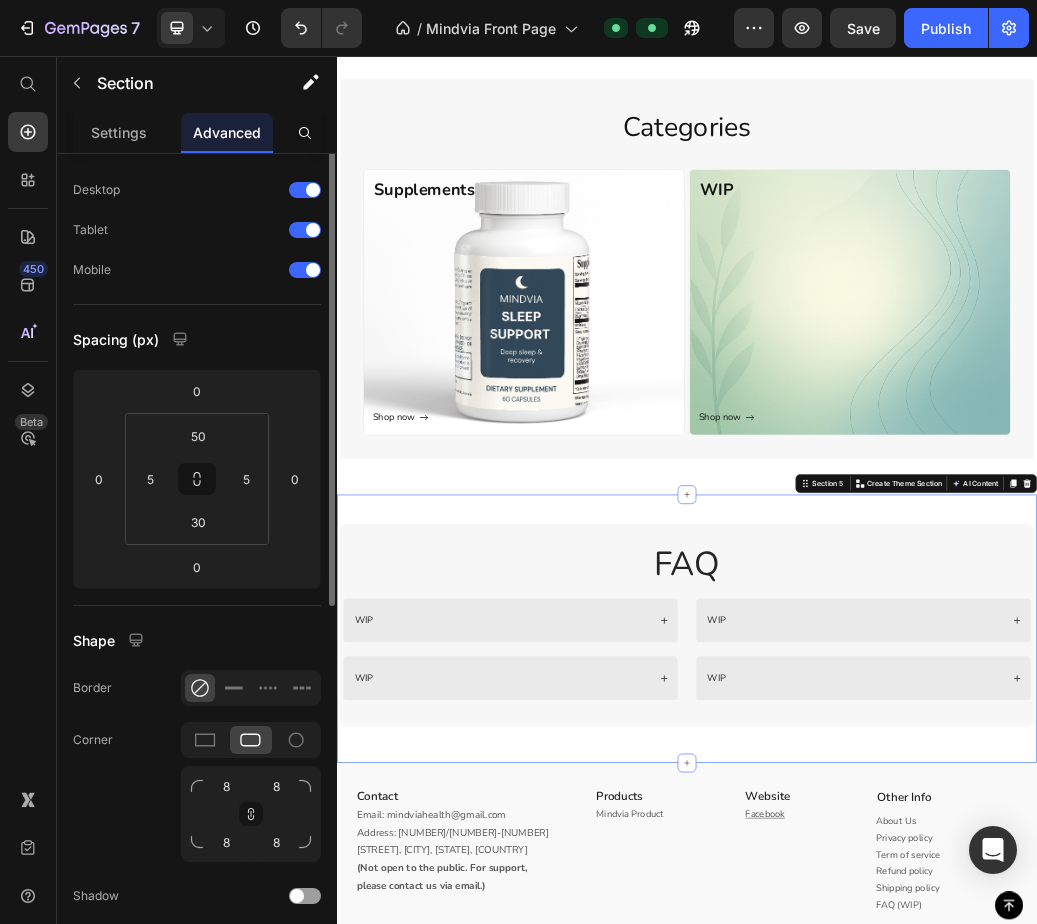 scroll, scrollTop: 0, scrollLeft: 0, axis: both 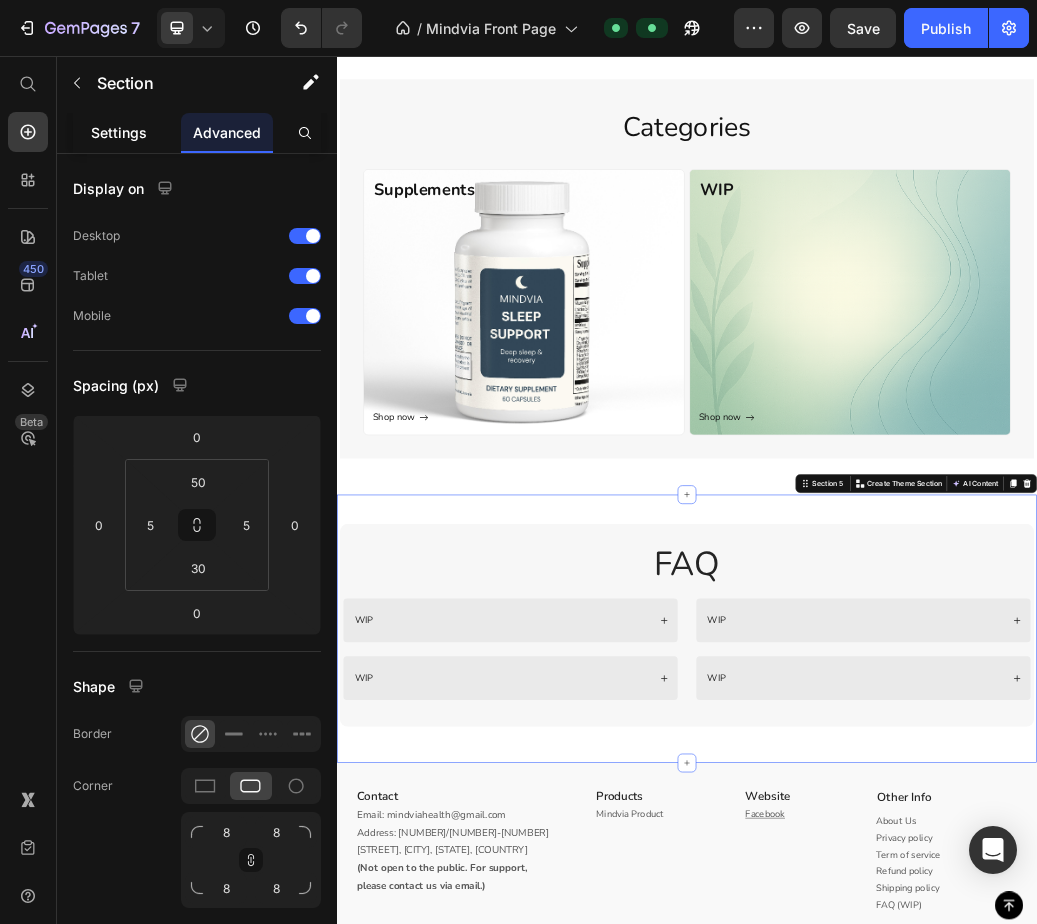 click on "Settings" 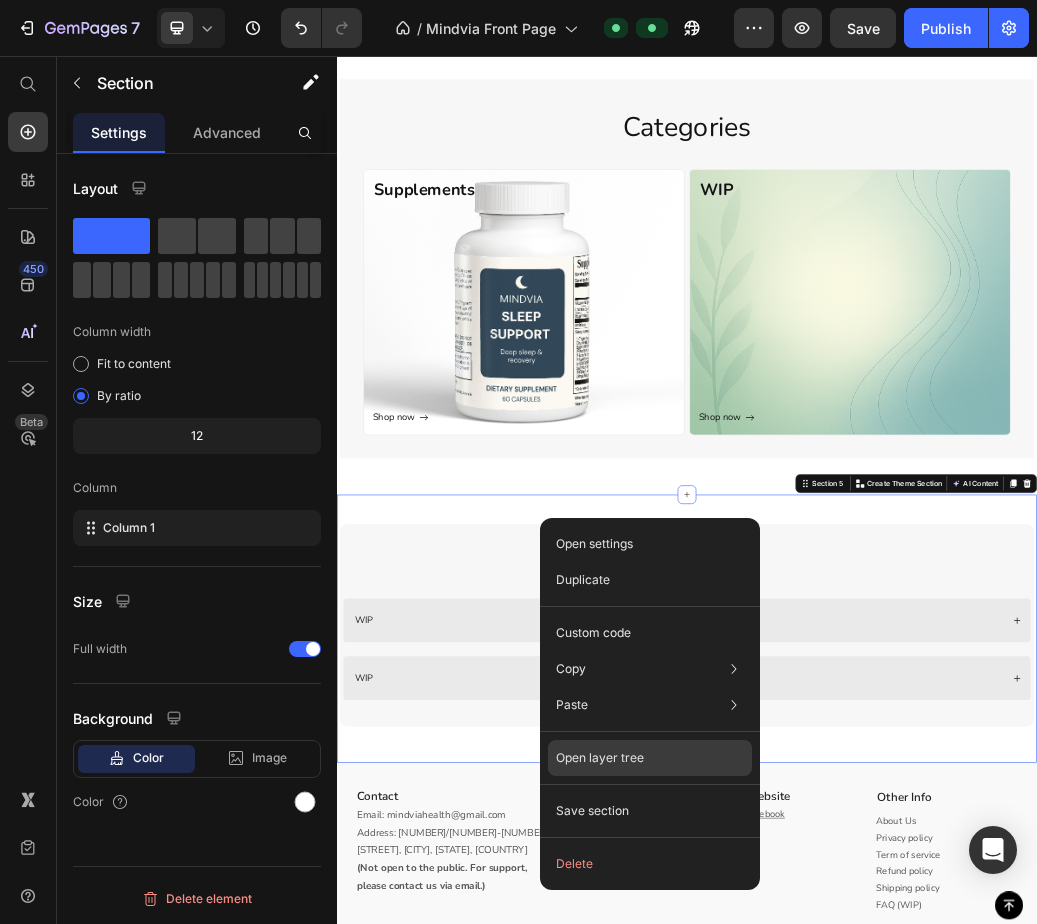 click on "Open layer tree" at bounding box center (600, 758) 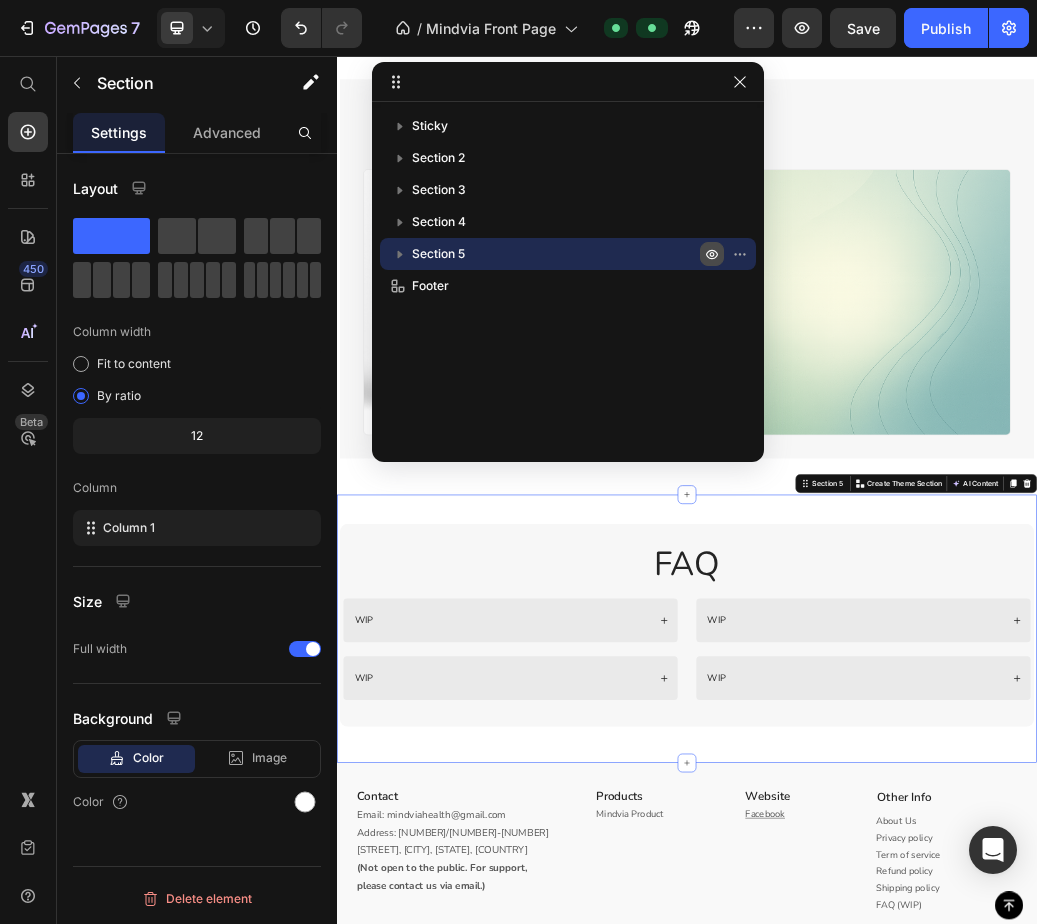 click 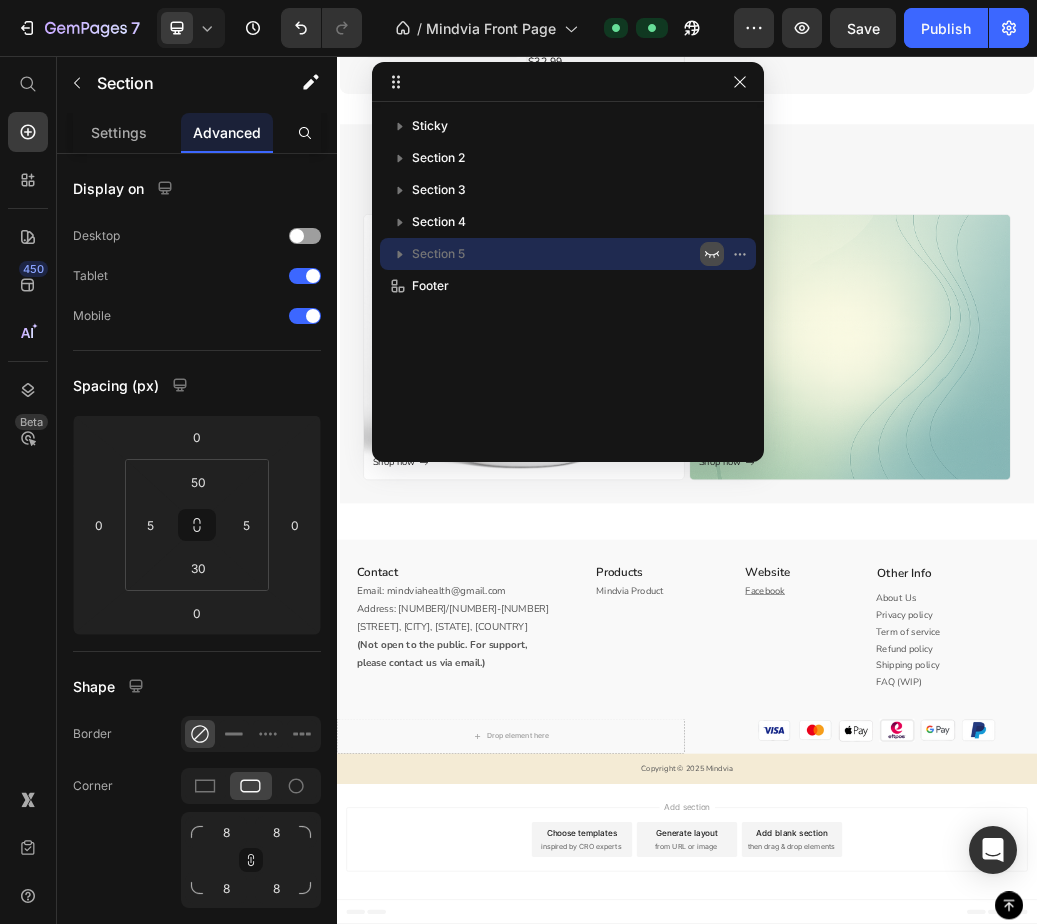scroll, scrollTop: 1119, scrollLeft: 0, axis: vertical 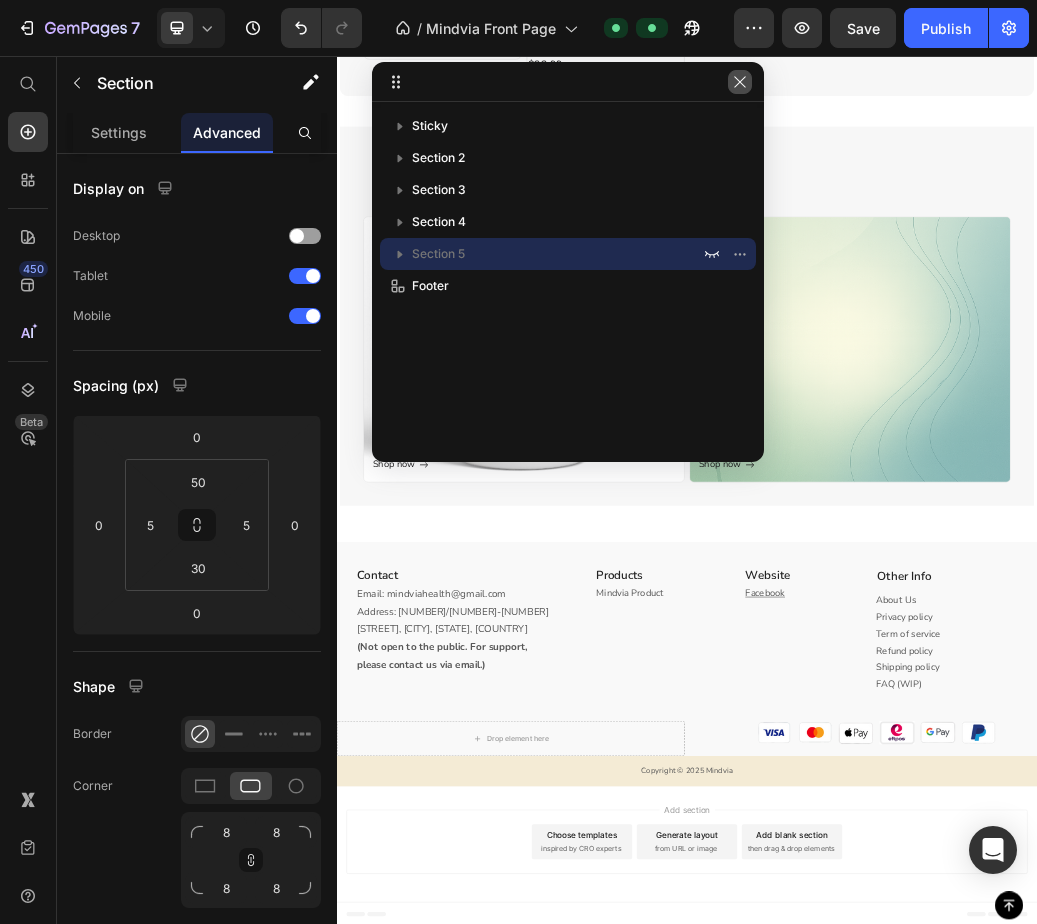 click 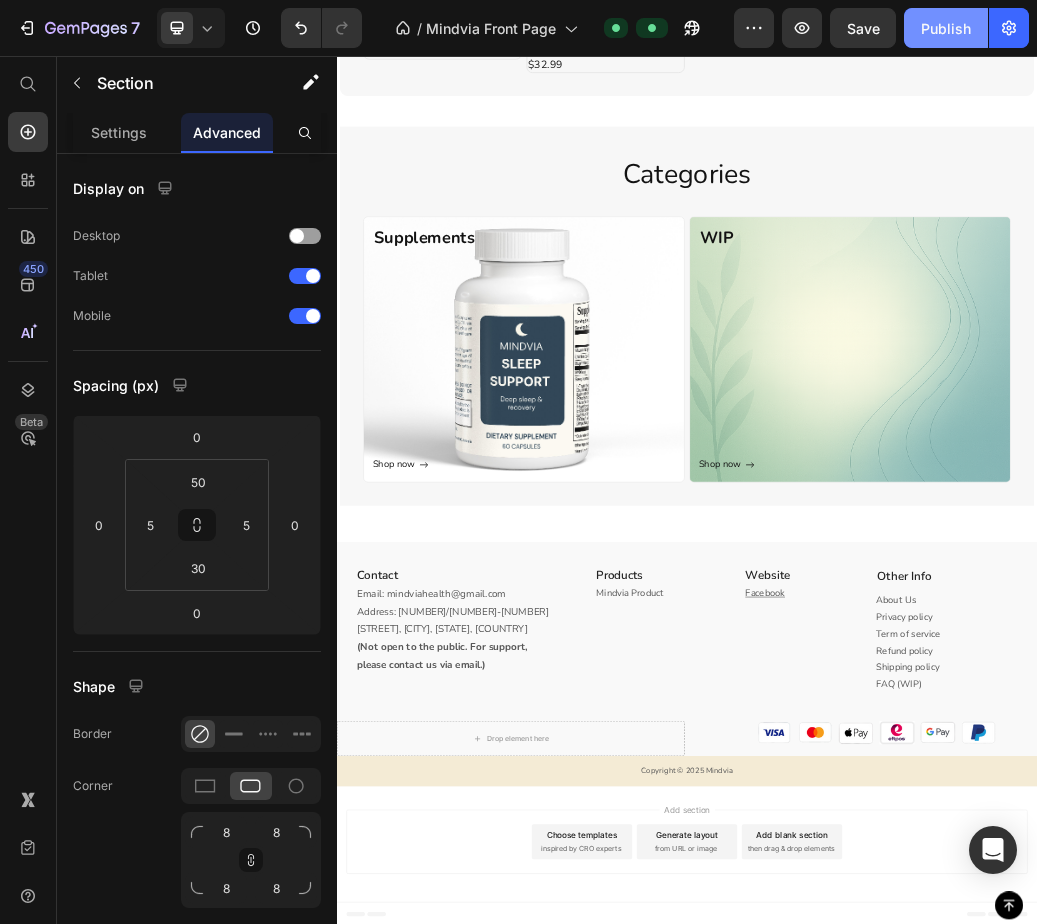 click on "Publish" at bounding box center [946, 28] 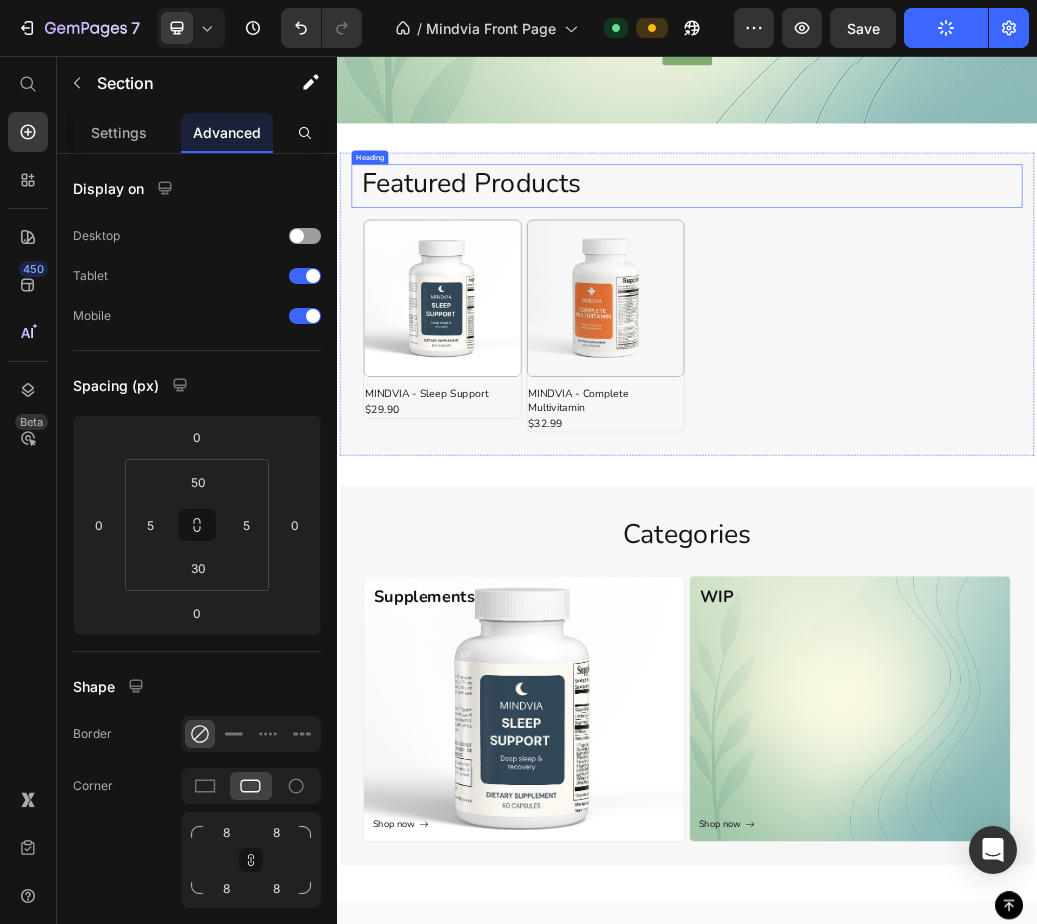 scroll, scrollTop: 600, scrollLeft: 0, axis: vertical 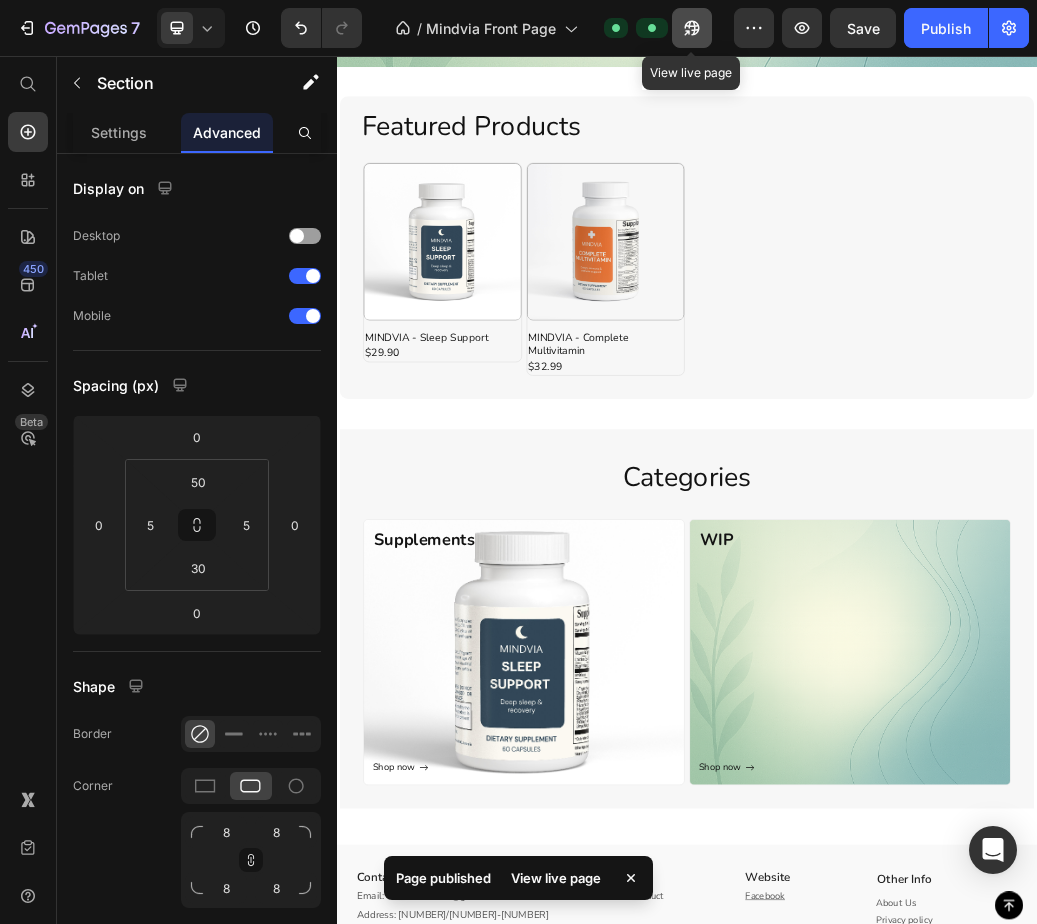 click 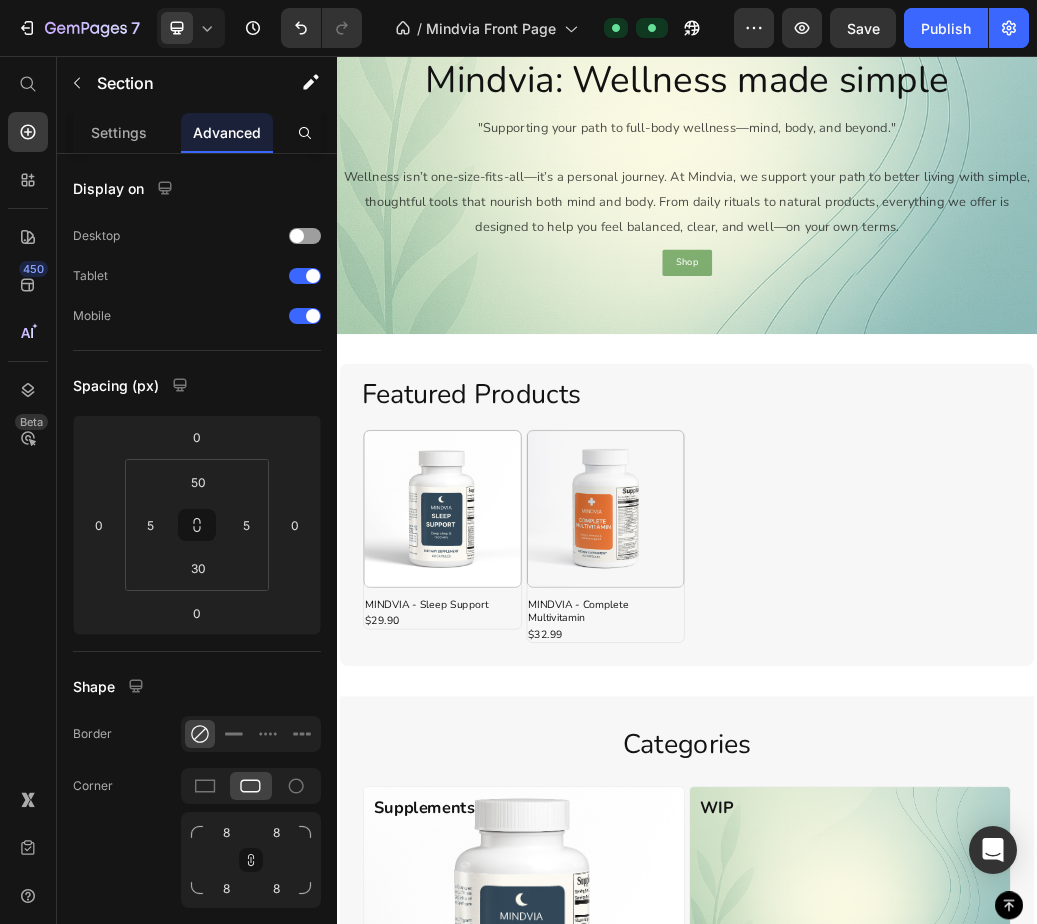 scroll, scrollTop: 0, scrollLeft: 0, axis: both 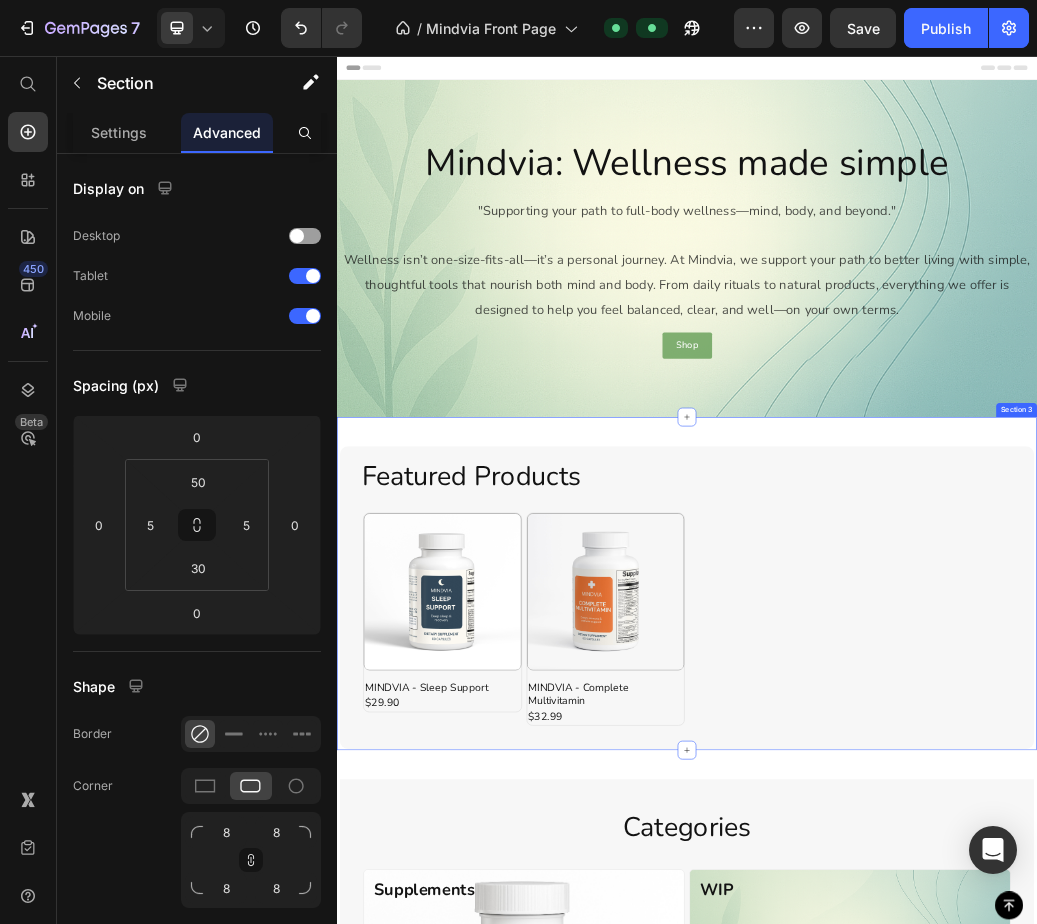 click on "Featured Products Heading Product Images MINDVIA - Sleep Support Product Title $29.90 Product Price Row Row Product Images MINDVIA - Complete Multivitamin Product Title $32.99 Product Price Row Row Product List Row Section 3" at bounding box center [937, 961] 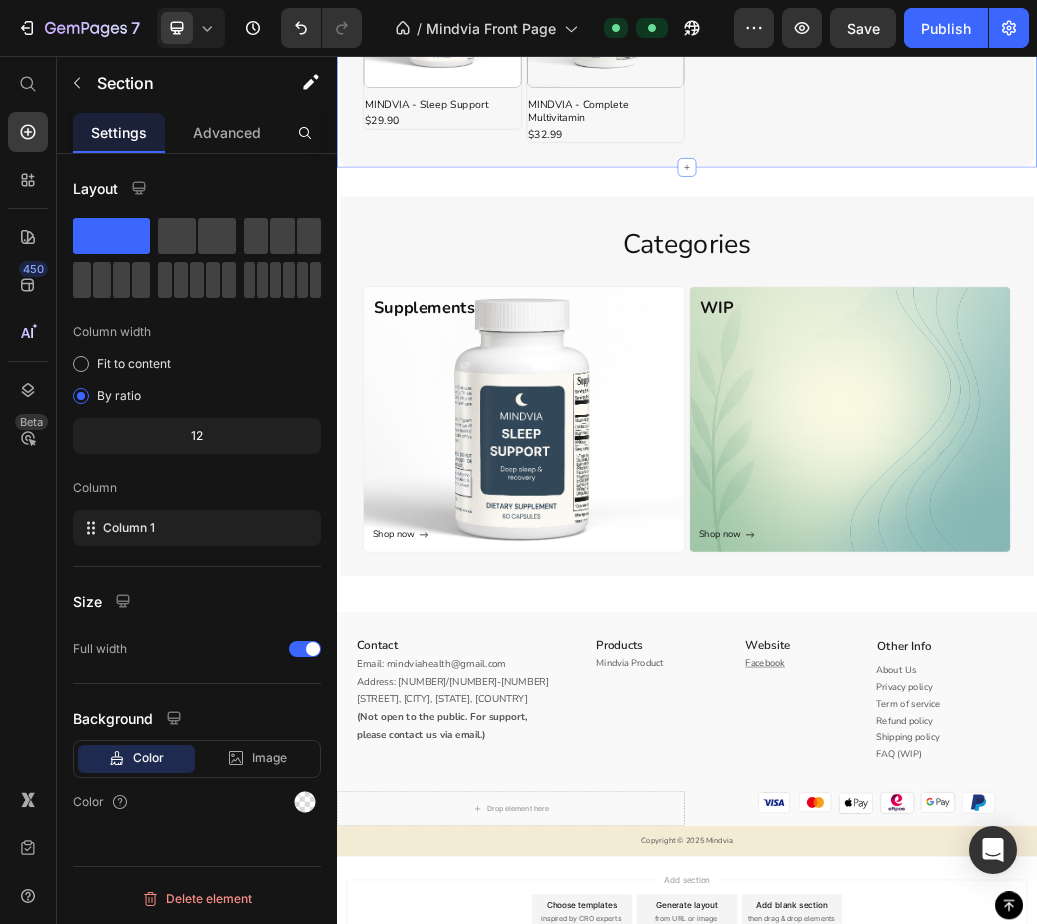 scroll, scrollTop: 1000, scrollLeft: 0, axis: vertical 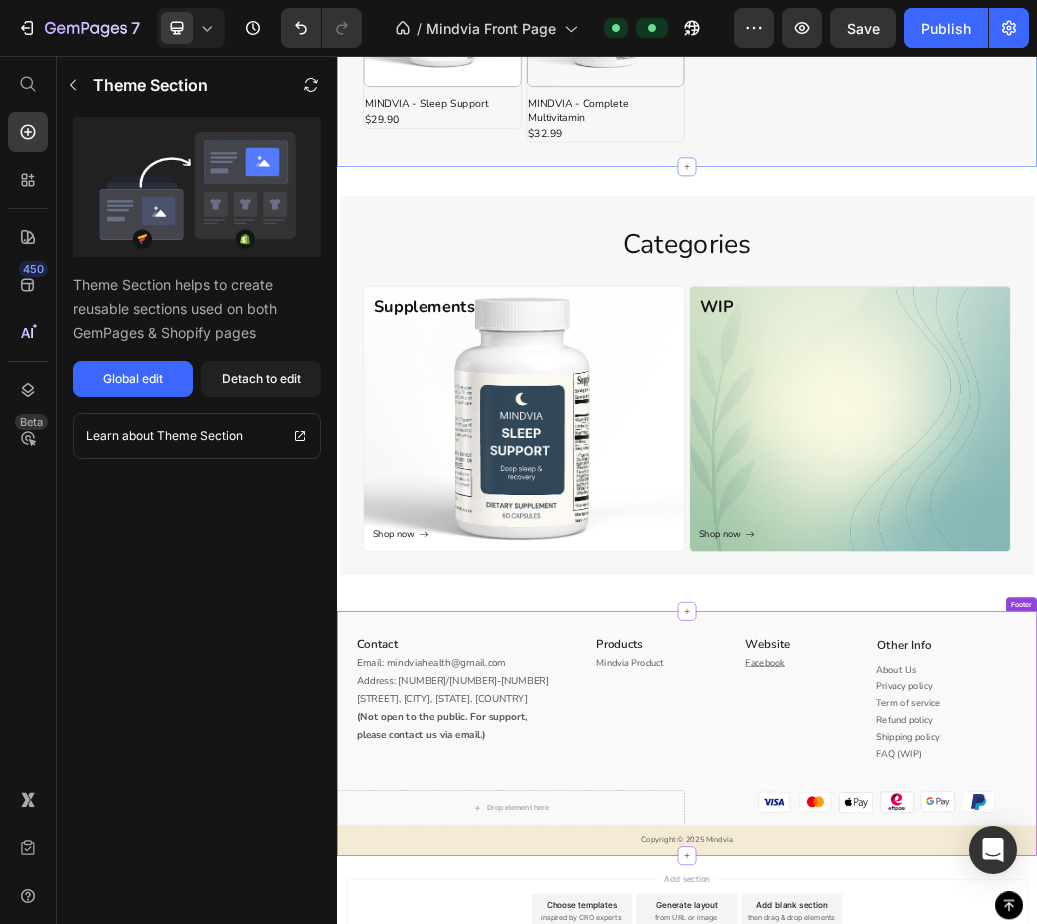 click on "Mindvia Product" at bounding box center [887, 1096] 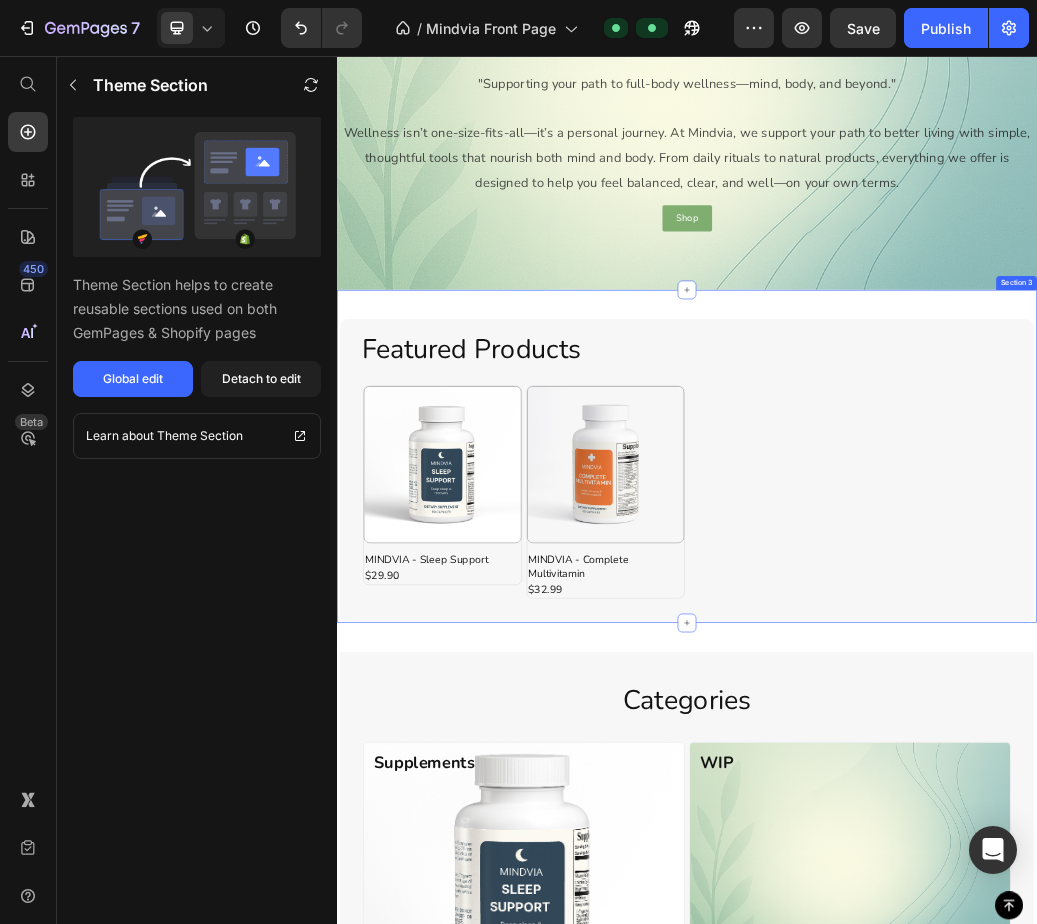 scroll, scrollTop: 0, scrollLeft: 0, axis: both 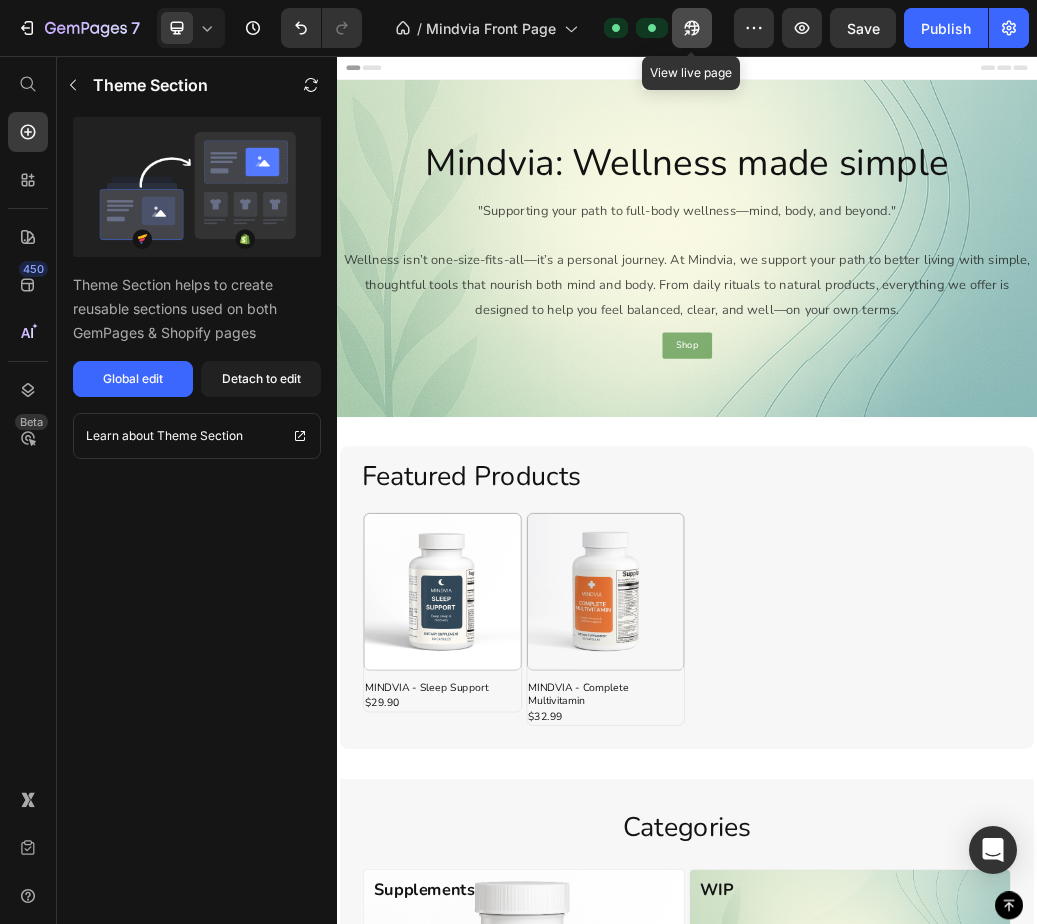 click 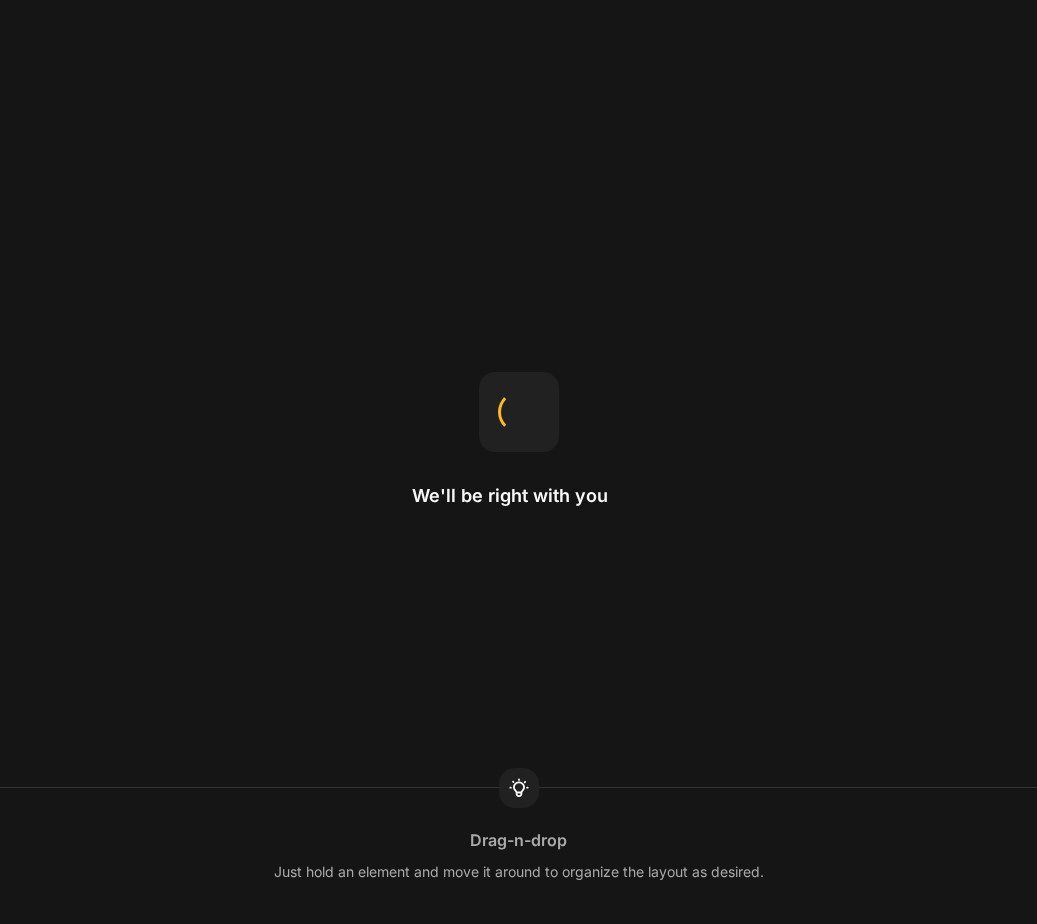 scroll, scrollTop: 0, scrollLeft: 0, axis: both 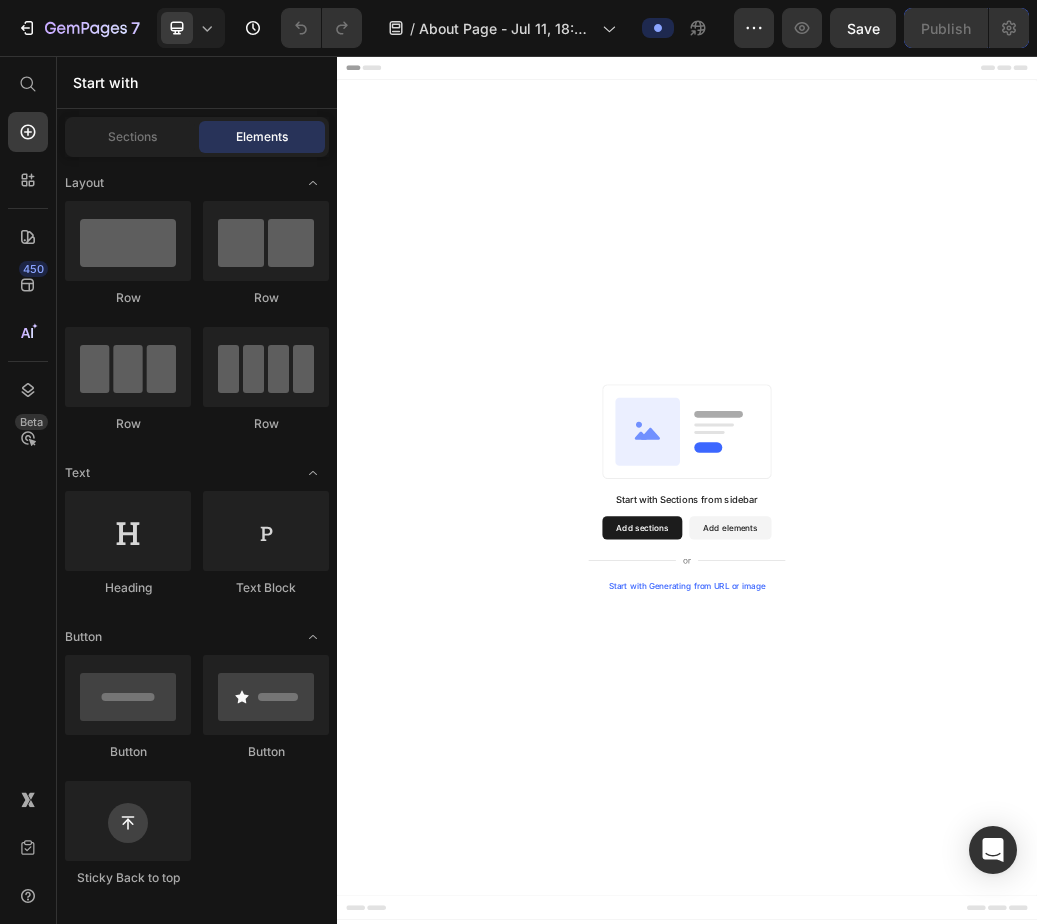 click on "Add sections" at bounding box center (860, 865) 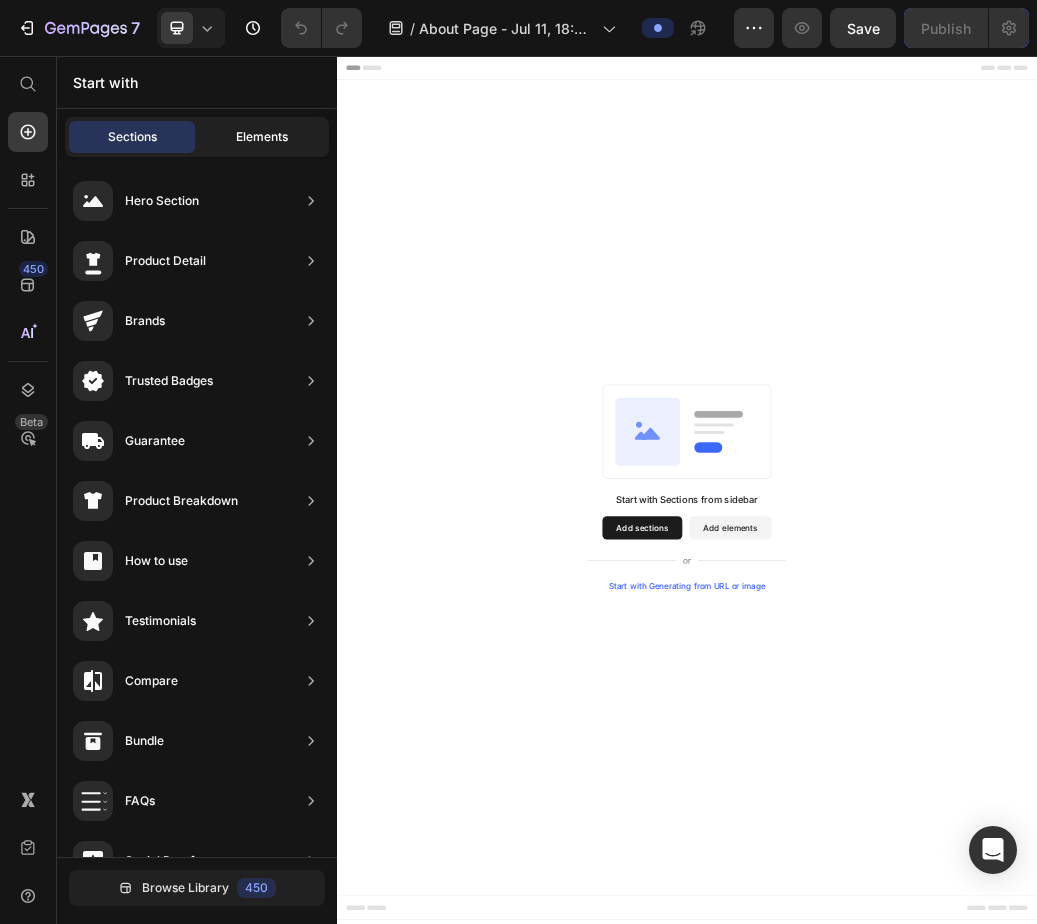 click on "Elements" at bounding box center (262, 137) 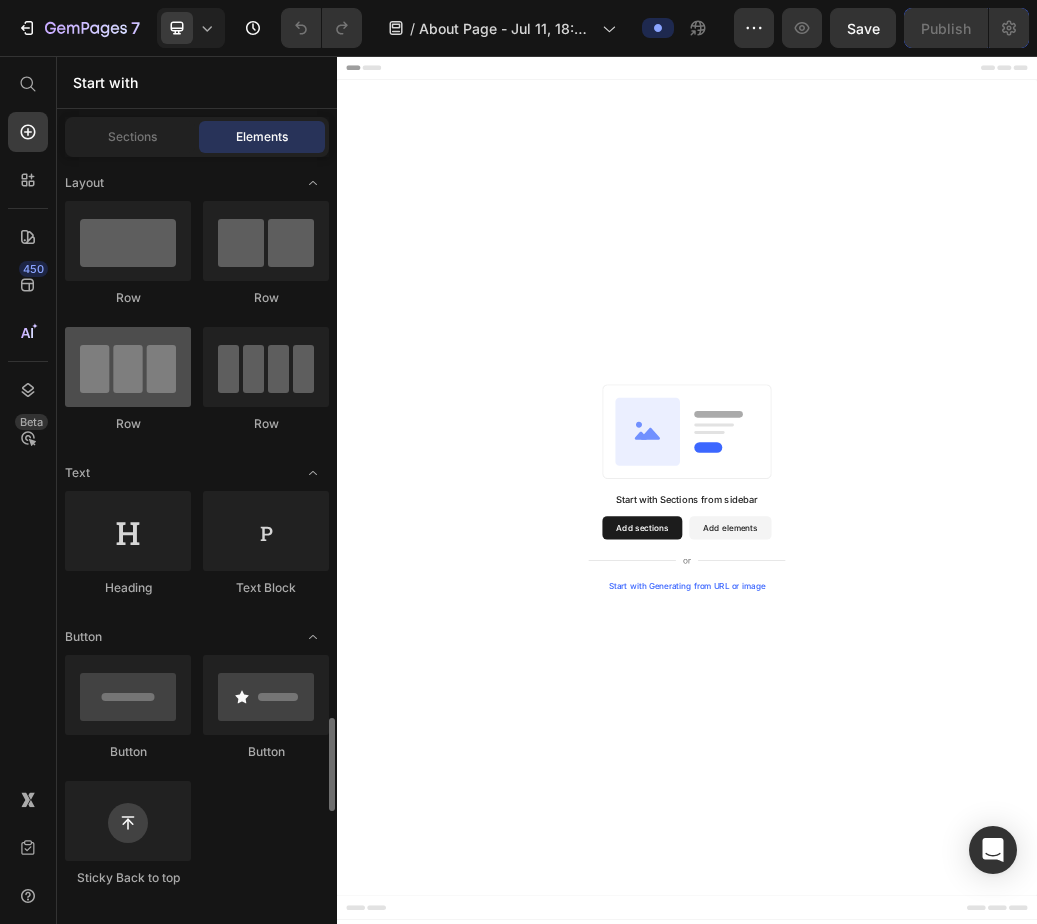 scroll, scrollTop: 800, scrollLeft: 0, axis: vertical 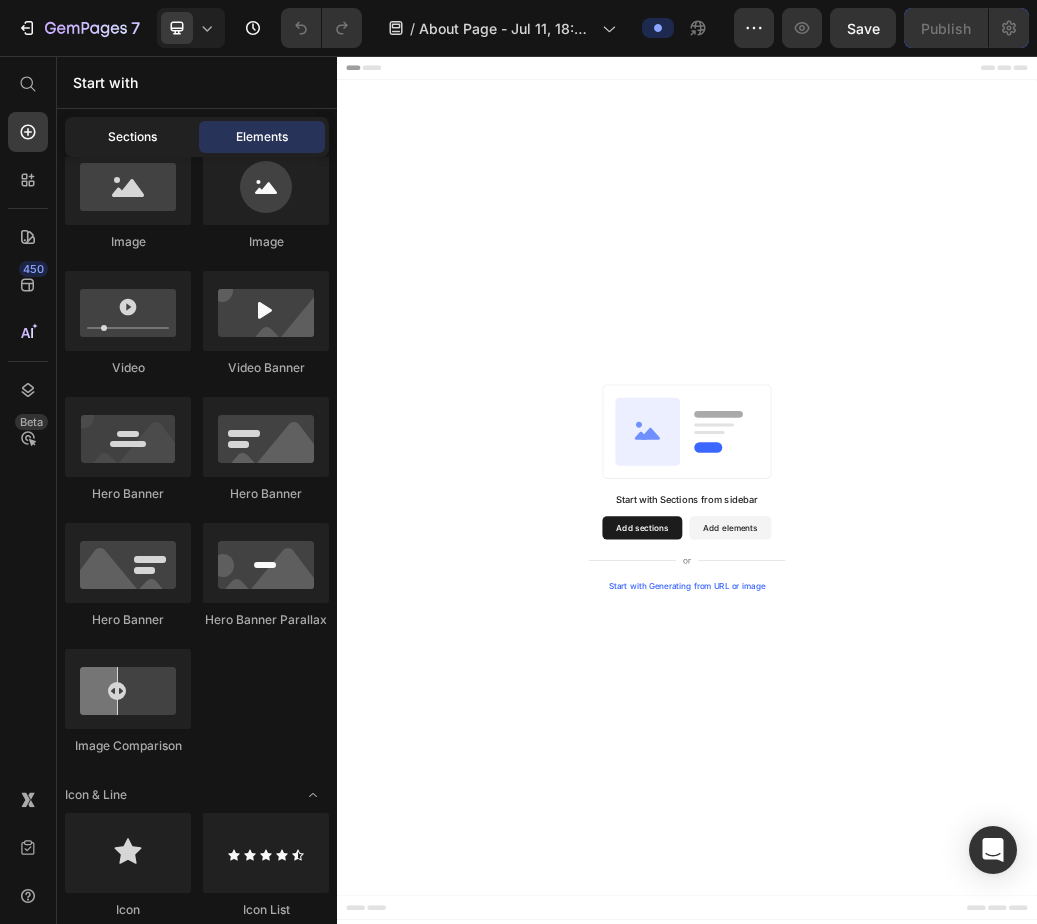 click on "Sections" 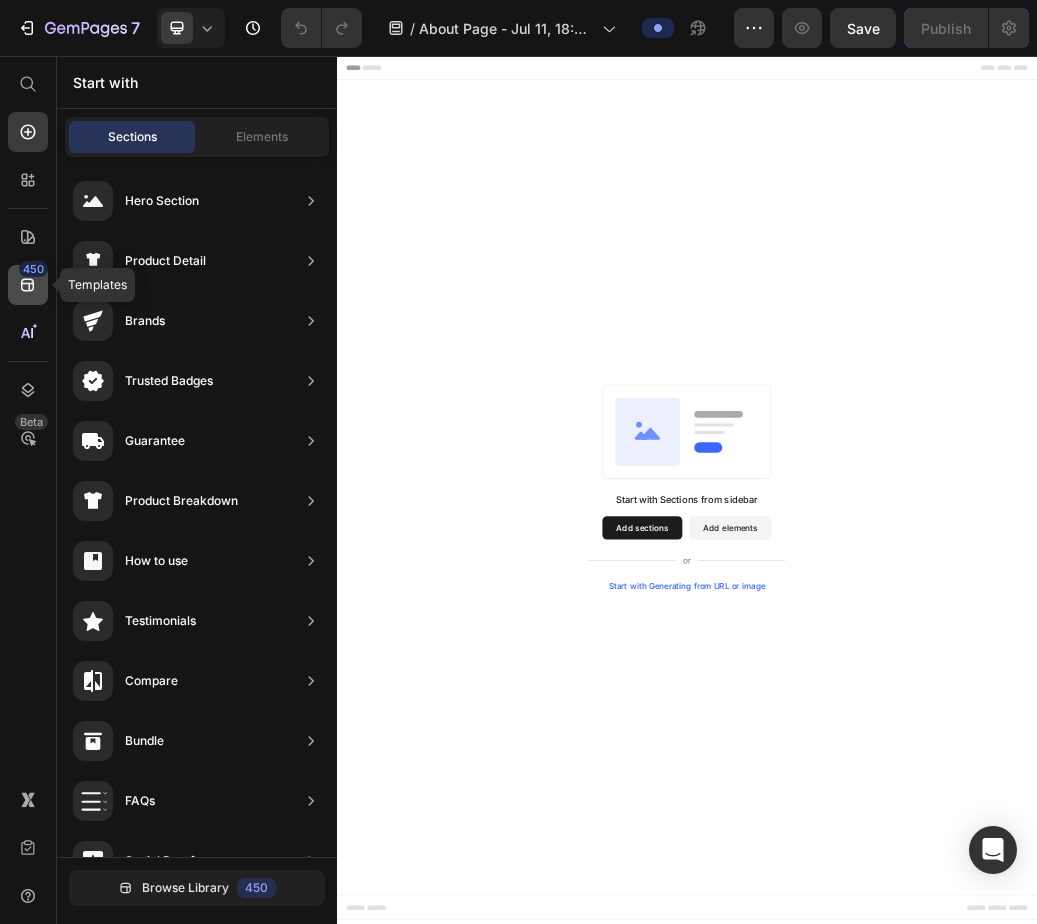 click on "450" 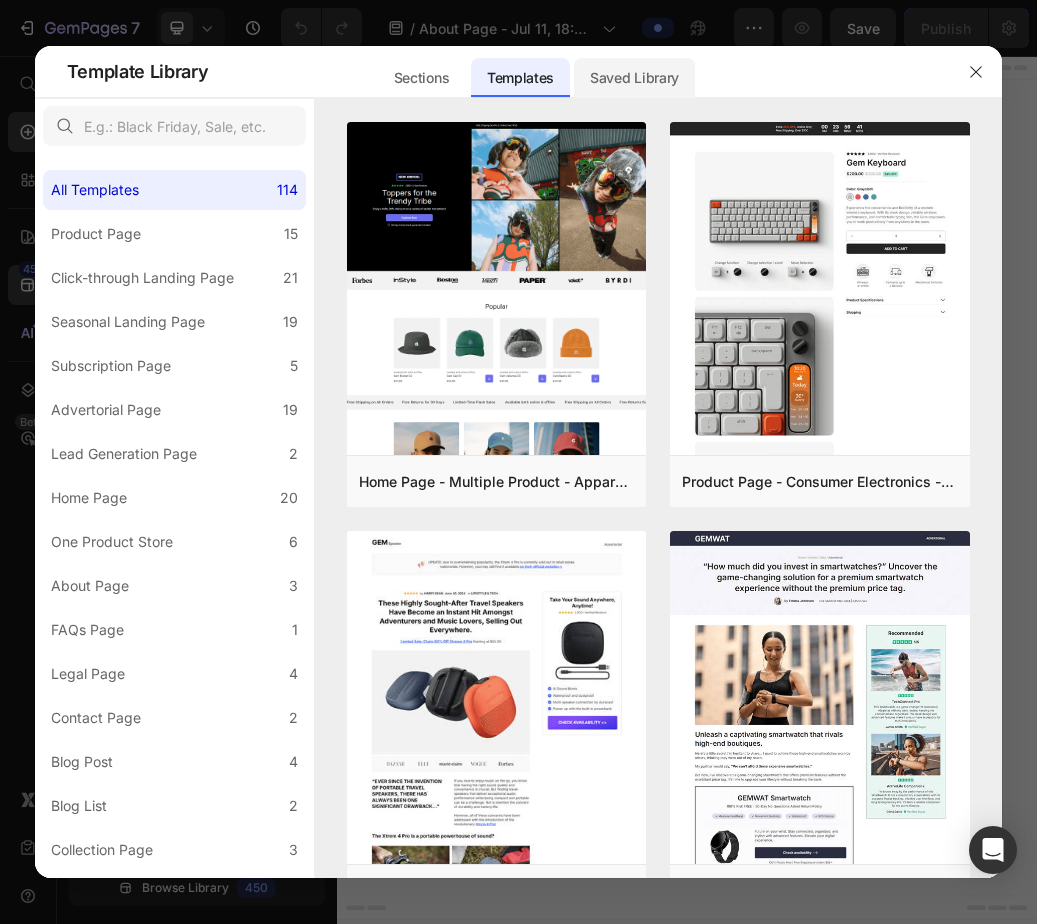 click on "Saved Library" 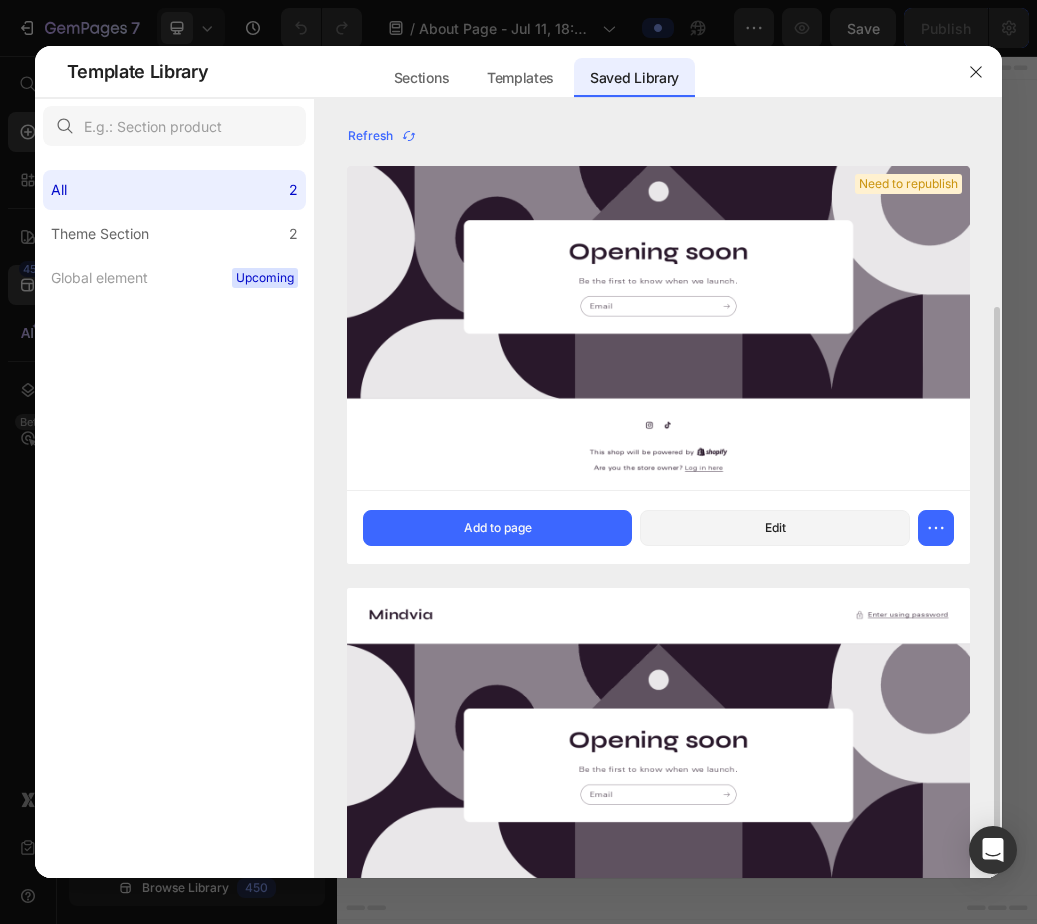 scroll, scrollTop: 132, scrollLeft: 0, axis: vertical 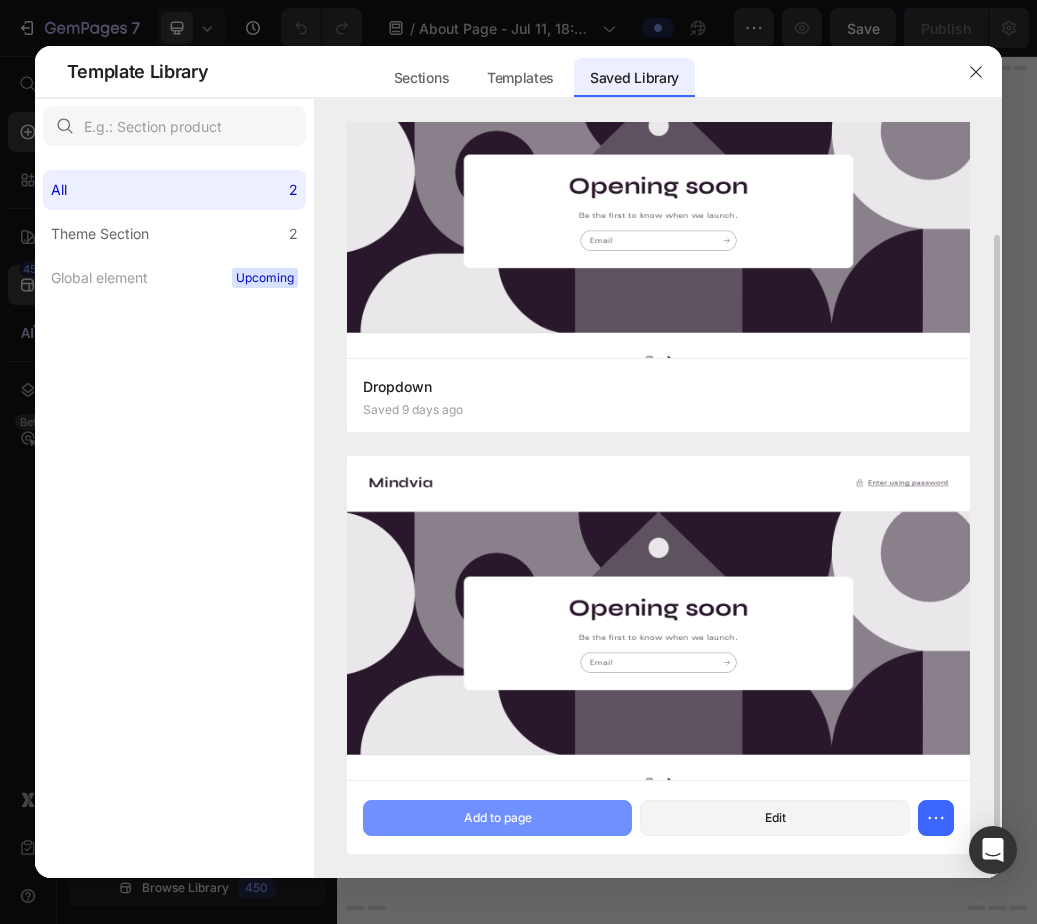 click on "Add to page" at bounding box center [498, 818] 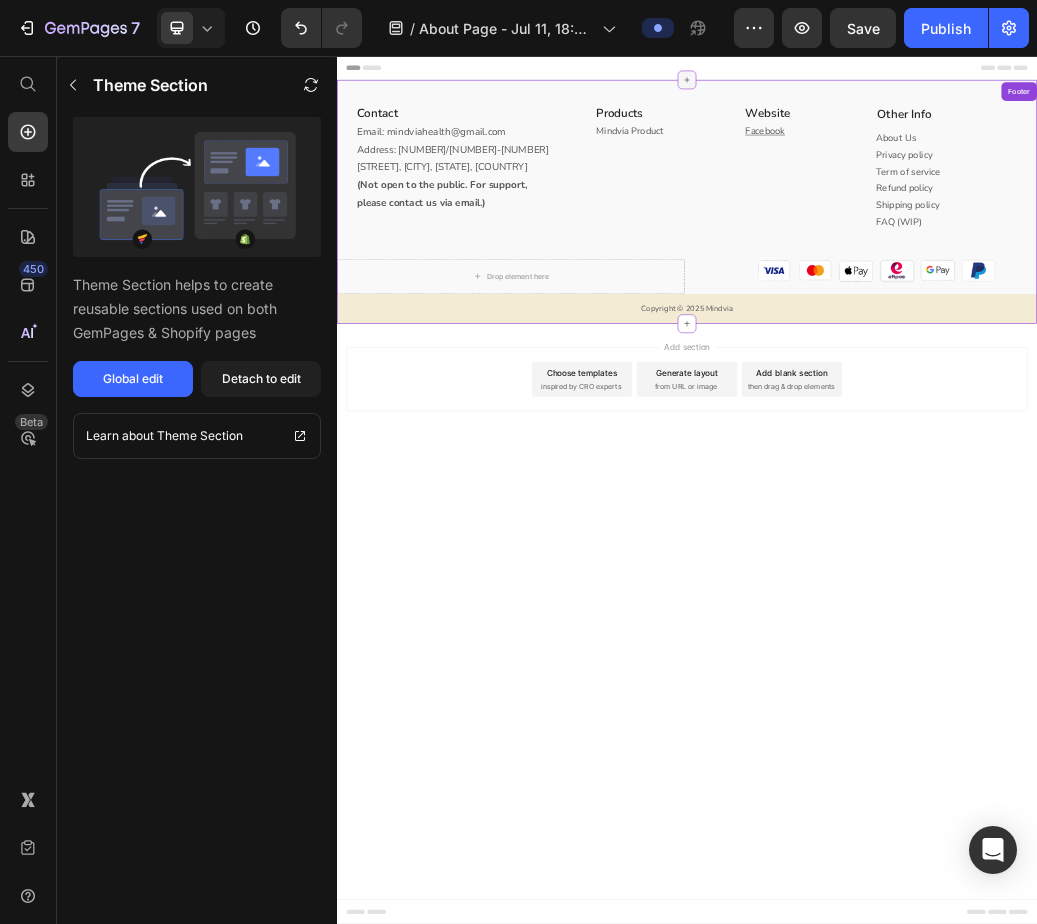 click at bounding box center (937, 97) 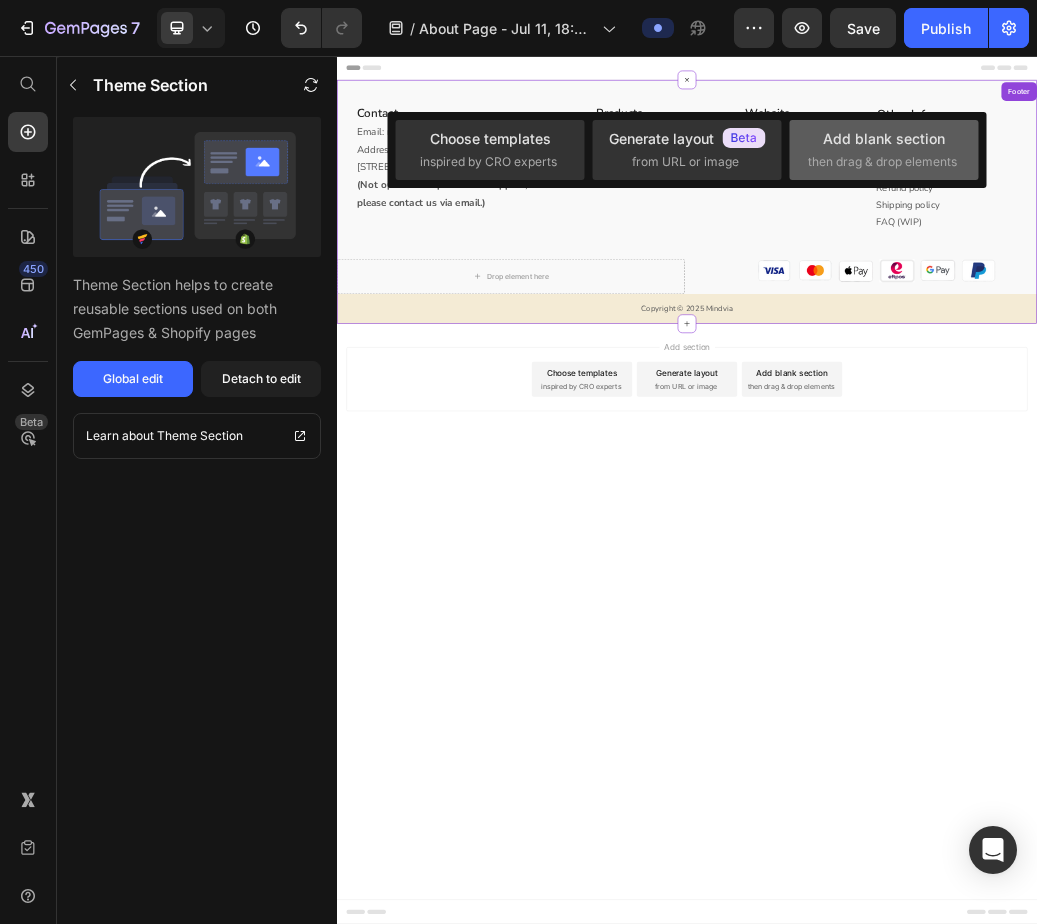 click on "then drag & drop elements" at bounding box center (882, 162) 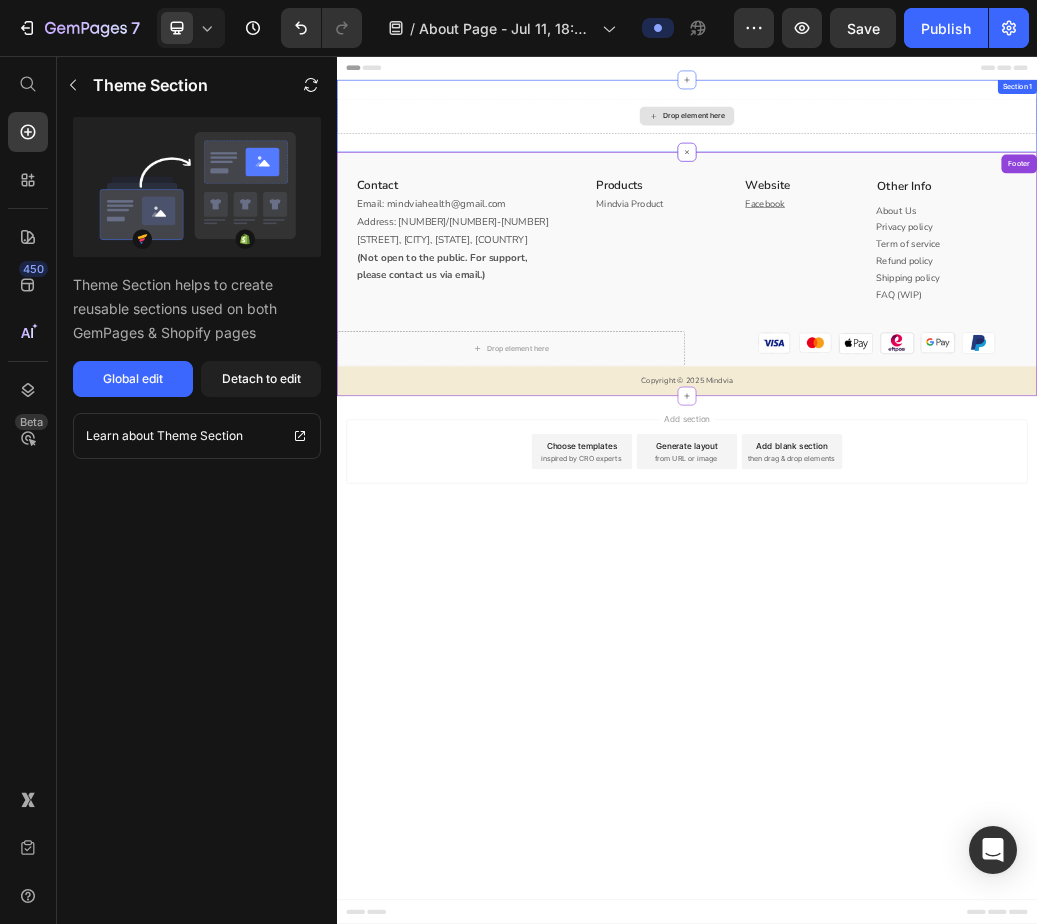 click on "Drop element here" at bounding box center [937, 159] 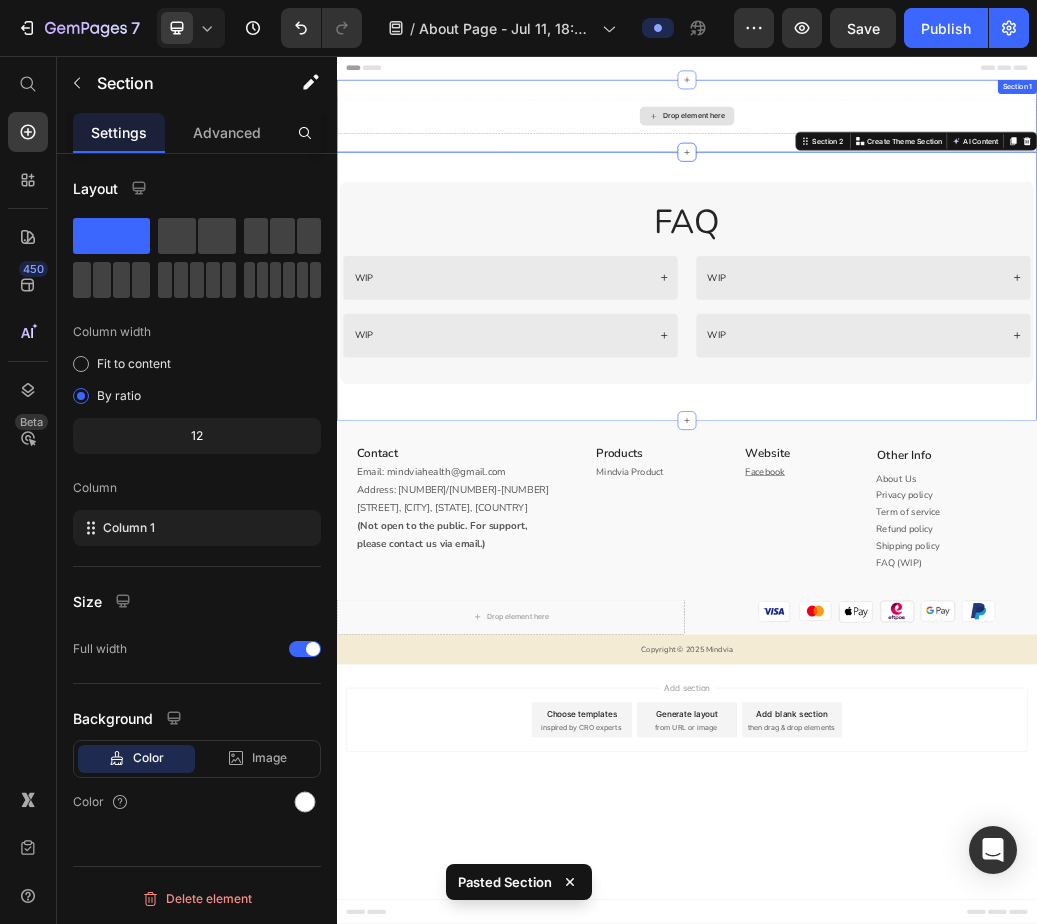 click on "Drop element here" at bounding box center [937, 159] 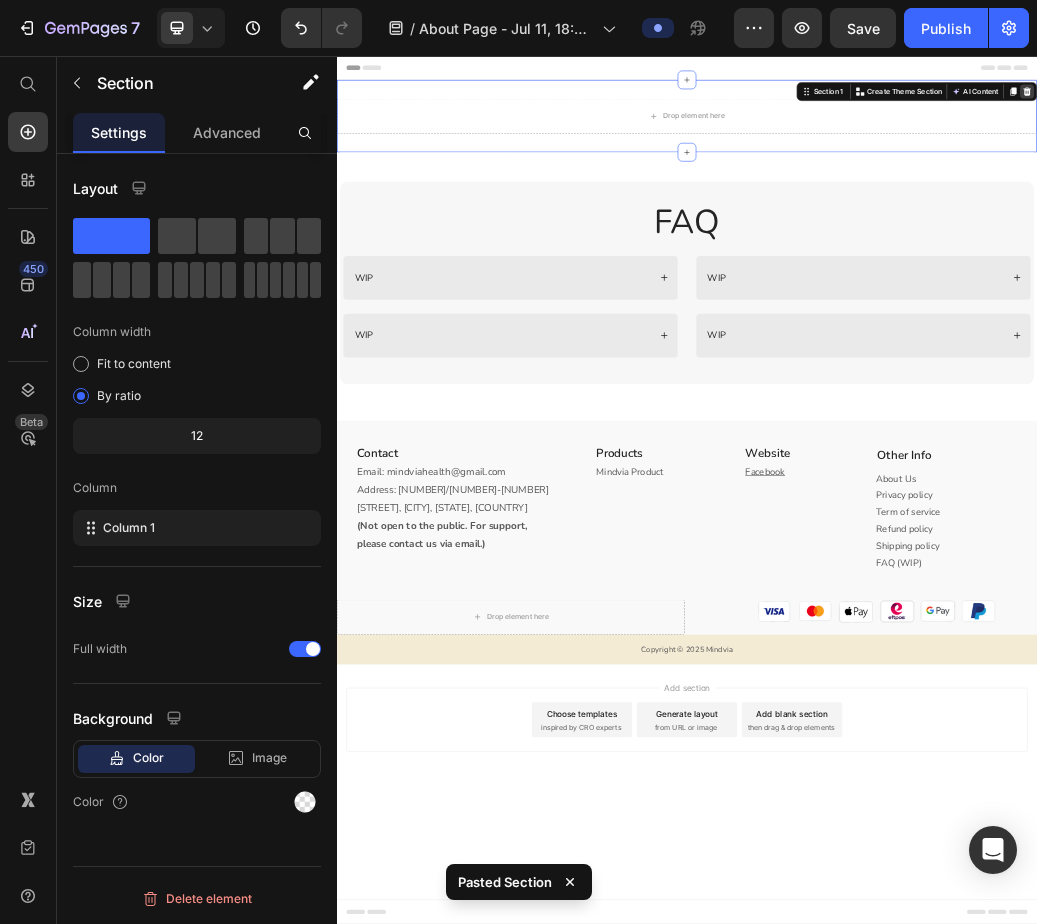 click 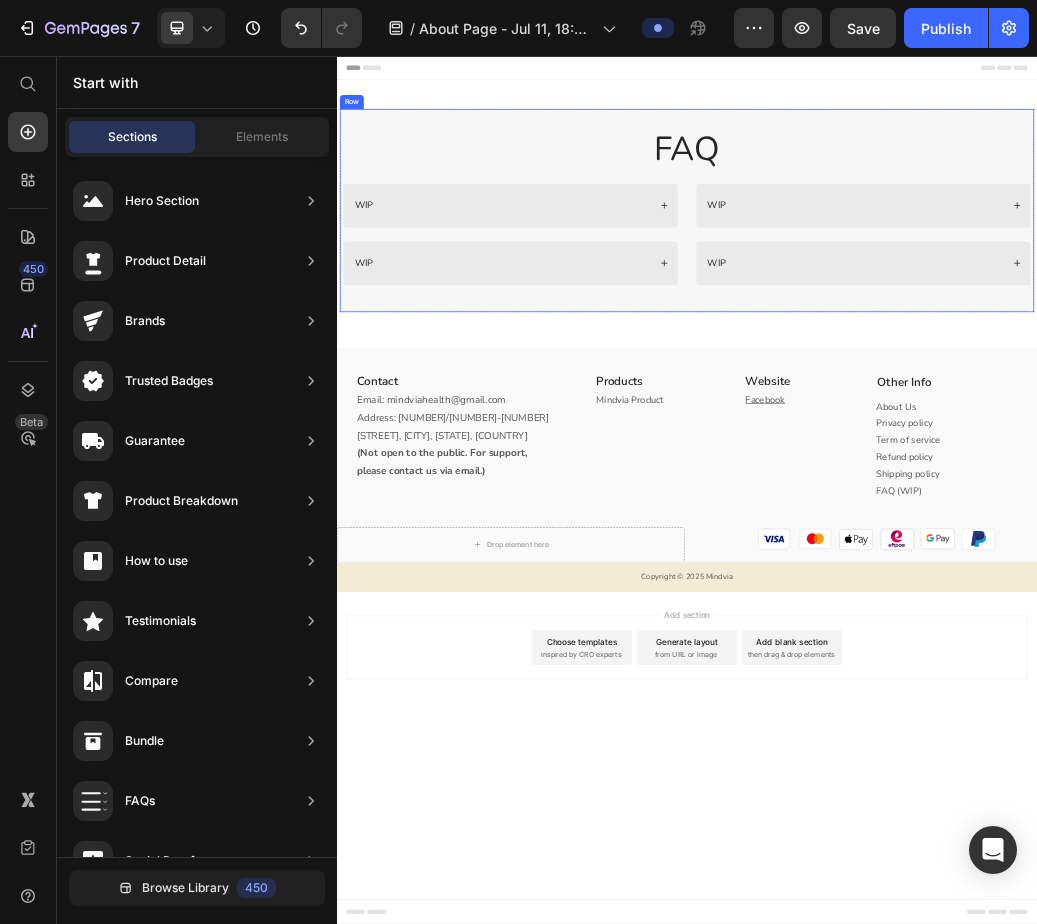 click on "FAQ Heading
WIP
WIP Accordion
WIP
WIP Accordion Row Row" at bounding box center [937, 321] 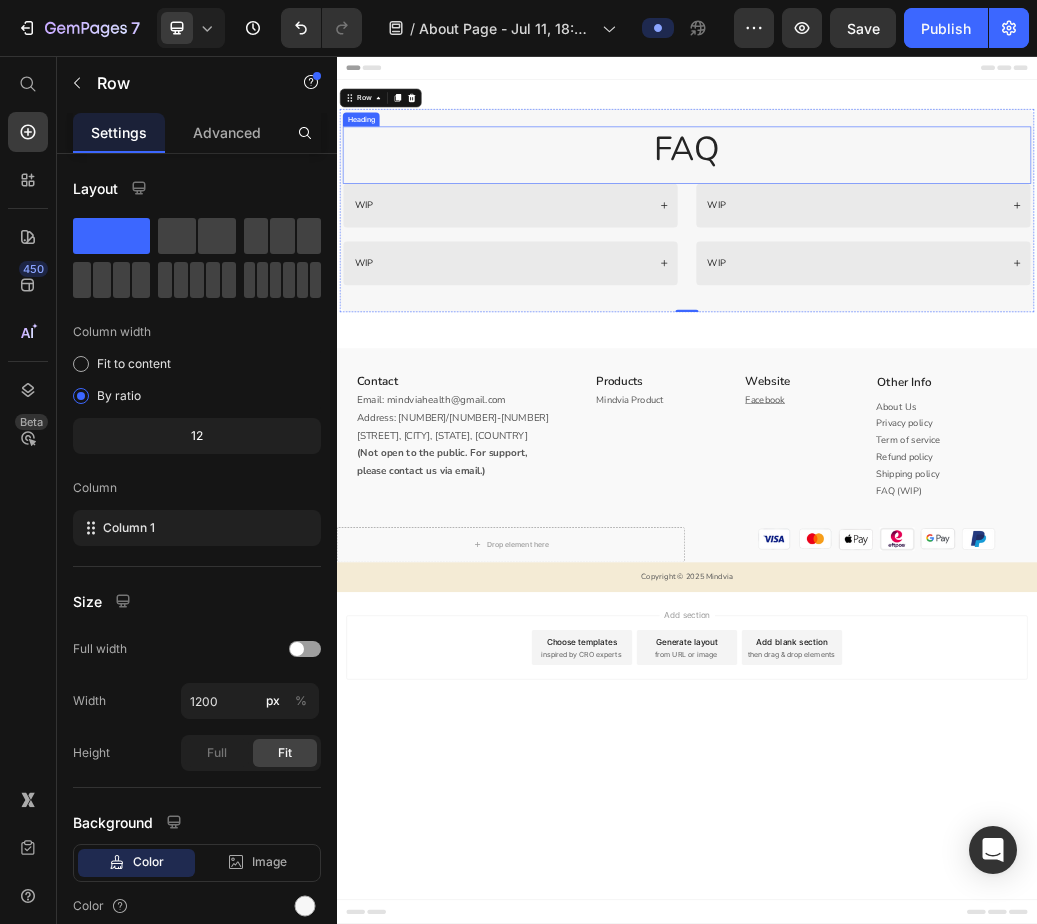 click on "FAQ" at bounding box center (937, 216) 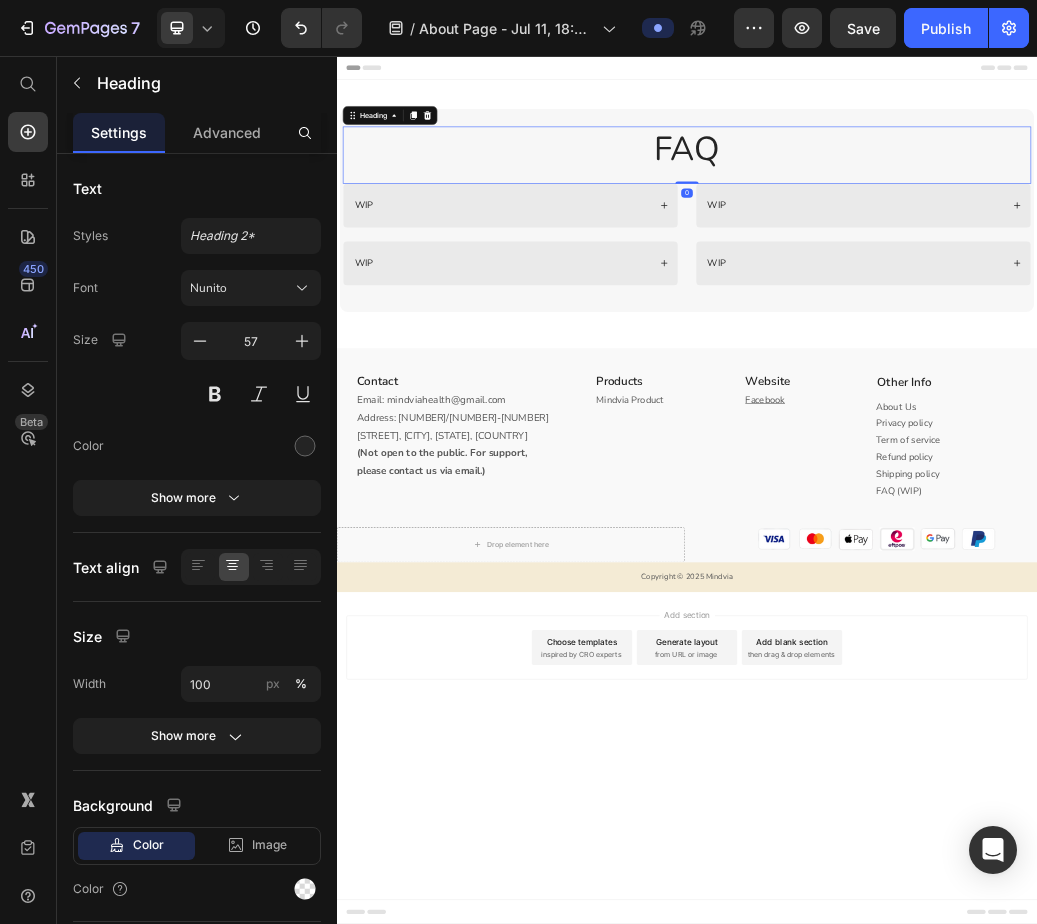 click on "FAQ" at bounding box center (937, 216) 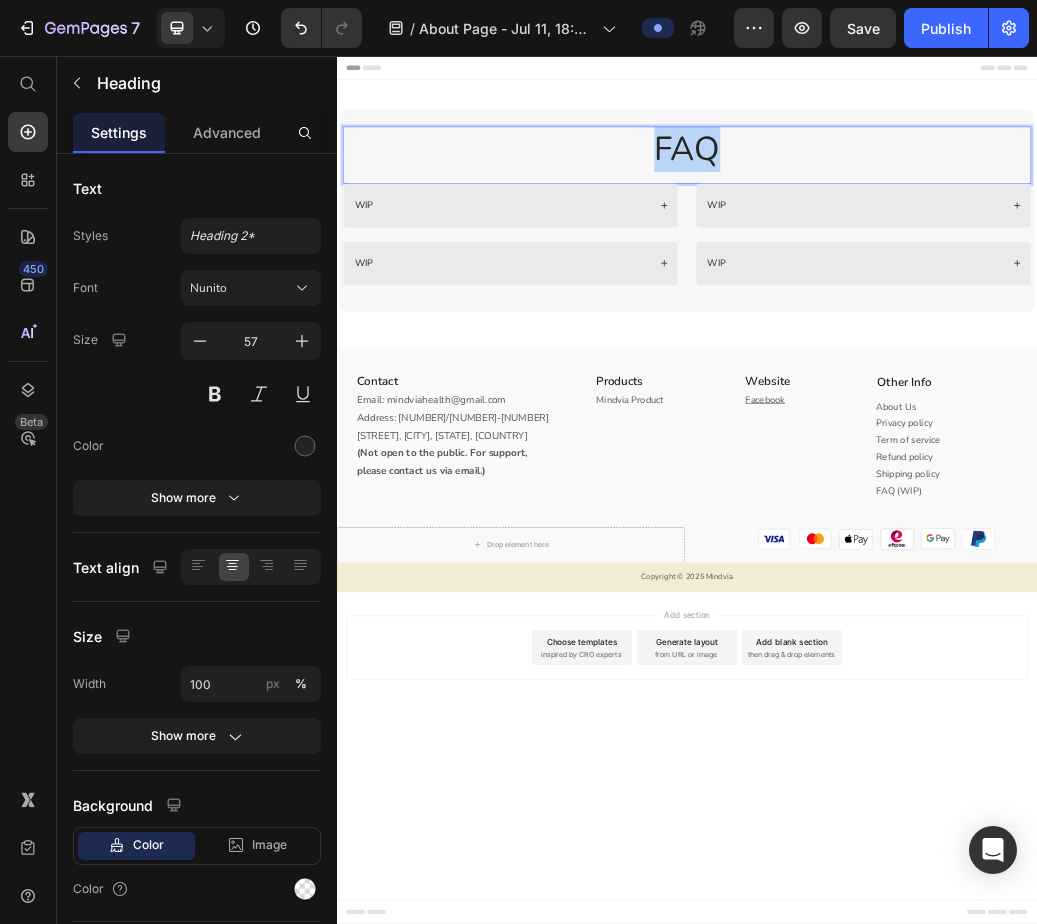 drag, startPoint x: 997, startPoint y: 236, endPoint x: 854, endPoint y: 179, distance: 153.94154 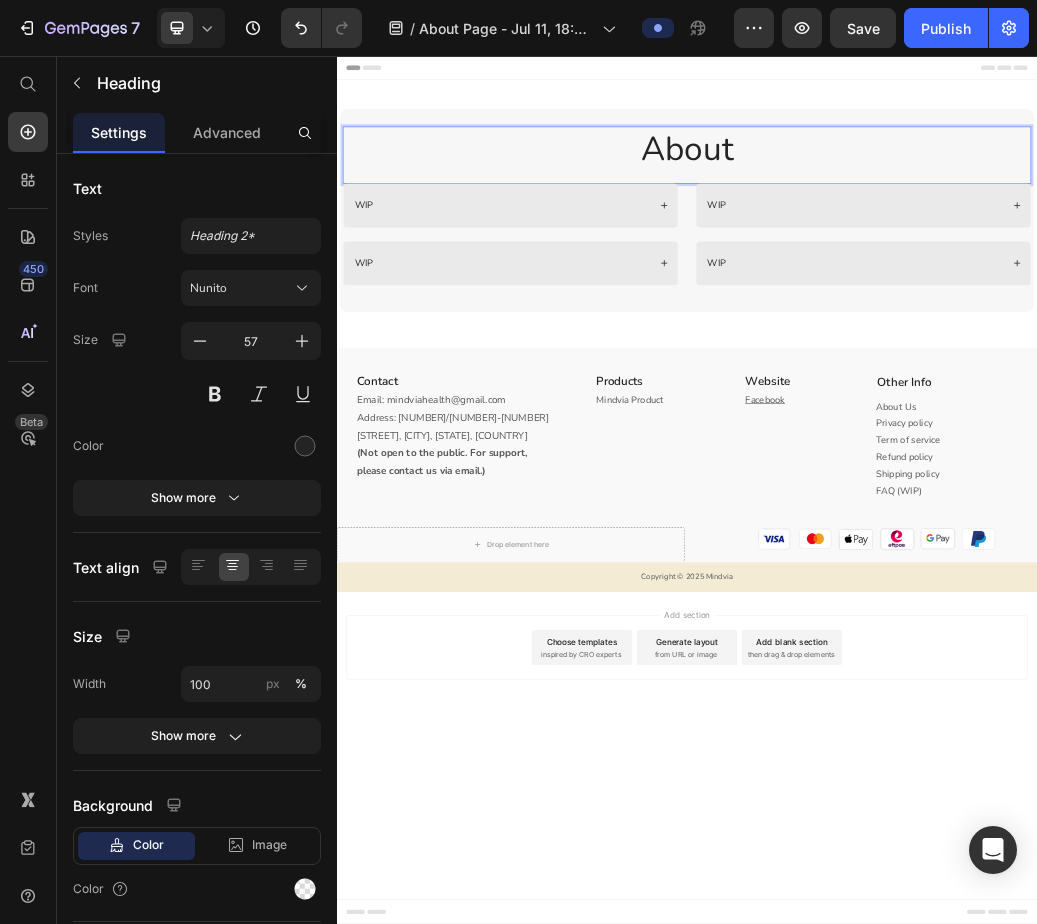 click on "About" at bounding box center (937, 216) 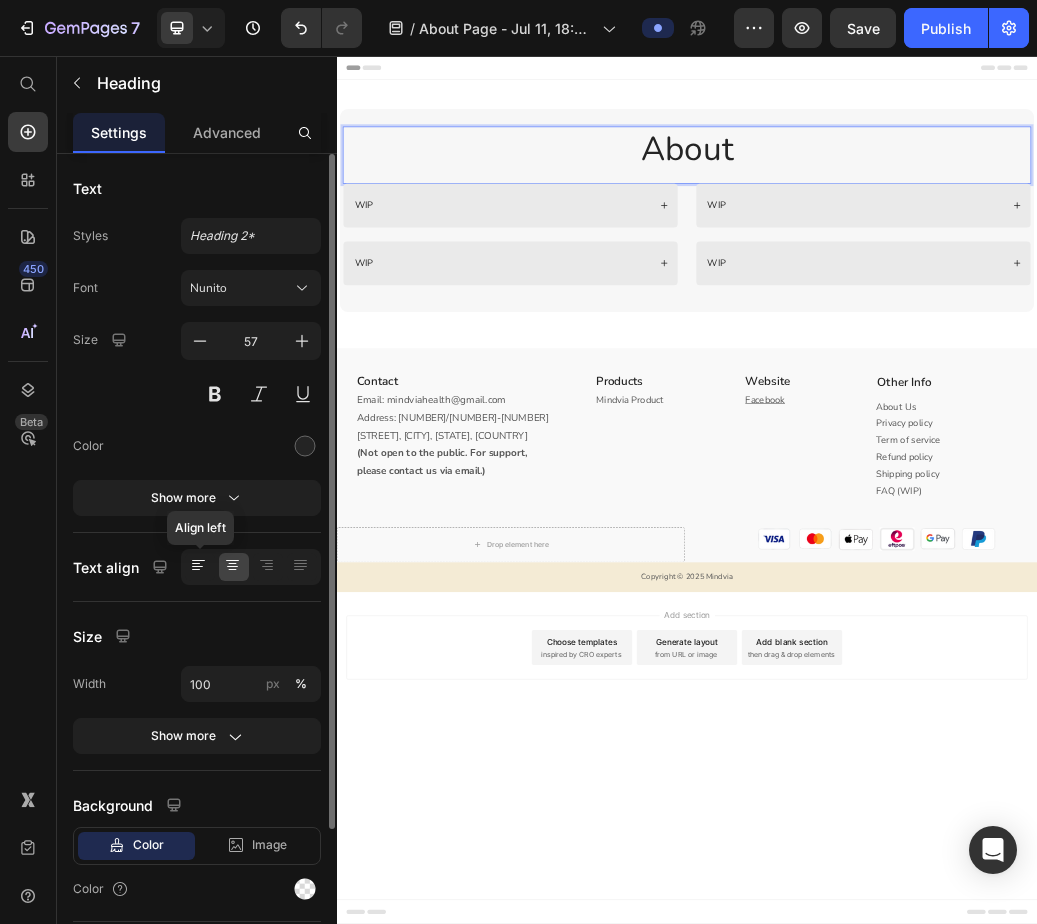click 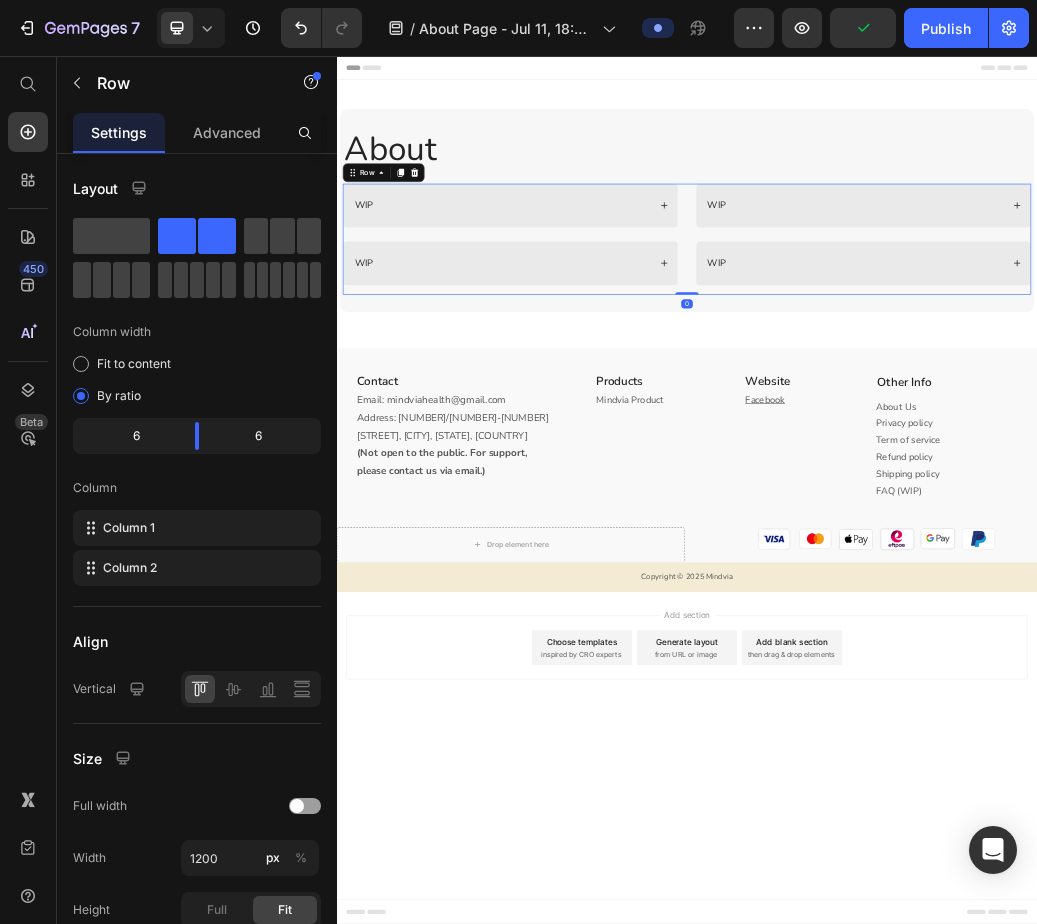 click on "WIP
WIP Accordion
WIP
WIP Accordion Row   0" at bounding box center (937, 370) 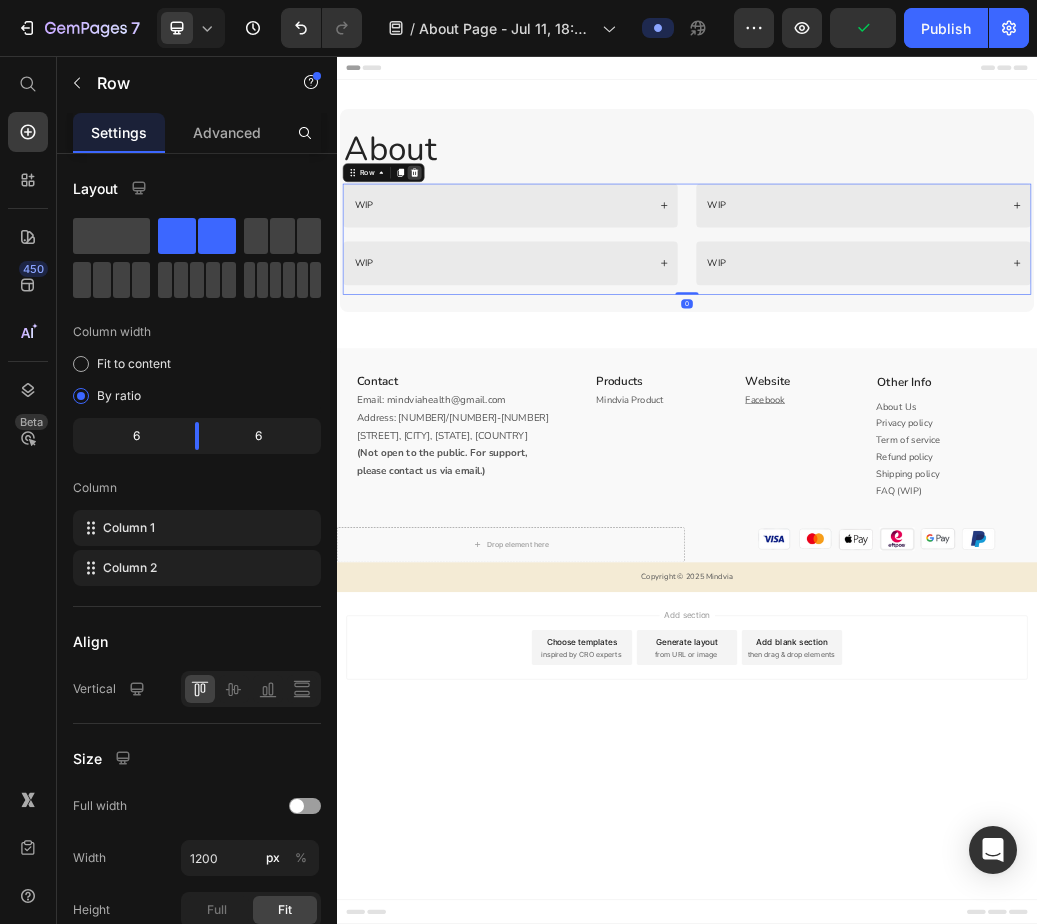 click 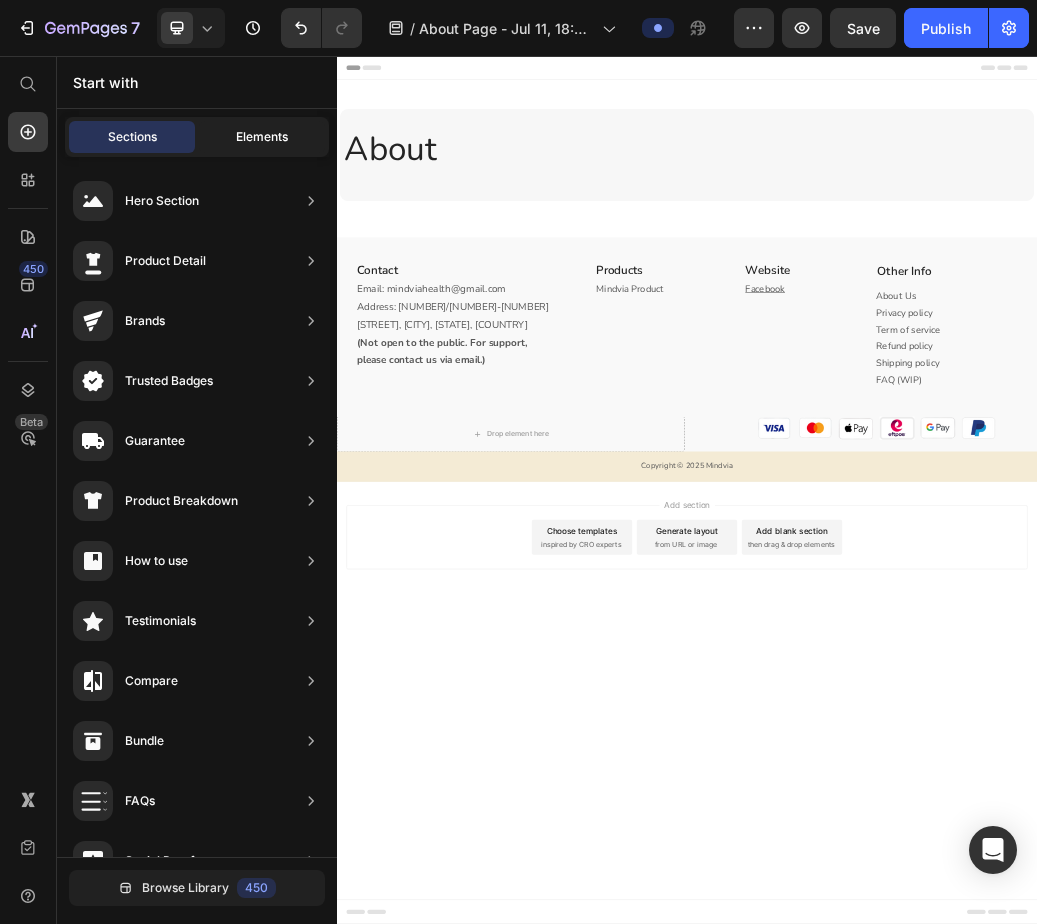 click on "Elements" 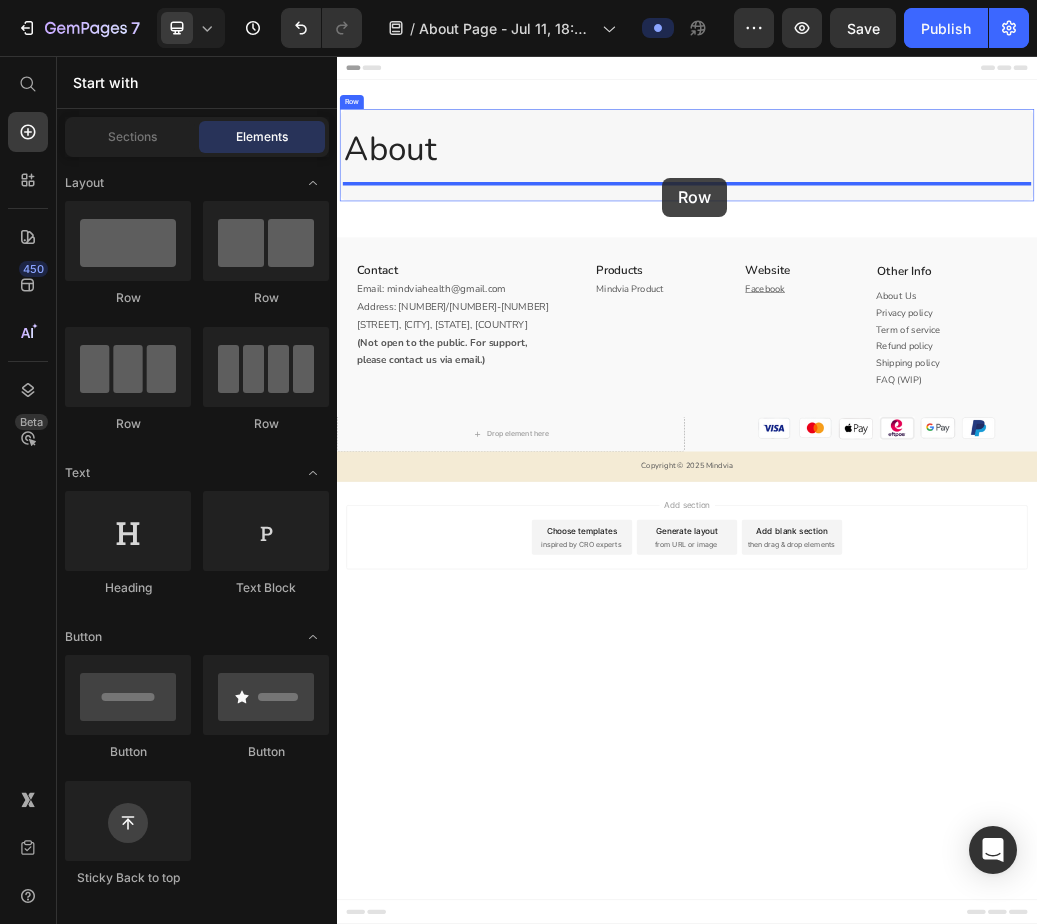 drag, startPoint x: 489, startPoint y: 333, endPoint x: 894, endPoint y: 265, distance: 410.66898 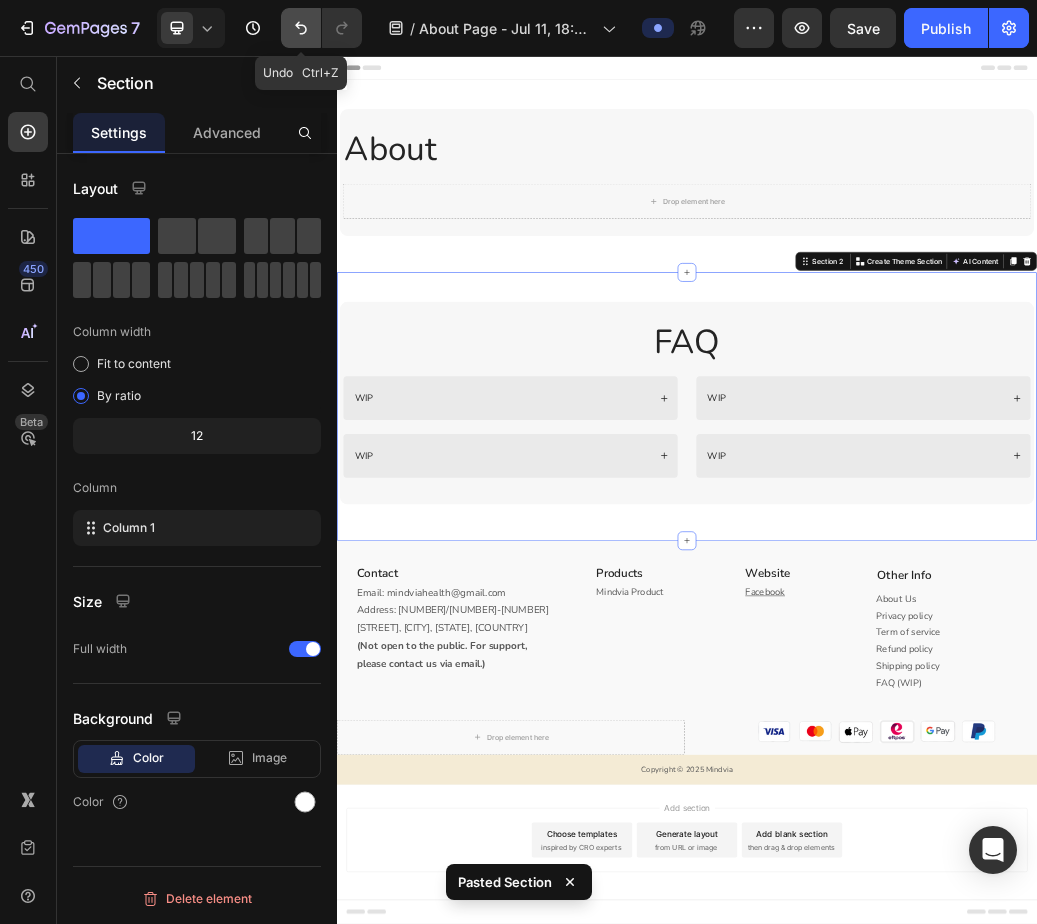 click 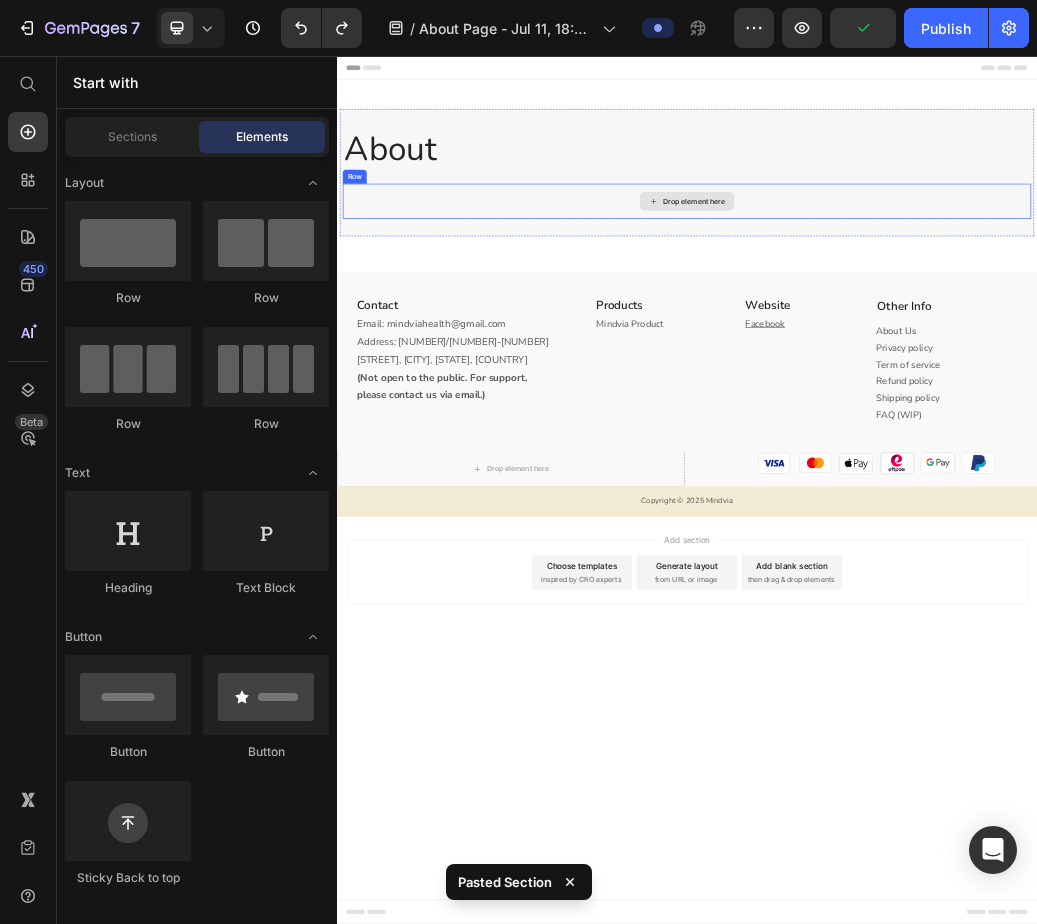 click on "Drop element here" at bounding box center (937, 305) 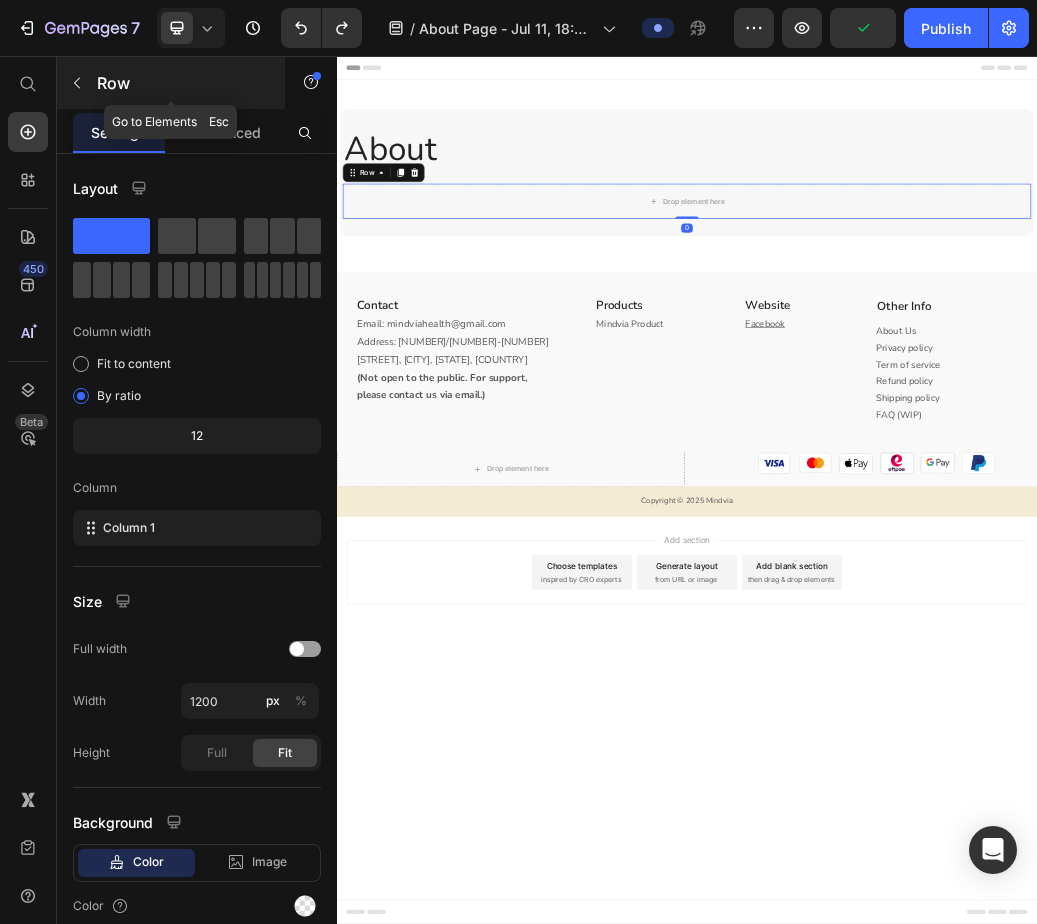 click 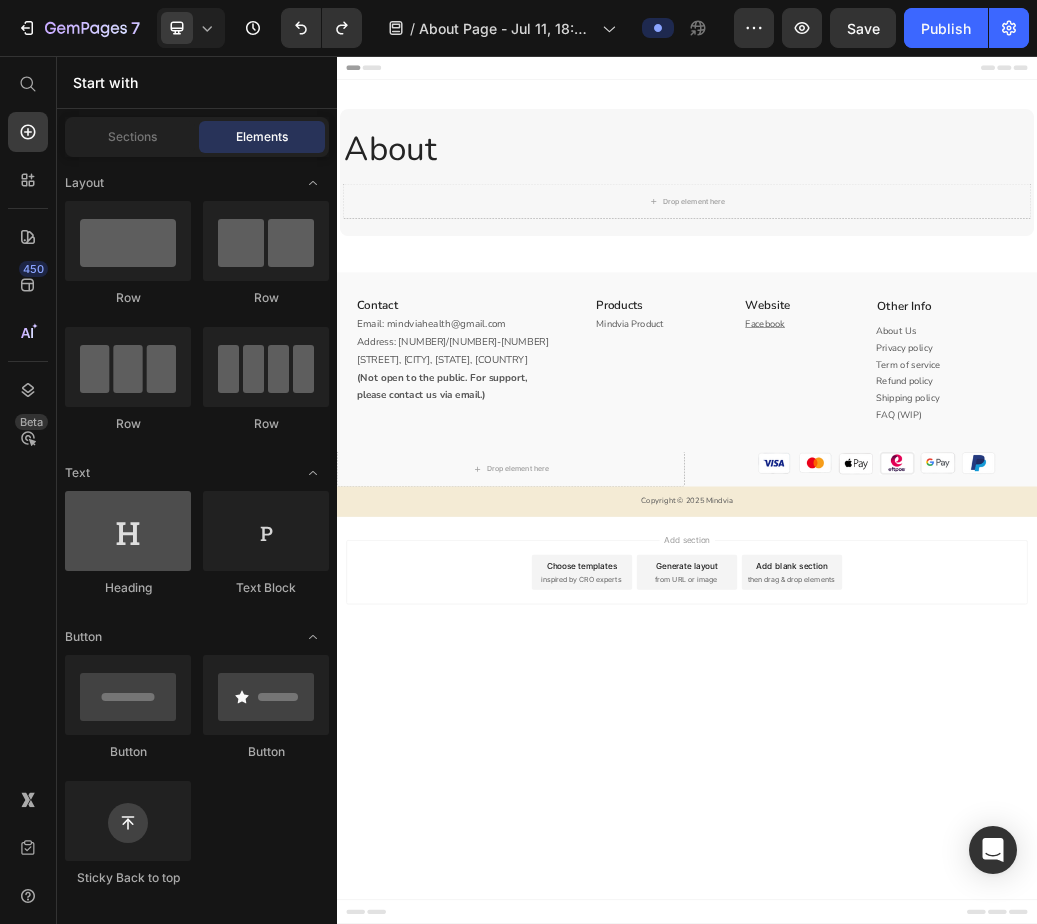 scroll, scrollTop: 300, scrollLeft: 0, axis: vertical 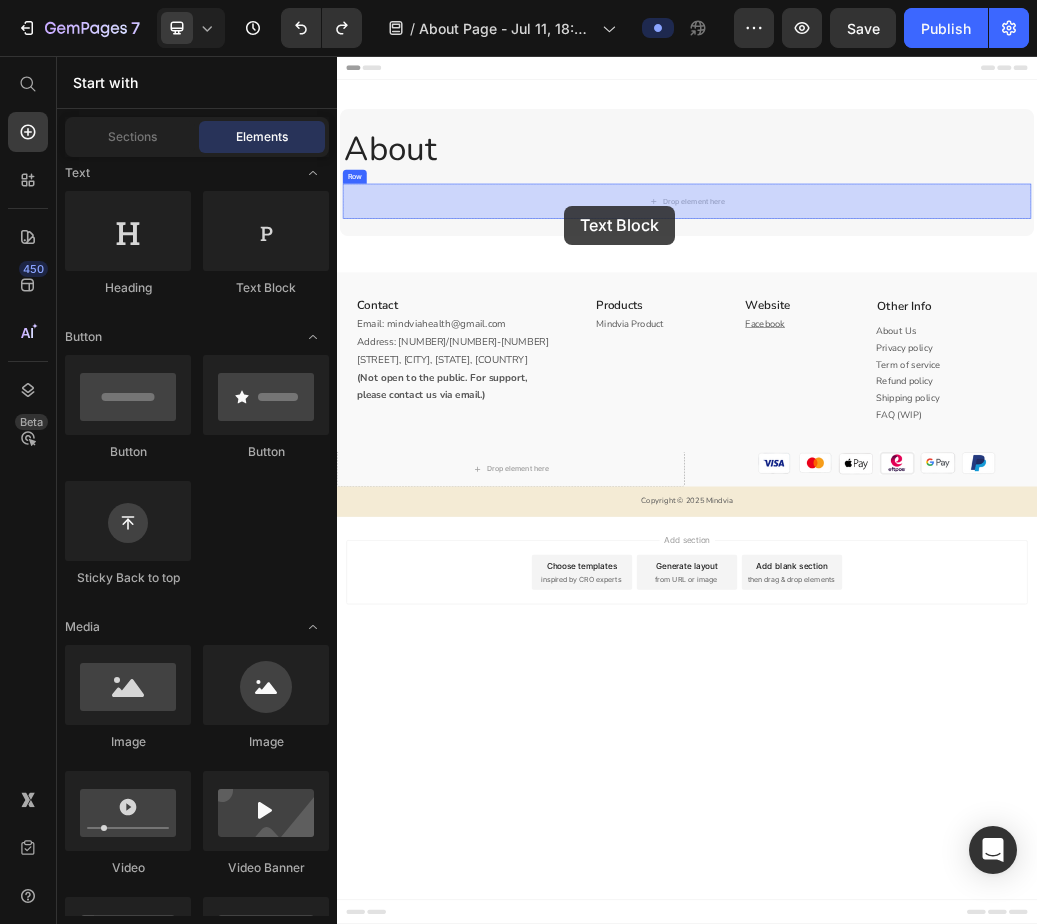 drag, startPoint x: 564, startPoint y: 303, endPoint x: 726, endPoint y: 313, distance: 162.30835 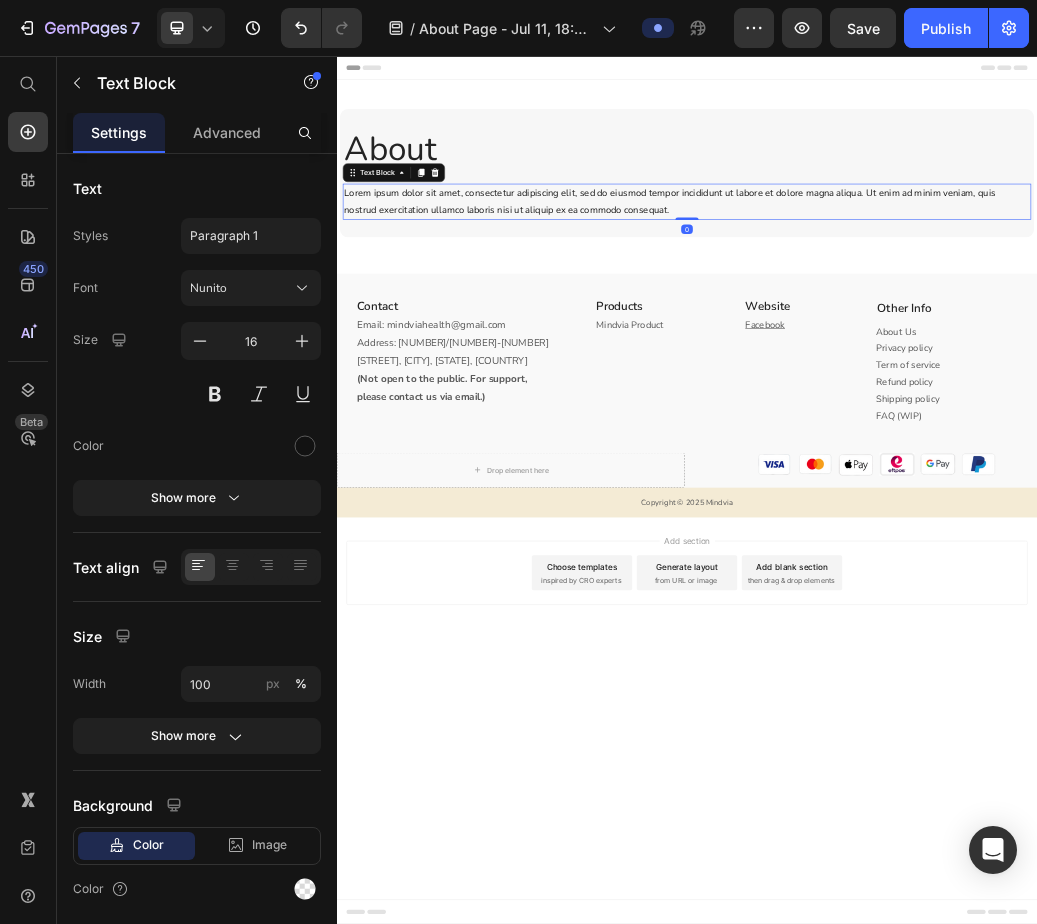 click on "Lorem ipsum dolor sit amet, consectetur adipiscing elit, sed do eiusmod tempor incididunt ut labore et dolore magna aliqua. Ut enim ad minim veniam, quis nostrud exercitation ullamco laboris nisi ut aliquip ex ea commodo consequat." at bounding box center [937, 306] 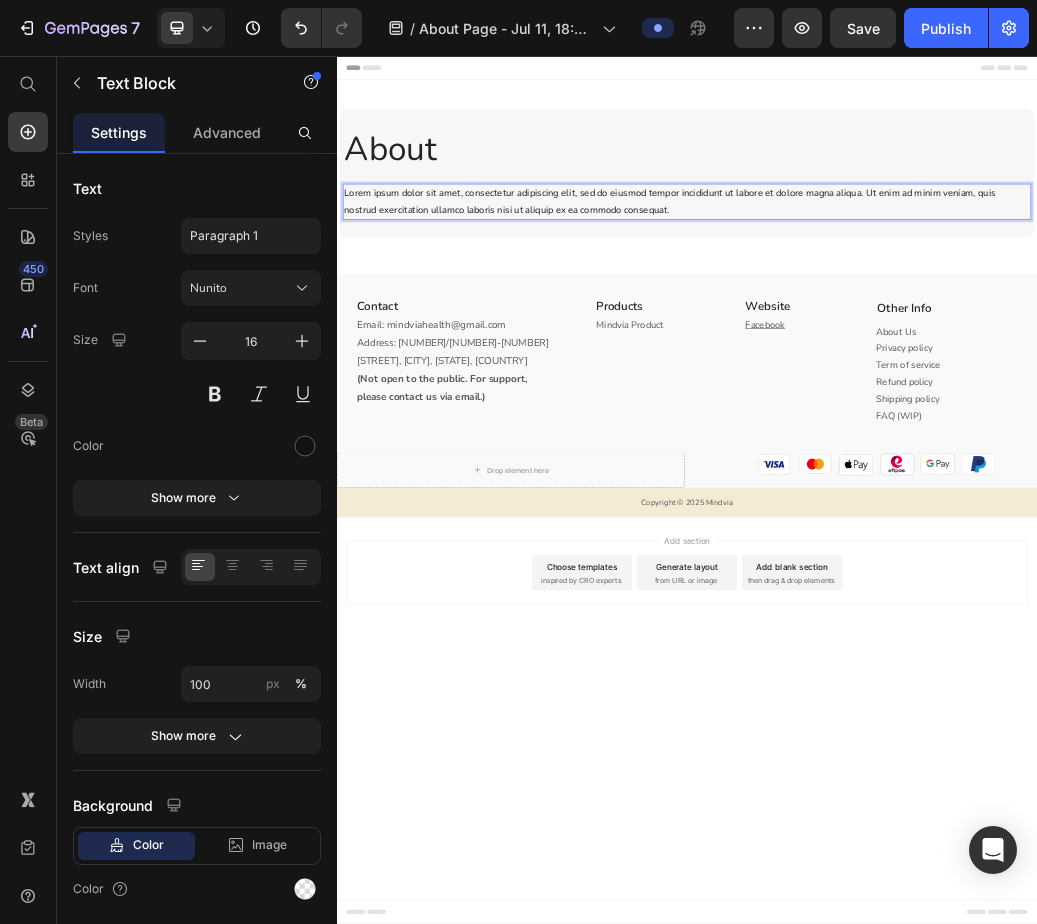 click on "Lorem ipsum dolor sit amet, consectetur adipiscing elit, sed do eiusmod tempor incididunt ut labore et dolore magna aliqua. Ut enim ad minim veniam, quis nostrud exercitation ullamco laboris nisi ut aliquip ex ea commodo consequat." at bounding box center (937, 306) 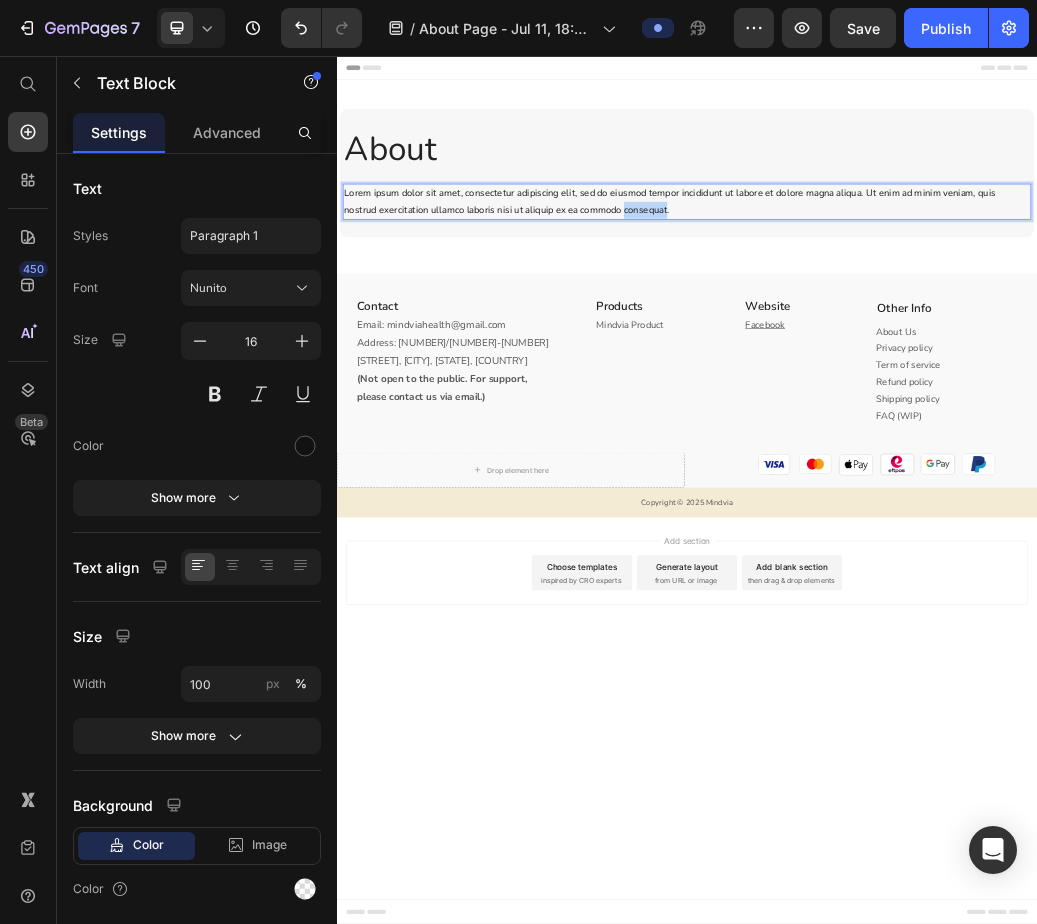 click on "Lorem ipsum dolor sit amet, consectetur adipiscing elit, sed do eiusmod tempor incididunt ut labore et dolore magna aliqua. Ut enim ad minim veniam, quis nostrud exercitation ullamco laboris nisi ut aliquip ex ea commodo consequat." at bounding box center (937, 306) 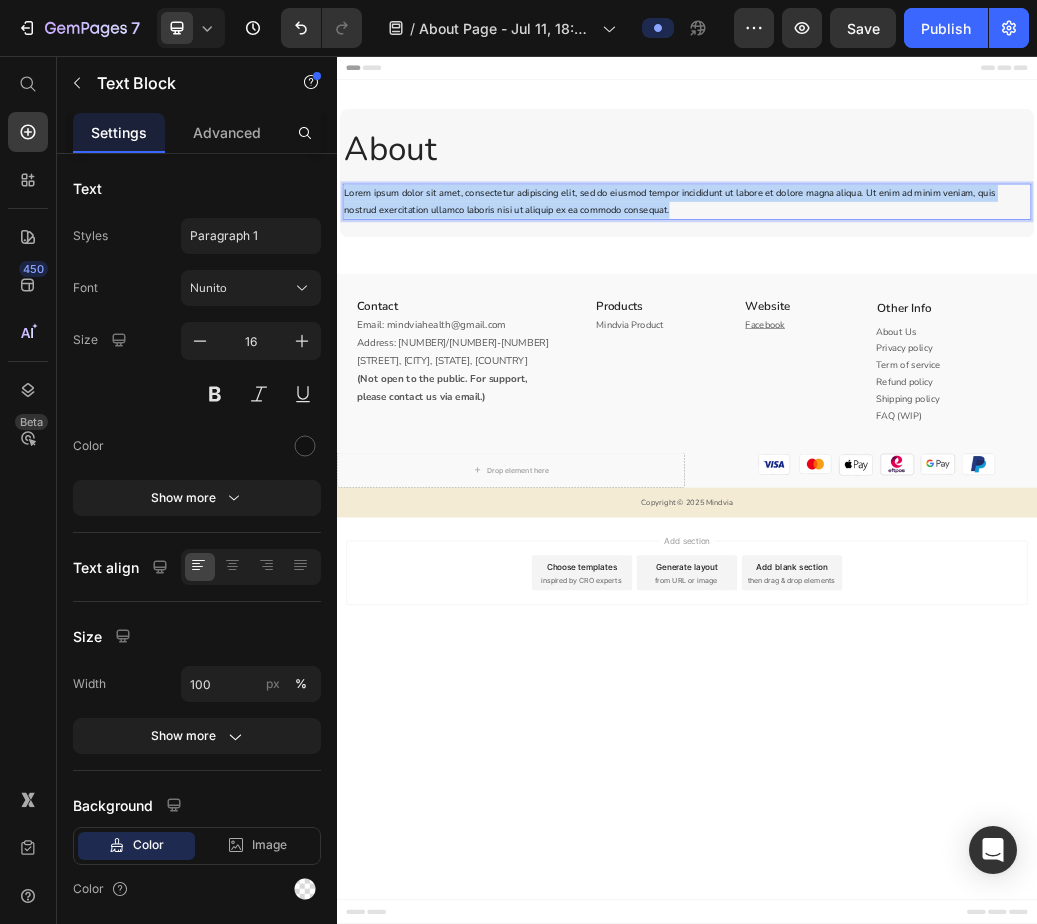 click on "Lorem ipsum dolor sit amet, consectetur adipiscing elit, sed do eiusmod tempor incididunt ut labore et dolore magna aliqua. Ut enim ad minim veniam, quis nostrud exercitation ullamco laboris nisi ut aliquip ex ea commodo consequat." at bounding box center [937, 306] 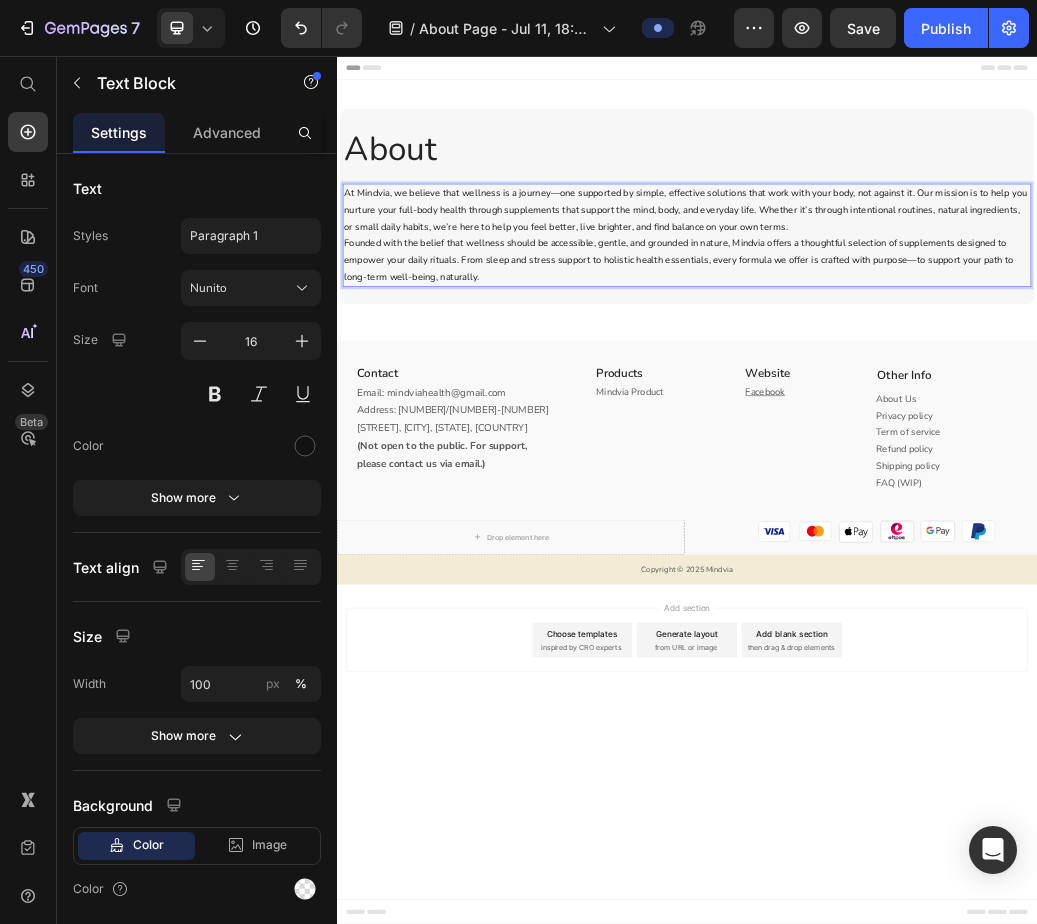 click on "Founded with the belief that wellness should be accessible, gentle, and grounded in nature, Mindvia offers a thoughtful selection of supplements designed to empower your daily rituals. From sleep and stress support to holistic health essentials, every formula we offer is crafted with purpose—to support your path to long-term well-being, naturally." at bounding box center [937, 406] 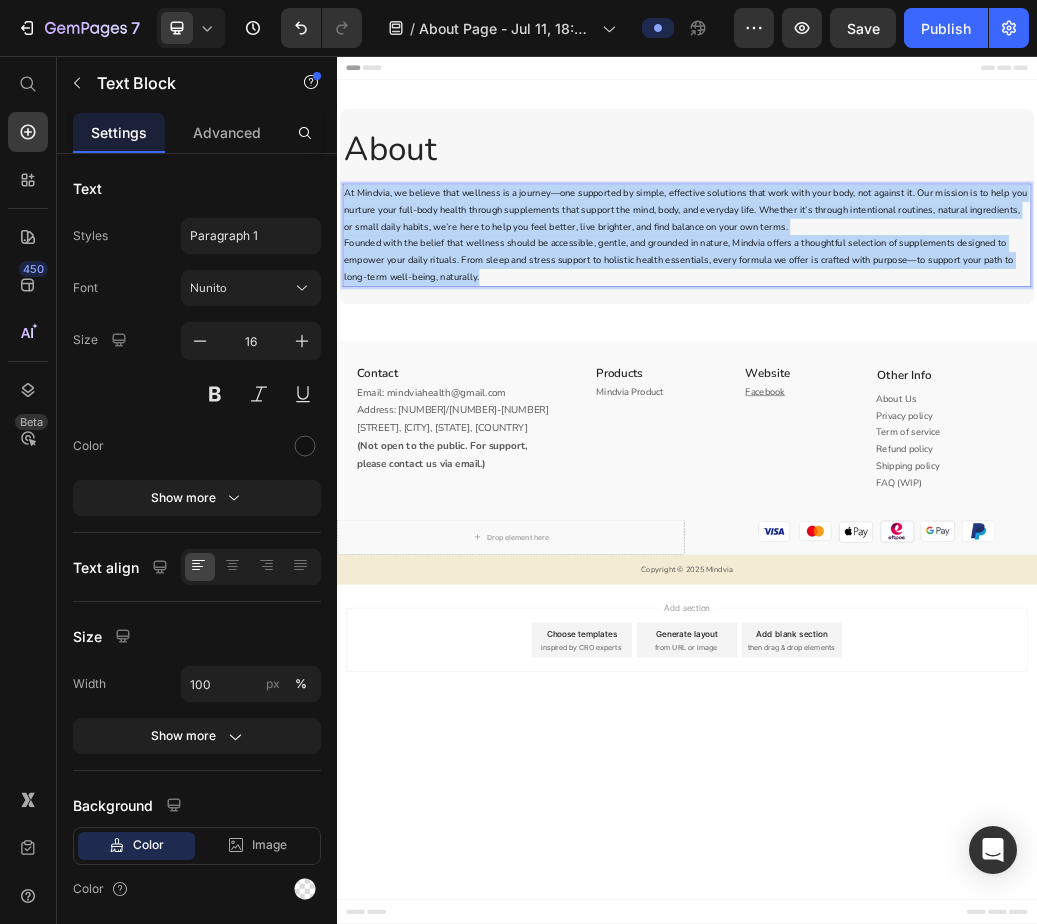 drag, startPoint x: 590, startPoint y: 440, endPoint x: 352, endPoint y: 292, distance: 280.26416 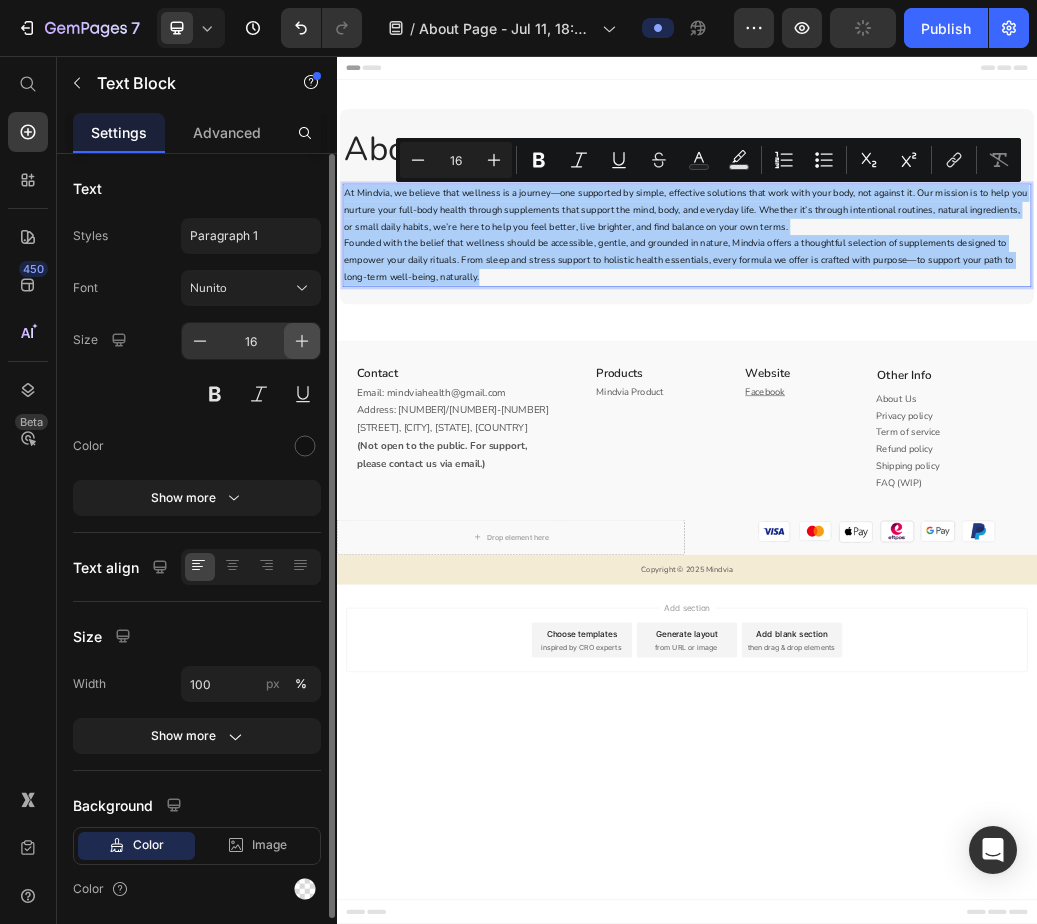 click 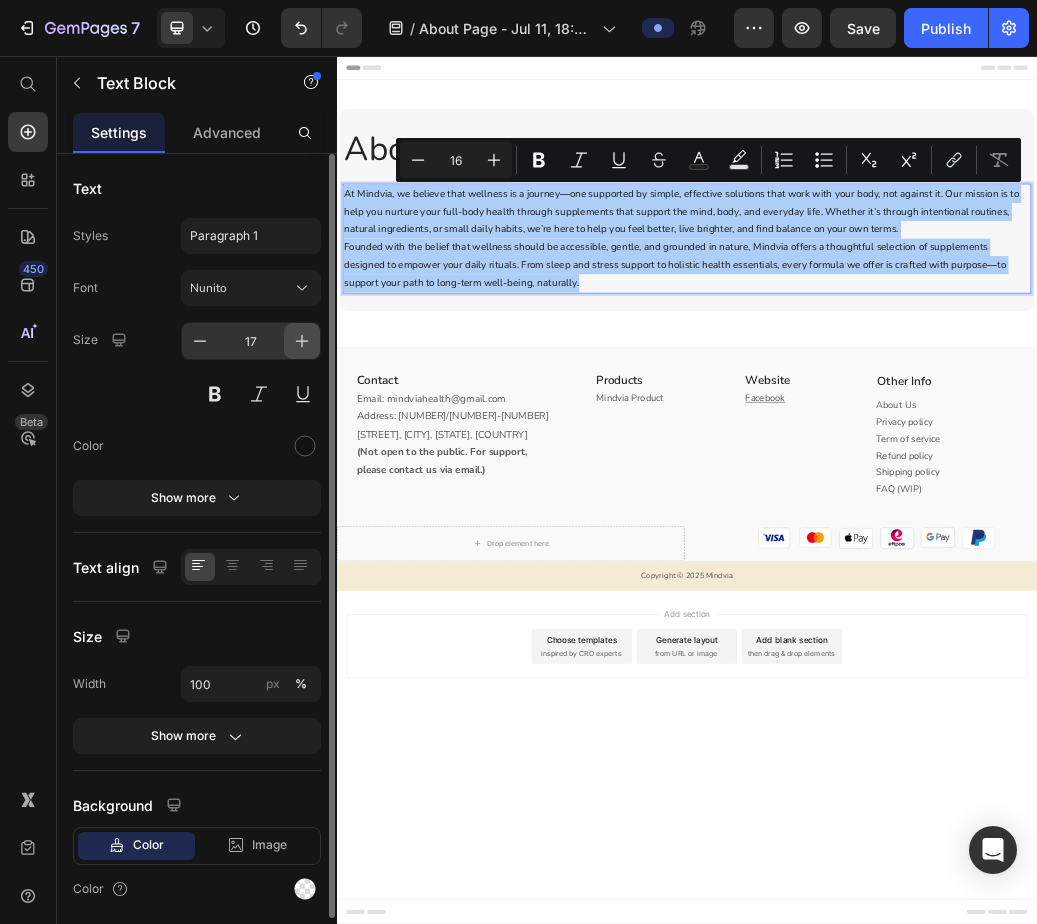 click 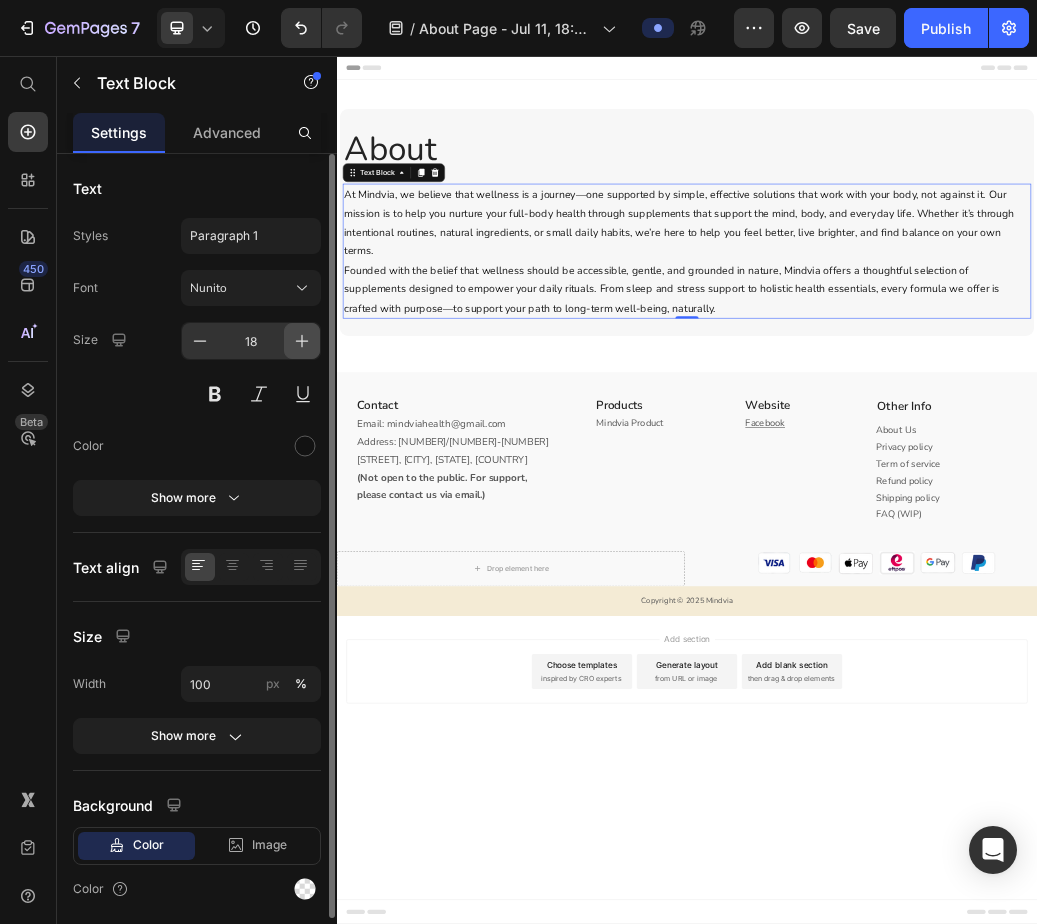 click 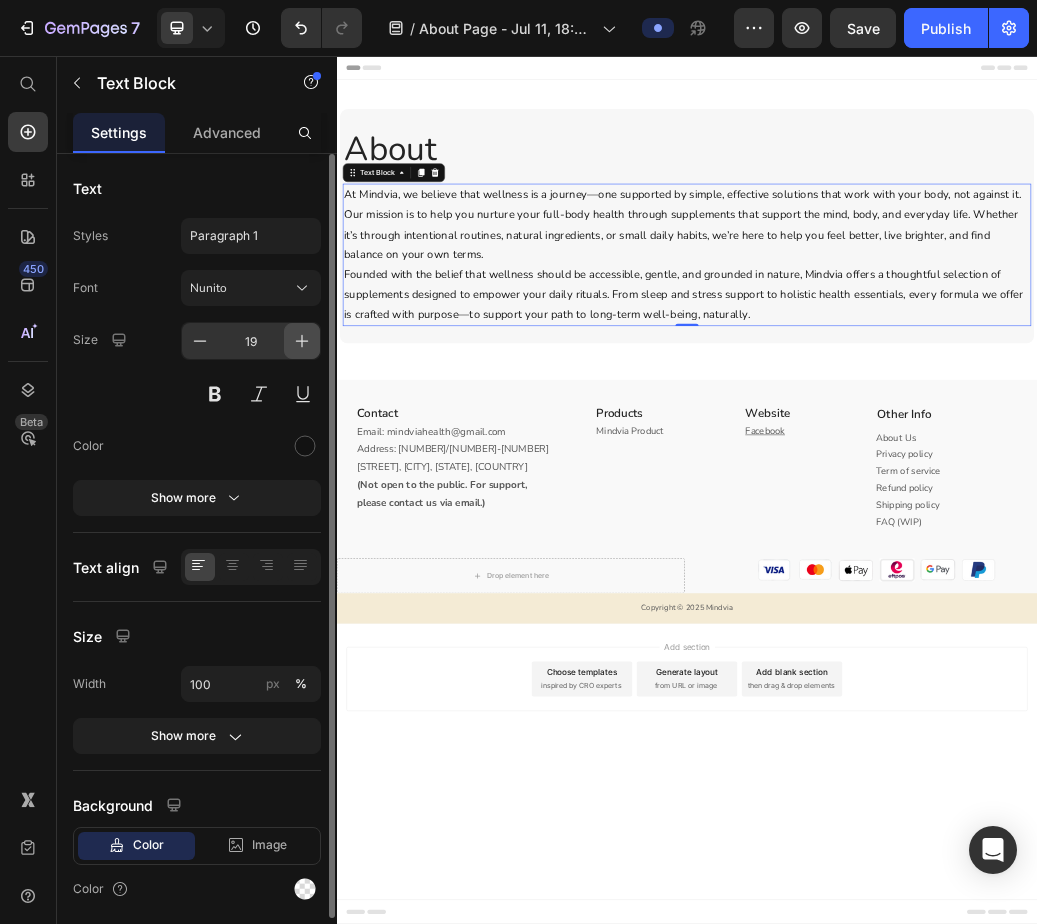 click 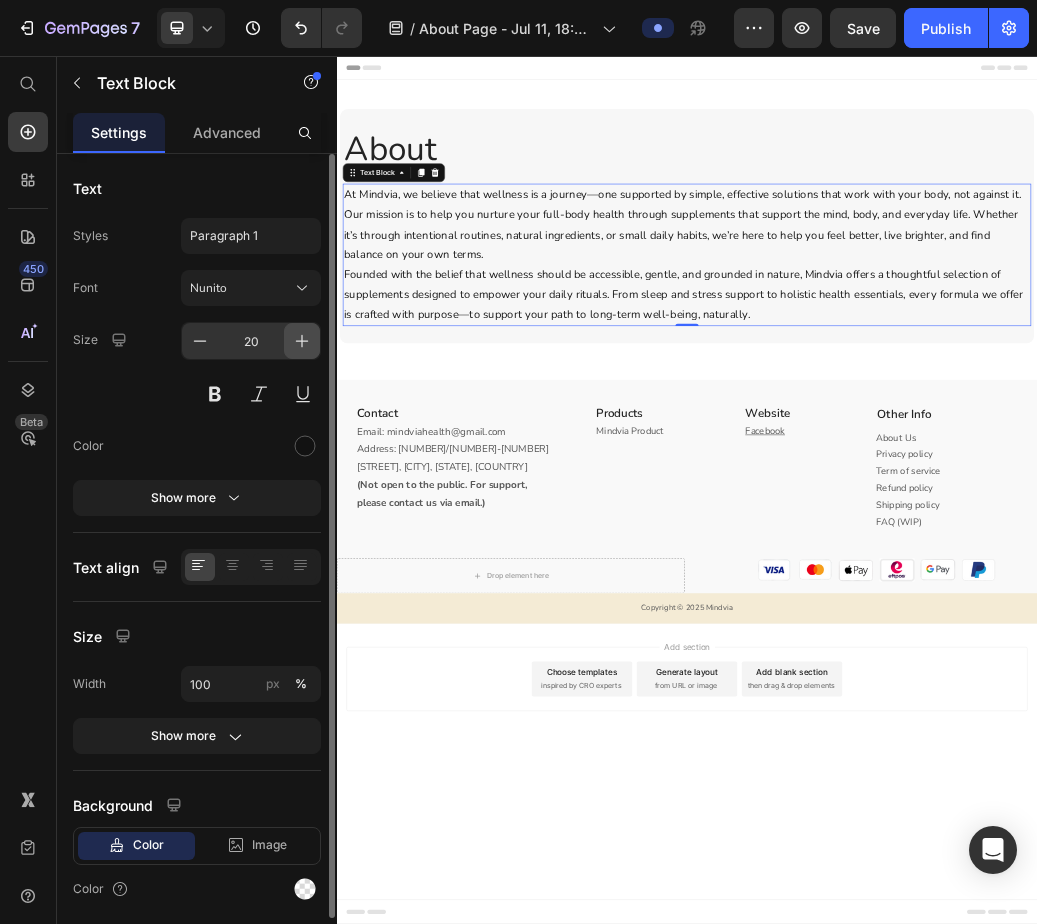 click 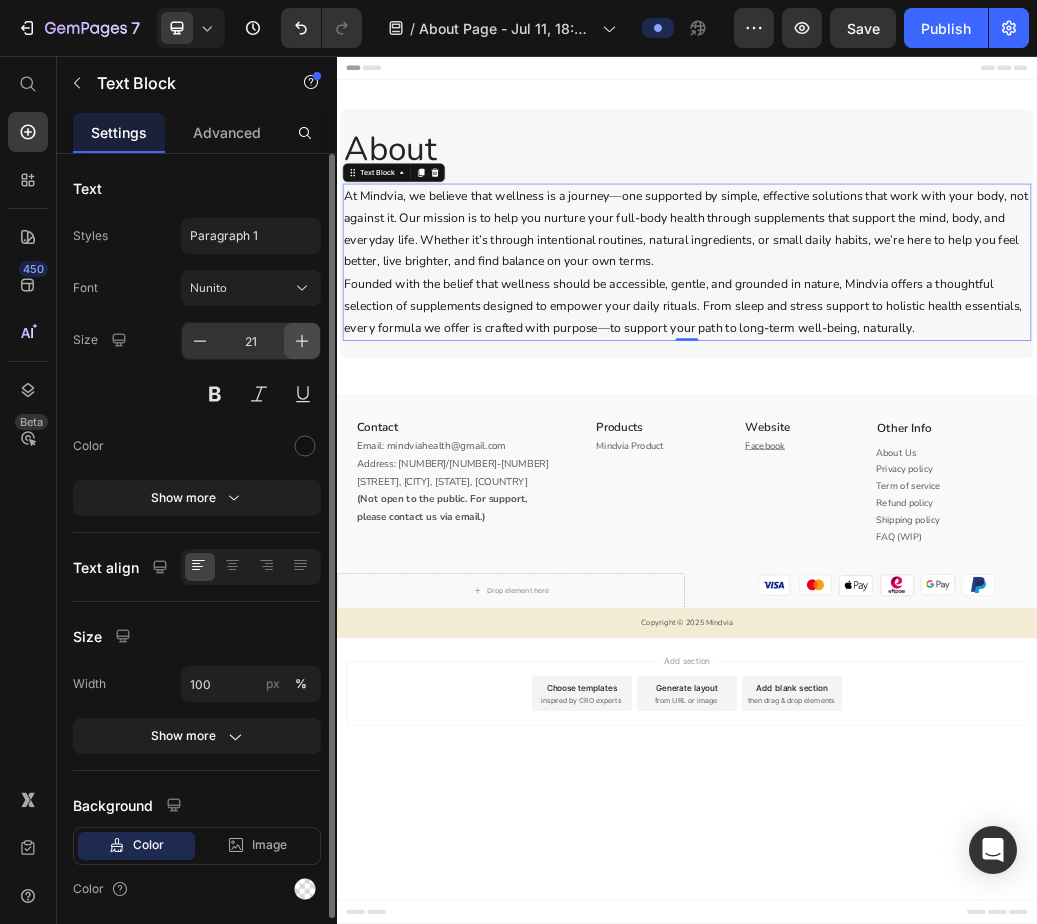 click 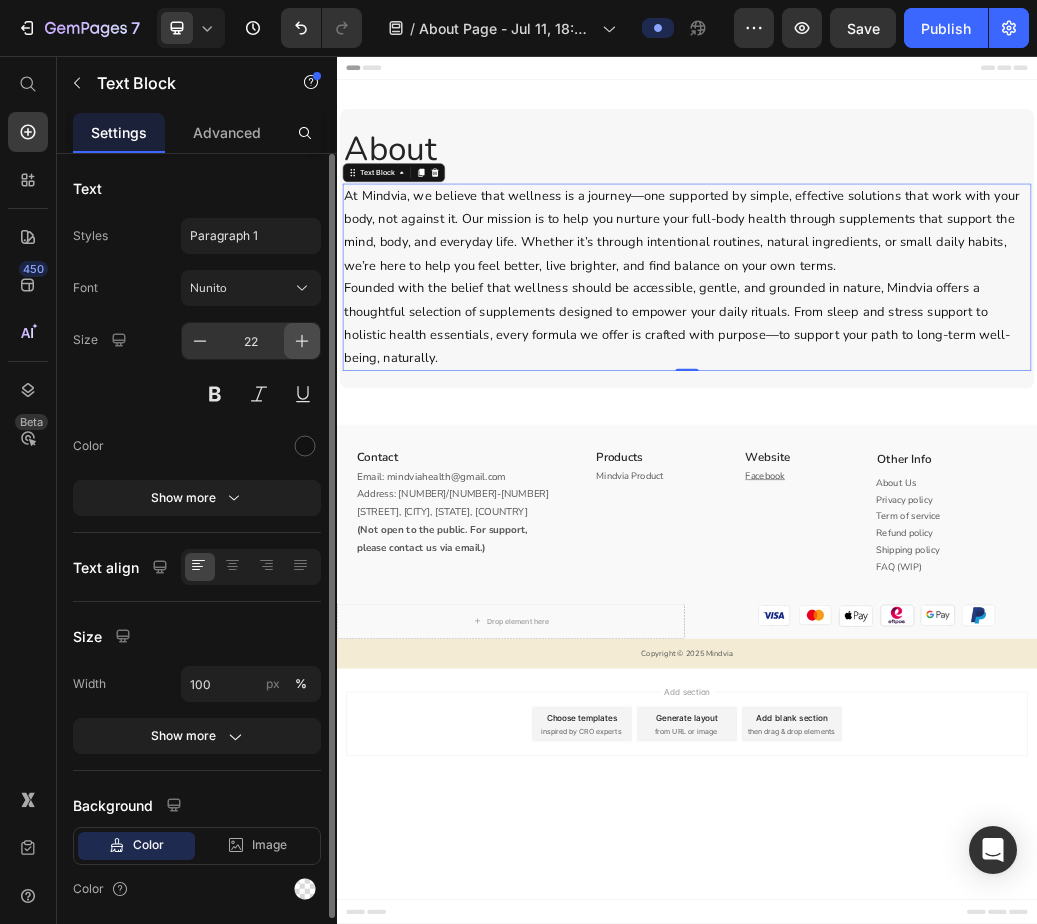click 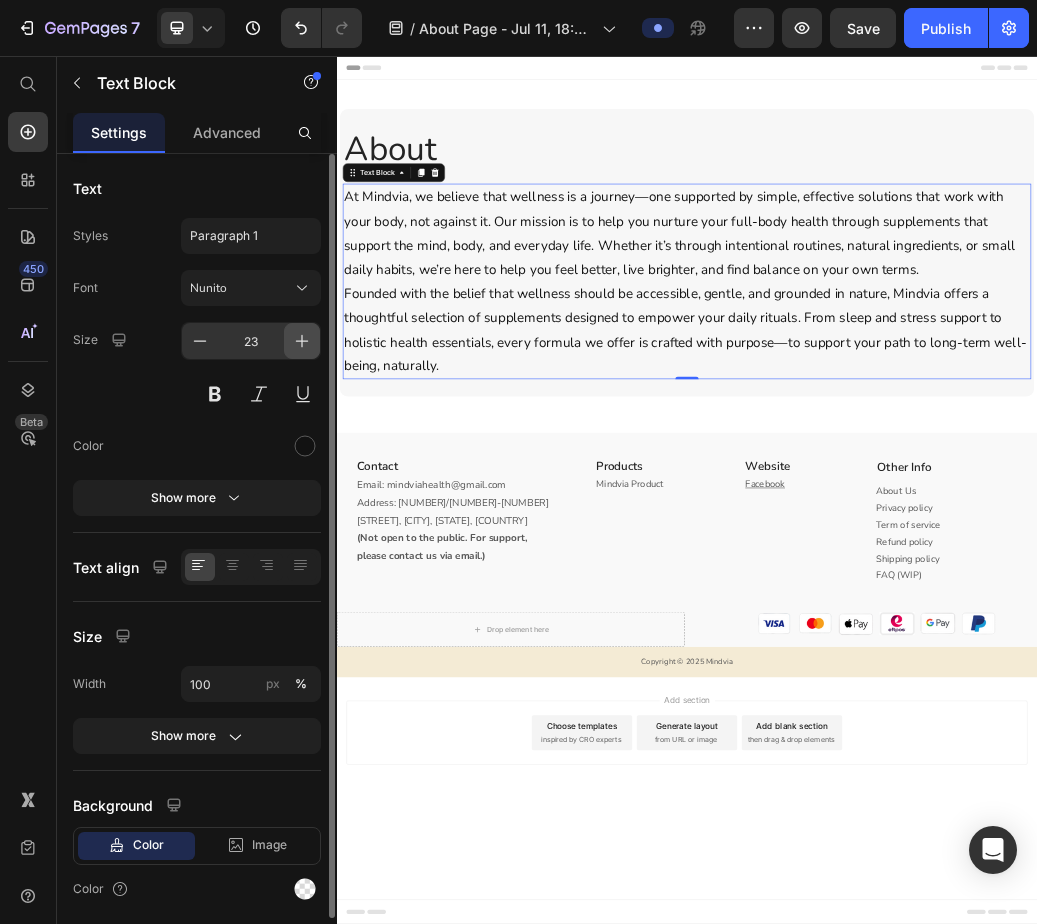 click 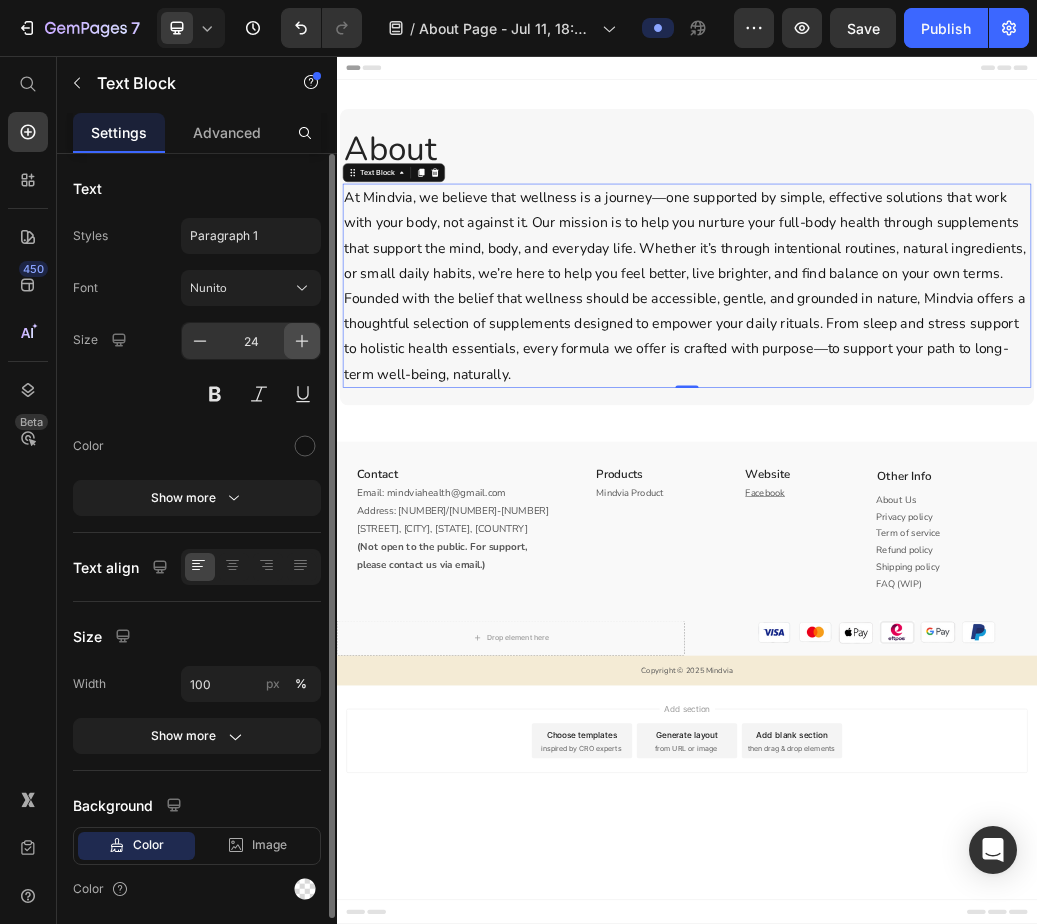 click 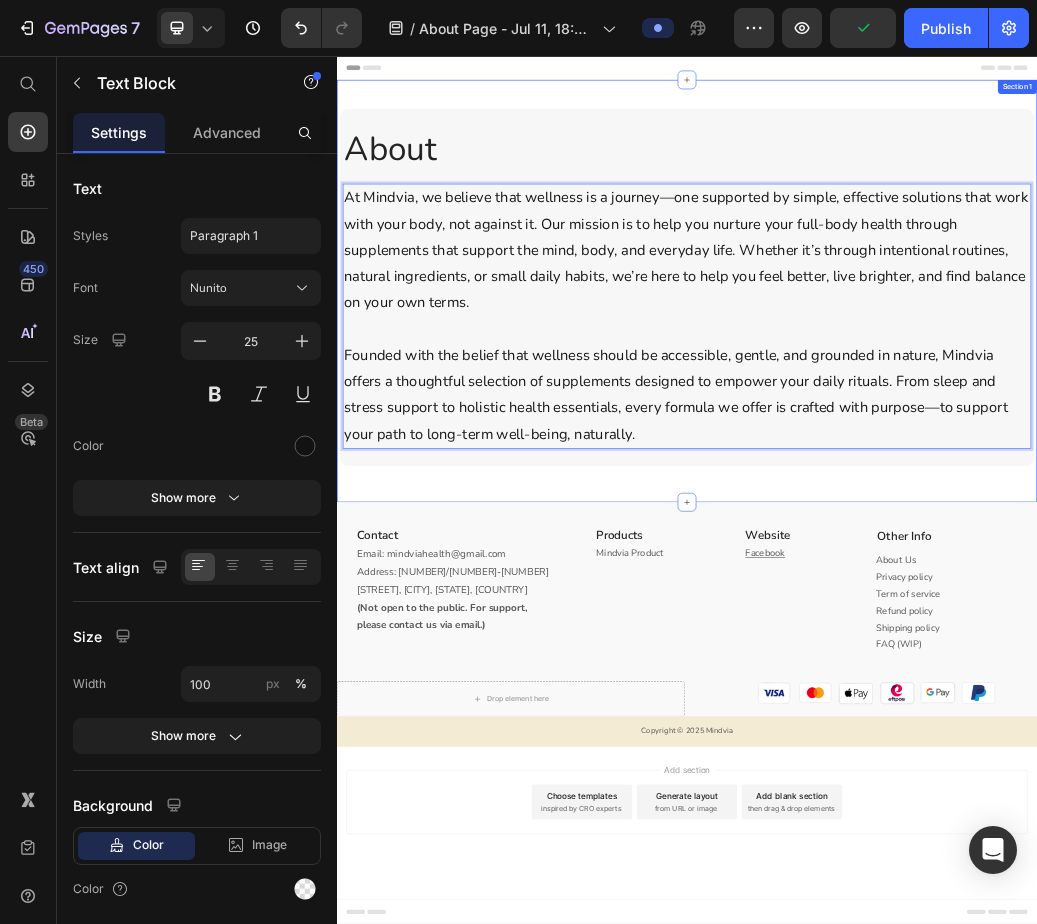 click on "About Heading At Mindvia, we believe that wellness is a journey—one supported by simple, effective solutions that work with your body, not against it. Our mission is to help you nurture your full-body health through supplements that support the mind, body, and everyday life. Whether it’s through intentional routines, natural ingredients, or small daily habits, we’re here to help you feel better, live brighter, and find balance on your own terms. Founded with the belief that wellness should be accessible, gentle, and grounded in nature, Mindvia offers a thoughtful selection of supplements designed to empower your daily rituals. From sleep and stress support to holistic health essentials, every formula we offer is crafted with purpose—to support your path to long-term well-being, naturally. Text Block   0 Row Row Row Section 1" at bounding box center (937, 459) 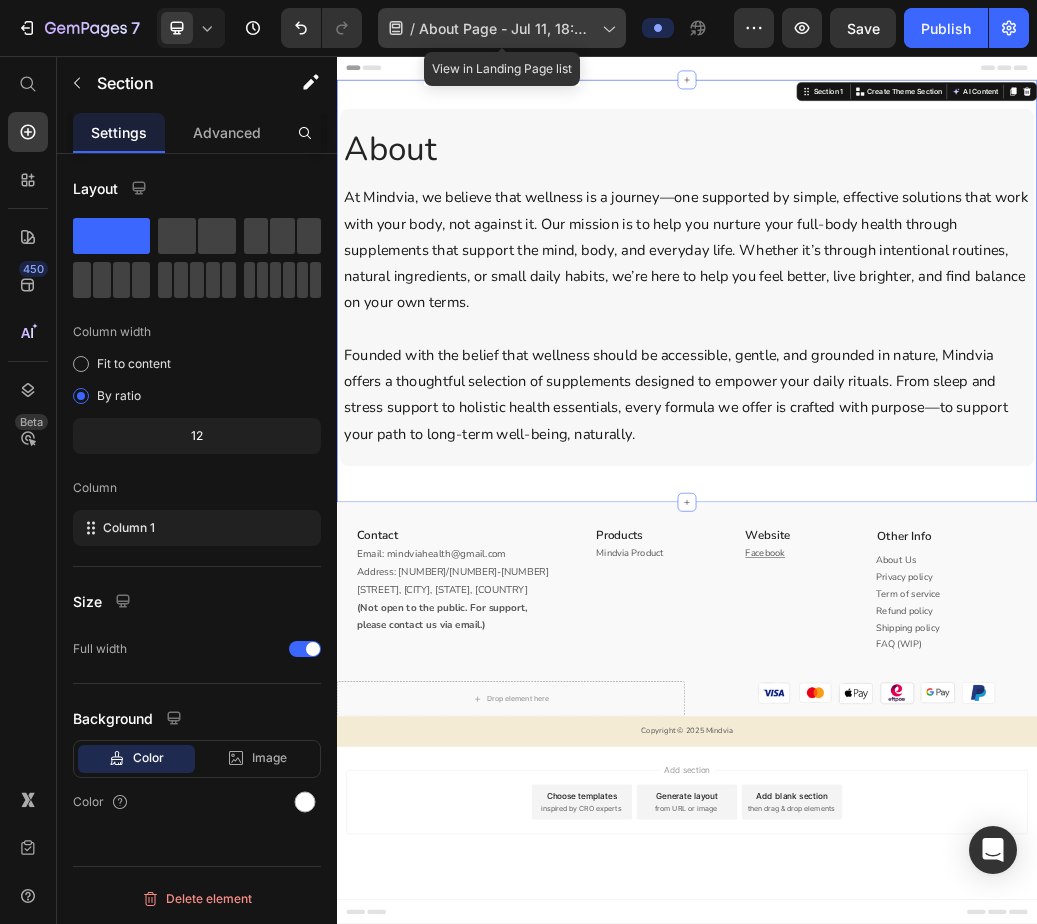 click on "About Page - Jul 11, 18:20:01" at bounding box center (506, 28) 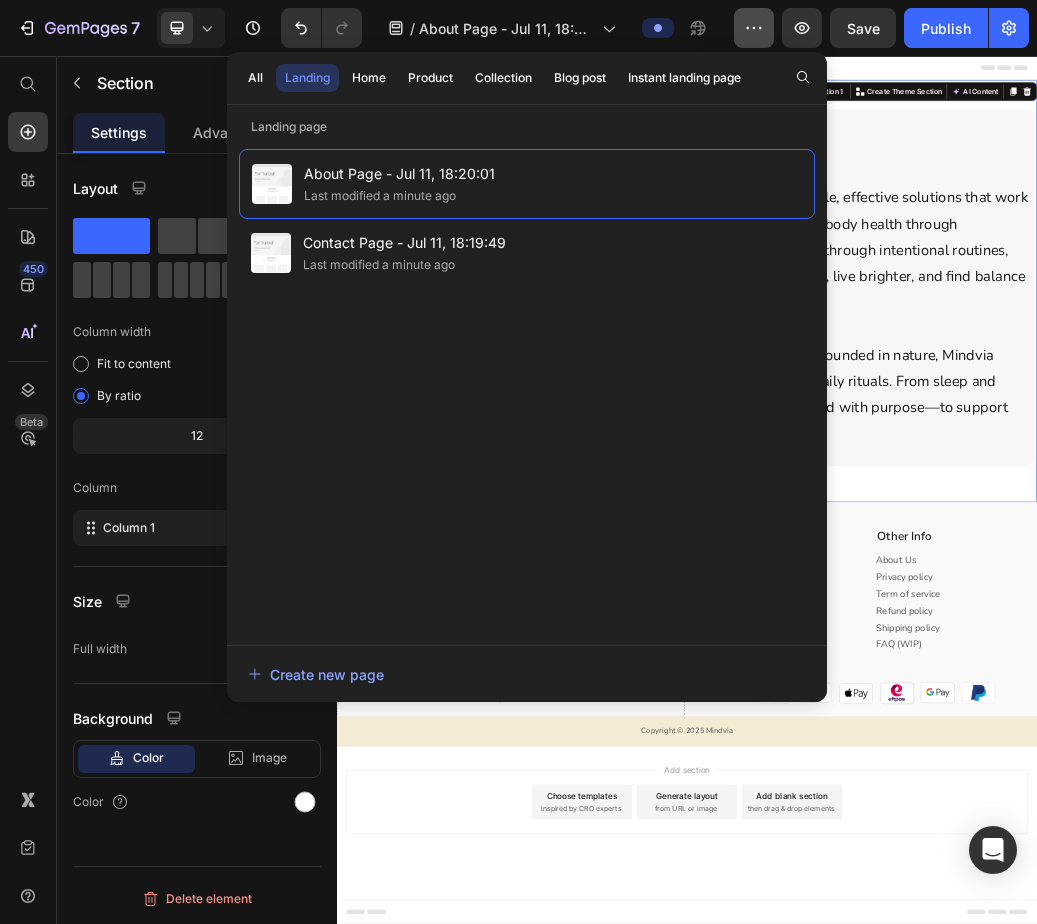 click 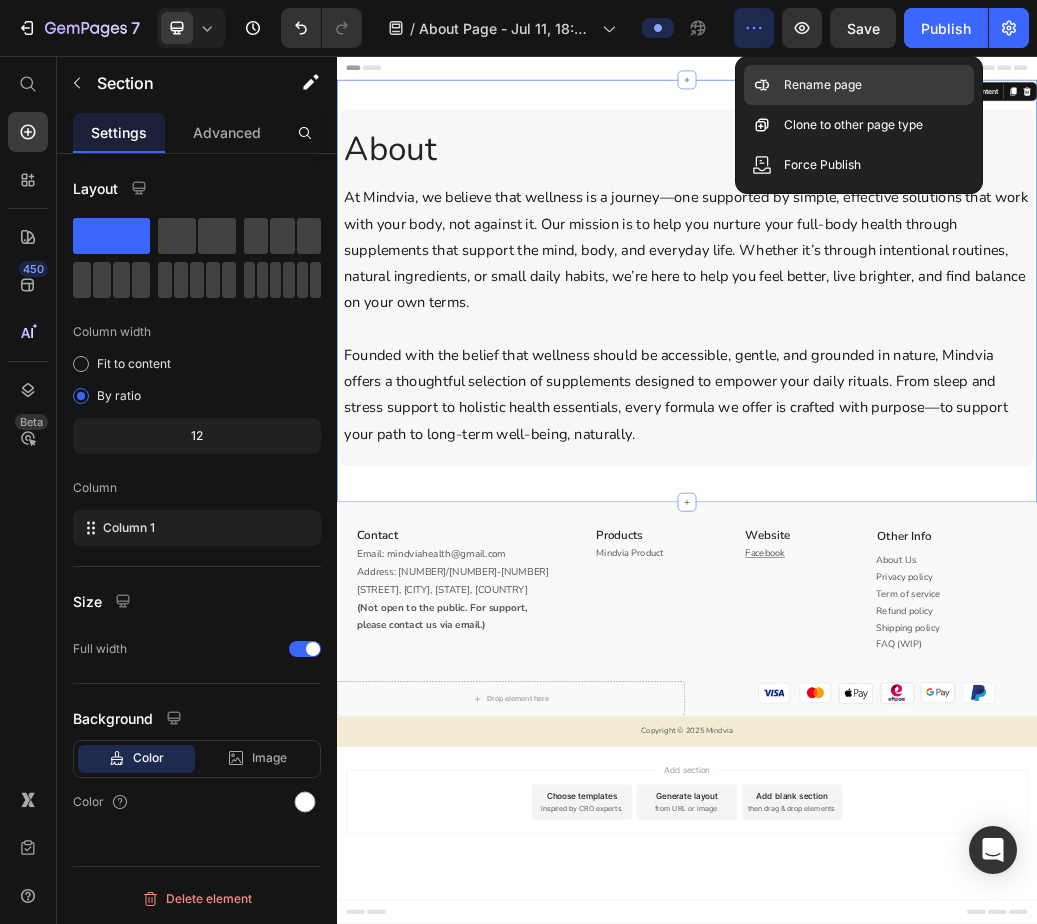 click on "Rename page" at bounding box center (823, 85) 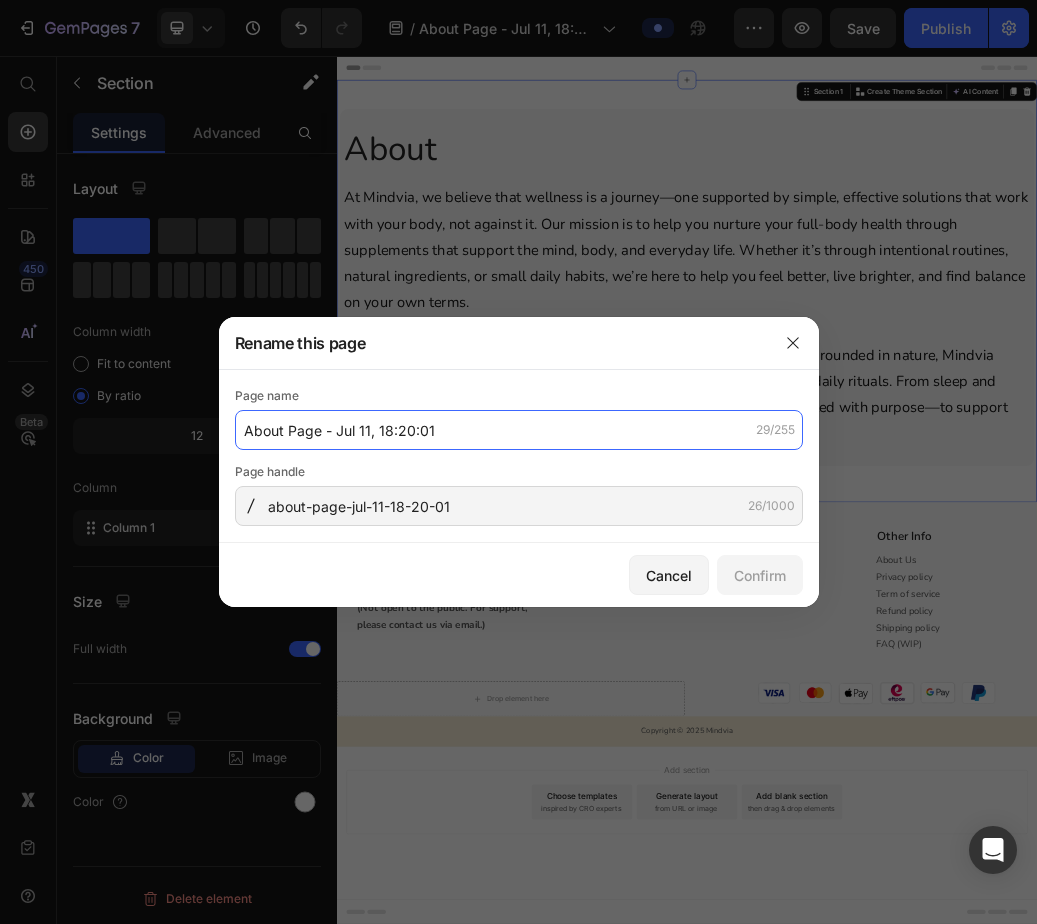 click on "About Page - Jul 11, 18:20:01" 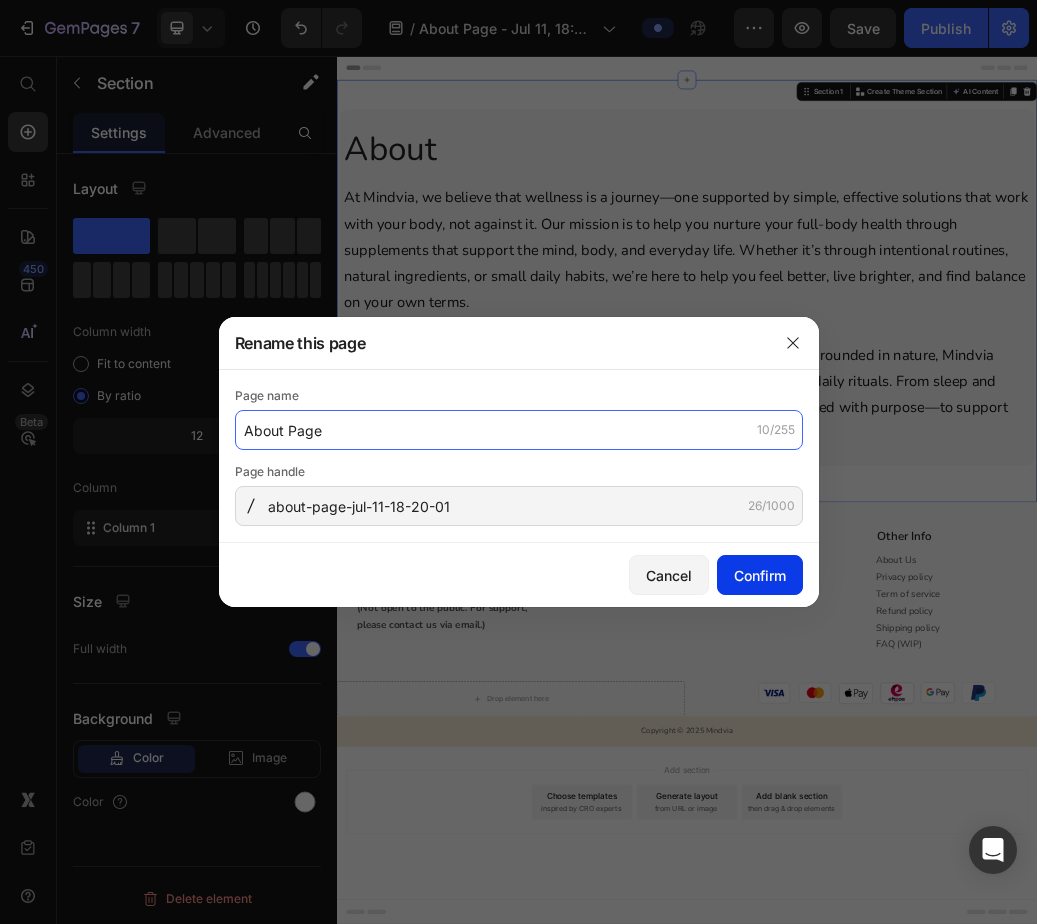 type on "About Page" 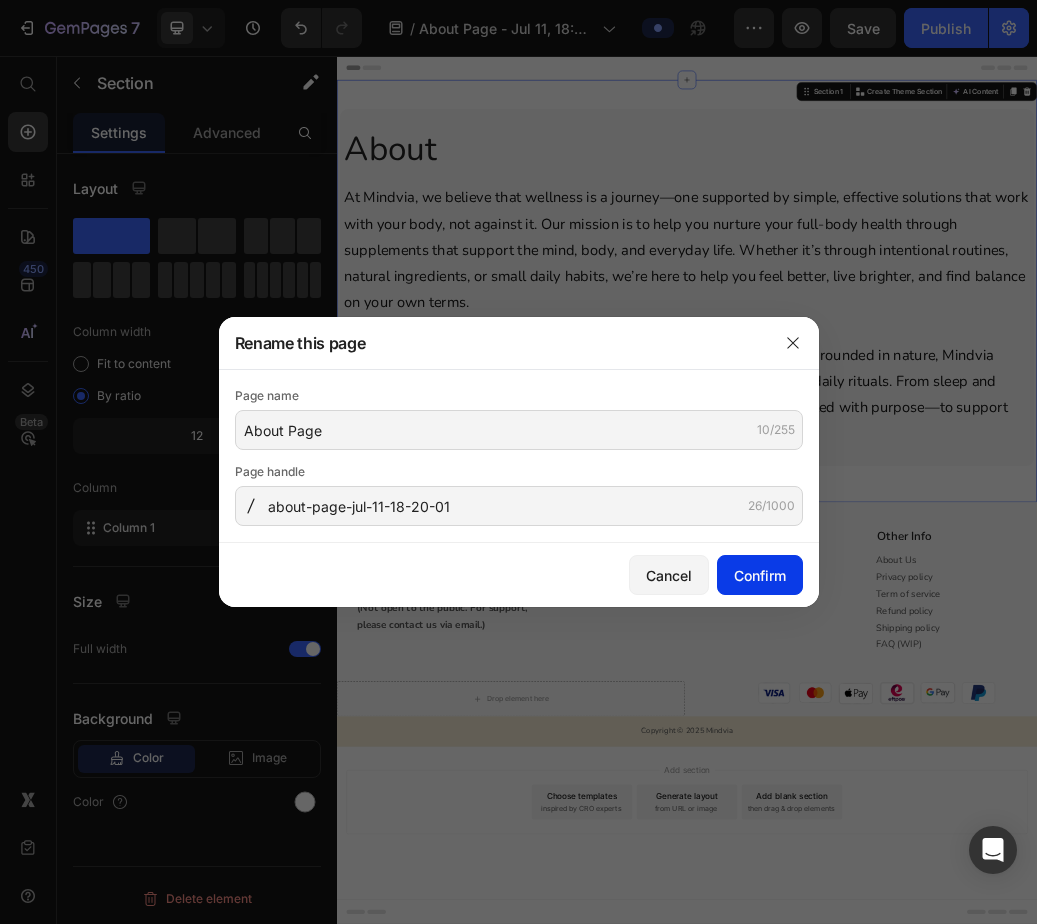 click on "Confirm" at bounding box center [760, 575] 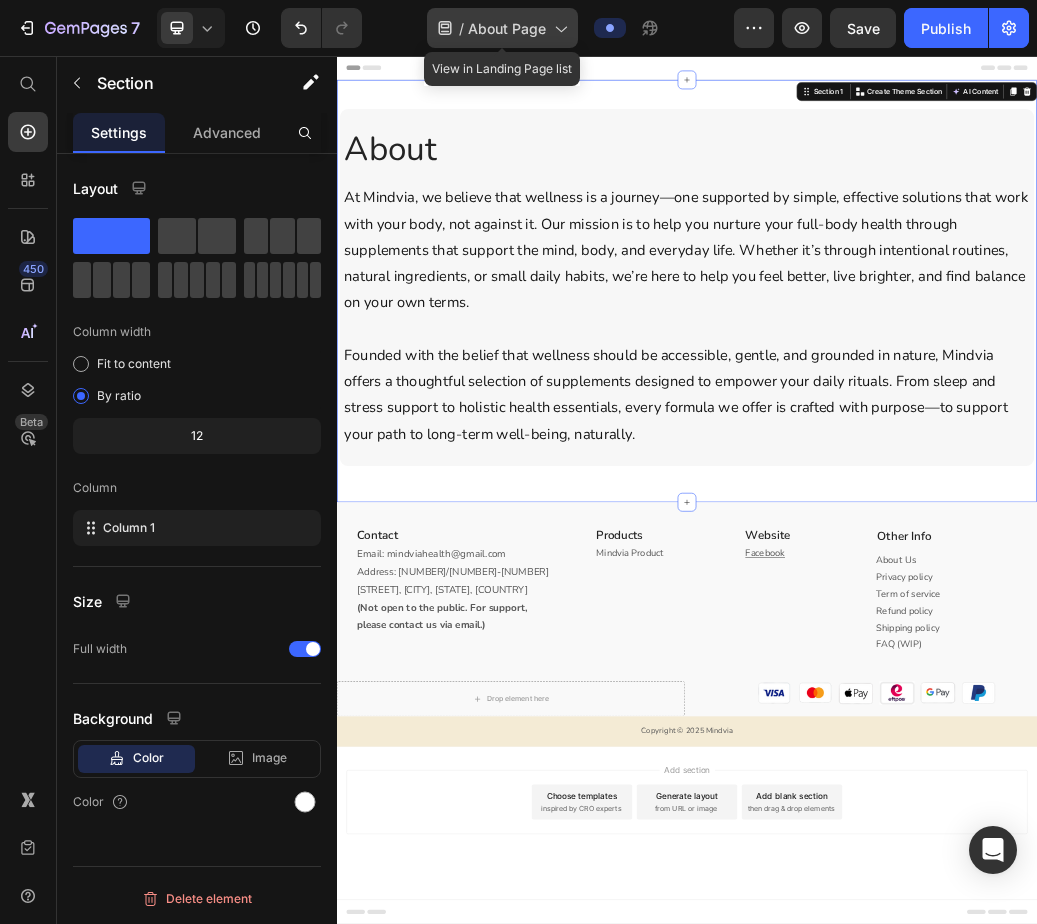click on "/  About Page" 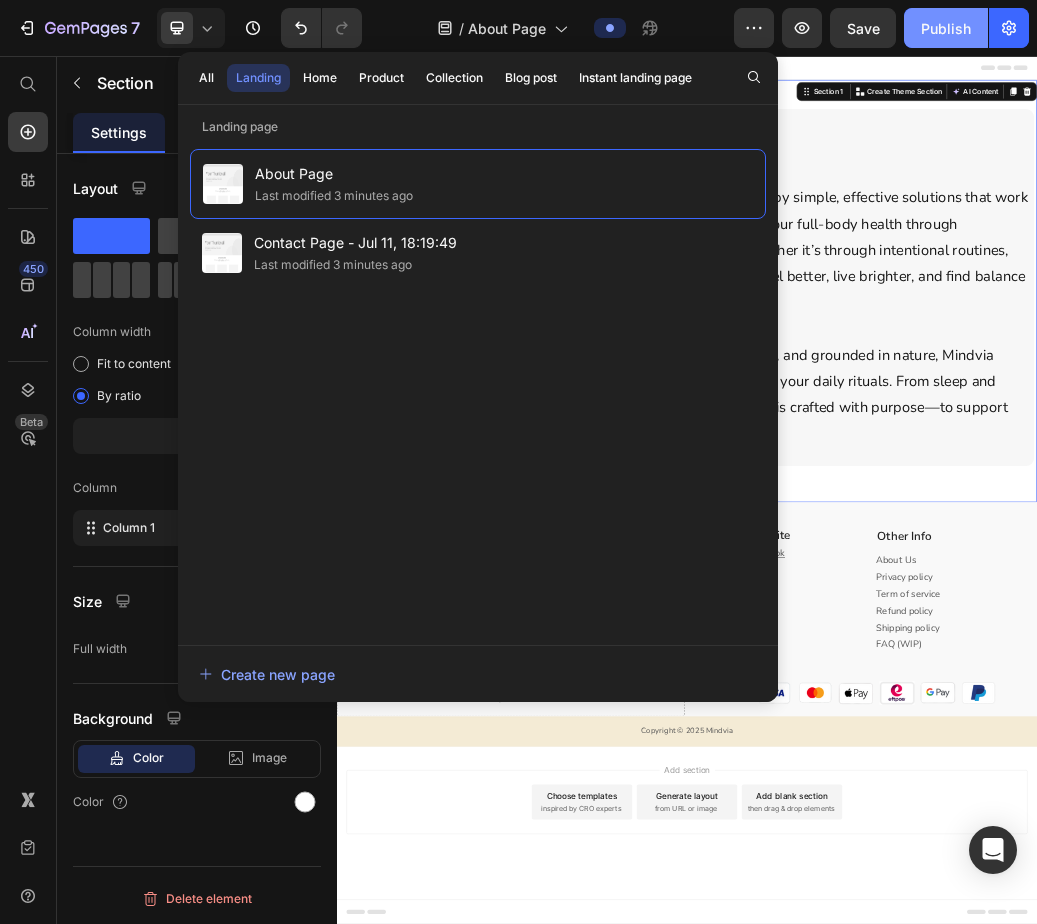 click on "Publish" at bounding box center (946, 28) 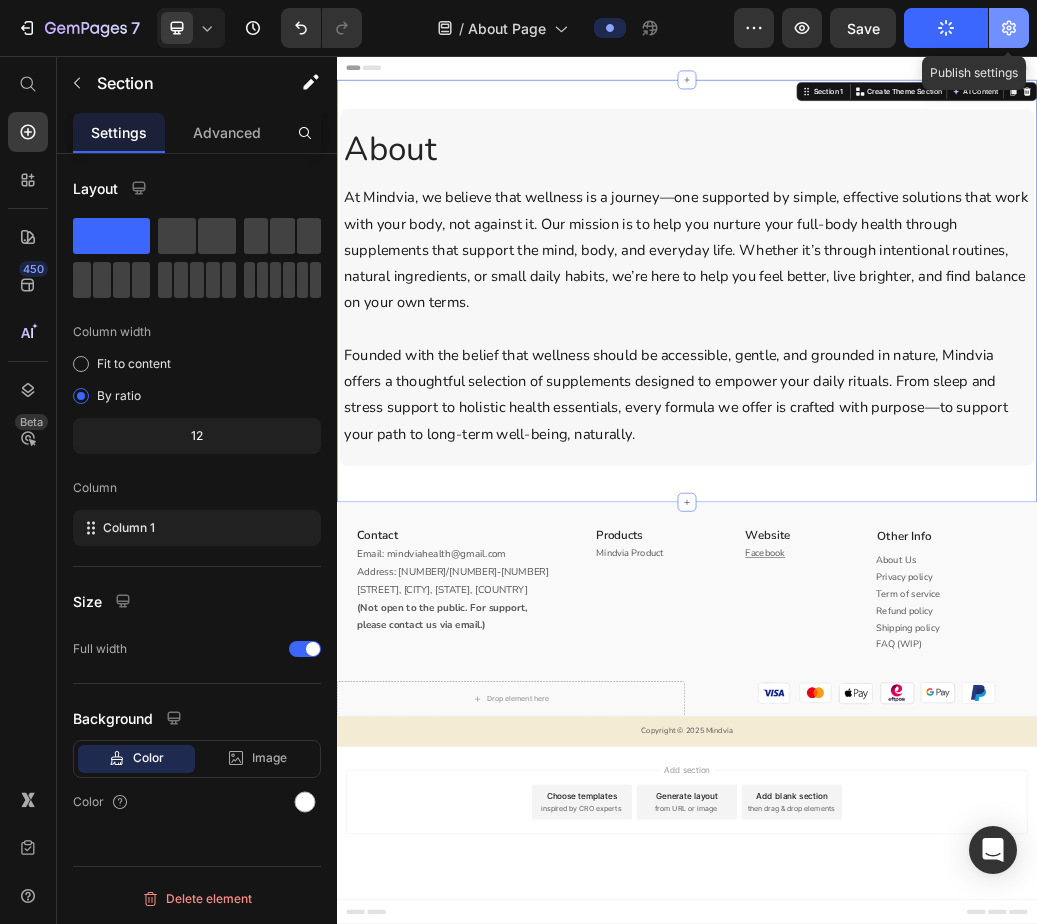 click 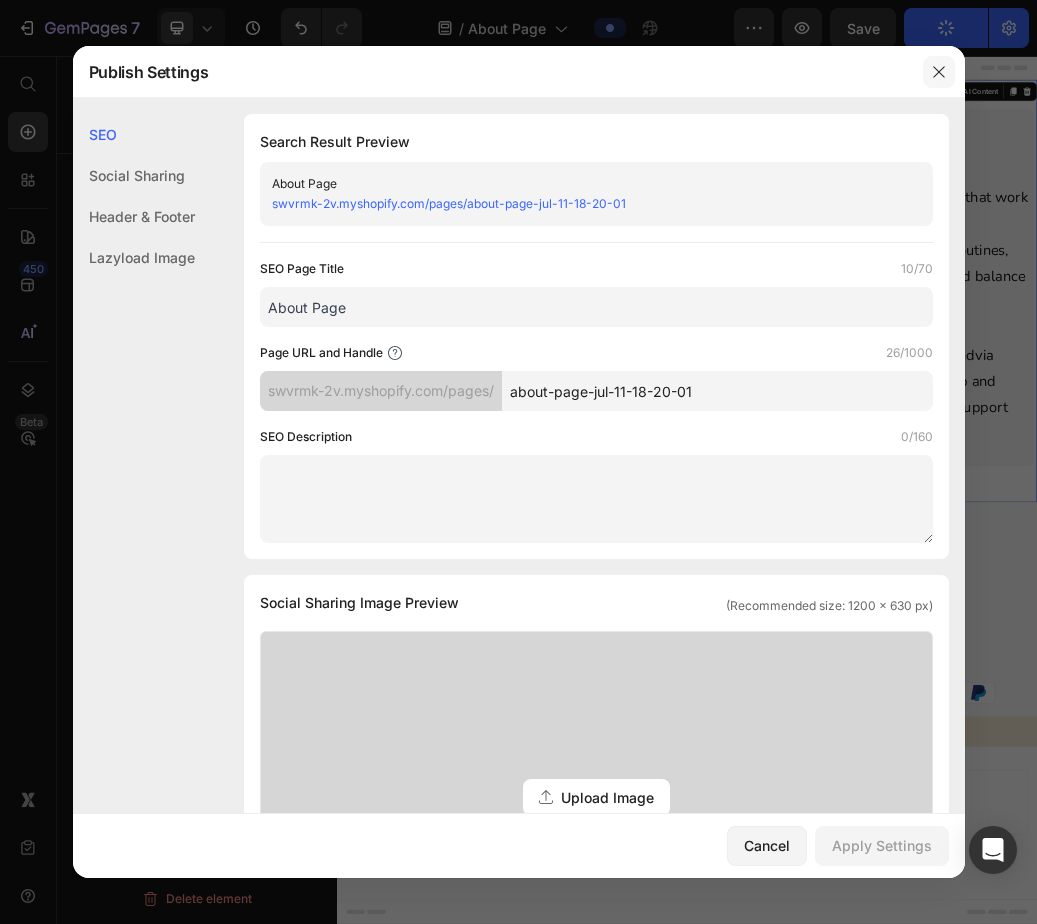 click at bounding box center (939, 72) 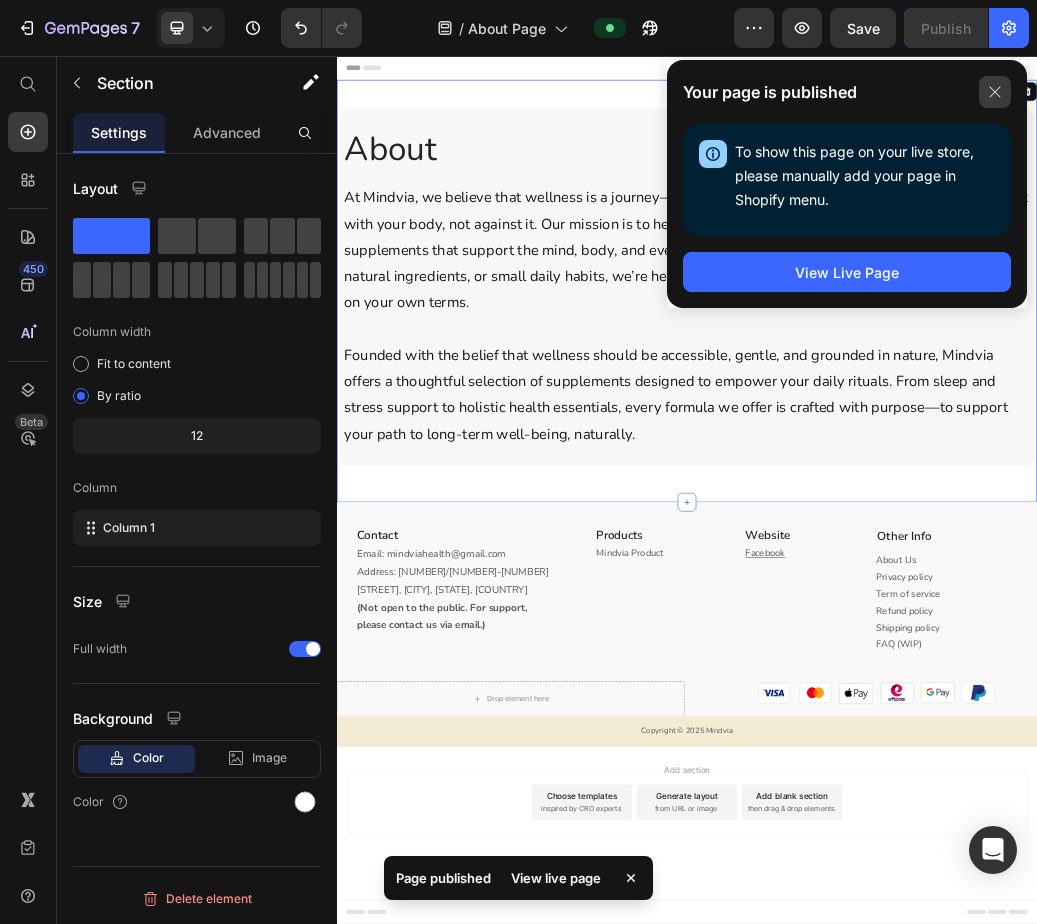 click 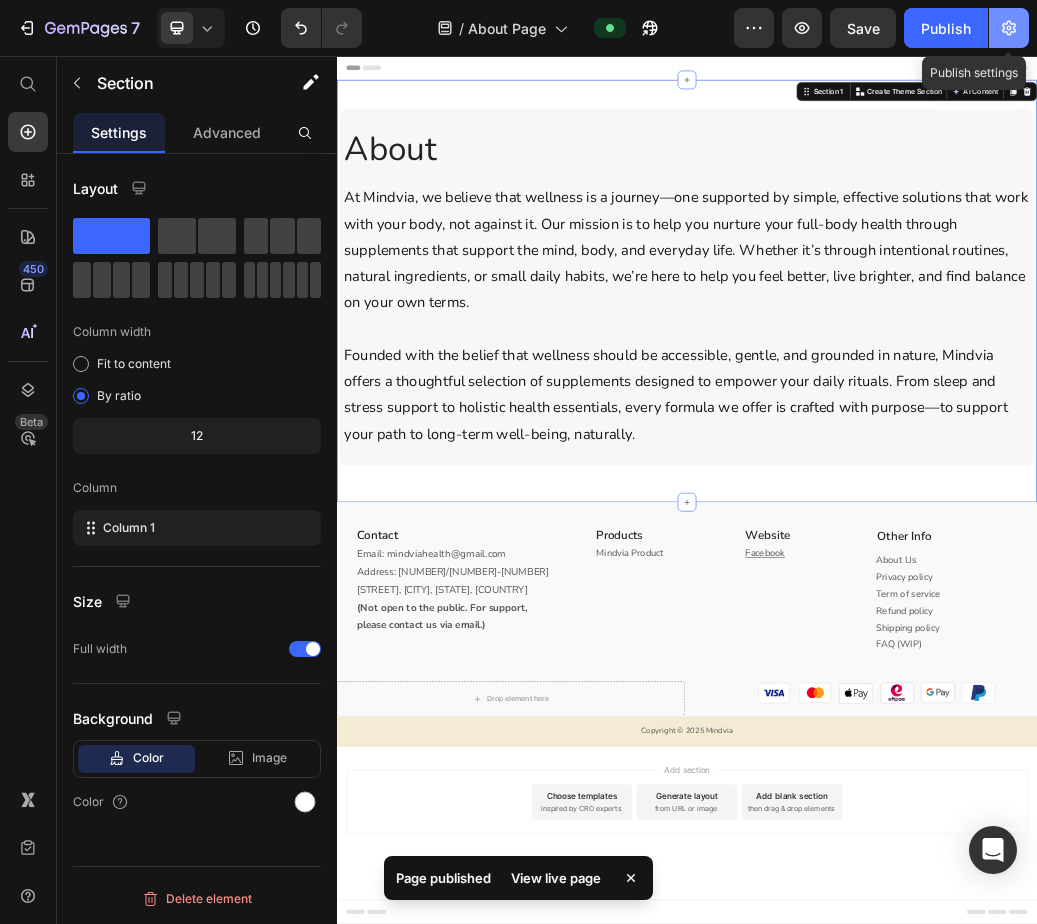 click 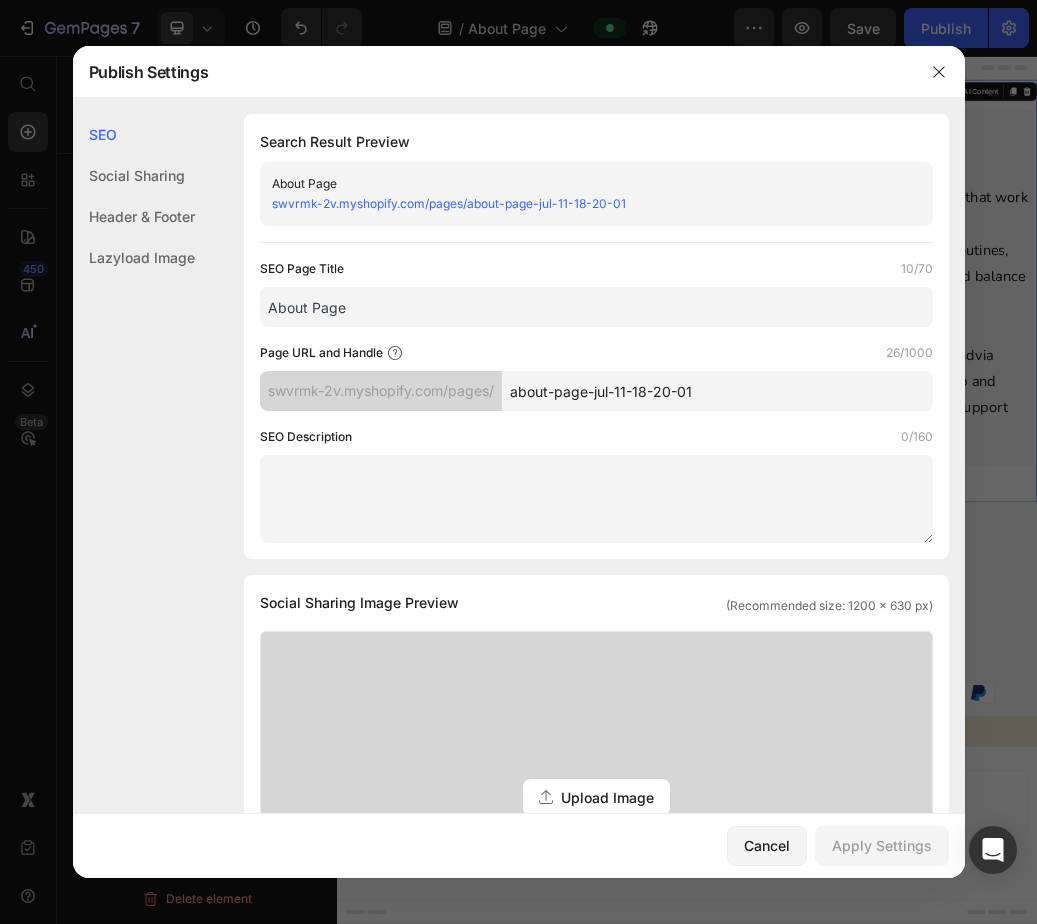 drag, startPoint x: 717, startPoint y: 392, endPoint x: 593, endPoint y: 398, distance: 124.14507 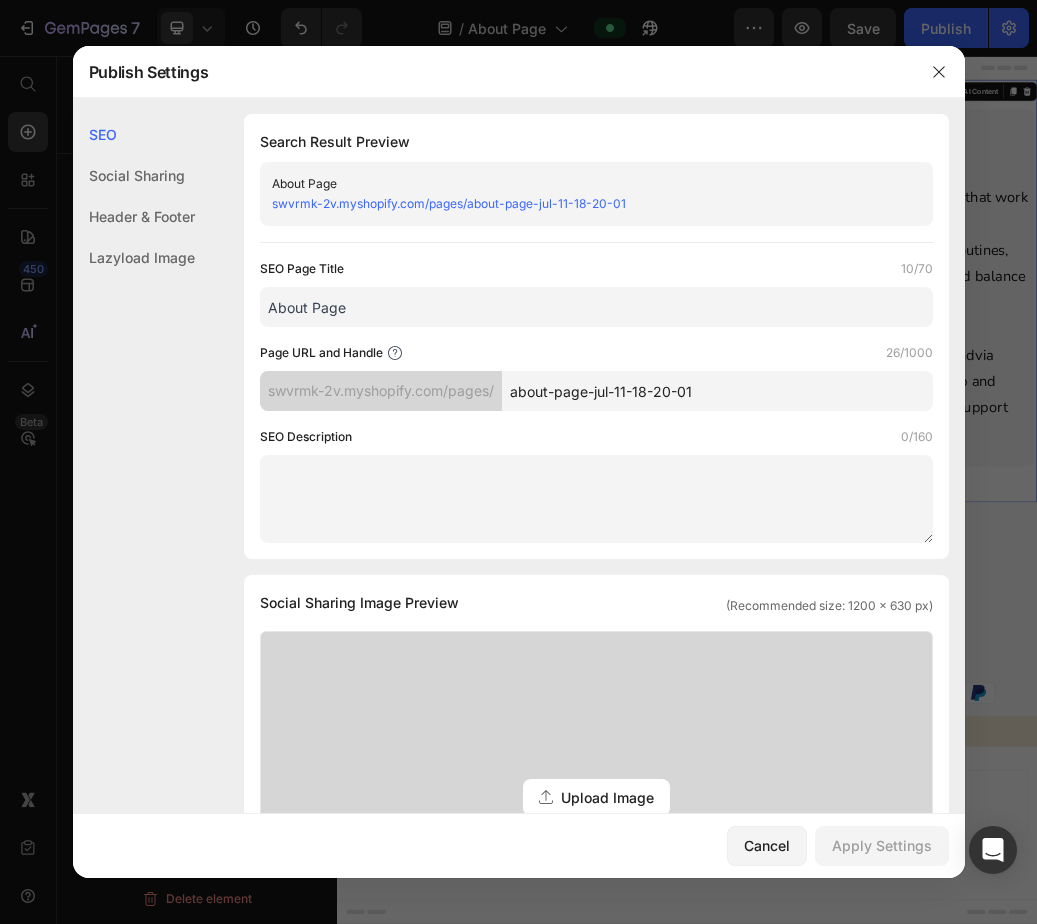 click on "about-page-jul-11-18-20-01" at bounding box center (717, 391) 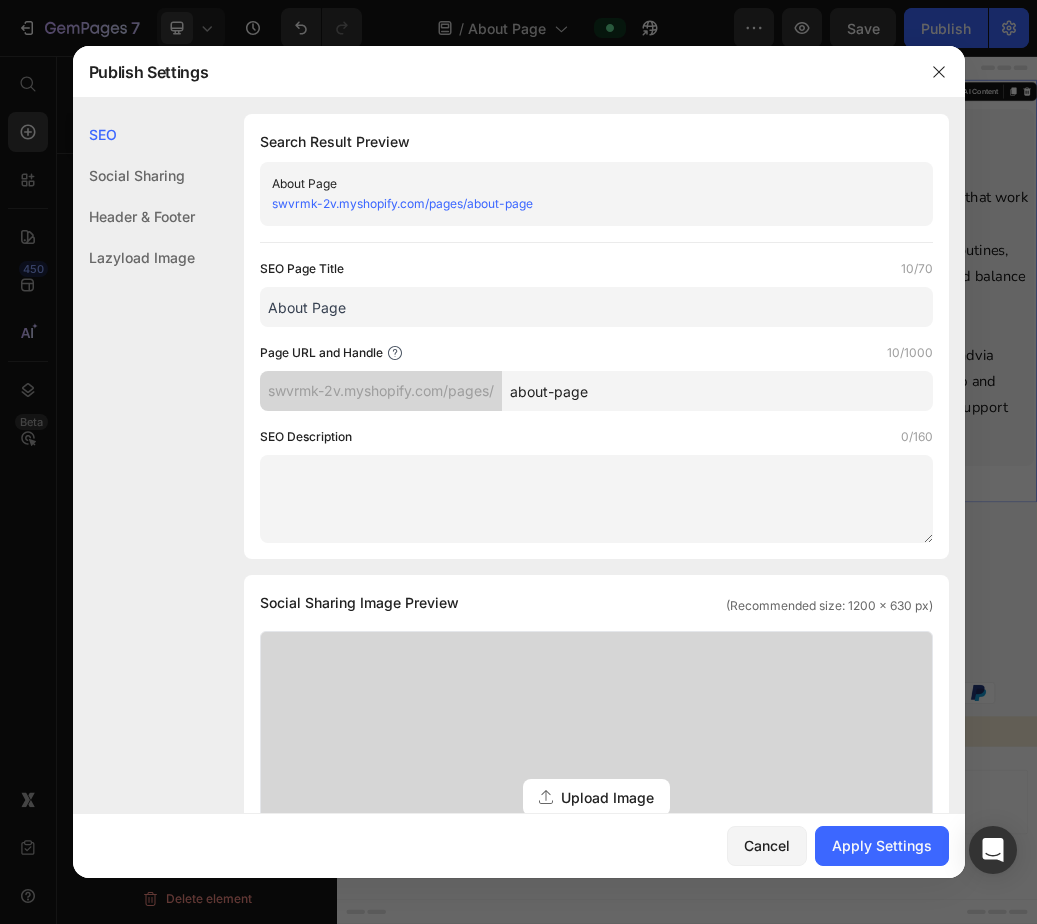 type on "about-page" 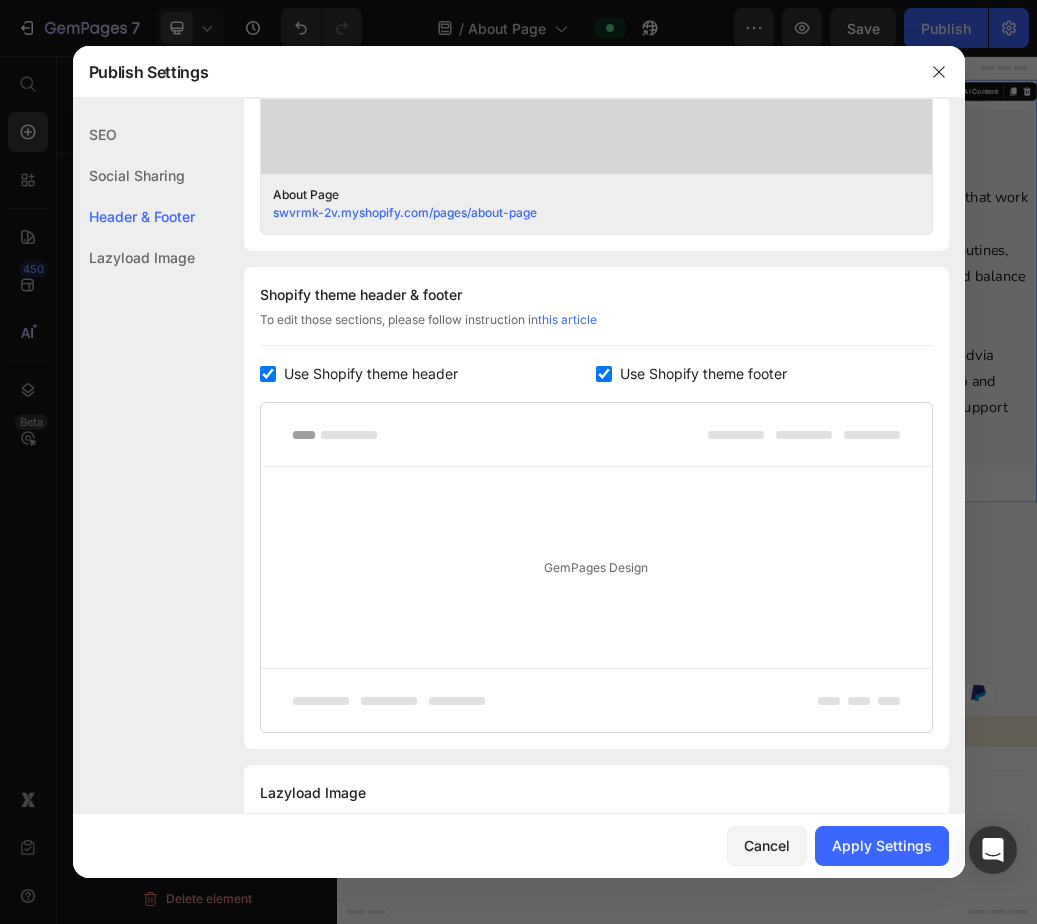 scroll, scrollTop: 871, scrollLeft: 0, axis: vertical 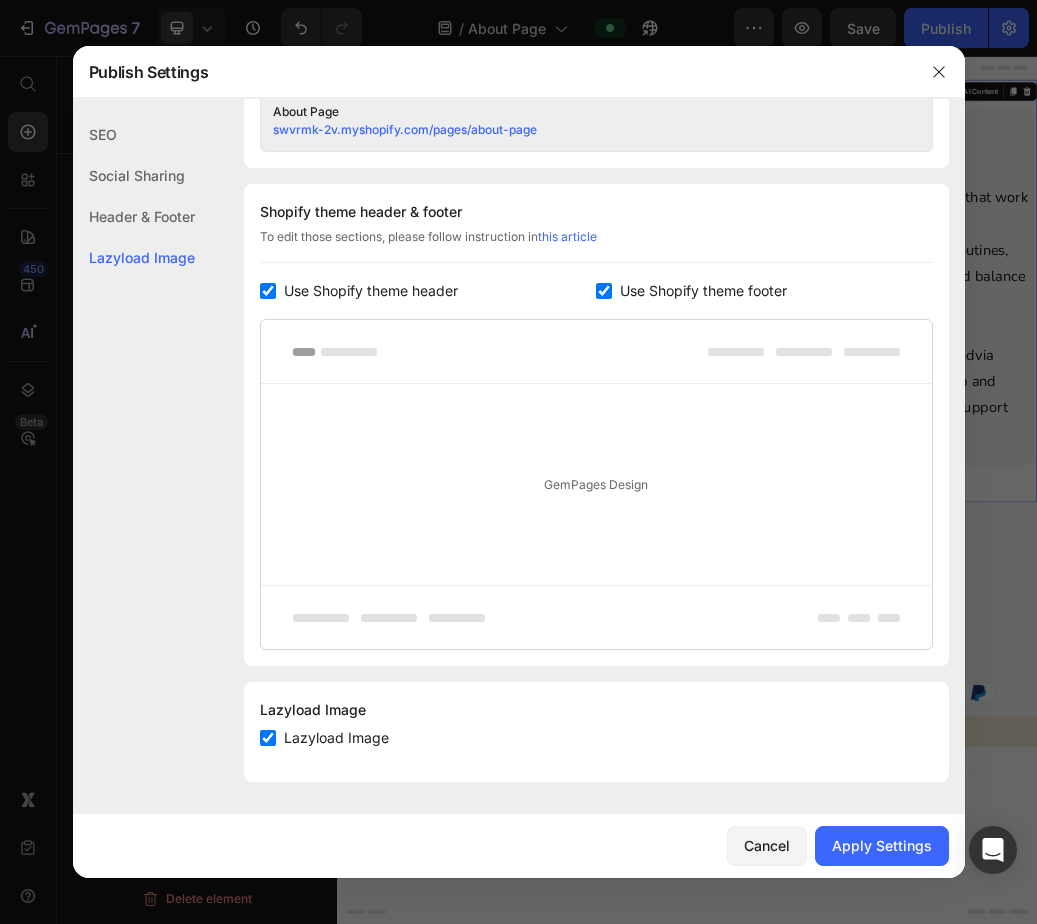 click on "Use Shopify theme footer" at bounding box center [764, 291] 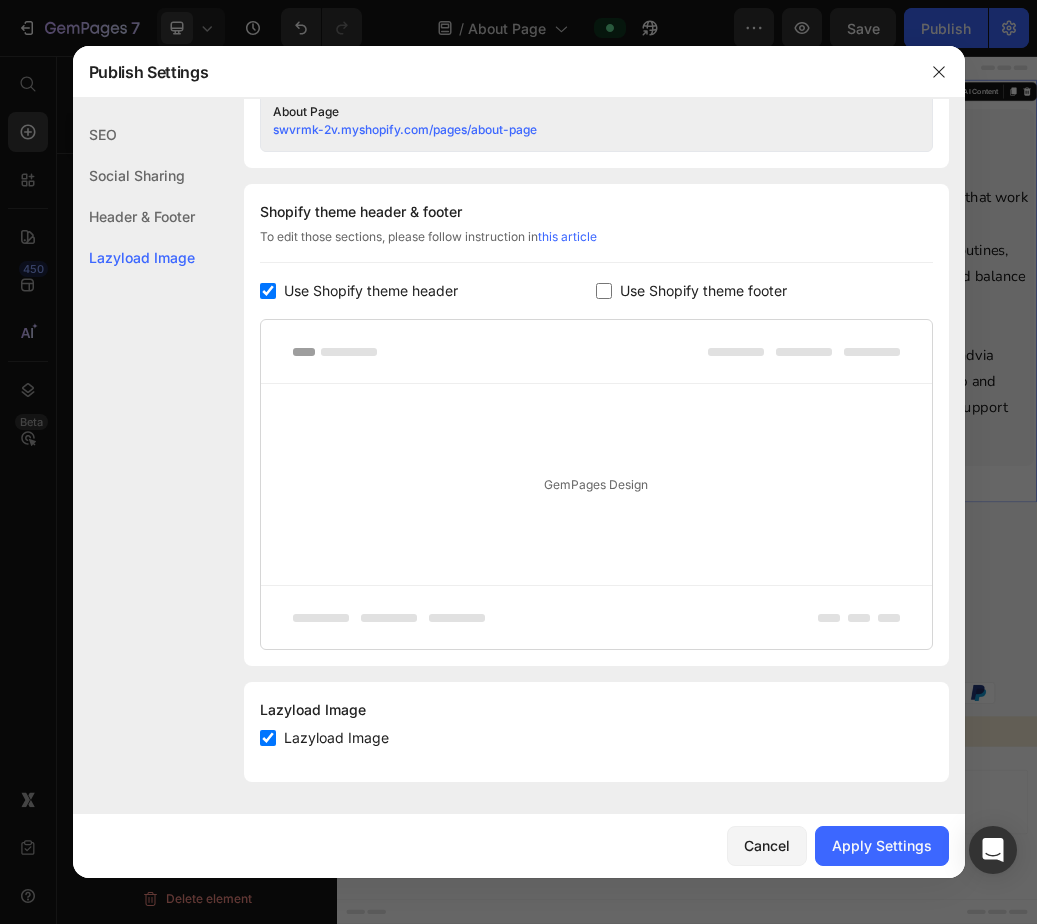 checkbox on "false" 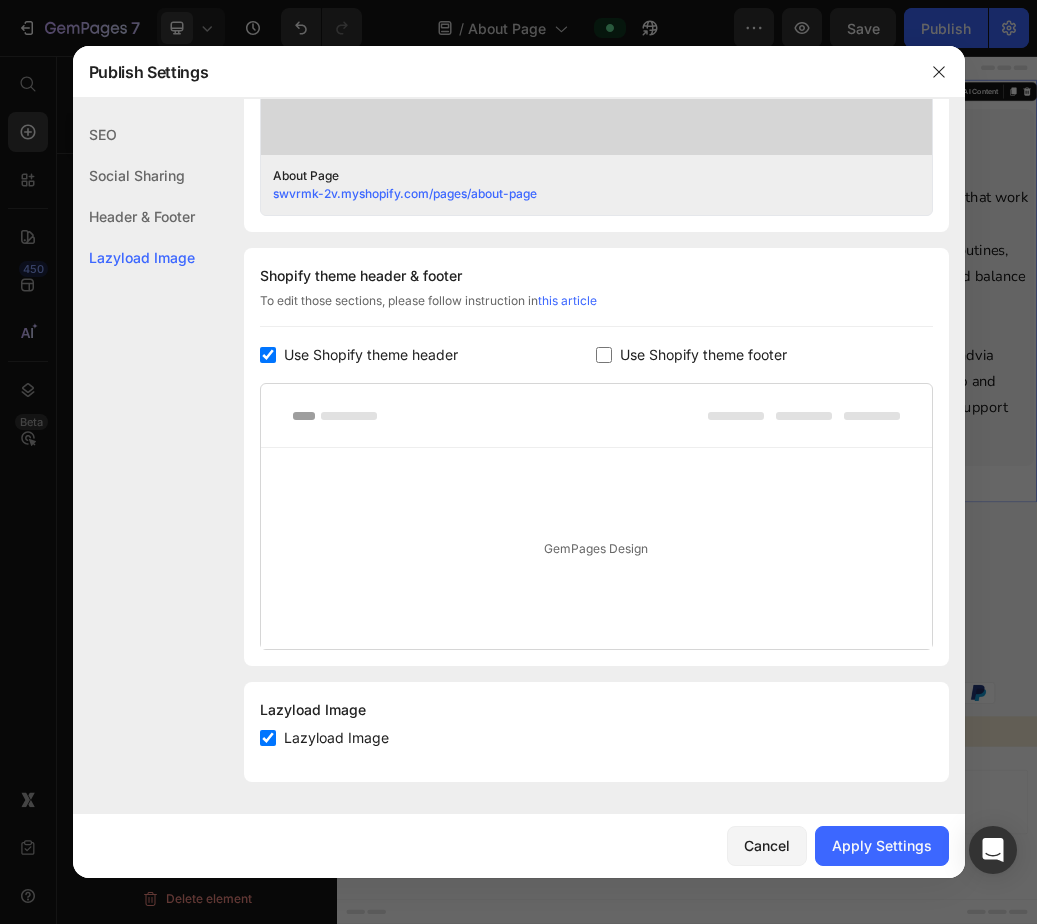 scroll, scrollTop: 807, scrollLeft: 0, axis: vertical 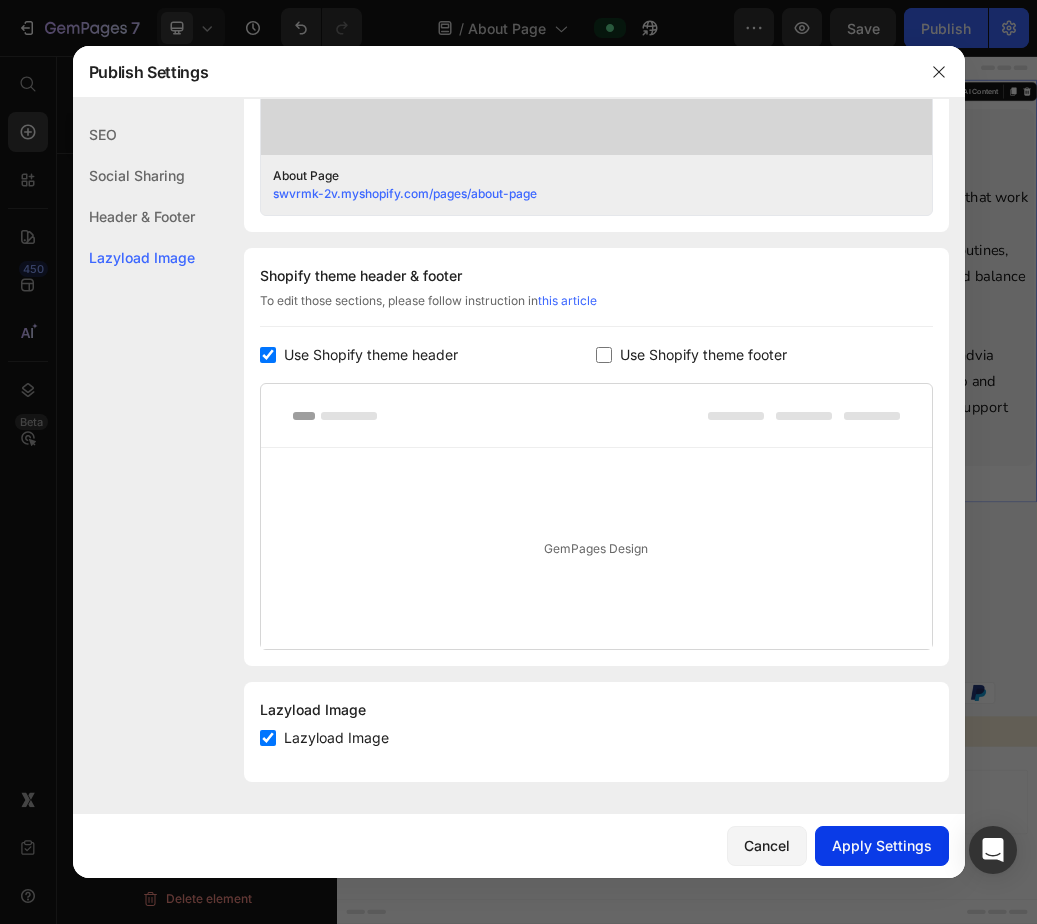 click on "Apply Settings" at bounding box center (882, 845) 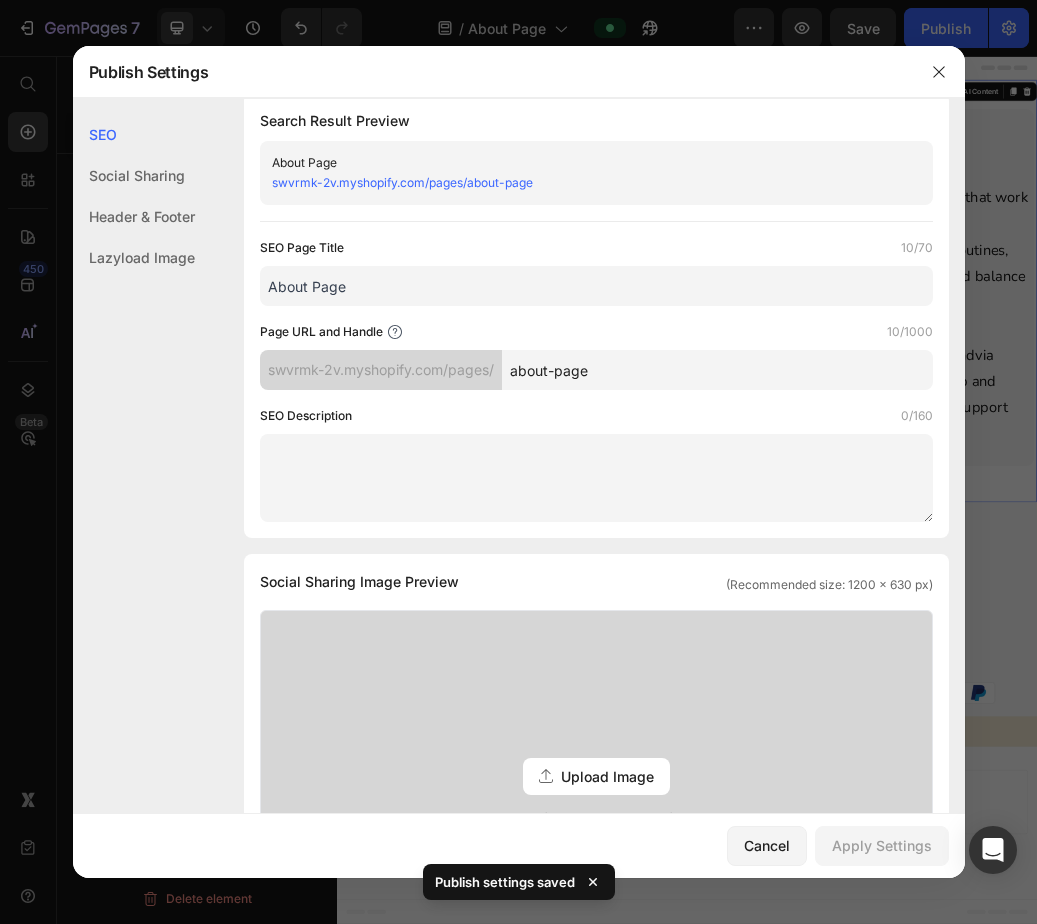 scroll, scrollTop: 0, scrollLeft: 0, axis: both 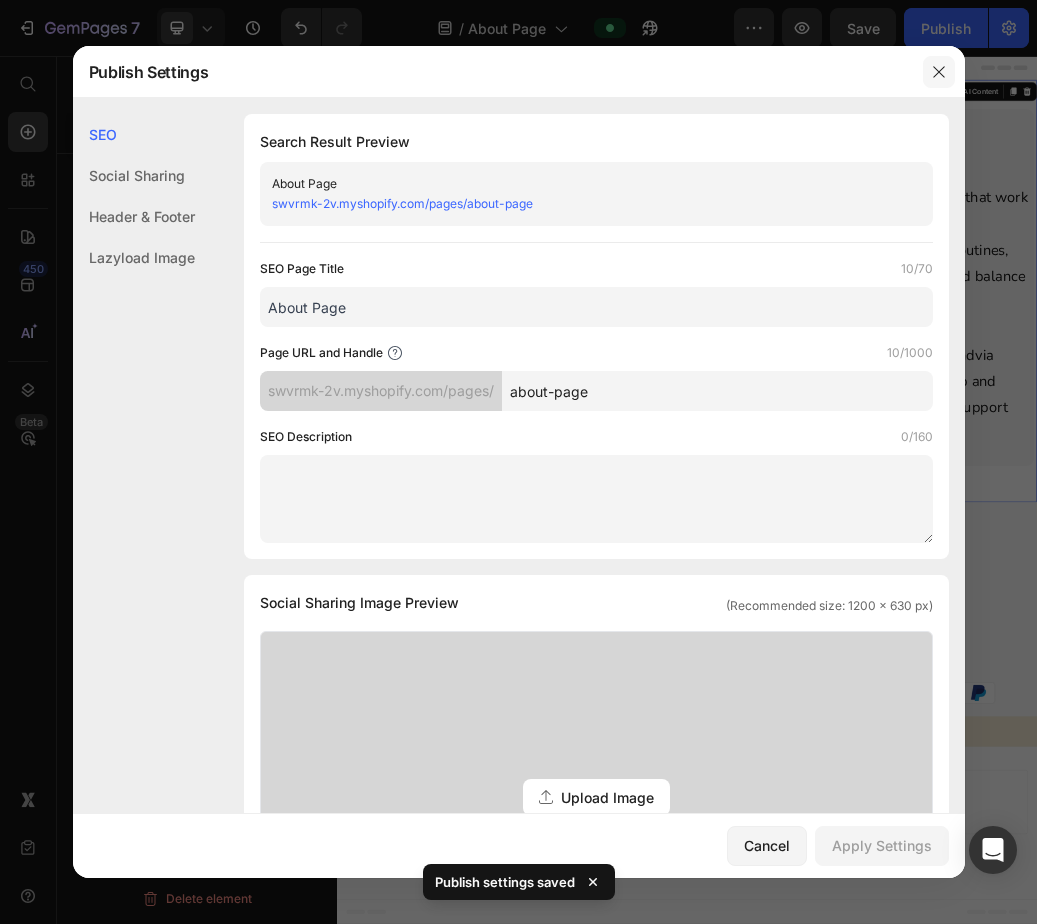 click 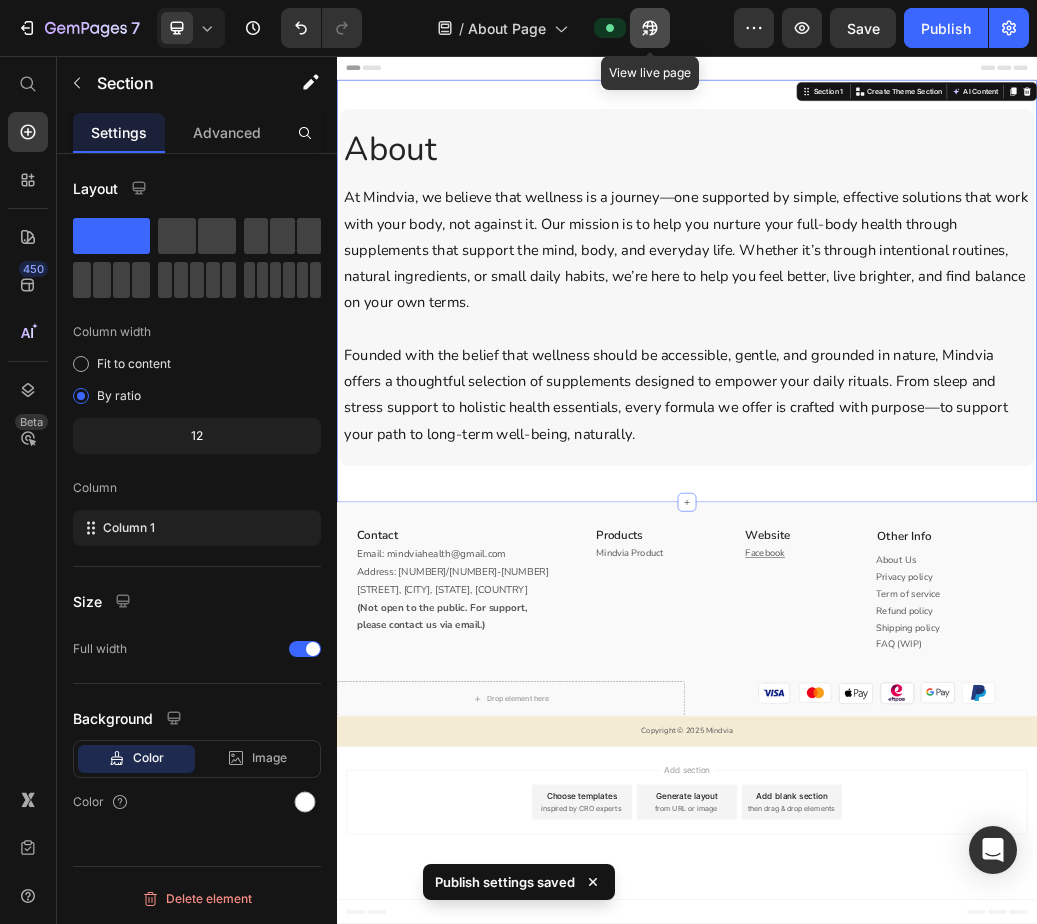 click 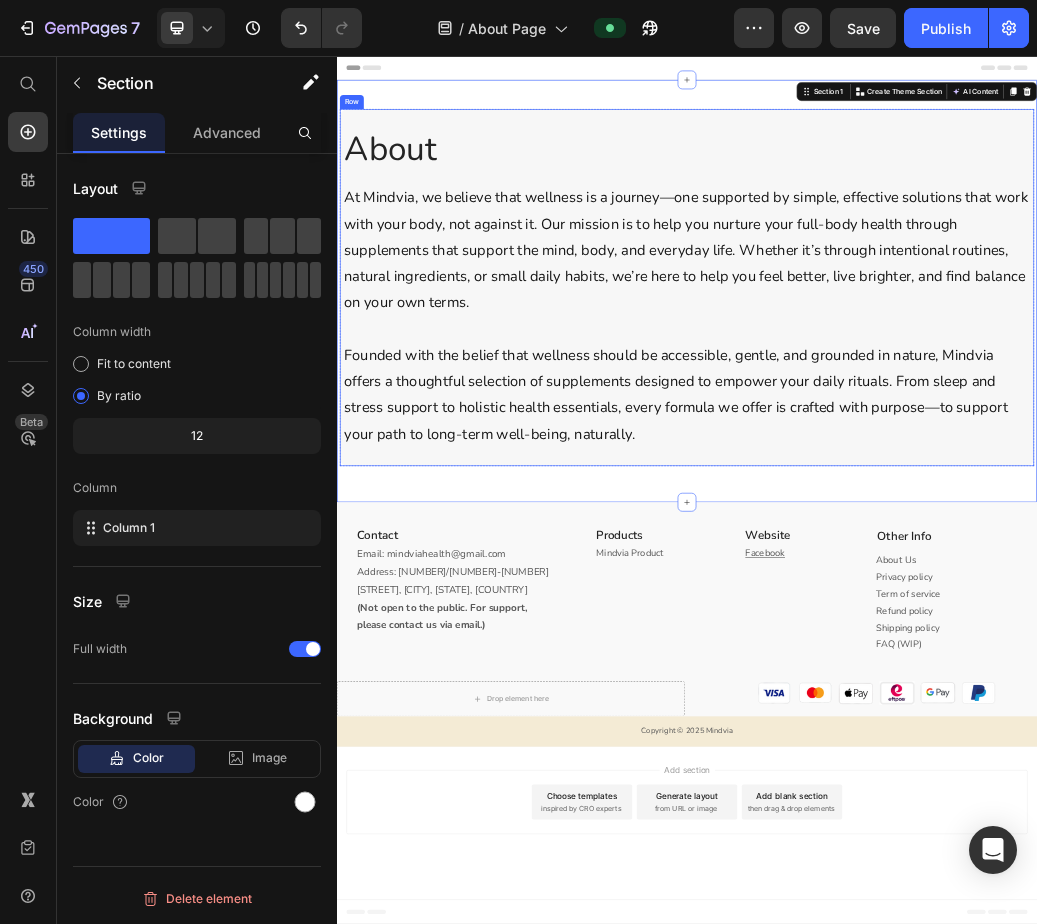 click on "About Heading At Mindvia, we believe that wellness is a journey—one supported by simple, effective solutions that work with your body, not against it. Our mission is to help you nurture your full-body health through supplements that support the mind, body, and everyday life. Whether it’s through intentional routines, natural ingredients, or small daily habits, we’re here to help you feel better, live brighter, and find balance on your own terms. Founded with the belief that wellness should be accessible, gentle, and grounded in nature, Mindvia offers a thoughtful selection of supplements designed to empower your daily rituals. From sleep and stress support to holistic health essentials, every formula we offer is crafted with purpose—to support your path to long-term well-being, naturally. Text Block Row Row" at bounding box center [937, 453] 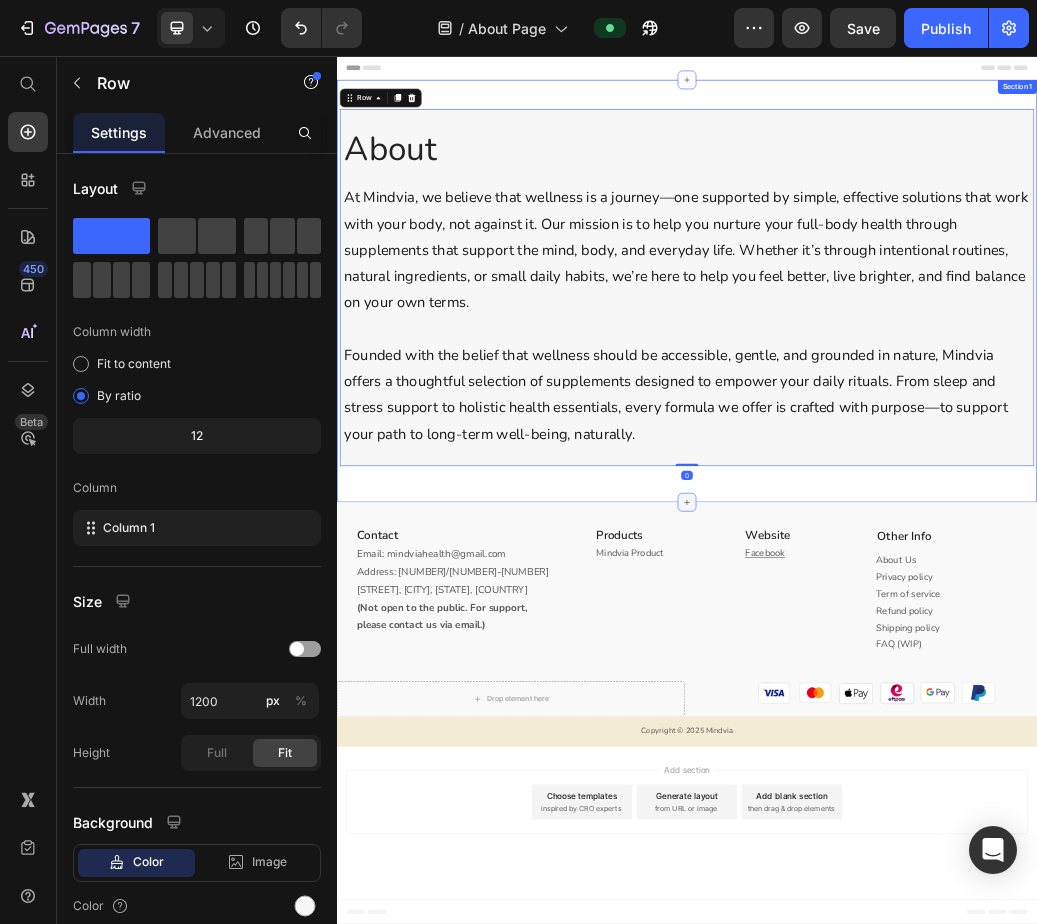 click 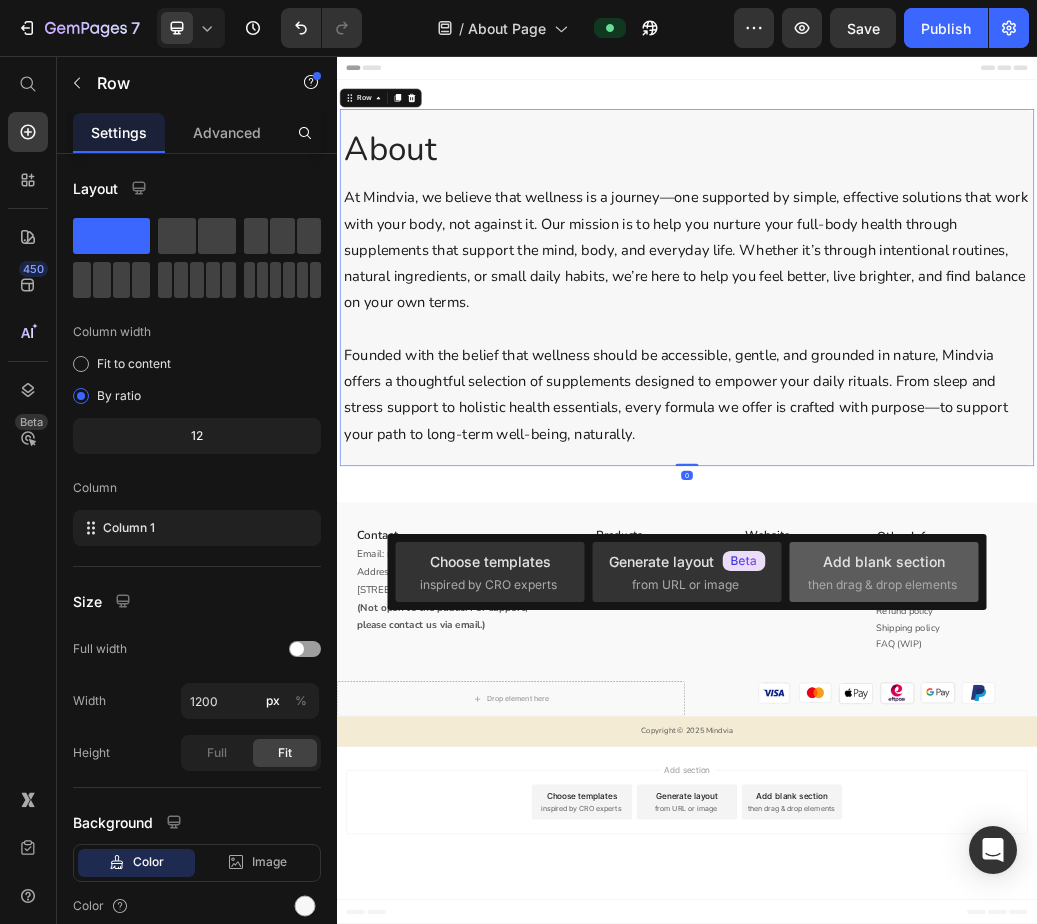 click on "Add blank section" at bounding box center [884, 561] 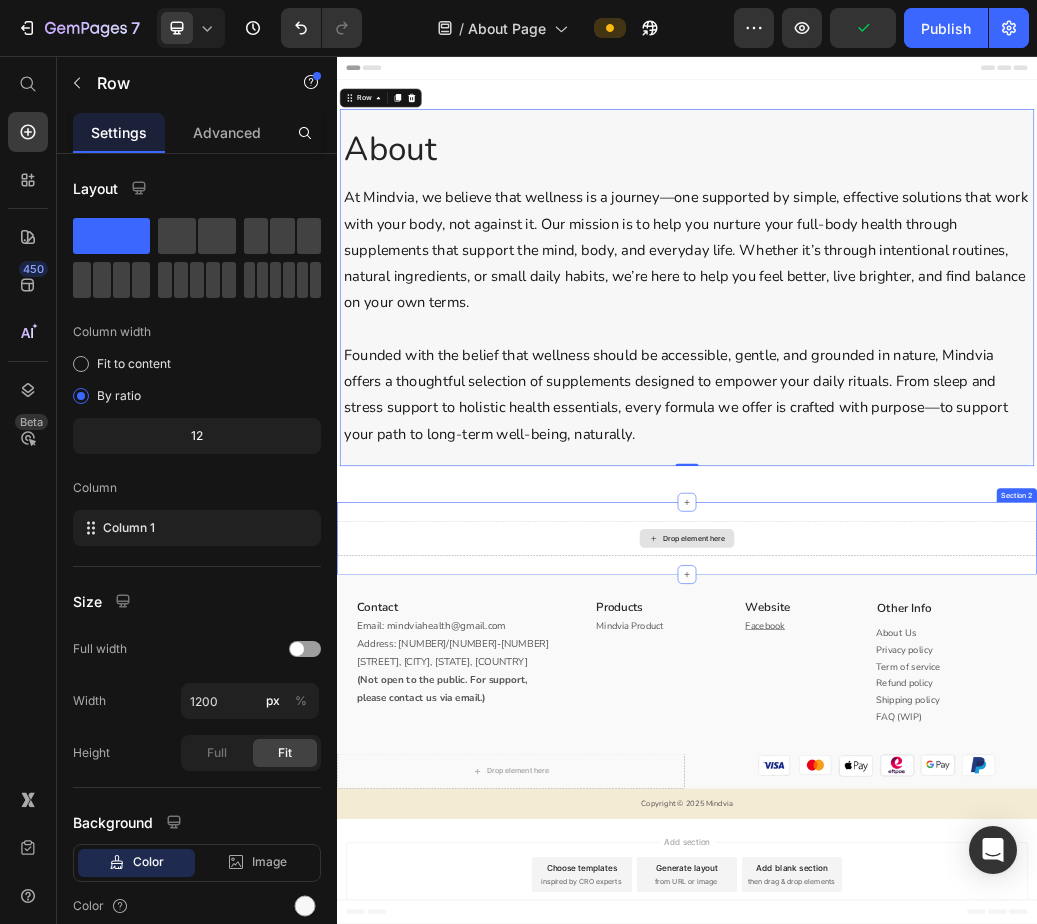 click on "Drop element here" at bounding box center [937, 883] 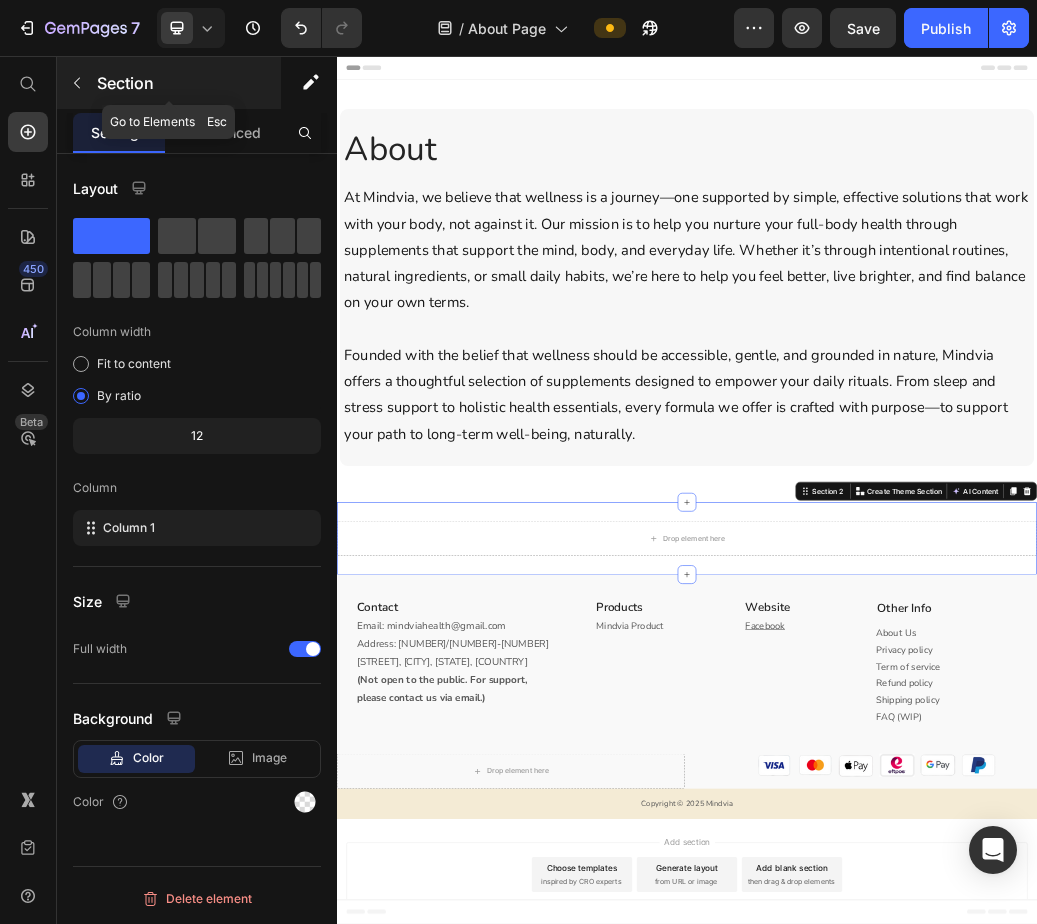 click 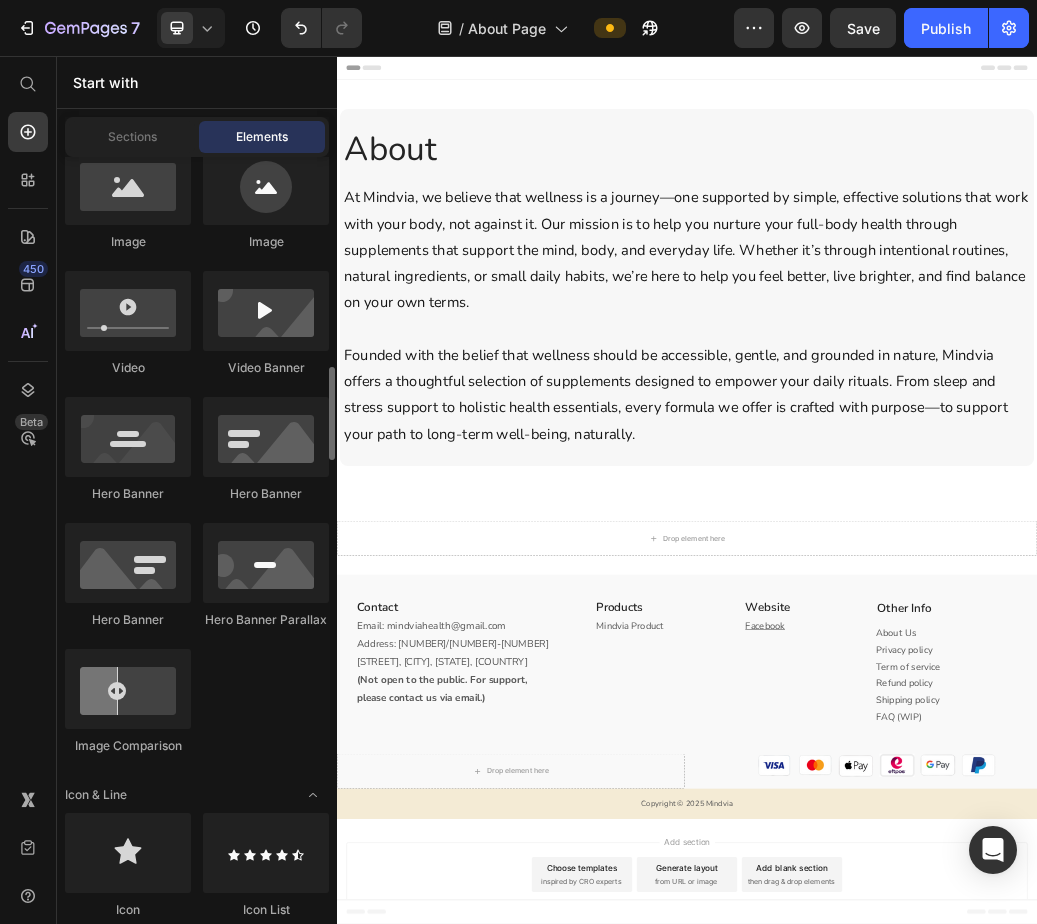 scroll, scrollTop: 900, scrollLeft: 0, axis: vertical 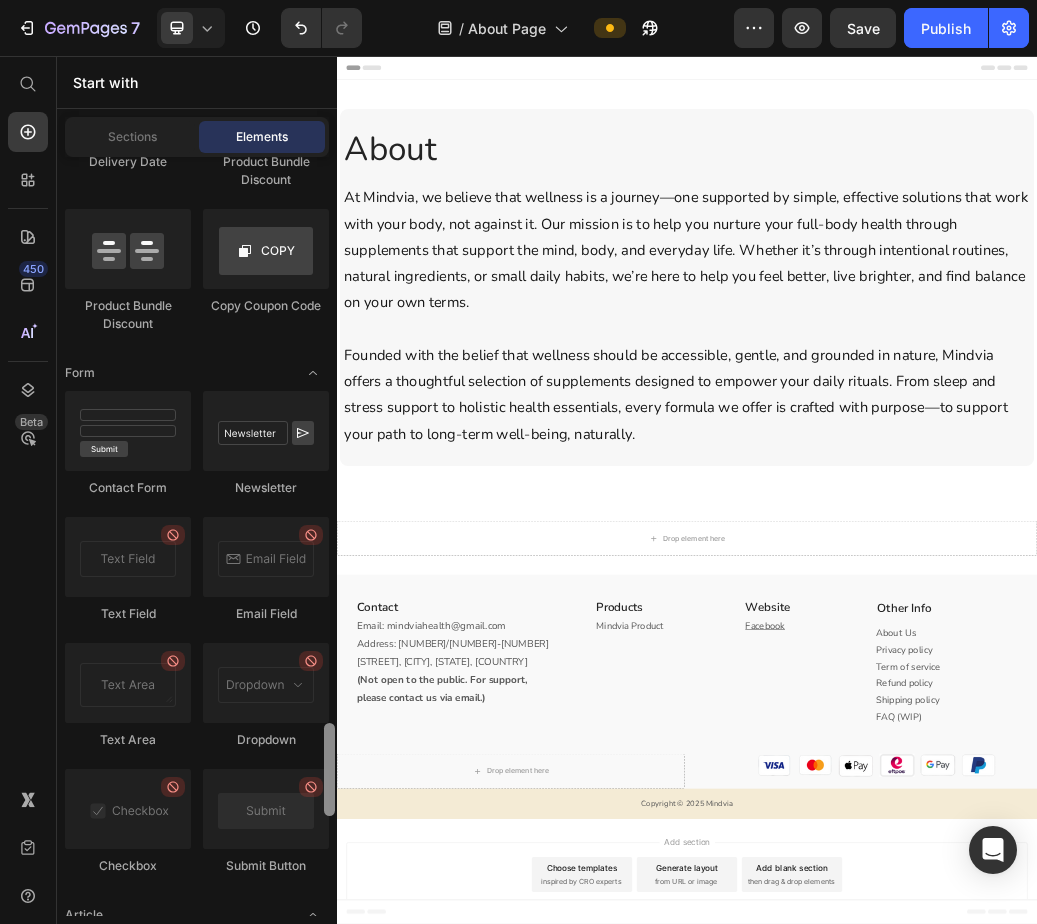 drag, startPoint x: 331, startPoint y: 296, endPoint x: 319, endPoint y: 752, distance: 456.15787 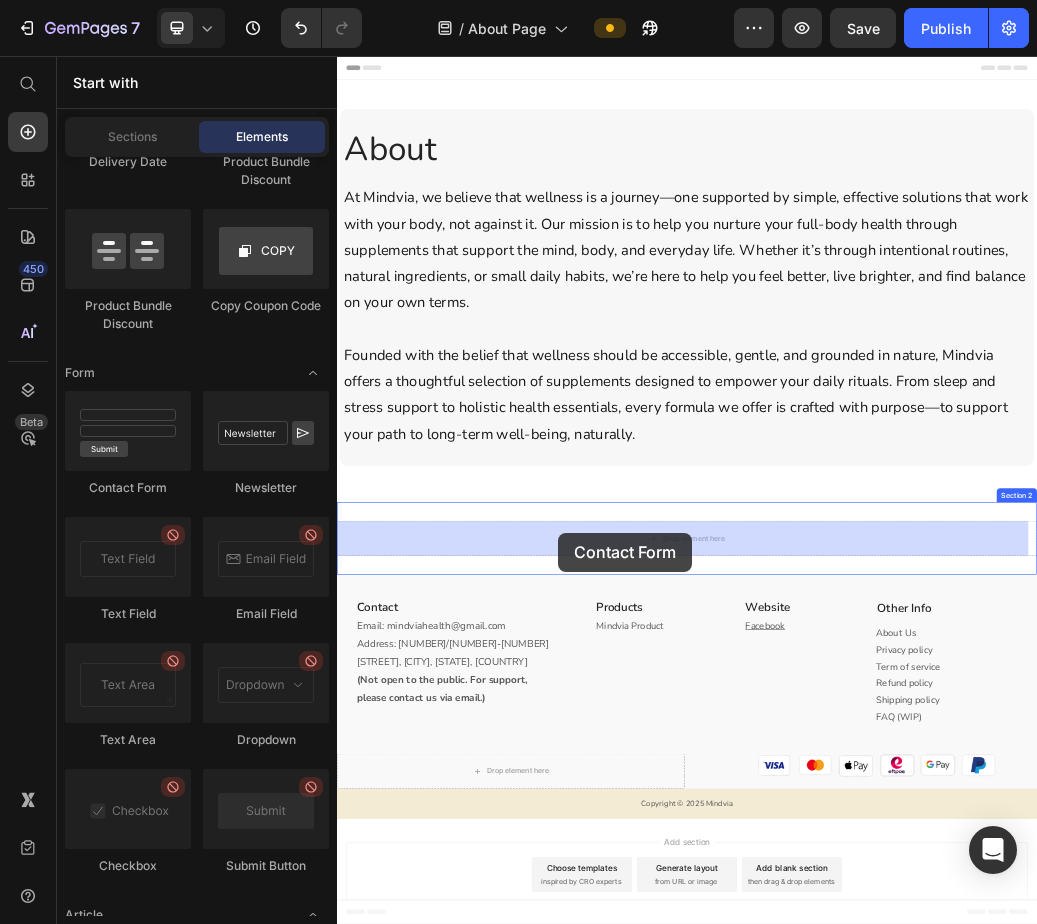 scroll, scrollTop: 18, scrollLeft: 0, axis: vertical 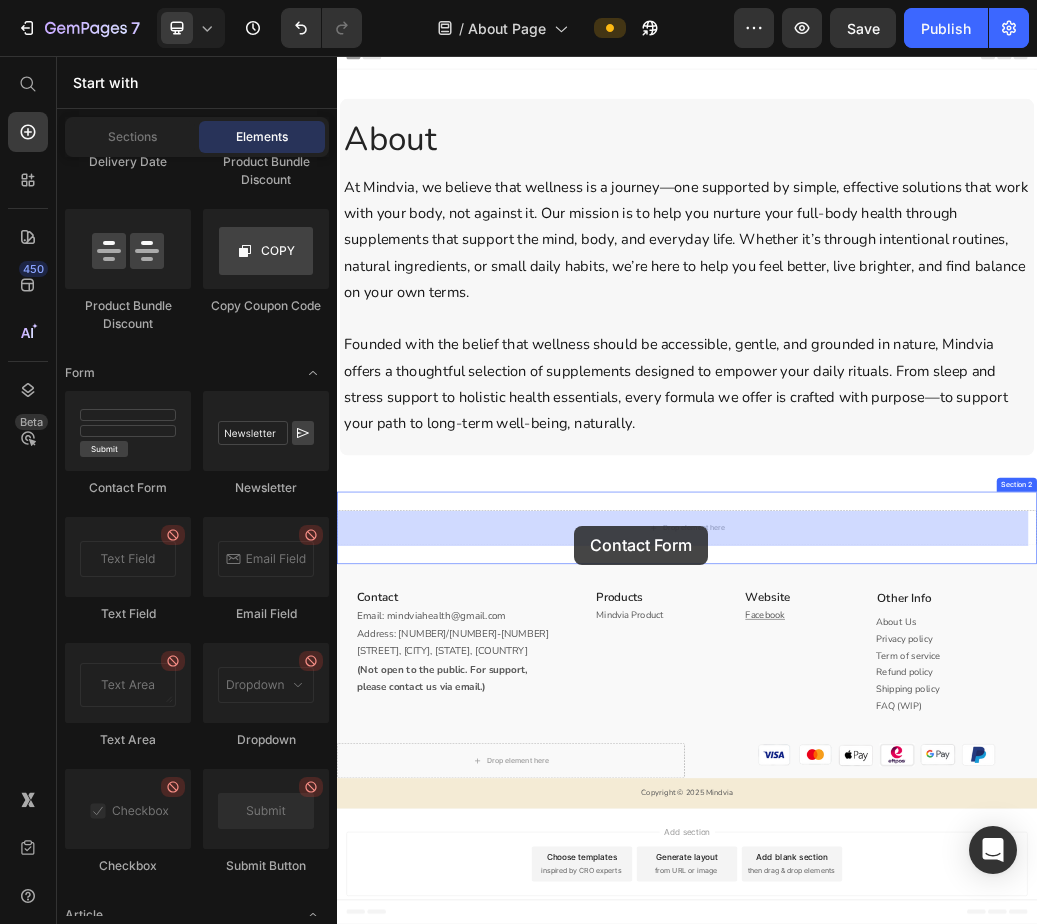 drag, startPoint x: 468, startPoint y: 489, endPoint x: 743, endPoint y: 861, distance: 462.61105 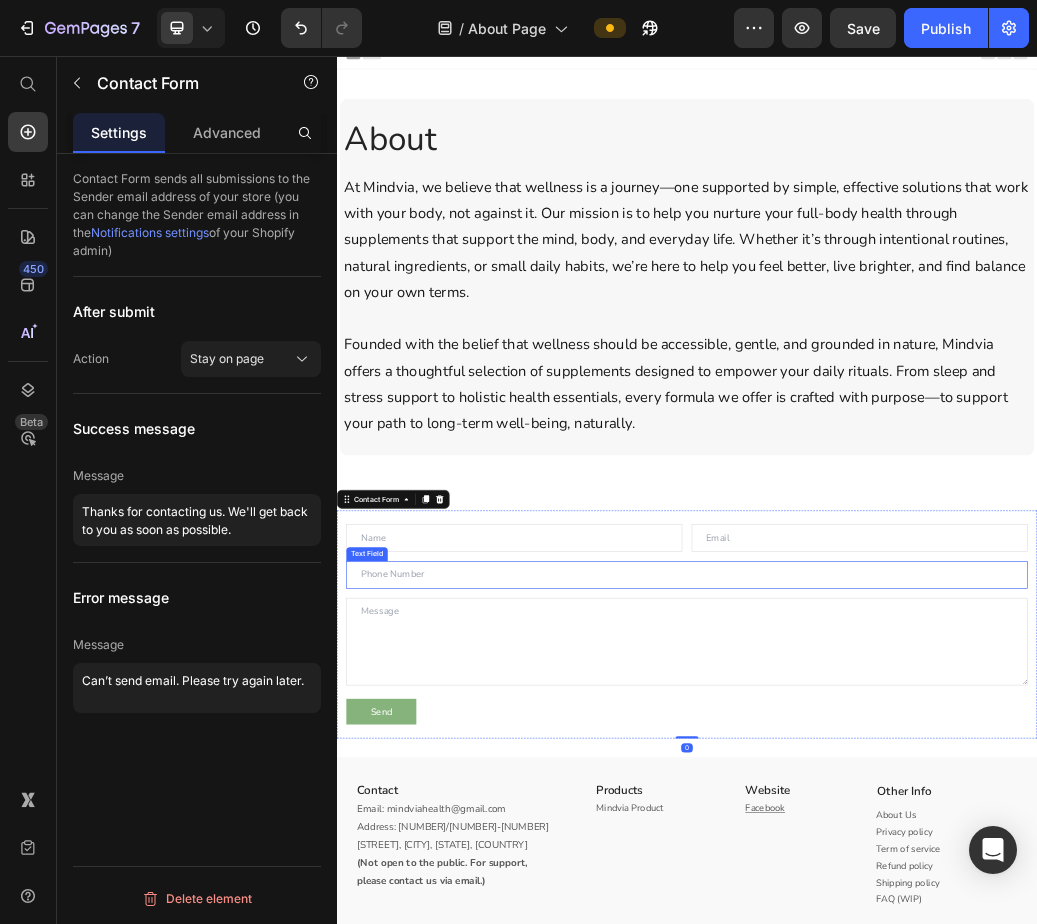 click at bounding box center [937, 945] 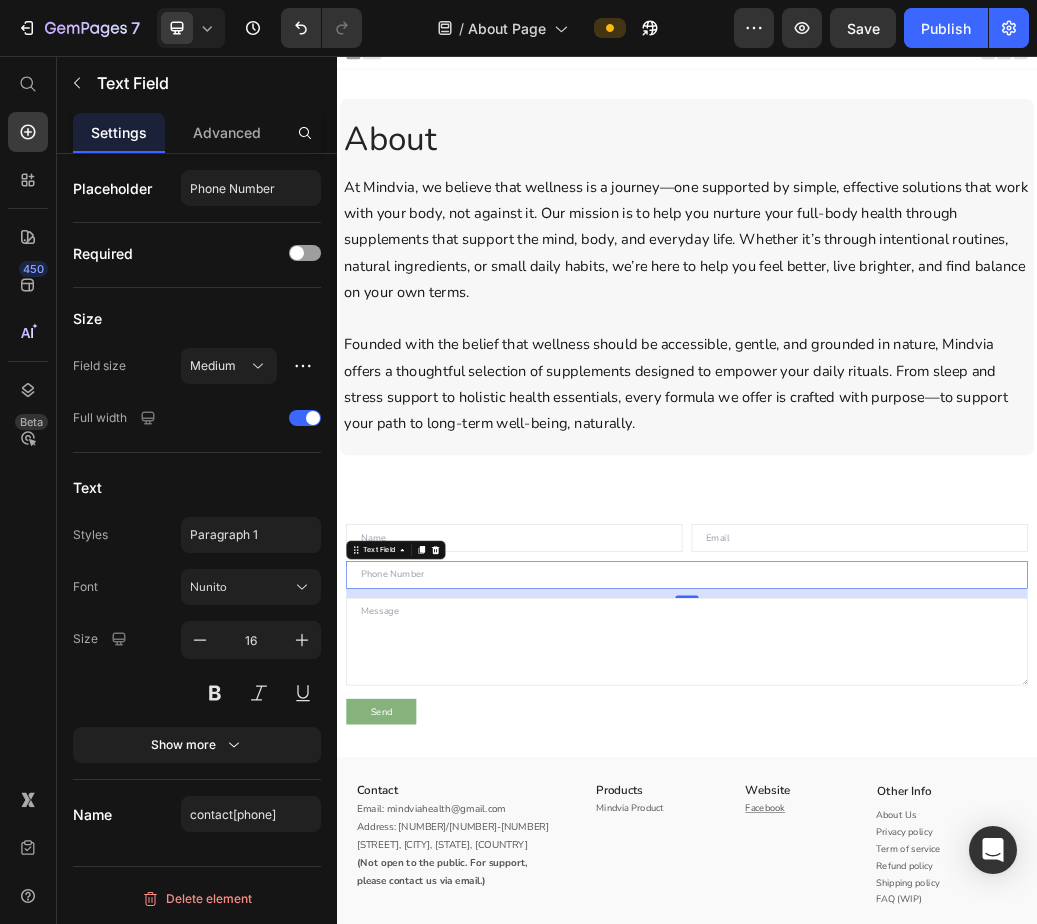 click at bounding box center [937, 945] 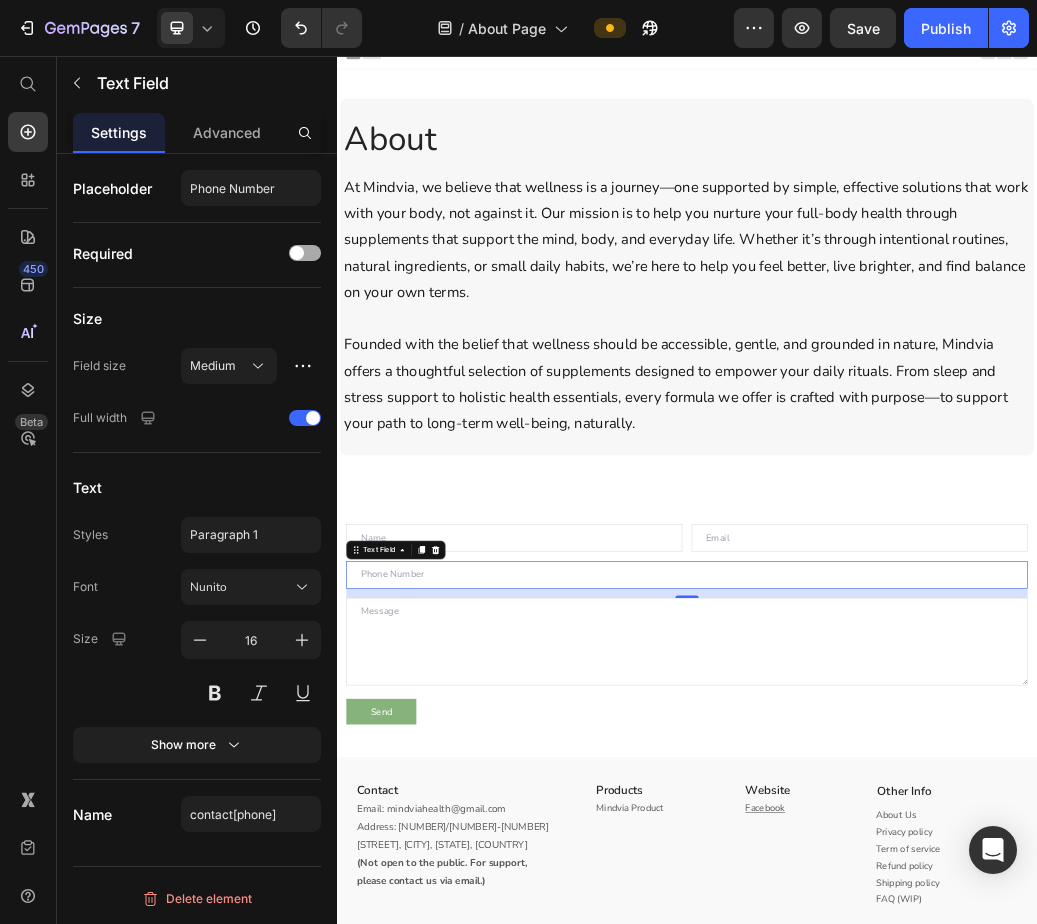 click on "Required" 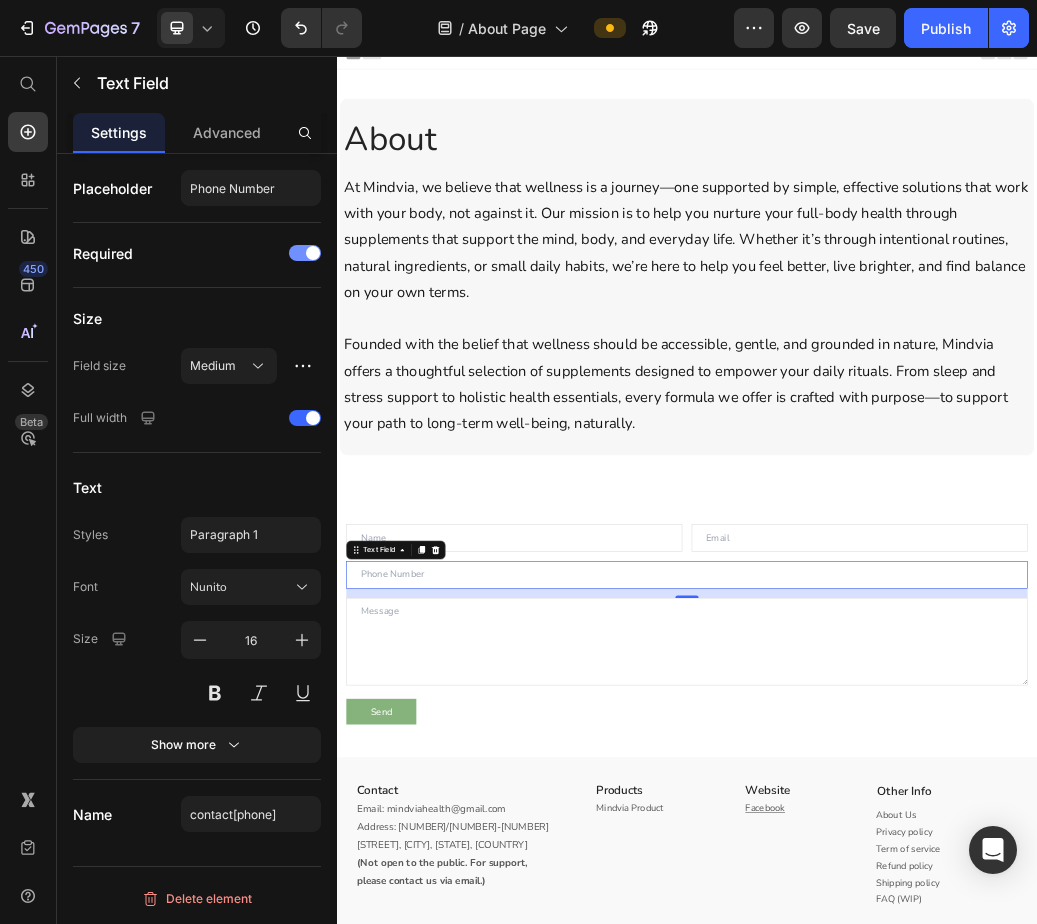 click at bounding box center (305, 253) 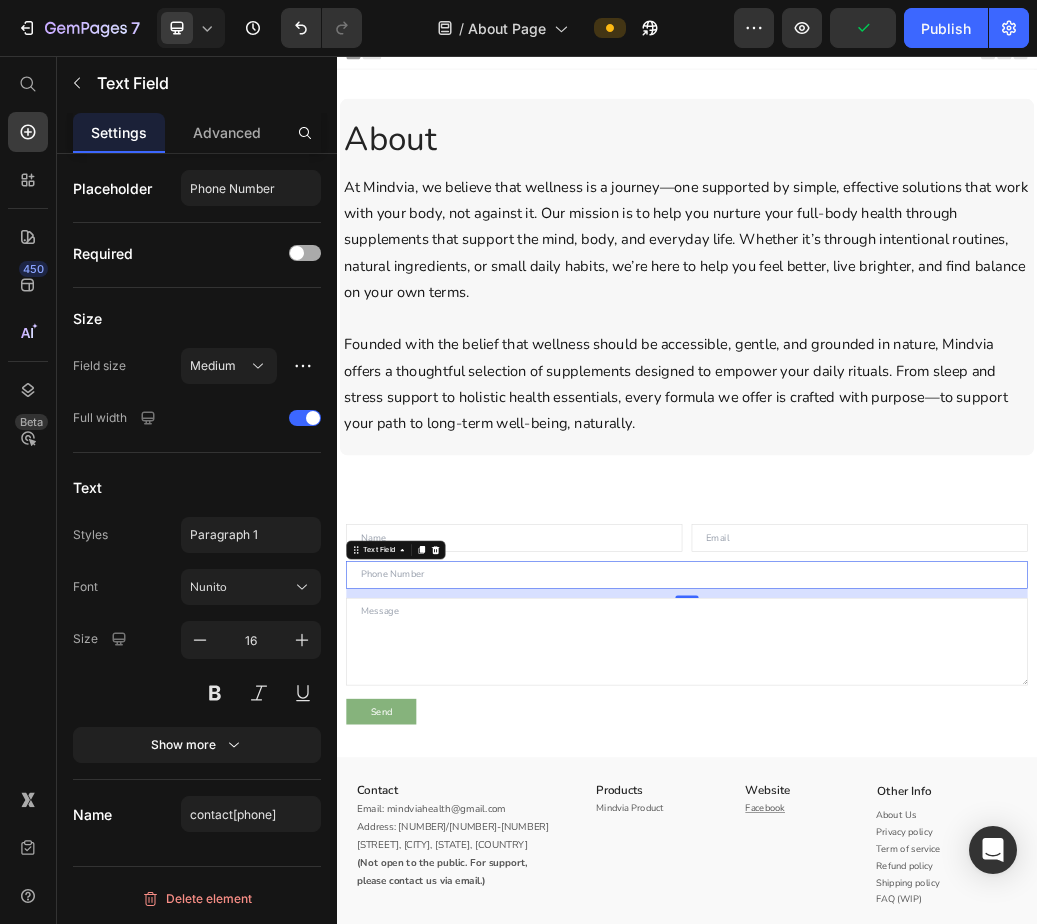 click at bounding box center (297, 253) 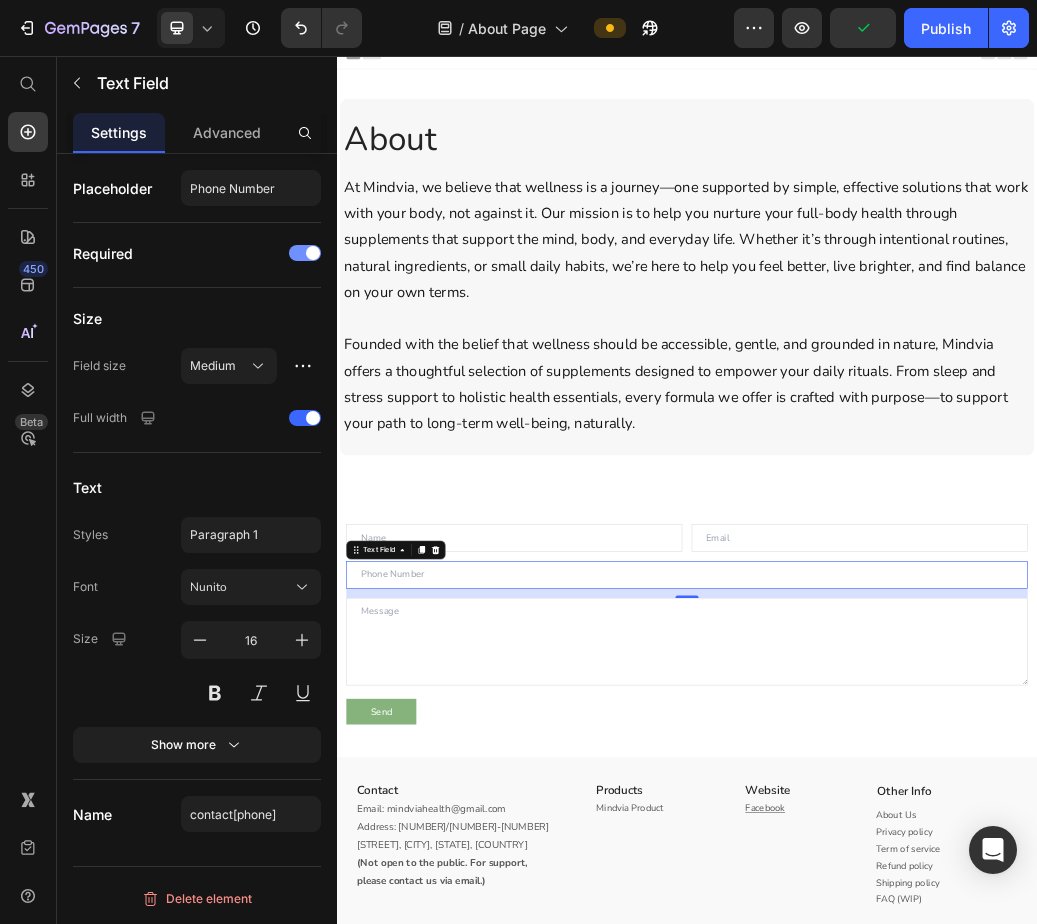 click at bounding box center [305, 253] 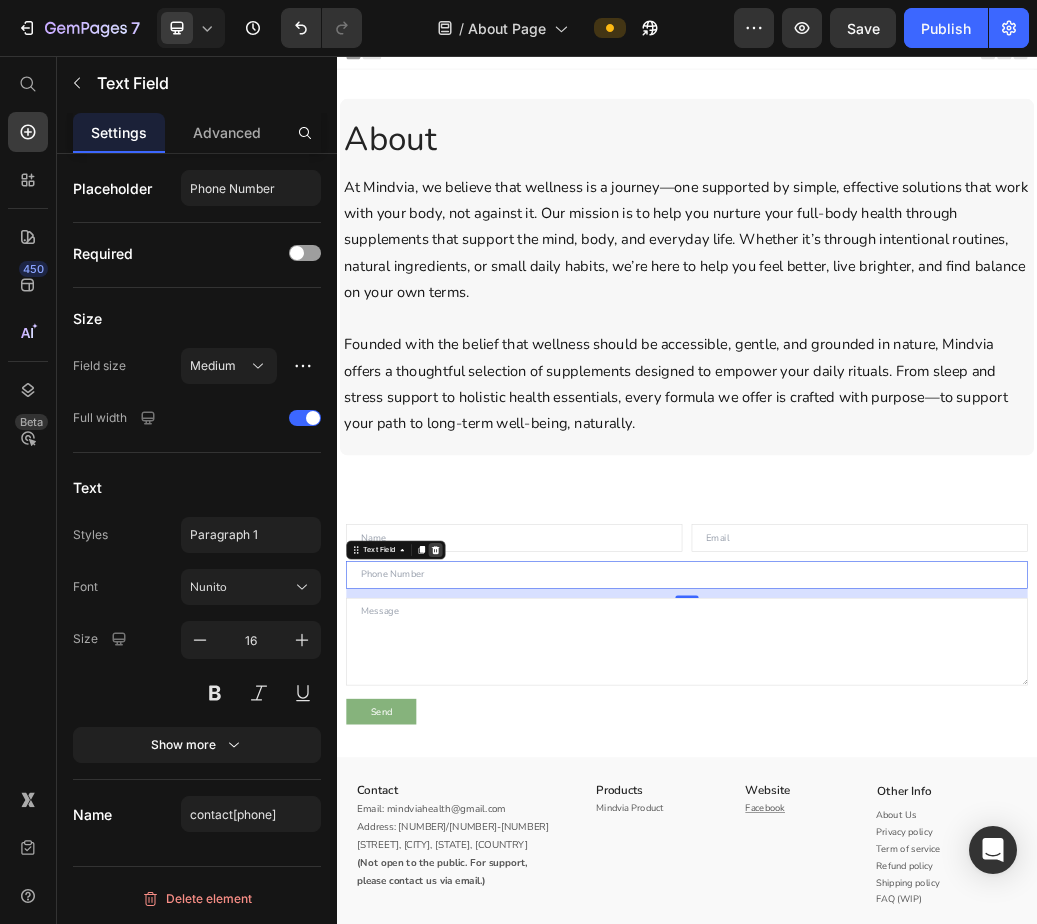click 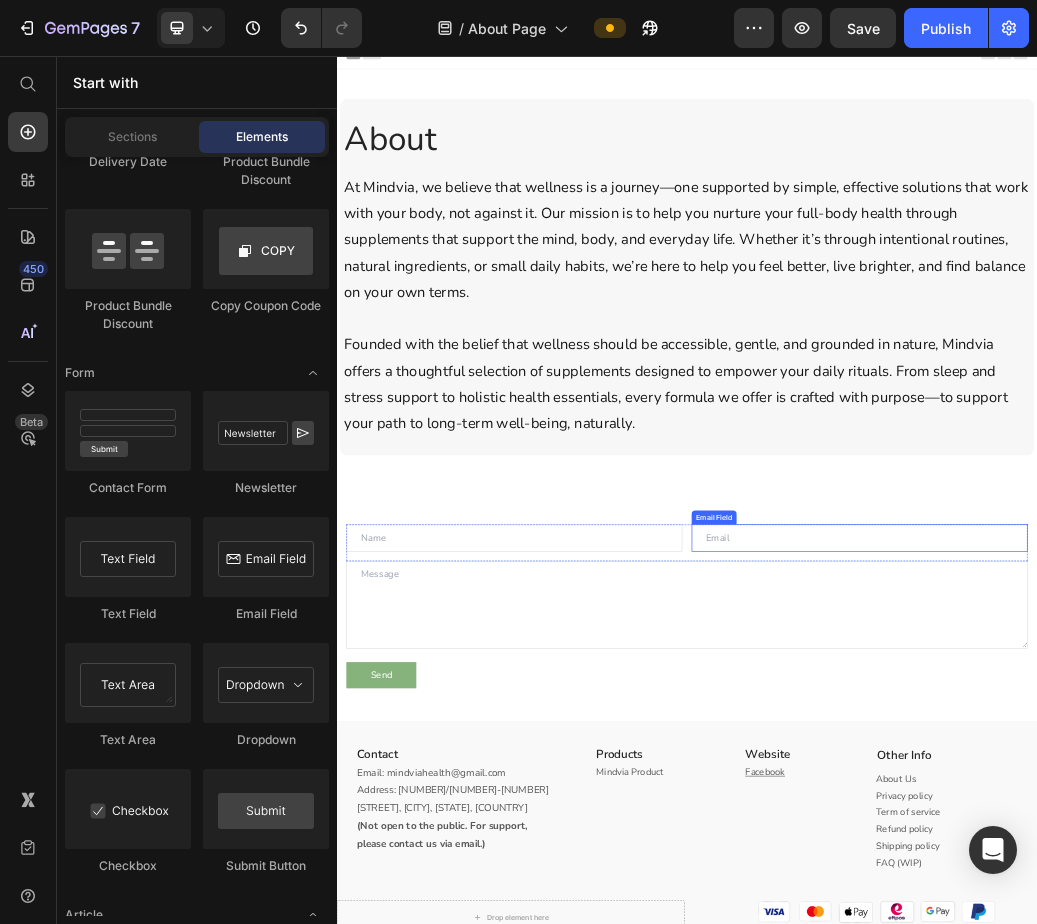 click at bounding box center (1233, 882) 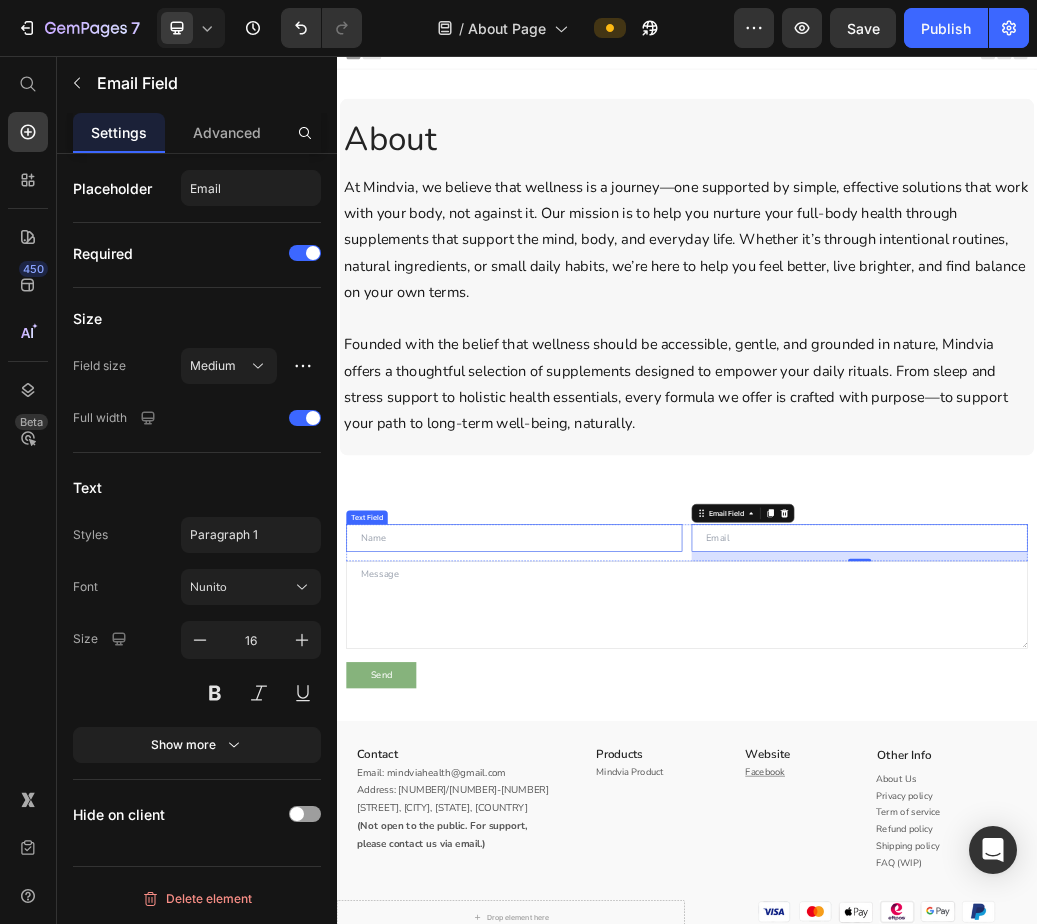 click at bounding box center [641, 882] 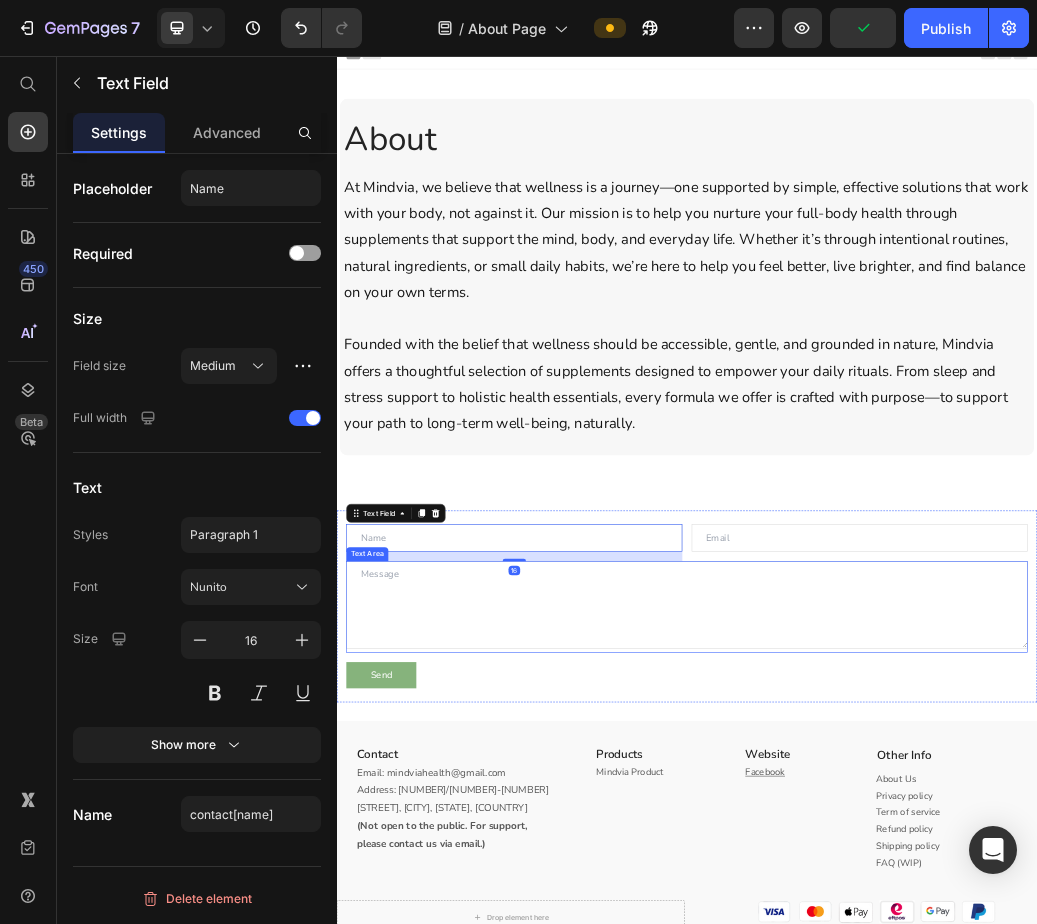 click at bounding box center (937, 997) 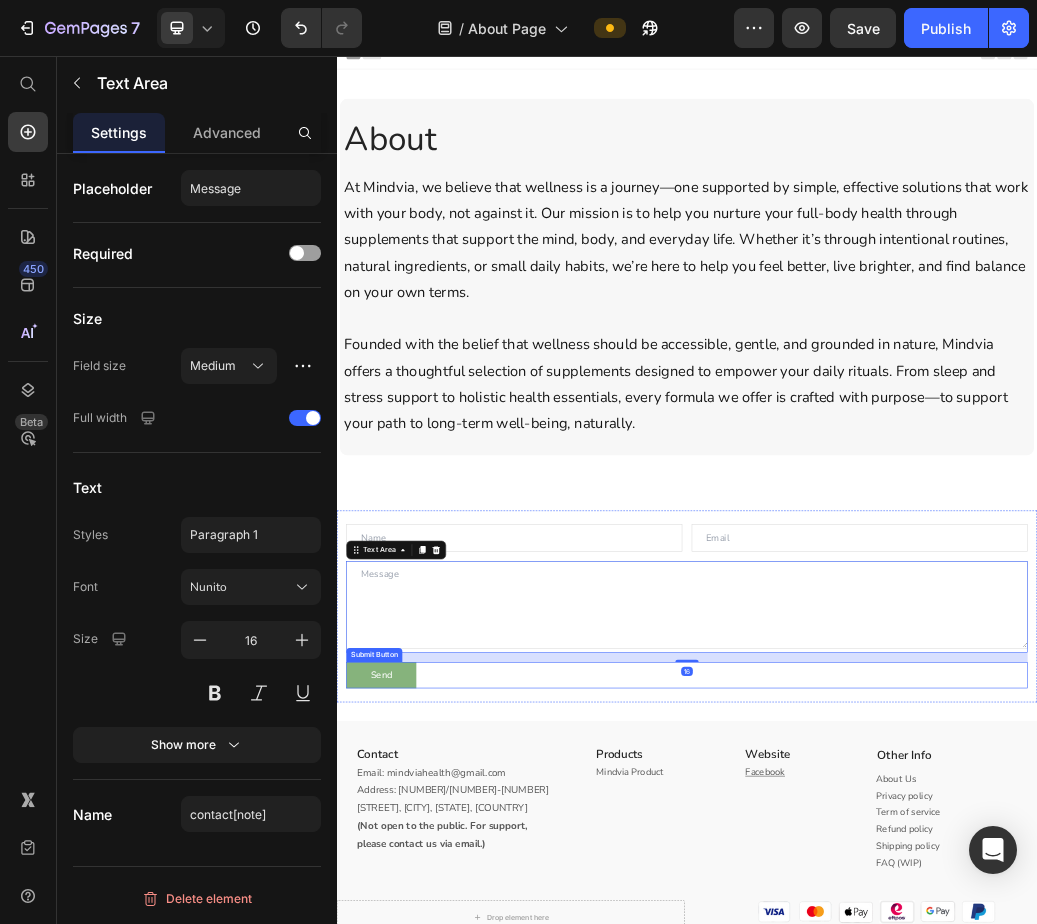 click on "Send Submit Button" at bounding box center (937, 1117) 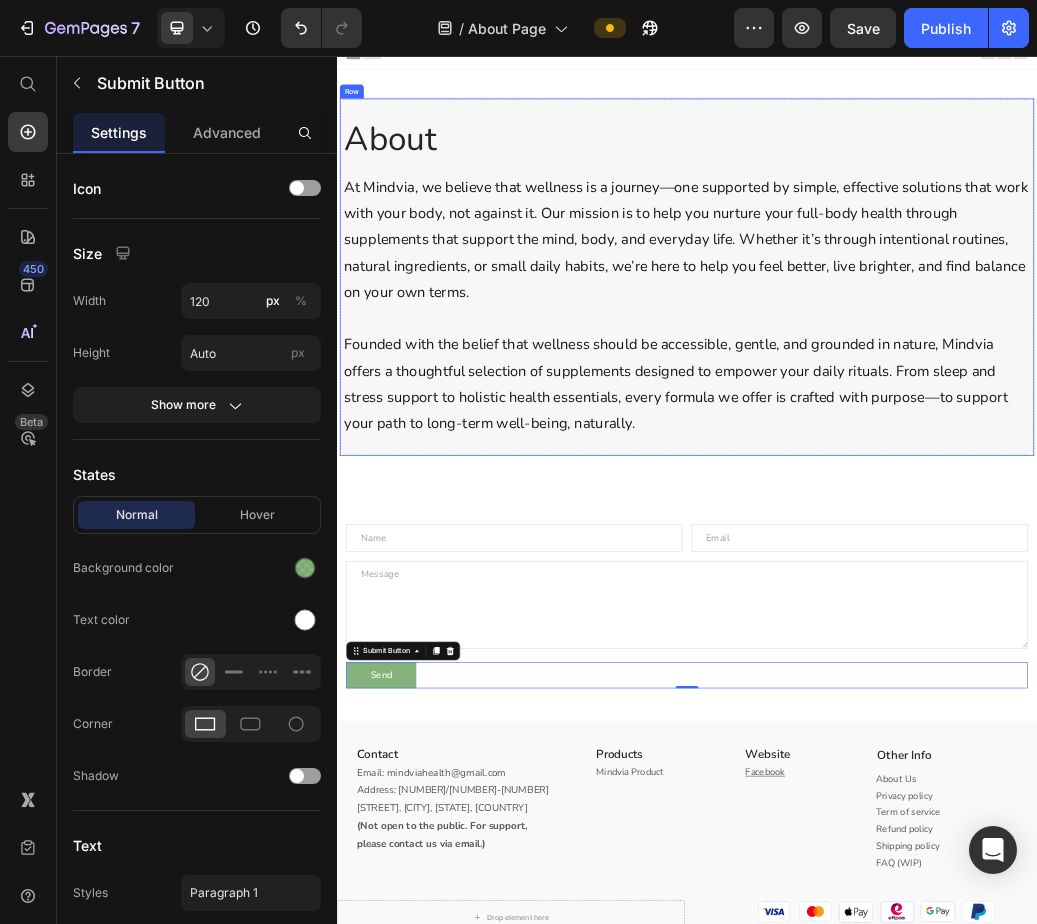 click on "About Heading At Mindvia, we believe that wellness is a journey—one supported by simple, effective solutions that work with your body, not against it. Our mission is to help you nurture your full-body health through supplements that support the mind, body, and everyday life. Whether it’s through intentional routines, natural ingredients, or small daily habits, we’re here to help you feel better, live brighter, and find balance on your own terms. Founded with the belief that wellness should be accessible, gentle, and grounded in nature, Mindvia offers a thoughtful selection of supplements designed to empower your daily rituals. From sleep and stress support to holistic health essentials, every formula we offer is crafted with purpose—to support your path to long-term well-being, naturally. Text Block Row Row" at bounding box center [937, 435] 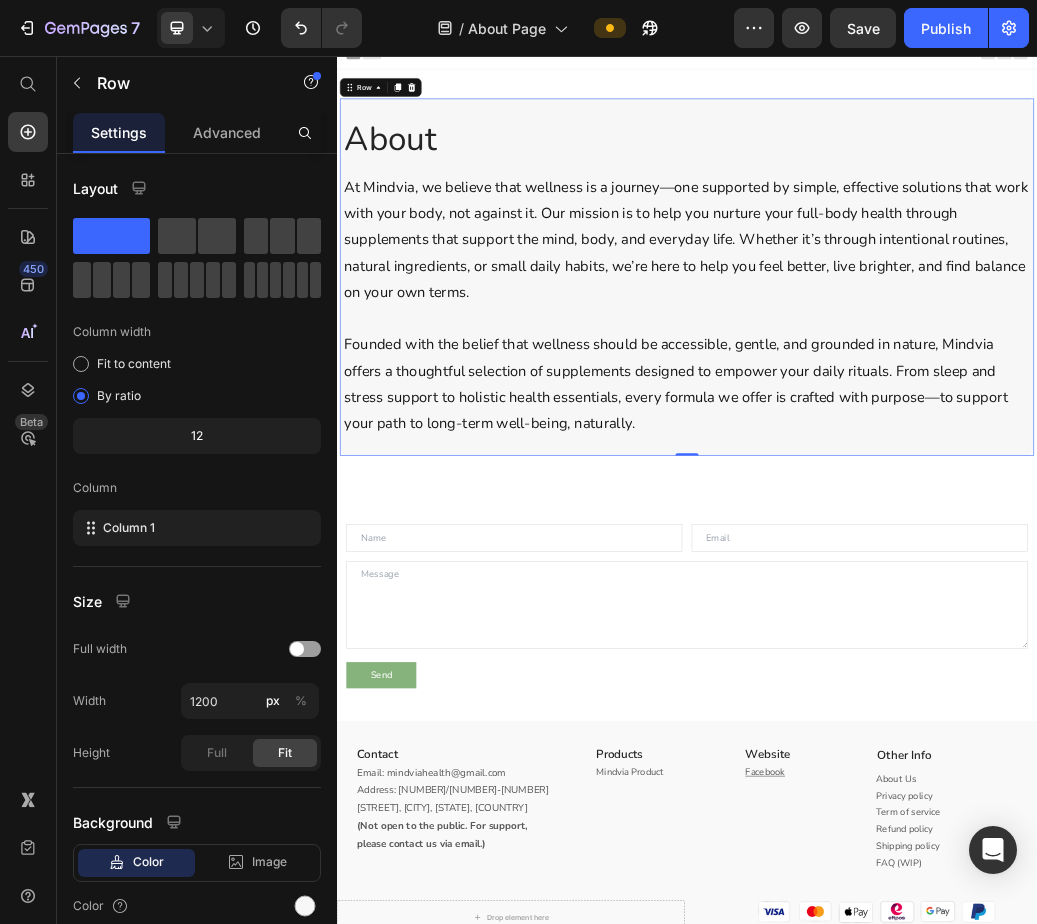 click on "About Heading At Mindvia, we believe that wellness is a journey—one supported by simple, effective solutions that work with your body, not against it. Our mission is to help you nurture your full-body health through supplements that support the mind, body, and everyday life. Whether it’s through intentional routines, natural ingredients, or small daily habits, we’re here to help you feel better, live brighter, and find balance on your own terms. Founded with the belief that wellness should be accessible, gentle, and grounded in nature, Mindvia offers a thoughtful selection of supplements designed to empower your daily rituals. From sleep and stress support to holistic health essentials, every formula we offer is crafted with purpose—to support your path to long-term well-being, naturally. Text Block Row Row   0" at bounding box center [937, 435] 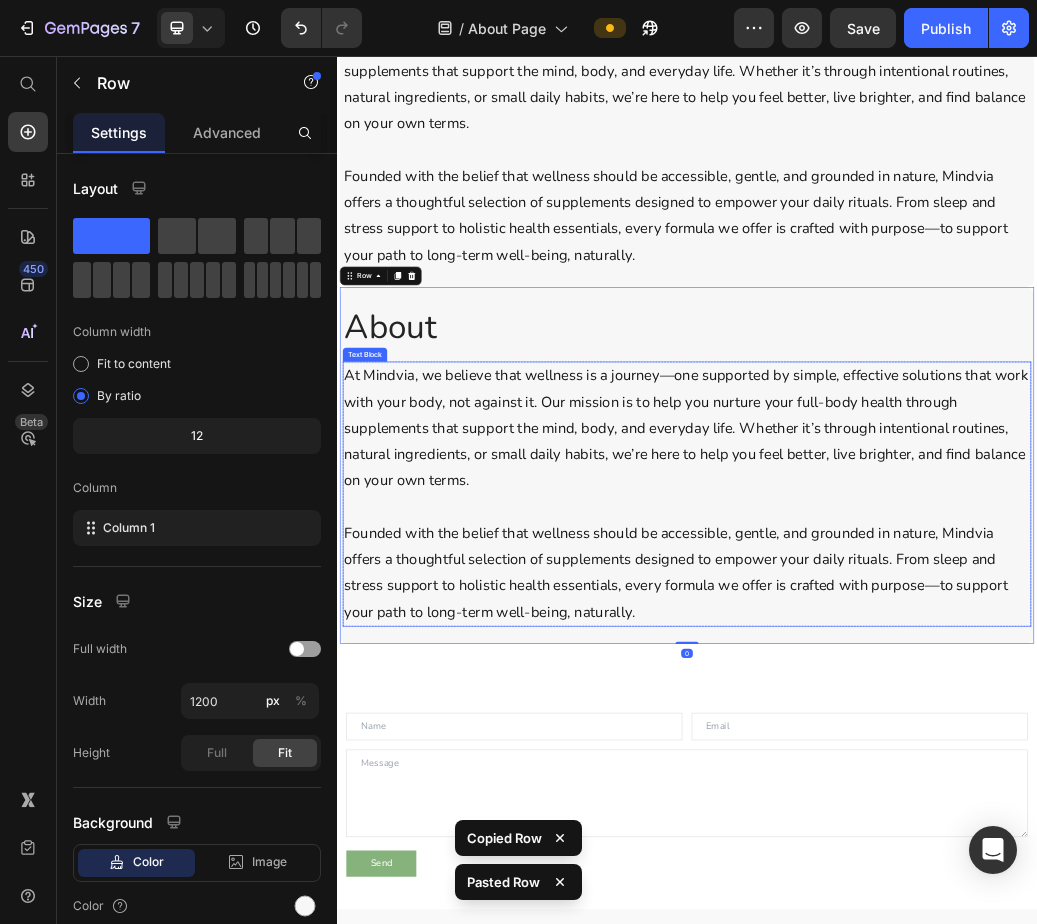 scroll, scrollTop: 318, scrollLeft: 0, axis: vertical 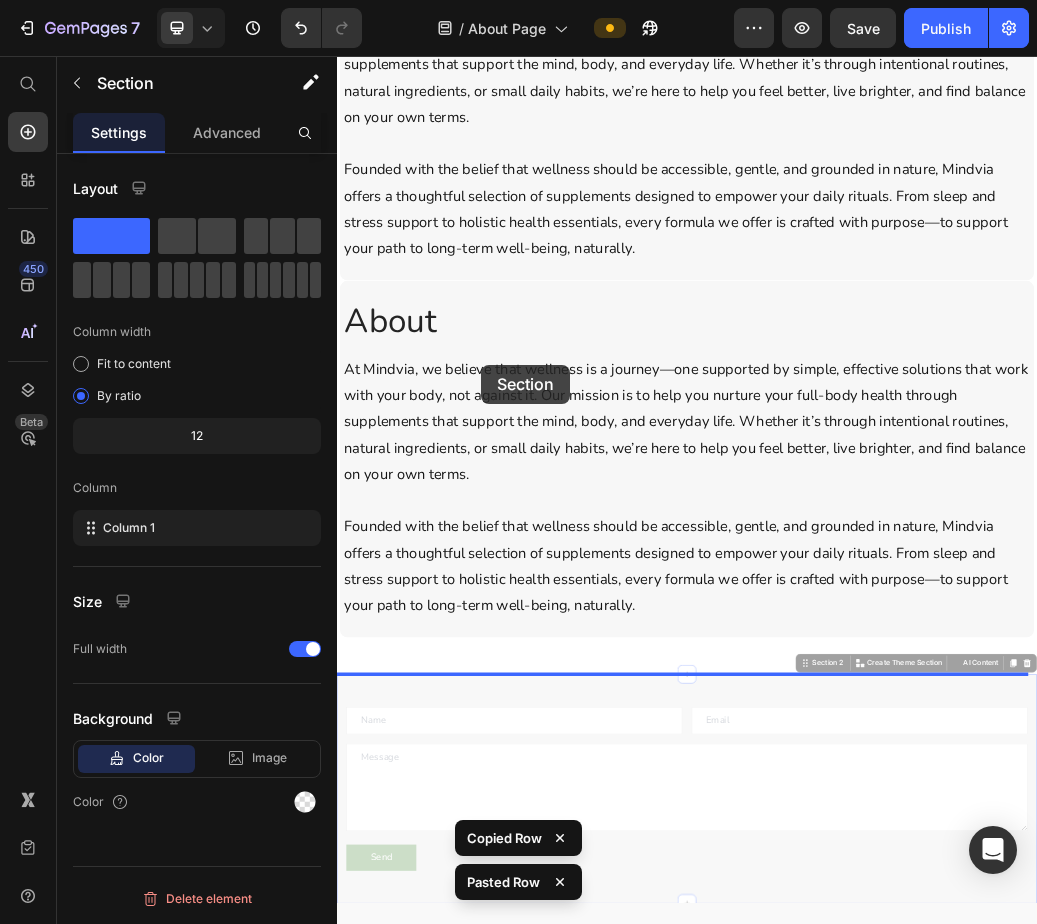drag, startPoint x: 515, startPoint y: 1134, endPoint x: 583, endPoint y: 585, distance: 553.19525 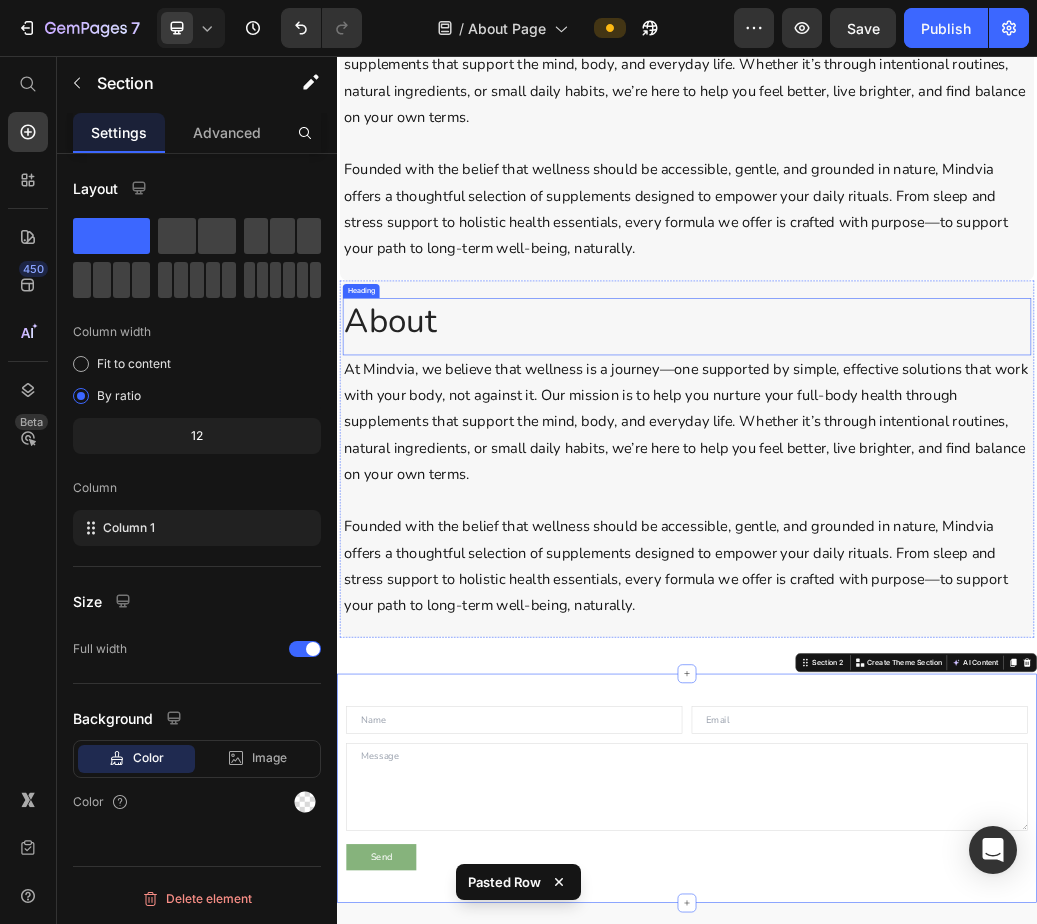 click on "About" at bounding box center [937, 510] 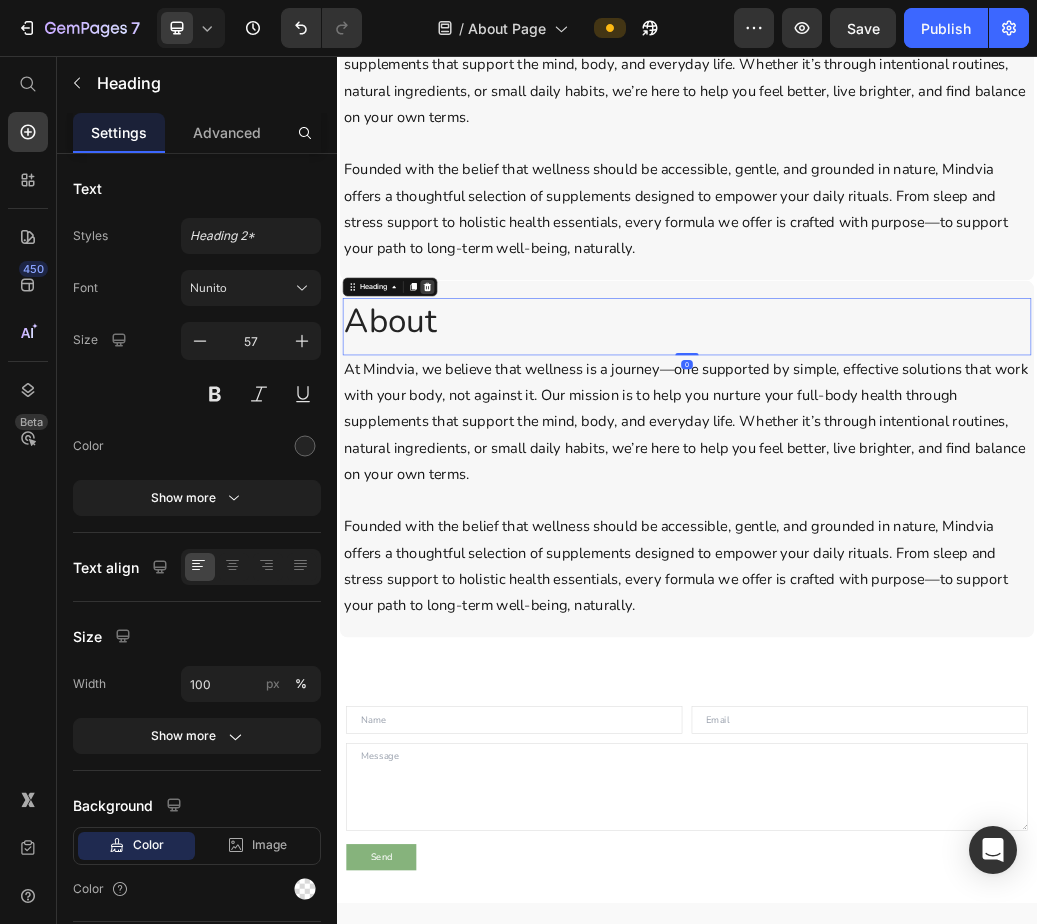 click 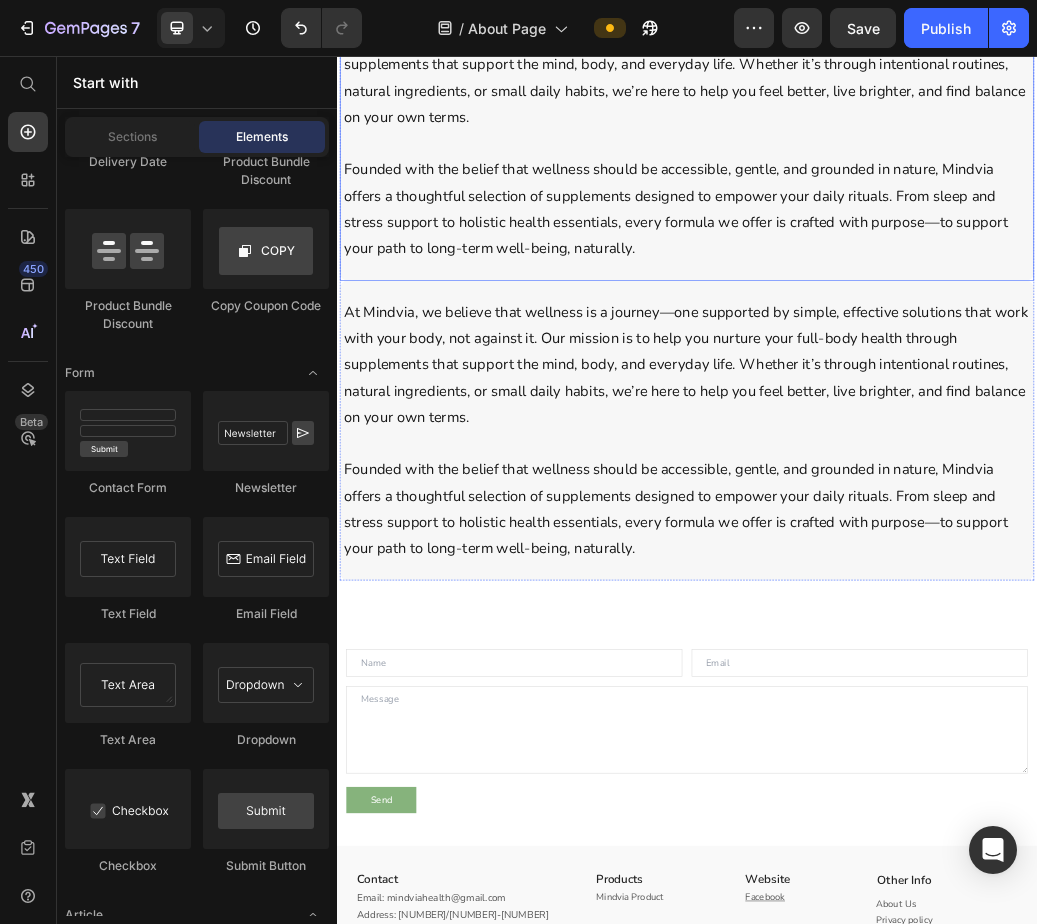 click on "About Heading At Mindvia, we believe that wellness is a journey—one supported by simple, effective solutions that work with your body, not against it. Our mission is to help you nurture your full-body health through supplements that support the mind, body, and everyday life. Whether it’s through intentional routines, natural ingredients, or small daily habits, we’re here to help you feel better, live brighter, and find balance on your own terms. Founded with the belief that wellness should be accessible, gentle, and grounded in nature, Mindvia offers a thoughtful selection of supplements designed to empower your daily rituals. From sleep and stress support to holistic health essentials, every formula we offer is crafted with purpose—to support your path to long-term well-being, naturally. Text Block Row Row" at bounding box center [937, 135] 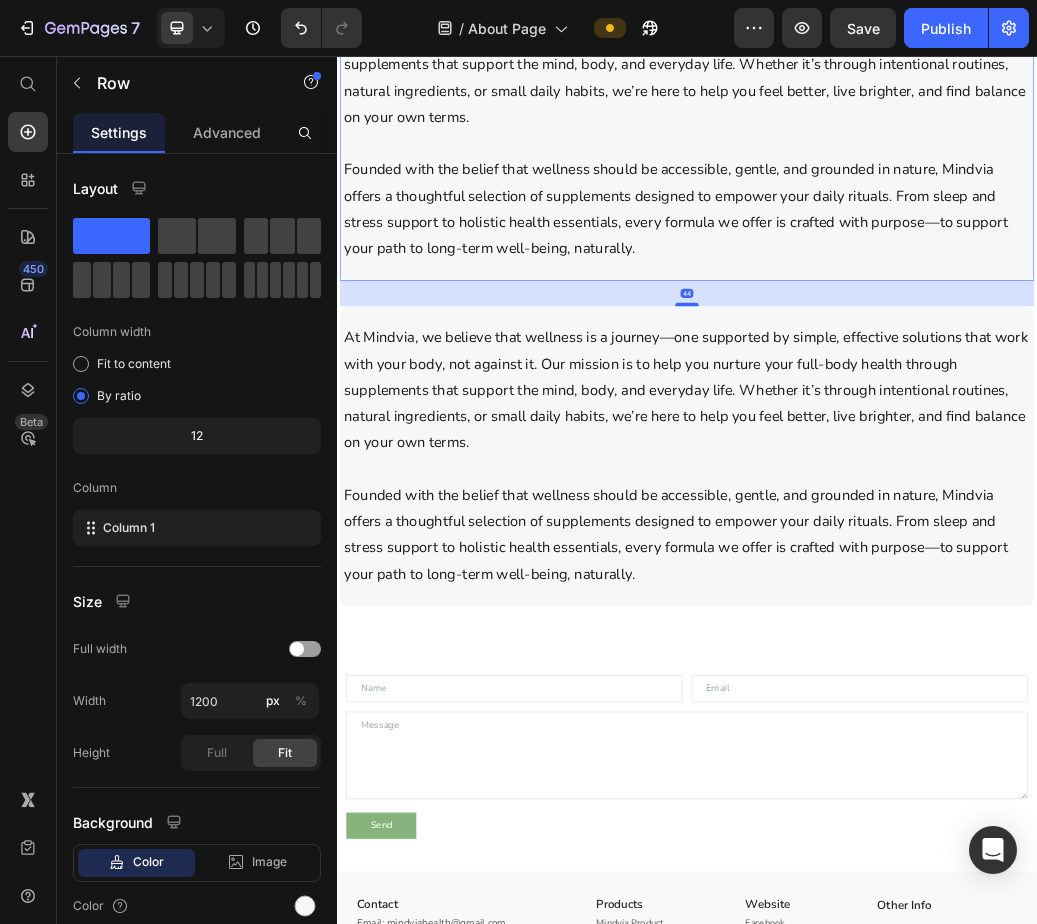 drag, startPoint x: 935, startPoint y: 440, endPoint x: 930, endPoint y: 484, distance: 44.28318 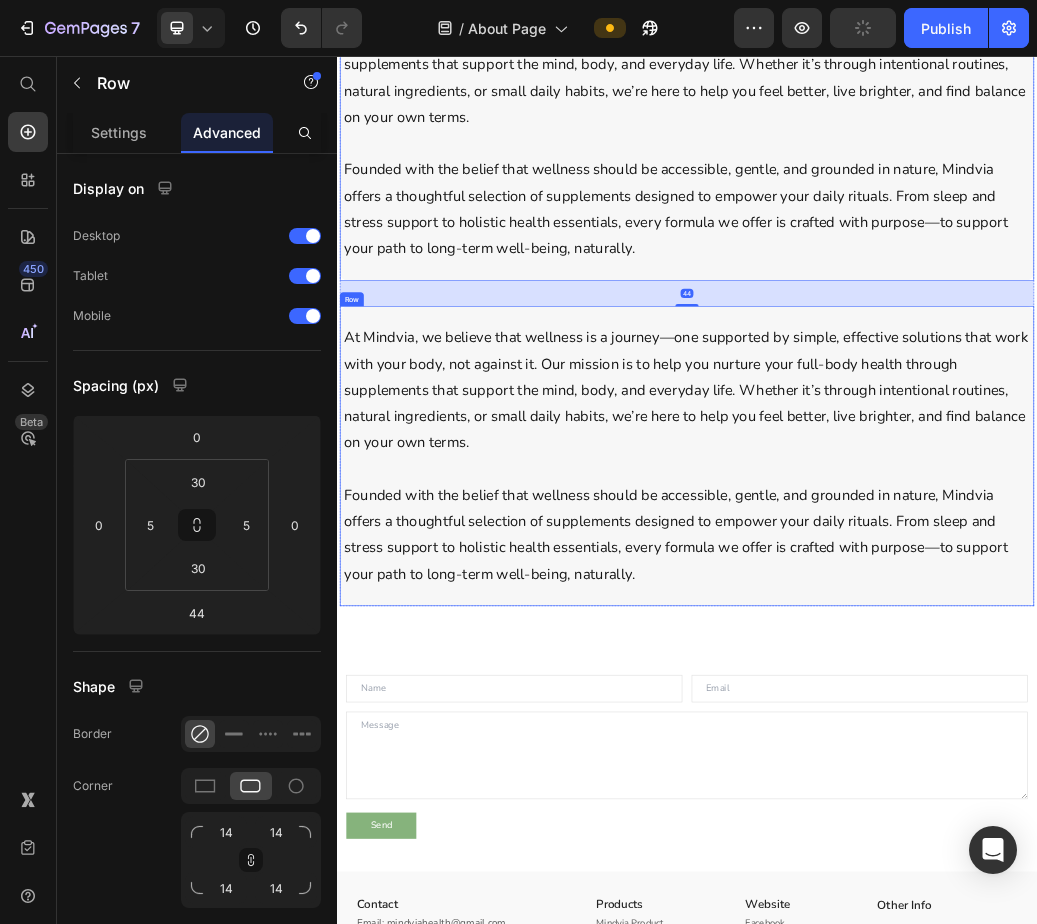 click on "At Mindvia, we believe that wellness is a journey—one supported by simple, effective solutions that work with your body, not against it. Our mission is to help you nurture your full-body health through supplements that support the mind, body, and everyday life. Whether it’s through intentional routines, natural ingredients, or small daily habits, we’re here to help you feel better, live brighter, and find balance on your own terms.   Founded with the belief that wellness should be accessible, gentle, and grounded in nature, Mindvia offers a thoughtful selection of supplements designed to empower your daily rituals. From sleep and stress support to holistic health essentials, every formula we offer is crafted with purpose—to support your path to long-term well-being, naturally. Text Block Row Row" at bounding box center (937, 742) 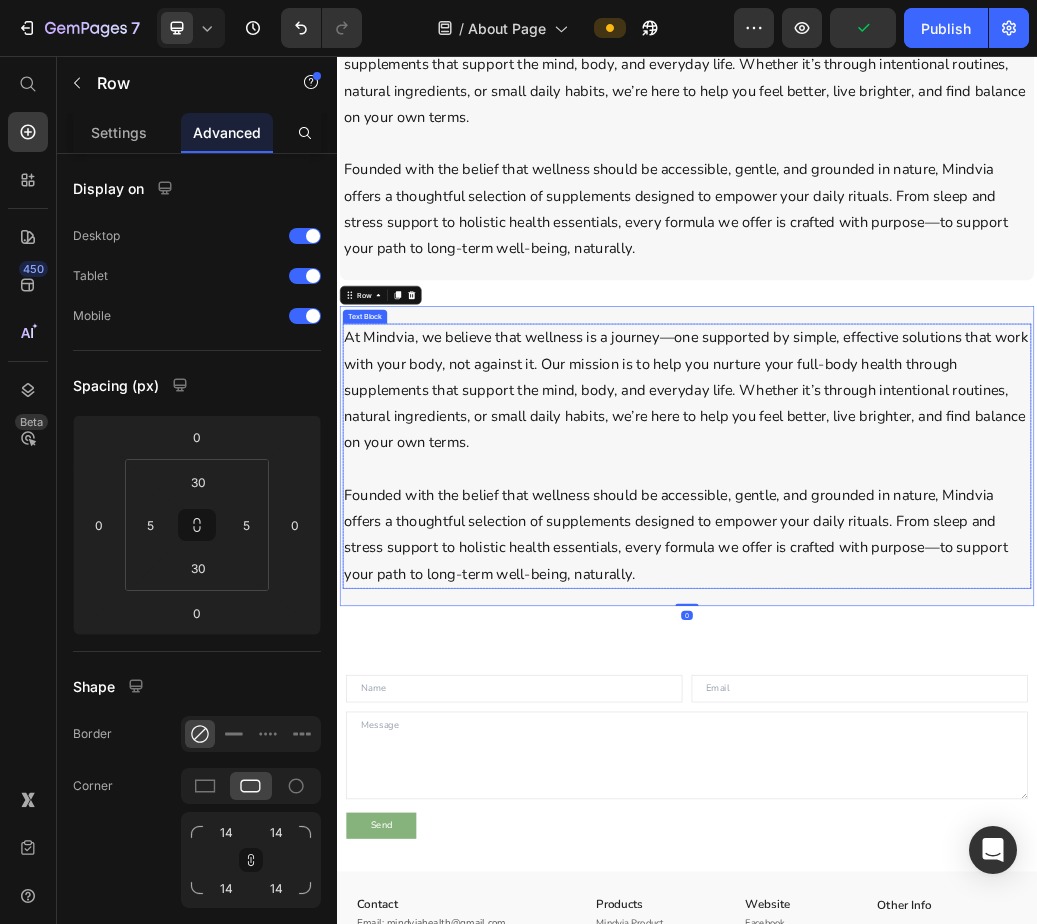 click on "At Mindvia, we believe that wellness is a journey—one supported by simple, effective solutions that work with your body, not against it. Our mission is to help you nurture your full-body health through supplements that support the mind, body, and everyday life. Whether it’s through intentional routines, natural ingredients, or small daily habits, we’re here to help you feel better, live brighter, and find balance on your own terms." at bounding box center (937, 629) 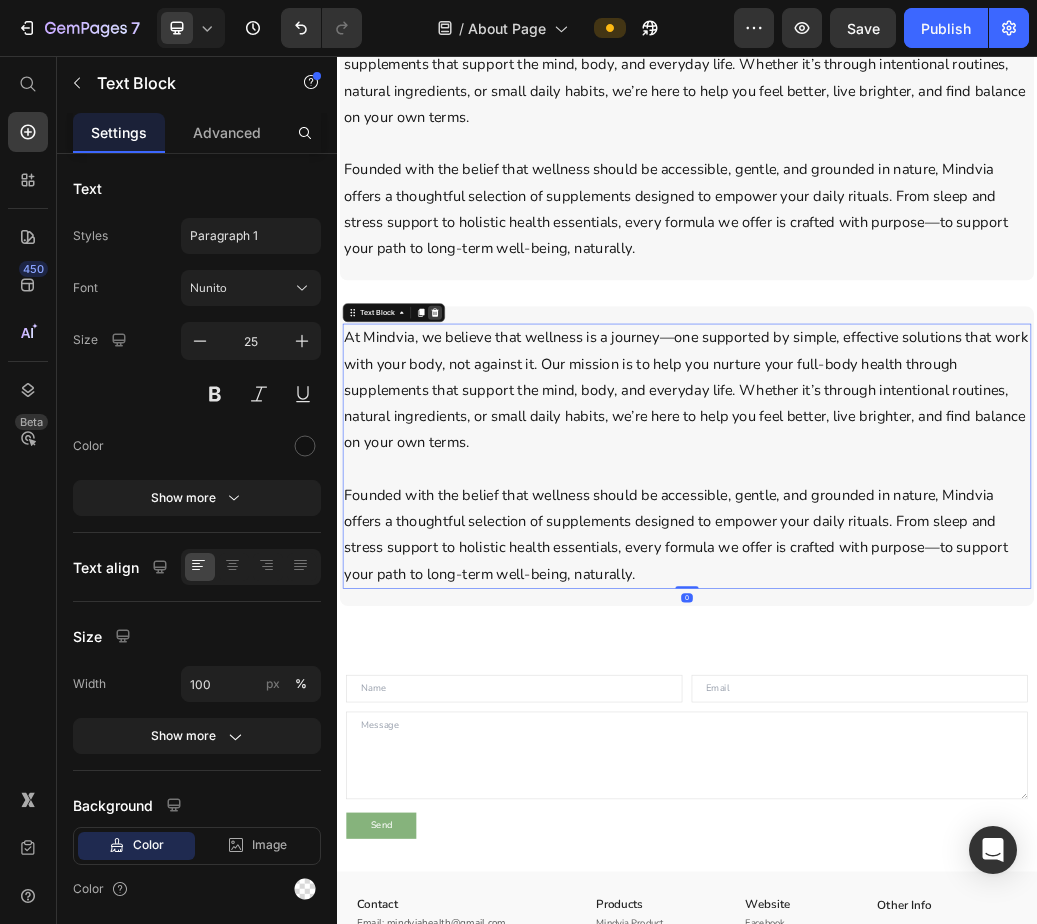 click 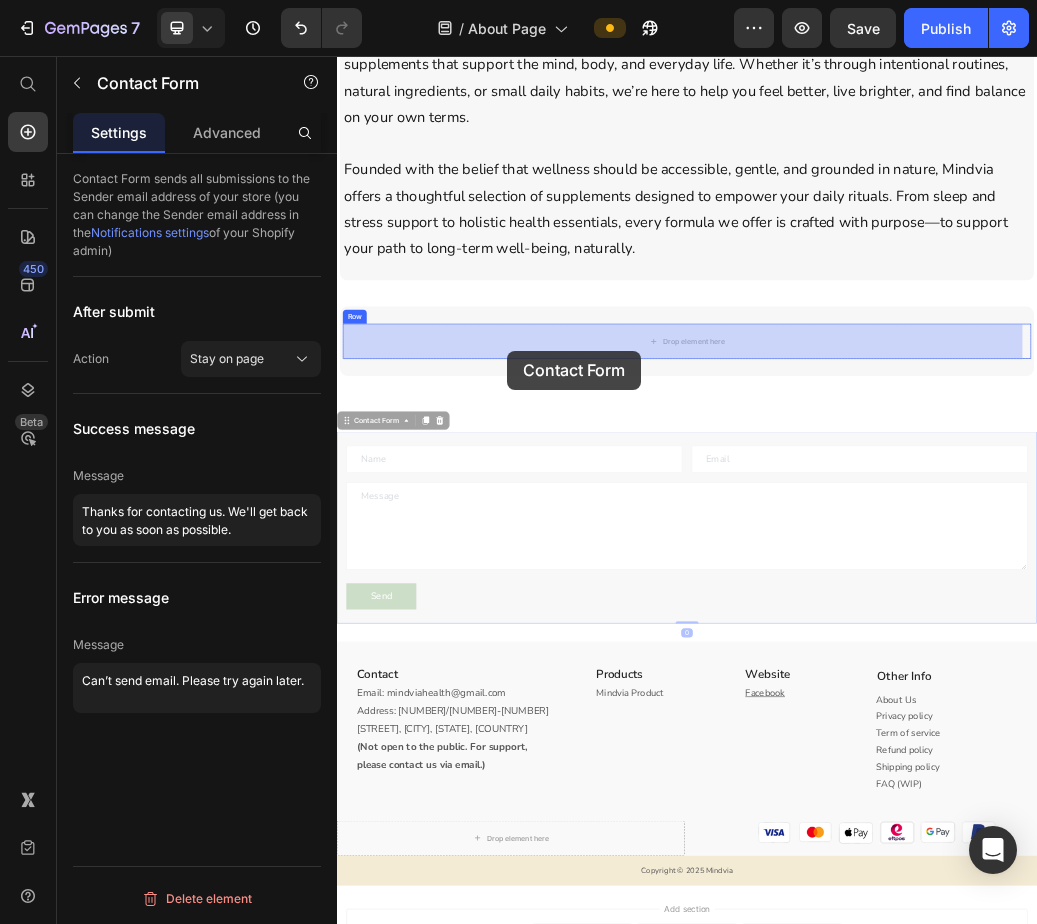 drag, startPoint x: 587, startPoint y: 716, endPoint x: 628, endPoint y: 561, distance: 160.3309 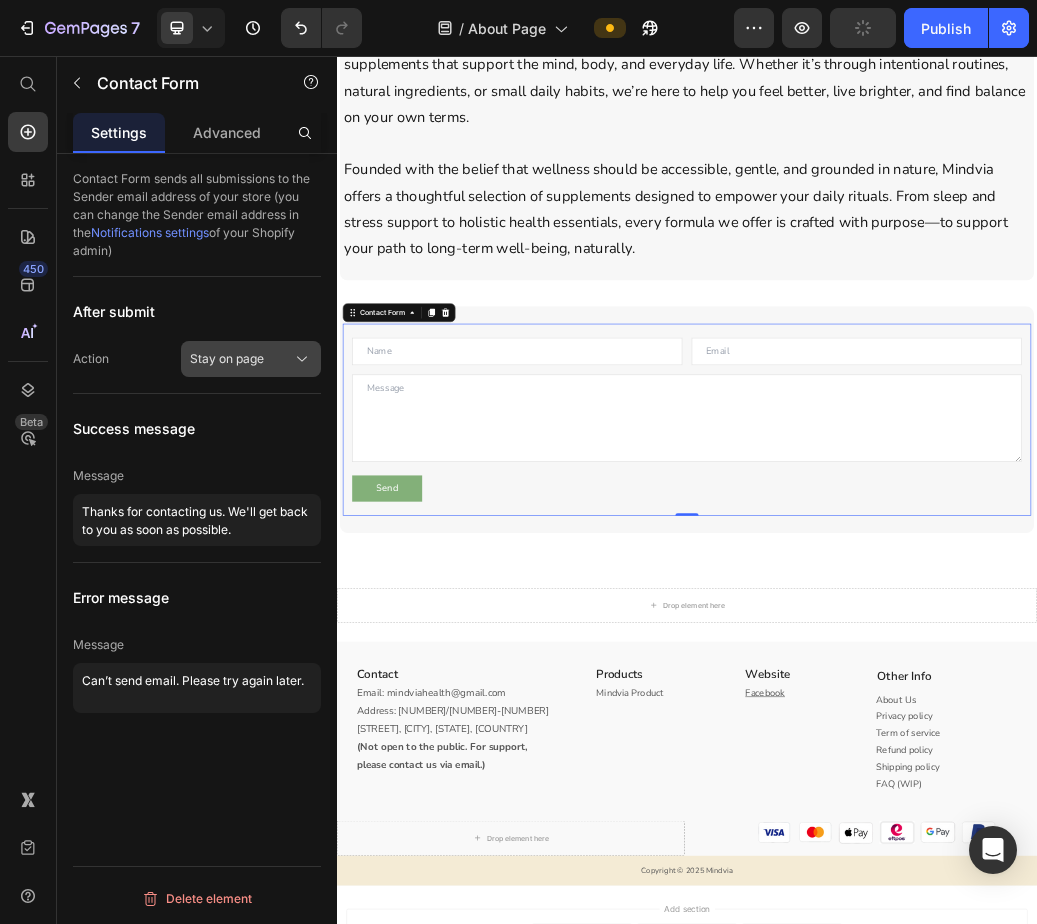 click on "Stay on page" at bounding box center [251, 359] 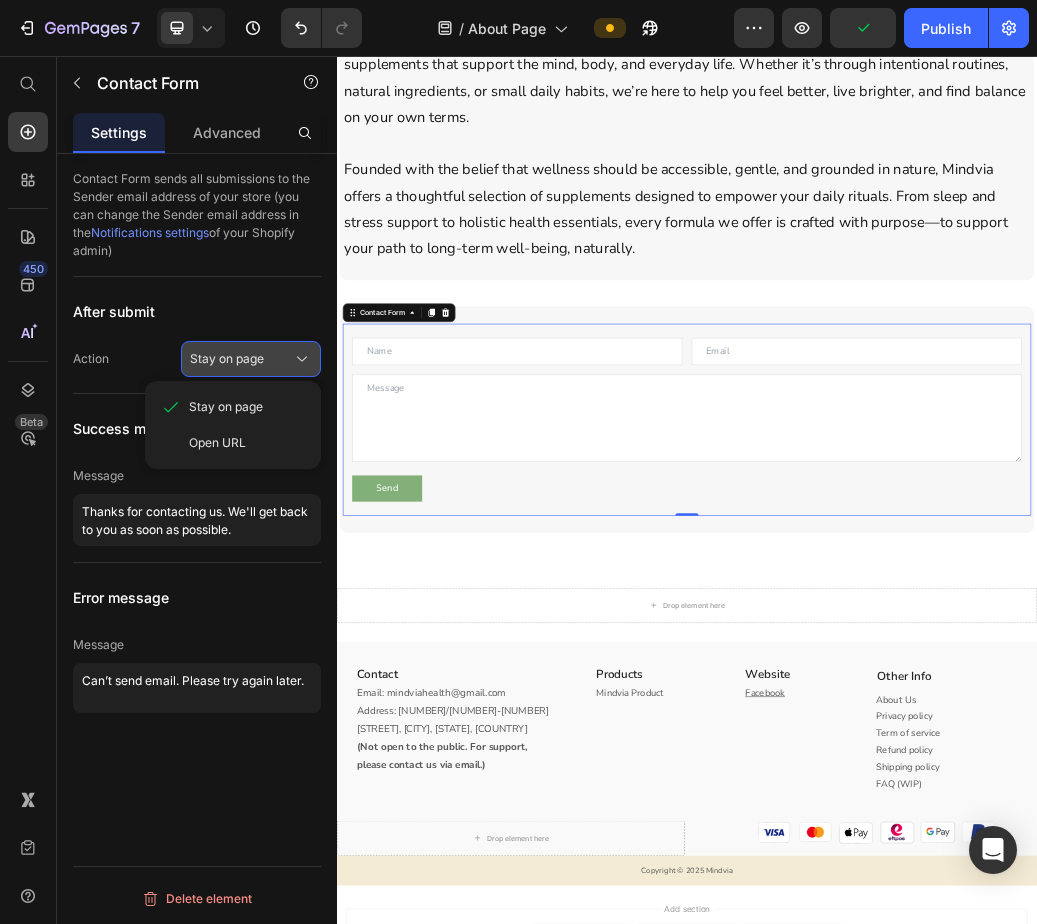 click on "Stay on page" at bounding box center (251, 359) 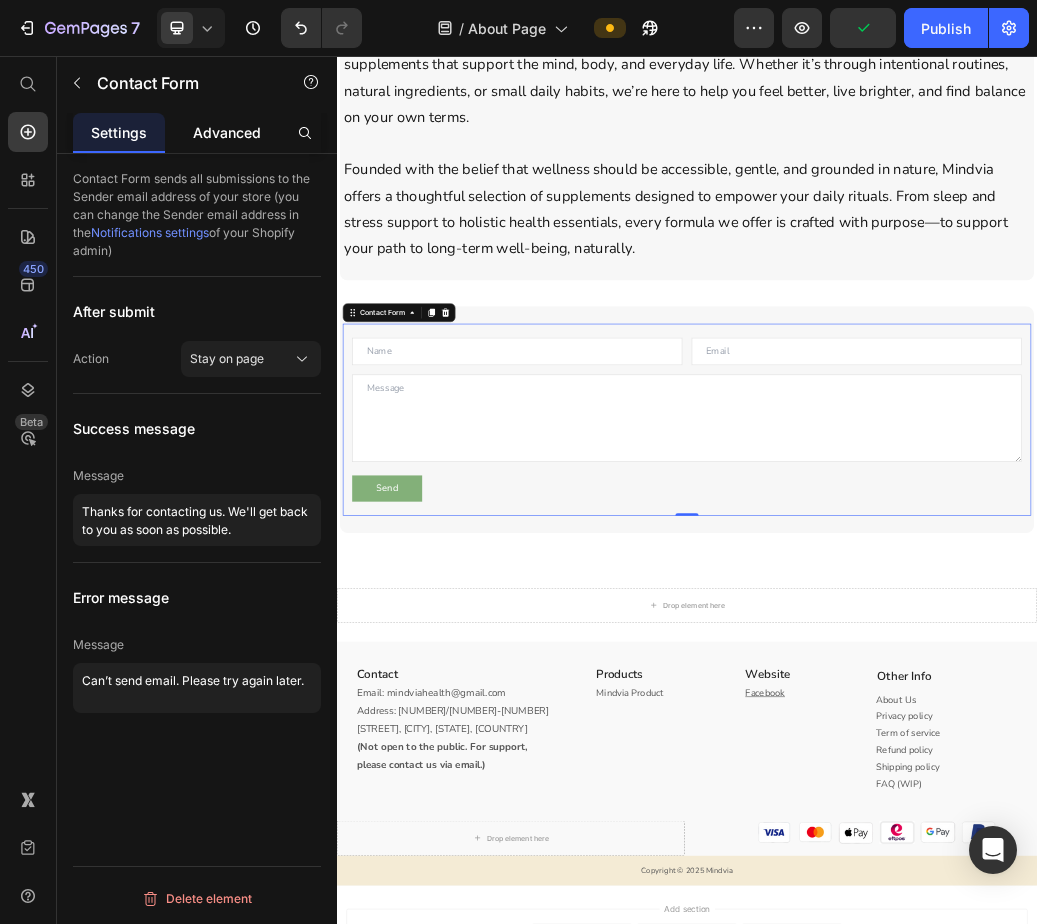 click on "Advanced" at bounding box center [227, 132] 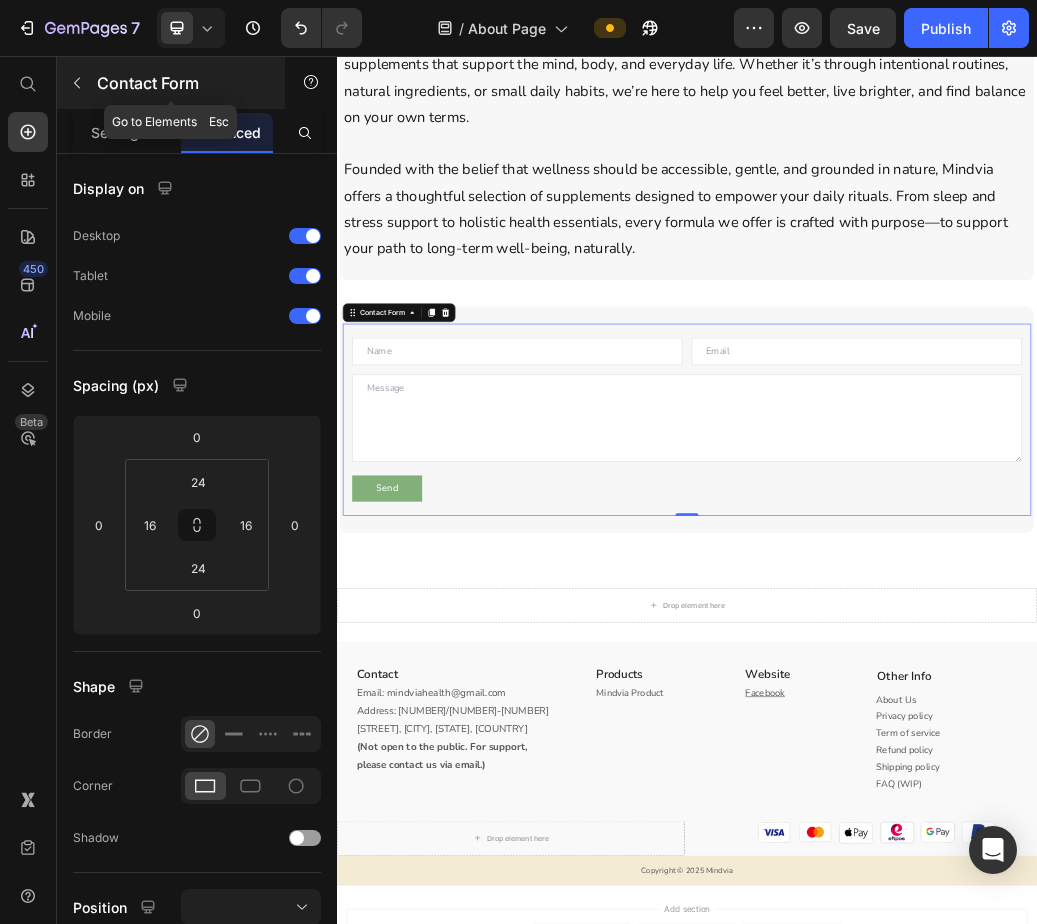 click 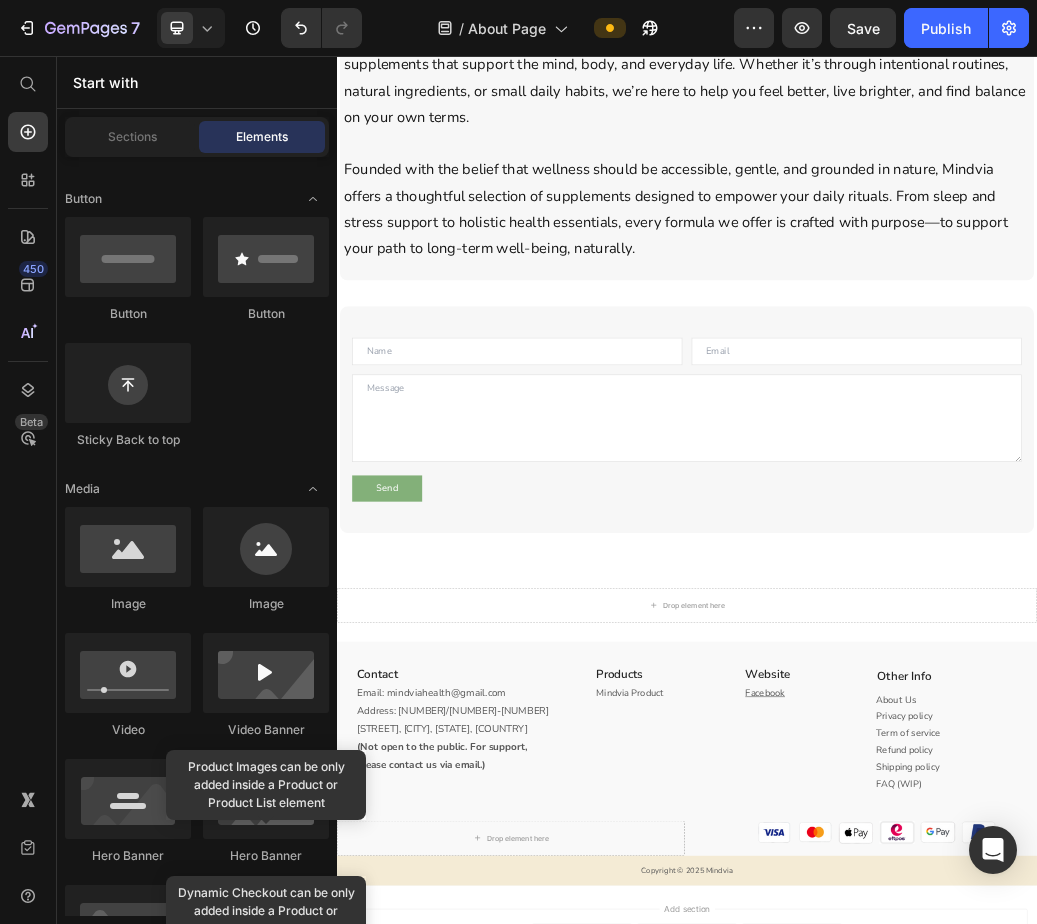 scroll, scrollTop: 0, scrollLeft: 0, axis: both 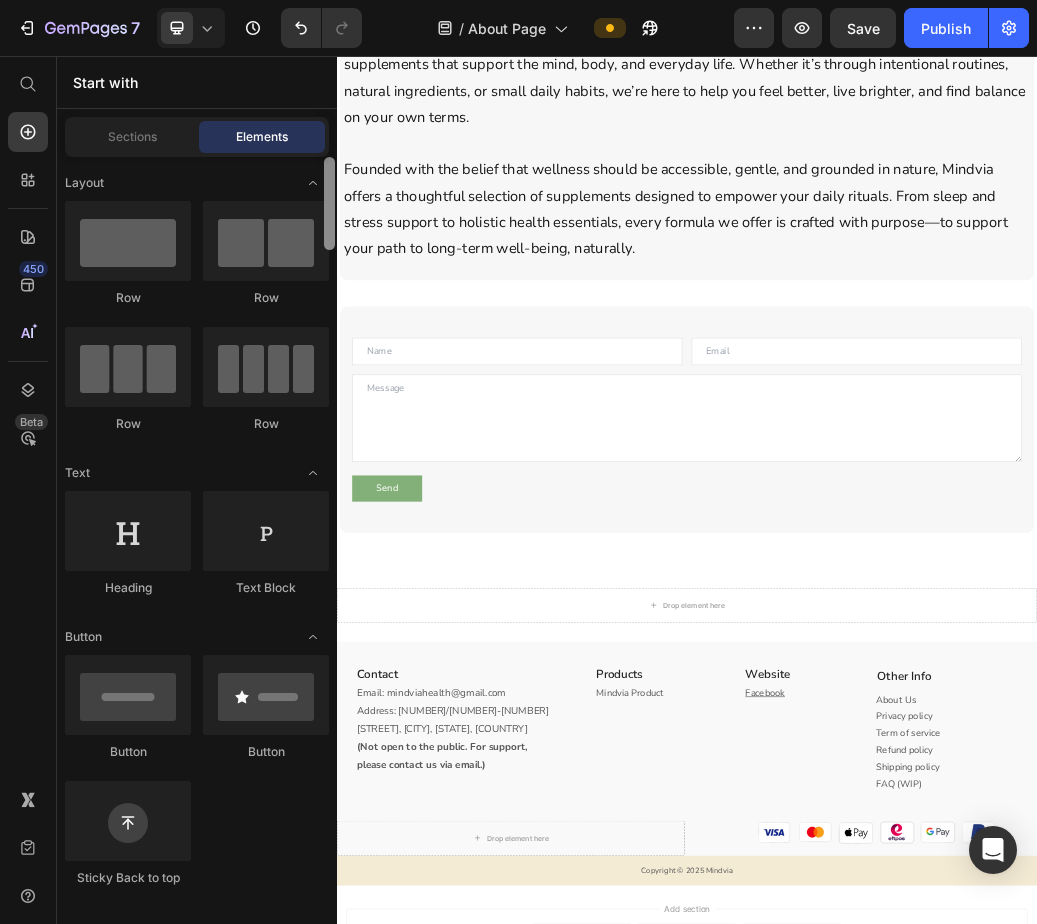 drag, startPoint x: 328, startPoint y: 674, endPoint x: 322, endPoint y: 154, distance: 520.0346 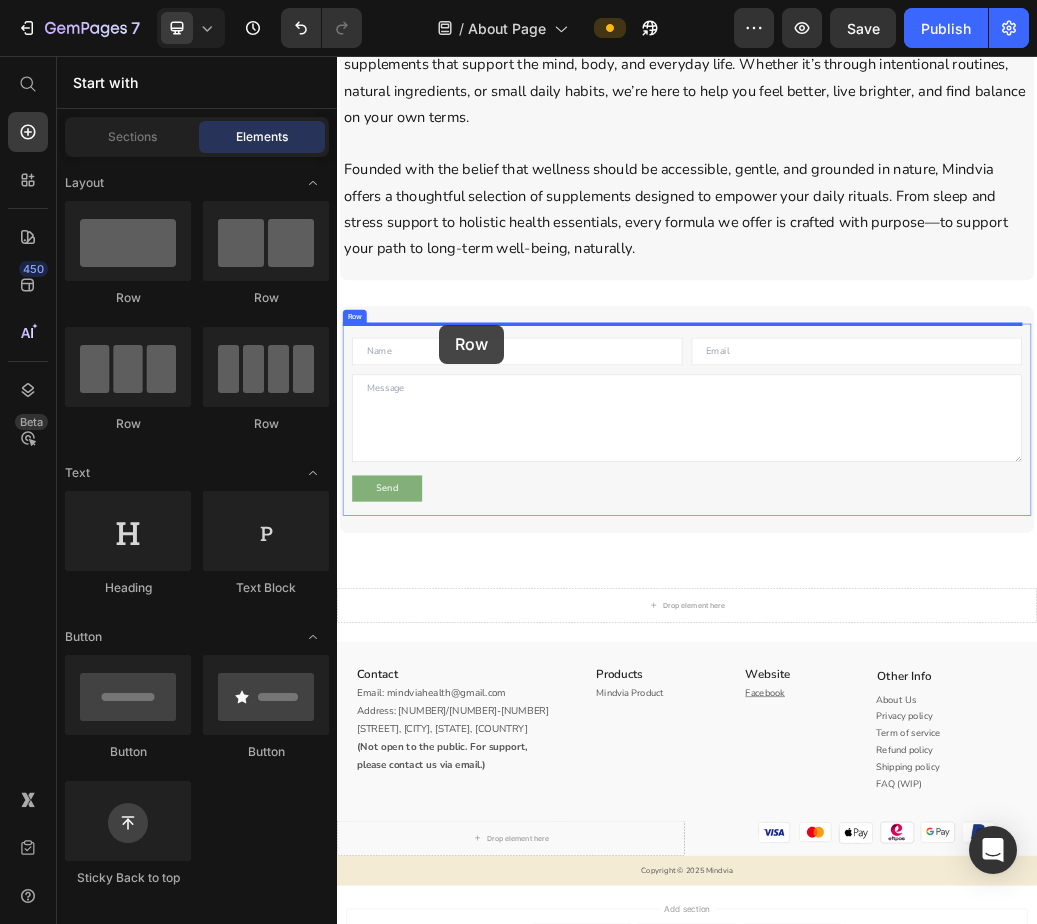 drag, startPoint x: 487, startPoint y: 287, endPoint x: 511, endPoint y: 517, distance: 231.24878 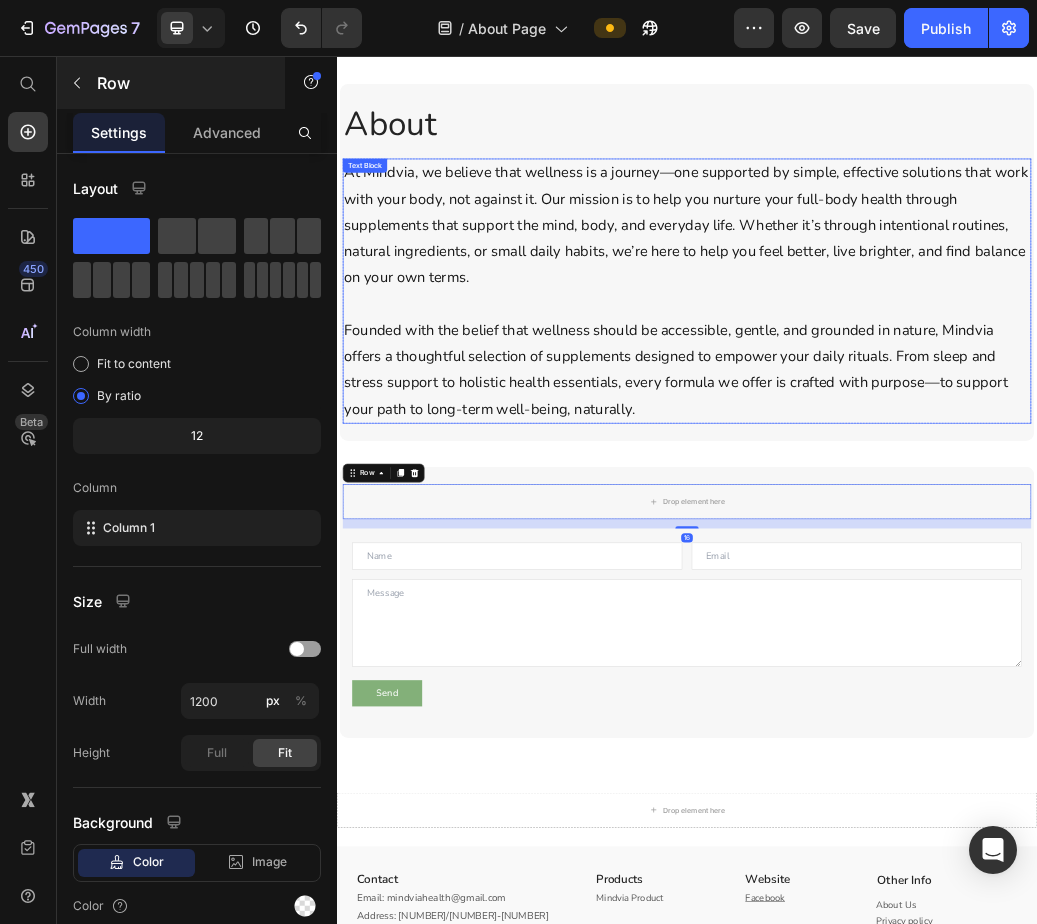 scroll, scrollTop: 18, scrollLeft: 0, axis: vertical 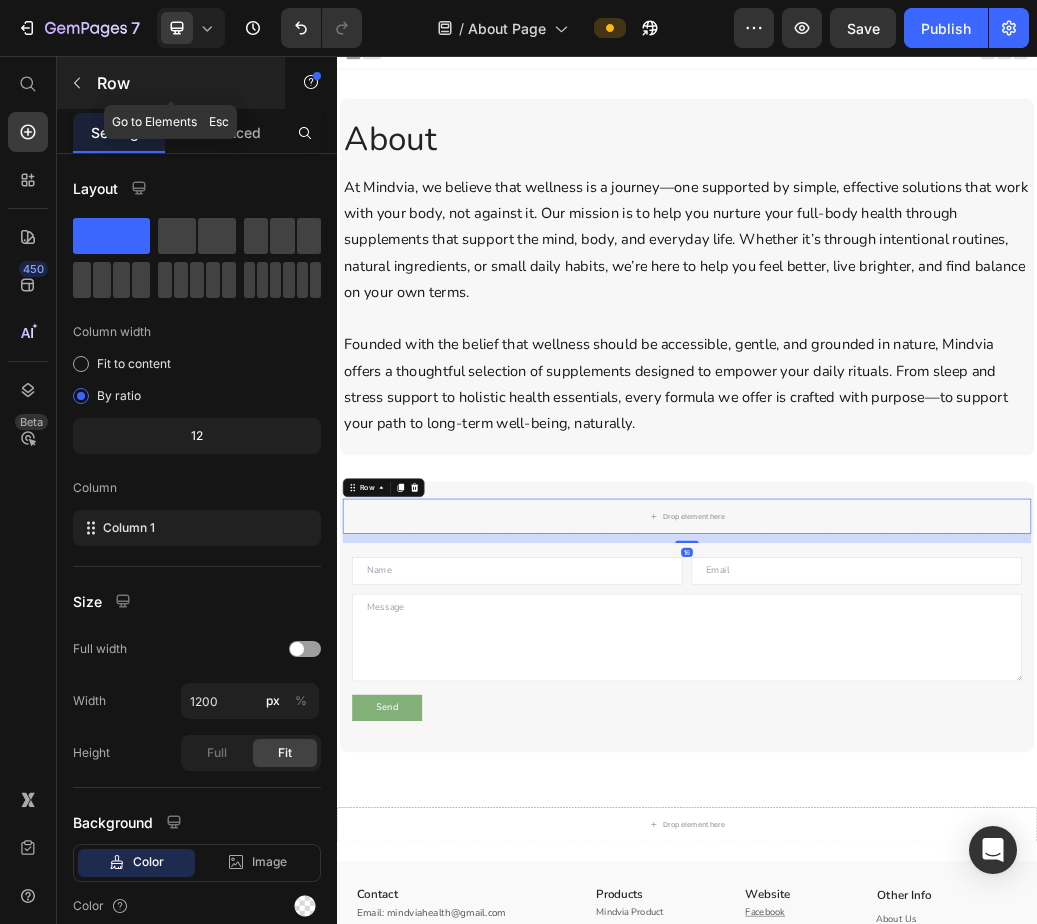 click 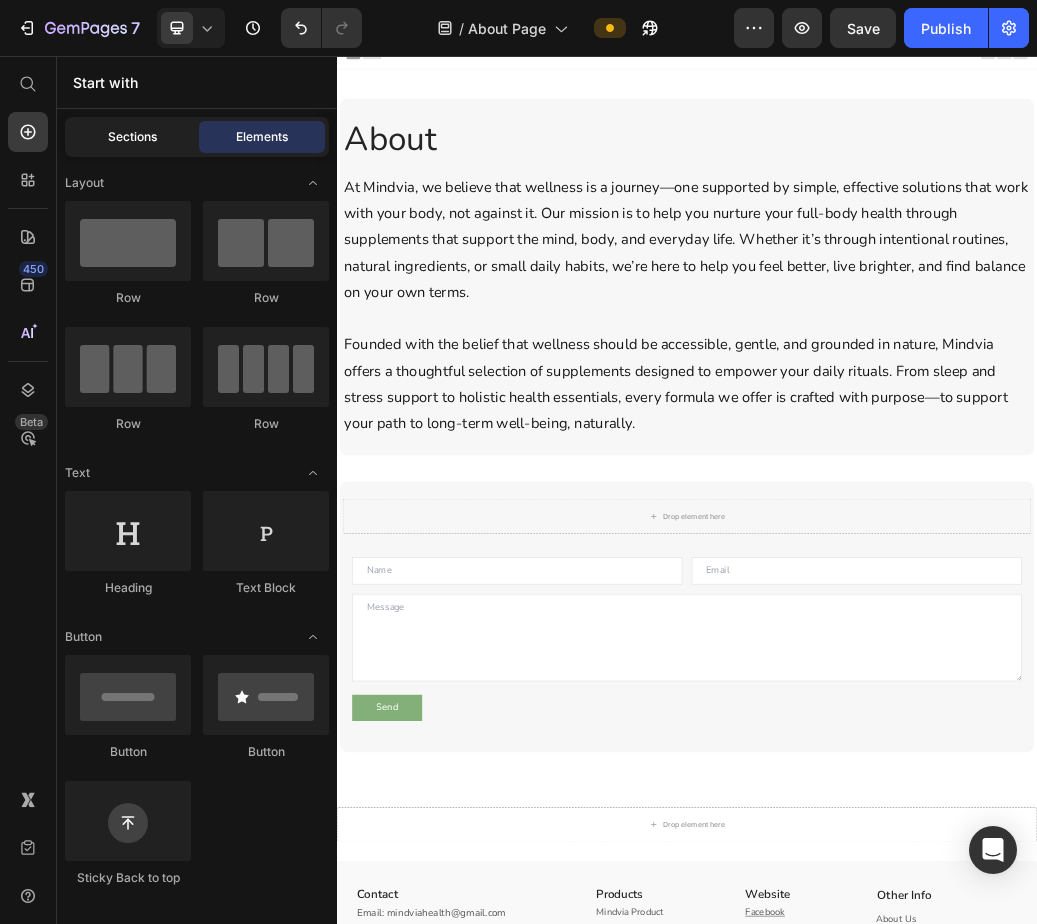 click on "Sections" at bounding box center (132, 137) 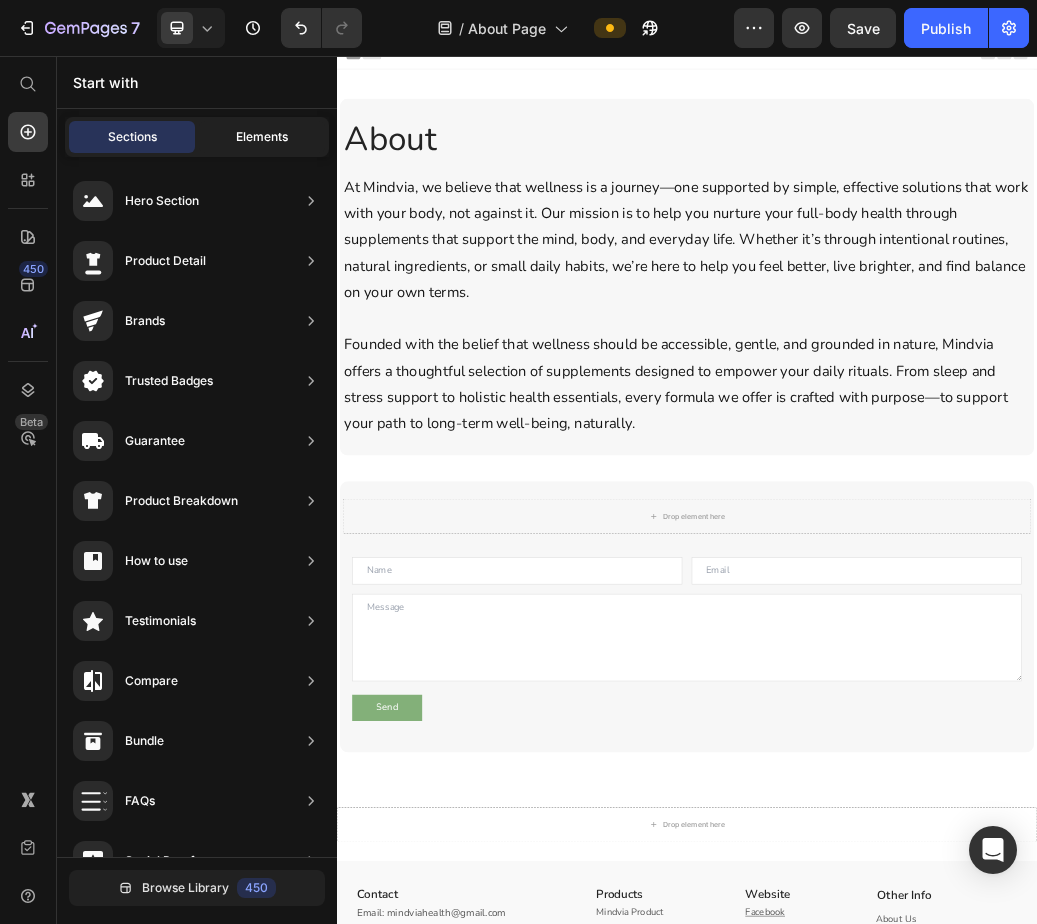 click on "Elements" 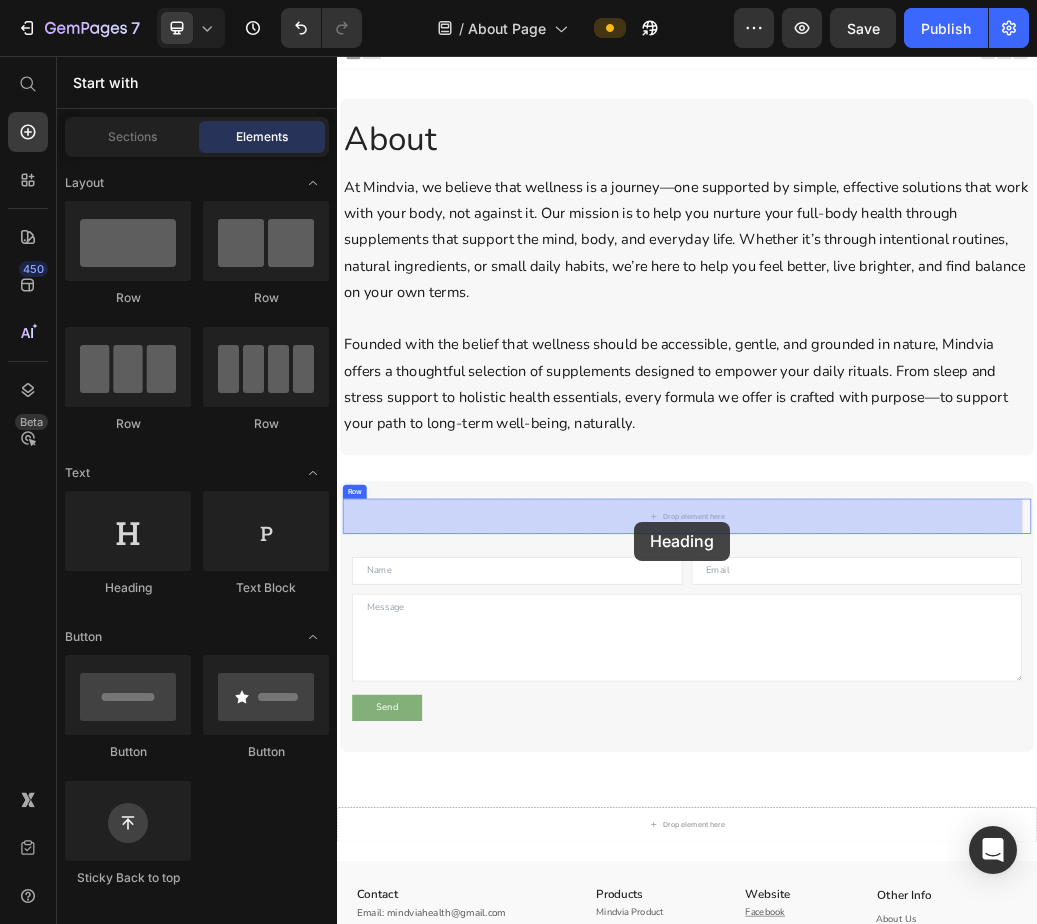 drag, startPoint x: 447, startPoint y: 601, endPoint x: 846, endPoint y: 854, distance: 472.45105 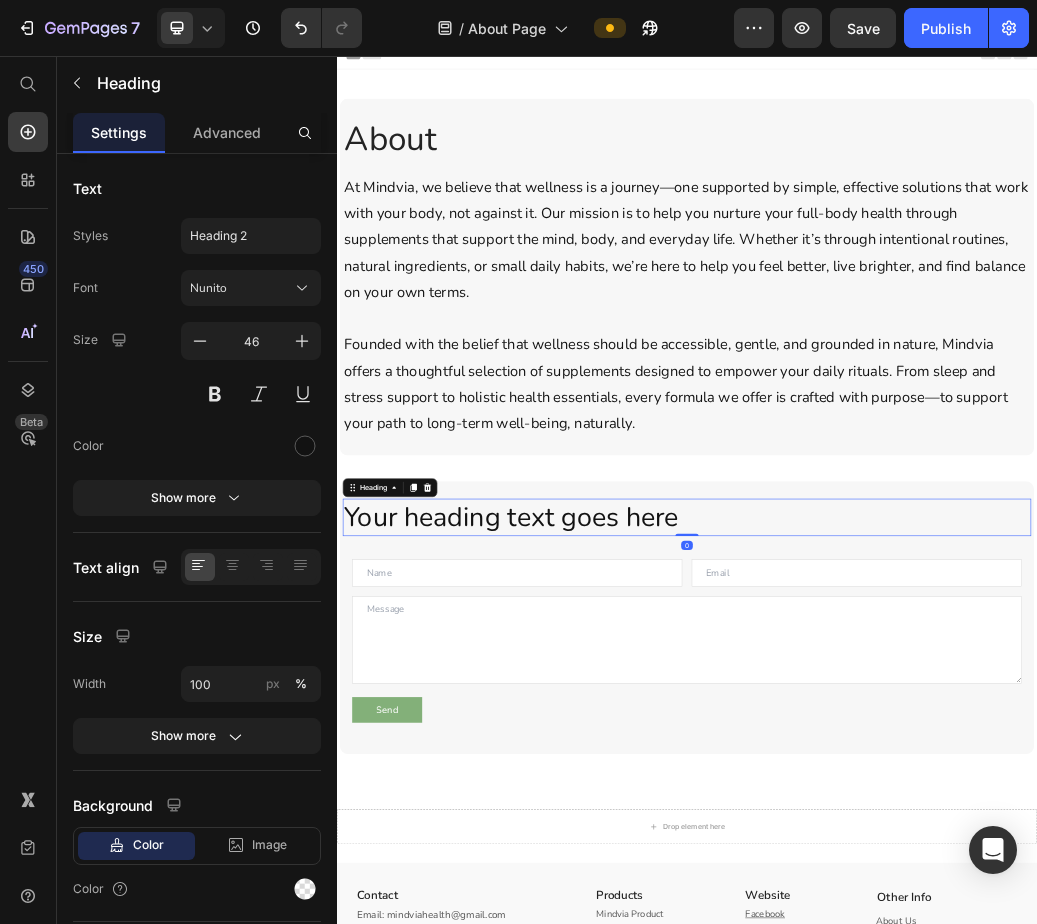 scroll, scrollTop: 34, scrollLeft: 0, axis: vertical 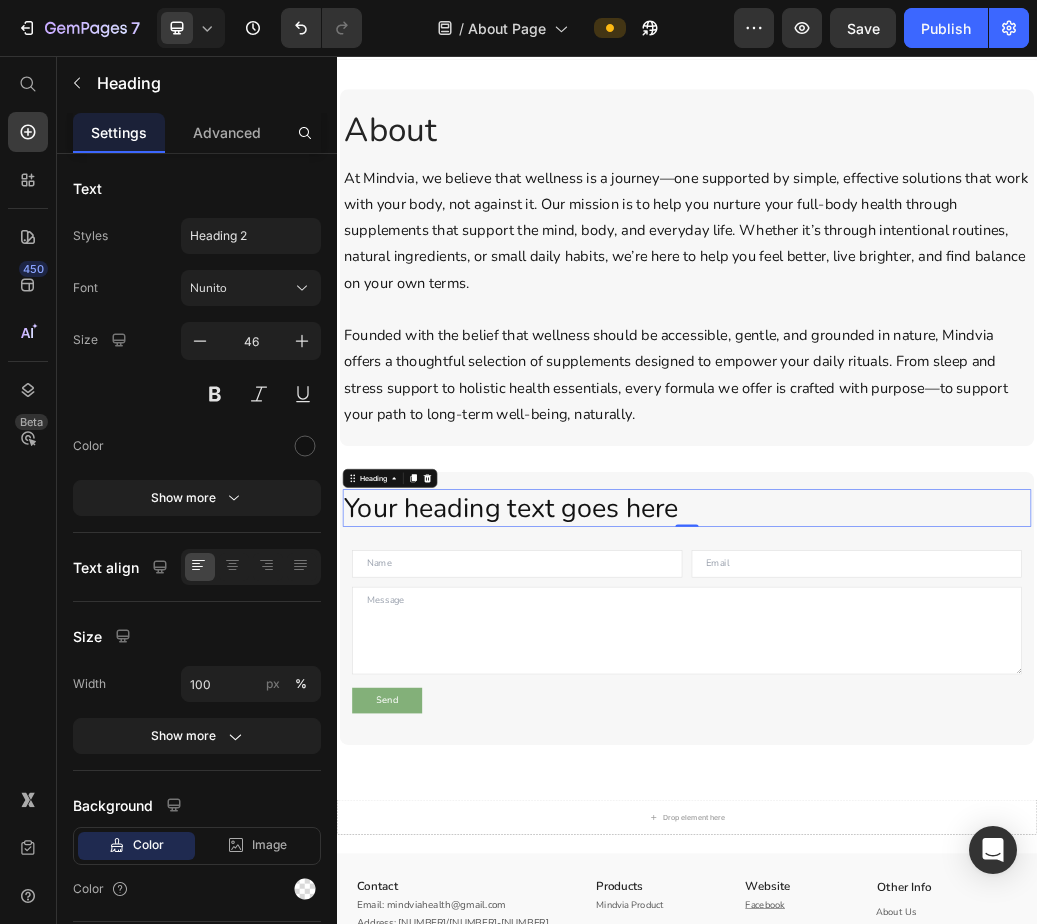 click on "Your heading text goes here" at bounding box center (937, 831) 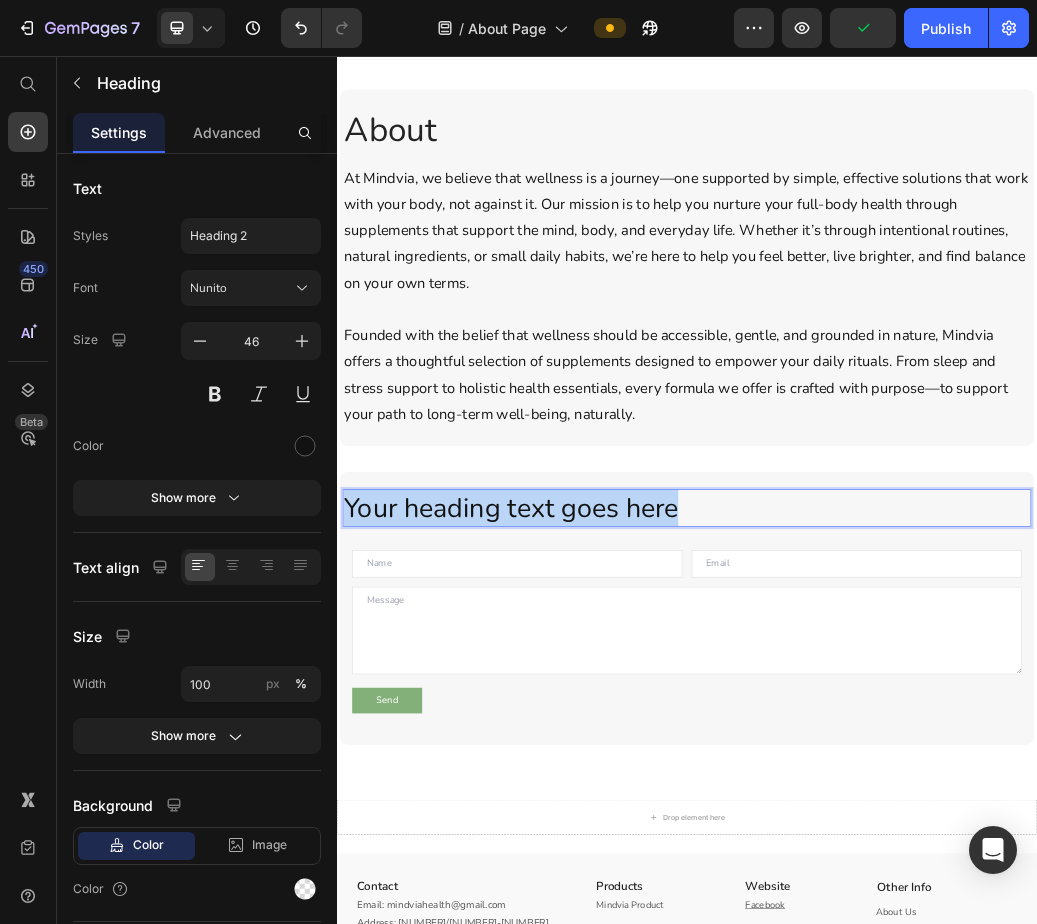 drag, startPoint x: 935, startPoint y: 832, endPoint x: 357, endPoint y: 830, distance: 578.0035 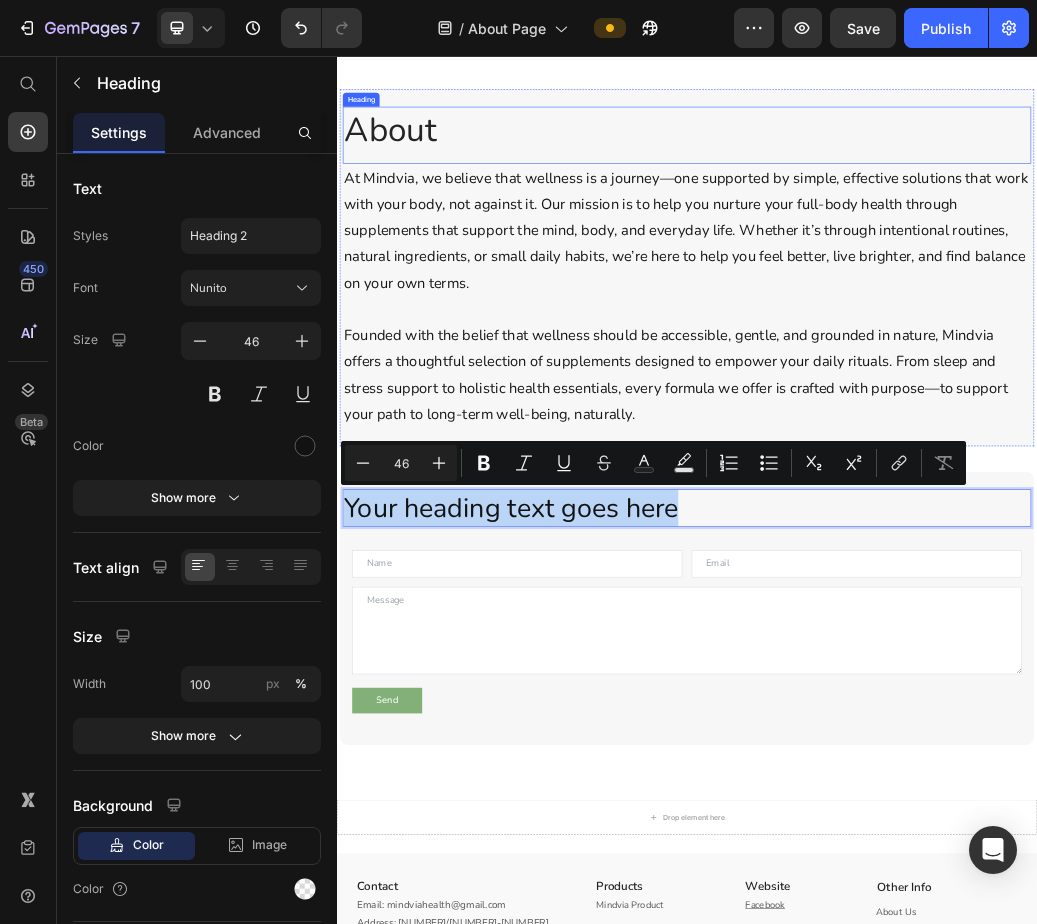 click on "About" at bounding box center (937, 182) 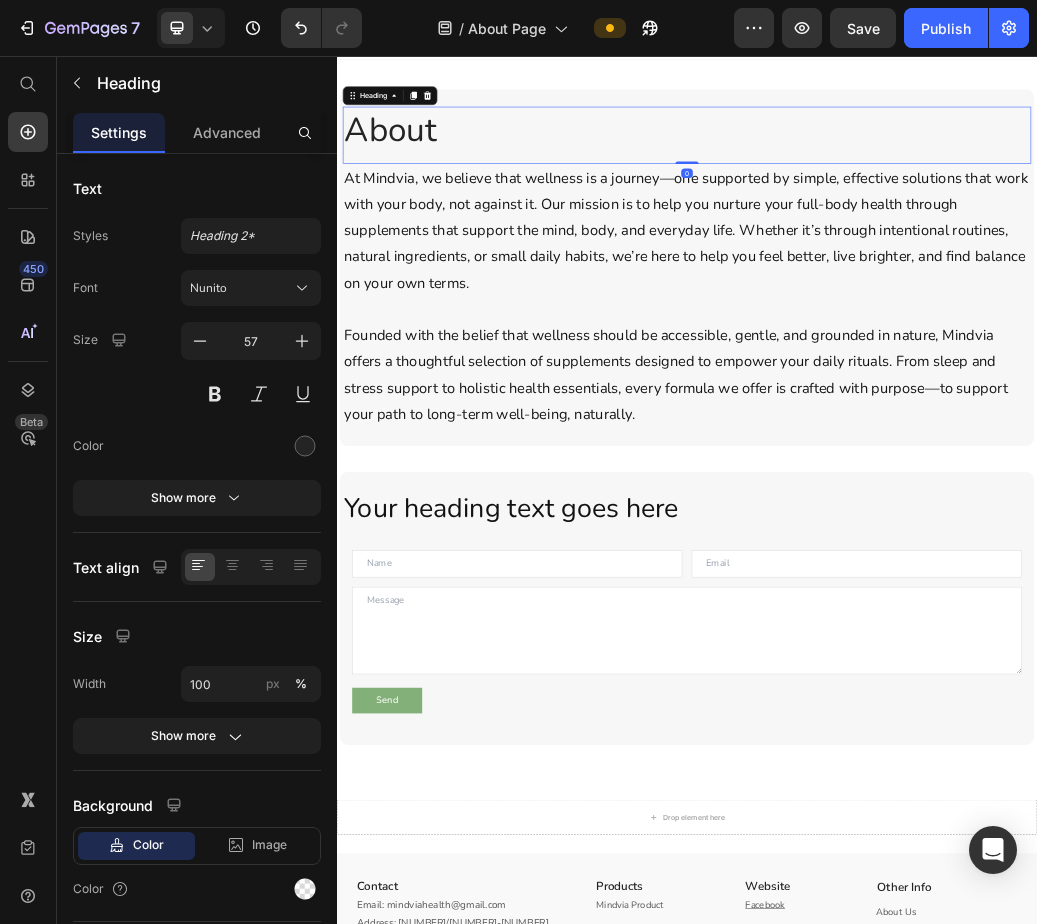 copy on "Your heading text goes here" 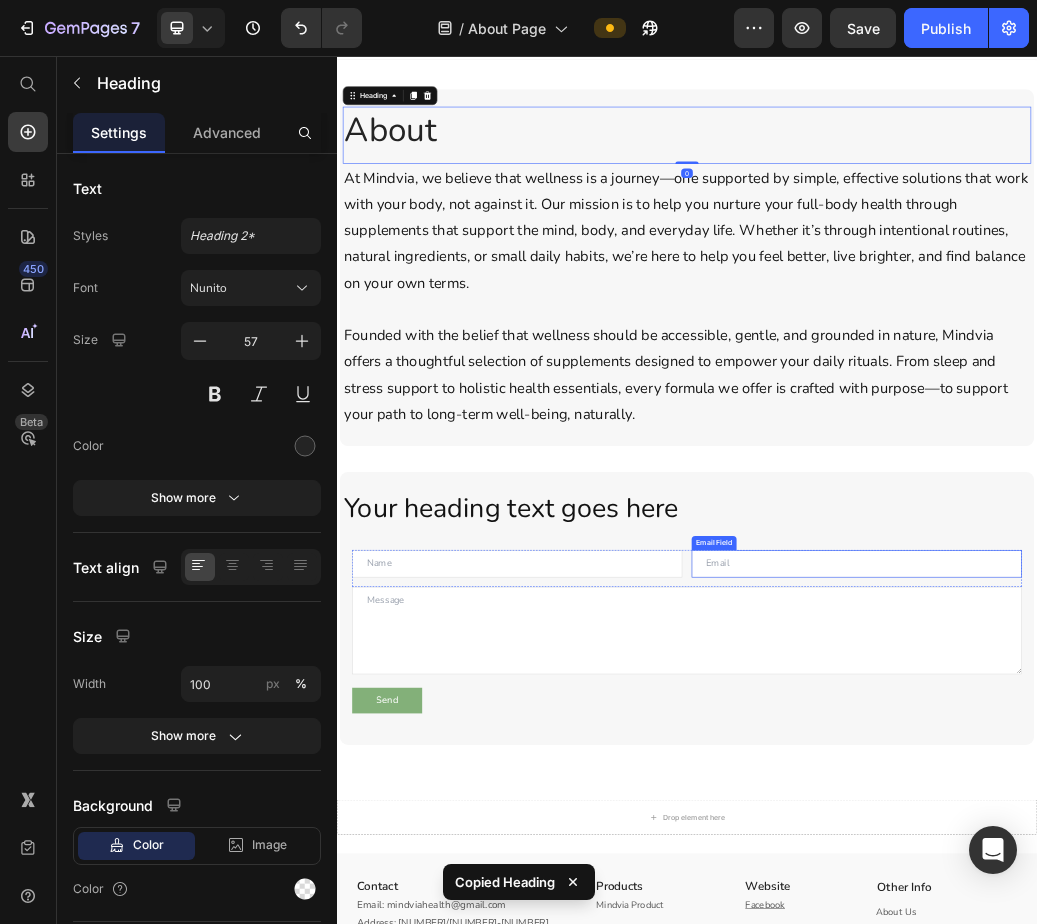 click on "Your heading text goes here" at bounding box center (937, 831) 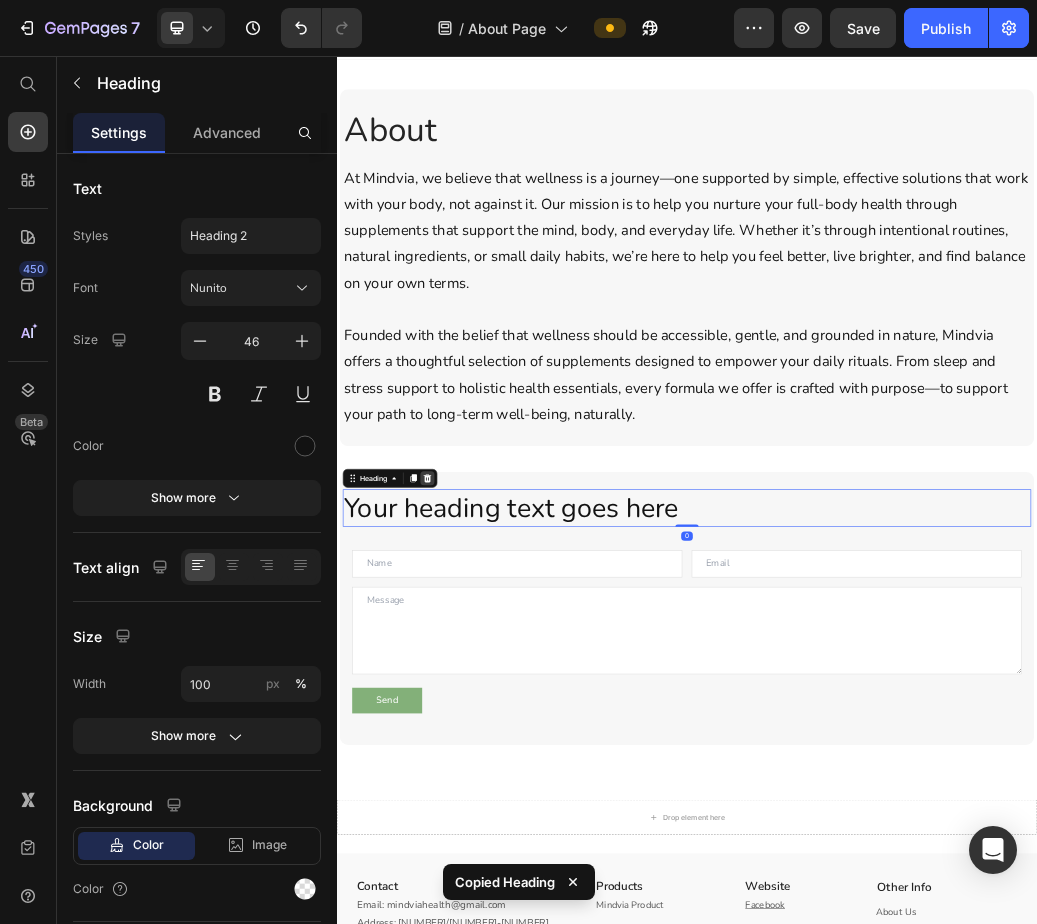 click 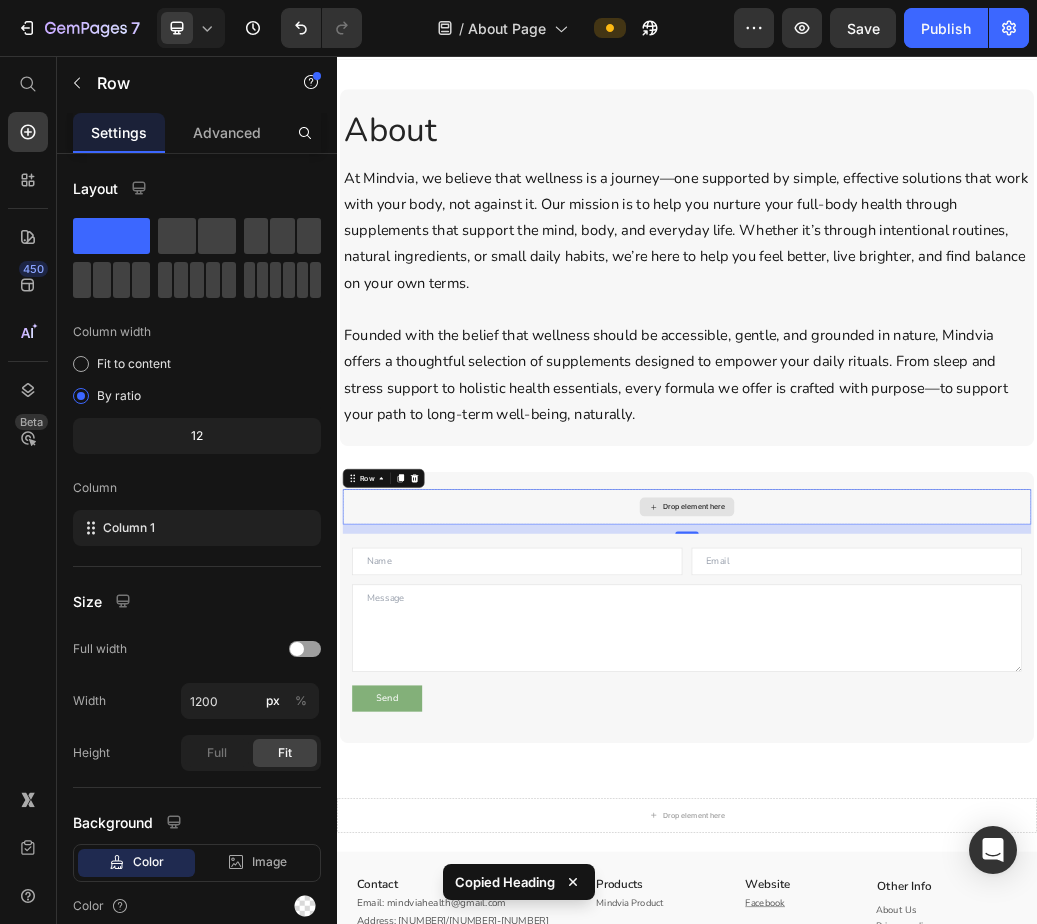 click on "Drop element here" at bounding box center (937, 829) 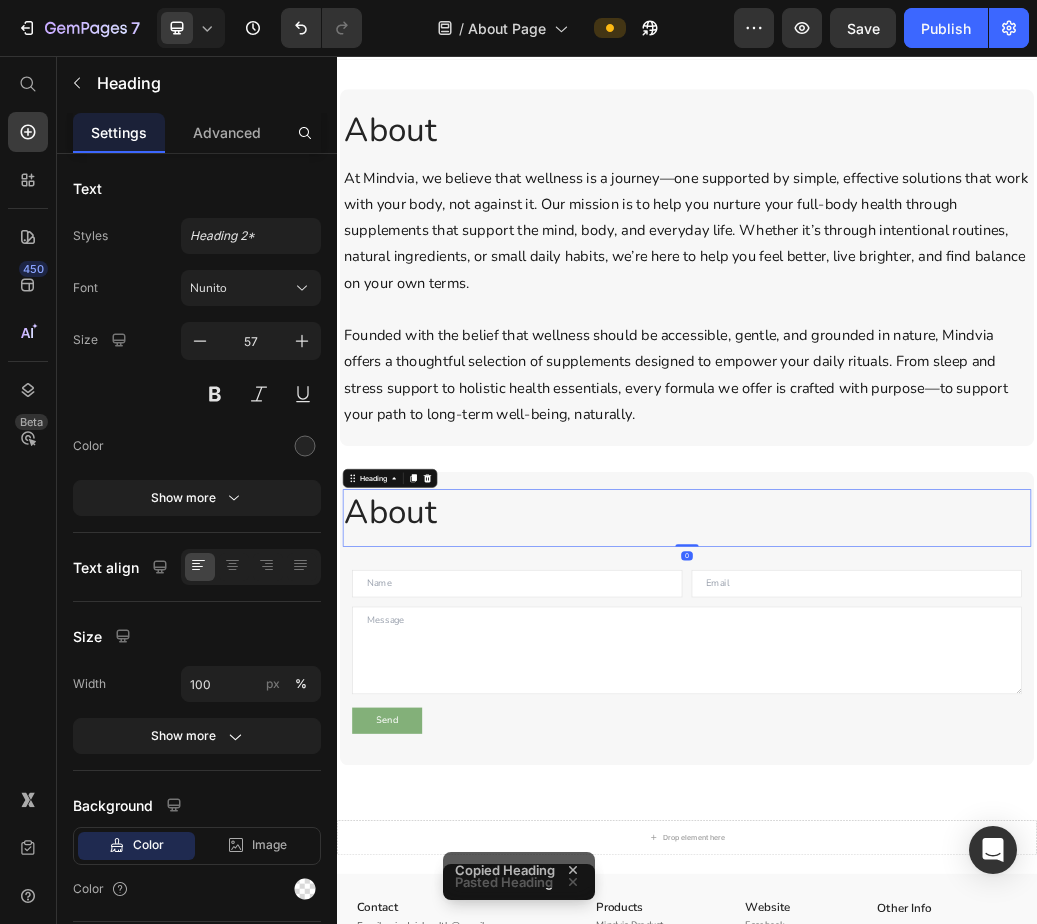 click on "About" at bounding box center (937, 838) 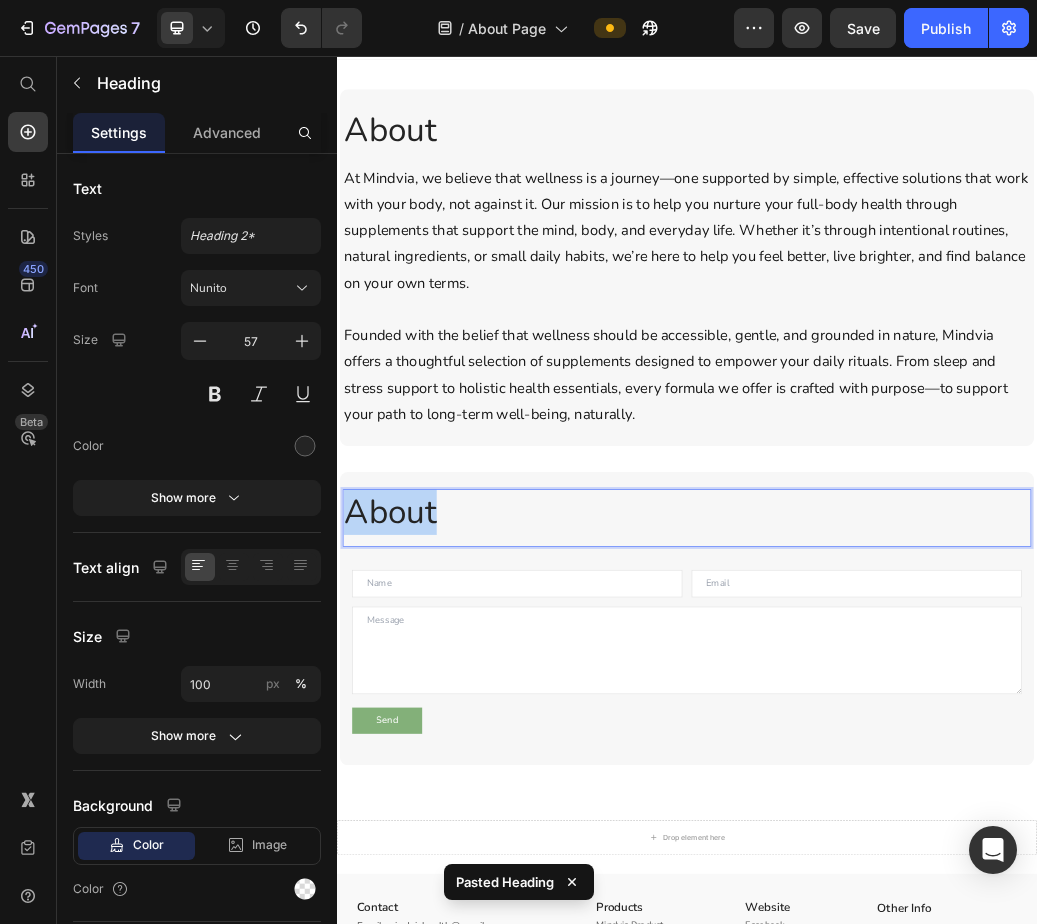 drag, startPoint x: 520, startPoint y: 832, endPoint x: 367, endPoint y: 836, distance: 153.05228 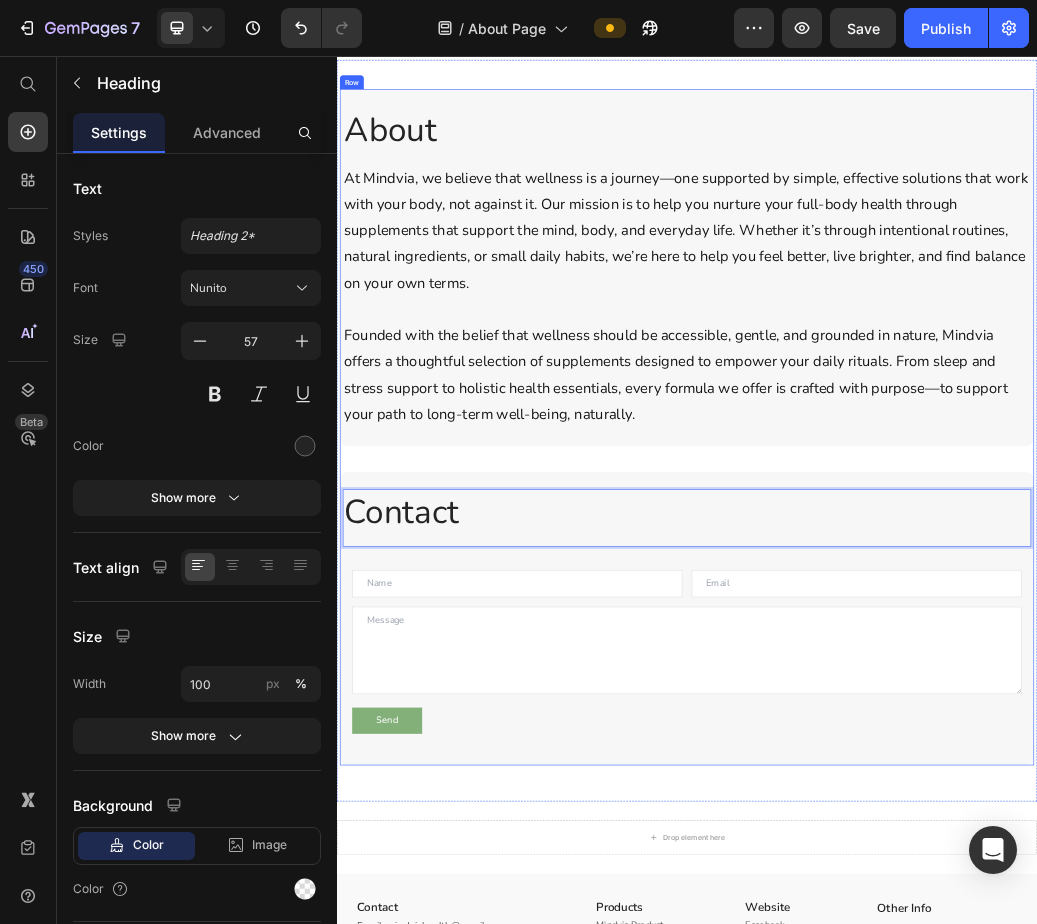 click on "About Heading At Mindvia, we believe that wellness is a journey—one supported by simple, effective solutions that work with your body, not against it. Our mission is to help you nurture your full-body health through supplements that support the mind, body, and everyday life. Whether it’s through intentional routines, natural ingredients, or small daily habits, we’re here to help you feel better, live brighter, and find balance on your own terms. Founded with the belief that wellness should be accessible, gentle, and grounded in nature, Mindvia offers a thoughtful selection of supplements designed to empower your daily rituals. From sleep and stress support to holistic health essentials, every formula we offer is crafted with purpose—to support your path to long-term well-being, naturally. Text Block Row Row Contact Heading   0 Row Text Field Email Field Row Text Area Send Submit Button Contact Form Row Row" at bounding box center [937, 692] 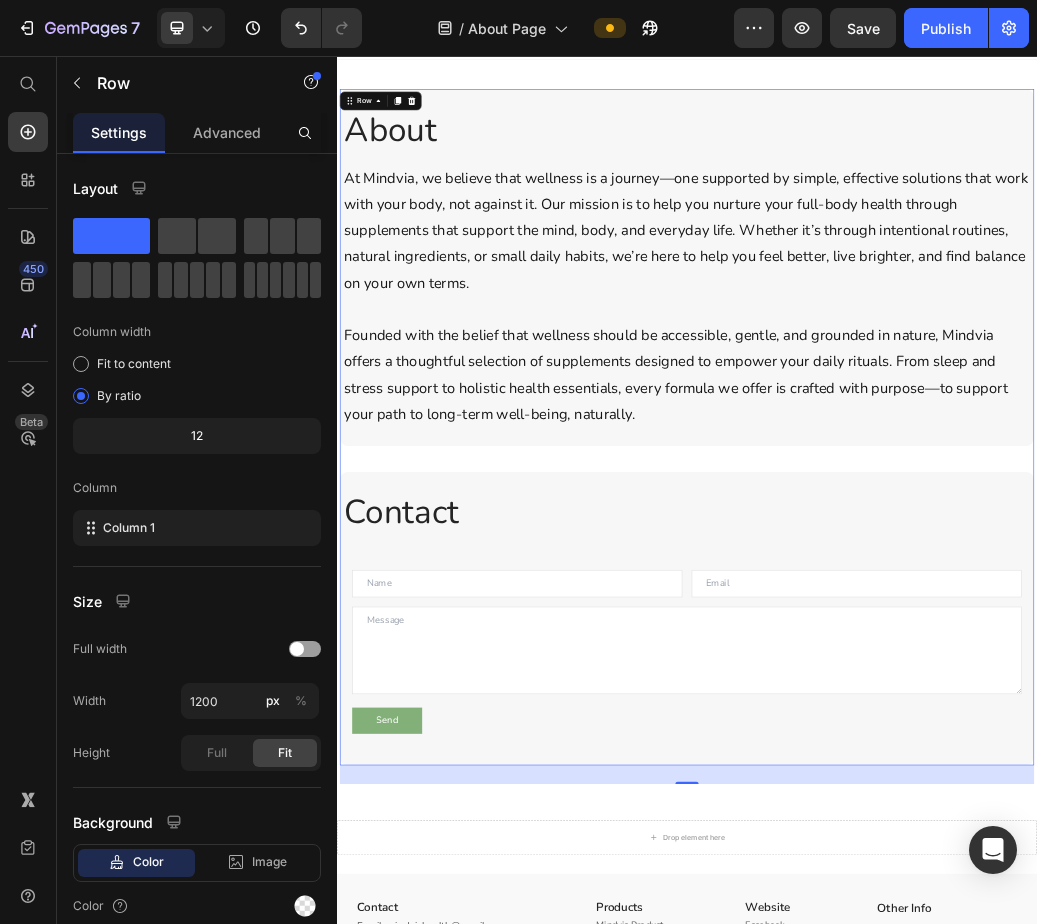 click on "About Heading At Mindvia, we believe that wellness is a journey—one supported by simple, effective solutions that work with your body, not against it. Our mission is to help you nurture your full-body health through supplements that support the mind, body, and everyday life. Whether it’s through intentional routines, natural ingredients, or small daily habits, we’re here to help you feel better, live brighter, and find balance on your own terms. Founded with the belief that wellness should be accessible, gentle, and grounded in nature, Mindvia offers a thoughtful selection of supplements designed to empower your daily rituals. From sleep and stress support to holistic health essentials, every formula we offer is crafted with purpose—to support your path to long-term well-being, naturally. Text Block Row Row Contact Heading Row Text Field Email Field Row Text Area Send Submit Button Contact Form Row Row" at bounding box center (937, 692) 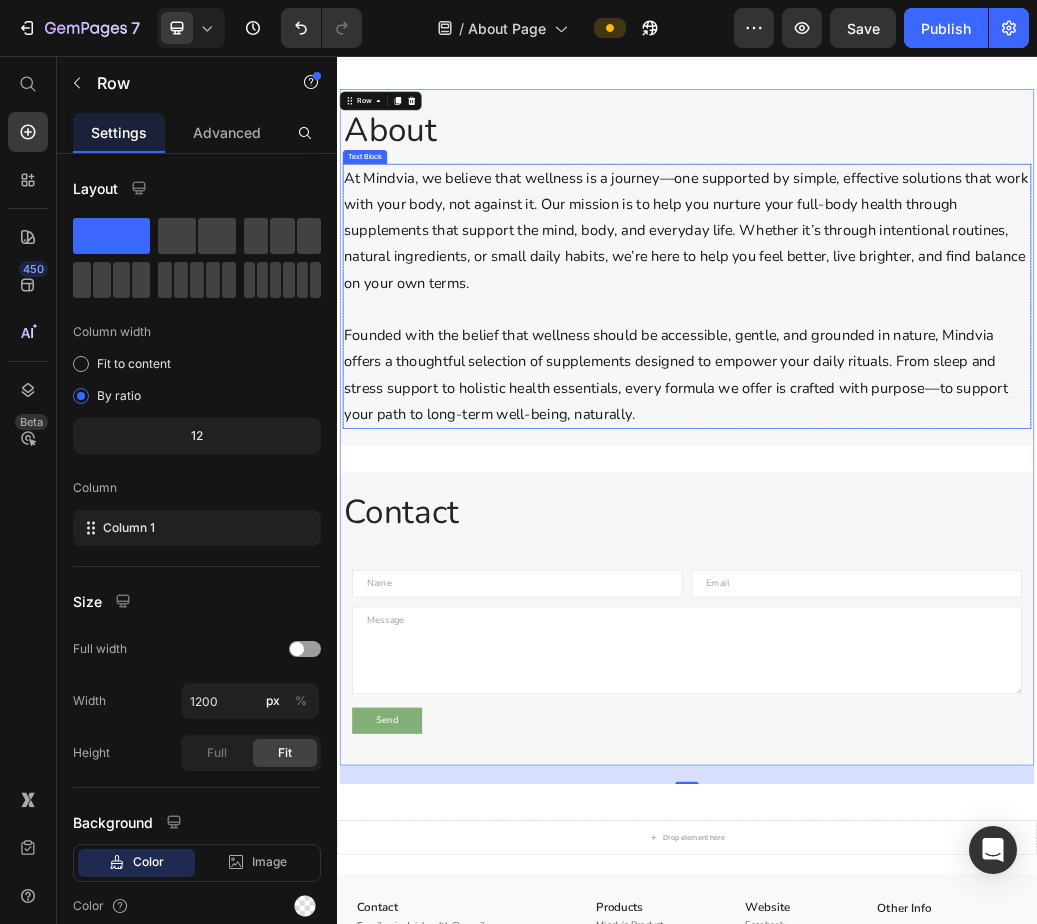 click at bounding box center (937, 490) 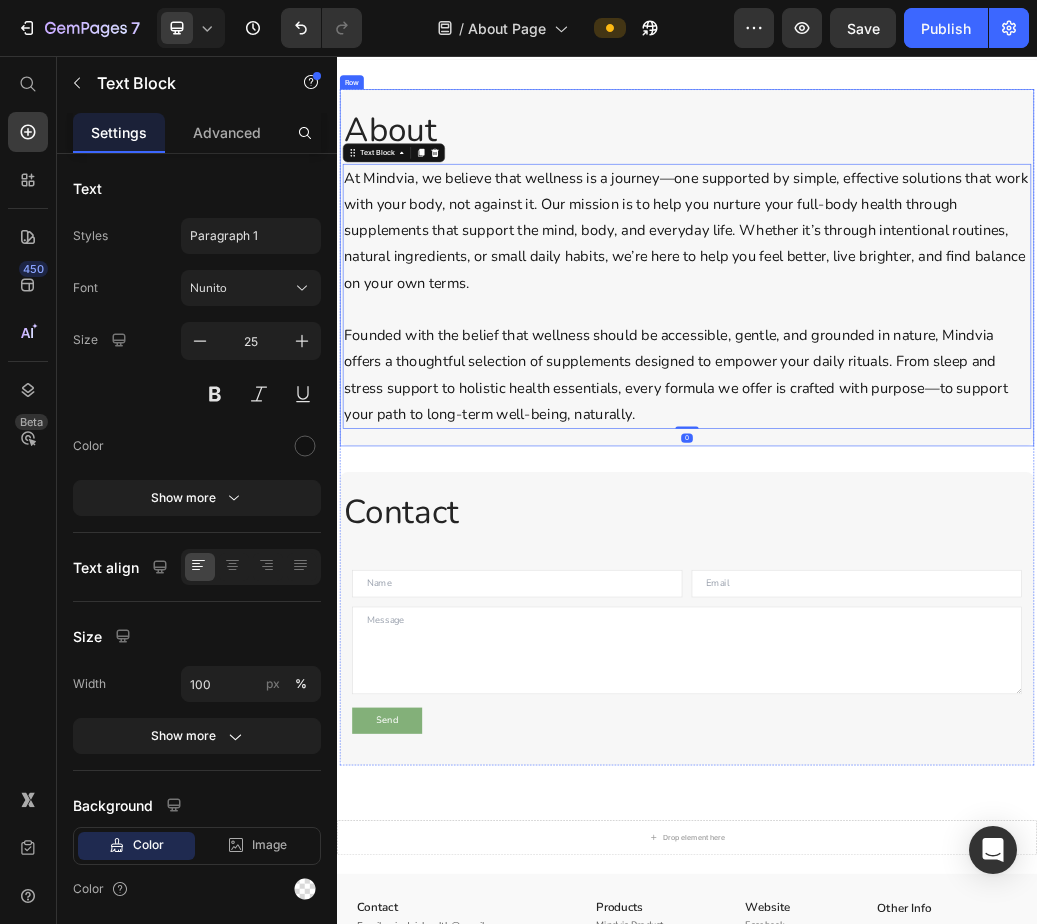 click on "About Heading At Mindvia, we believe that wellness is a journey—one supported by simple, effective solutions that work with your body, not against it. Our mission is to help you nurture your full-body health through supplements that support the mind, body, and everyday life. Whether it’s through intentional routines, natural ingredients, or small daily habits, we’re here to help you feel better, live brighter, and find balance on your own terms. Founded with the belief that wellness should be accessible, gentle, and grounded in nature, Mindvia offers a thoughtful selection of supplements designed to empower your daily rituals. From sleep and stress support to holistic health essentials, every formula we offer is crafted with purpose—to support your path to long-term well-being, naturally. Text Block   0 Row Row" at bounding box center [937, 419] 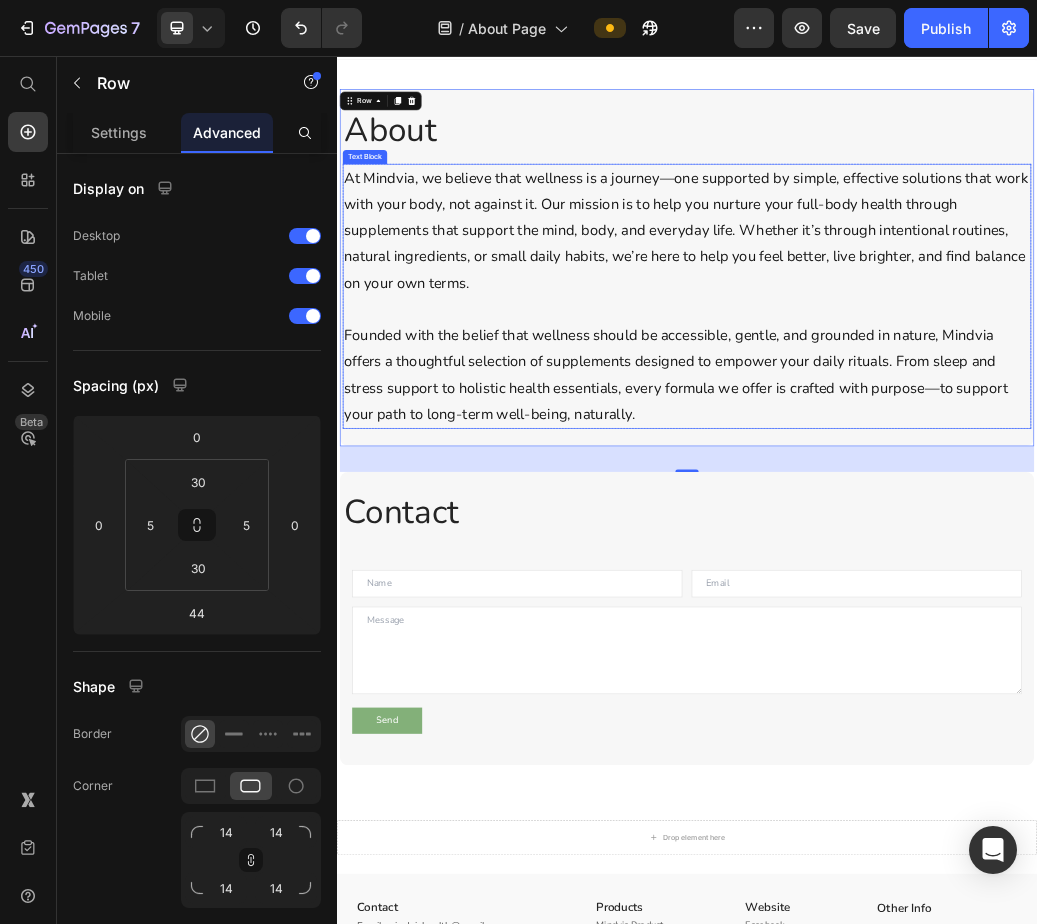 click on "Founded with the belief that wellness should be accessible, gentle, and grounded in nature, Mindvia offers a thoughtful selection of supplements designed to empower your daily rituals. From sleep and stress support to holistic health essentials, every formula we offer is crafted with purpose—to support your path to long-term well-being, naturally." at bounding box center (937, 603) 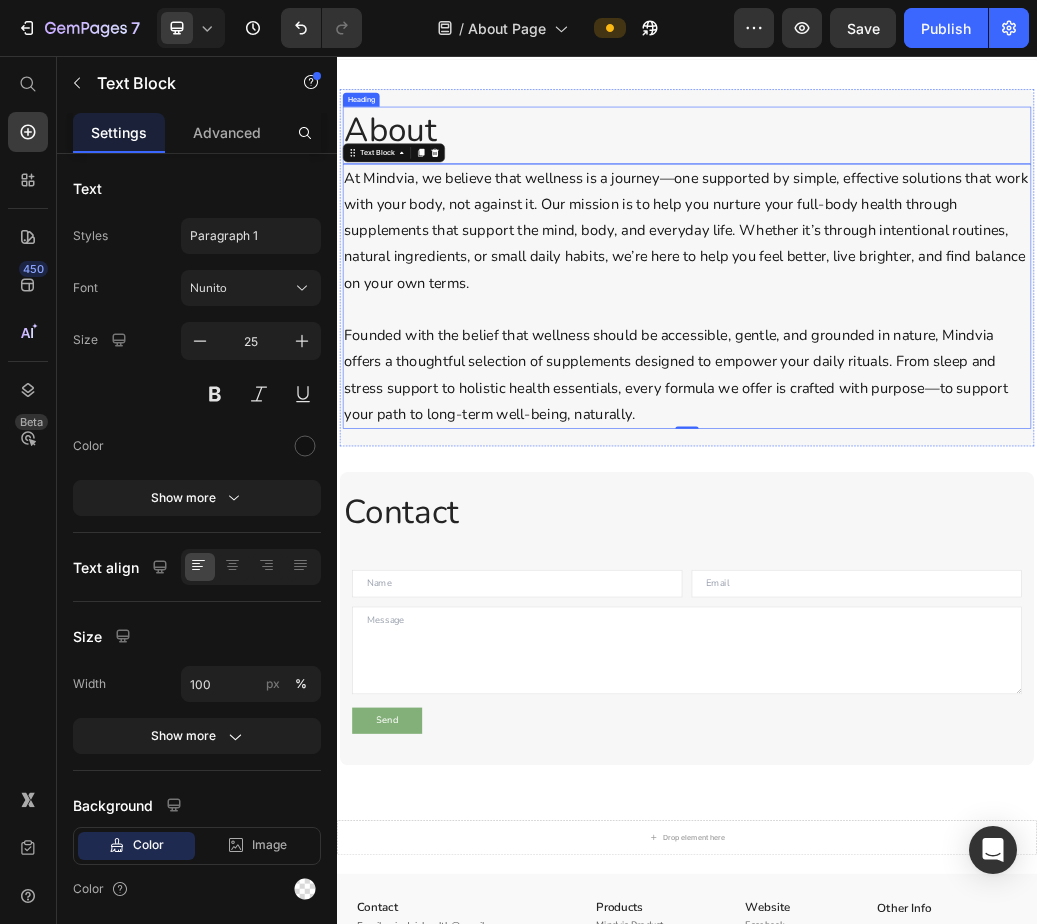 click on "About" at bounding box center [937, 182] 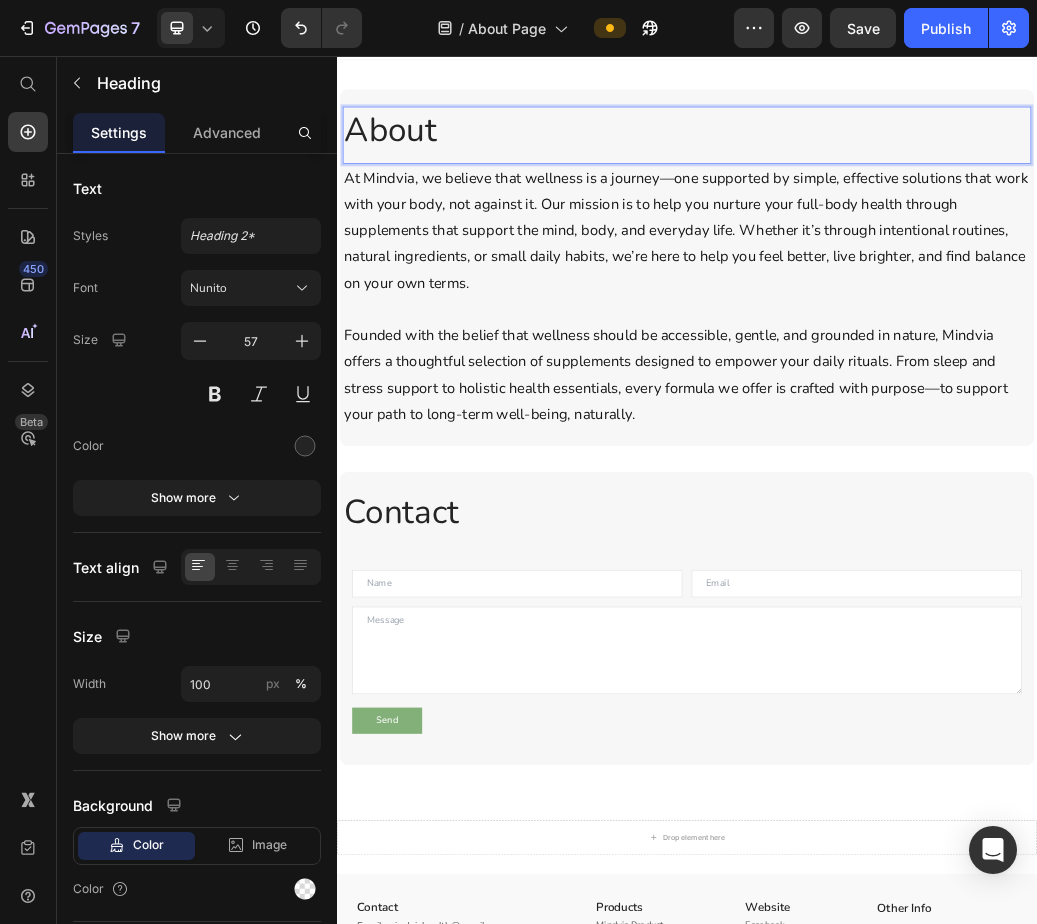 drag, startPoint x: 630, startPoint y: 198, endPoint x: 513, endPoint y: 196, distance: 117.01709 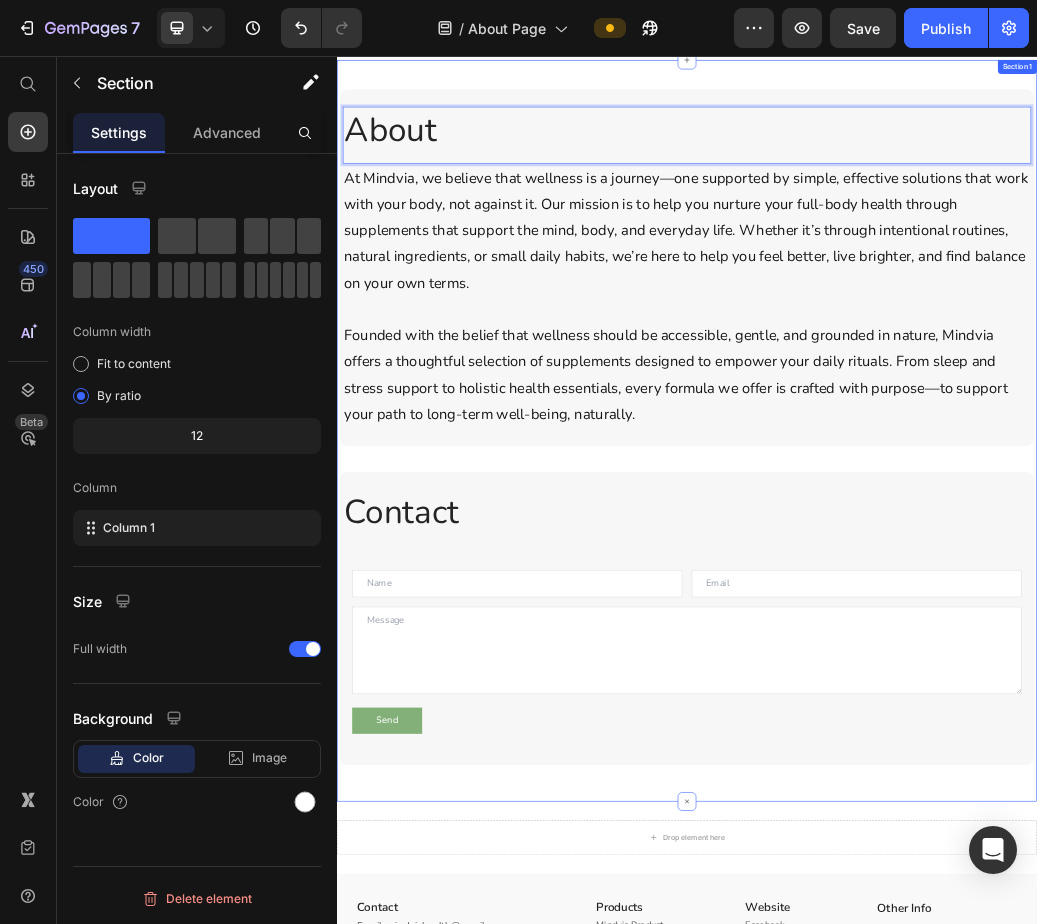 click on "About Heading   0 At Mindvia, we believe that wellness is a journey—one supported by simple, effective solutions that work with your body, not against it. Our mission is to help you nurture your full-body health through supplements that support the mind, body, and everyday life. Whether it’s through intentional routines, natural ingredients, or small daily habits, we’re here to help you feel better, live brighter, and find balance on your own terms. Founded with the belief that wellness should be accessible, gentle, and grounded in nature, Mindvia offers a thoughtful selection of supplements designed to empower your daily rituals. From sleep and stress support to holistic health essentials, every formula we offer is crafted with purpose—to support your path to long-term well-being, naturally. Text Block Row Row Contact Heading Row Text Field Email Field Row Text Area Send Submit Button Contact Form Row Row Row Section 1" at bounding box center [937, 698] 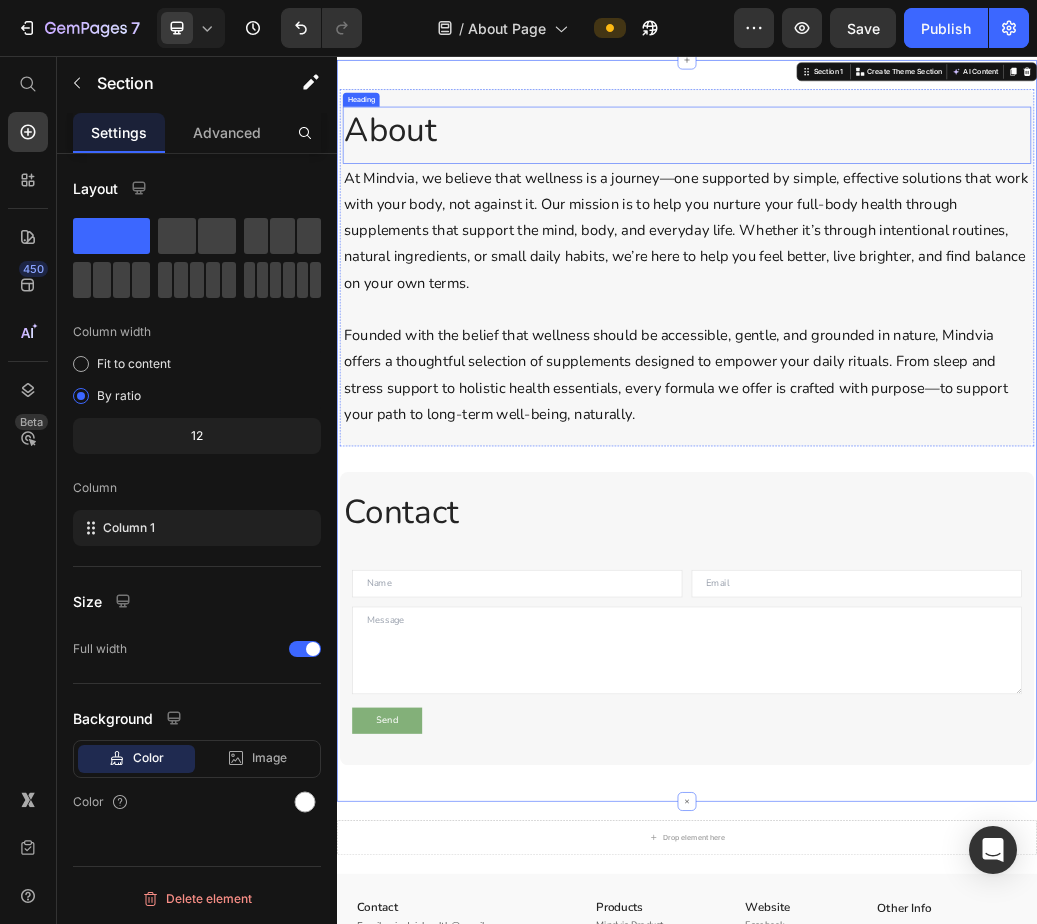 click on "About" at bounding box center [937, 182] 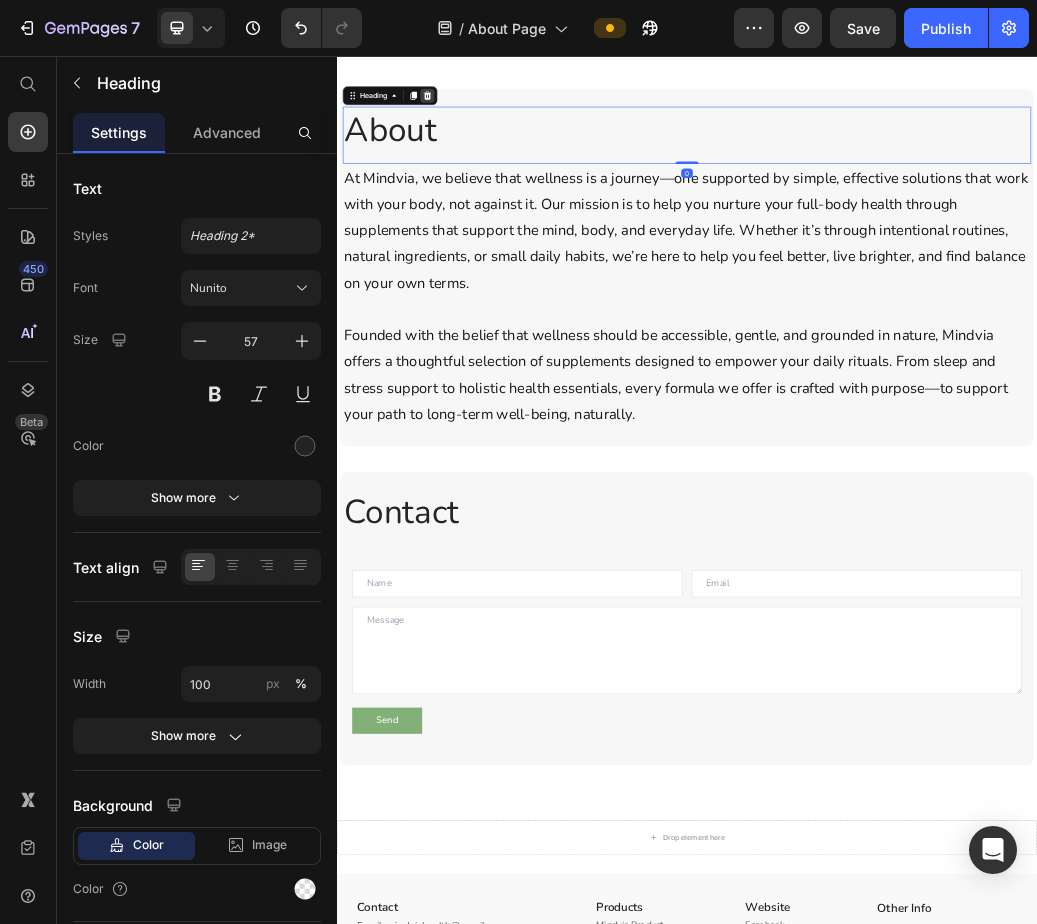 click 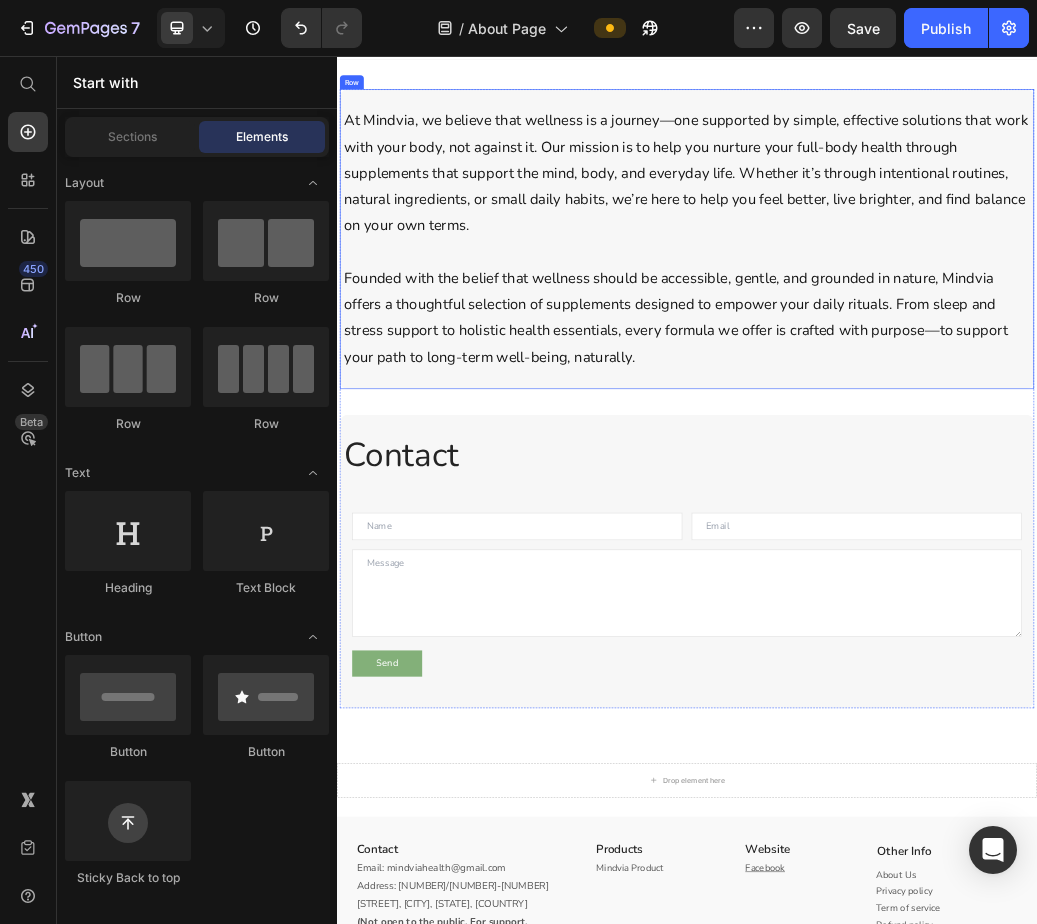 click on "At Mindvia, we believe that wellness is a journey—one supported by simple, effective solutions that work with your body, not against it. Our mission is to help you nurture your full-body health through supplements that support the mind, body, and everyday life. Whether it’s through intentional routines, natural ingredients, or small daily habits, we’re here to help you feel better, live brighter, and find balance on your own terms. Founded with the belief that wellness should be accessible, gentle, and grounded in nature, Mindvia offers a thoughtful selection of supplements designed to empower your daily rituals. From sleep and stress support to holistic health essentials, every formula we offer is crafted with purpose—to support your path to long-term well-being, naturally. Text Block Row Row" at bounding box center [937, 370] 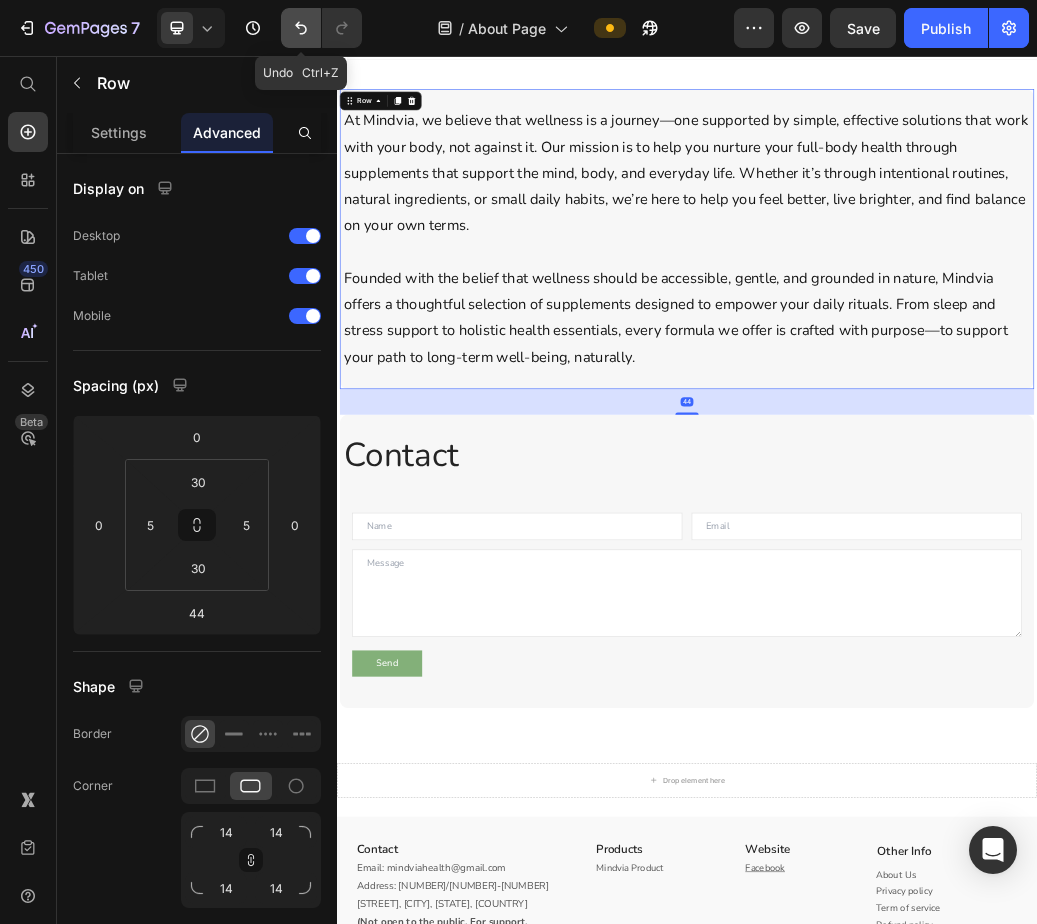 click 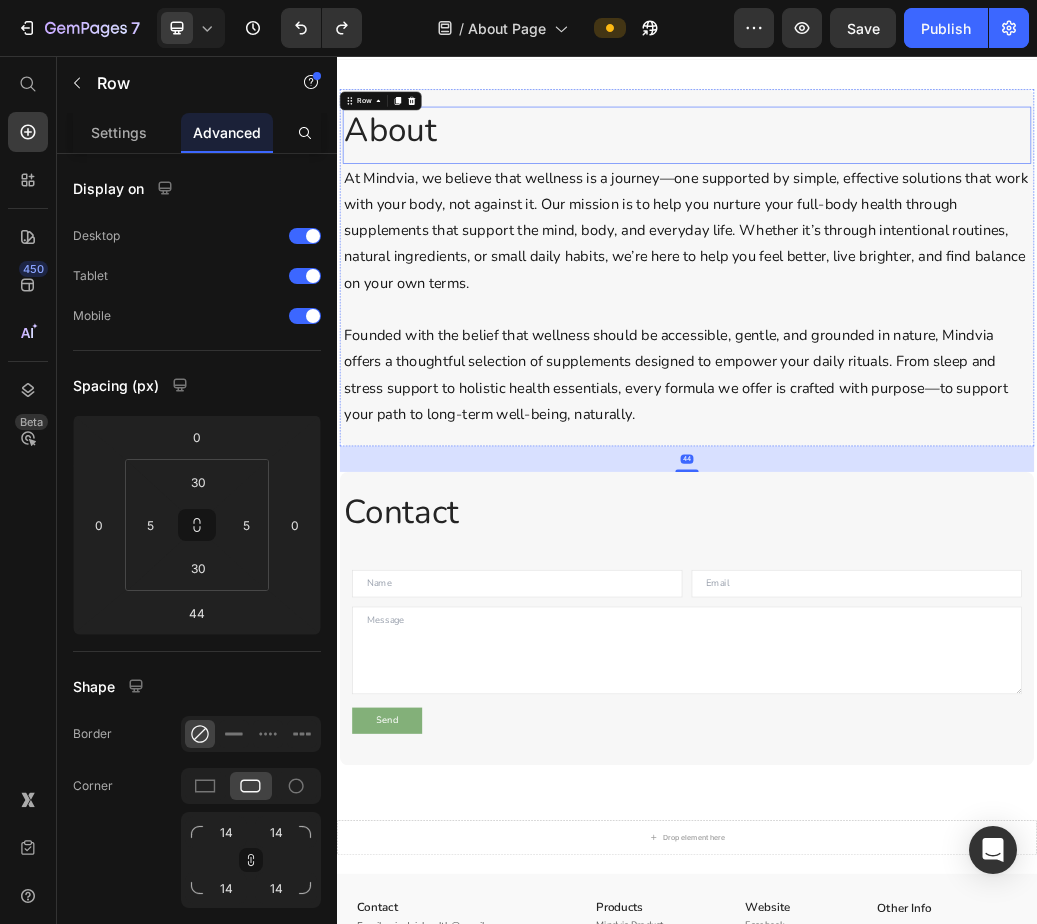 click on "About" at bounding box center (937, 182) 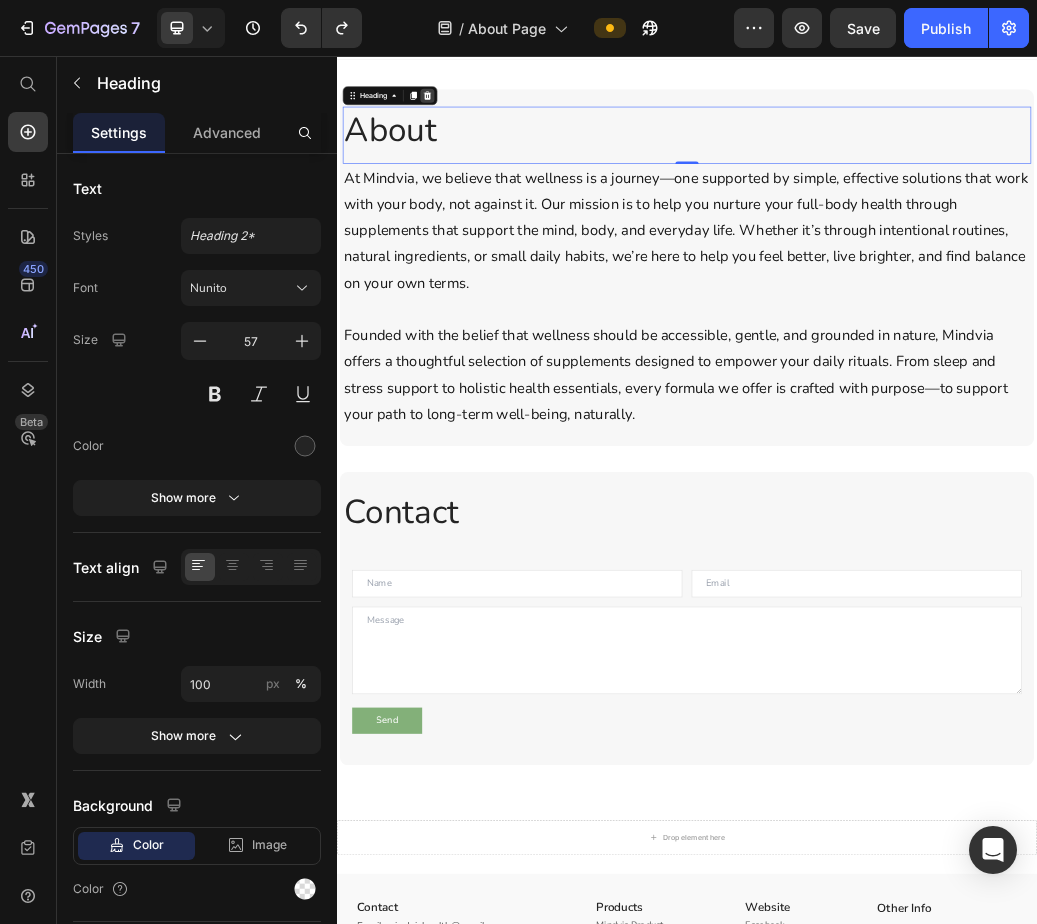 click at bounding box center (492, 124) 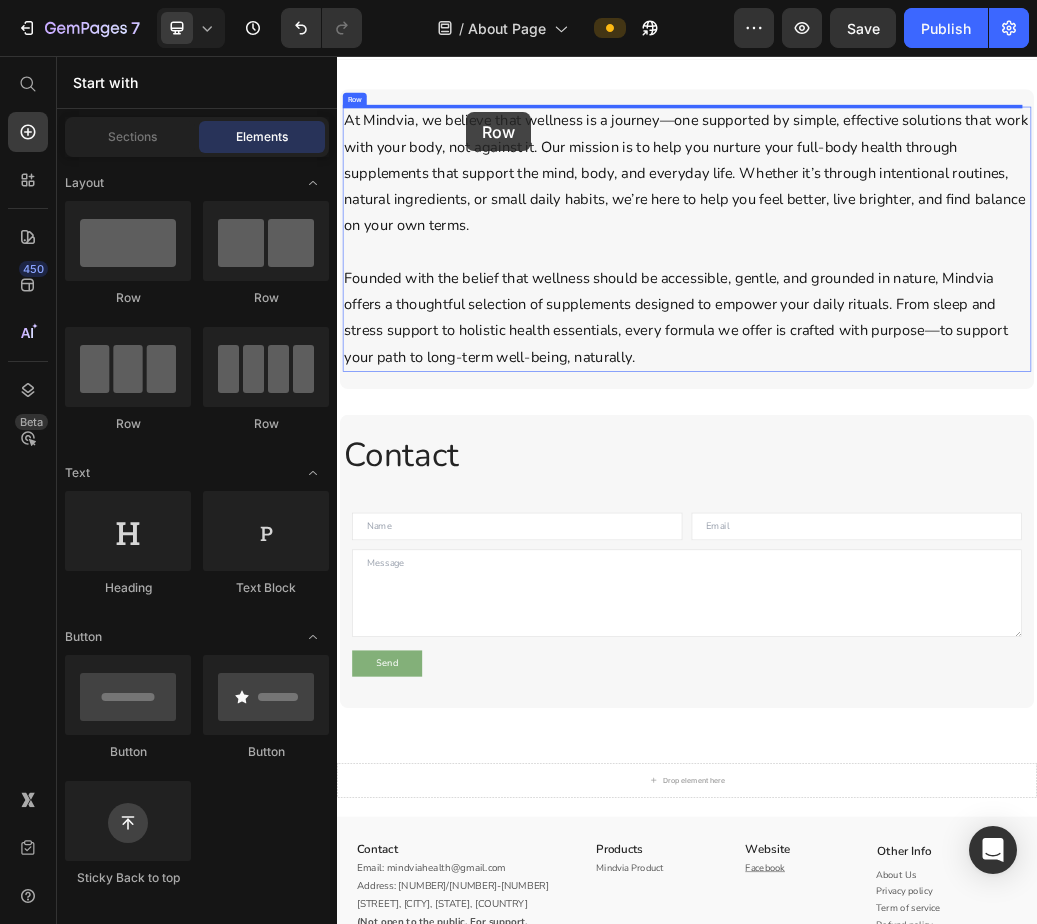drag, startPoint x: 476, startPoint y: 293, endPoint x: 558, endPoint y: 152, distance: 163.1104 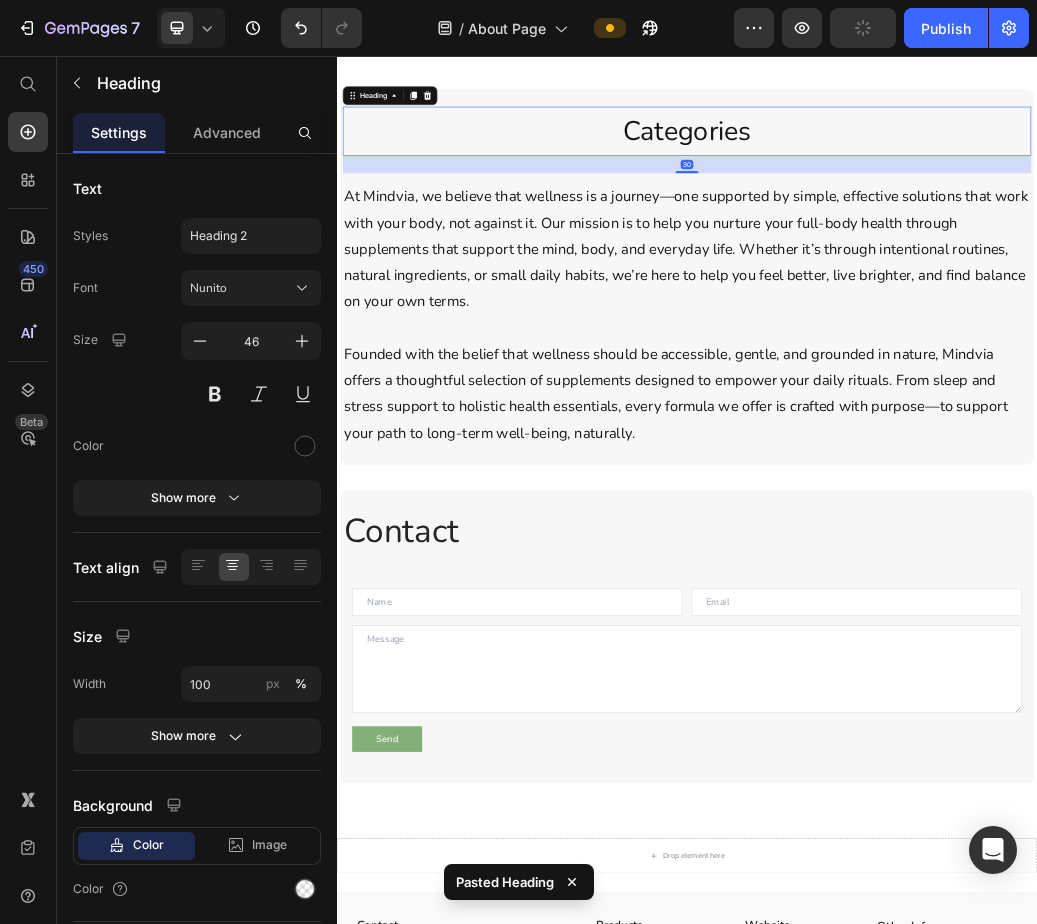 click on "Categories" at bounding box center [937, 185] 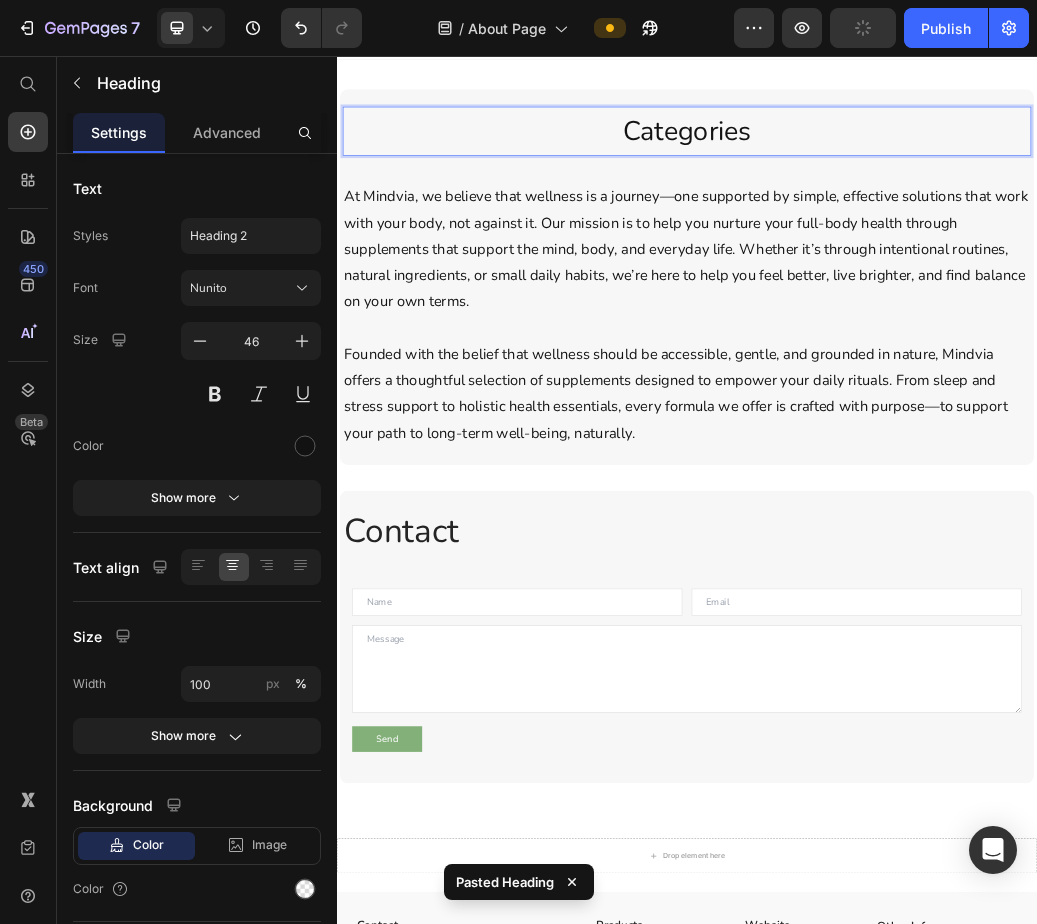 click on "Categories Heading   30" at bounding box center (937, 200) 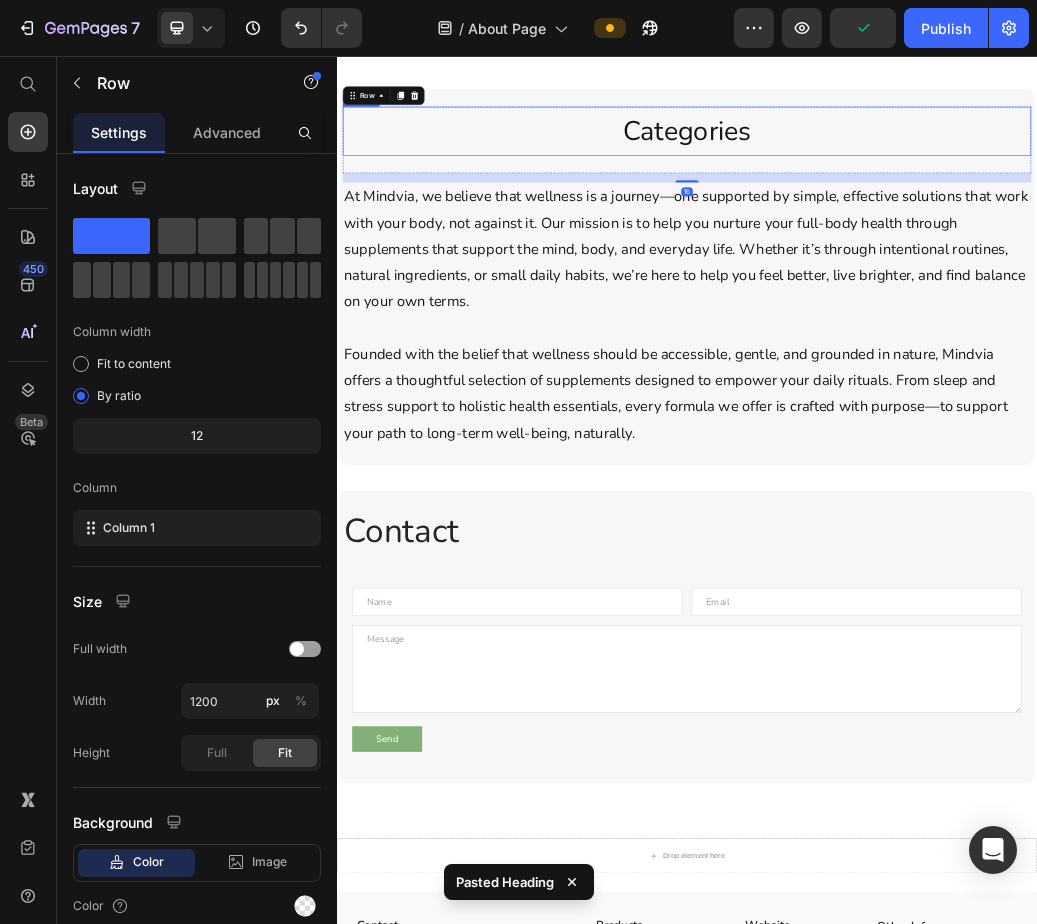 click on "Categories" at bounding box center [937, 185] 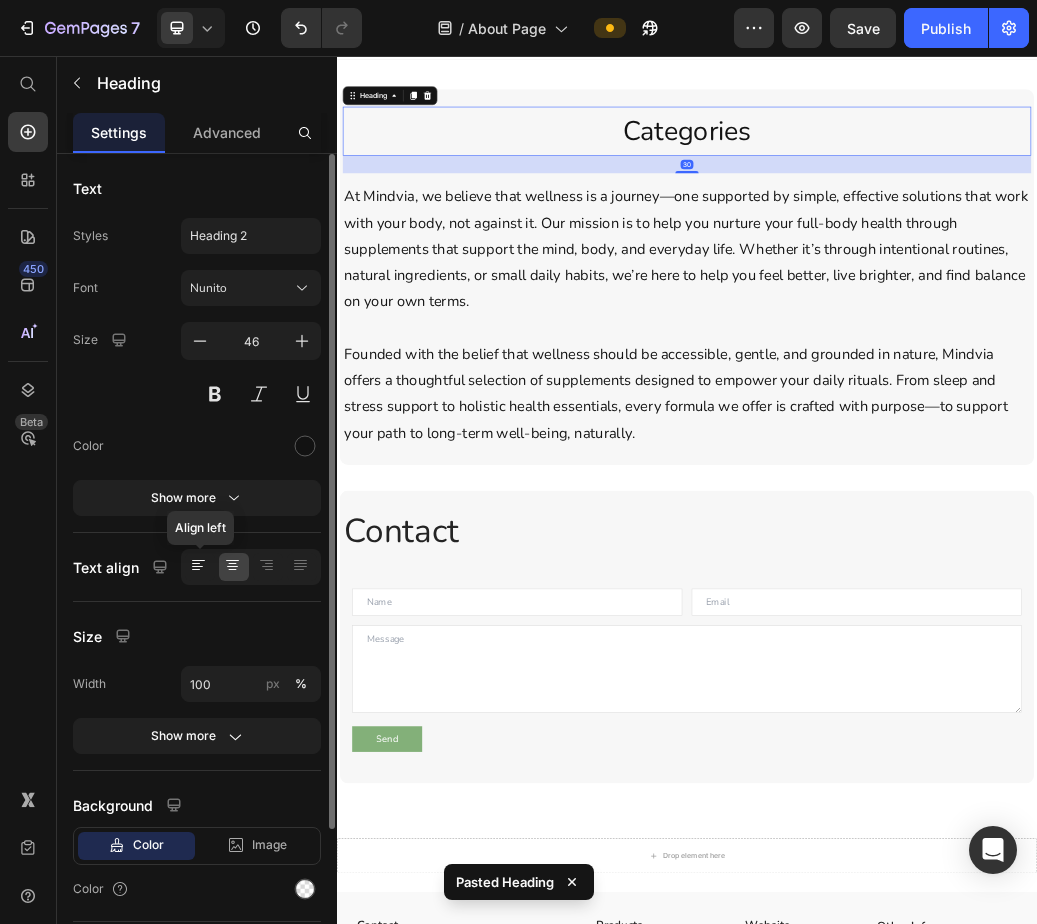 click 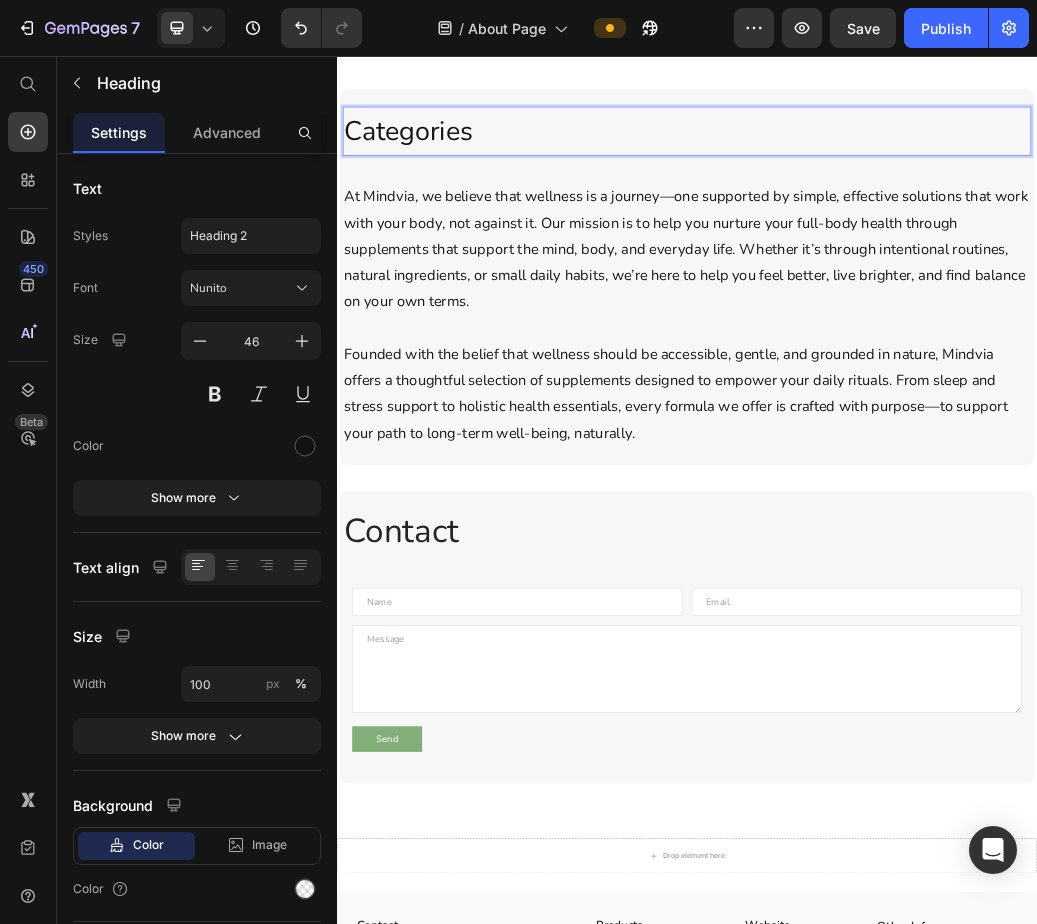 click on "Categories" at bounding box center (937, 185) 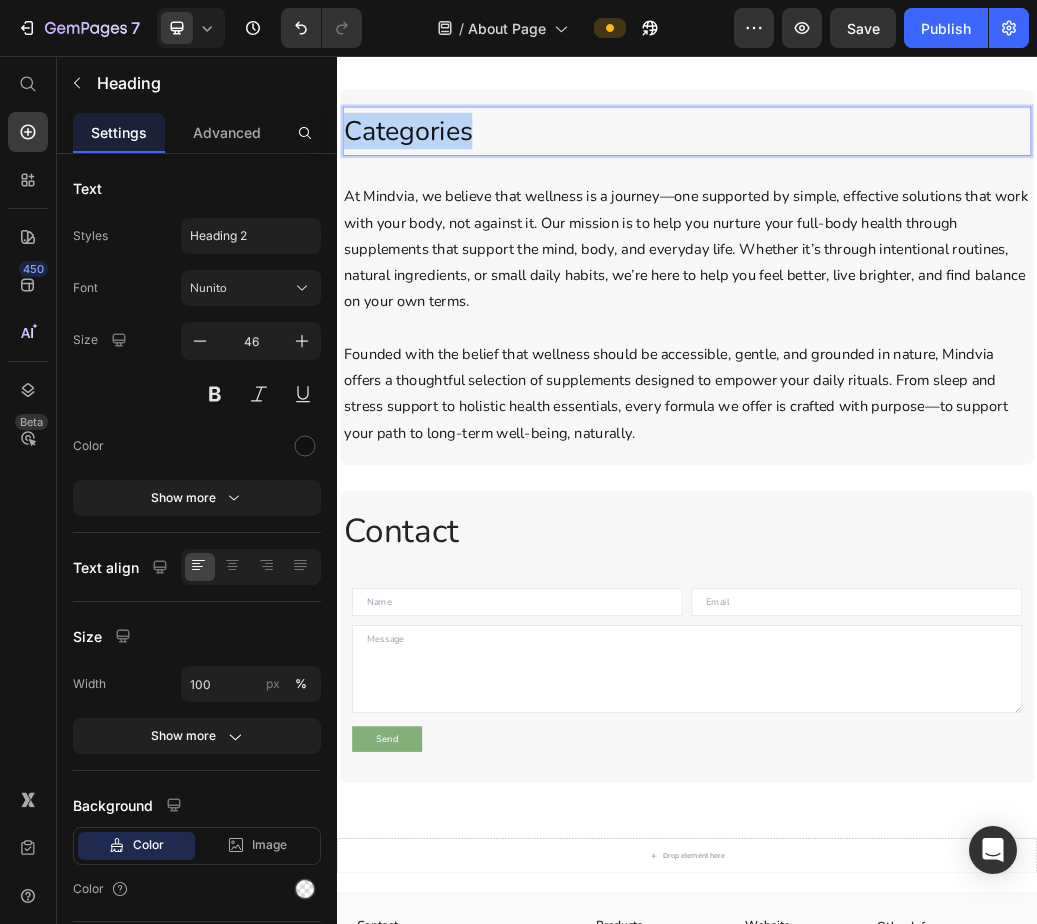 drag, startPoint x: 589, startPoint y: 181, endPoint x: 319, endPoint y: 186, distance: 270.0463 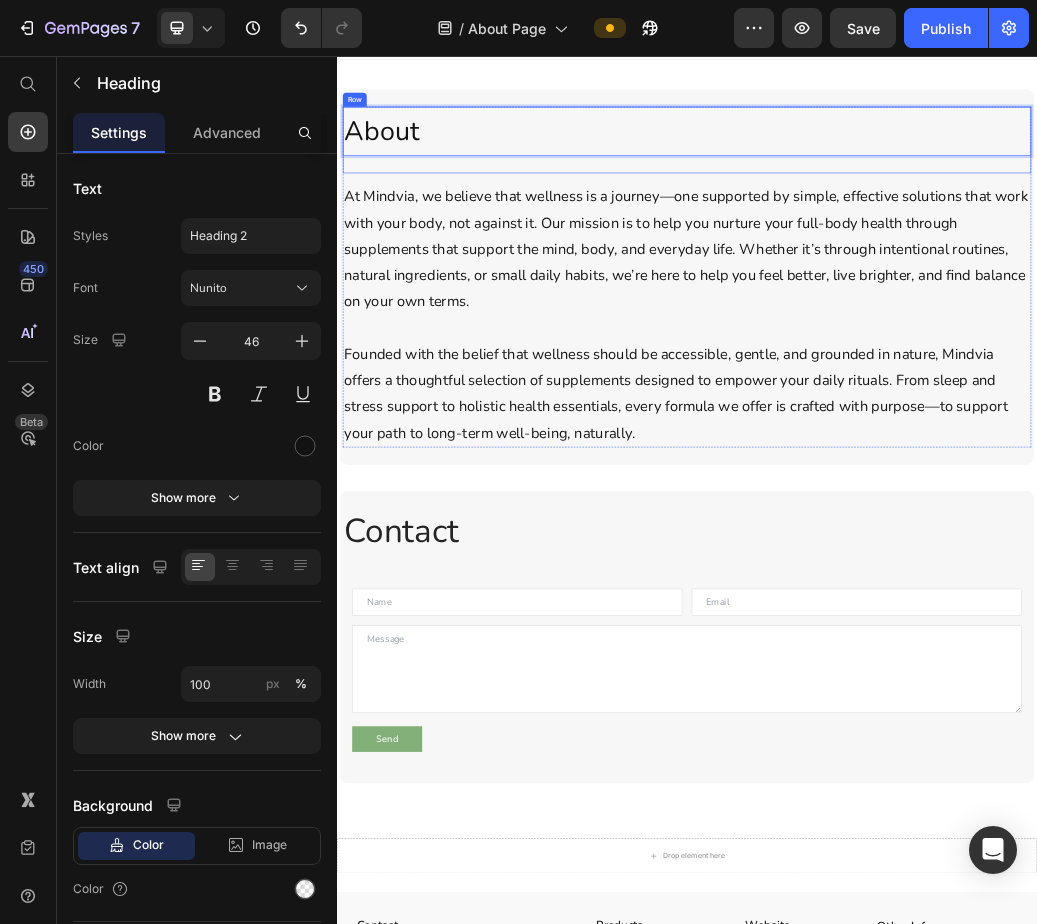 click on "At Mindvia, we believe that wellness is a journey—one supported by simple, effective solutions that work with your body, not against it. Our mission is to help you nurture your full-body health through supplements that support the mind, body, and everyday life. Whether it’s through intentional routines, natural ingredients, or small daily habits, we’re here to help you feel better, live brighter, and find balance on your own terms." at bounding box center [937, 387] 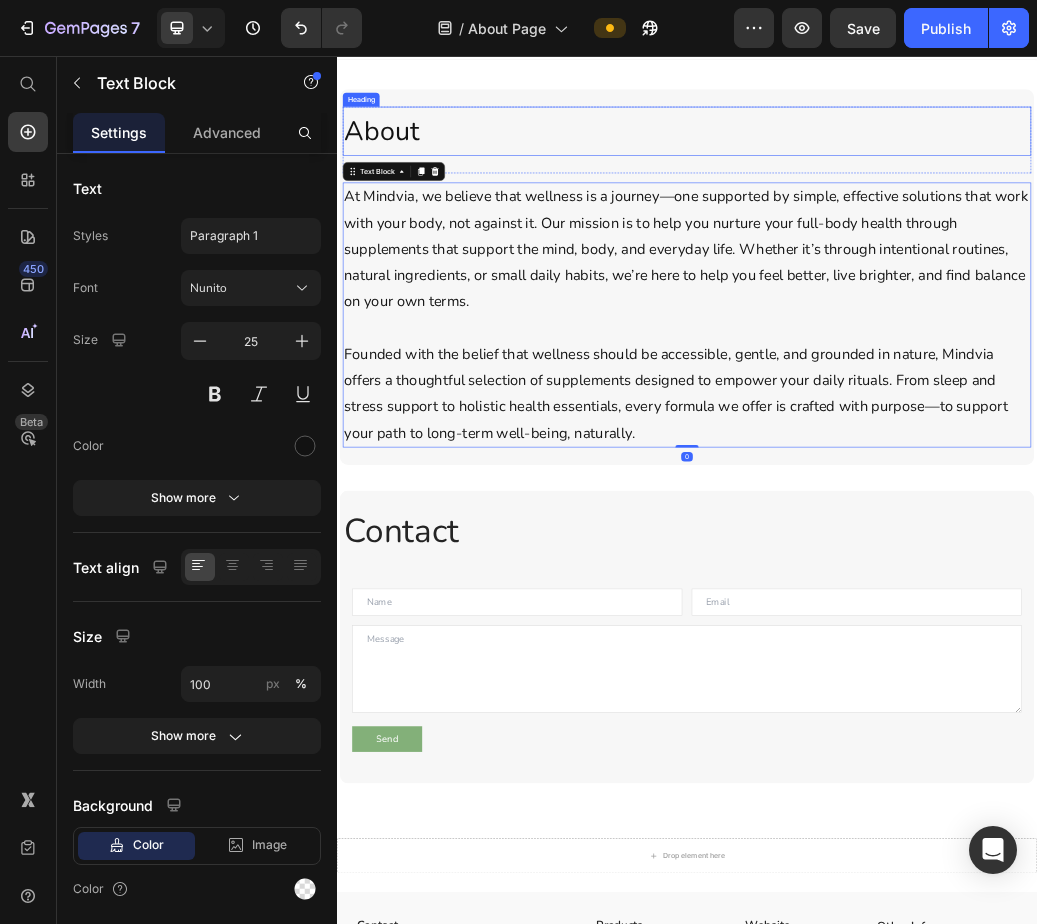 click on "About" at bounding box center (937, 185) 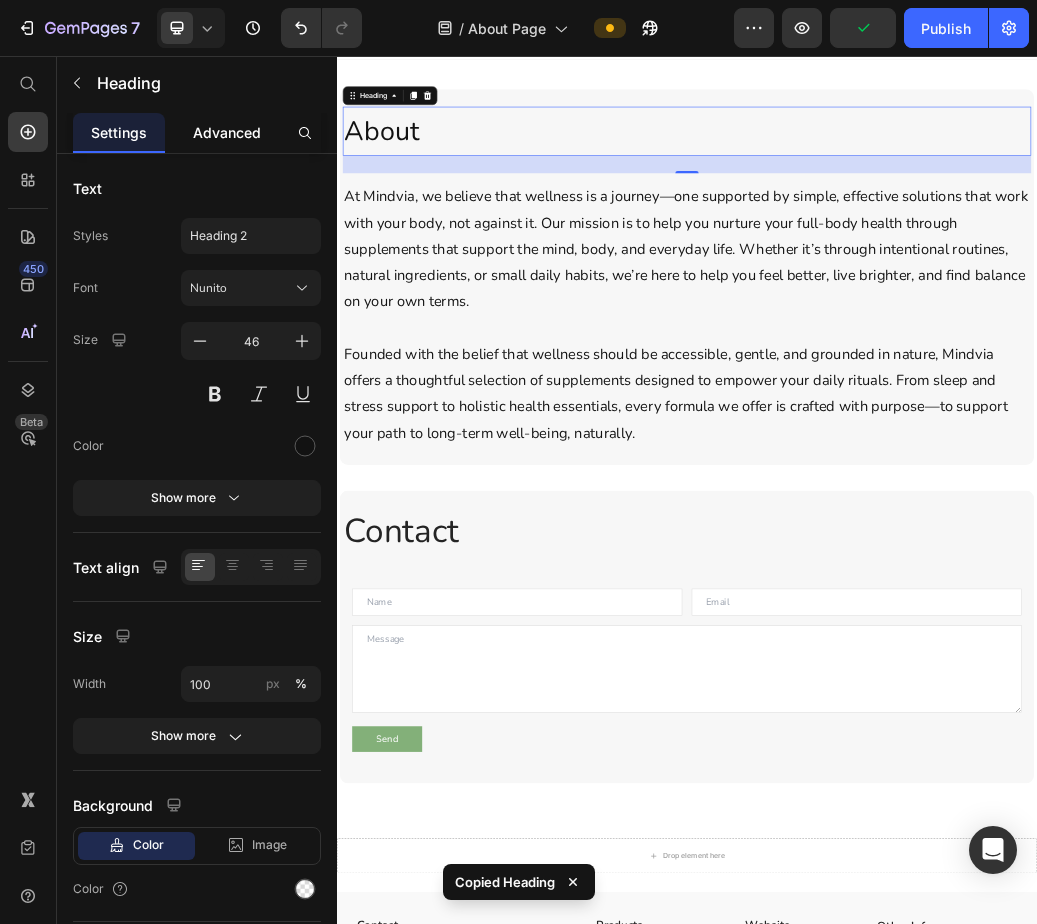 click on "Advanced" at bounding box center [227, 132] 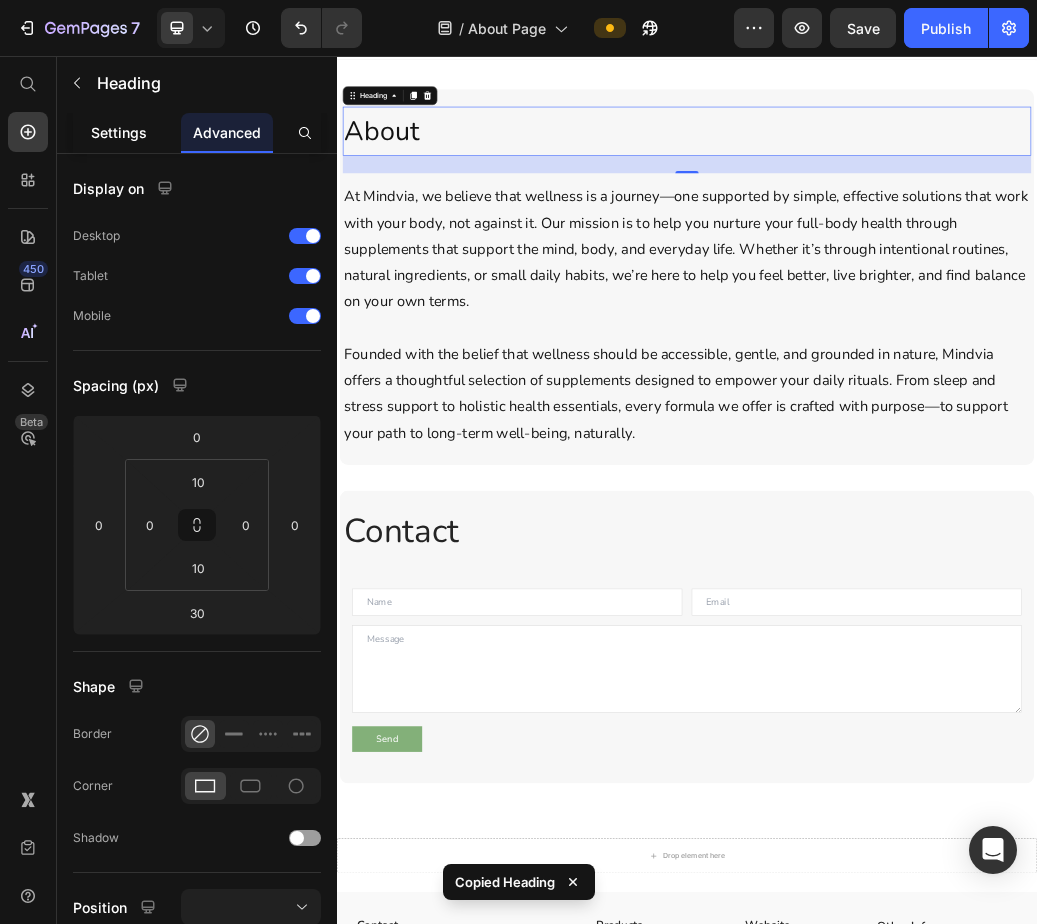 click on "Settings" at bounding box center (119, 132) 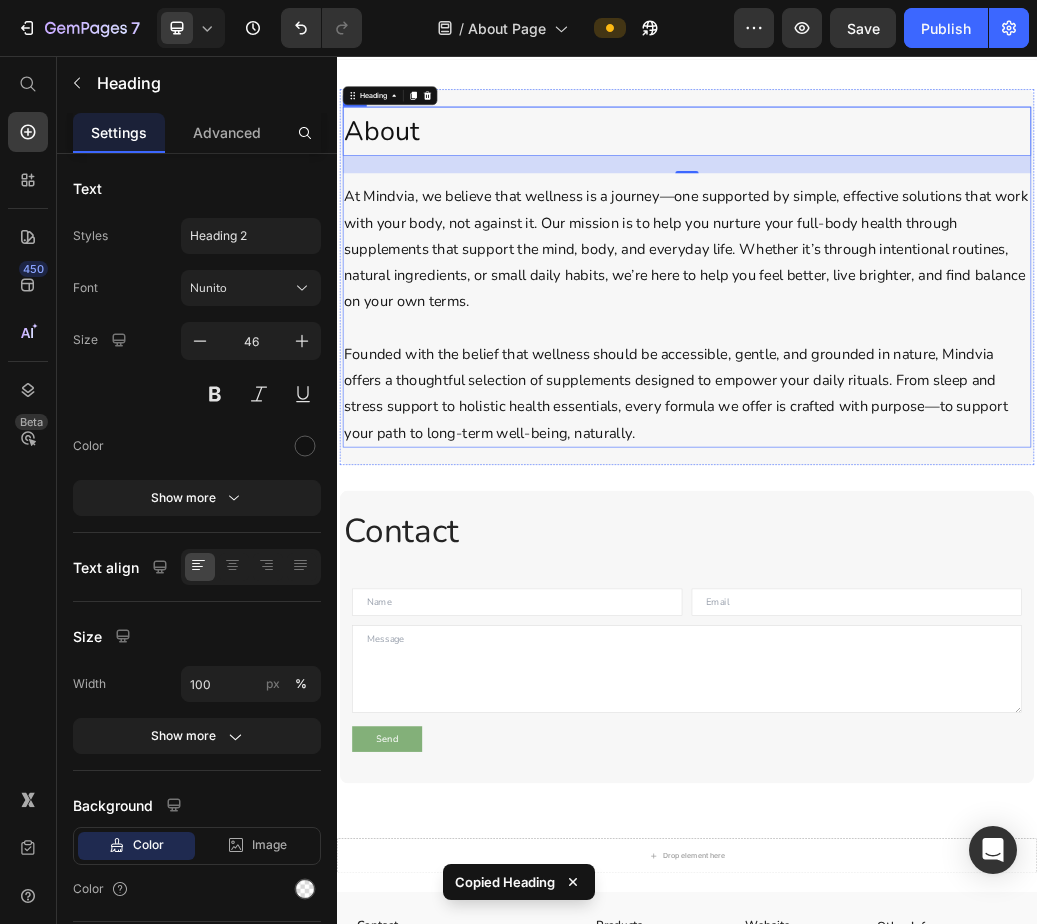 click on "At Mindvia, we believe that wellness is a journey—one supported by simple, effective solutions that work with your body, not against it. Our mission is to help you nurture your full-body health through supplements that support the mind, body, and everyday life. Whether it’s through intentional routines, natural ingredients, or small daily habits, we’re here to help you feel better, live brighter, and find balance on your own terms." at bounding box center (937, 387) 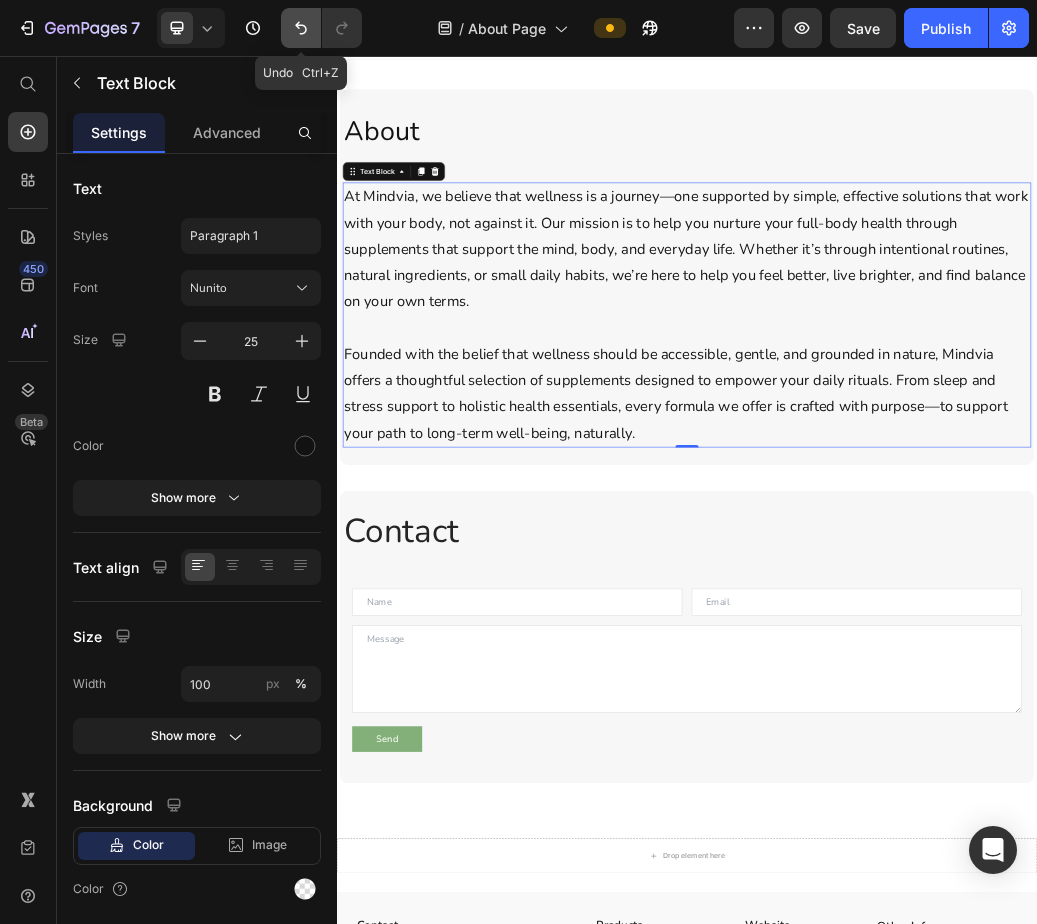 click 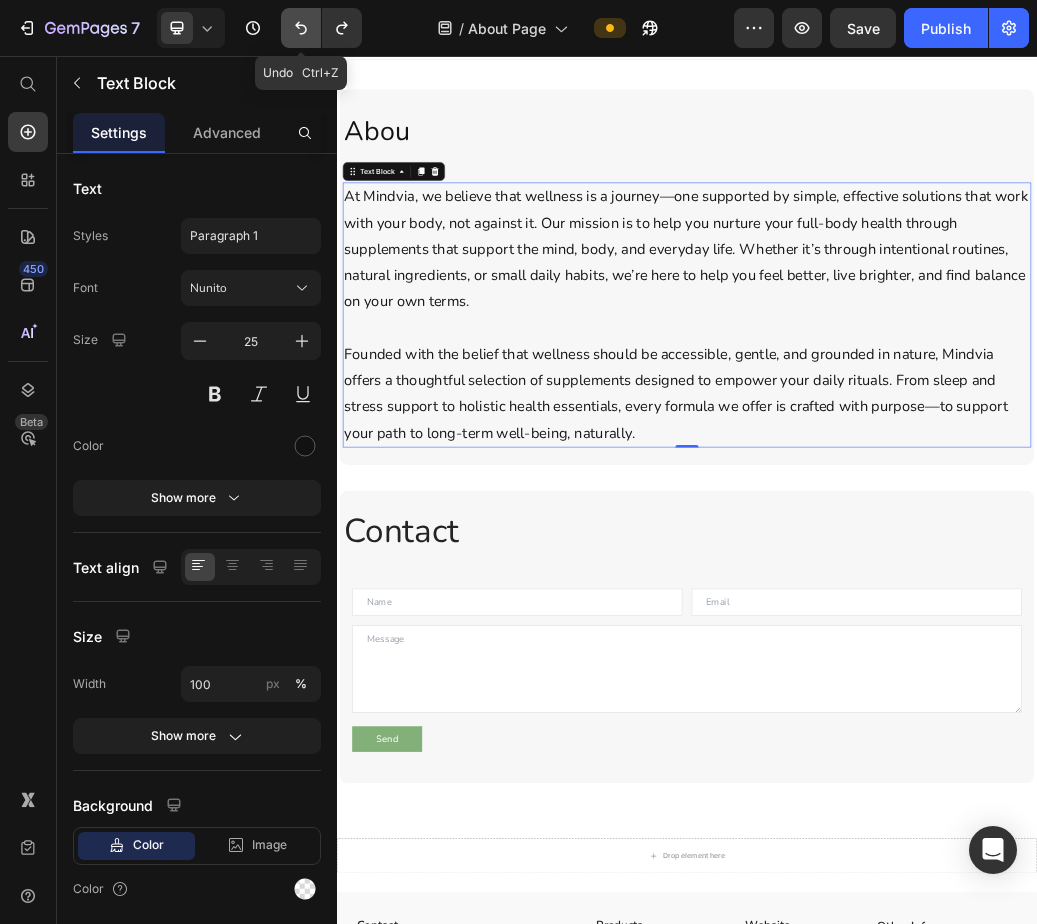 click 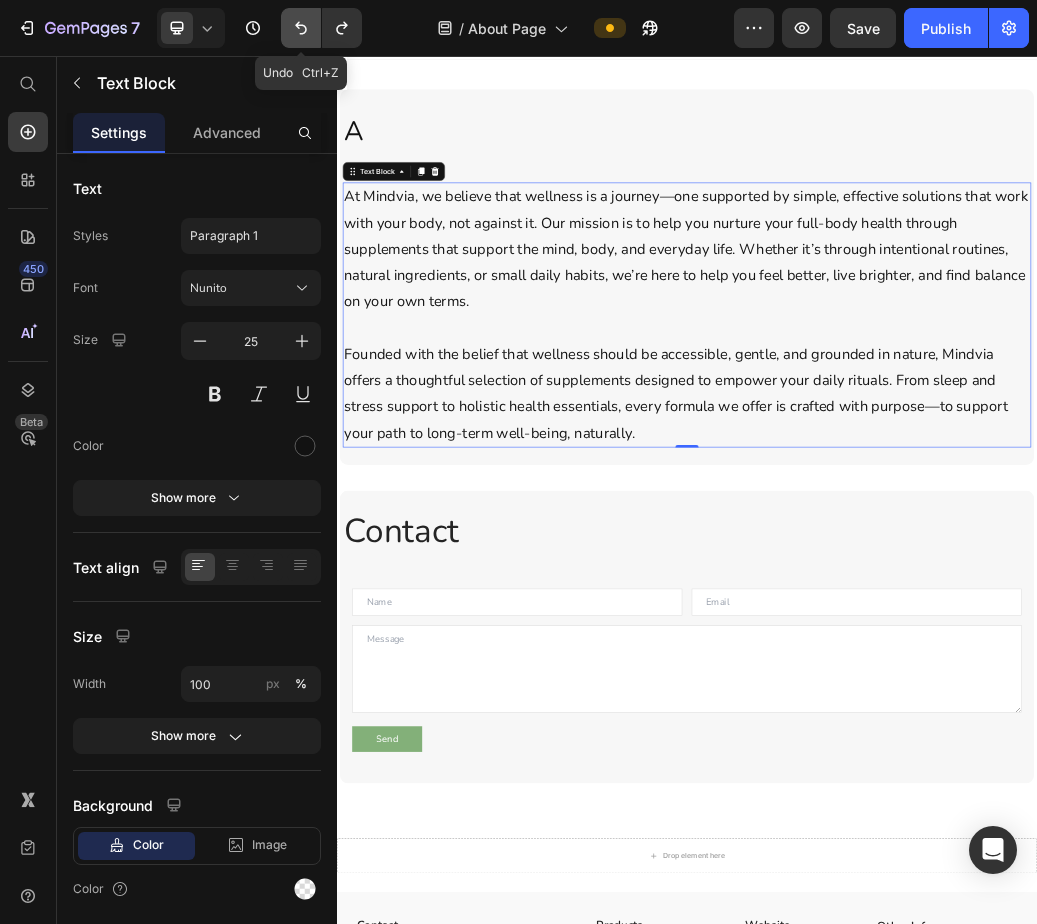 click 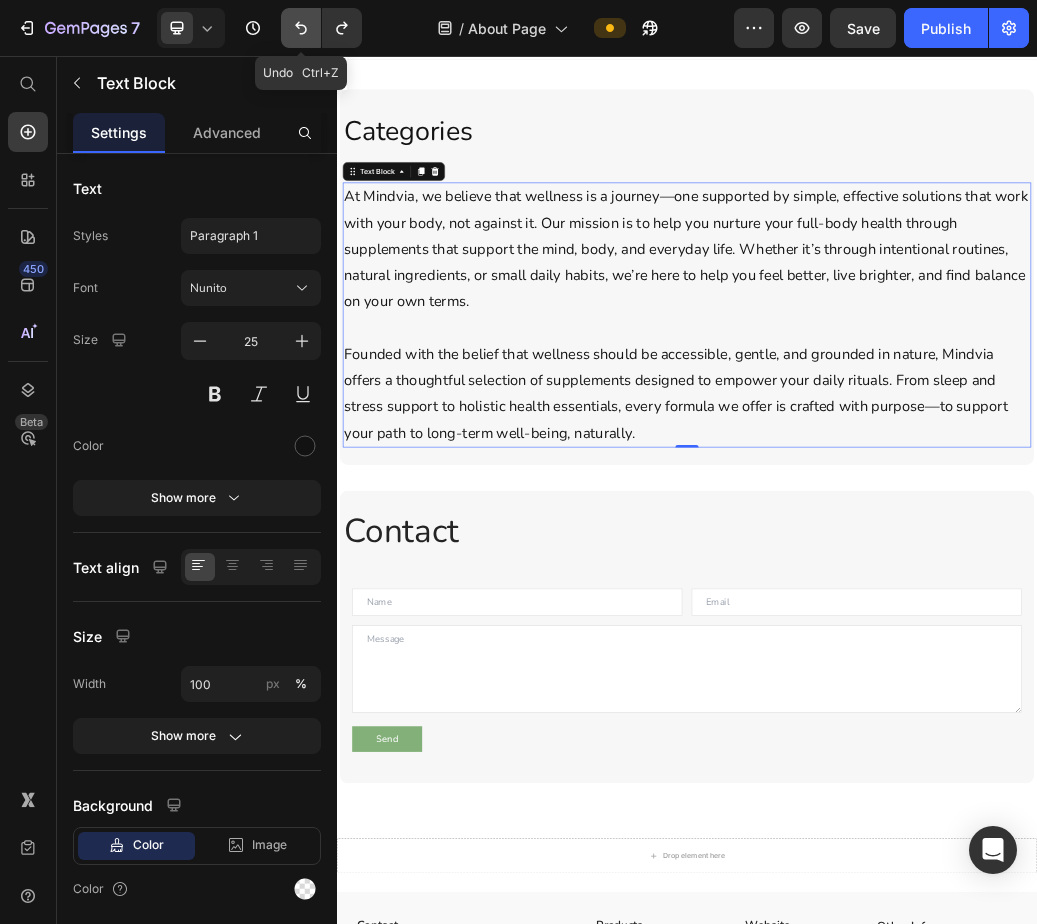 click 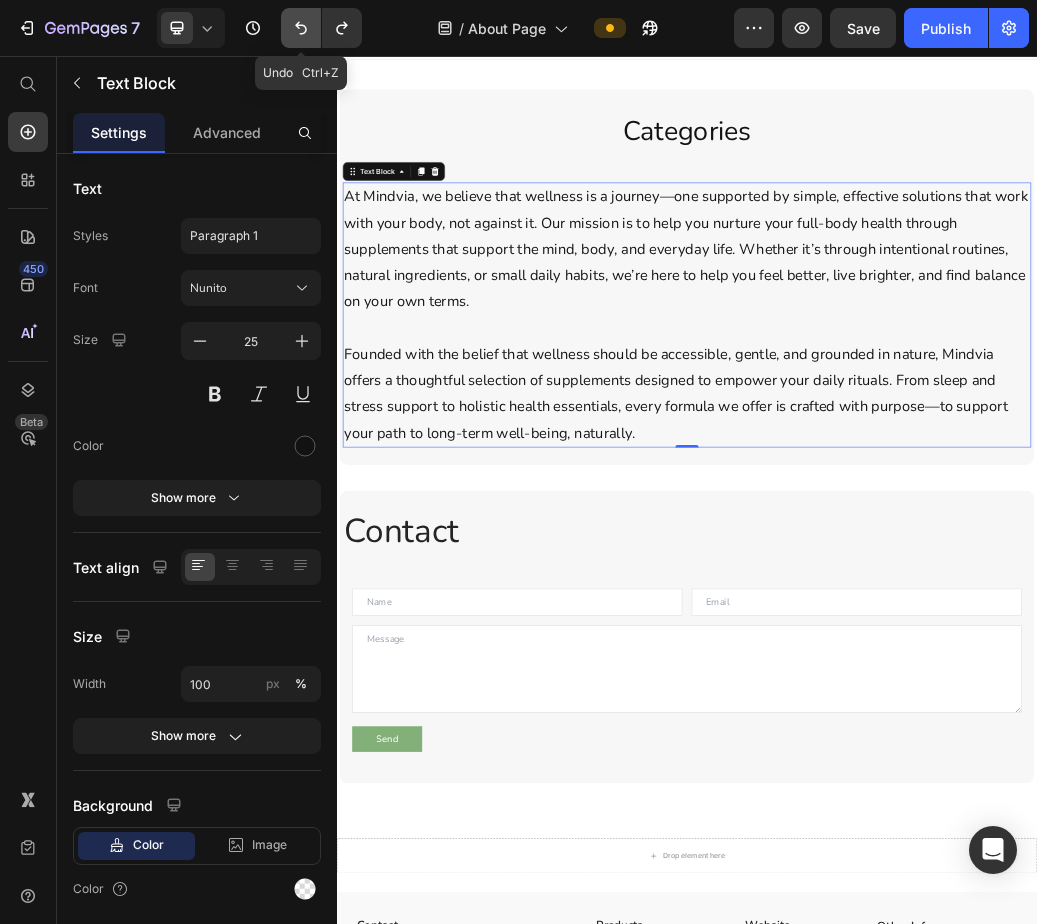 click 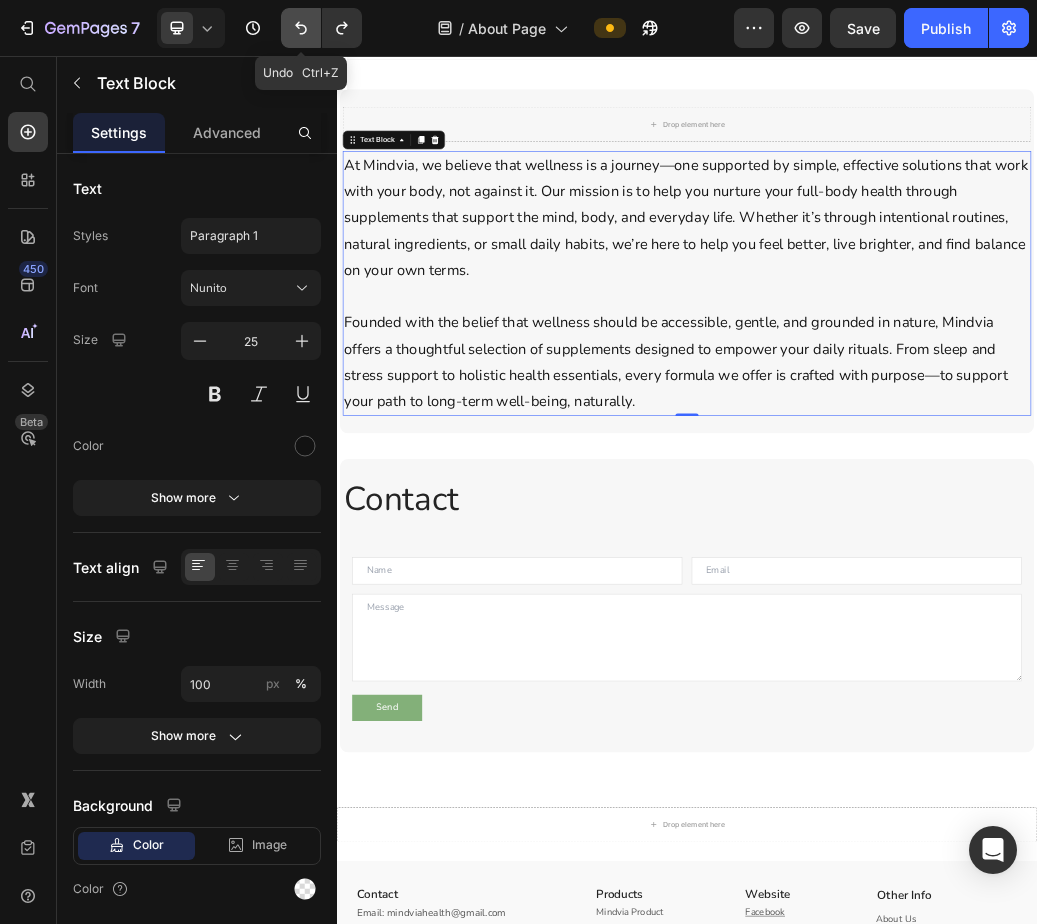 click 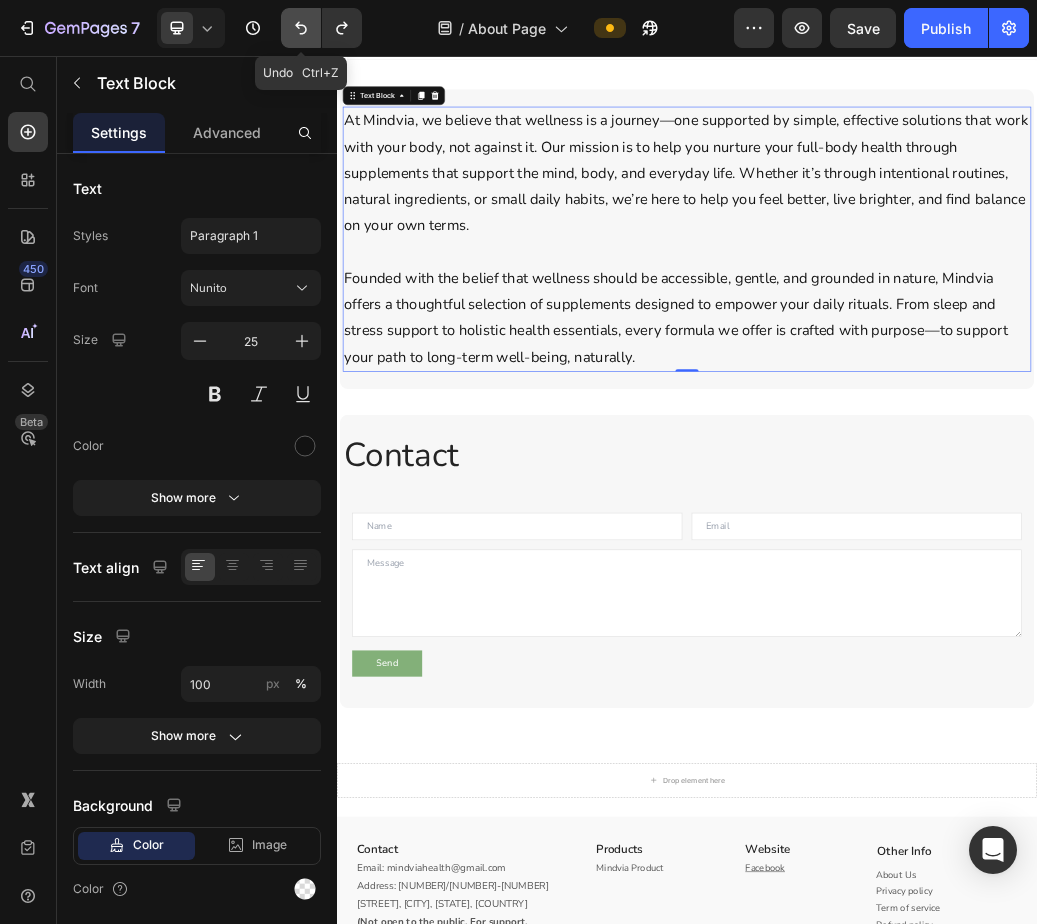click 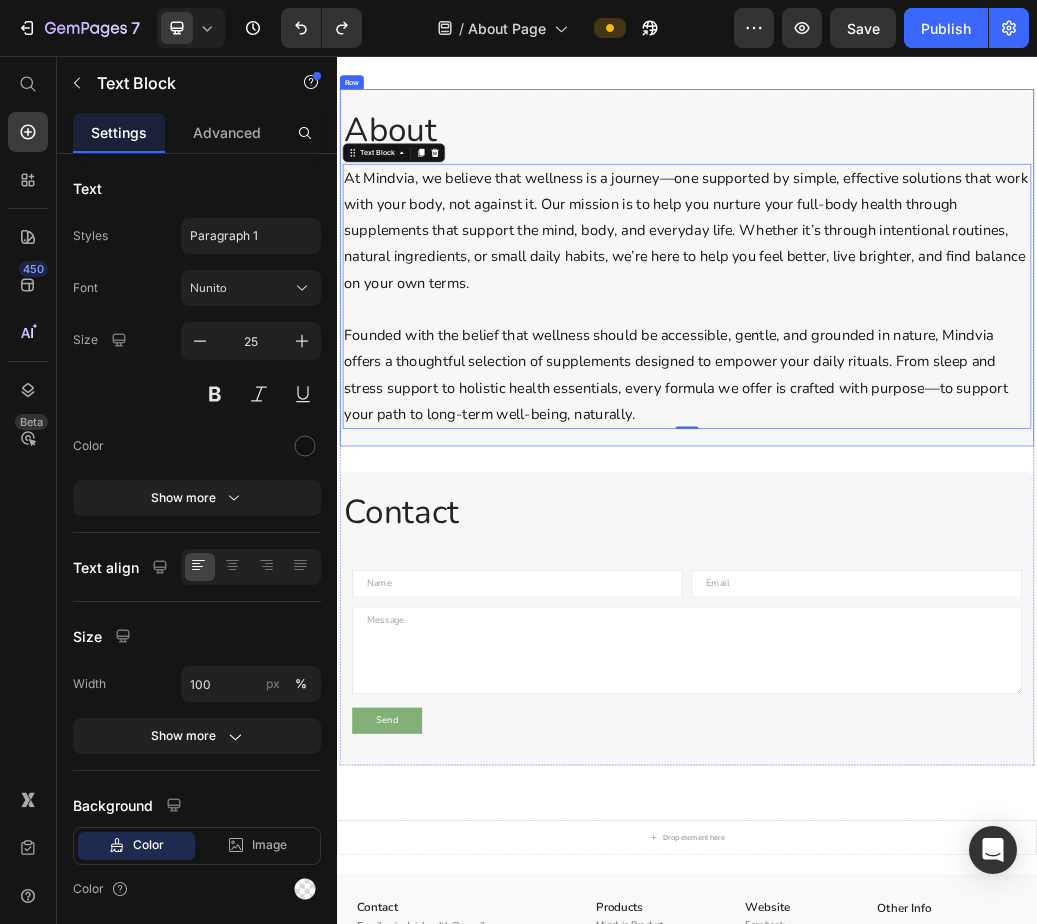 click on "About Heading At Mindvia, we believe that wellness is a journey—one supported by simple, effective solutions that work with your body, not against it. Our mission is to help you nurture your full-body health through supplements that support the mind, body, and everyday life. Whether it’s through intentional routines, natural ingredients, or small daily habits, we’re here to help you feel better, live brighter, and find balance on your own terms. Founded with the belief that wellness should be accessible, gentle, and grounded in nature, Mindvia offers a thoughtful selection of supplements designed to empower your daily rituals. From sleep and stress support to holistic health essentials, every formula we offer is crafted with purpose—to support your path to long-term well-being, naturally. Text Block   0 Row Row" at bounding box center (937, 419) 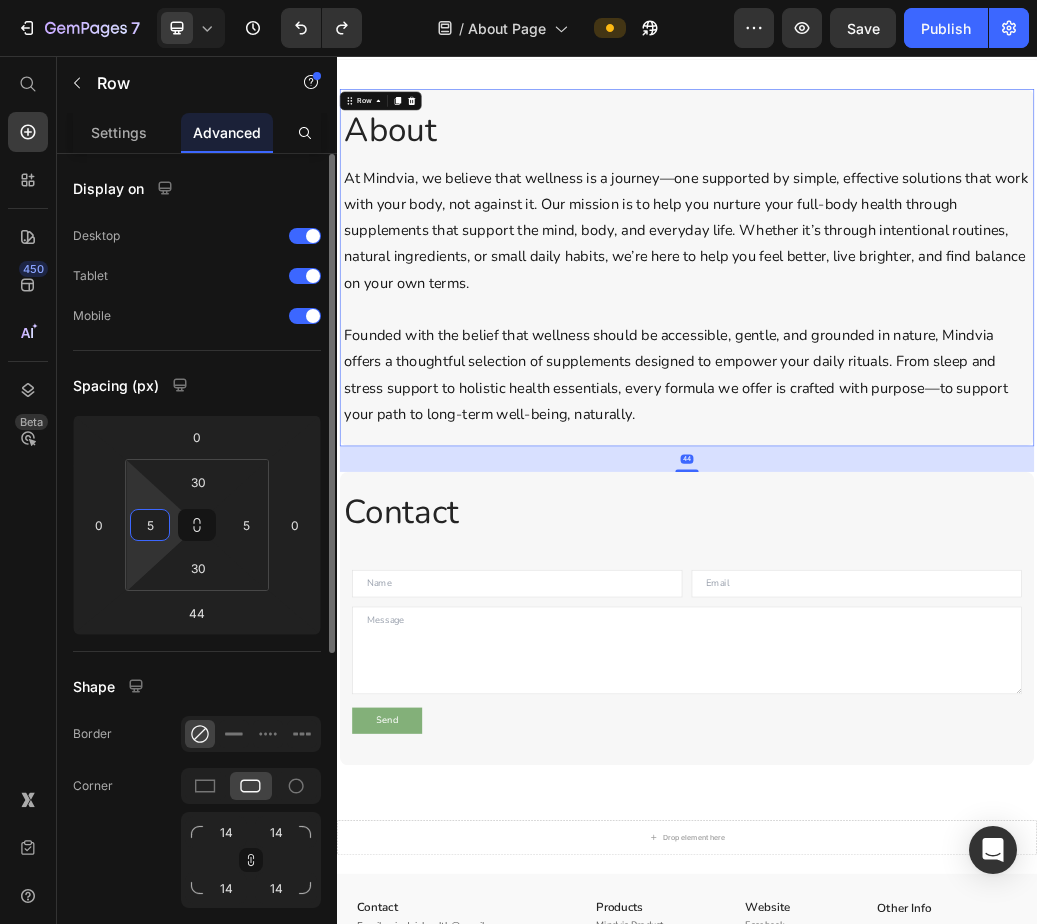 click on "5" at bounding box center [150, 525] 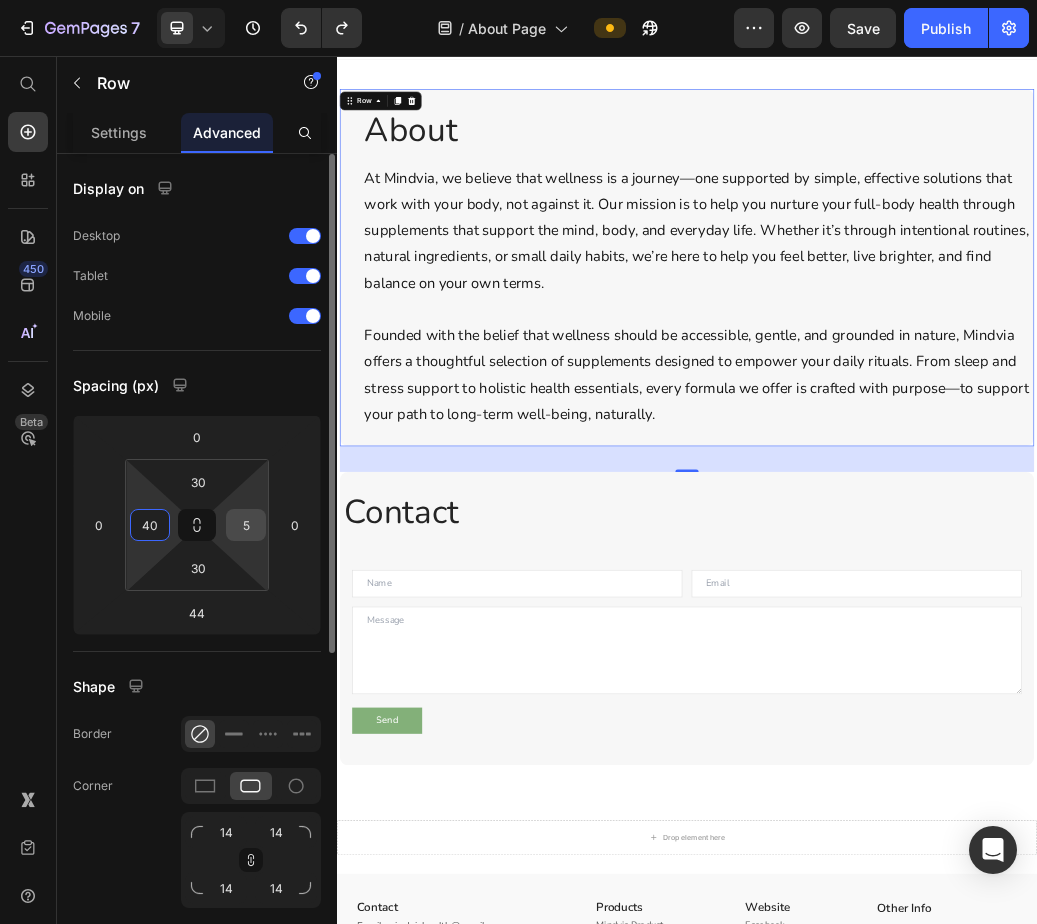 type on "40" 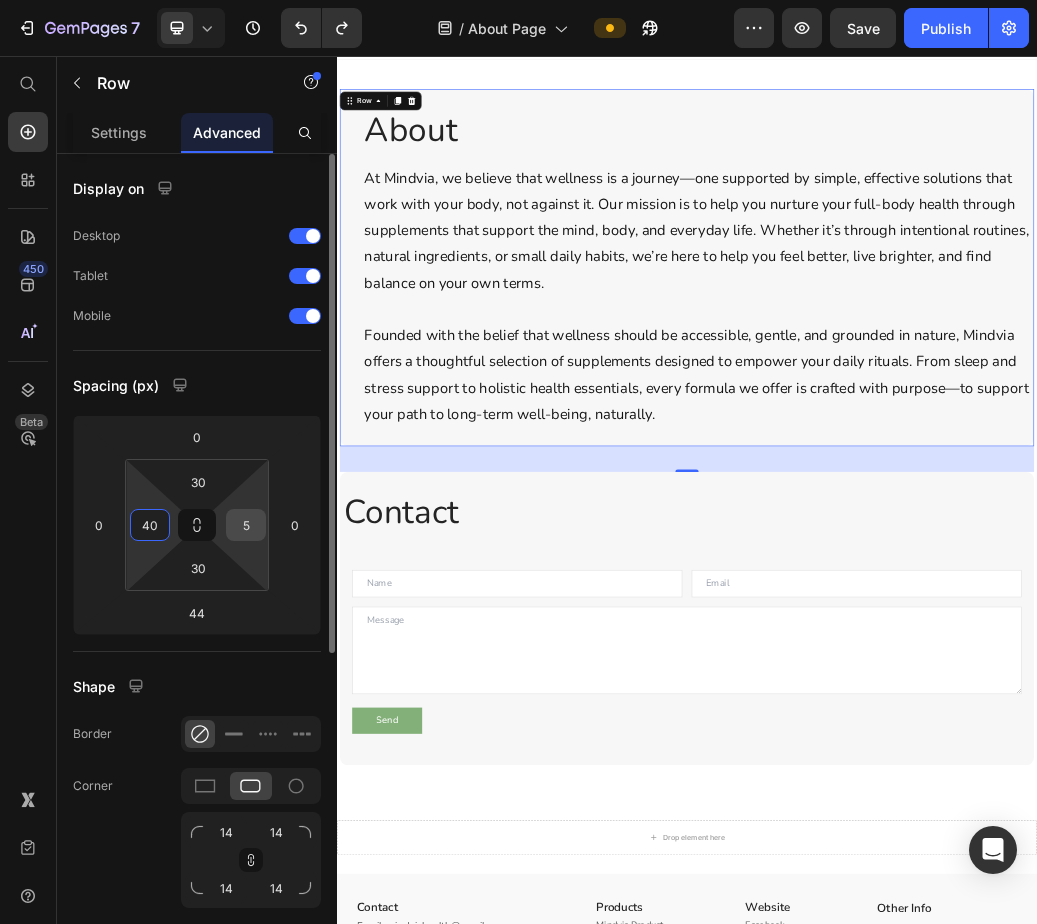 click on "5" at bounding box center (246, 525) 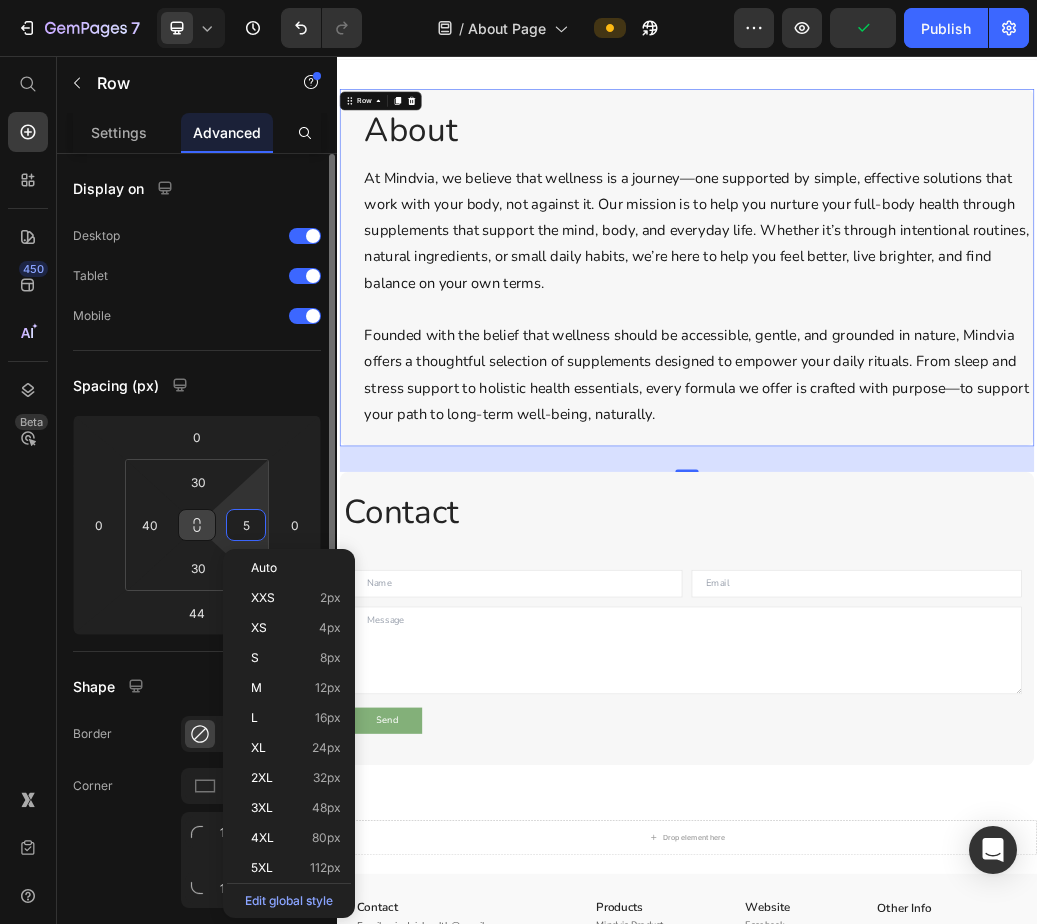 click at bounding box center [197, 525] 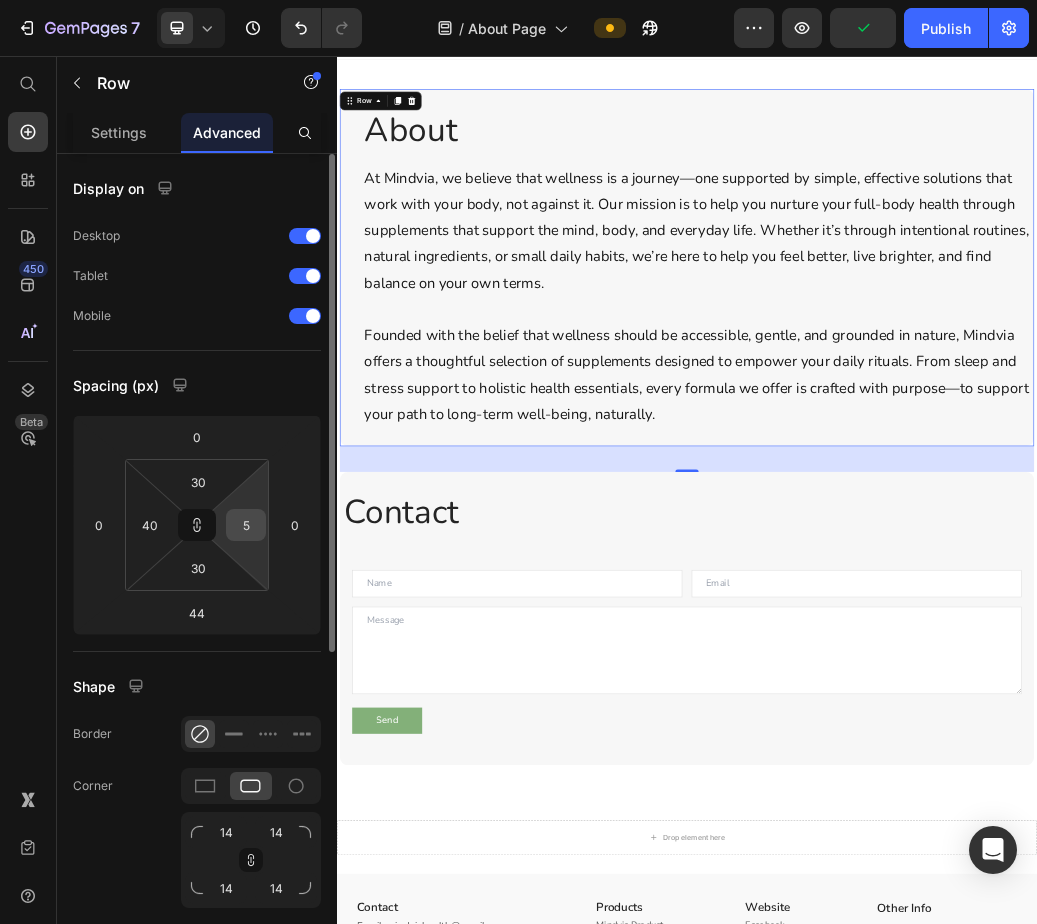 click on "5" at bounding box center [246, 525] 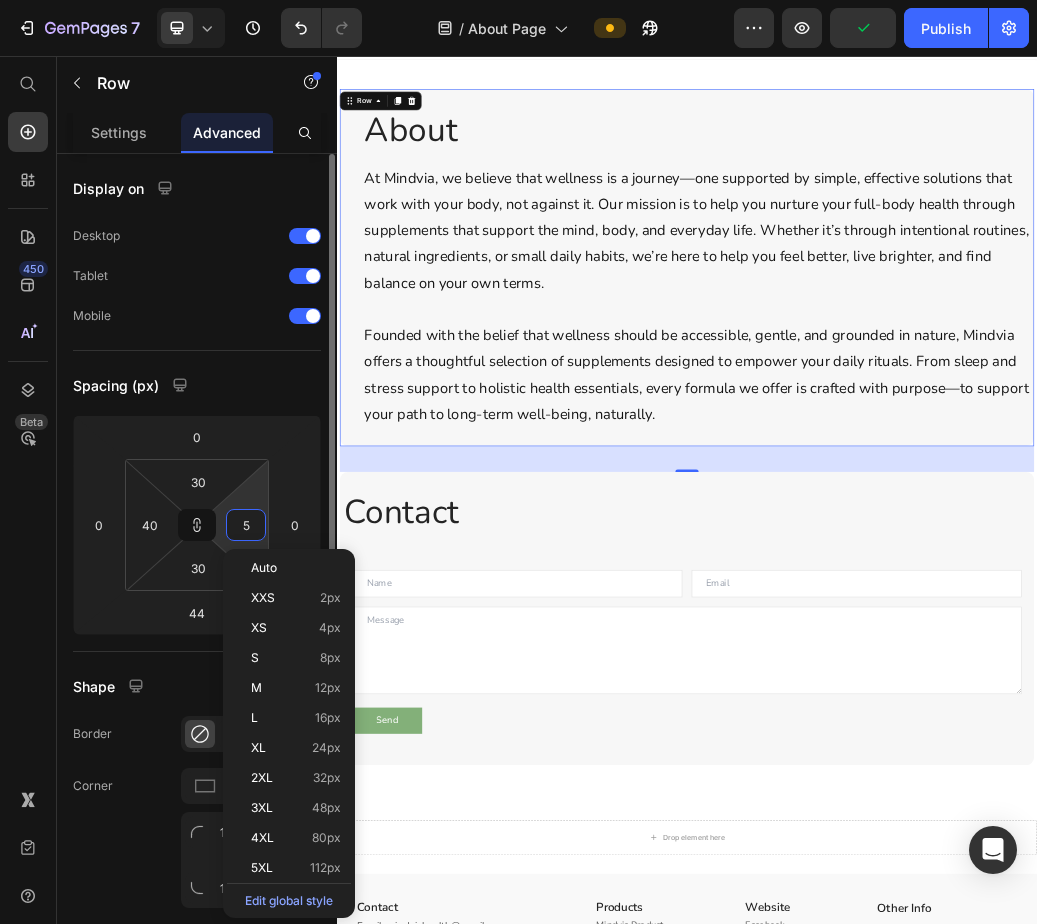 type on "45" 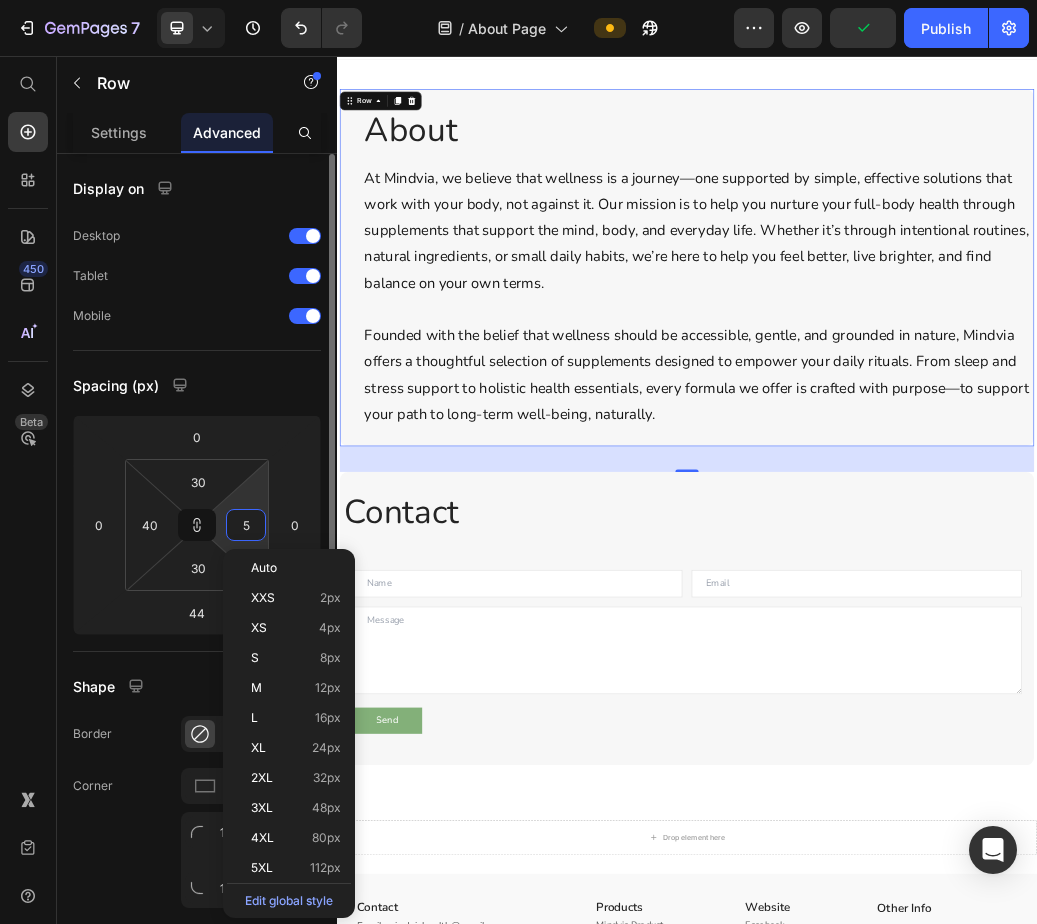 type on "45" 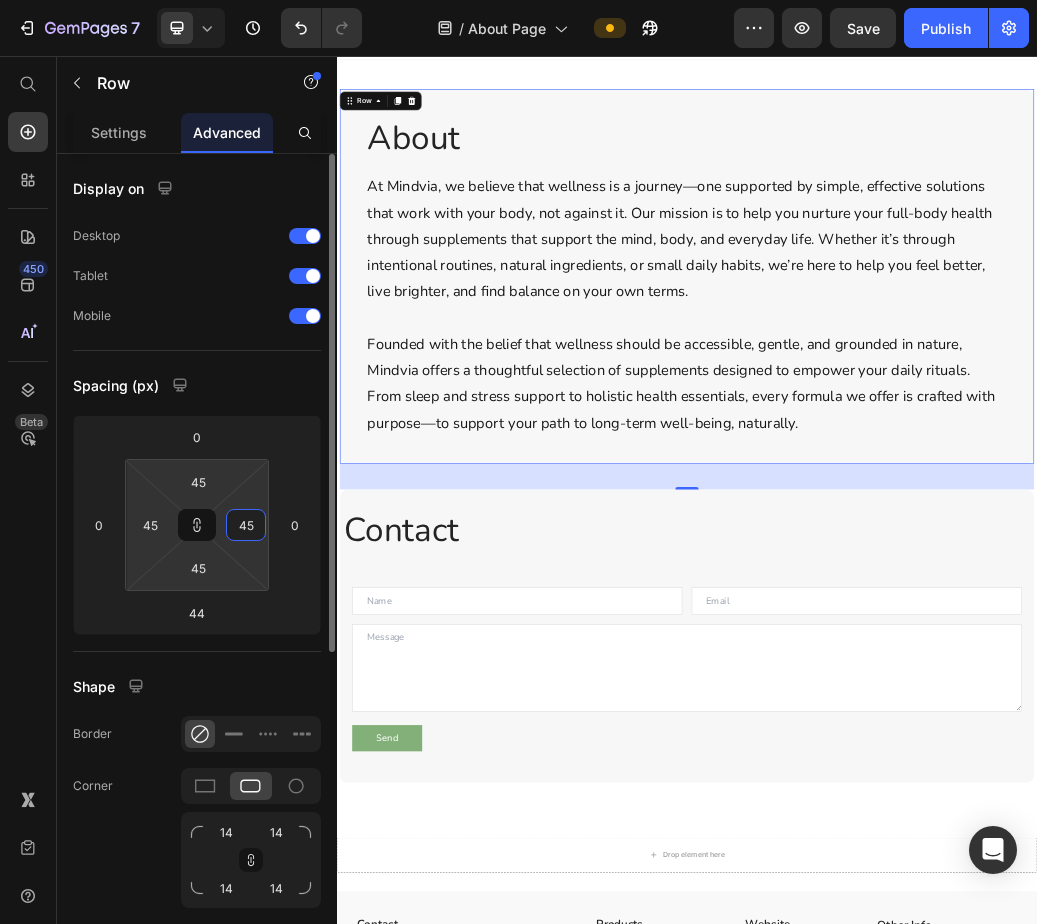 type on "4" 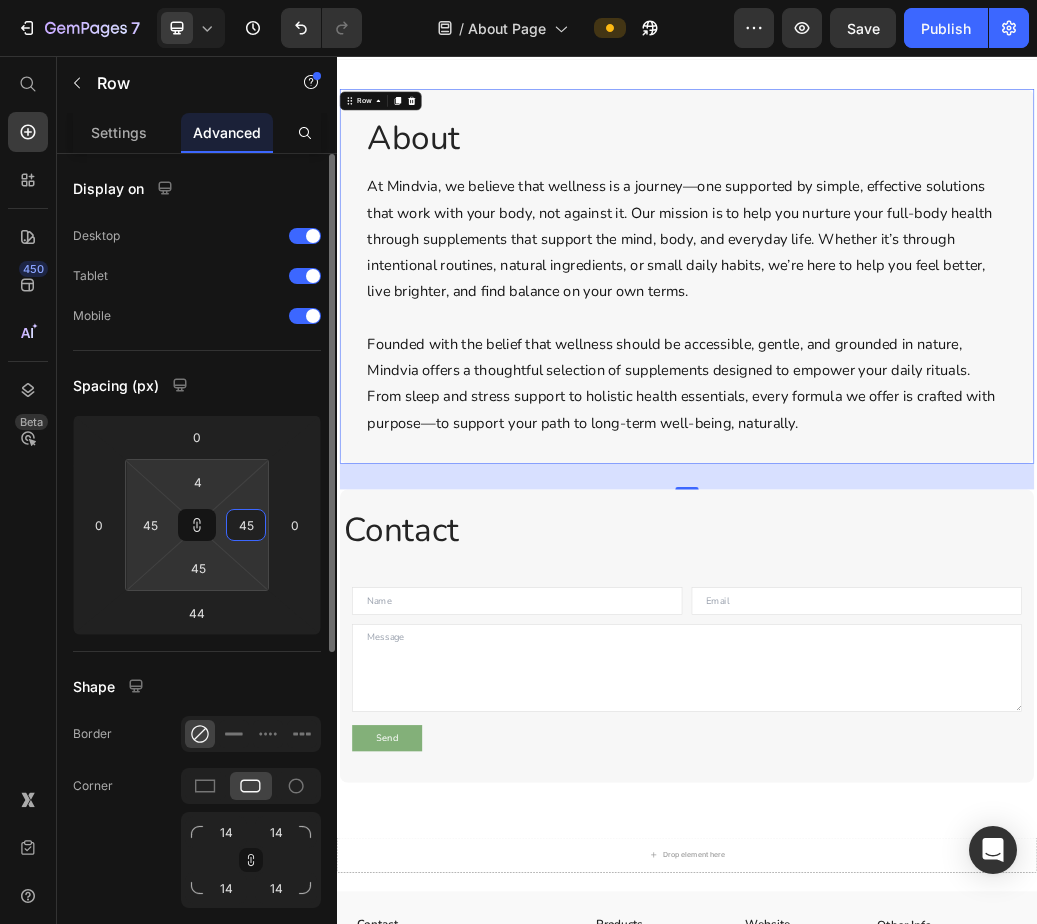 type on "4" 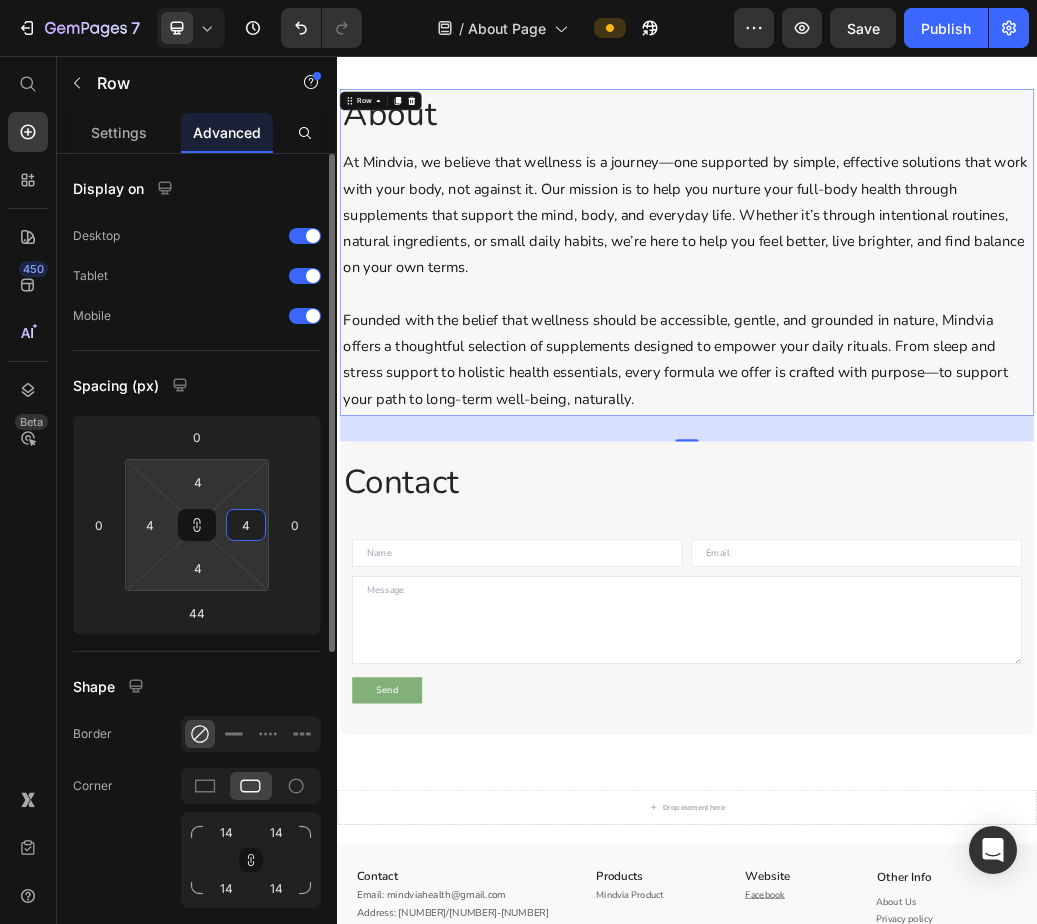 type on "40" 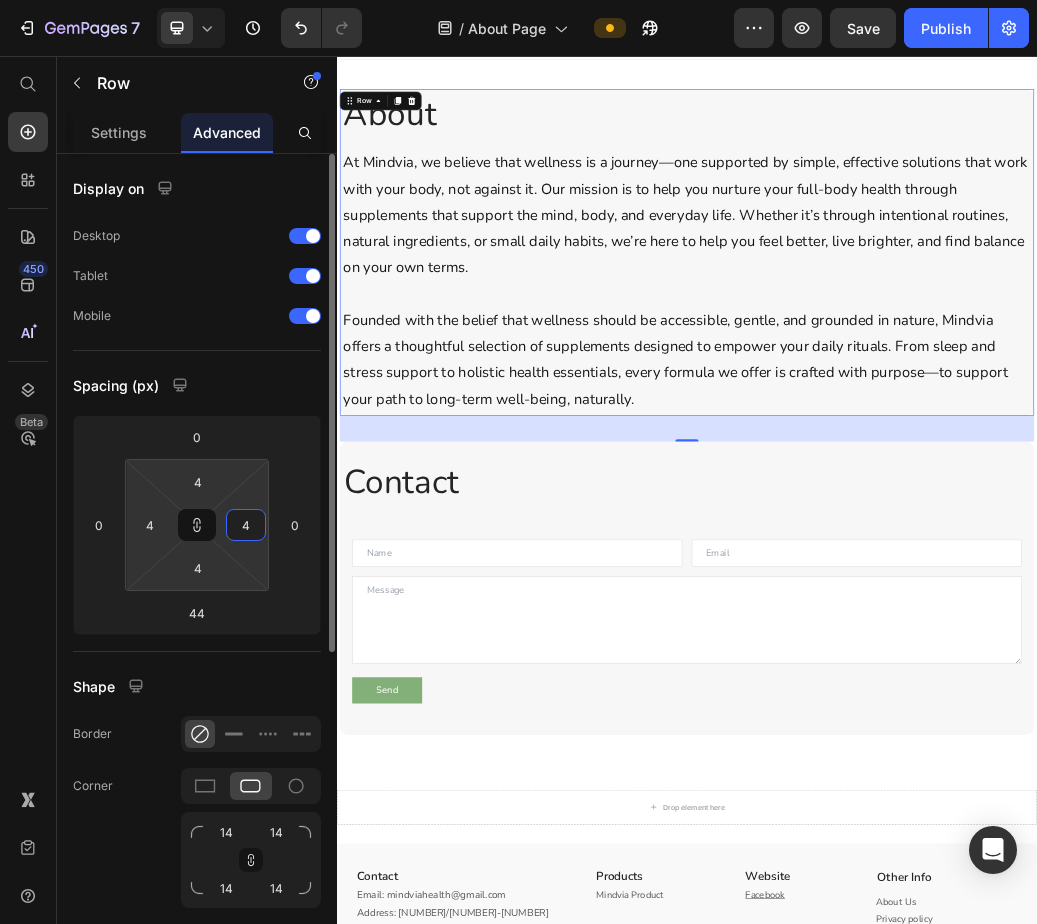 type on "40" 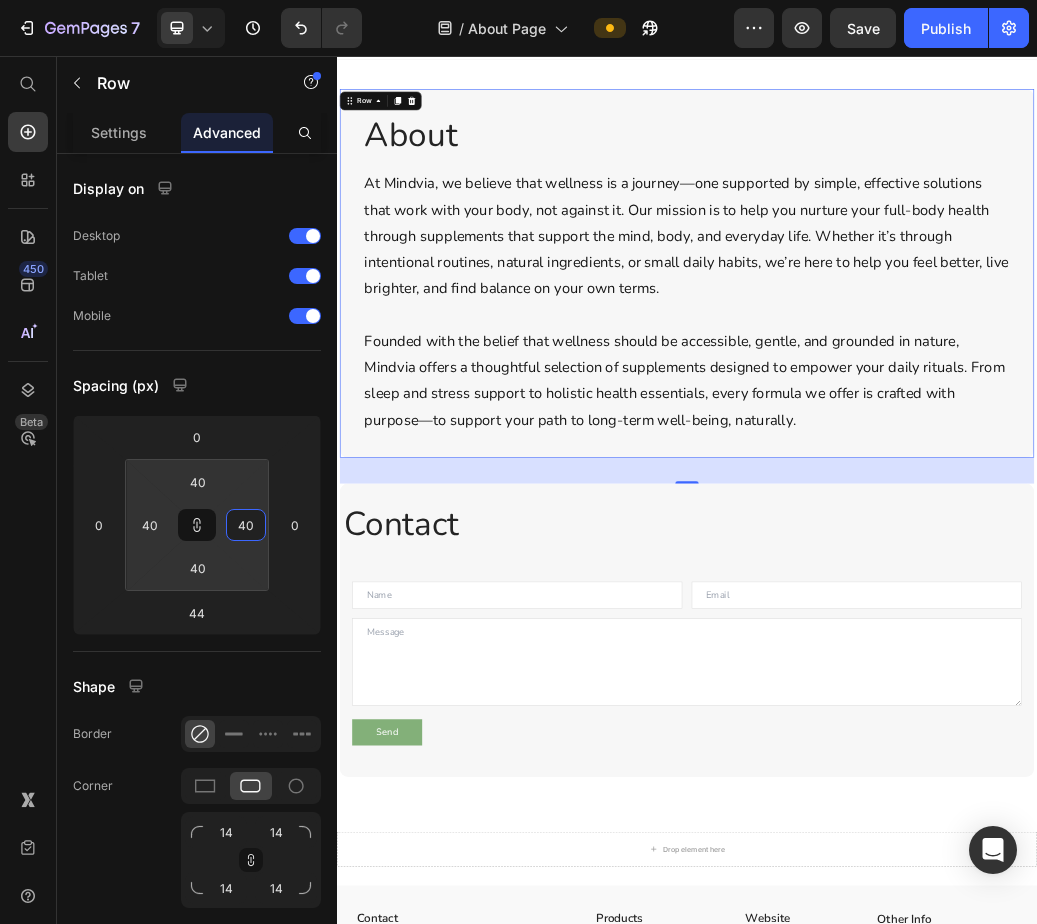 type on "40" 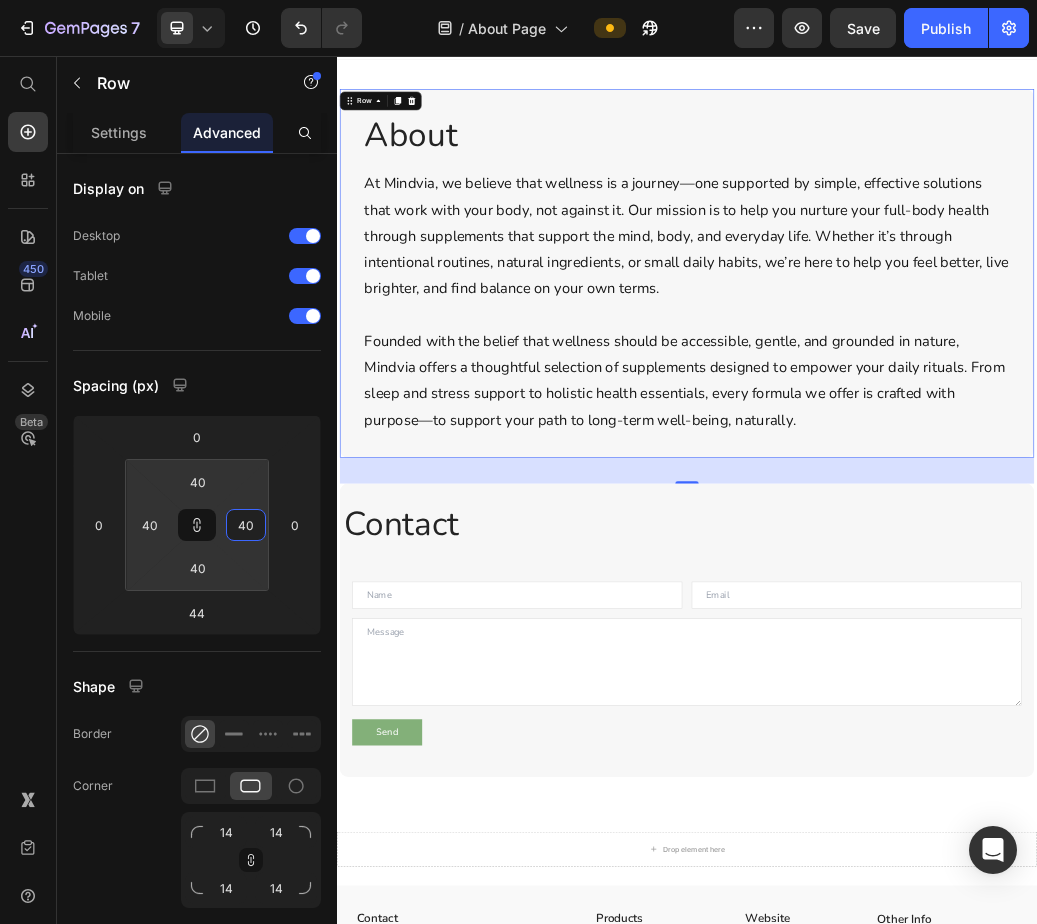 click on "About Heading At Mindvia, we believe that wellness is a journey—one supported by simple, effective solutions that work with your body, not against it. Our mission is to help you nurture your full-body health through supplements that support the mind, body, and everyday life. Whether it’s through intentional routines, natural ingredients, or small daily habits, we’re here to help you feel better, live brighter, and find balance on your own terms. Founded with the belief that wellness should be accessible, gentle, and grounded in nature, Mindvia offers a thoughtful selection of supplements designed to empower your daily rituals. From sleep and stress support to holistic health essentials, every formula we offer is crafted with purpose—to support your path to long-term well-being, naturally. Text Block Row Row   44" at bounding box center (937, 429) 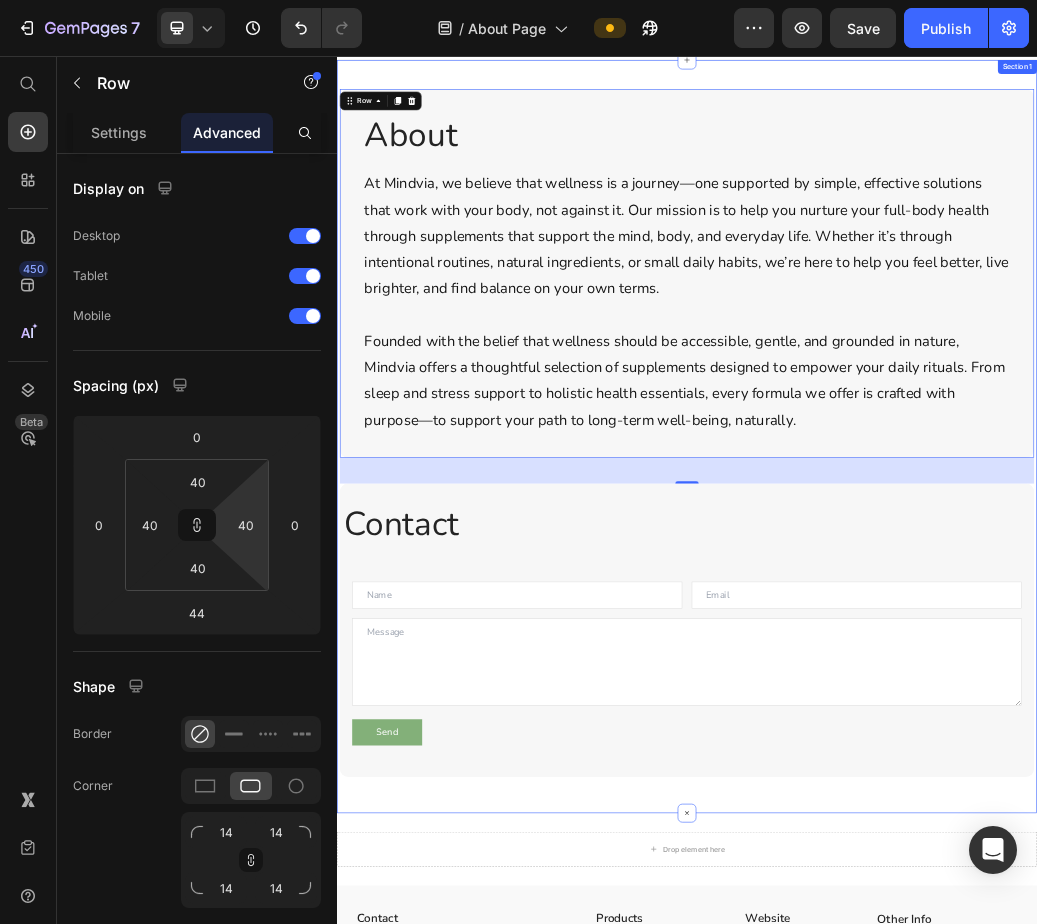 click on "About Heading At Mindvia, we believe that wellness is a journey—one supported by simple, effective solutions that work with your body, not against it. Our mission is to help you nurture your full-body health through supplements that support the mind, body, and everyday life. Whether it’s through intentional routines, natural ingredients, or small daily habits, we’re here to help you feel better, live brighter, and find balance on your own terms. Founded with the belief that wellness should be accessible, gentle, and grounded in nature, Mindvia offers a thoughtful selection of supplements designed to empower your daily rituals. From sleep and stress support to holistic health essentials, every formula we offer is crafted with purpose—to support your path to long-term well-being, naturally. Text Block Row Row   44 Contact Heading Row Text Field Email Field Row Text Area Send Submit Button Contact Form Row Row Row Section 1" at bounding box center [937, 708] 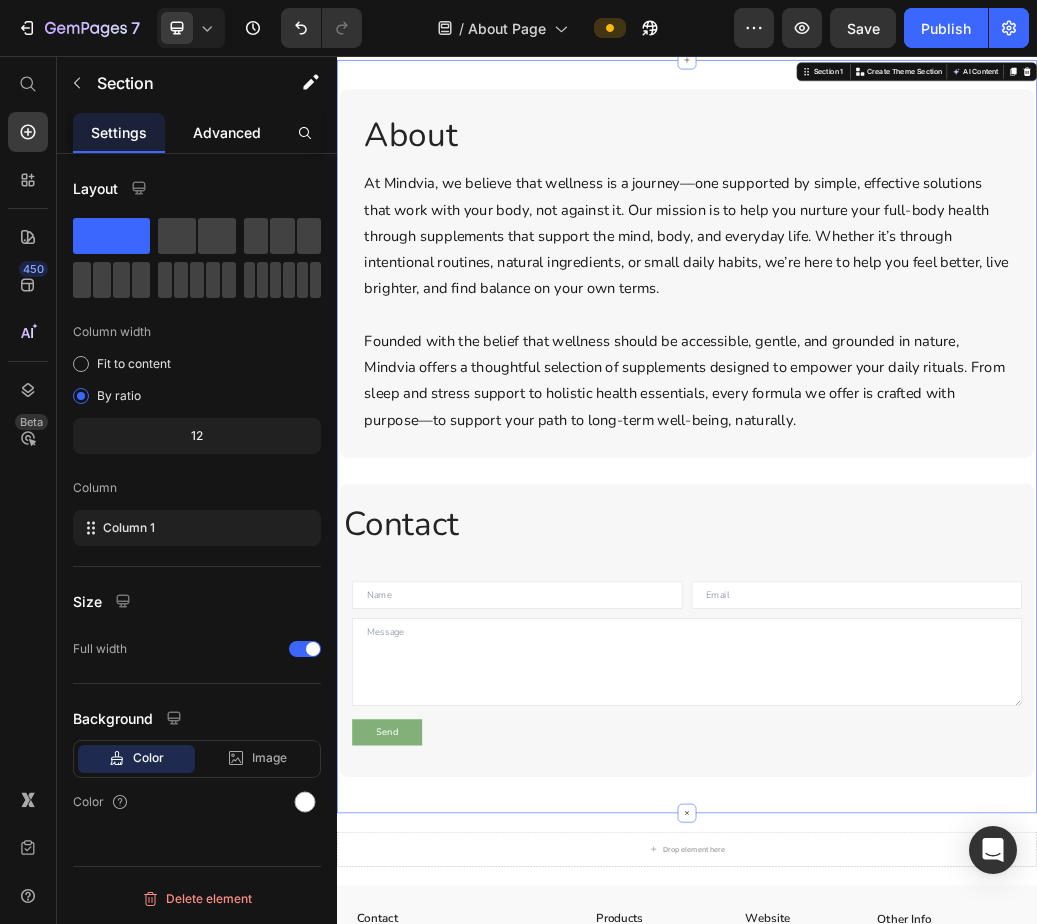 click on "Advanced" at bounding box center [227, 132] 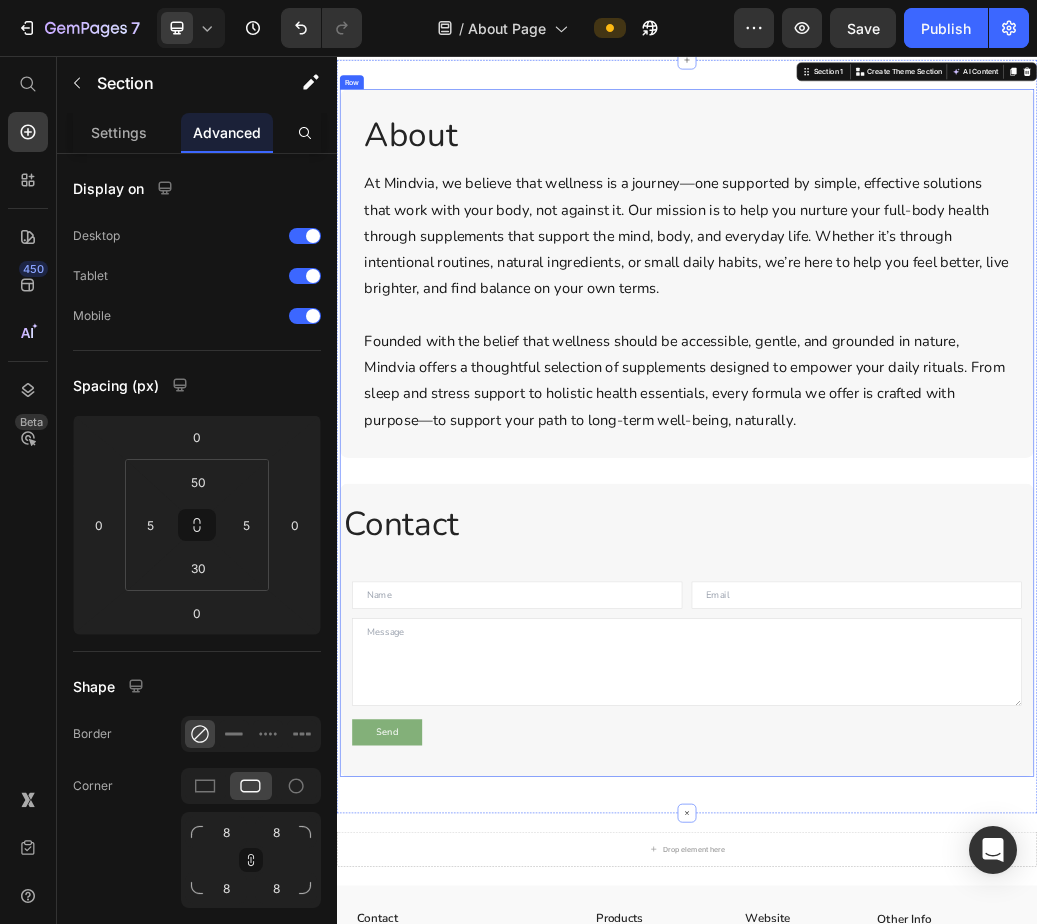 click on "About Heading At Mindvia, we believe that wellness is a journey—one supported by simple, effective solutions that work with your body, not against it. Our mission is to help you nurture your full-body health through supplements that support the mind, body, and everyday life. Whether it’s through intentional routines, natural ingredients, or small daily habits, we’re here to help you feel better, live brighter, and find balance on your own terms. Founded with the belief that wellness should be accessible, gentle, and grounded in nature, Mindvia offers a thoughtful selection of supplements designed to empower your daily rituals. From sleep and stress support to holistic health essentials, every formula we offer is crafted with purpose—to support your path to long-term well-being, naturally. Text Block Row Row Contact Heading Row Text Field Email Field Row Text Area Send Submit Button Contact Form Row Row" at bounding box center (937, 702) 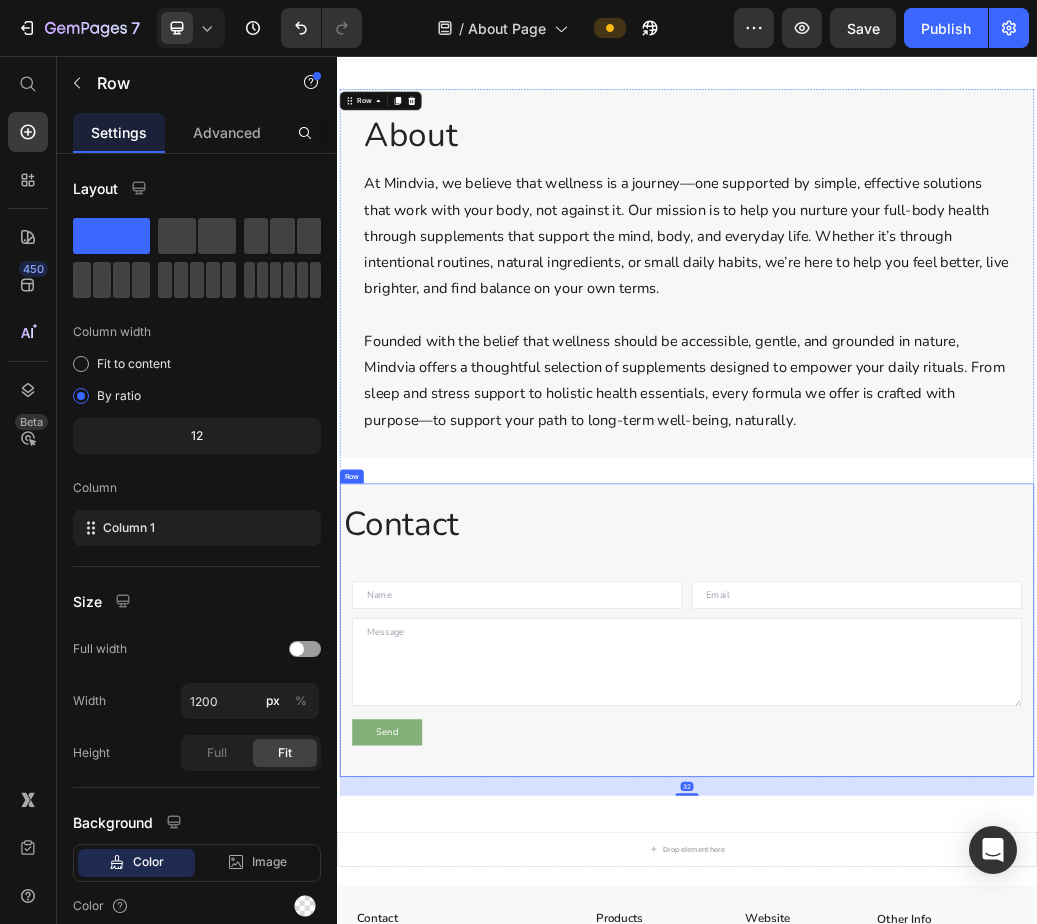 click on "Contact Heading Row Text Field Email Field Row Text Area Send Submit Button Contact Form Row Row" at bounding box center [937, 1040] 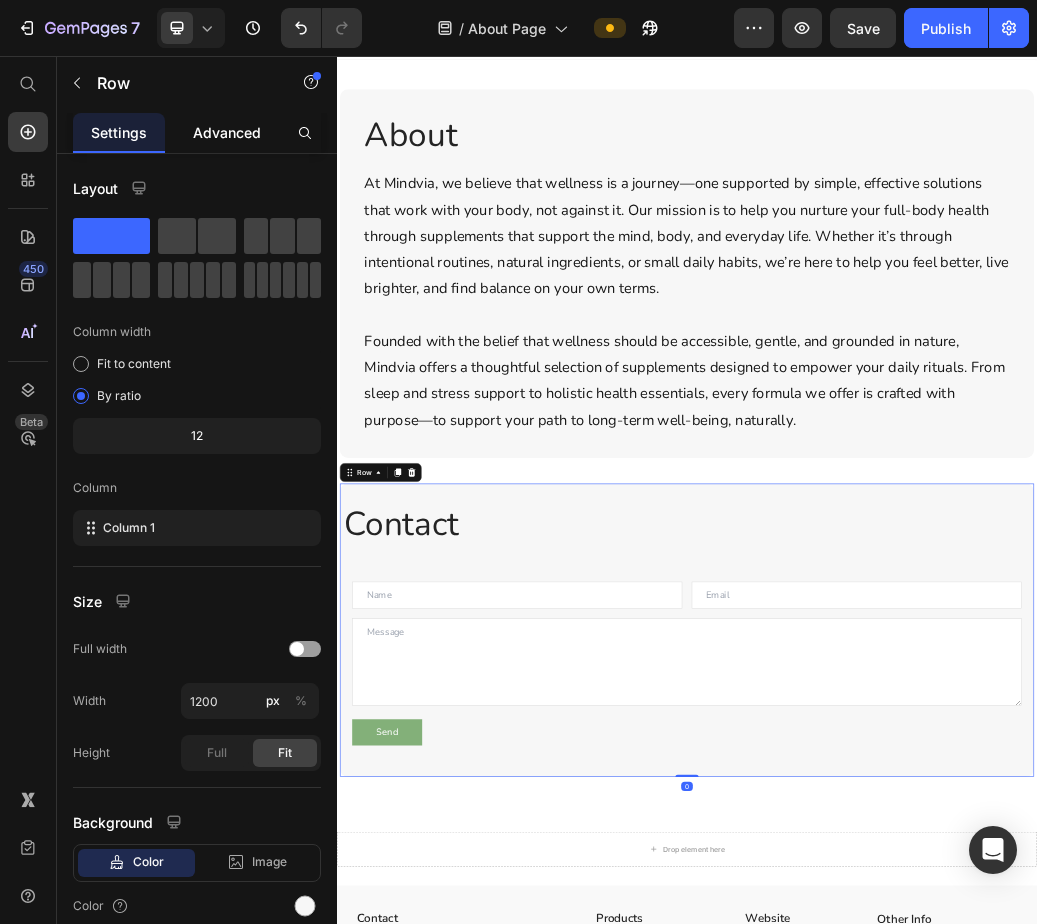 click on "Advanced" at bounding box center (227, 132) 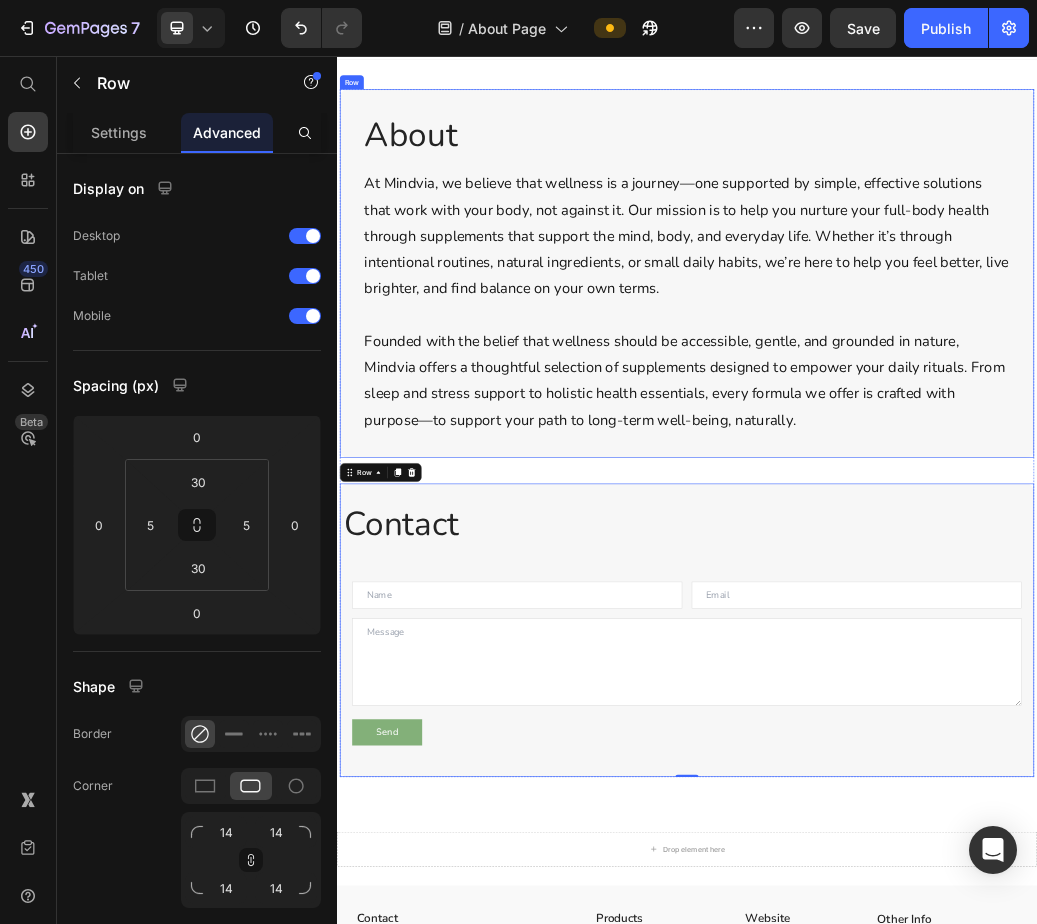 click on "About Heading At Mindvia, we believe that wellness is a journey—one supported by simple, effective solutions that work with your body, not against it. Our mission is to help you nurture your full-body health through supplements that support the mind, body, and everyday life. Whether it’s through intentional routines, natural ingredients, or small daily habits, we’re here to help you feel better, live brighter, and find balance on your own terms. Founded with the belief that wellness should be accessible, gentle, and grounded in nature, Mindvia offers a thoughtful selection of supplements designed to empower your daily rituals. From sleep and stress support to holistic health essentials, every formula we offer is crafted with purpose—to support your path to long-term well-being, naturally. Text Block Row Row" at bounding box center [937, 429] 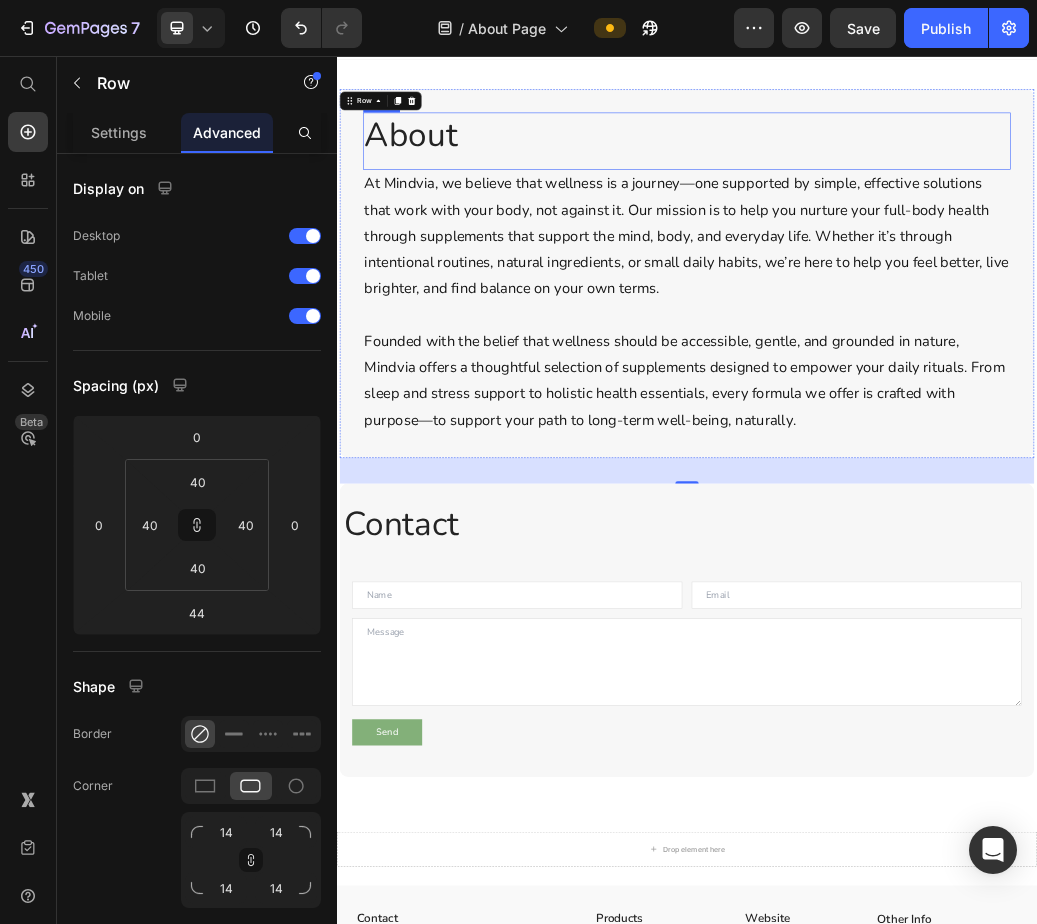 click on "About" at bounding box center [937, 192] 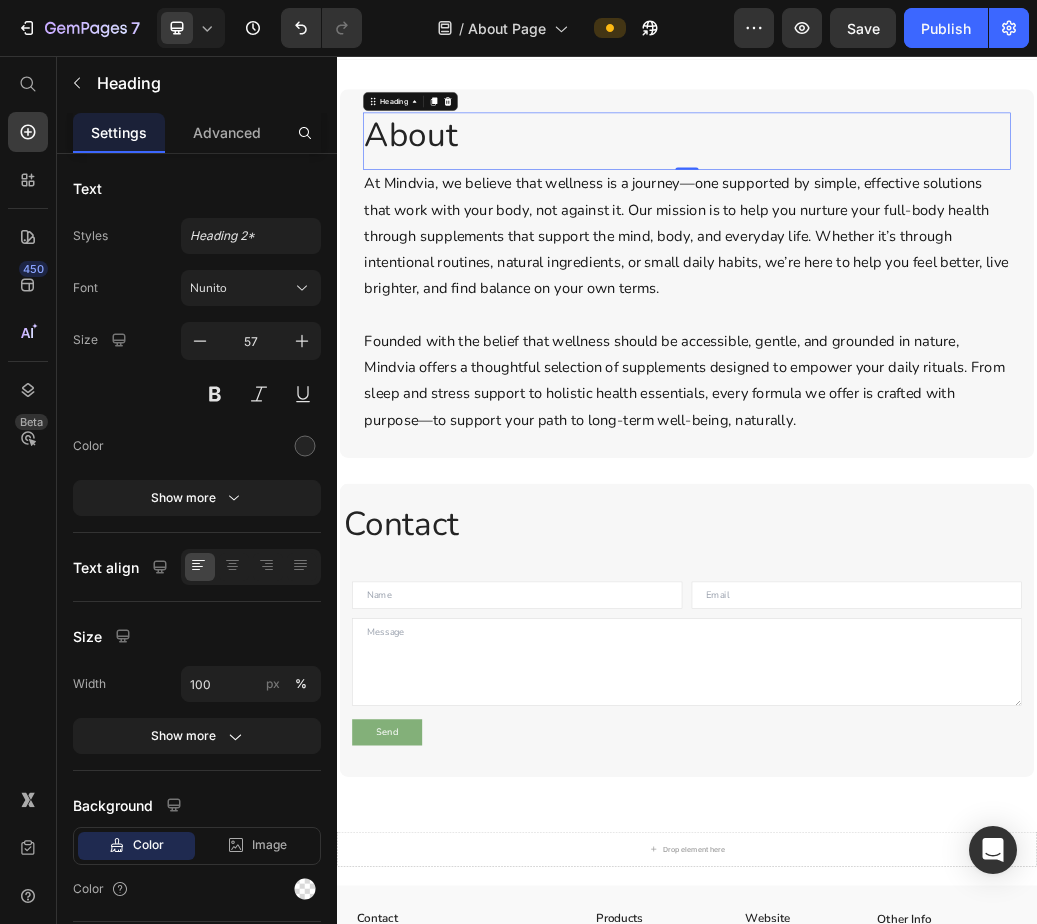 click on "About" at bounding box center (937, 192) 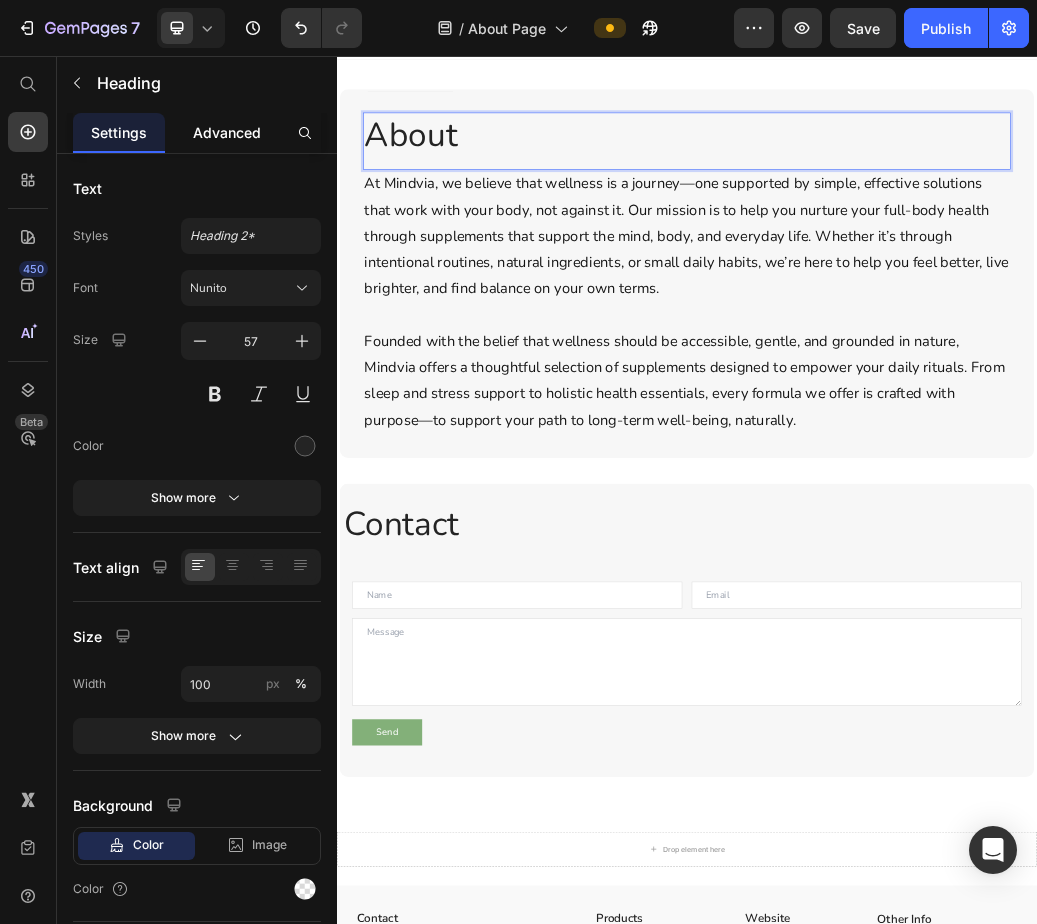 click on "Advanced" at bounding box center (227, 132) 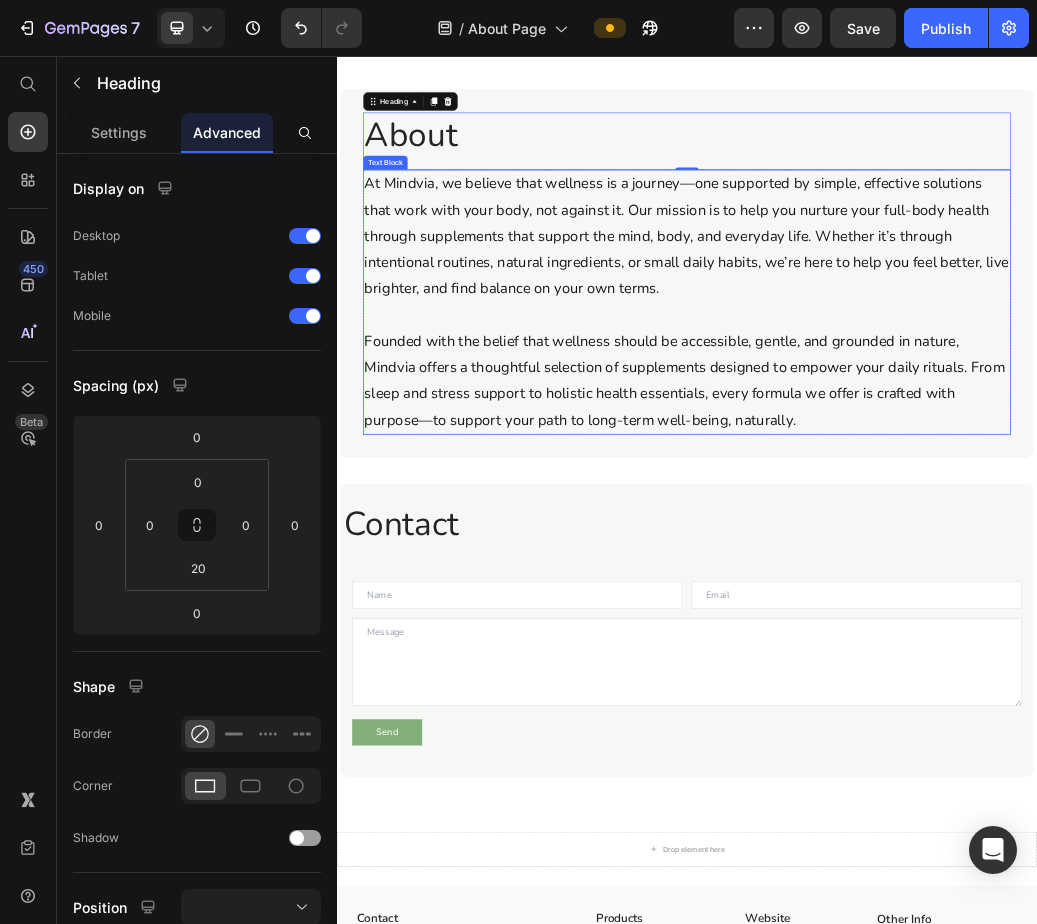 click at bounding box center (937, 500) 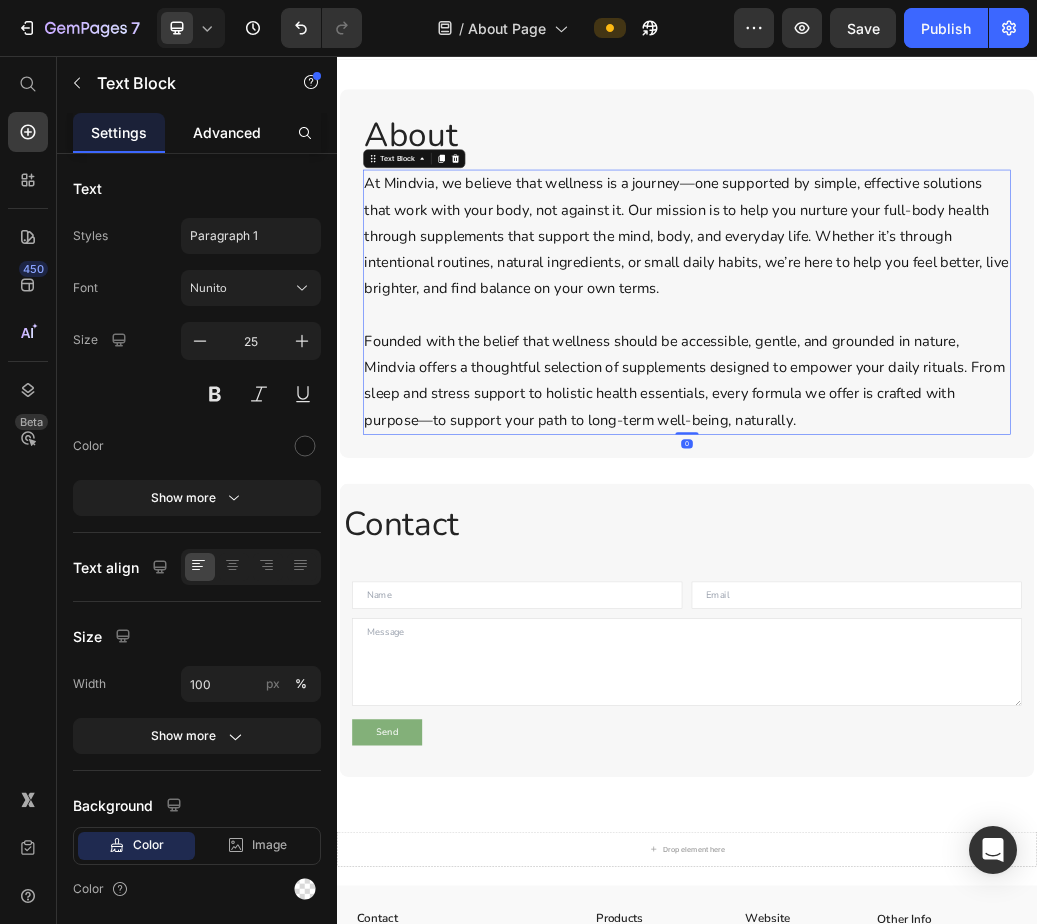 click on "Advanced" 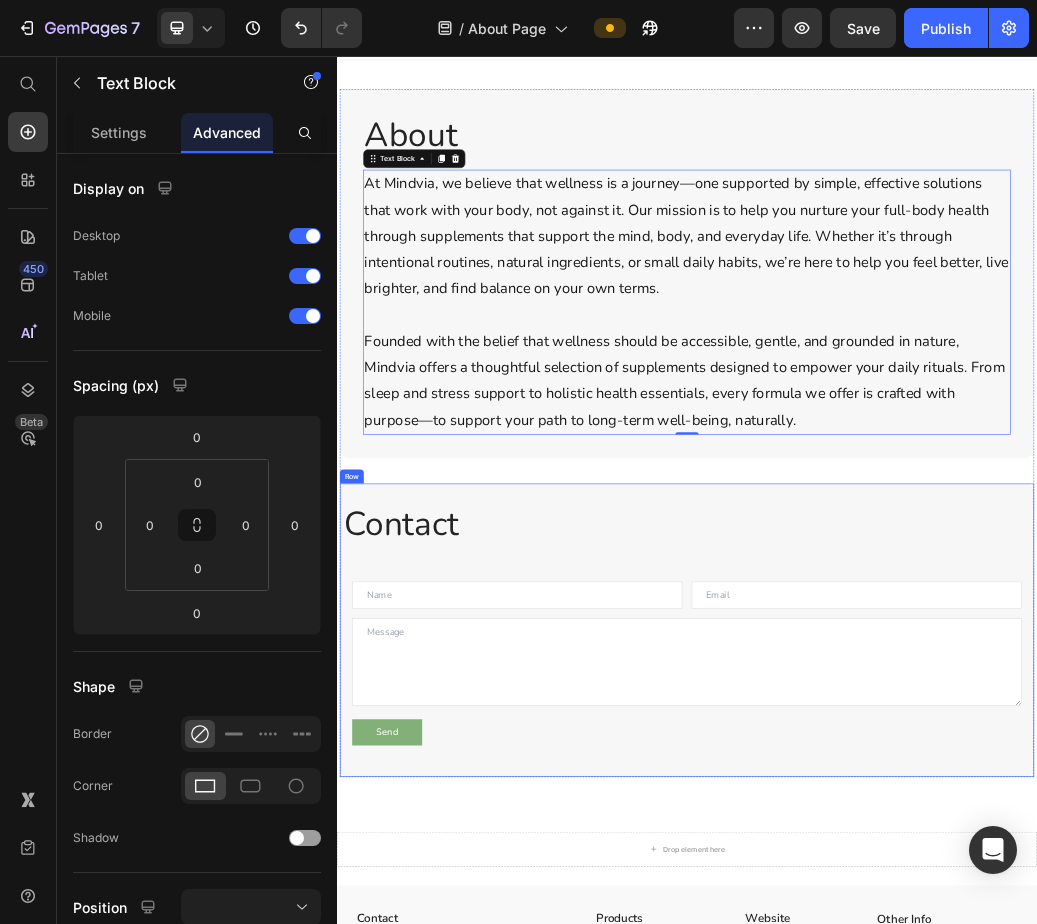 click on "Contact Heading Row Text Field Email Field Row Text Area Send Submit Button Contact Form Row Row" at bounding box center (937, 1040) 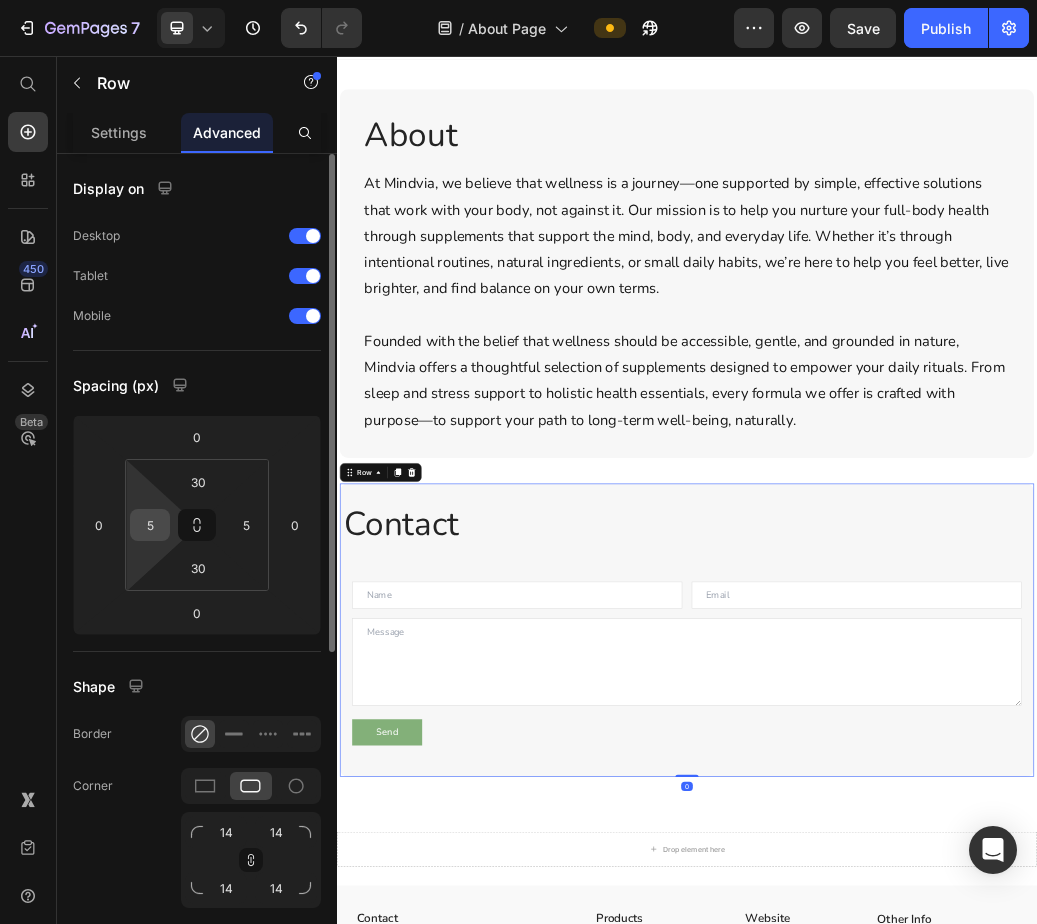 click on "5" at bounding box center [150, 525] 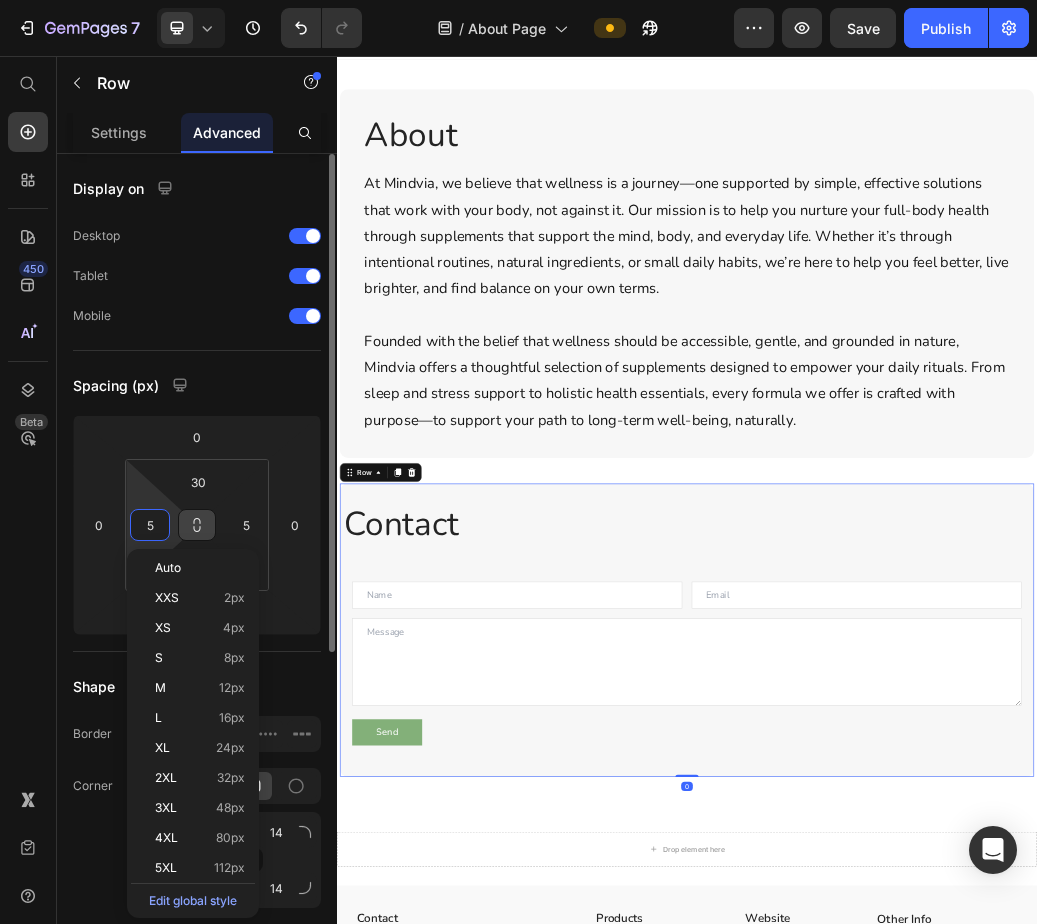 click 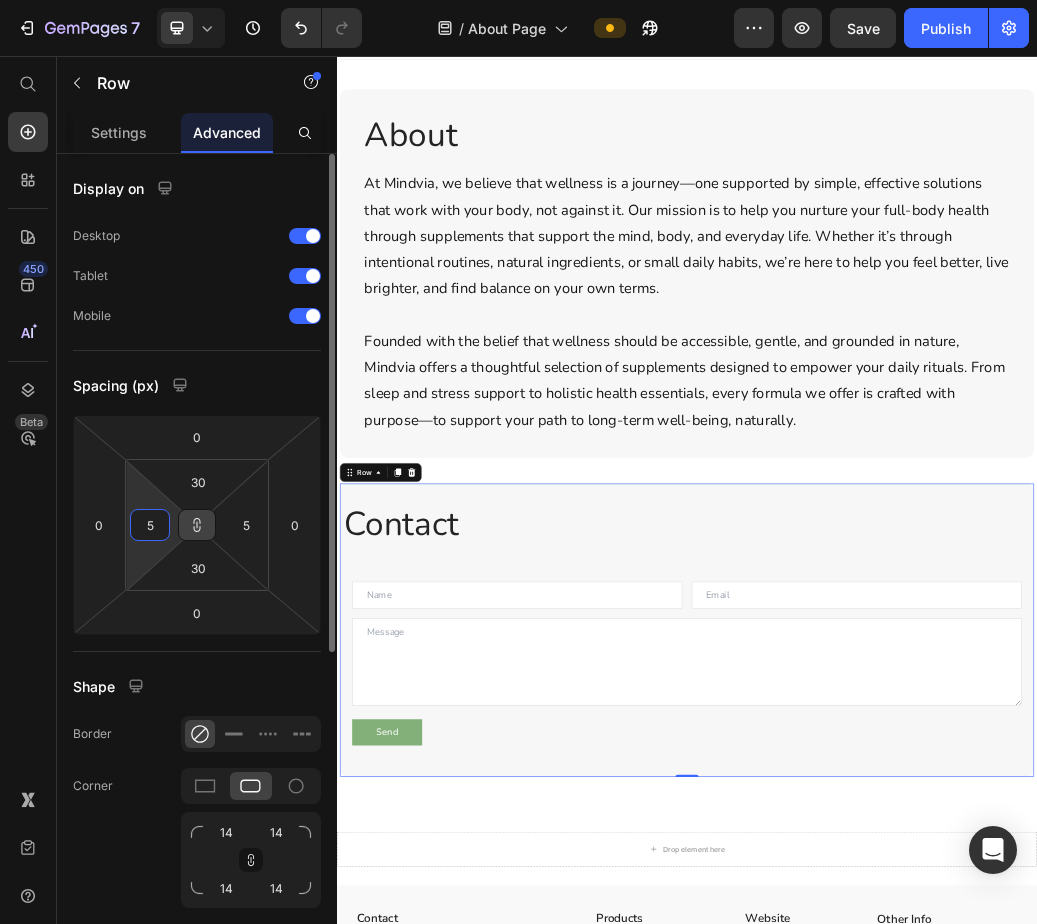 type on "4" 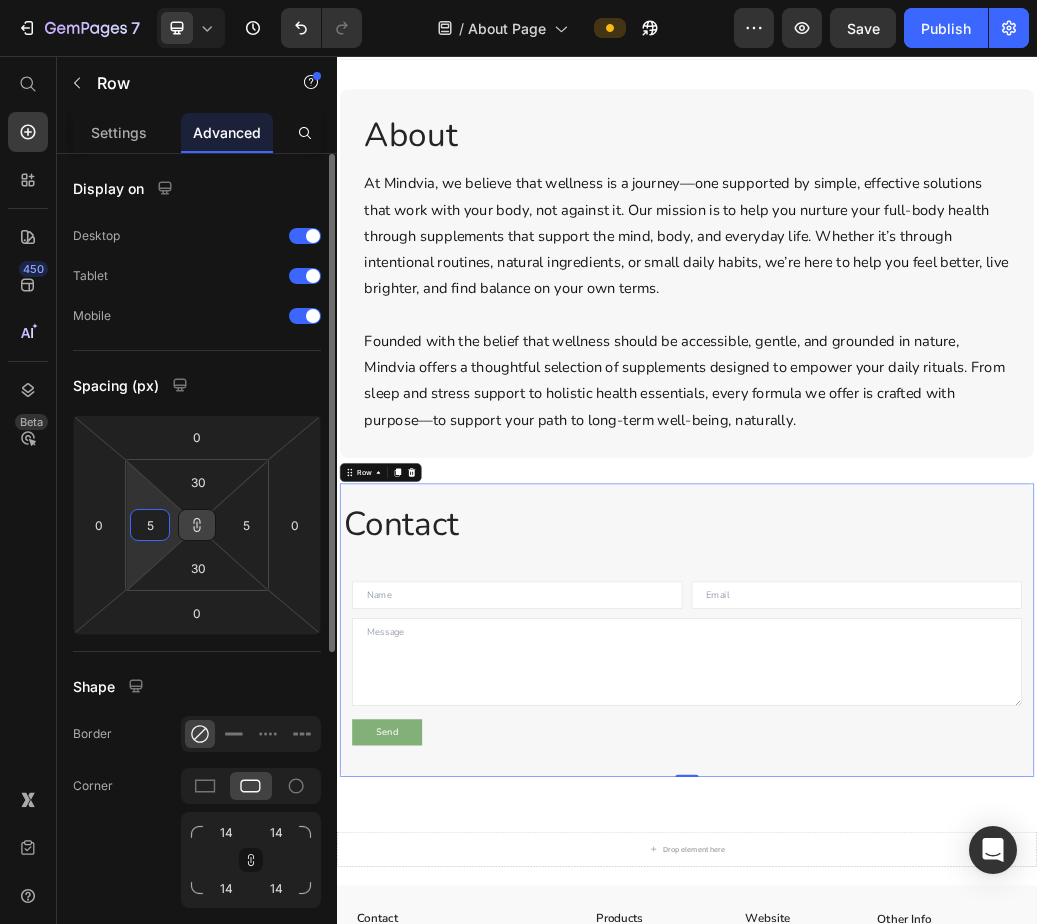 type on "4" 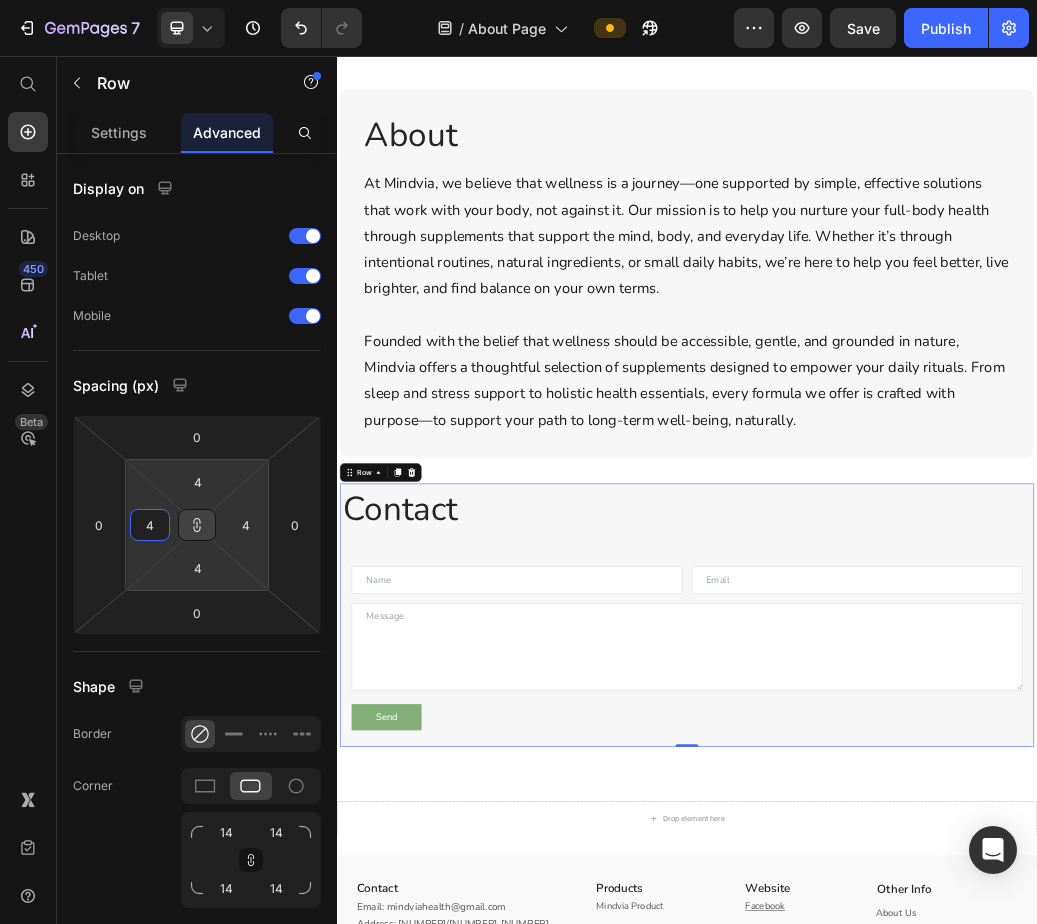 type on "40" 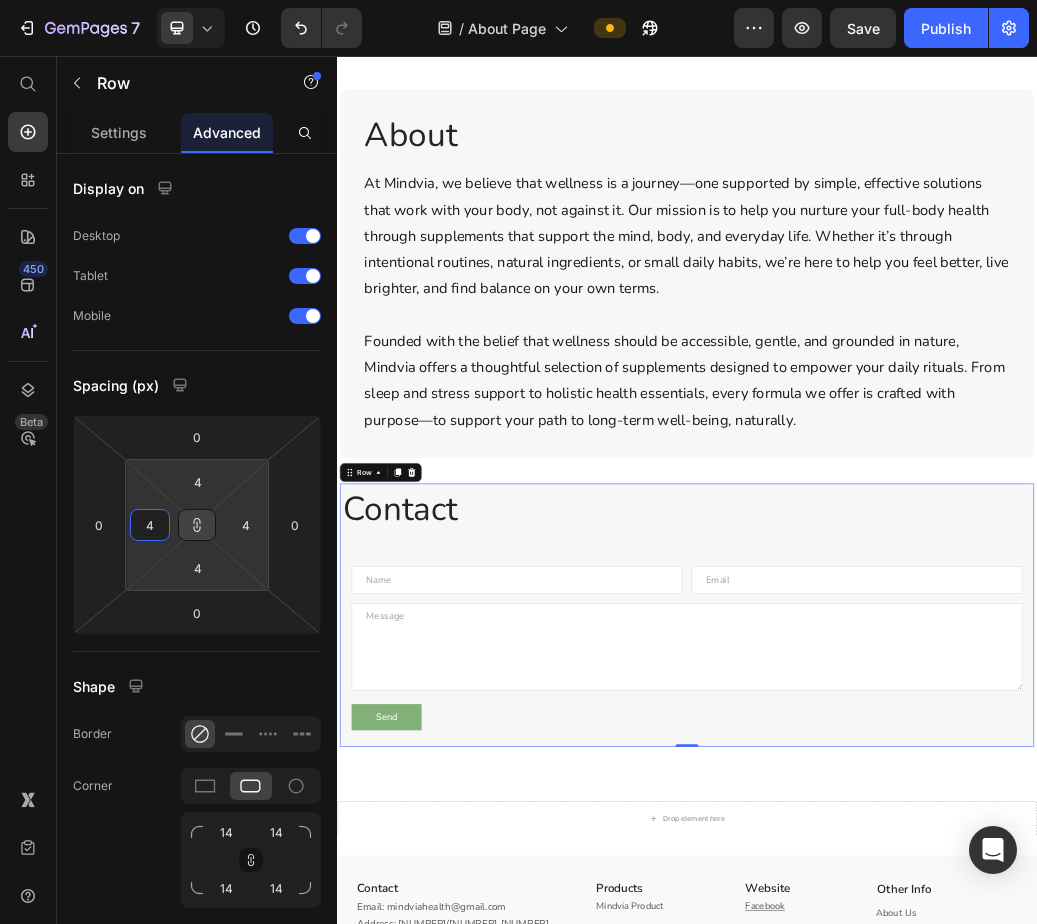 type on "40" 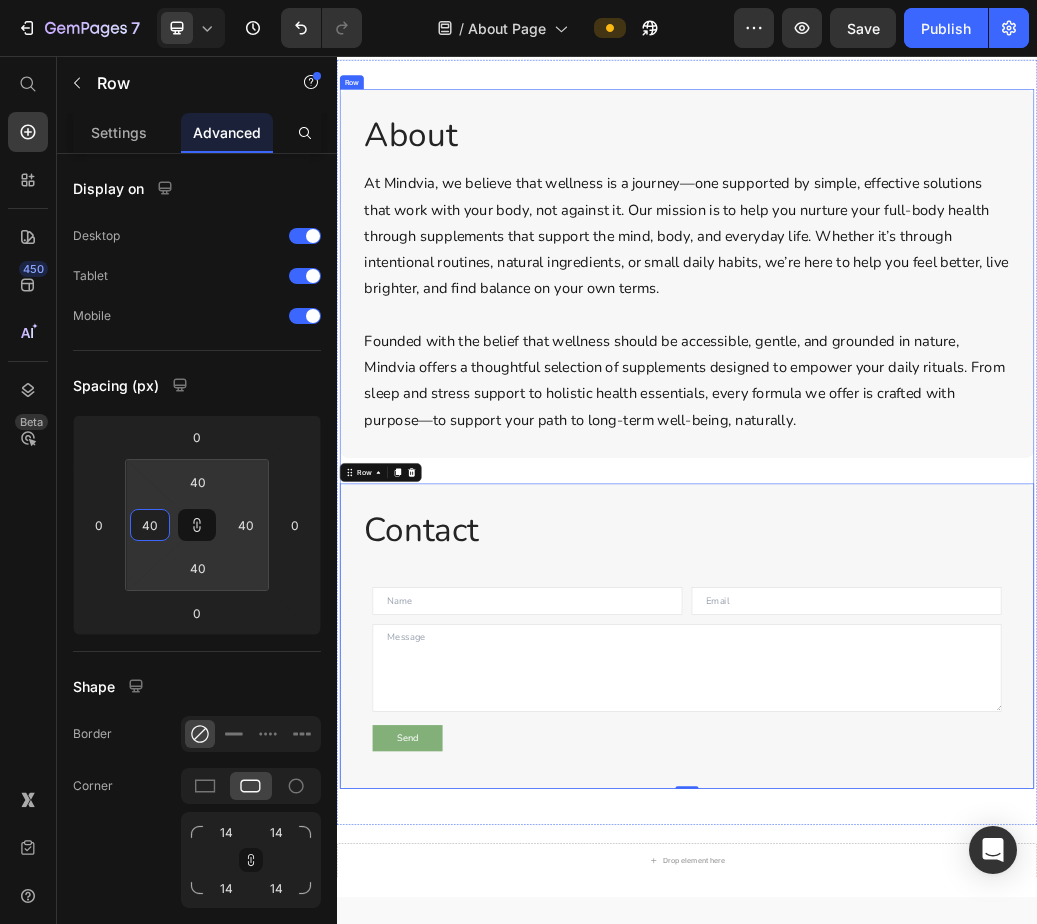 click on "About Heading At Mindvia, we believe that wellness is a journey—one supported by simple, effective solutions that work with your body, not against it. Our mission is to help you nurture your full-body health through supplements that support the mind, body, and everyday life. Whether it’s through intentional routines, natural ingredients, or small daily habits, we’re here to help you feel better, live brighter, and find balance on your own terms. Founded with the belief that wellness should be accessible, gentle, and grounded in nature, Mindvia offers a thoughtful selection of supplements designed to empower your daily rituals. From sleep and stress support to holistic health essentials, every formula we offer is crafted with purpose—to support your path to long-term well-being, naturally. Text Block Row Row Contact Heading Row Text Field Email Field Row Text Area Send Submit Button Contact Form Row Row   0" at bounding box center [937, 712] 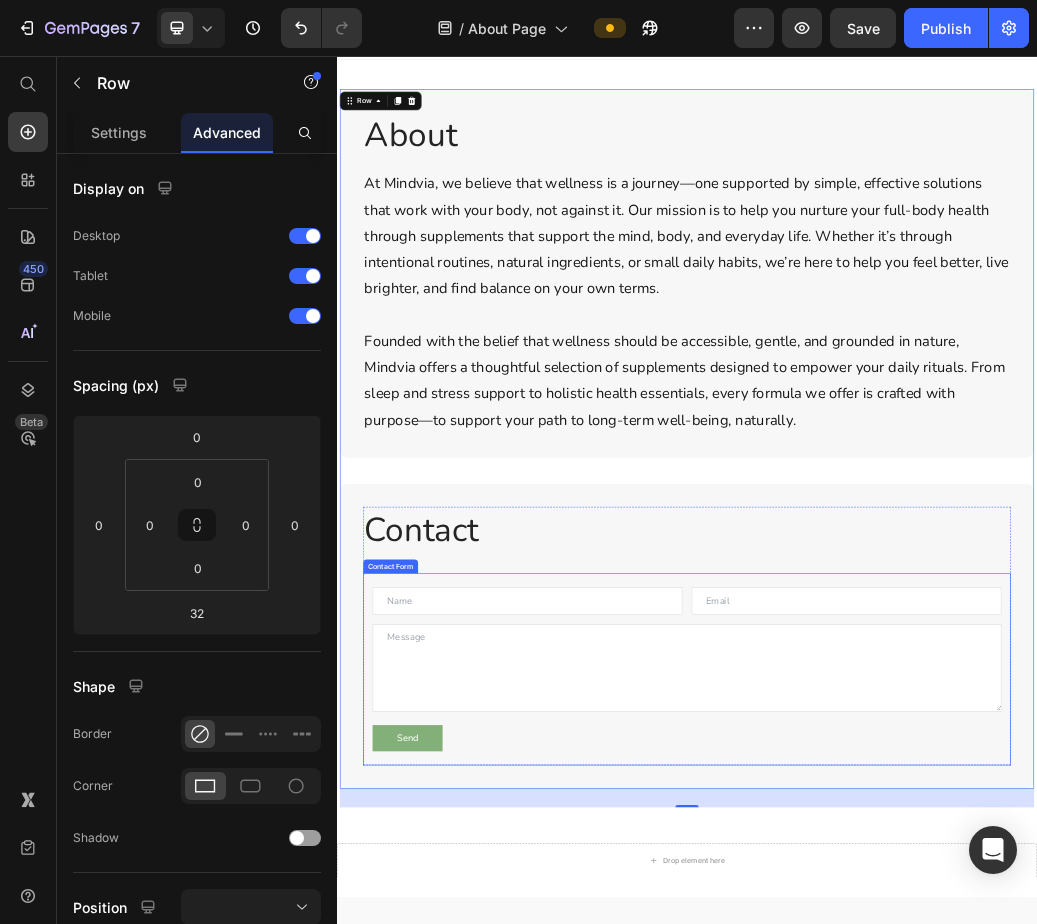 click on "Text Field Email Field Row Text Area Send Submit Button Contact Form" at bounding box center (937, 1107) 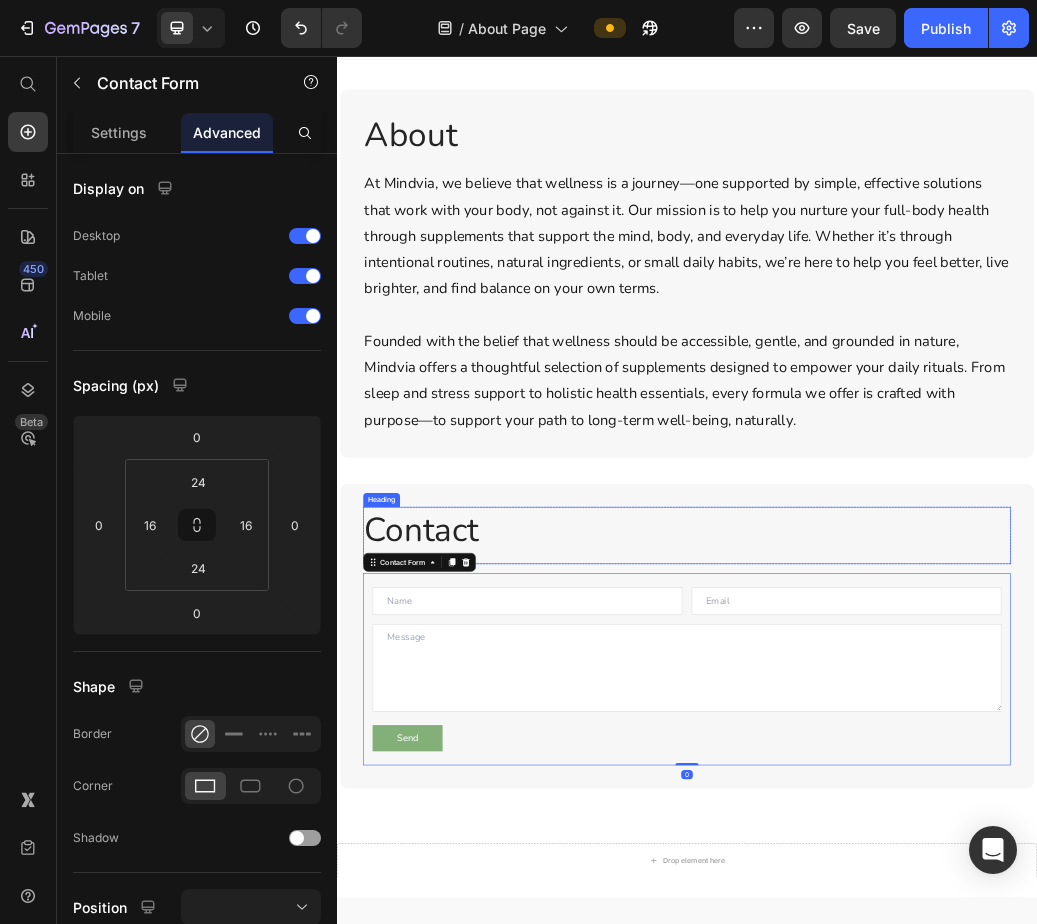 click on "Contact" at bounding box center (937, 868) 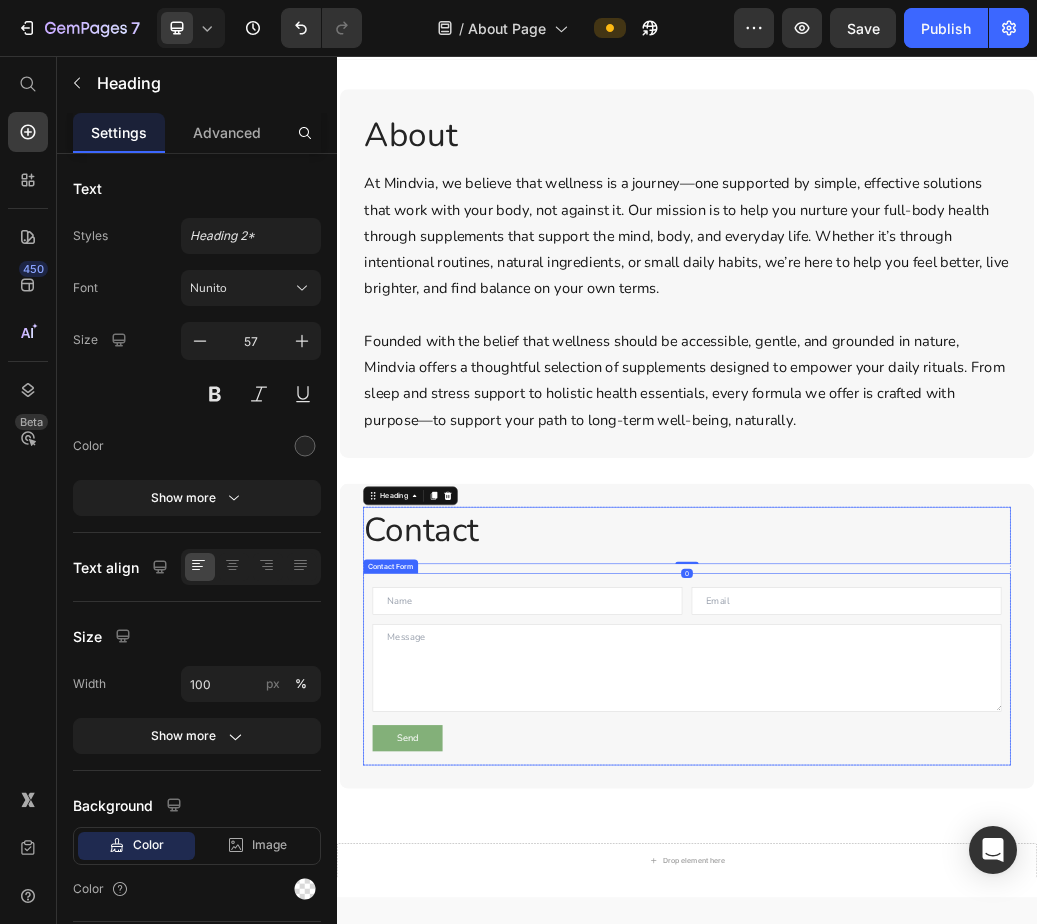 click on "Text Field Email Field Row Text Area Send Submit Button Contact Form" at bounding box center (937, 1107) 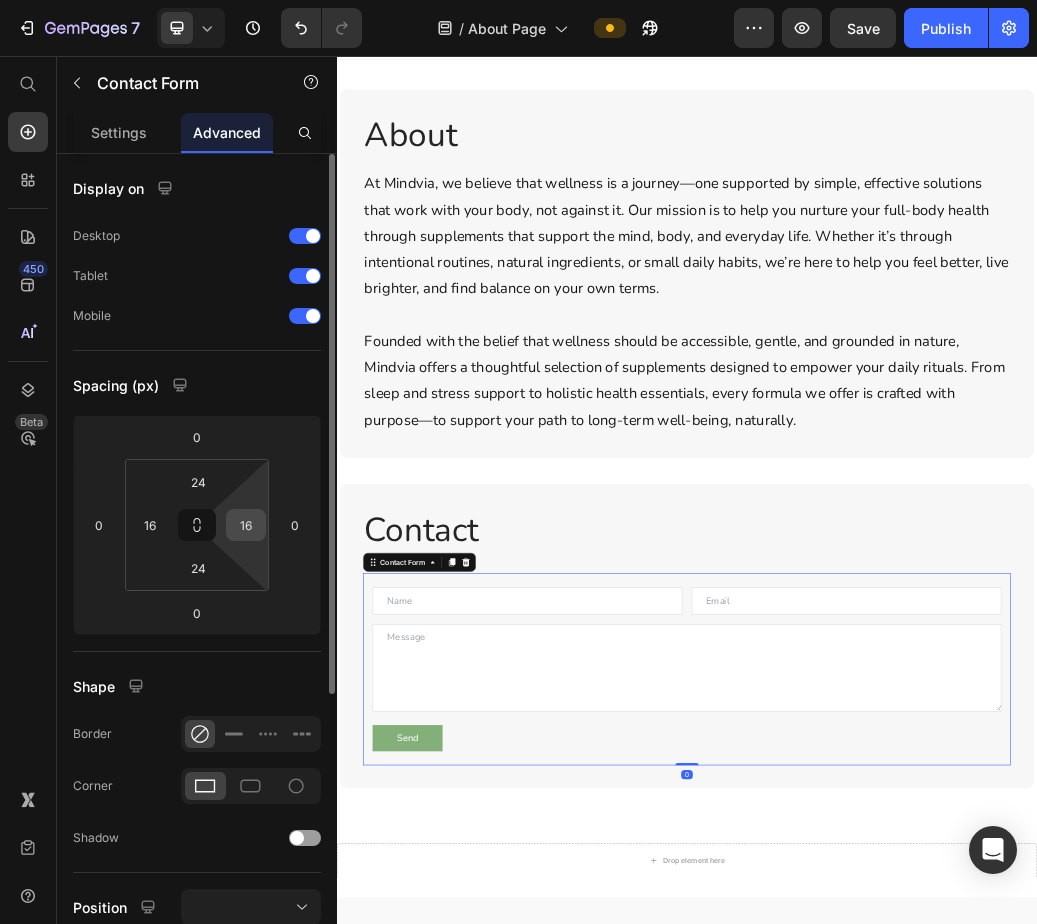 click on "16" at bounding box center (246, 525) 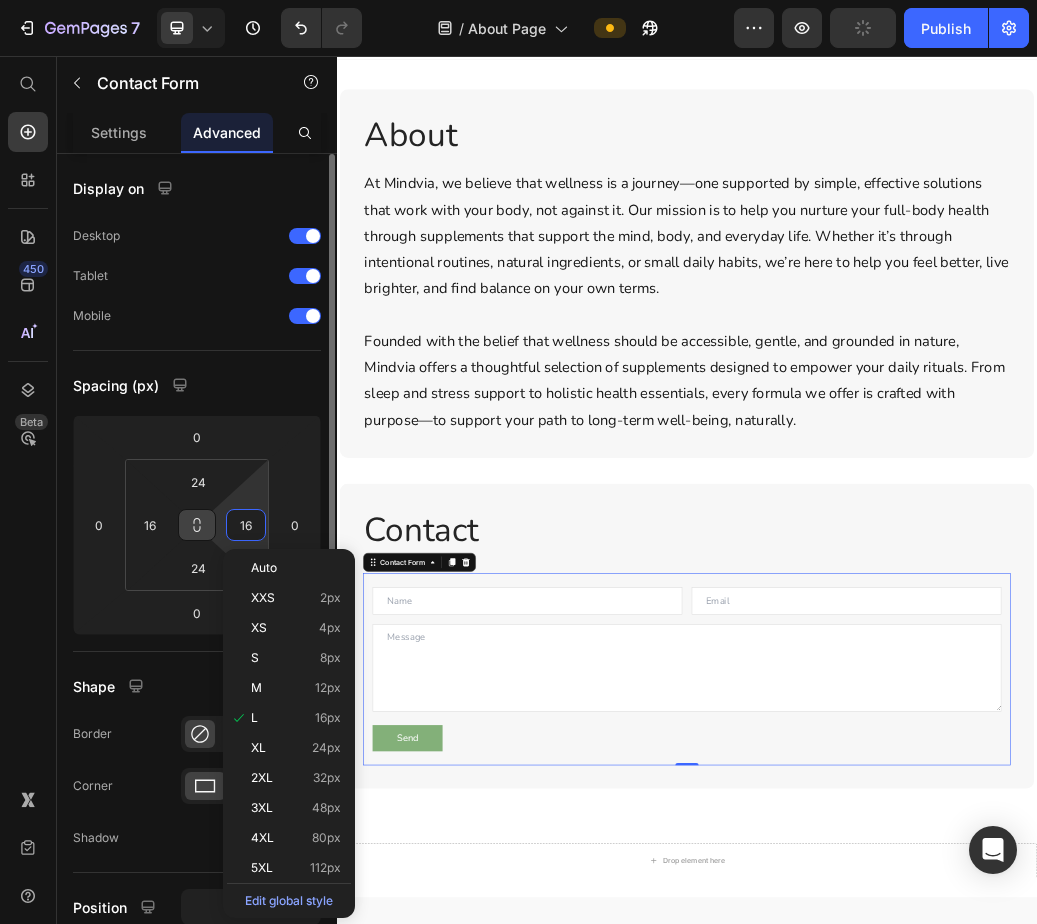 click 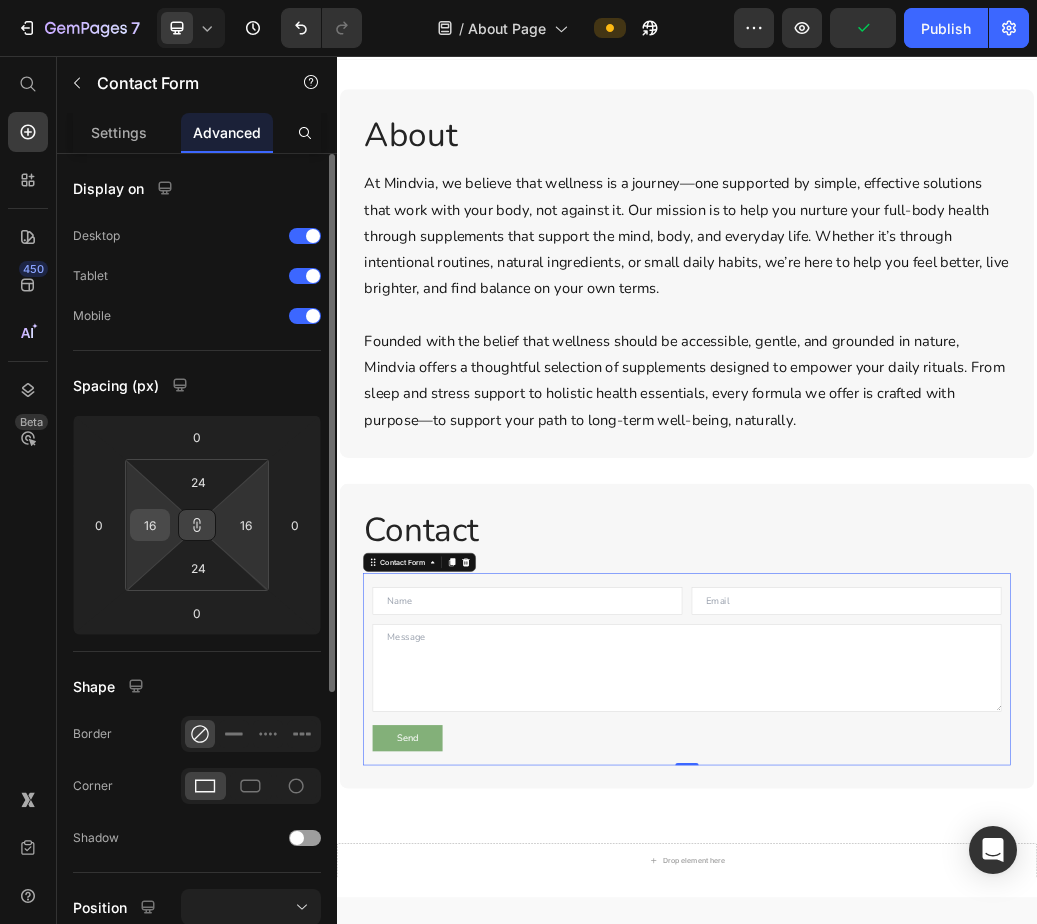 click on "16" at bounding box center (150, 525) 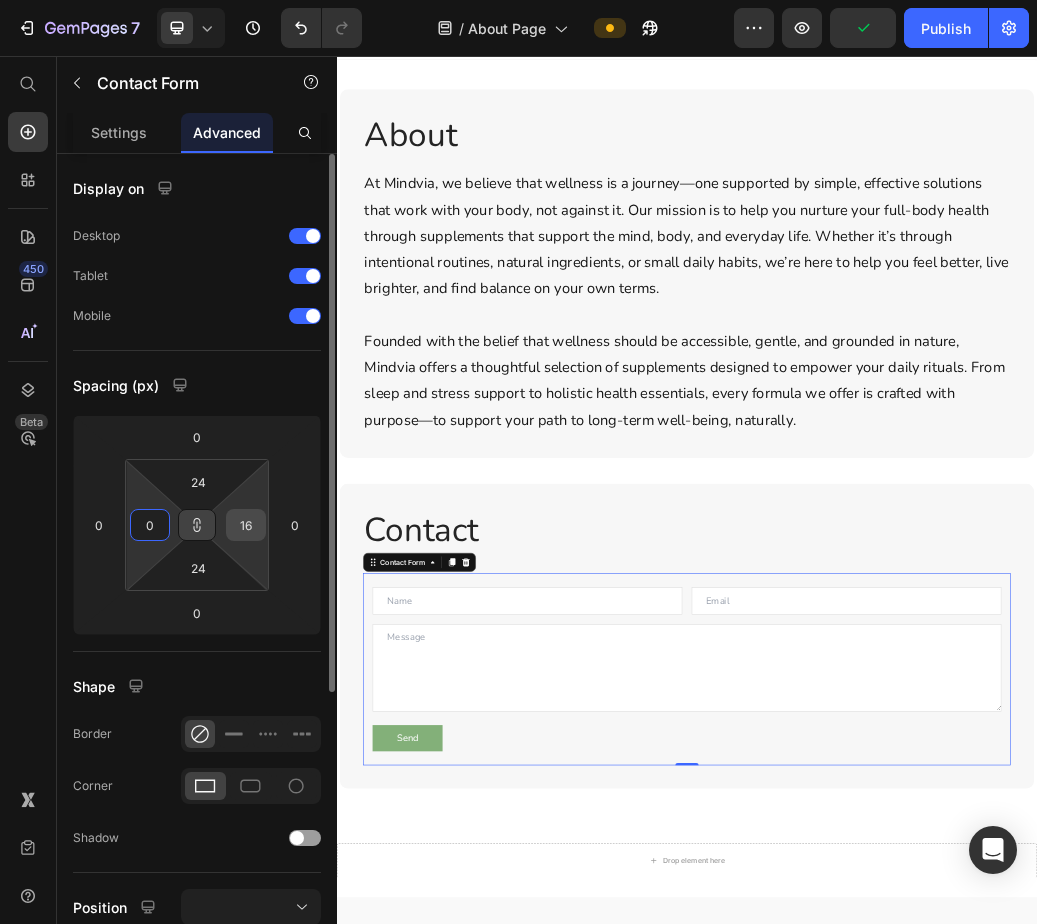 type on "0" 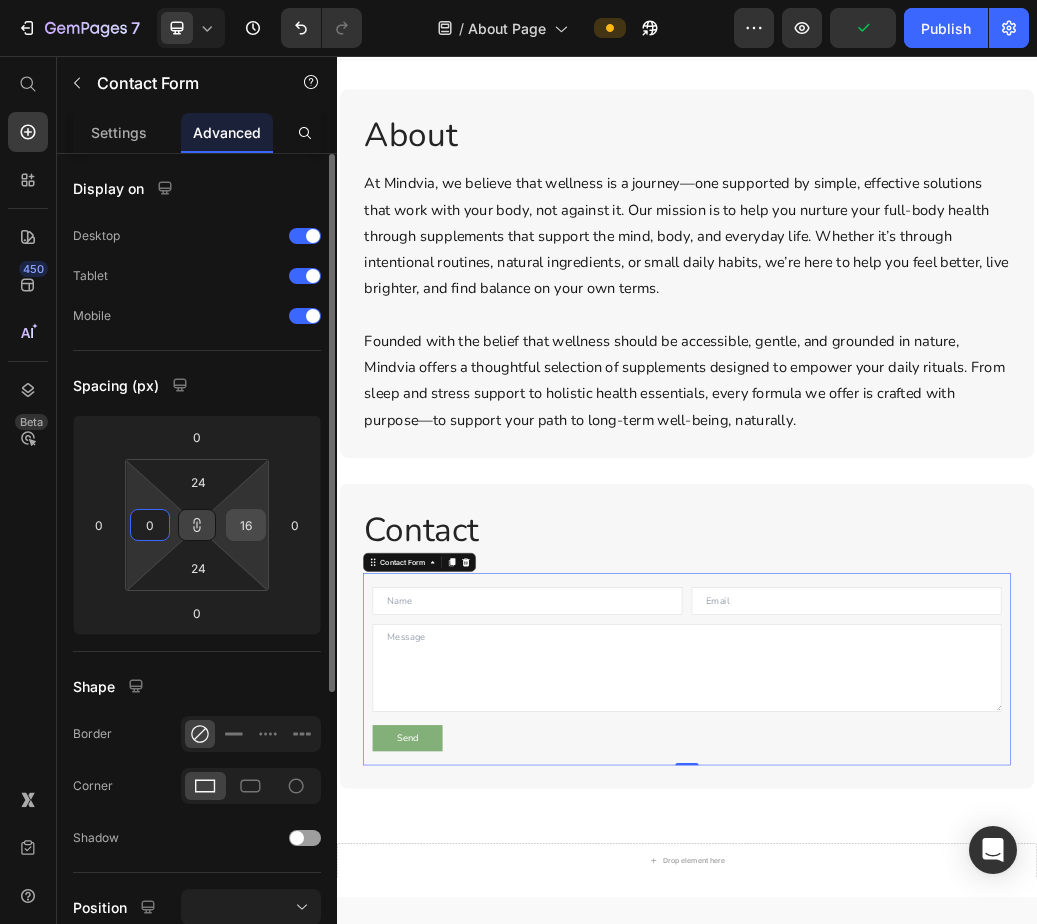 type on "0" 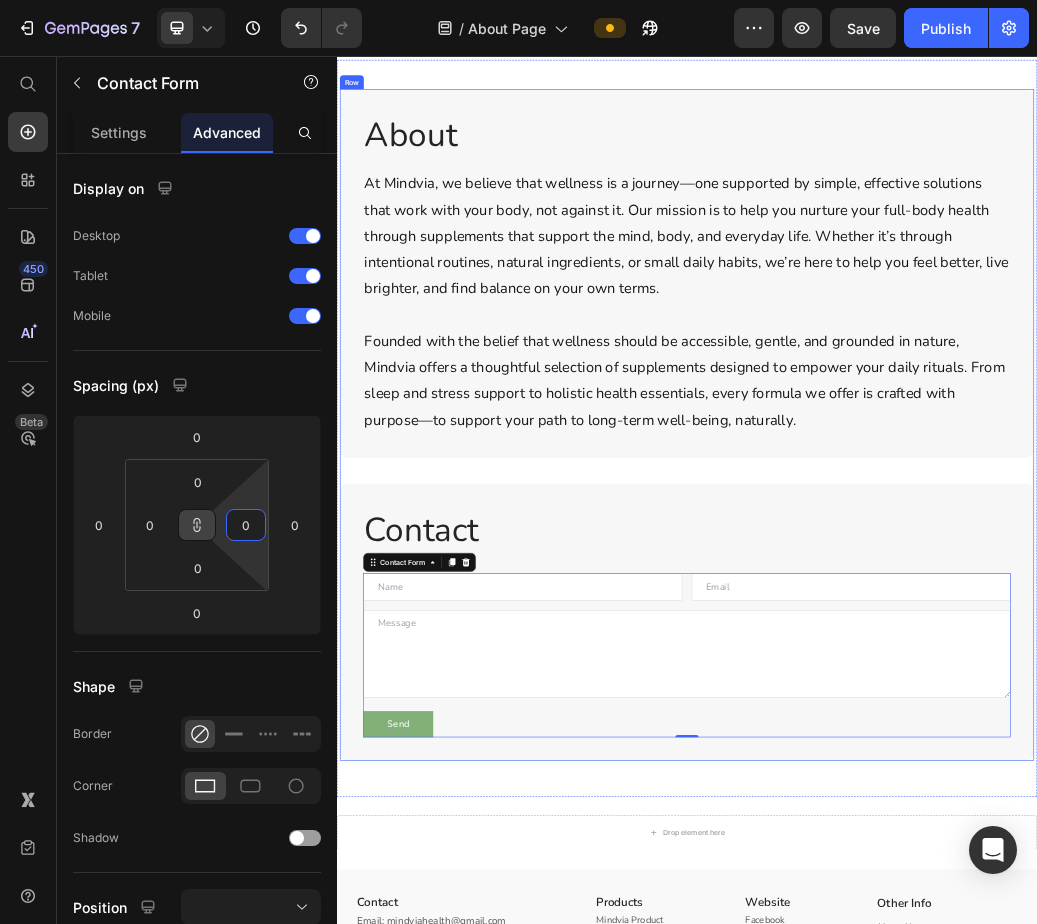 click on "About Heading At Mindvia, we believe that wellness is a journey—one supported by simple, effective solutions that work with your body, not against it. Our mission is to help you nurture your full-body health through supplements that support the mind, body, and everyday life. Whether it’s through intentional routines, natural ingredients, or small daily habits, we’re here to help you feel better, live brighter, and find balance on your own terms. Founded with the belief that wellness should be accessible, gentle, and grounded in nature, Mindvia offers a thoughtful selection of supplements designed to empower your daily rituals. From sleep and stress support to holistic health essentials, every formula we offer is crafted with purpose—to support your path to long-term well-being, naturally. Text Block Row Row Contact Heading Row Text Field Email Field Row Text Area Send Submit Button Contact Form   0 Row Row" at bounding box center (937, 688) 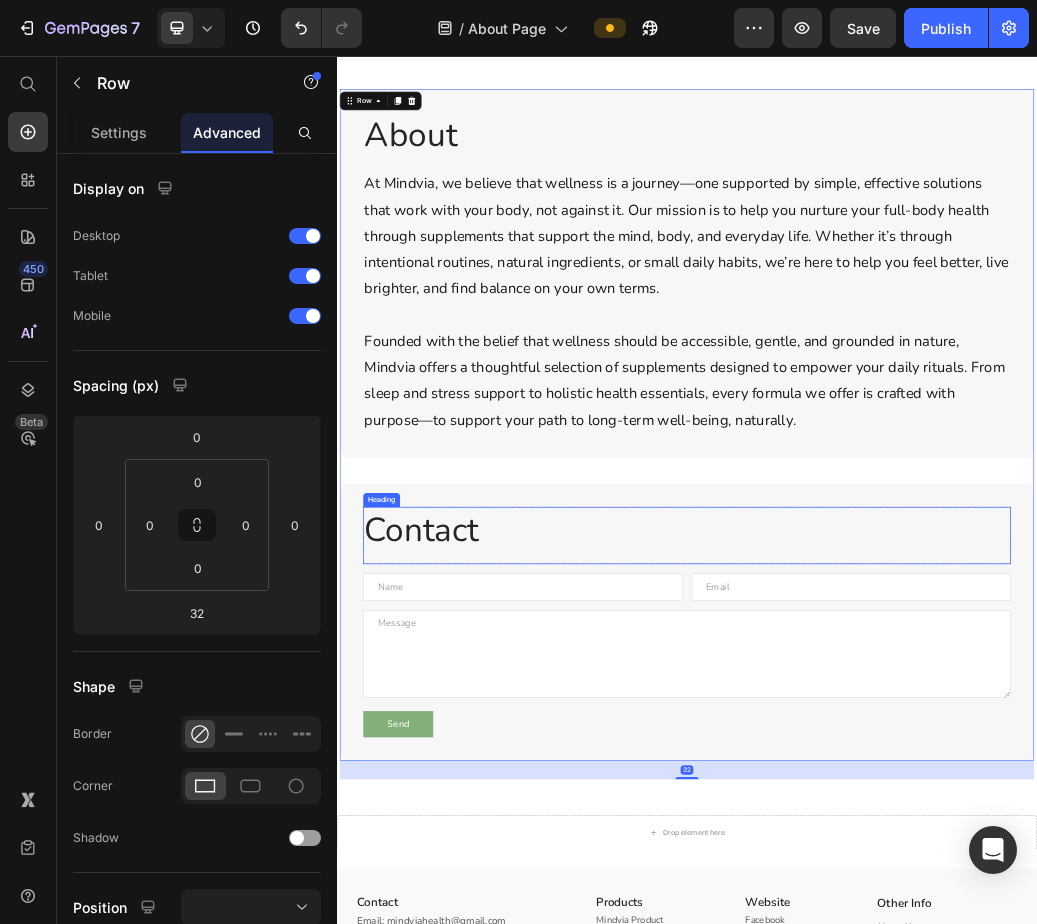 click on "Contact" at bounding box center (937, 868) 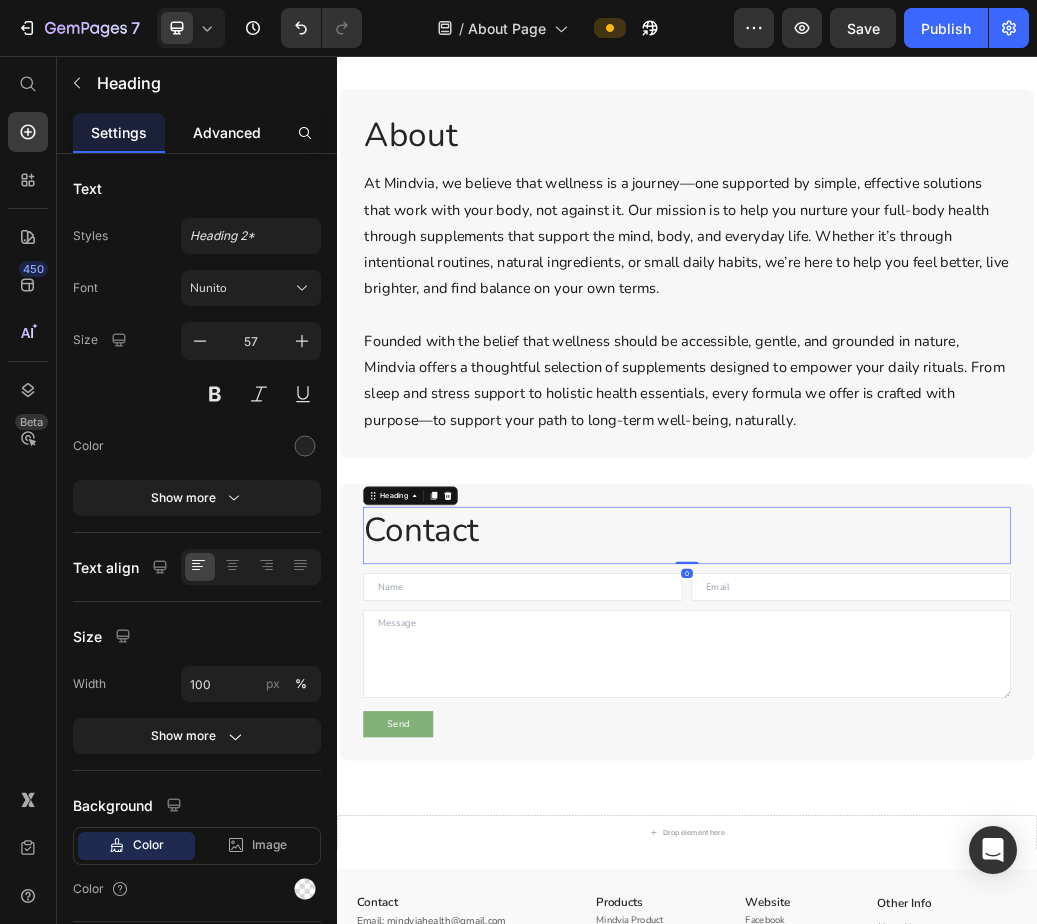 click on "Advanced" at bounding box center [227, 132] 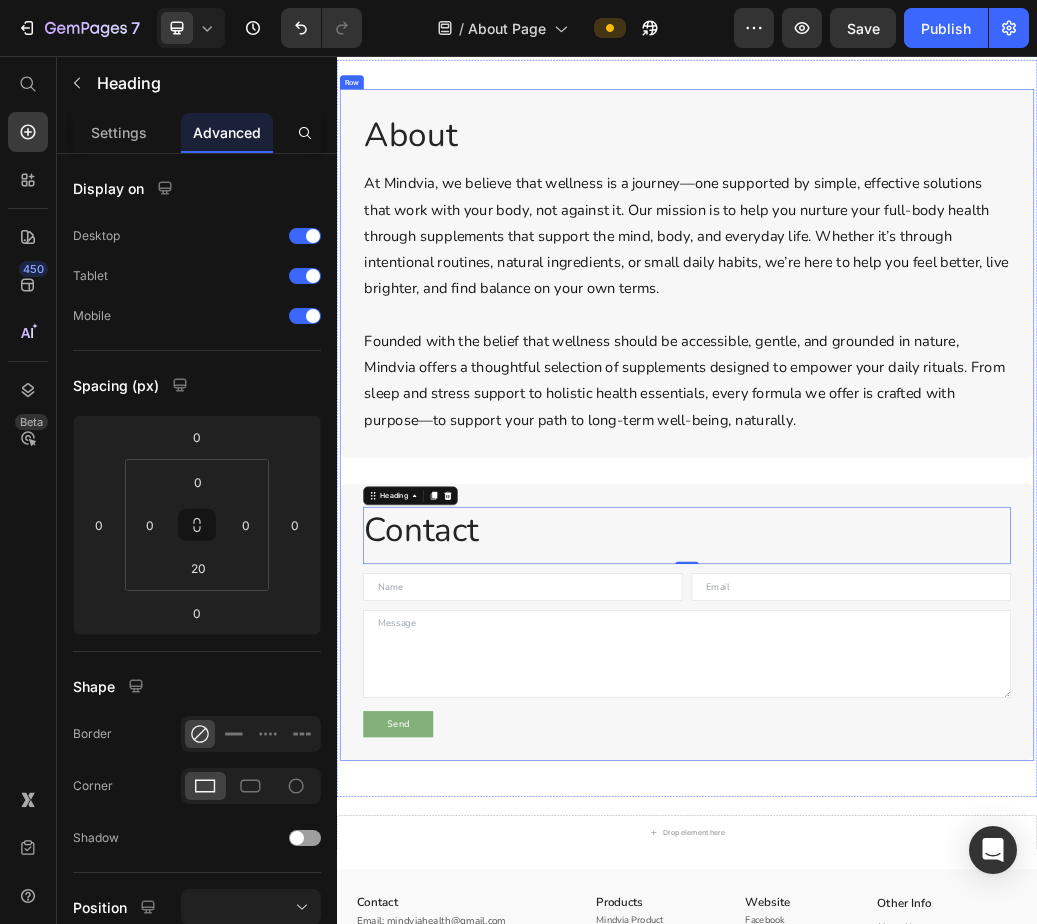 click on "About Heading At Mindvia, we believe that wellness is a journey—one supported by simple, effective solutions that work with your body, not against it. Our mission is to help you nurture your full-body health through supplements that support the mind, body, and everyday life. Whether it’s through intentional routines, natural ingredients, or small daily habits, we’re here to help you feel better, live brighter, and find balance on your own terms. Founded with the belief that wellness should be accessible, gentle, and grounded in nature, Mindvia offers a thoughtful selection of supplements designed to empower your daily rituals. From sleep and stress support to holistic health essentials, every formula we offer is crafted with purpose—to support your path to long-term well-being, naturally. Text Block Row Row" at bounding box center (937, 429) 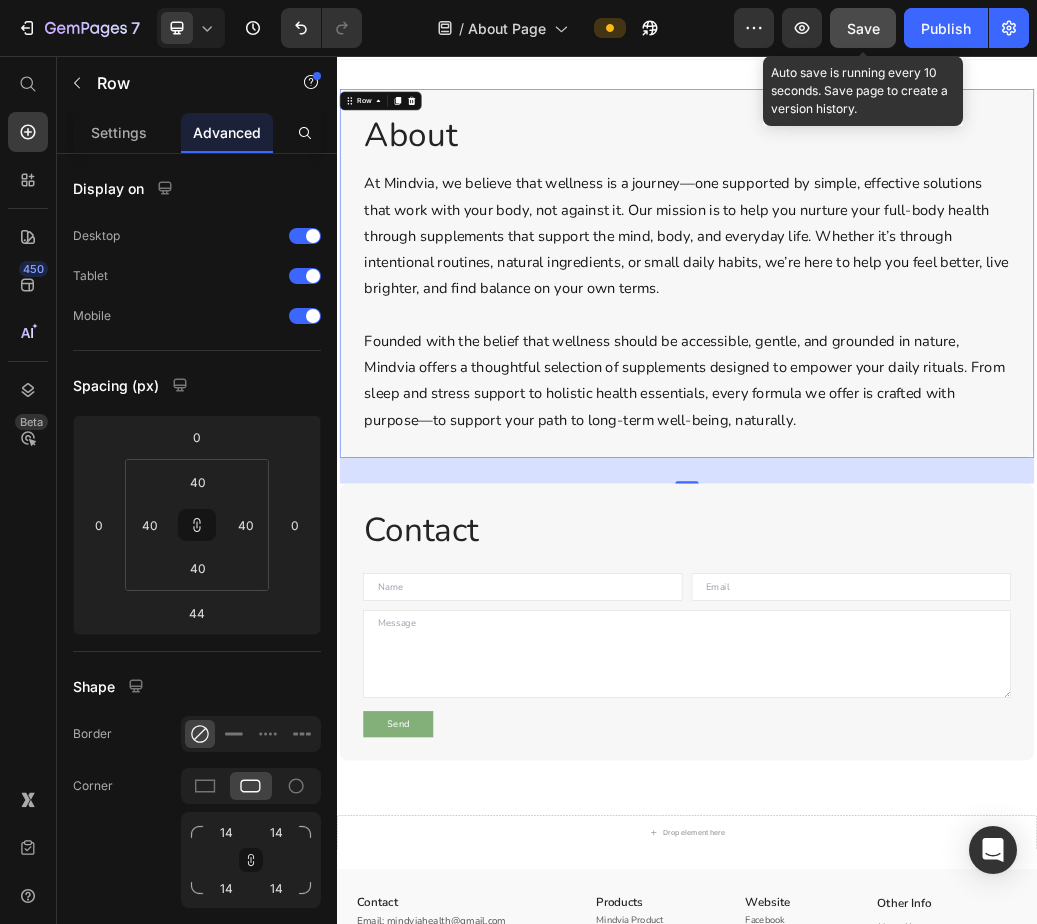 click on "Save" at bounding box center (863, 28) 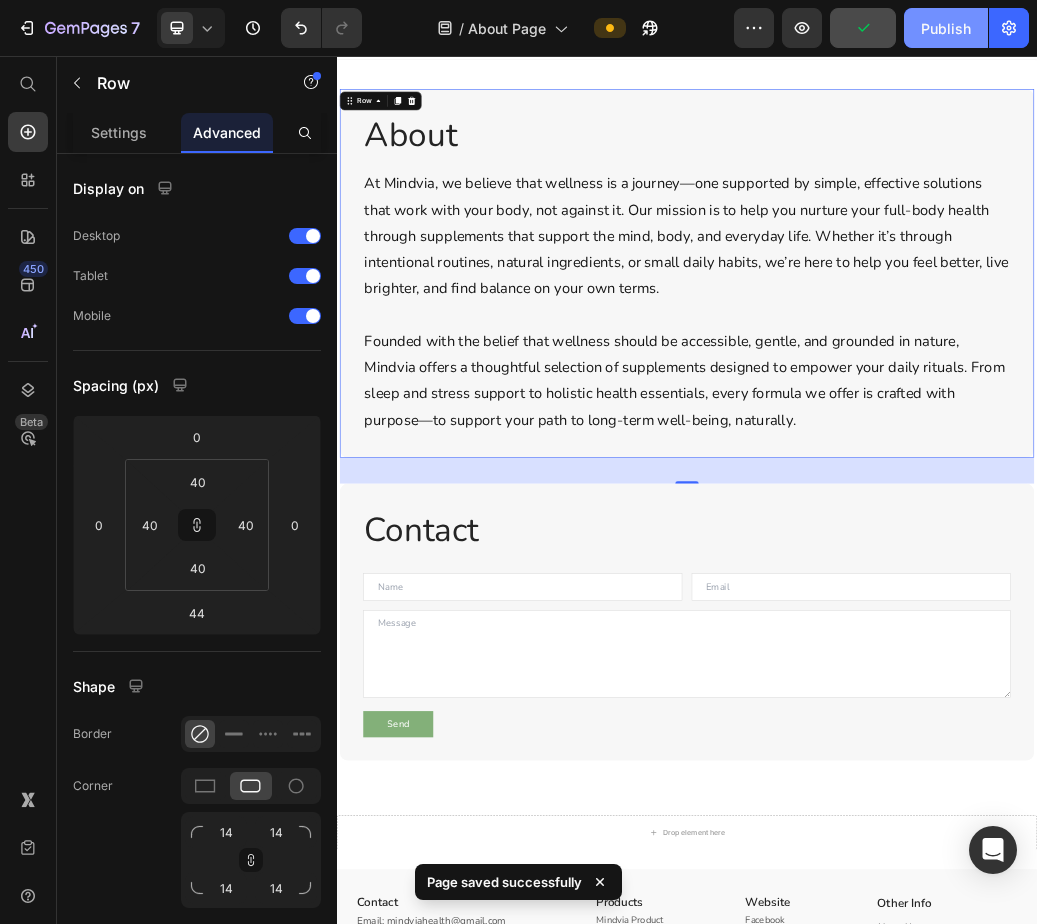 click on "Publish" at bounding box center [946, 28] 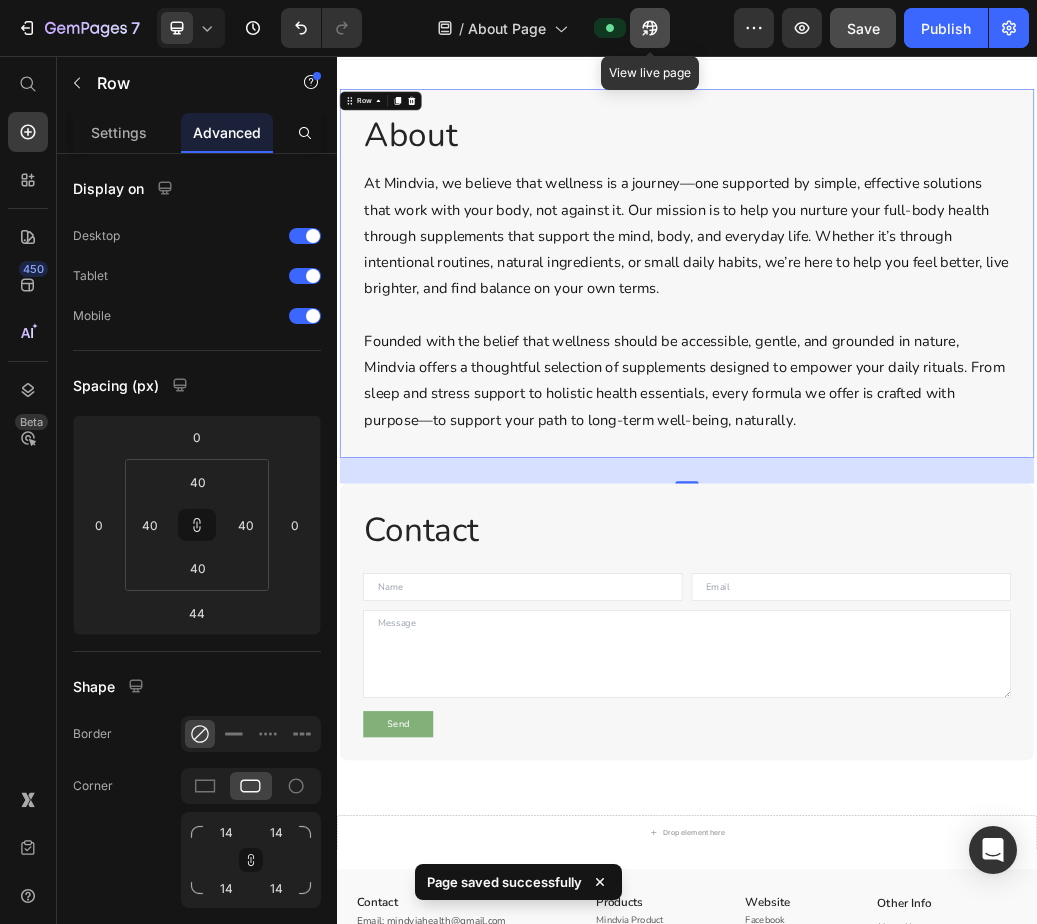 click 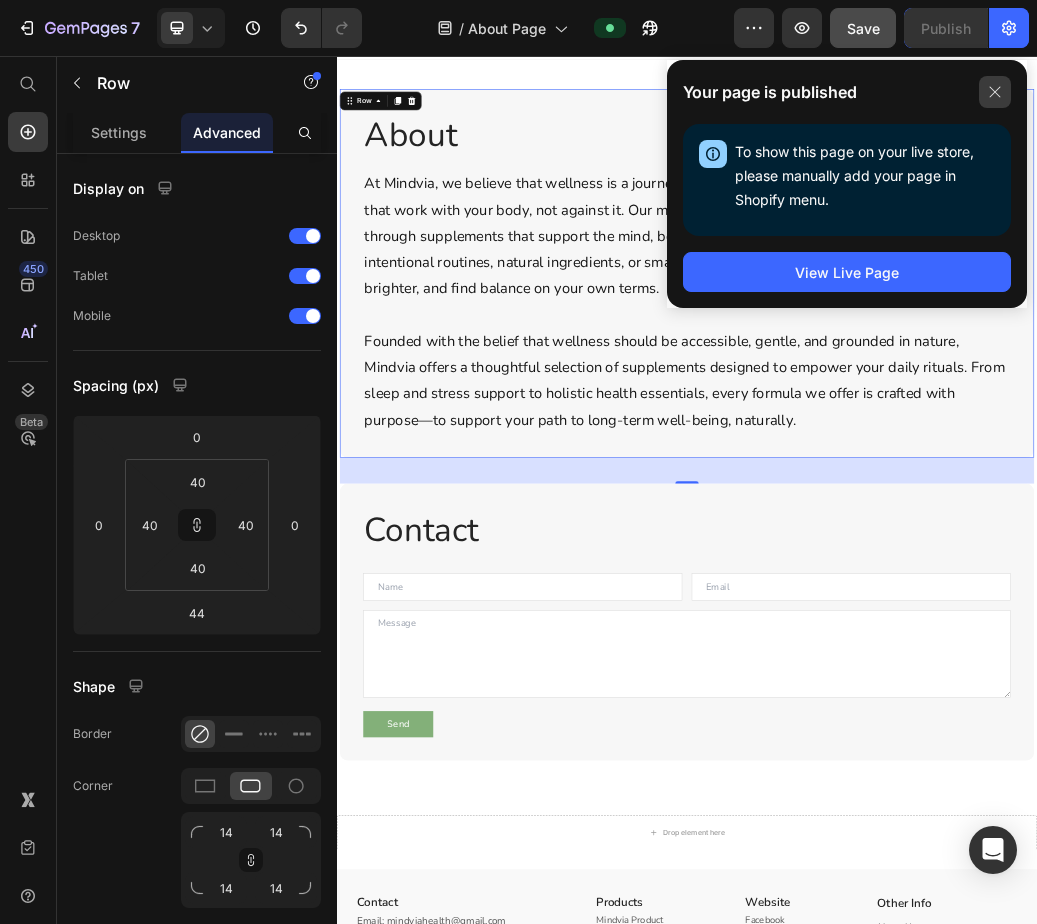click 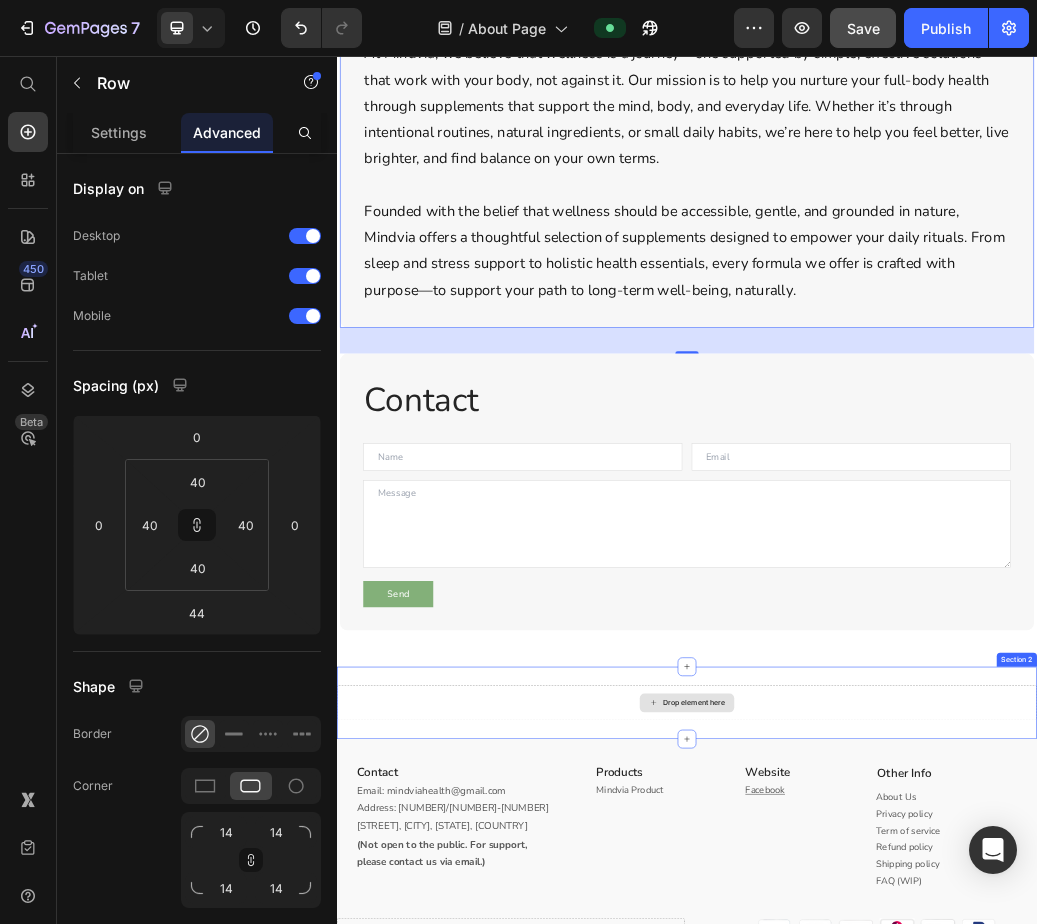 scroll, scrollTop: 234, scrollLeft: 0, axis: vertical 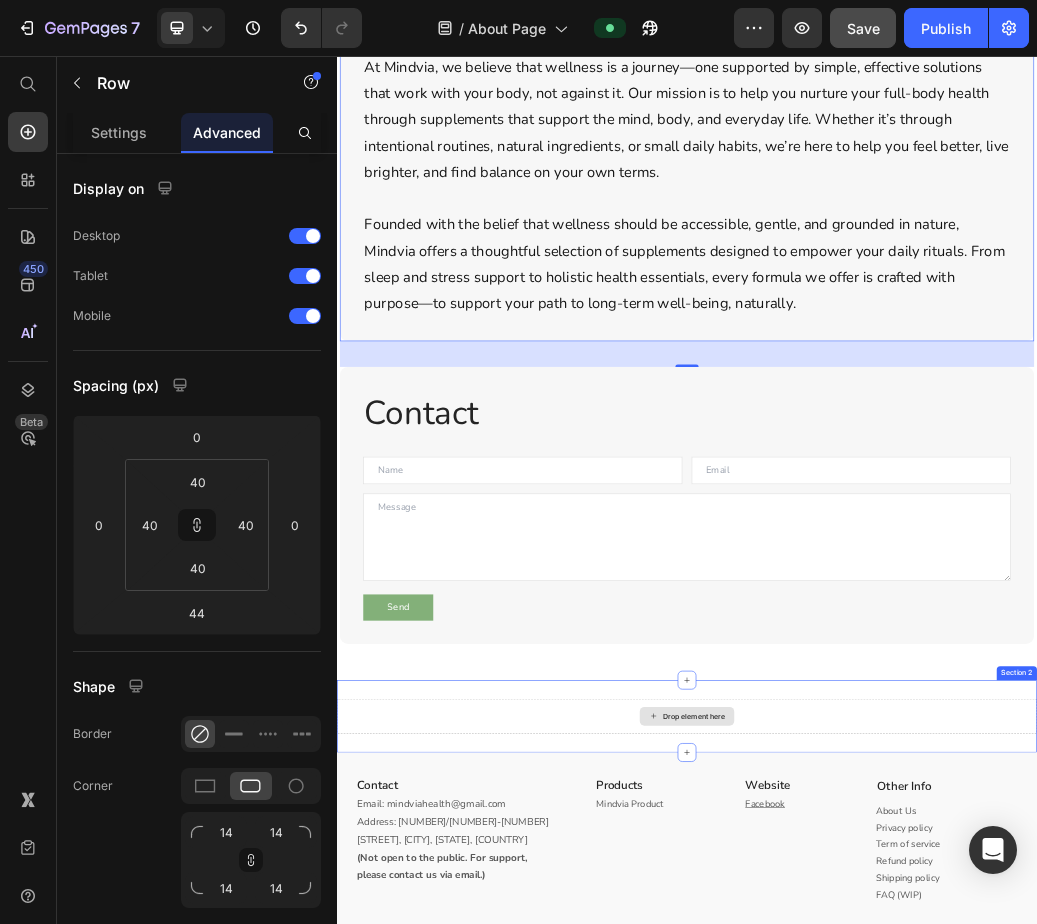 click on "Drop element here" at bounding box center (937, 1188) 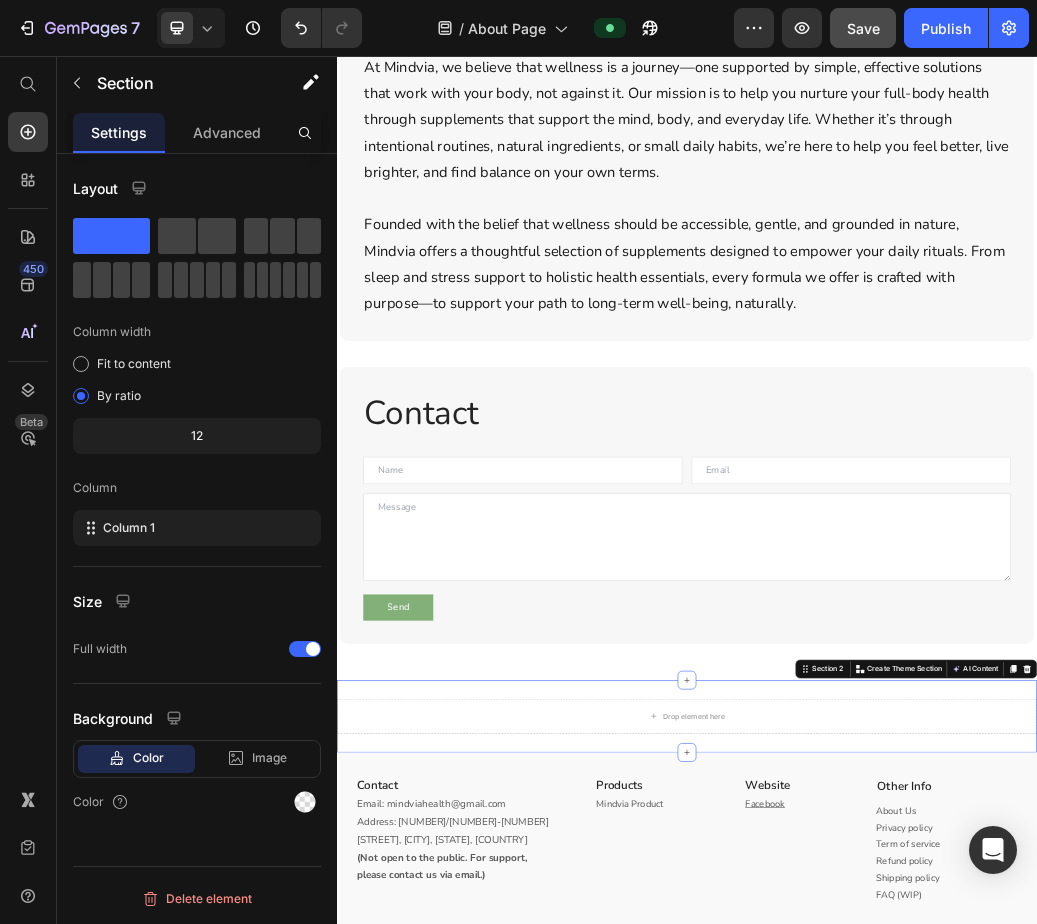 click on "Section 2   You can create reusable sections Create Theme Section AI Content Write with GemAI What would you like to describe here? Tone and Voice Persuasive Product MINDVIA - Sleep Support Show more Generate" at bounding box center (1330, 1107) 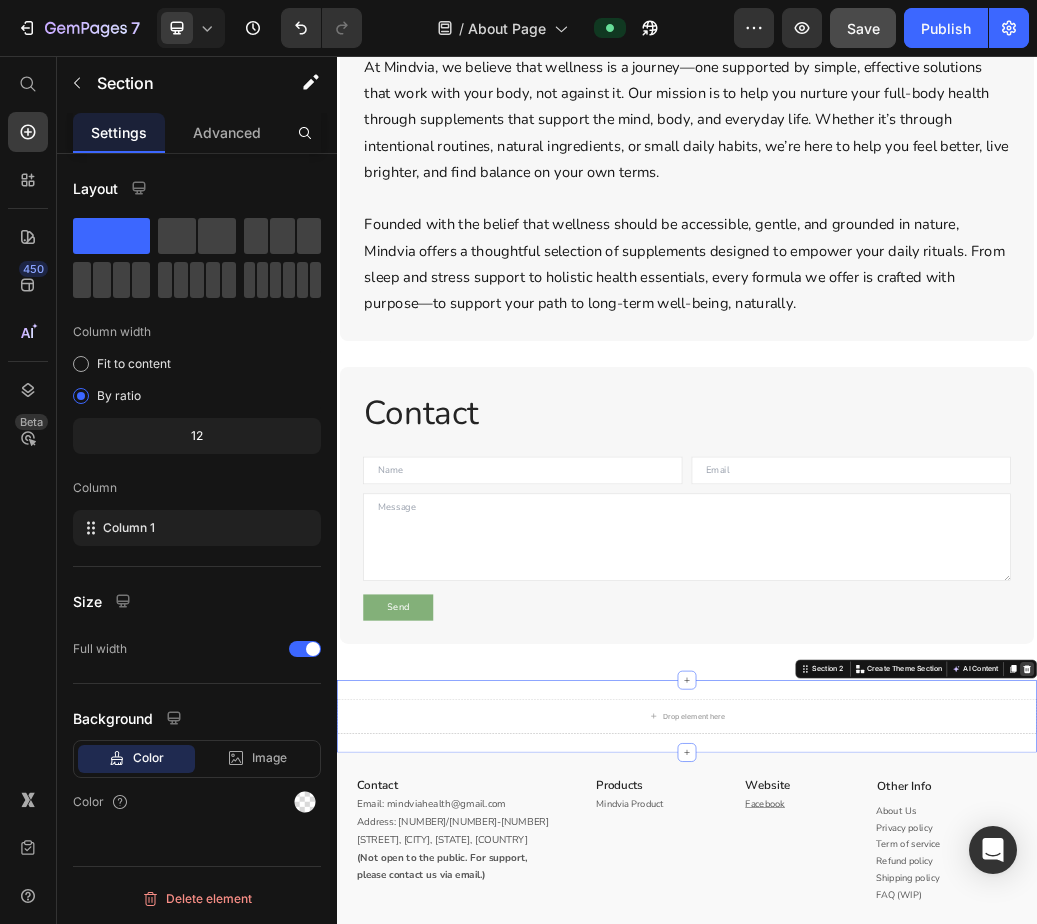 click 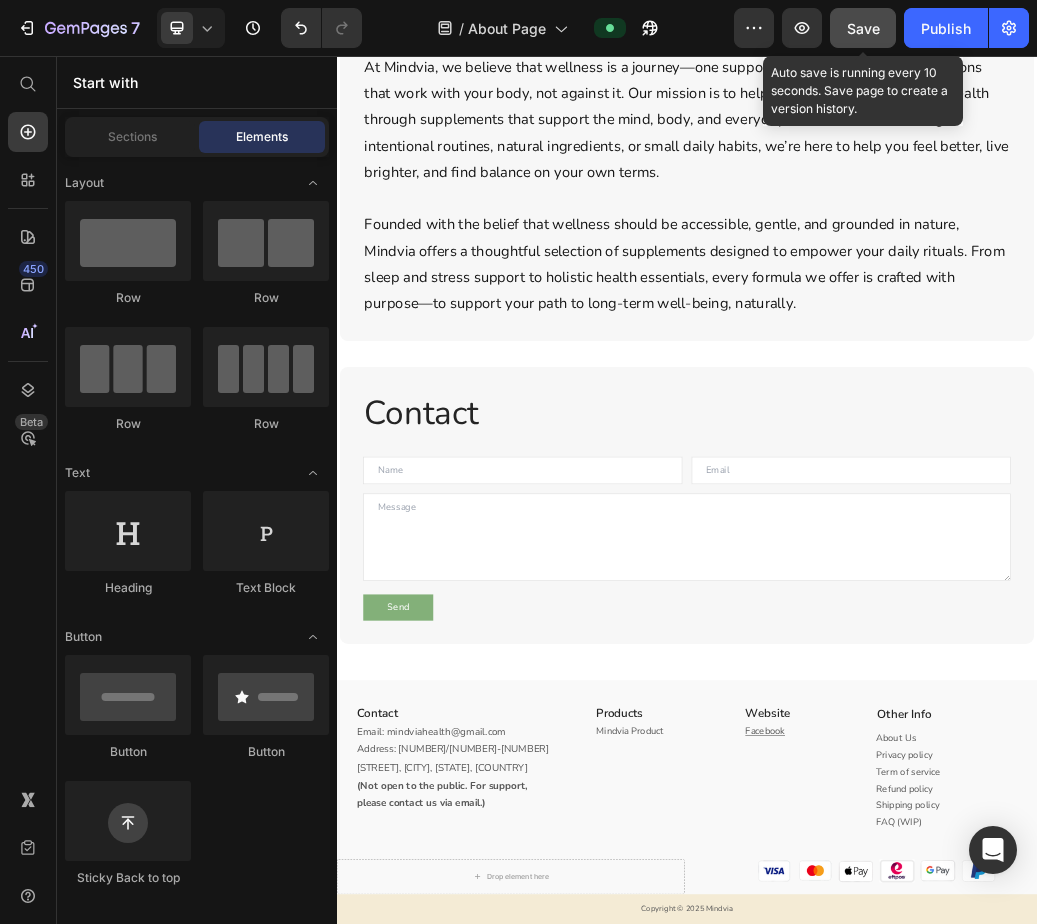 click on "Save" at bounding box center [863, 28] 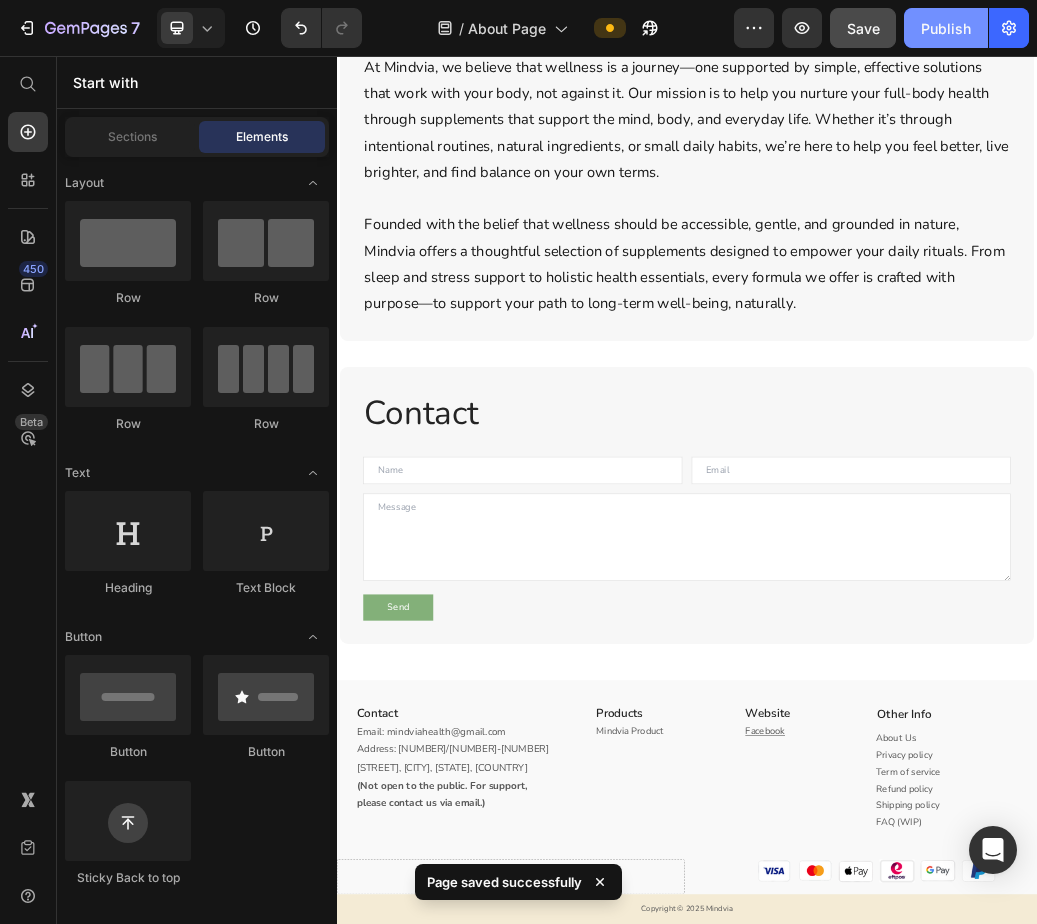 click on "Publish" at bounding box center (946, 28) 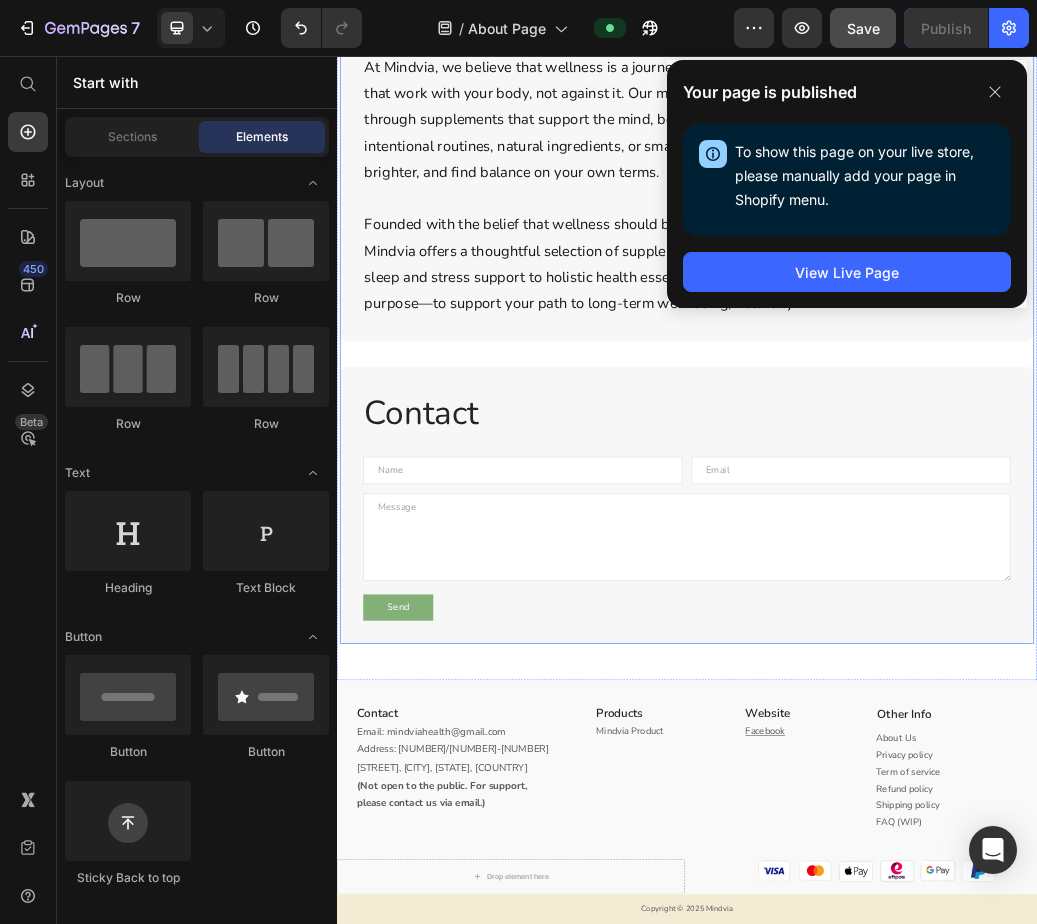 click on "About Heading At Mindvia, we believe that wellness is a journey—one supported by simple, effective solutions that work with your body, not against it. Our mission is to help you nurture your full-body health through supplements that support the mind, body, and everyday life. Whether it’s through intentional routines, natural ingredients, or small daily habits, we’re here to help you feel better, live brighter, and find balance on your own terms. Founded with the belief that wellness should be accessible, gentle, and grounded in nature, Mindvia offers a thoughtful selection of supplements designed to empower your daily rituals. From sleep and stress support to holistic health essentials, every formula we offer is crafted with purpose—to support your path to long-term well-being, naturally. Text Block Row Row Contact Heading Row Text Field Email Field Row Text Area Send Submit Button Contact Form Row Row" at bounding box center (937, 488) 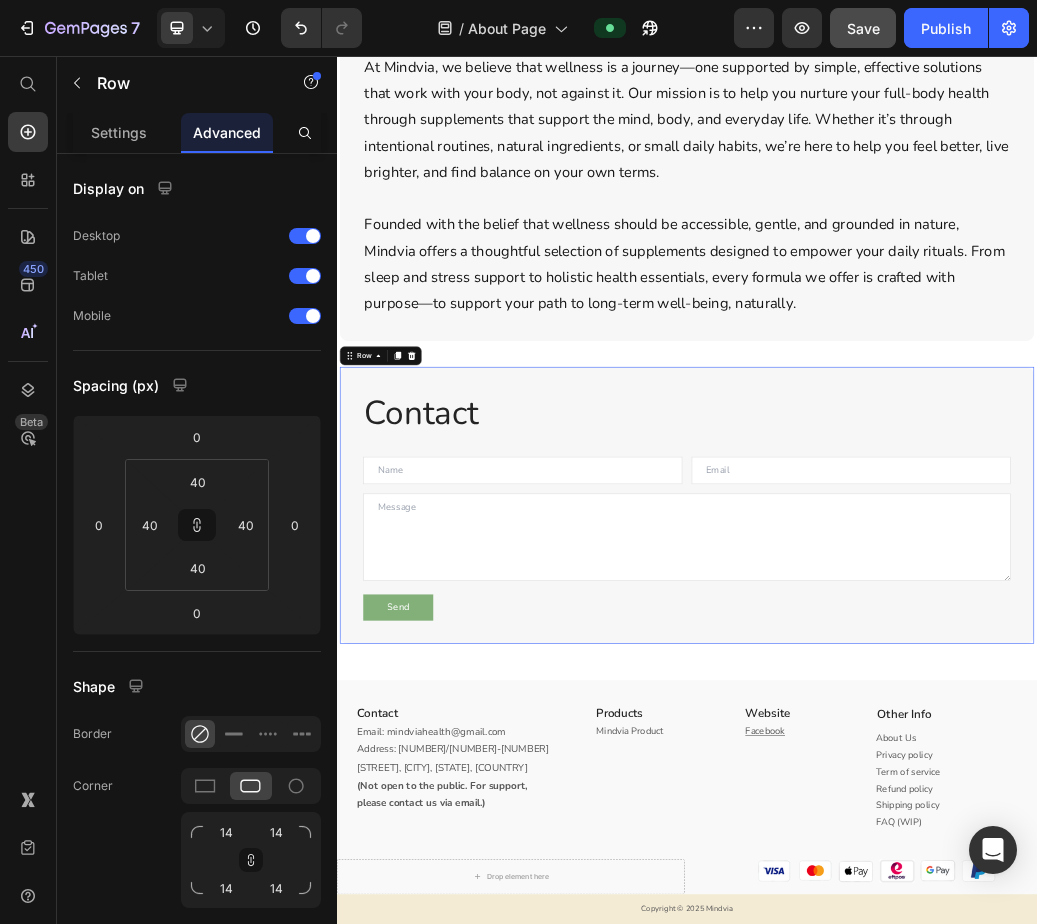 click on "Contact Heading Row Text Field Email Field Row Text Area Send Submit Button Contact Form Row Row   0" at bounding box center (937, 826) 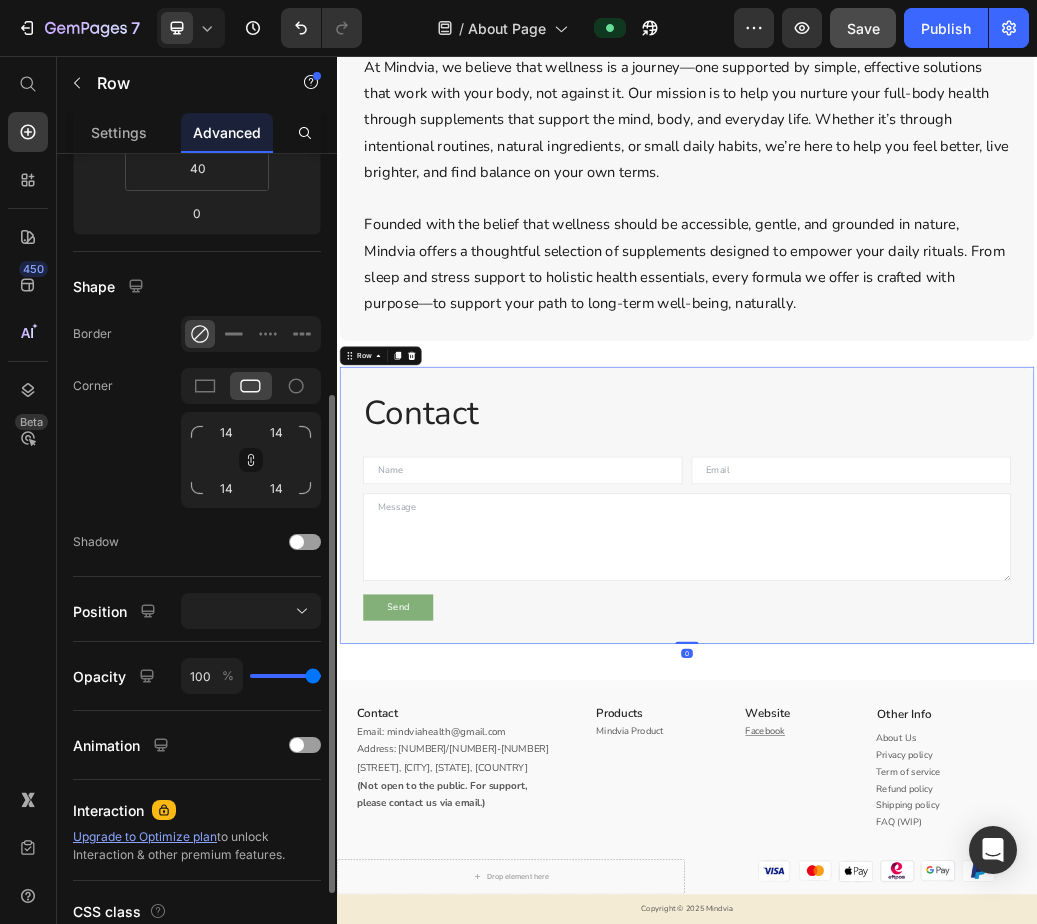 scroll, scrollTop: 500, scrollLeft: 0, axis: vertical 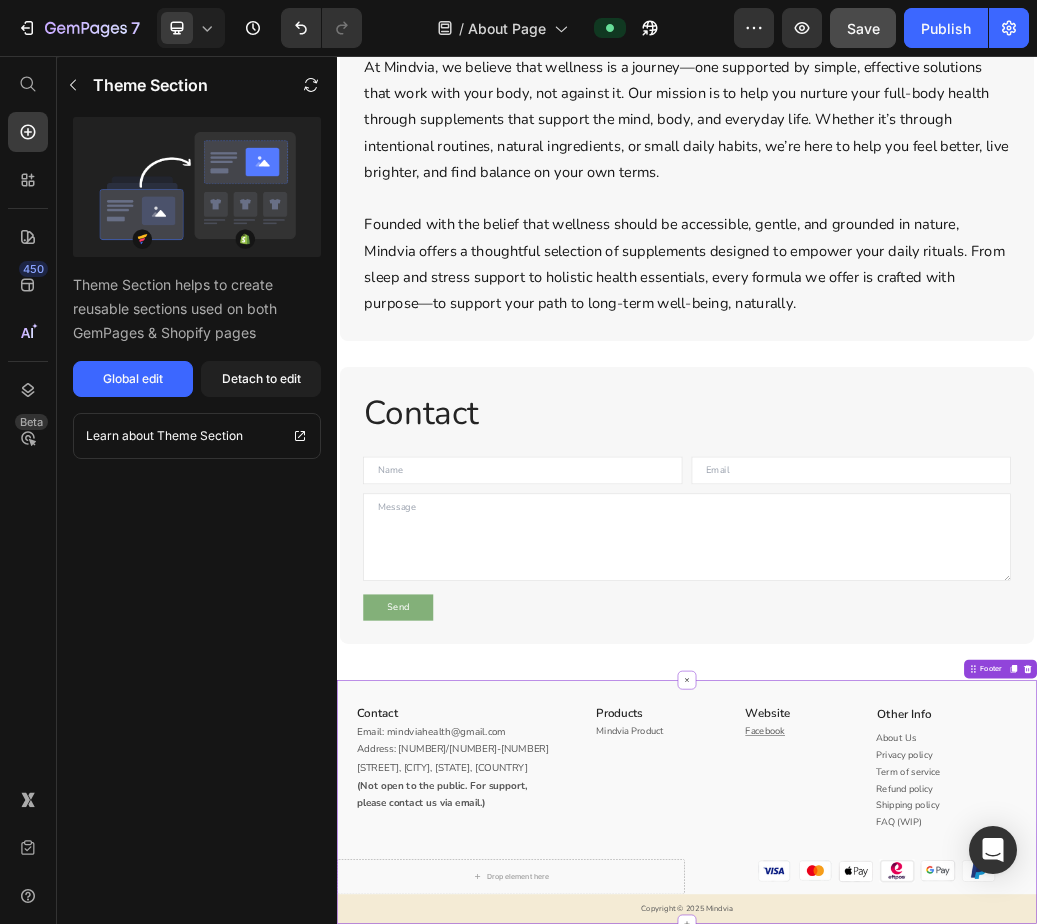 click on "Contact Heading Email: mindviahealth@gmail.com Address: 329/98-100 Elizabeth Street, Melbourne, VIC, 3000, AU (Not open to the public. For support, please contact us via email.) Text block Row Products Heading Mindvia Product Text block Website Heading Facebook Text block Row Other Info Heading About Us Privacy policy Term of service Refund policy Shipping policy FAQ (WIP) Text block Row Row
Drop element here Image Image Image Image Image Image Row Row Copyright © 2025 Mindvia Text block Footer" at bounding box center (937, 1335) 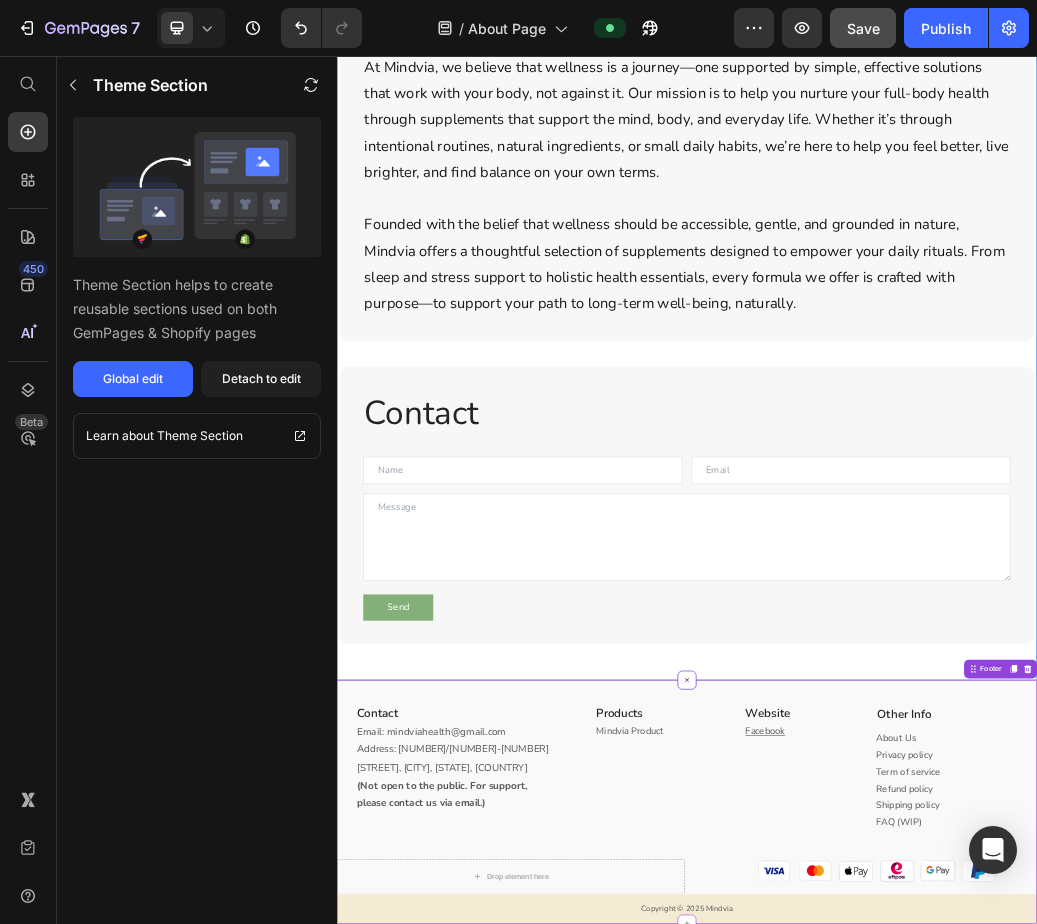 click on "About Heading At Mindvia, we believe that wellness is a journey—one supported by simple, effective solutions that work with your body, not against it. Our mission is to help you nurture your full-body health through supplements that support the mind, body, and everyday life. Whether it’s through intentional routines, natural ingredients, or small daily habits, we’re here to help you feel better, live brighter, and find balance on your own terms. Founded with the belief that wellness should be accessible, gentle, and grounded in nature, Mindvia offers a thoughtful selection of supplements designed to empower your daily rituals. From sleep and stress support to holistic health essentials, every formula we offer is crafted with purpose—to support your path to long-term well-being, naturally. Text Block Row Row Contact Heading Row Text Field Email Field Row Text Area Send Submit Button Contact Form Row Row Row Section 1" at bounding box center (937, 494) 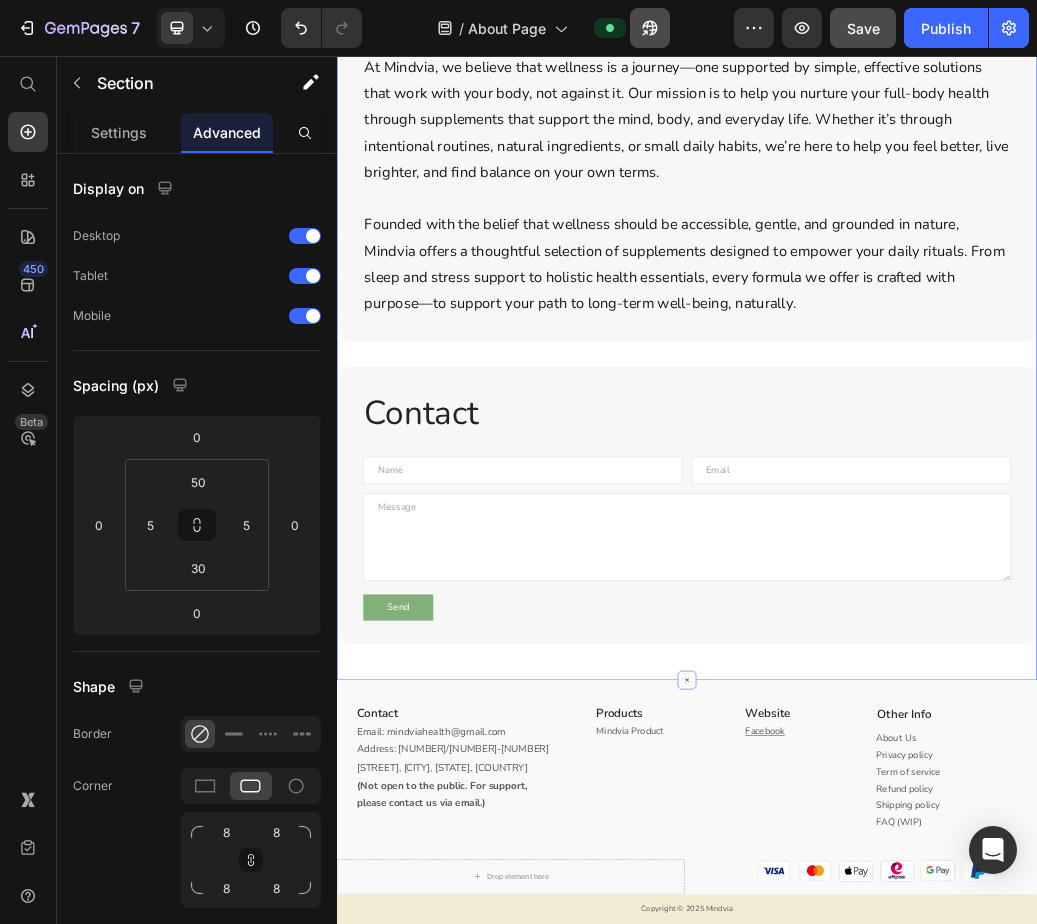 click 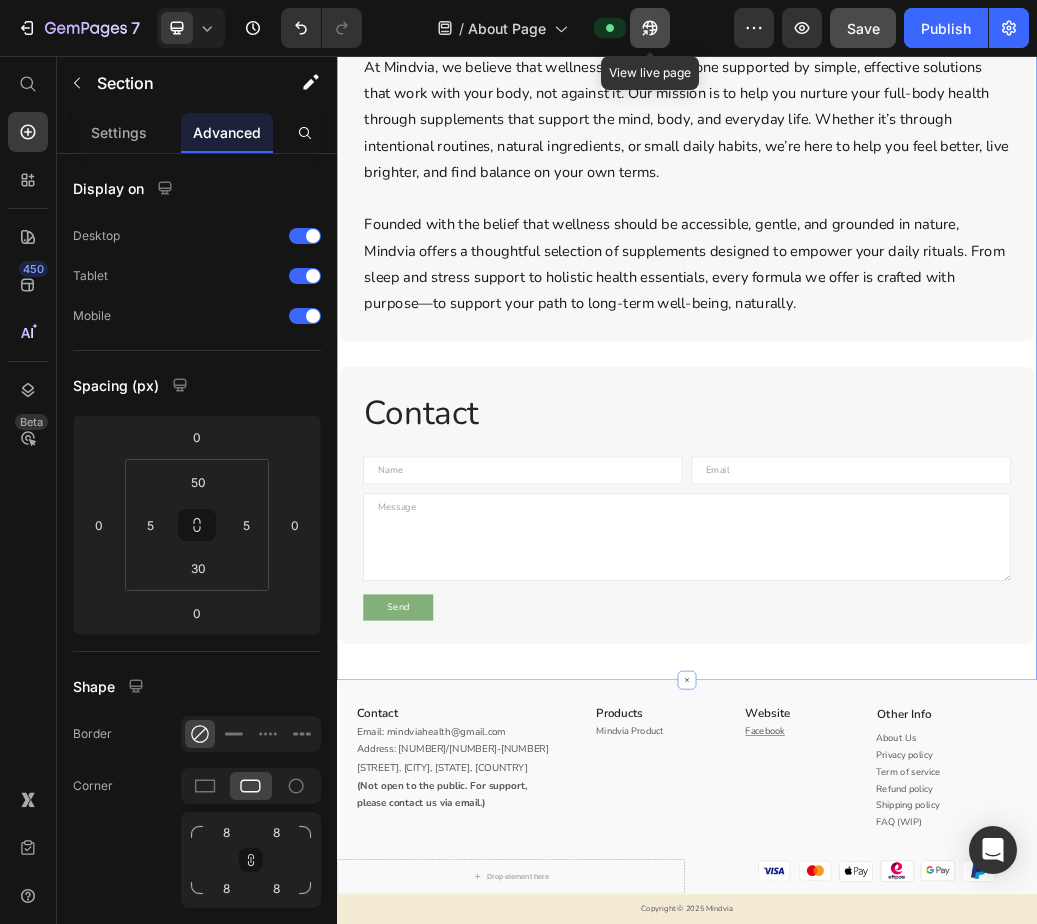 click 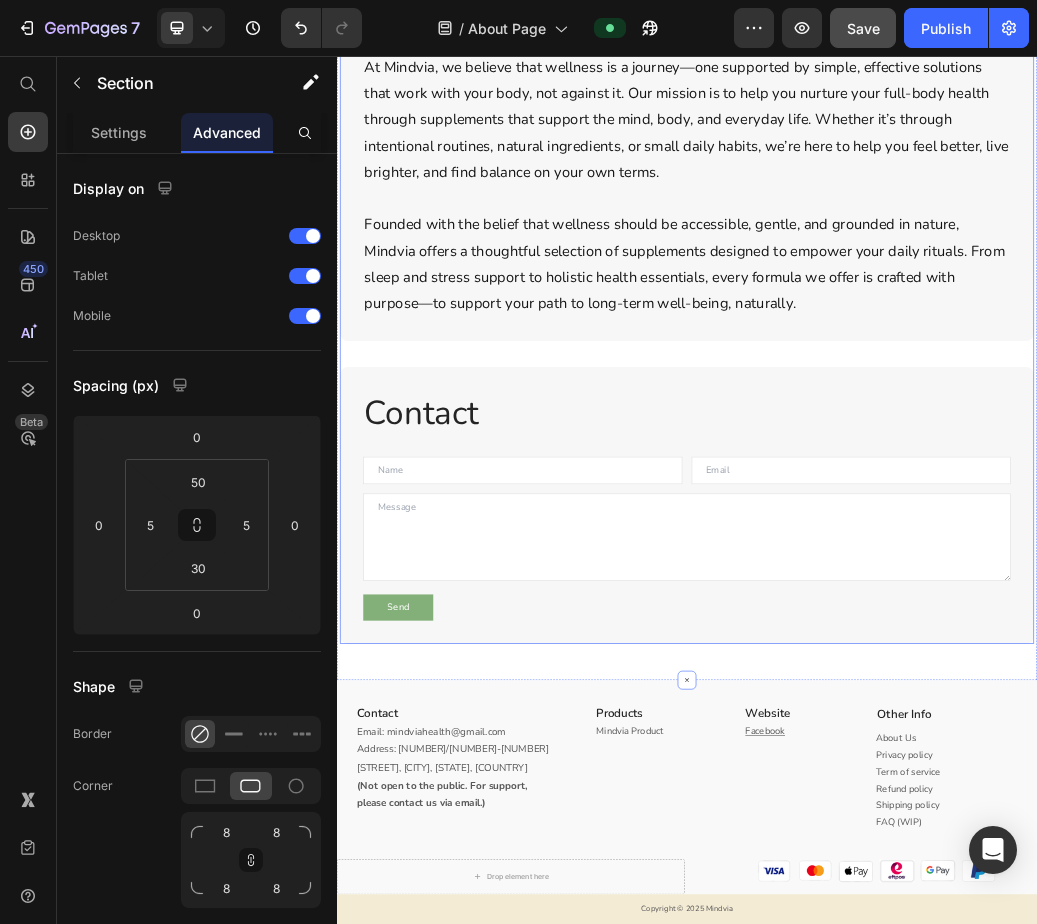 click on "About Heading At Mindvia, we believe that wellness is a journey—one supported by simple, effective solutions that work with your body, not against it. Our mission is to help you nurture your full-body health through supplements that support the mind, body, and everyday life. Whether it’s through intentional routines, natural ingredients, or small daily habits, we’re here to help you feel better, live brighter, and find balance on your own terms. Founded with the belief that wellness should be accessible, gentle, and grounded in nature, Mindvia offers a thoughtful selection of supplements designed to empower your daily rituals. From sleep and stress support to holistic health essentials, every formula we offer is crafted with purpose—to support your path to long-term well-being, naturally. Text Block Row Row Contact Heading Row Text Field Email Field Row Text Area Send Submit Button Contact Form Row Row" at bounding box center [937, 488] 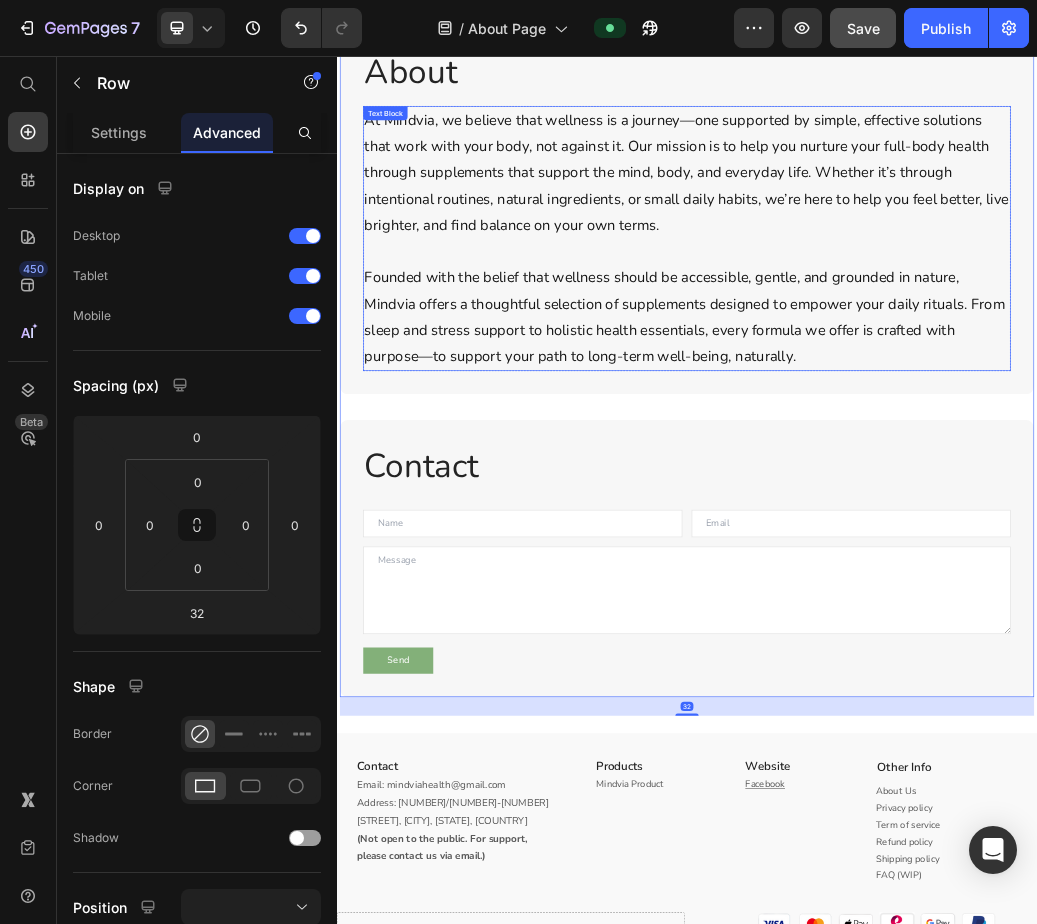 scroll, scrollTop: 0, scrollLeft: 0, axis: both 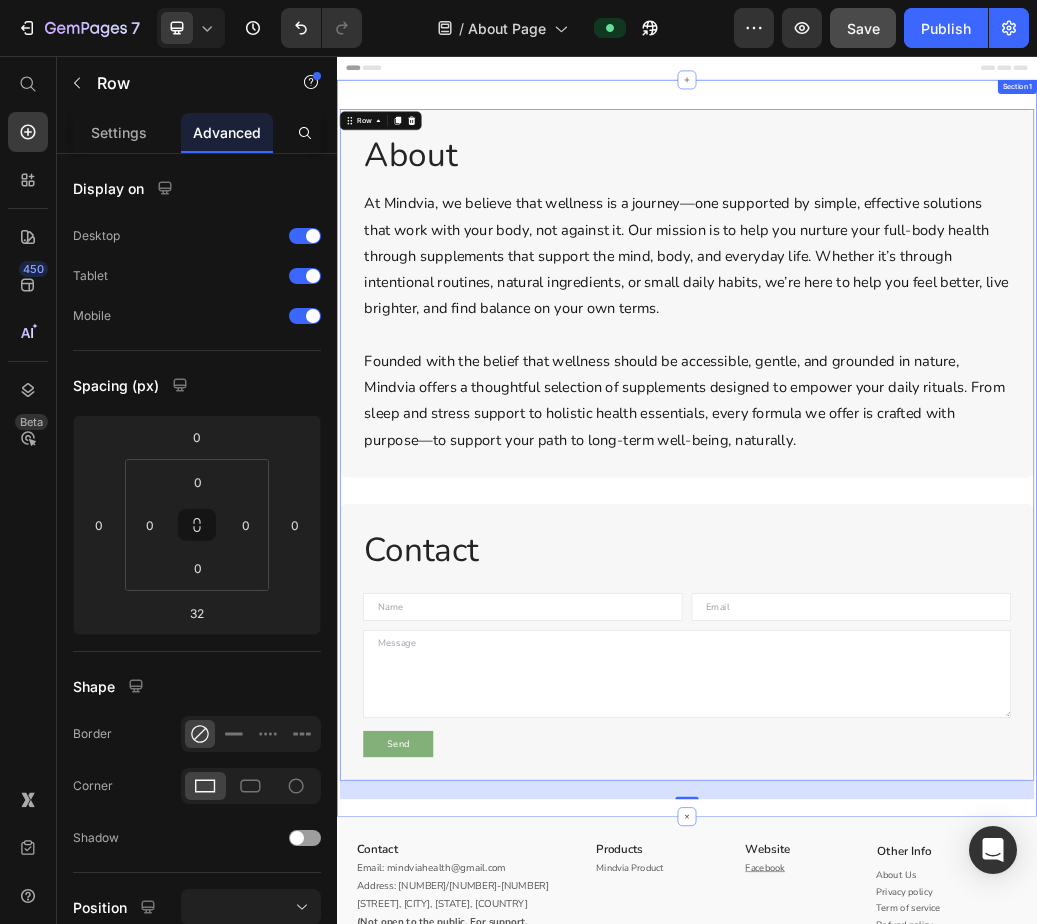 click on "About Heading At Mindvia, we believe that wellness is a journey—one supported by simple, effective solutions that work with your body, not against it. Our mission is to help you nurture your full-body health through supplements that support the mind, body, and everyday life. Whether it’s through intentional routines, natural ingredients, or small daily habits, we’re here to help you feel better, live brighter, and find balance on your own terms. Founded with the belief that wellness should be accessible, gentle, and grounded in nature, Mindvia offers a thoughtful selection of supplements designed to empower your daily rituals. From sleep and stress support to holistic health essentials, every formula we offer is crafted with purpose—to support your path to long-term well-being, naturally. Text Block Row Row Contact Heading Row Text Field Email Field Row Text Area Send Submit Button Contact Form Row Row Row   32 Section 1" at bounding box center [937, 728] 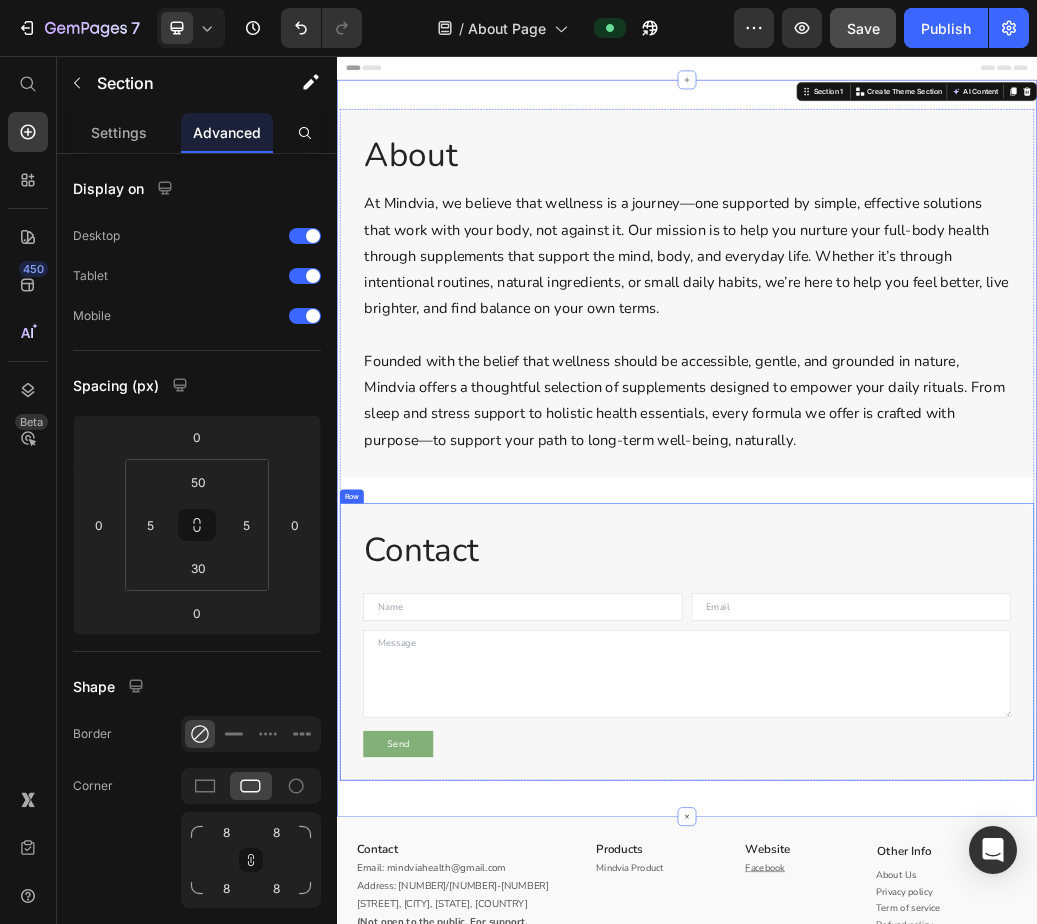 click on "Contact" at bounding box center [937, 902] 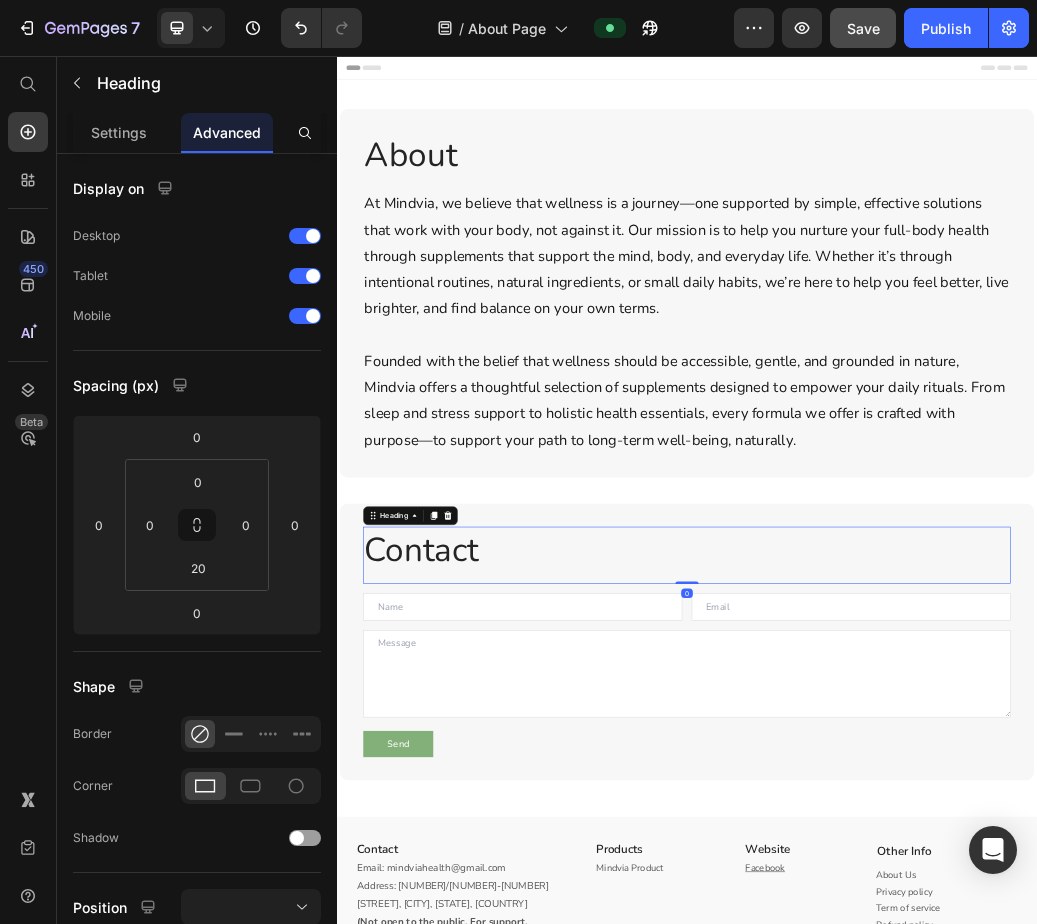 click on "Contact Heading   0 Row Text Field Email Field Row Text Area Send Submit Button Contact Form Row Row" at bounding box center [937, 1060] 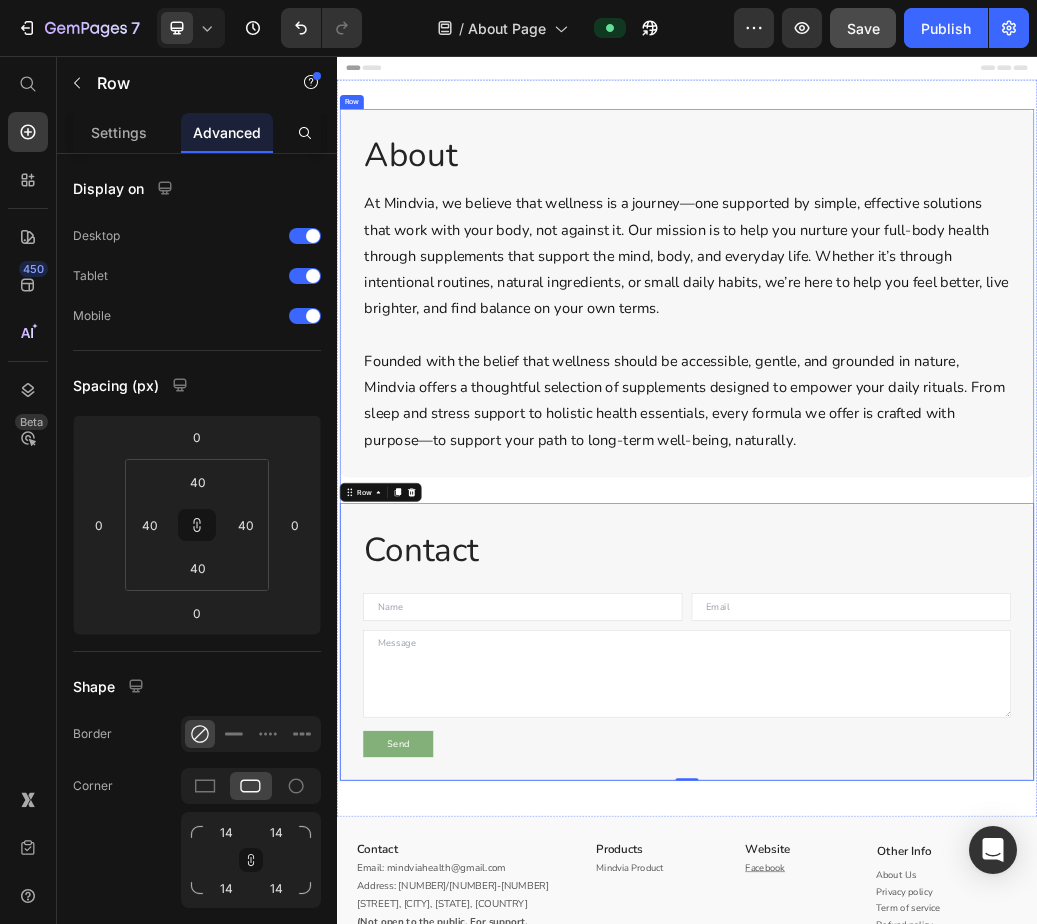 click on "About Heading At Mindvia, we believe that wellness is a journey—one supported by simple, effective solutions that work with your body, not against it. Our mission is to help you nurture your full-body health through supplements that support the mind, body, and everyday life. Whether it’s through intentional routines, natural ingredients, or small daily habits, we’re here to help you feel better, live brighter, and find balance on your own terms. Founded with the belief that wellness should be accessible, gentle, and grounded in nature, Mindvia offers a thoughtful selection of supplements designed to empower your daily rituals. From sleep and stress support to holistic health essentials, every formula we offer is crafted with purpose—to support your path to long-term well-being, naturally. Text Block Row Row Contact Heading Row Text Field Email Field Row Text Area Send Submit Button Contact Form Row Row   0" at bounding box center [937, 722] 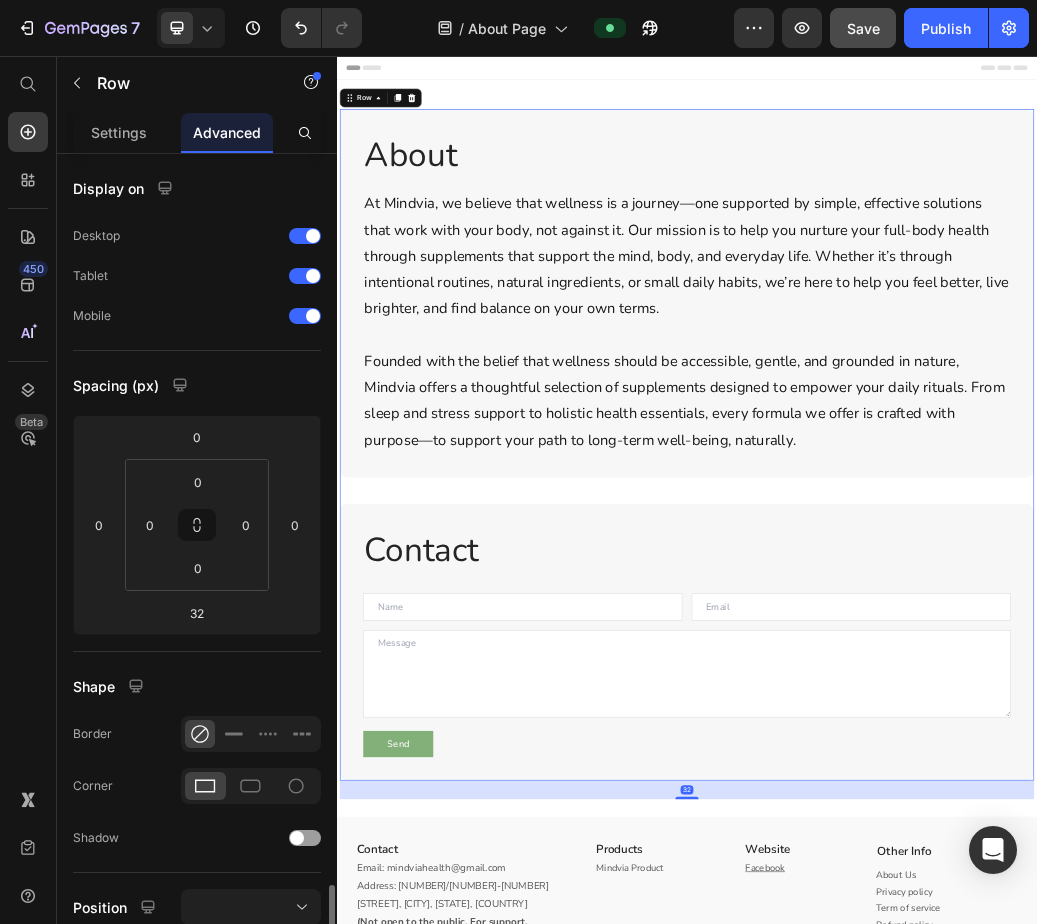 scroll, scrollTop: 442, scrollLeft: 0, axis: vertical 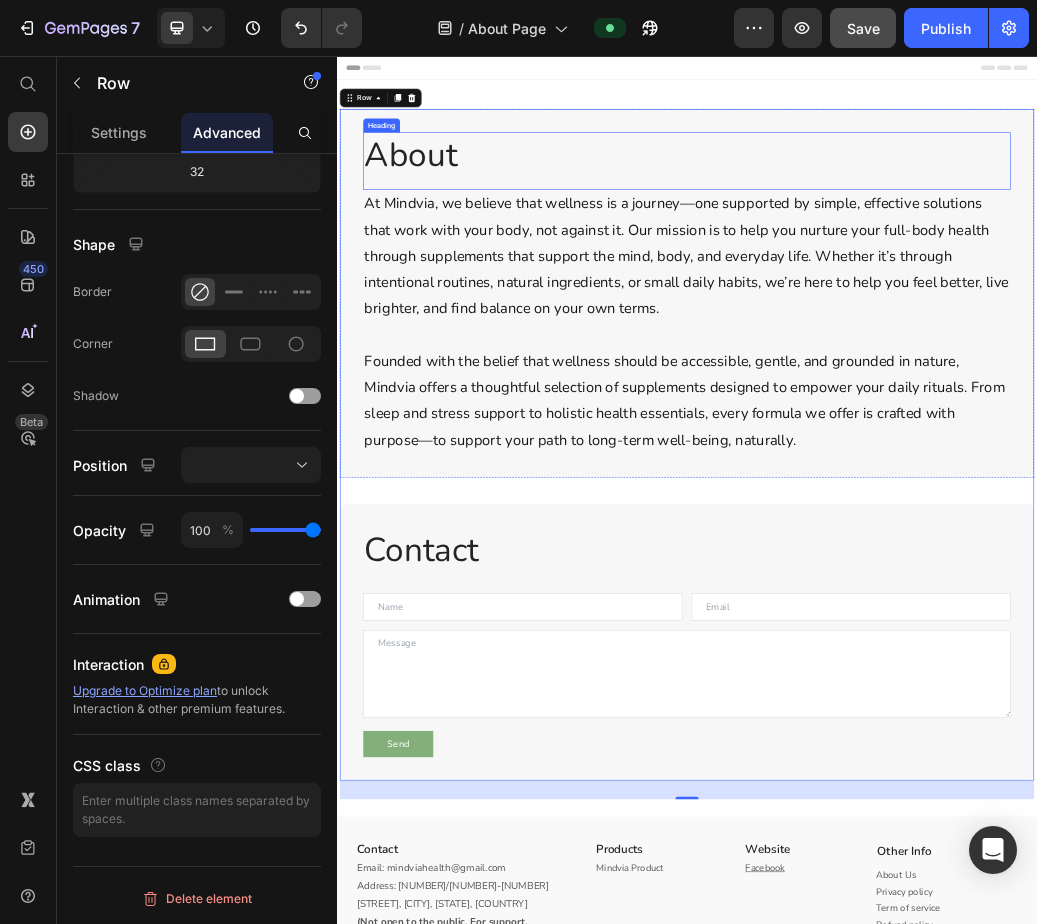click on "About" at bounding box center (937, 226) 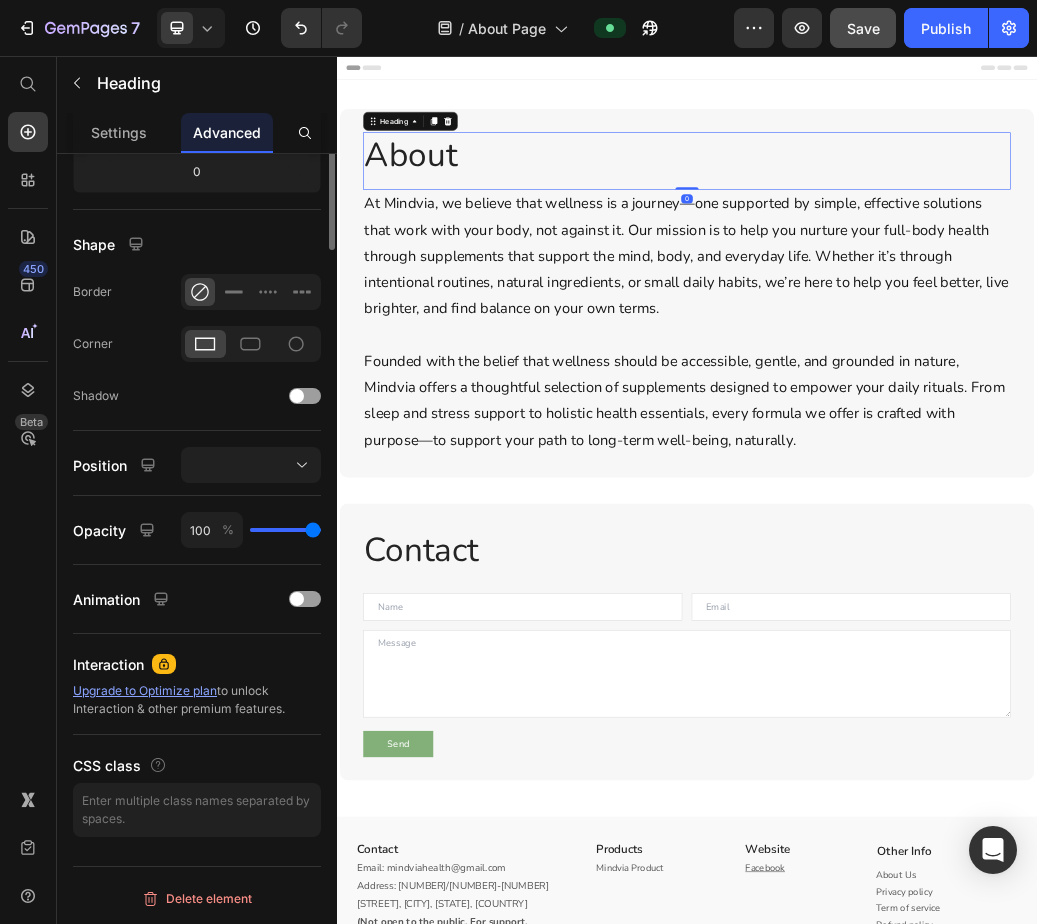 scroll, scrollTop: 0, scrollLeft: 0, axis: both 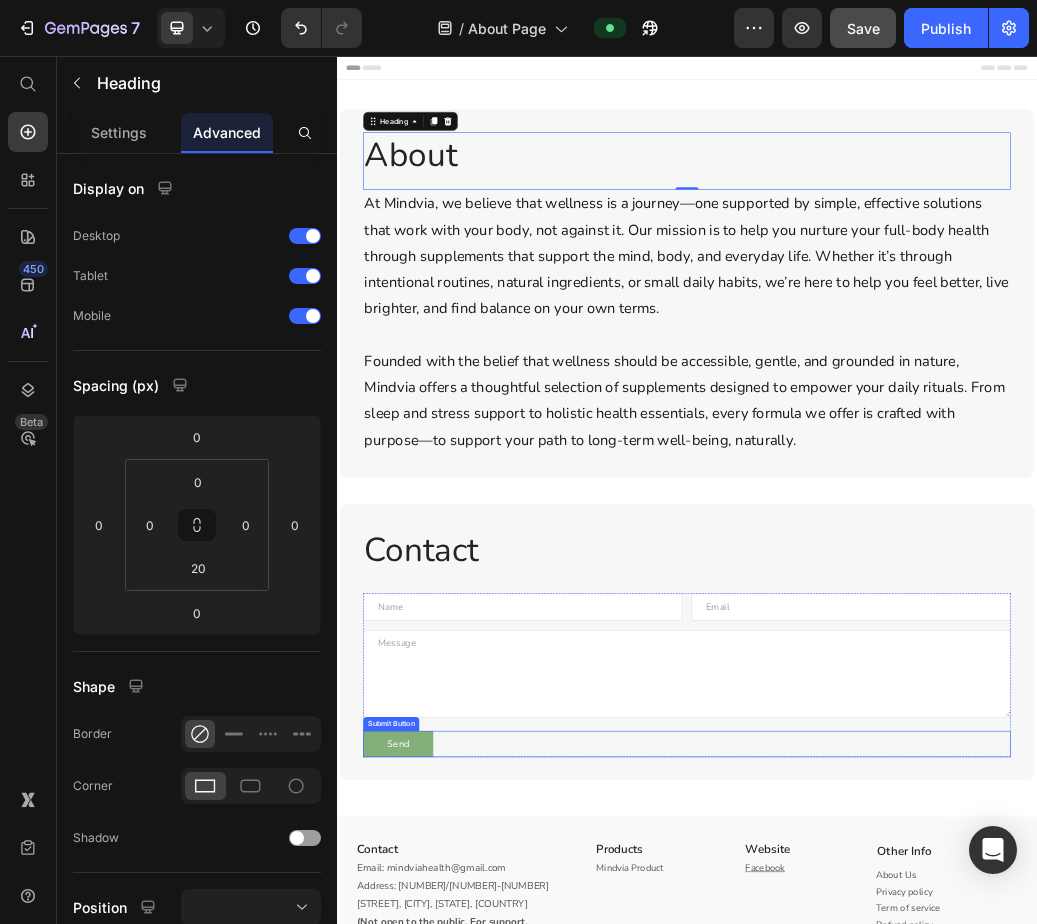 click on "Send Submit Button" at bounding box center [937, 1235] 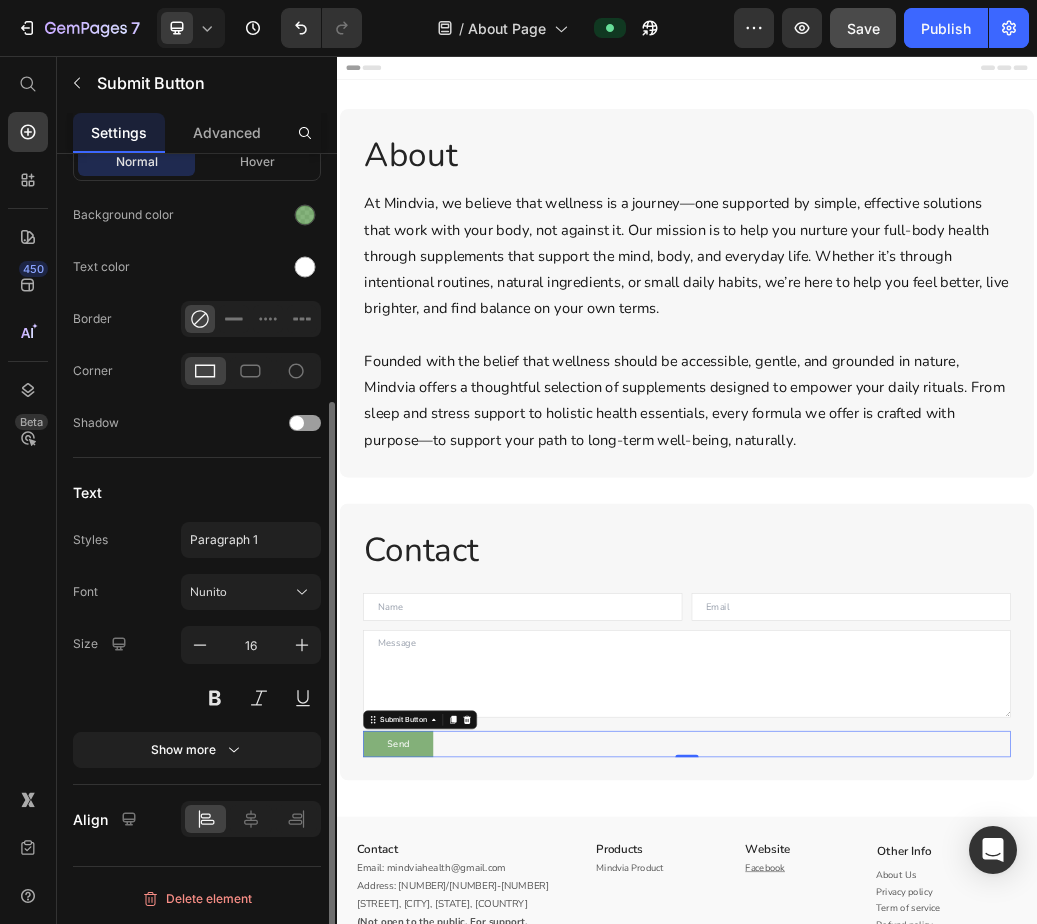 scroll, scrollTop: 0, scrollLeft: 0, axis: both 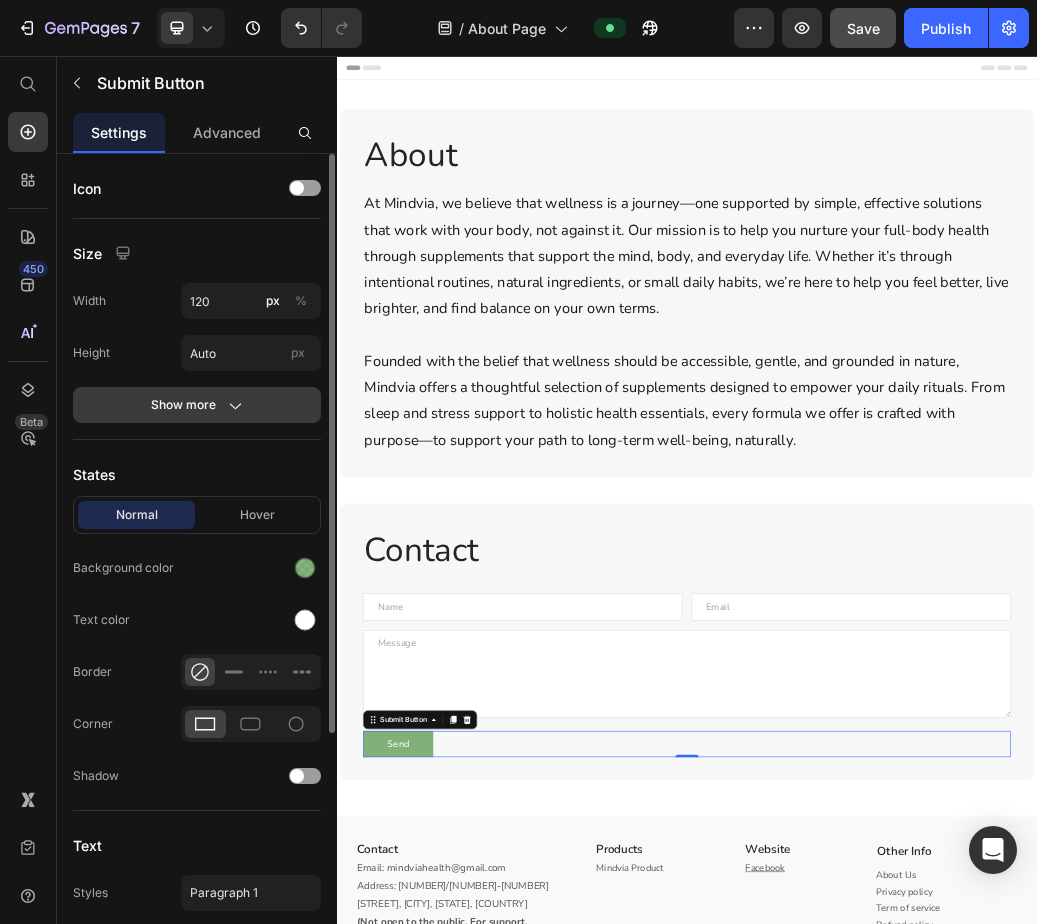 click on "Show more" at bounding box center (197, 405) 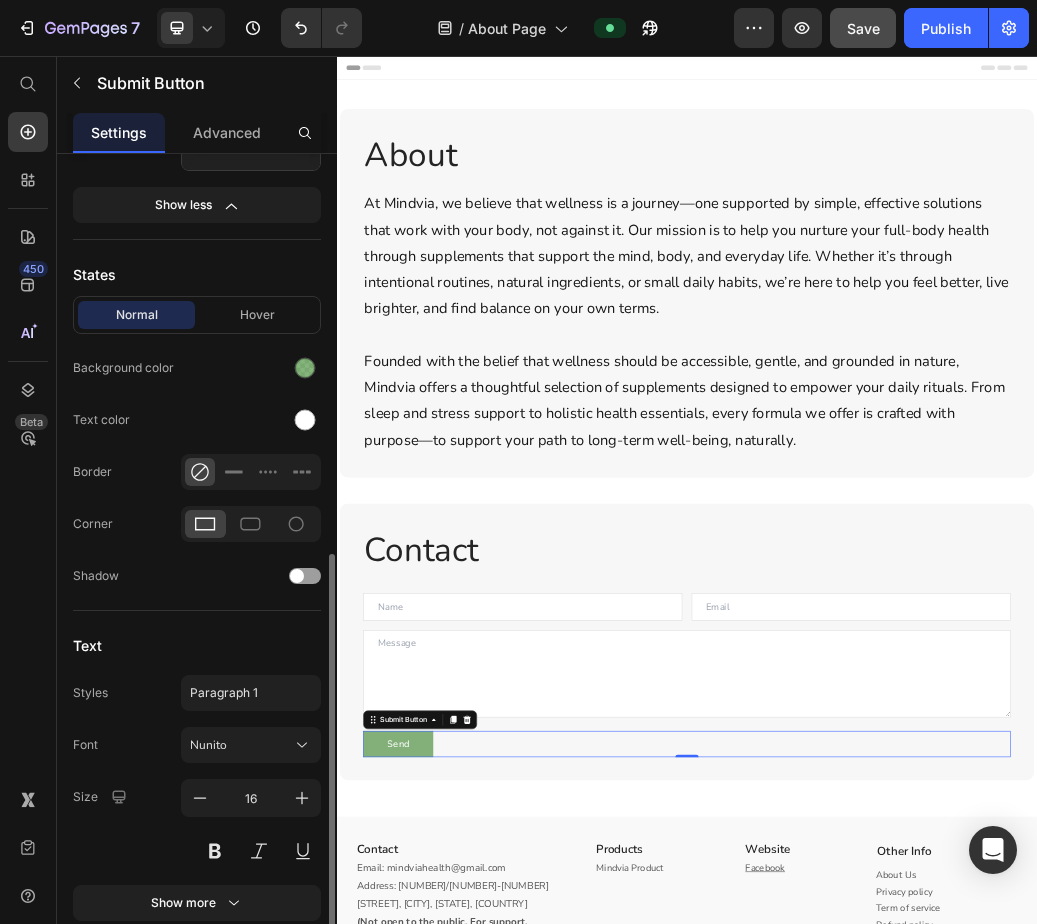 scroll, scrollTop: 553, scrollLeft: 0, axis: vertical 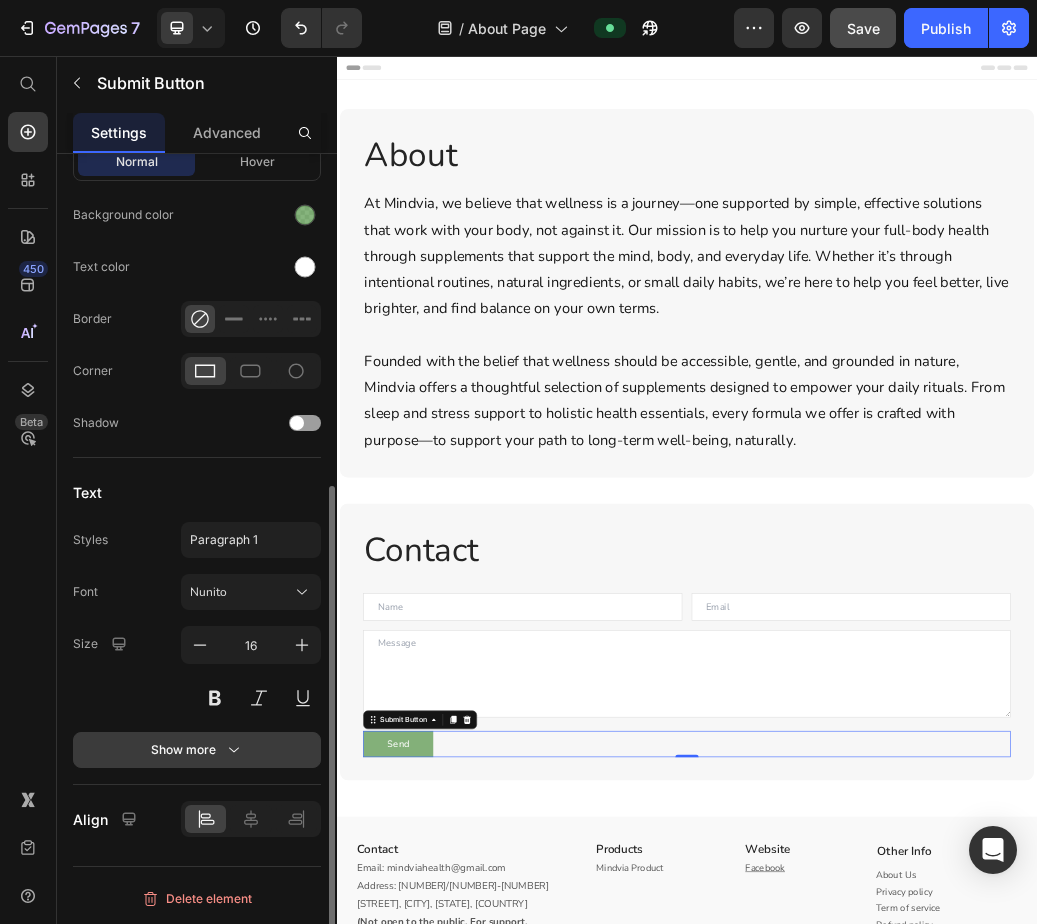 click on "Show more" at bounding box center [197, 750] 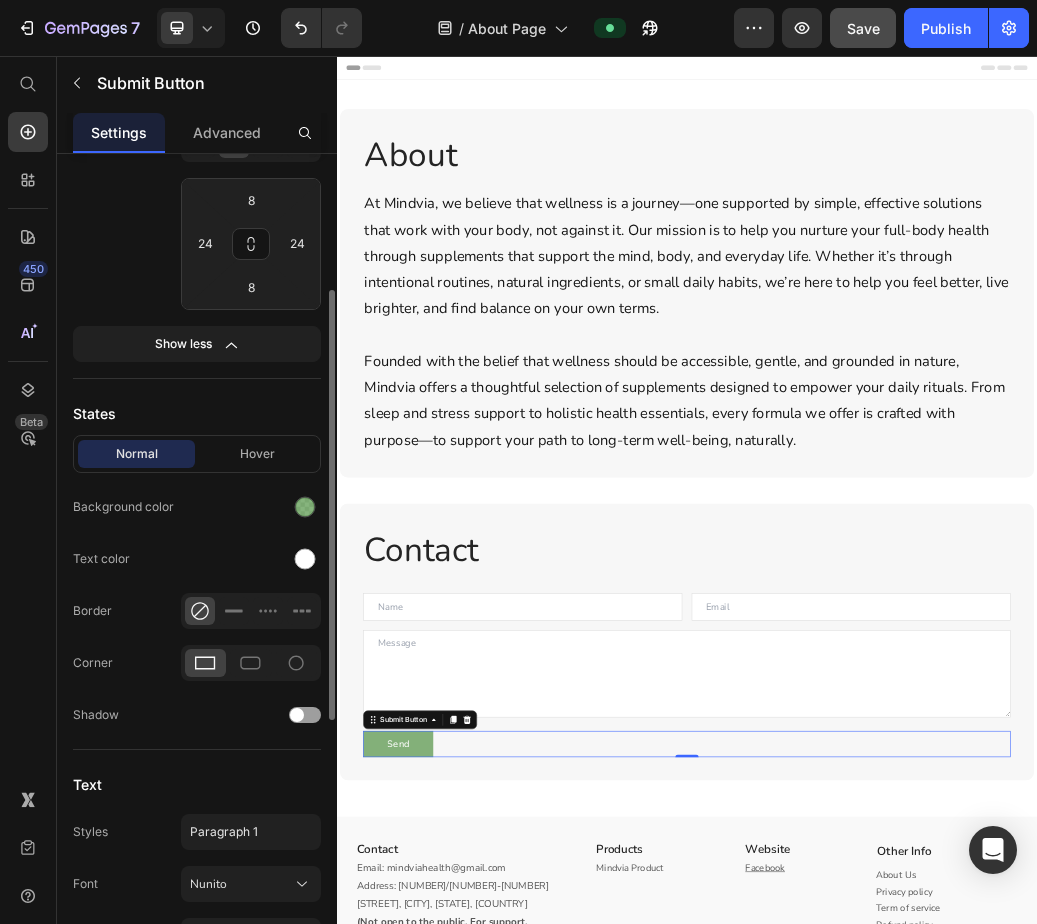 scroll, scrollTop: 161, scrollLeft: 0, axis: vertical 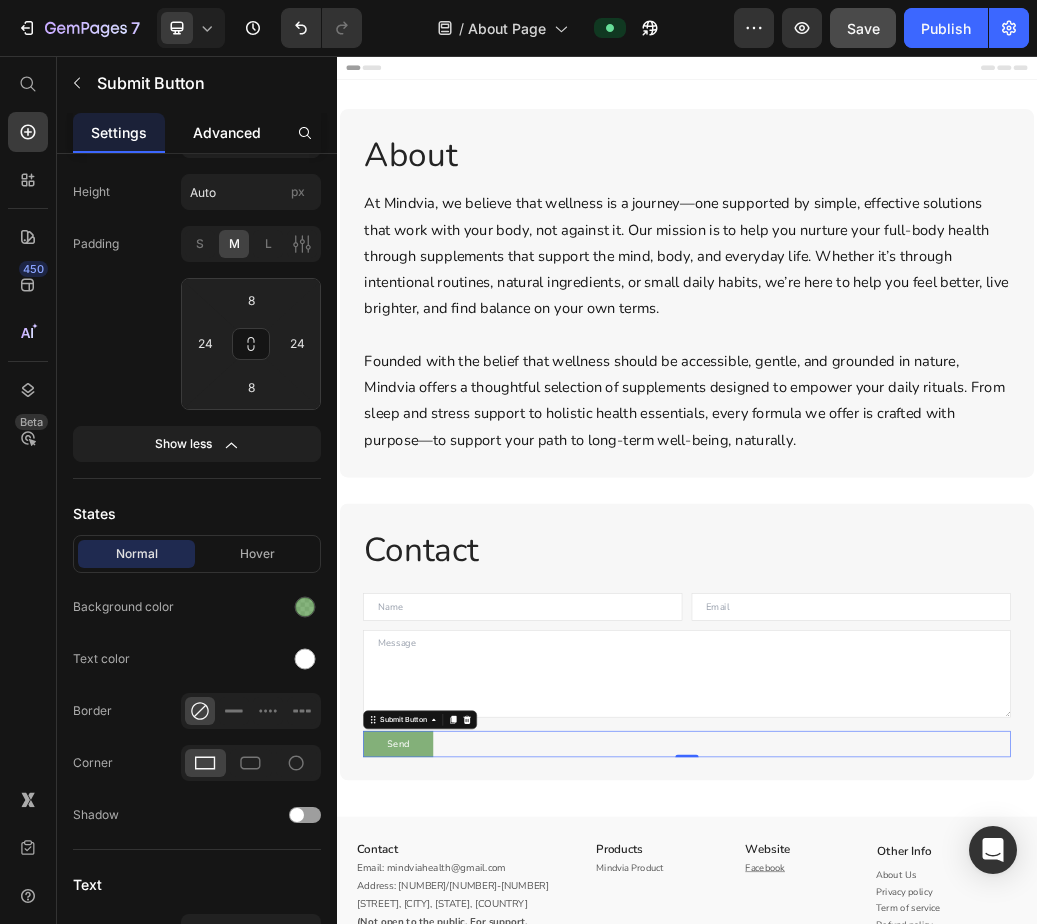 click on "Advanced" at bounding box center (227, 132) 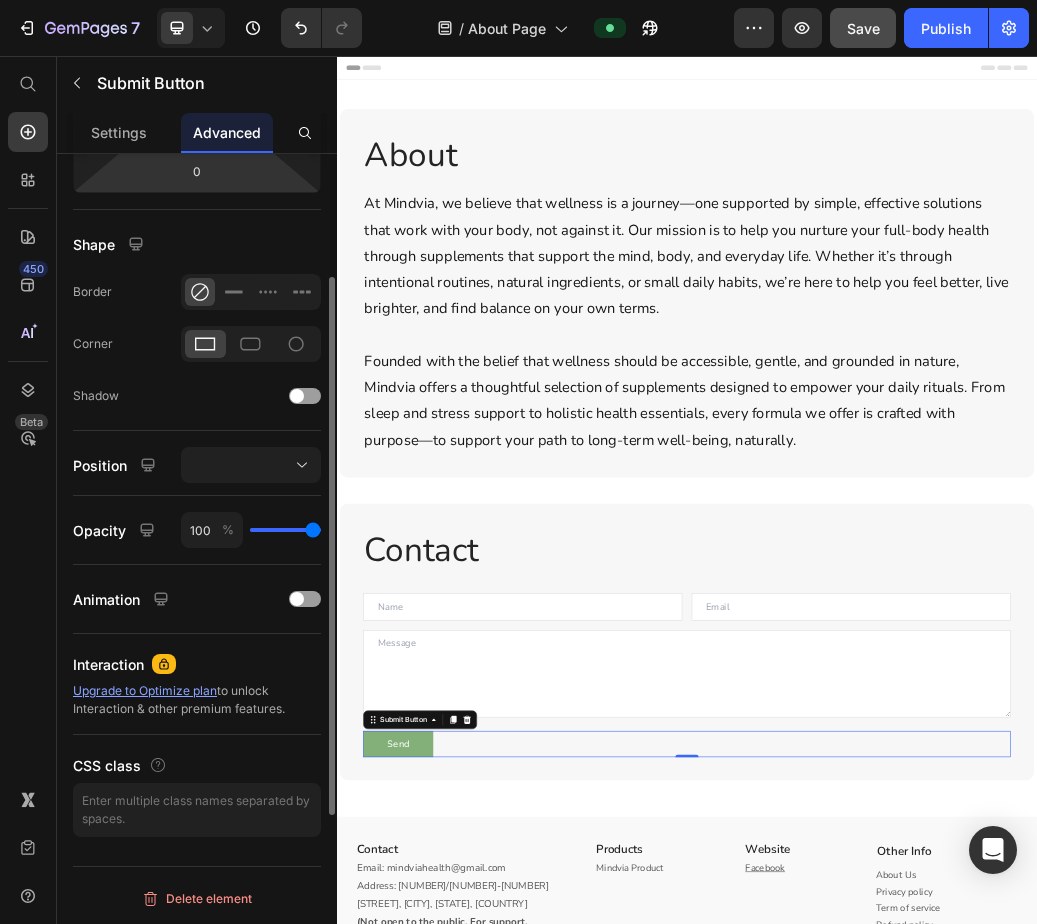 scroll, scrollTop: 0, scrollLeft: 0, axis: both 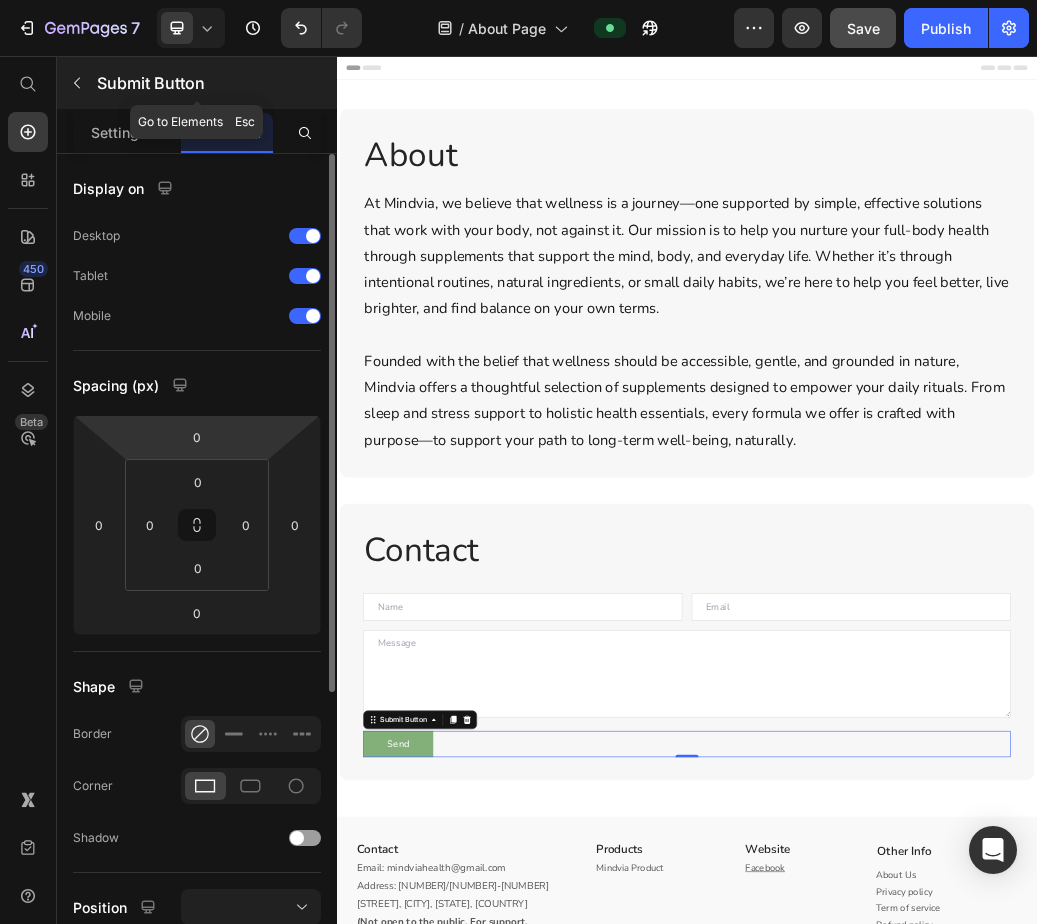 click at bounding box center [77, 83] 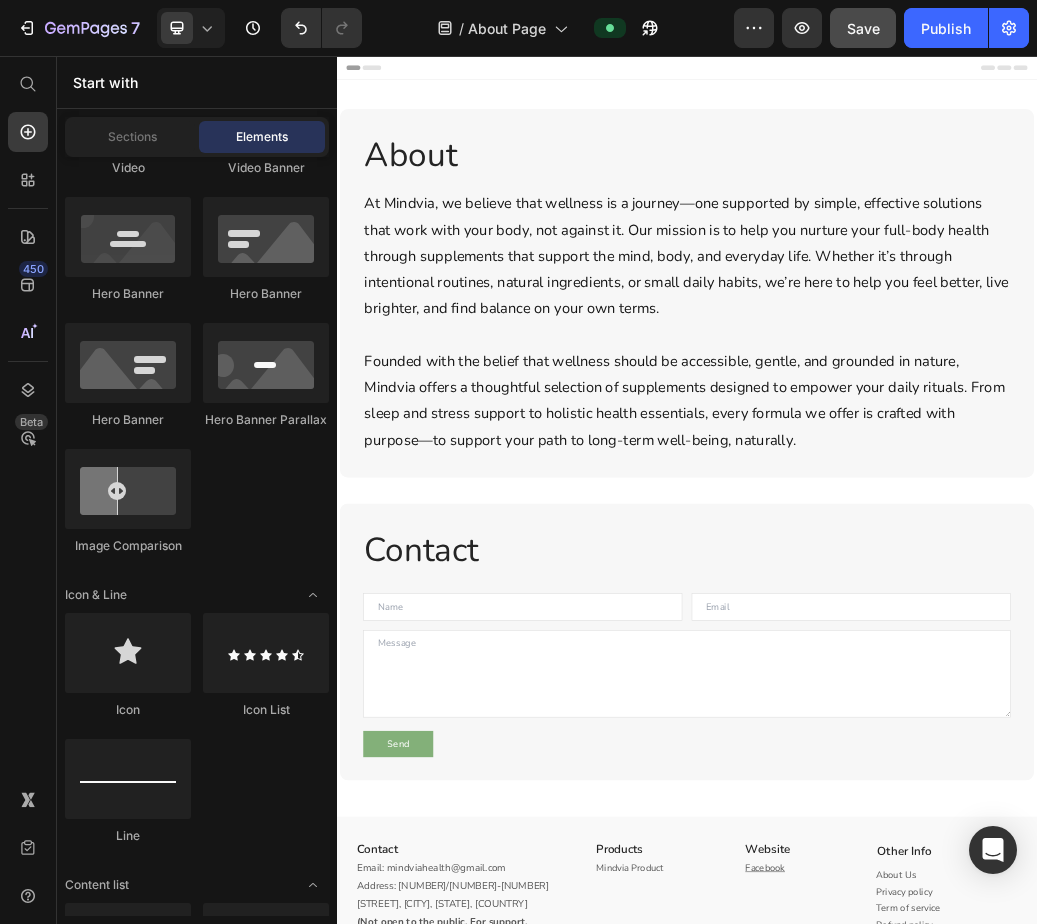 scroll, scrollTop: 400, scrollLeft: 0, axis: vertical 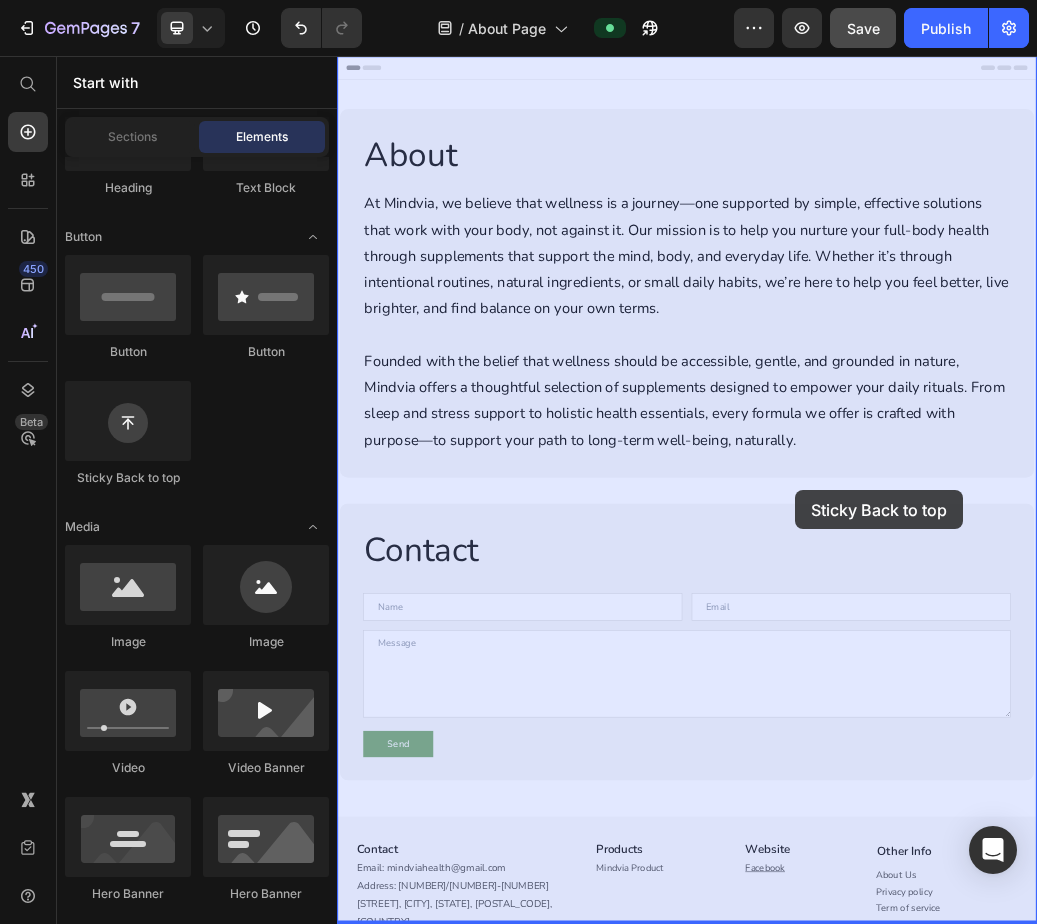 drag, startPoint x: 144, startPoint y: 444, endPoint x: 785, endPoint y: 744, distance: 707.7295 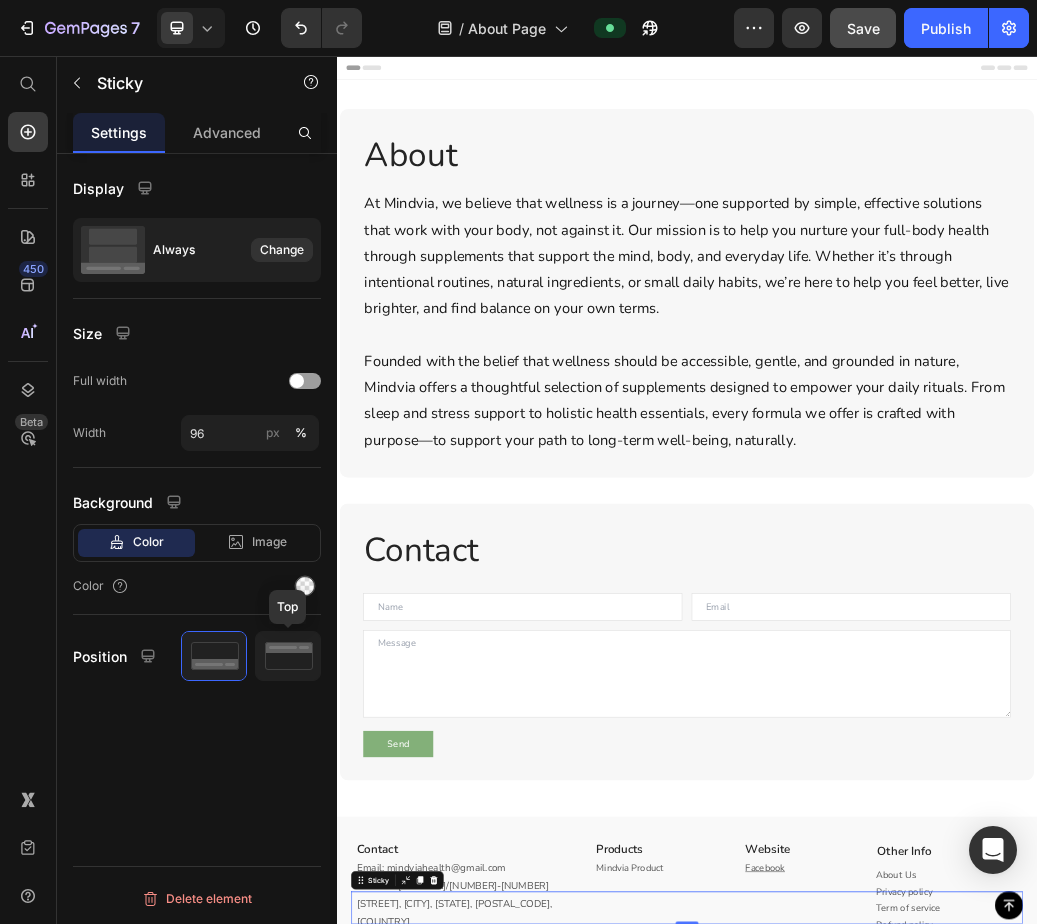 click 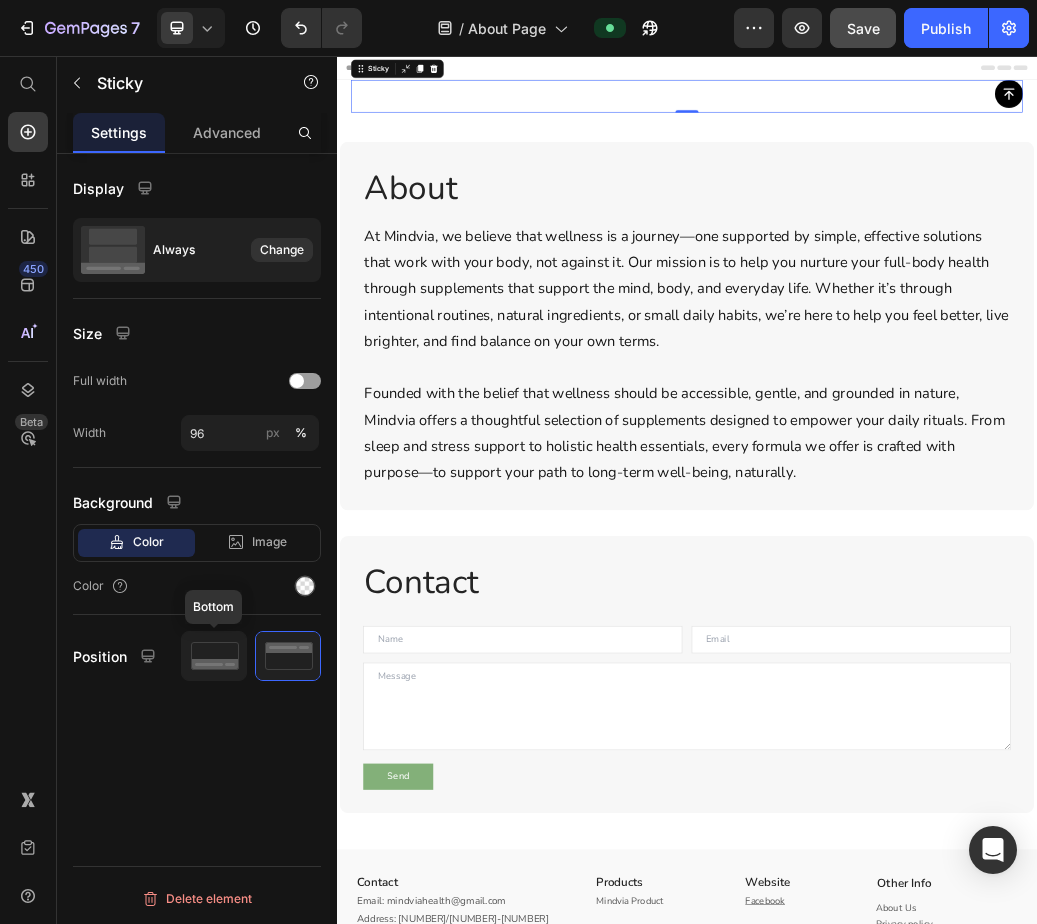 click 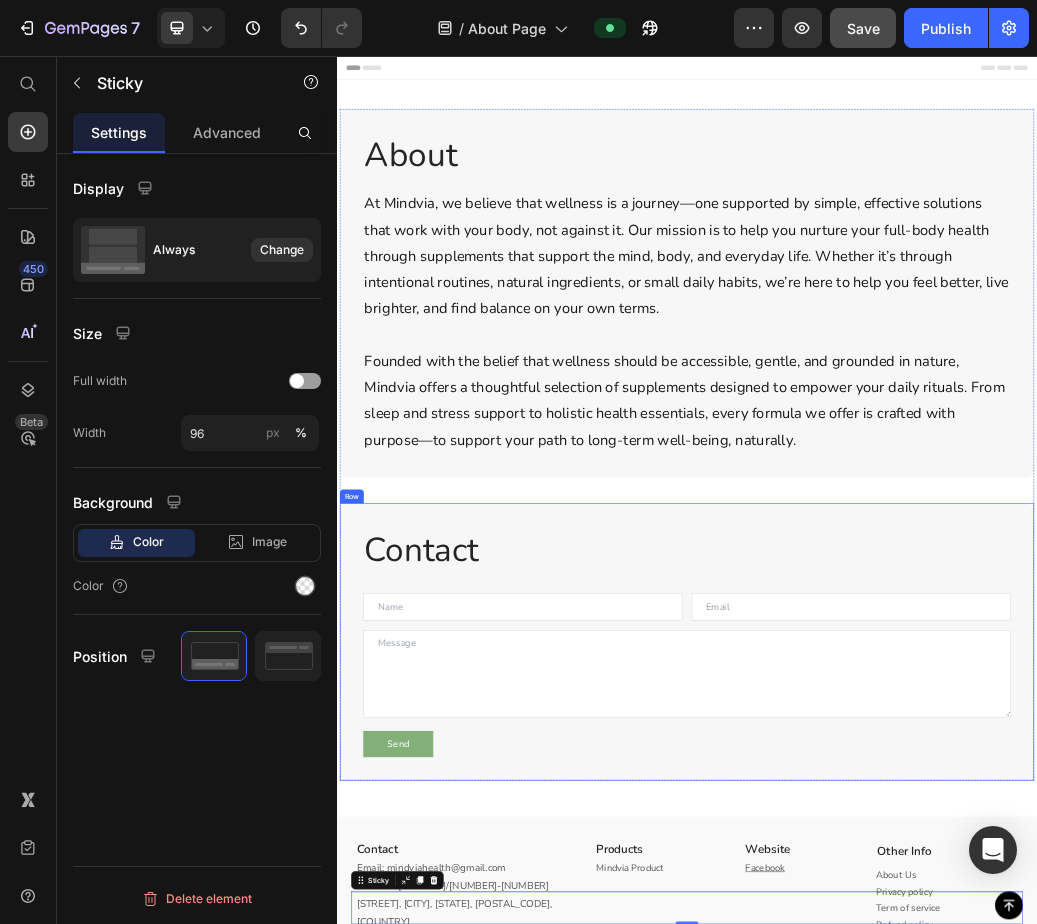 click on "Contact Heading Row Text Field Email Field Row Text Area Send Submit Button Contact Form Row Row" 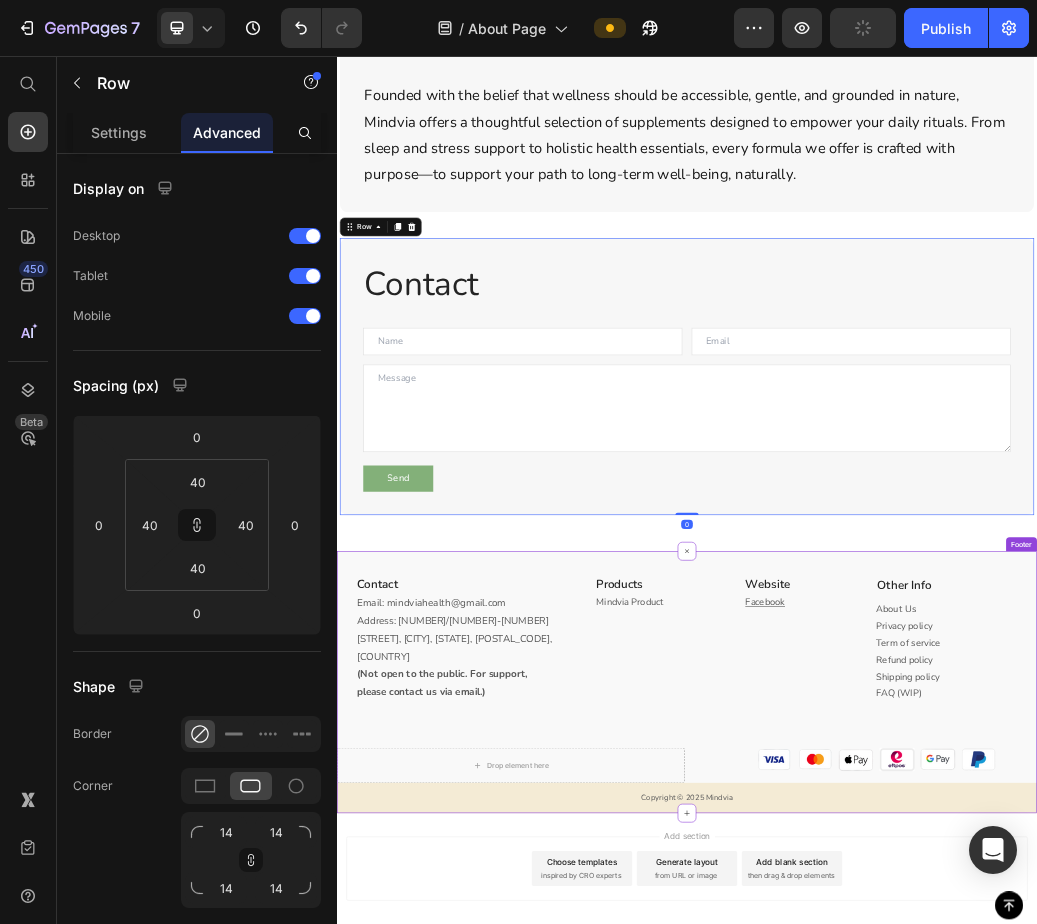 scroll, scrollTop: 474, scrollLeft: 0, axis: vertical 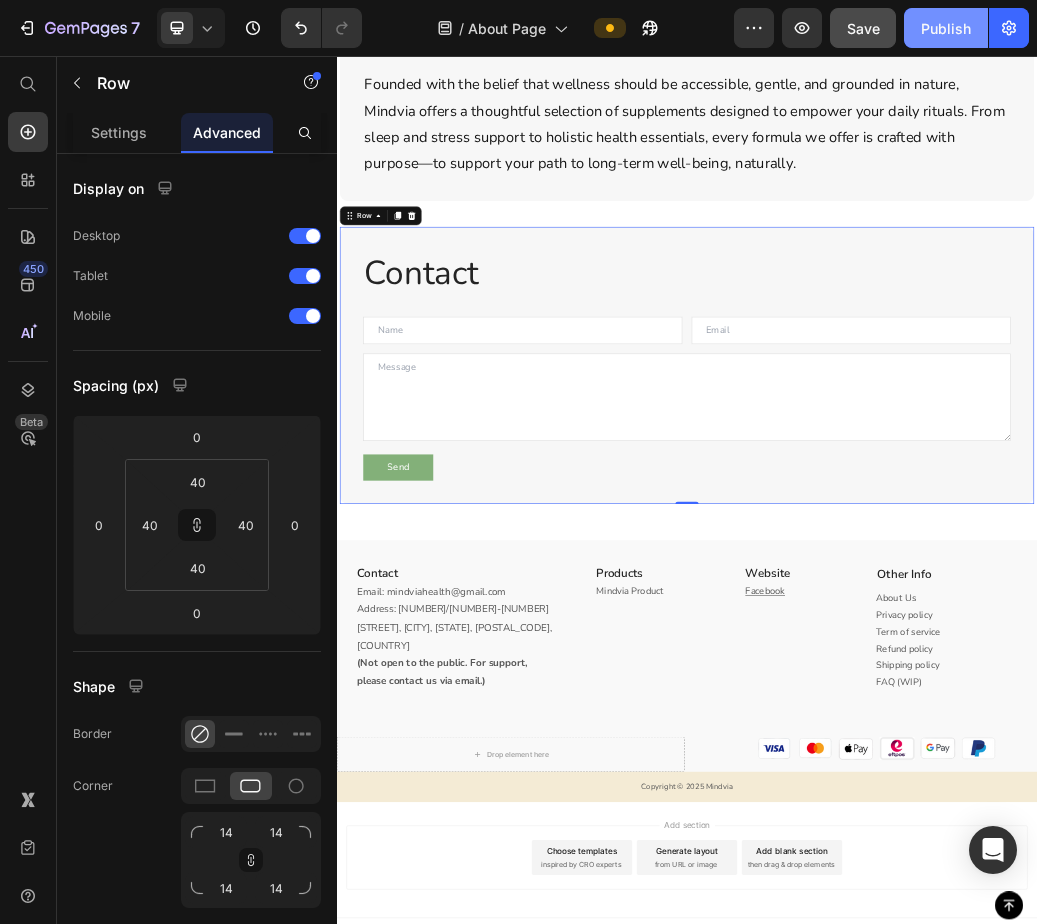 click on "Publish" 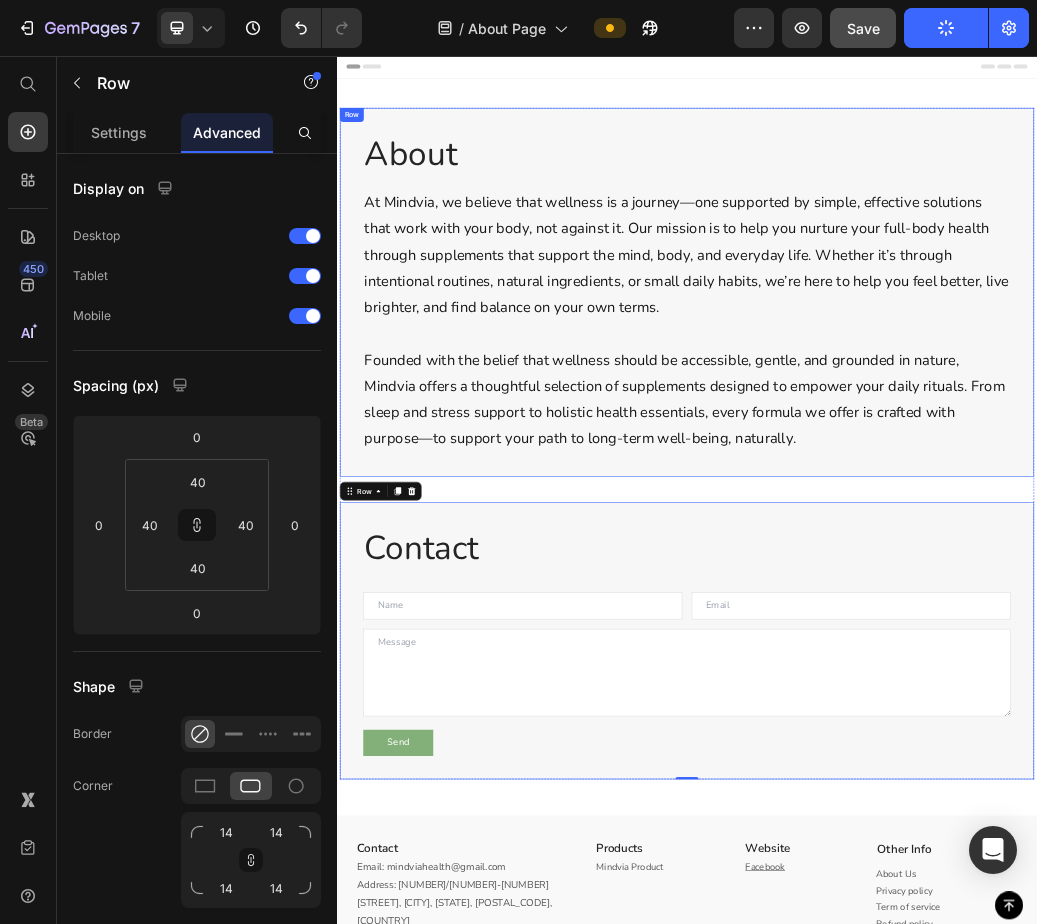 scroll, scrollTop: 0, scrollLeft: 0, axis: both 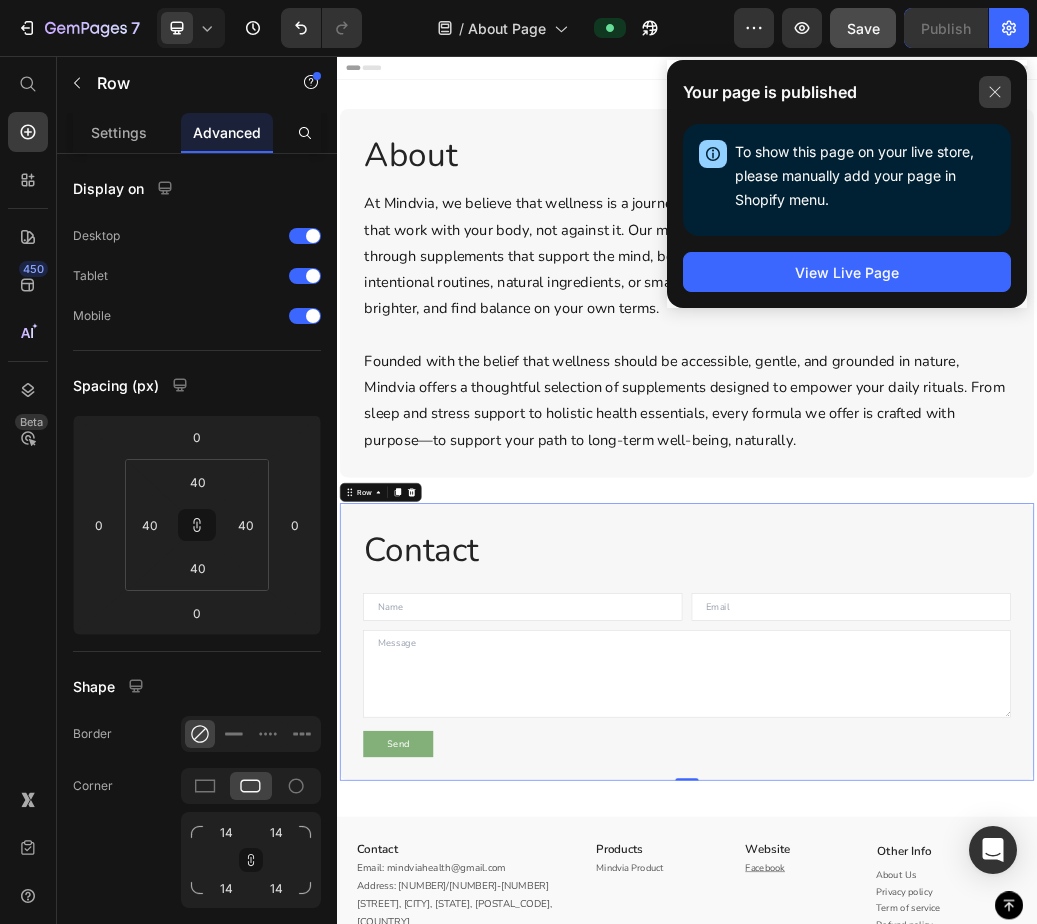 drag, startPoint x: 985, startPoint y: 92, endPoint x: 1020, endPoint y: 5, distance: 93.77633 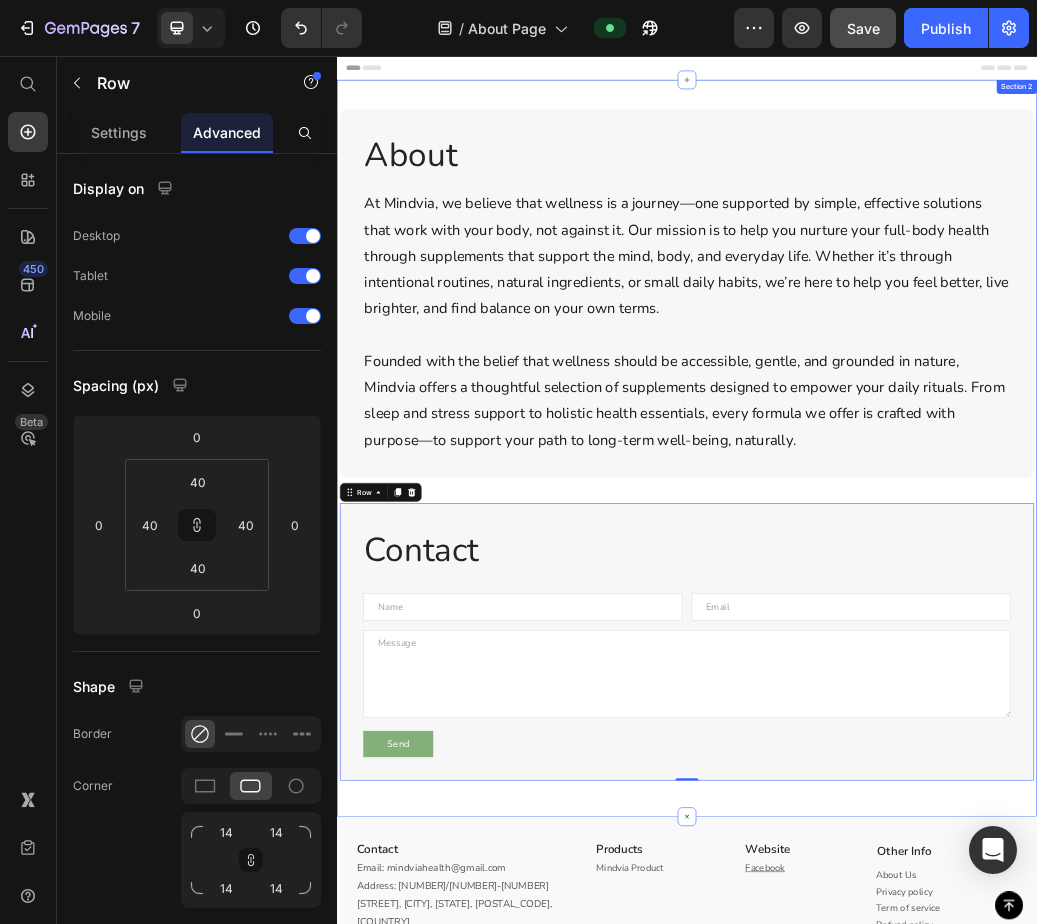 click on "About Heading At Mindvia, we believe that wellness is a journey—one supported by simple, effective solutions that work with your body, not against it. Our mission is to help you nurture your full-body health through supplements that support the mind, body, and everyday life. Whether it’s through intentional routines, natural ingredients, or small daily habits, we’re here to help you feel better, live brighter, and find balance on your own terms. Founded with the belief that wellness should be accessible, gentle, and grounded in nature, Mindvia offers a thoughtful selection of supplements designed to empower your daily rituals. From sleep and stress support to holistic health essentials, every formula we offer is crafted with purpose—to support your path to long-term well-being, naturally. Text Block Row Row Contact Heading Row Text Field Email Field Row Text Area Send Submit Button Contact Form Row Row   0 Row Section 2" 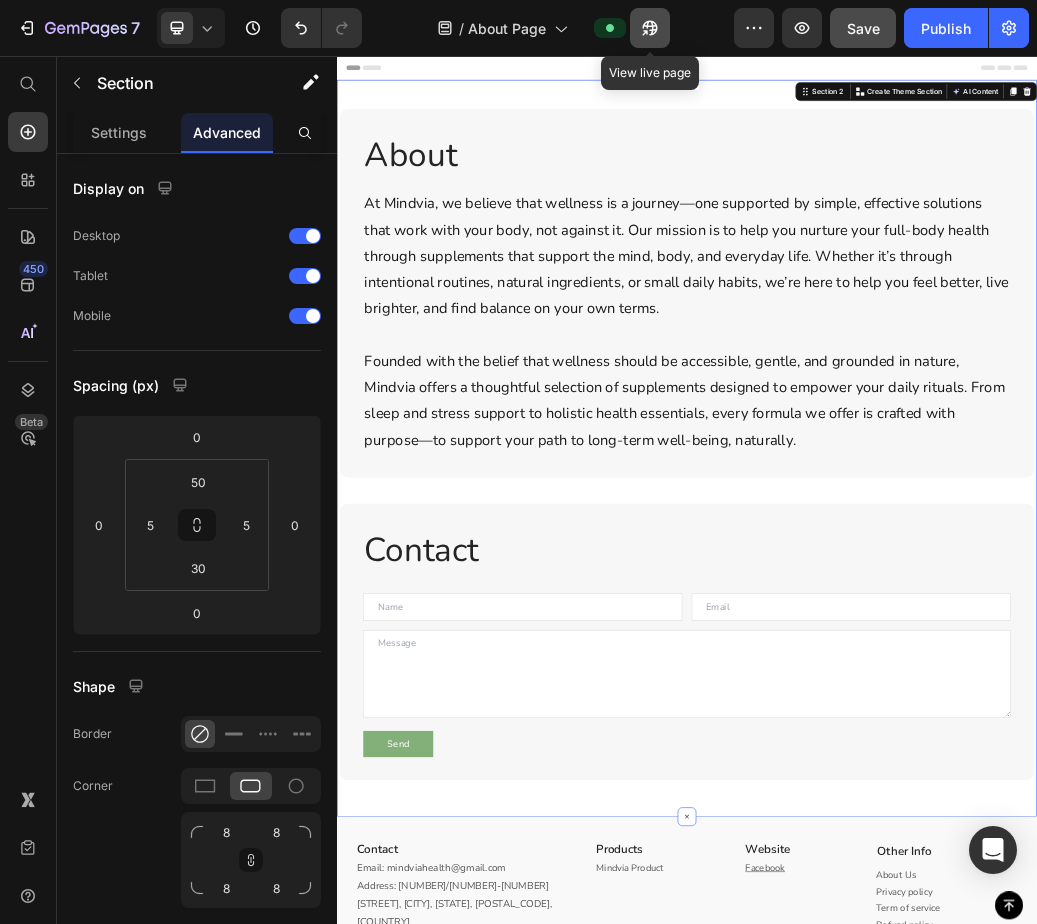click 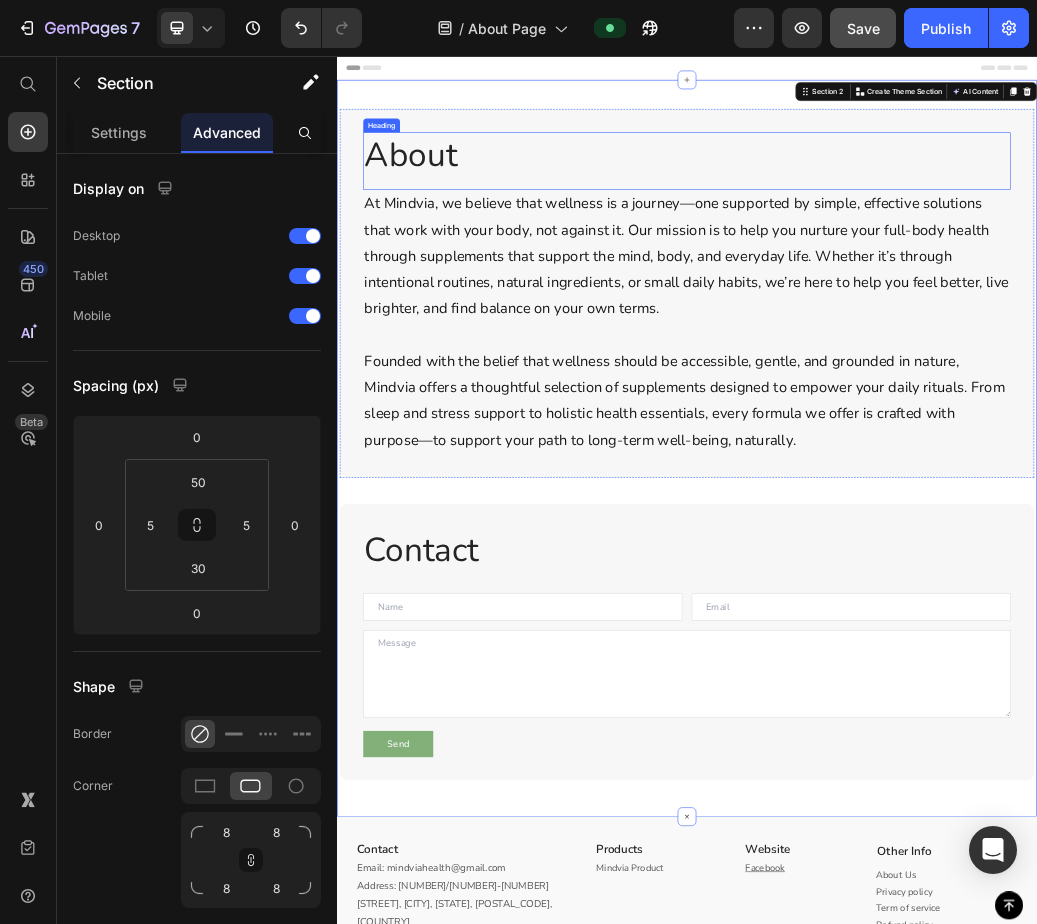 click on "About" 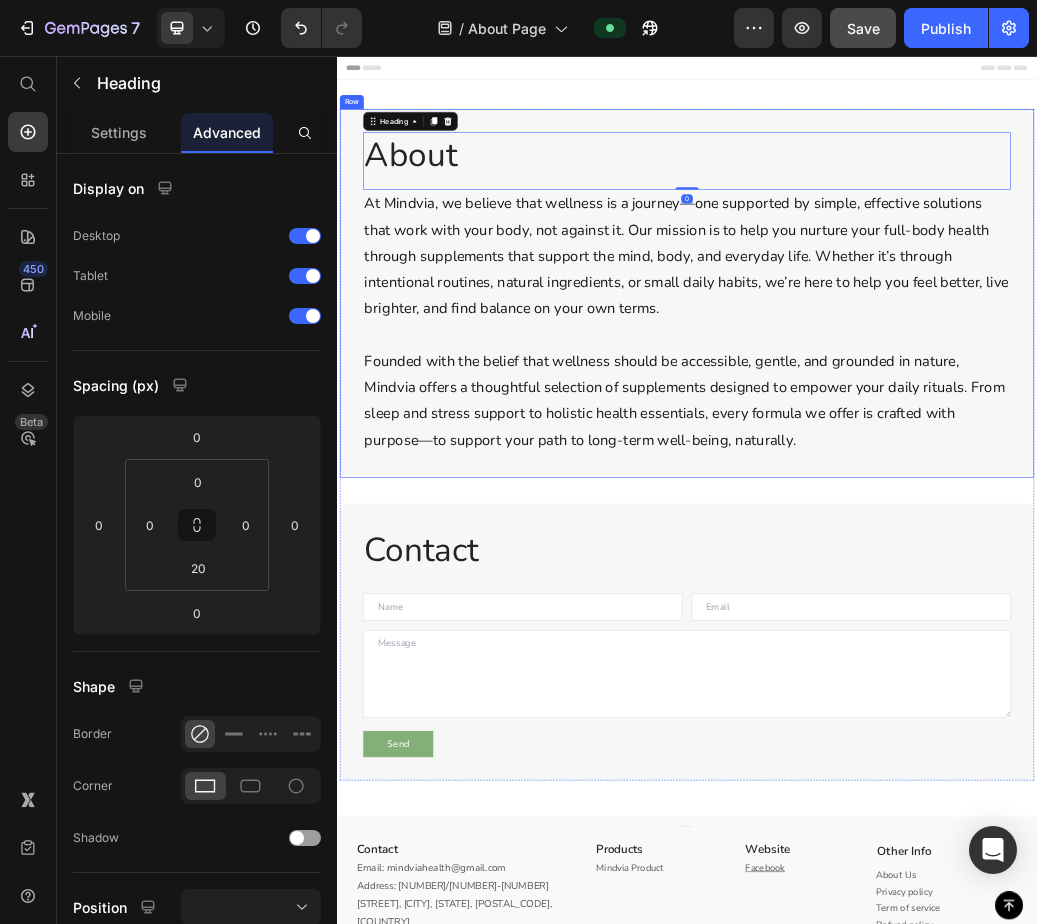 click on "About Heading   0 At Mindvia, we believe that wellness is a journey—one supported by simple, effective solutions that work with your body, not against it. Our mission is to help you nurture your full-body health through supplements that support the mind, body, and everyday life. Whether it’s through intentional routines, natural ingredients, or small daily habits, we’re here to help you feel better, live brighter, and find balance on your own terms. Founded with the belief that wellness should be accessible, gentle, and grounded in nature, Mindvia offers a thoughtful selection of supplements designed to empower your daily rituals. From sleep and stress support to holistic health essentials, every formula we offer is crafted with purpose—to support your path to long-term well-being, naturally. Text Block Row Row" 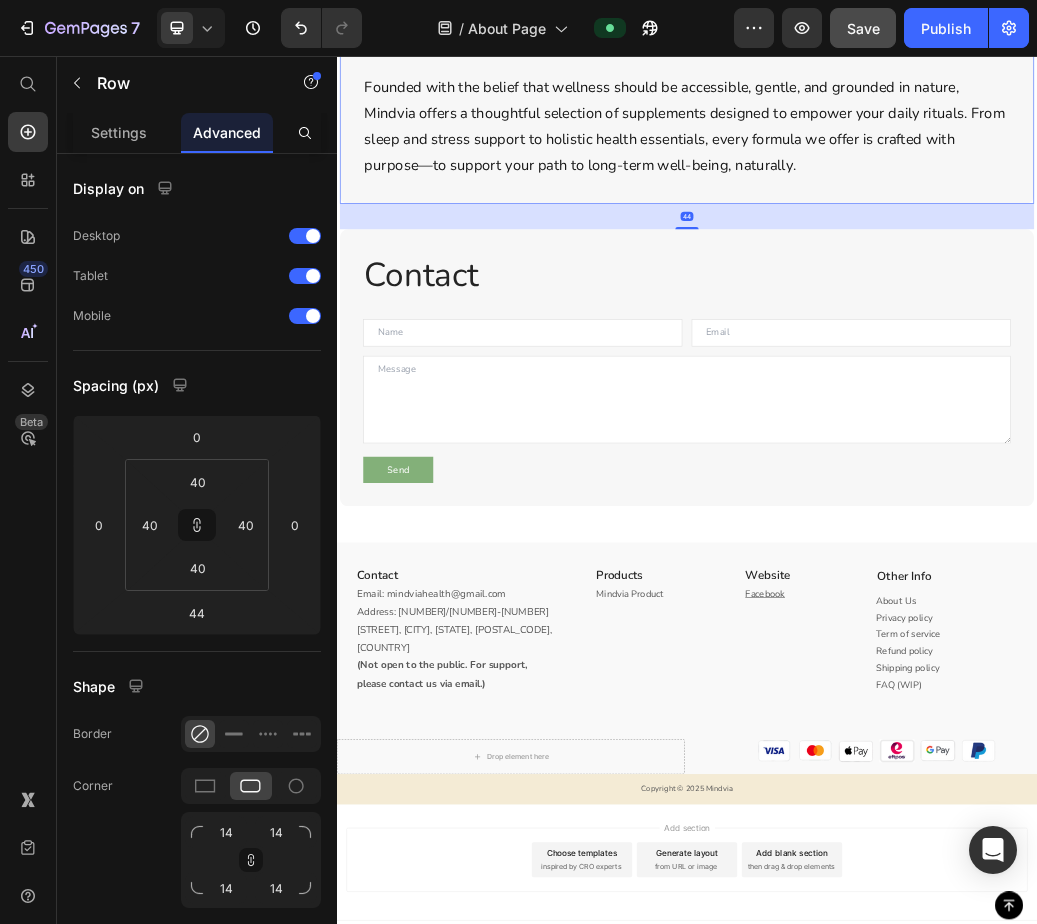 scroll, scrollTop: 474, scrollLeft: 0, axis: vertical 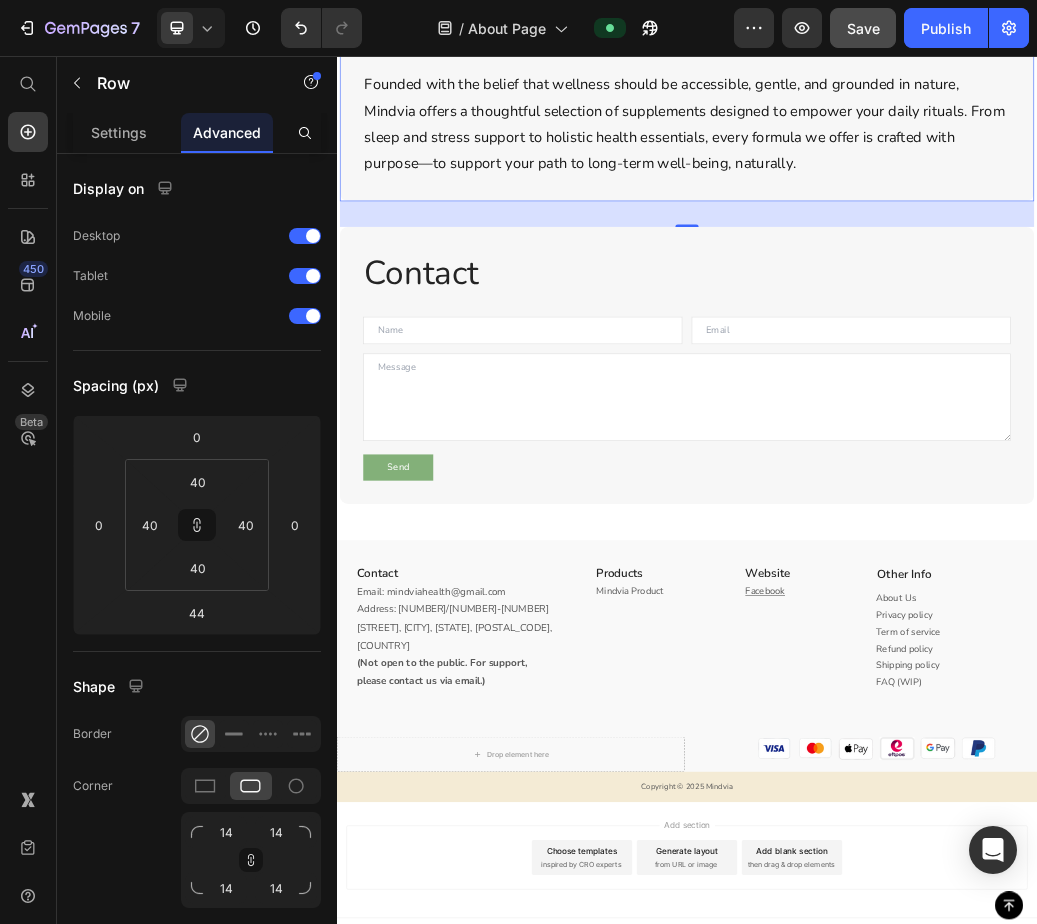 click on "Add section Choose templates inspired by CRO experts Generate layout from URL or image Add blank section then drag & drop elements" 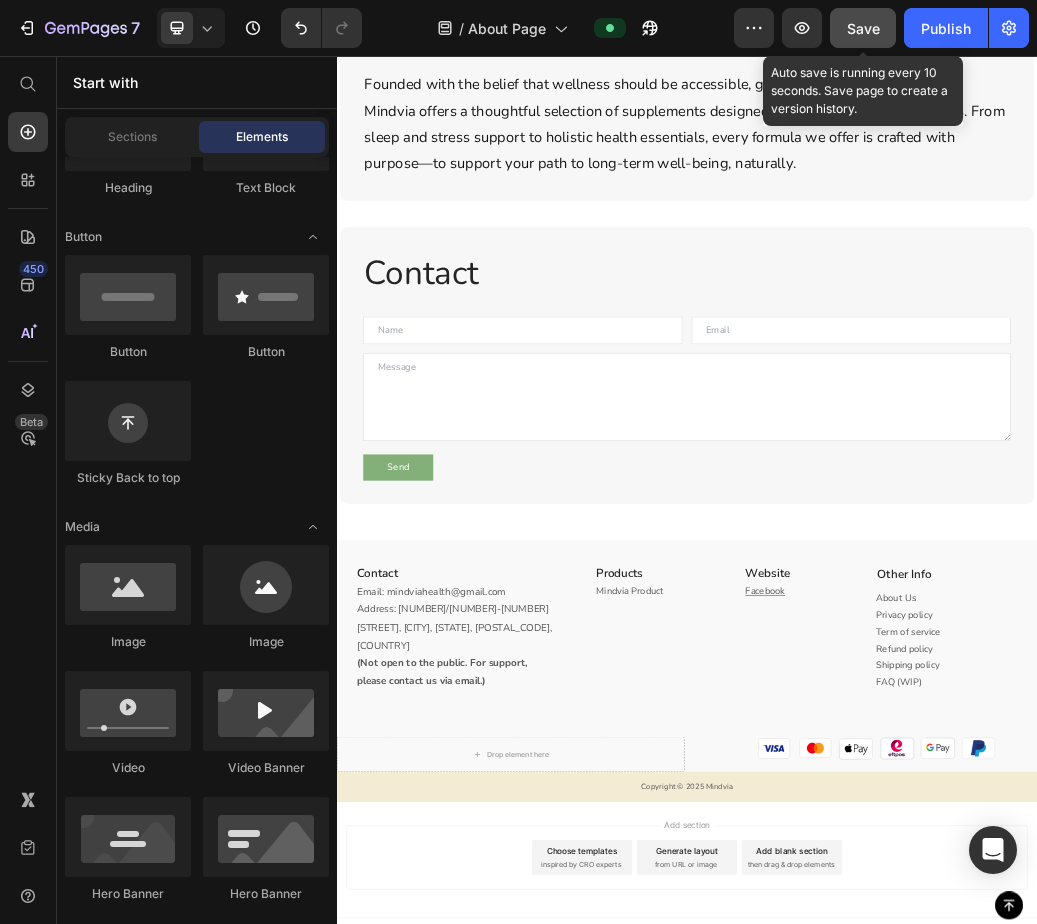 click on "Save" 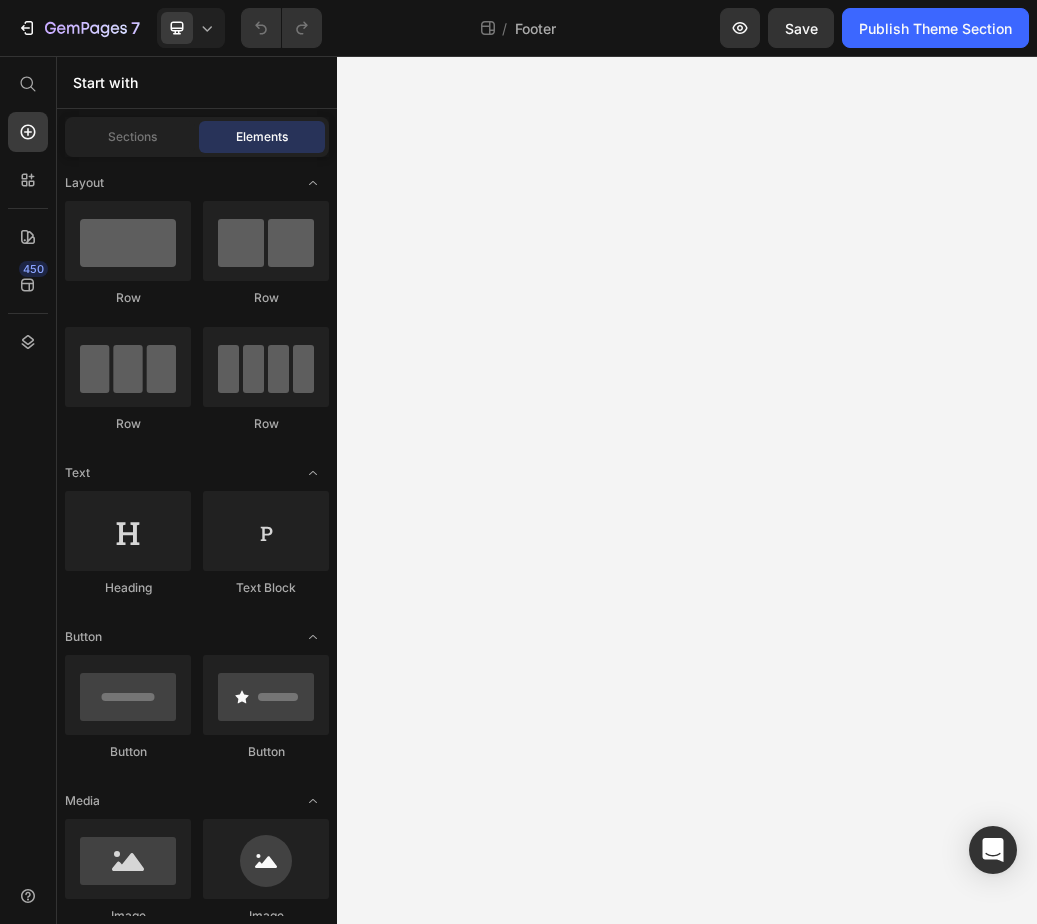scroll, scrollTop: 0, scrollLeft: 0, axis: both 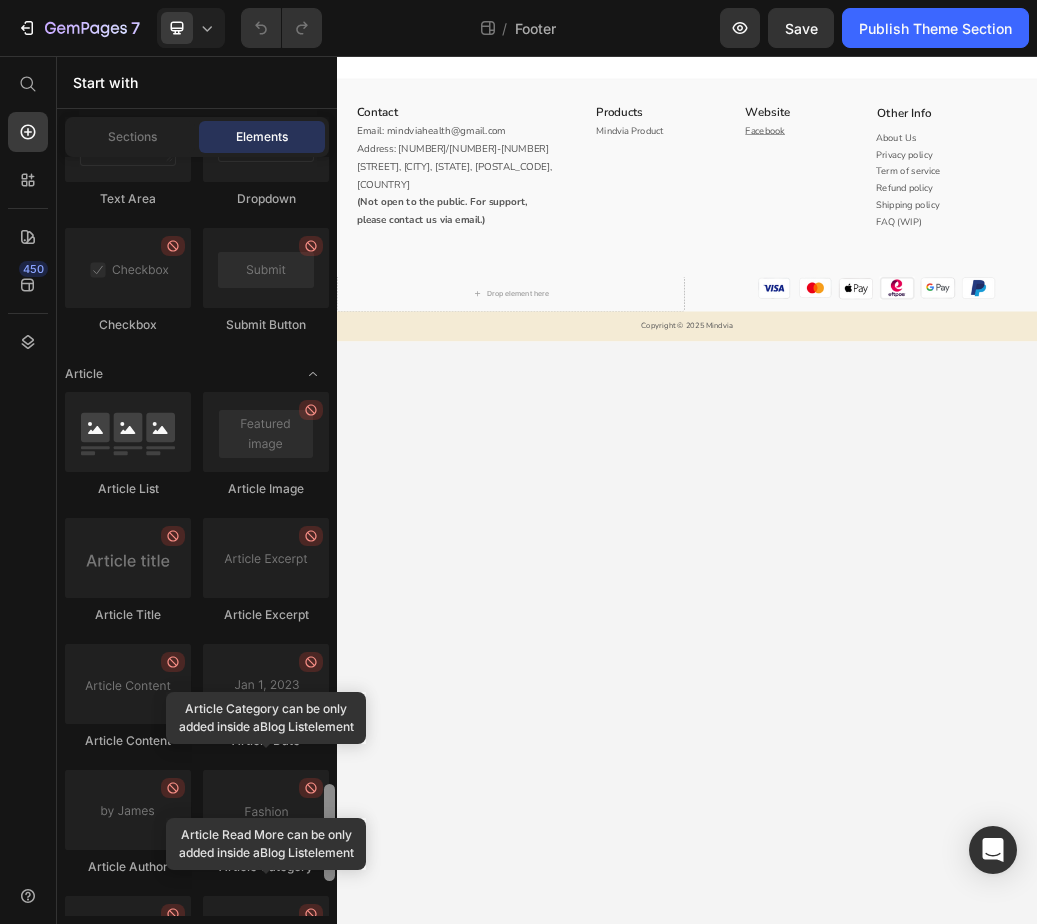 drag, startPoint x: 669, startPoint y: 420, endPoint x: 369, endPoint y: 1514, distance: 1134.388 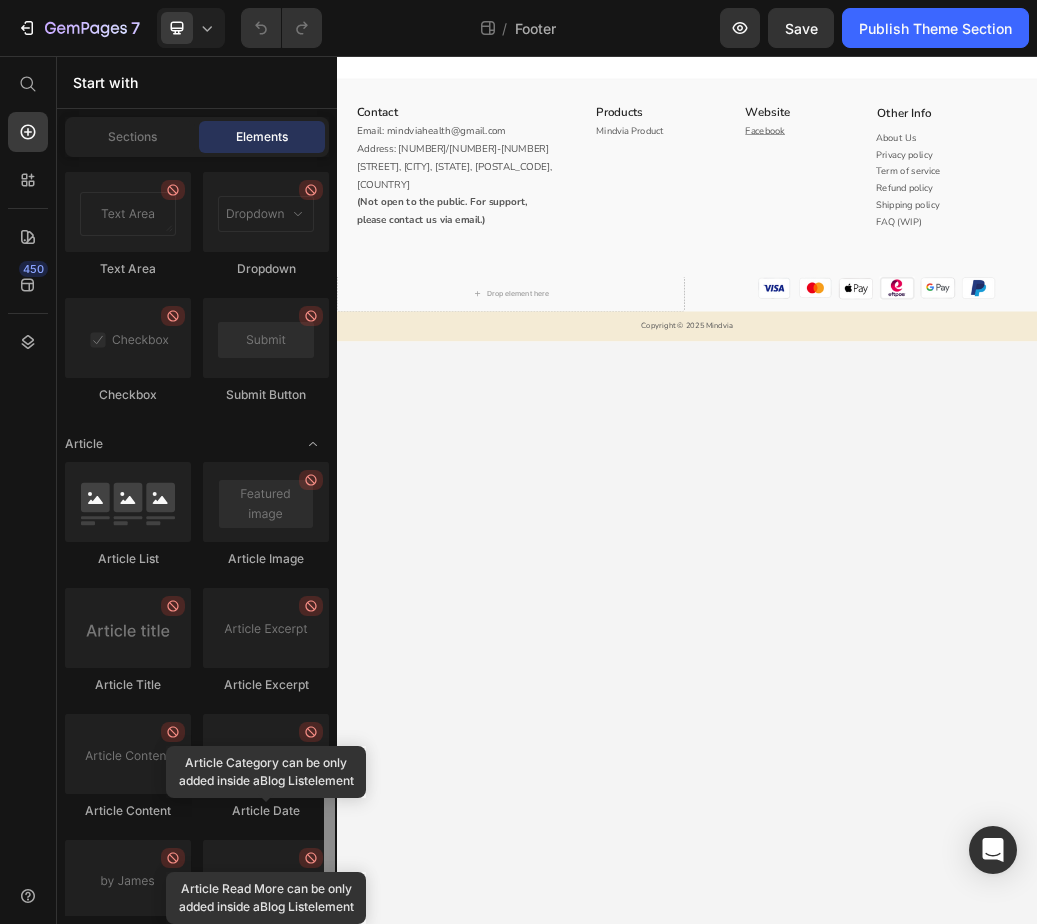 scroll, scrollTop: 4866, scrollLeft: 0, axis: vertical 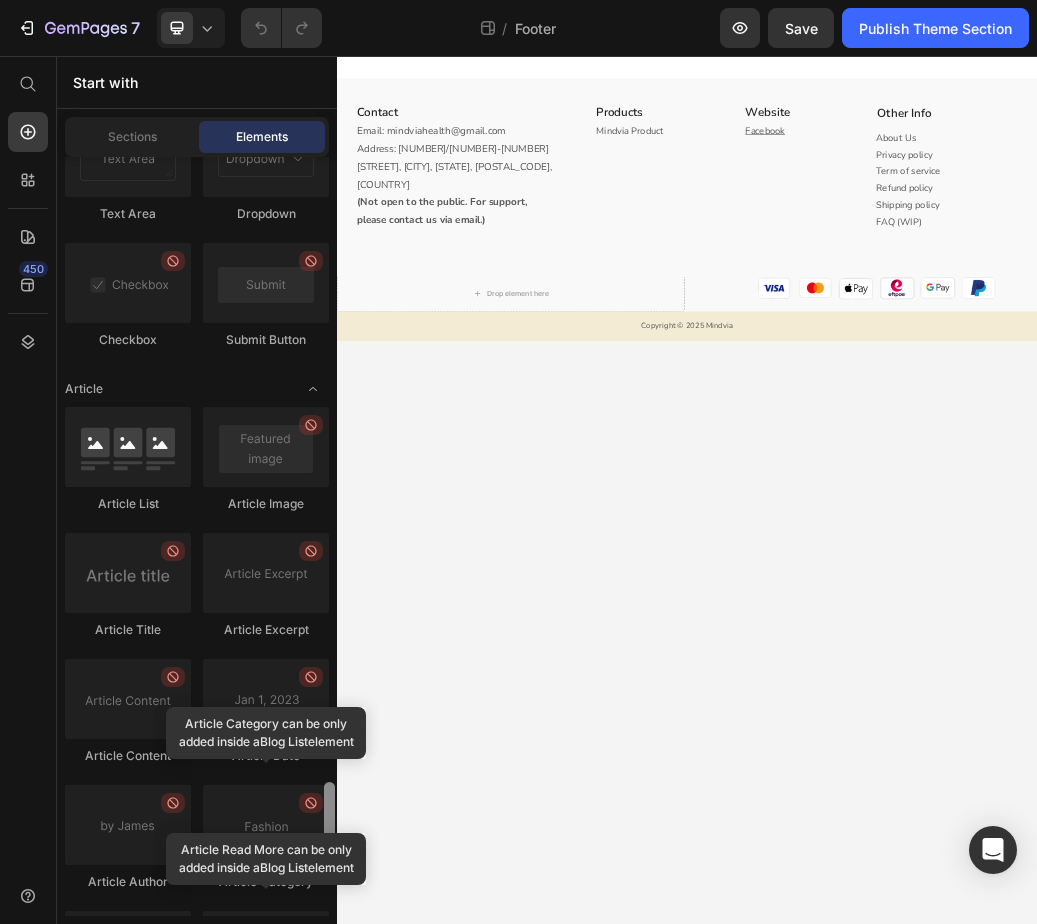 click on "Contact Heading Email: mindviahealth@example.com Address: [NUMBER]/[NUMBER]-[NUMBER] [STREET], [CITY], [STATE], [POSTAL_CODE], [COUNTRY] (Not open to the public. For support, please contact us via email.) Text block Row Products Heading Mindvia Product Text block Website Heading Facebook Text block Row Other Info Heading About Us Privacy policy Term of service Refund policy Shipping policy FAQ (WIP) Text block Row Row
Drop element here Image Image Image Image Image Image Row Row Copyright © 2025 Mindvia Text block Root
Drag & drop element from sidebar or
Explore Library
Add section Choose templates inspired by CRO experts Generate layout from URL or image Add blank section then drag & drop elements" at bounding box center (937, 800) 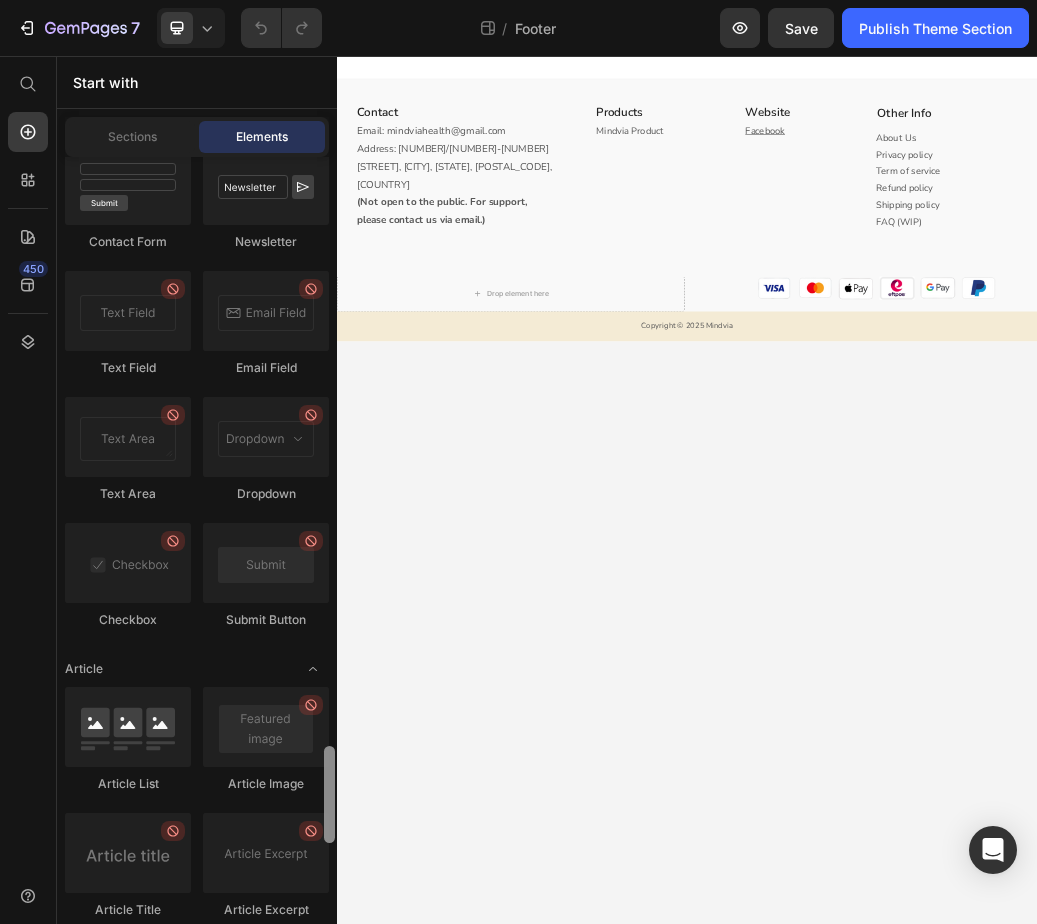 click at bounding box center (329, 794) 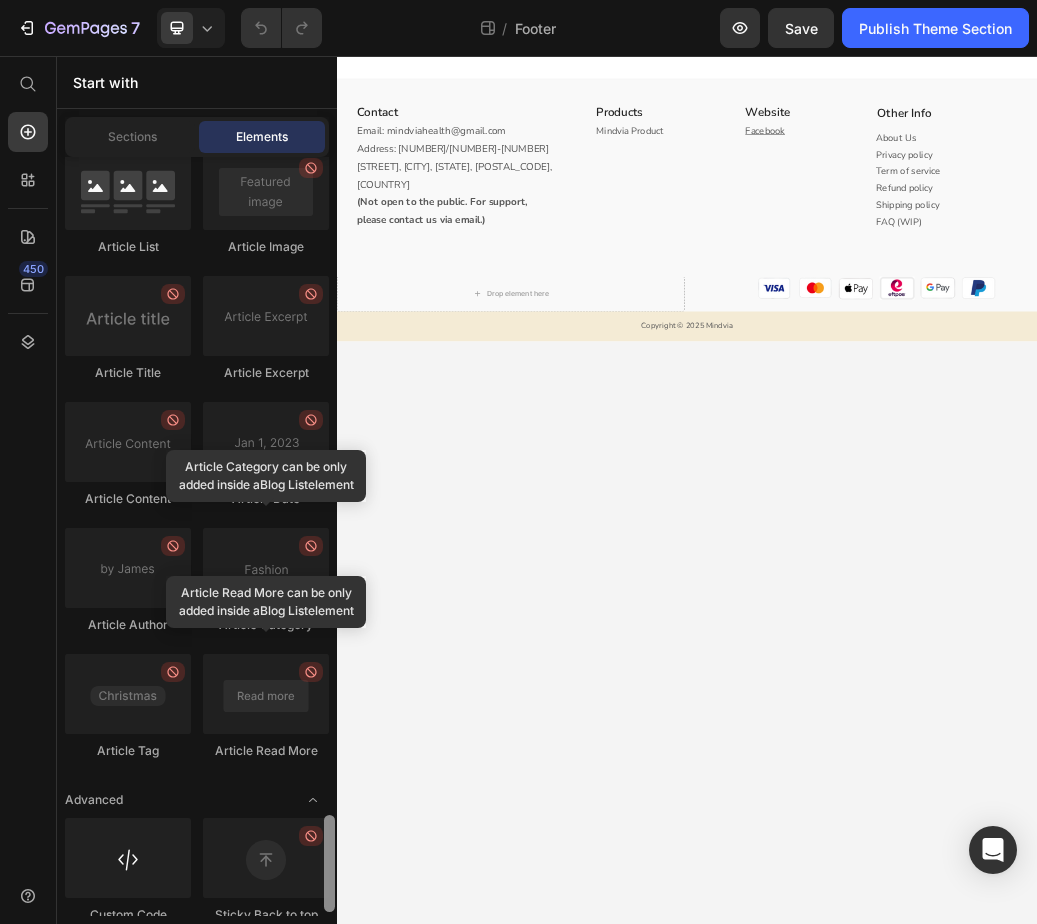 drag, startPoint x: 668, startPoint y: 859, endPoint x: 666, endPoint y: 929, distance: 70.028564 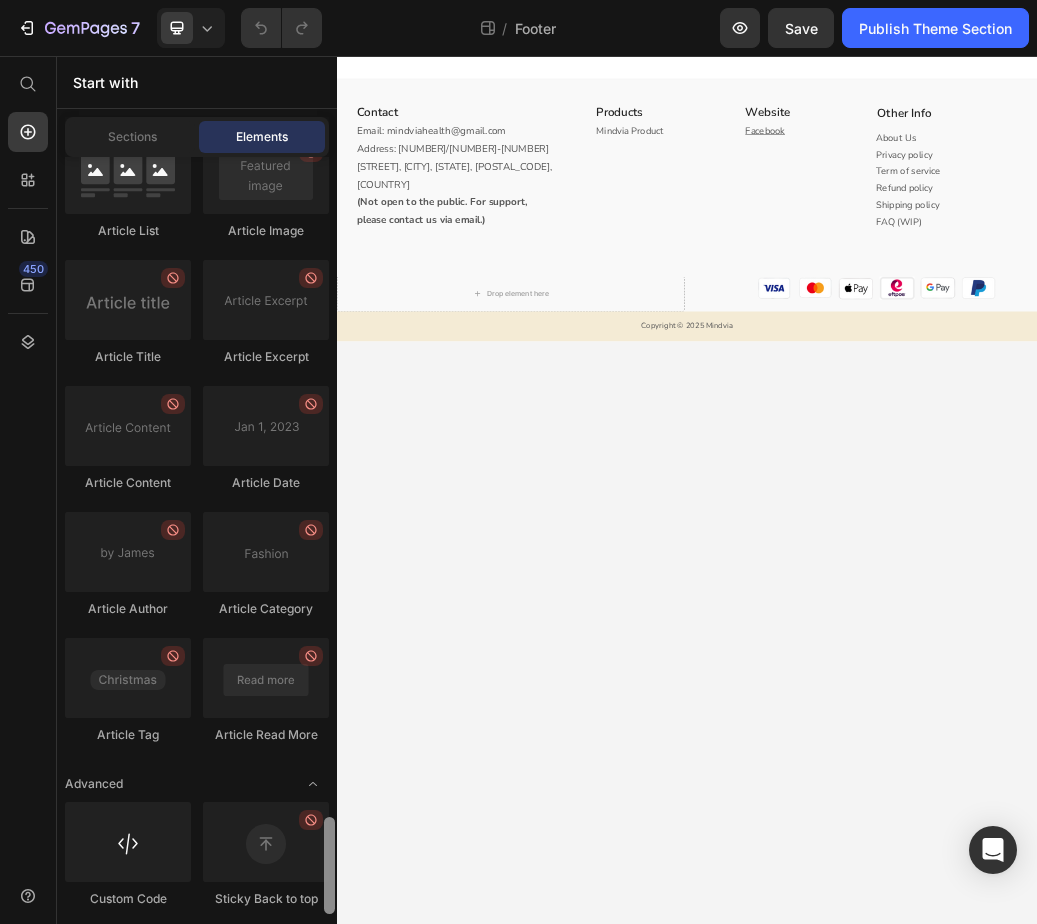 scroll, scrollTop: 5149, scrollLeft: 0, axis: vertical 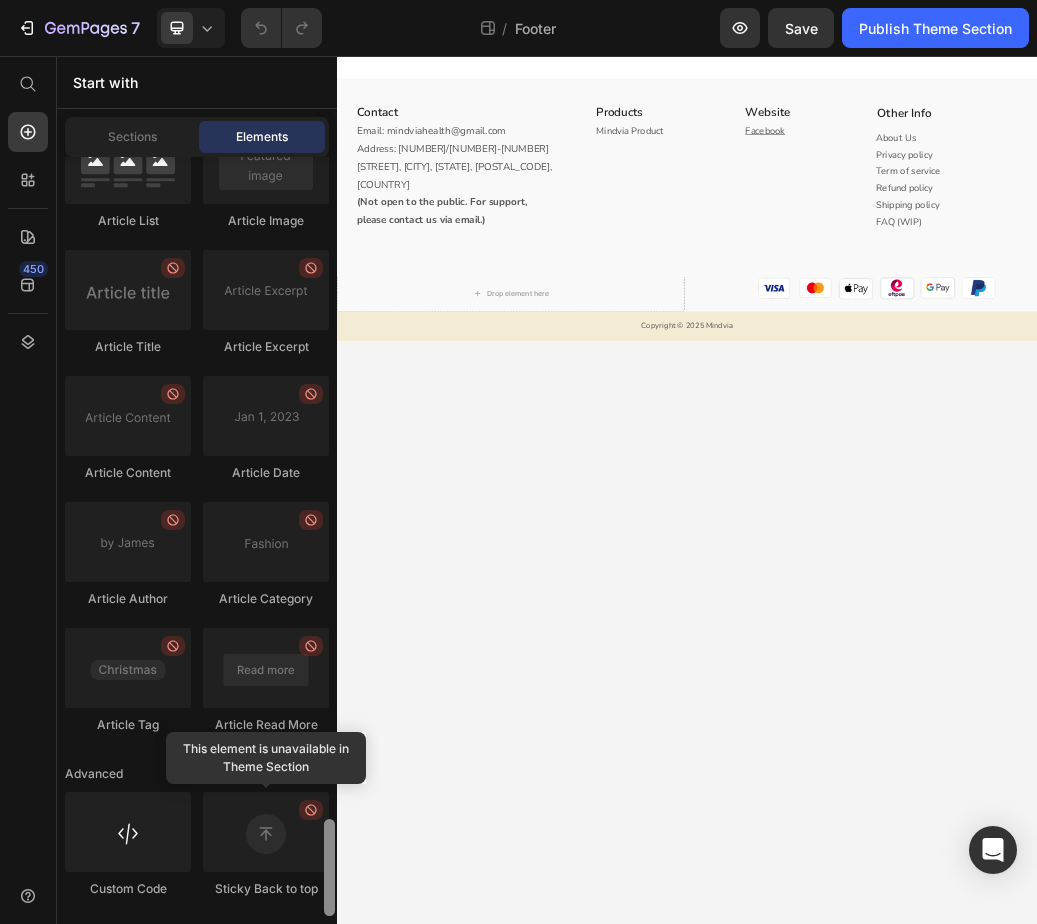 click at bounding box center (329, 867) 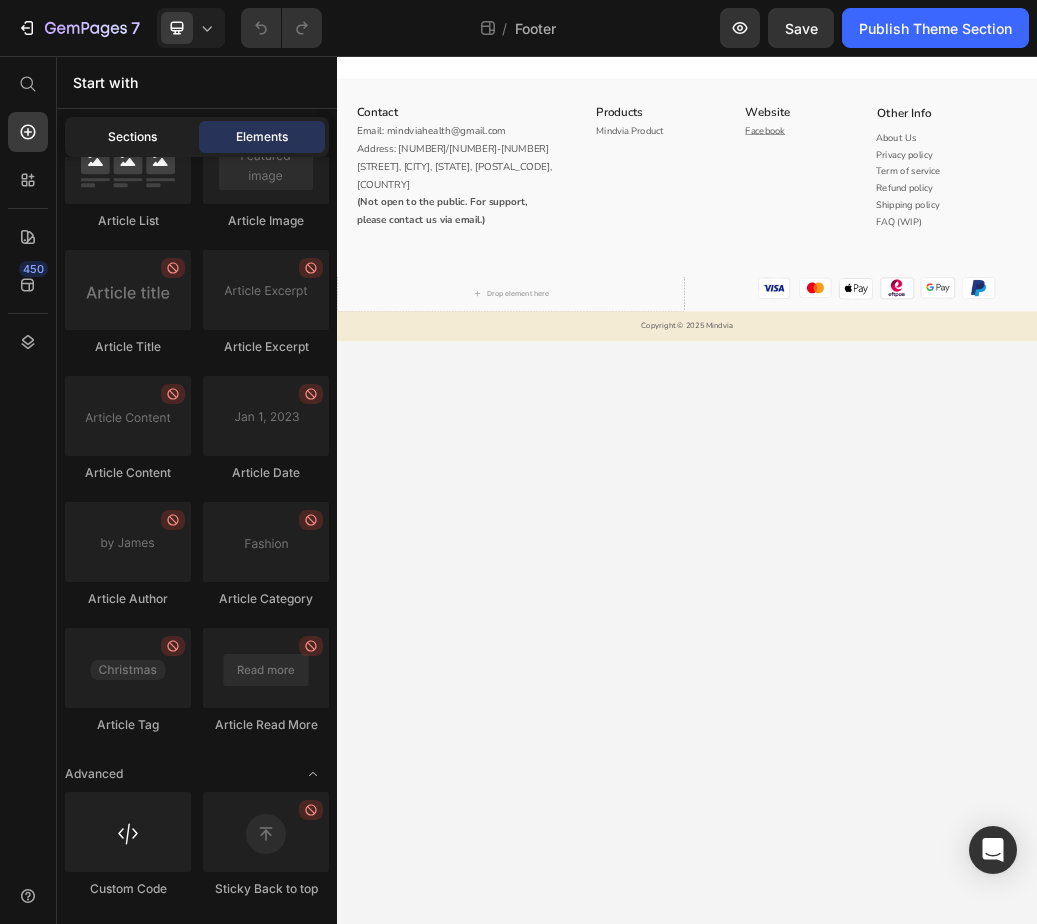 click on "Sections" 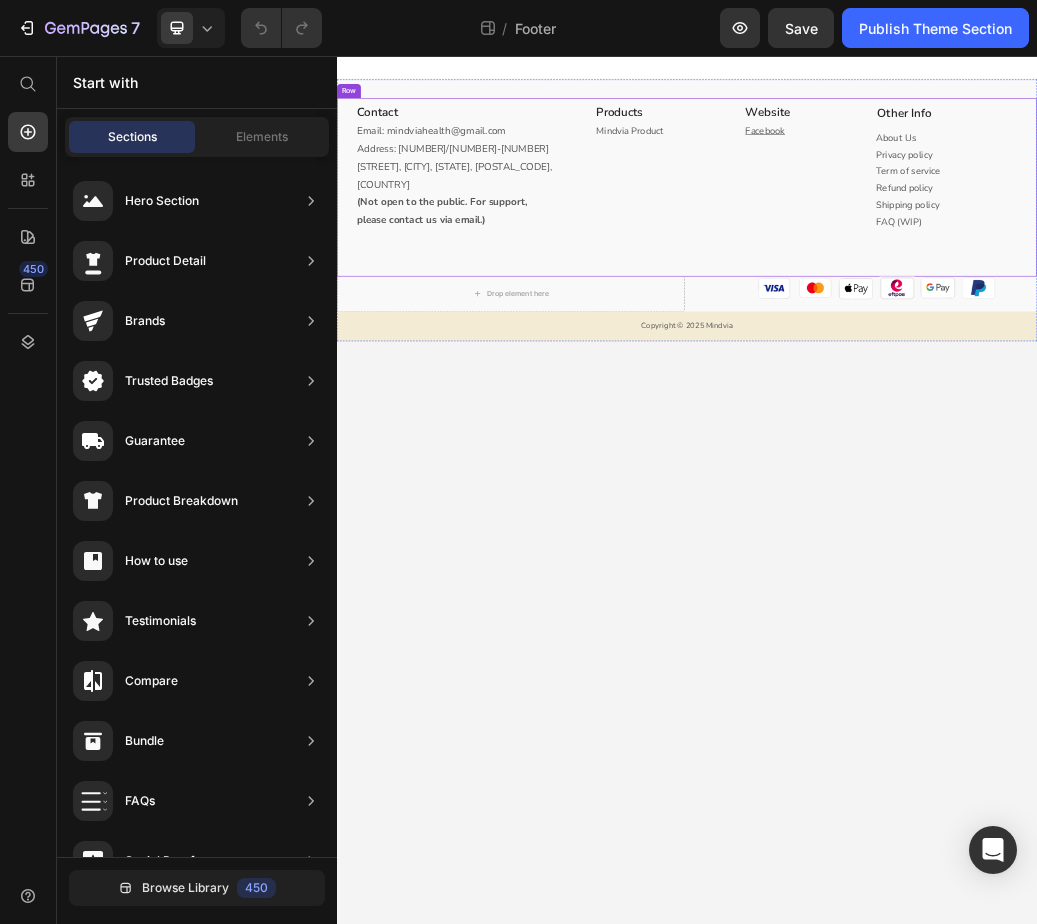 click on "Products Heading Mindvia Product Text block Website Heading Facebook Text block Row" at bounding box center (937, 286) 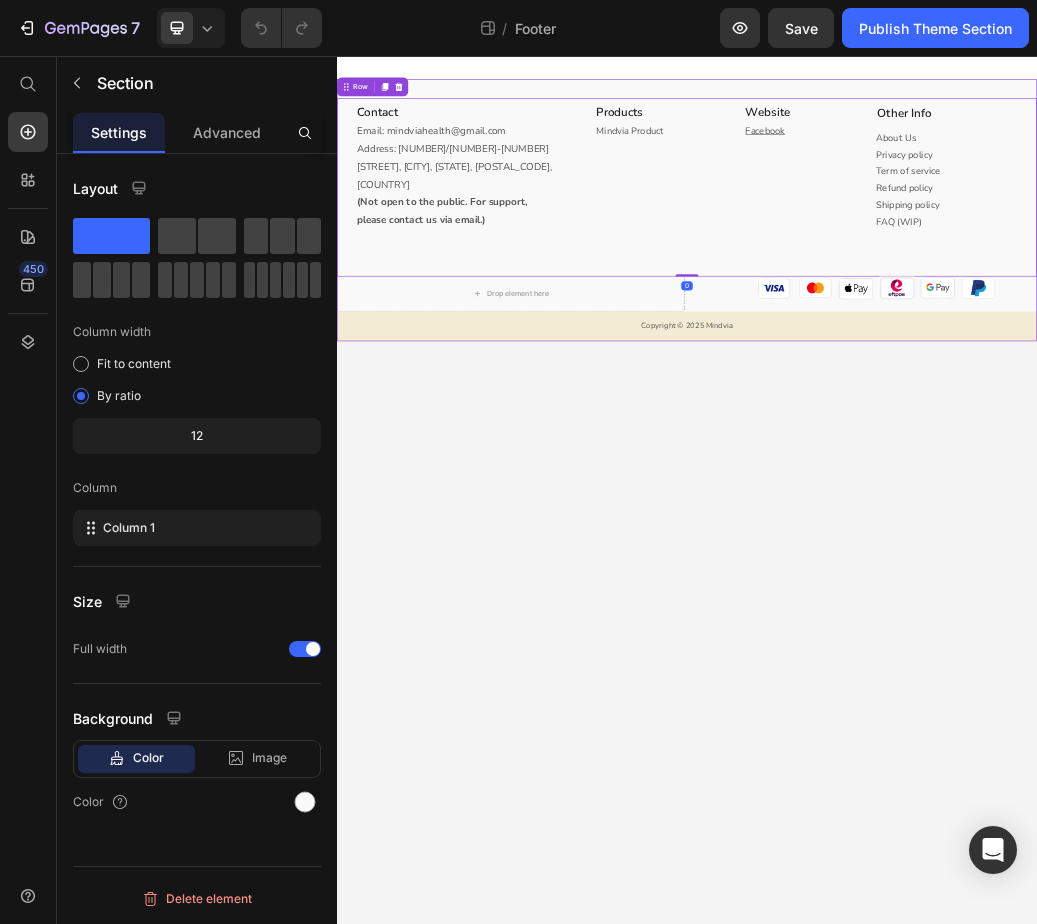 click on "Contact Heading Email: mindviahealth@example.com Address: [NUMBER]/[NUMBER]-[NUMBER] [STREET], [CITY], [STATE], [POSTAL_CODE], [COUNTRY] (Not open to the public. For support, please contact us via email.) Text block Row Products Heading Mindvia Product Text block Website Heading Facebook Text block Row Other Info Heading About Us Privacy policy Term of service Refund policy Shipping policy FAQ (WIP) Text block Row Row   0
Drop element here Image Image Image Image Image Image Row Row Copyright © 2025 Mindvia Text block" at bounding box center (937, 320) 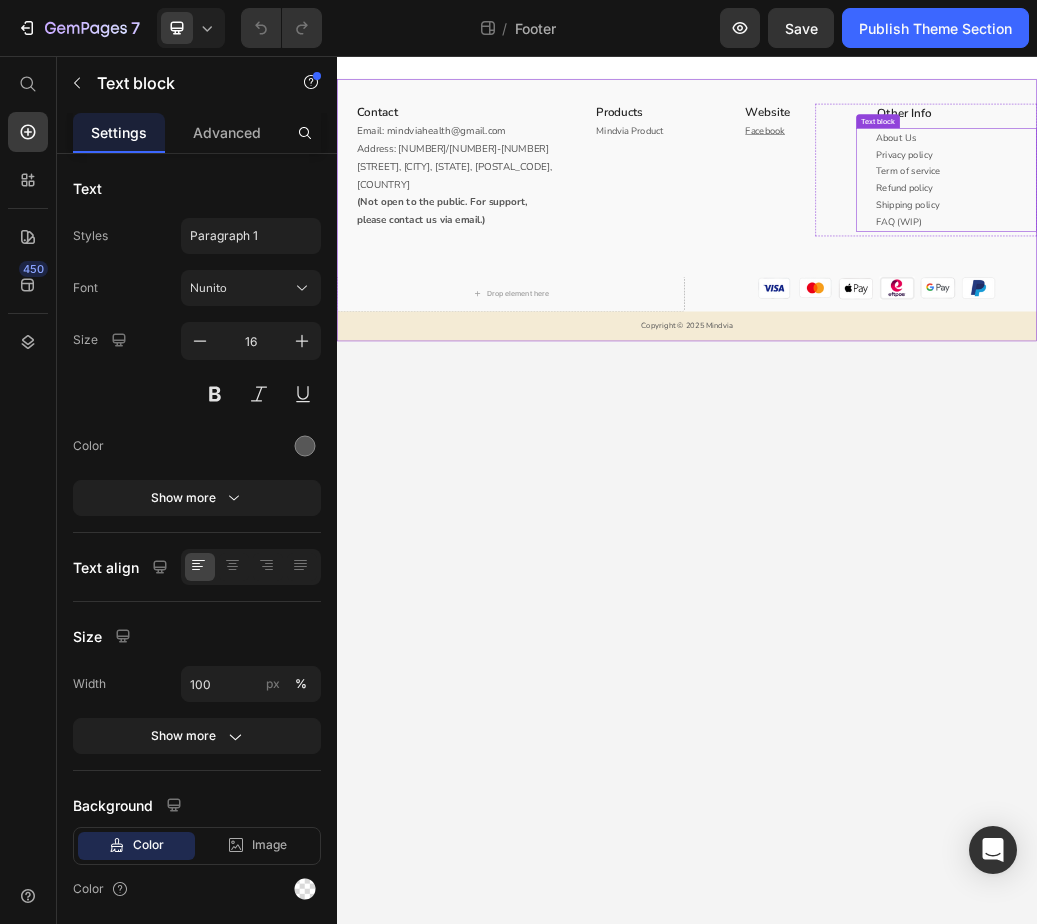 click on "About Us Privacy policy Term of service Refund policy Shipping policy FAQ (WIP) Text block" at bounding box center (1382, 268) 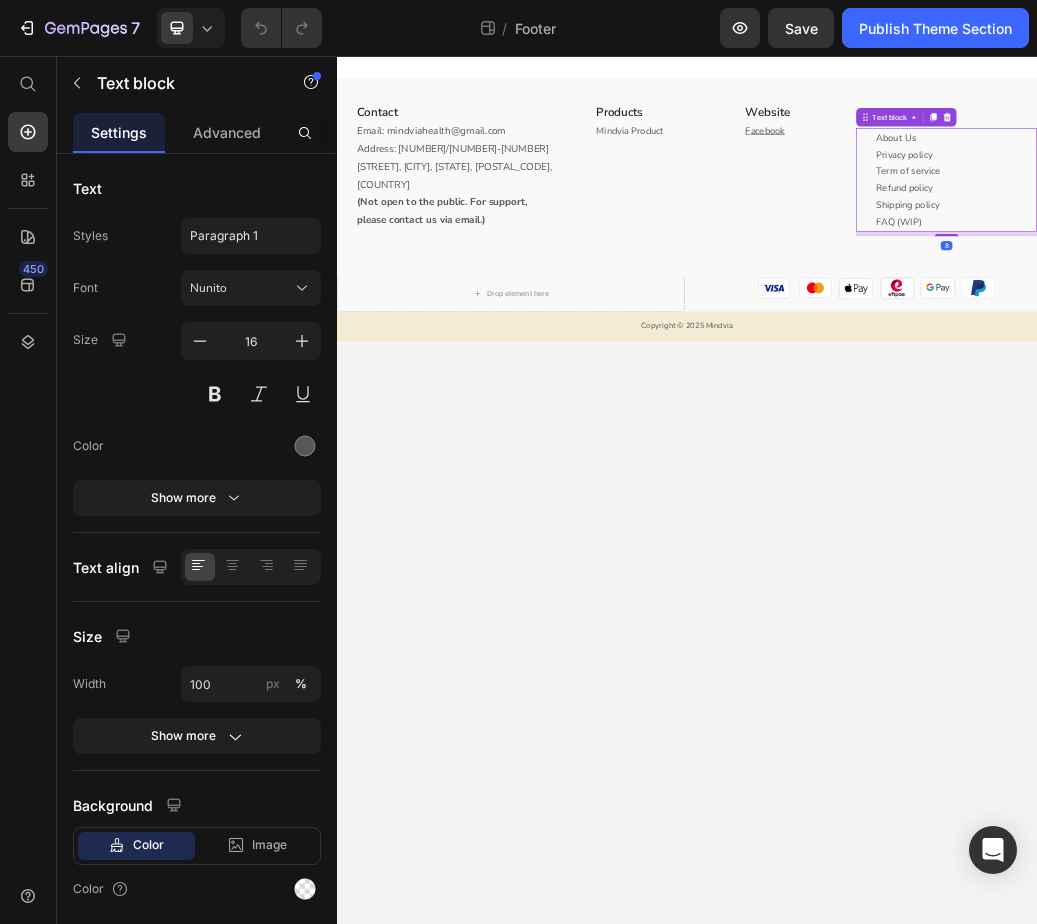 click on "About Us" at bounding box center [1398, 196] 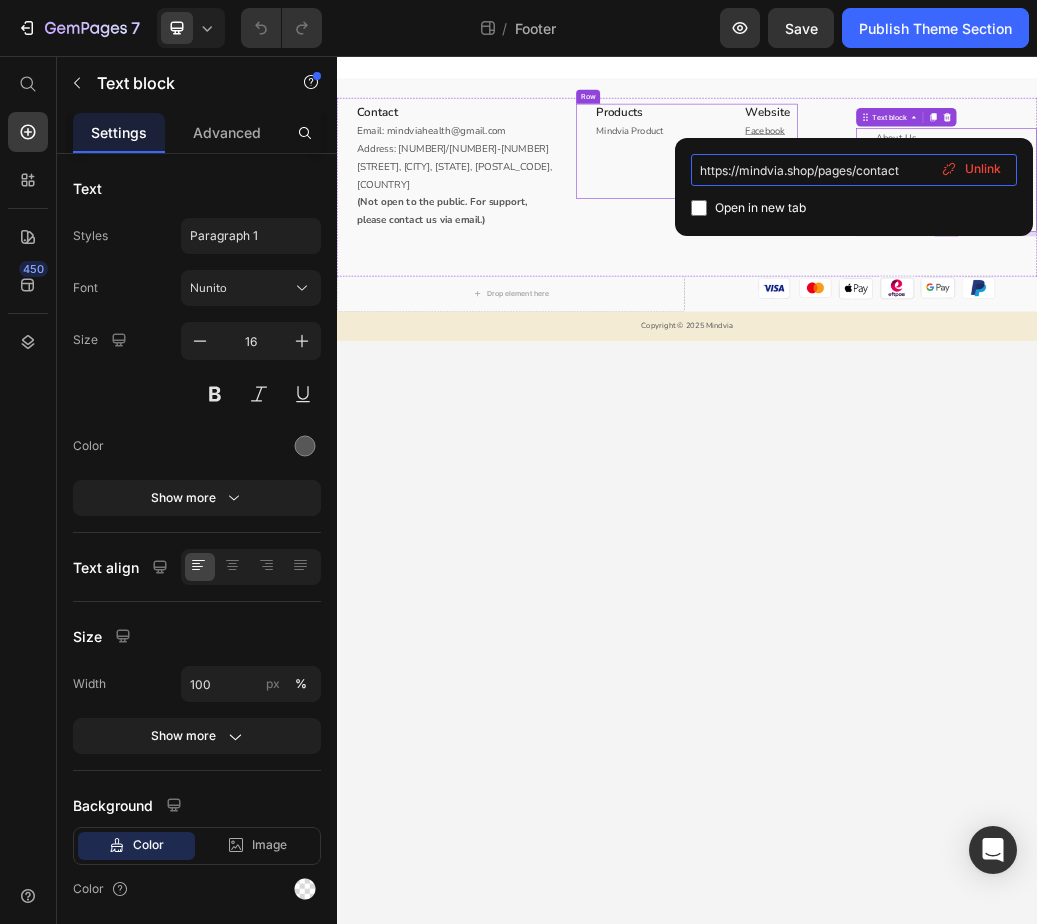 drag, startPoint x: 1244, startPoint y: 225, endPoint x: 842, endPoint y: 215, distance: 402.12436 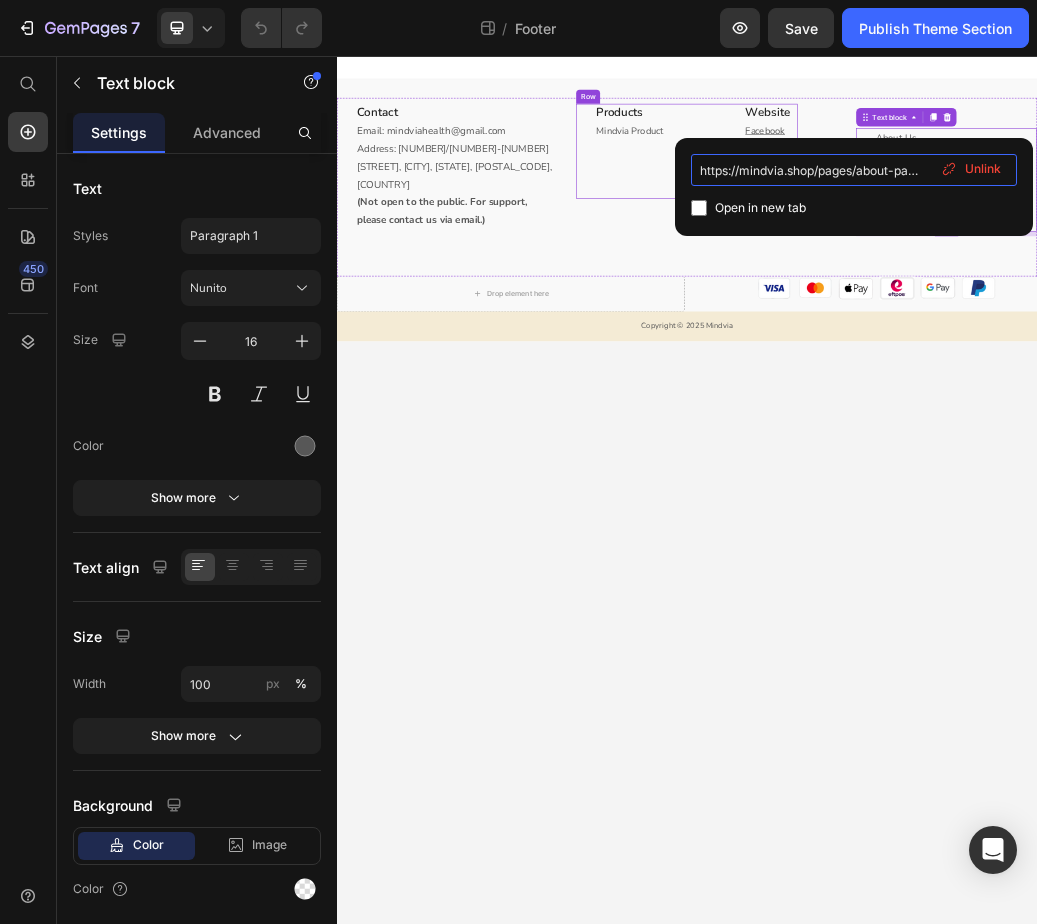 scroll, scrollTop: 0, scrollLeft: 168, axis: horizontal 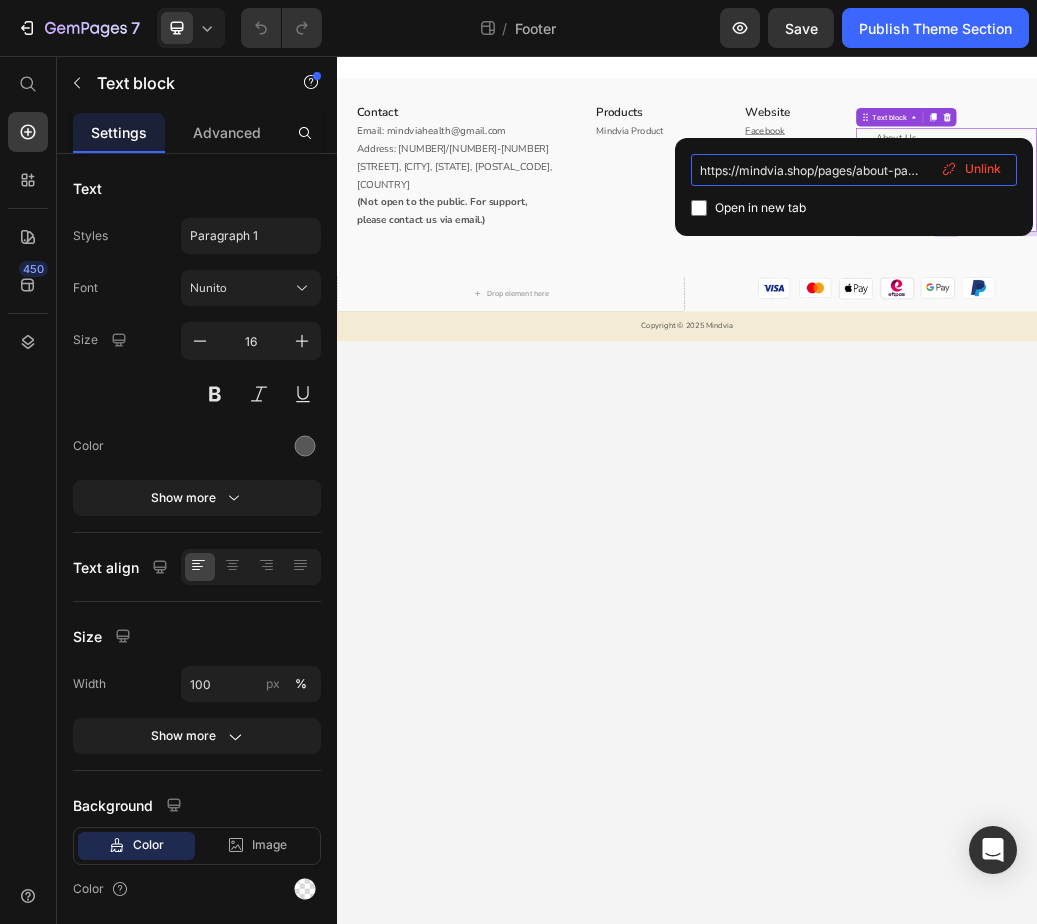 type on "https://mindvia.shop/pages/about-page?_ab=0&key=1752222910487" 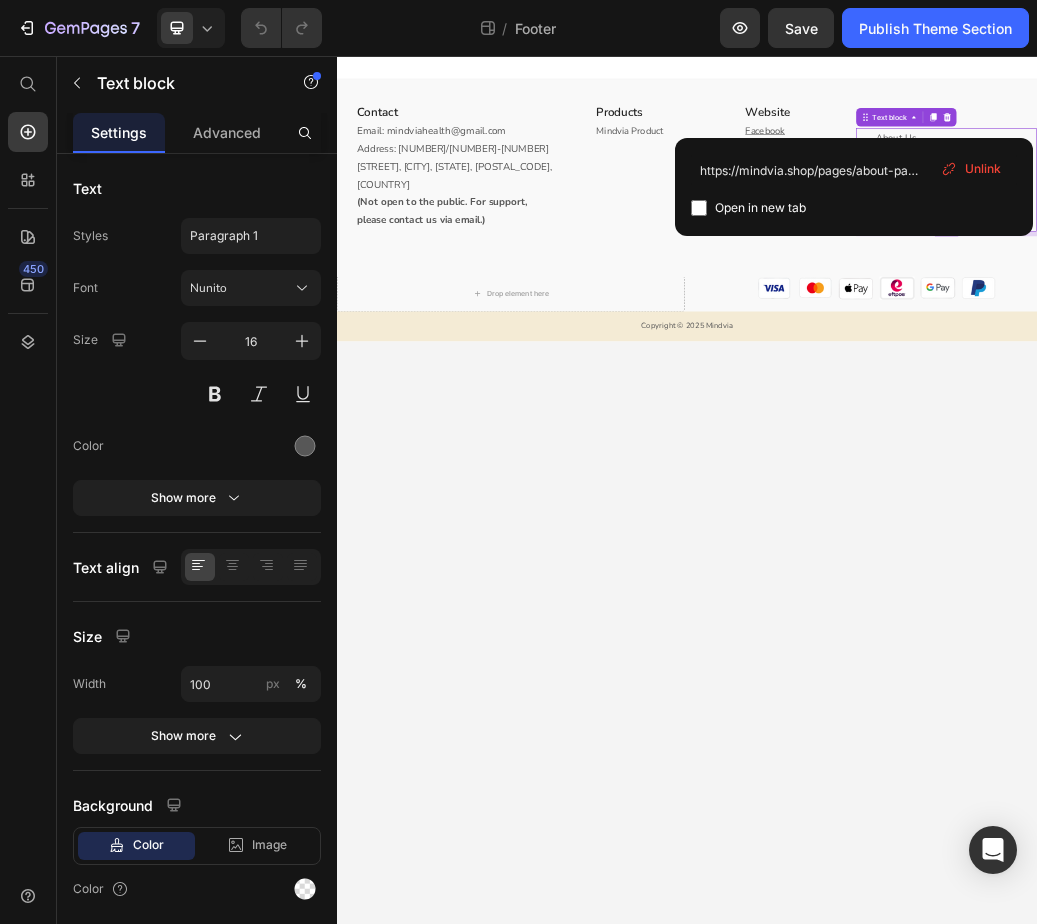click on "Open in new tab" at bounding box center (854, 208) 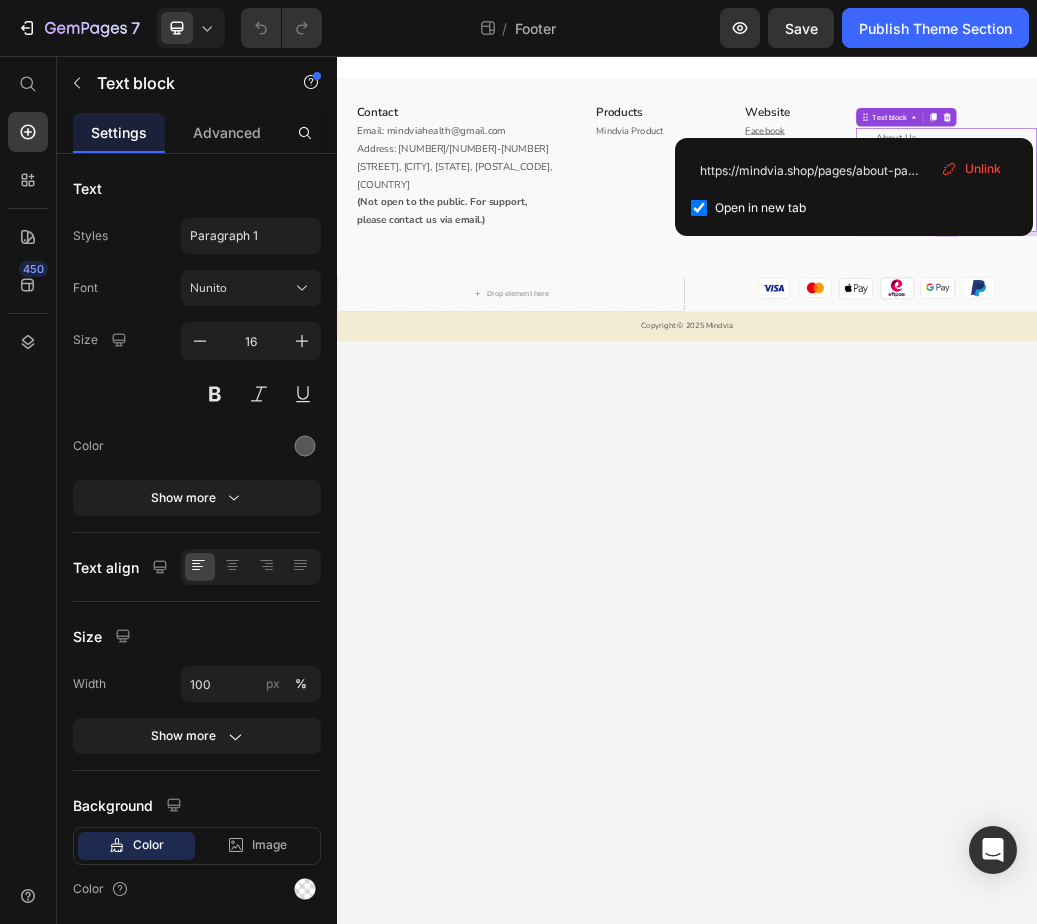 click on "Open in new tab" at bounding box center [760, 208] 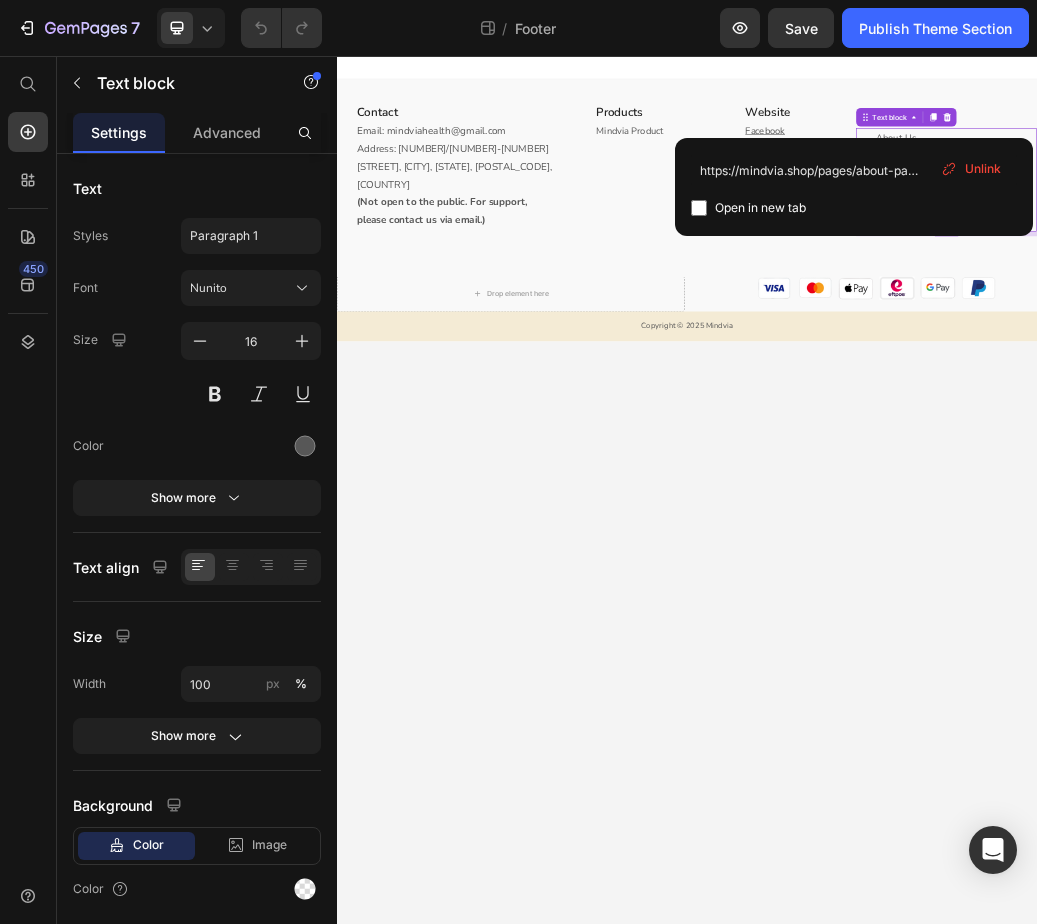 checkbox on "false" 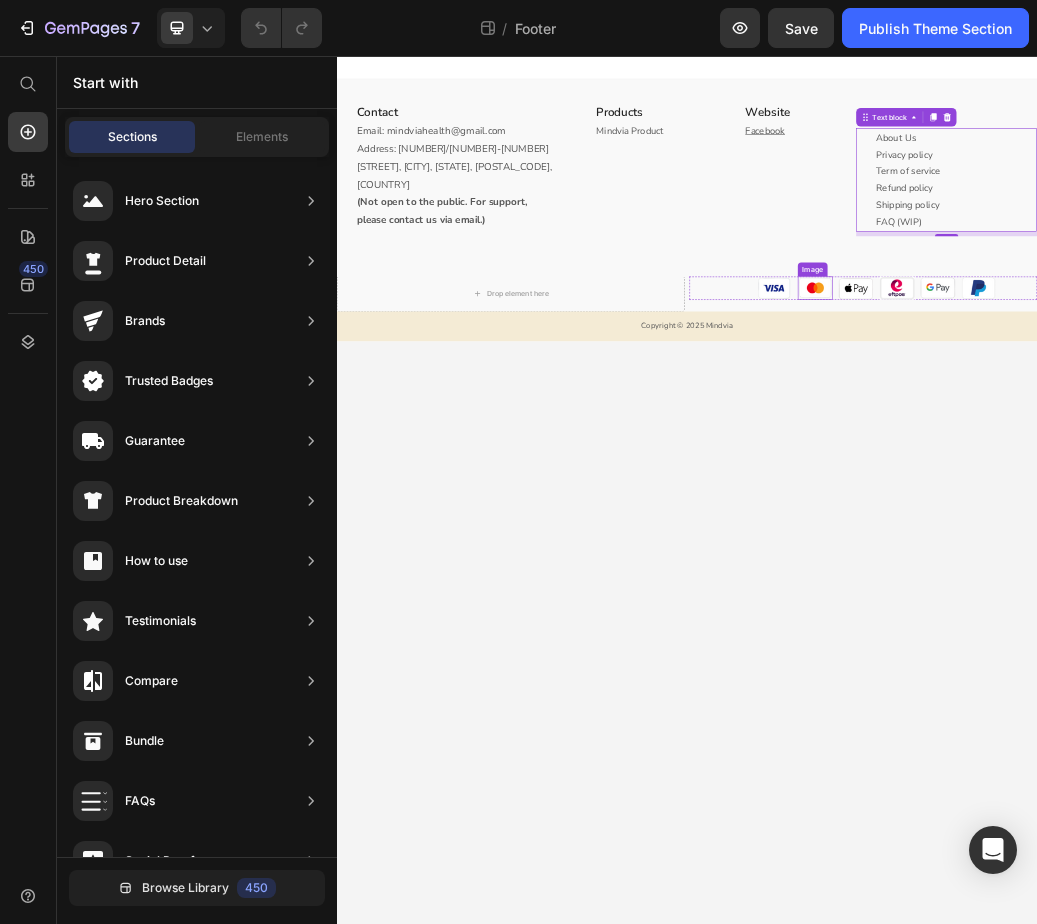 click on "Contact Heading Email: mindviahealth@gmail.com Address: 329/98-100 Elizabeth Street, Melbourne, VIC, 3000, AU (Not open to the public. For support, please contact us via email.) Text block Row Products Heading Mindvia Product Text block Website Heading Facebook Text block Row Other Info Heading About Us Privacy policy Term of service Refund policy Shipping policy FAQ (WIP) Text block   8 Row Row
Drop element here Image Image Image Image Image Image Row Row Copyright © 2025 Mindvia Text block Root
Drag & drop element from sidebar or
Explore Library
Add section Choose templates inspired by CRO experts Generate layout from URL or image Add blank section then drag & drop elements" at bounding box center (937, 800) 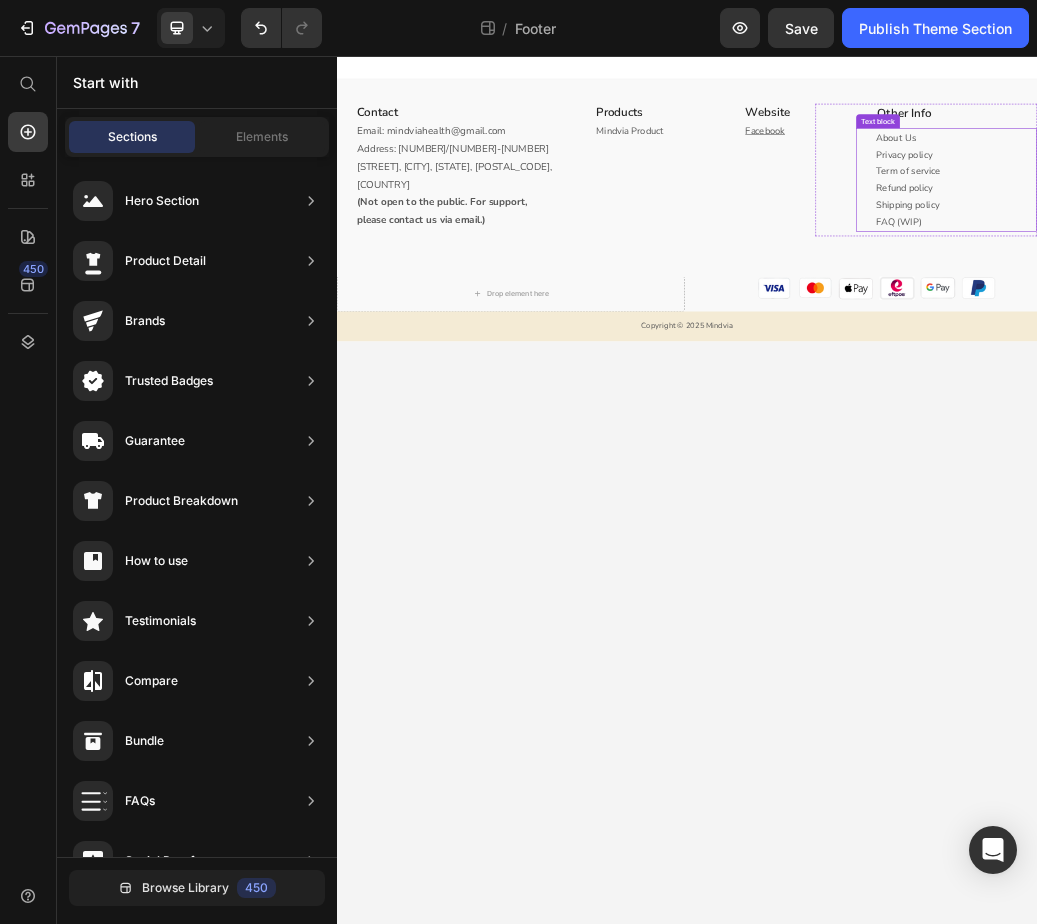 click on "About Us" at bounding box center (1398, 196) 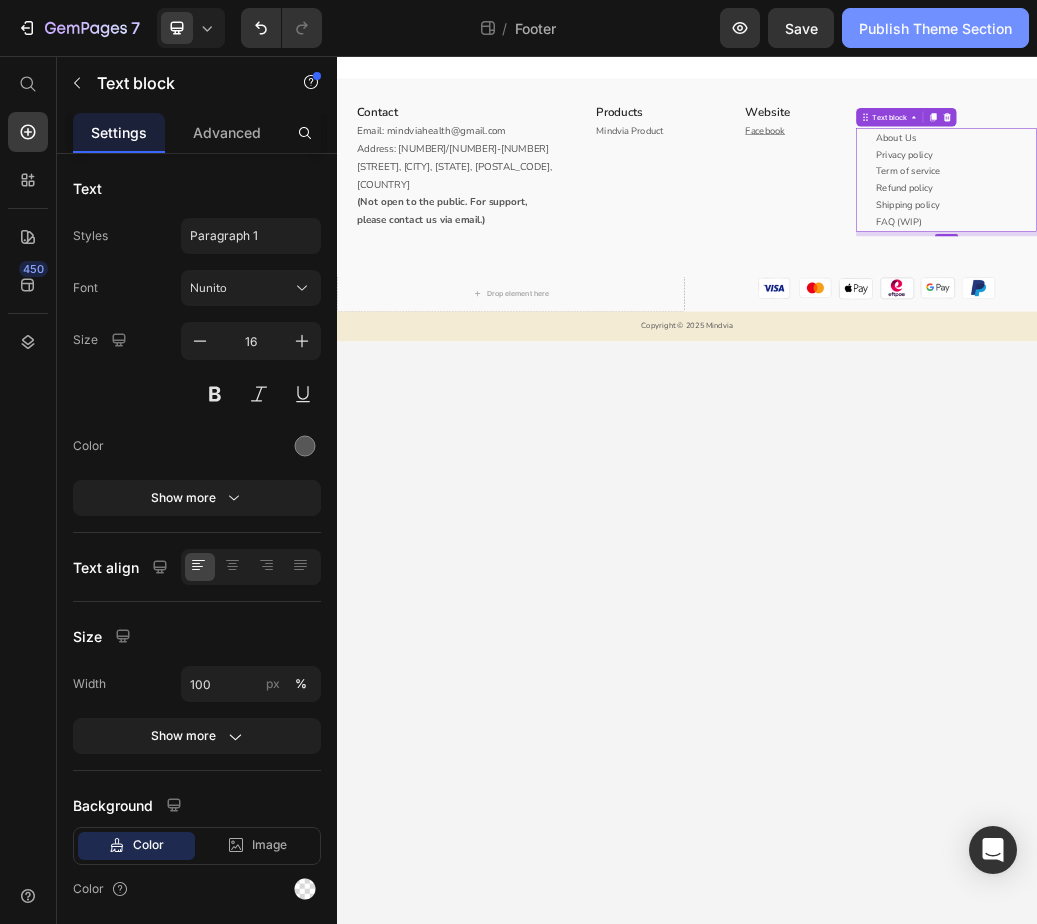 click on "Publish Theme Section" at bounding box center [935, 28] 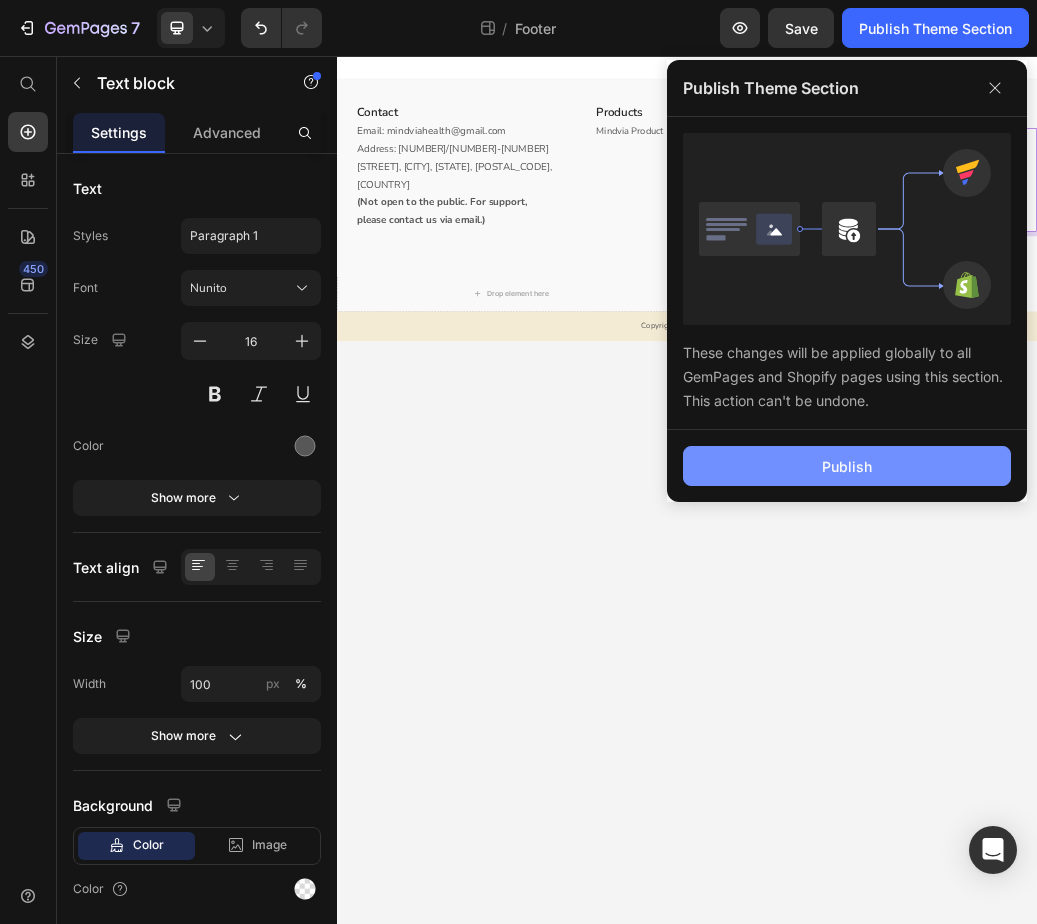 click on "Publish" at bounding box center [847, 466] 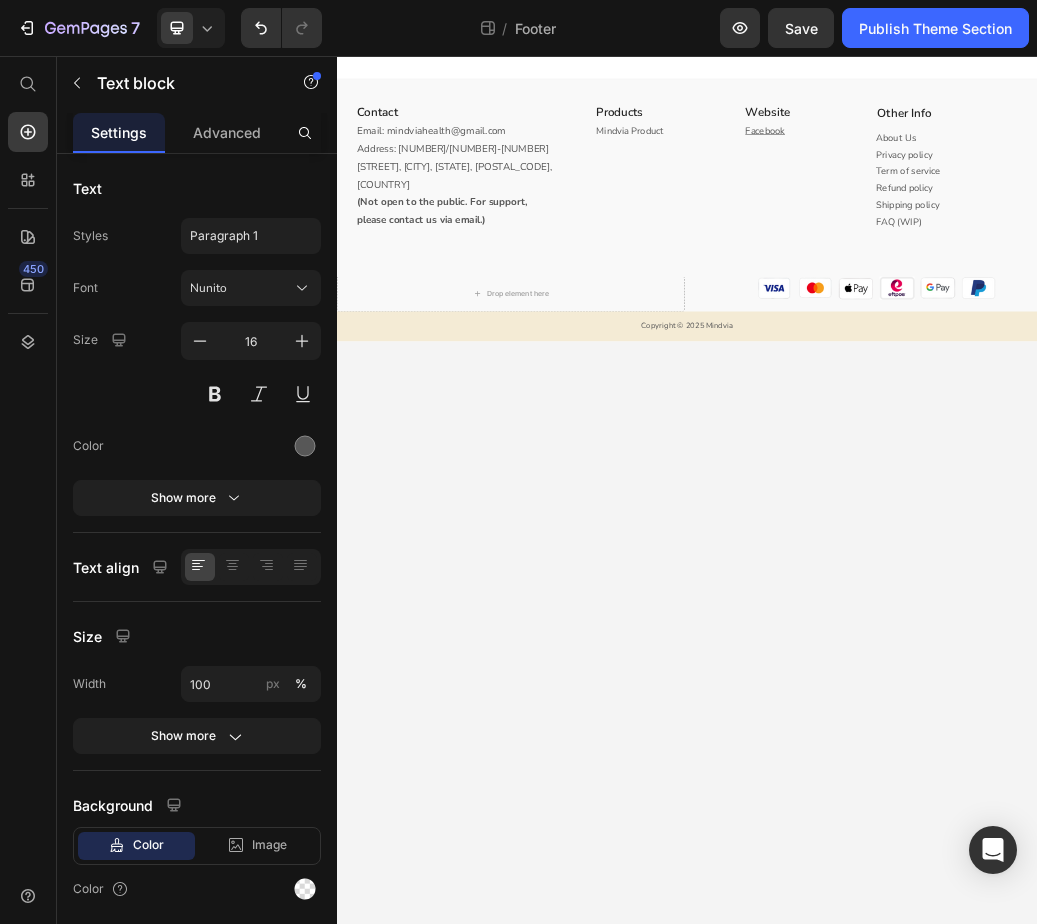 click on "Contact Heading Email: mindviahealth@example.com Address: [NUMBER] [STREET], [CITY], [STATE], [POSTAL_CODE], [COUNTRY] (Not open to the public. For support, please contact us via email.) Text block Row Products Heading Mindvia Product Text block Website Heading Facebook Text block Row Other Info Heading About Us Privacy policy Term of service Refund policy Shipping policy FAQ (WIP) Text block Row Row
Drop element here Image Image Image Image Image Image Row Row Copyright © 2025 Mindvia Text block Root
Drag & drop element from sidebar or
Explore Library
Add section Choose templates inspired by CRO experts Generate layout from URL or image Add blank section then drag & drop elements" at bounding box center [937, 800] 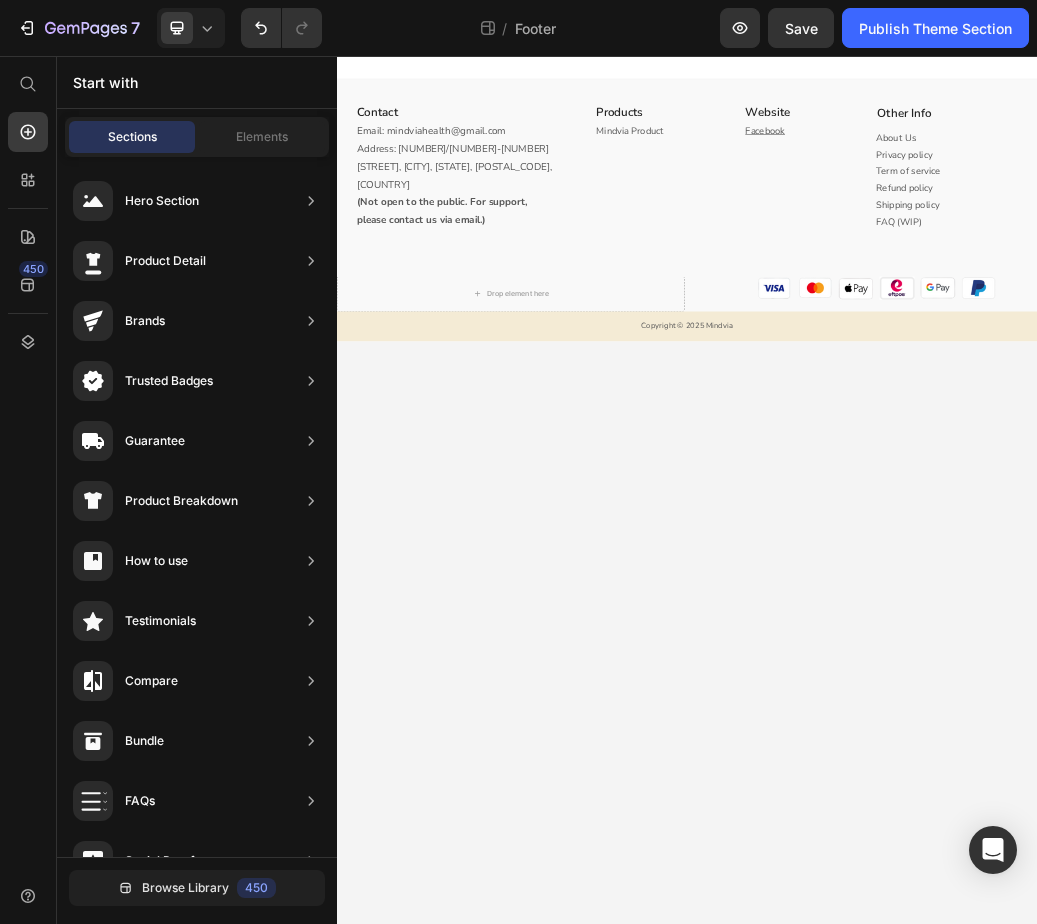 click on "Contact Heading Email: mindviahealth@example.com Address: [NUMBER] [STREET], [CITY], [STATE], [POSTAL_CODE], [COUNTRY] (Not open to the public. For support, please contact us via email.) Text block Row Products Heading Mindvia Product Text block Website Heading Facebook Text block Row Other Info Heading About Us Privacy policy Term of service Refund policy Shipping policy FAQ (WIP) Text block Row Row
Drop element here Image Image Image Image Image Image Row Row Copyright © 2025 Mindvia Text block Root
Drag & drop element from sidebar or
Explore Library
Add section Choose templates inspired by CRO experts Generate layout from URL or image Add blank section then drag & drop elements" at bounding box center [937, 800] 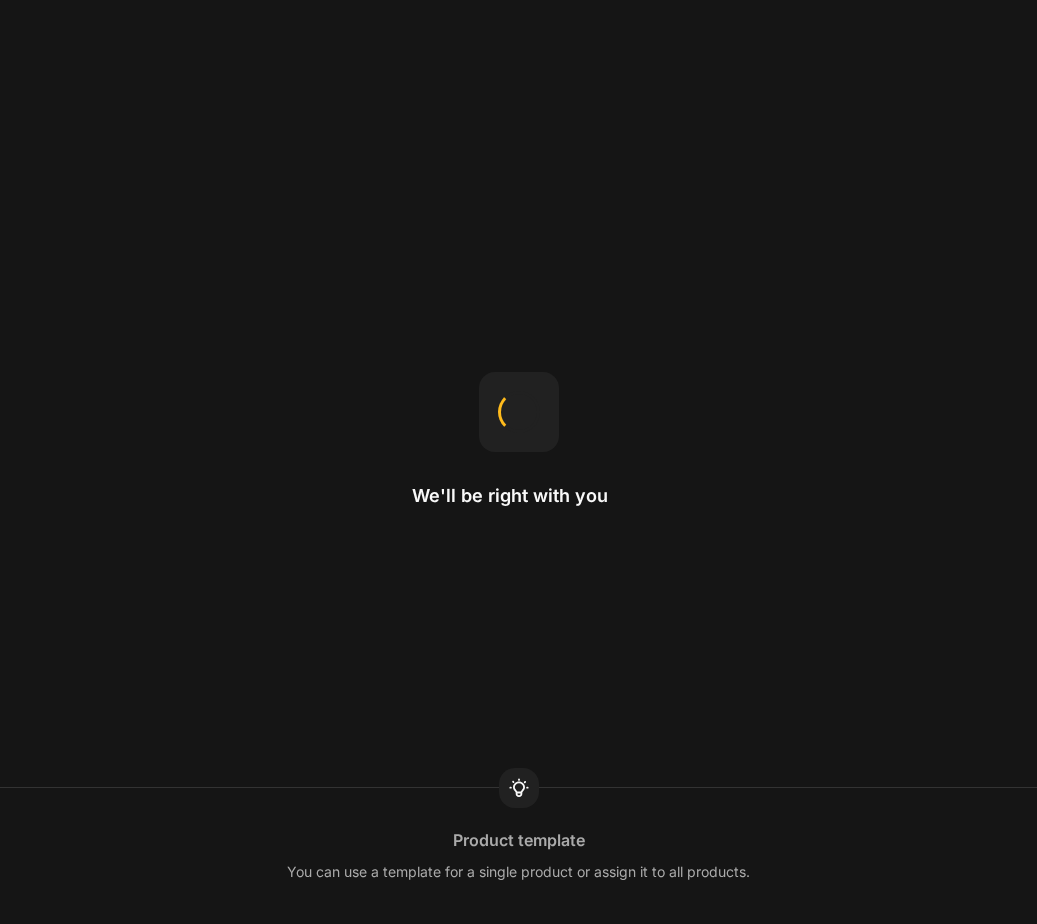 scroll, scrollTop: 0, scrollLeft: 0, axis: both 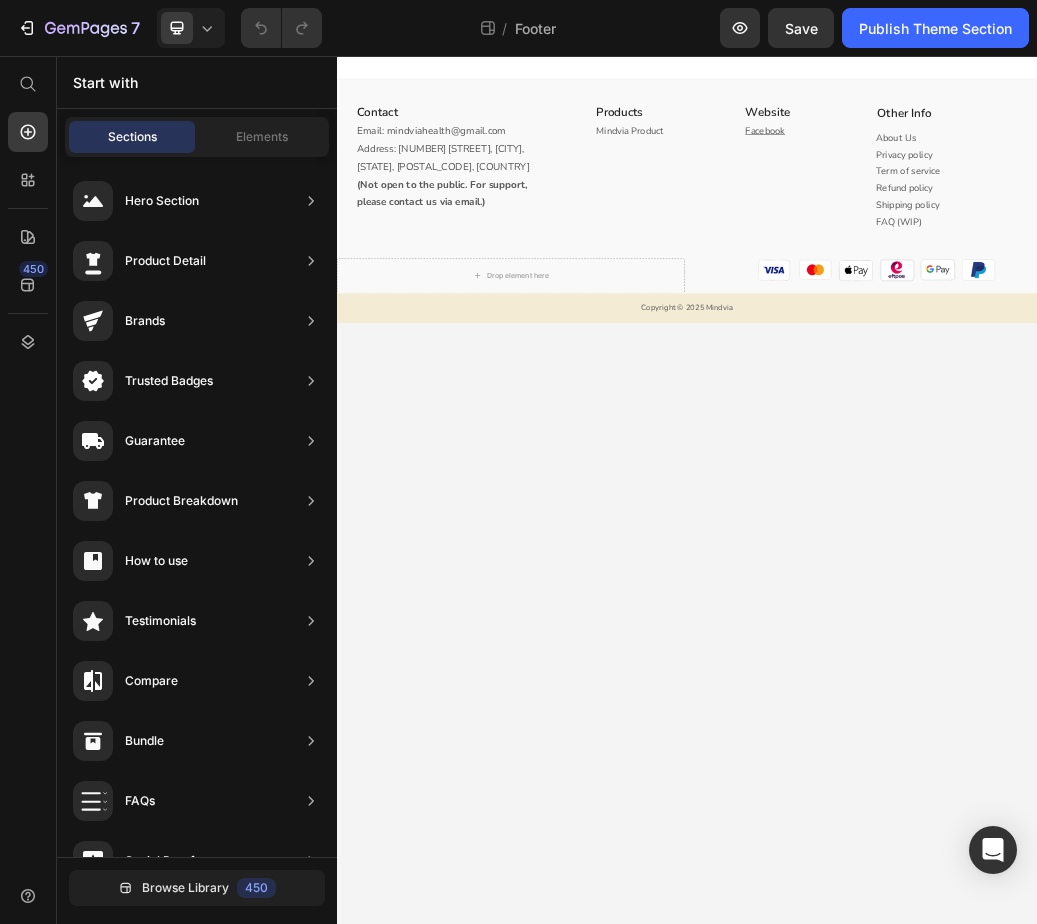 click on "Contact Heading Email: mindviahealth@example.com Address: [NUMBER] [STREET], [CITY], [STATE], [POSTAL_CODE], [COUNTRY] (Not open to the public. For support, please contact us via email.) Text block Row Products Heading Mindvia Product Text block Website Heading Facebook Text block Row Other Info Heading About Us Privacy policy Term of service Refund policy Shipping policy FAQ (WIP) Text block Row Row
Drop element here Image Image Image Image Image Image Row Row Copyright © 2025 Mindvia Text block Root
Drag & drop element from sidebar or
Explore Library
Add section Choose templates inspired by CRO experts Generate layout from URL or image Add blank section then drag & drop elements" at bounding box center [937, 800] 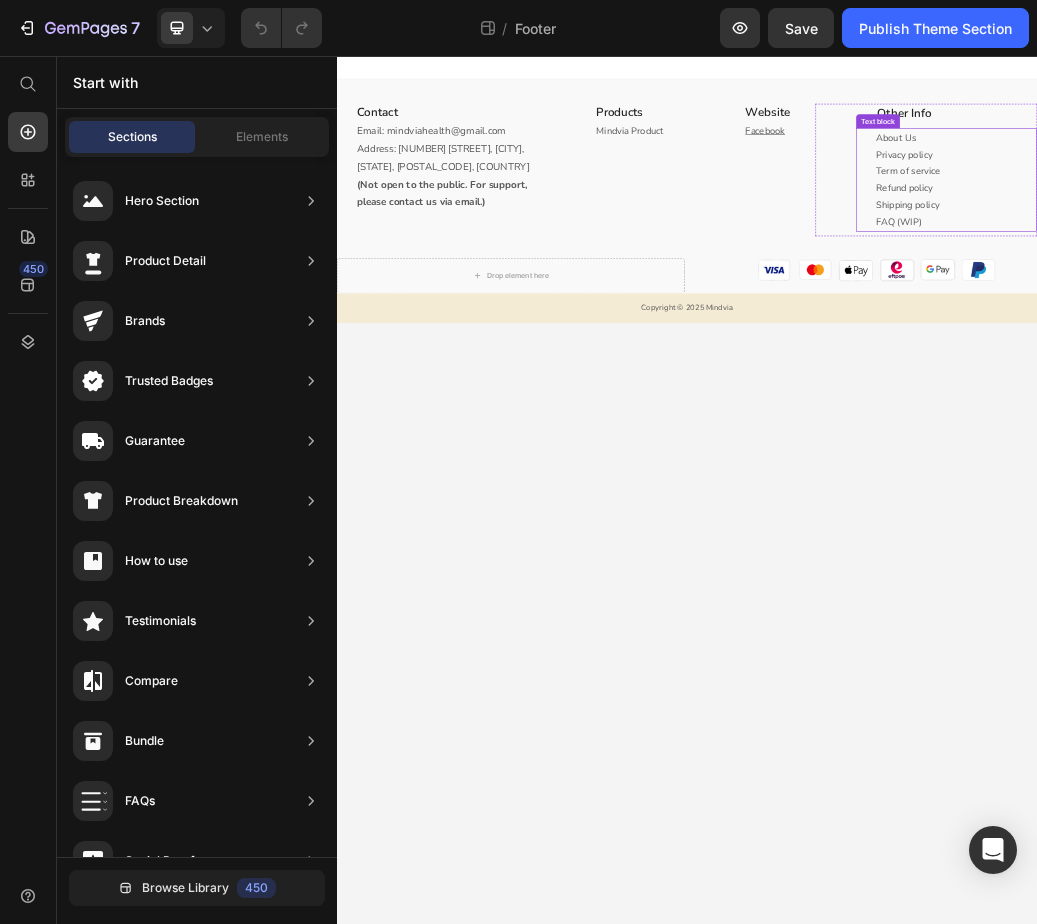 click on "FAQ (WIP)" at bounding box center [1398, 340] 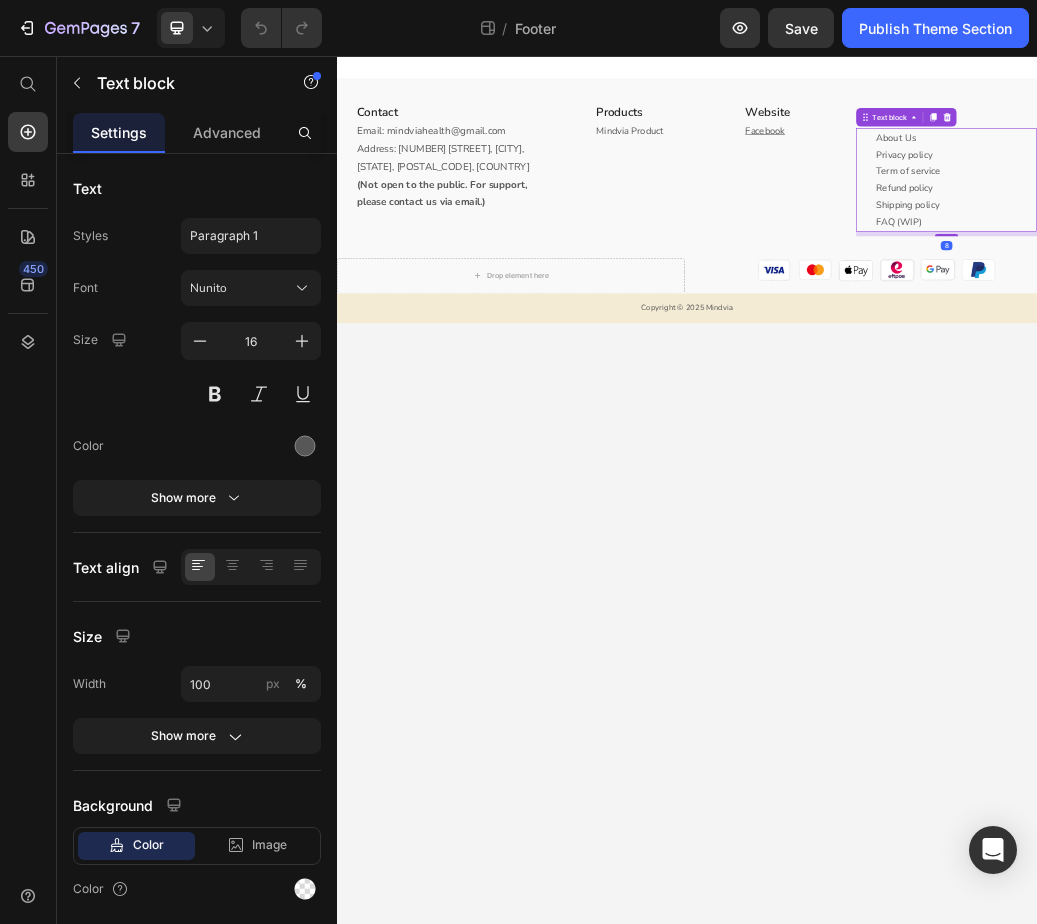 click on "FAQ (WIP)" at bounding box center [1398, 340] 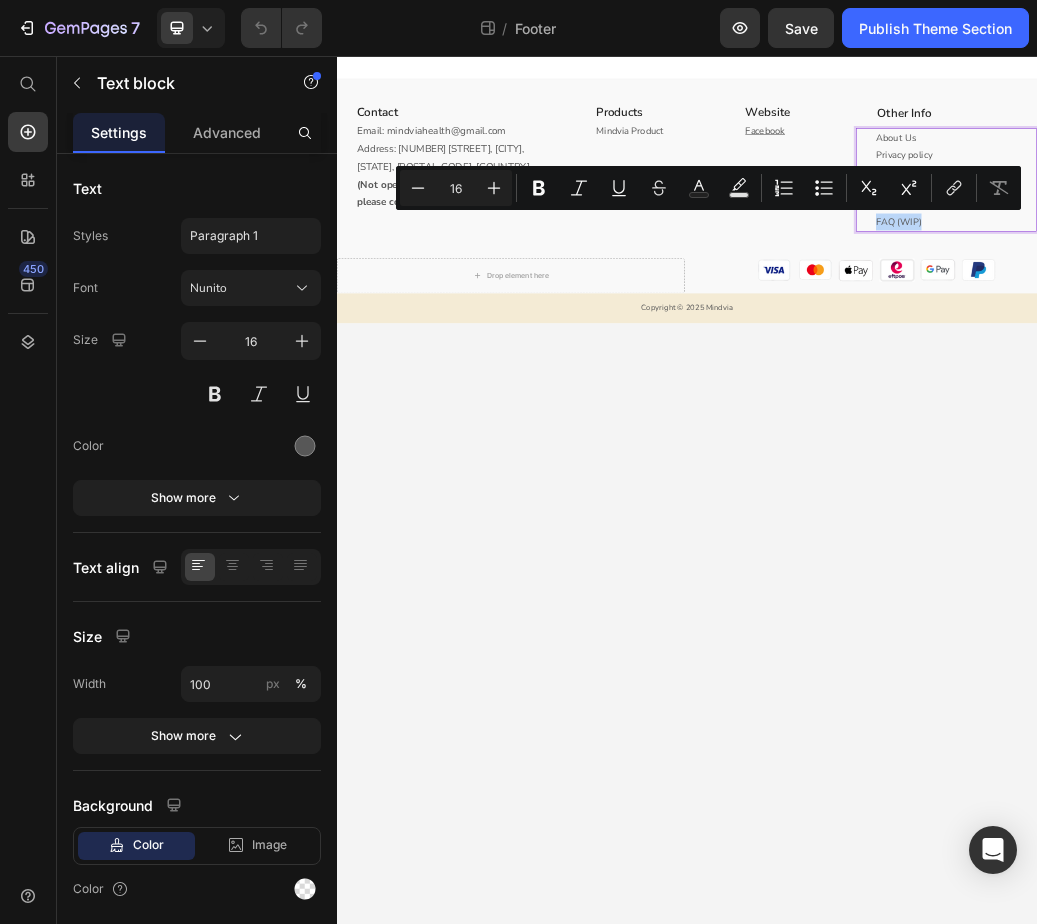 drag, startPoint x: 1341, startPoint y: 338, endPoint x: 1235, endPoint y: 337, distance: 106.004715 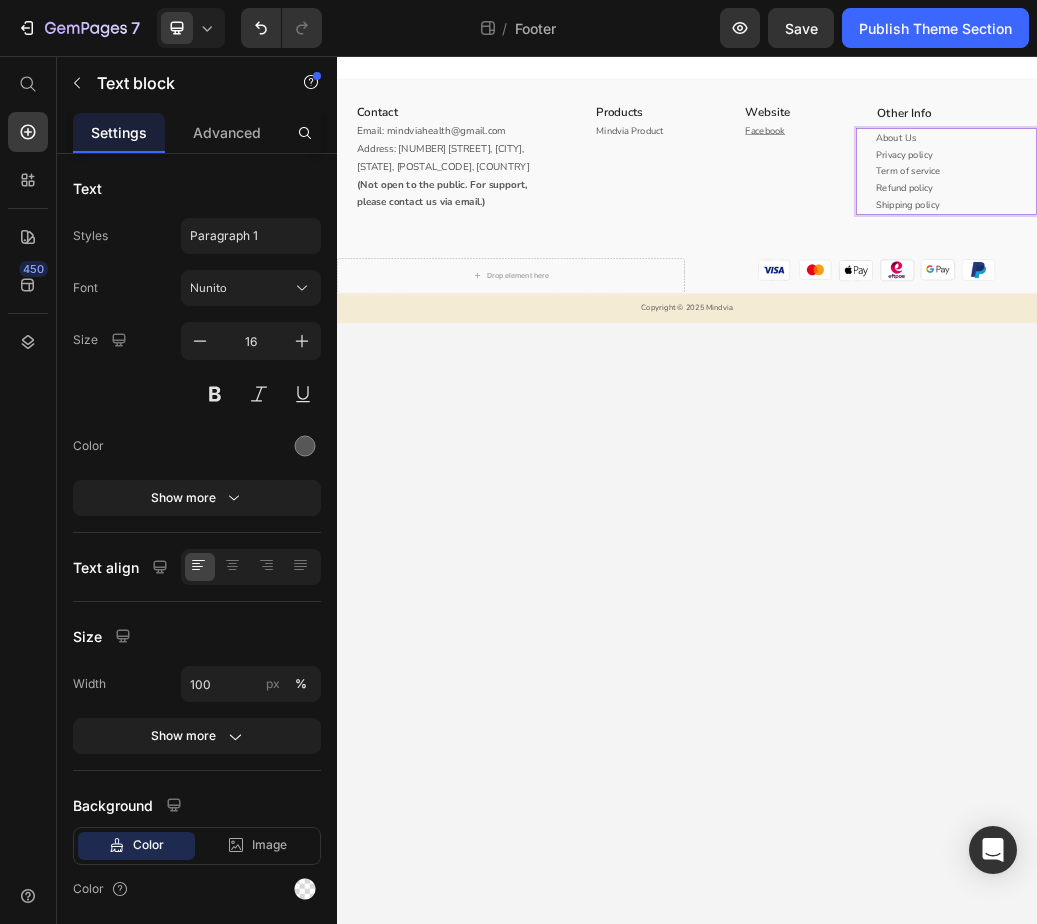 click on "Contact Heading Email: mindviahealth@example.com Address: [NUMBER] [STREET], [CITY], [STATE], [POSTAL_CODE], [COUNTRY] (Not open to the public. For support, please contact us via email.) Text block Row Products Heading Mindvia Product Text block Website Heading Facebook Text block Row Other Info Heading About Us Privacy policy Term of service Refund policy Shipping policy ⁠⁠⁠⁠⁠⁠⁠ Text block   8 Row Row
Drop element here Image Image Image Image Image Image Row Row Copyright © 2025 Mindvia Text block Root
Drag & drop element from sidebar or
Explore Library
Add section Choose templates inspired by CRO experts Generate layout from URL or image Add blank section then drag & drop elements" at bounding box center (937, 800) 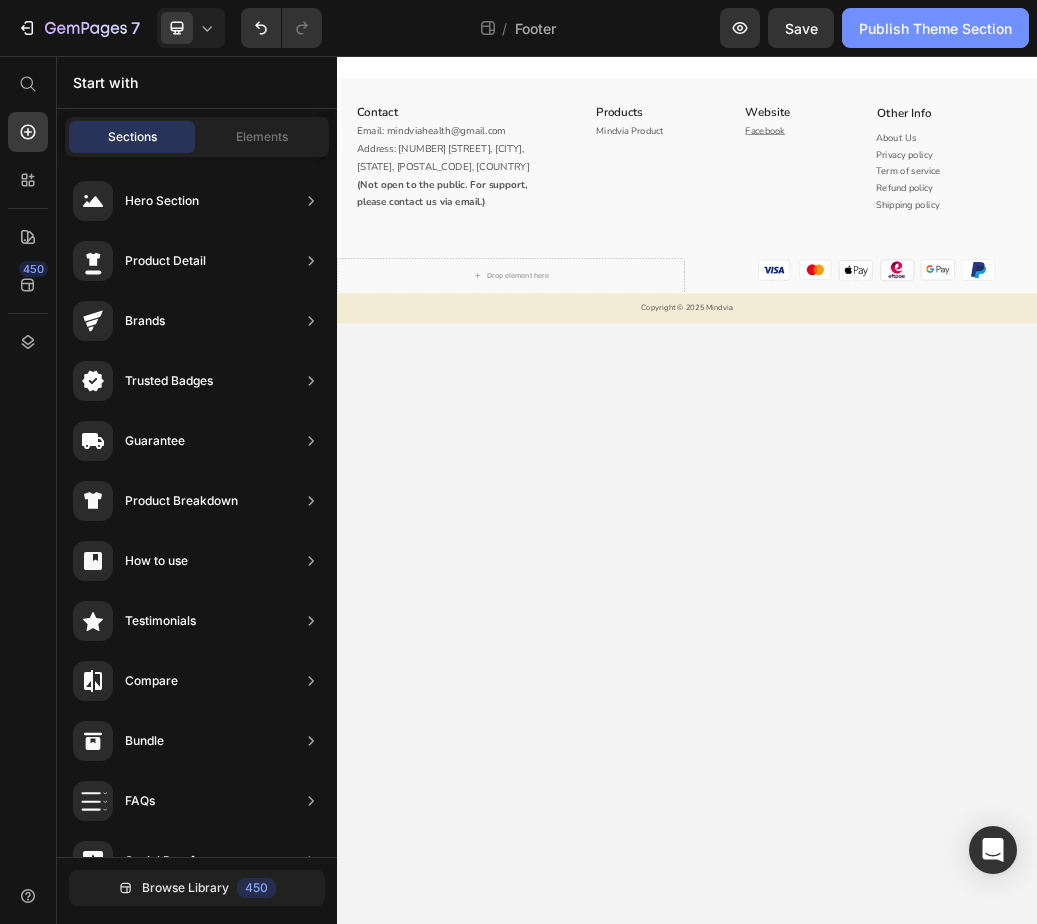 click on "Publish Theme Section" at bounding box center [935, 28] 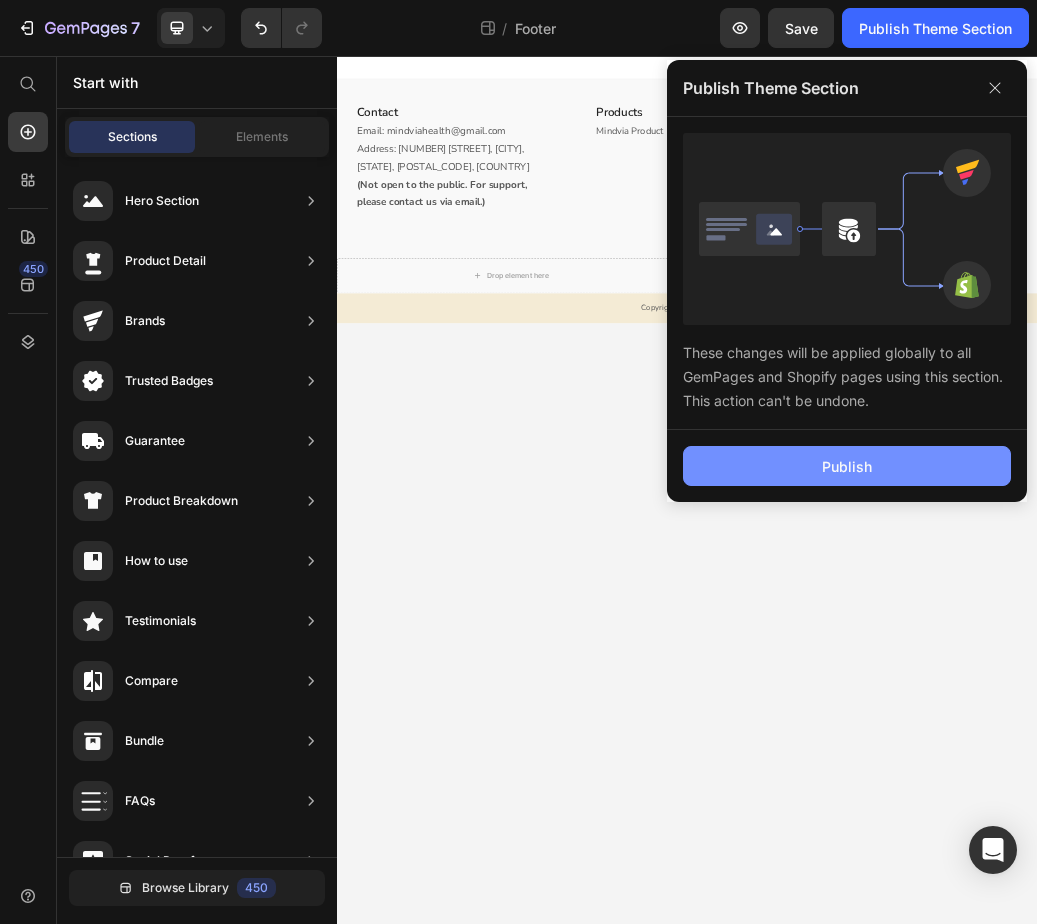 click on "Publish" 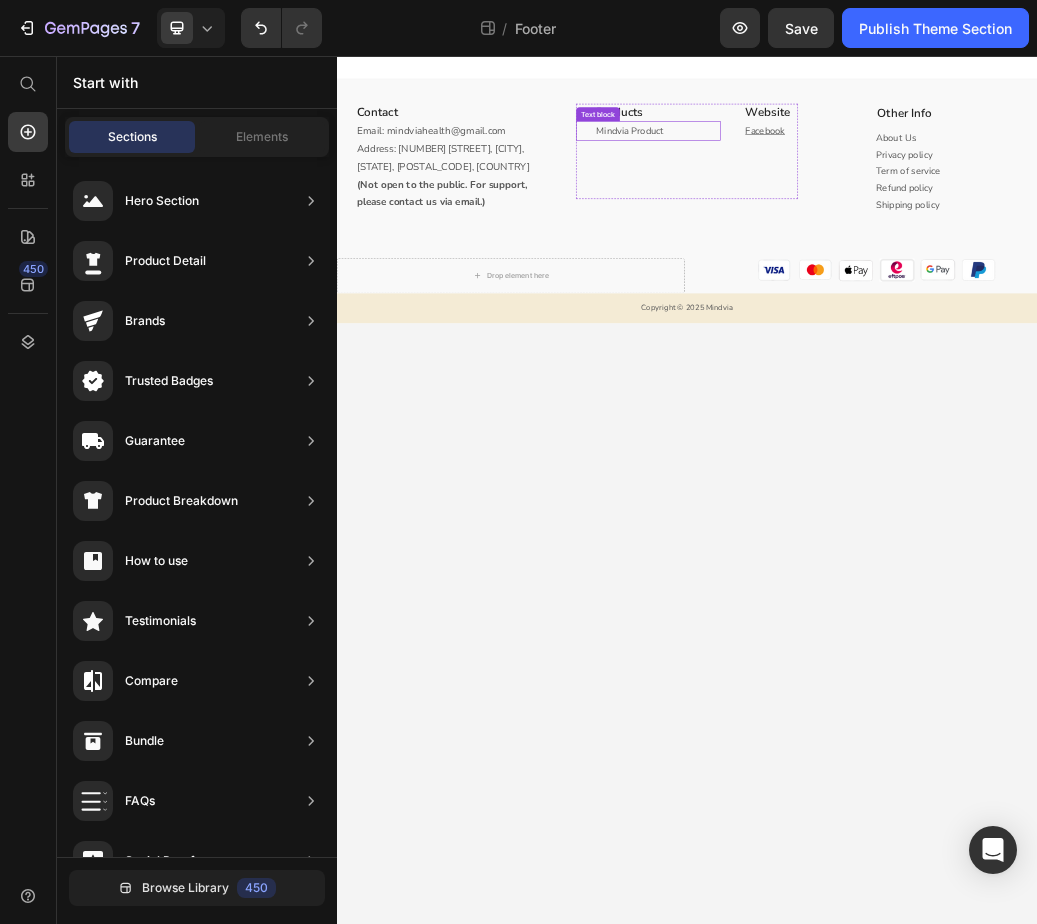click on "Mindvia Product" at bounding box center [887, 184] 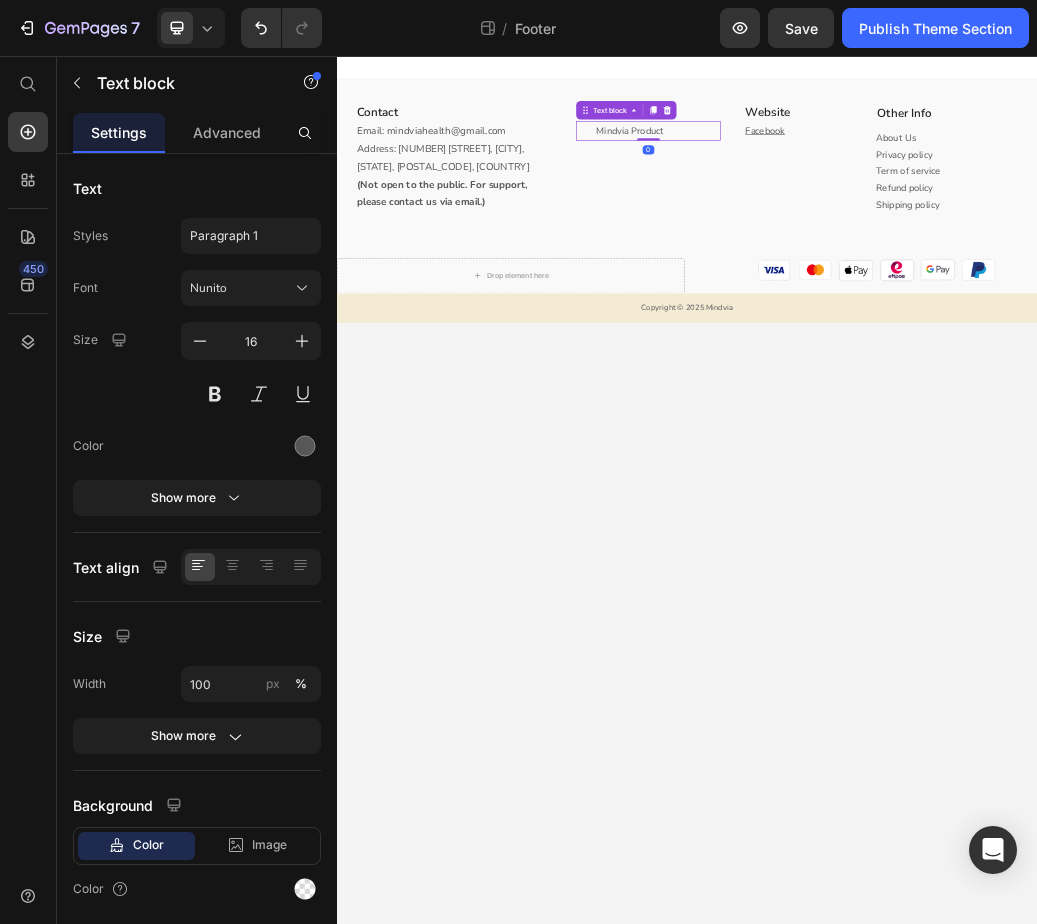 click on "Mindvia Product" at bounding box center (887, 184) 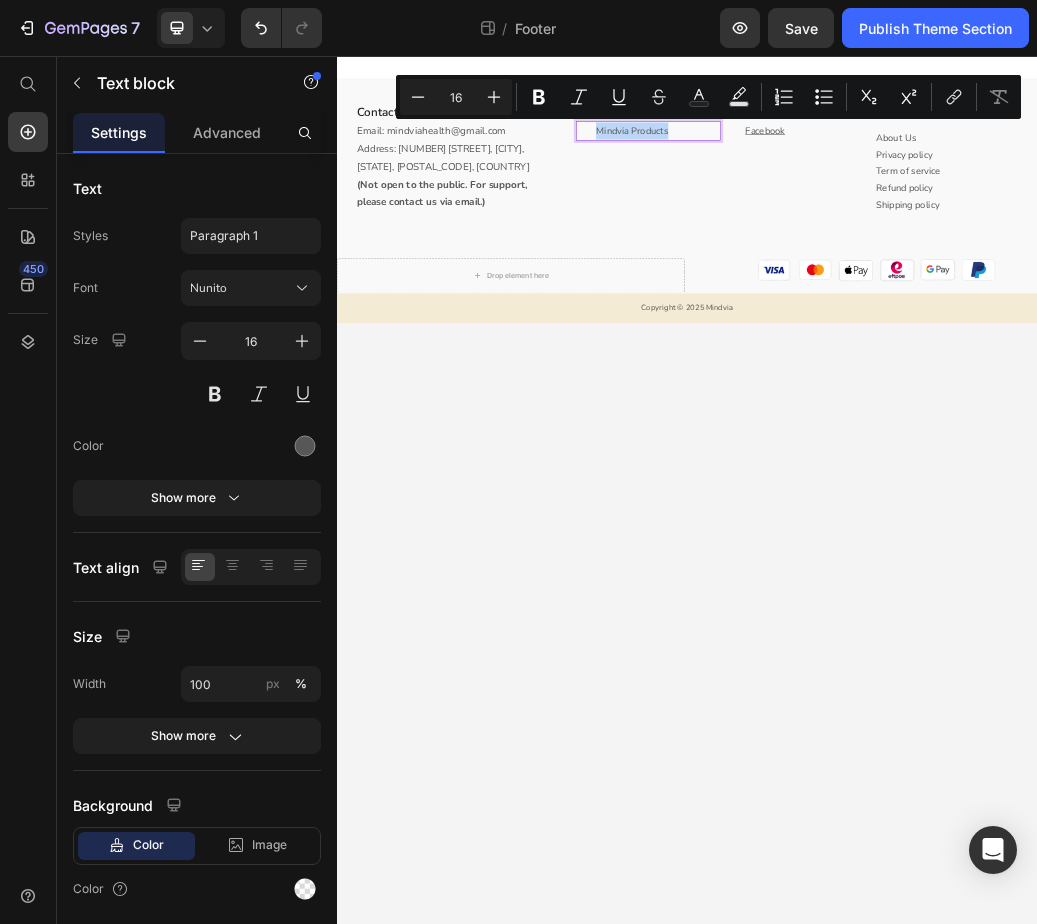 drag, startPoint x: 916, startPoint y: 191, endPoint x: 775, endPoint y: 182, distance: 141.28694 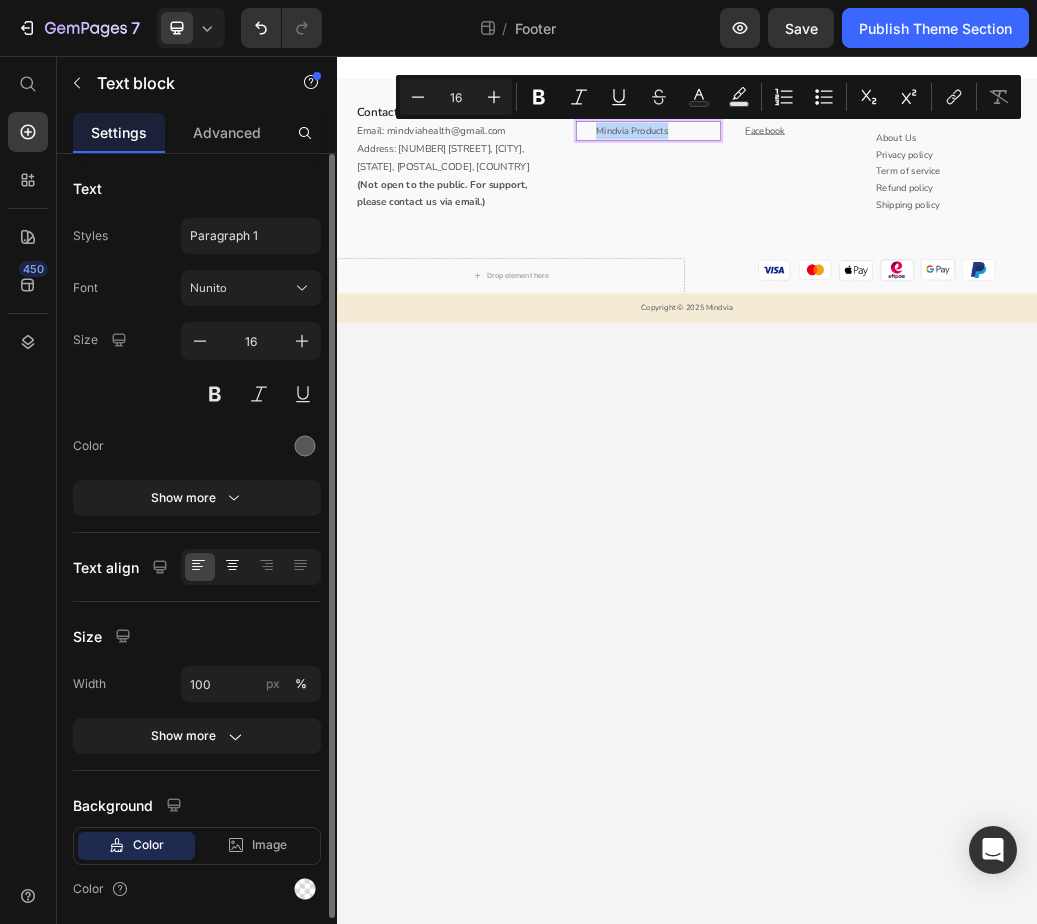 scroll, scrollTop: 68, scrollLeft: 0, axis: vertical 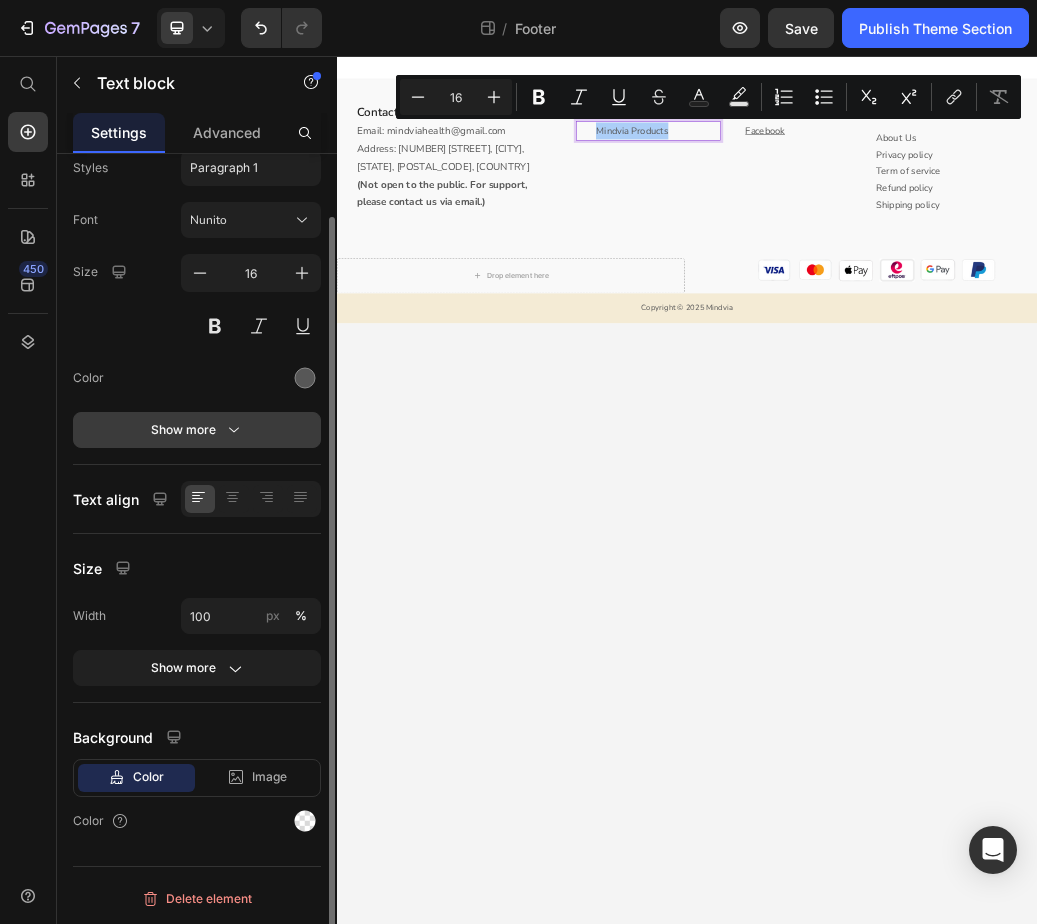 click on "Show more" at bounding box center (197, 430) 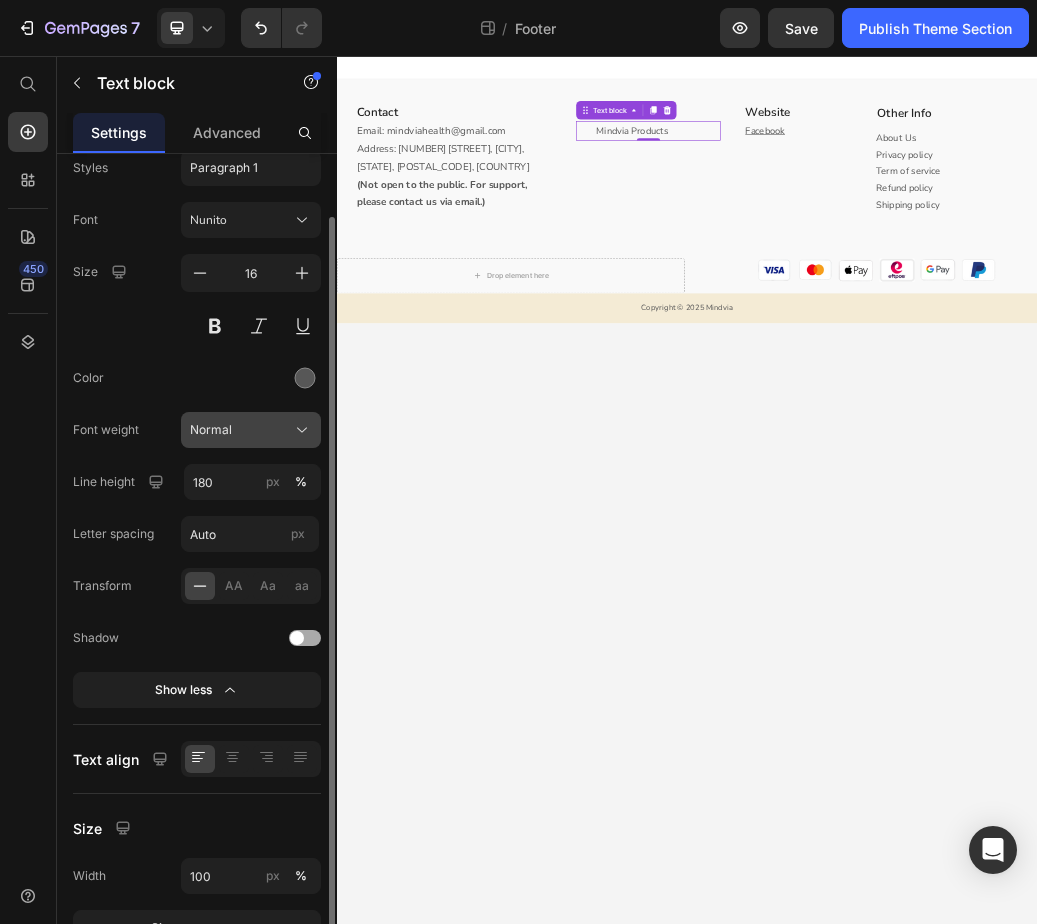 scroll, scrollTop: 0, scrollLeft: 0, axis: both 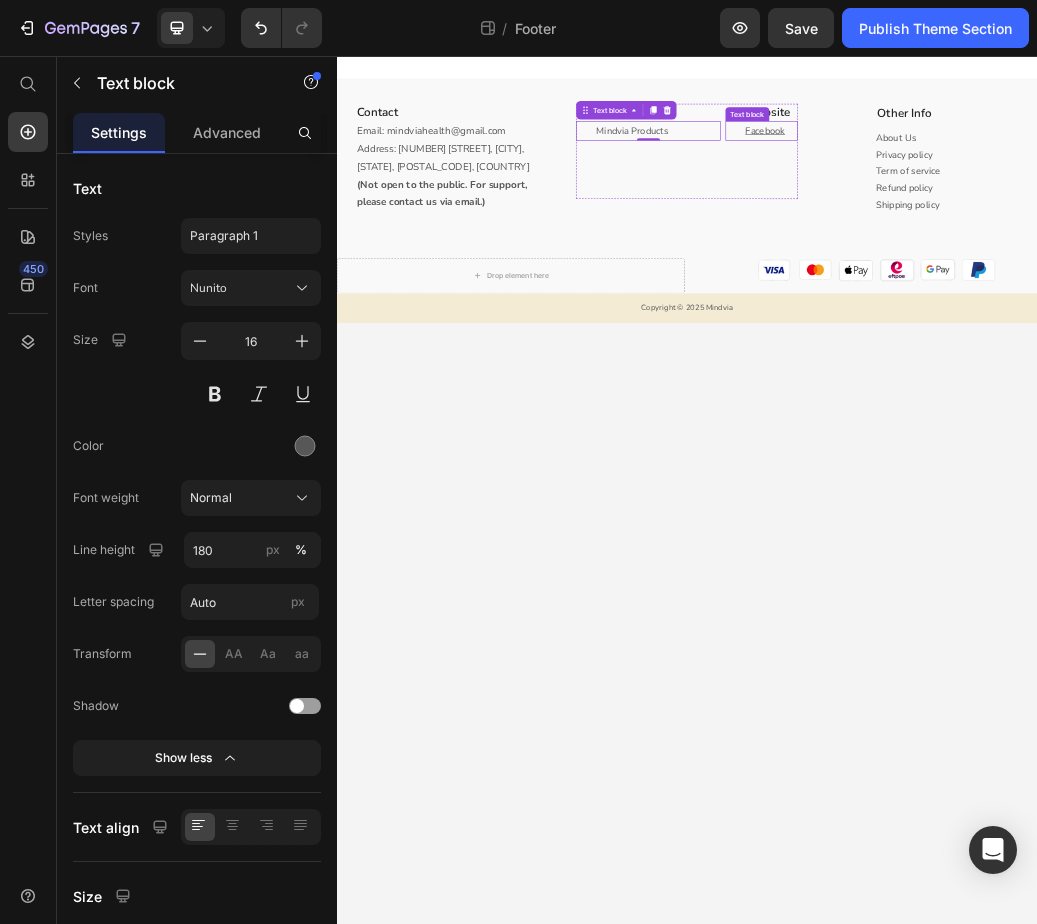 click on "Facebook Text block" at bounding box center (1065, 184) 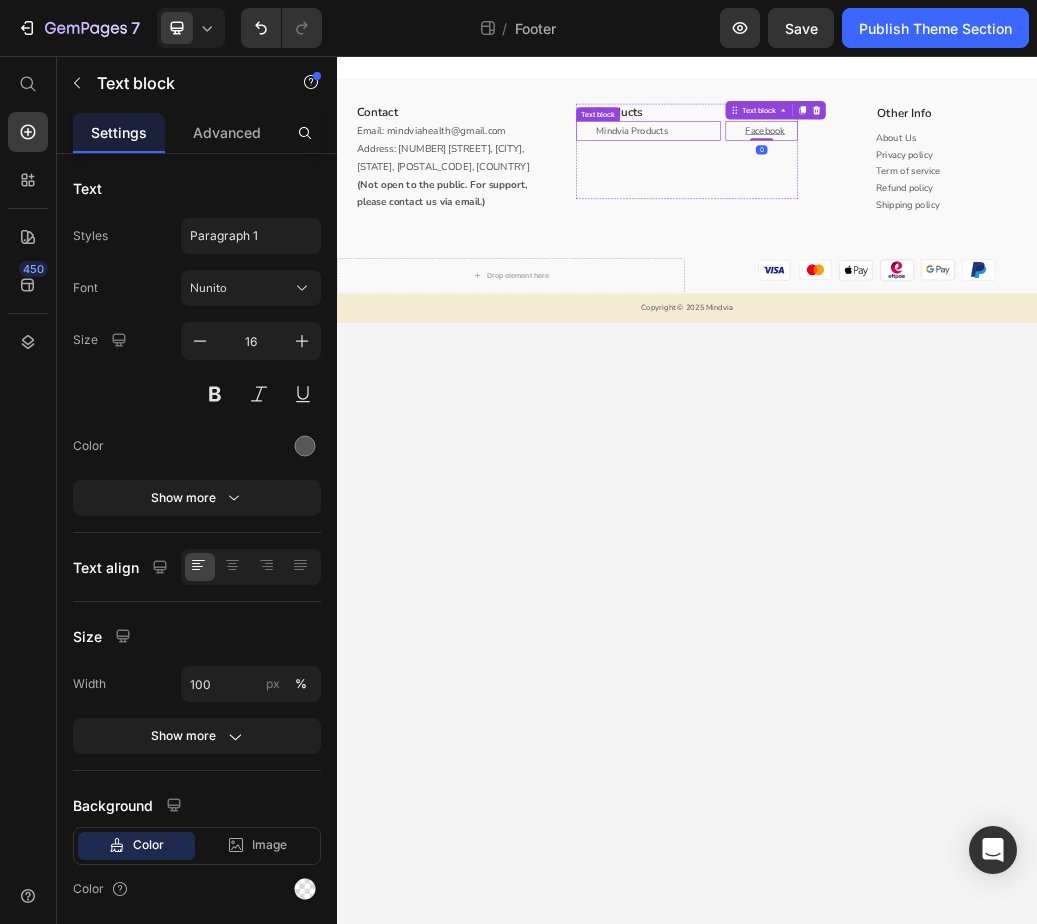 click on "Mindvia Products" at bounding box center [887, 184] 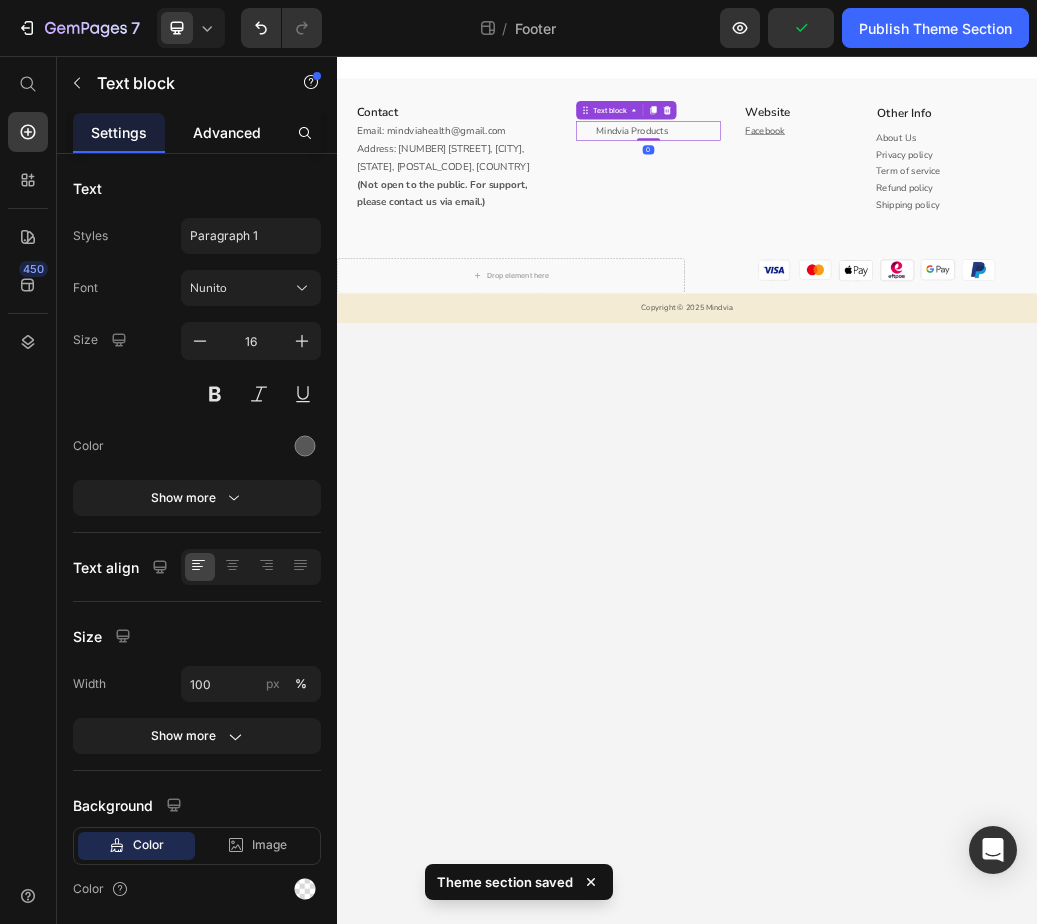 click on "Advanced" at bounding box center [227, 132] 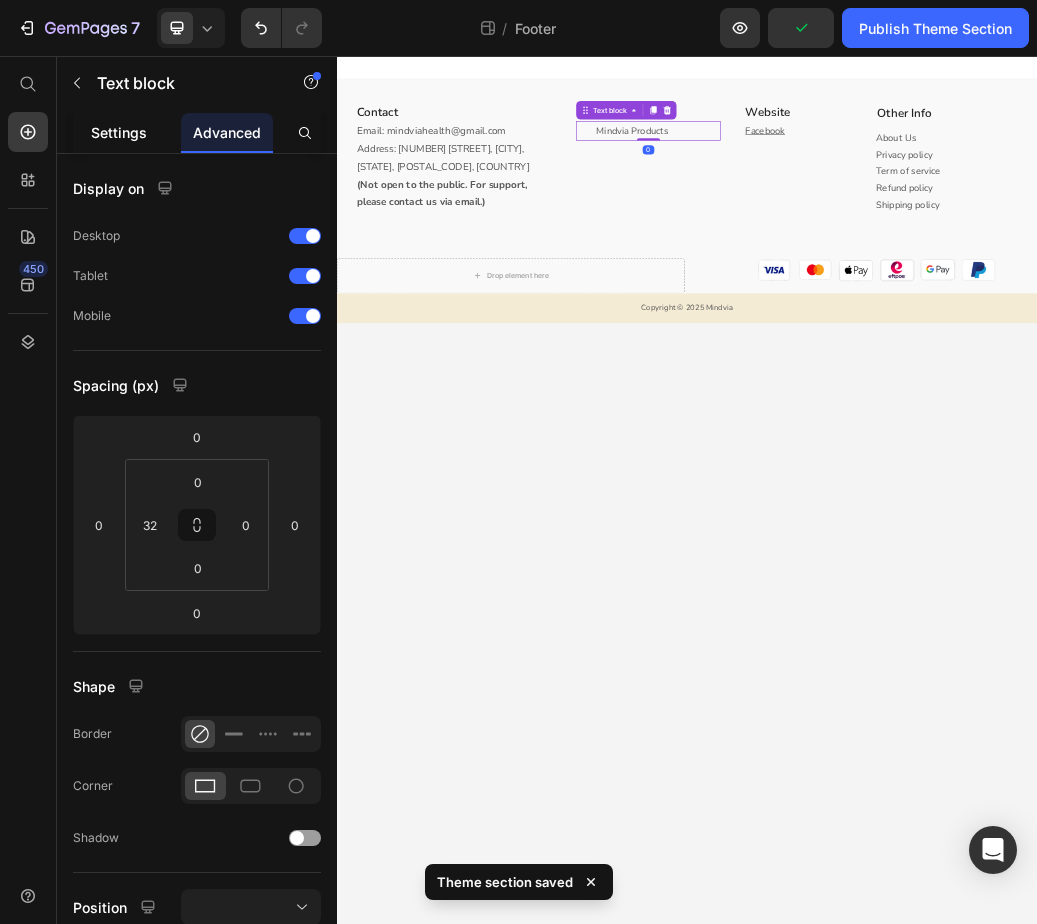 click on "Settings" at bounding box center [119, 132] 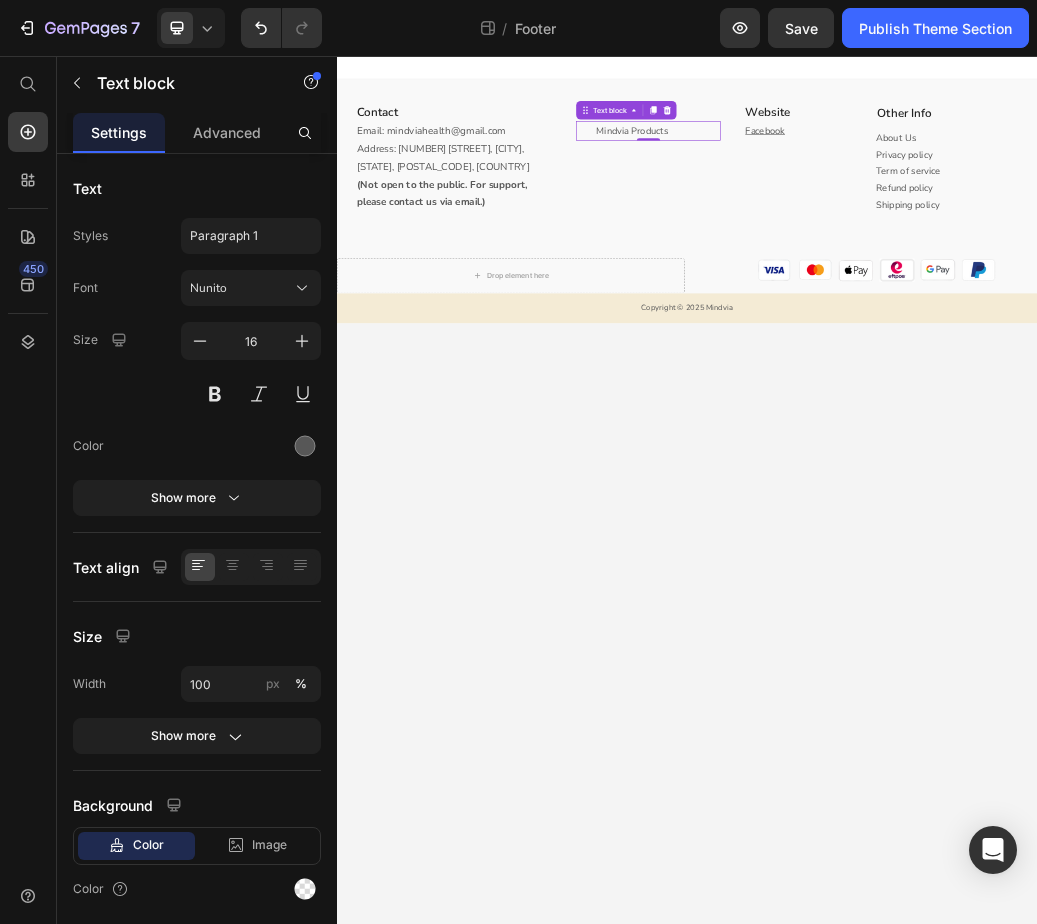 click on "Contact Heading Email: mindviahealth@example.com Address: [NUMBER] [STREET], [CITY], [STATE], [POSTAL_CODE], [COUNTRY] (Not open to the public. For support, please contact us via email.) Text block Row Products Heading Mindvia Products Text block   0 Website Heading Facebook Text block Row Other Info Heading About Us Privacy policy Term of service Refund policy Shipping policy ⁠⁠⁠⁠⁠⁠⁠ Text block Row Row
Drop element here Image Image Image Image Image Image Row Row Copyright © 2025 Mindvia Text block Root
Drag & drop element from sidebar or
Explore Library
Add section Choose templates inspired by CRO experts Generate layout from URL or image Add blank section then drag & drop elements" at bounding box center [937, 800] 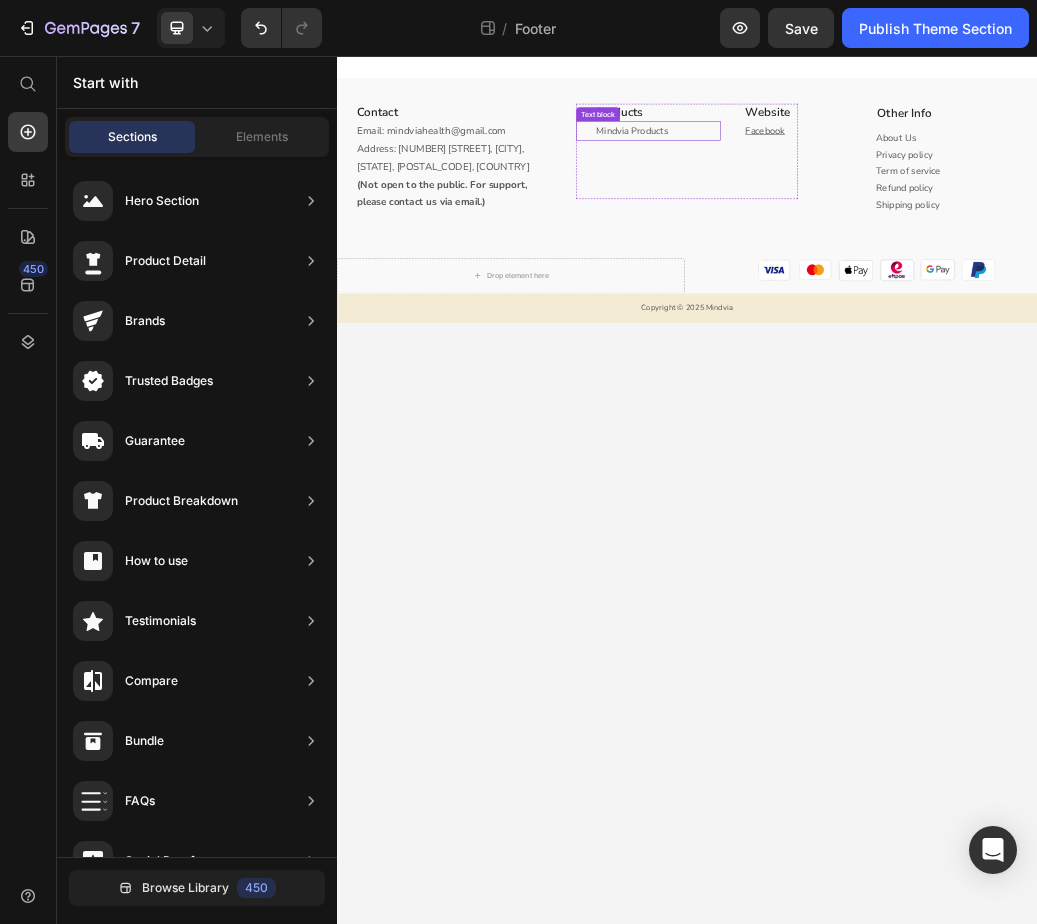 click on "Mindvia Products" at bounding box center [887, 184] 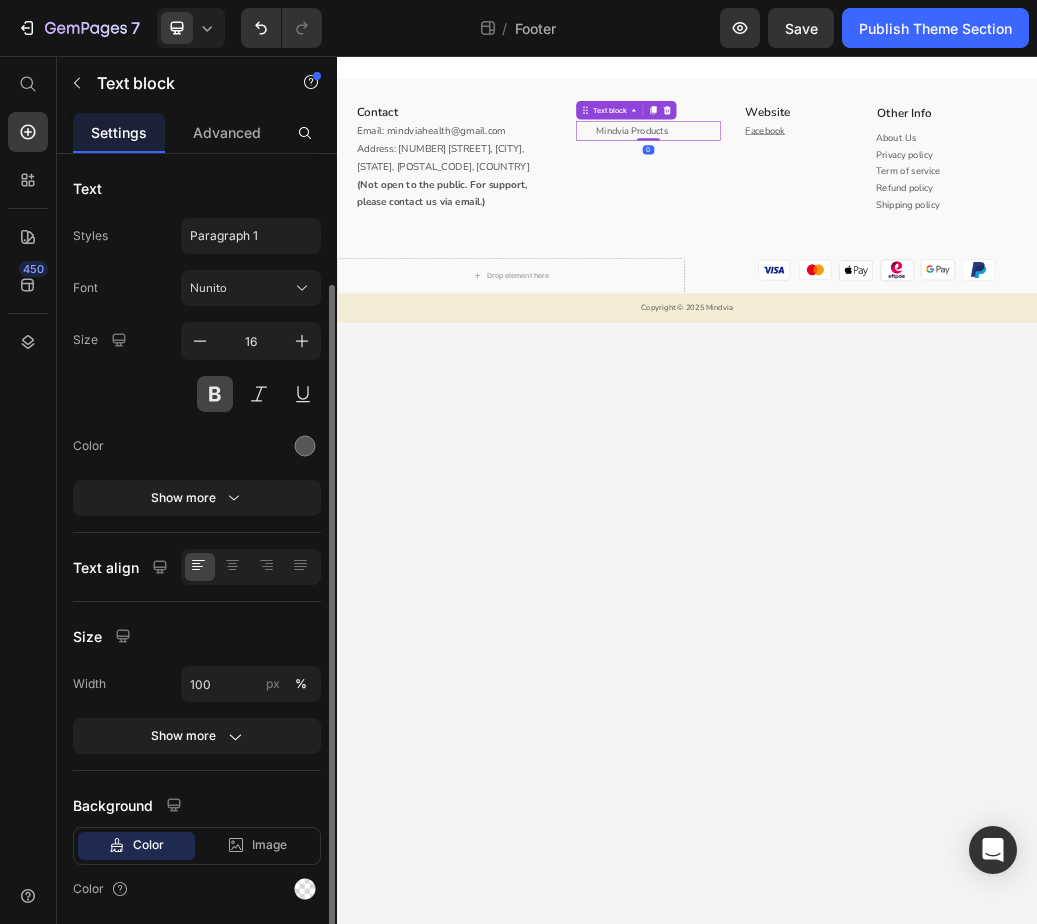 scroll, scrollTop: 68, scrollLeft: 0, axis: vertical 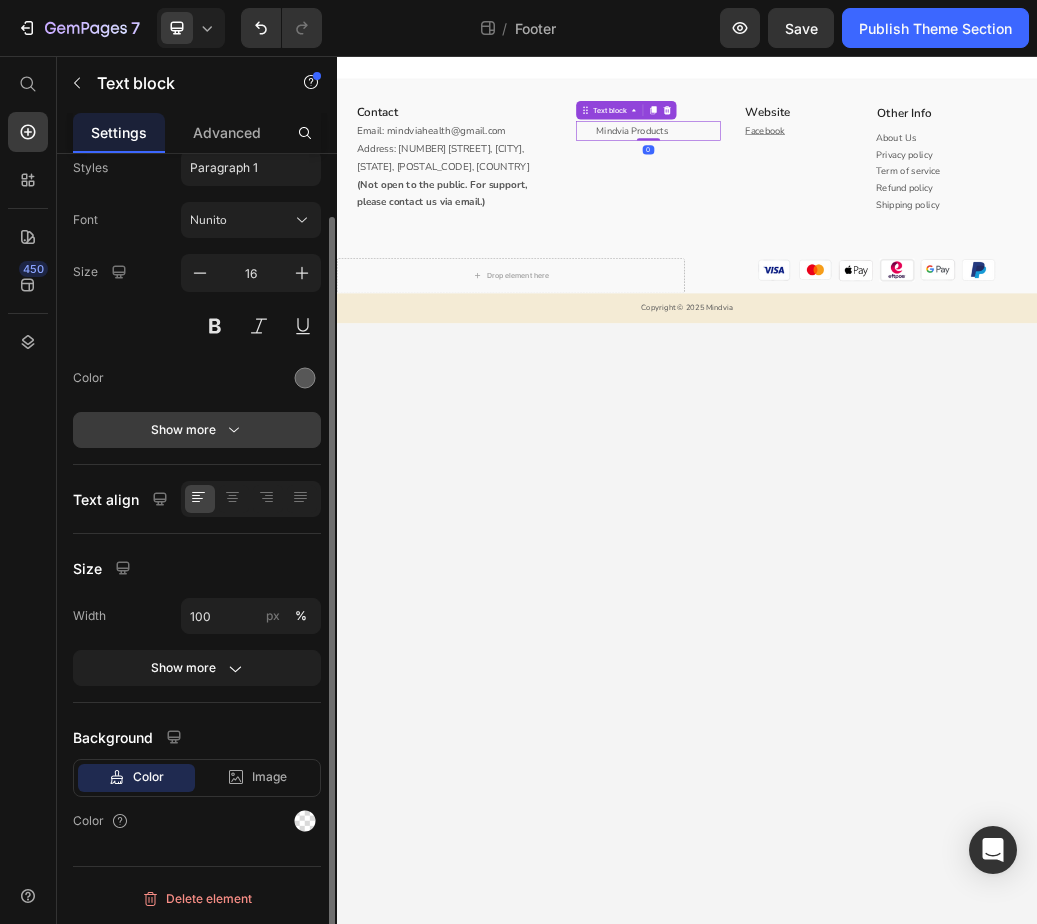 click on "Show more" at bounding box center (197, 430) 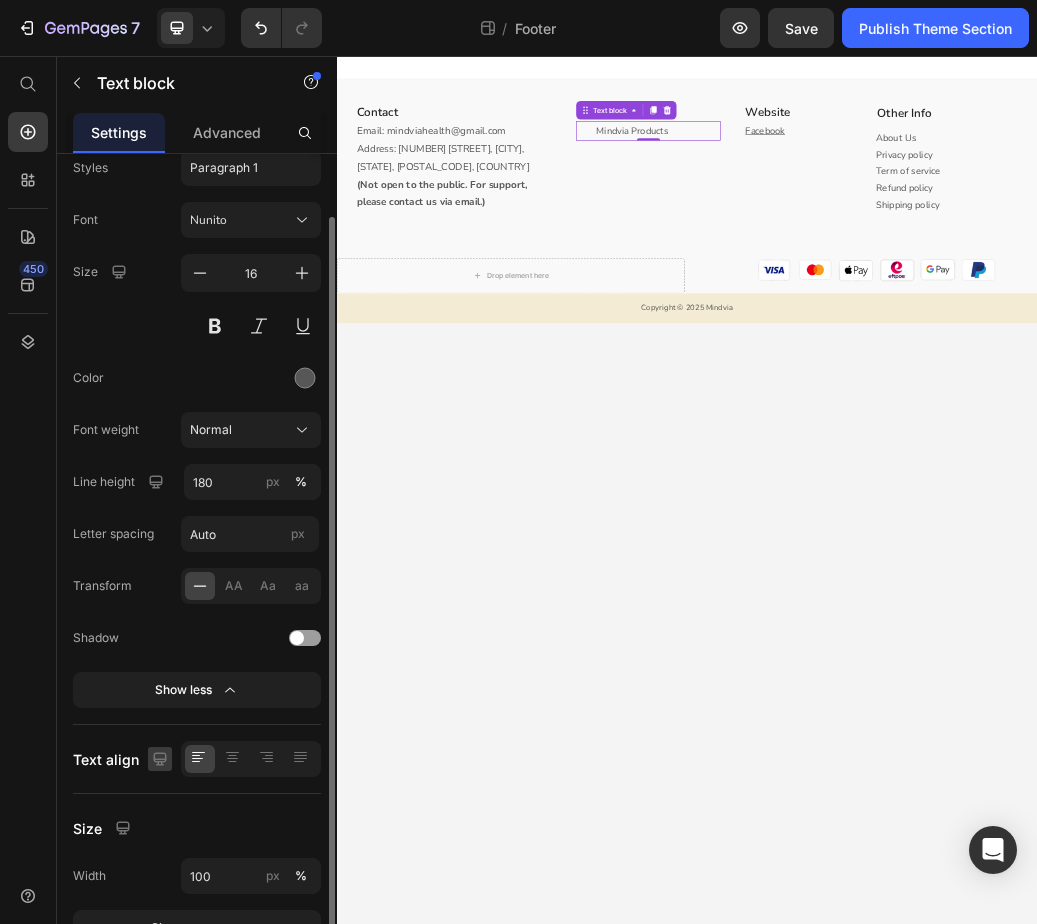 scroll, scrollTop: 328, scrollLeft: 0, axis: vertical 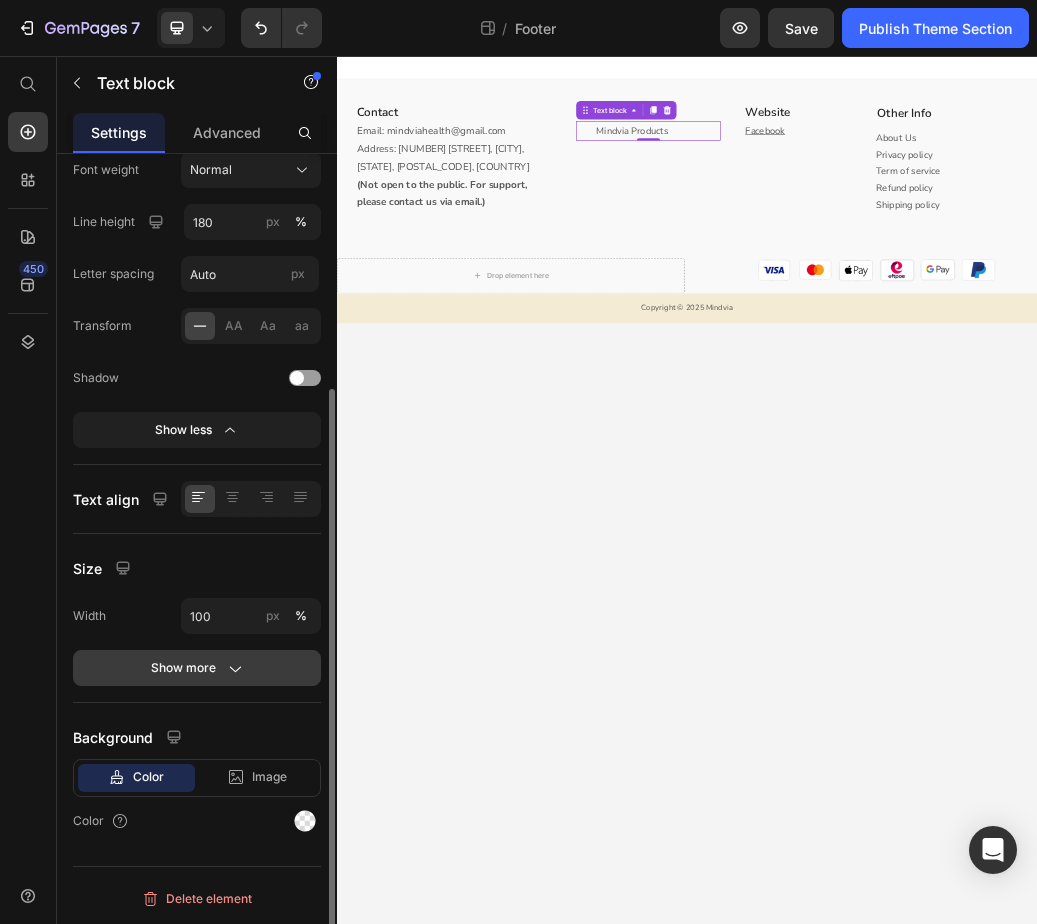 click on "Show more" at bounding box center (197, 668) 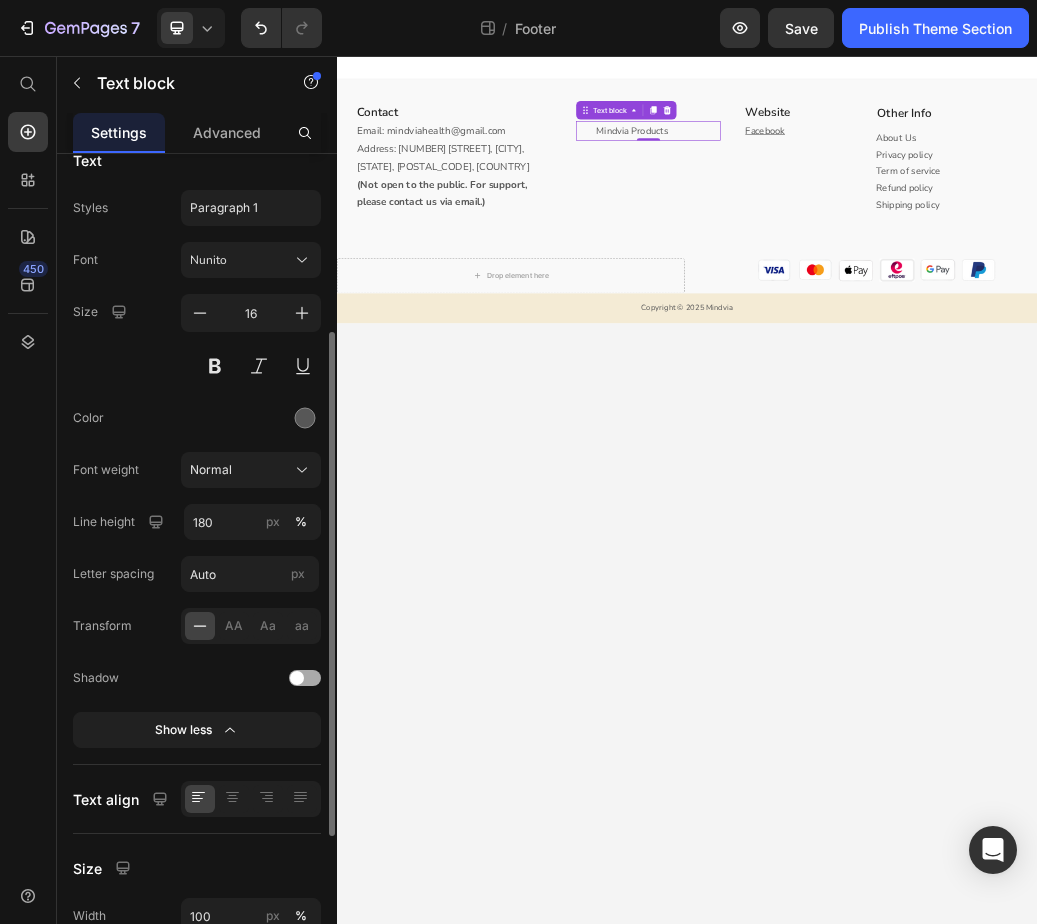 scroll, scrollTop: 0, scrollLeft: 0, axis: both 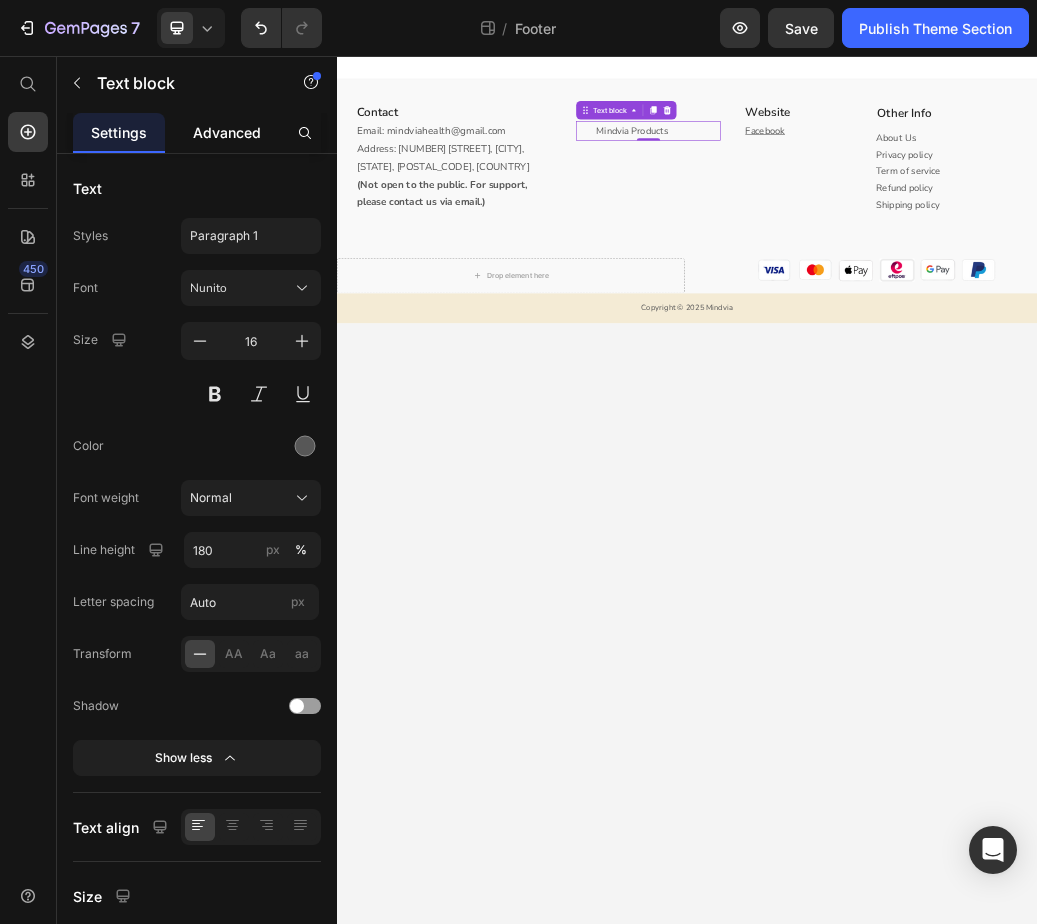 click on "Advanced" at bounding box center (227, 132) 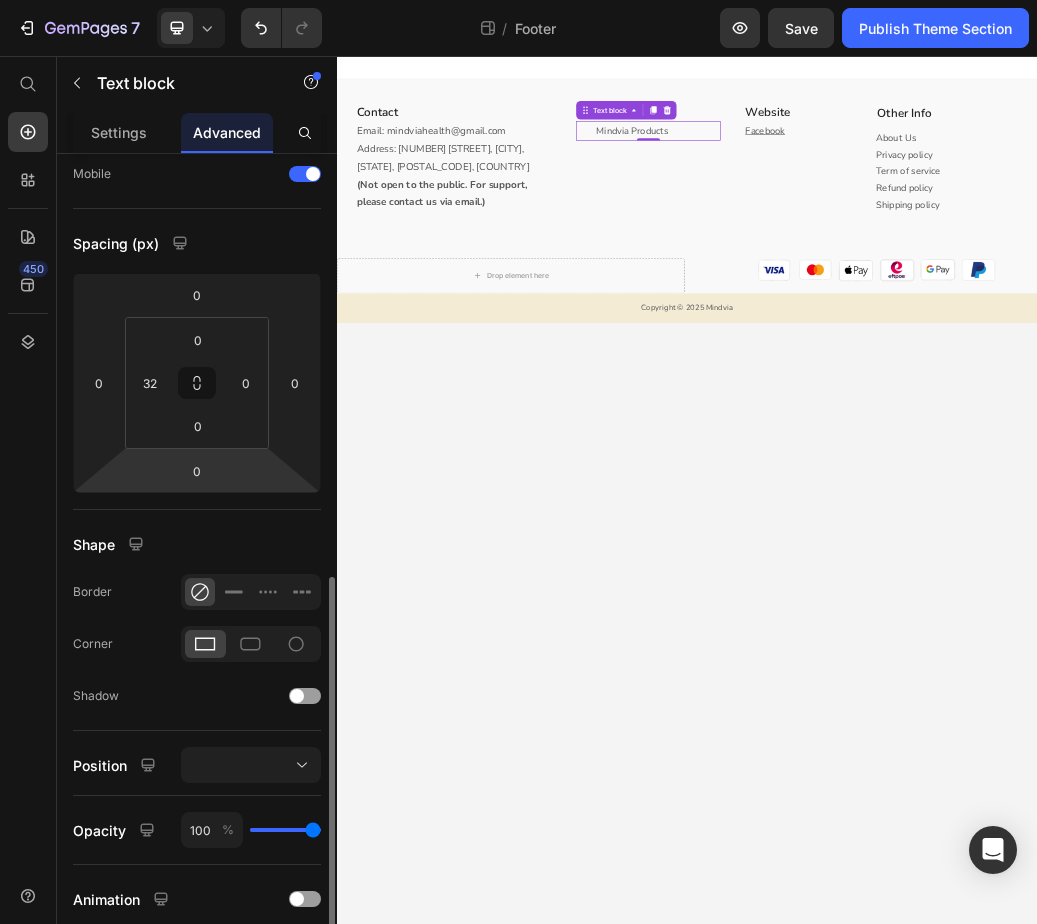scroll, scrollTop: 0, scrollLeft: 0, axis: both 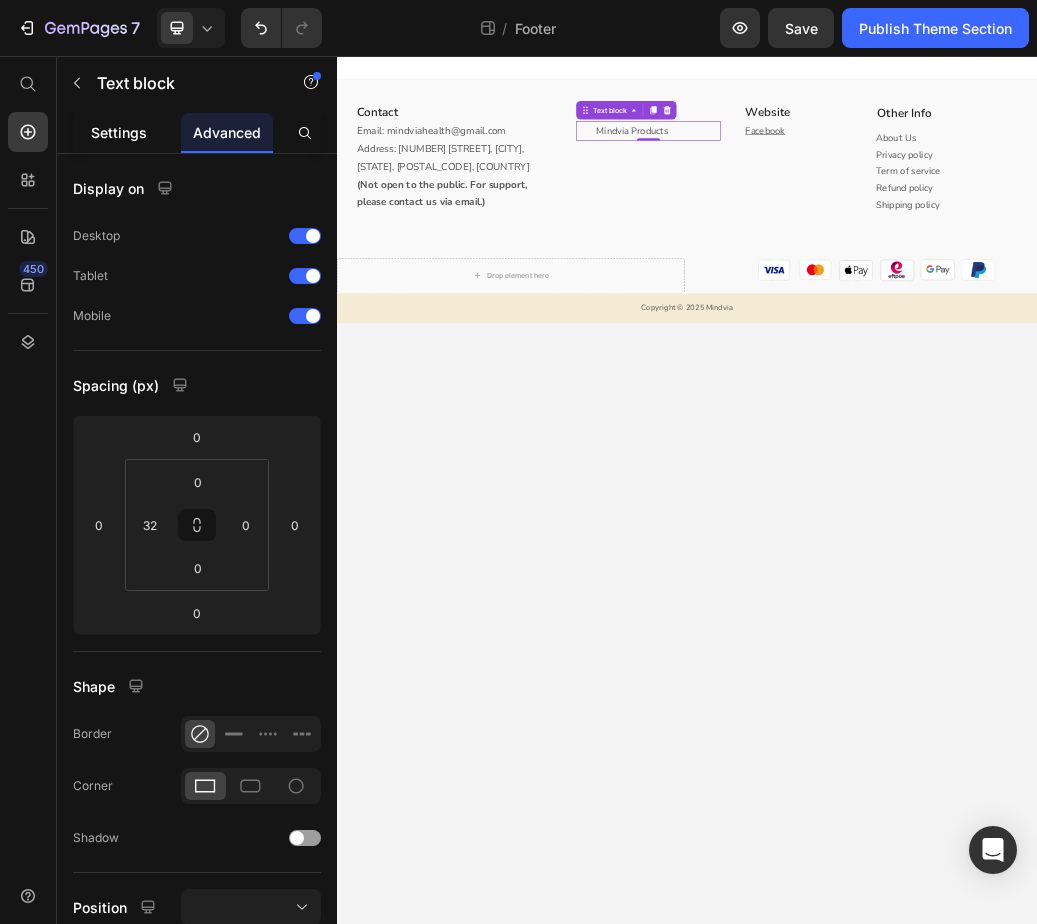 click on "Settings" 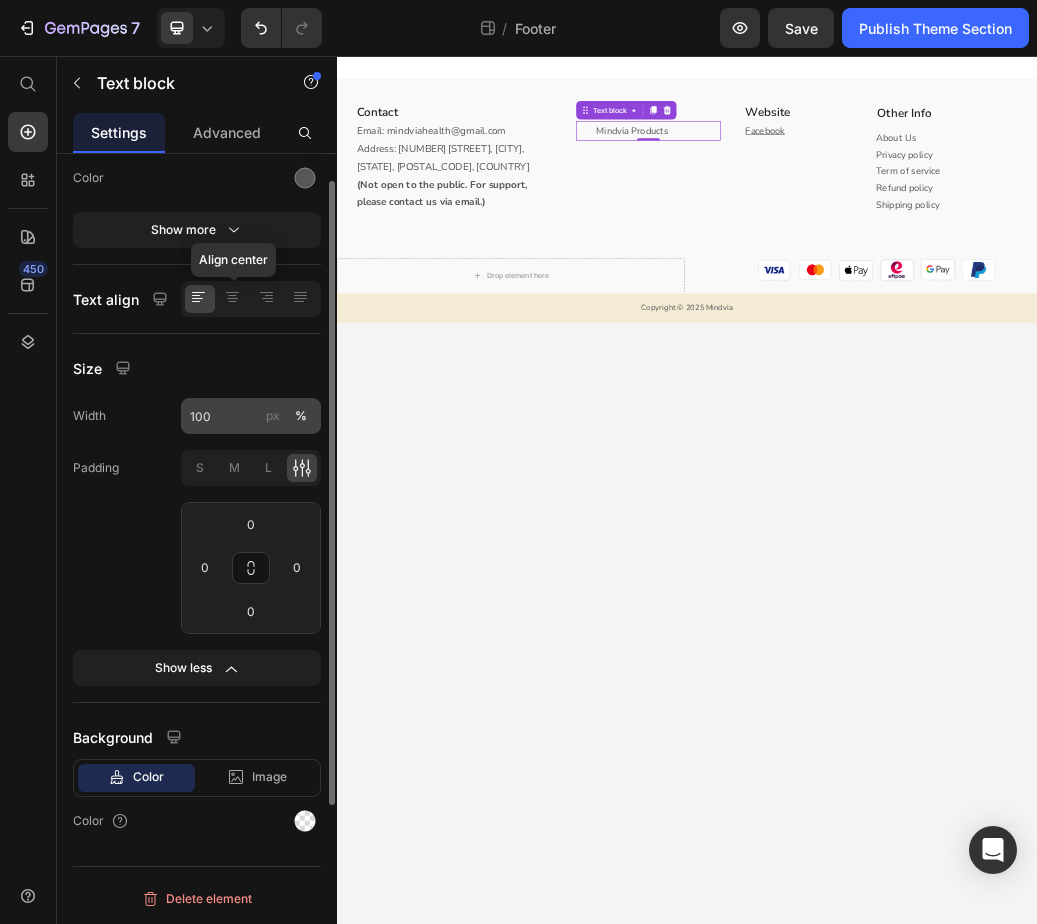 scroll, scrollTop: 0, scrollLeft: 0, axis: both 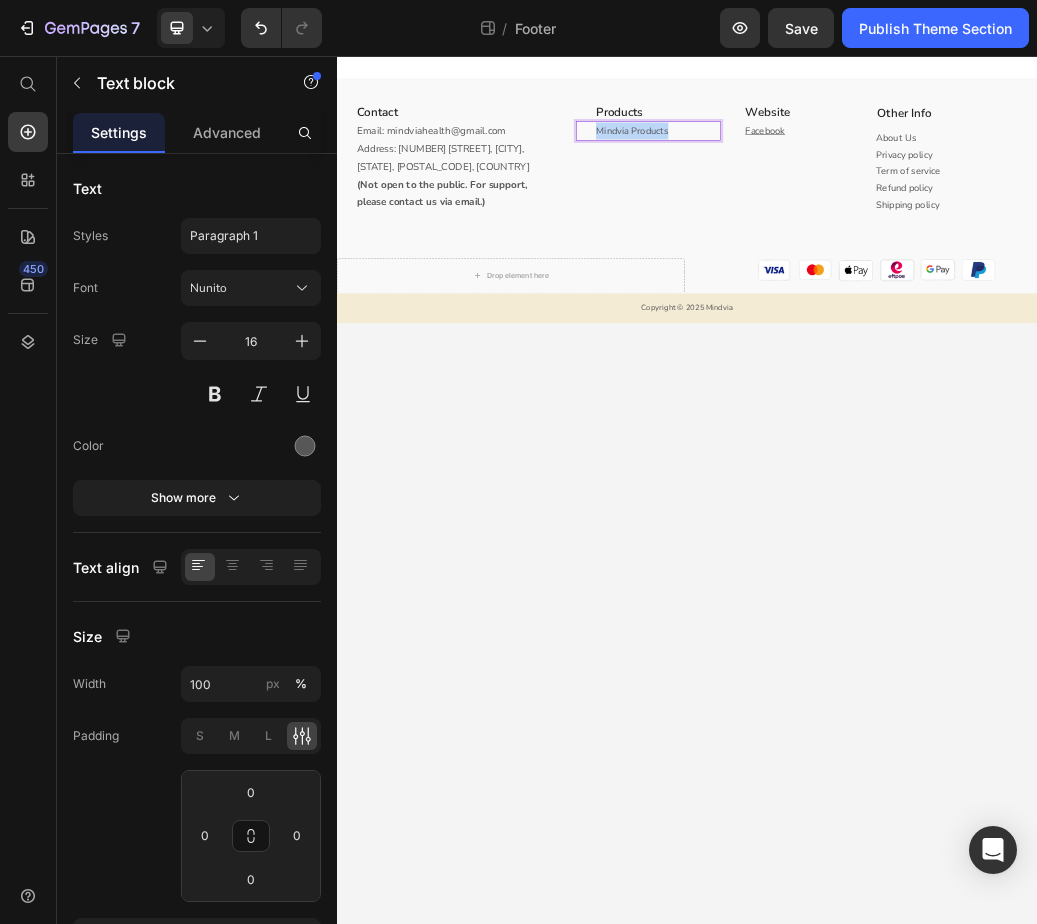 drag, startPoint x: 916, startPoint y: 176, endPoint x: 777, endPoint y: 184, distance: 139.23003 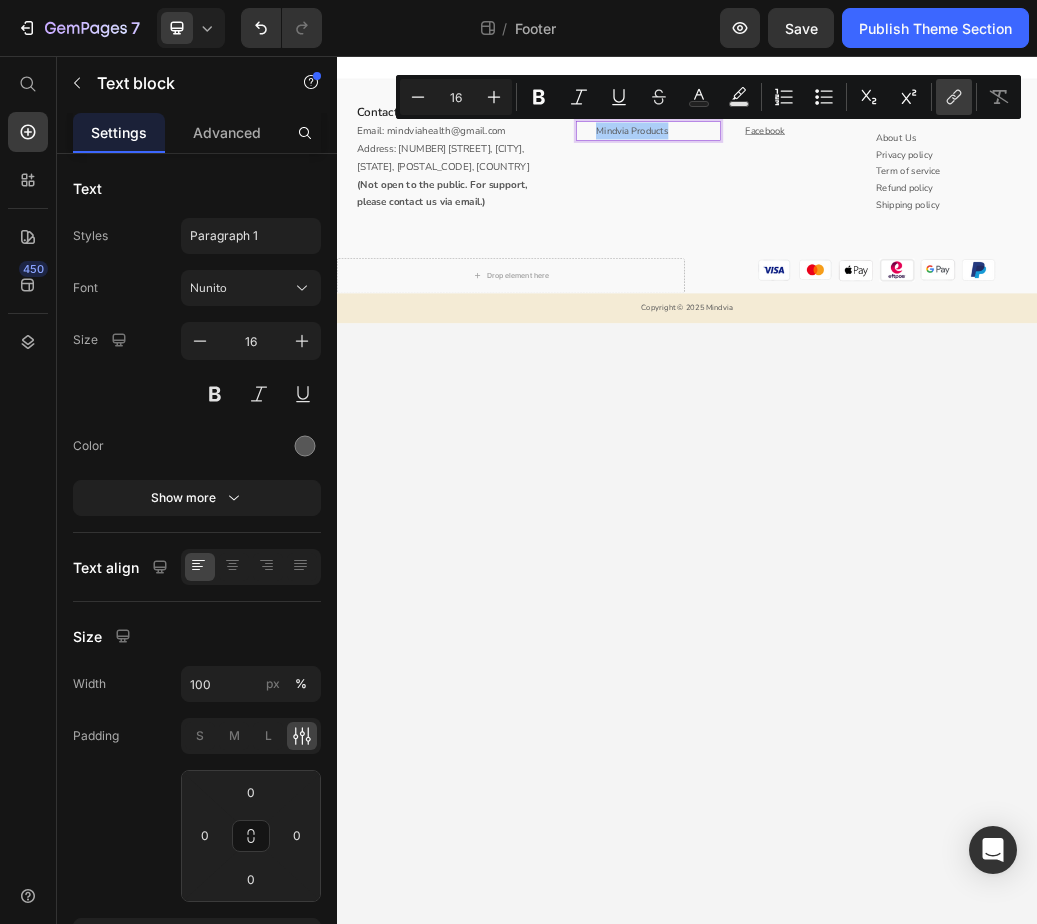click 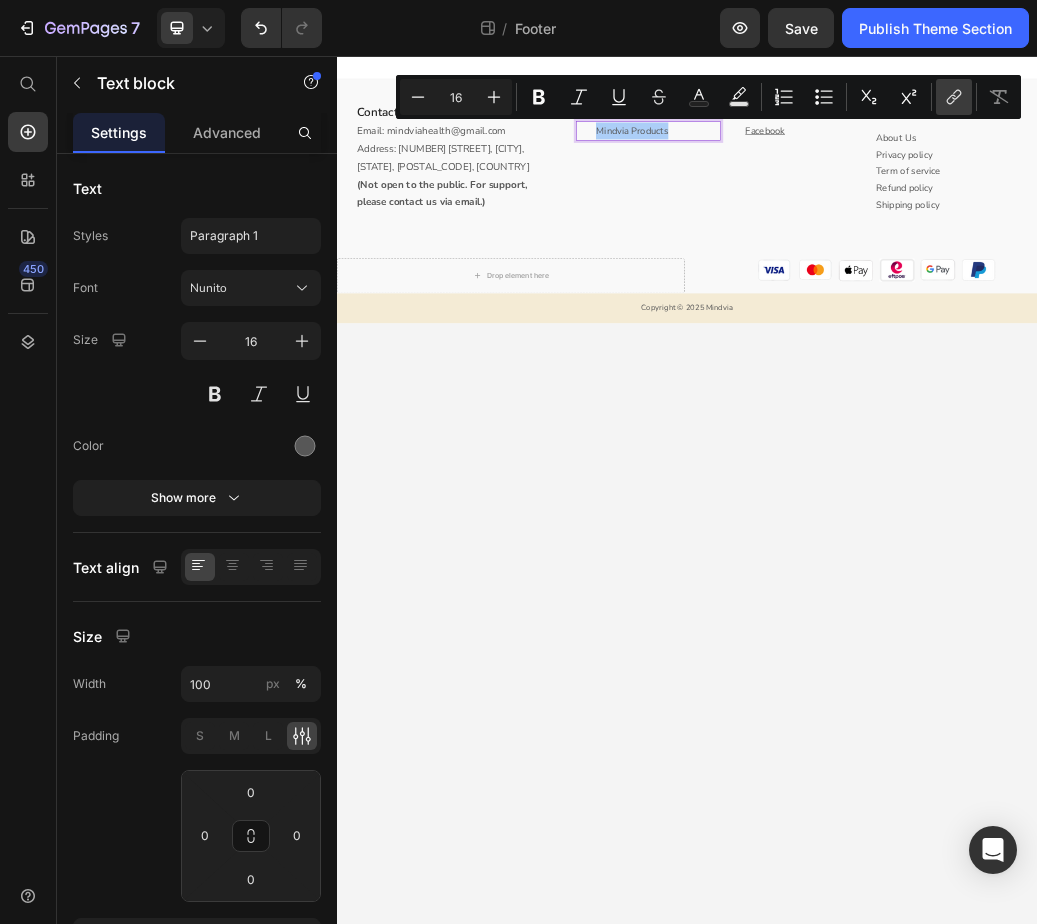 click 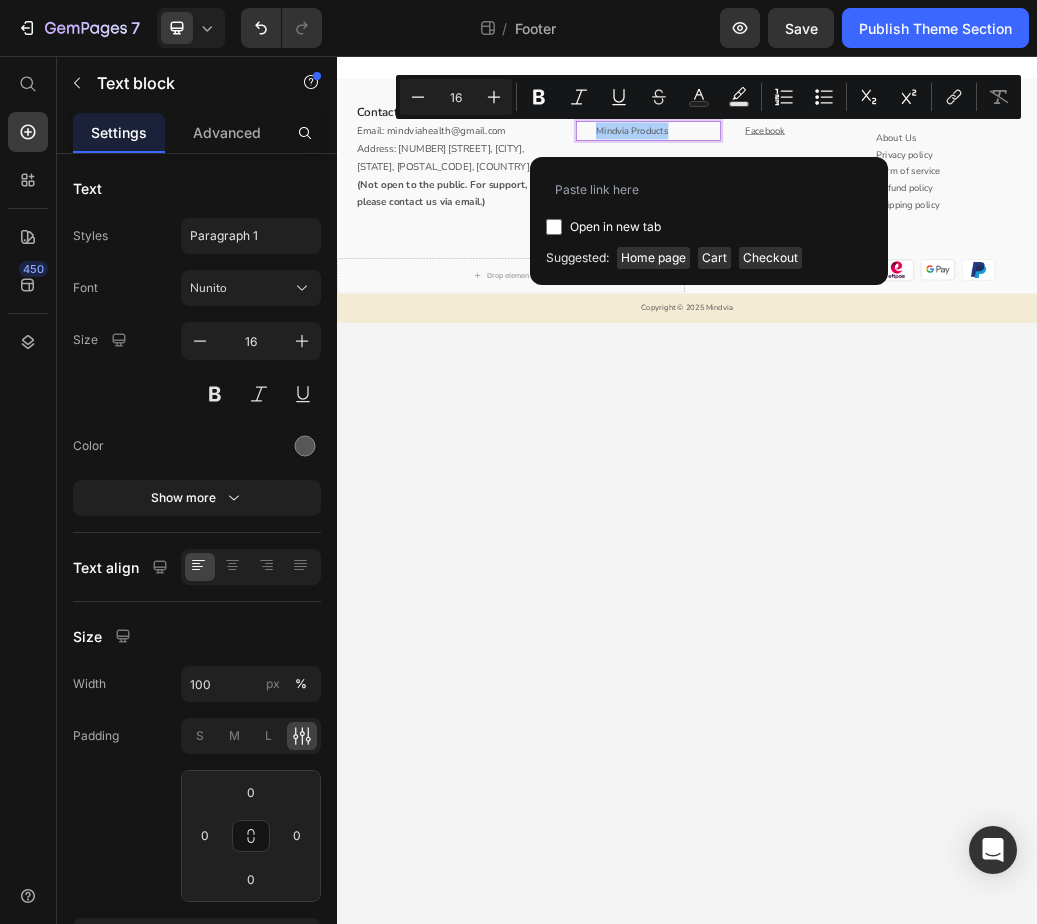 type on "https://mindvia.shop/collections/mindvia-product" 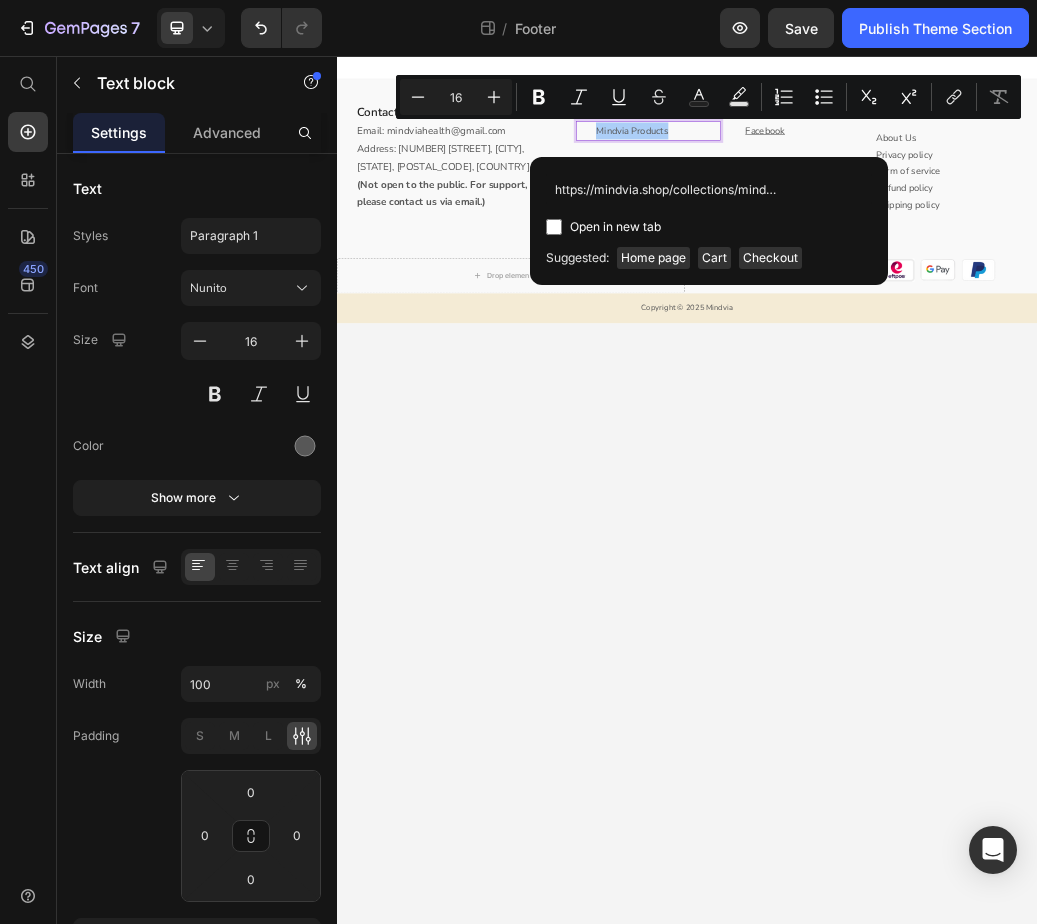 scroll, scrollTop: 0, scrollLeft: 56, axis: horizontal 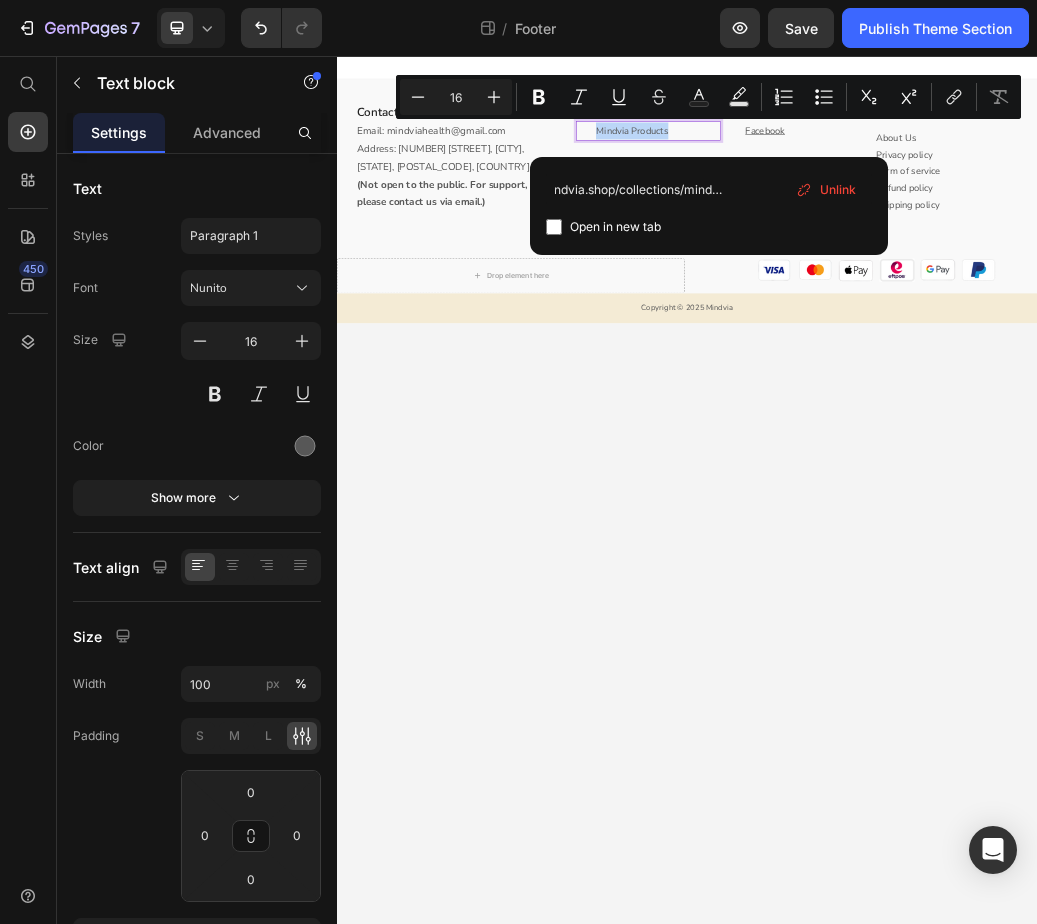click on "Contact Heading Email: mindviahealth@example.com Address: [NUMBER] [STREET], [CITY], [STATE], [POSTAL_CODE], [COUNTRY] (Not open to the public. For support, please contact us via email.) Text block Row Products Heading Mindvia Products Text block   0 Website Heading Facebook Text block Row Other Info Heading About Us Privacy policy Term of service Refund policy Shipping policy ⁠⁠⁠⁠⁠⁠⁠ Text block Row Row
Drop element here Image Image Image Image Image Image Row Row Copyright © 2025 Mindvia Text block Root
Drag & drop element from sidebar or
Explore Library
Add section Choose templates inspired by CRO experts Generate layout from URL or image Add blank section then drag & drop elements" at bounding box center (937, 800) 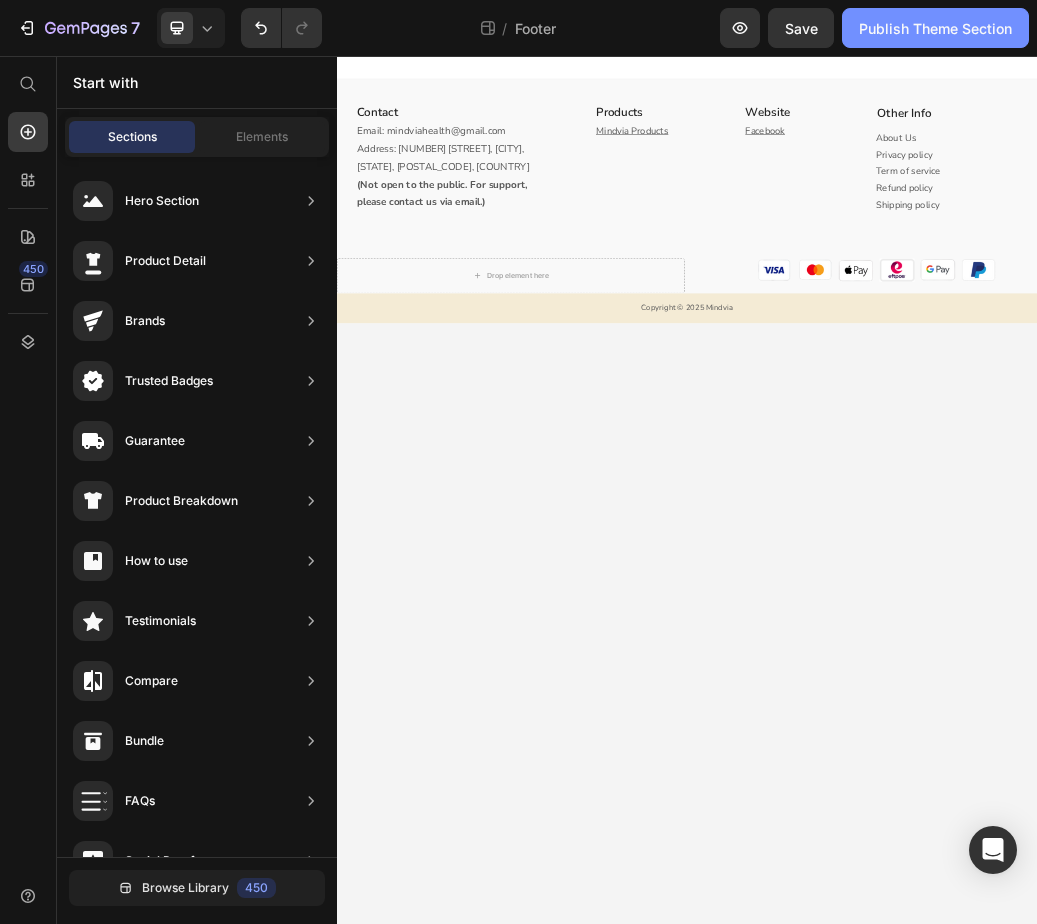 click on "Publish Theme Section" at bounding box center (935, 28) 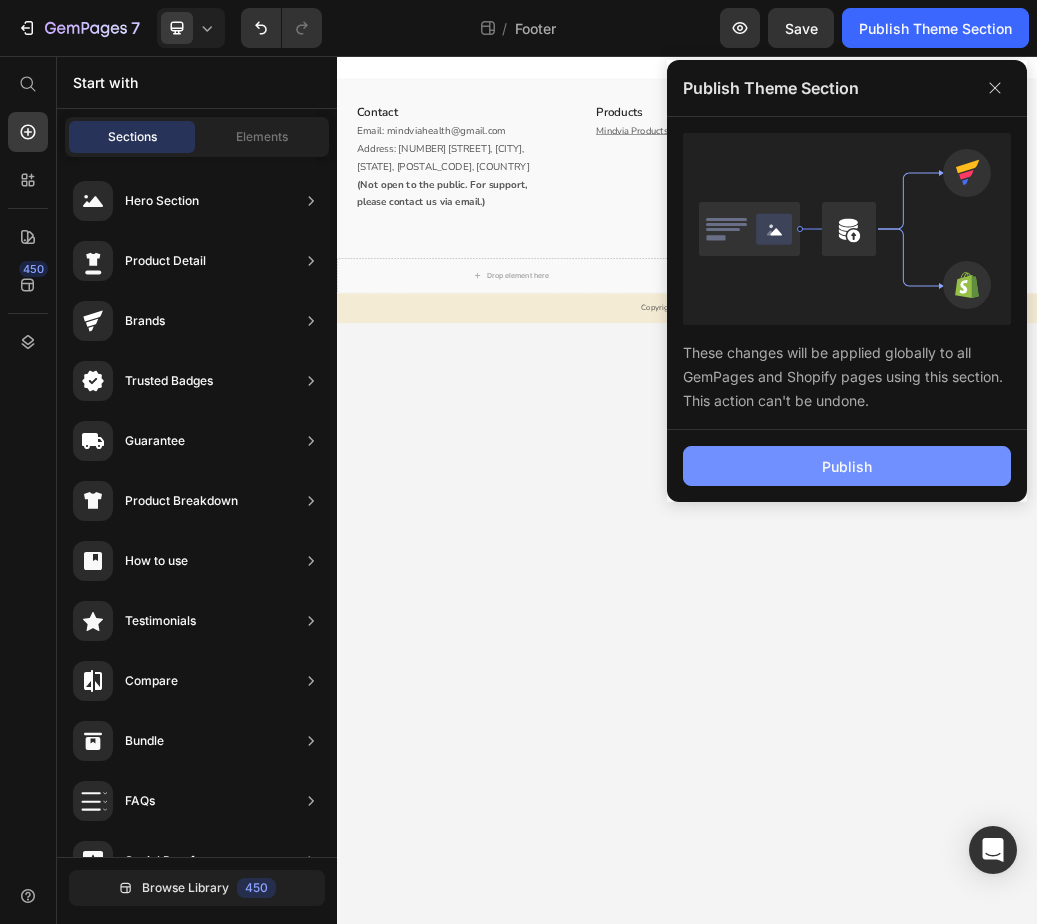 click on "Publish" 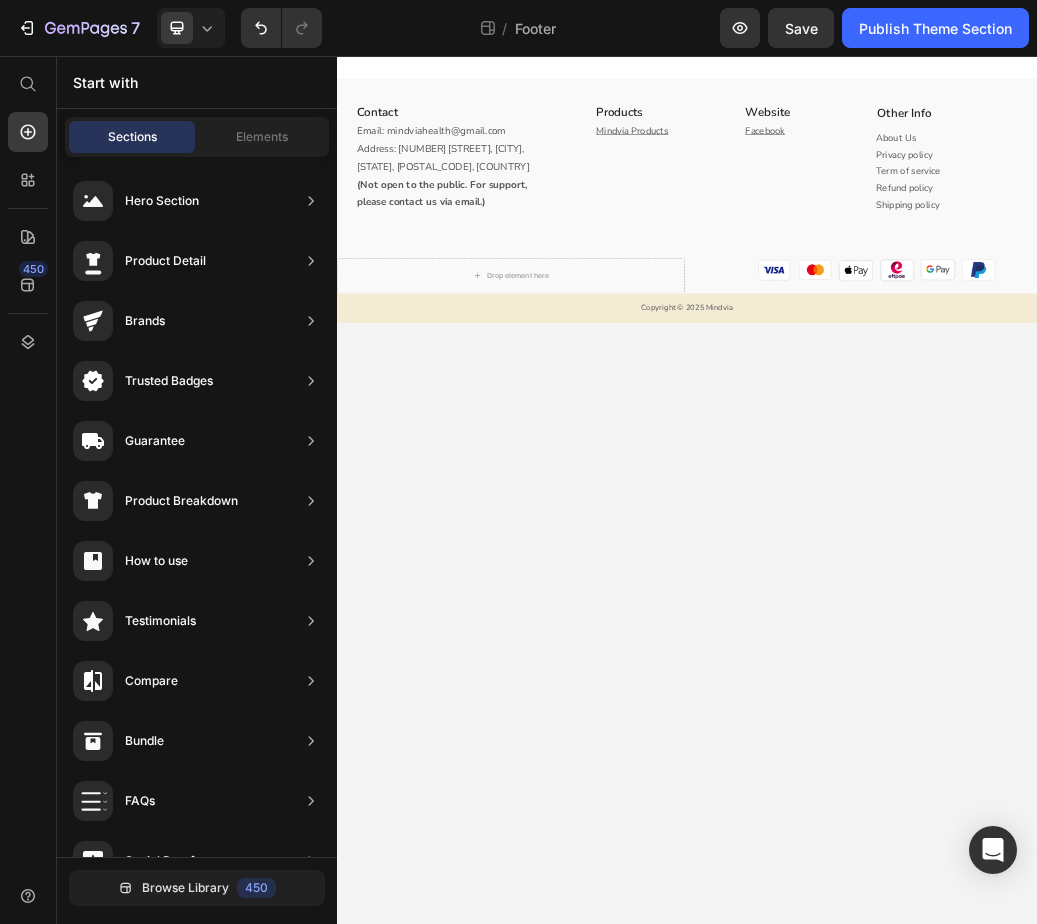 click on "Contact Heading Email: mindviahealth@example.com Address: [NUMBER] [STREET], [CITY], [STATE], [POSTAL_CODE], [COUNTRY] (Not open to the public. For support, please contact us via email.) Text block Row Products Heading Mindvia Products Text block Website Heading Facebook Text block Row Other Info Heading About Us Privacy policy Term of service Refund policy Shipping policy ⁠⁠⁠⁠⁠⁠⁠ Text block Row Row
Drop element here Image Image Image Image Image Image Row Row Copyright © 2025 Mindvia Text block Root
Drag & drop element from sidebar or
Explore Library
Add section Choose templates inspired by CRO experts Generate layout from URL or image Add blank section then drag & drop elements" at bounding box center [937, 800] 